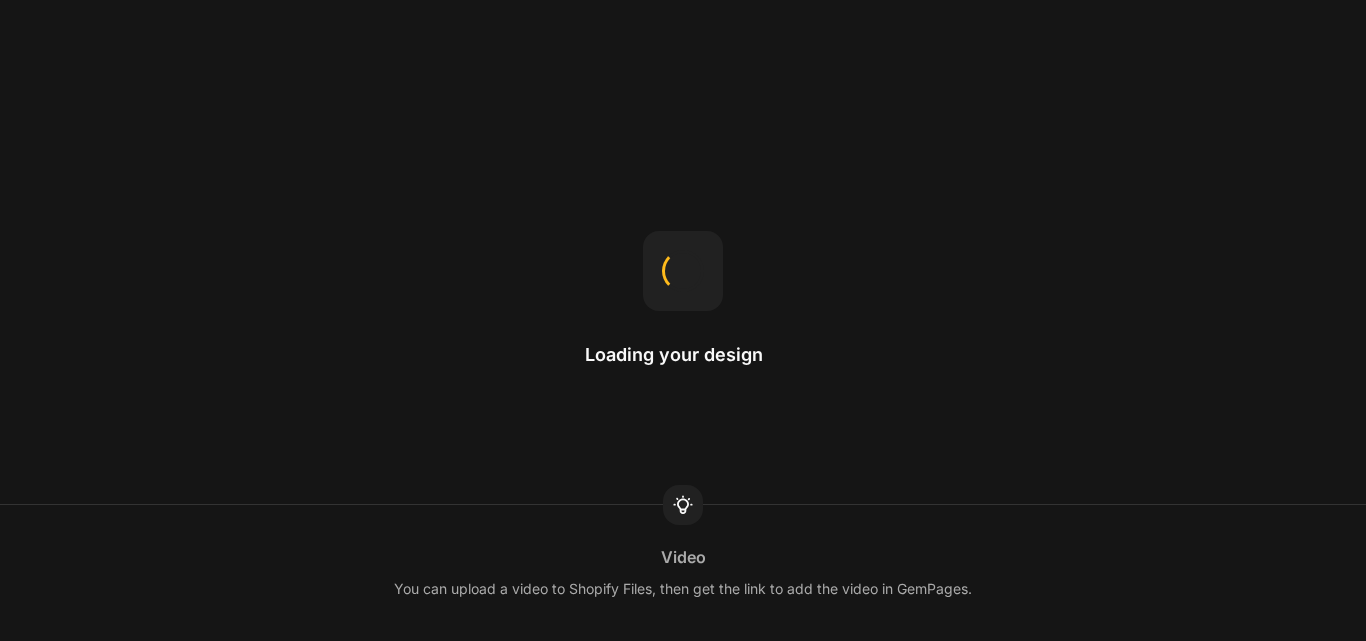 scroll, scrollTop: 0, scrollLeft: 0, axis: both 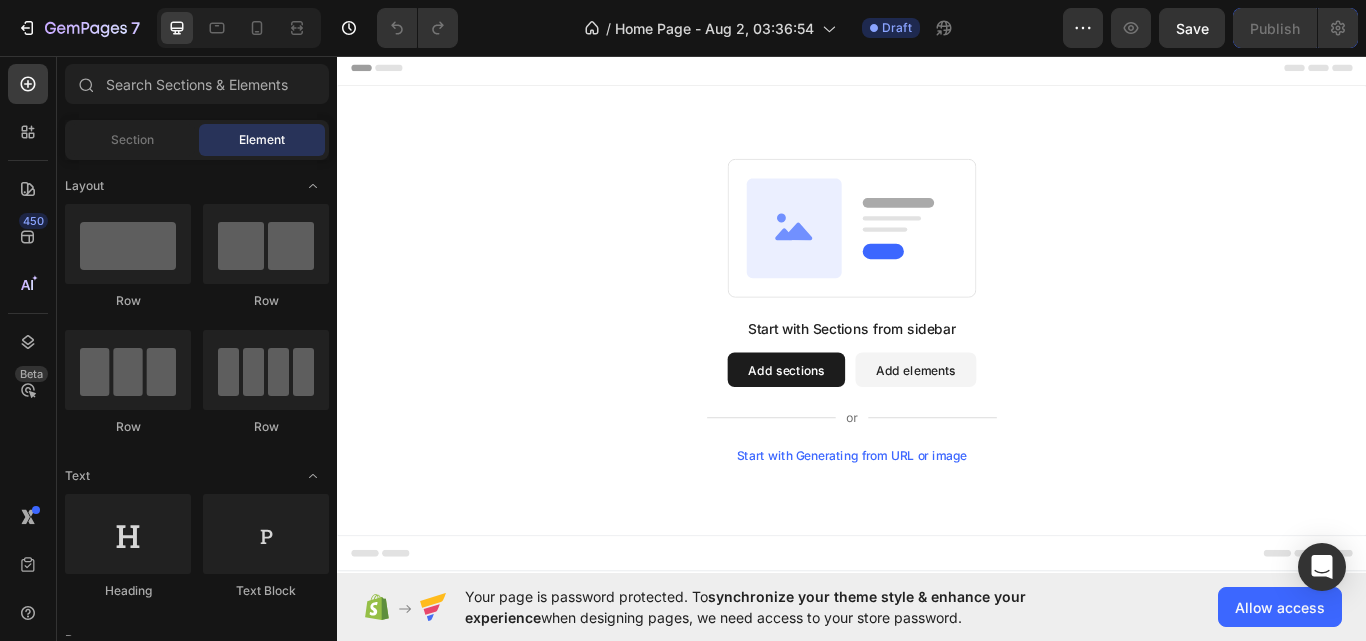 click on "Add sections" at bounding box center [860, 423] 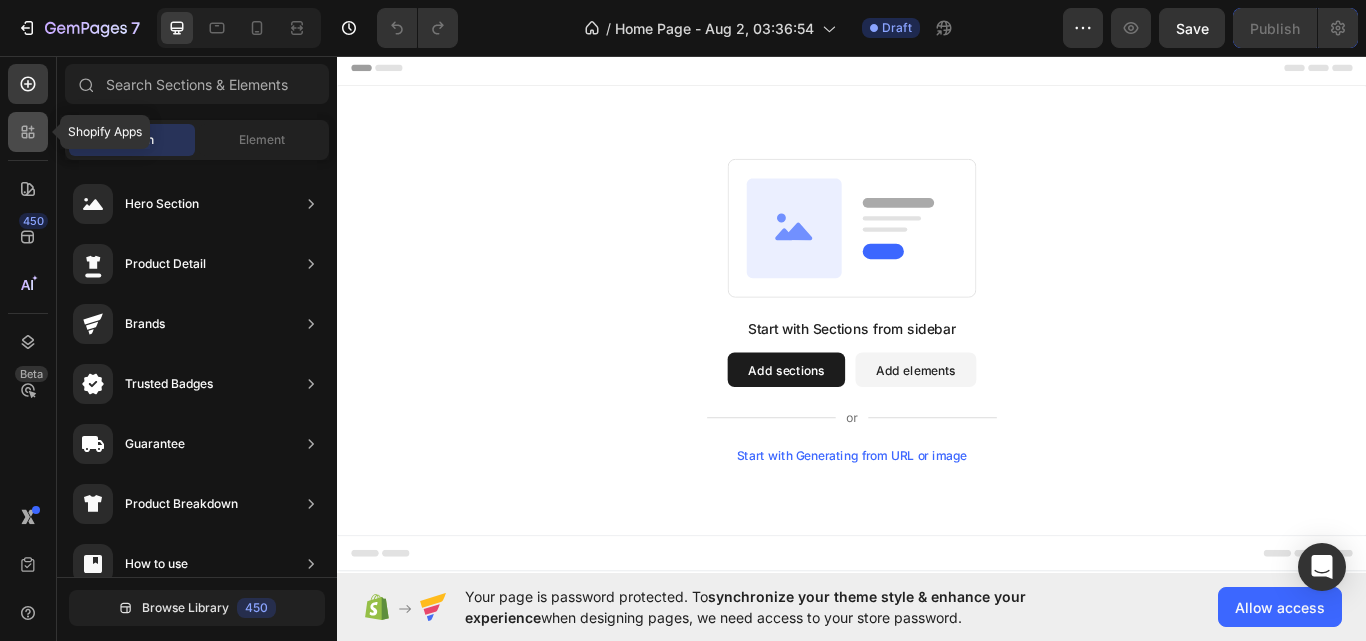 click 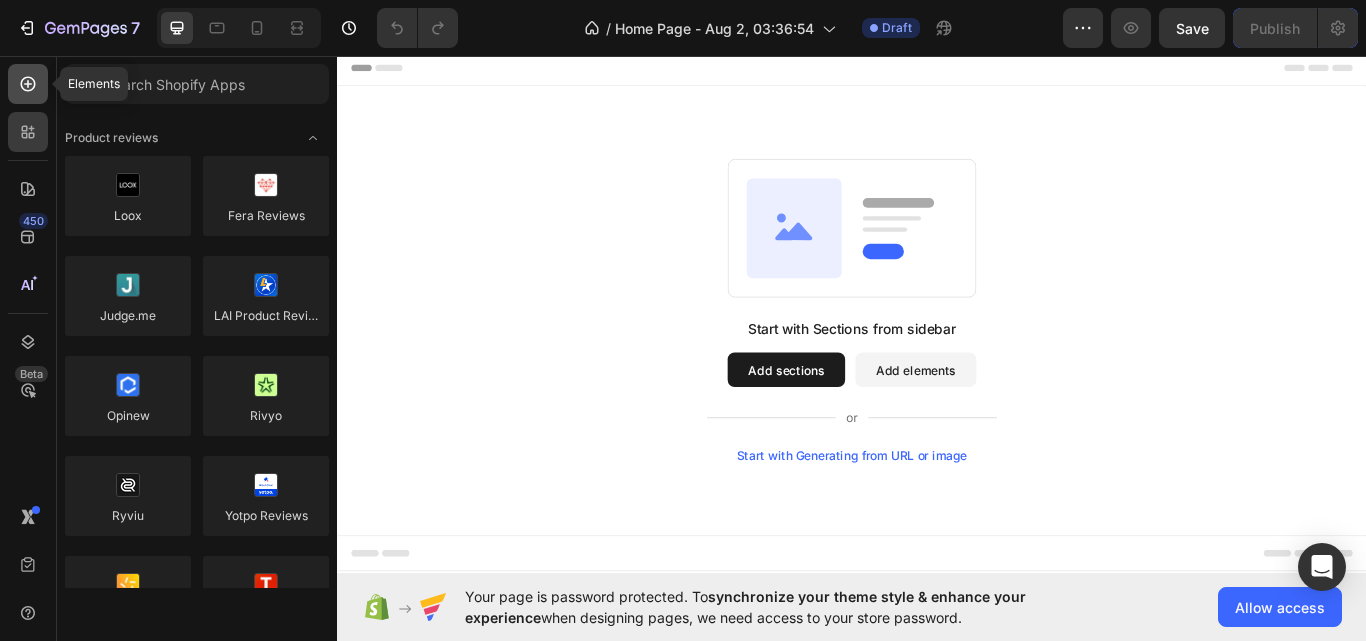 click 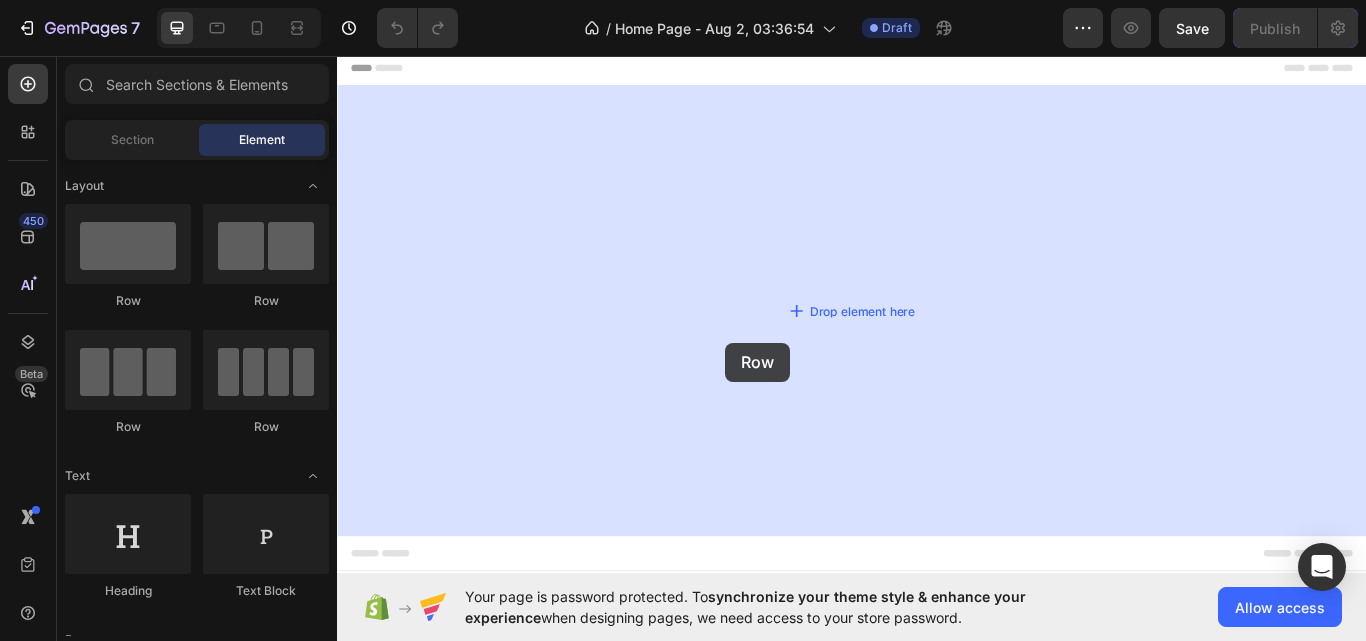 drag, startPoint x: 665, startPoint y: 305, endPoint x: 542, endPoint y: 282, distance: 125.13193 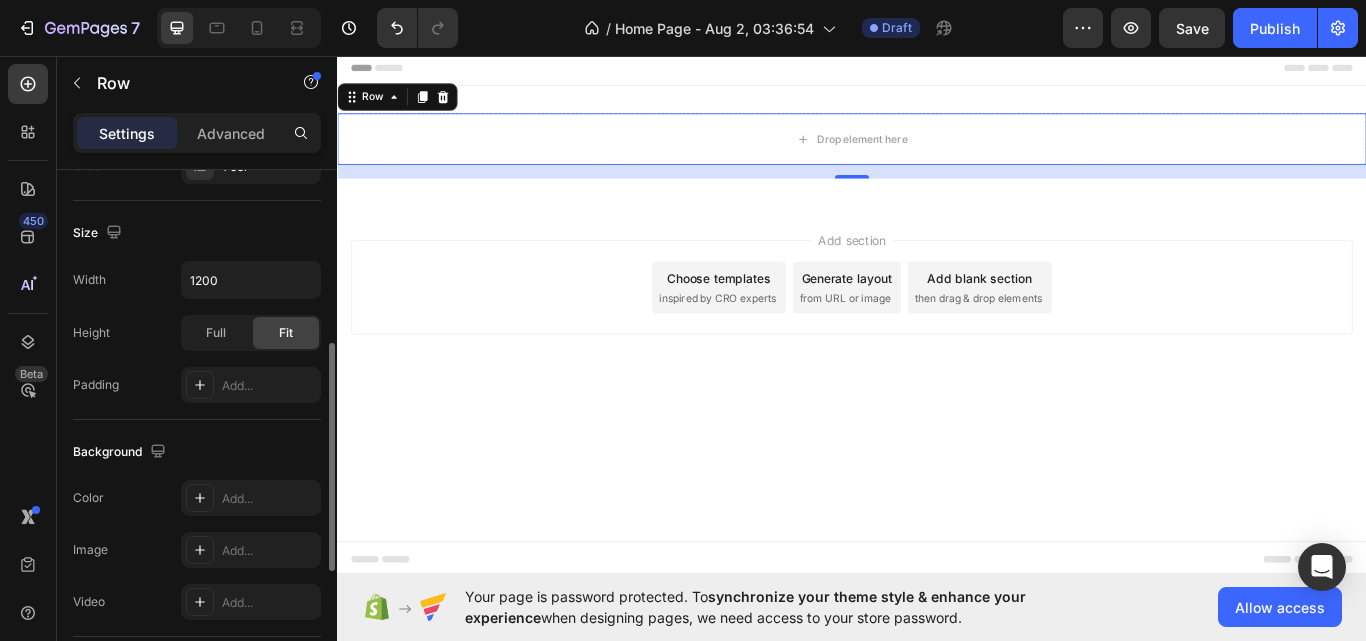 scroll, scrollTop: 0, scrollLeft: 0, axis: both 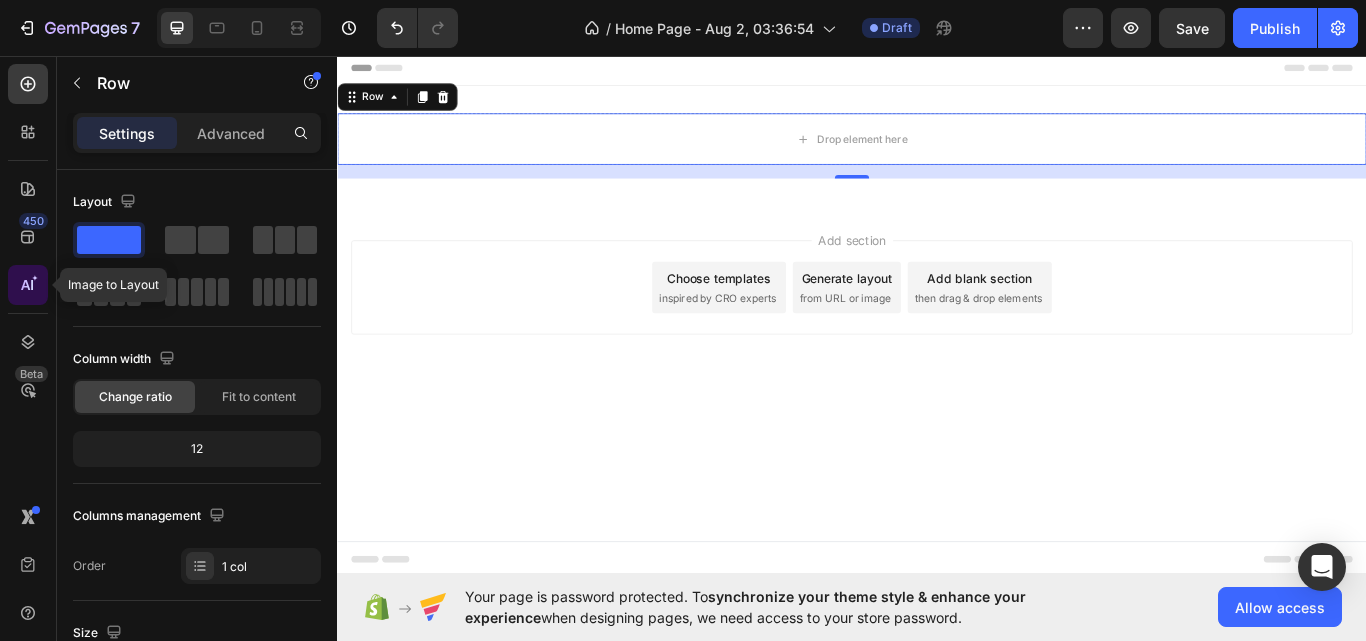 click 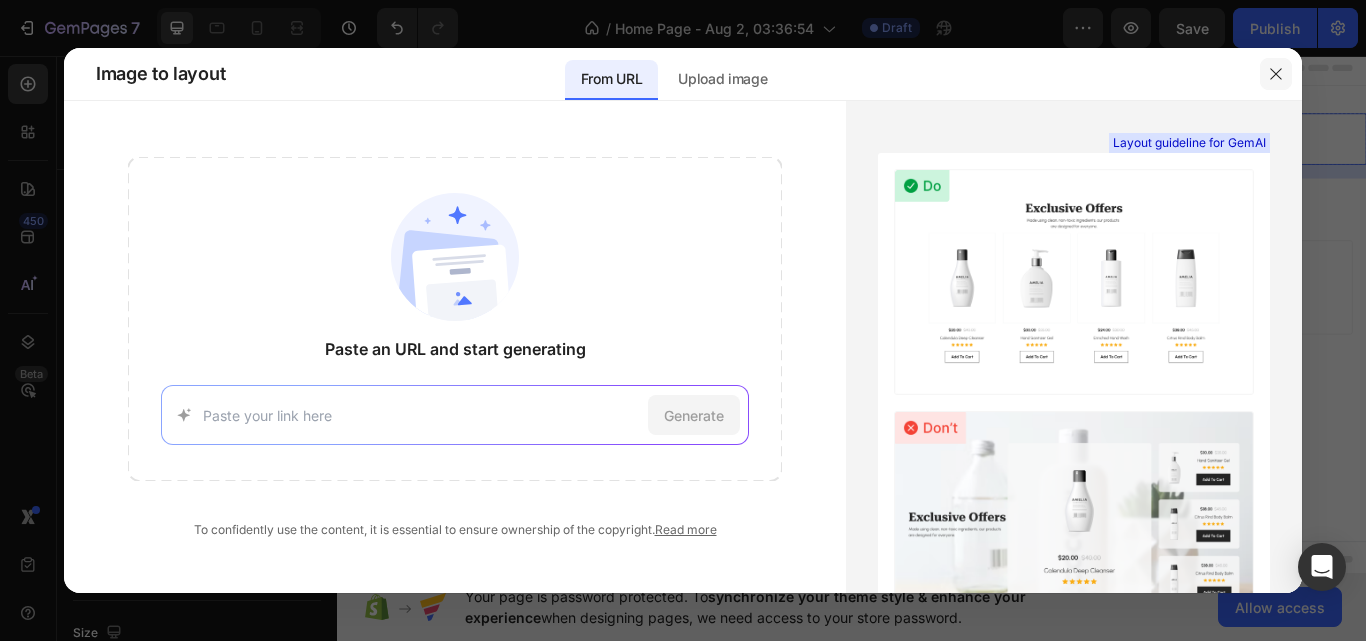 click 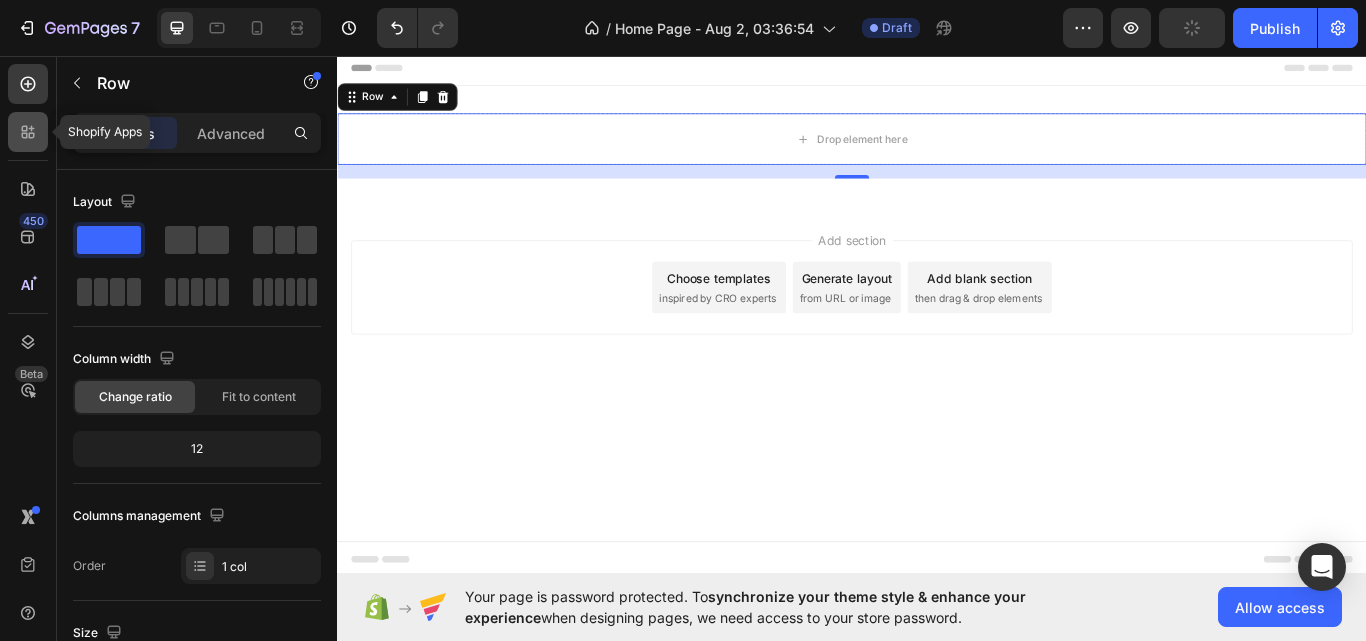 click 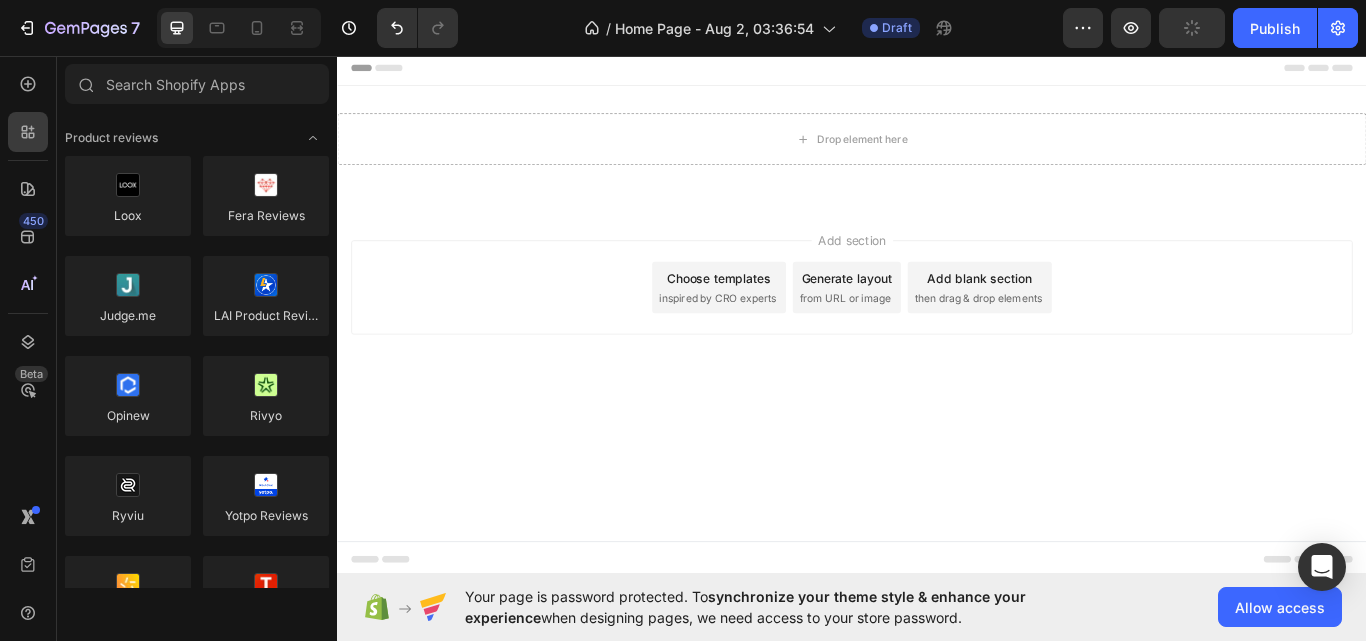 click on "450 Beta" at bounding box center [28, 348] 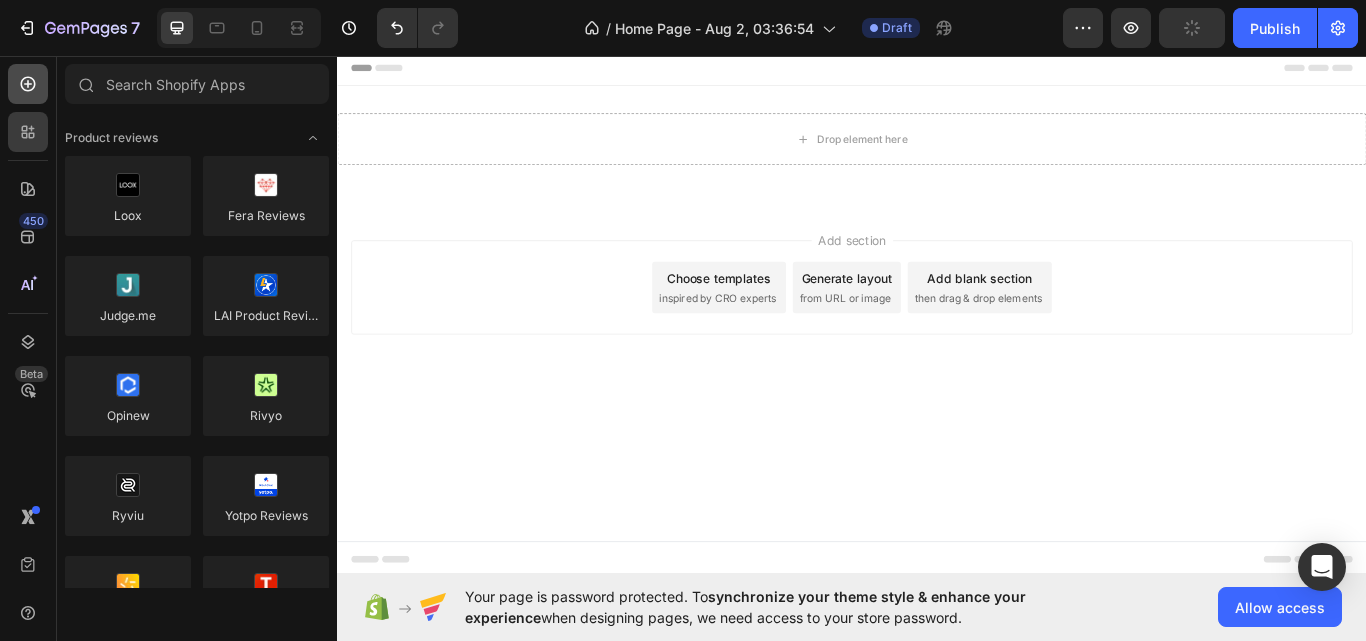 click 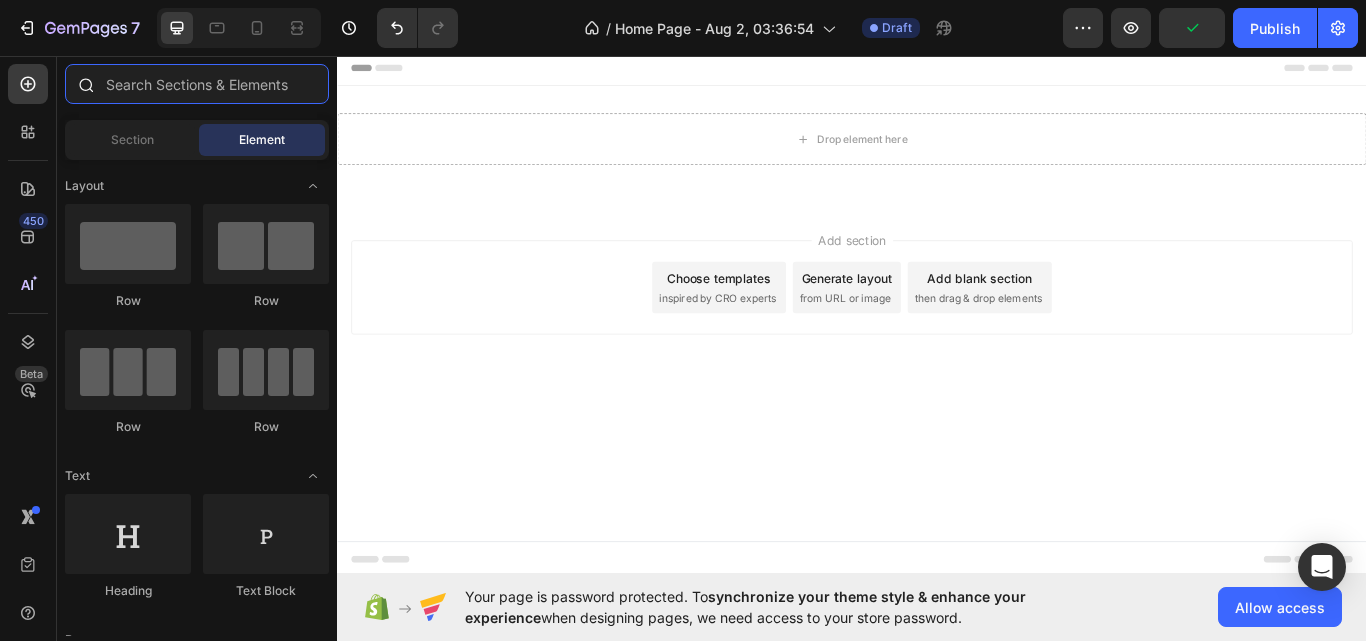 click at bounding box center (197, 84) 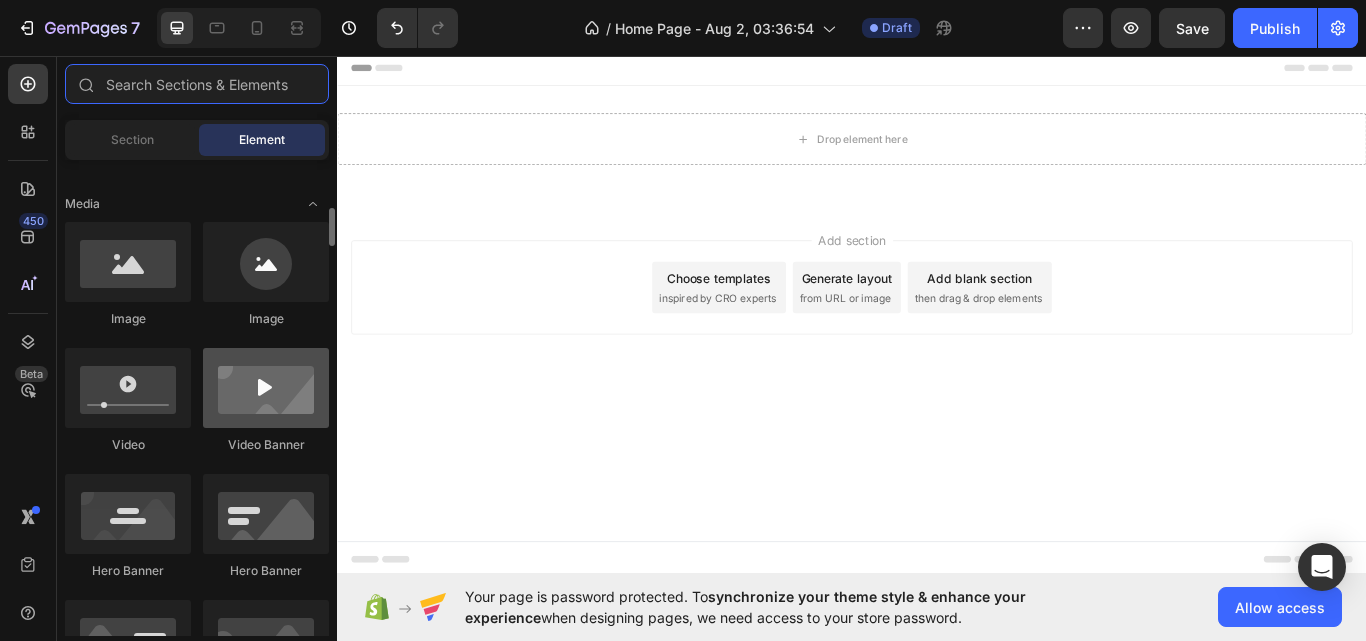 scroll, scrollTop: 700, scrollLeft: 0, axis: vertical 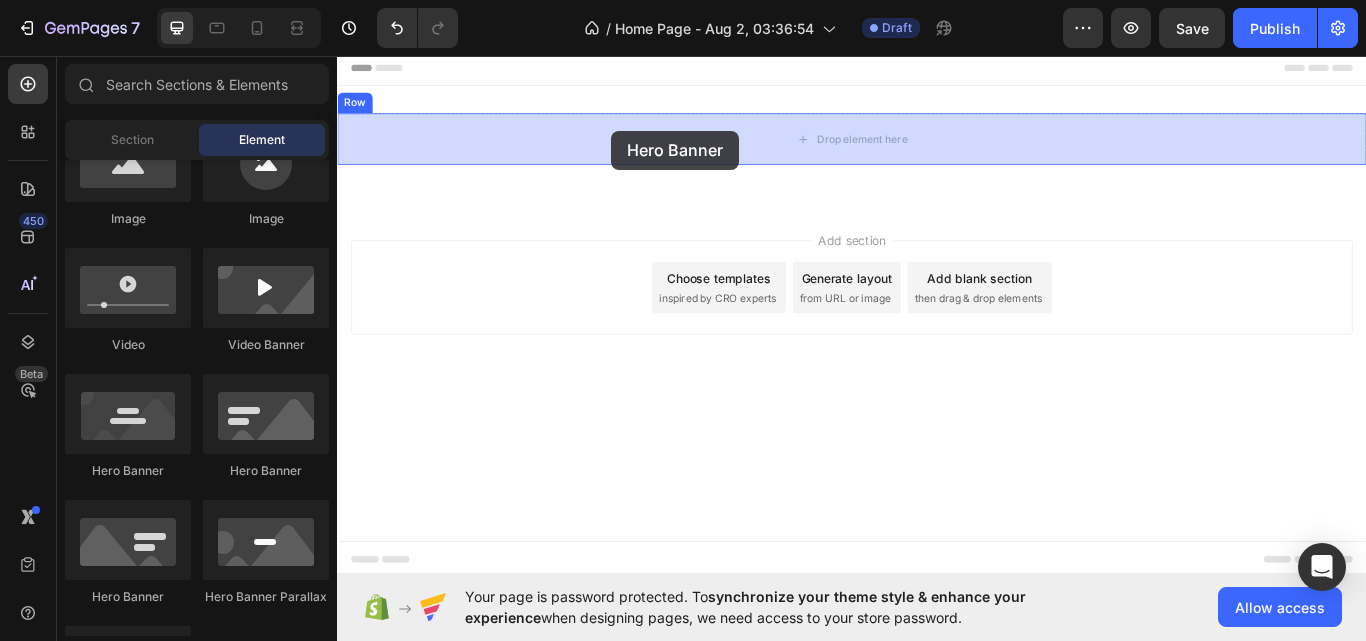 drag, startPoint x: 600, startPoint y: 494, endPoint x: 623, endPoint y: 195, distance: 299.8833 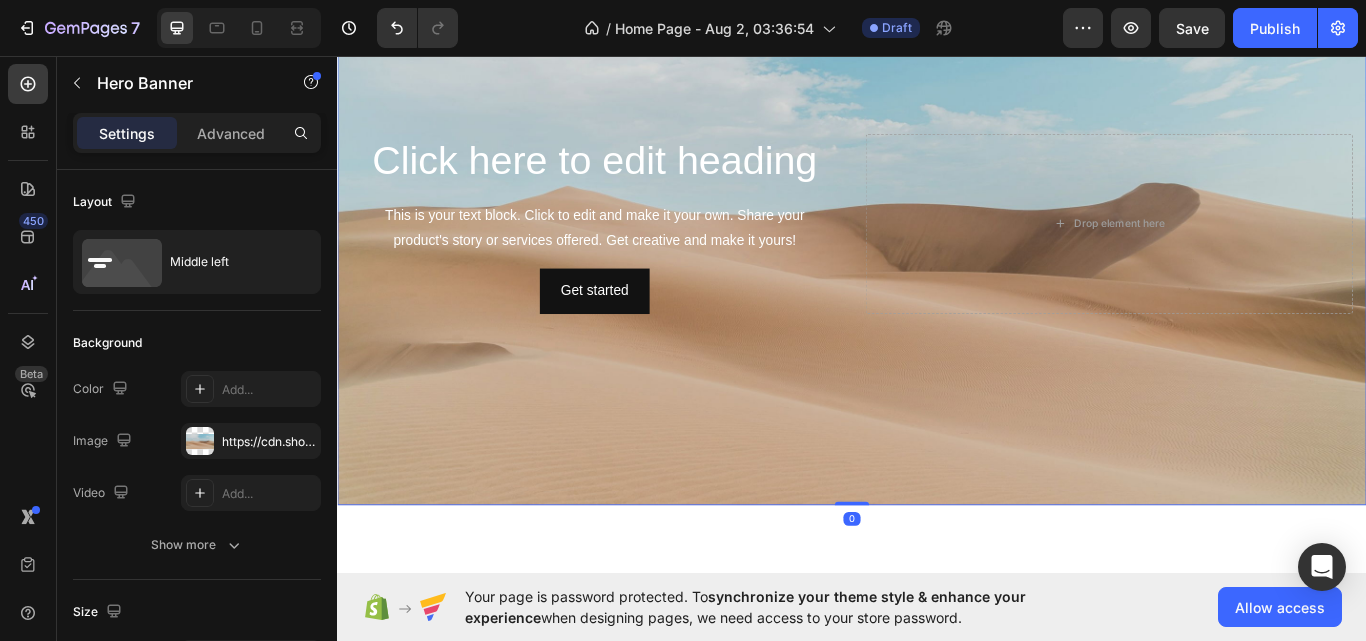 scroll, scrollTop: 0, scrollLeft: 0, axis: both 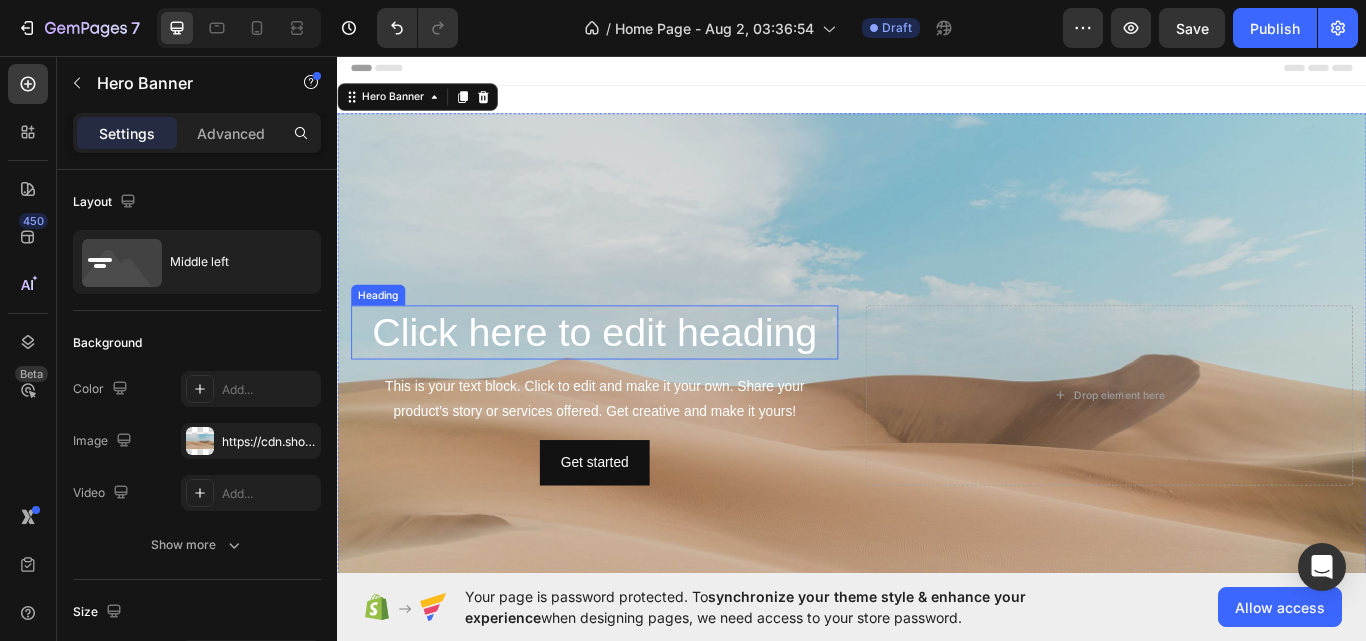 click on "Click here to edit heading" at bounding box center (637, 380) 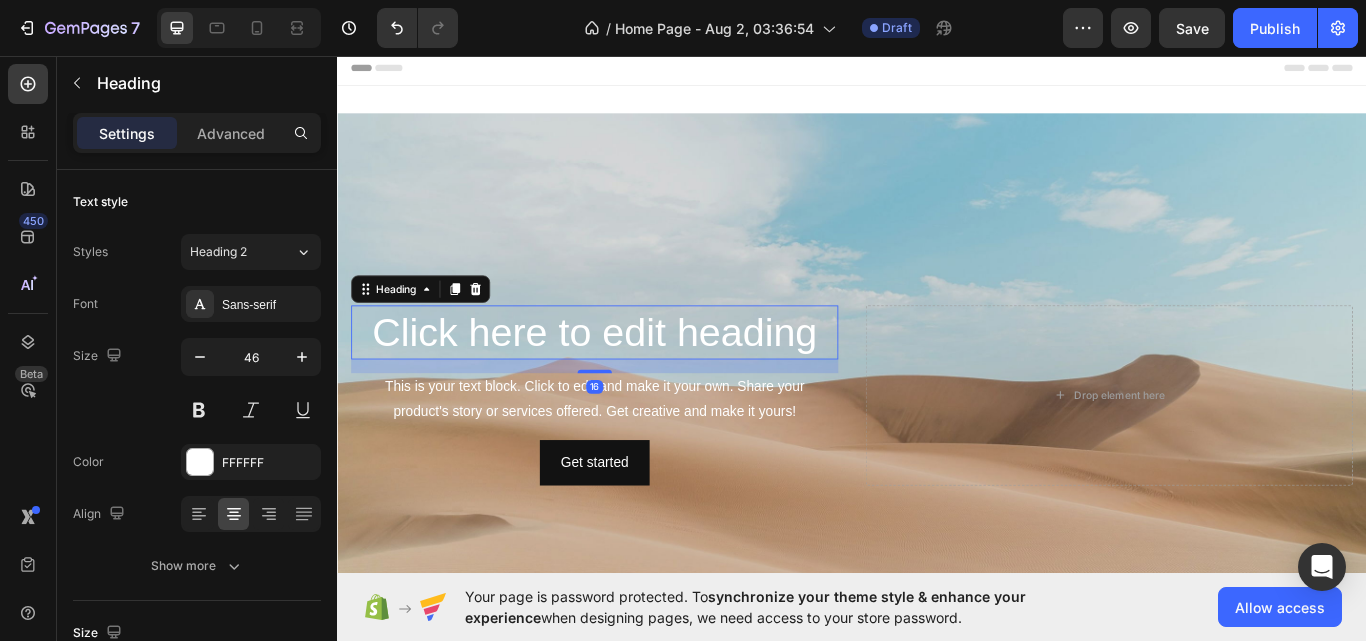 click on "Click here to edit heading" at bounding box center (637, 380) 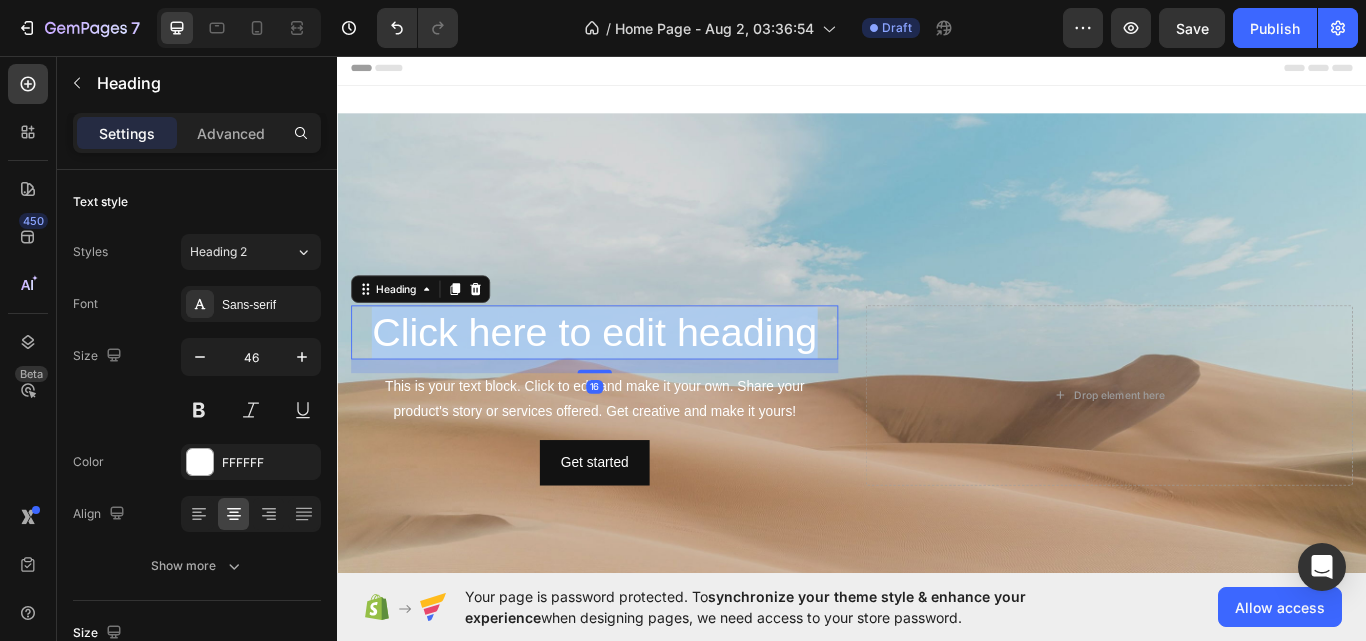 click on "Click here to edit heading" at bounding box center [637, 380] 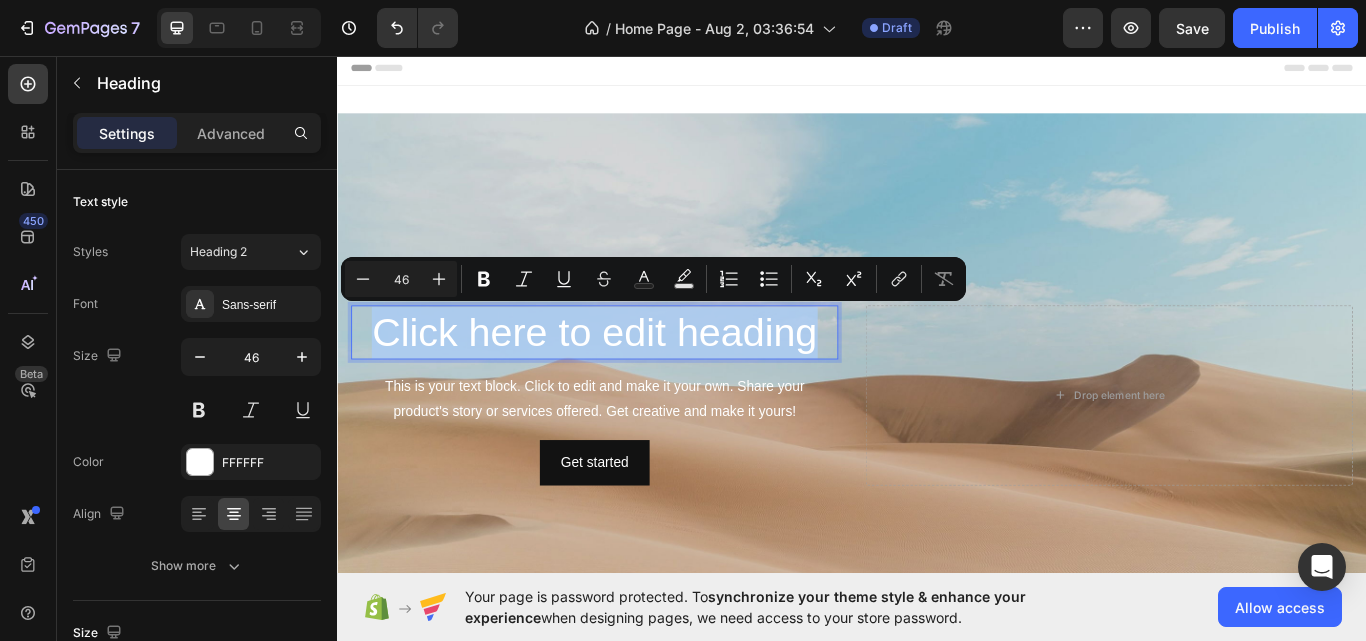 click on "Click here to edit heading" at bounding box center (637, 380) 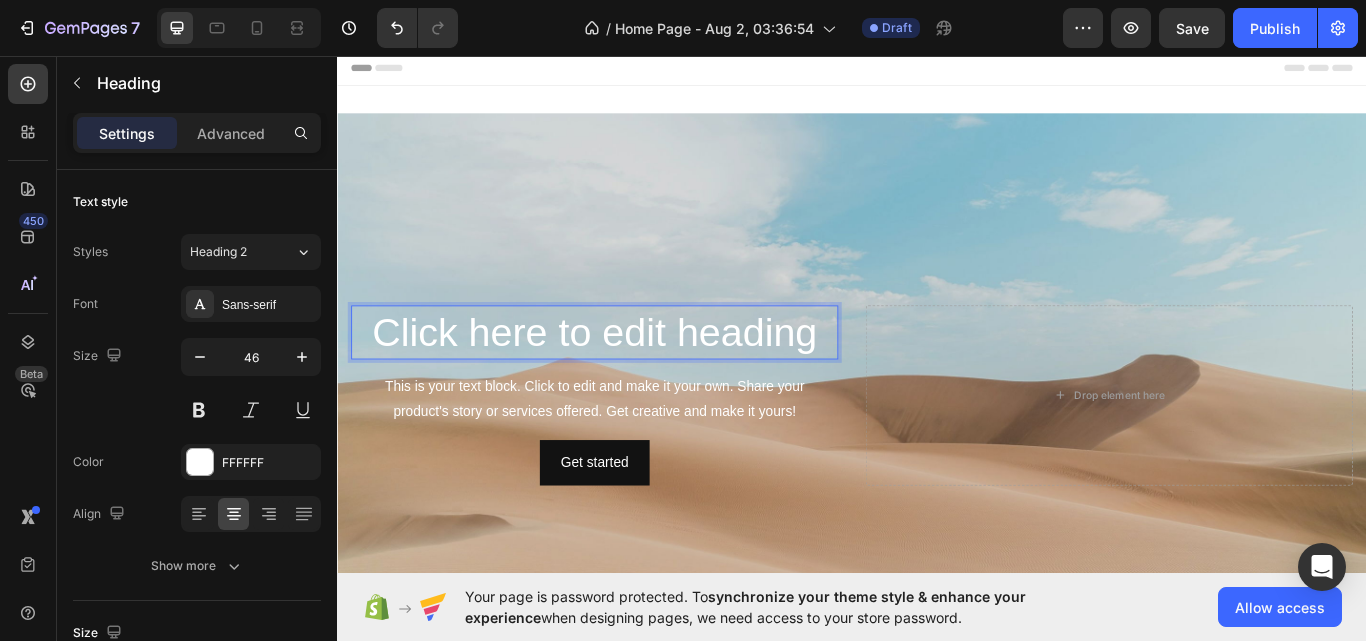 click on "Click here to edit heading" at bounding box center (637, 380) 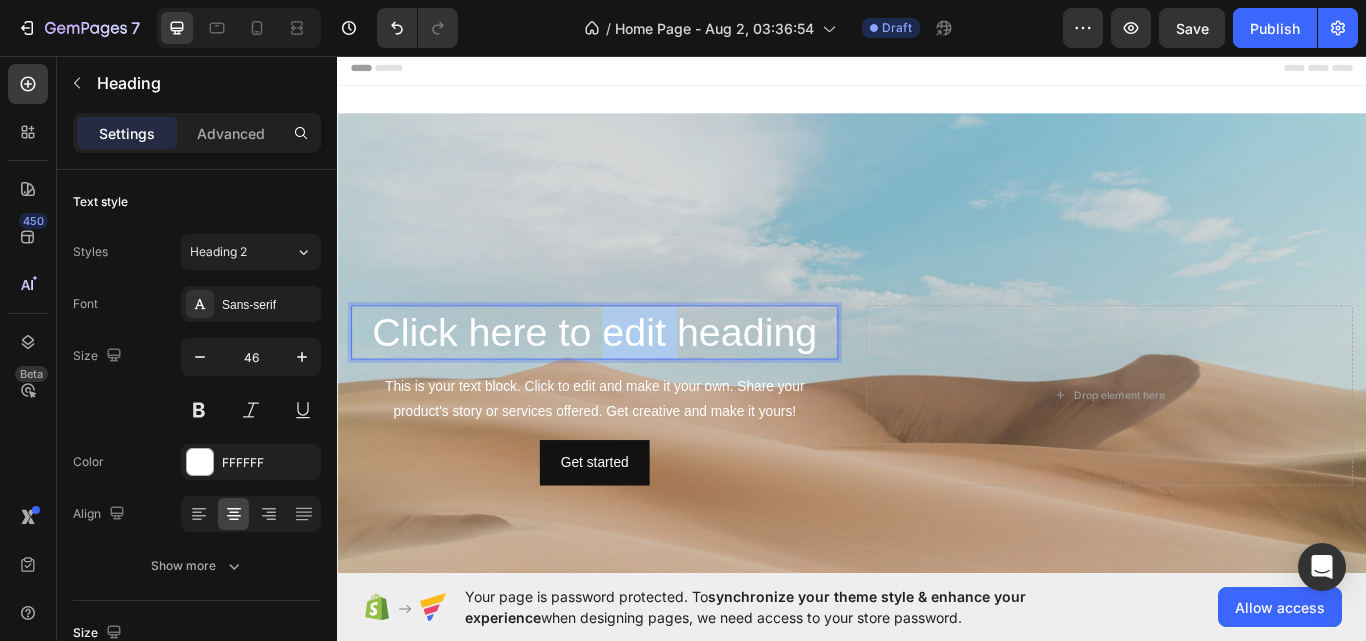 click on "Click here to edit heading" at bounding box center (637, 380) 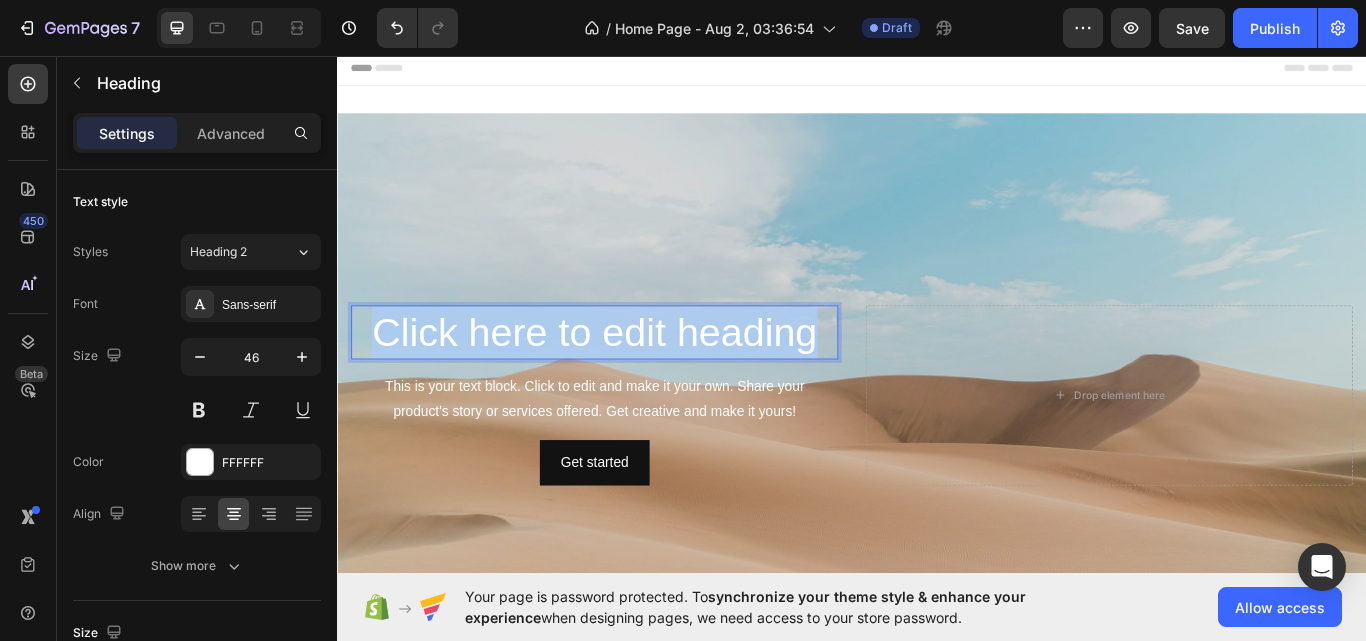 click on "Click here to edit heading" at bounding box center (637, 380) 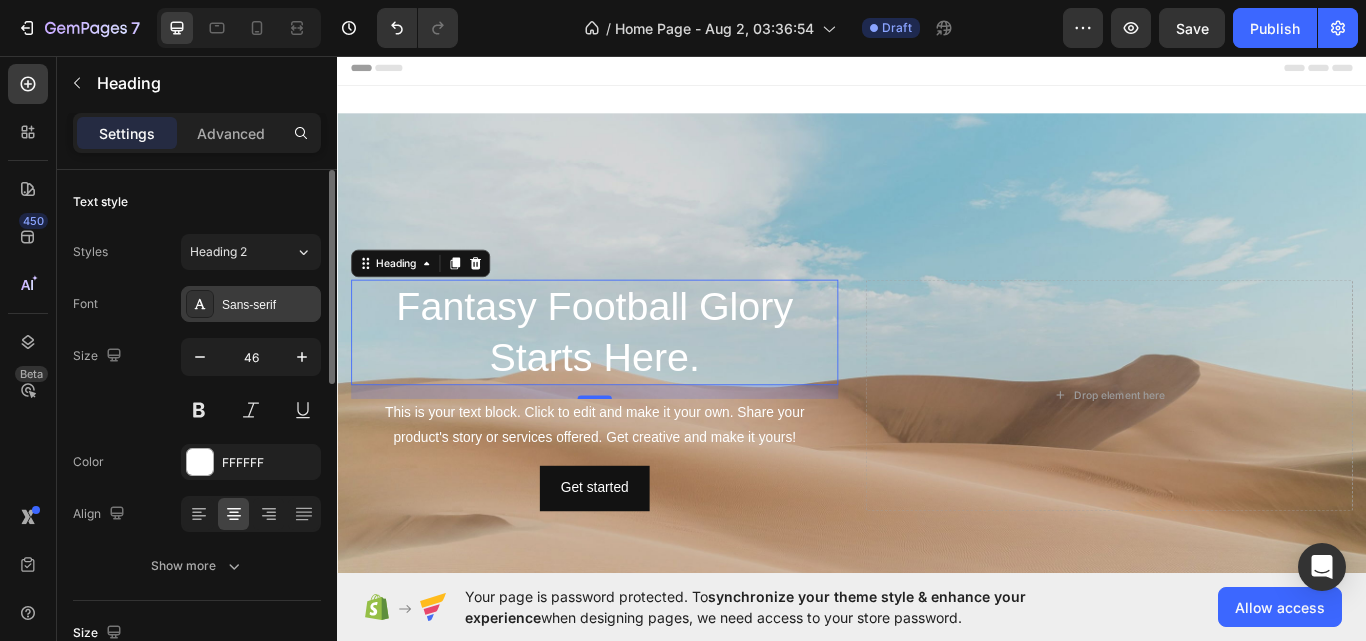 click on "Sans-serif" at bounding box center [269, 305] 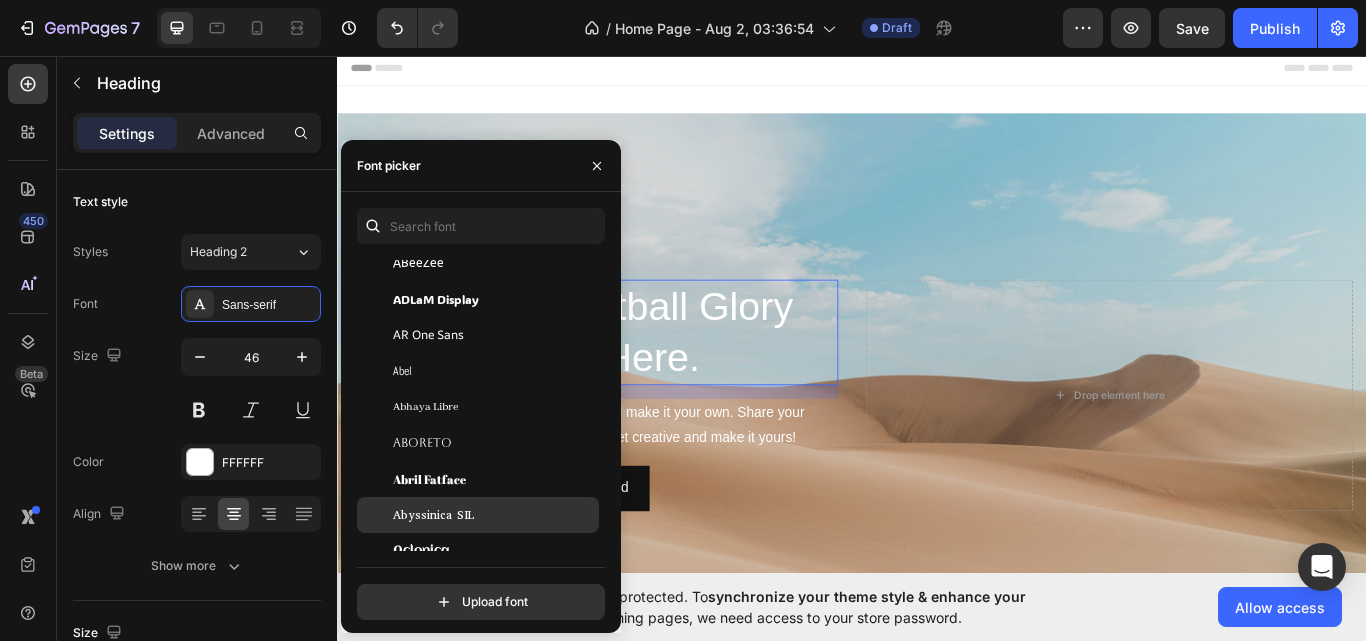 scroll, scrollTop: 200, scrollLeft: 0, axis: vertical 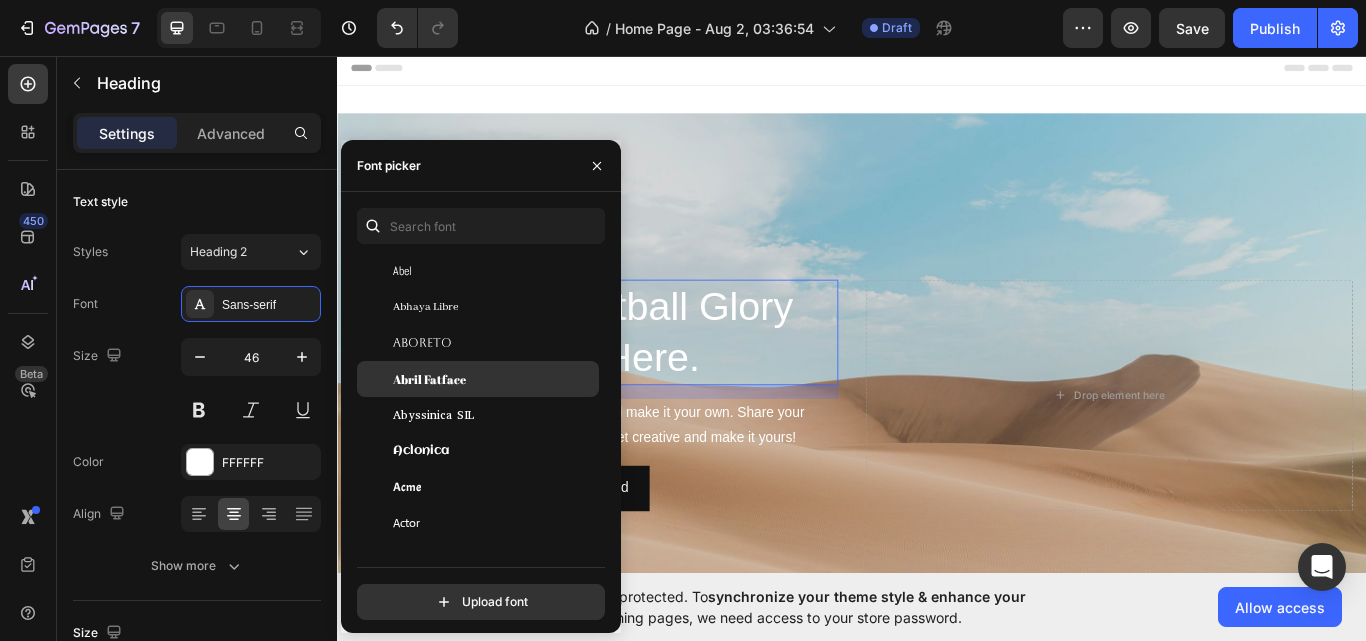click on "Abril Fatface" at bounding box center [429, 379] 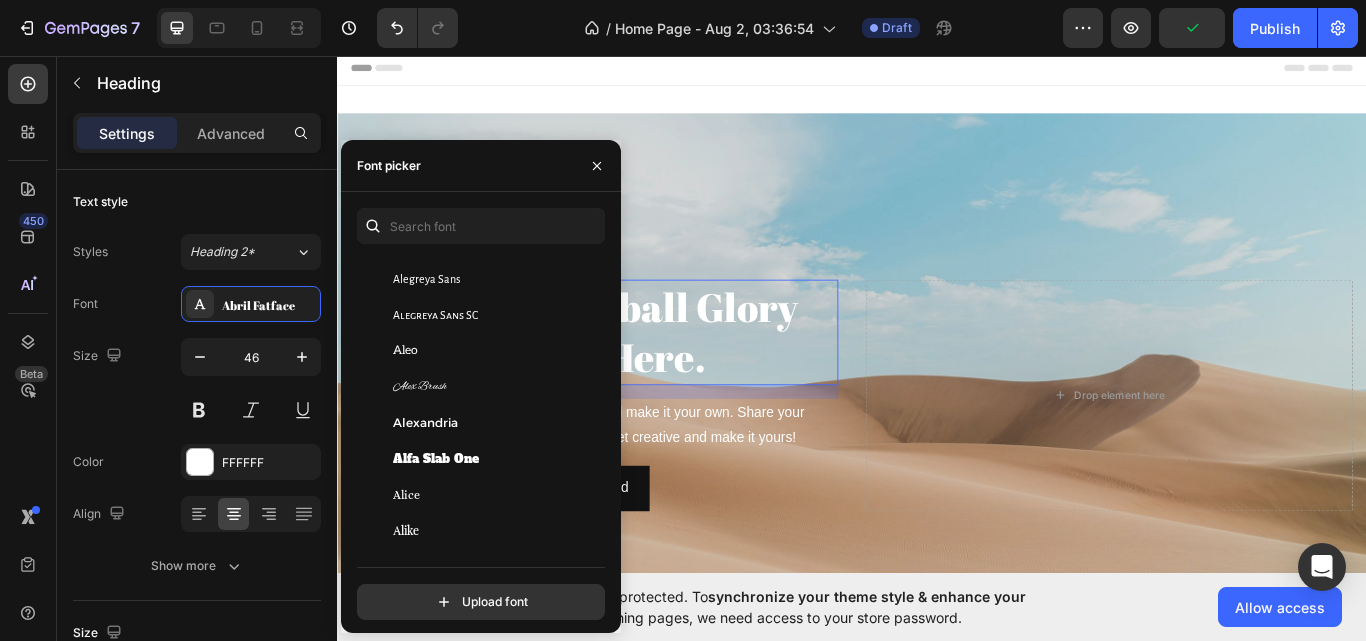 scroll, scrollTop: 1400, scrollLeft: 0, axis: vertical 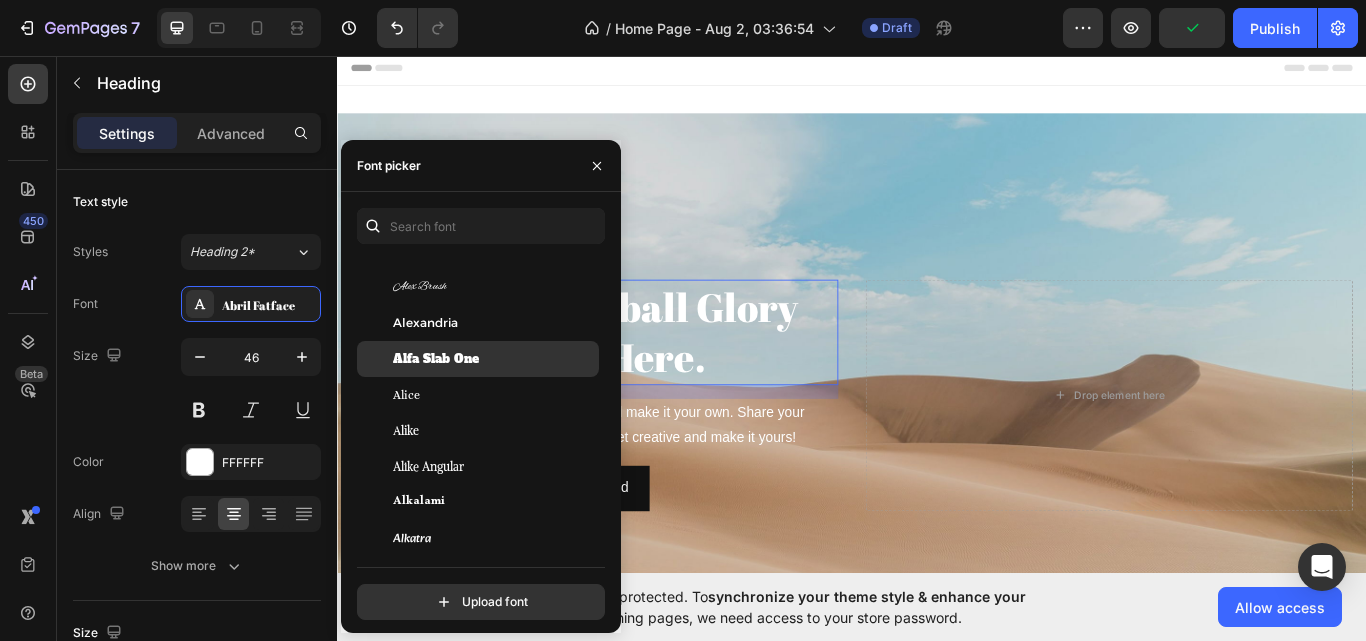 click on "Alfa Slab One" at bounding box center [436, 359] 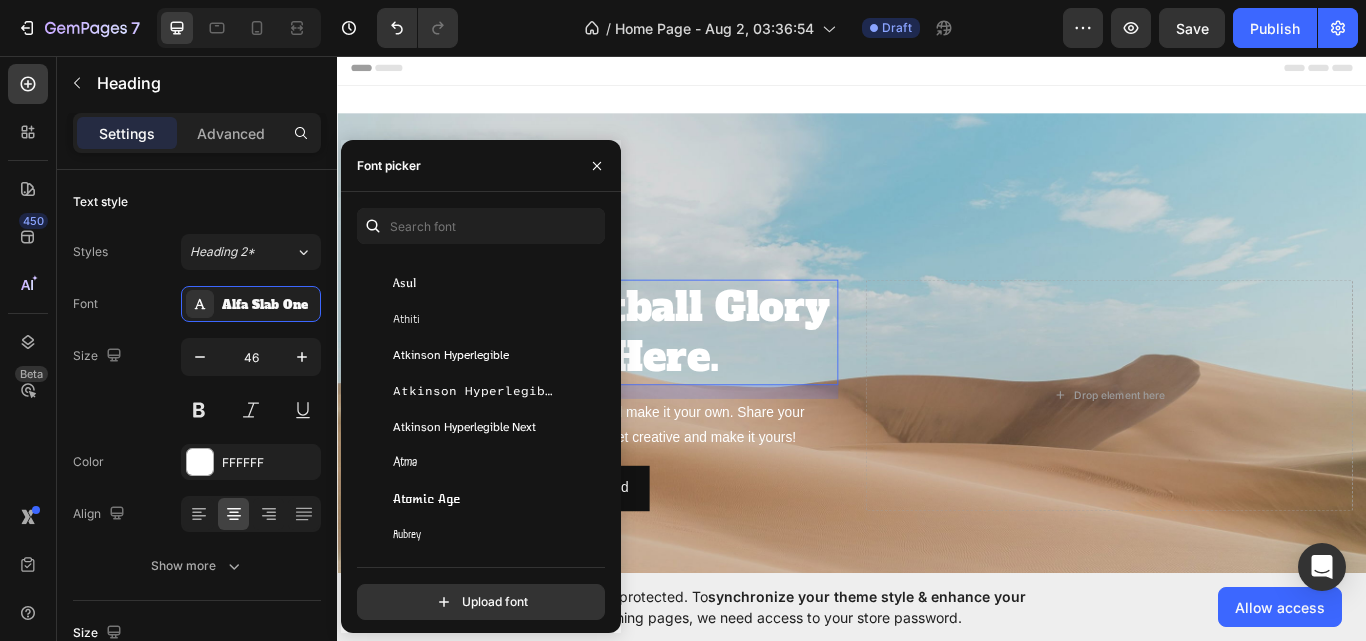 scroll, scrollTop: 4300, scrollLeft: 0, axis: vertical 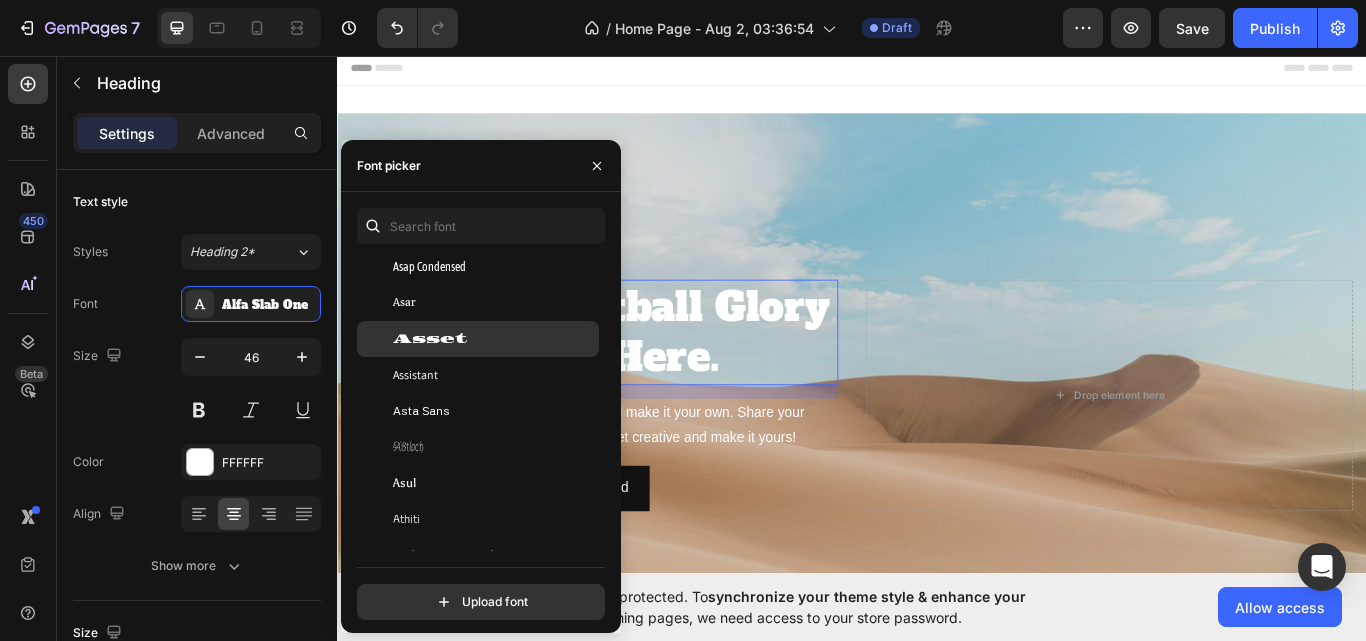 click on "Asset" at bounding box center [430, 339] 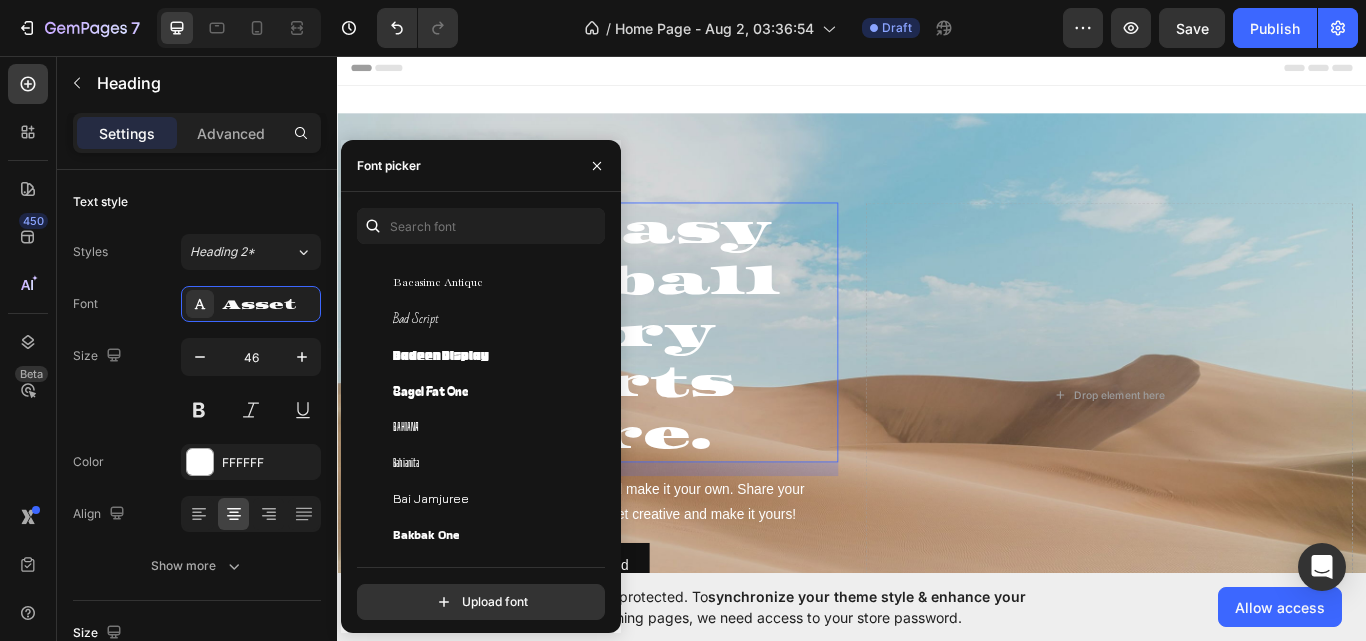 scroll, scrollTop: 5500, scrollLeft: 0, axis: vertical 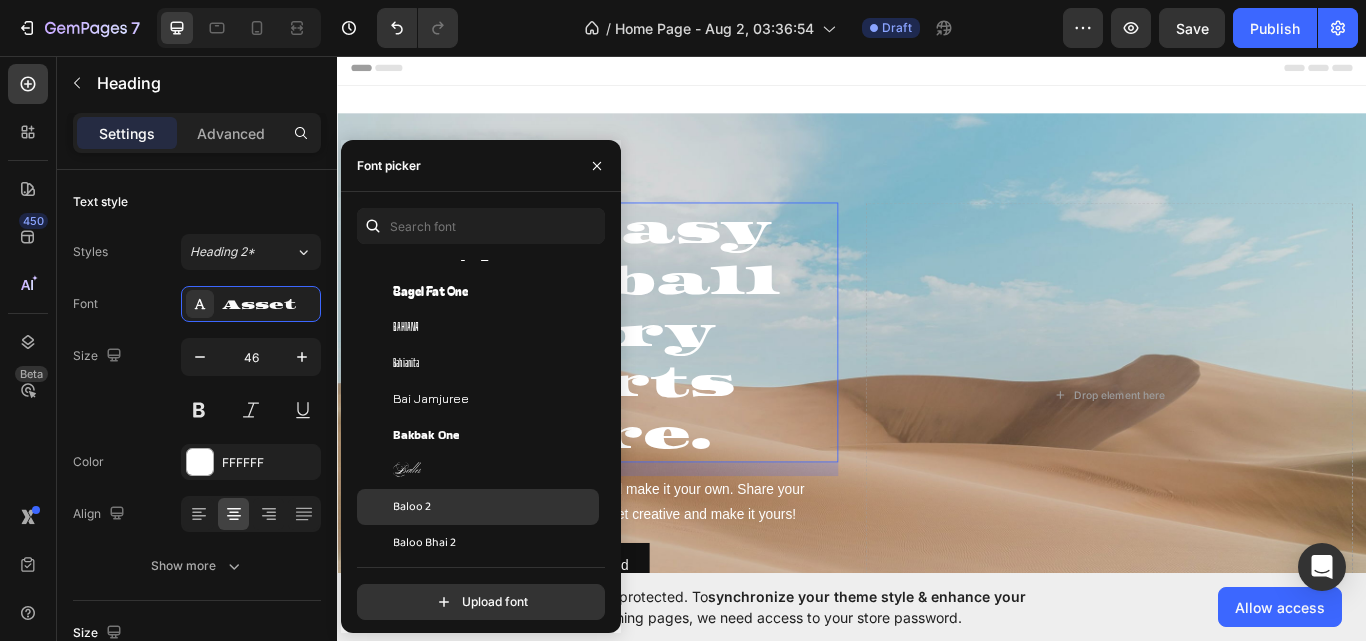 click on "Baloo 2" at bounding box center (494, 507) 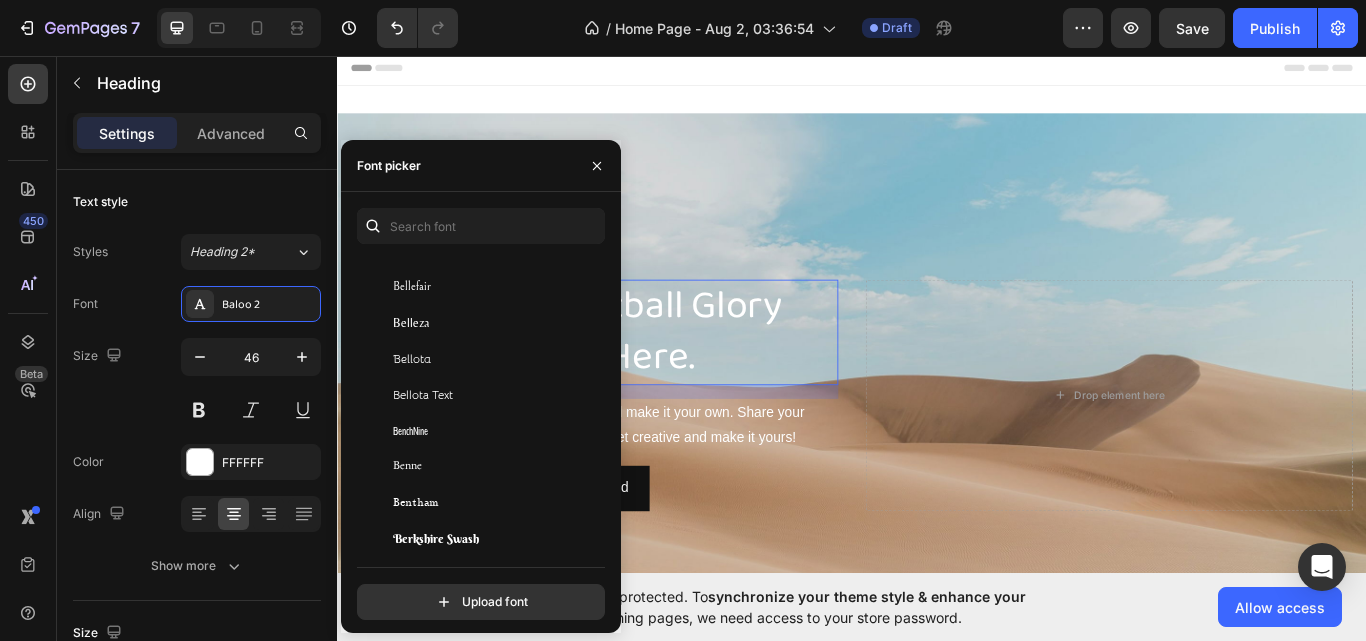scroll, scrollTop: 7200, scrollLeft: 0, axis: vertical 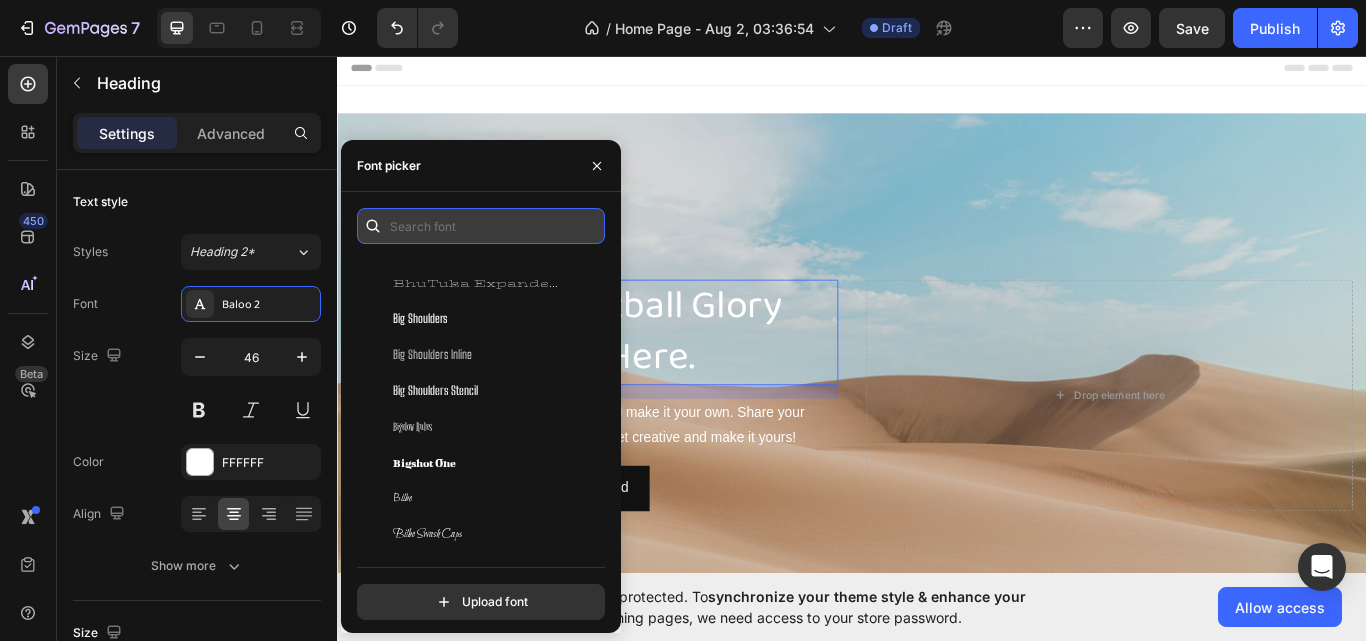 click at bounding box center (481, 226) 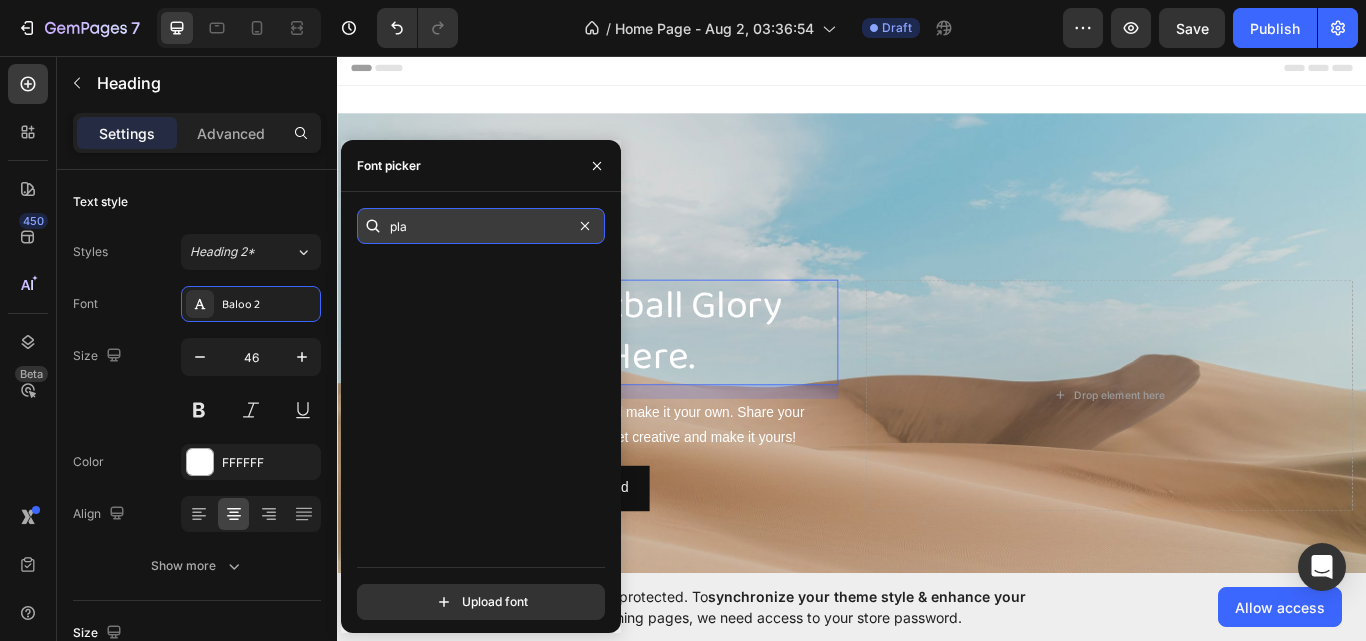 scroll, scrollTop: 0, scrollLeft: 0, axis: both 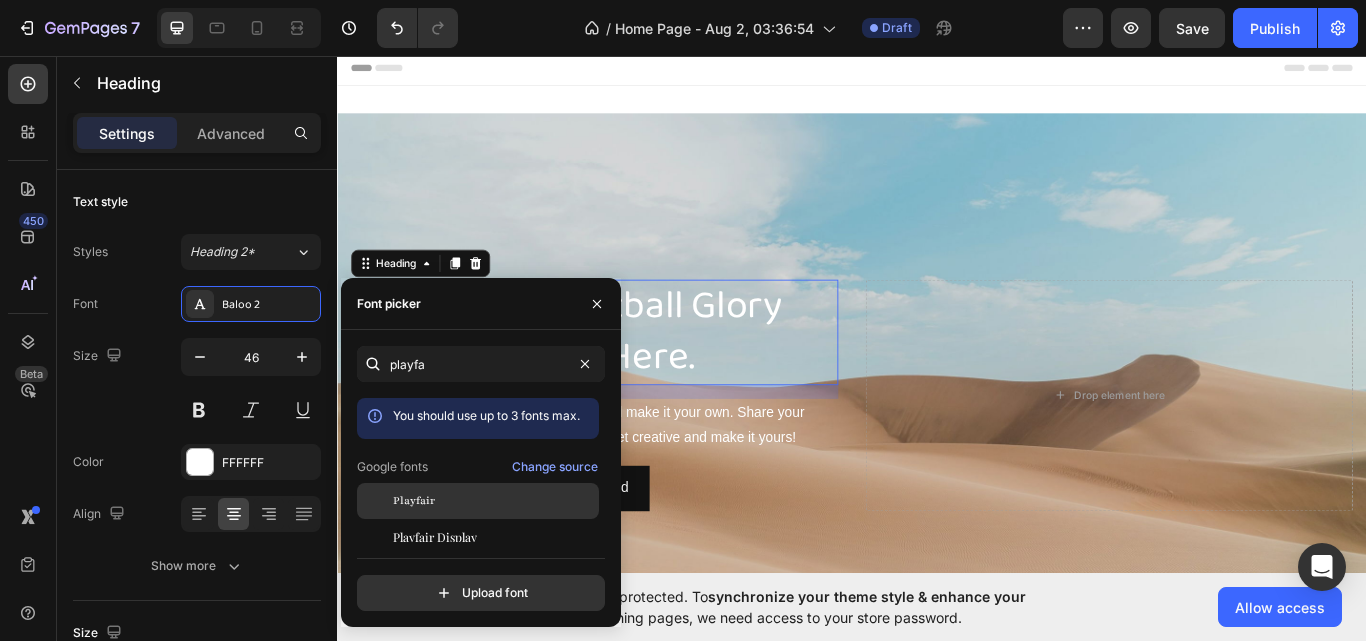 click on "Playfair" at bounding box center (494, 501) 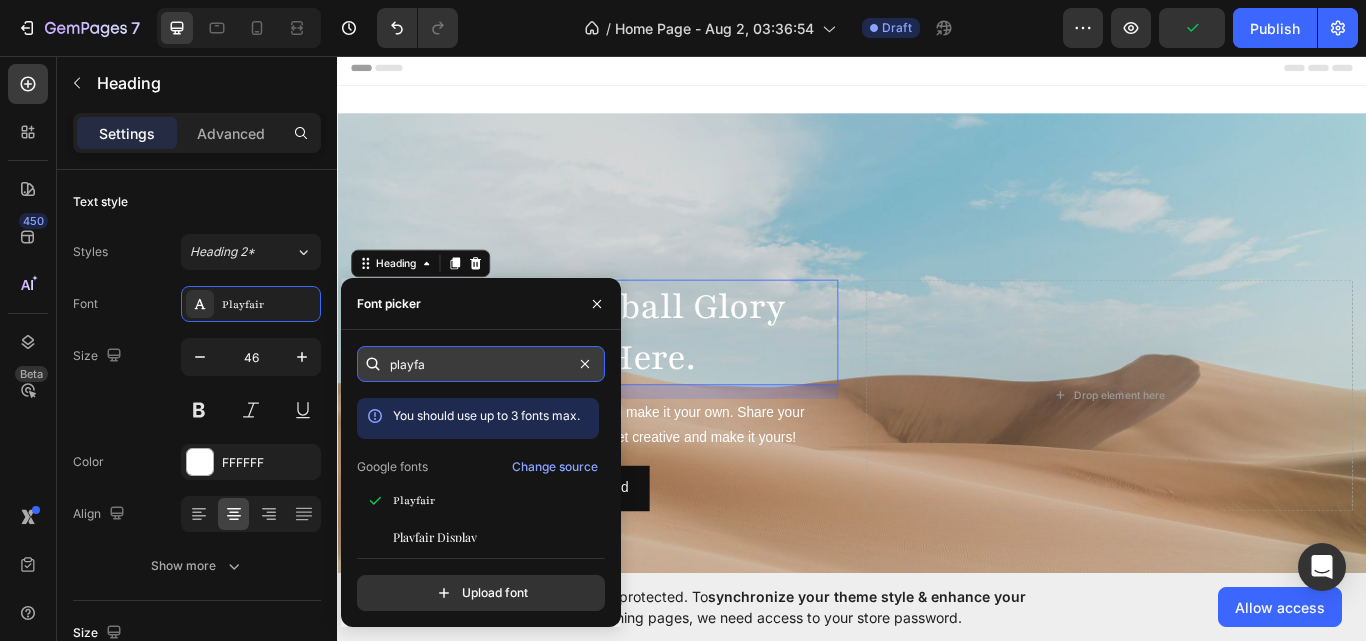 click on "playfa" at bounding box center [481, 364] 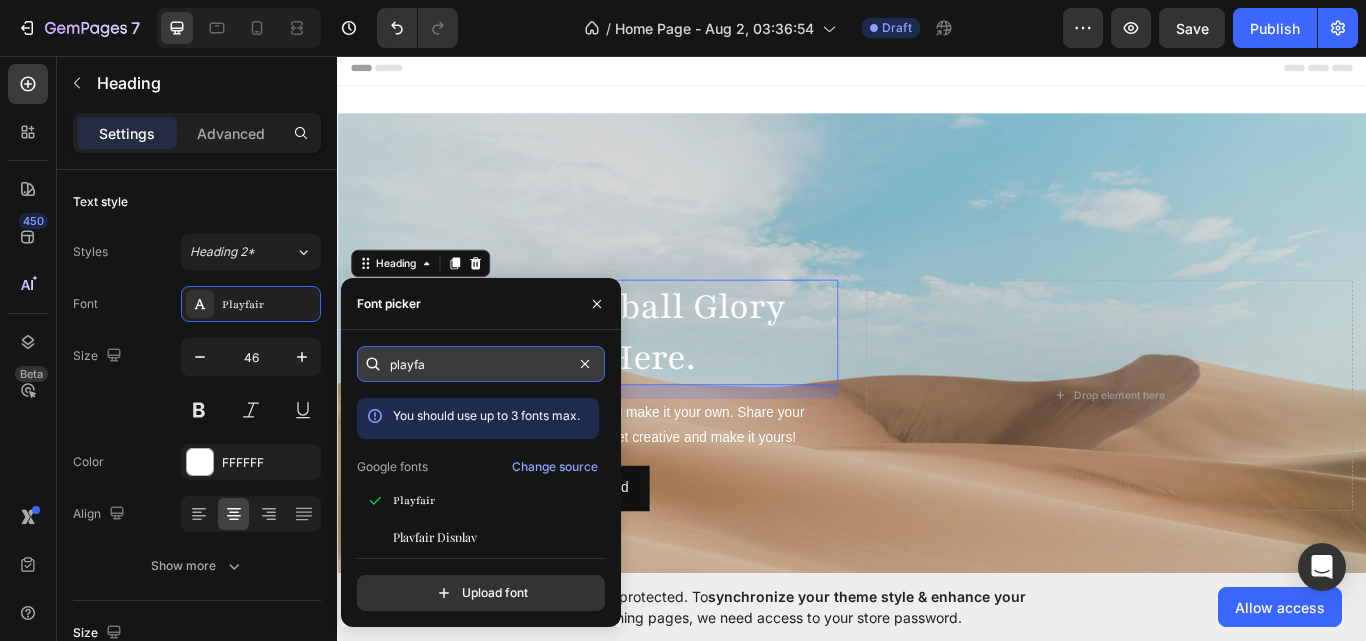 paste on "fantasy football glory starts here." 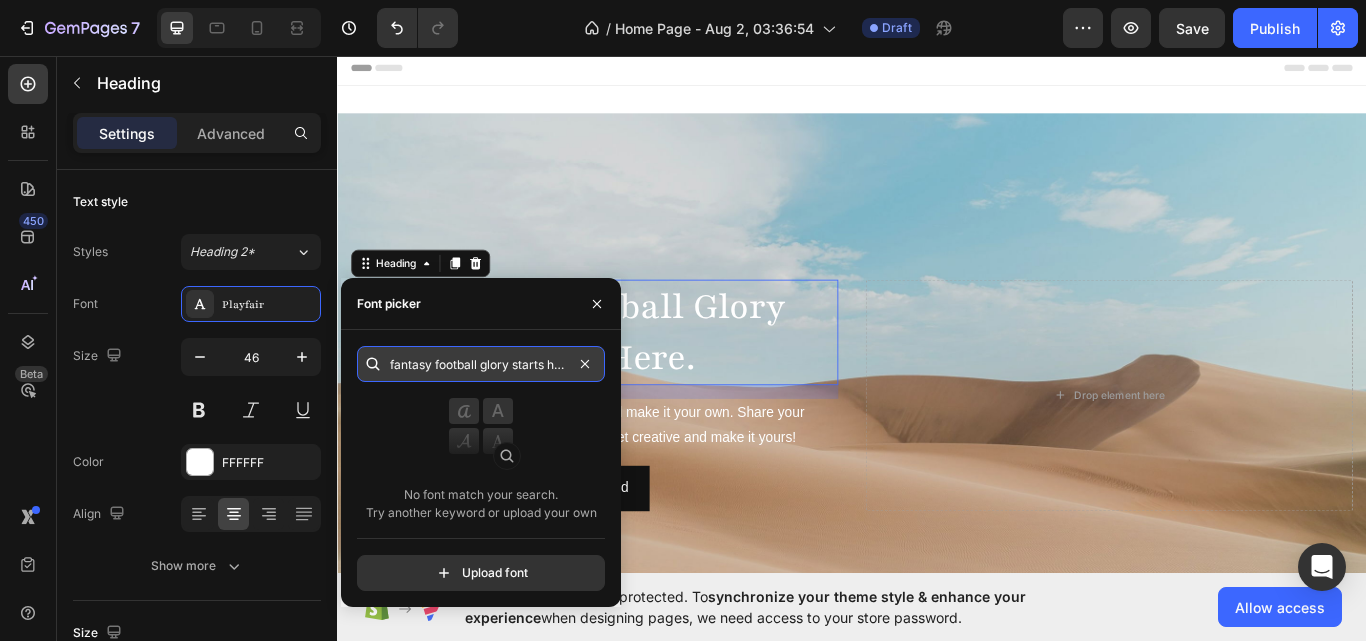 scroll, scrollTop: 0, scrollLeft: 13, axis: horizontal 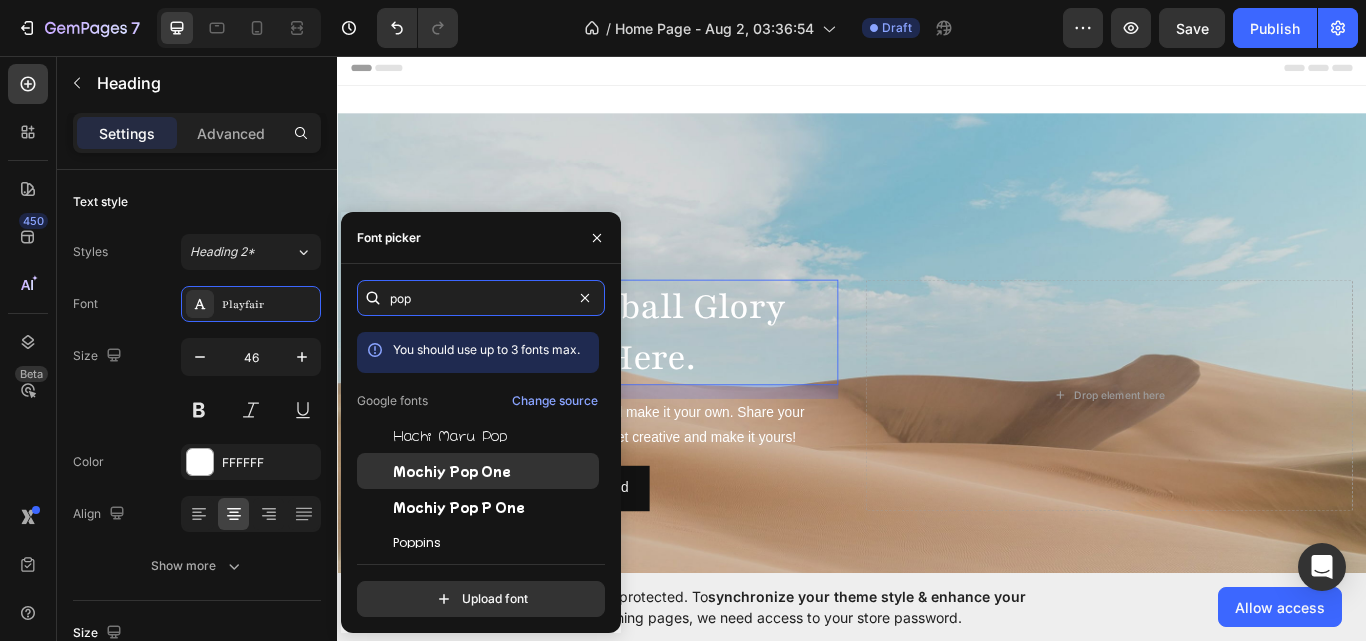 type on "pop" 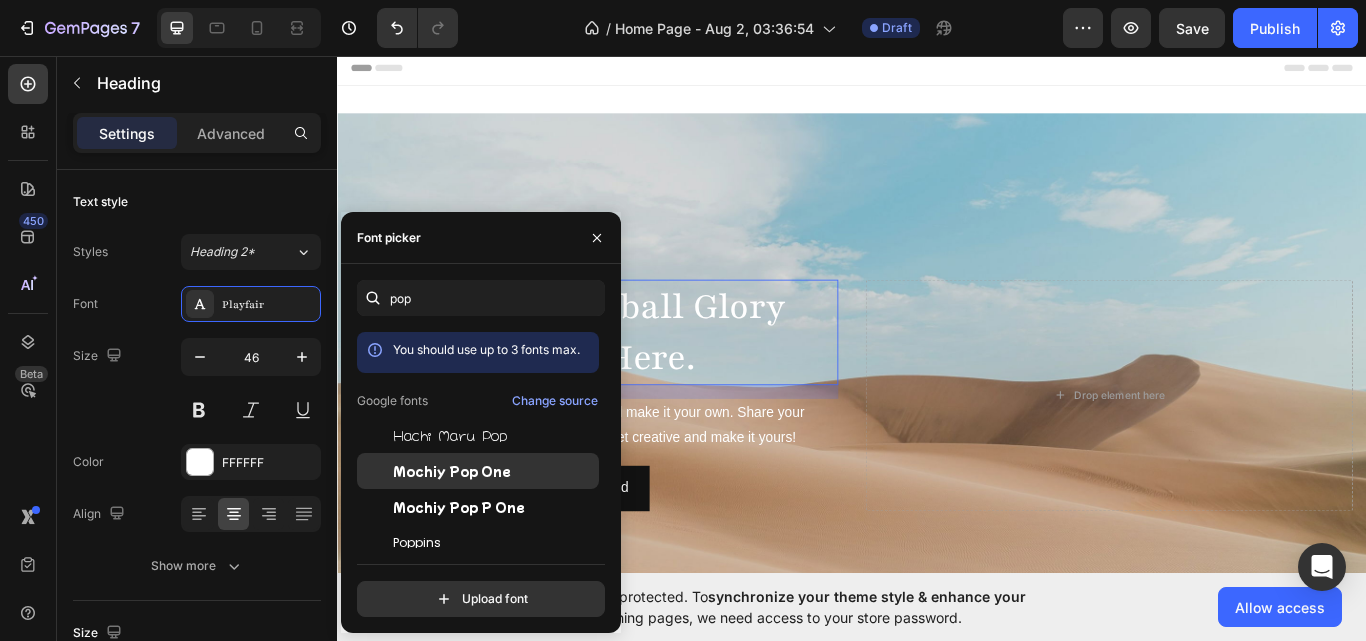 click on "Mochiy Pop One" at bounding box center [452, 471] 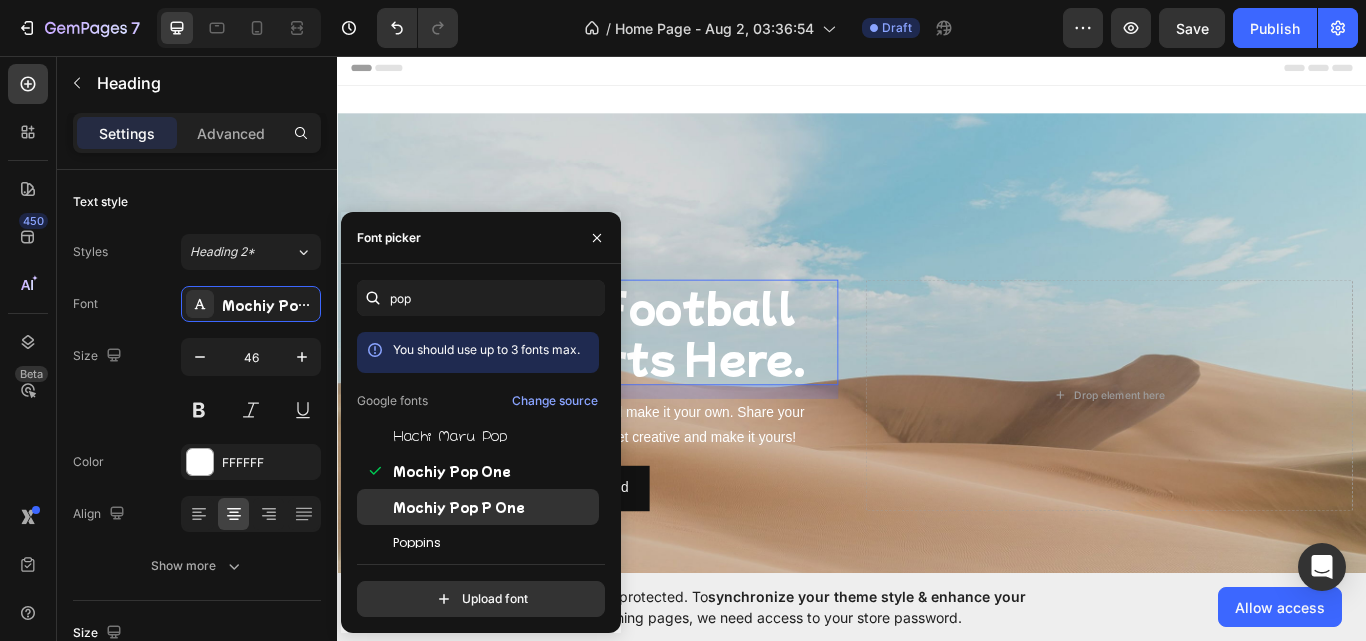 click on "Mochiy Pop P One" at bounding box center (459, 507) 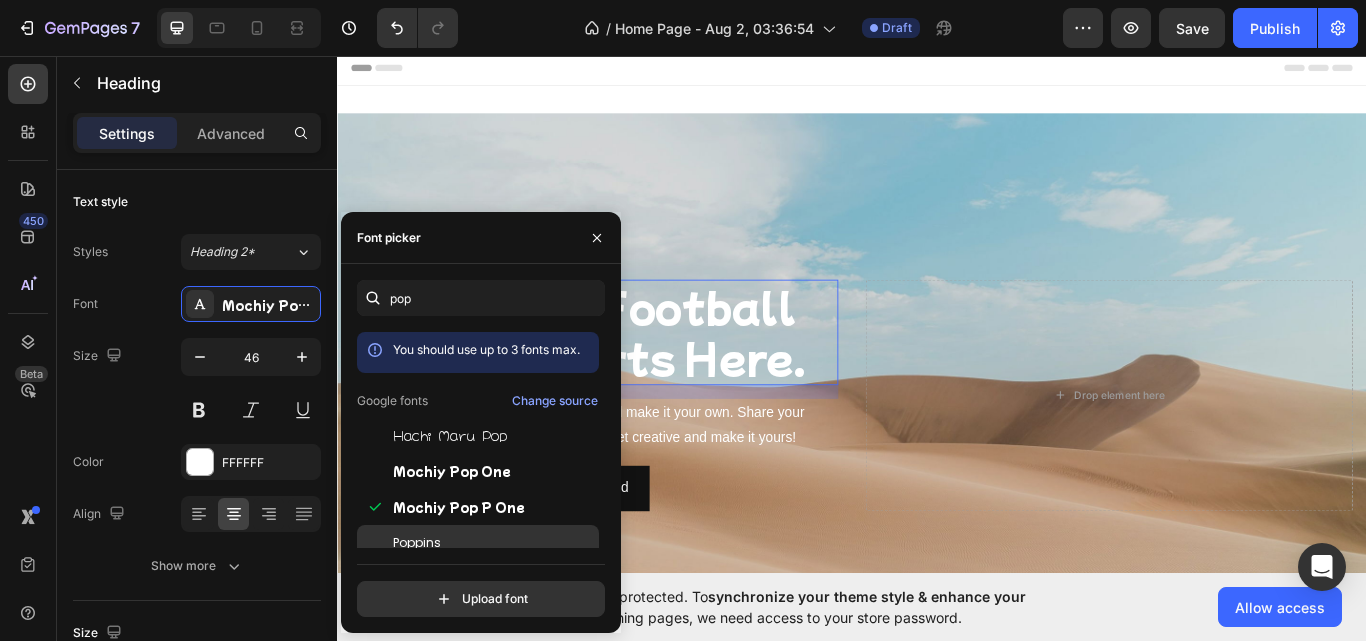 click on "Poppins" 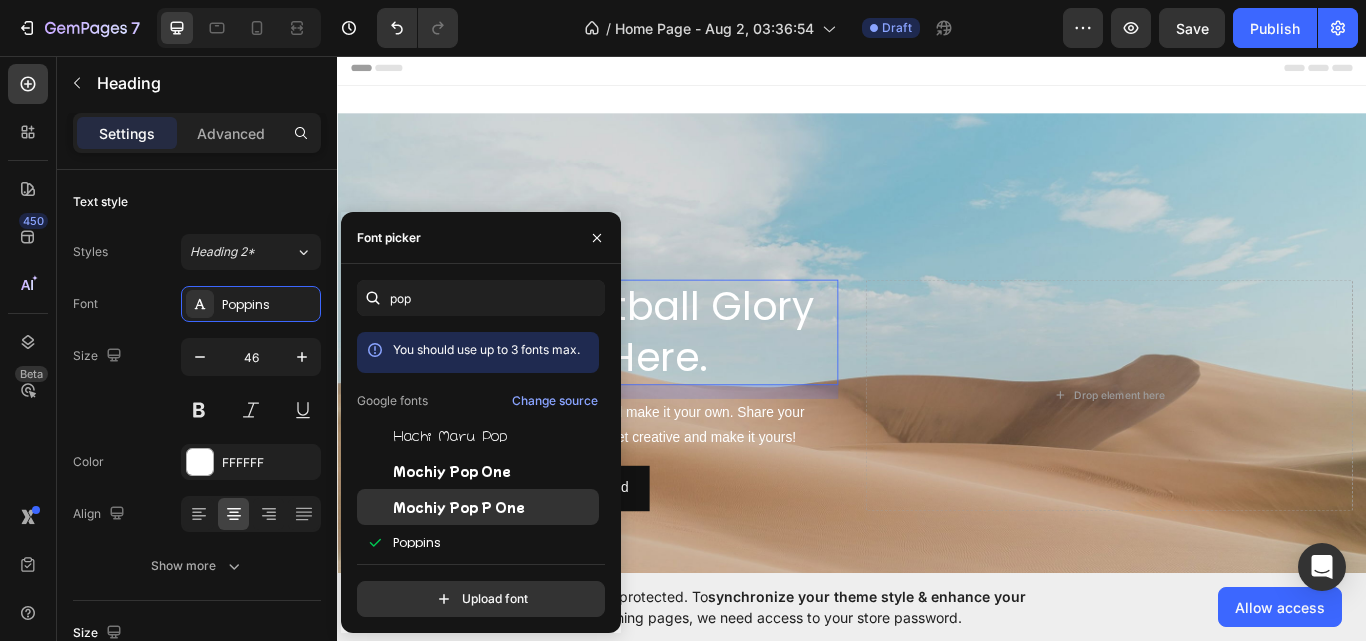 scroll, scrollTop: 49, scrollLeft: 0, axis: vertical 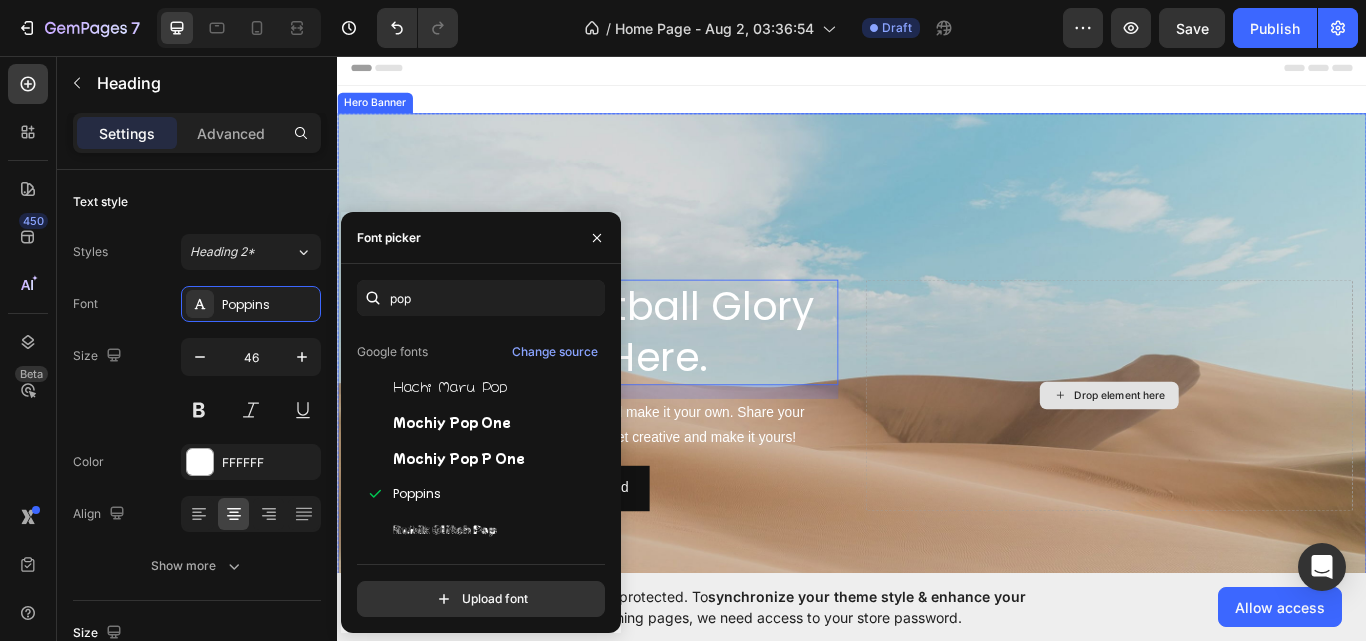 click on "Drop element here" at bounding box center [1237, 453] 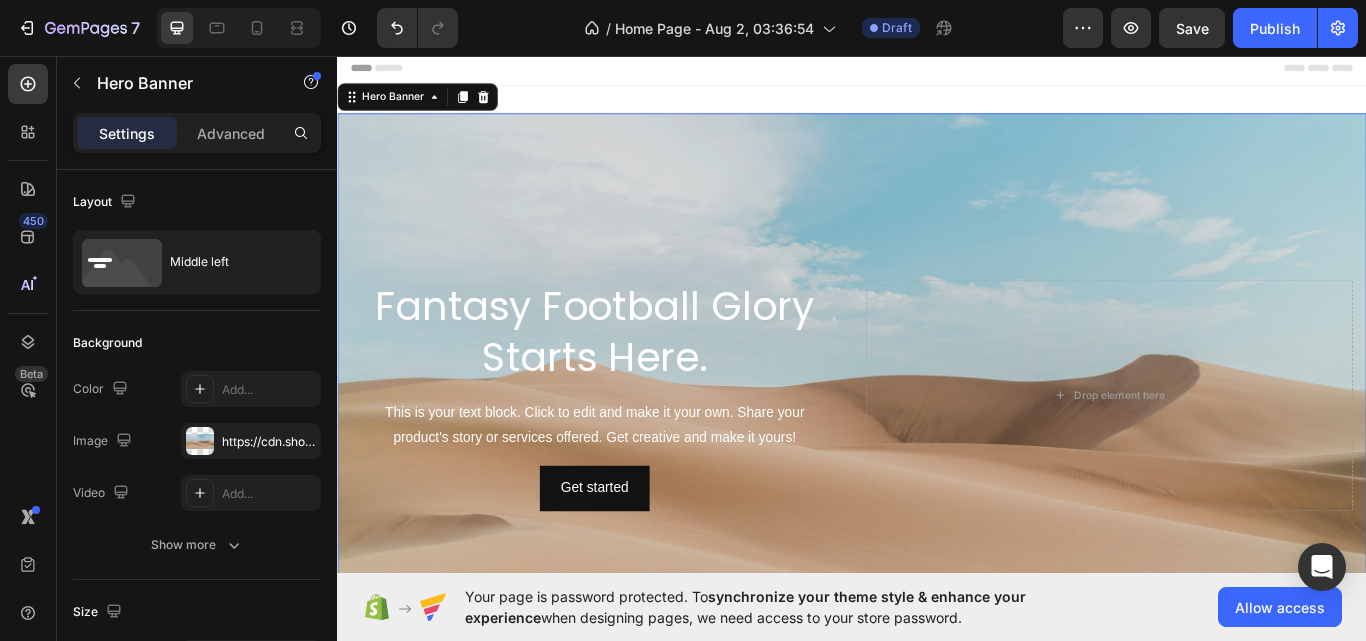click at bounding box center [937, 452] 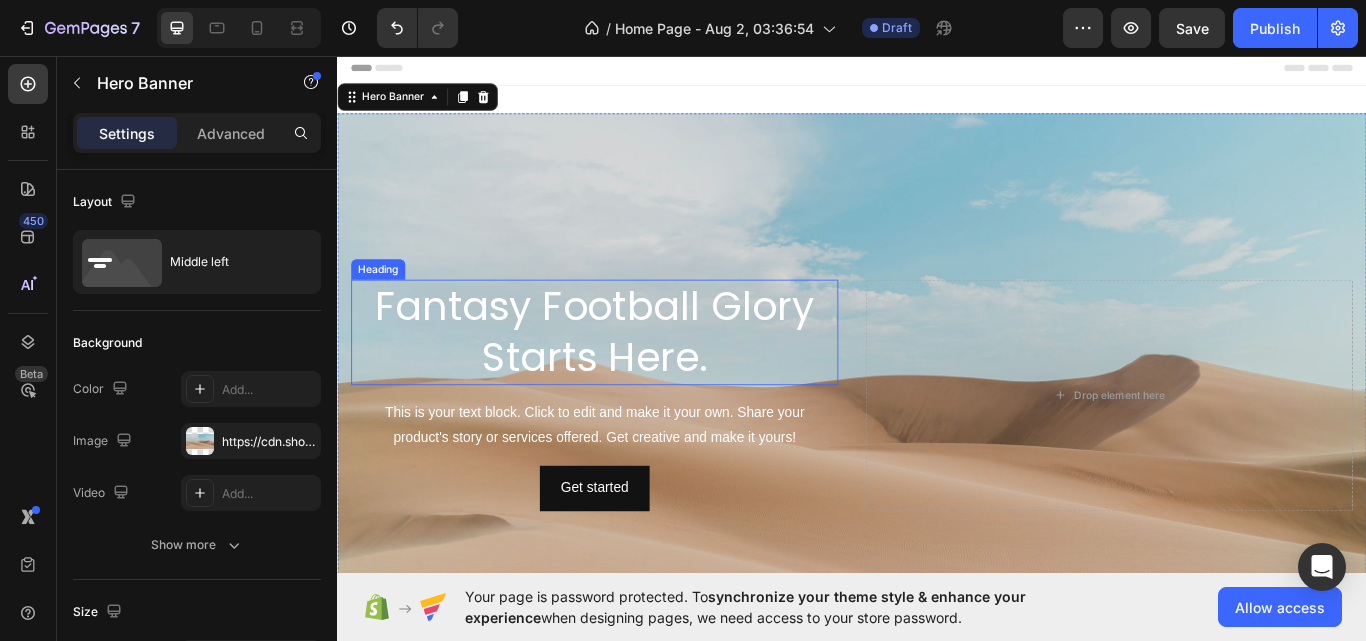 click on "Fantasy Football Glory Starts Here." at bounding box center (637, 380) 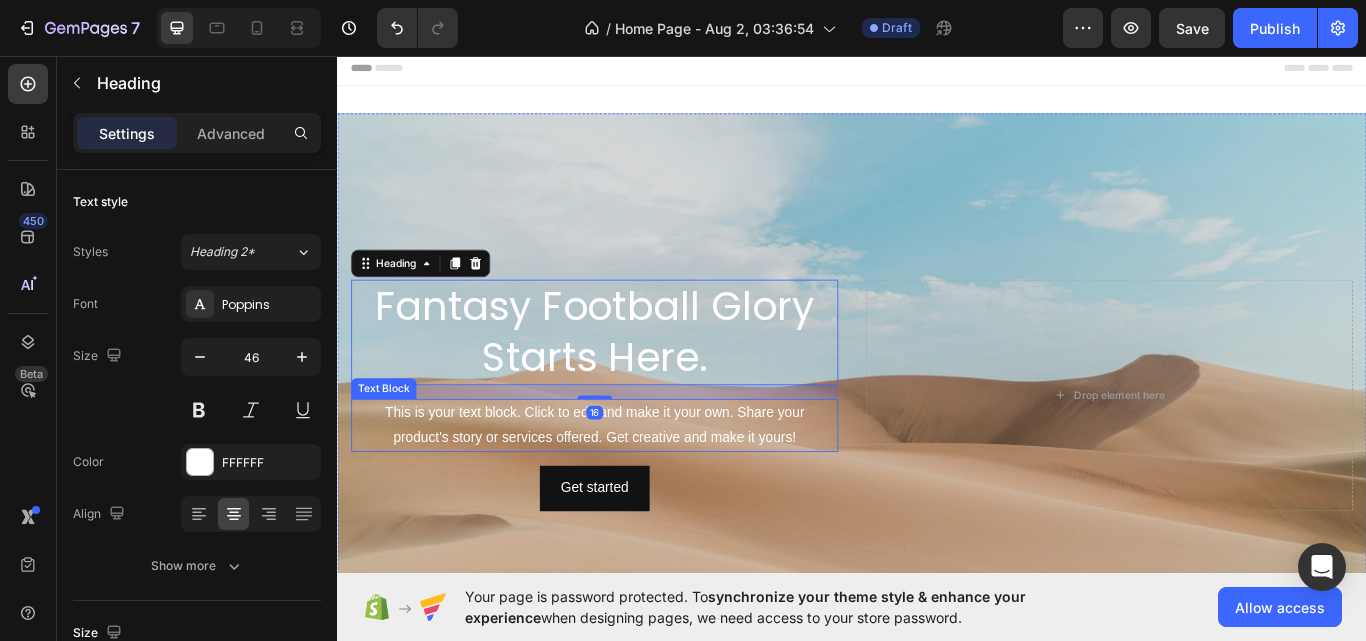click on "This is your text block. Click to edit and make it your own. Share your                       product's story or services offered. Get creative and make it yours!" at bounding box center (637, 488) 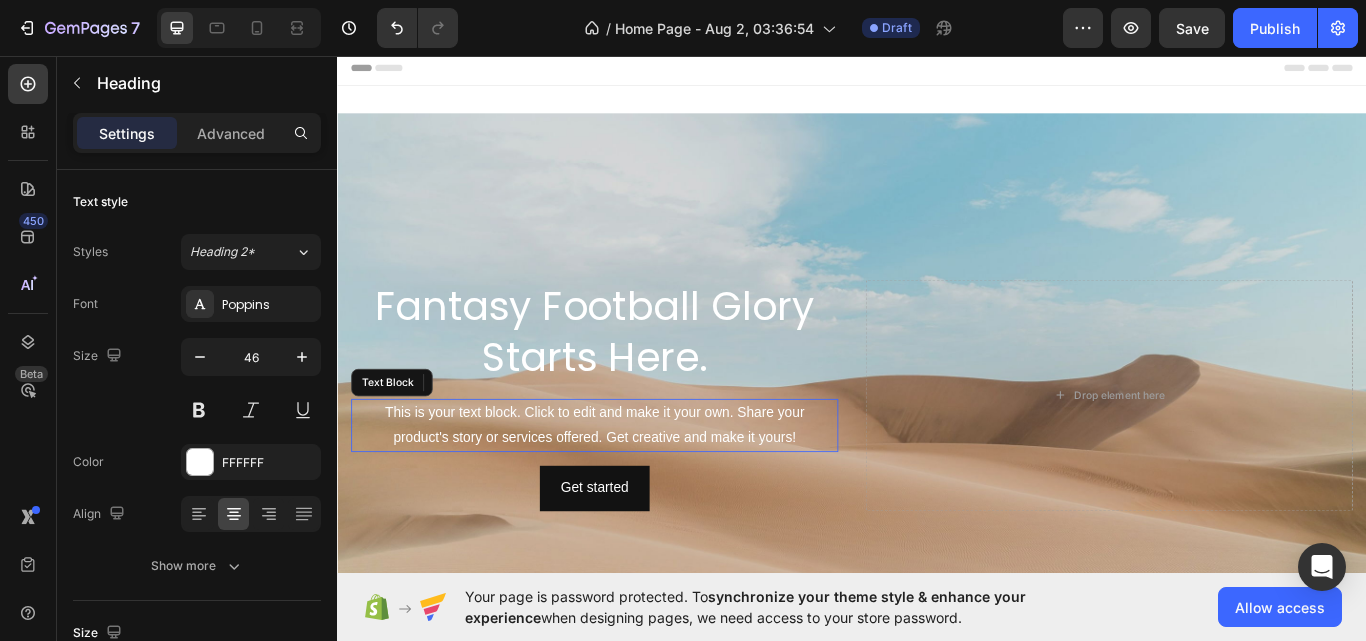 click on "This is your text block. Click to edit and make it your own. Share your product's story or services offered. Get creative and make it yours!" at bounding box center [637, 488] 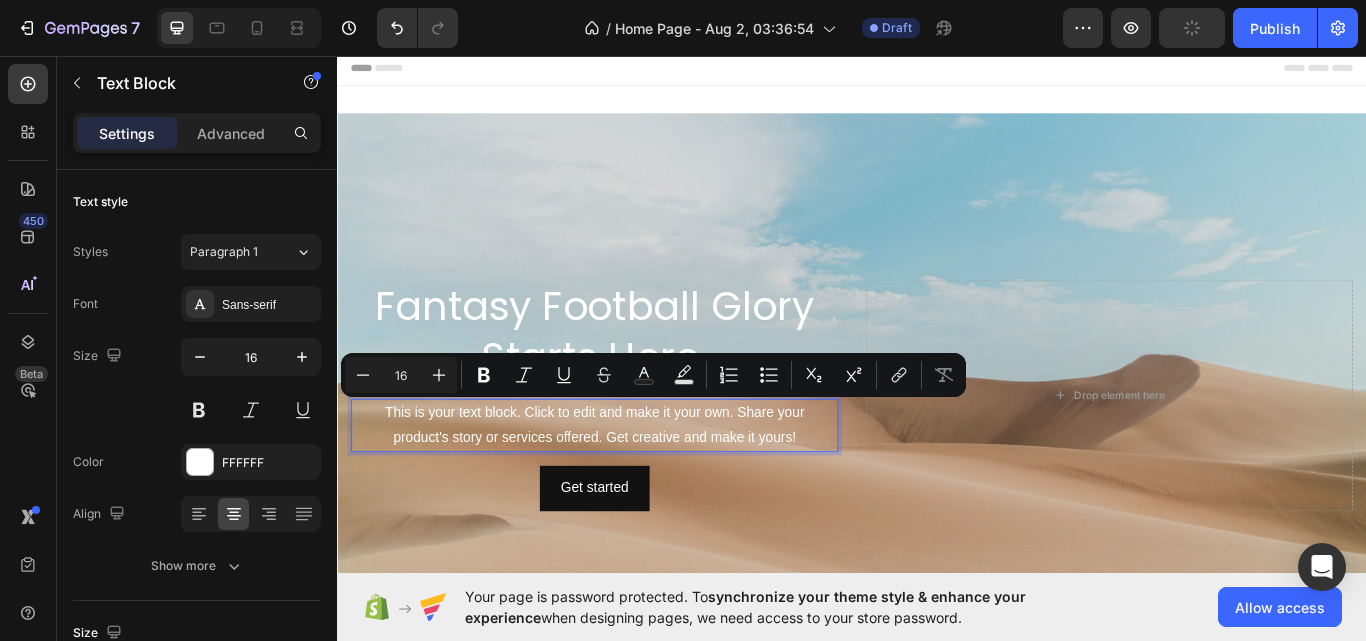click on "This is your text block. Click to edit and make it your own. Share your product's story or services offered. Get creative and make it yours!" at bounding box center (637, 488) 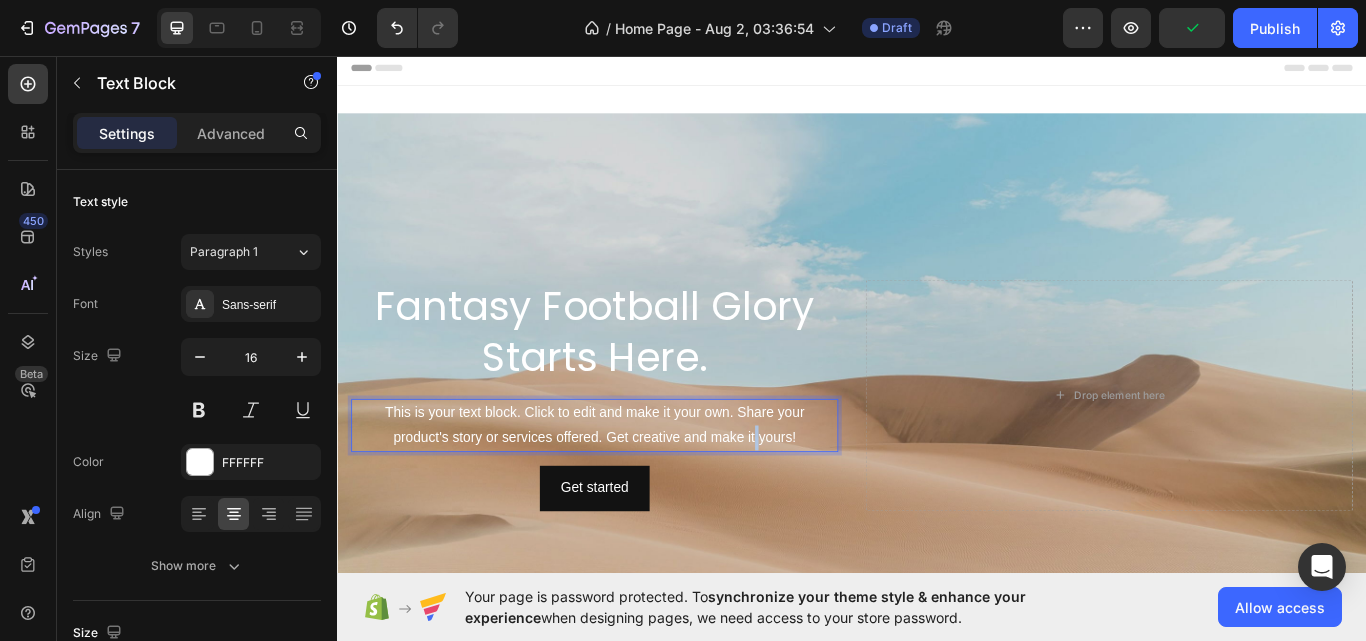 click on "This is your text block. Click to edit and make it your own. Share your product's story or services offered. Get creative and make it yours!" at bounding box center (637, 488) 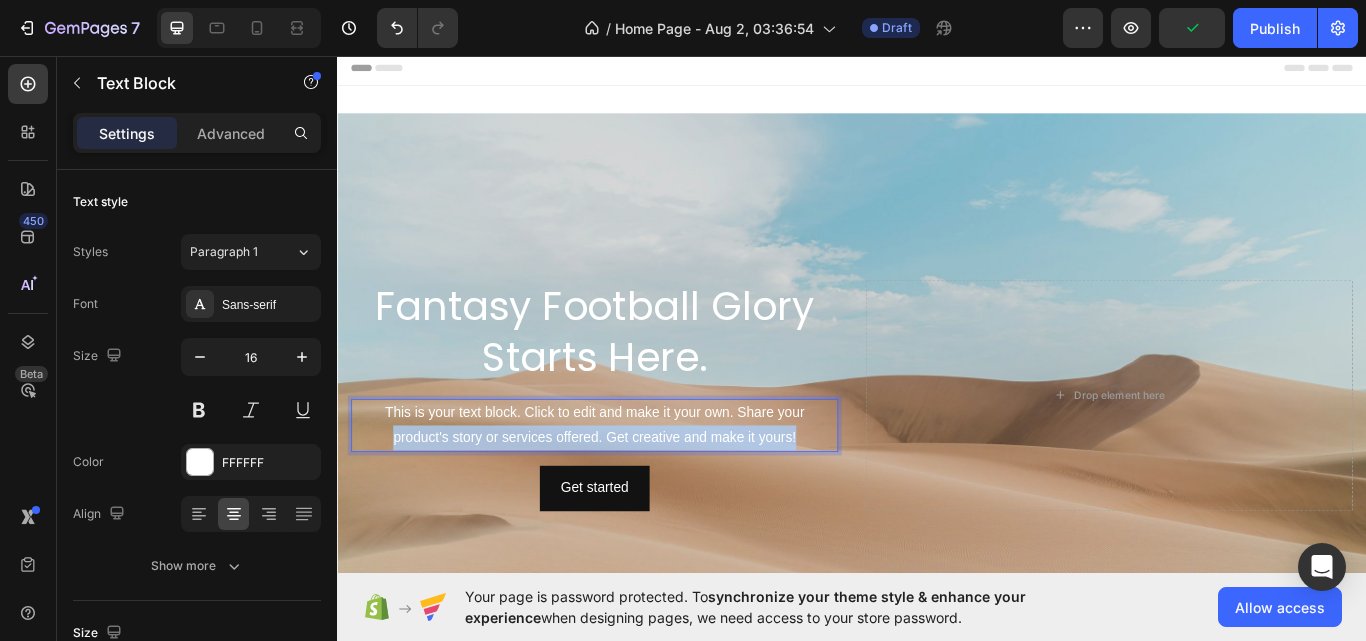 click on "This is your text block. Click to edit and make it your own. Share your product's story or services offered. Get creative and make it yours!" at bounding box center (637, 488) 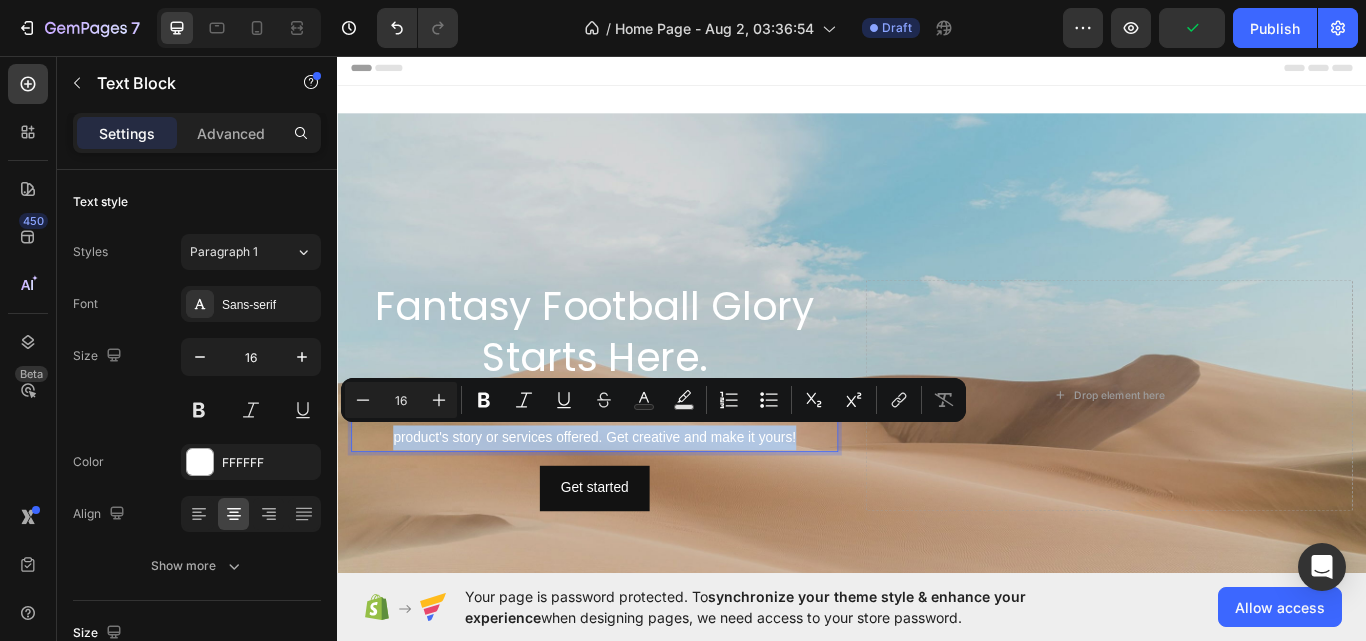 click on "This is your text block. Click to edit and make it your own. Share your product's story or services offered. Get creative and make it yours!" at bounding box center [637, 488] 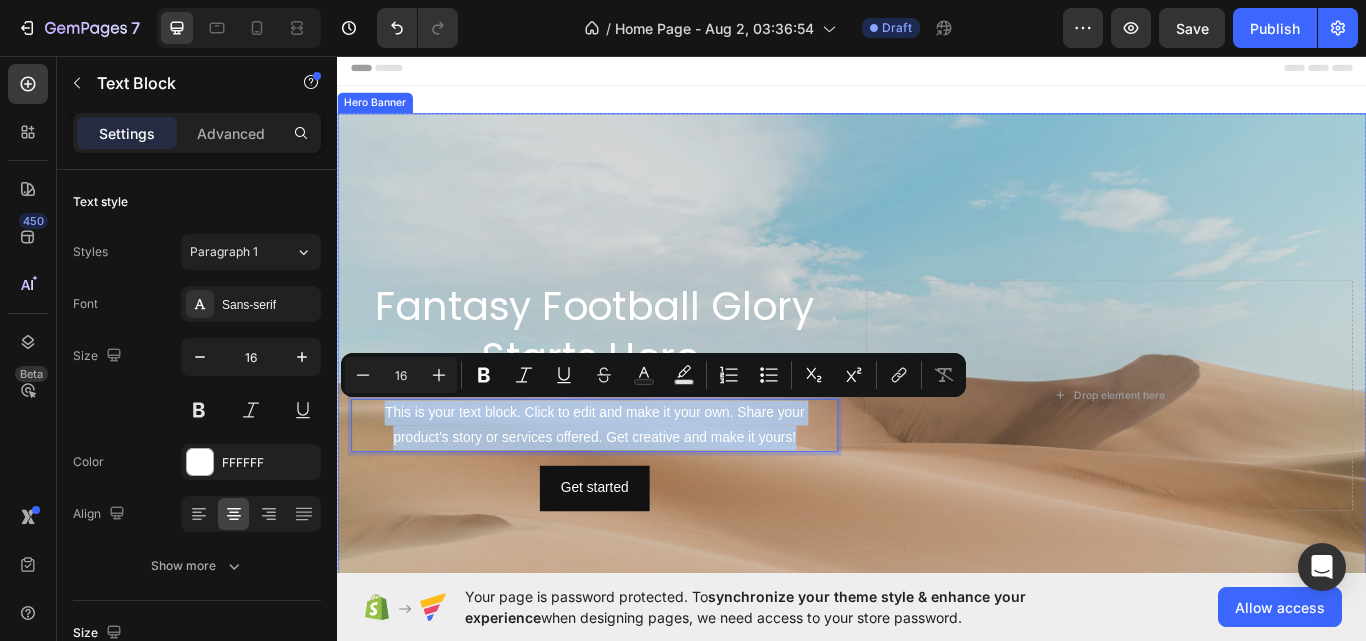 drag, startPoint x: 879, startPoint y: 500, endPoint x: 348, endPoint y: 451, distance: 533.25604 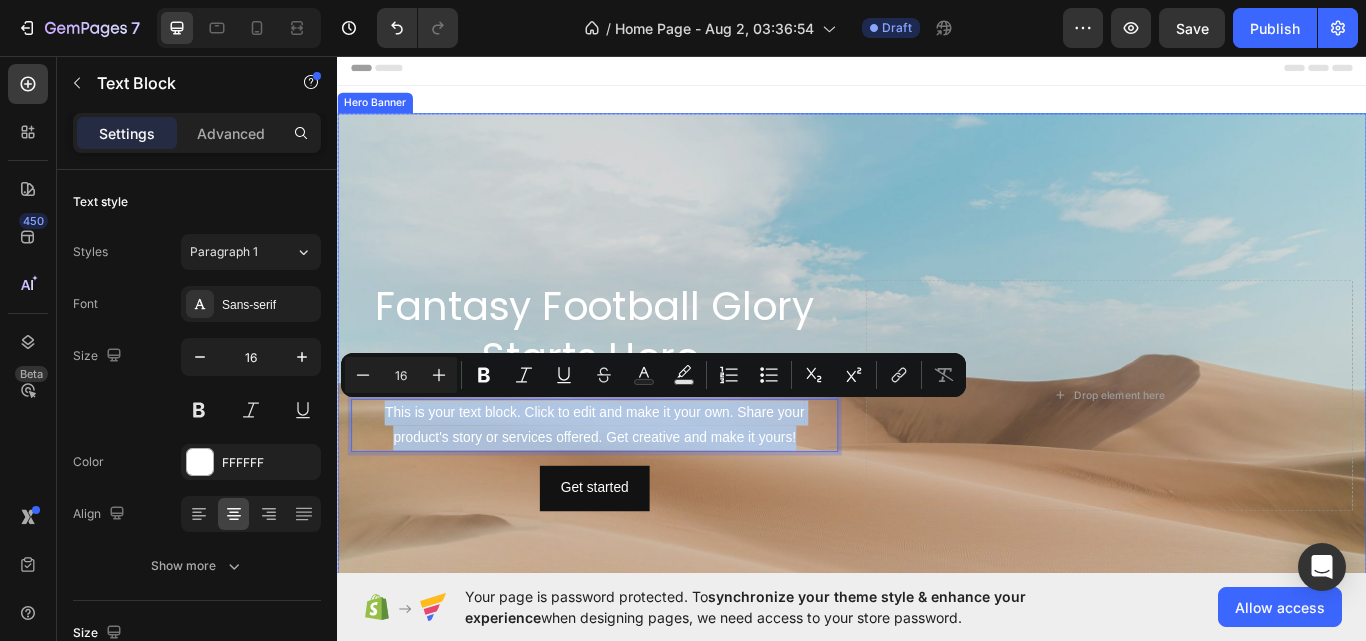 click on "Fantasy Football Glory Starts Here. Heading This is your text block. Click to edit and make it your own. Share your product's story or services offered. Get creative and make it yours! Text Block   16 Get started Button
Drop element here" at bounding box center [937, 453] 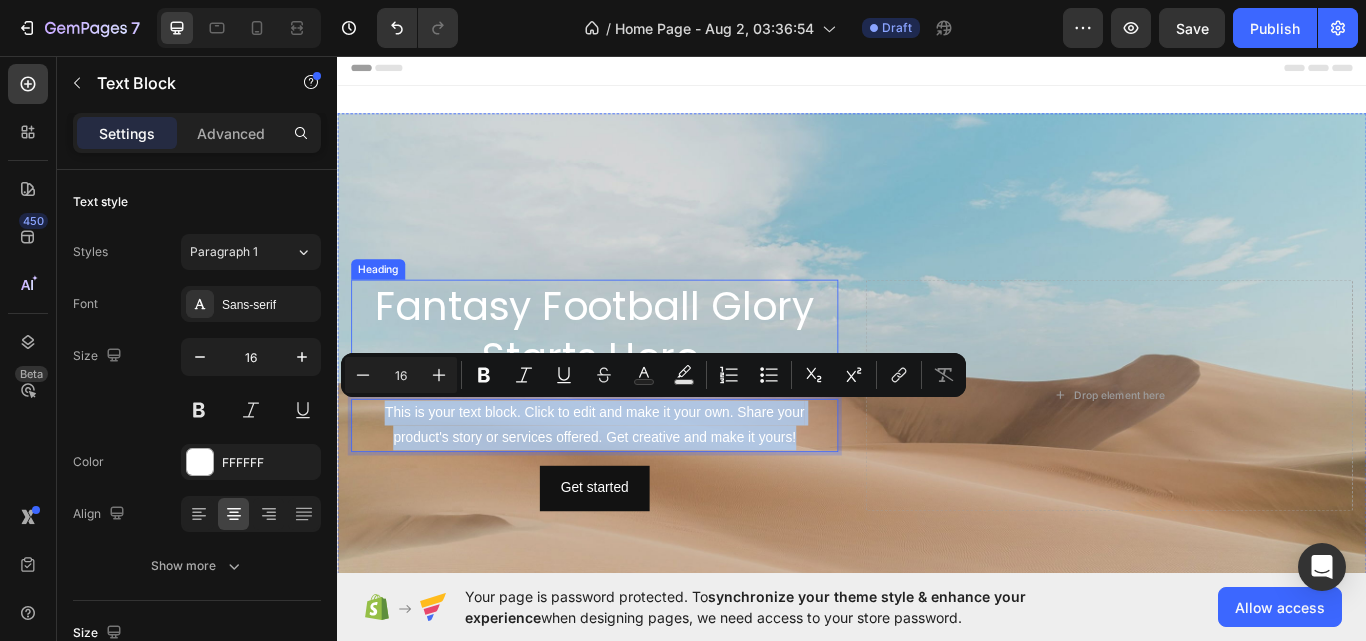 click on "Fantasy Football Glory Starts Here." at bounding box center [637, 380] 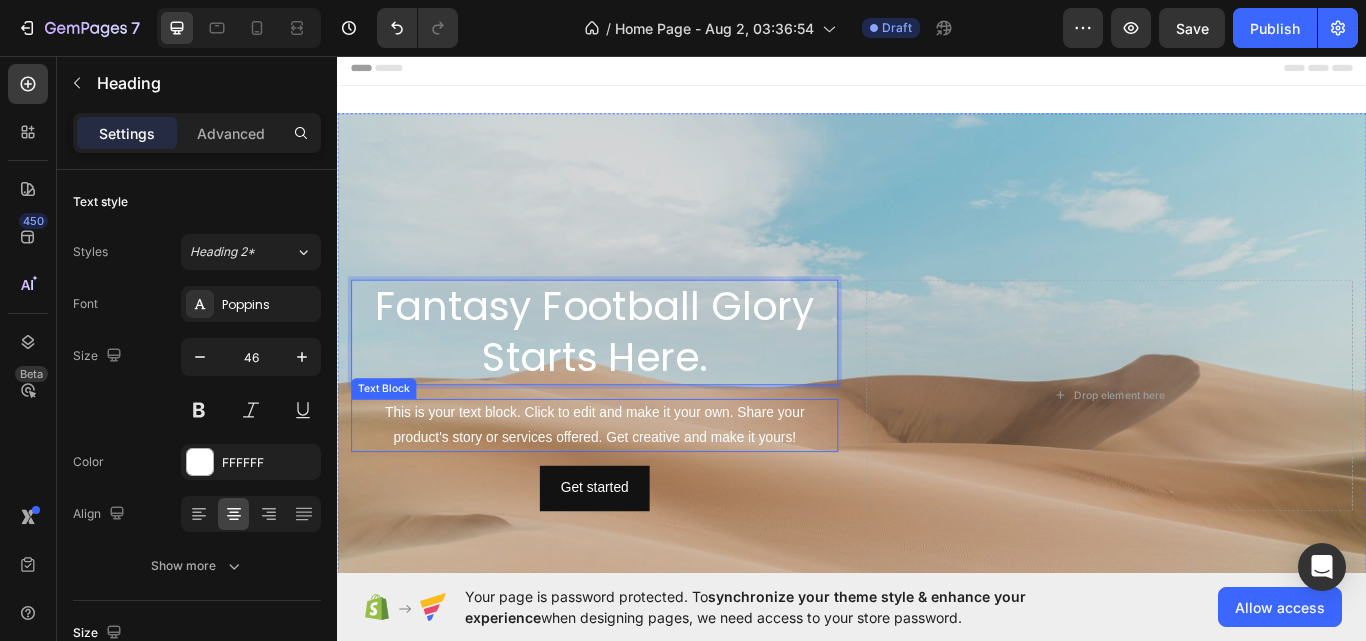 click on "This is your text block. Click to edit and make it your own. Share your product's story or services offered. Get creative and make it yours!" at bounding box center [637, 488] 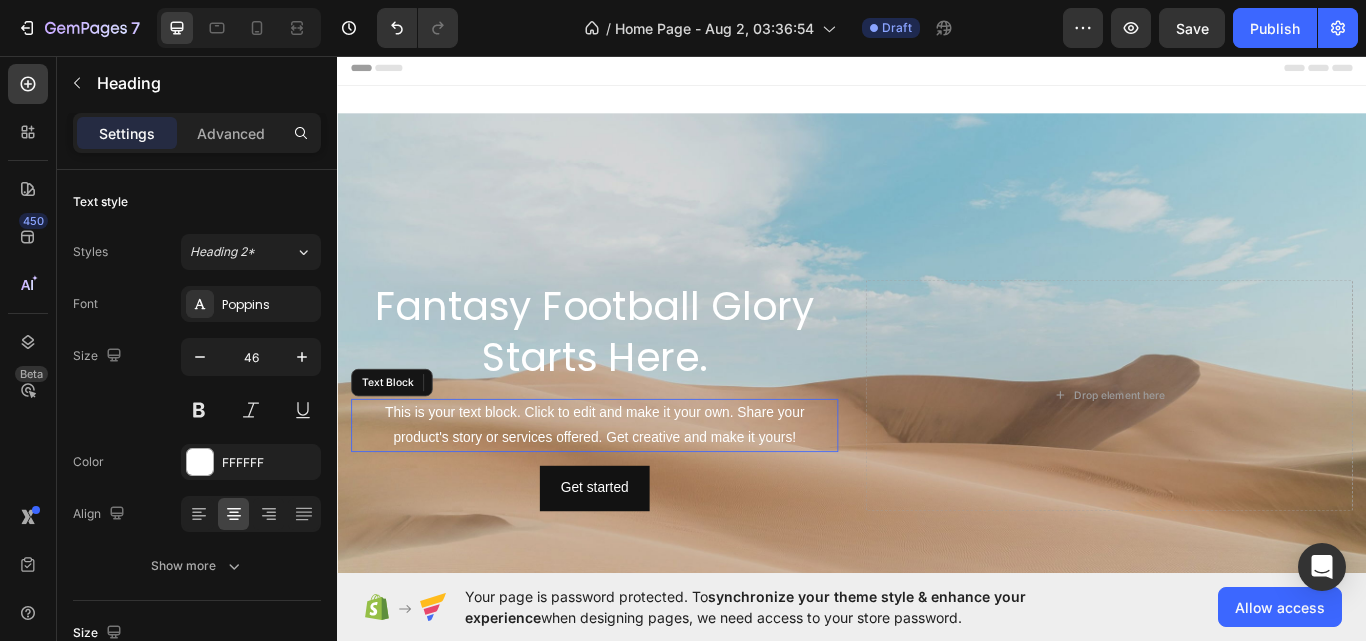 click on "This is your text block. Click to edit and make it your own. Share your product's story or services offered. Get creative and make it yours!" at bounding box center (637, 488) 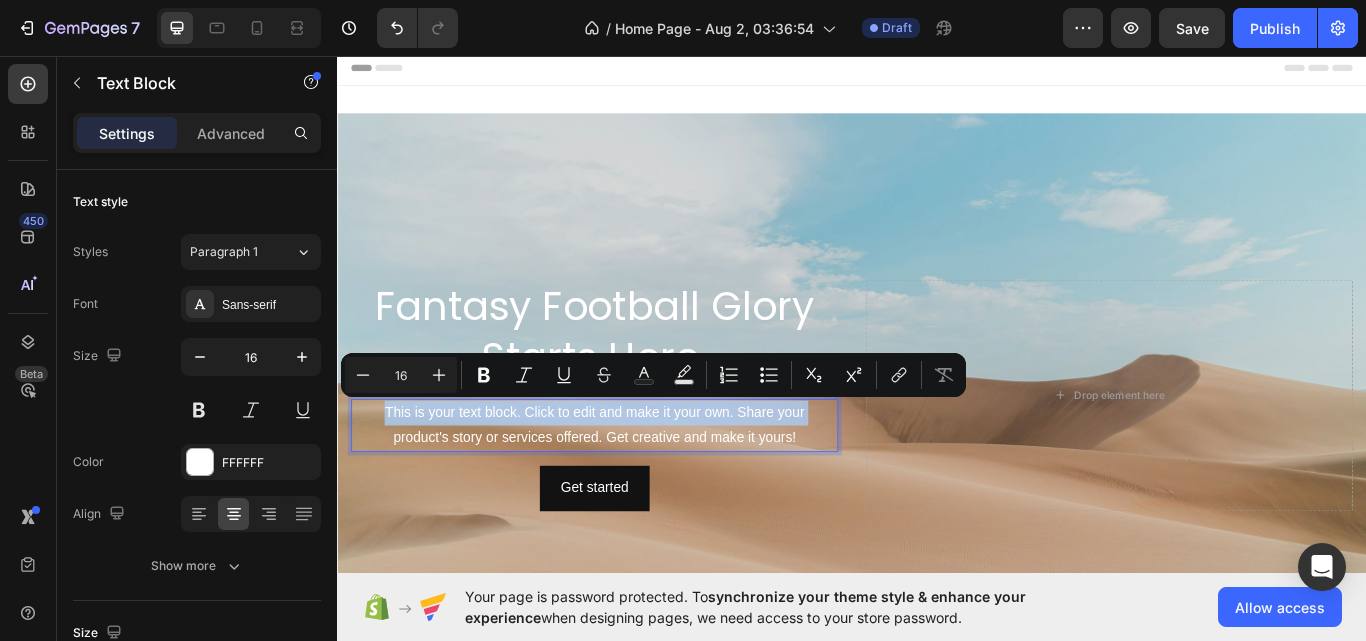 click on "This is your text block. Click to edit and make it your own. Share your product's story or services offered. Get creative and make it yours!" at bounding box center (637, 488) 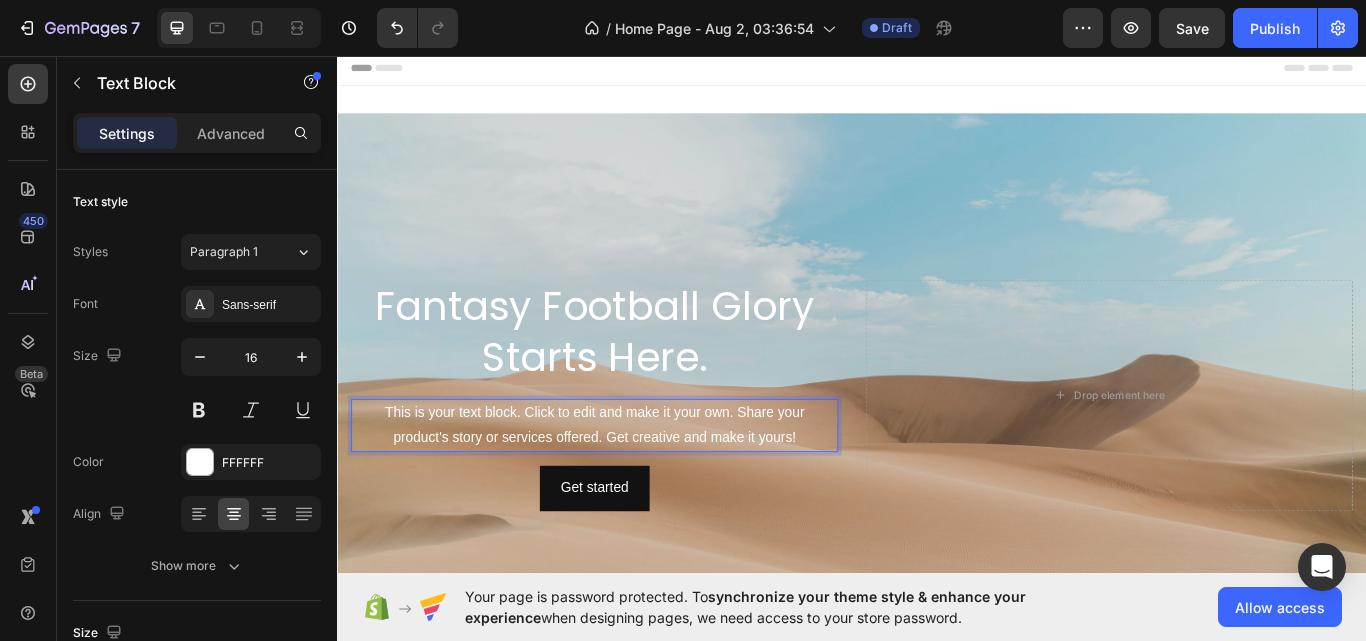 click on "This is your text block. Click to edit and make it your own. Share your product's story or services offered. Get creative and make it yours!" at bounding box center (637, 488) 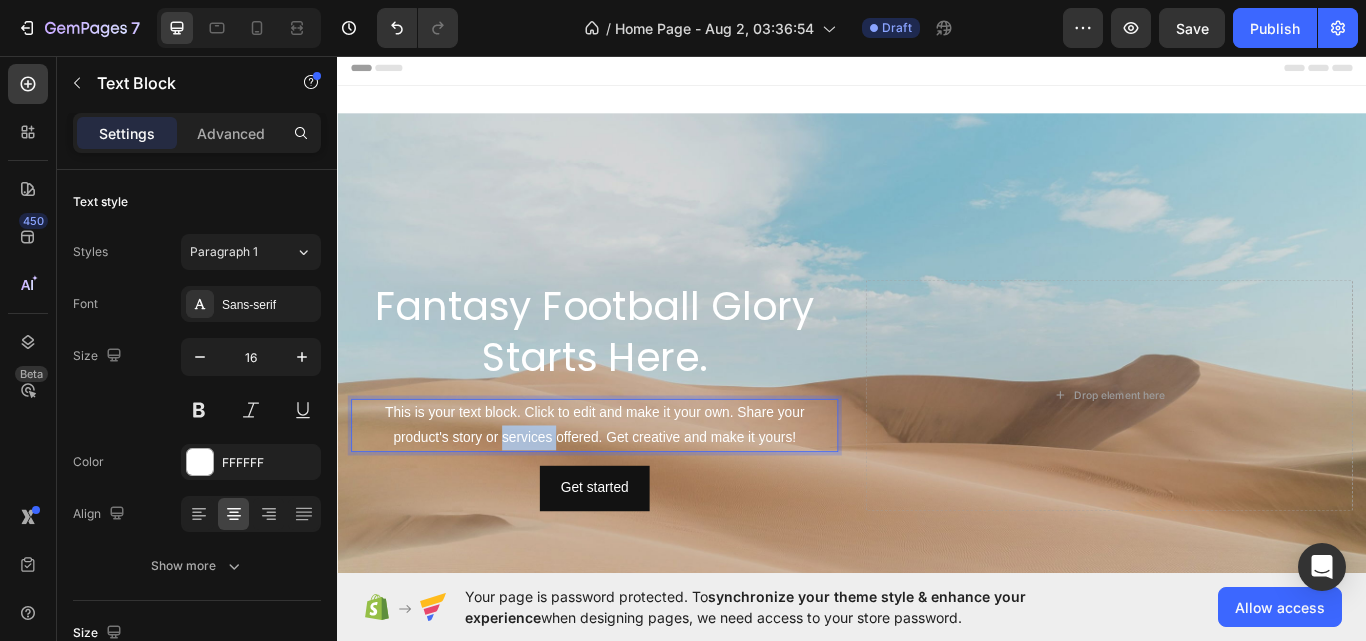 click on "This is your text block. Click to edit and make it your own. Share your product's story or services offered. Get creative and make it yours!" at bounding box center (637, 488) 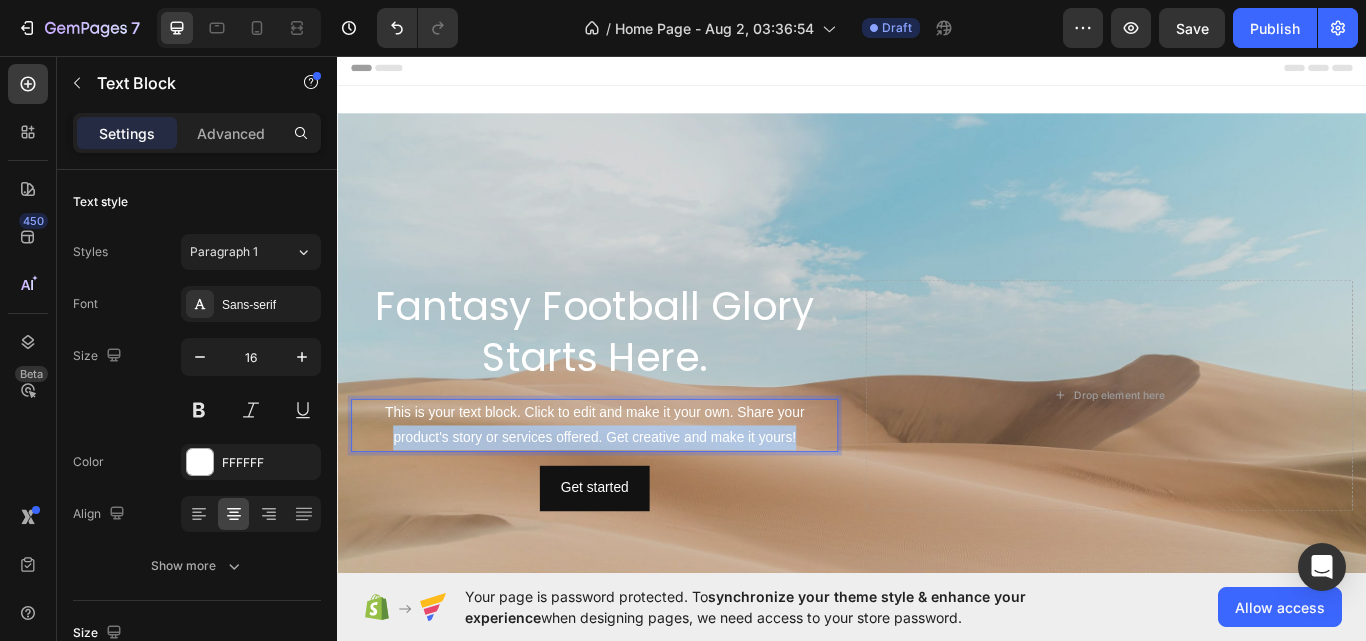 click on "This is your text block. Click to edit and make it your own. Share your product's story or services offered. Get creative and make it yours!" at bounding box center (637, 488) 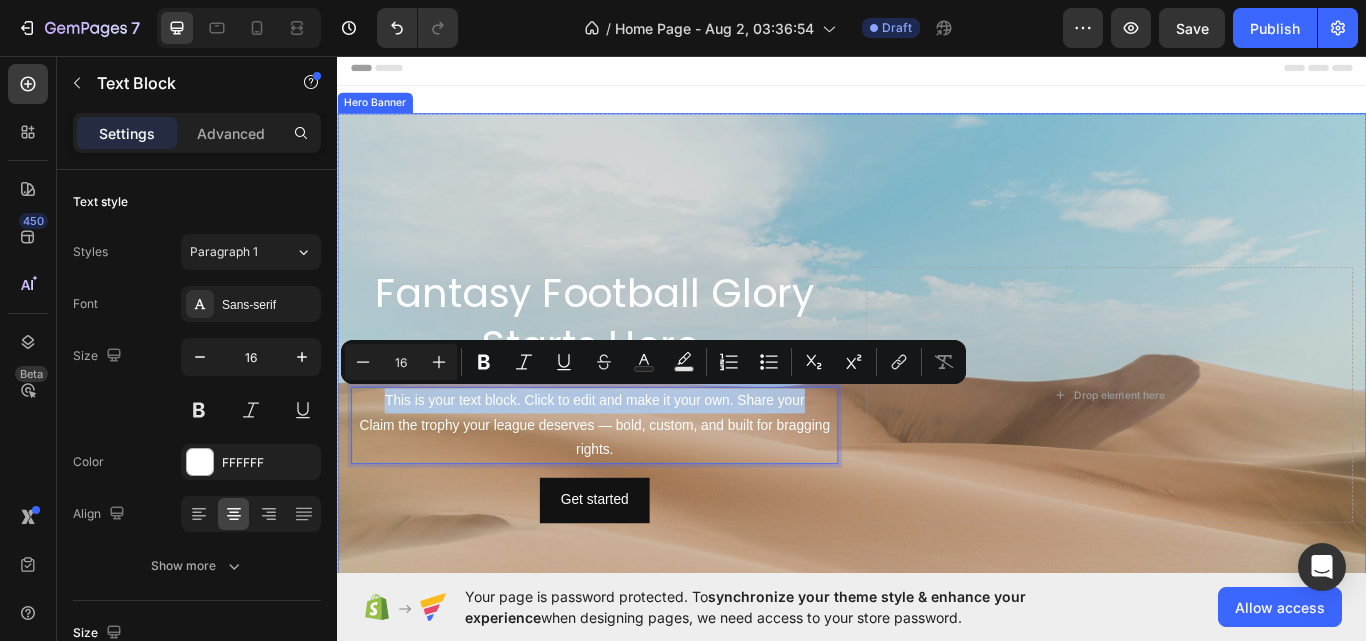 drag, startPoint x: 392, startPoint y: 455, endPoint x: 928, endPoint y: 453, distance: 536.0037 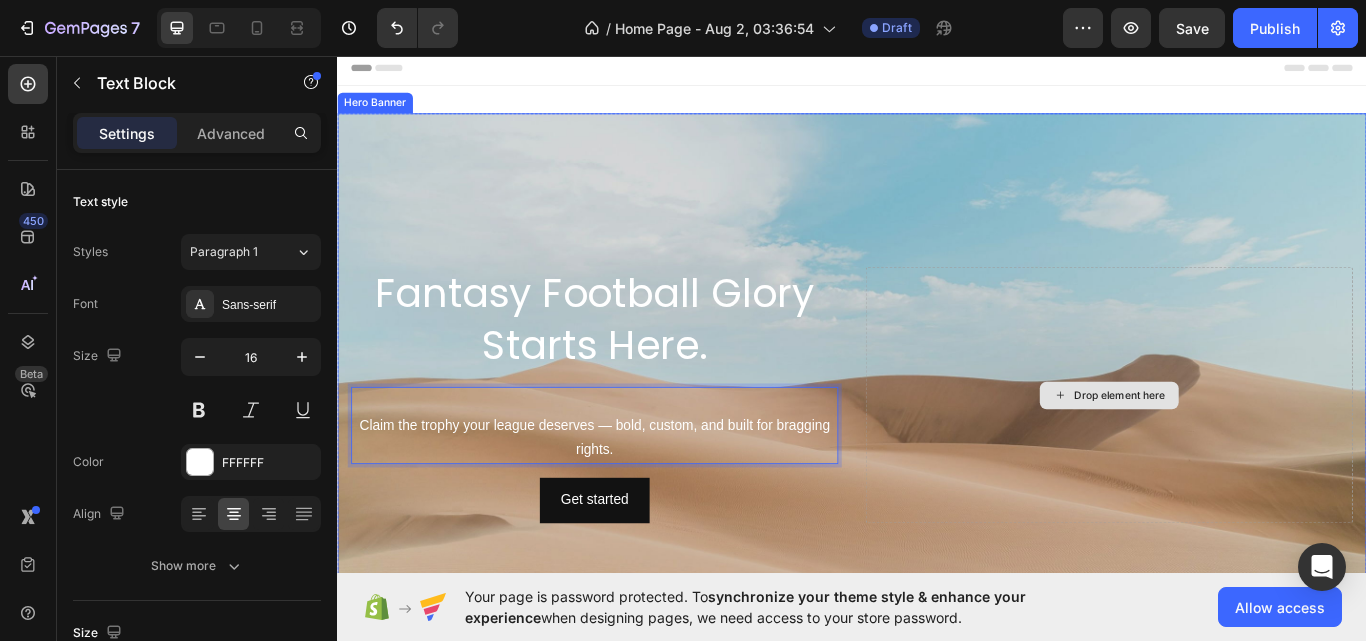 click at bounding box center (937, 452) 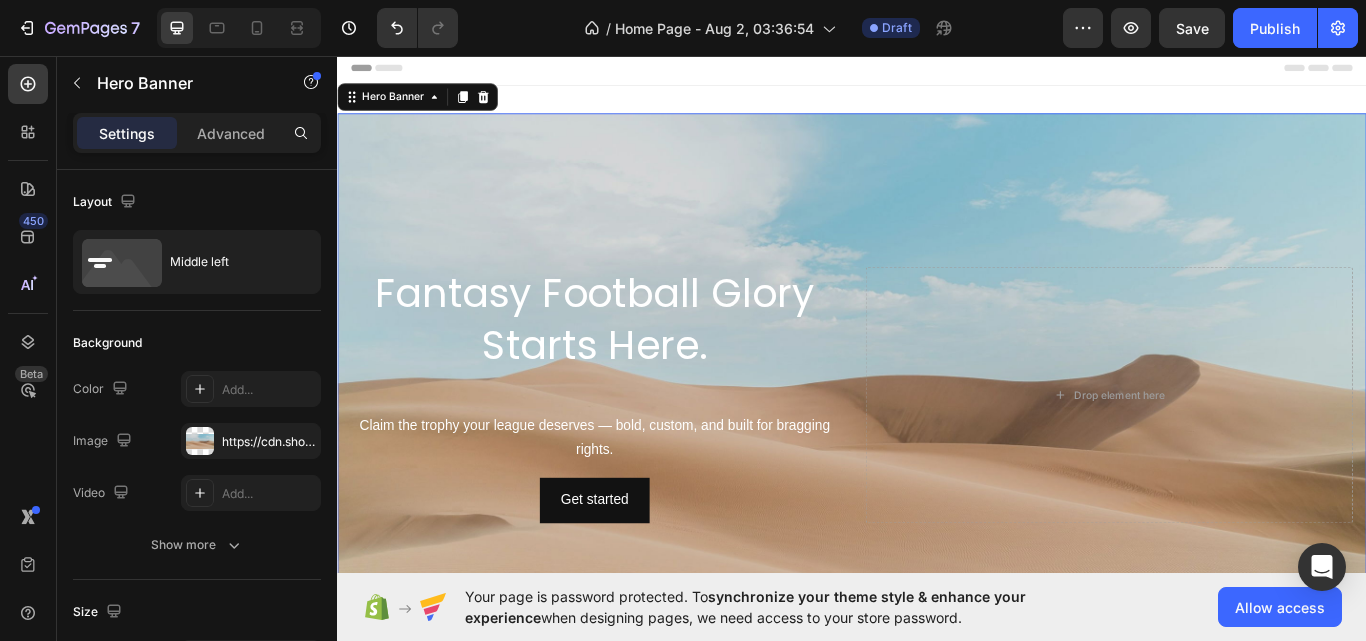 click at bounding box center [937, 452] 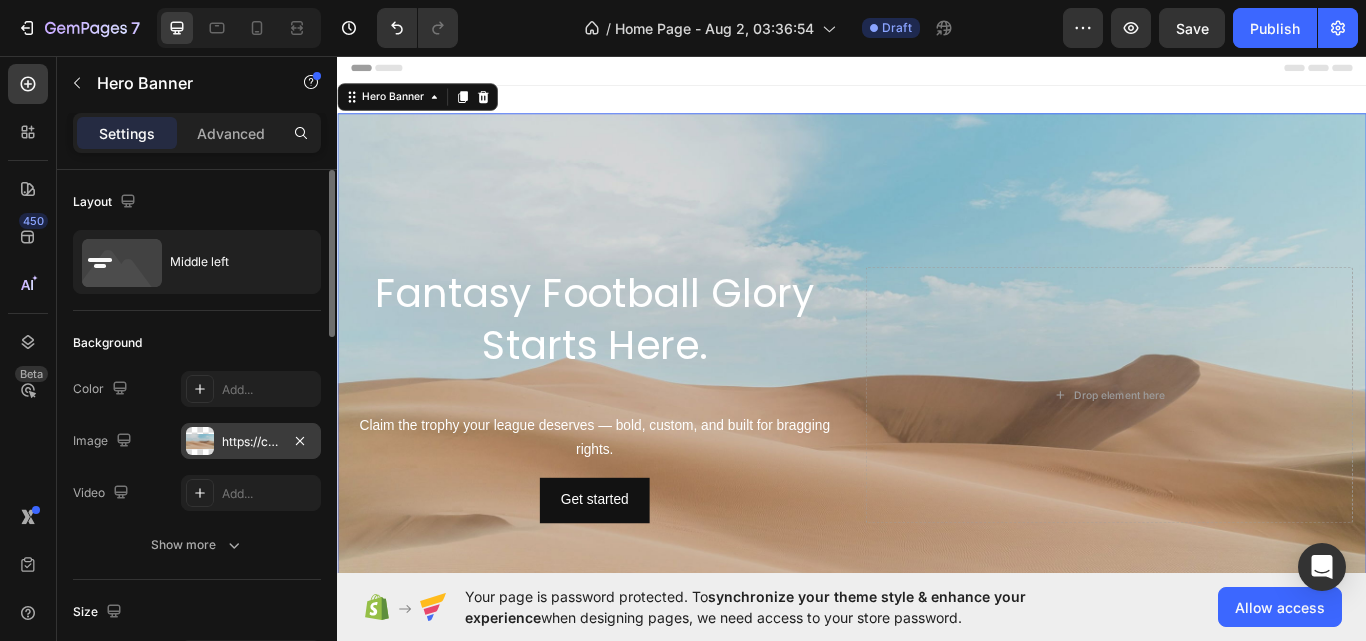 click on "https://cdn.shopify.com/s/files/1/2005/9307/files/background_settings.jpg" at bounding box center (251, 441) 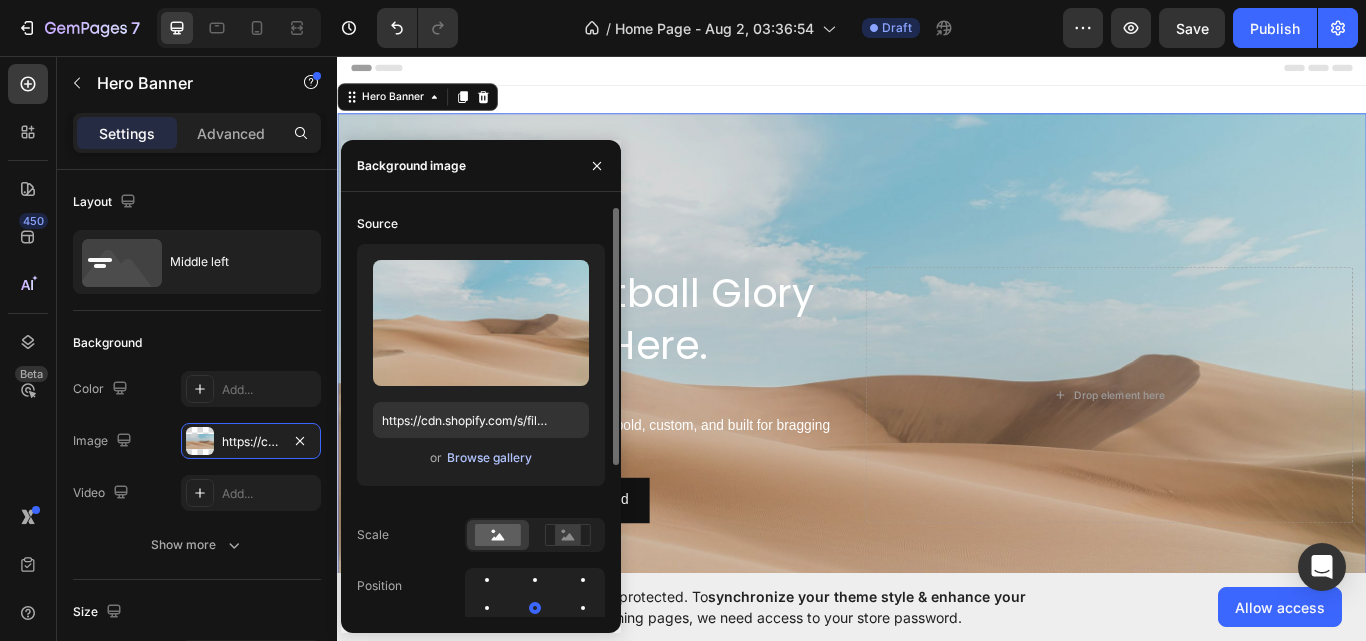 click on "Browse gallery" at bounding box center (489, 458) 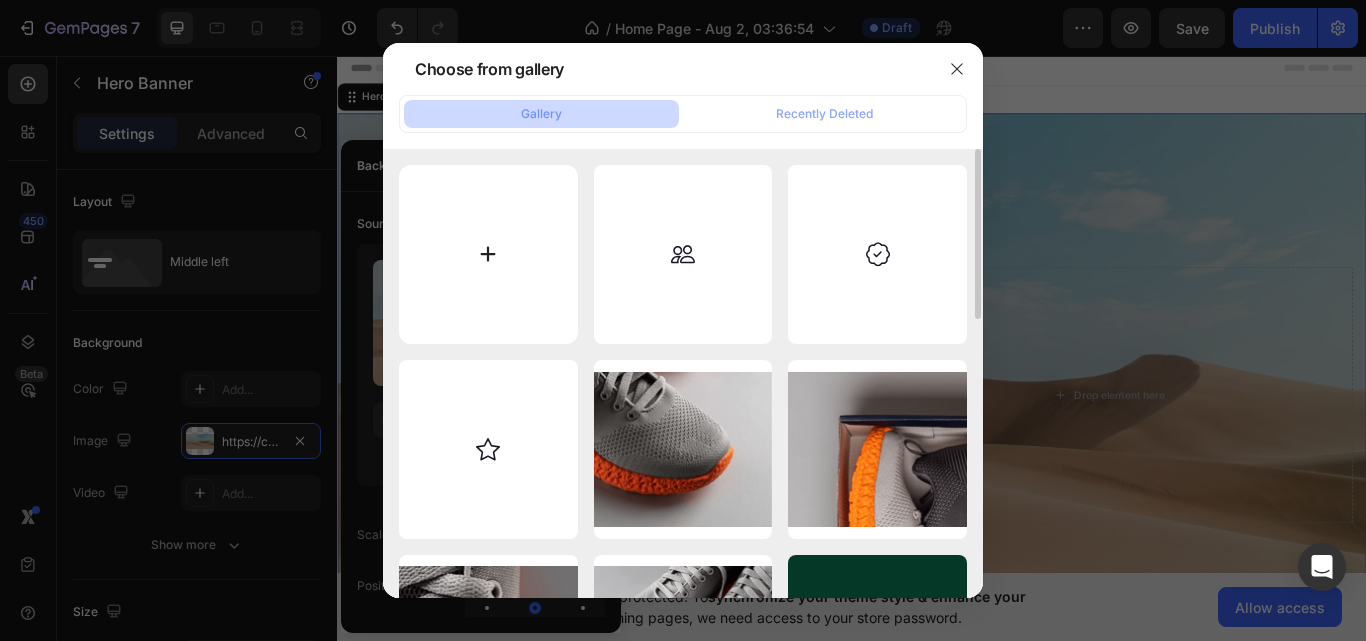 click at bounding box center (488, 254) 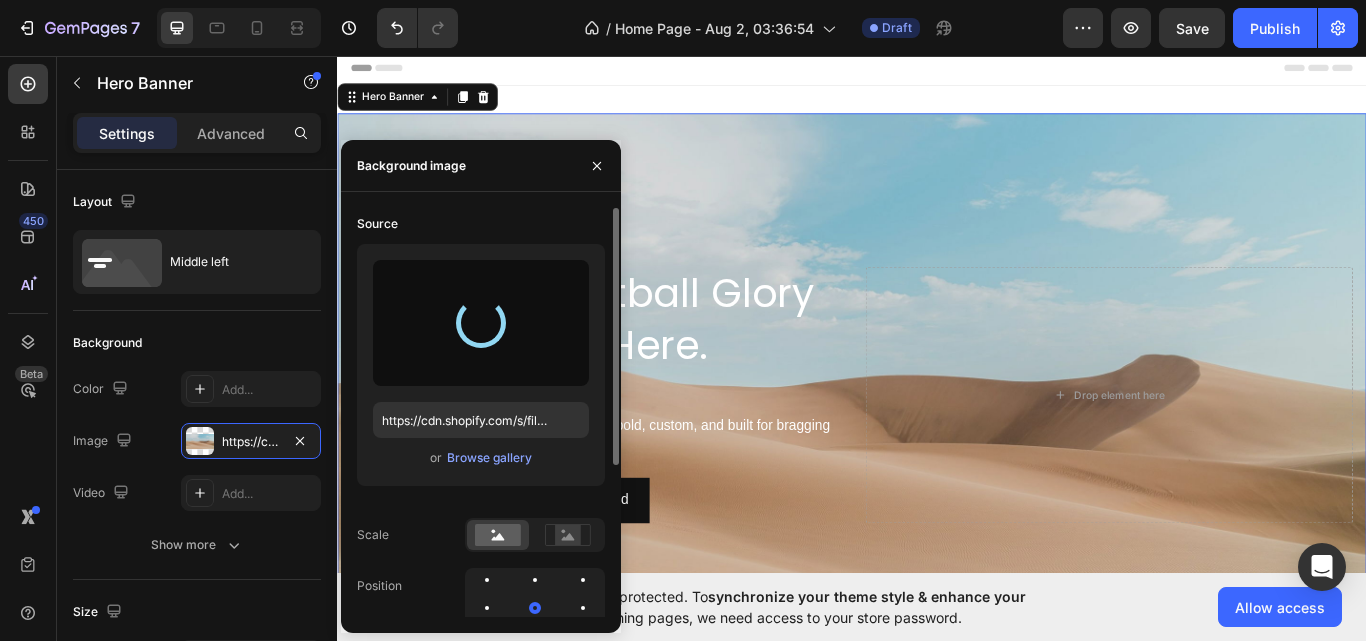 type on "https://cdn.shopify.com/s/files/1/0658/7111/8410/files/gempages_577904949283783184-2e9c880d-cfe4-49b5-8024-88a5f49de3a6.jpg" 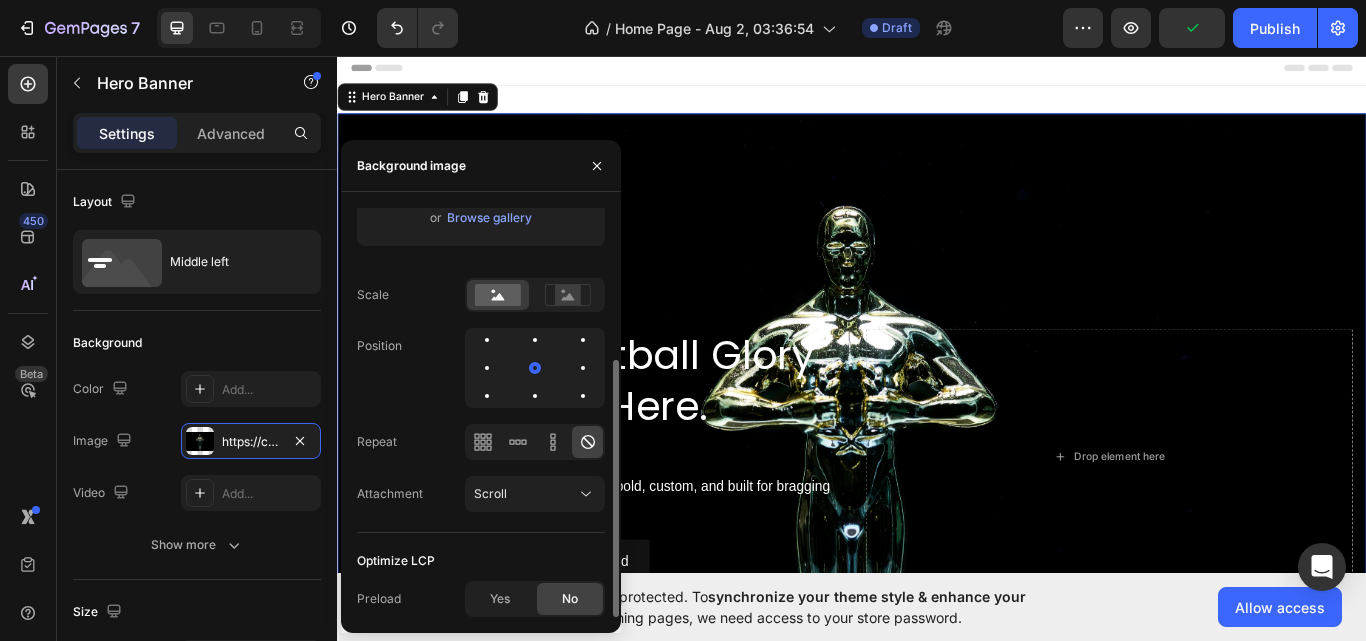 scroll, scrollTop: 0, scrollLeft: 0, axis: both 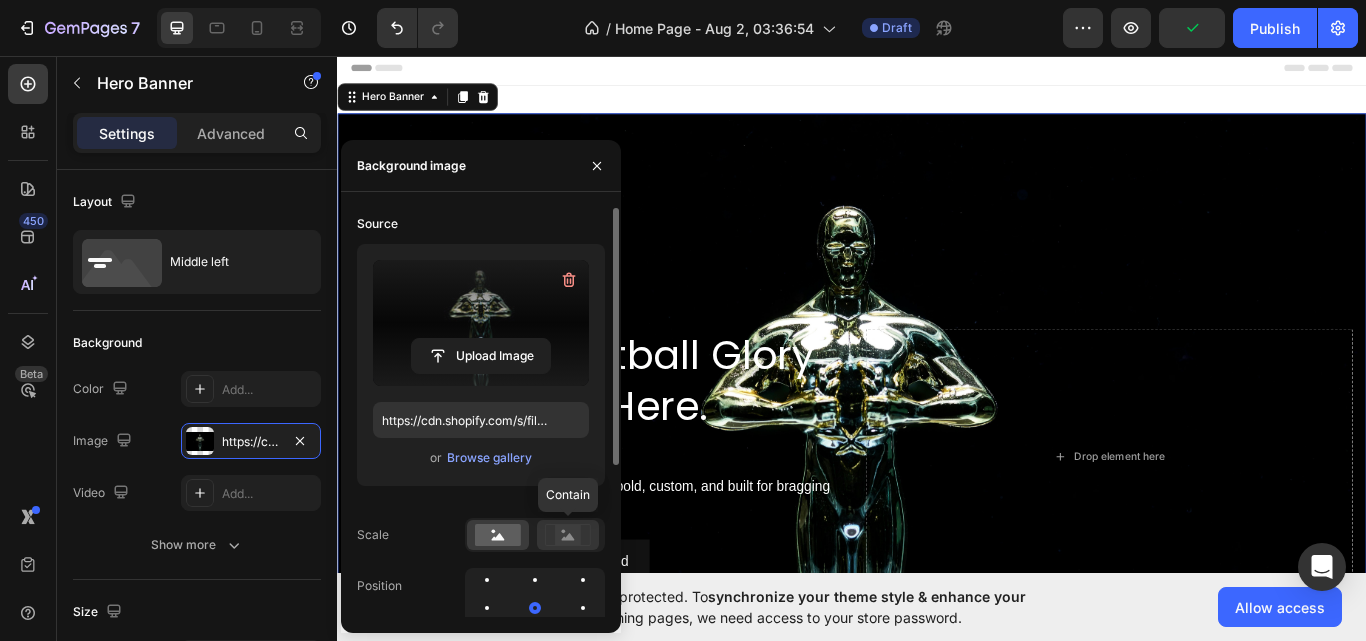 click 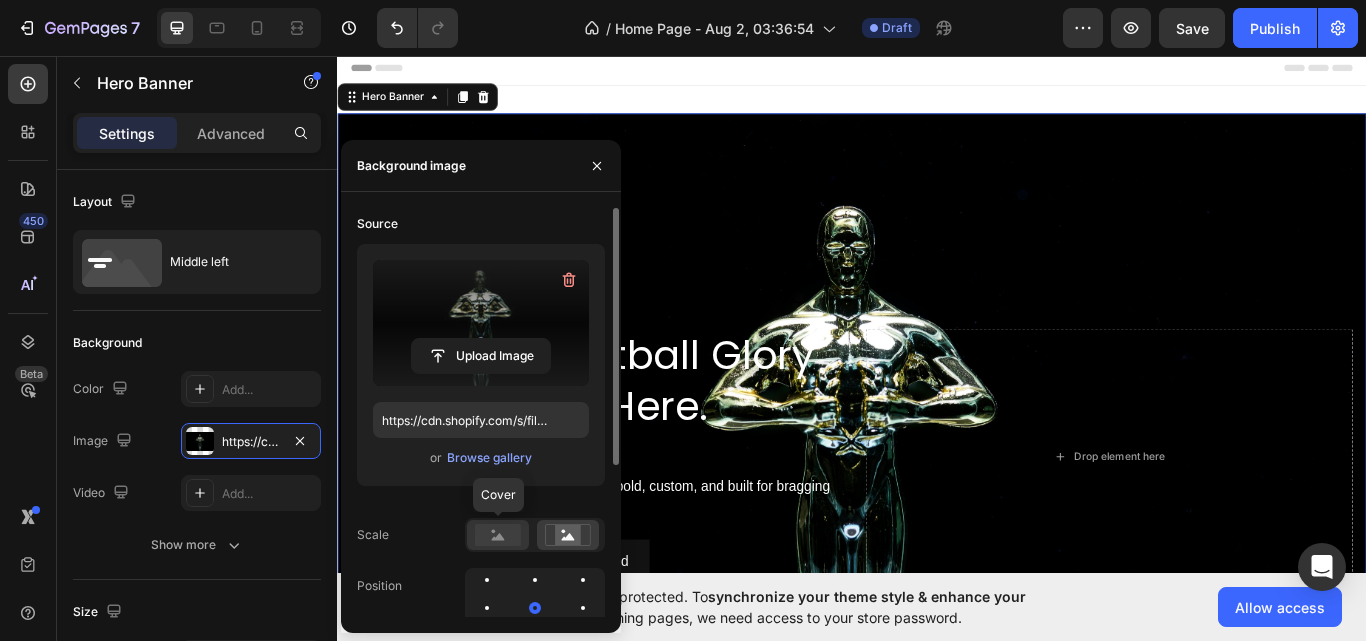 click 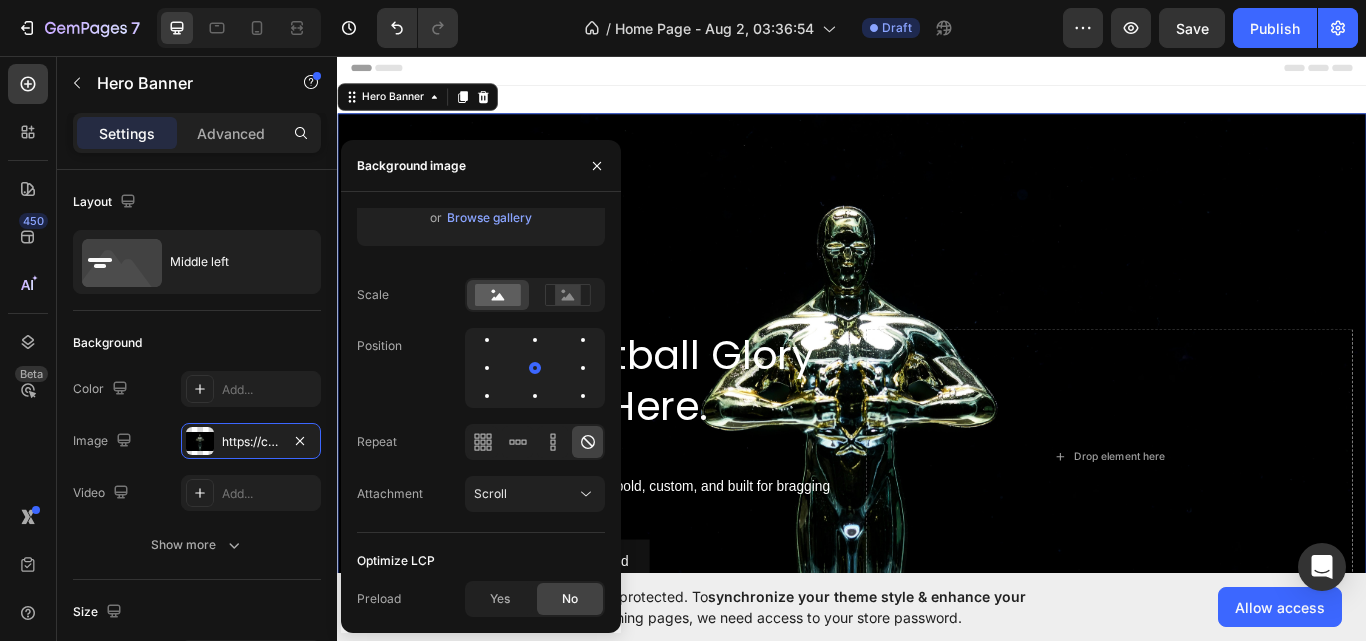 scroll, scrollTop: 40, scrollLeft: 0, axis: vertical 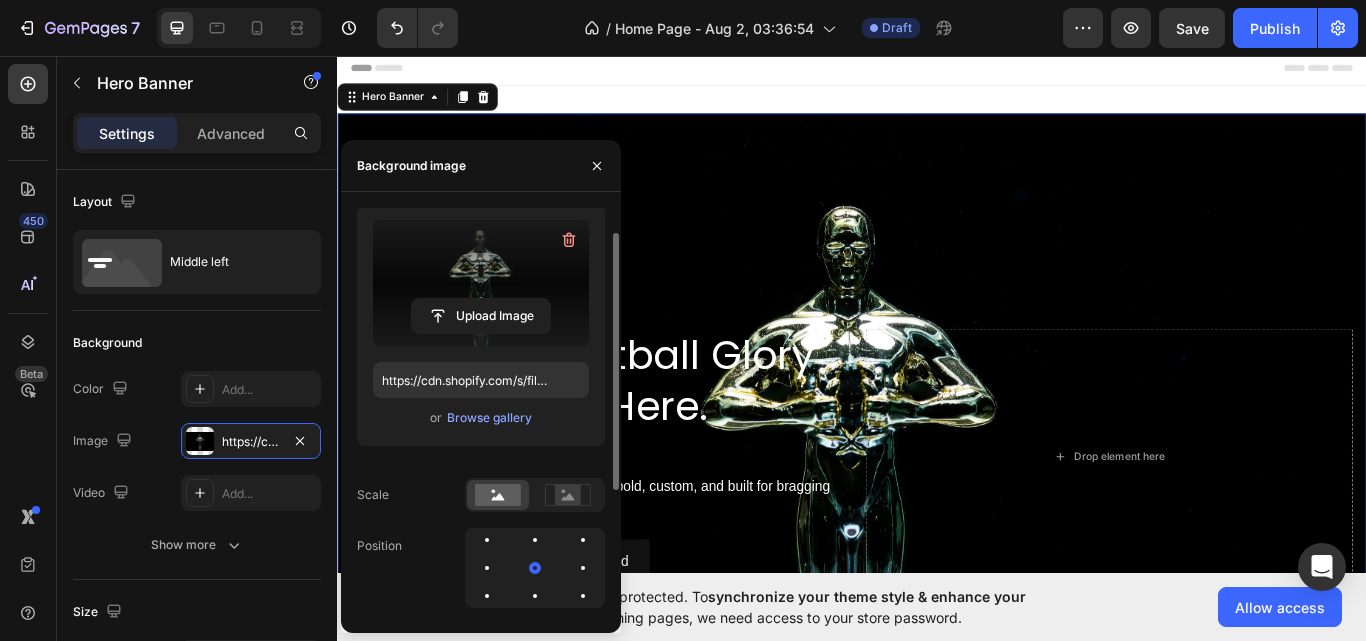 click at bounding box center [597, 165] 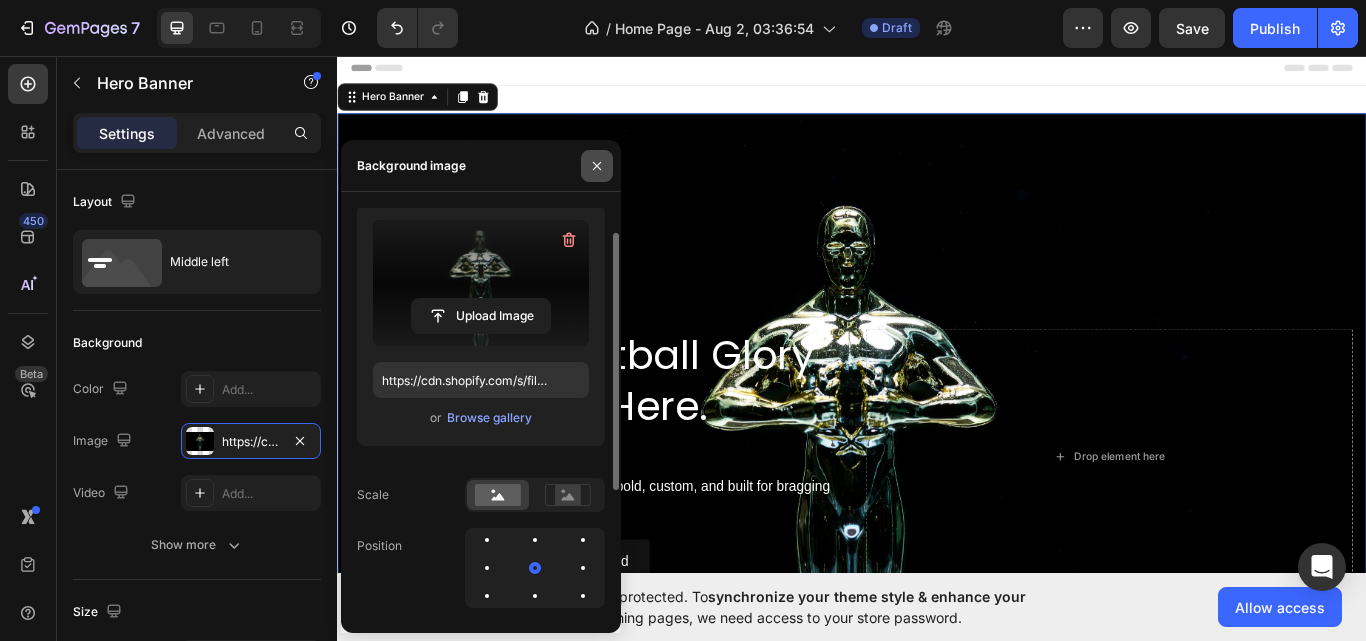 click 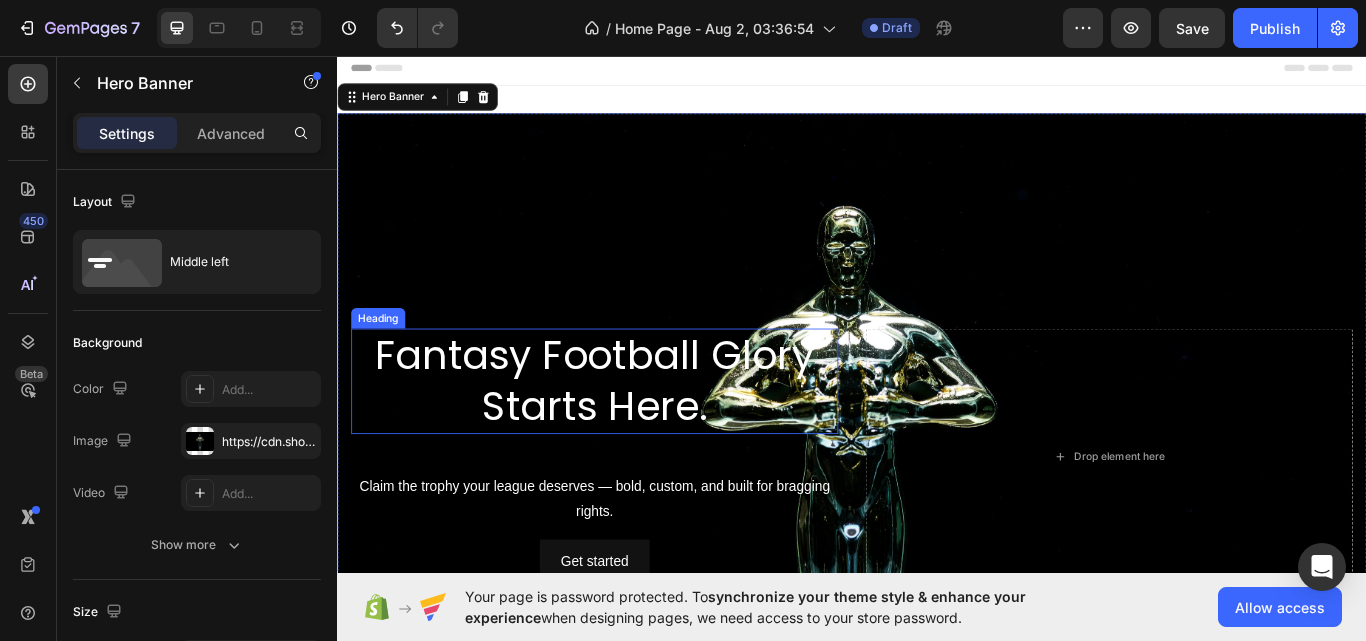 click on "Fantasy Football Glory Starts Here." at bounding box center (637, 437) 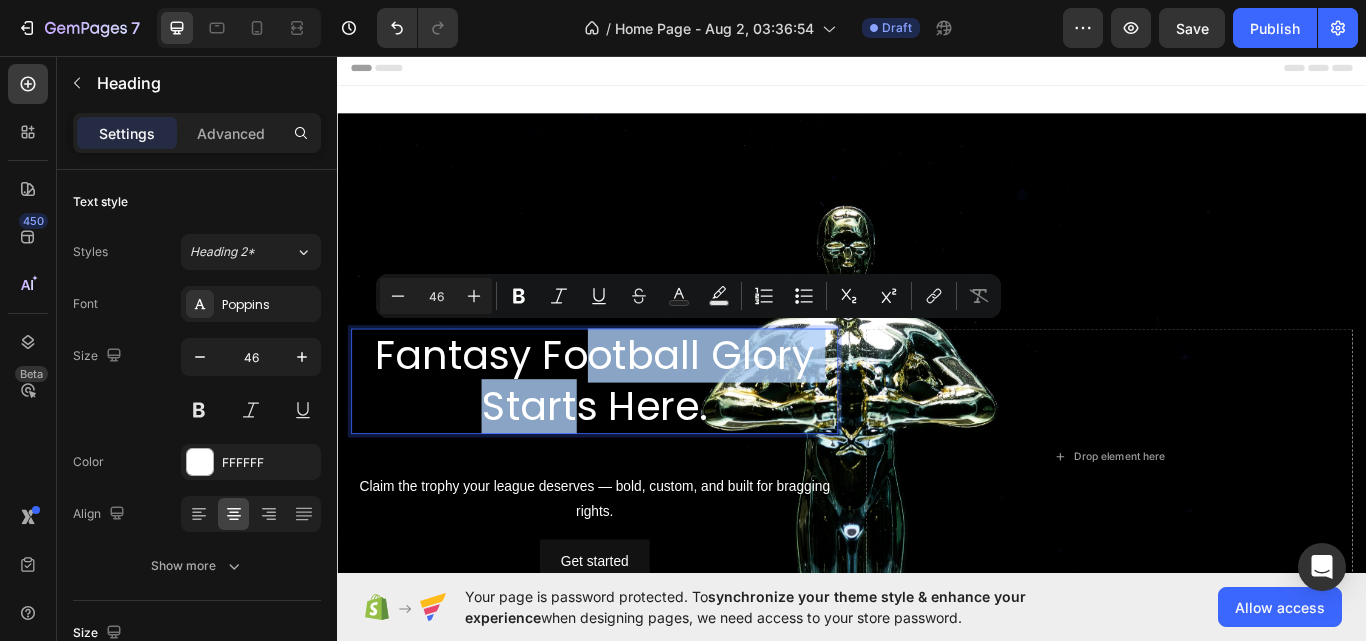 drag, startPoint x: 608, startPoint y: 436, endPoint x: 615, endPoint y: 413, distance: 24.04163 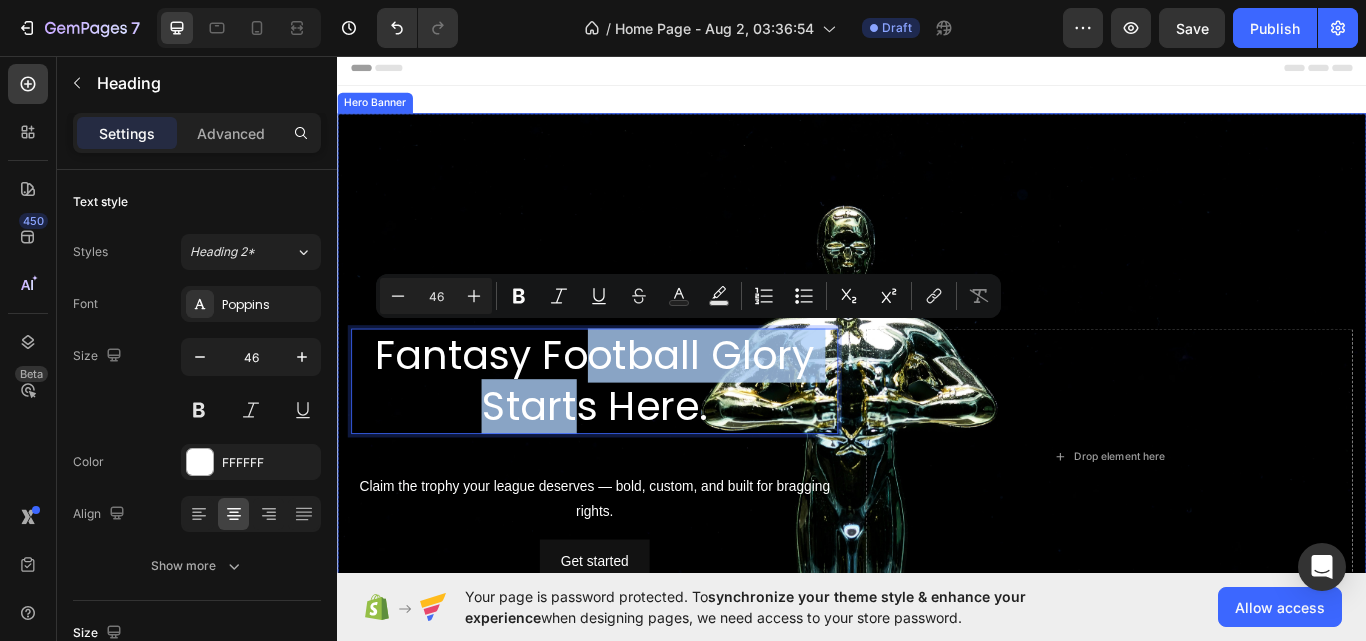 click at bounding box center [937, 524] 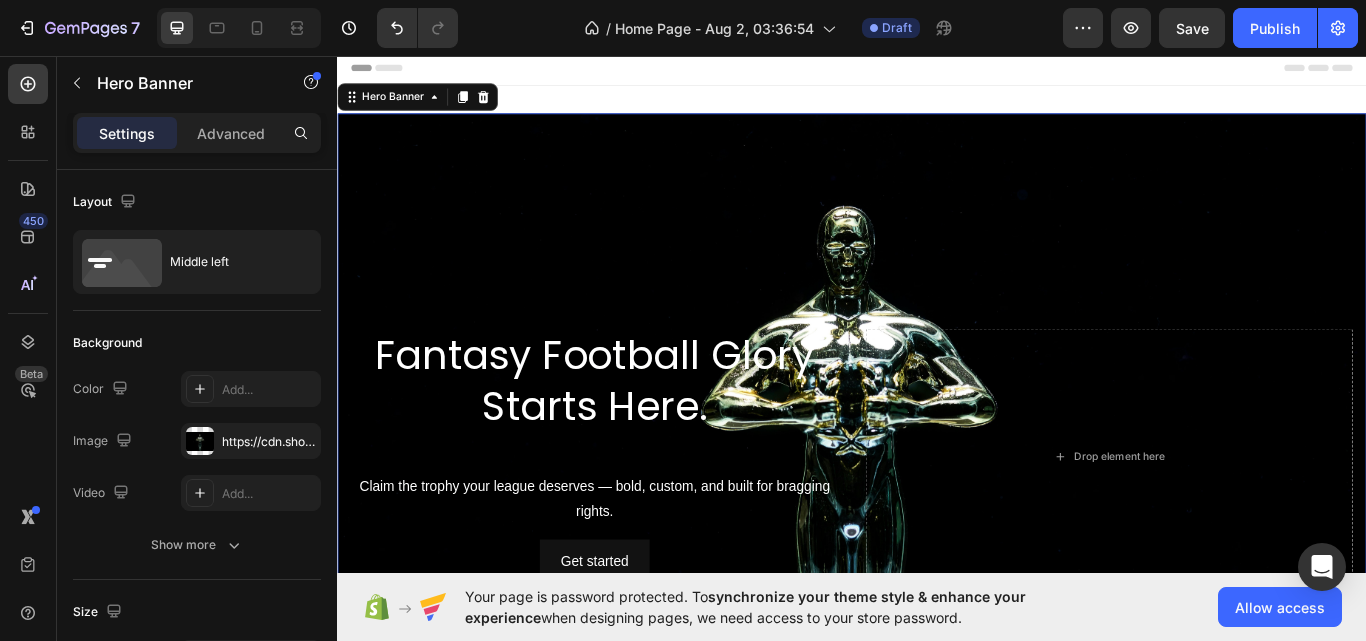 click at bounding box center (937, 524) 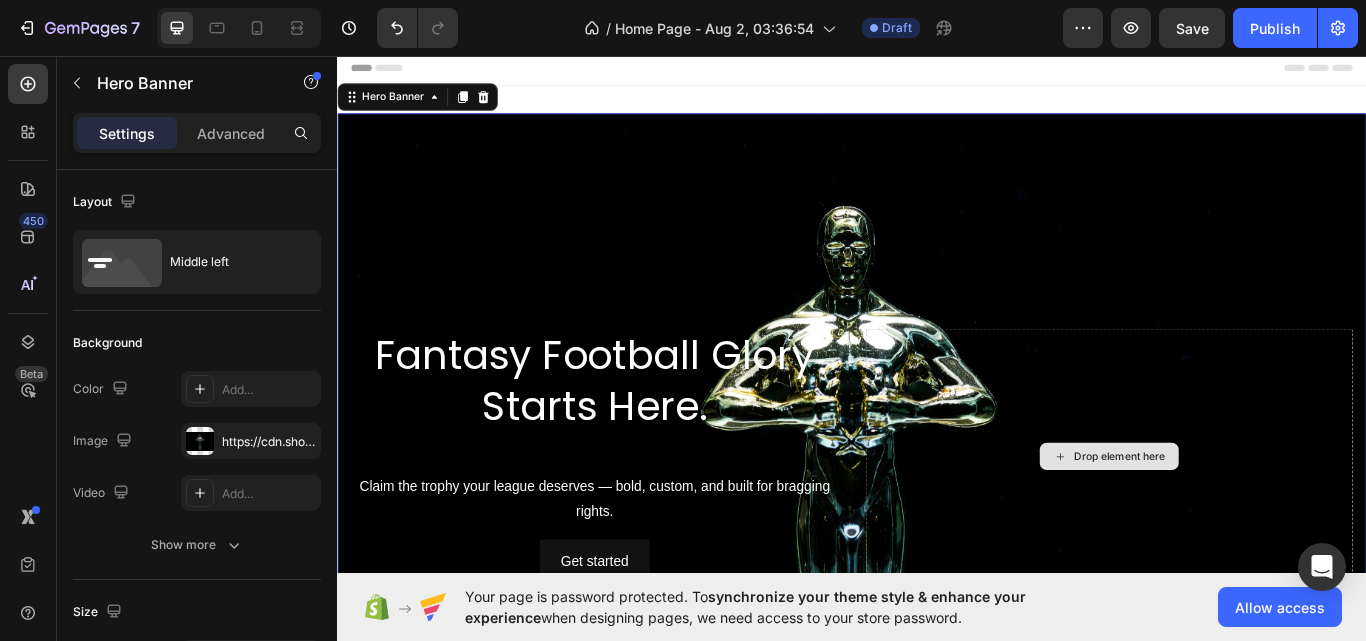 click on "Drop element here" at bounding box center [1237, 524] 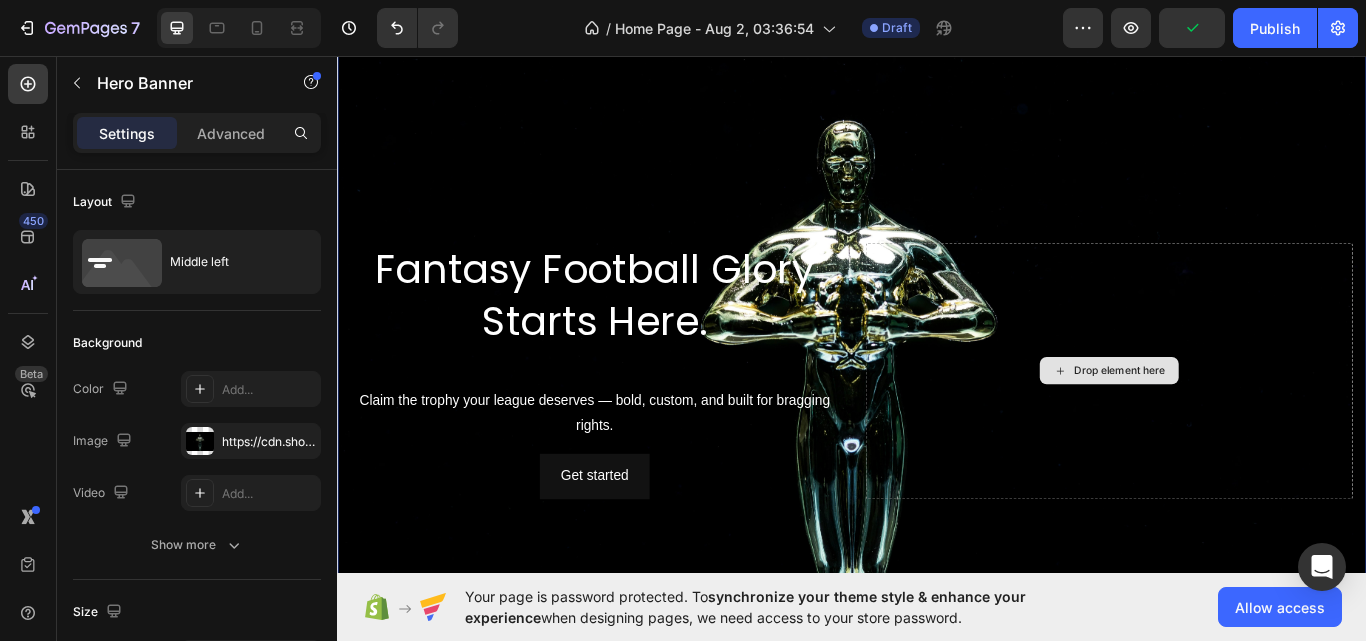 scroll, scrollTop: 200, scrollLeft: 0, axis: vertical 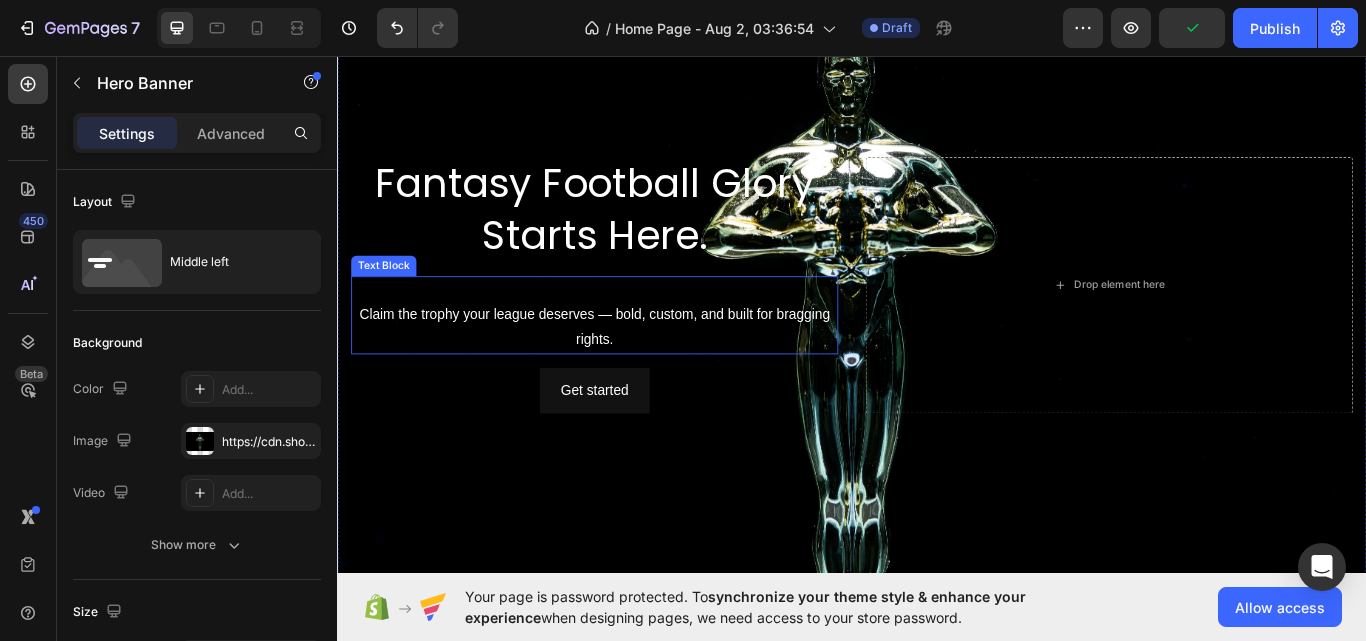 click on "⁠⁠⁠⁠⁠⁠⁠ Claim the trophy your league deserves — bold, custom, and built for bragging rights." at bounding box center (637, 359) 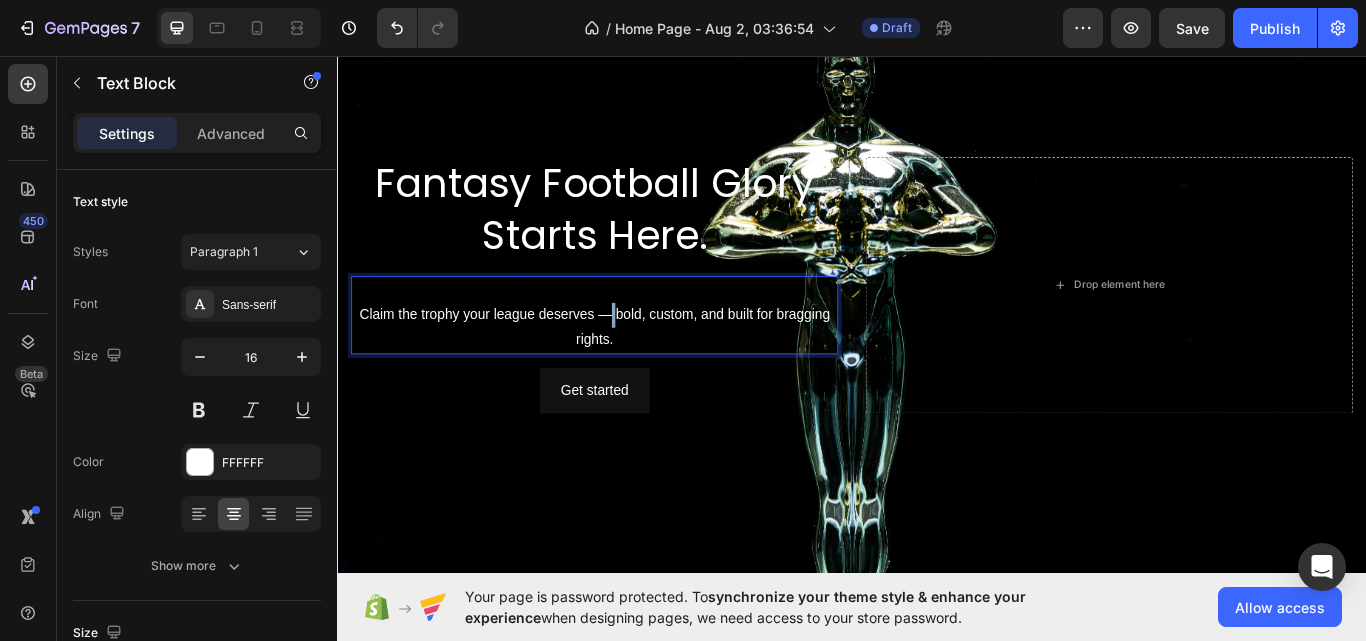 click on "⁠⁠⁠⁠⁠⁠⁠ Claim the trophy your league deserves — bold, custom, and built for bragging rights." at bounding box center (637, 359) 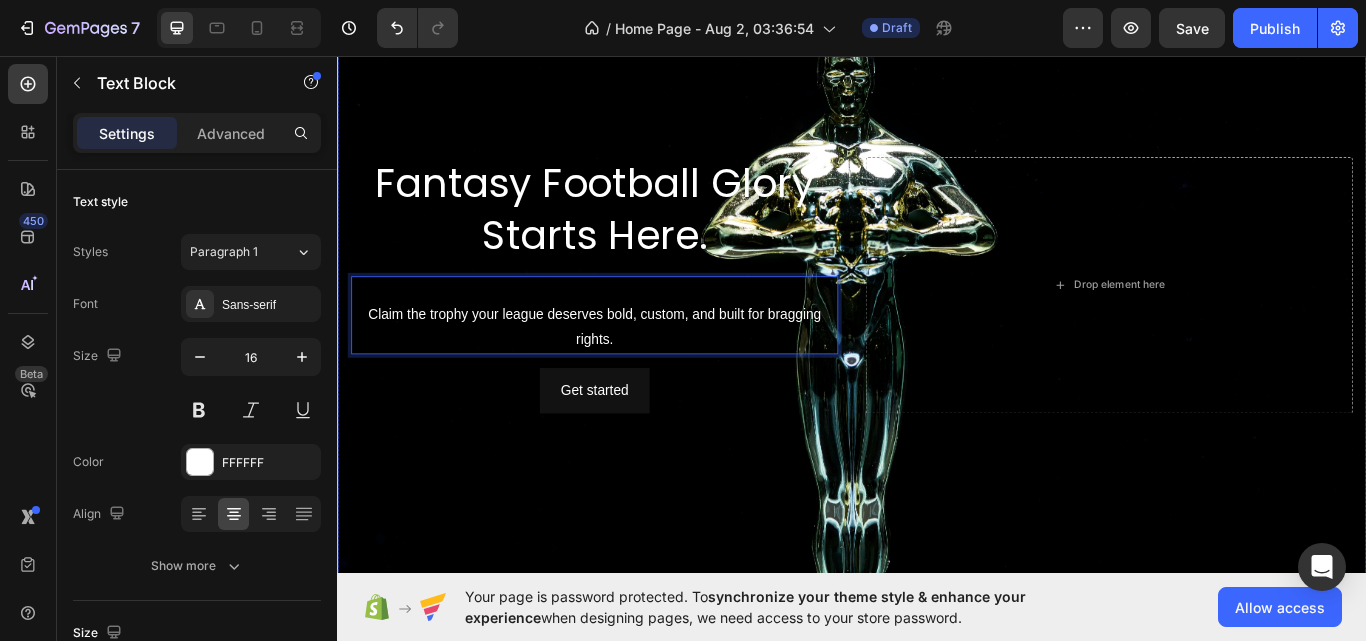 click at bounding box center [937, 324] 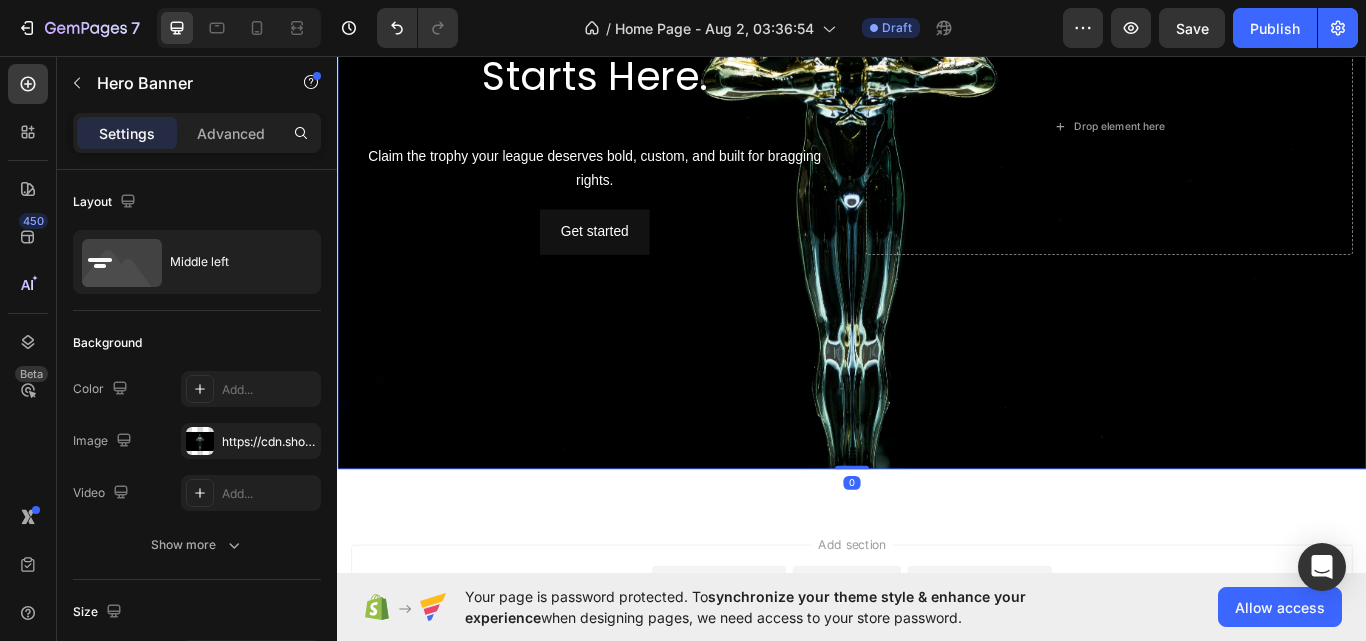 scroll, scrollTop: 185, scrollLeft: 0, axis: vertical 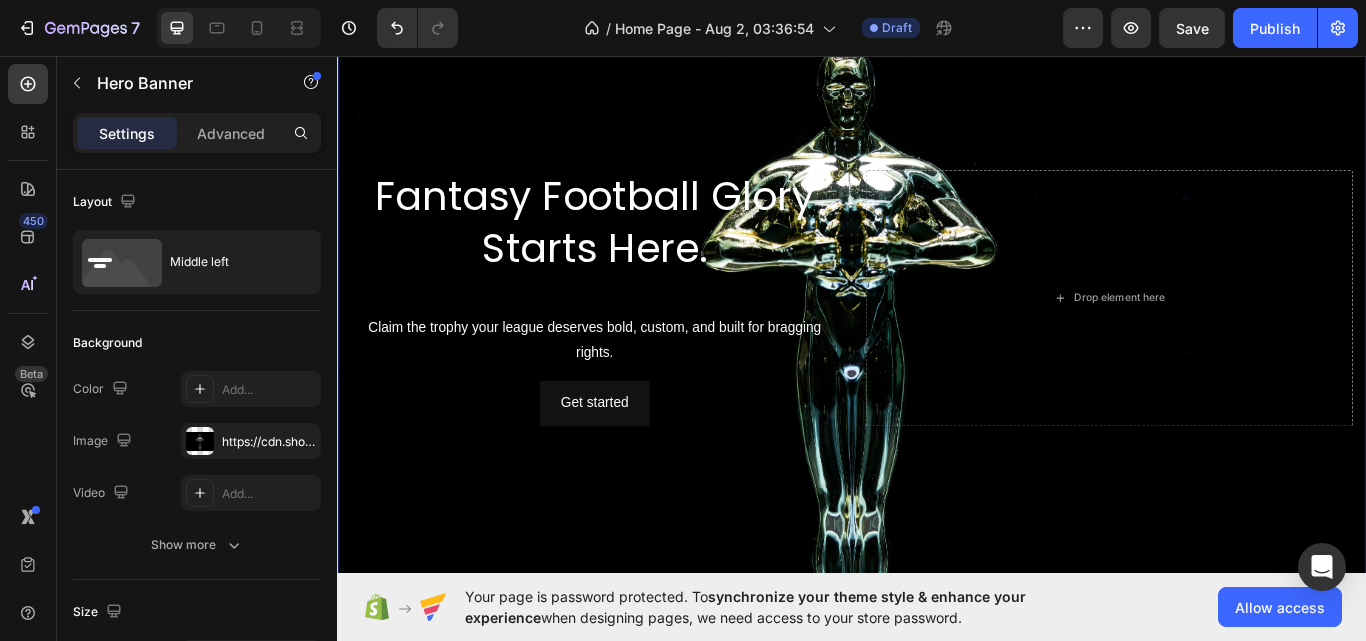 click at bounding box center (937, 339) 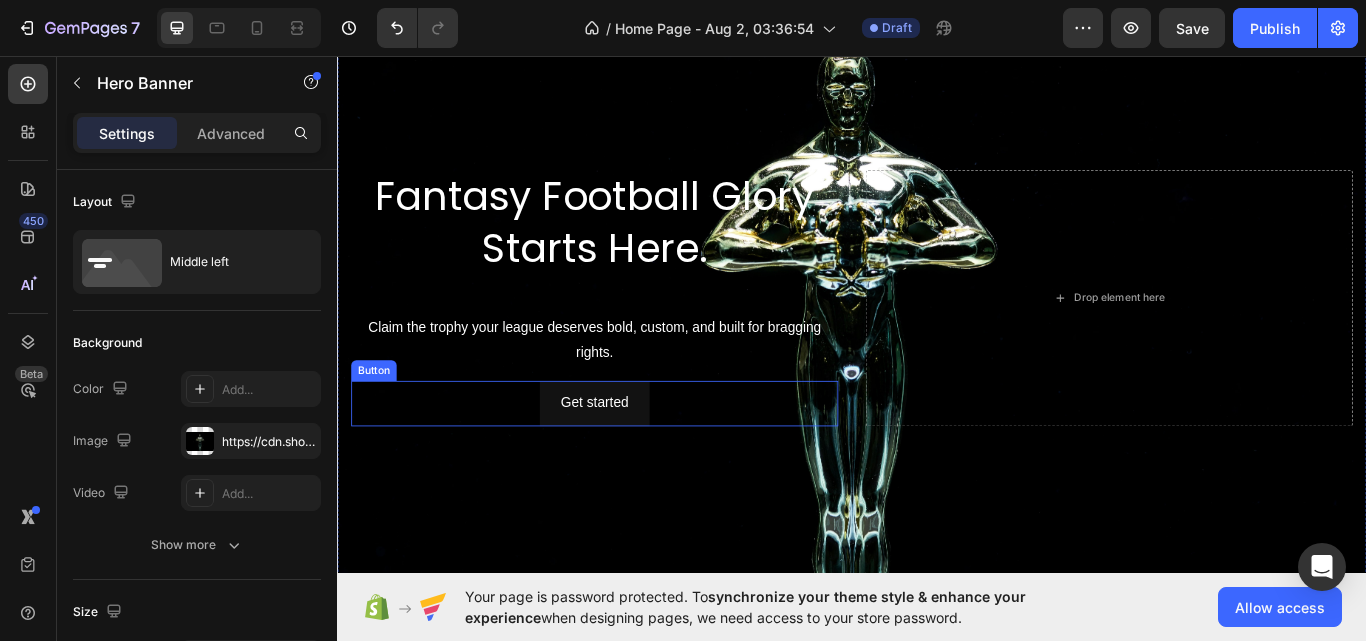 scroll, scrollTop: 85, scrollLeft: 0, axis: vertical 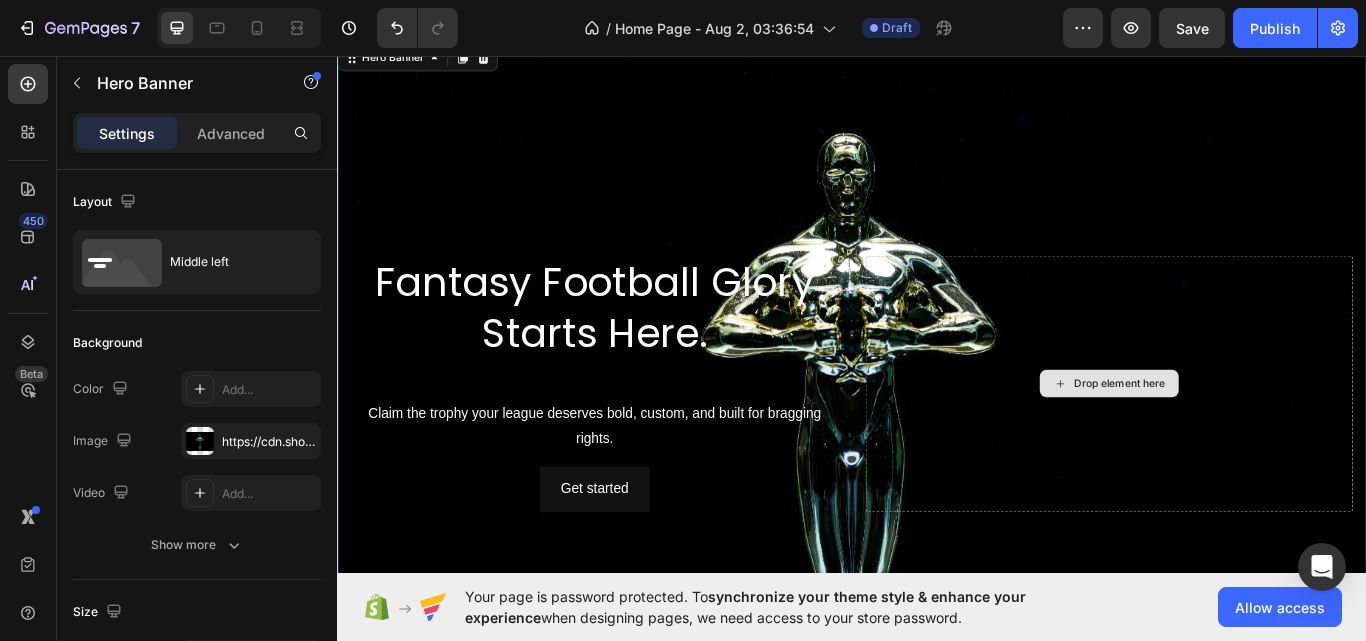 click on "Drop element here" at bounding box center (1237, 439) 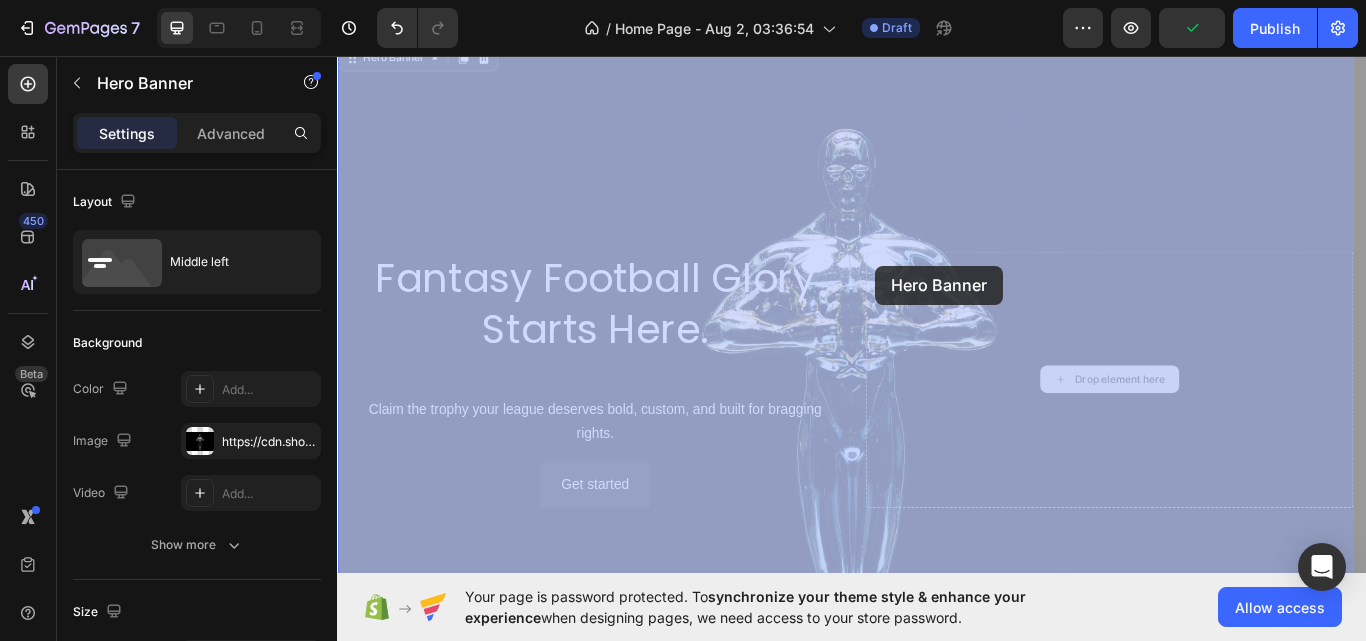 drag, startPoint x: 951, startPoint y: 285, endPoint x: 960, endPoint y: 296, distance: 14.21267 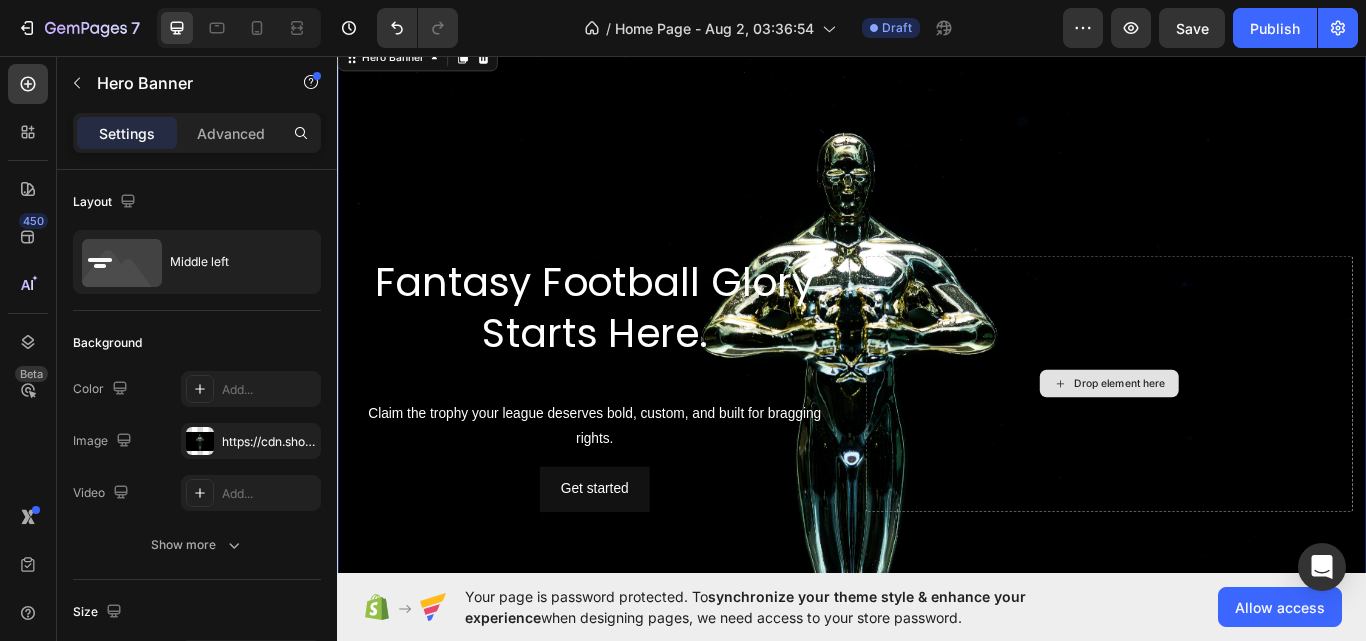 click on "Drop element here" at bounding box center [1249, 439] 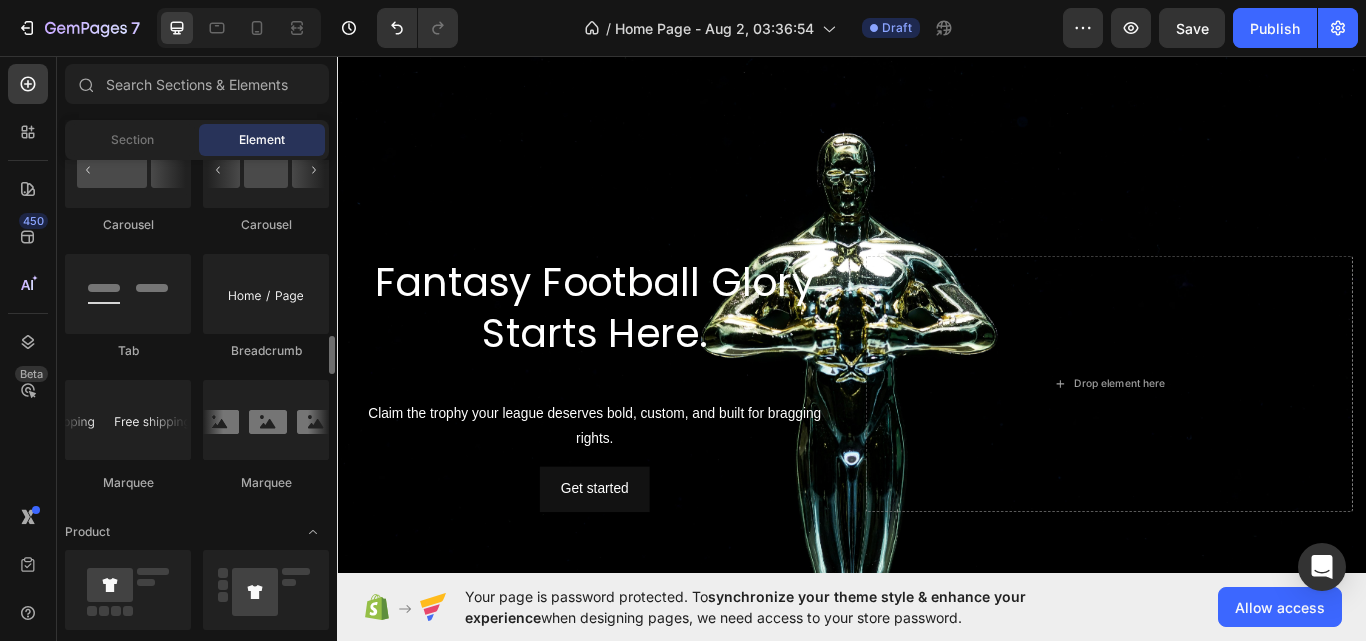 scroll, scrollTop: 2300, scrollLeft: 0, axis: vertical 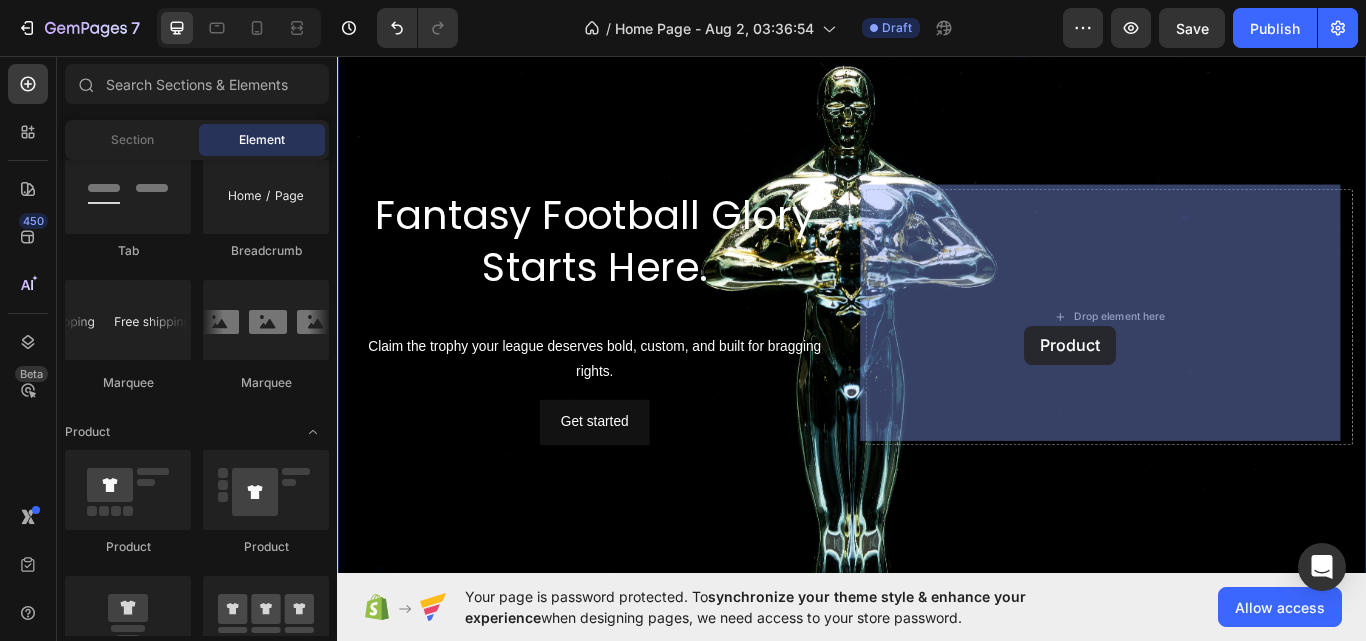 drag, startPoint x: 459, startPoint y: 555, endPoint x: 1107, endPoint y: 427, distance: 660.521 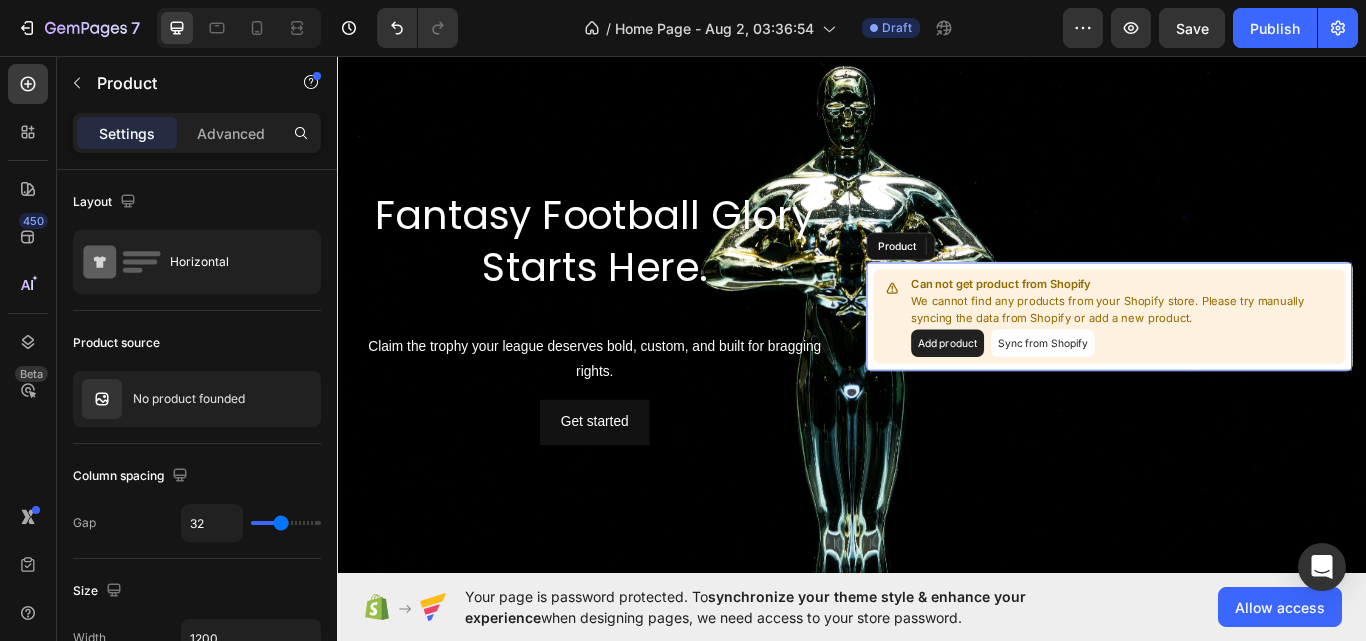 click on "Add product" at bounding box center (1048, 392) 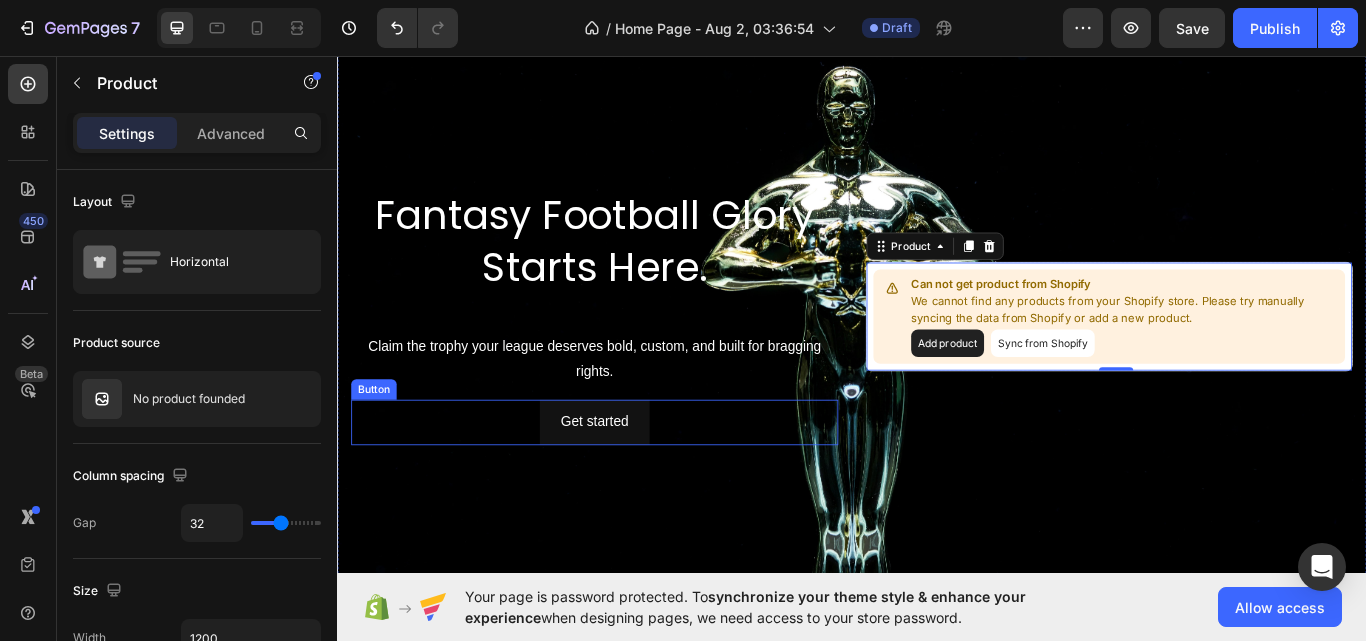 click on "Get started Button" at bounding box center (637, 484) 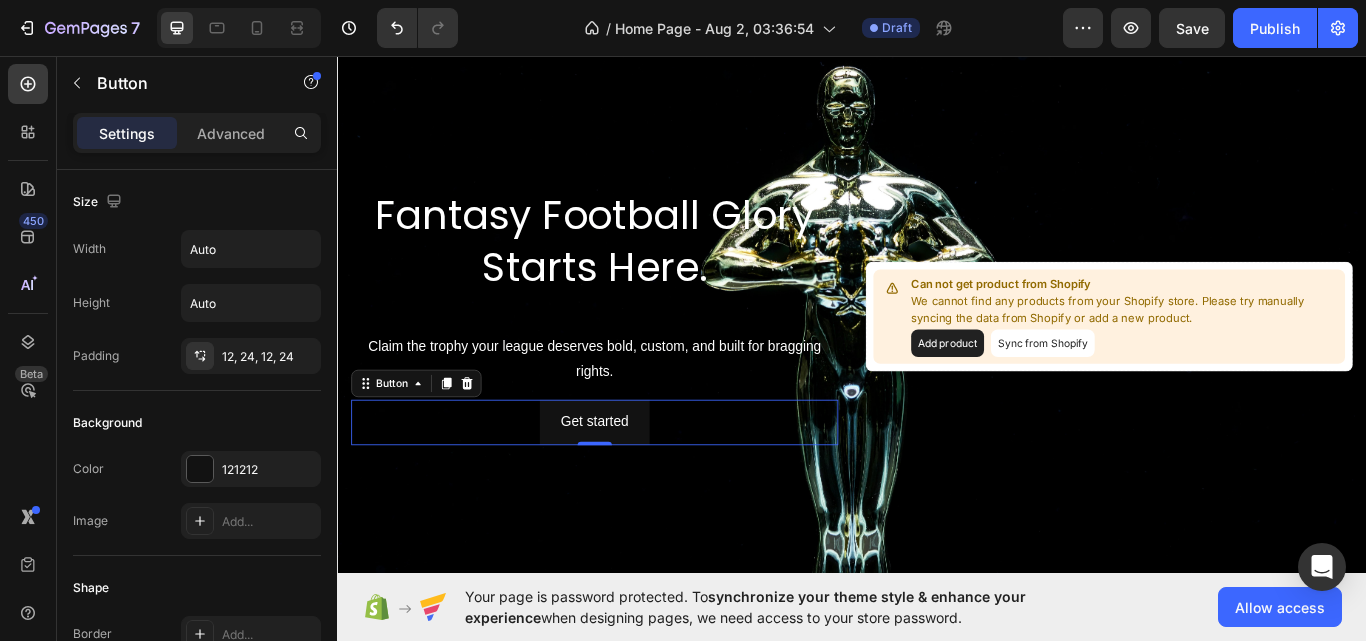 click on "Get started Button   0" at bounding box center [637, 484] 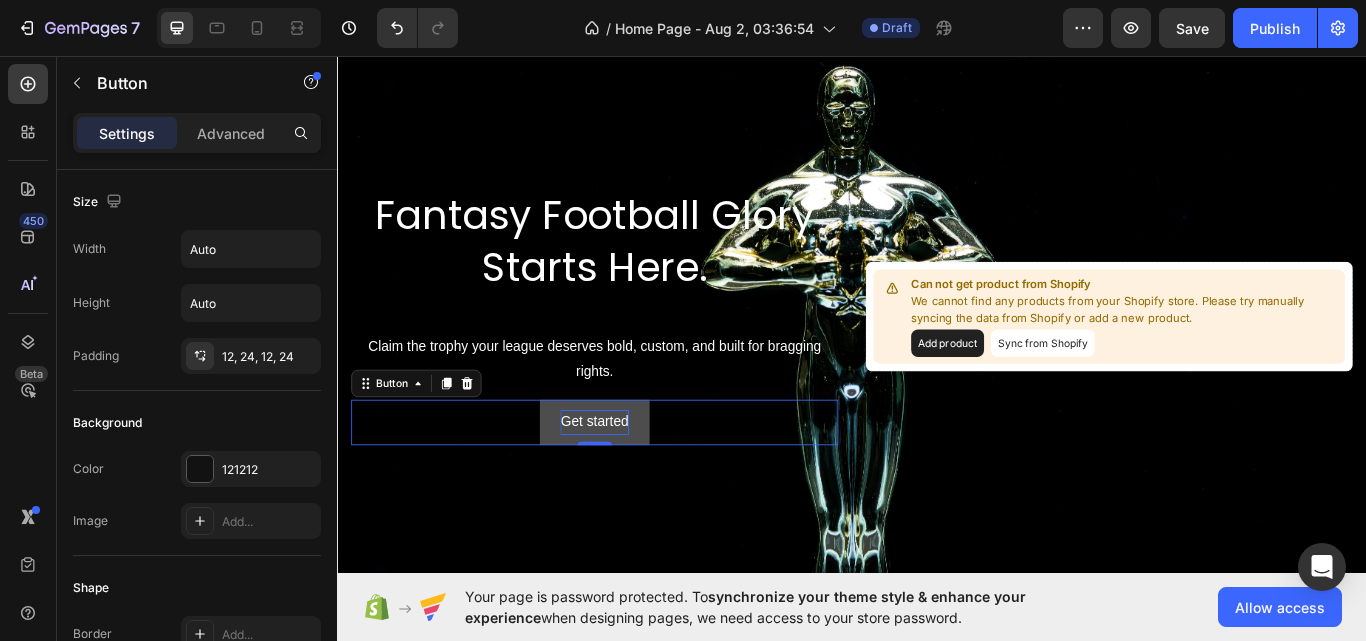 click on "Get started" at bounding box center (636, 484) 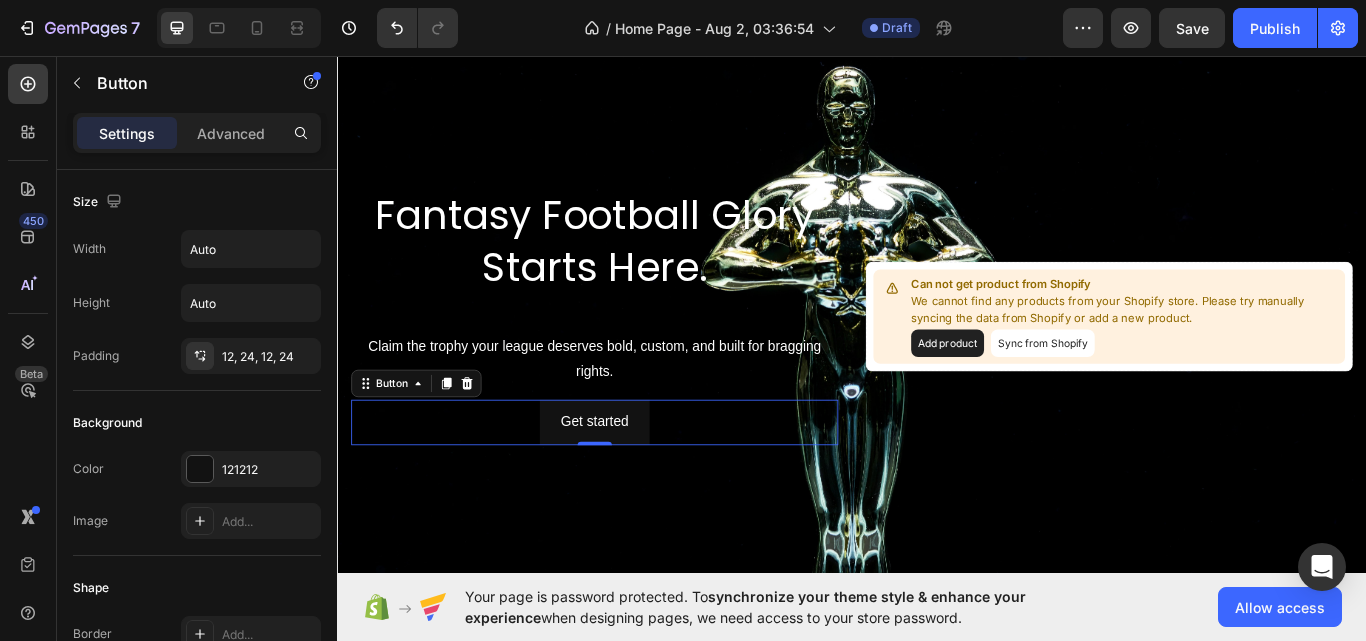 click on "Get started Button   0" at bounding box center (637, 484) 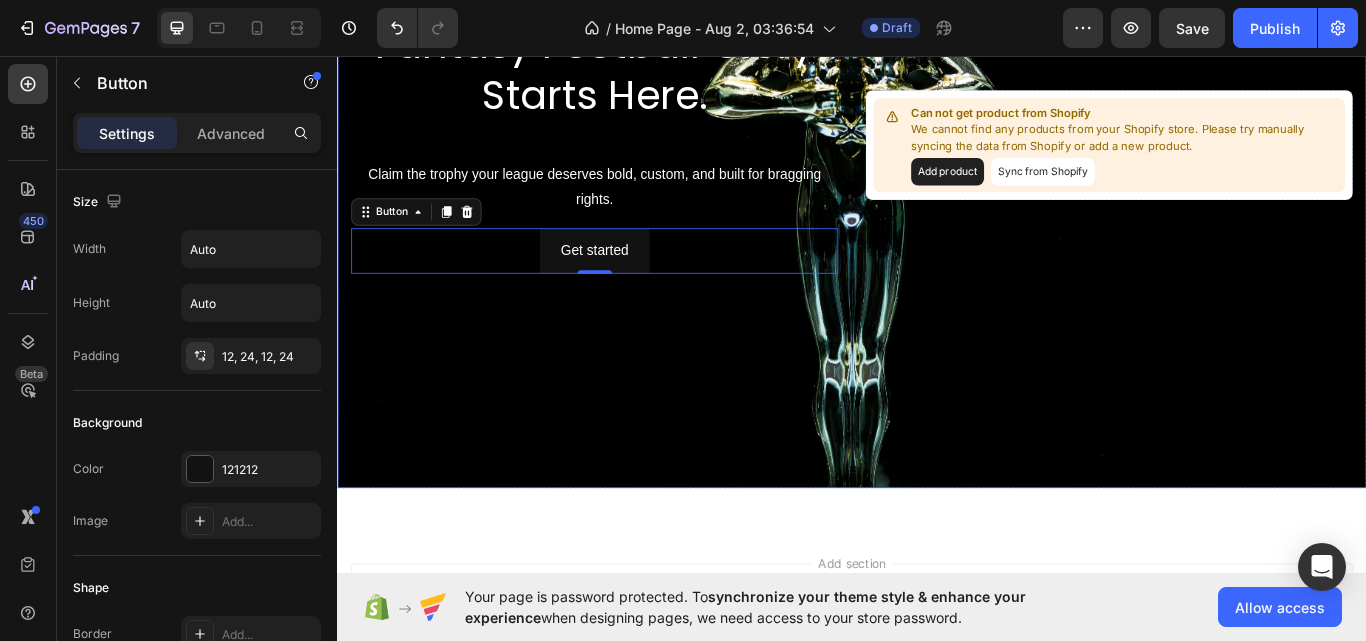 scroll, scrollTop: 0, scrollLeft: 0, axis: both 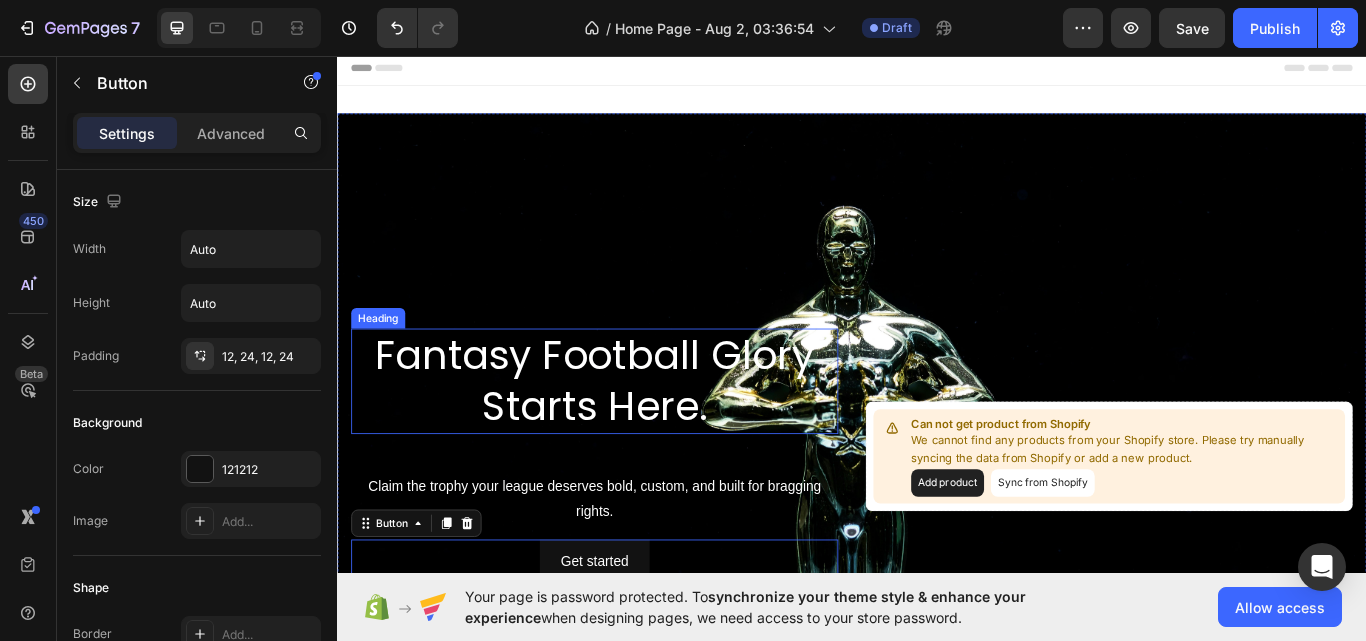click on "Fantasy Football Glory Starts Here." at bounding box center [637, 437] 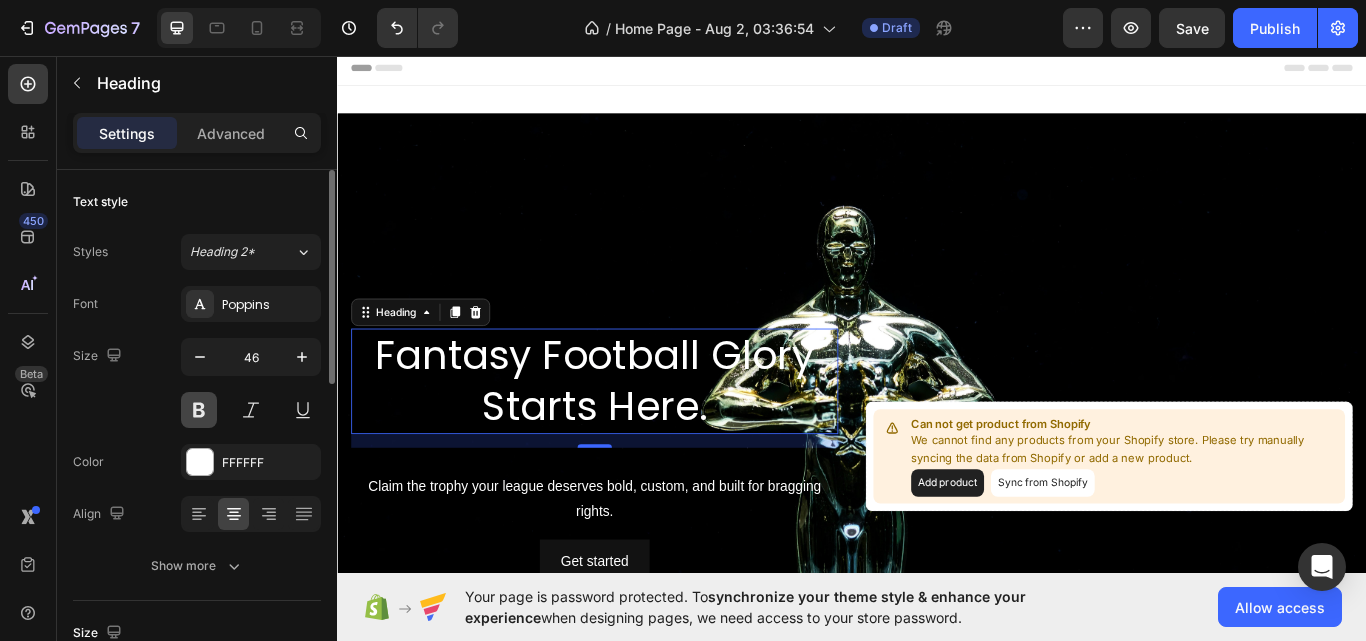 click at bounding box center (199, 410) 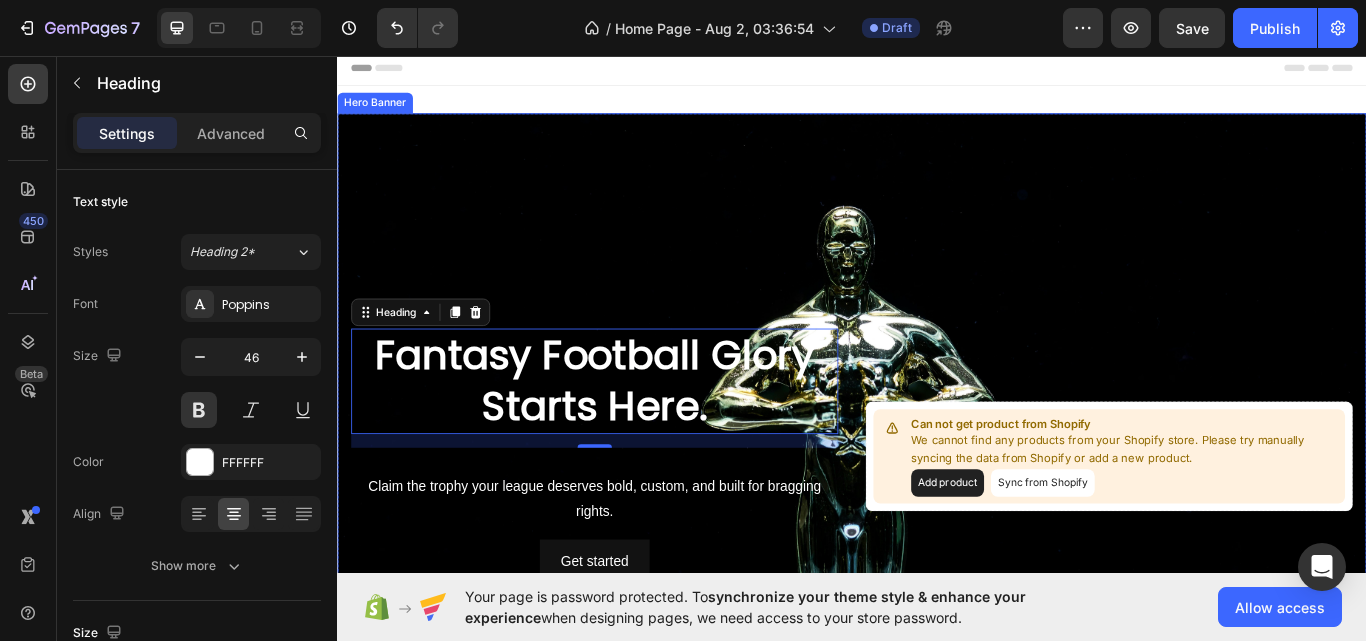 click at bounding box center [937, 524] 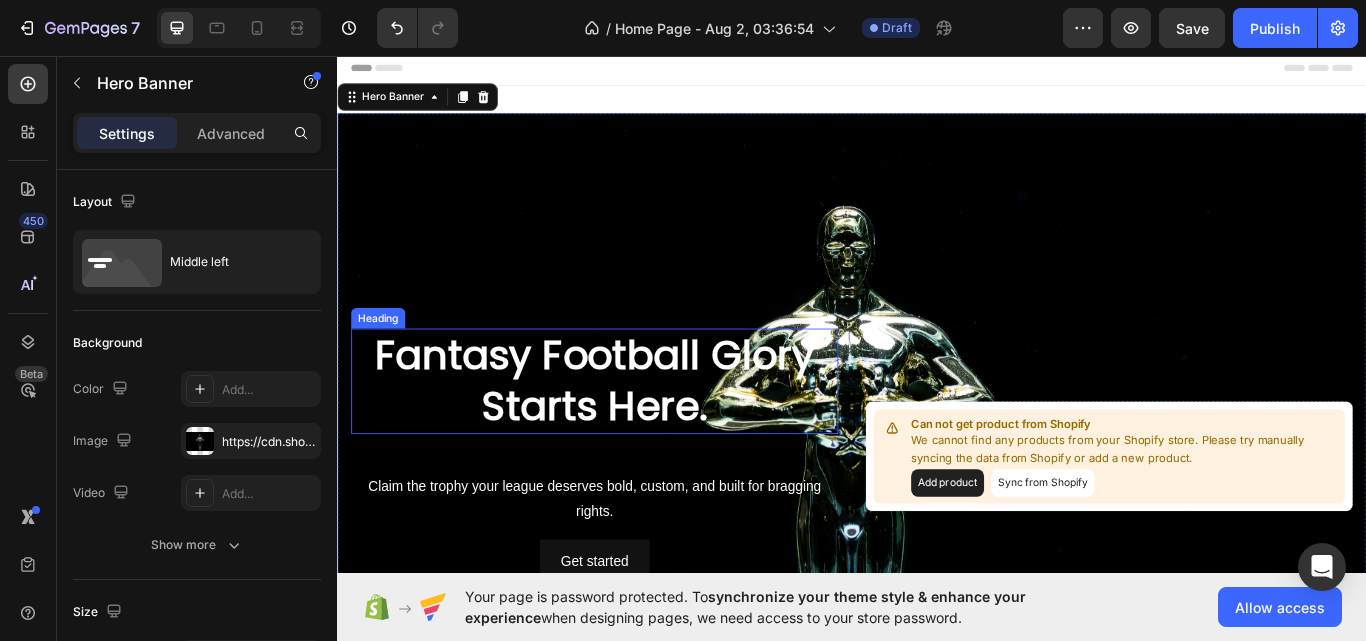 click on "Fantasy Football Glory Starts Here." at bounding box center [637, 437] 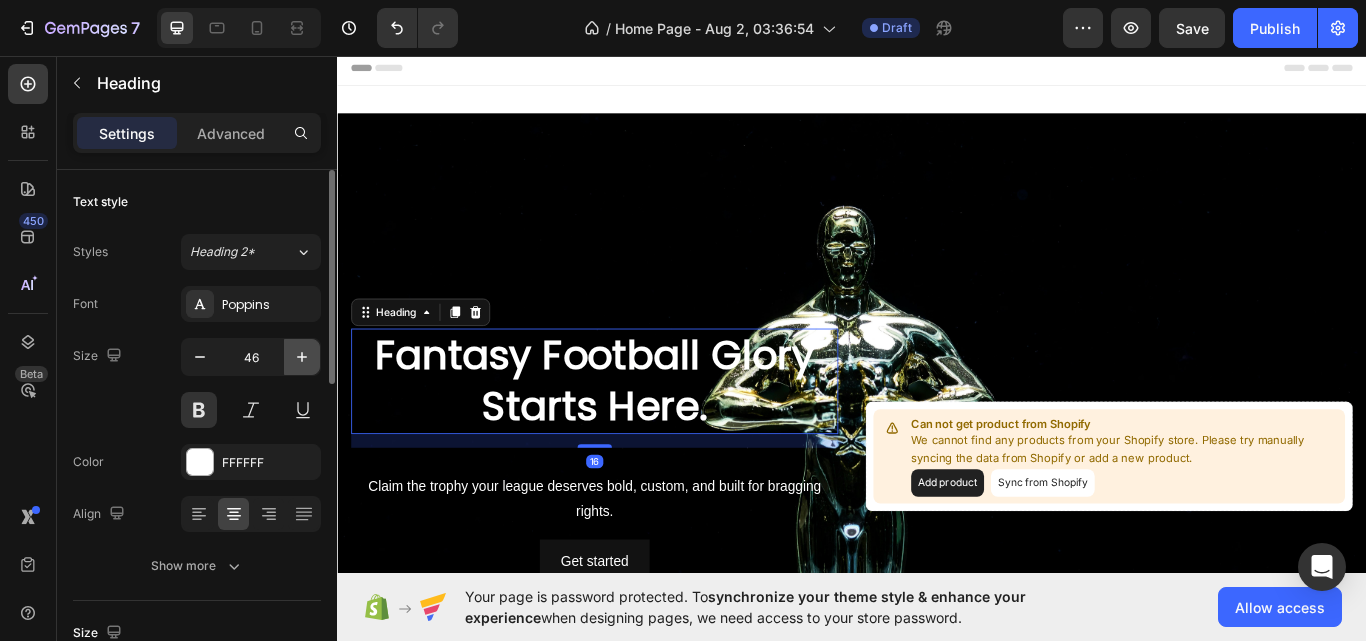 click 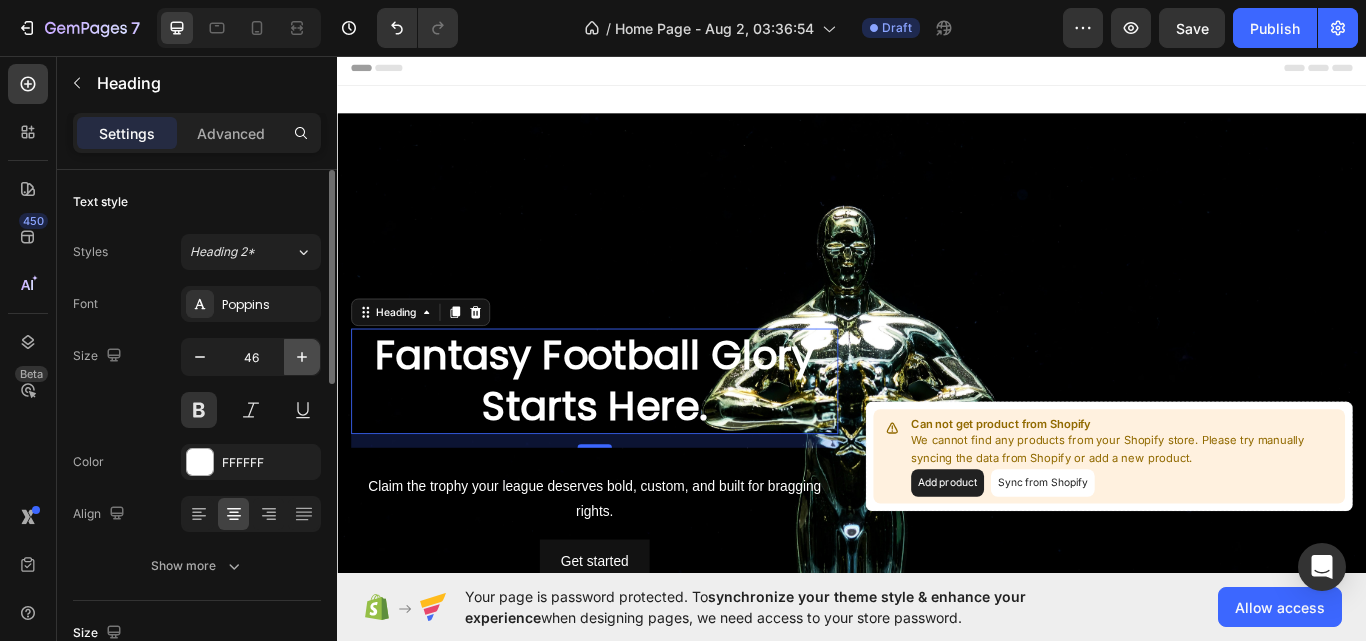 type on "47" 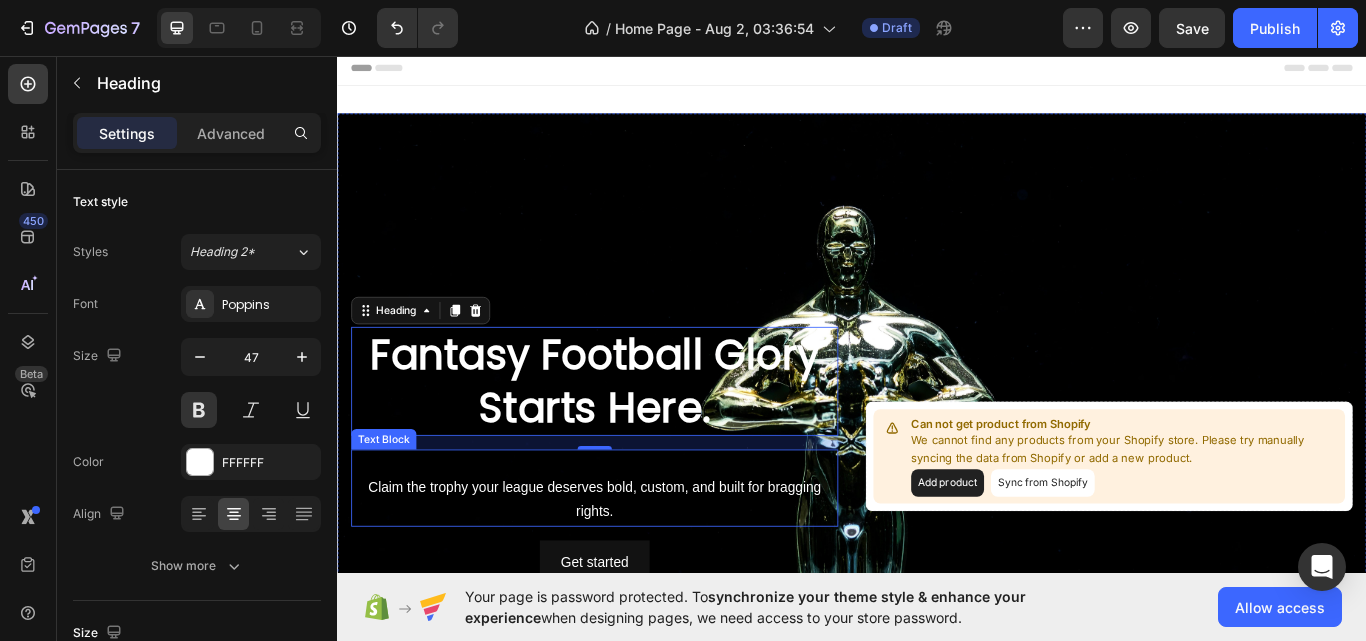 click on "Claim the trophy your league deserves bold, custom, and built for bragging rights." at bounding box center [637, 561] 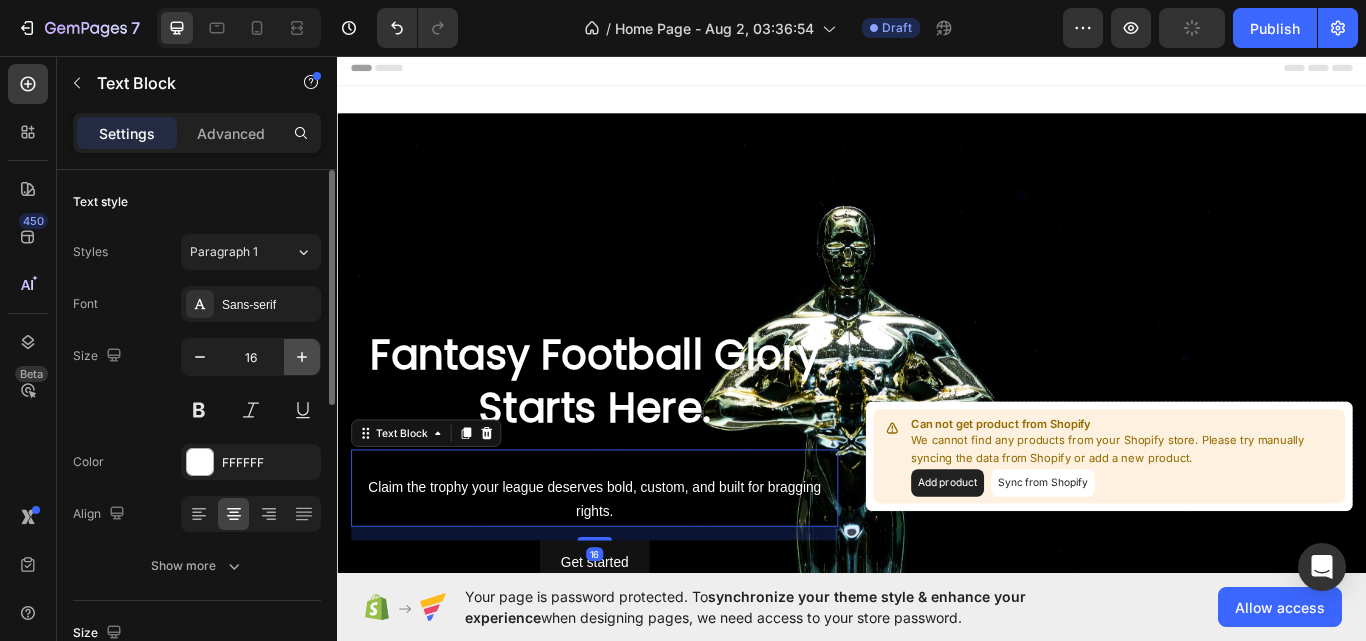 click 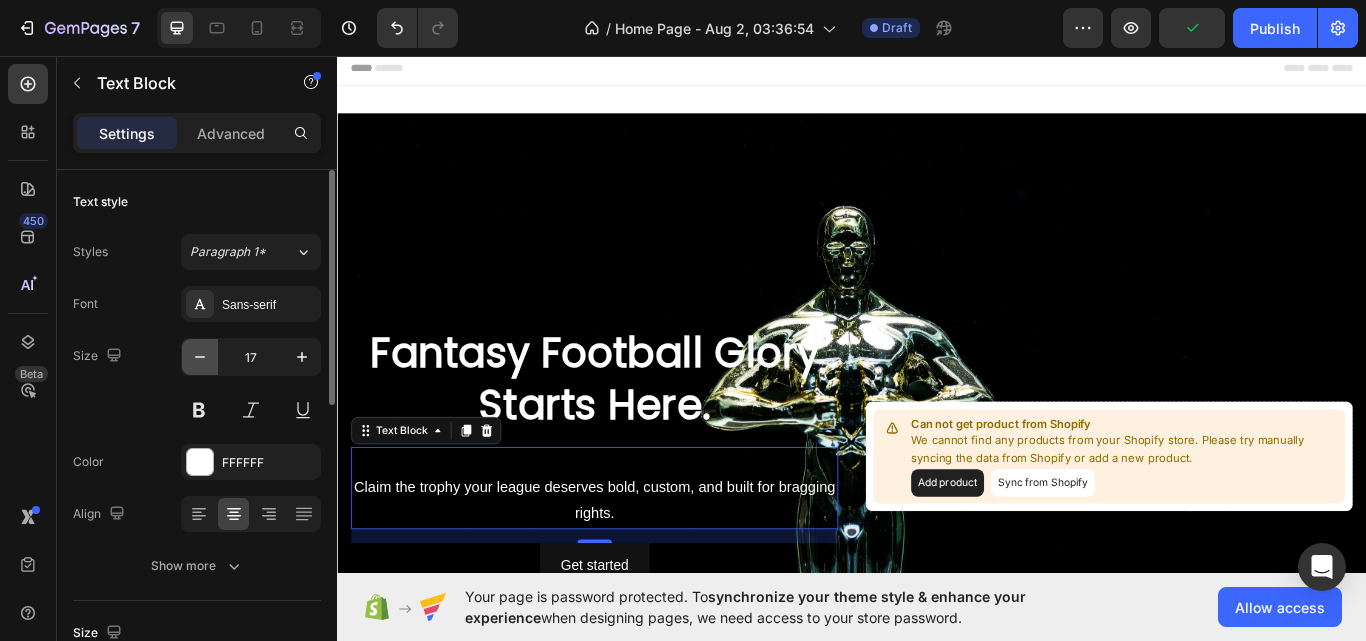 click 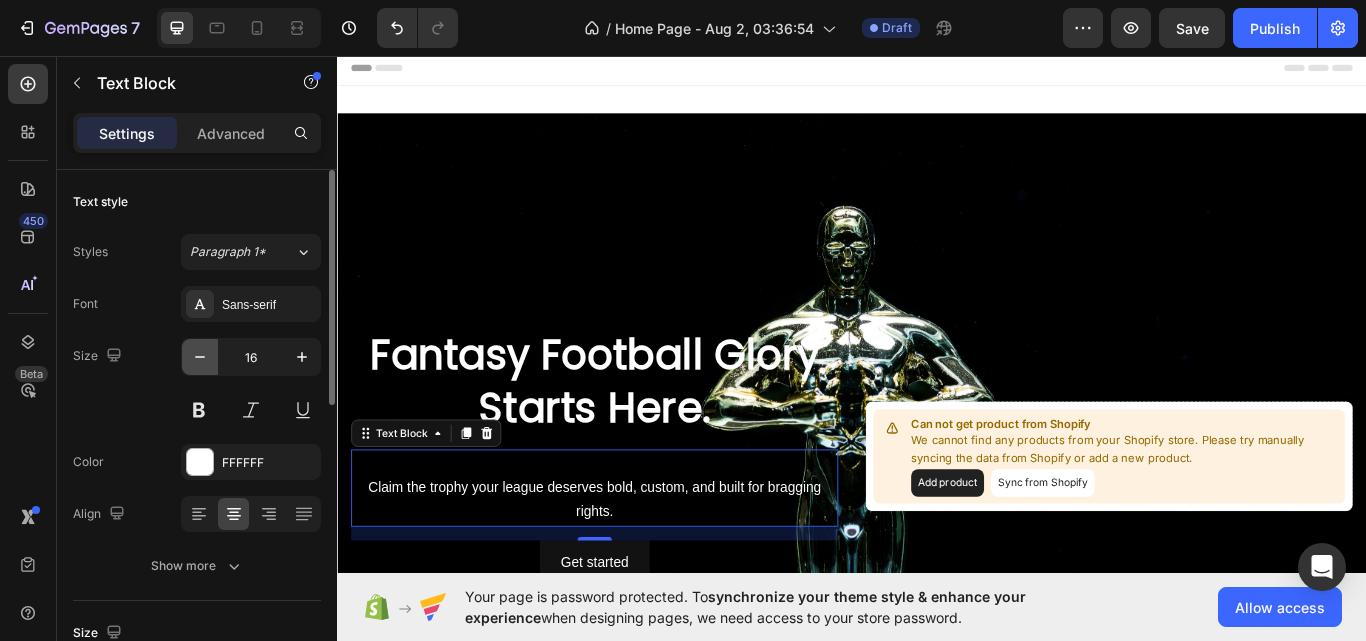 click 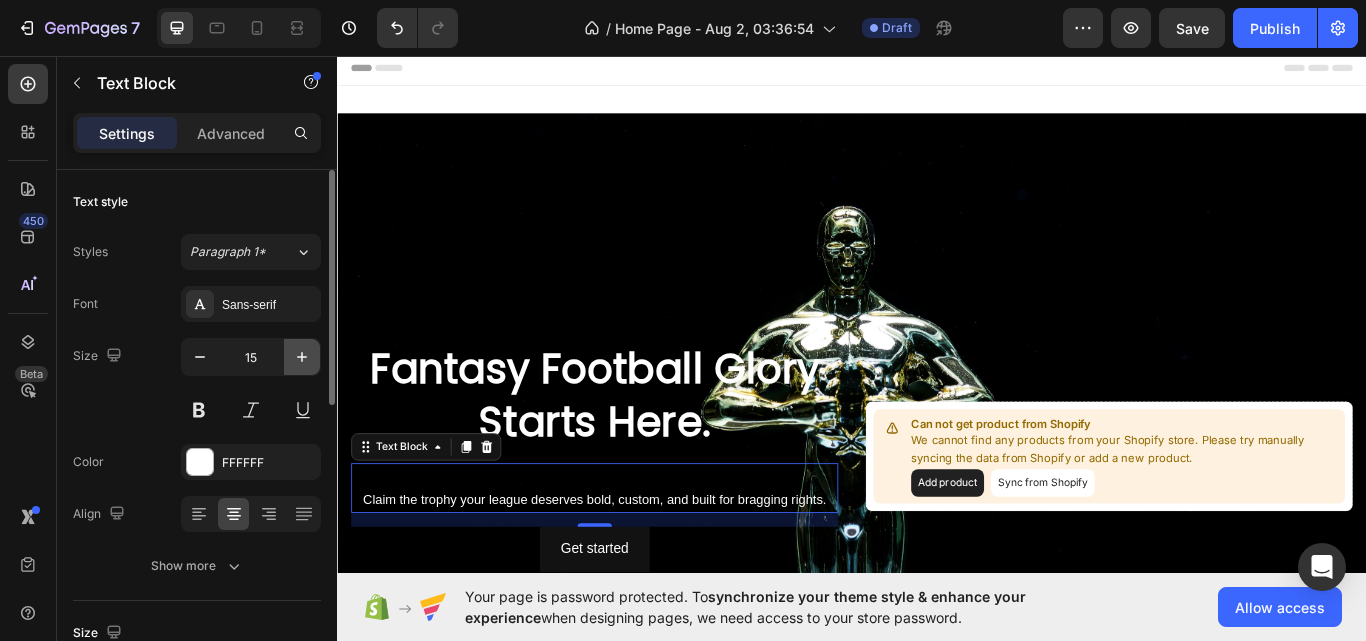 click at bounding box center (302, 357) 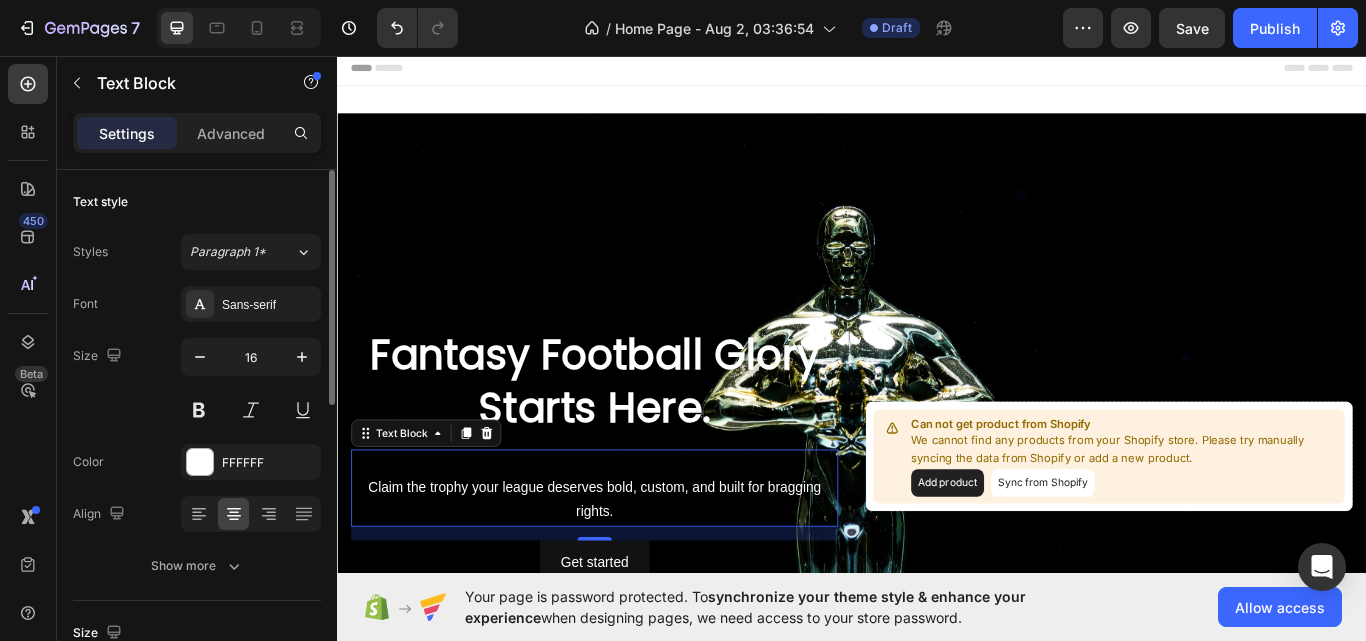 scroll, scrollTop: 100, scrollLeft: 0, axis: vertical 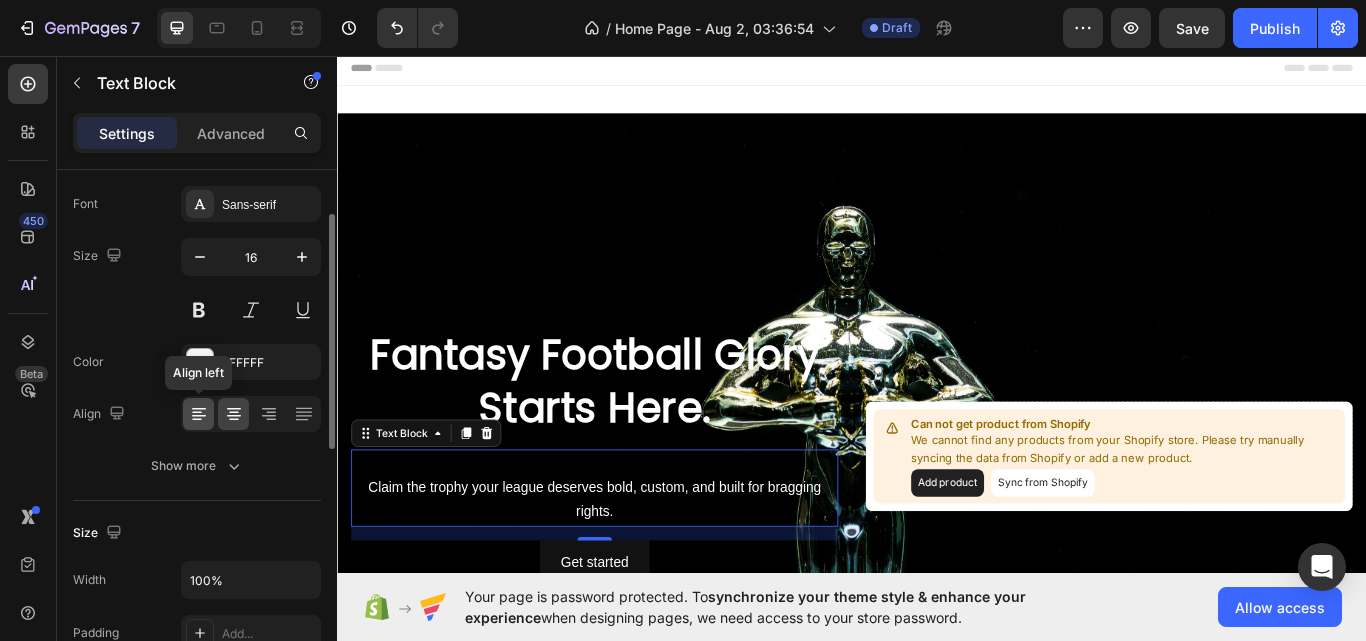 click 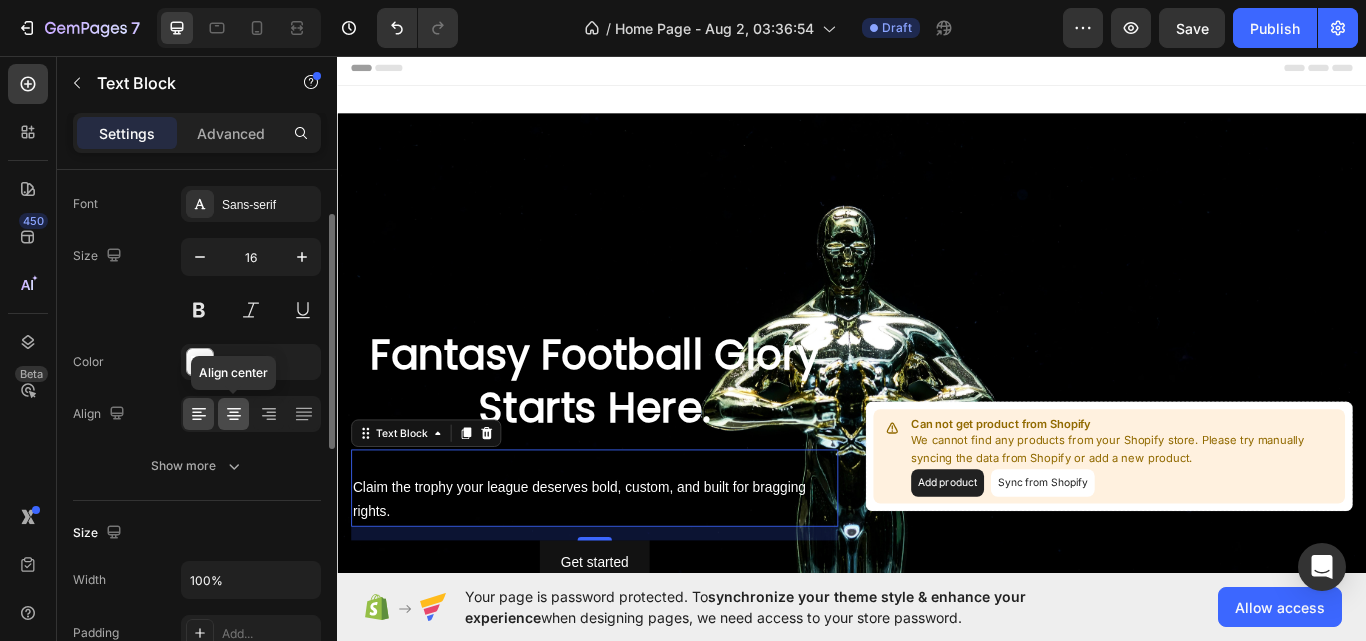 click 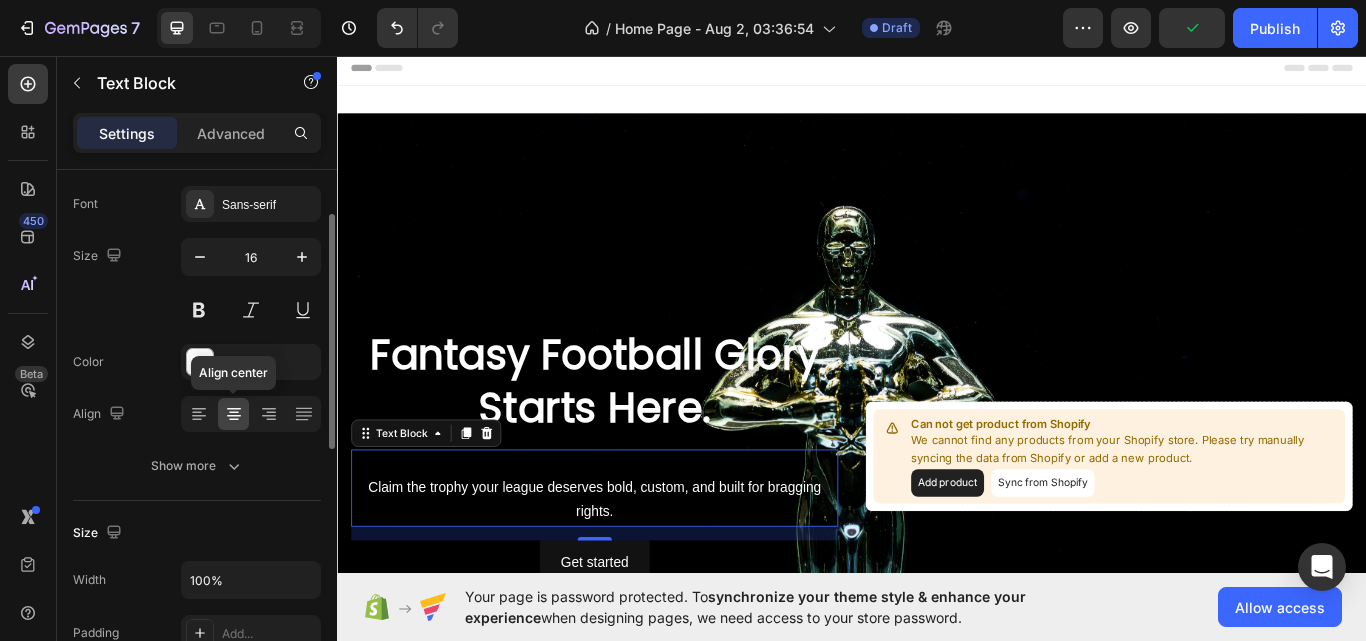 click 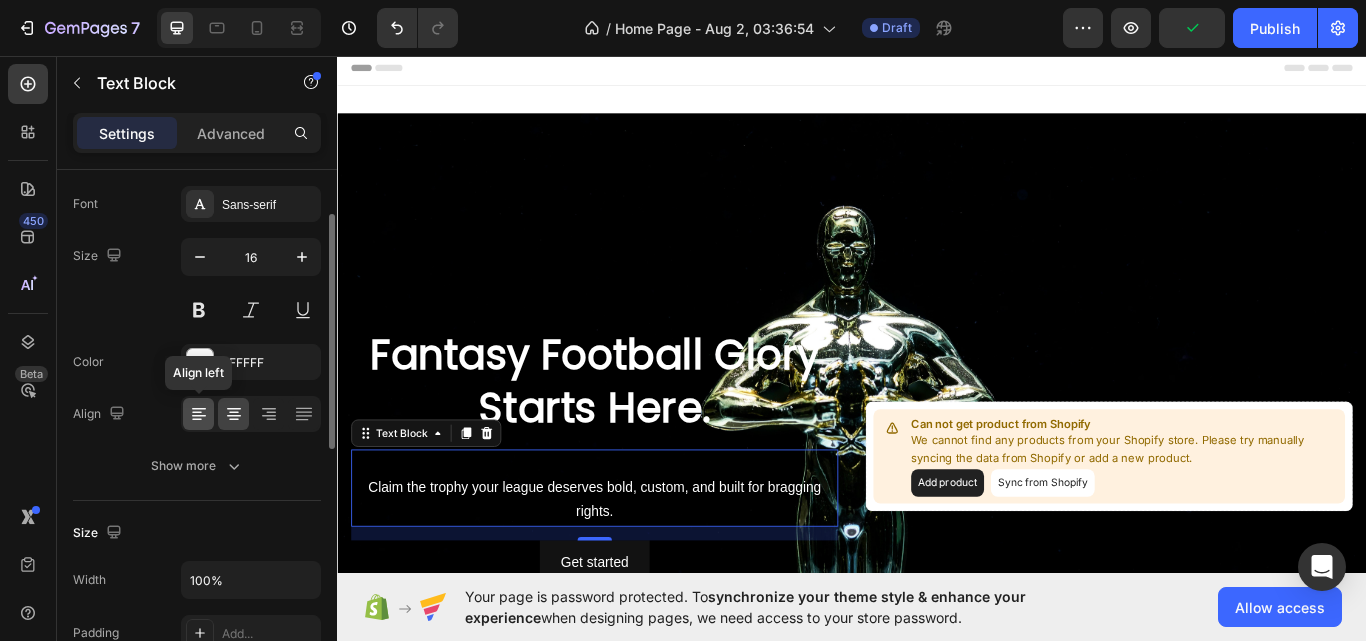 click 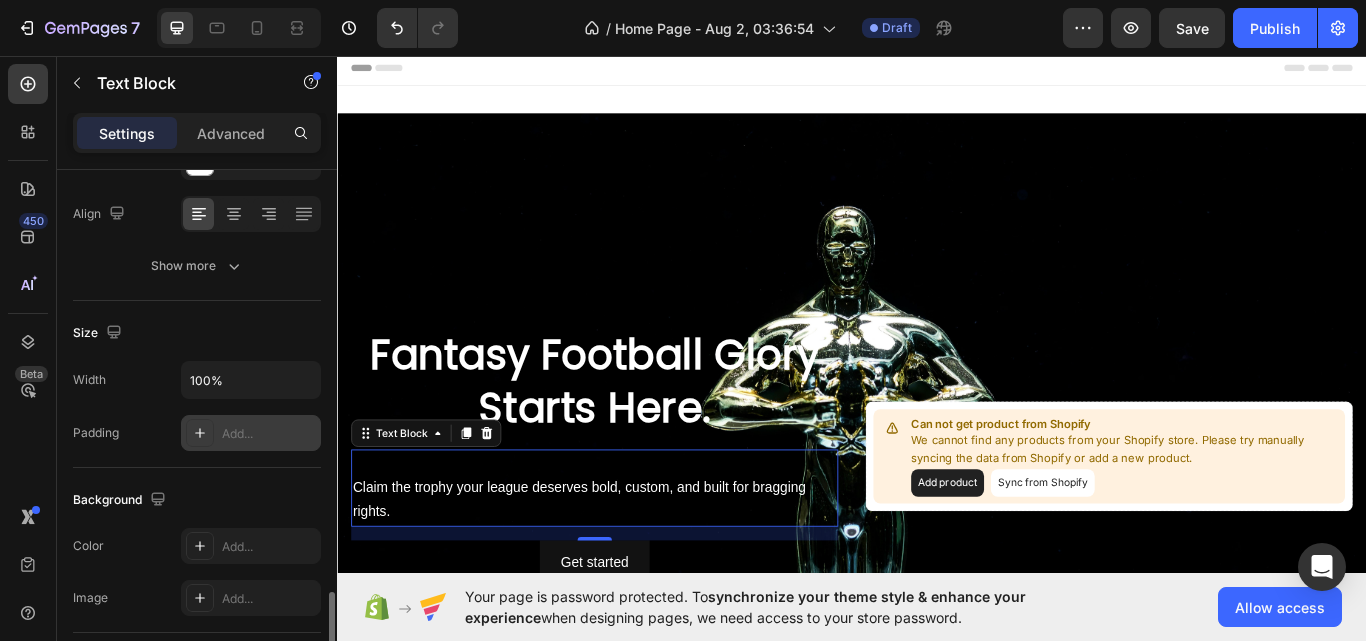 scroll, scrollTop: 500, scrollLeft: 0, axis: vertical 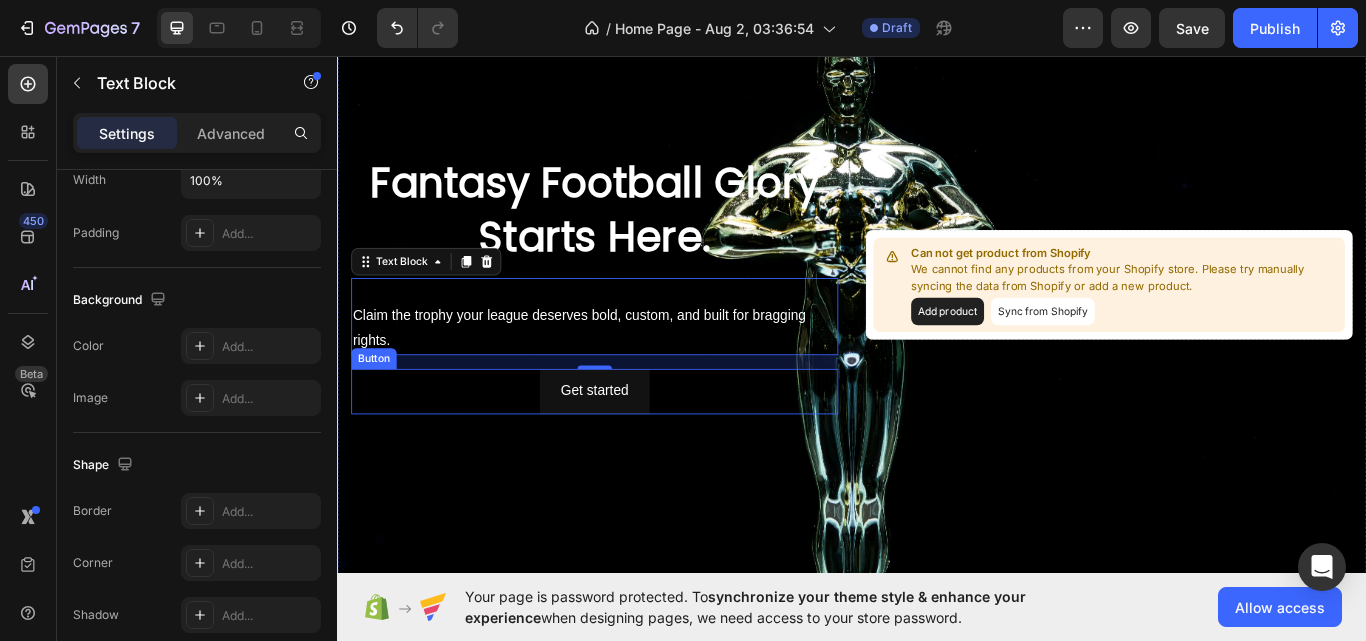 drag, startPoint x: 776, startPoint y: 435, endPoint x: 894, endPoint y: 538, distance: 156.63014 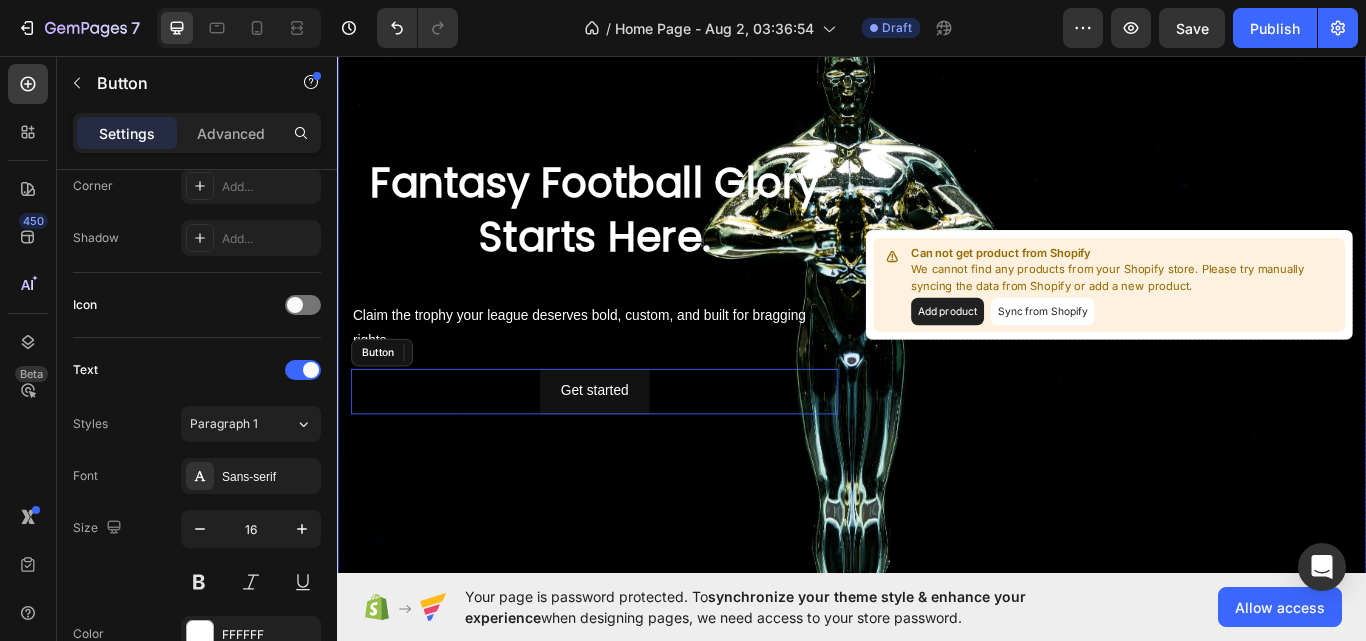 click at bounding box center (937, 324) 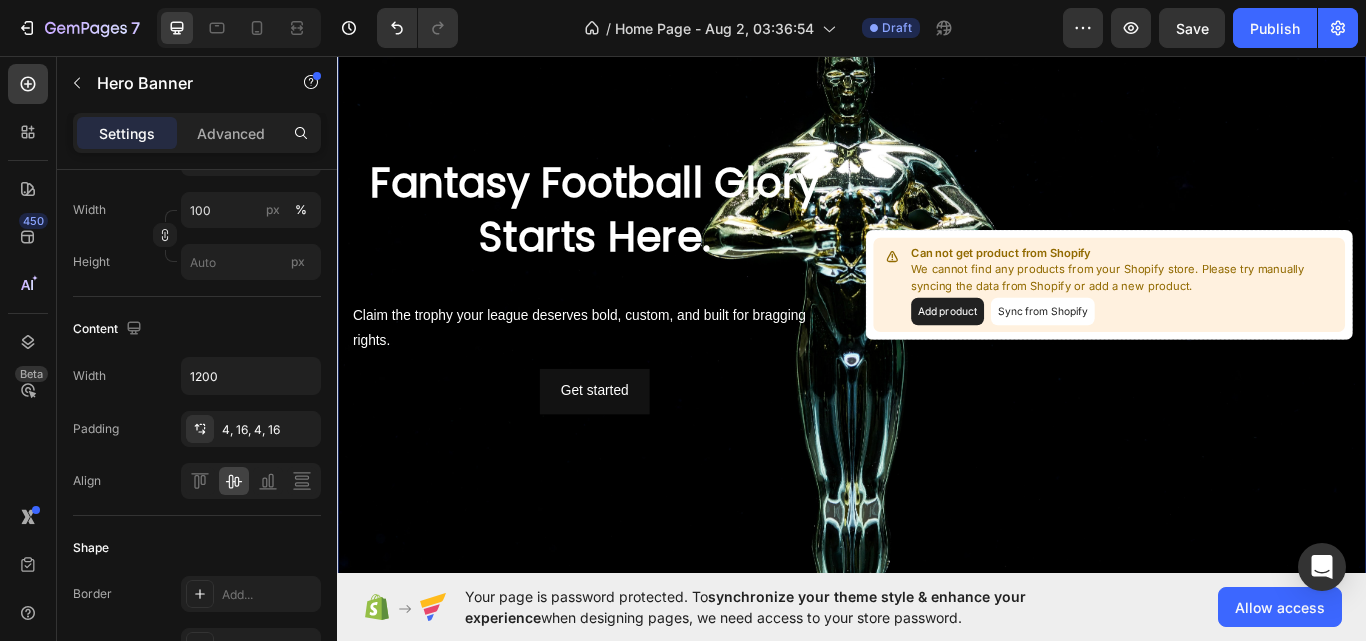 scroll, scrollTop: 0, scrollLeft: 0, axis: both 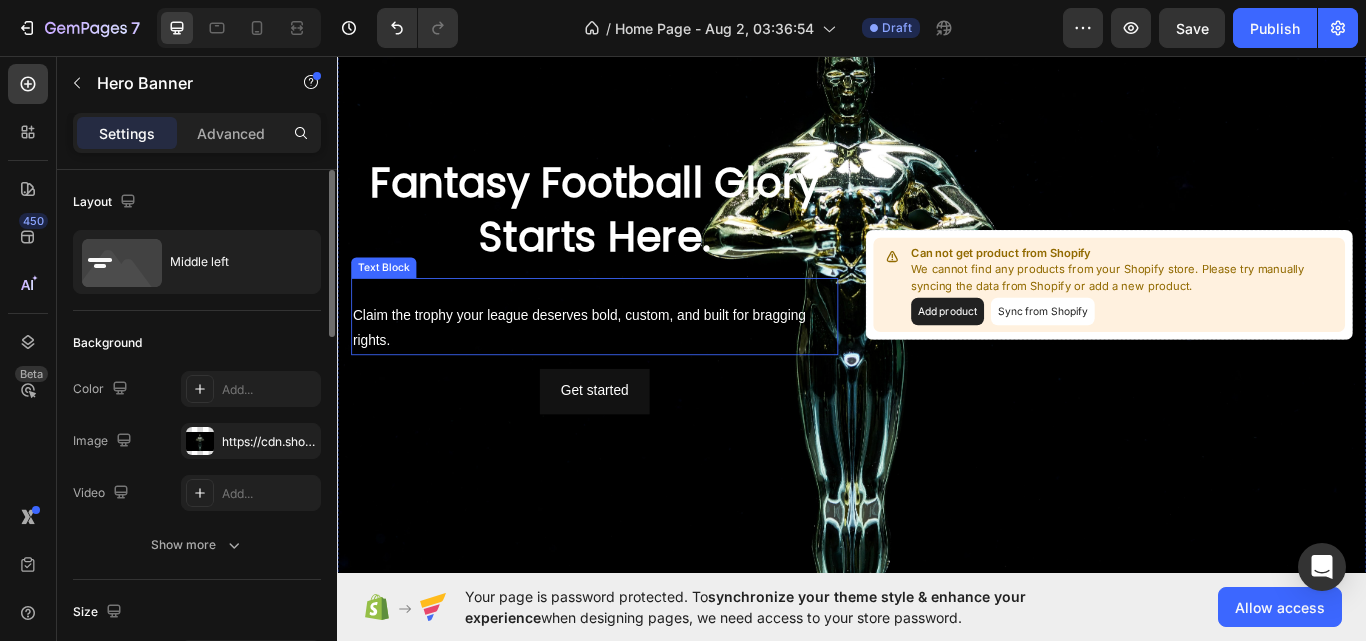 click on "Claim the trophy your league deserves bold, custom, and built for bragging rights." at bounding box center [637, 361] 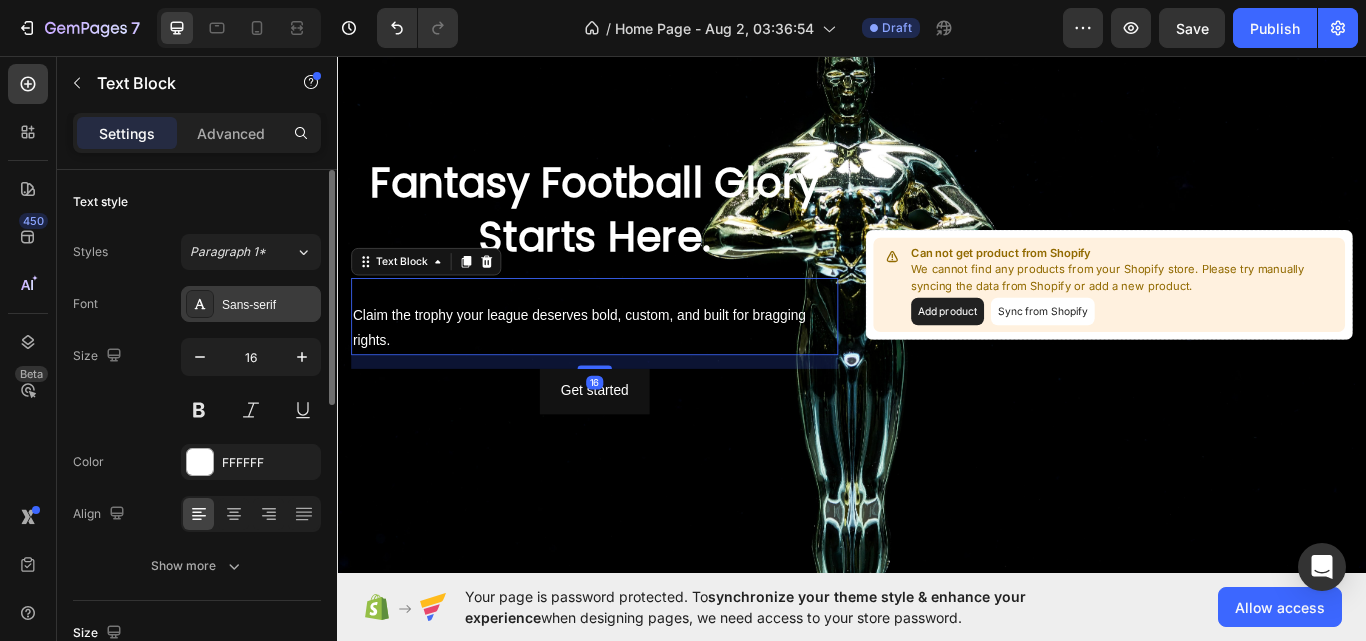click on "Sans-serif" at bounding box center (269, 305) 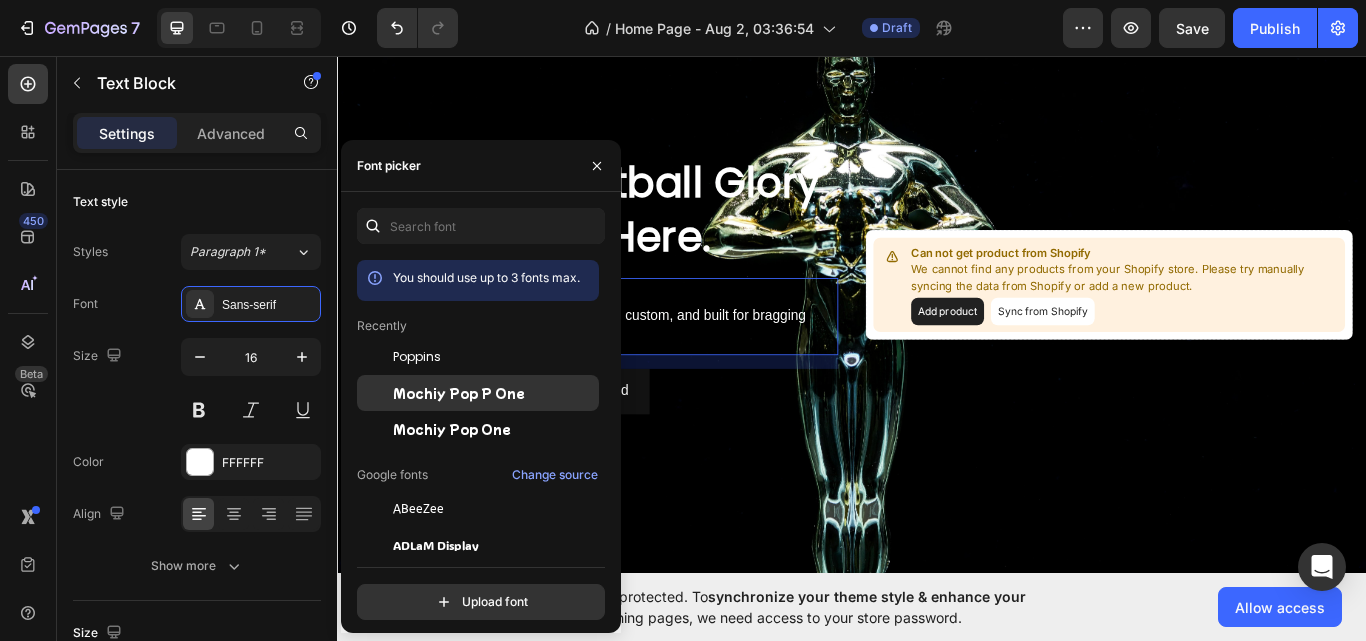 click on "Mochiy Pop P One" at bounding box center (459, 393) 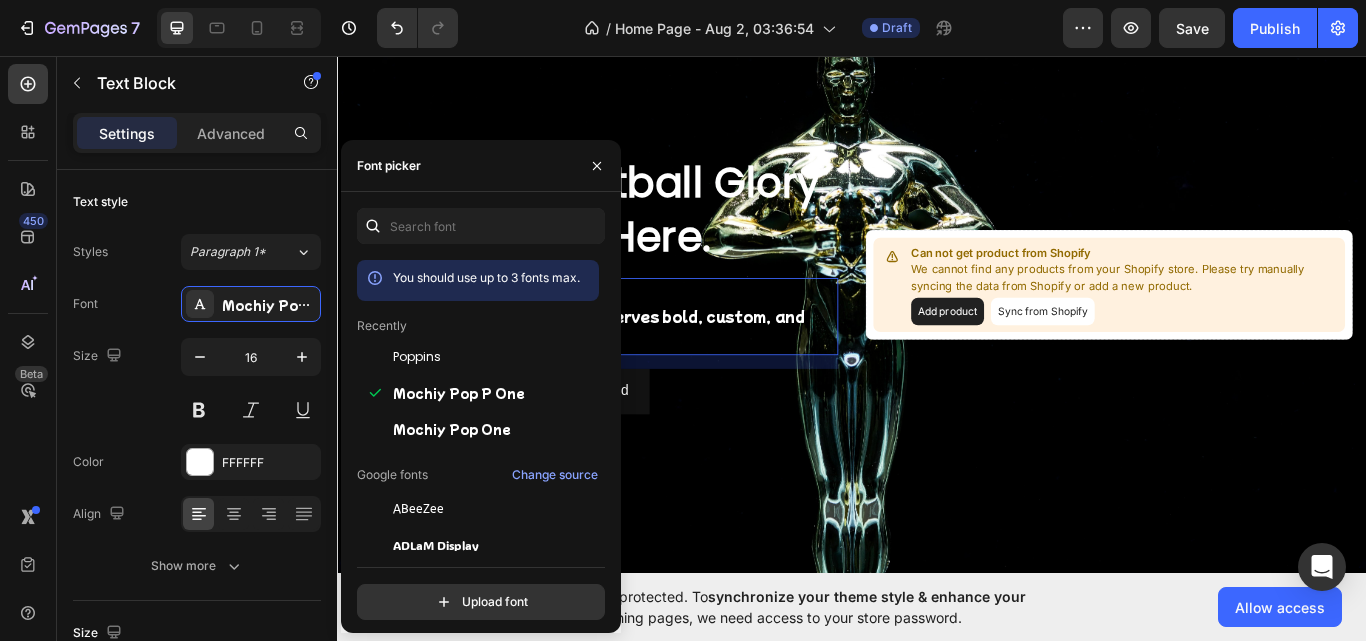 scroll, scrollTop: 200, scrollLeft: 0, axis: vertical 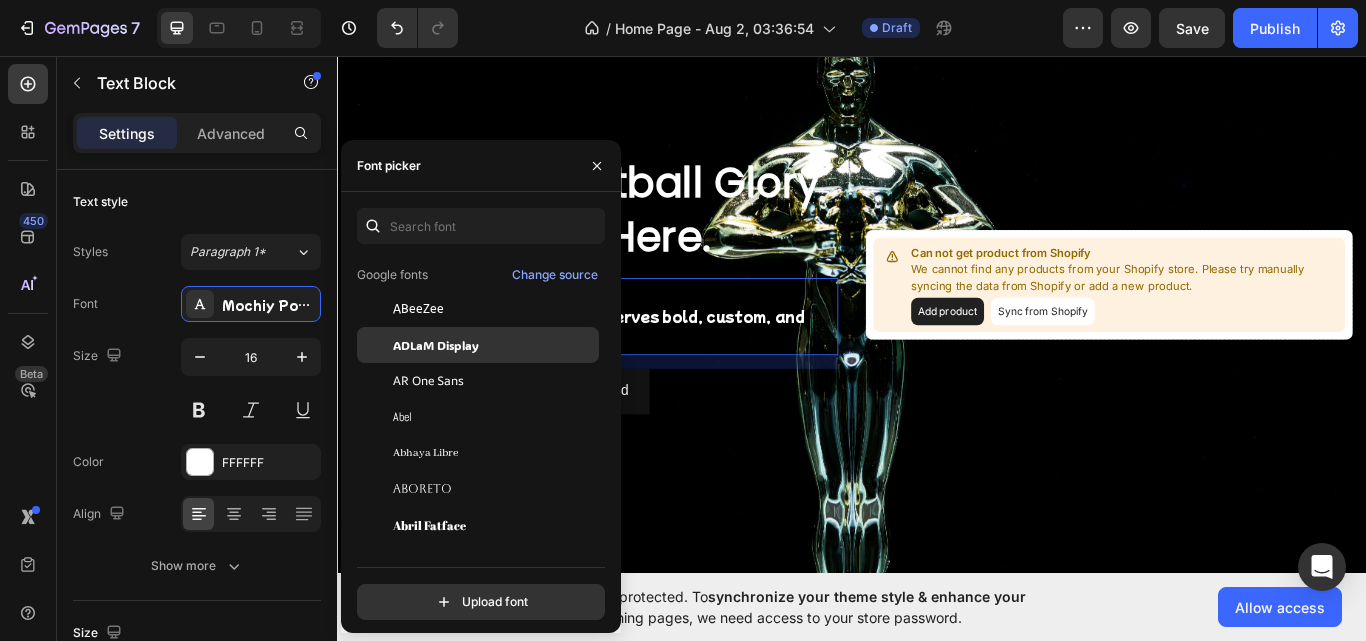 click on "ADLaM Display" at bounding box center (436, 345) 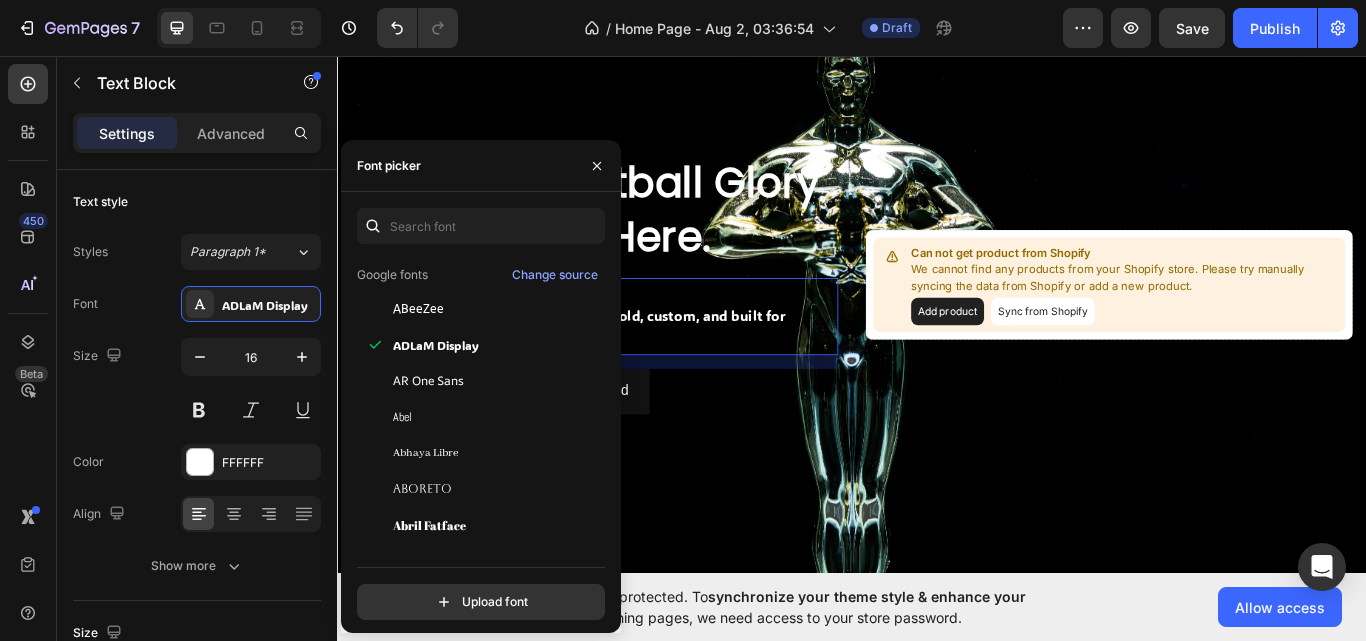 click at bounding box center [937, 324] 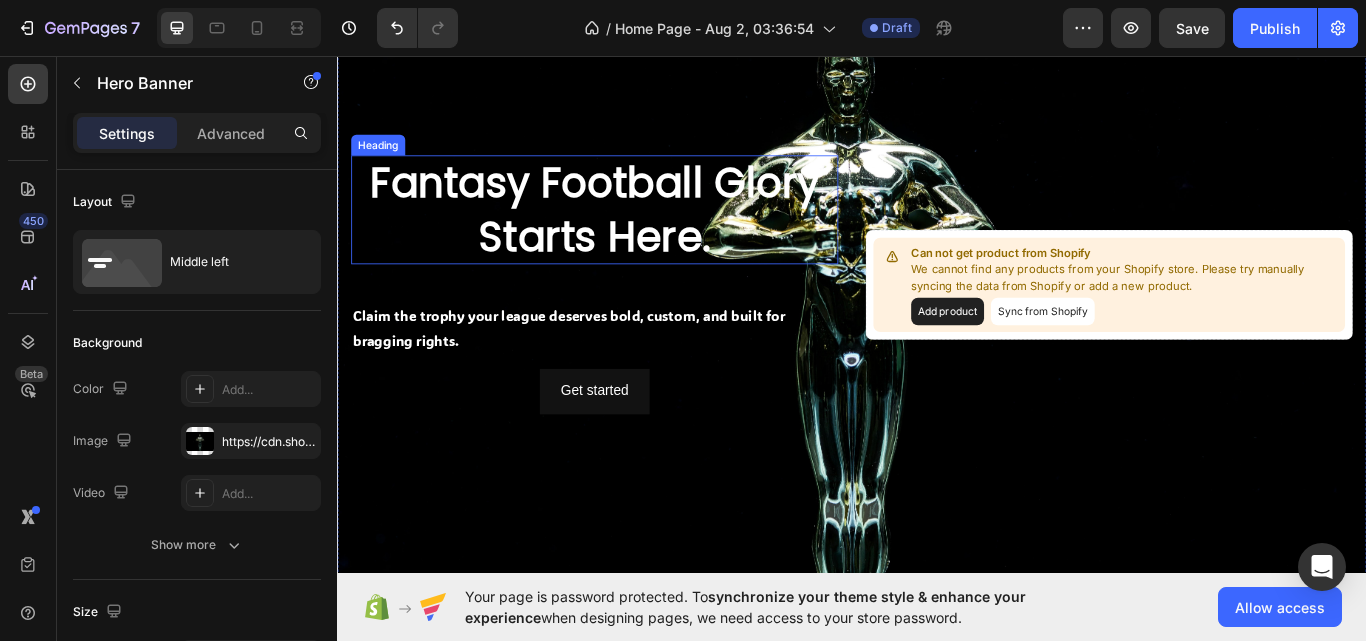 click on "Fantasy Football Glory Starts Here." at bounding box center [637, 236] 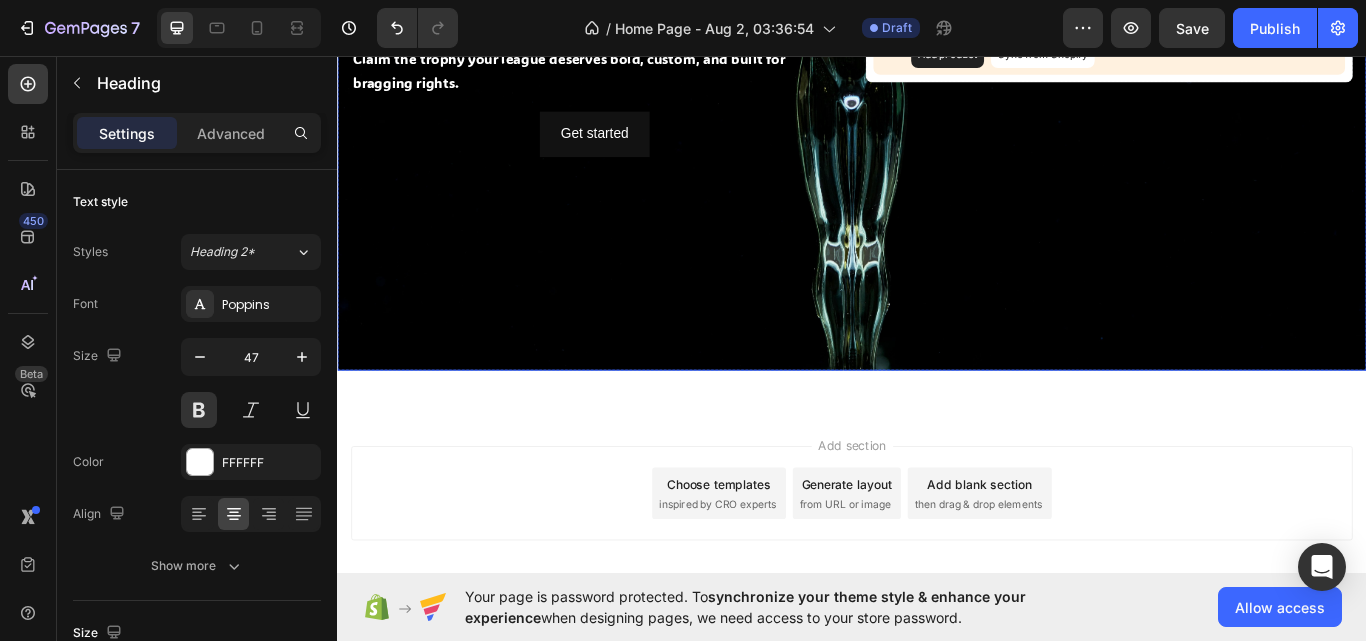 scroll, scrollTop: 585, scrollLeft: 0, axis: vertical 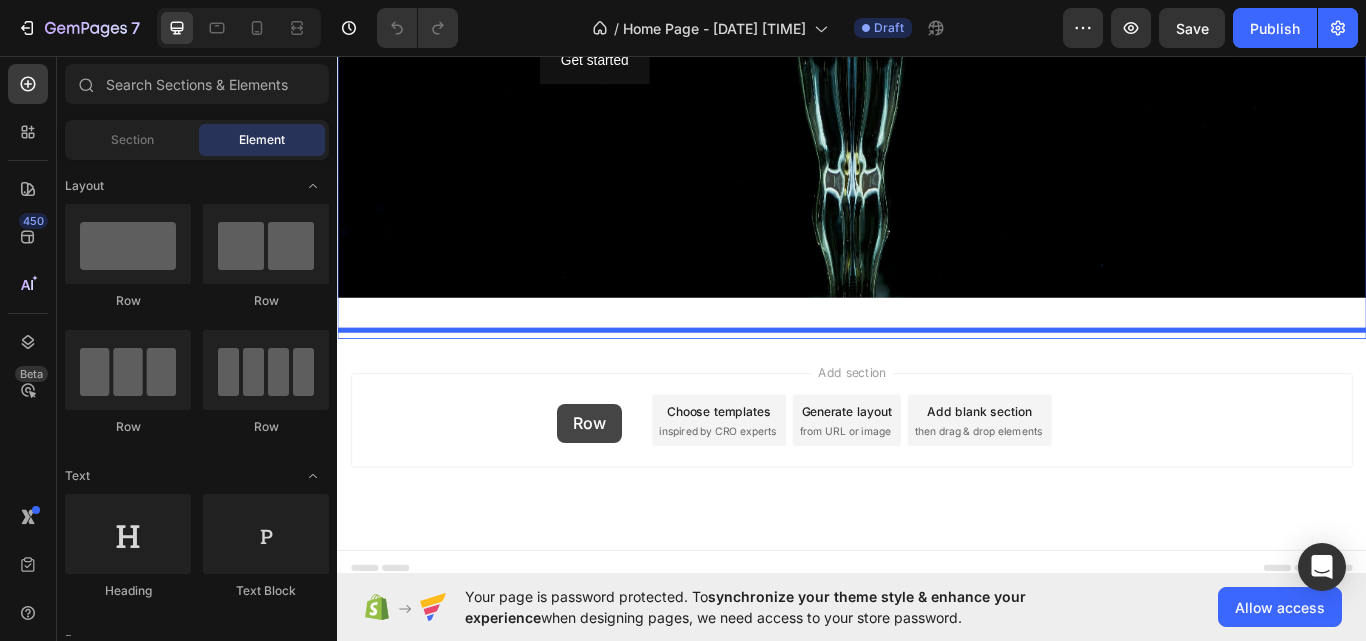 drag, startPoint x: 470, startPoint y: 307, endPoint x: 593, endPoint y: 462, distance: 197.8737 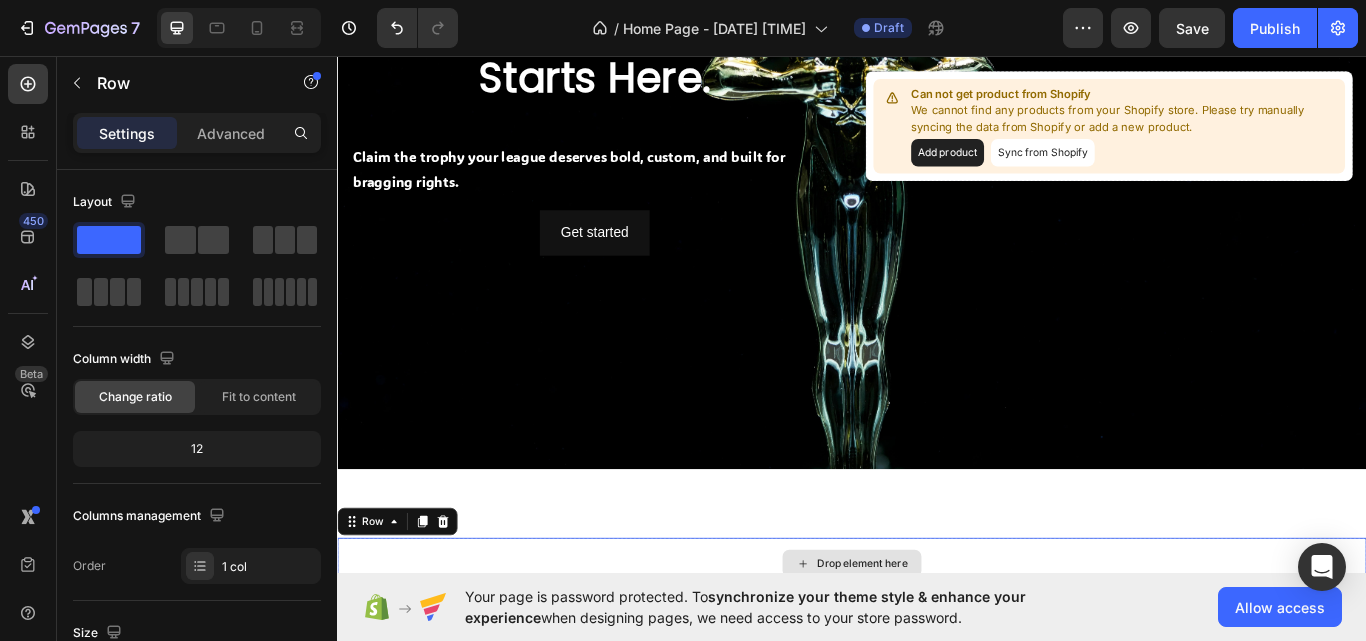 scroll, scrollTop: 285, scrollLeft: 0, axis: vertical 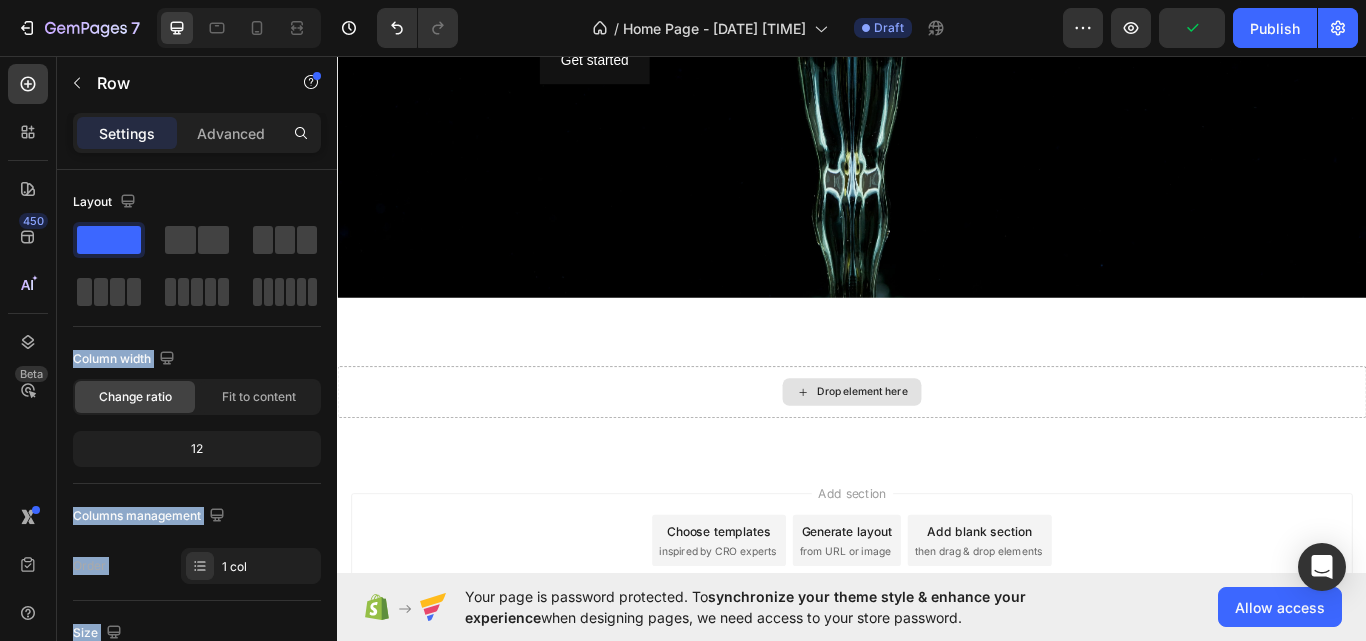 drag, startPoint x: 551, startPoint y: 285, endPoint x: 515, endPoint y: 418, distance: 137.78607 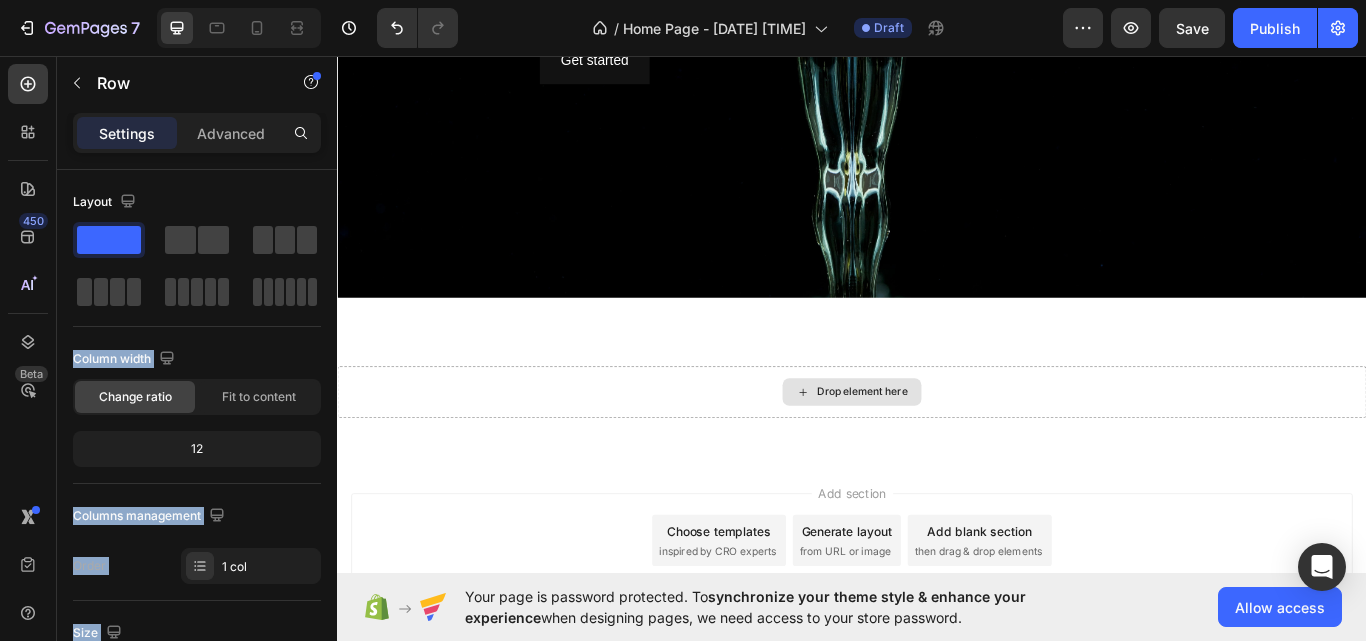 drag, startPoint x: 531, startPoint y: 277, endPoint x: 430, endPoint y: 414, distance: 170.20576 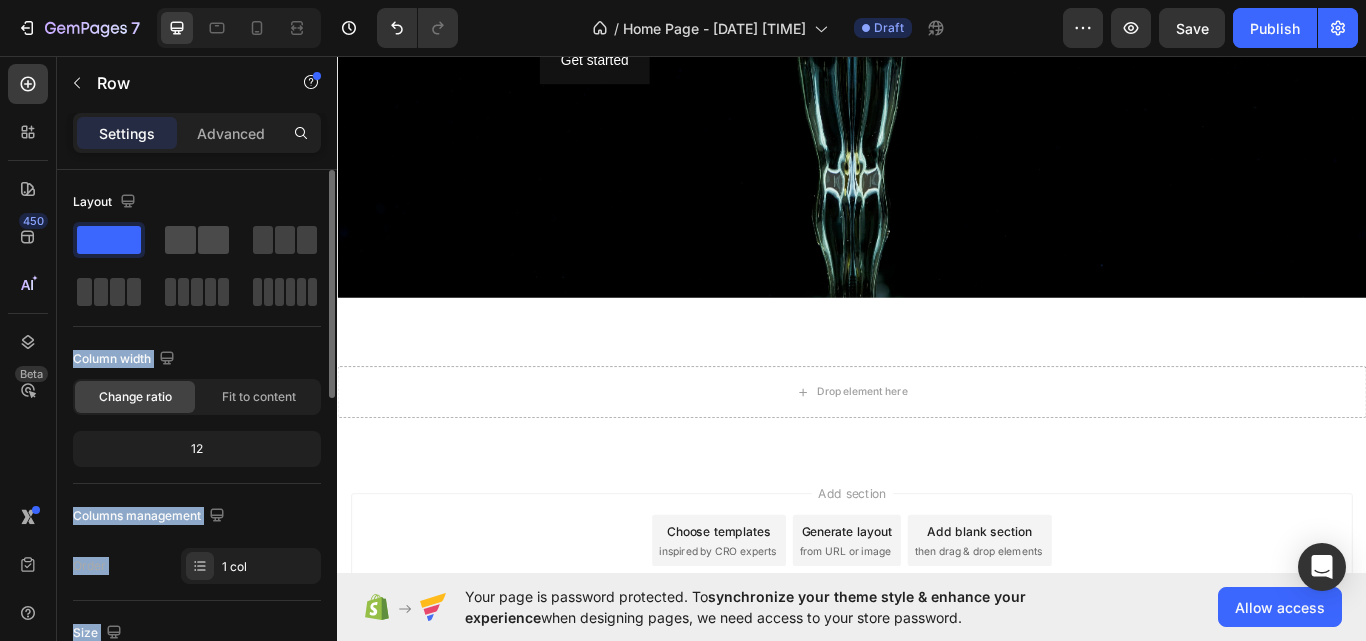 click 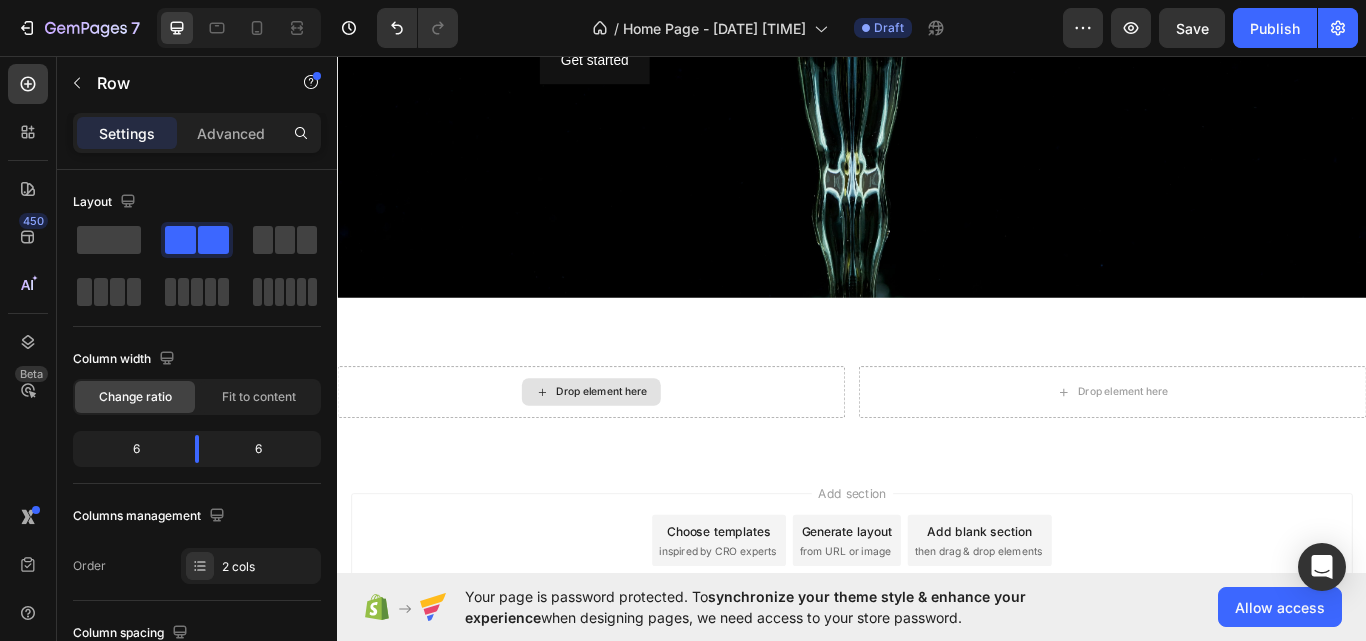 click on "Drop element here" at bounding box center (645, 449) 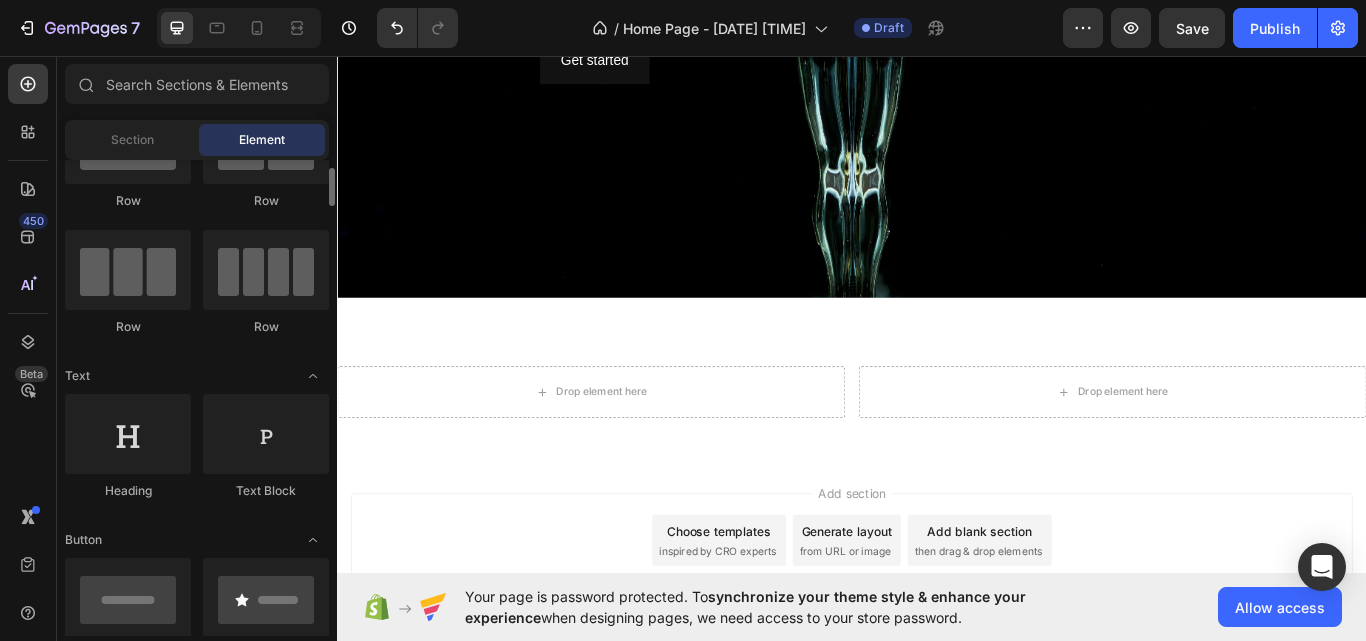 scroll, scrollTop: 0, scrollLeft: 0, axis: both 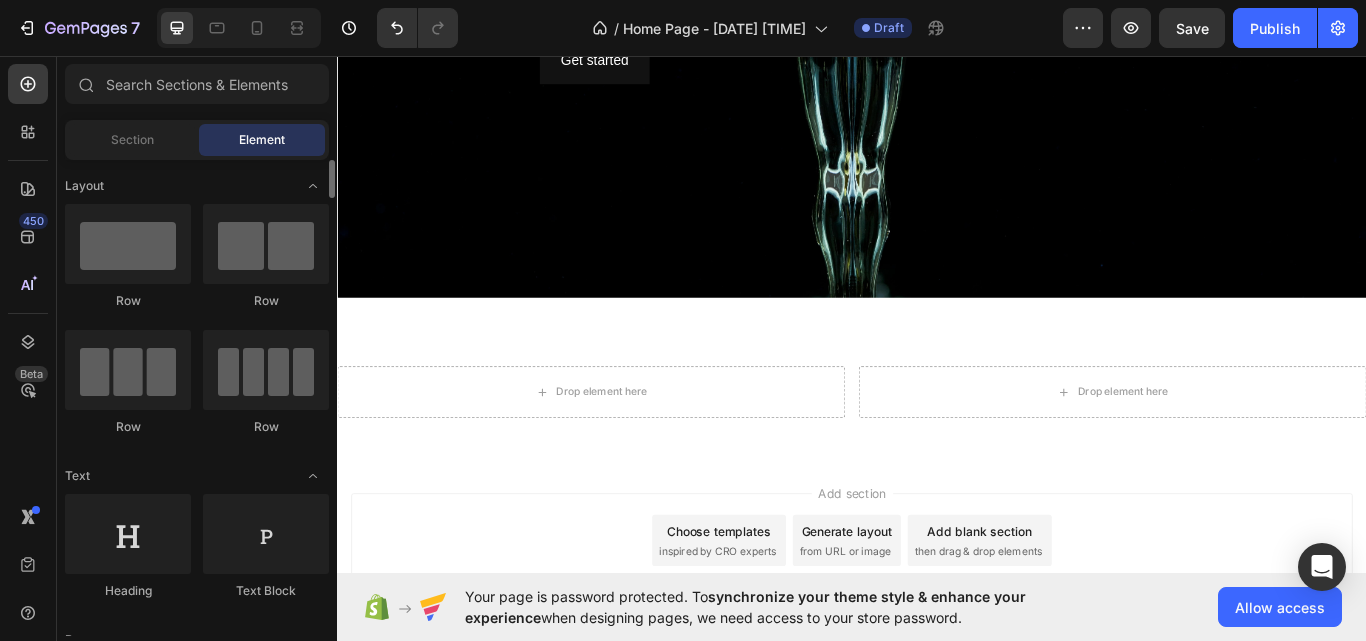 click on "Layout
Row
Row
Row
Row Text
Heading
Text Block Button
Button
Button Media
Image
Image
Video
Video Banner
Hero Banner" at bounding box center (197, 3123) 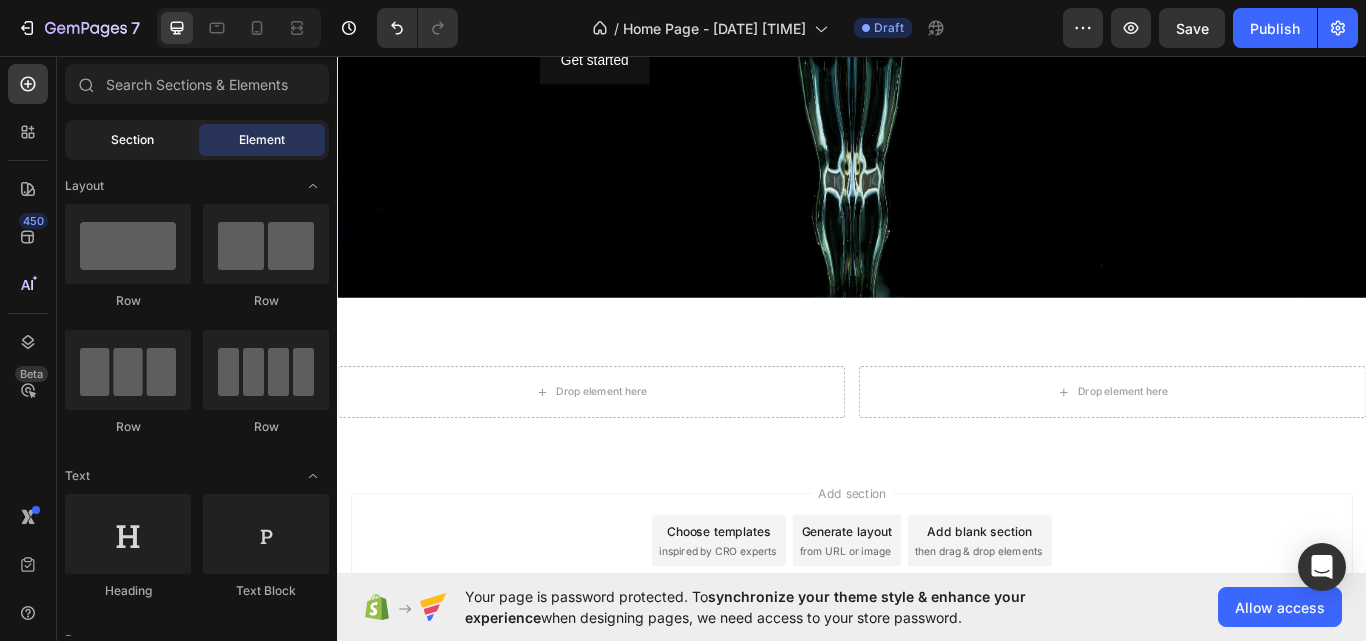 click on "Section" 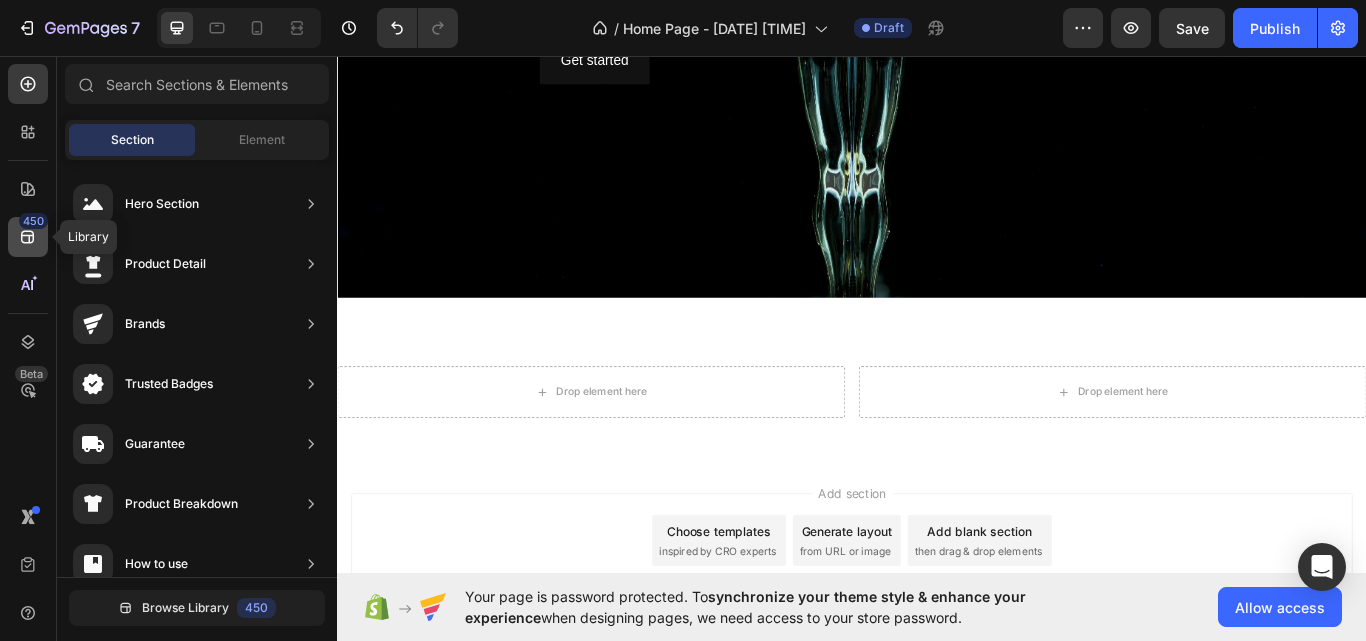 click 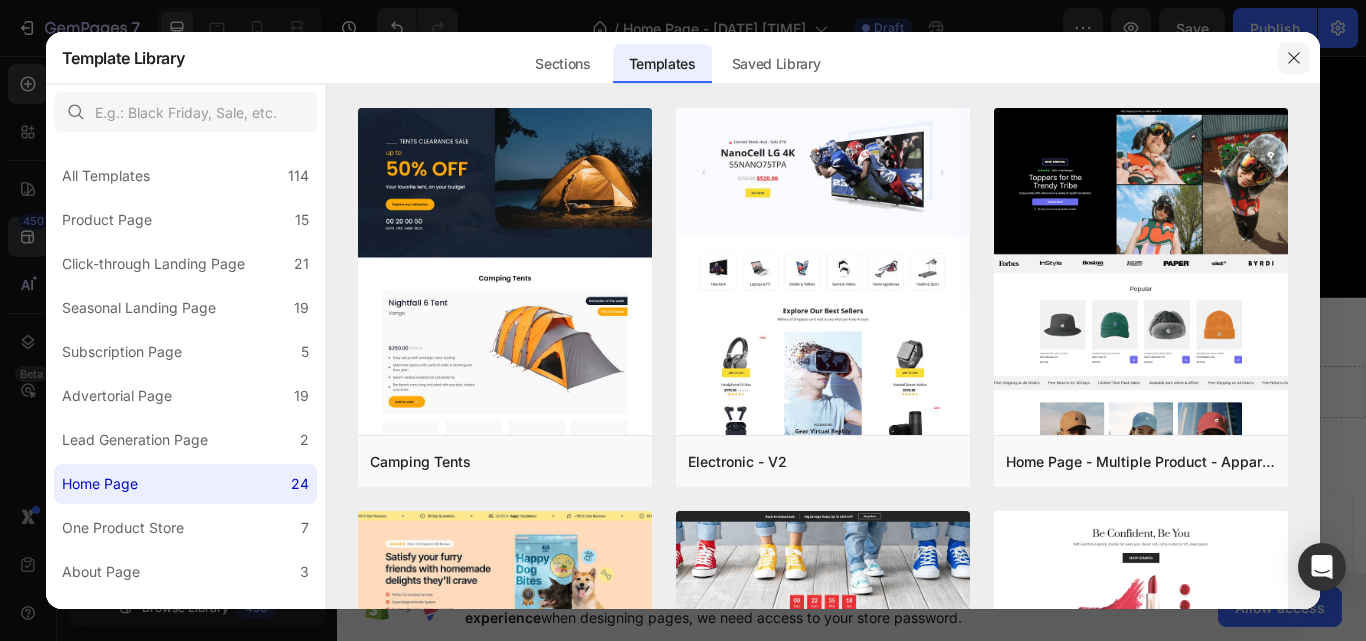 click 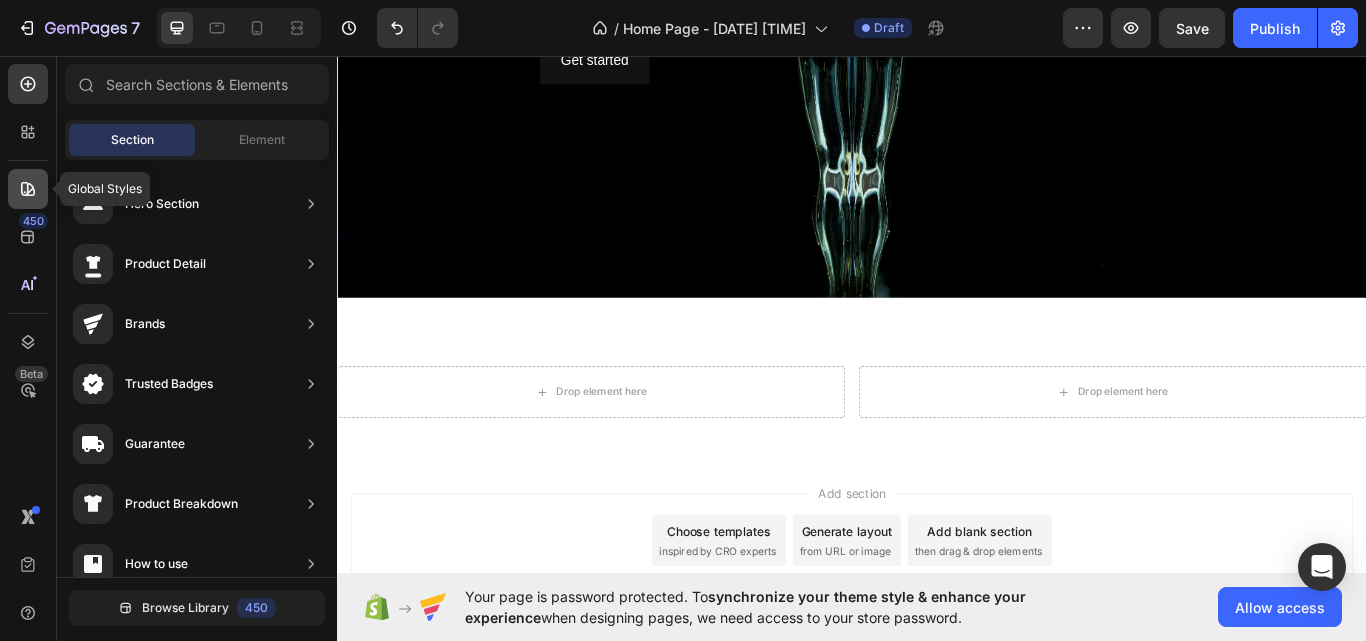 click 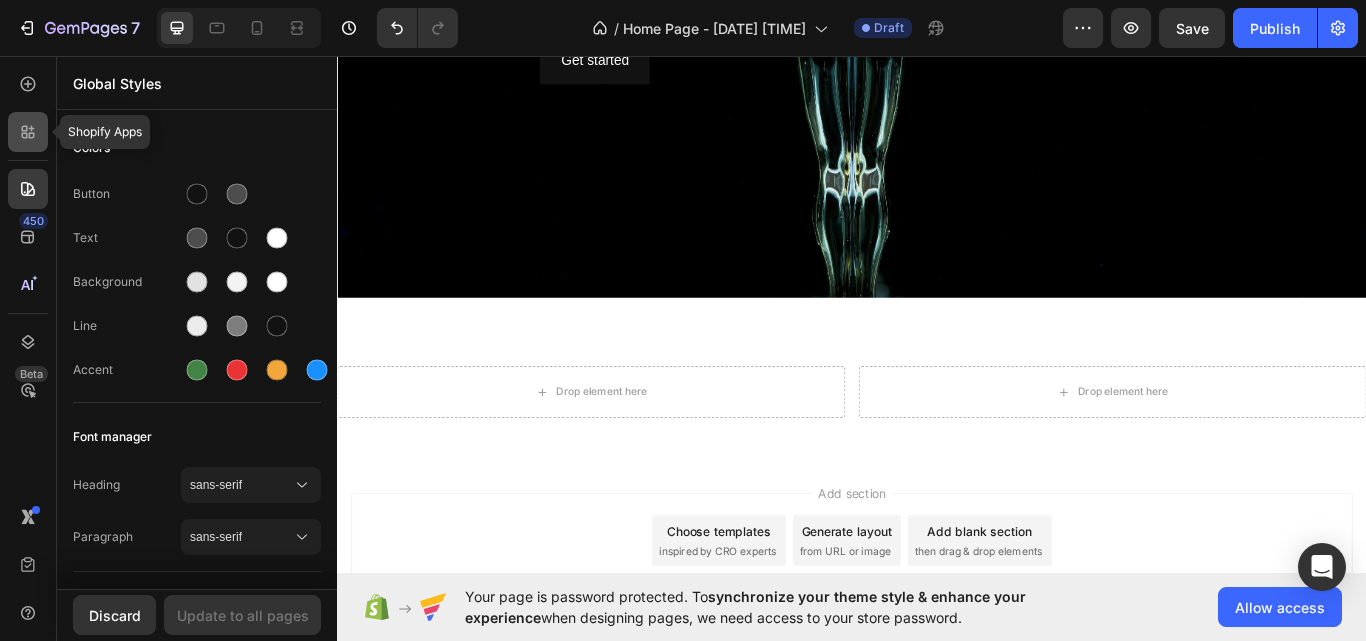 click 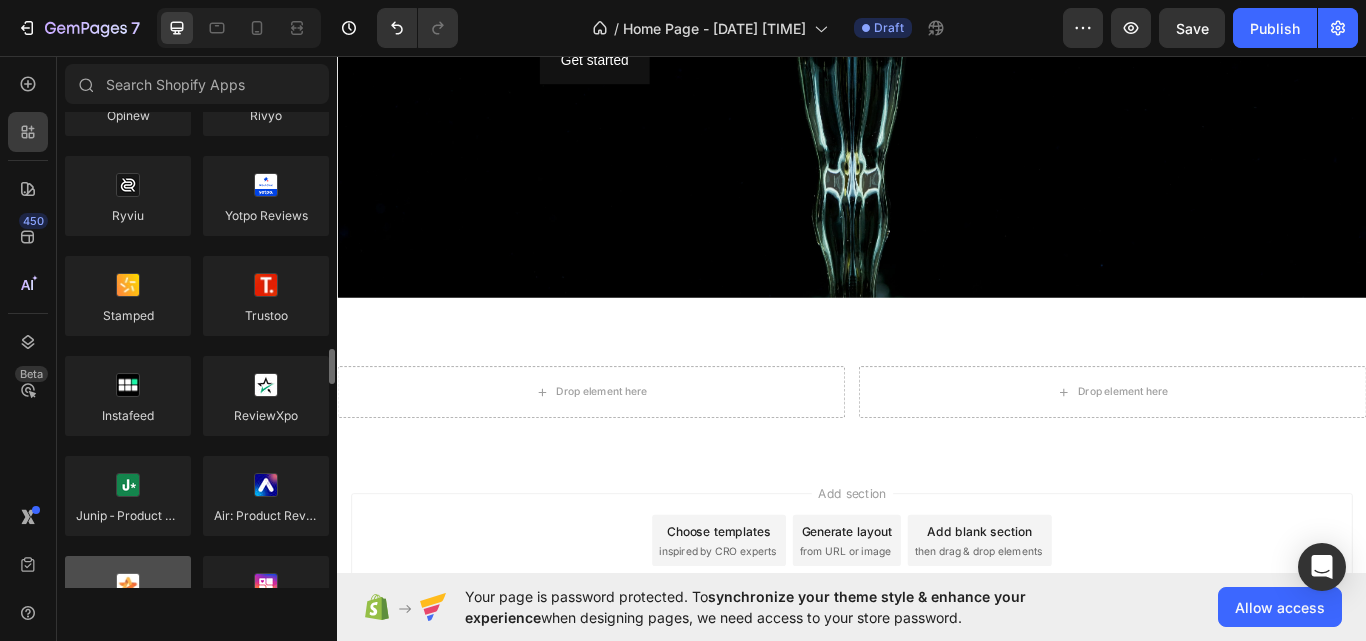scroll, scrollTop: 500, scrollLeft: 0, axis: vertical 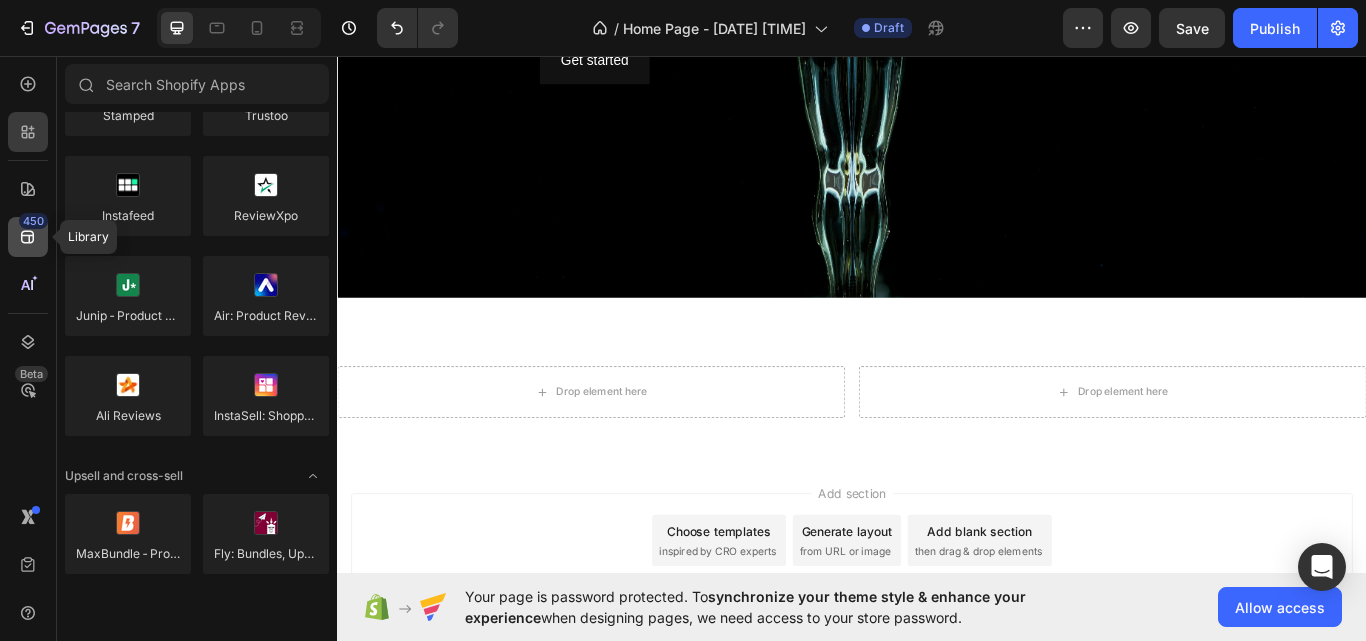 click 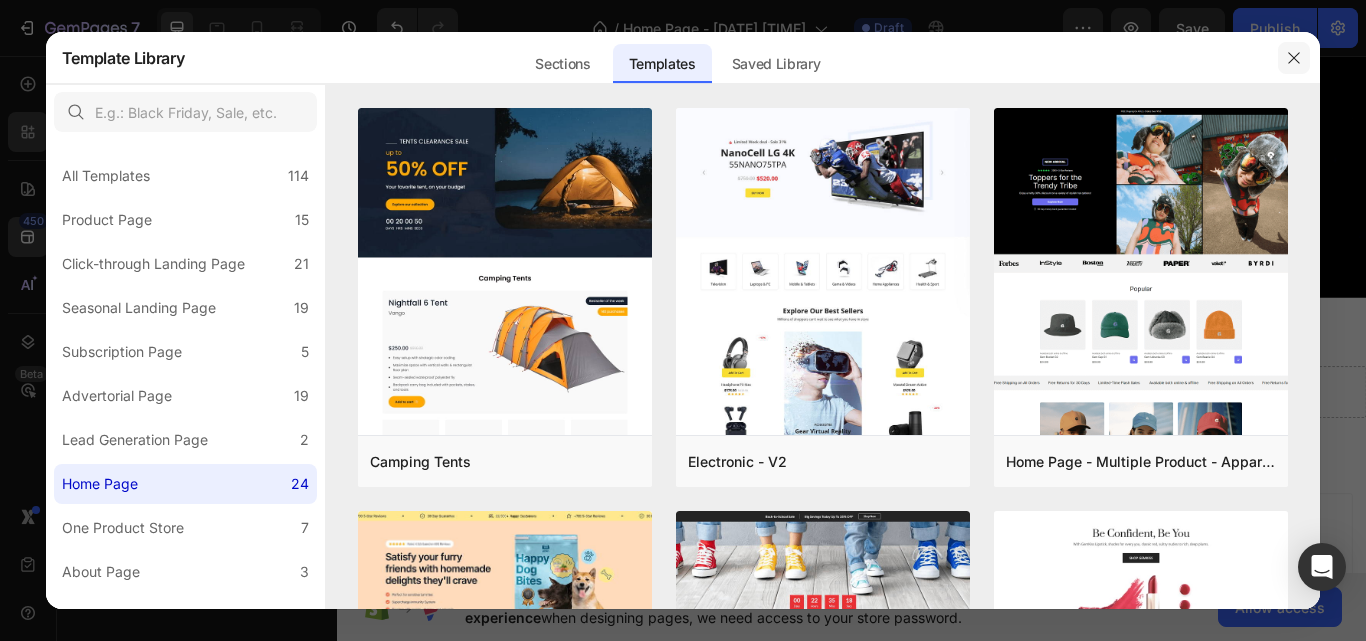click at bounding box center [1294, 58] 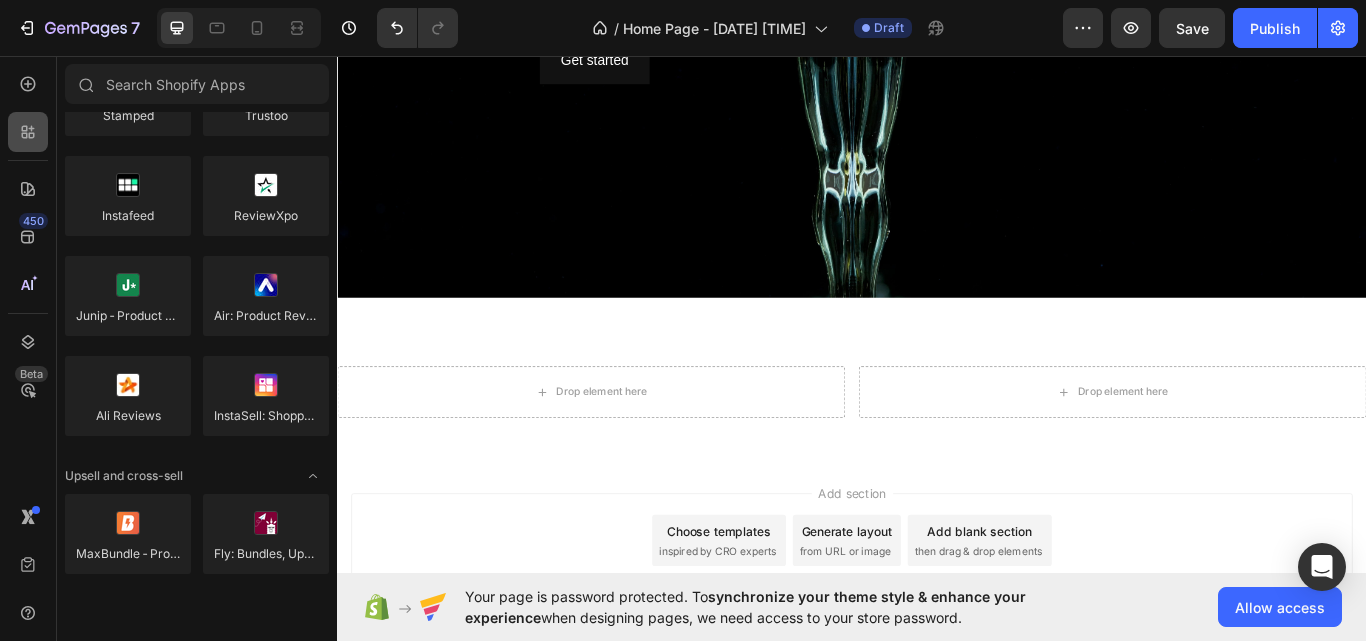 click 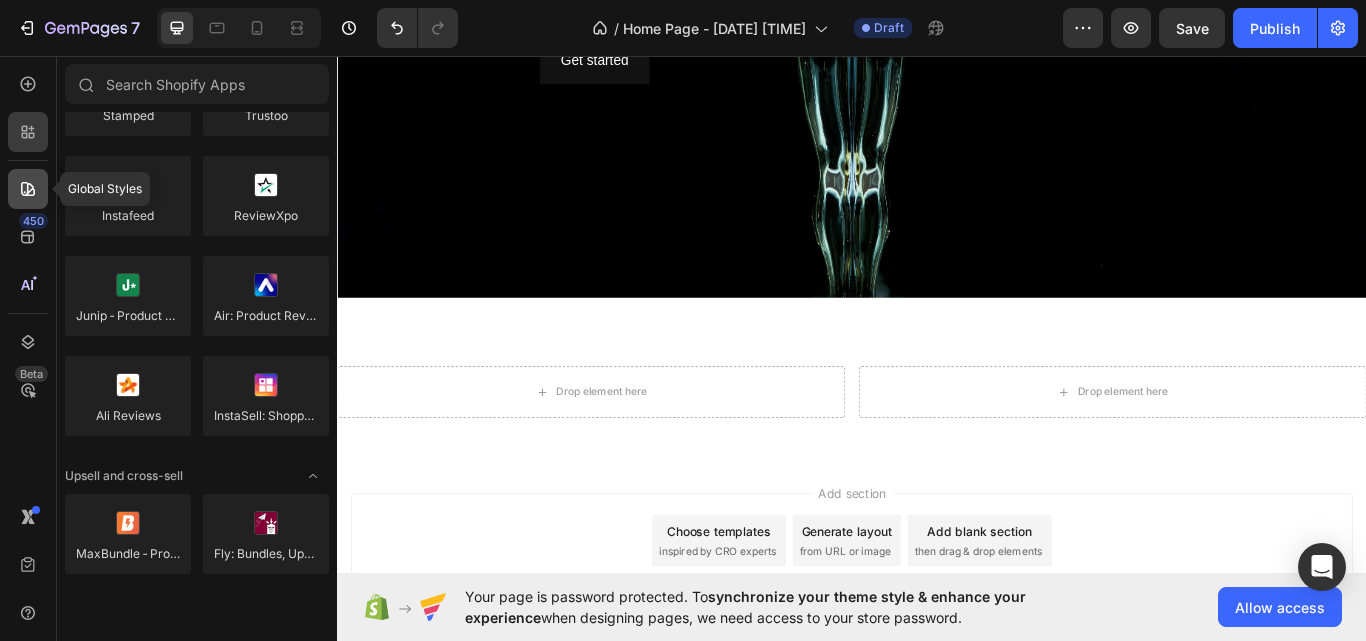 click 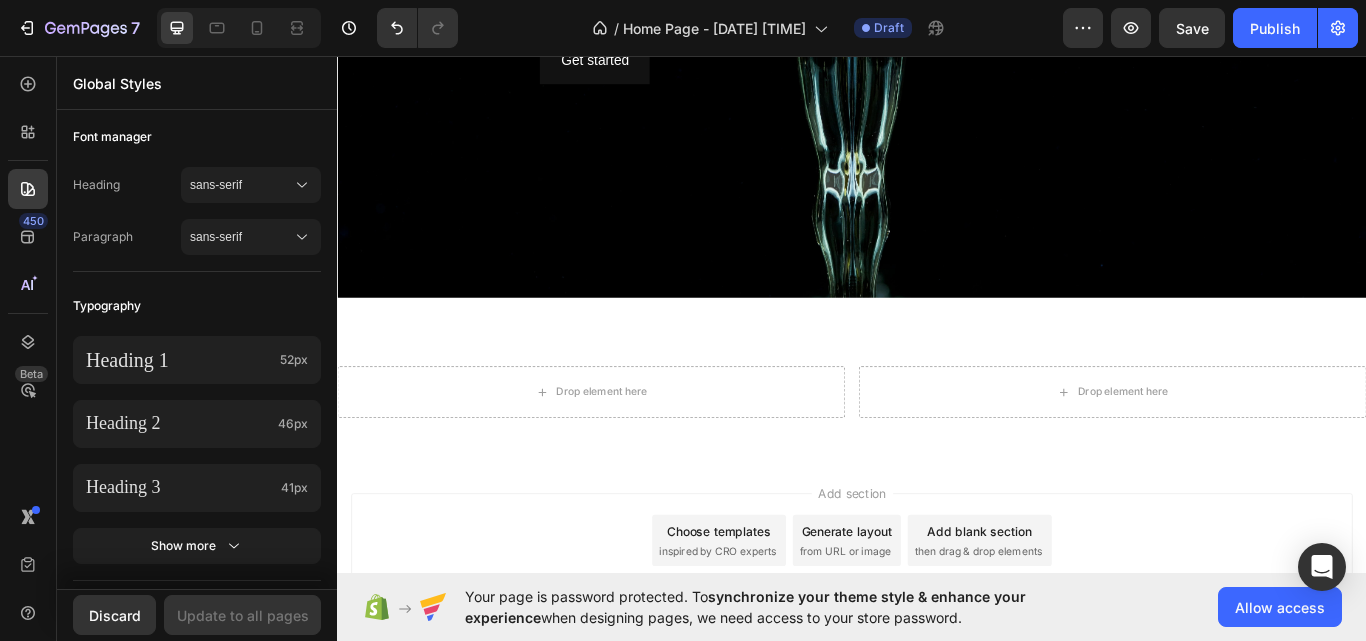 scroll, scrollTop: 0, scrollLeft: 0, axis: both 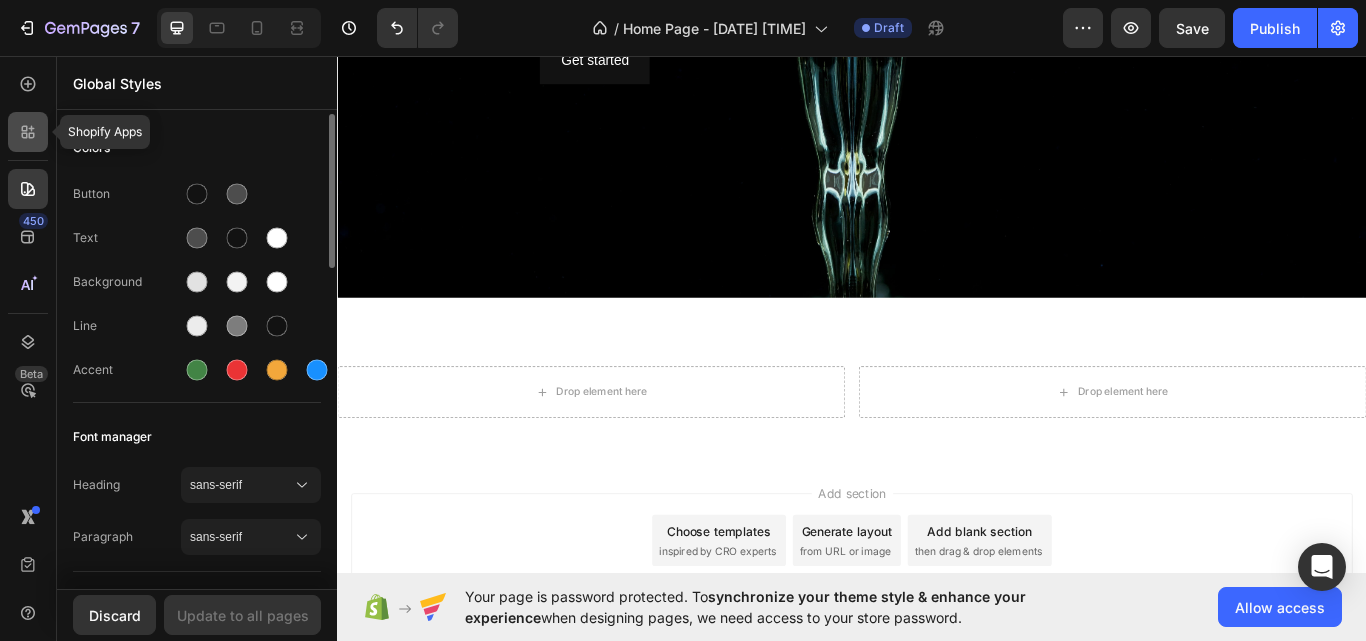 click 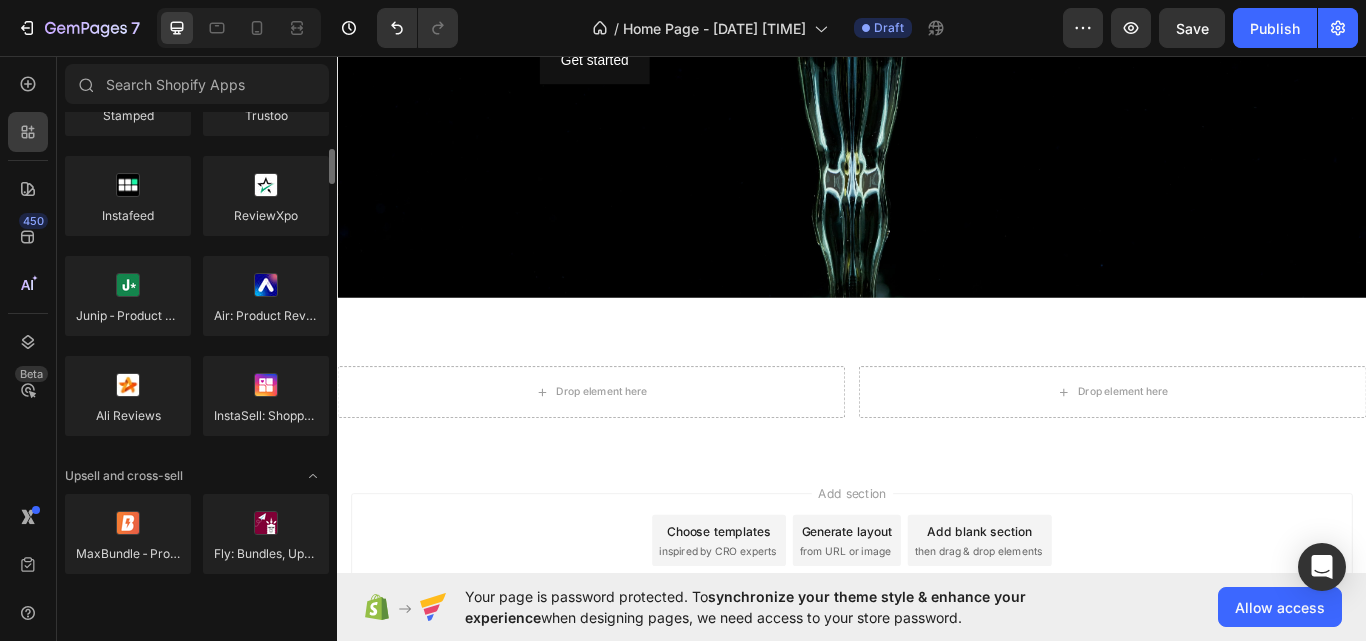 scroll, scrollTop: 0, scrollLeft: 0, axis: both 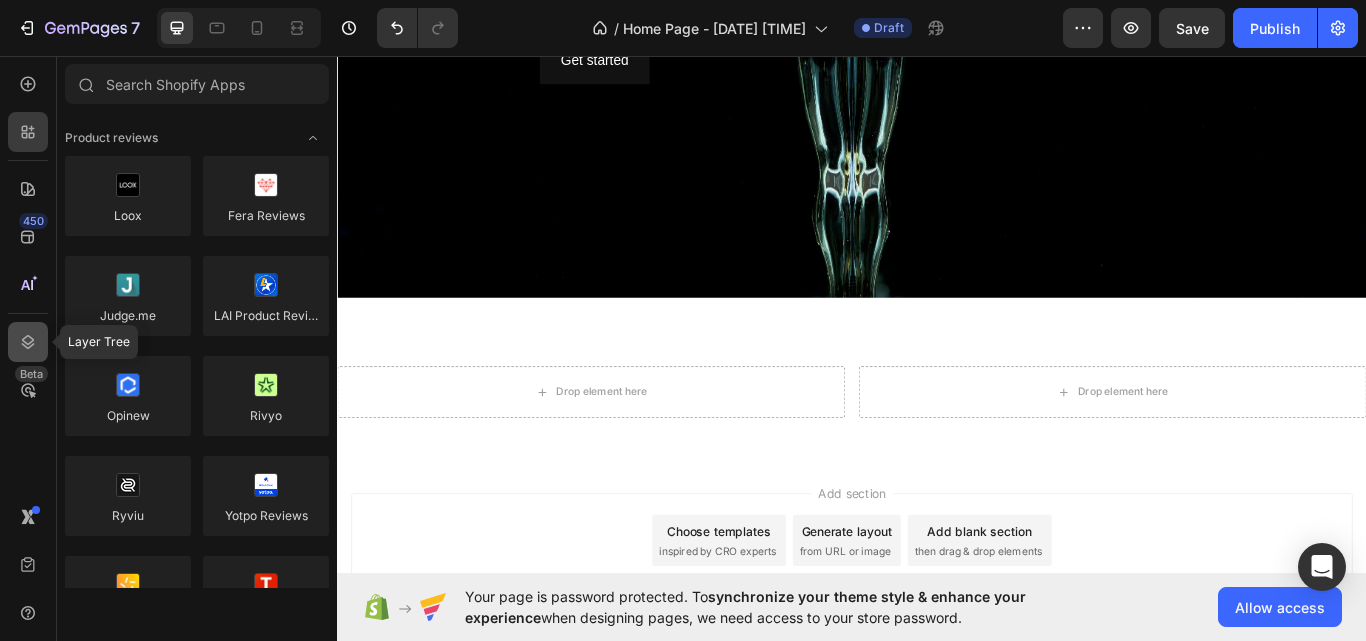 click 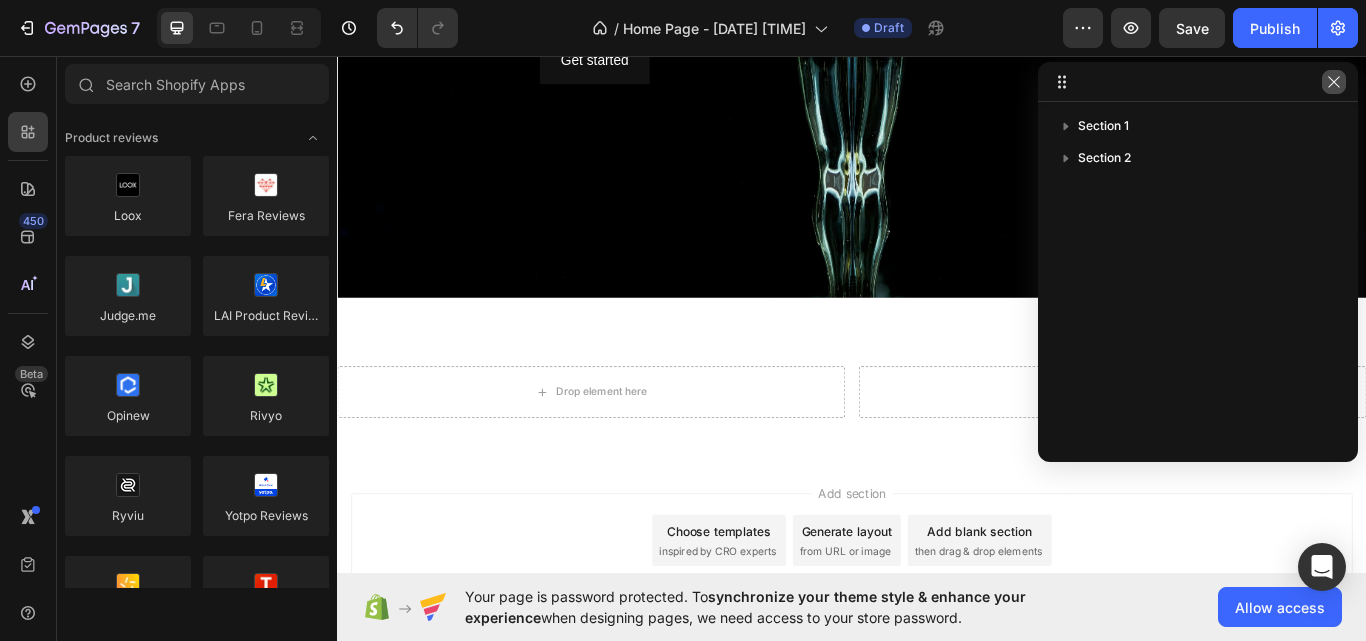 click 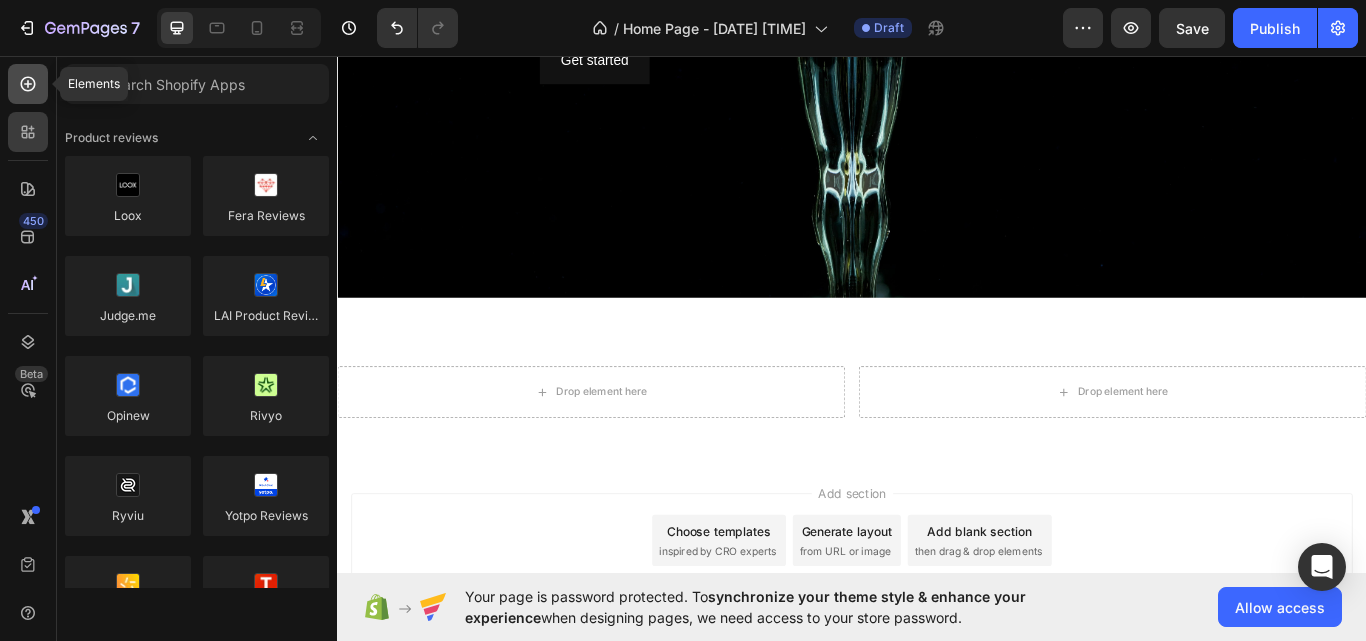 click 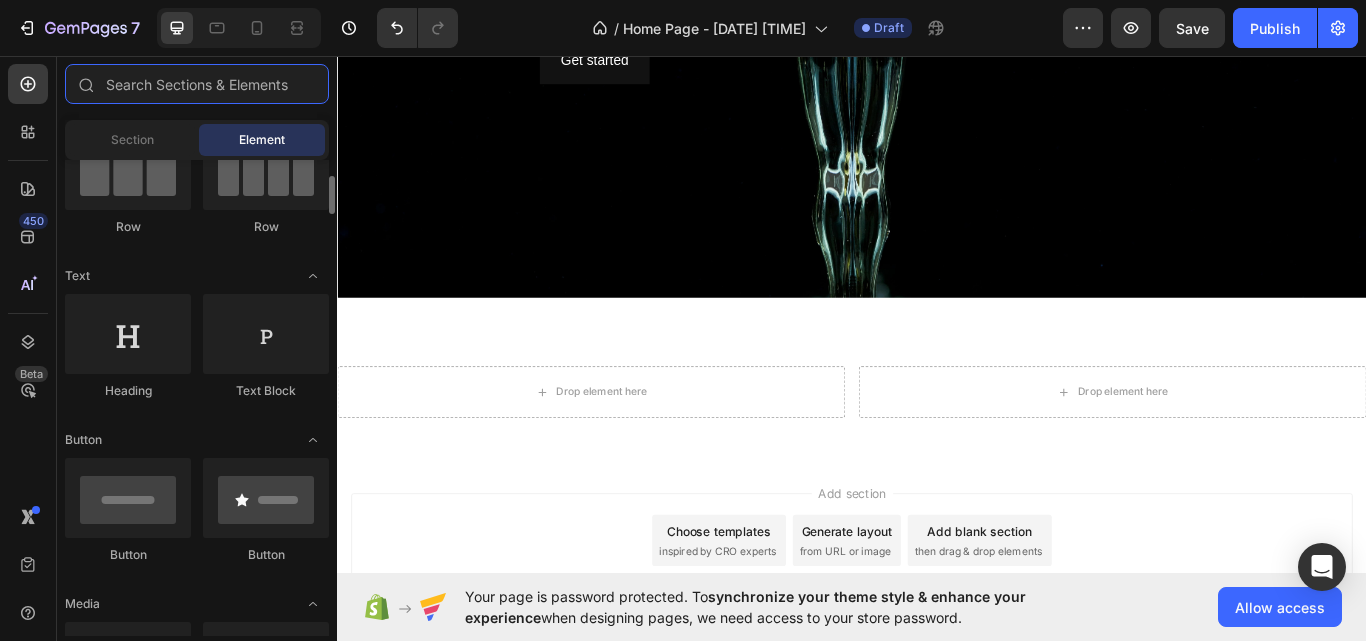 scroll, scrollTop: 0, scrollLeft: 0, axis: both 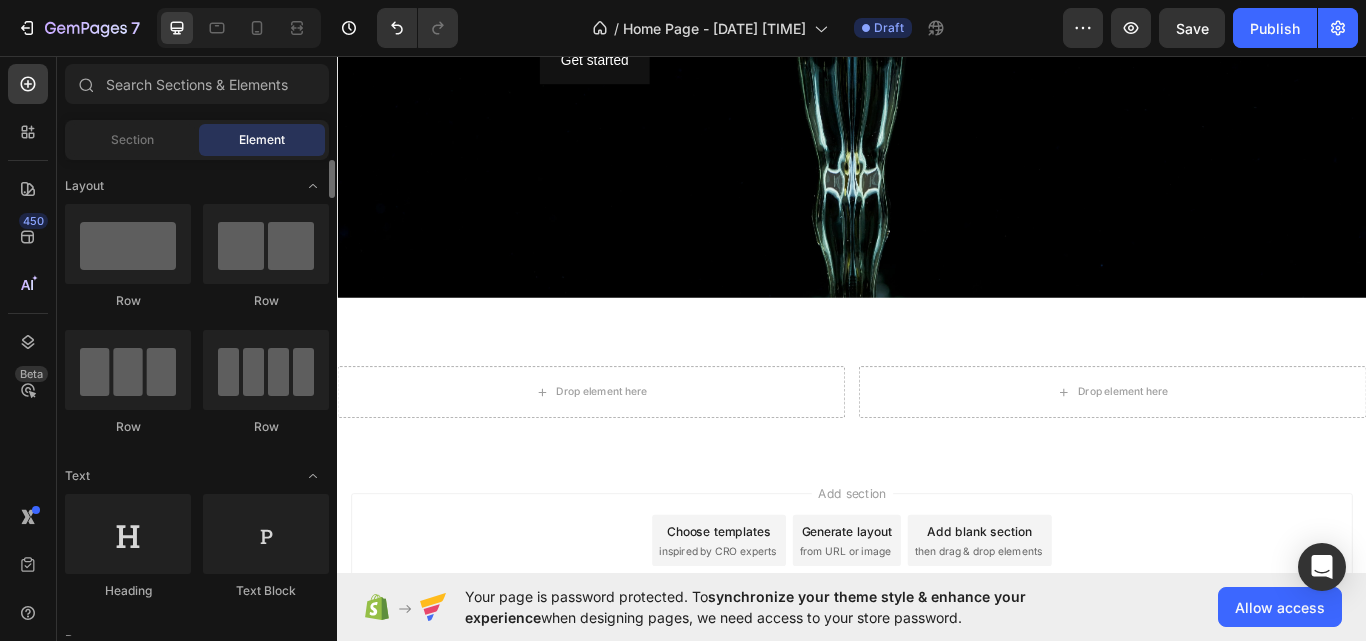 click on "Section Element" at bounding box center [197, 140] 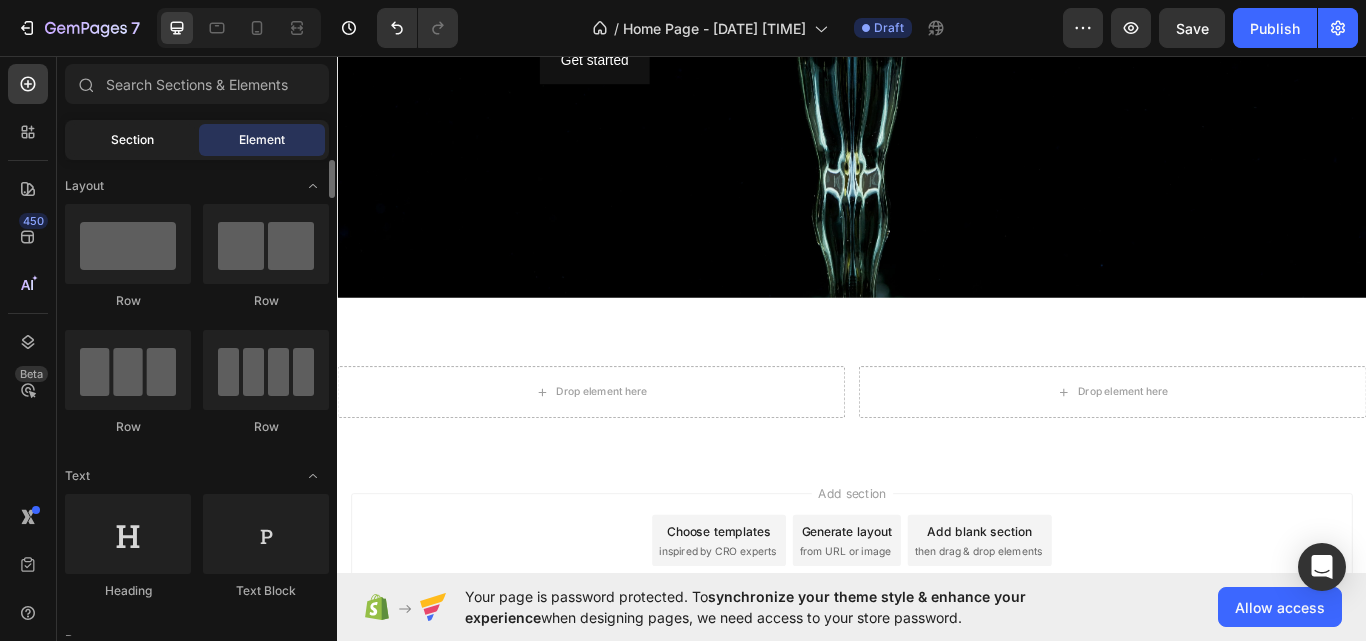 click on "Section" at bounding box center [132, 140] 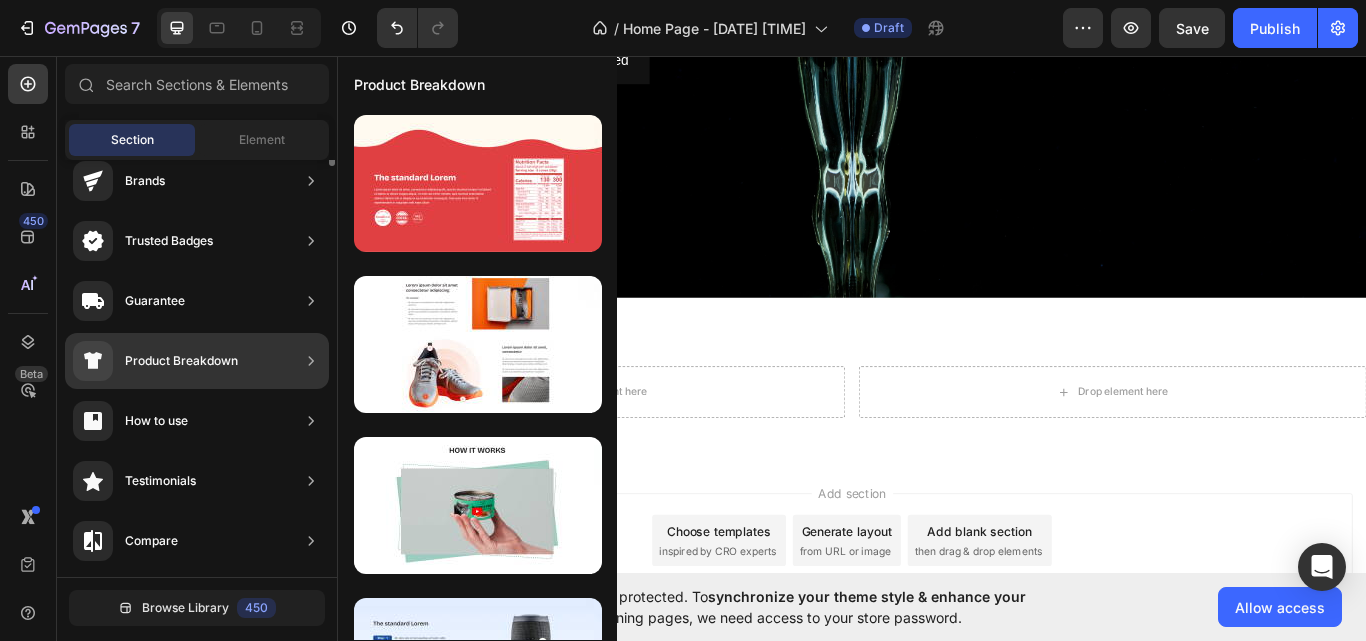 scroll, scrollTop: 0, scrollLeft: 0, axis: both 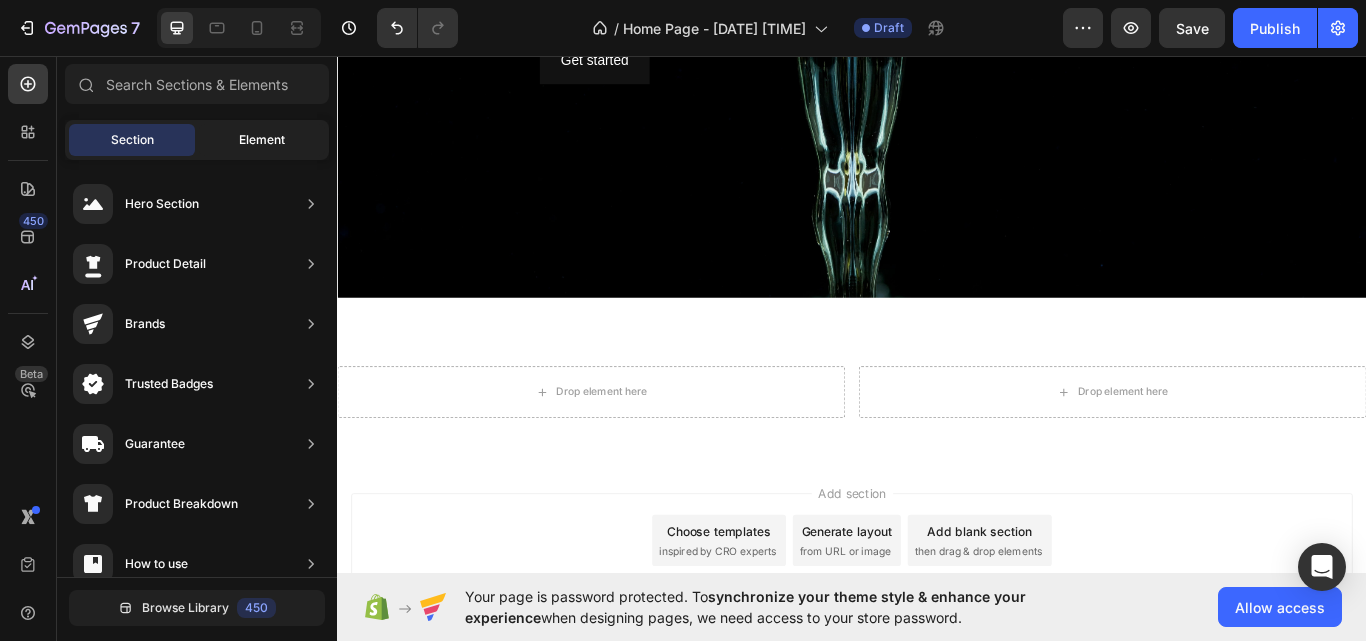 click on "Element" at bounding box center (262, 140) 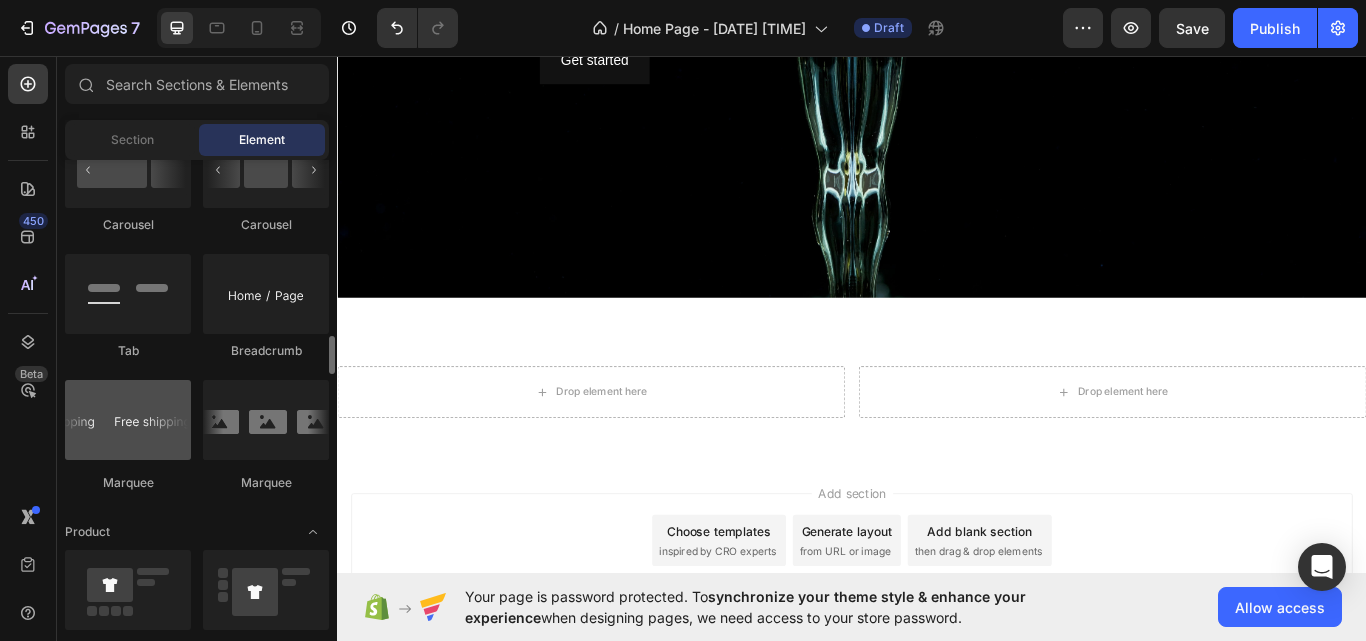 scroll, scrollTop: 2000, scrollLeft: 0, axis: vertical 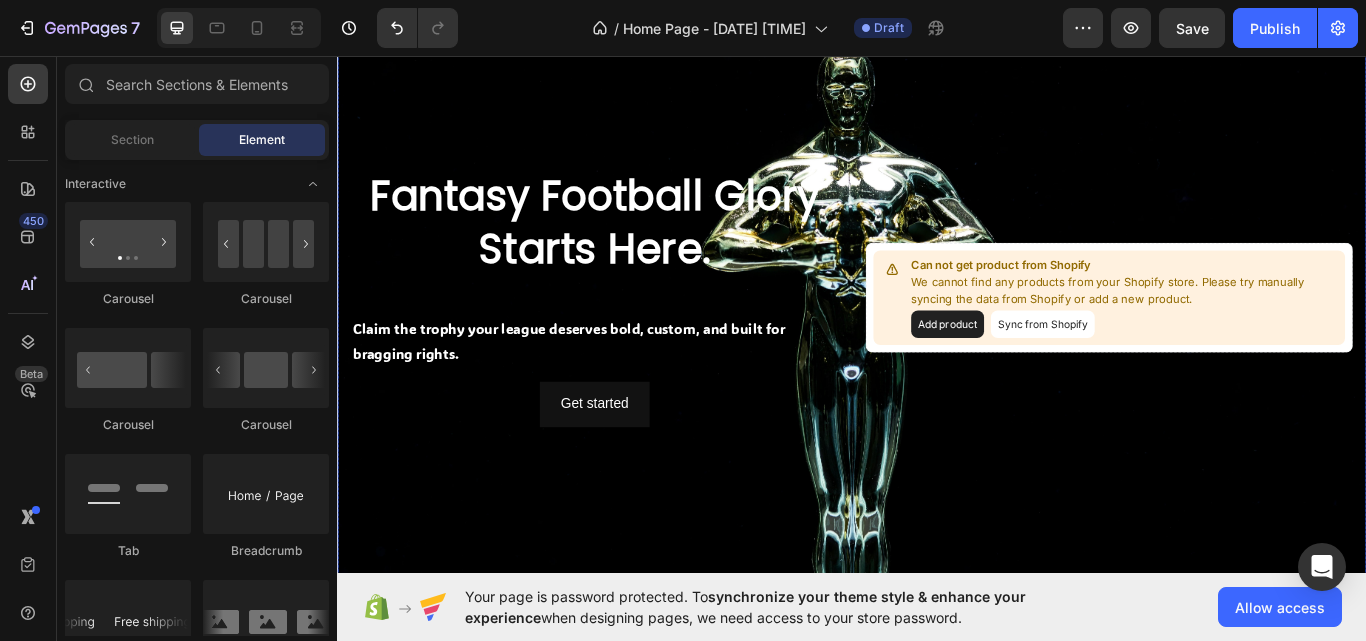 click at bounding box center (937, 339) 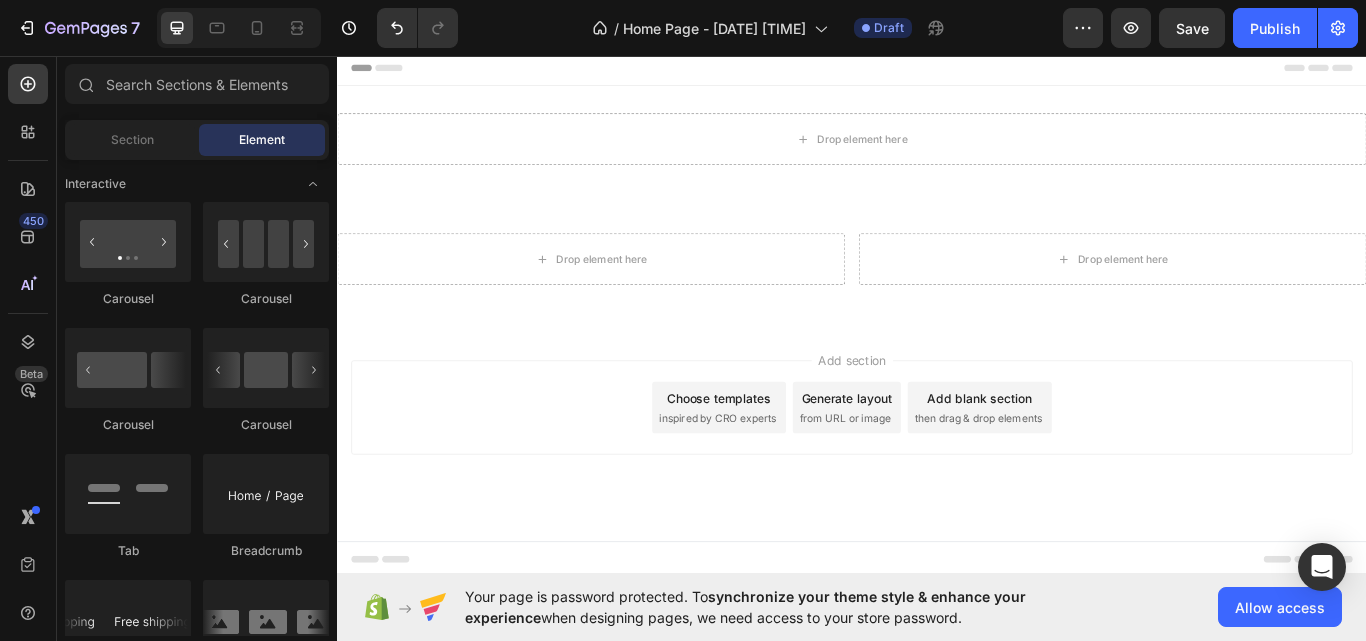 scroll, scrollTop: 0, scrollLeft: 0, axis: both 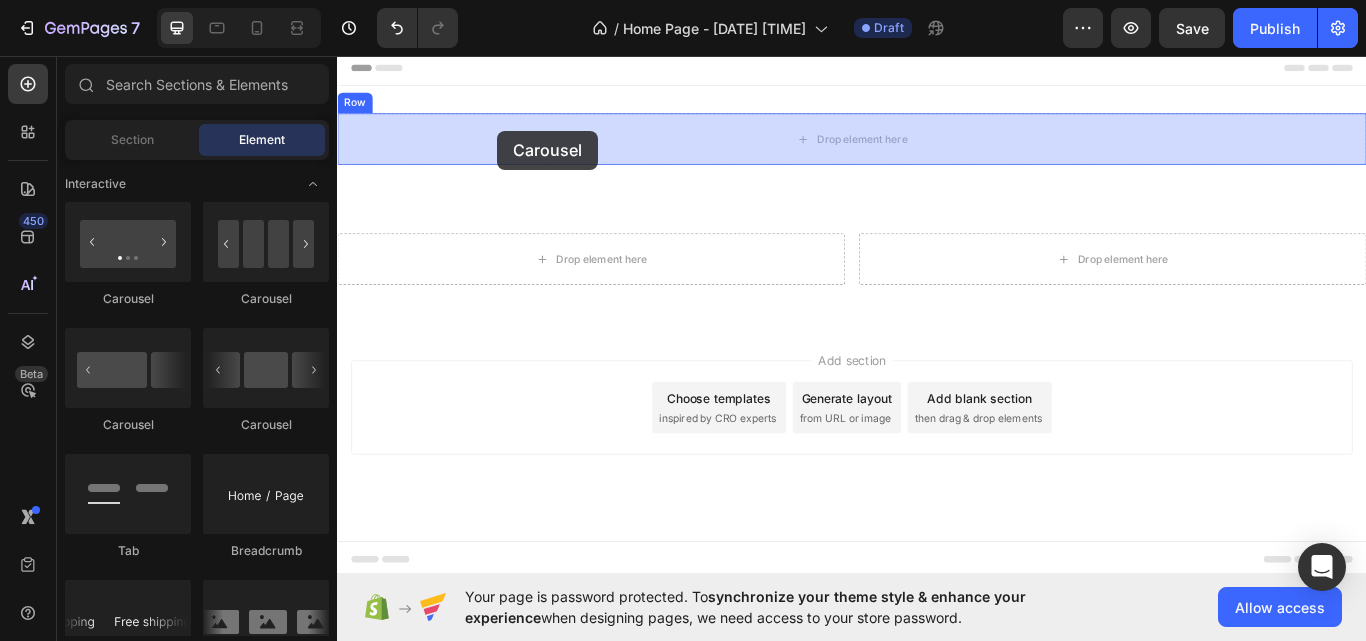 drag, startPoint x: 478, startPoint y: 298, endPoint x: 524, endPoint y: 144, distance: 160.72336 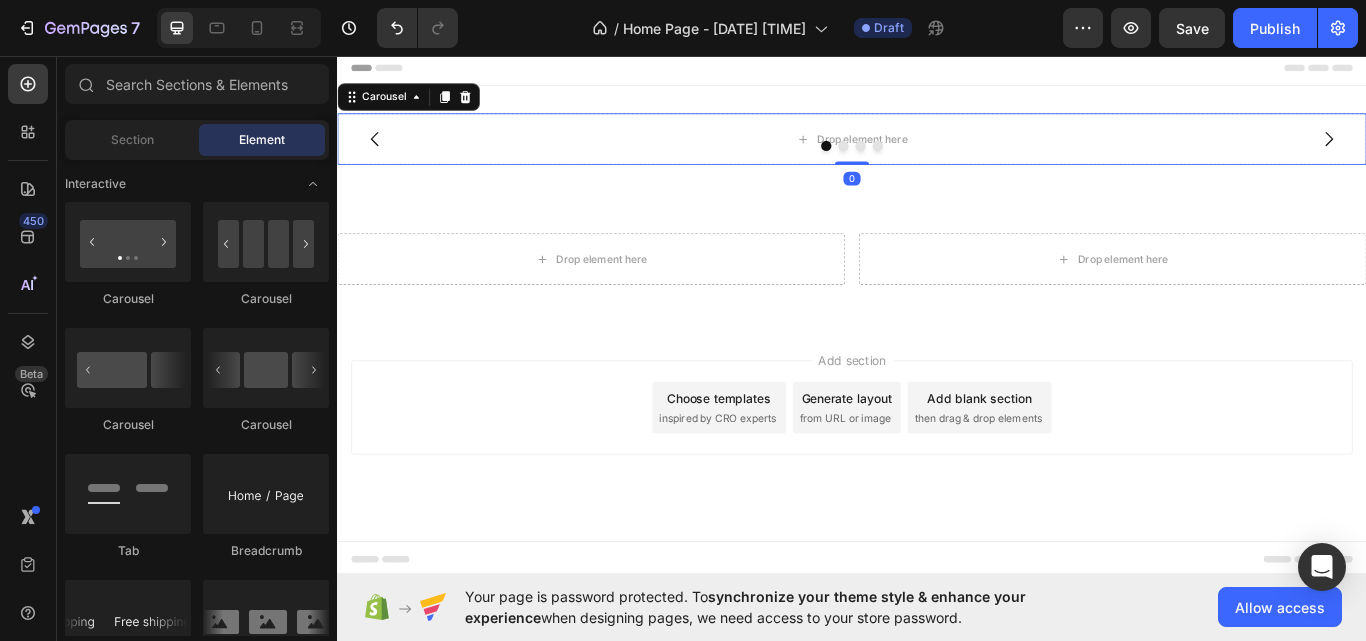 click on "Drop element here" at bounding box center [937, 154] 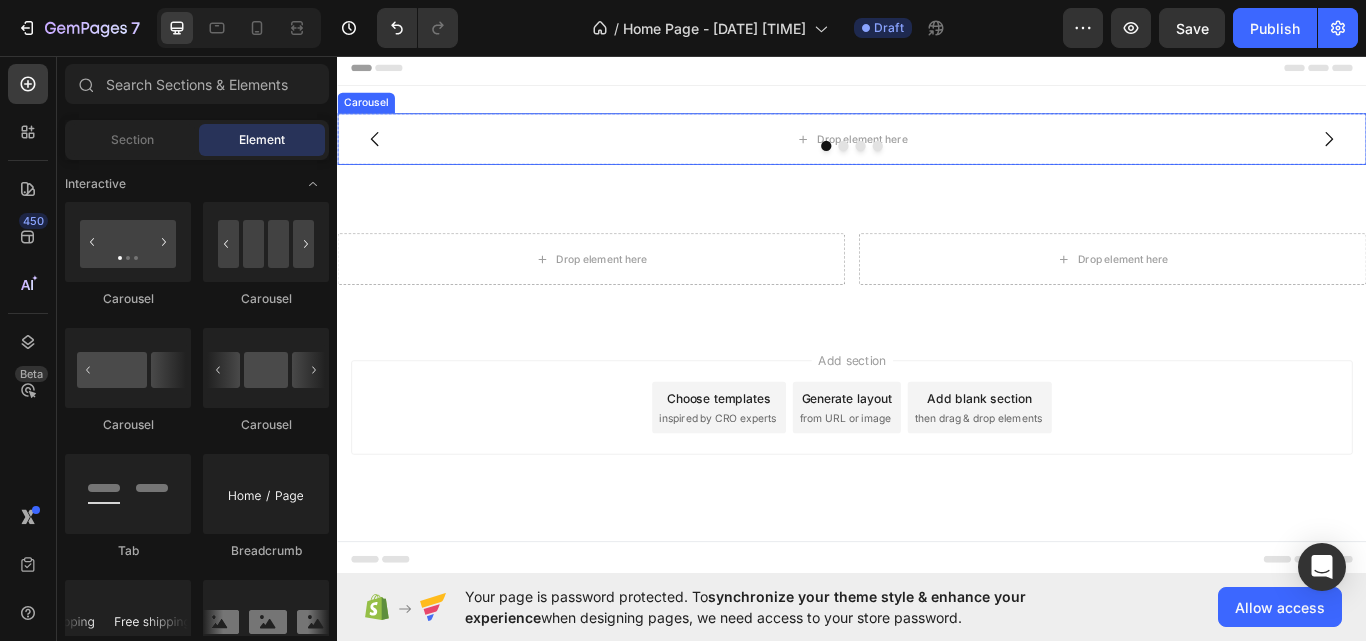 click at bounding box center [937, 162] 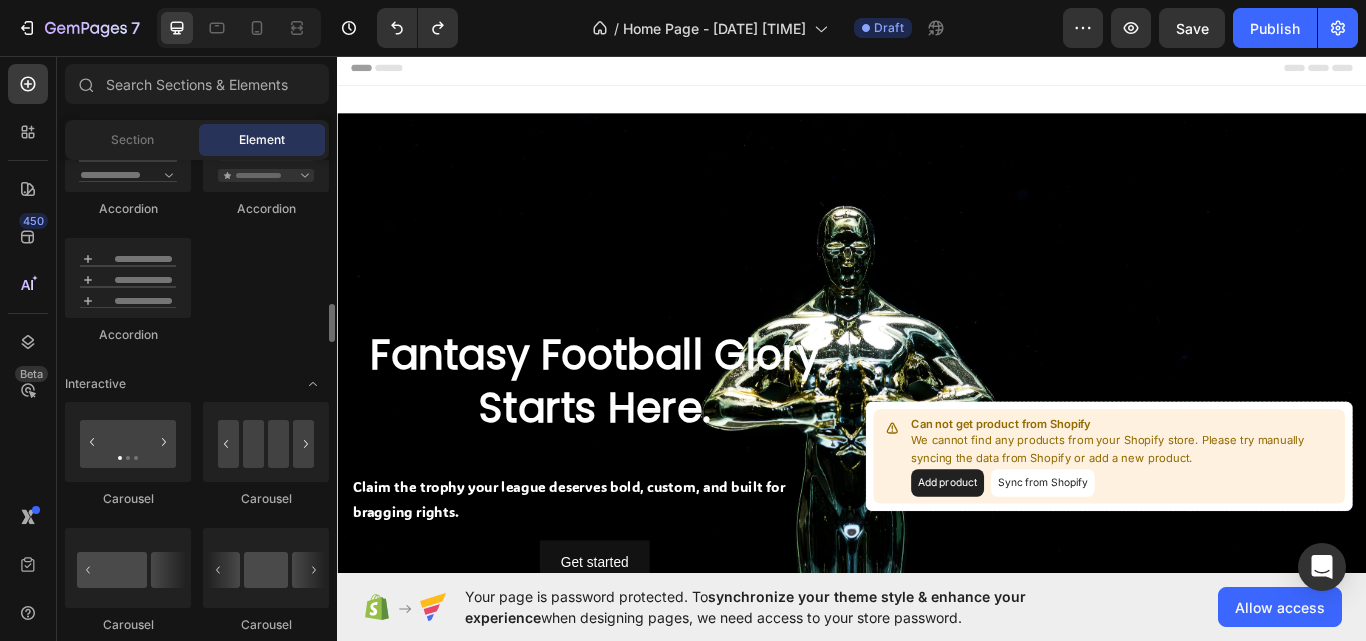 scroll, scrollTop: 1600, scrollLeft: 0, axis: vertical 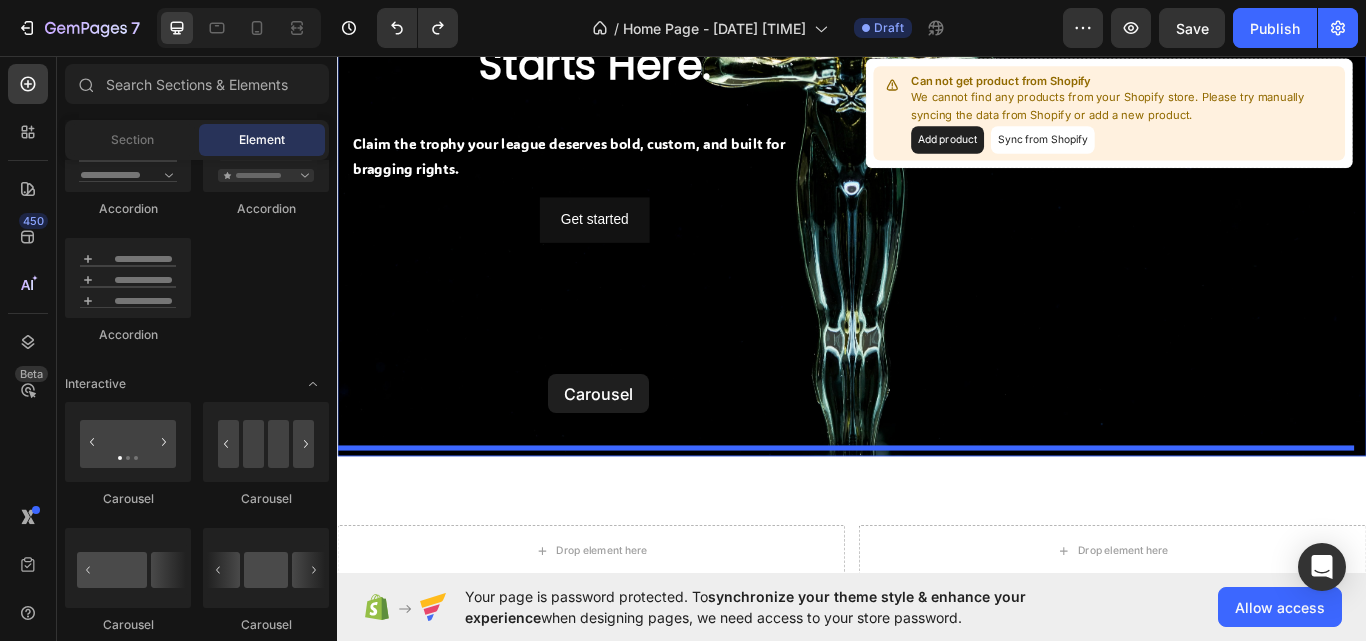 drag, startPoint x: 490, startPoint y: 498, endPoint x: 586, endPoint y: 427, distance: 119.40268 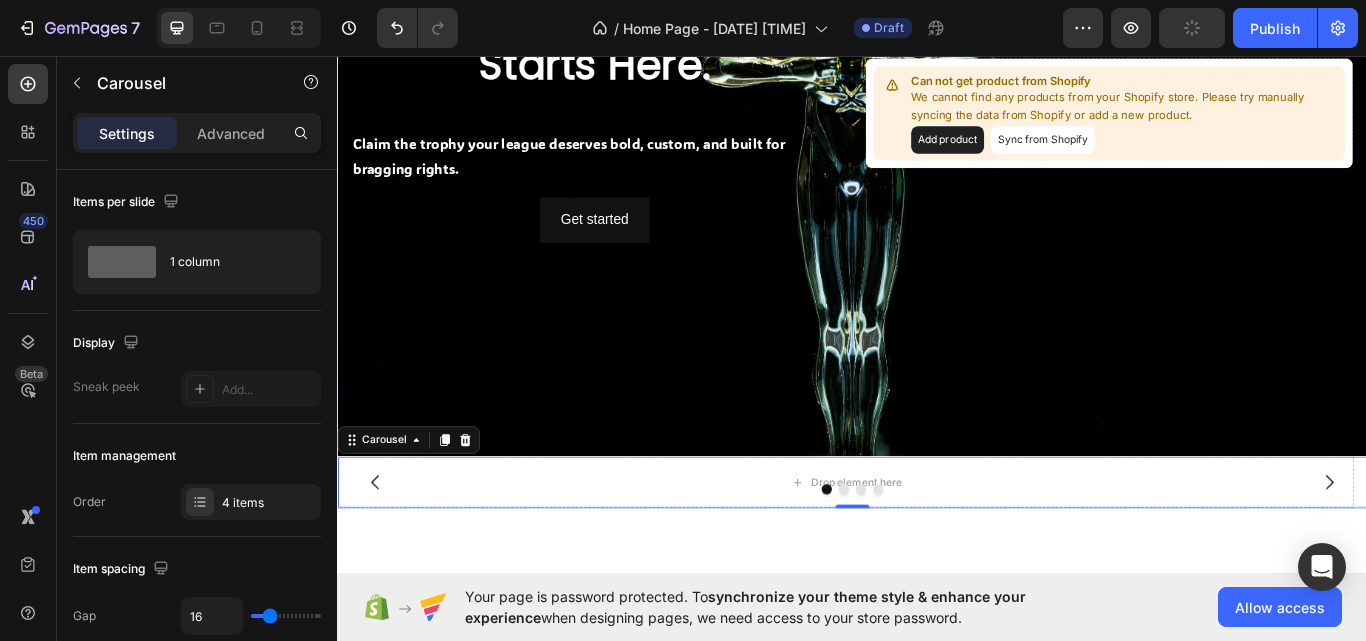 click at bounding box center [1493, 554] 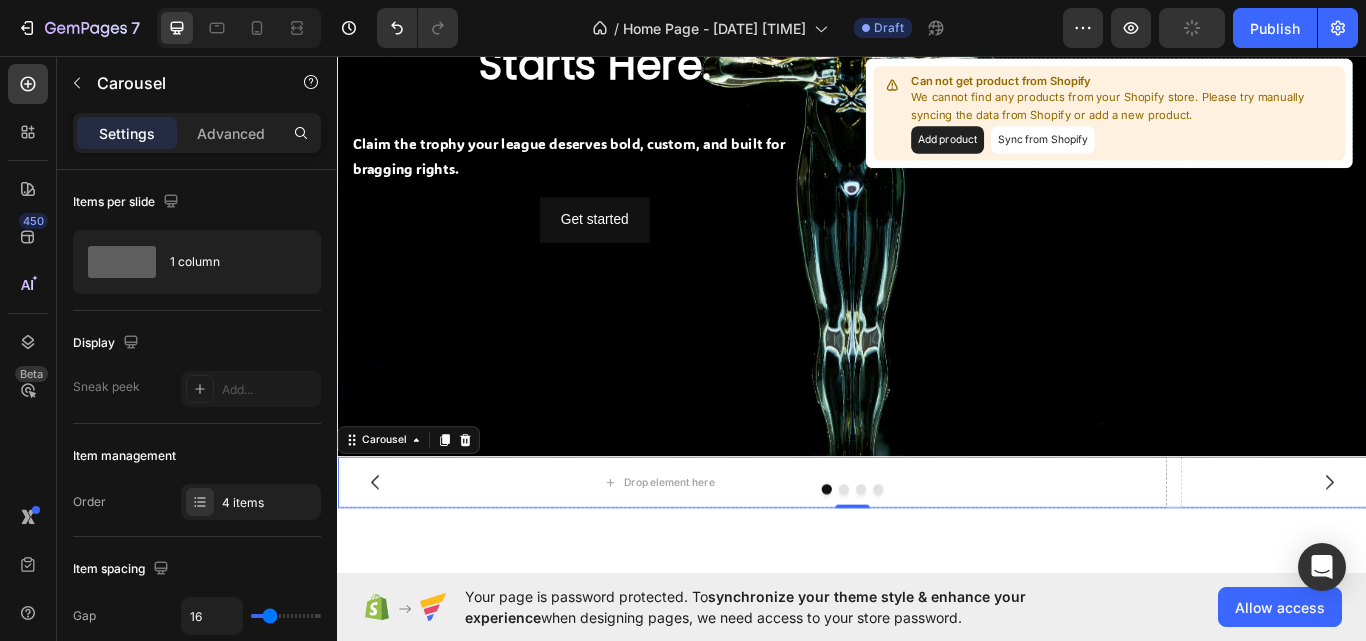 click 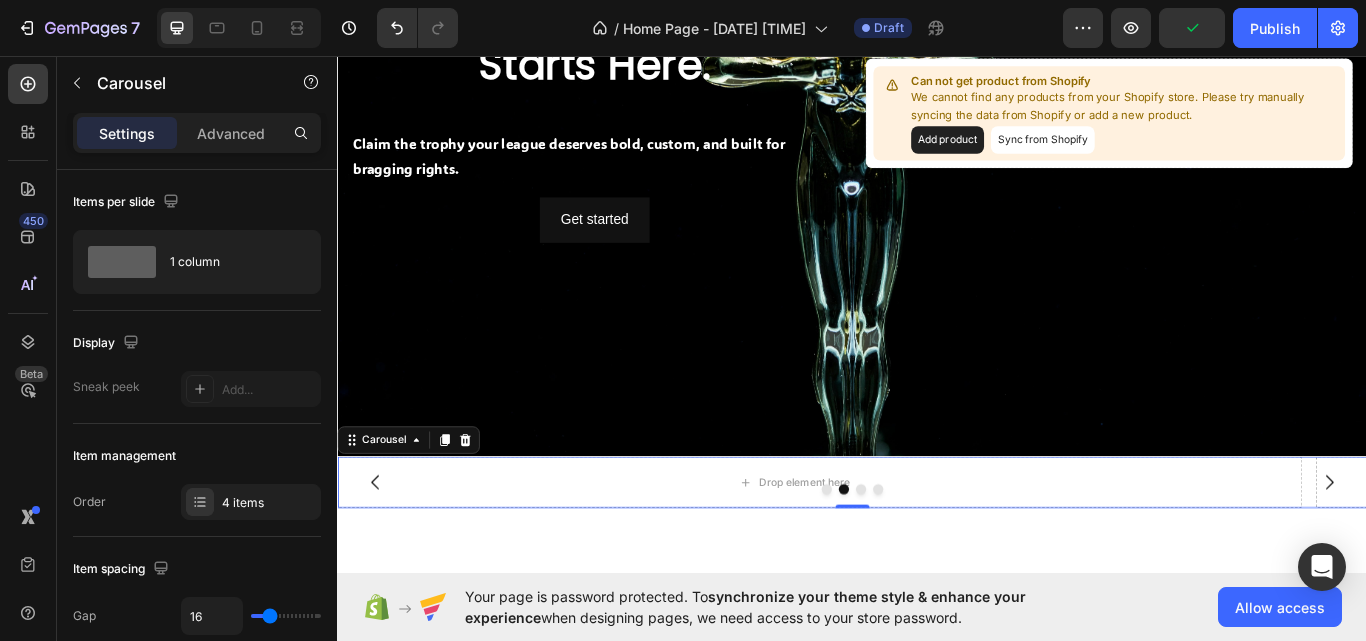 click 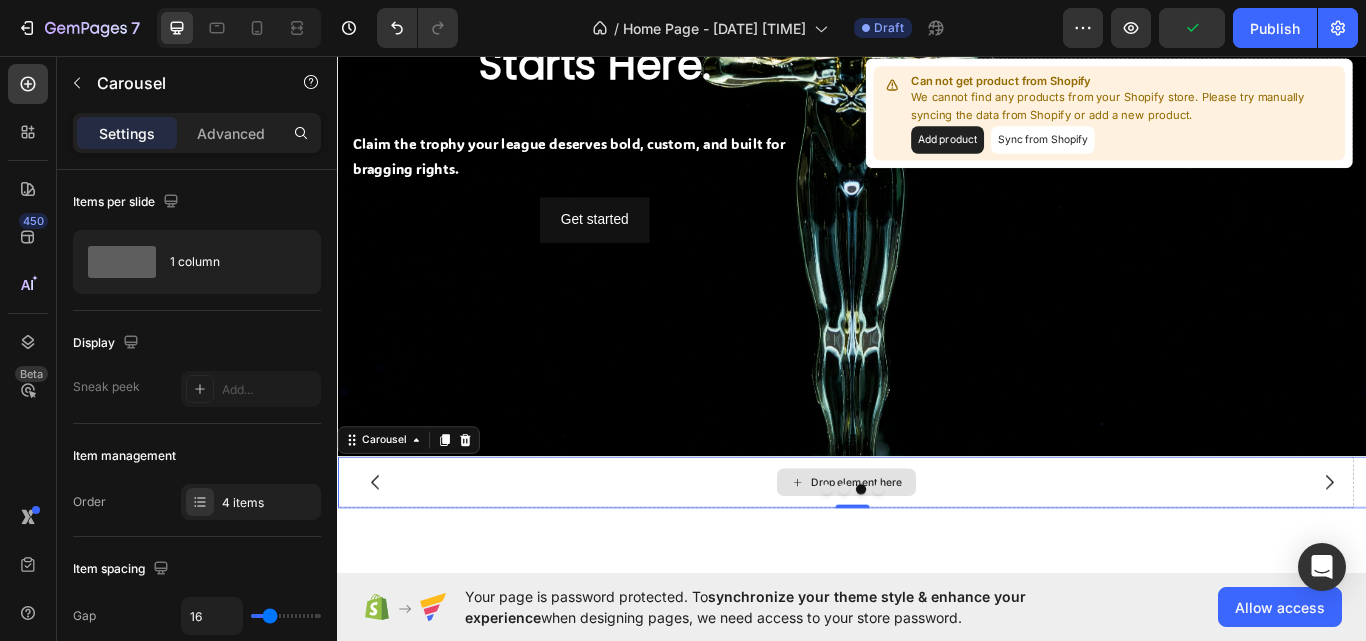 click on "Drop element here
Drop element here
Drop element here
Drop element here
Carousel   0" at bounding box center (937, 554) 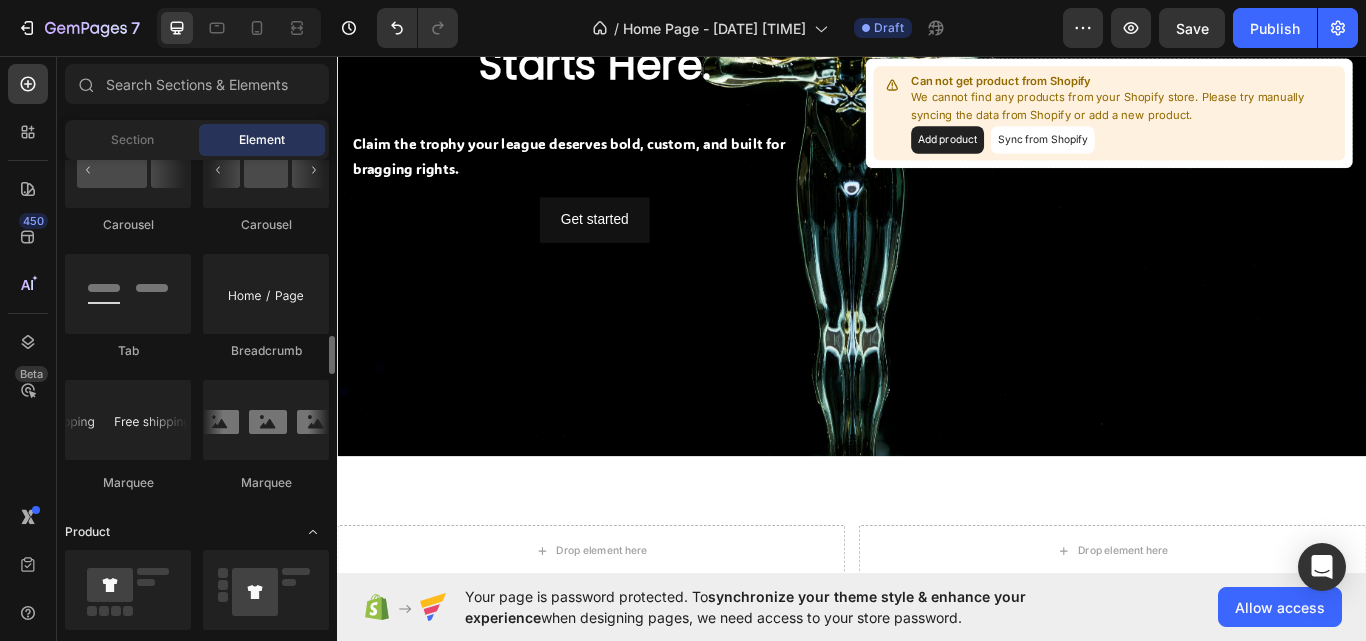 scroll, scrollTop: 2300, scrollLeft: 0, axis: vertical 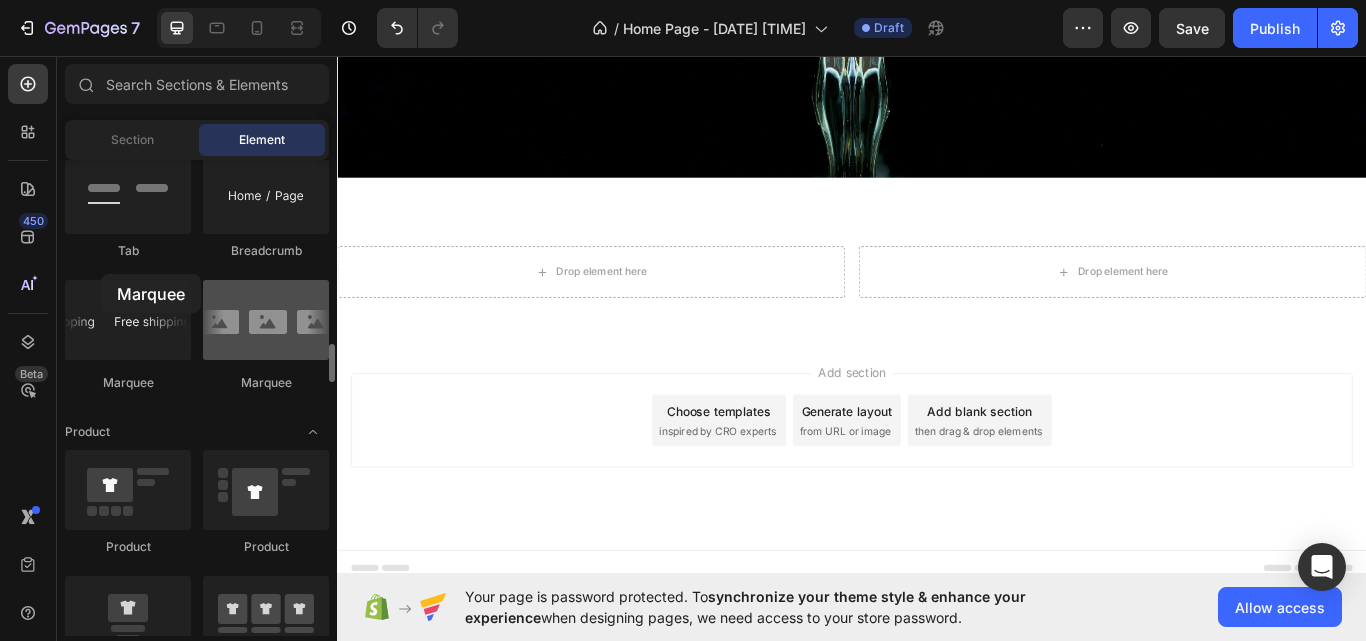 drag, startPoint x: 119, startPoint y: 344, endPoint x: 225, endPoint y: 305, distance: 112.94689 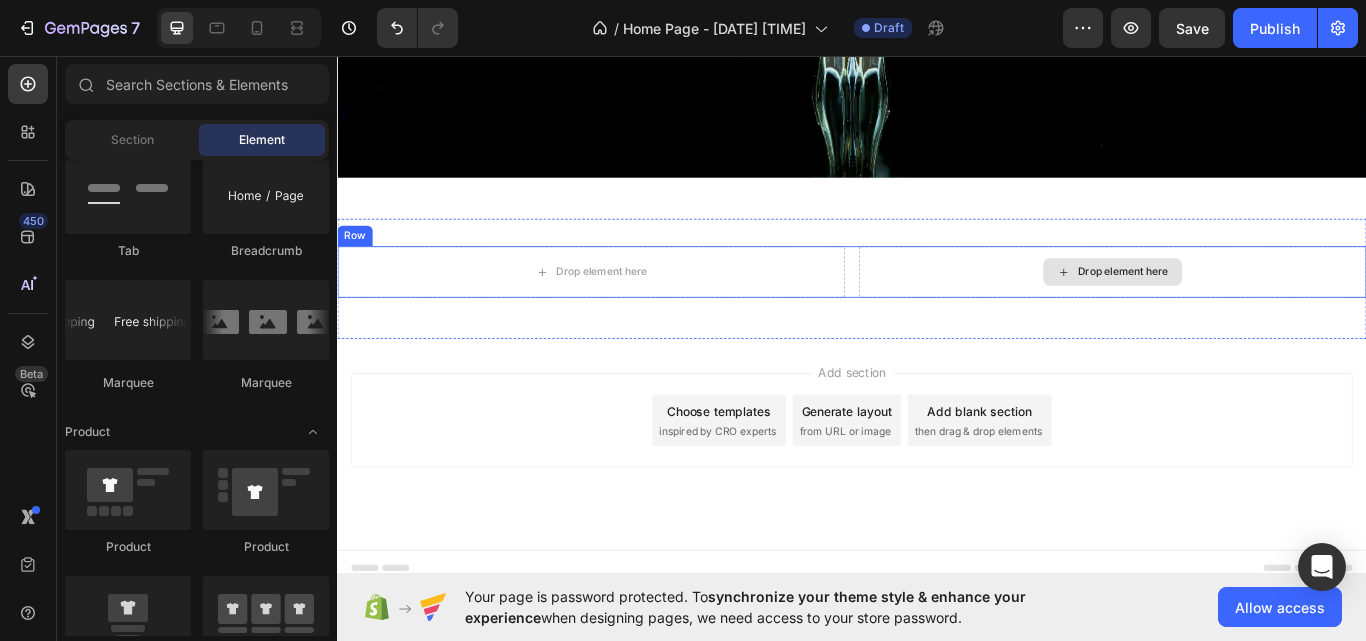 click on "Drop element here" at bounding box center [1241, 309] 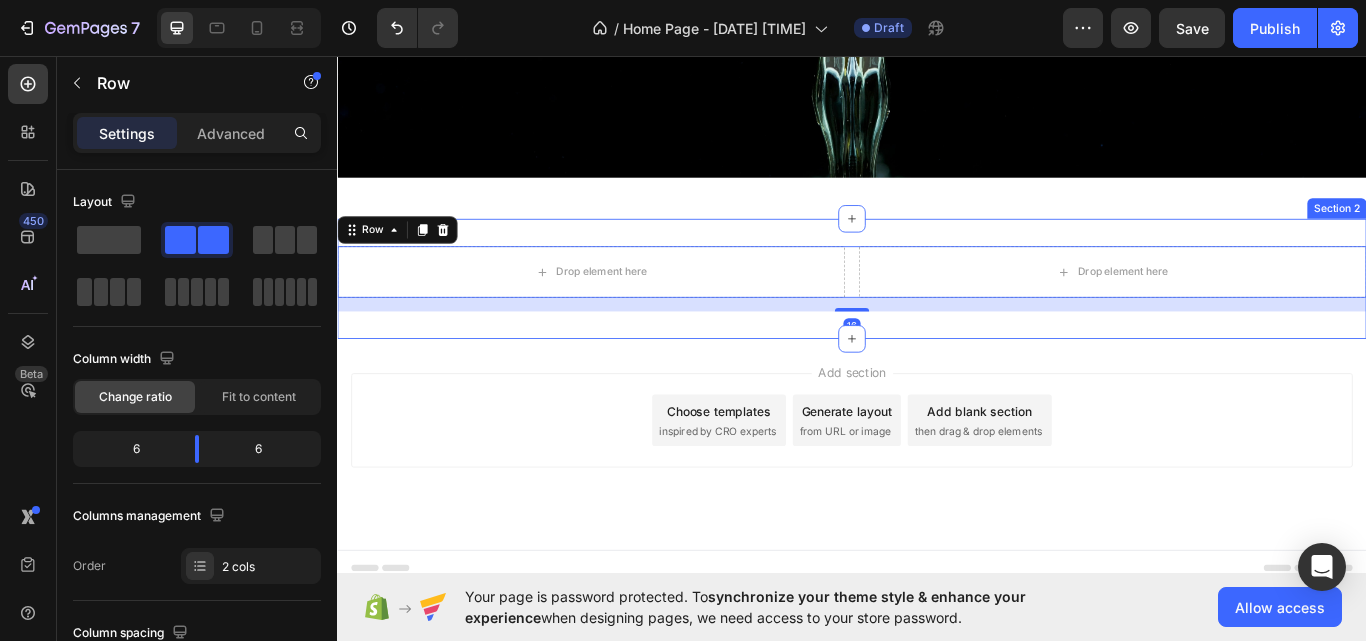 click on "Drop element here
Drop element here Row   16 Section 2" at bounding box center (937, 317) 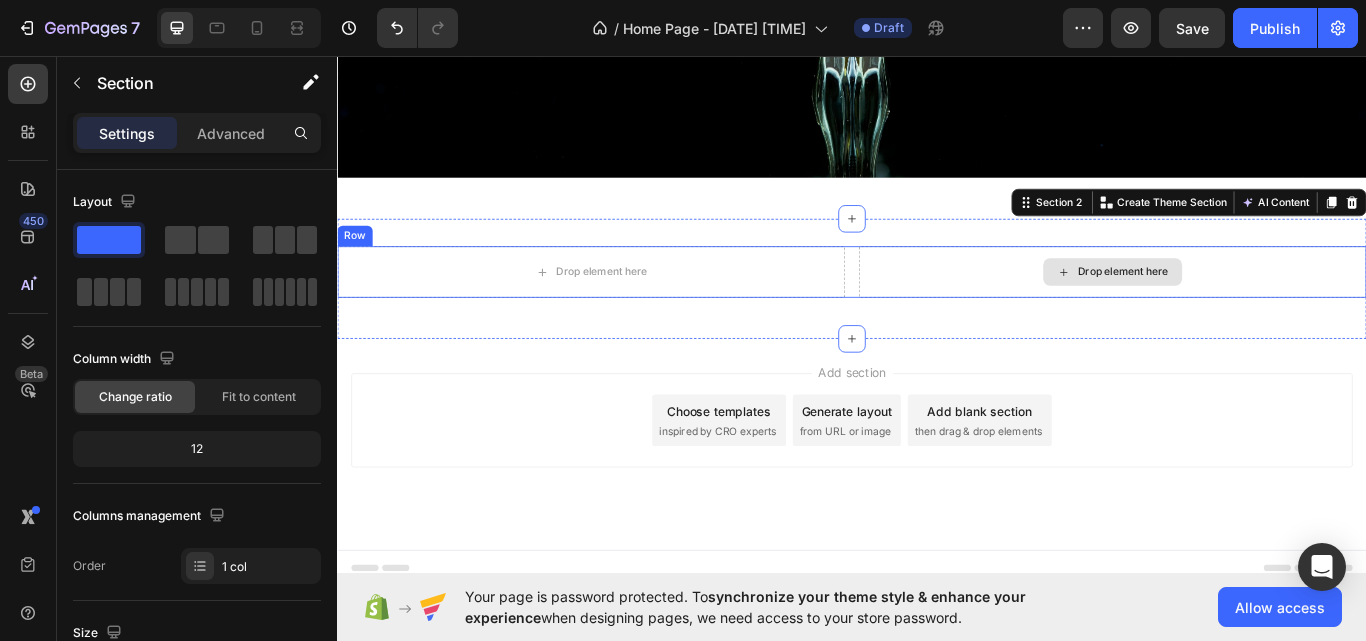 click on "Drop element here" at bounding box center (1241, 309) 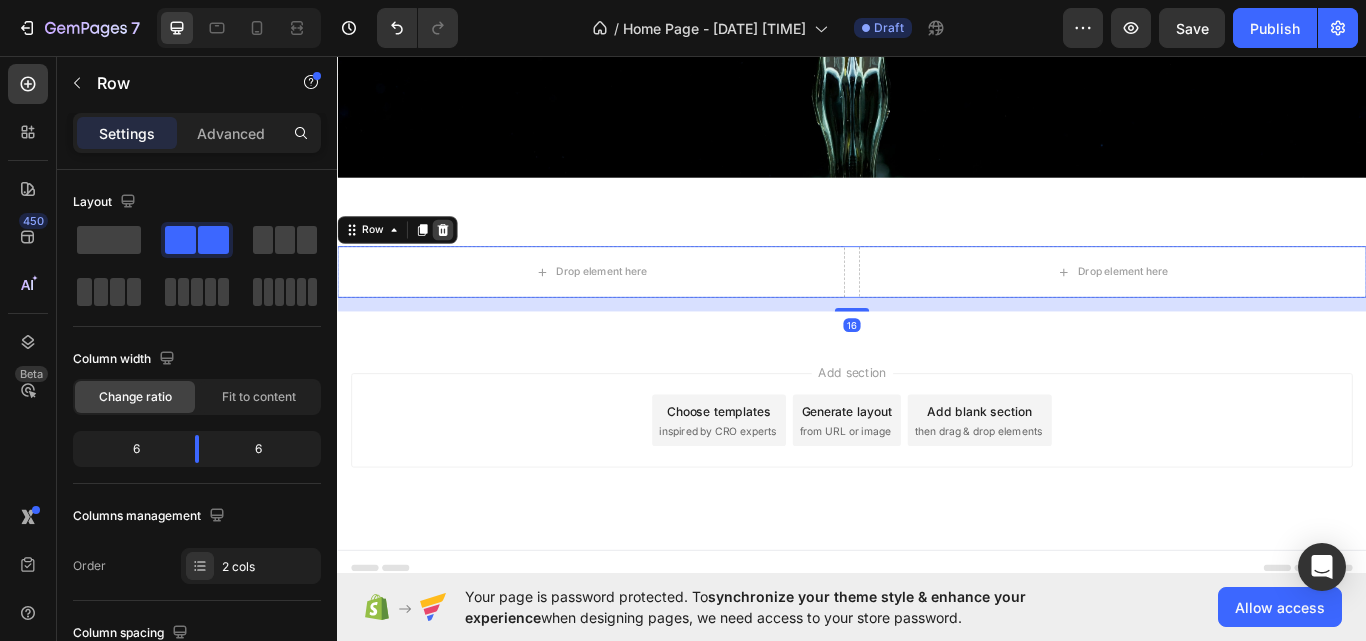 click 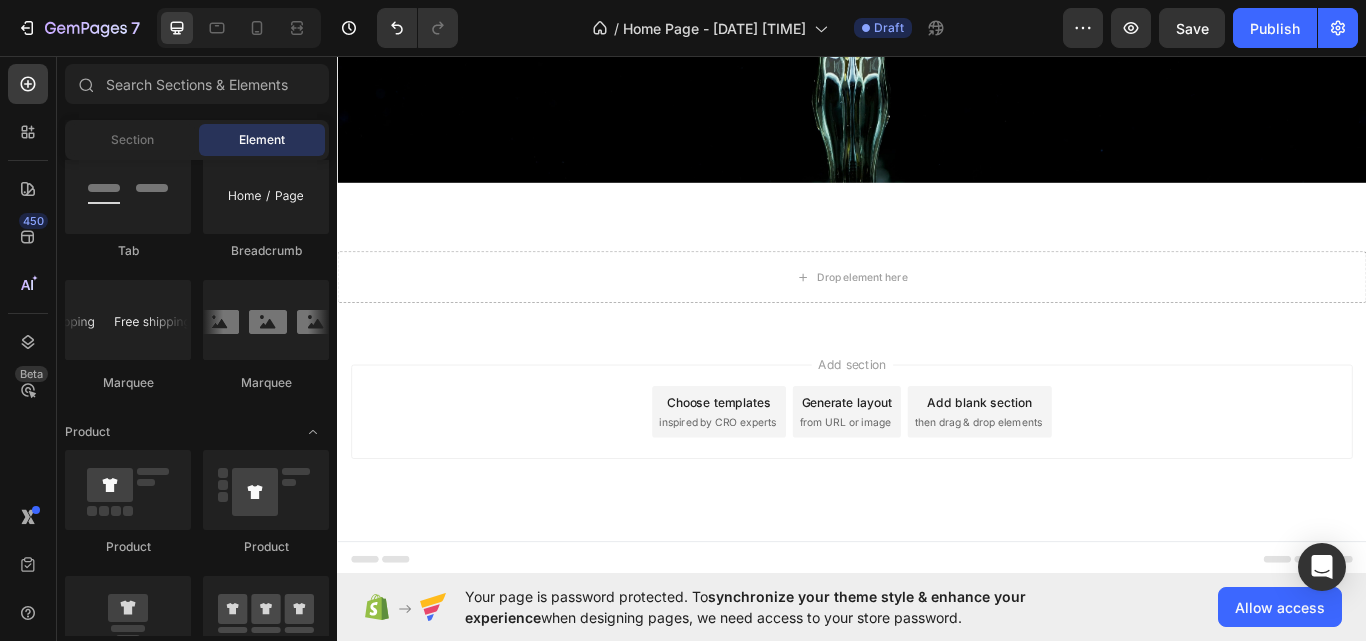 scroll, scrollTop: 709, scrollLeft: 0, axis: vertical 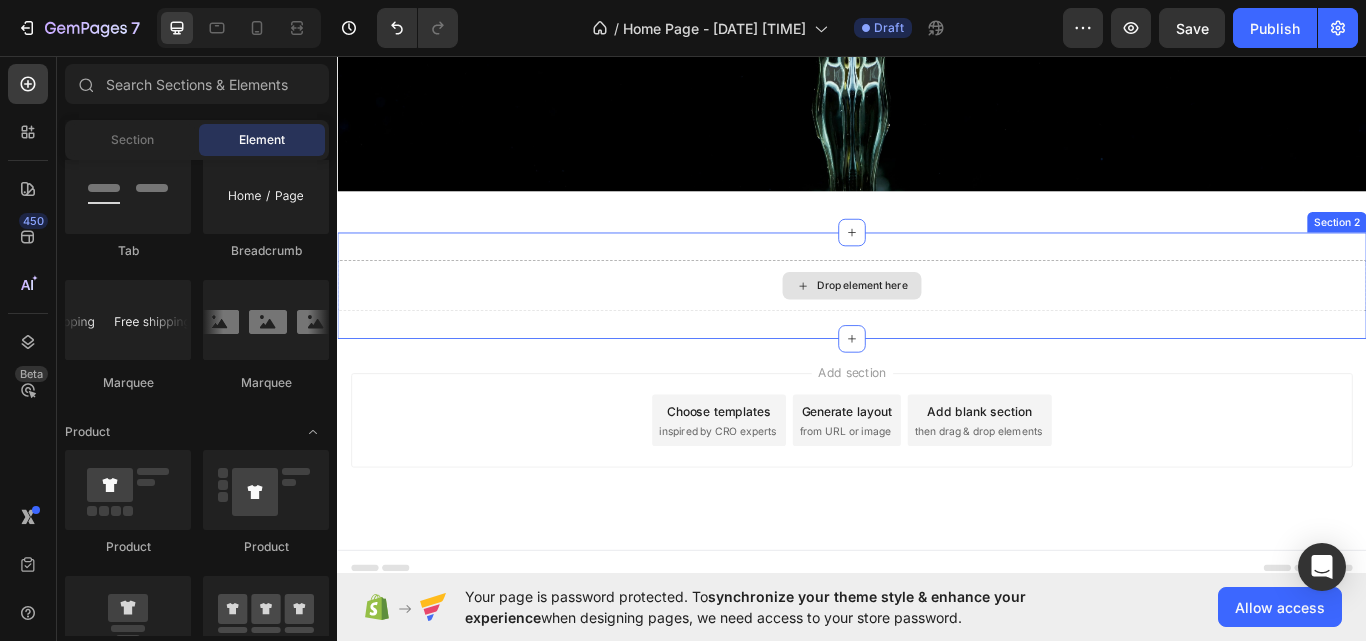 click on "Drop element here" at bounding box center (937, 325) 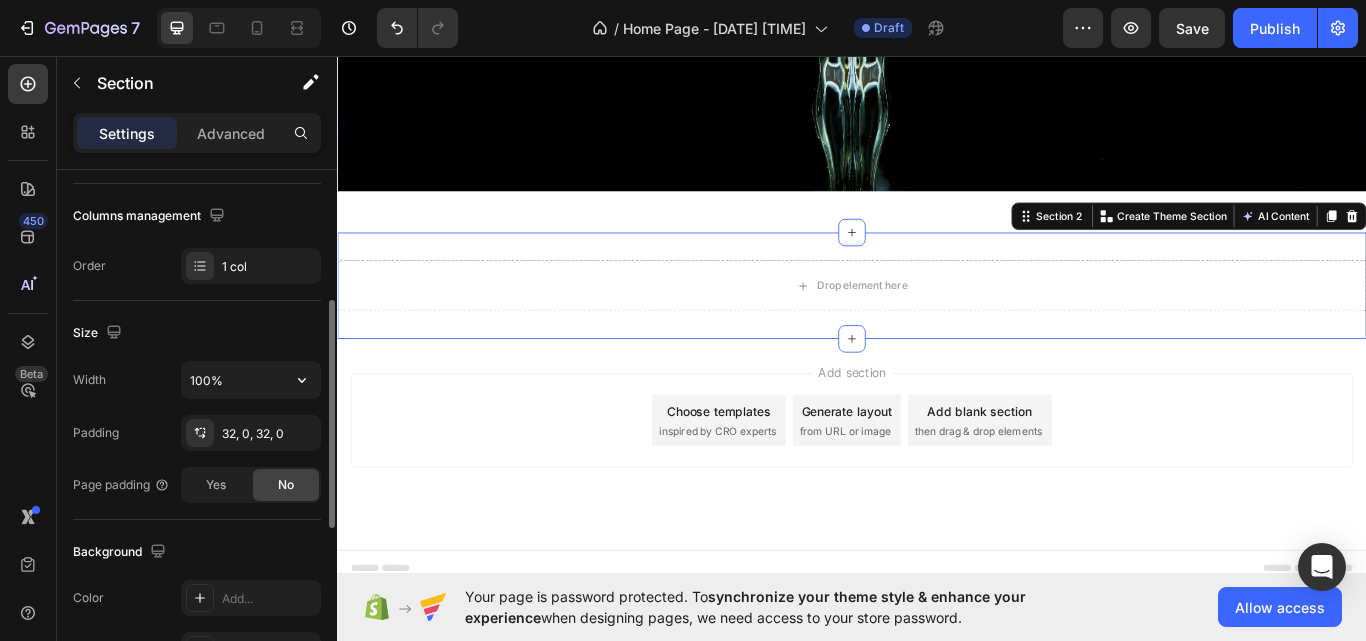 scroll, scrollTop: 0, scrollLeft: 0, axis: both 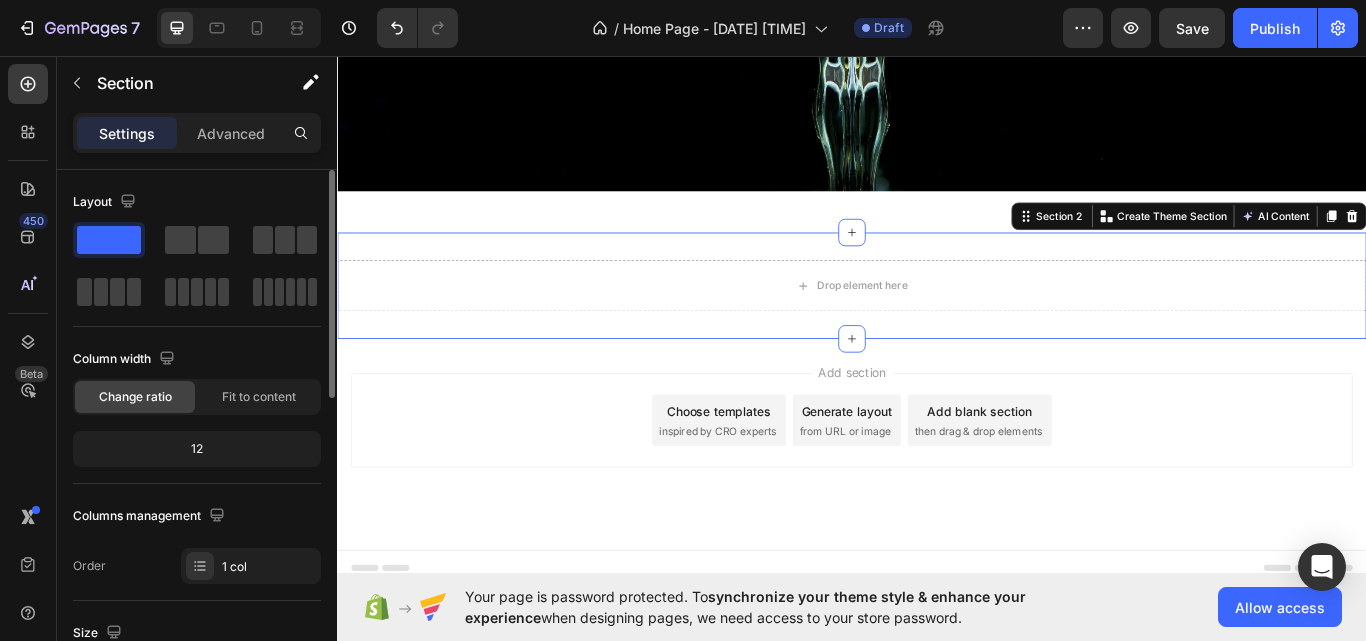 click 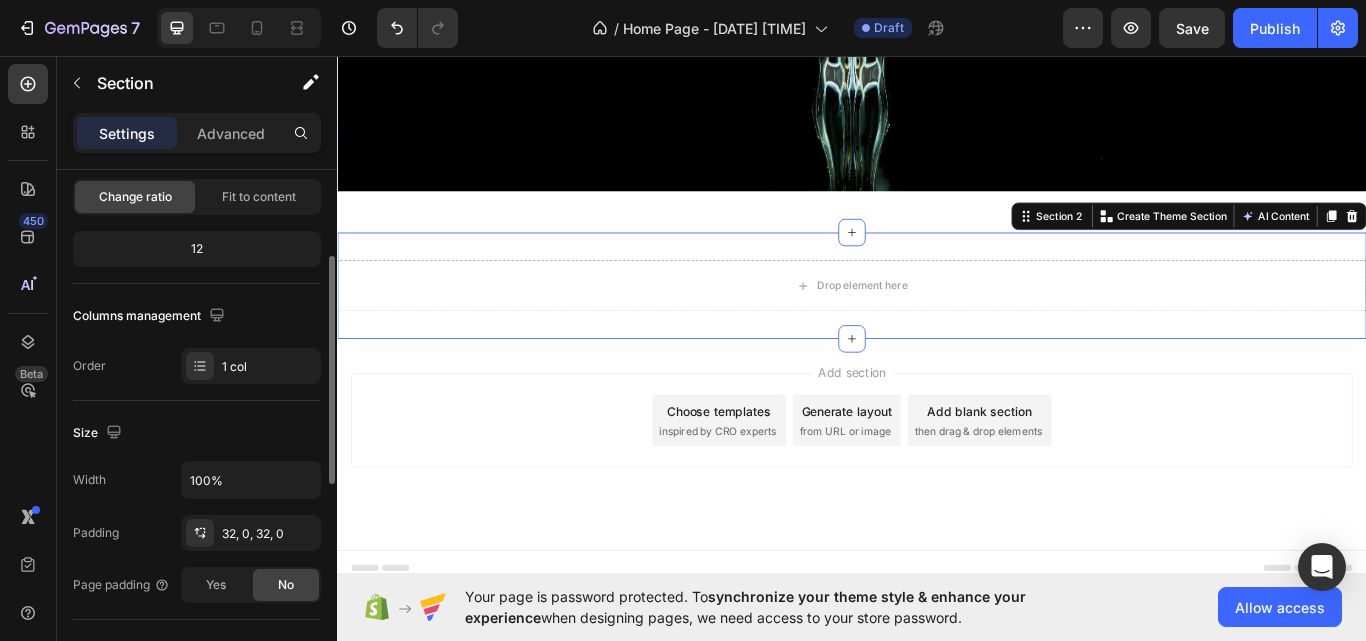 scroll, scrollTop: 300, scrollLeft: 0, axis: vertical 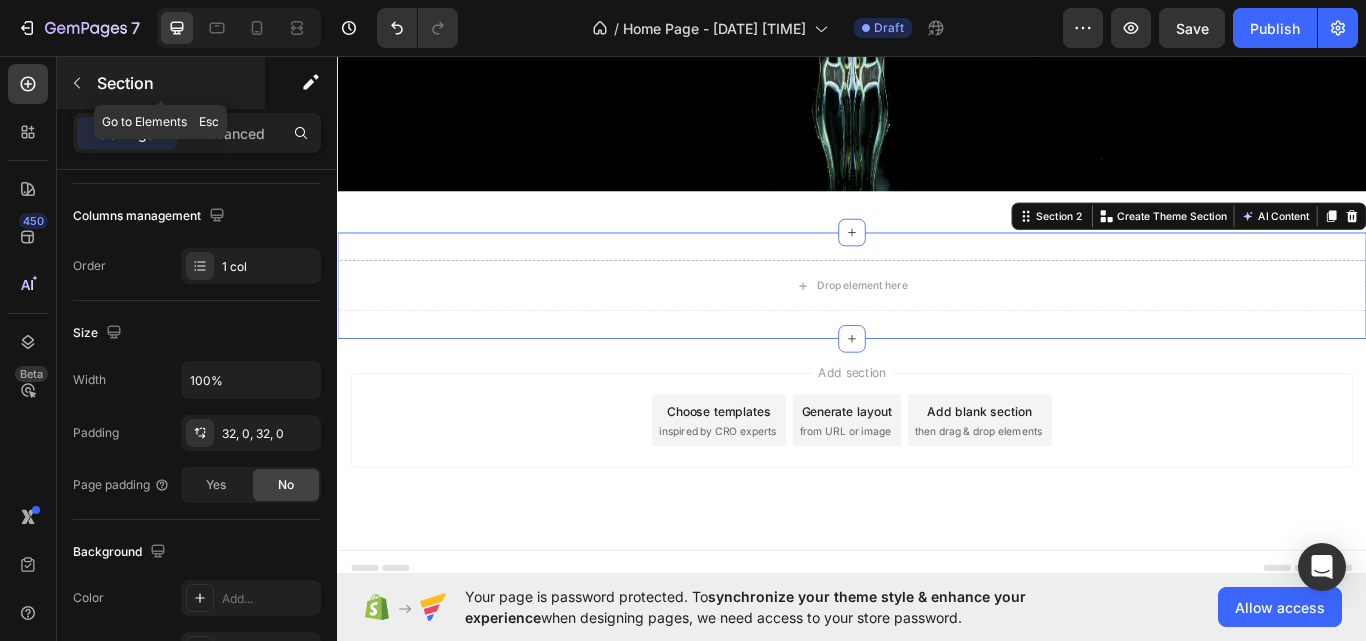 click at bounding box center [77, 83] 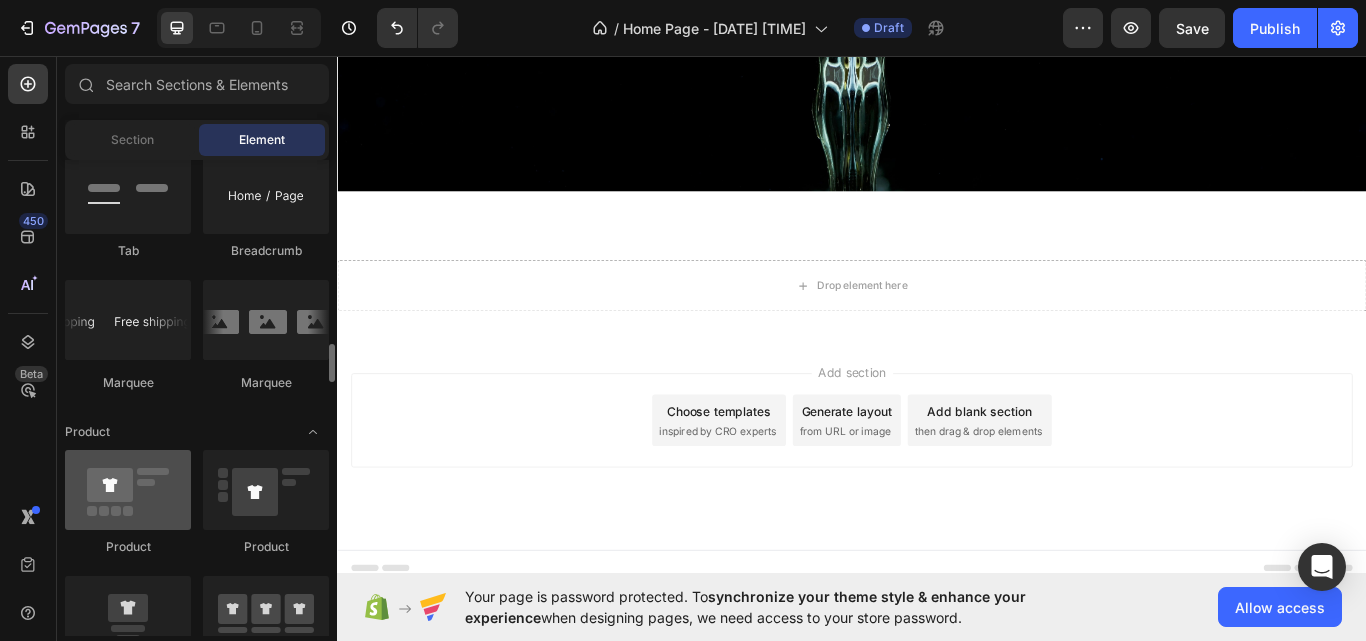 scroll, scrollTop: 2200, scrollLeft: 0, axis: vertical 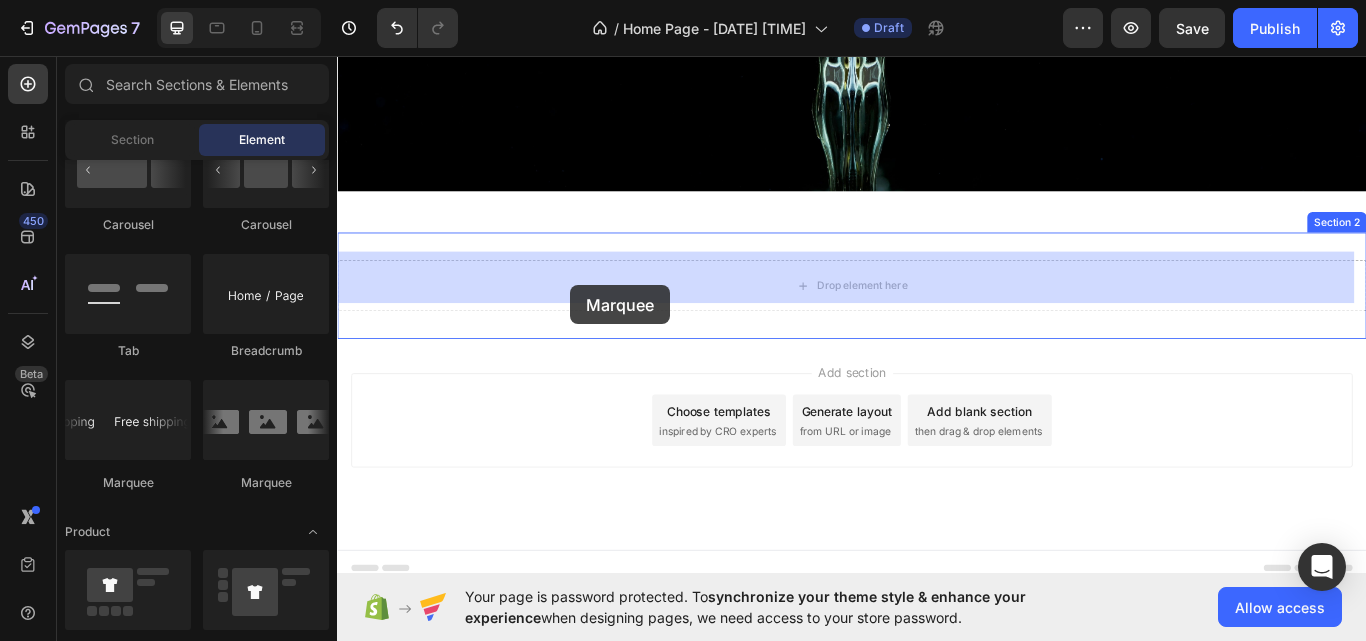 drag, startPoint x: 465, startPoint y: 492, endPoint x: 627, endPoint y: 354, distance: 212.80977 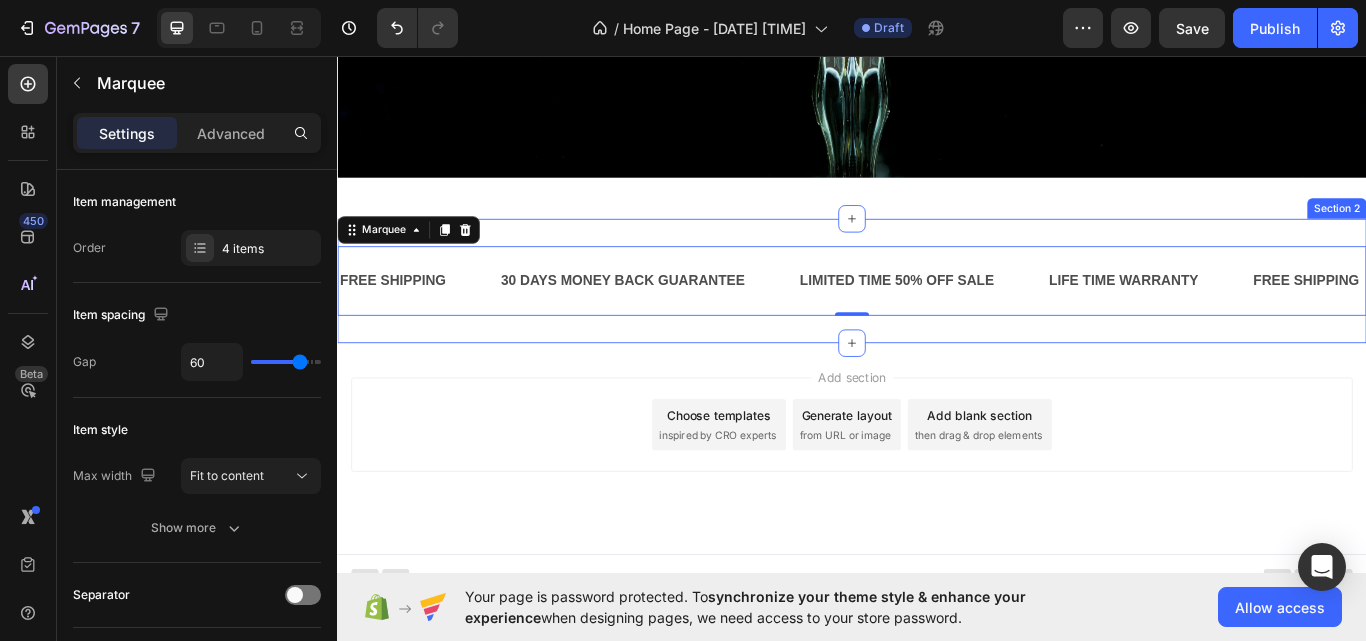 scroll, scrollTop: 730, scrollLeft: 0, axis: vertical 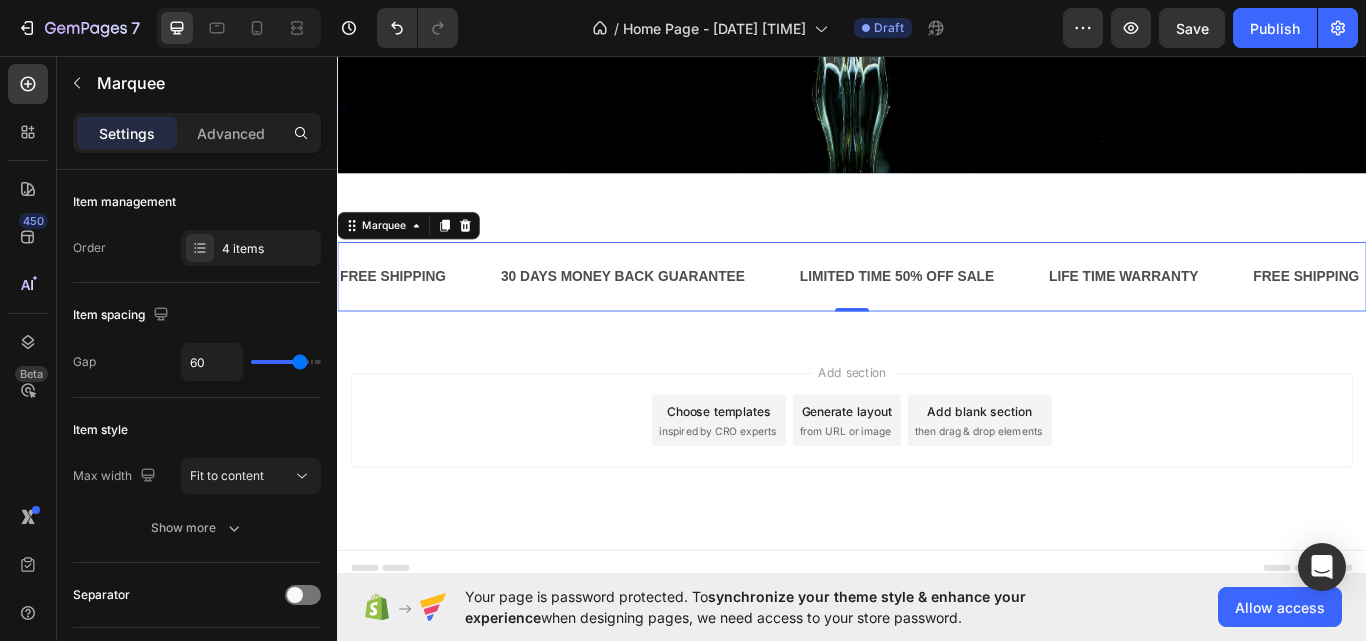 click on "Add section Choose templates inspired by CRO experts Generate layout from URL or image Add blank section then drag & drop elements" at bounding box center (937, 510) 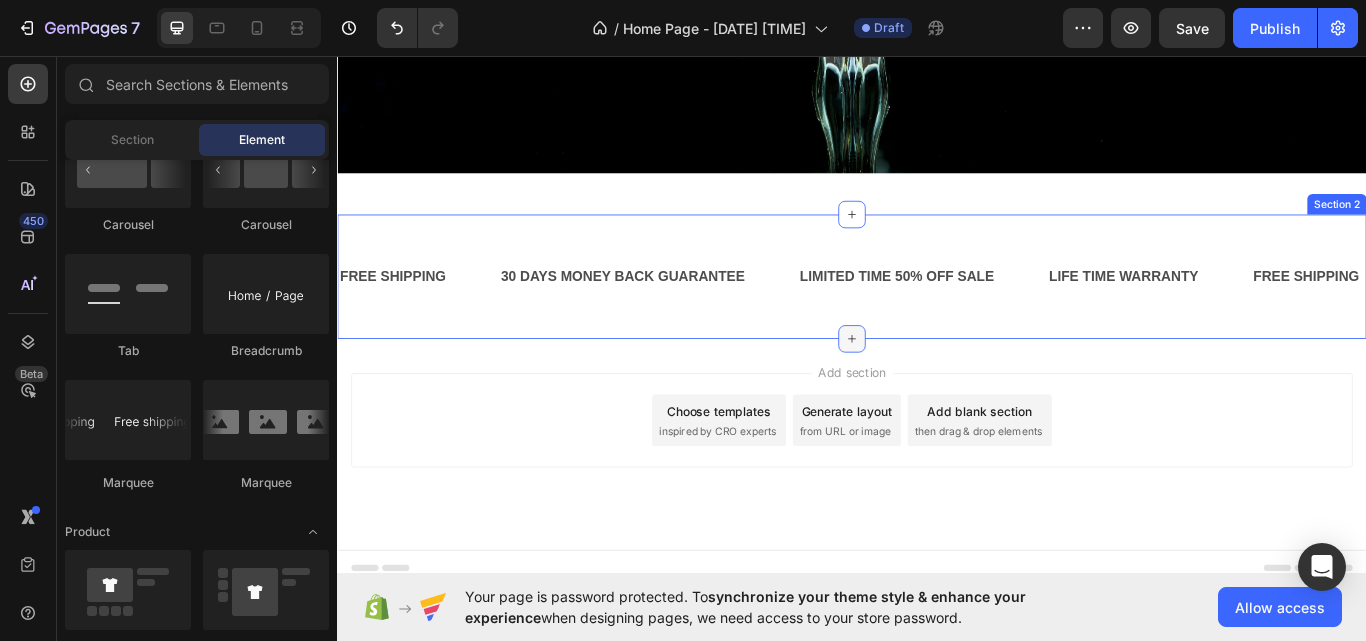 click 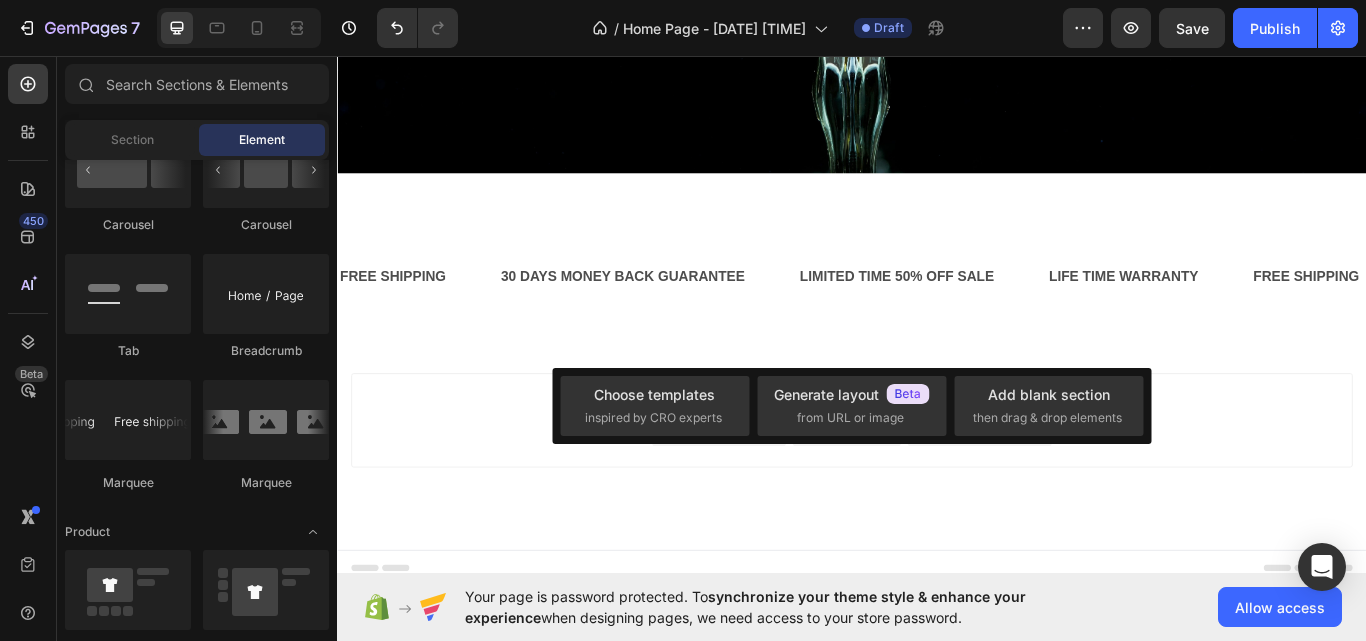 click on "Add section Choose templates inspired by CRO experts Generate layout from URL or image Add blank section then drag & drop elements" at bounding box center (937, 510) 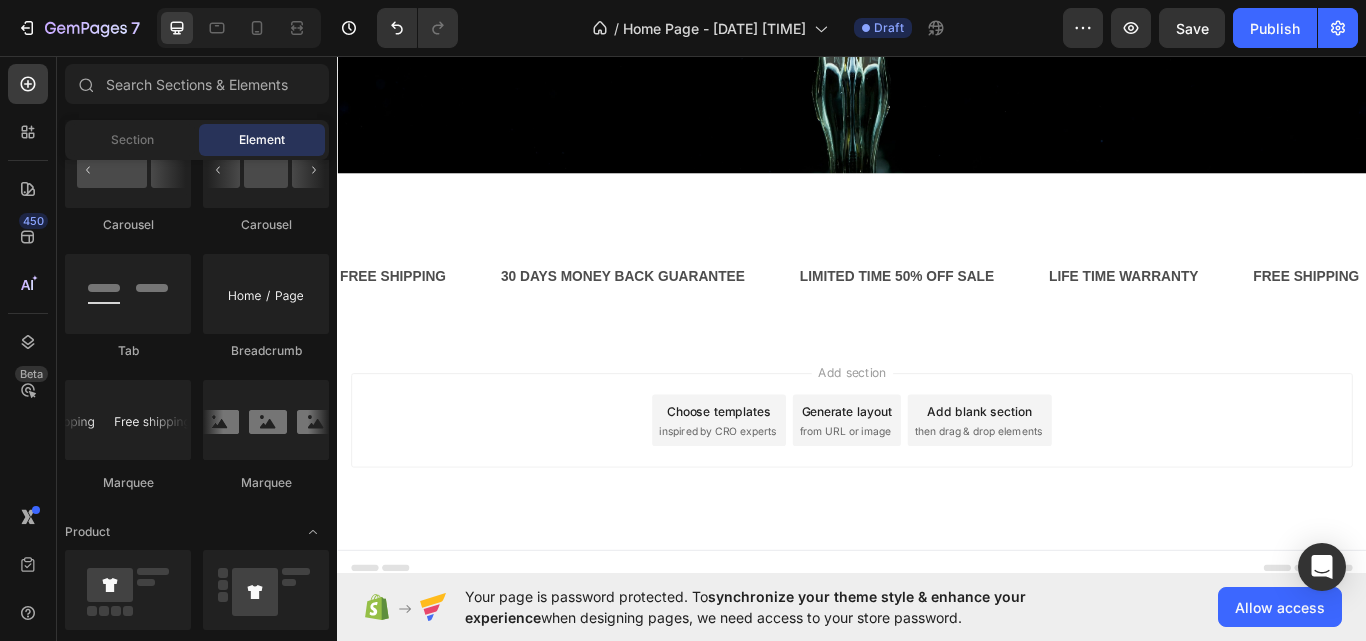scroll, scrollTop: 1900, scrollLeft: 0, axis: vertical 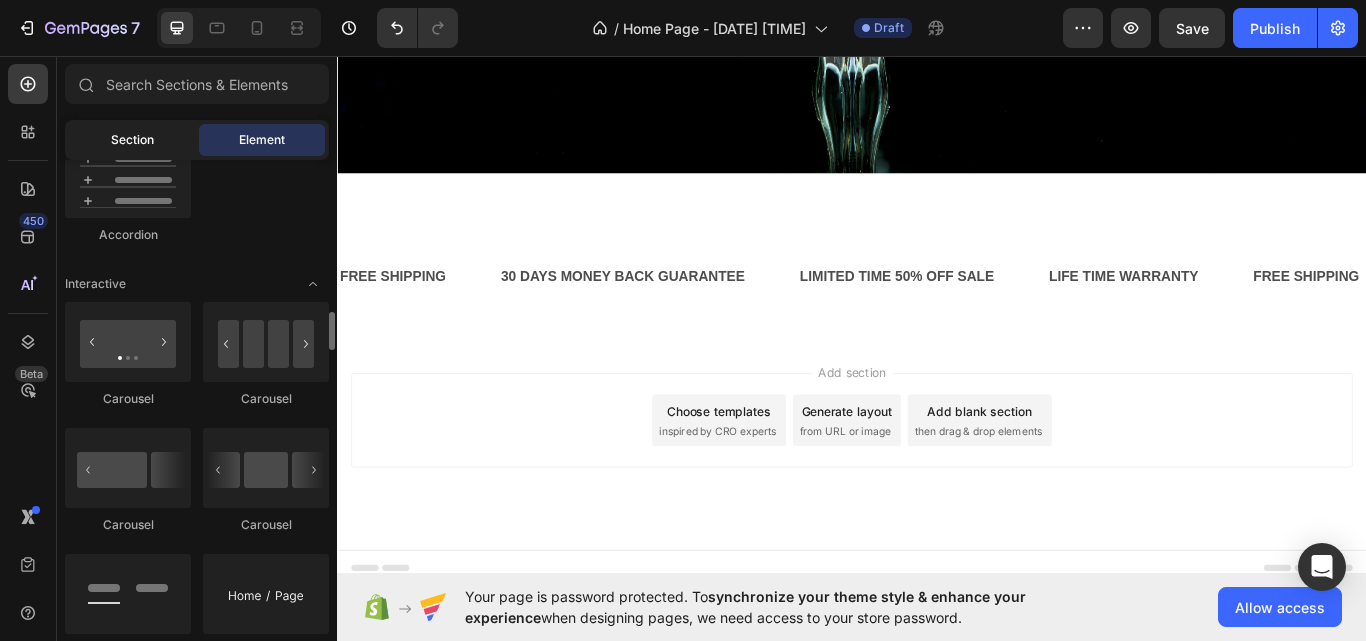 click on "Section" 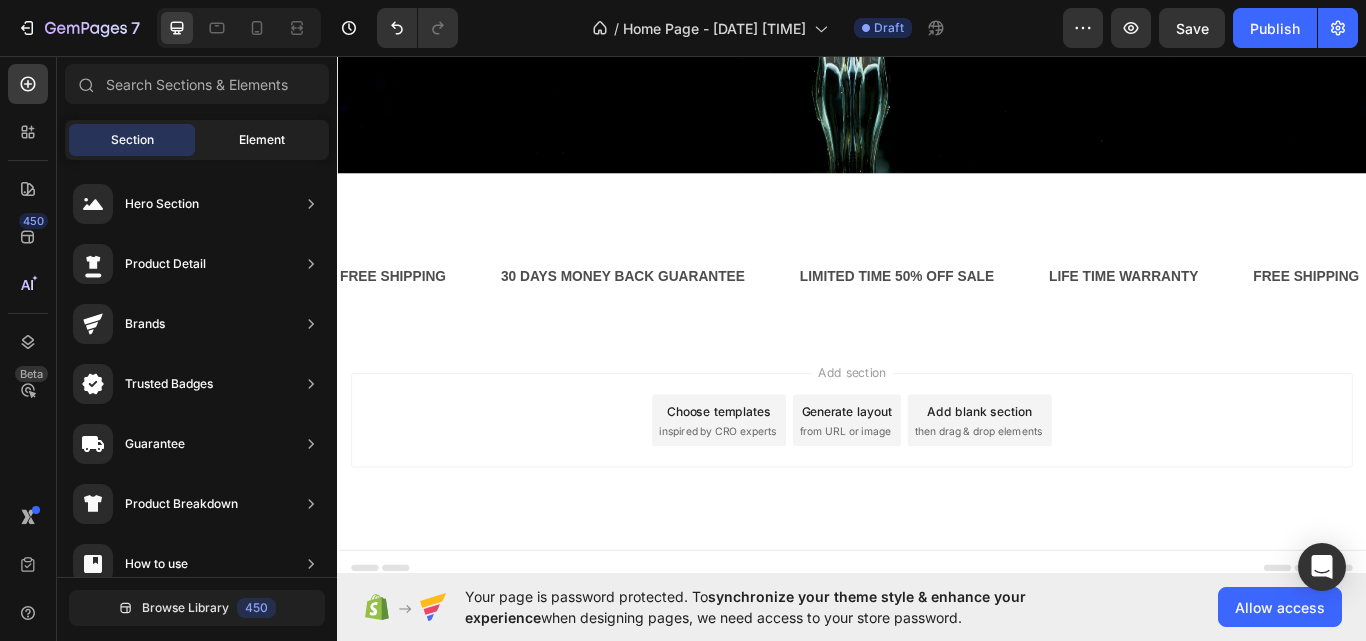 click on "Element" 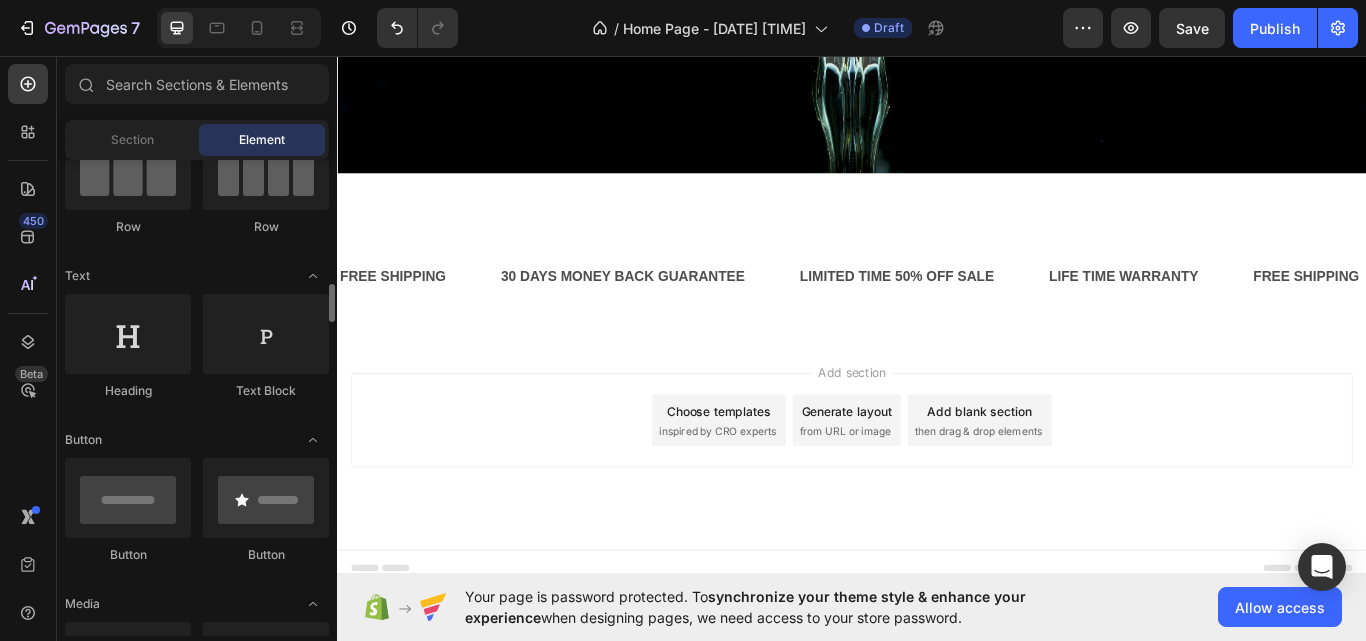 scroll, scrollTop: 0, scrollLeft: 0, axis: both 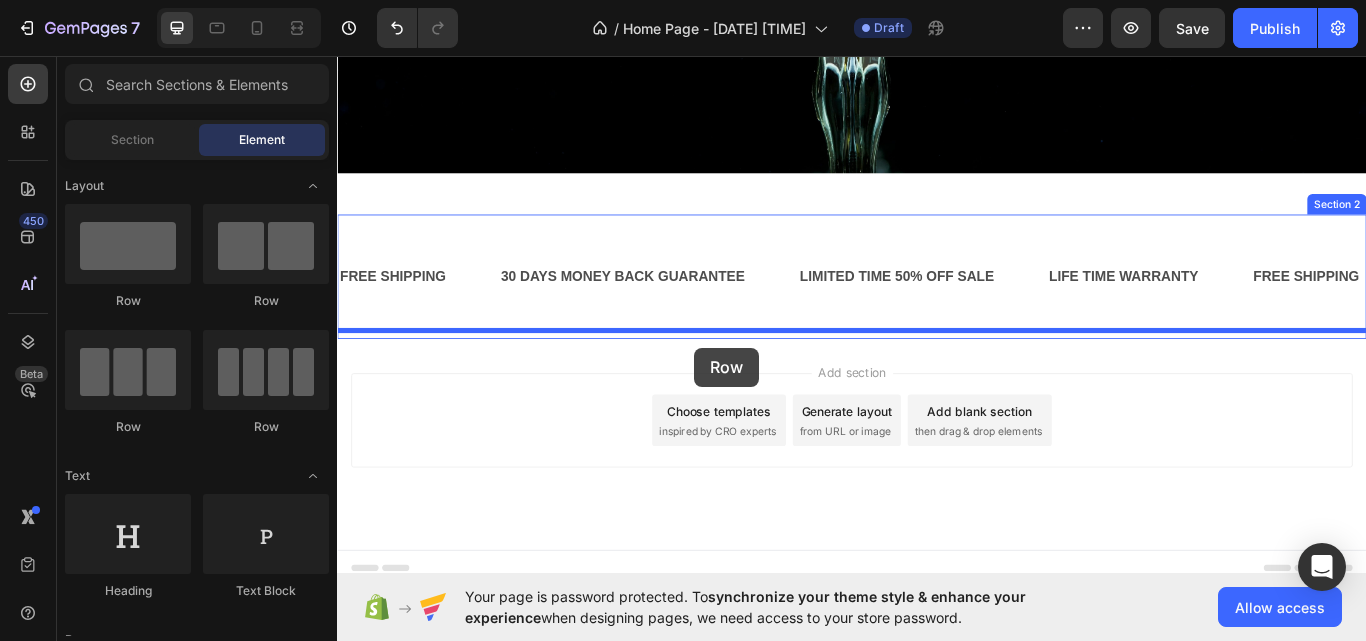 drag, startPoint x: 660, startPoint y: 345, endPoint x: 753, endPoint y: 397, distance: 106.55046 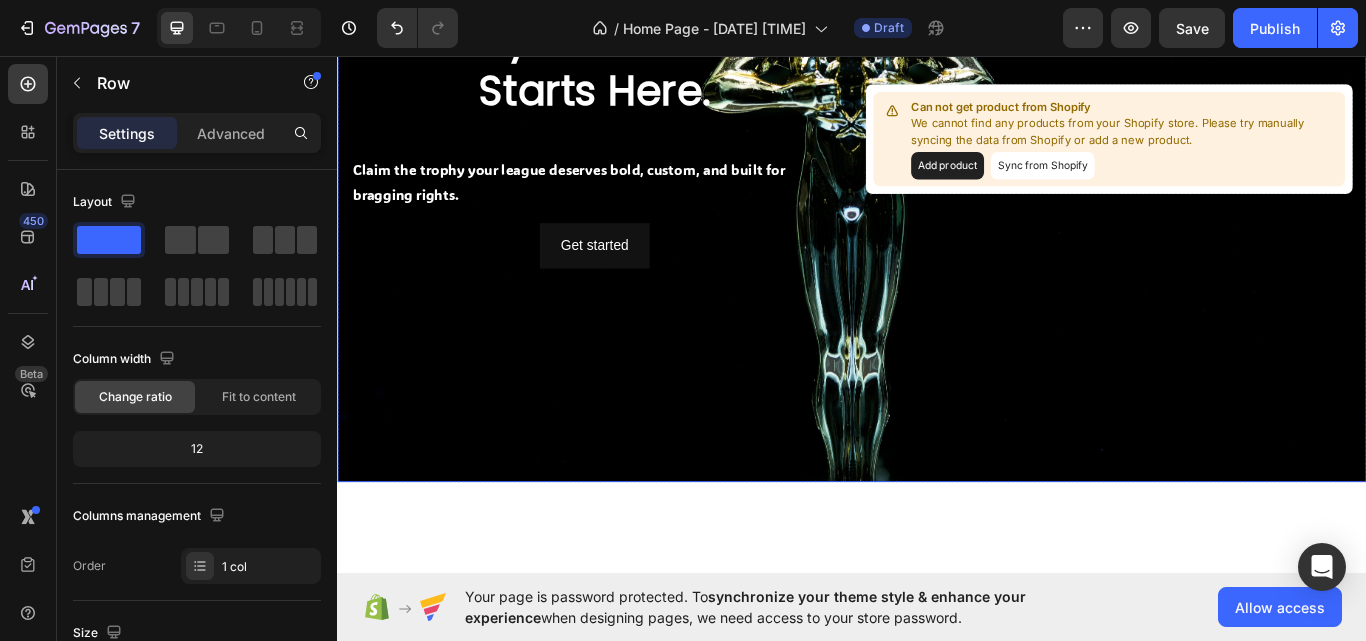 scroll, scrollTop: 0, scrollLeft: 0, axis: both 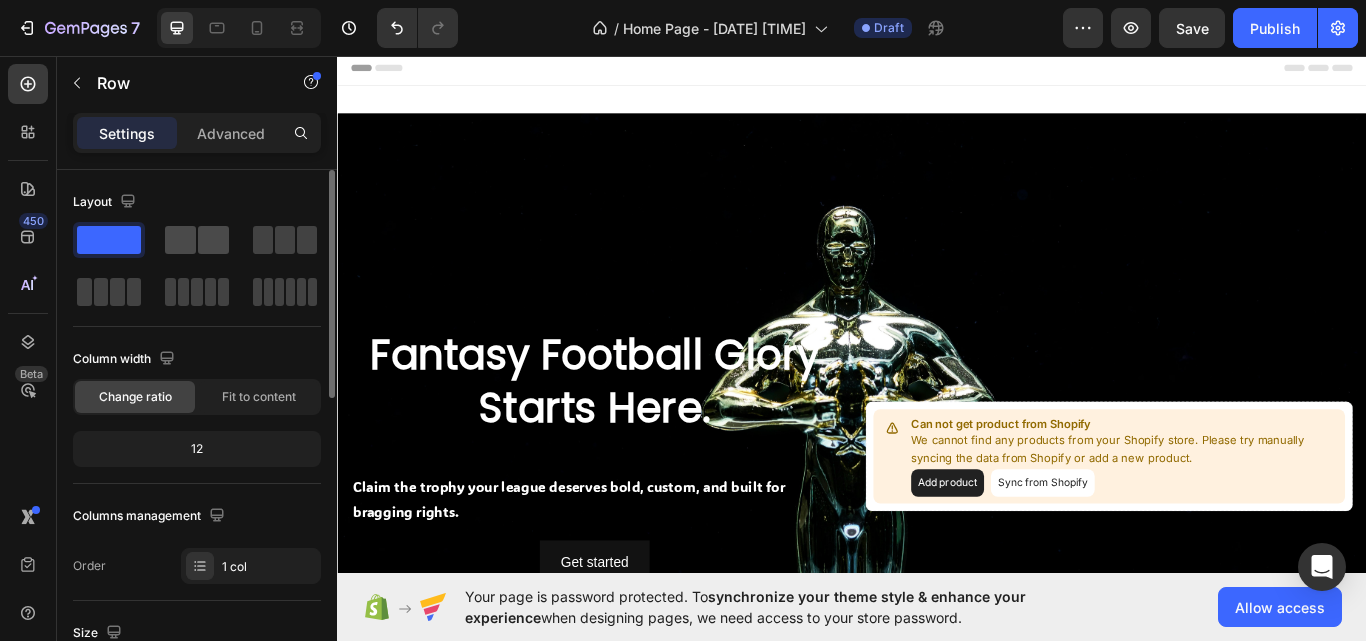 drag, startPoint x: 117, startPoint y: 245, endPoint x: 201, endPoint y: 222, distance: 87.0919 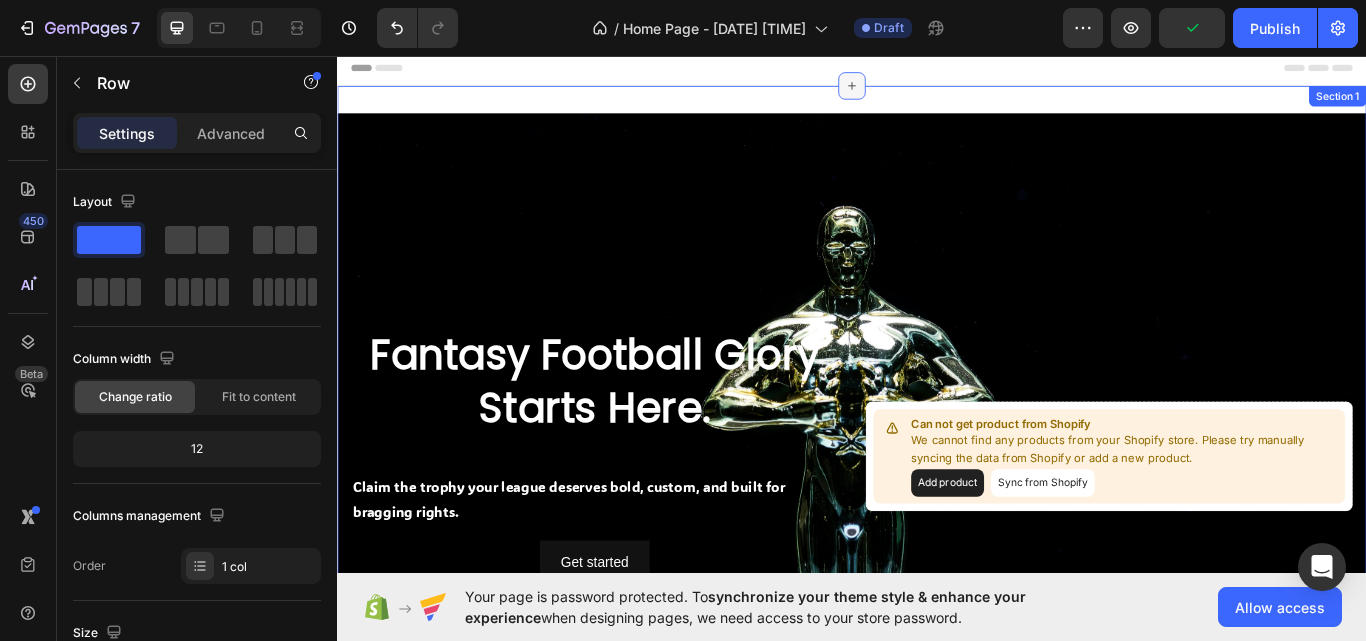 click 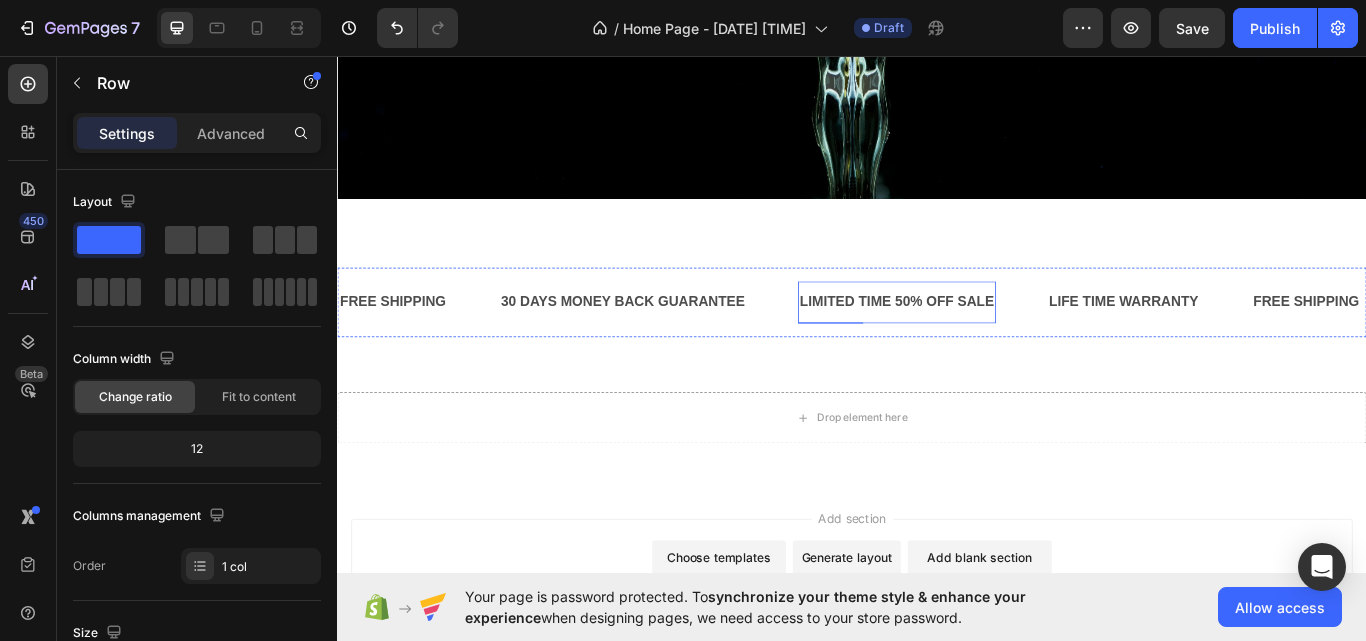 scroll, scrollTop: 870, scrollLeft: 0, axis: vertical 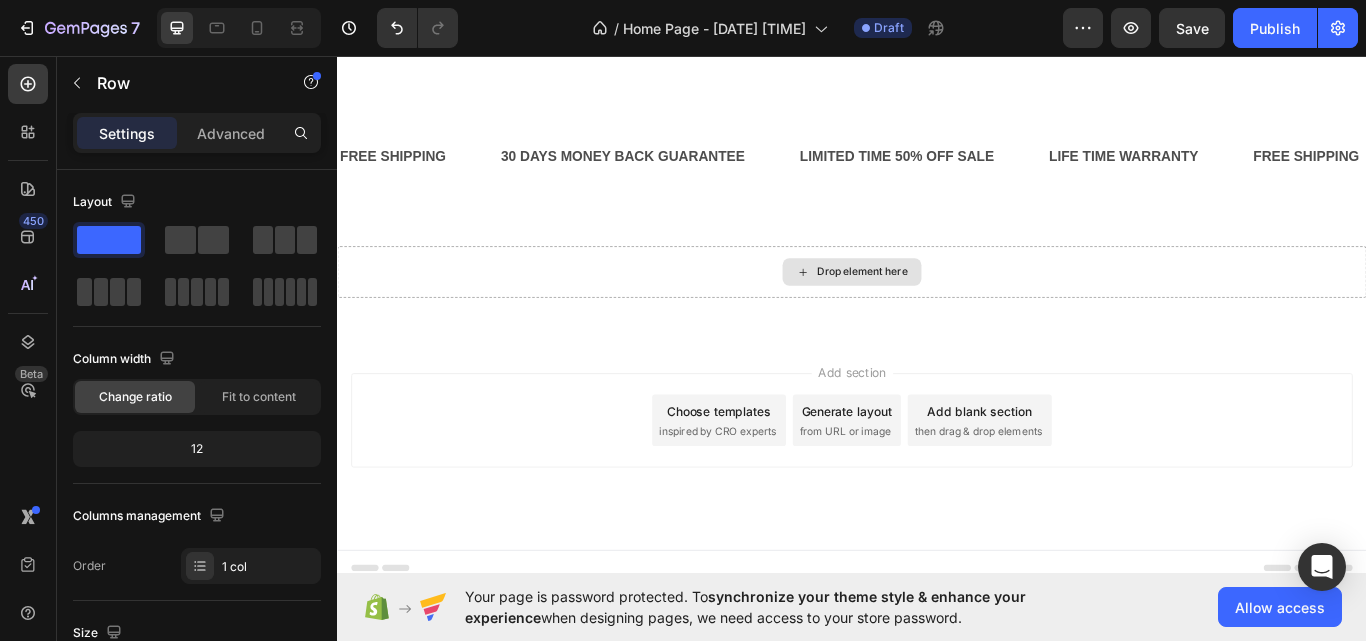 click on "Drop element here" at bounding box center (937, 309) 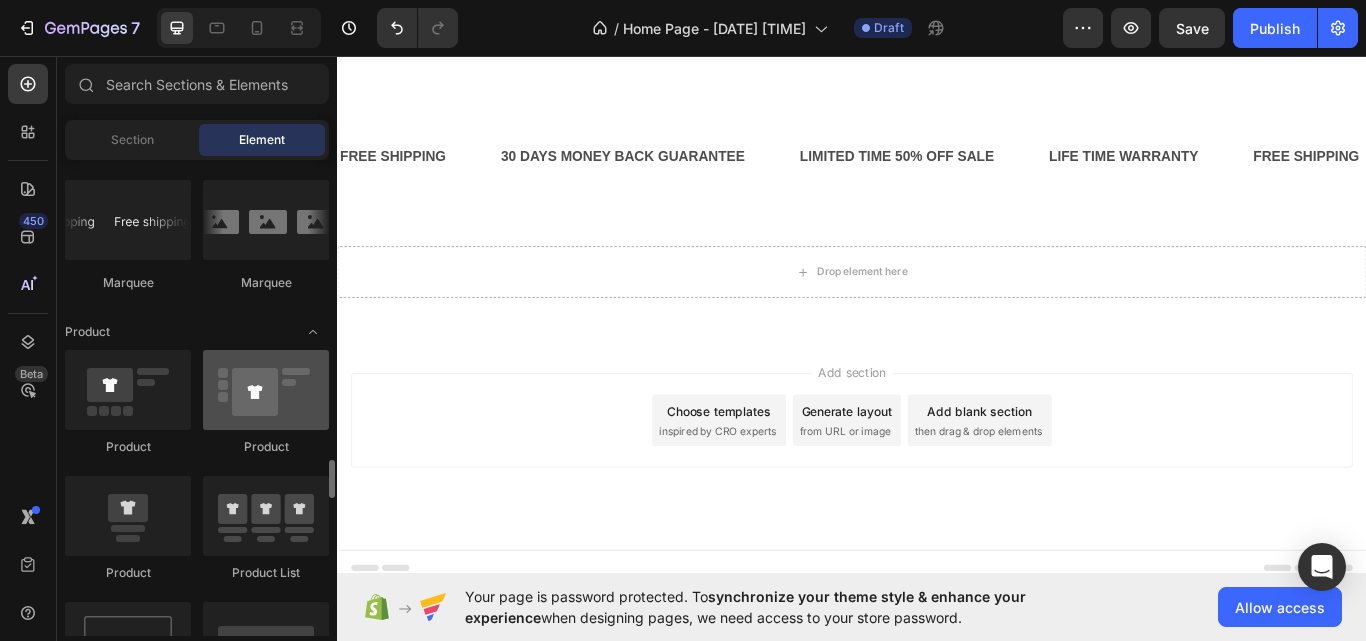 scroll, scrollTop: 2500, scrollLeft: 0, axis: vertical 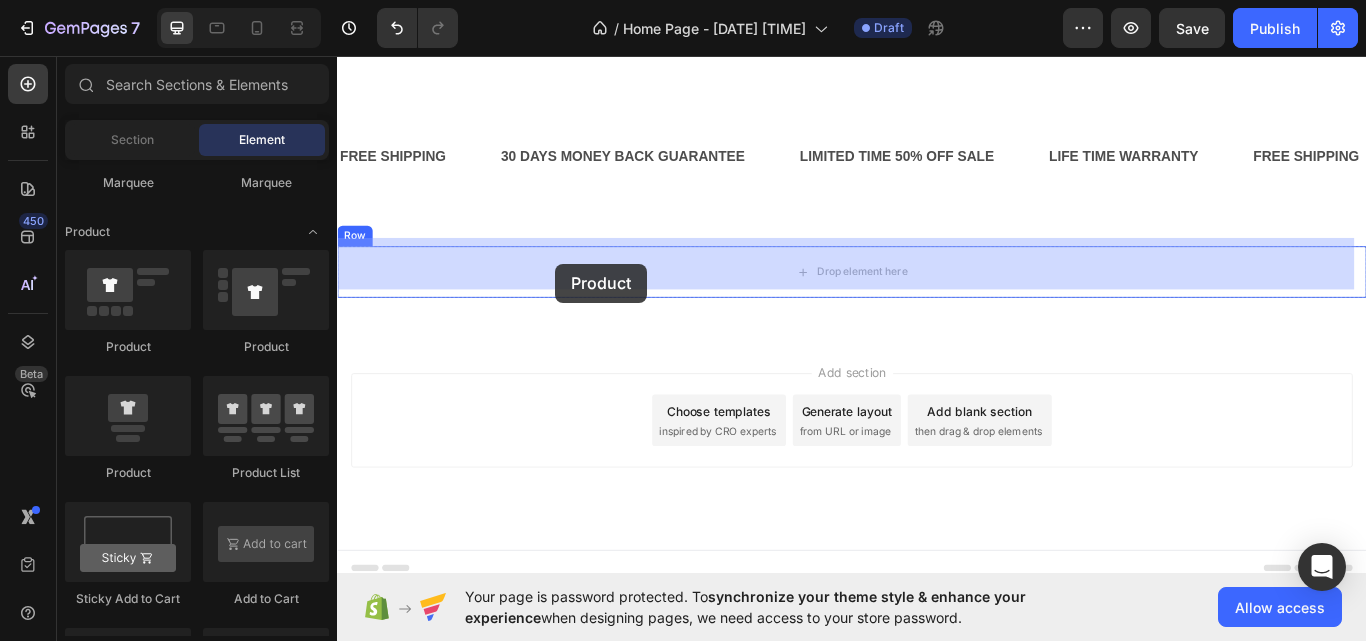 drag, startPoint x: 486, startPoint y: 356, endPoint x: 591, endPoint y: 299, distance: 119.47385 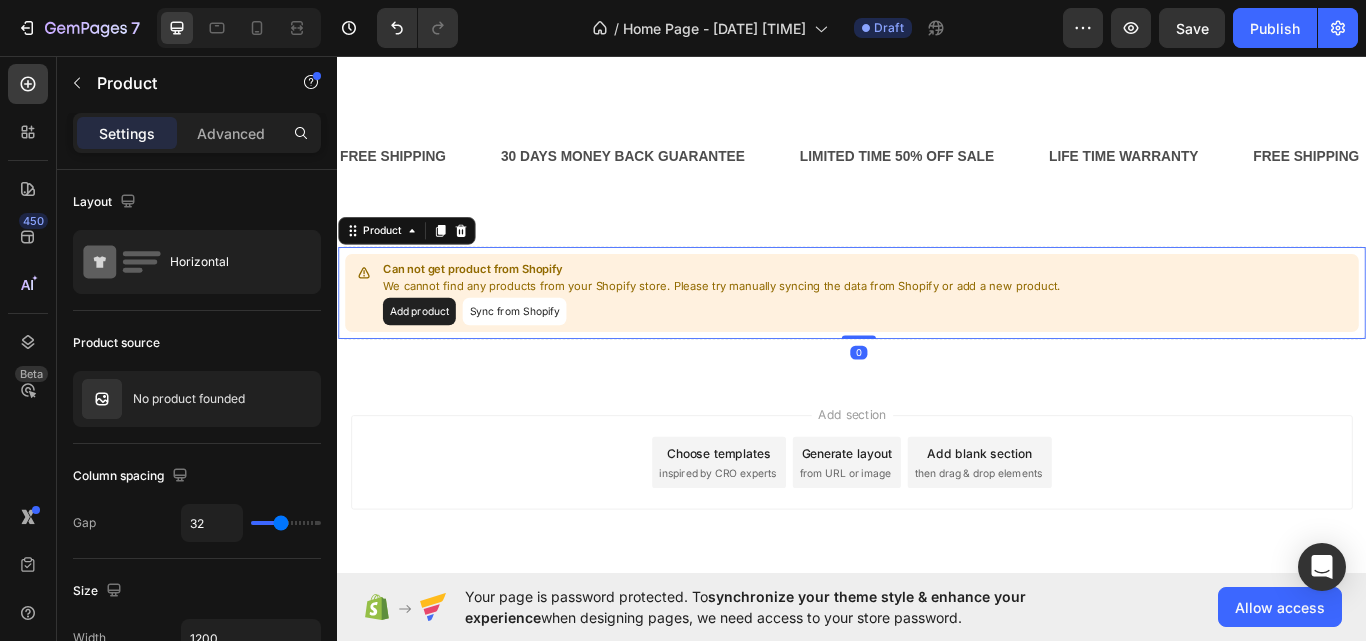 click on "Add product Sync from Shopify" at bounding box center (785, 355) 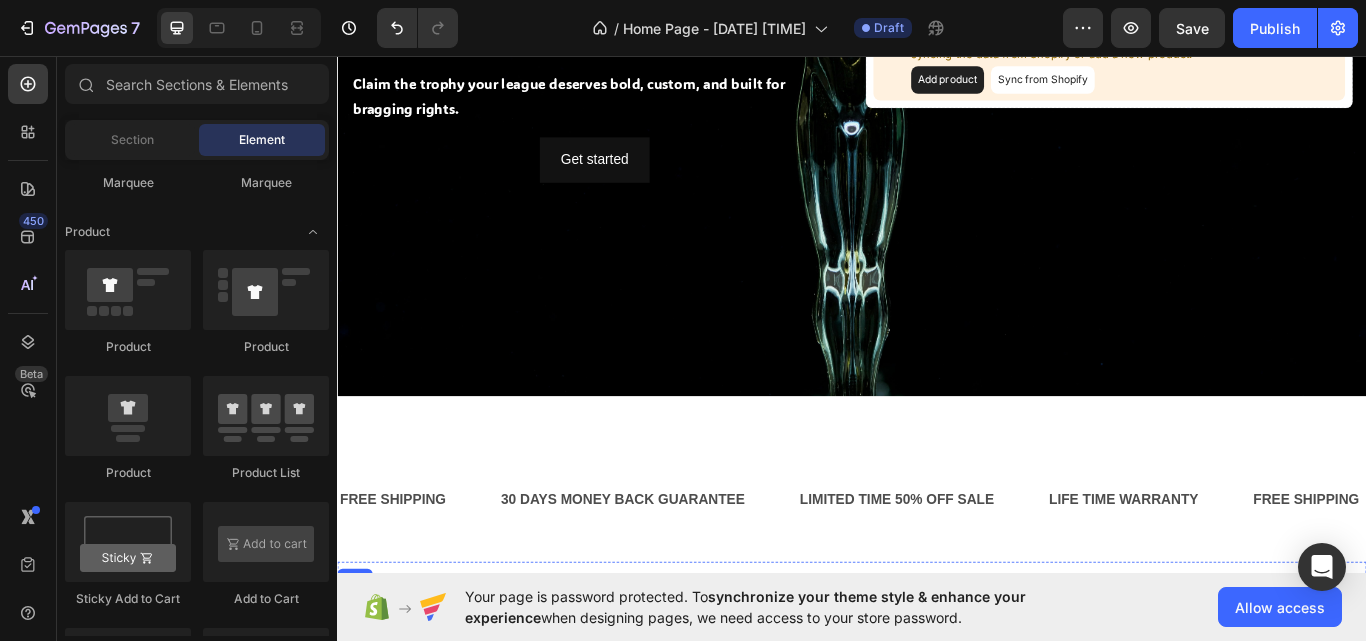 scroll, scrollTop: 770, scrollLeft: 0, axis: vertical 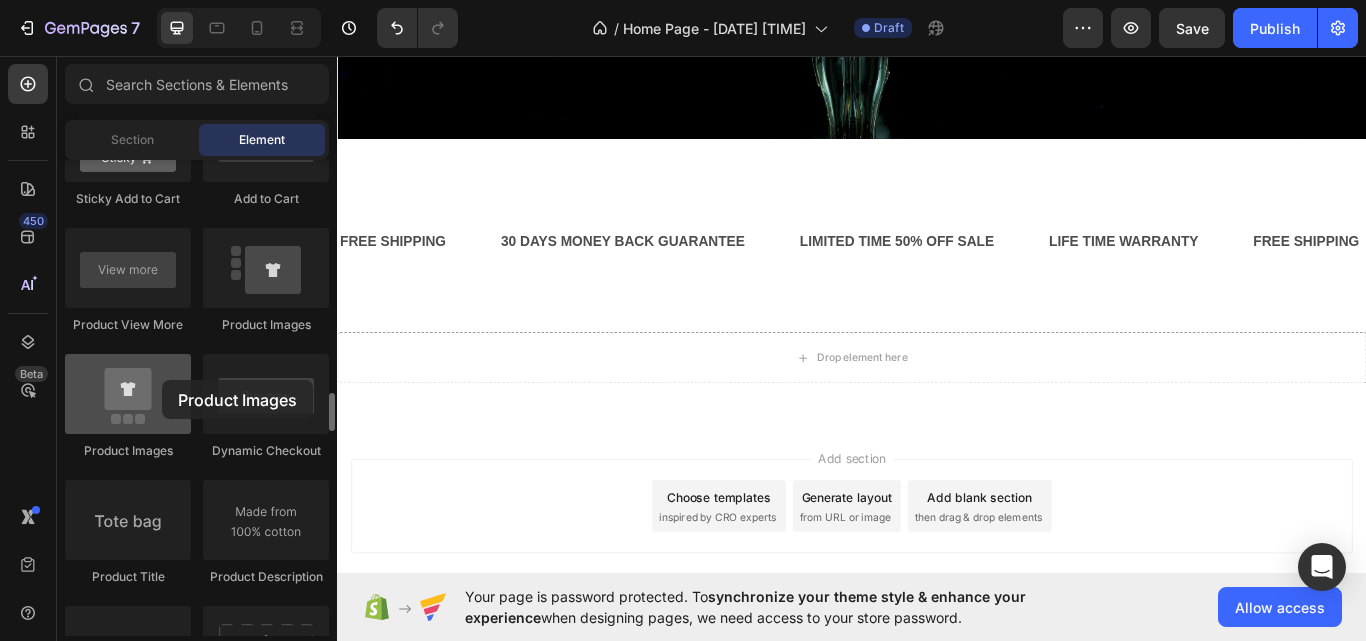drag, startPoint x: 118, startPoint y: 396, endPoint x: 162, endPoint y: 380, distance: 46.818798 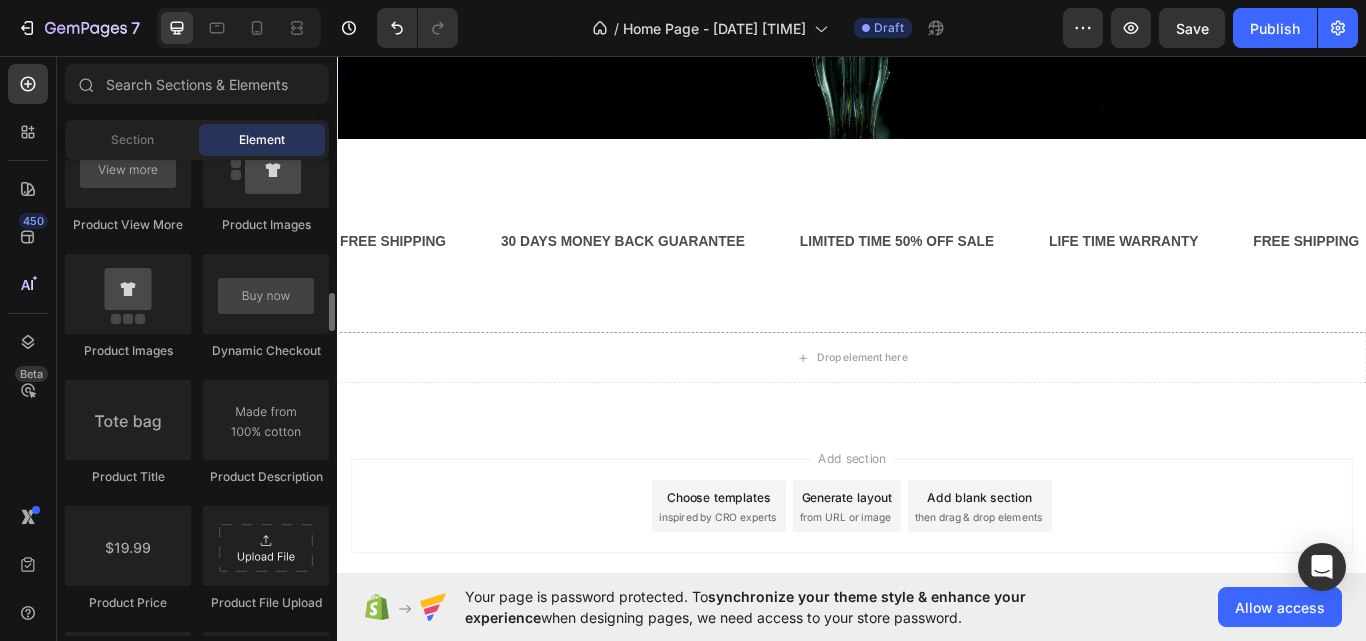 scroll, scrollTop: 2900, scrollLeft: 0, axis: vertical 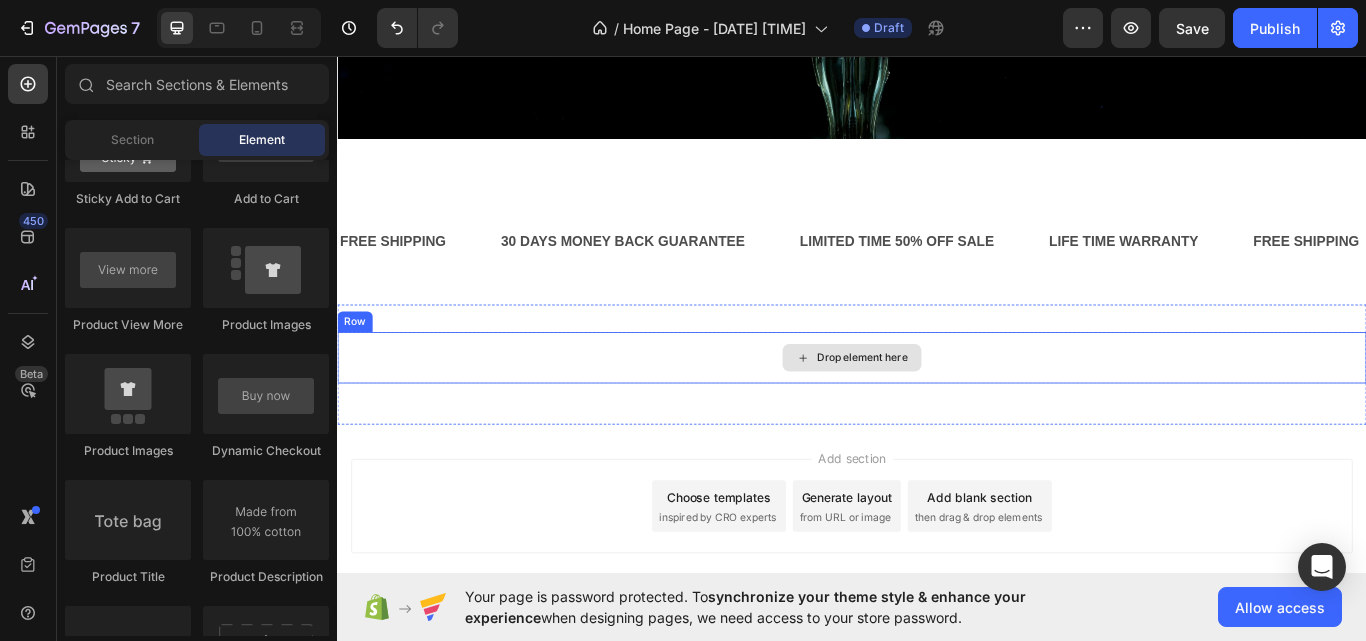 click 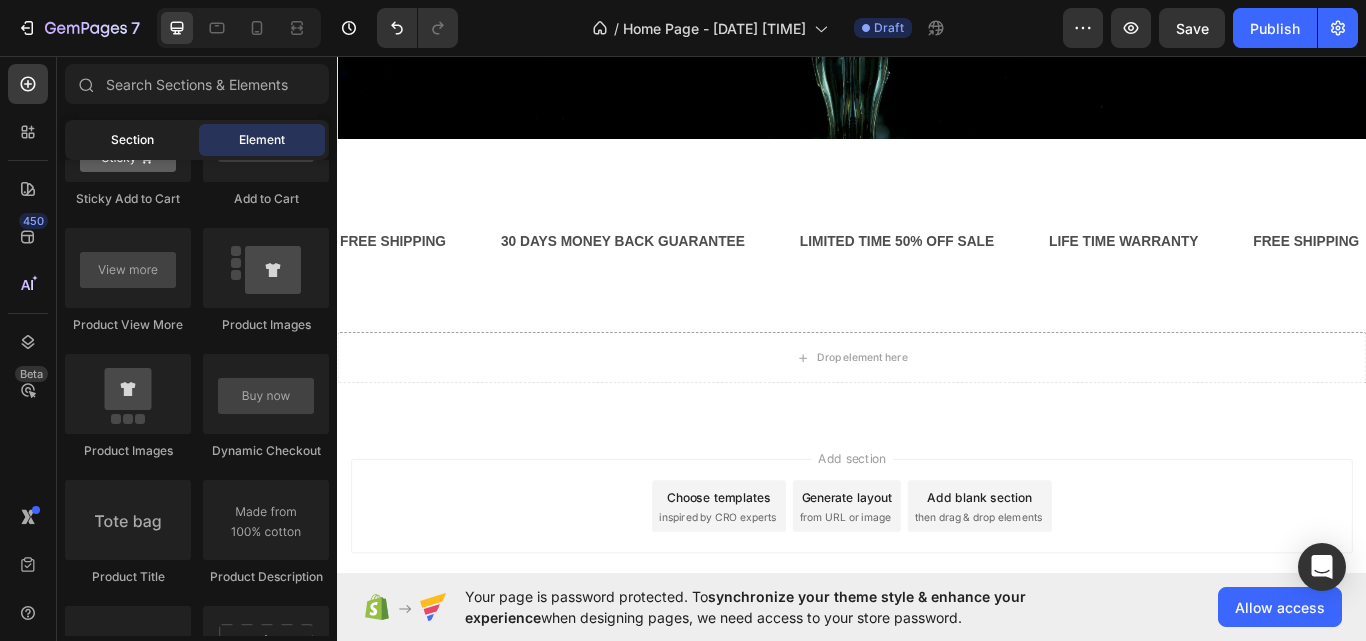 click on "Section" at bounding box center (132, 140) 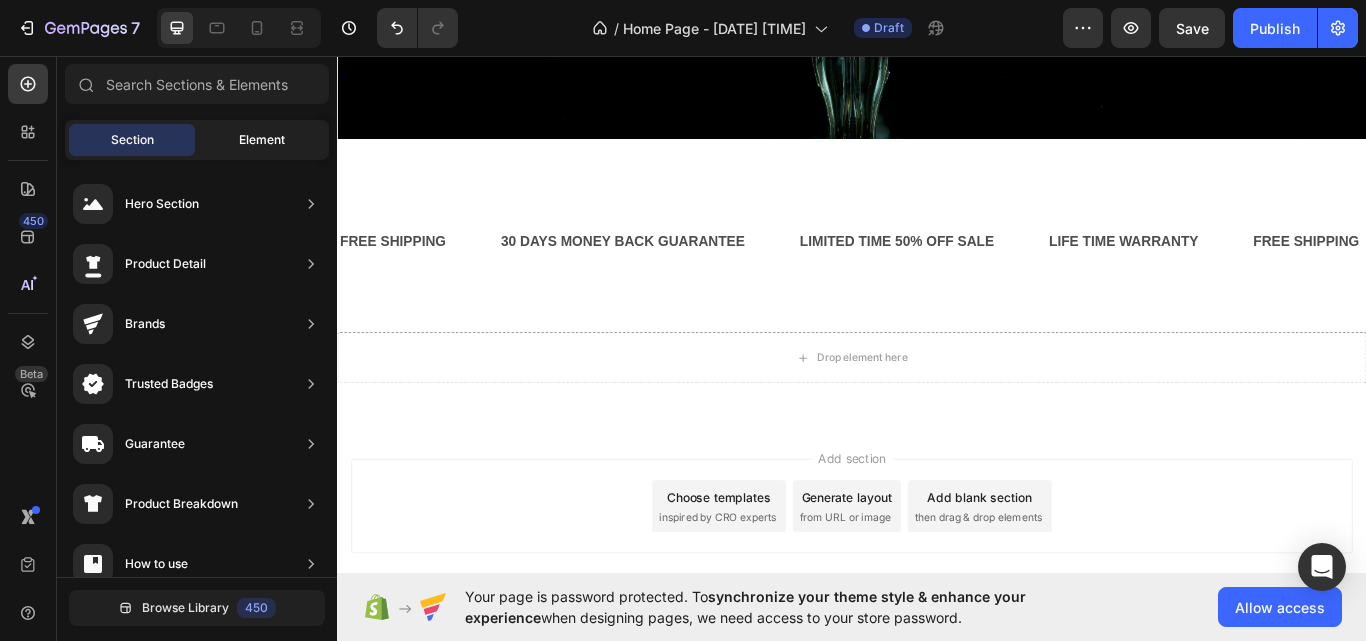 click on "Element" 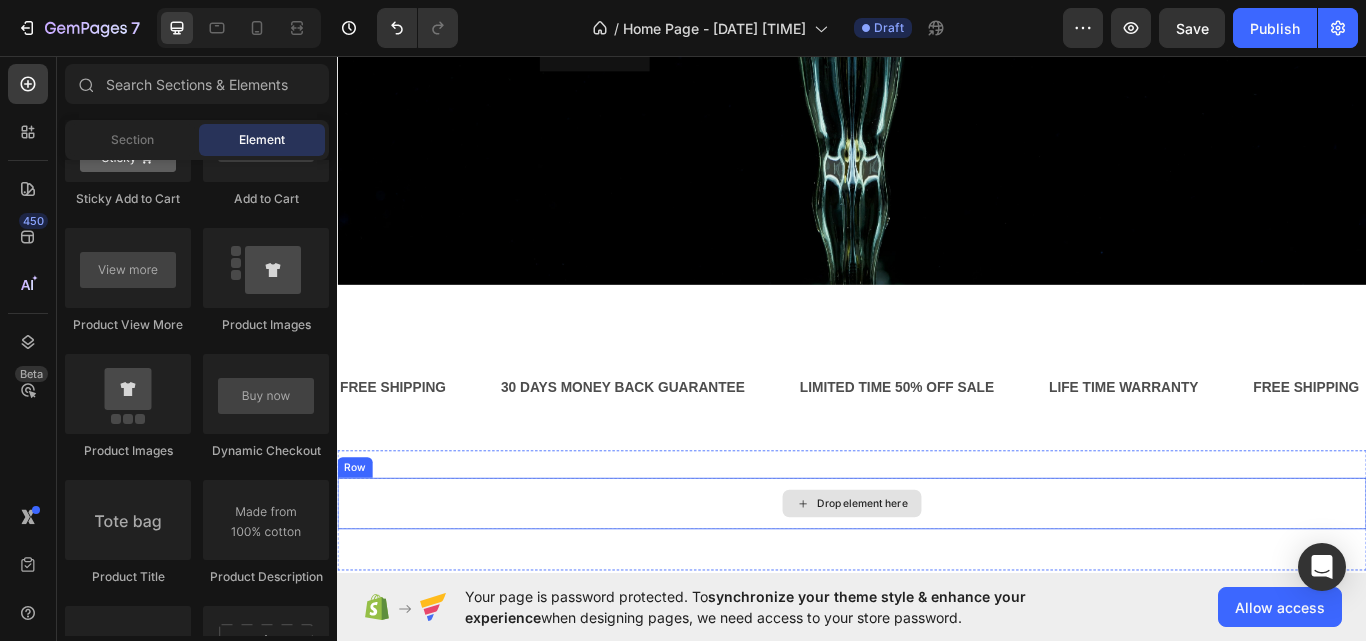 scroll, scrollTop: 700, scrollLeft: 0, axis: vertical 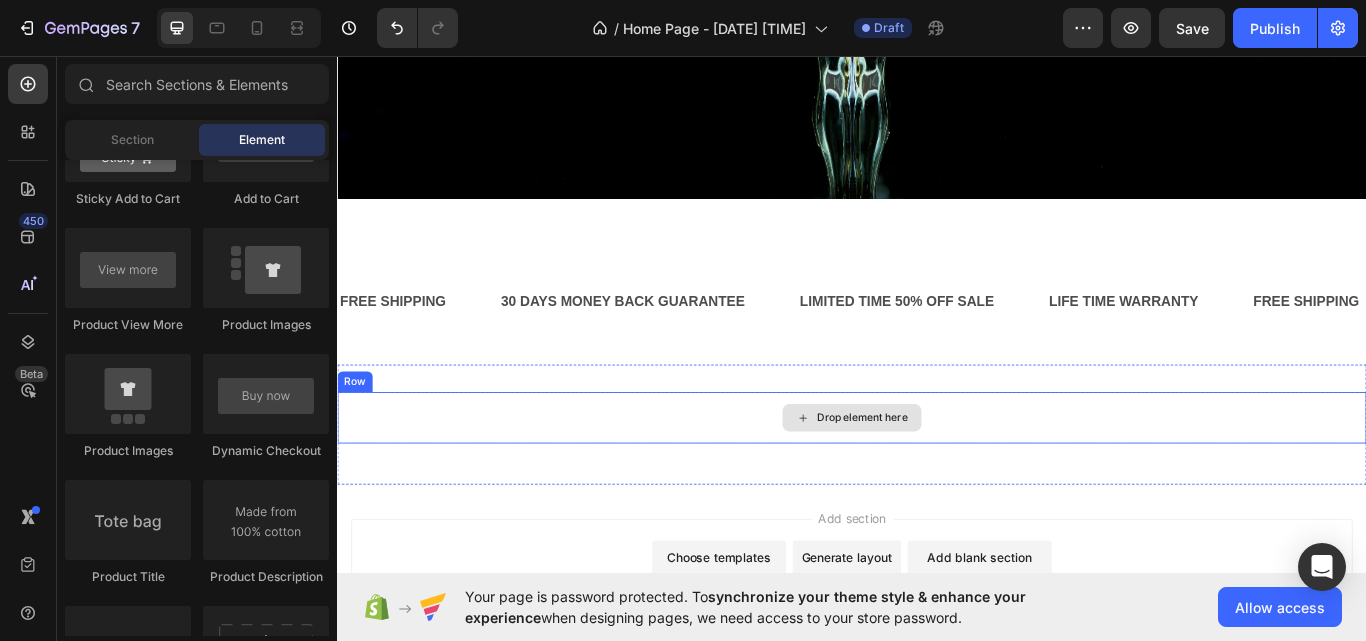 click 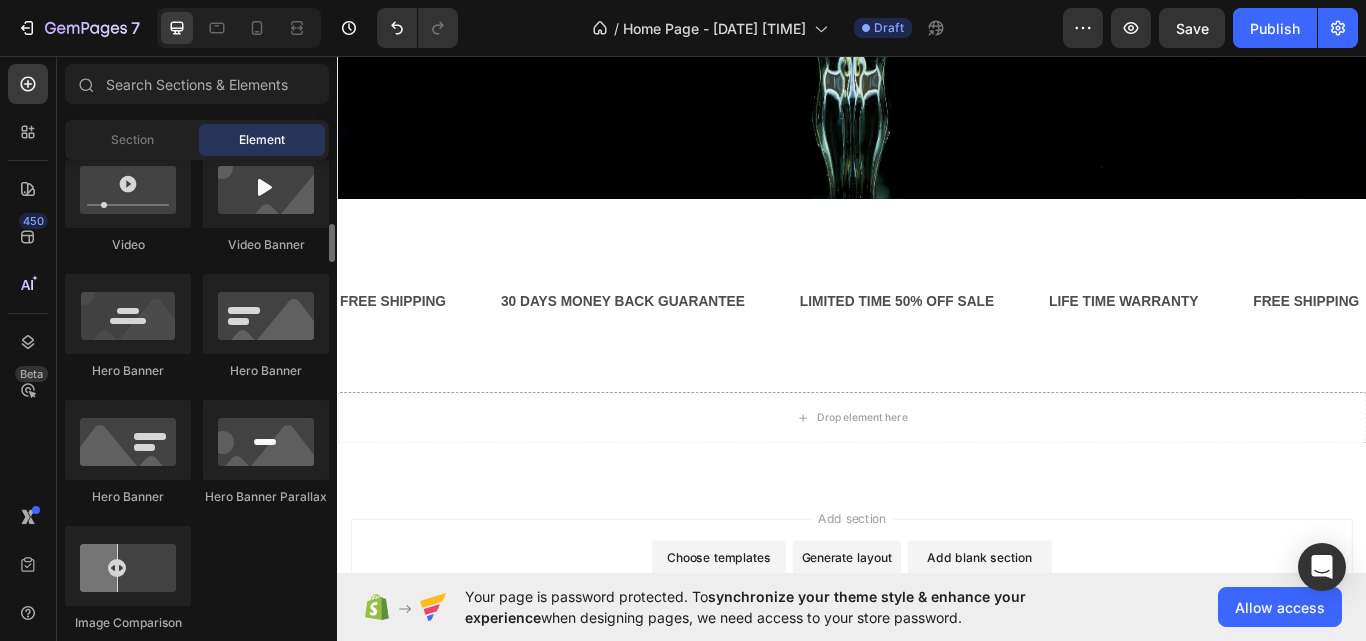 scroll, scrollTop: 200, scrollLeft: 0, axis: vertical 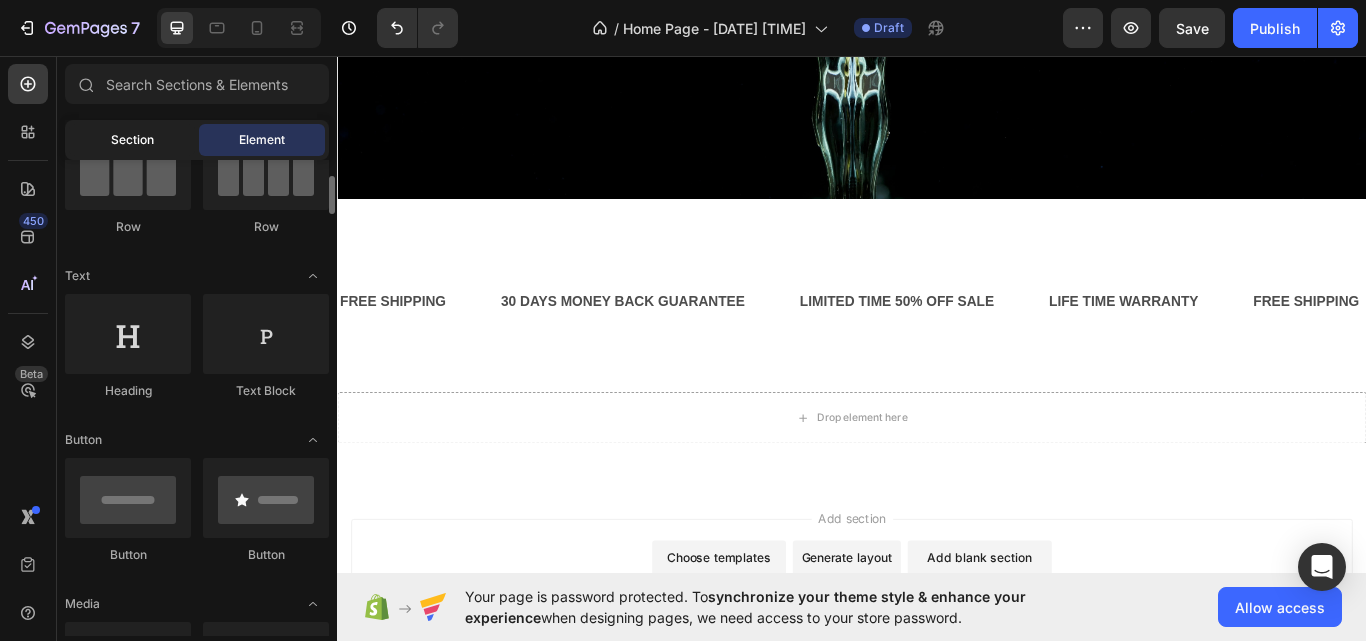 click on "Section" 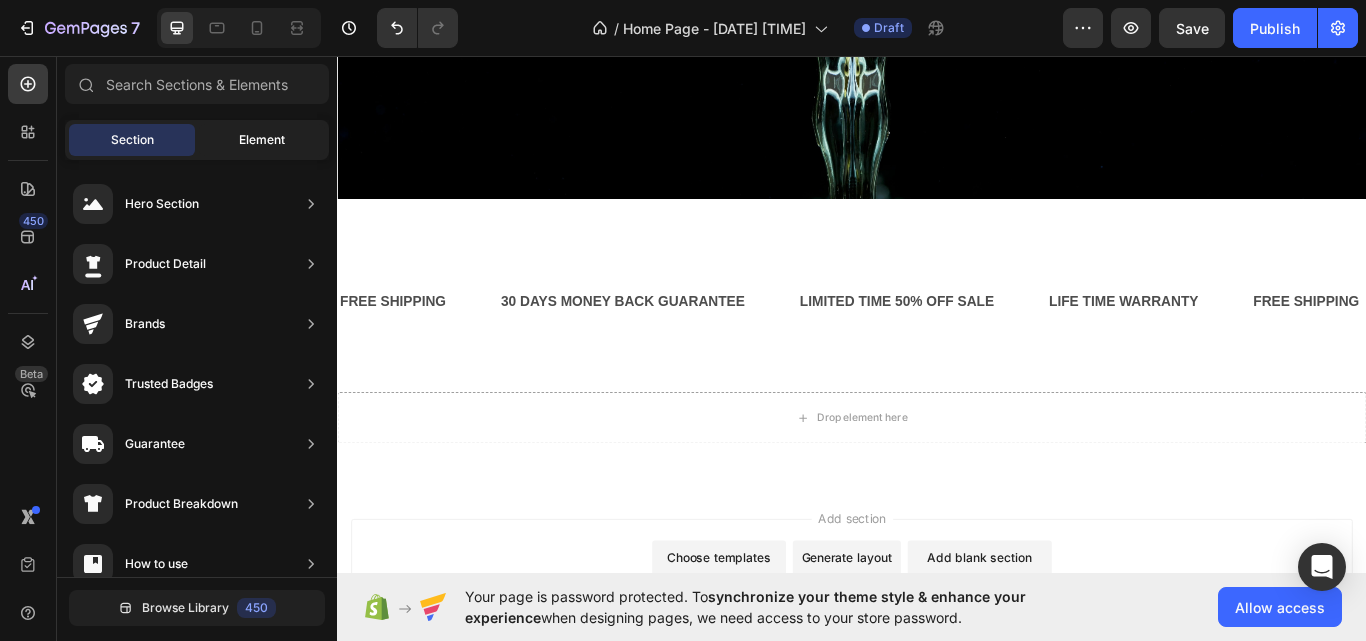 click on "Element" 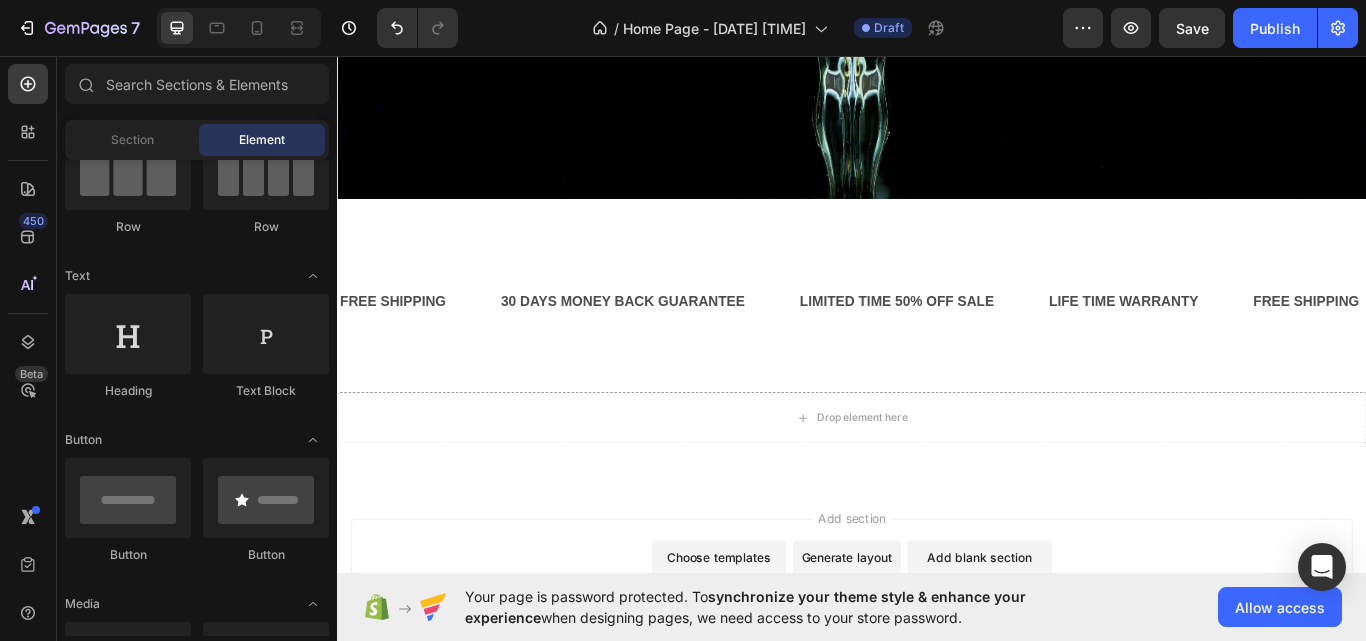 scroll, scrollTop: 0, scrollLeft: 0, axis: both 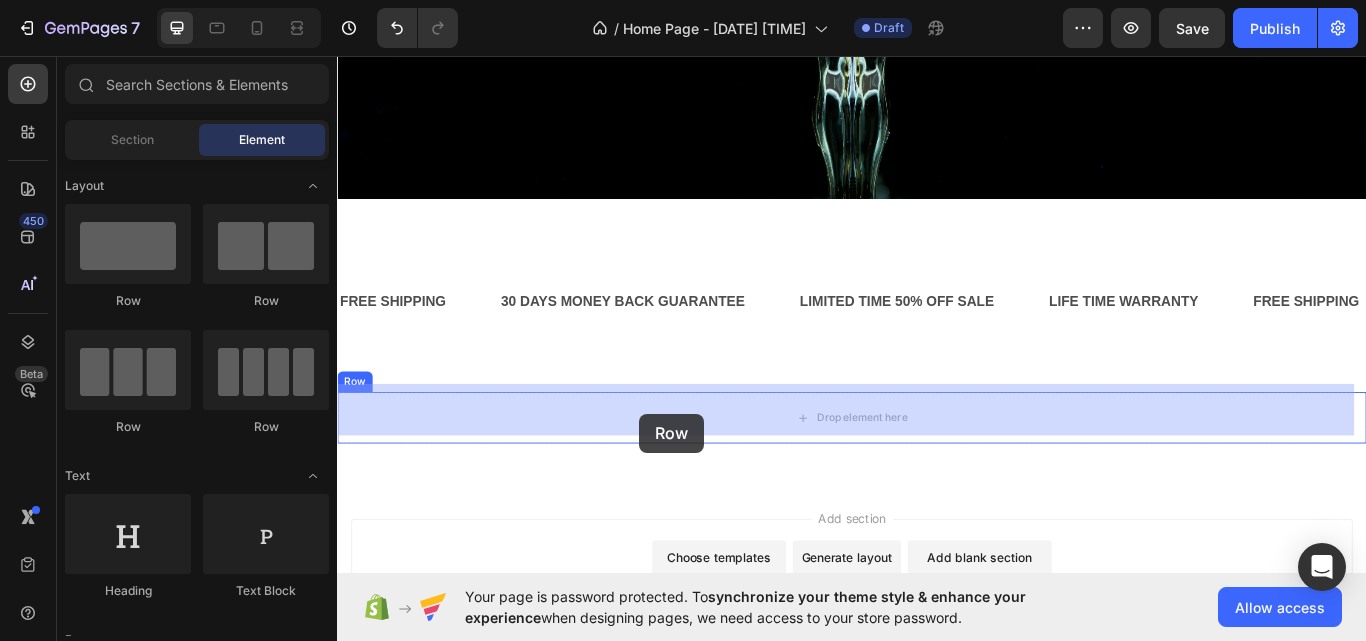 drag, startPoint x: 481, startPoint y: 296, endPoint x: 689, endPoint y: 474, distance: 273.76633 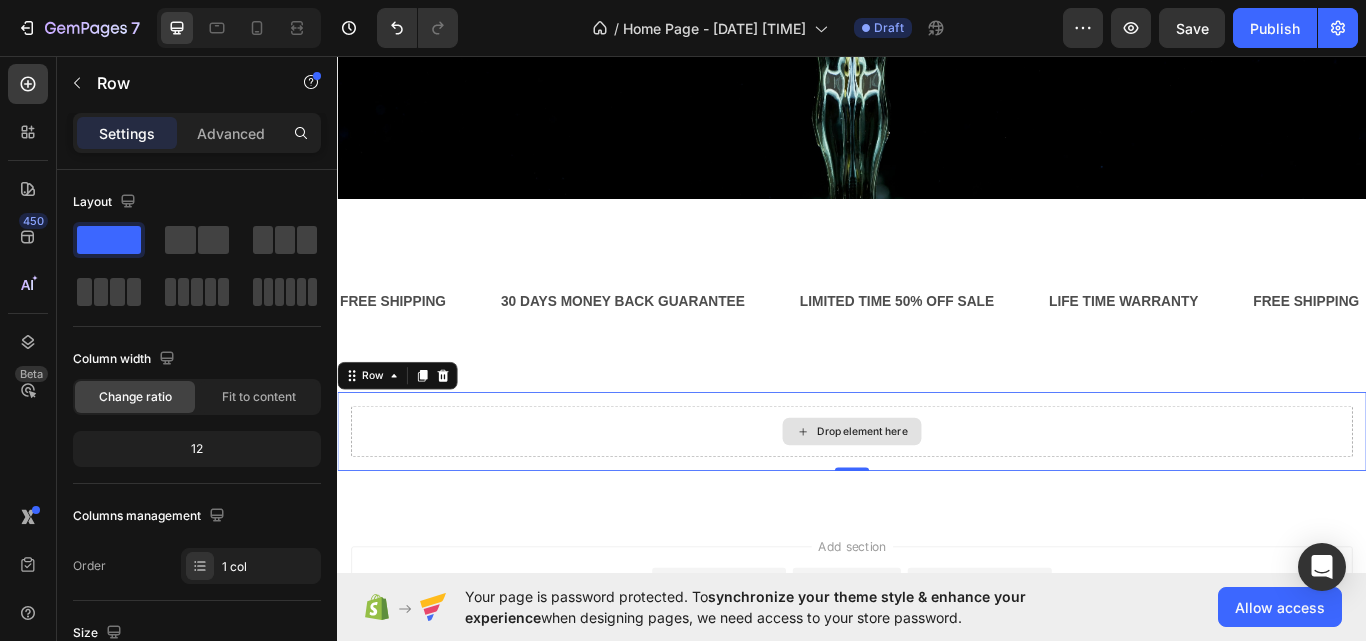 click on "Drop element here" at bounding box center [937, 495] 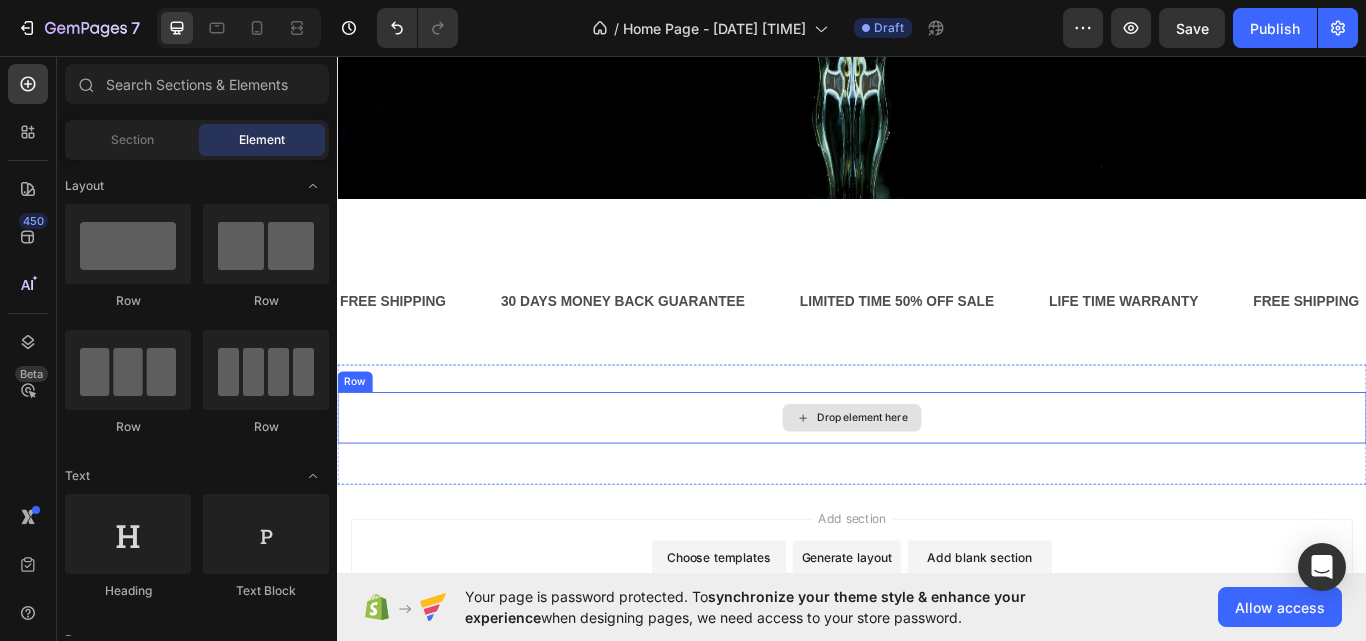 click on "Drop element here" at bounding box center (937, 479) 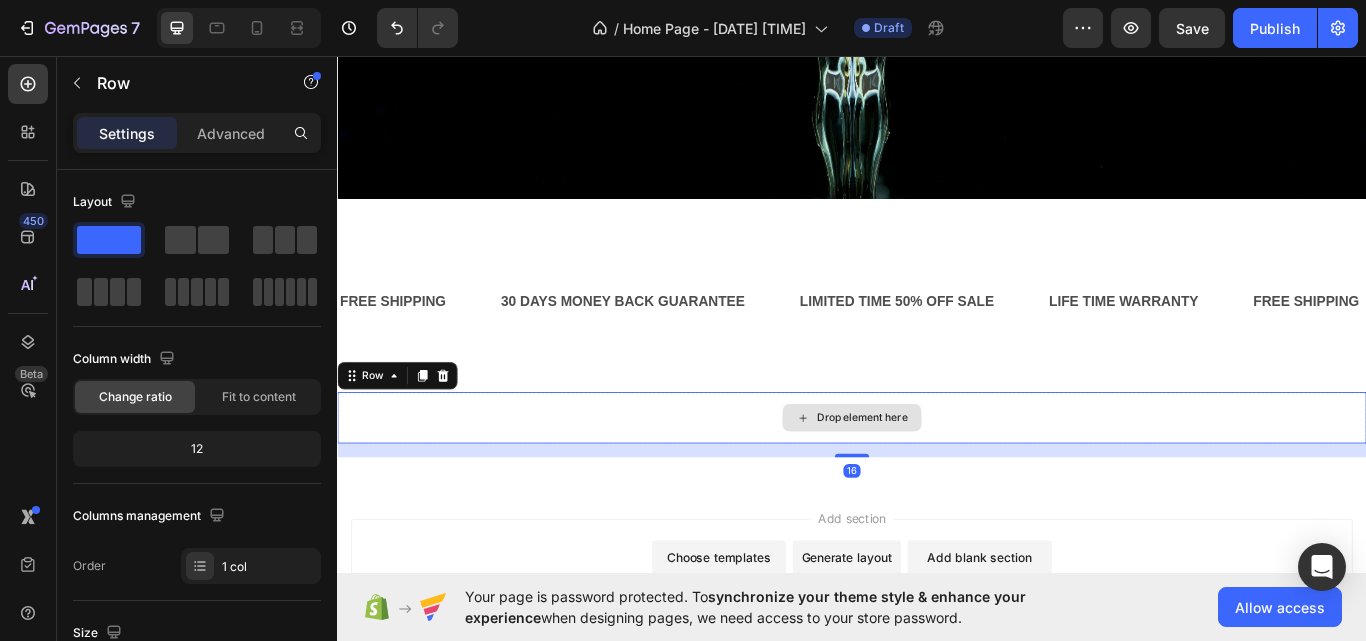 click on "Drop element here" at bounding box center [937, 479] 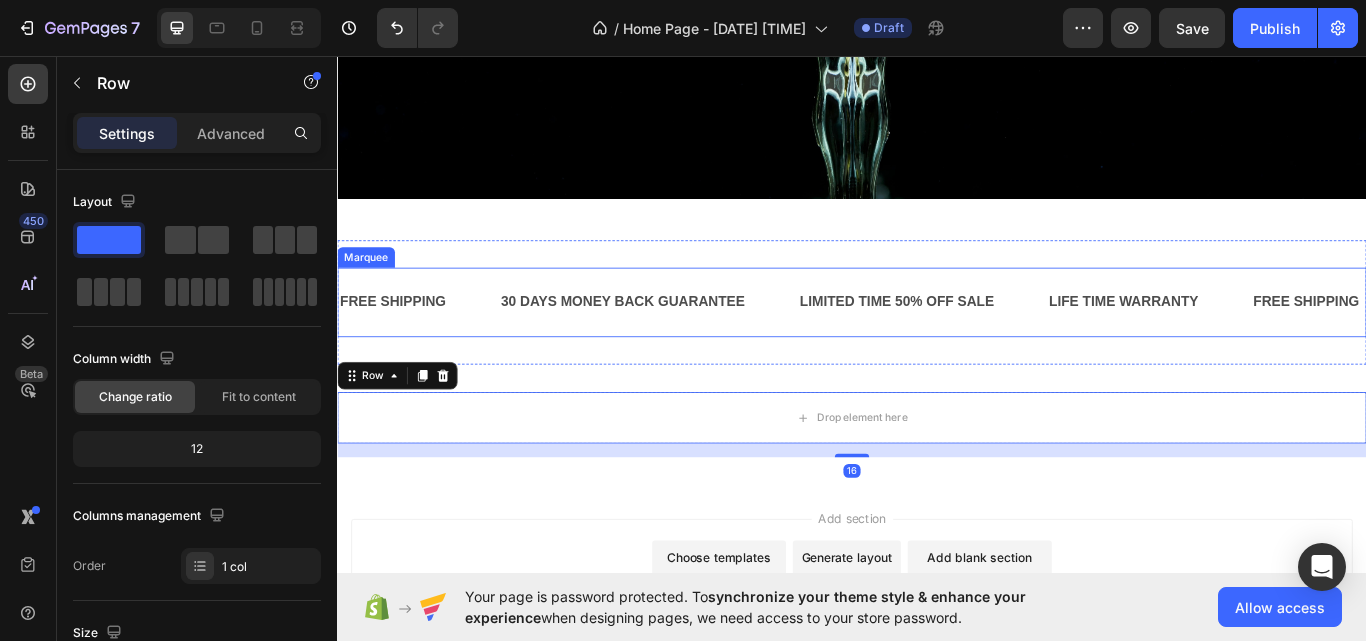 click on "FREE SHIPPING Text Block 30 DAYS MONEY BACK GUARANTEE Text Block LIMITED TIME 50% OFF SALE Text Block LIFE TIME WARRANTY Text Block FREE SHIPPING Text Block 30 DAYS MONEY BACK GUARANTEE Text Block LIMITED TIME 50% OFF SALE Text Block LIFE TIME WARRANTY Text Block FREE SHIPPING Text Block 30 DAYS MONEY BACK GUARANTEE Text Block LIMITED TIME 50% OFF SALE Text Block LIFE TIME WARRANTY Text Block FREE SHIPPING Text Block 30 DAYS MONEY BACK GUARANTEE Text Block LIMITED TIME 50% OFF SALE Text Block LIFE TIME WARRANTY Text Block FREE SHIPPING Text Block 30 DAYS MONEY BACK GUARANTEE Text Block LIMITED TIME 50% OFF SALE Text Block LIFE TIME WARRANTY Text Block FREE SHIPPING Text Block 30 DAYS MONEY BACK GUARANTEE Text Block LIMITED TIME 50% OFF SALE Text Block LIFE TIME WARRANTY Text Block Marquee" at bounding box center [937, 344] 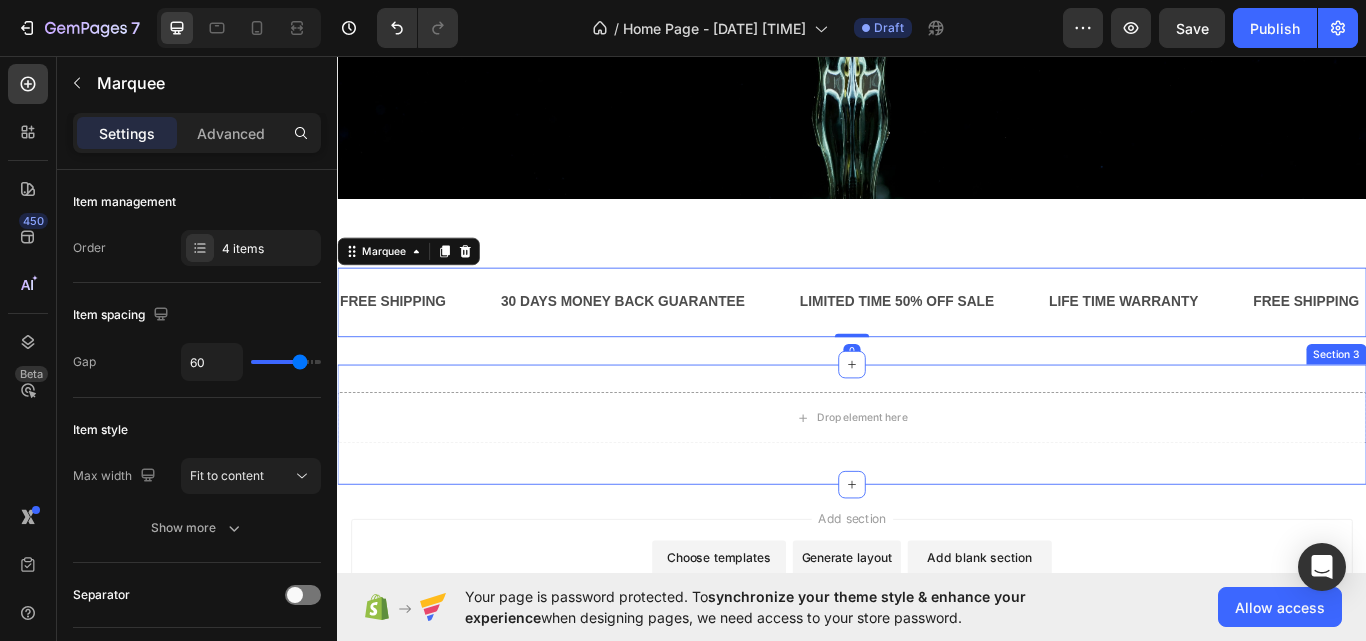 click on "Drop element here" at bounding box center [937, 479] 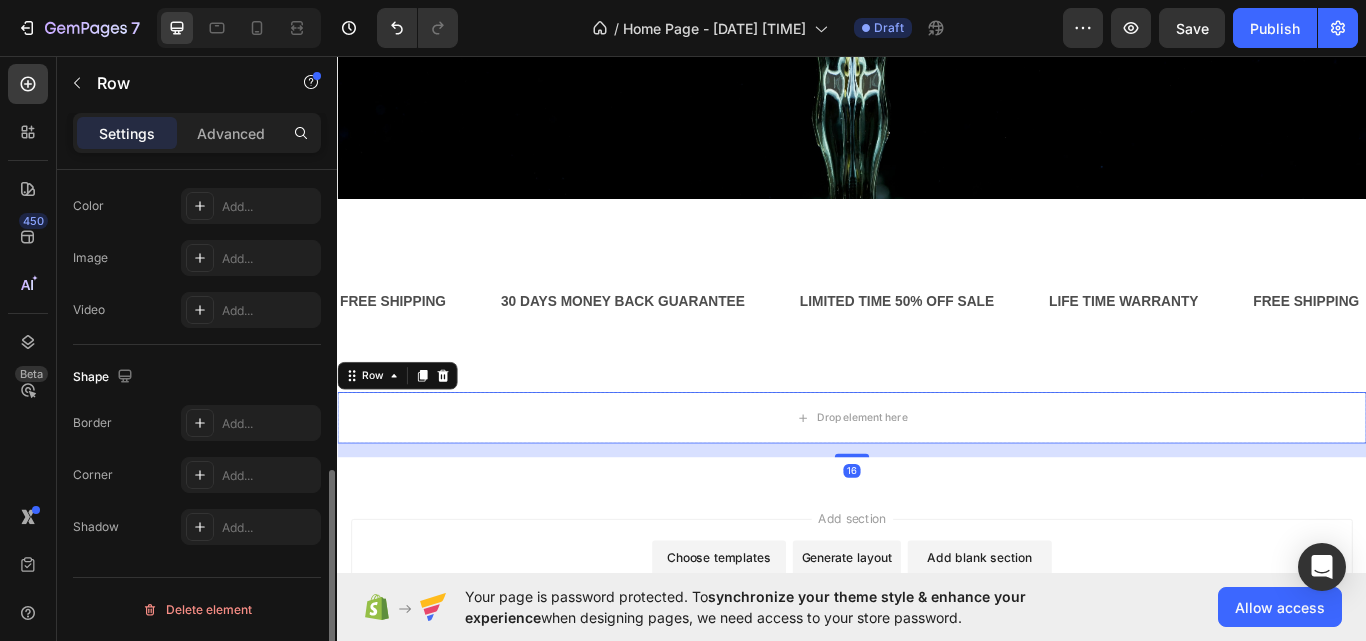 scroll, scrollTop: 292, scrollLeft: 0, axis: vertical 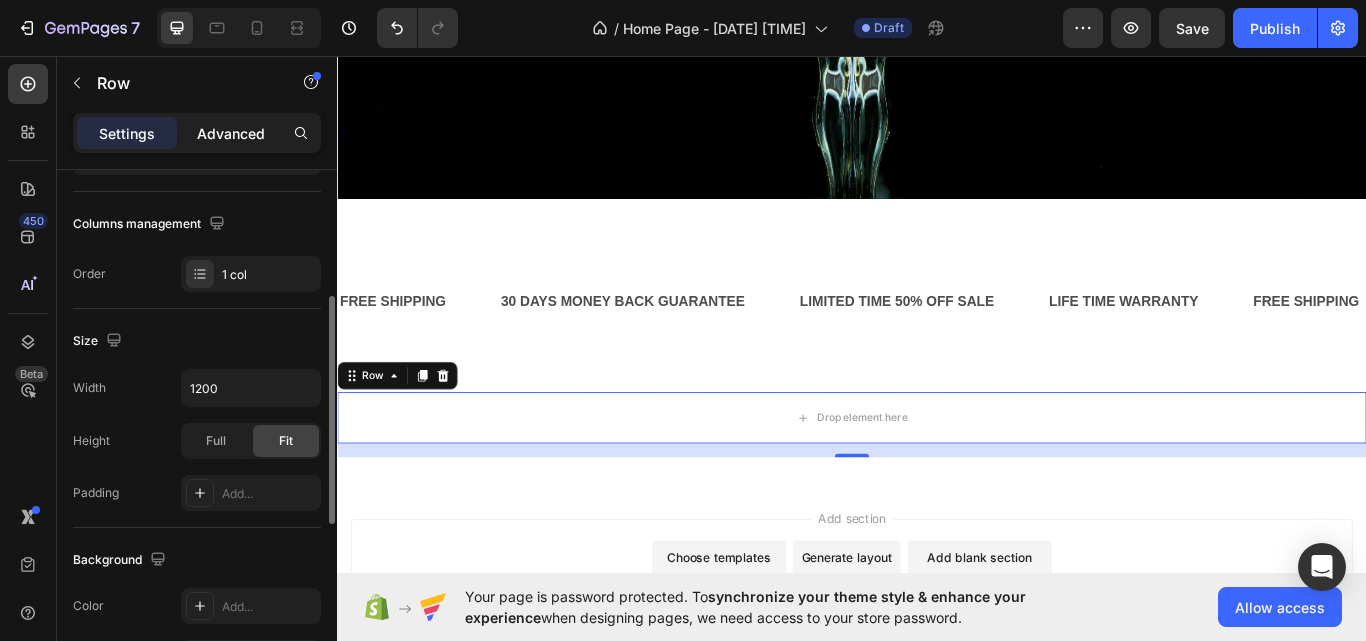 click on "Advanced" at bounding box center (231, 133) 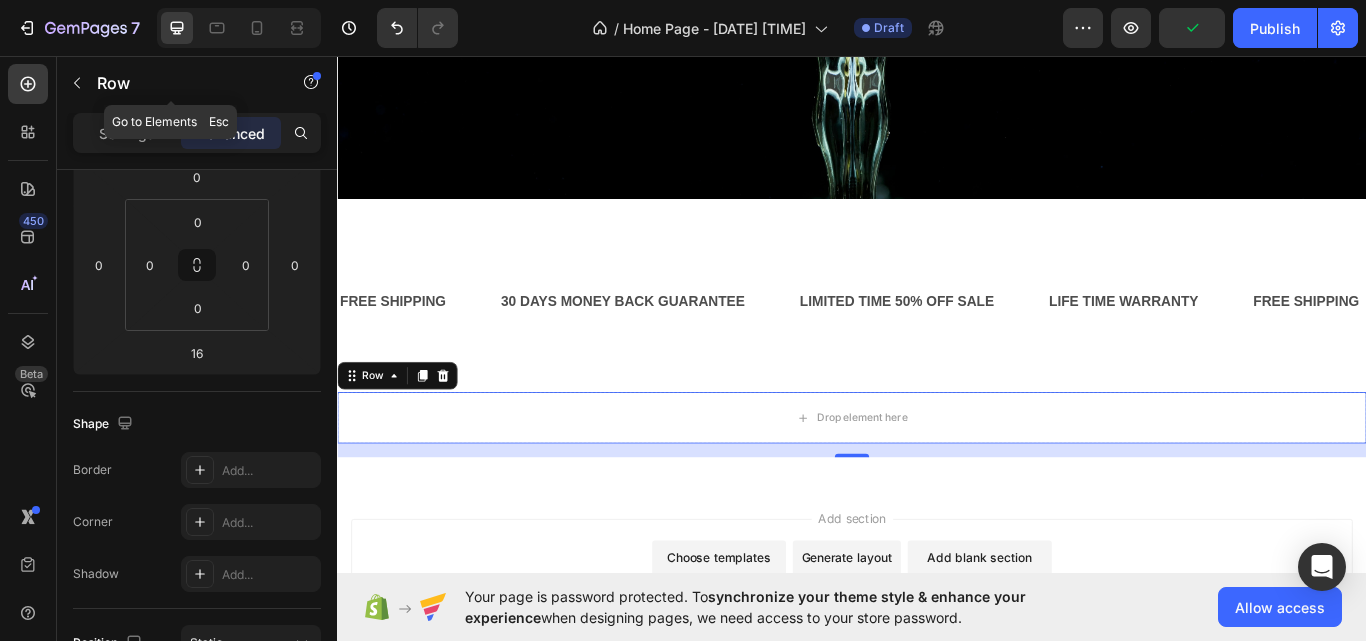 click at bounding box center [77, 83] 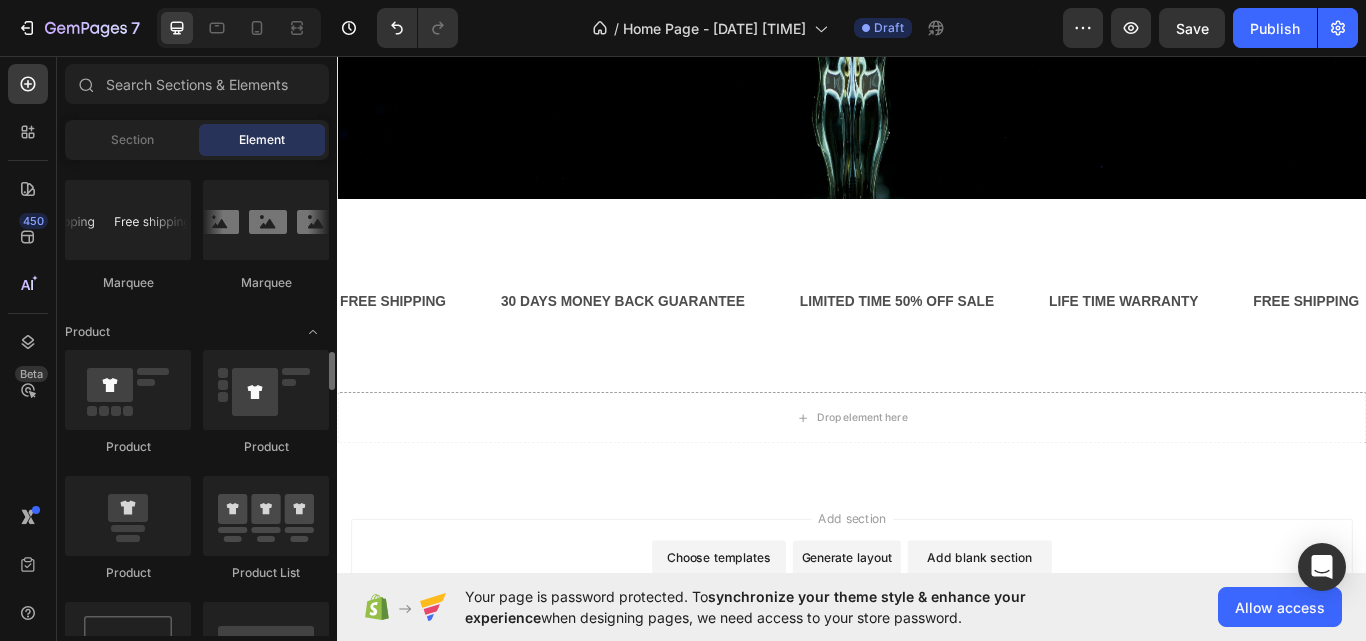 scroll, scrollTop: 2300, scrollLeft: 0, axis: vertical 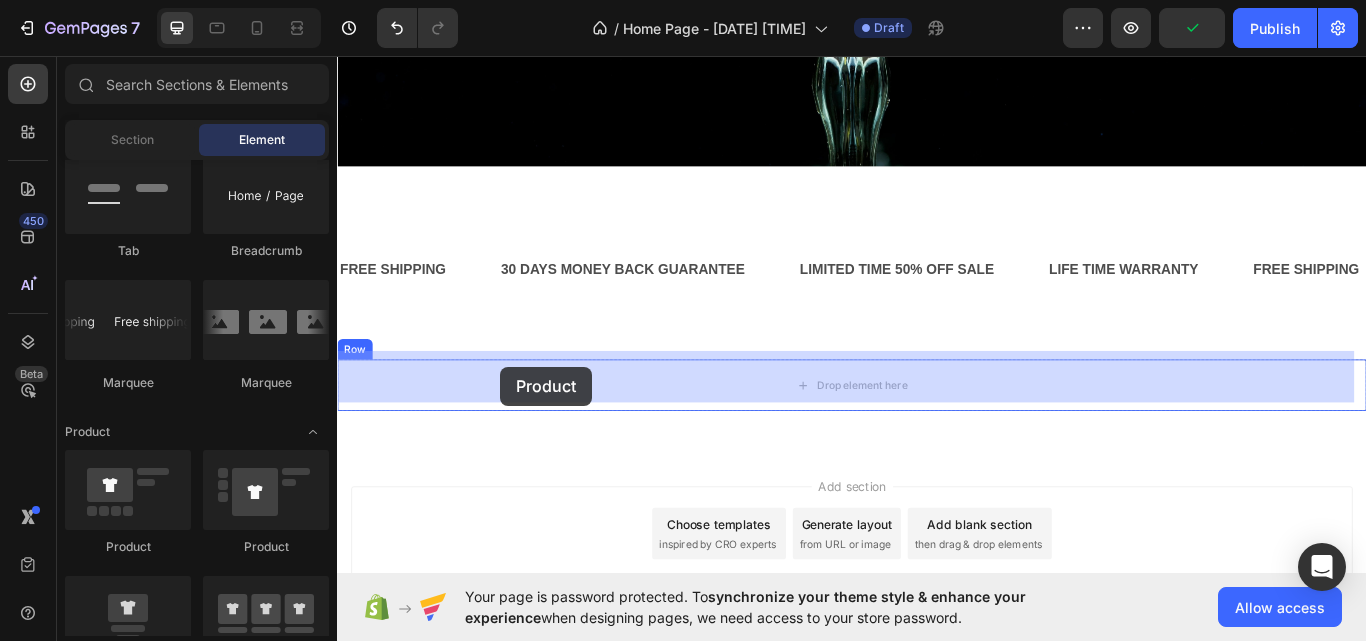 drag, startPoint x: 583, startPoint y: 537, endPoint x: 527, endPoint y: 419, distance: 130.61394 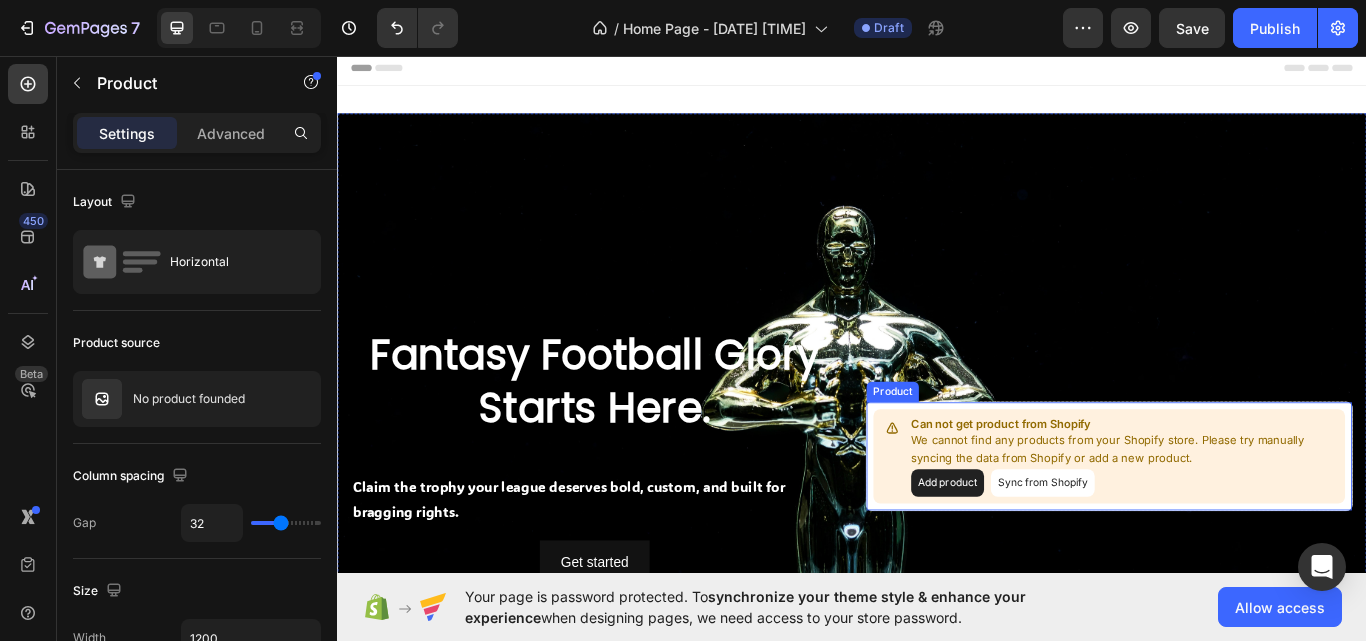 scroll, scrollTop: 100, scrollLeft: 0, axis: vertical 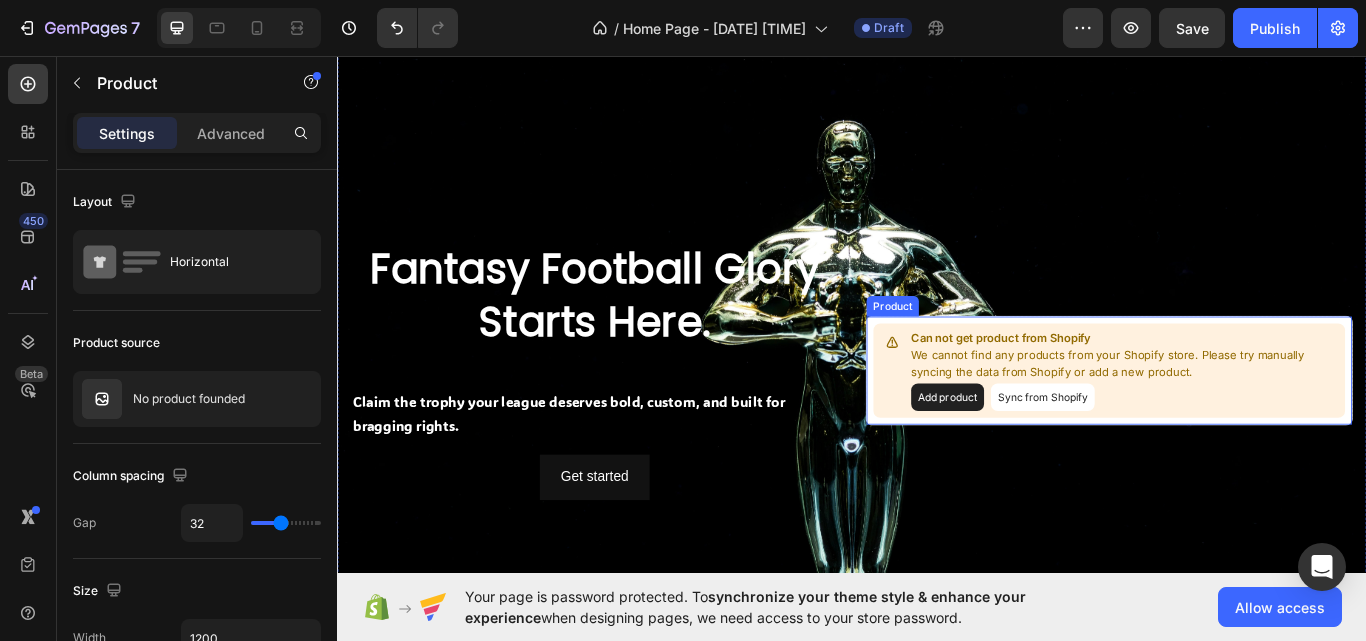 click on "Add product" at bounding box center [1048, 455] 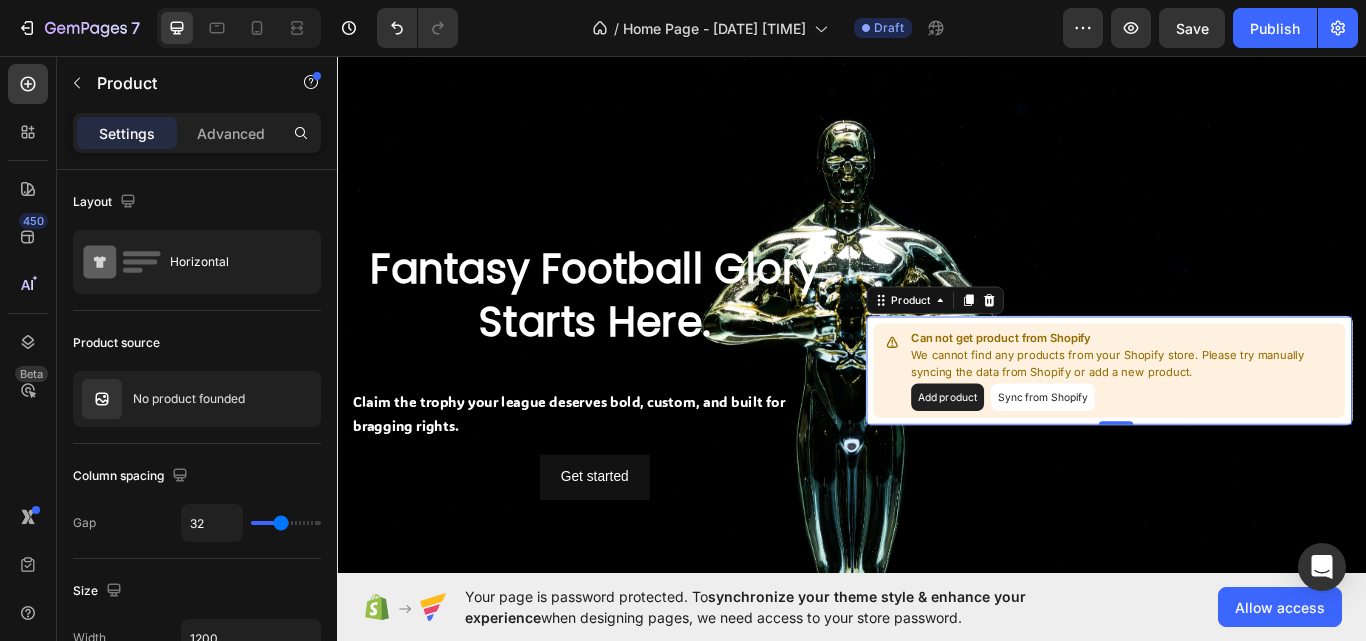 scroll, scrollTop: 292, scrollLeft: 0, axis: vertical 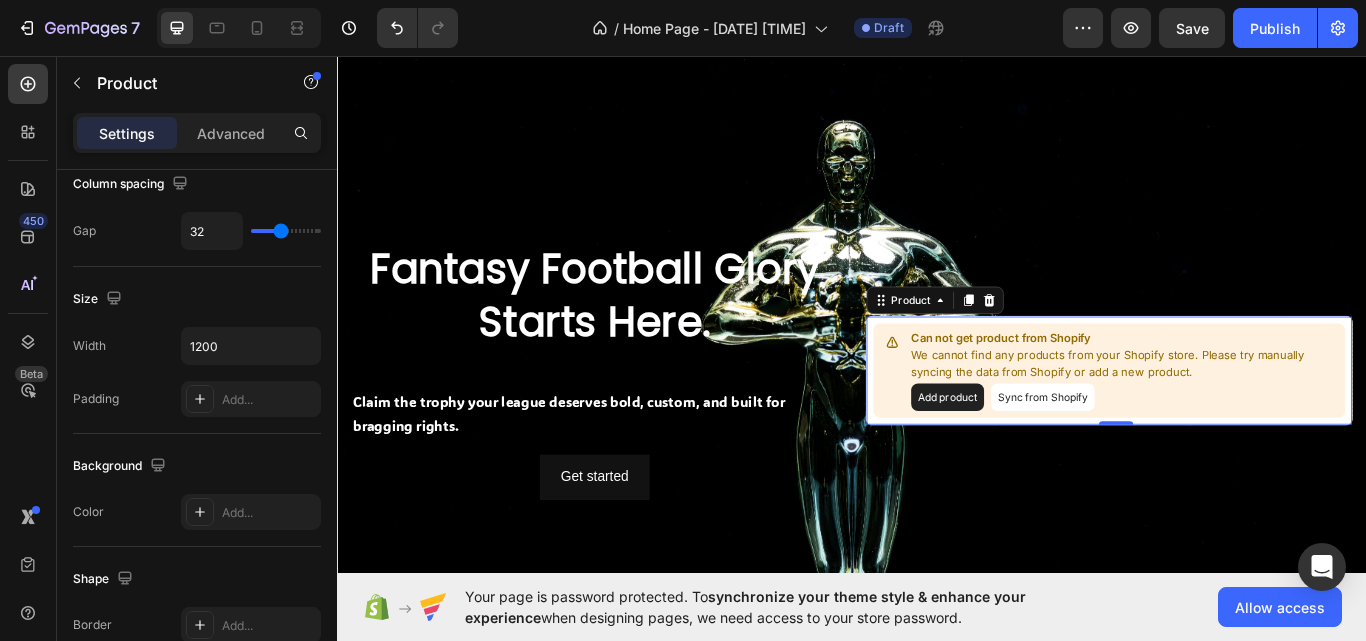 click on "Add product" at bounding box center (1048, 455) 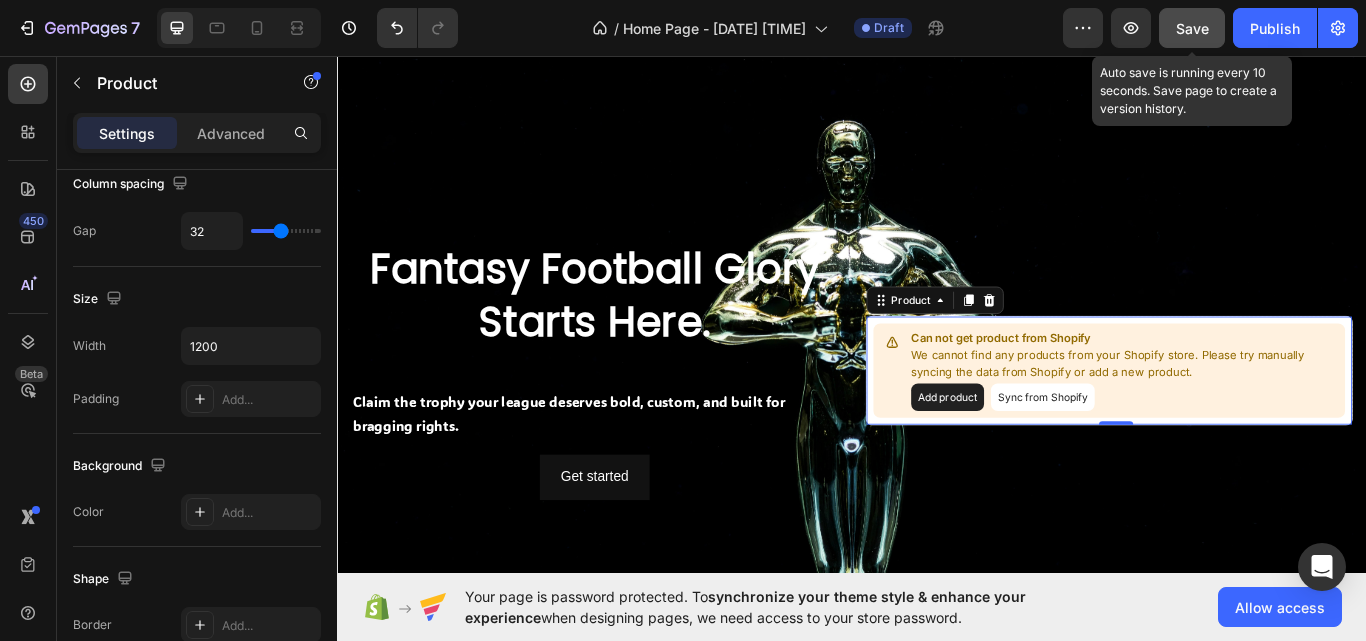 click on "Save" at bounding box center (1192, 28) 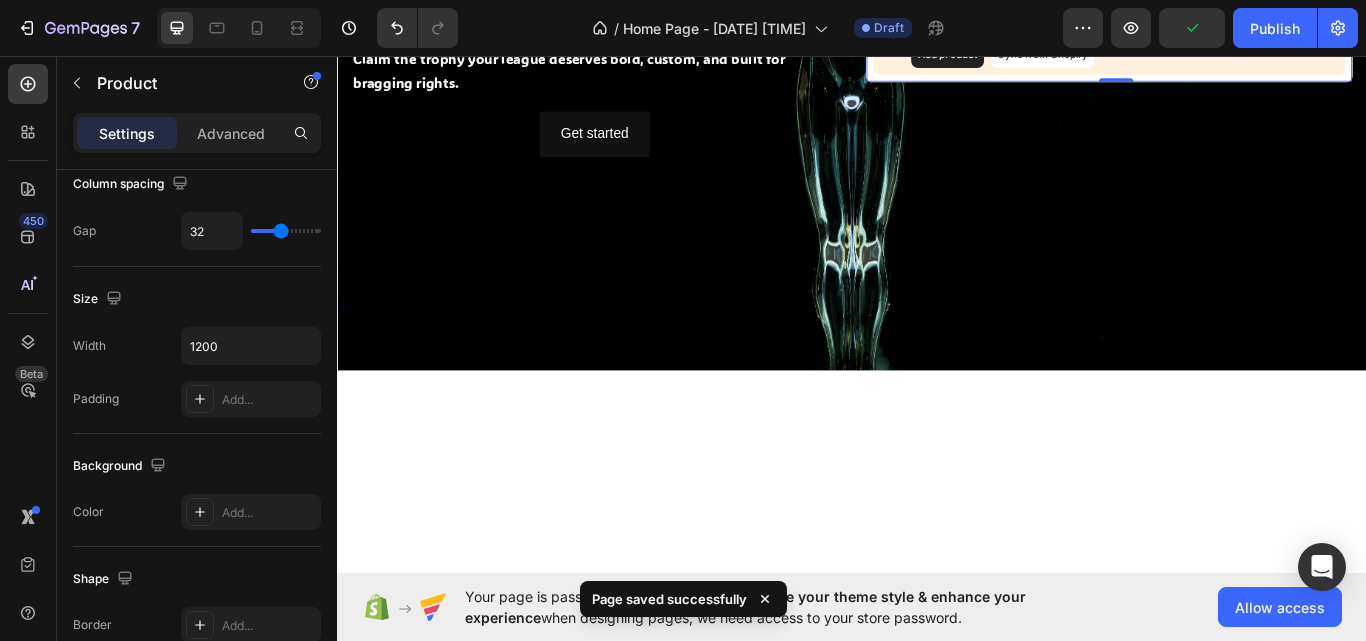 scroll, scrollTop: 0, scrollLeft: 0, axis: both 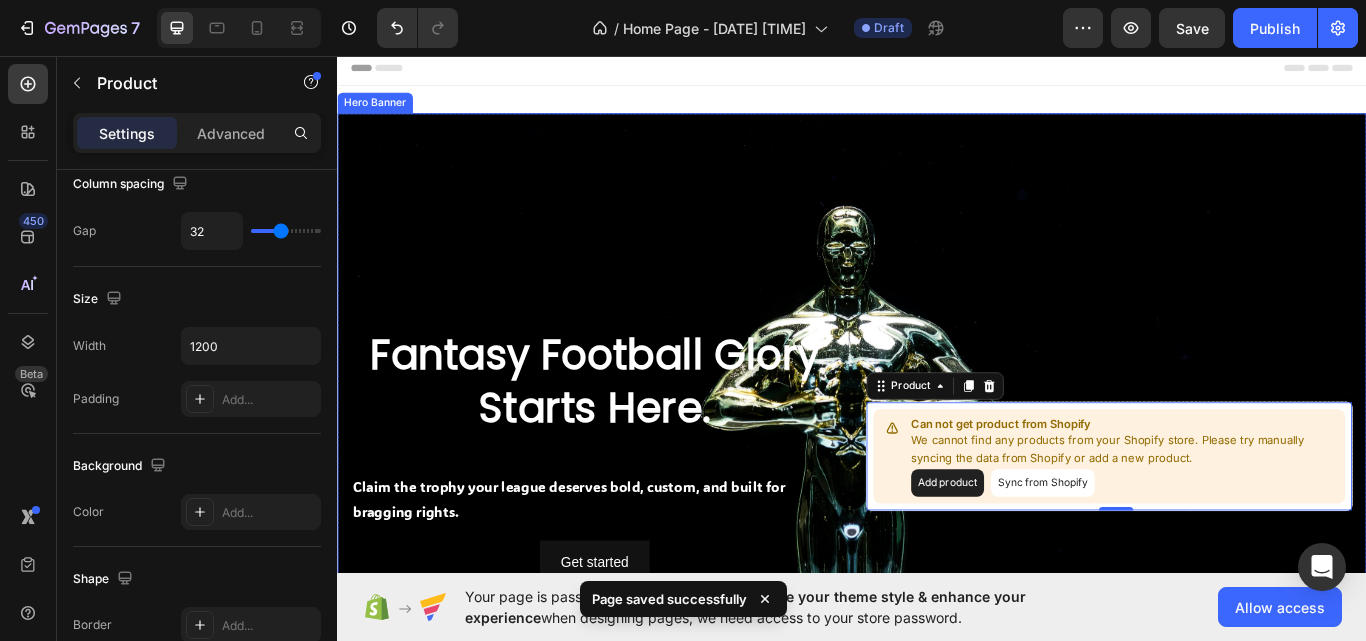 type 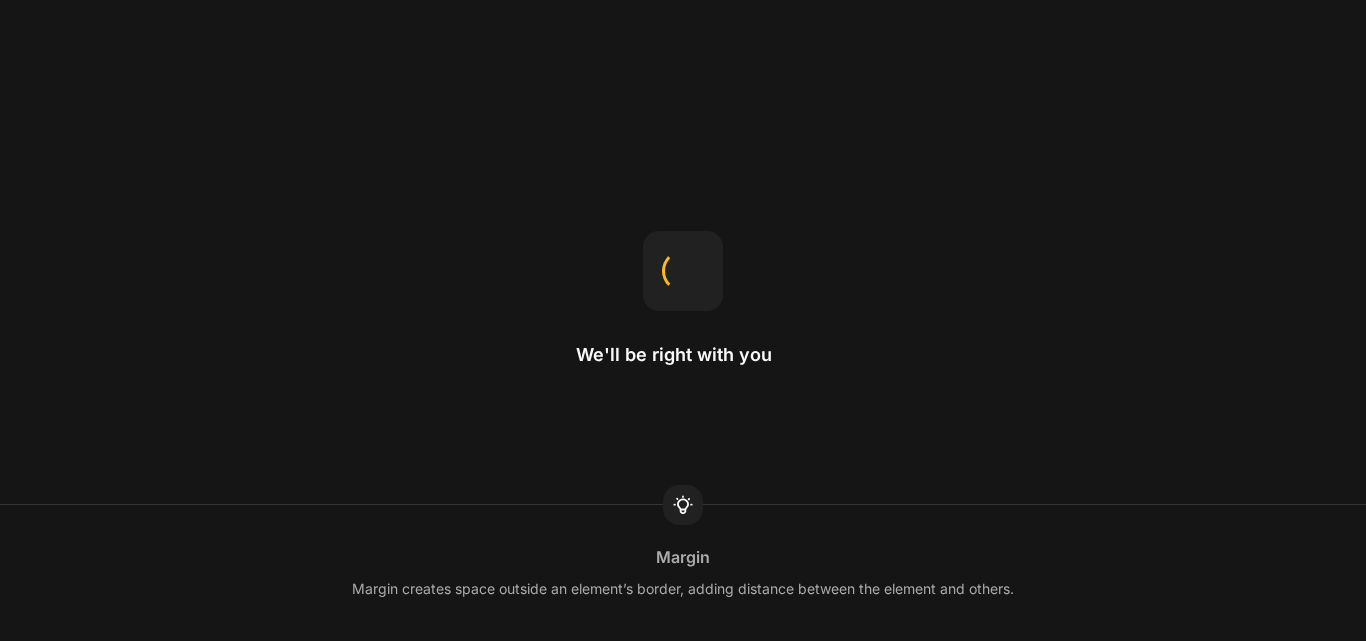 scroll, scrollTop: 0, scrollLeft: 0, axis: both 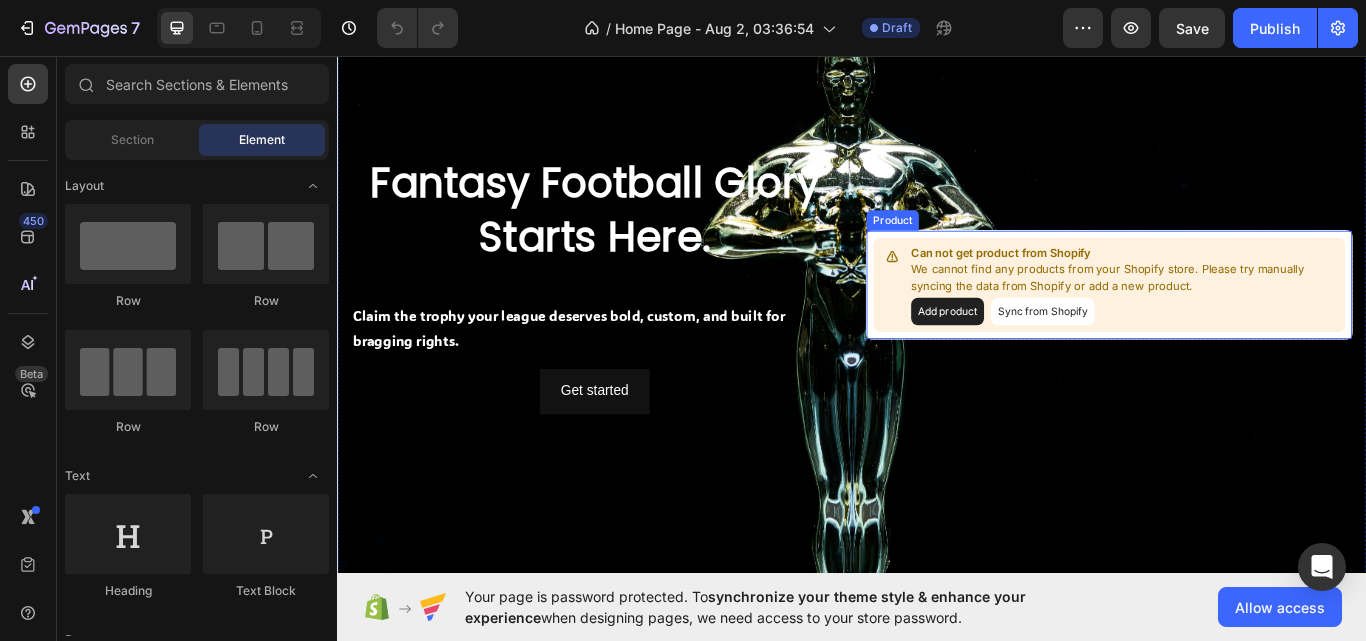 click on "Add product" at bounding box center [1048, 355] 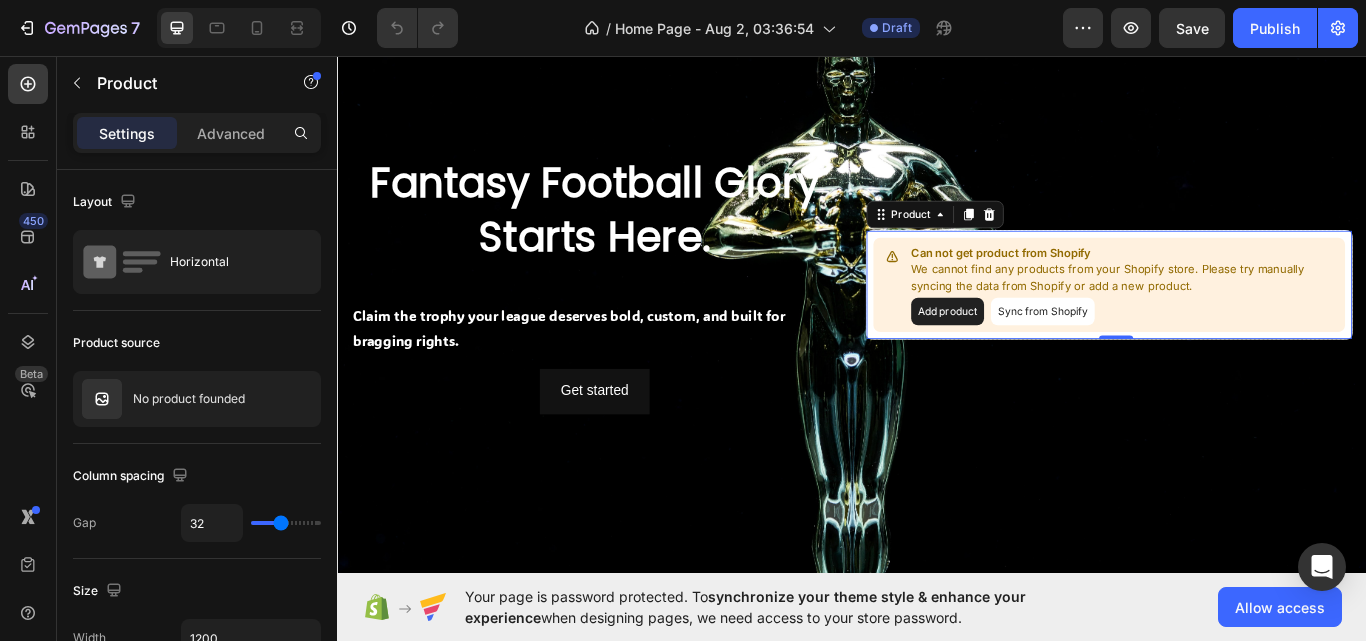 click on "Sync from Shopify" at bounding box center [1159, 355] 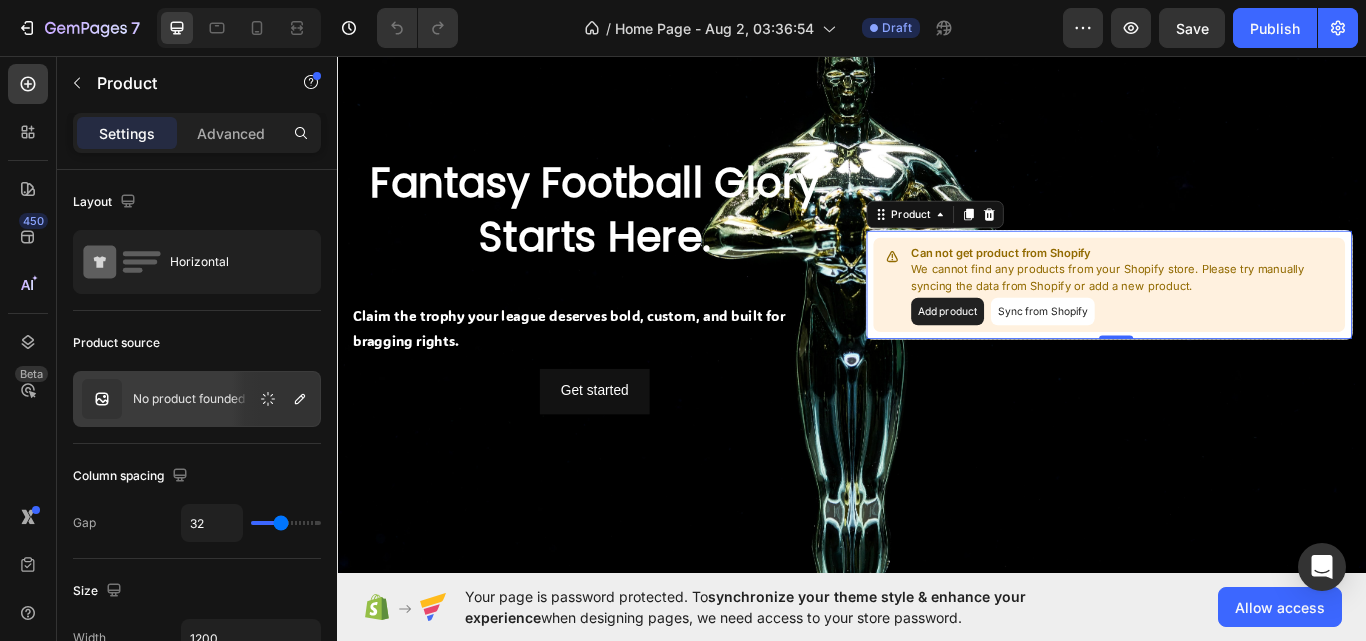 click on "Sync from Shopify" at bounding box center (1159, 355) 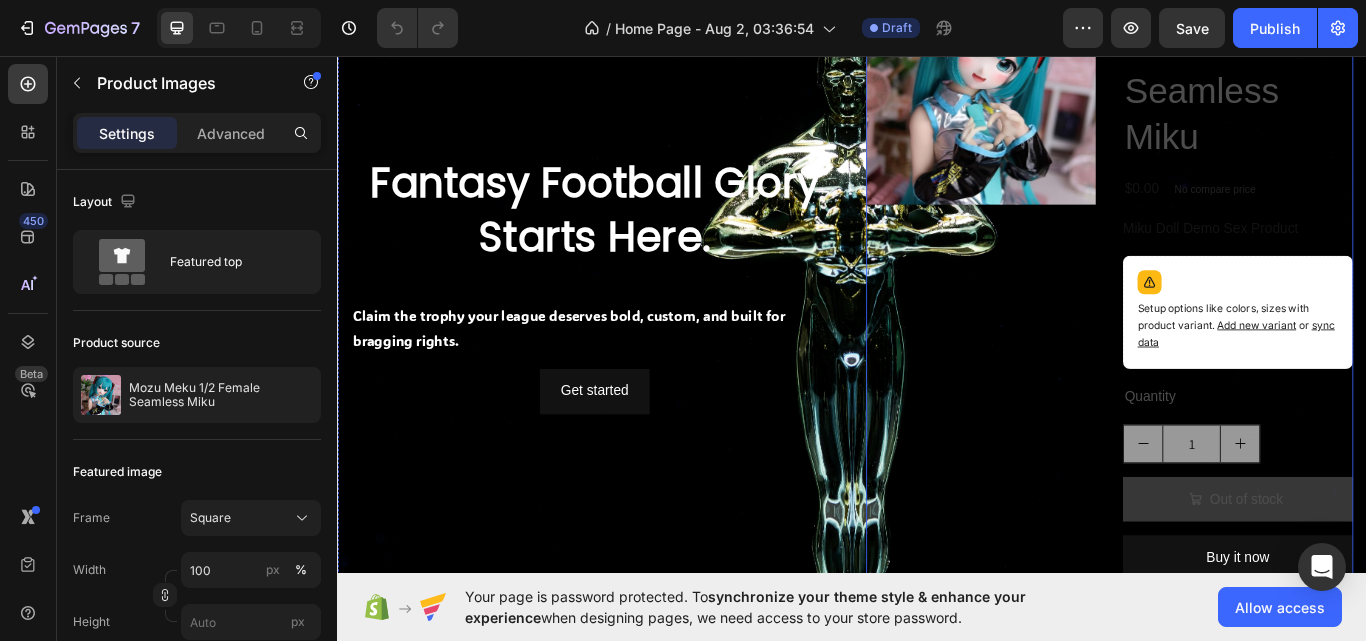 scroll, scrollTop: 0, scrollLeft: 0, axis: both 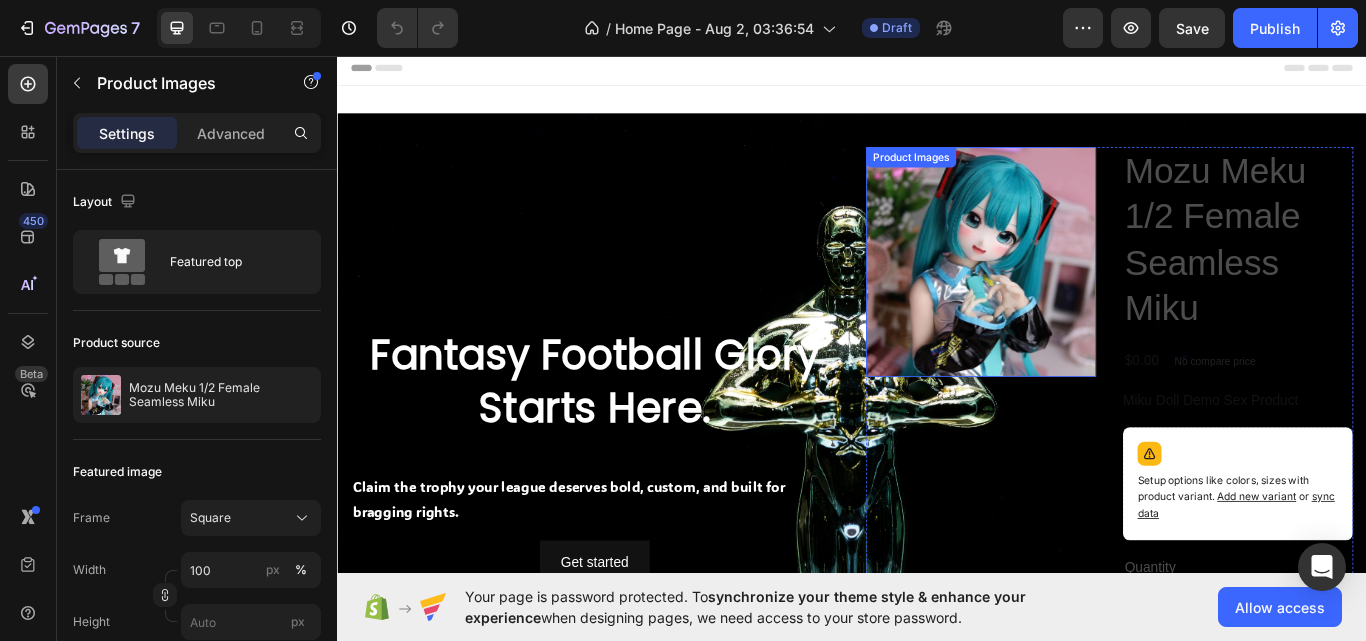 click at bounding box center (1087, 297) 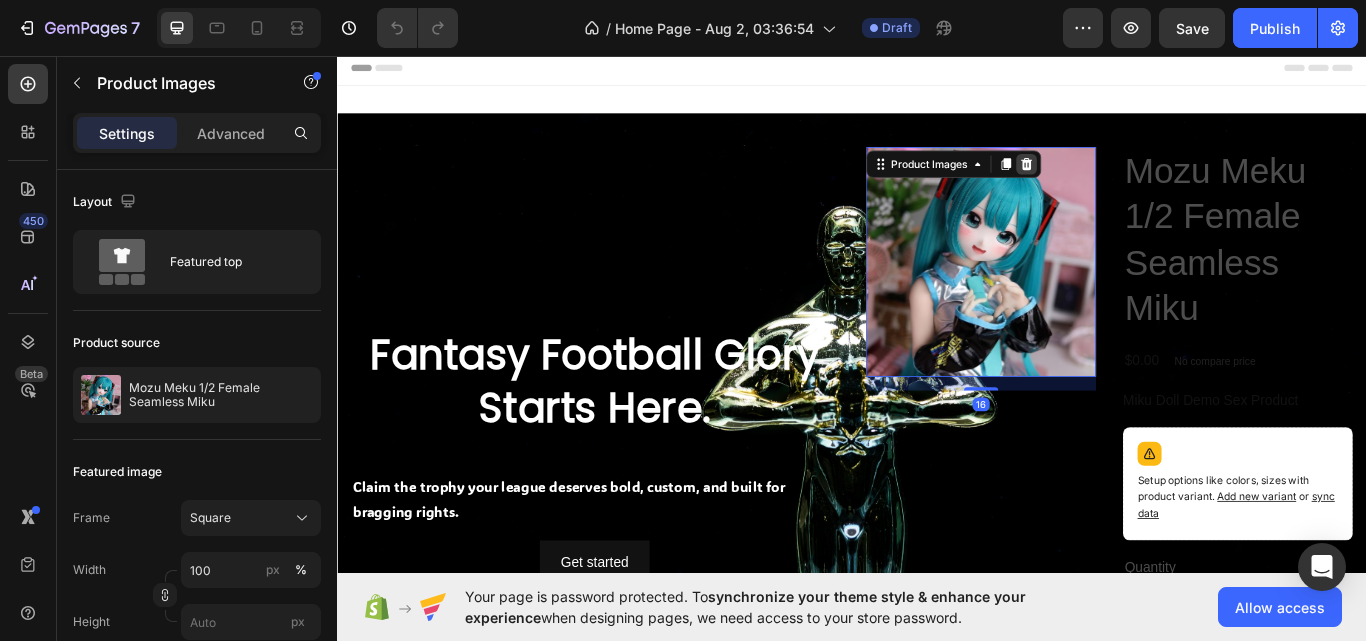 click 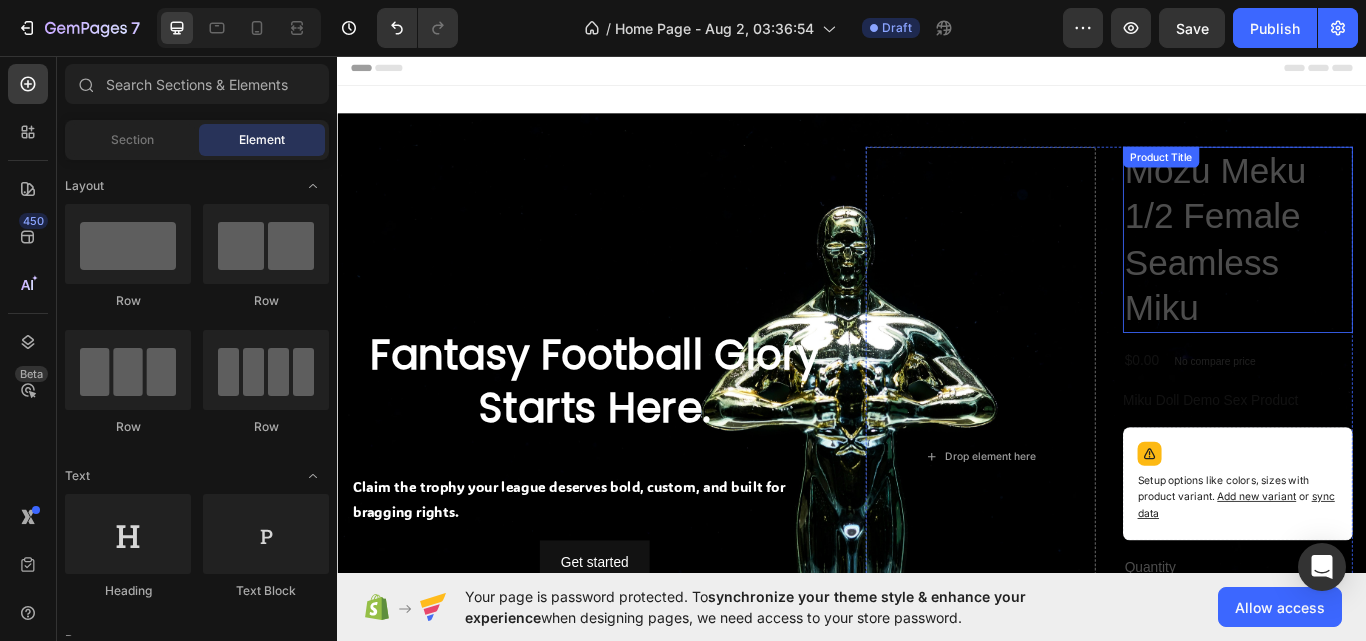 click on "Mozu Meku 1/2 Female Seamless Miku" at bounding box center [1387, 271] 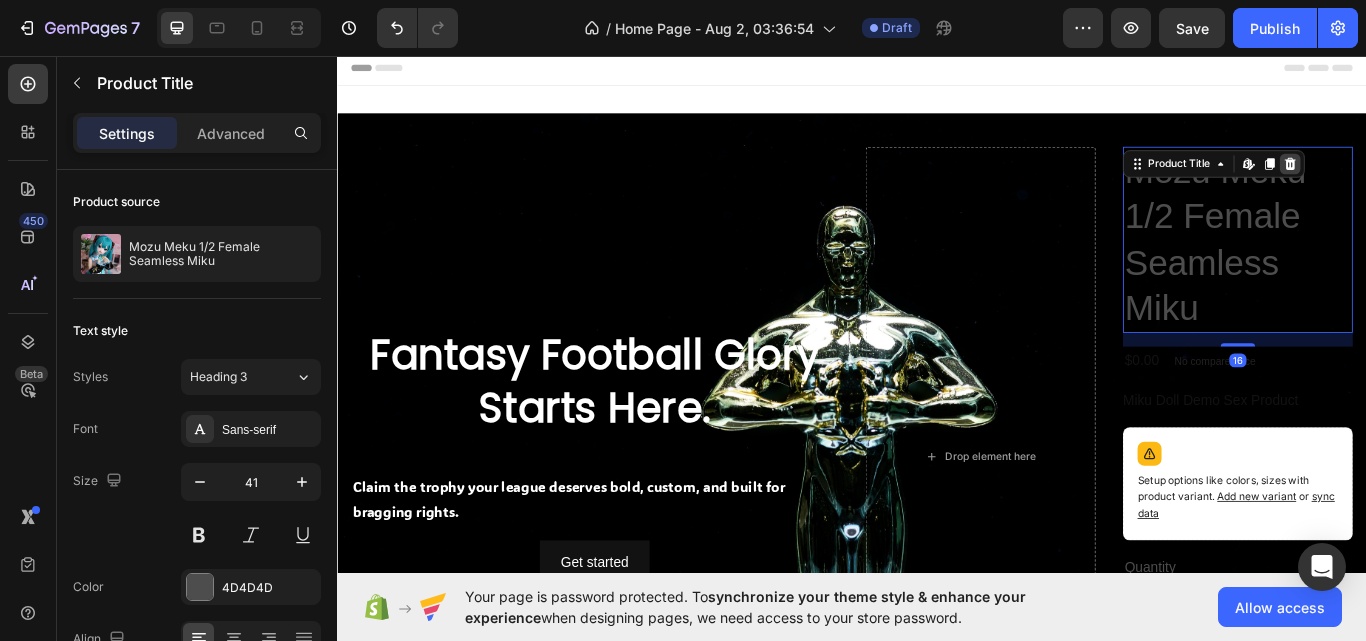 click 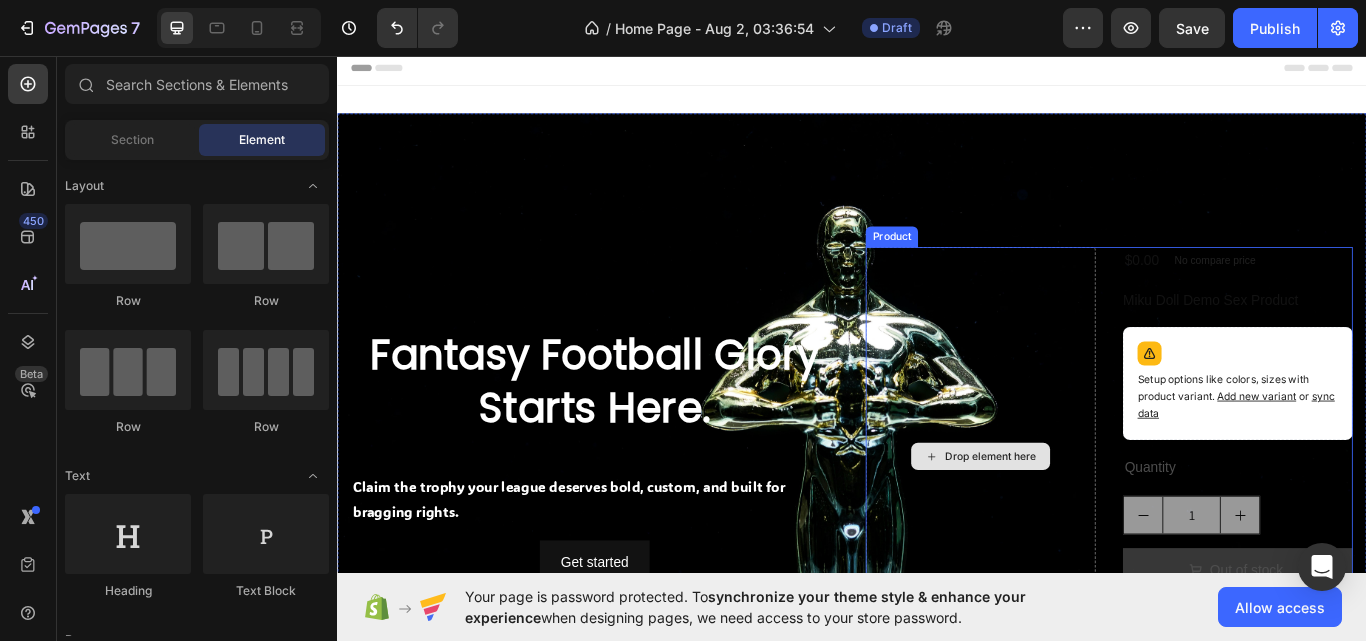 click on "Drop element here" at bounding box center [1087, 524] 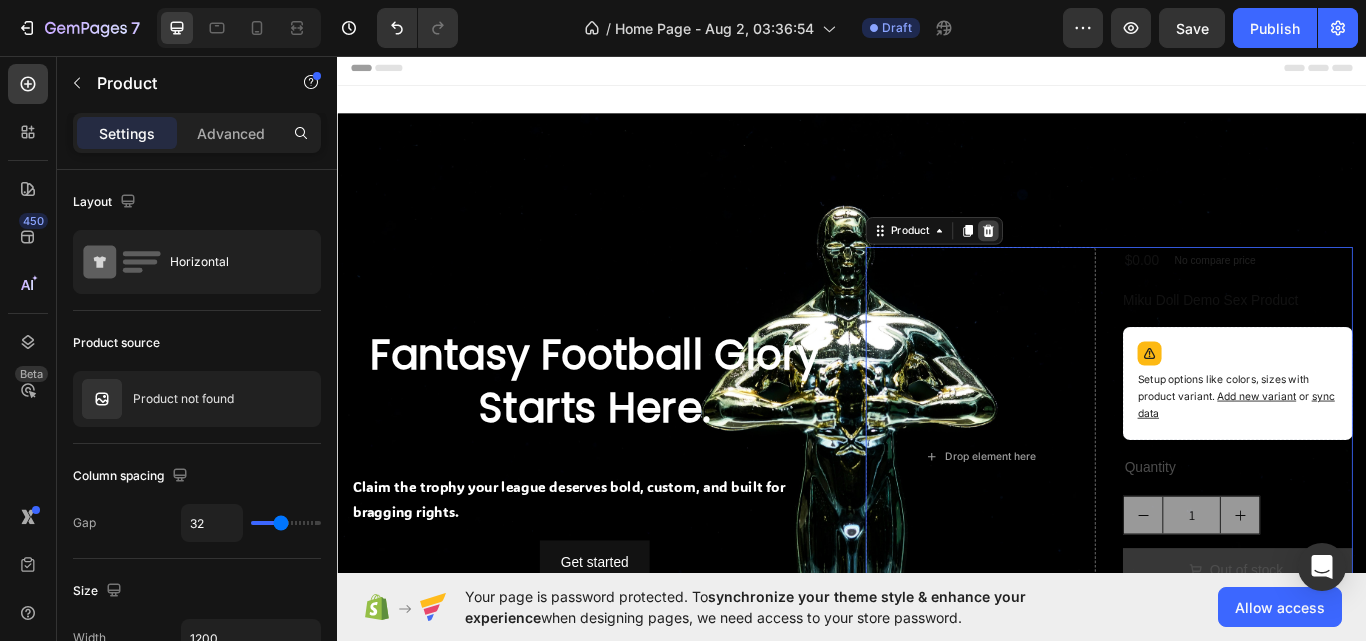click 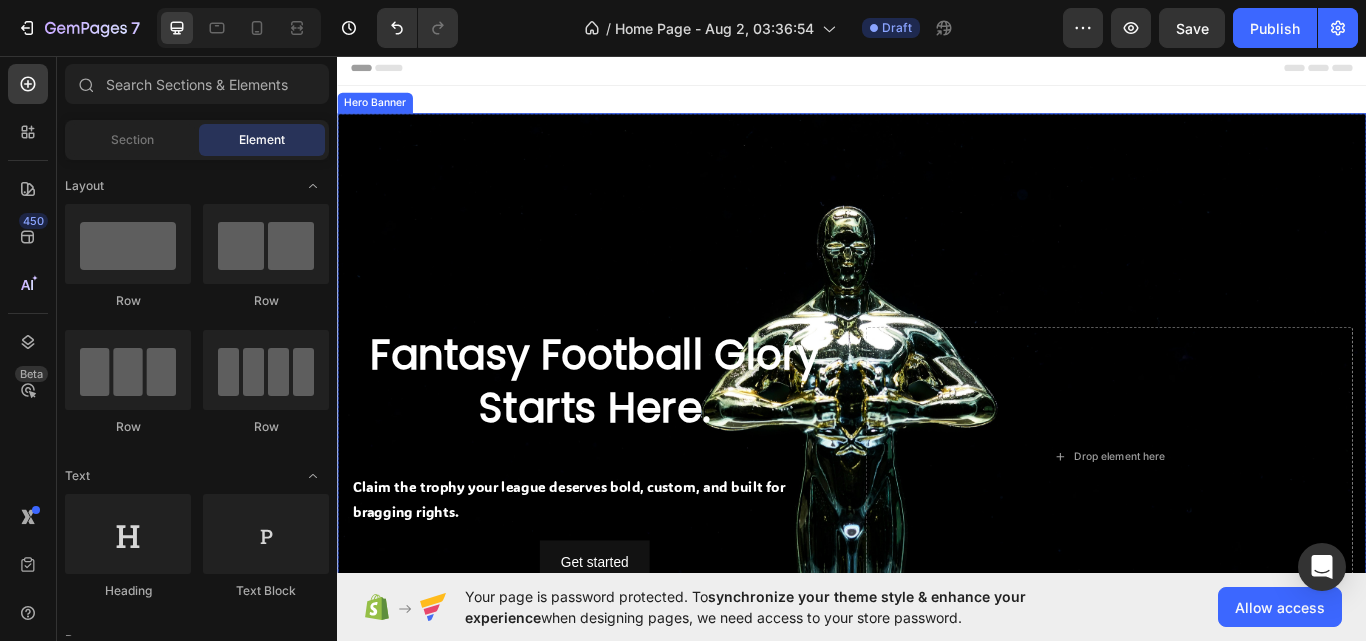 scroll, scrollTop: 300, scrollLeft: 0, axis: vertical 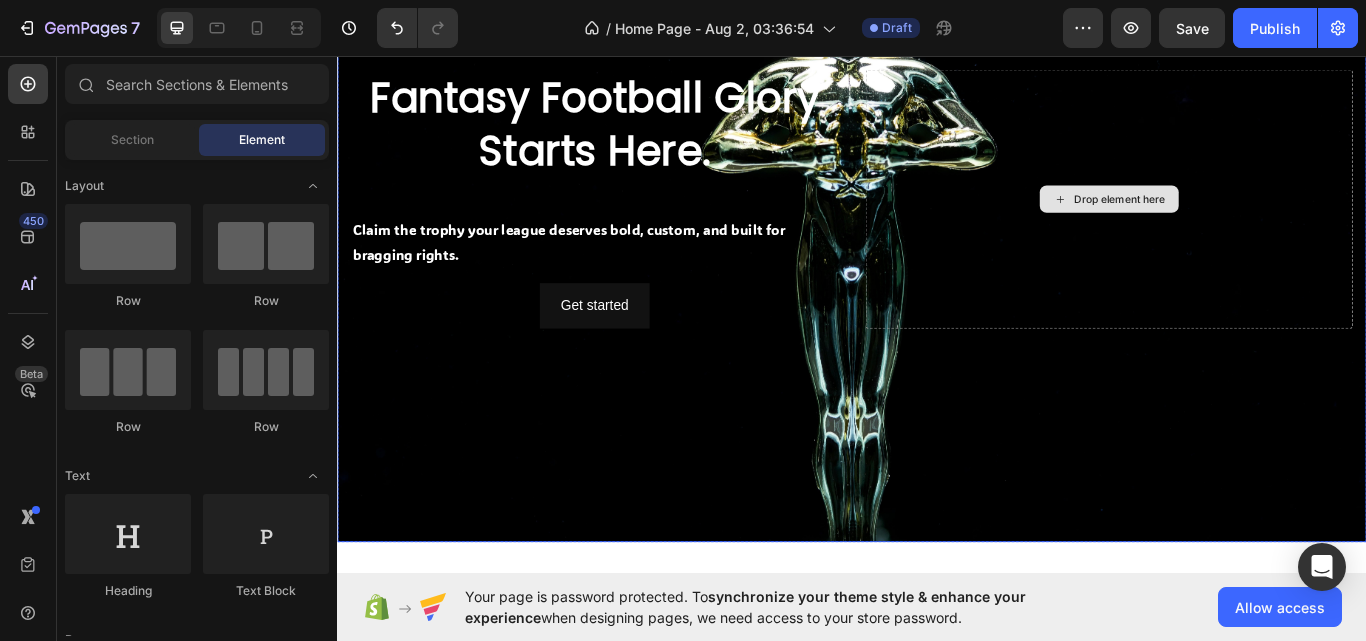 click on "Drop element here" at bounding box center [1237, 223] 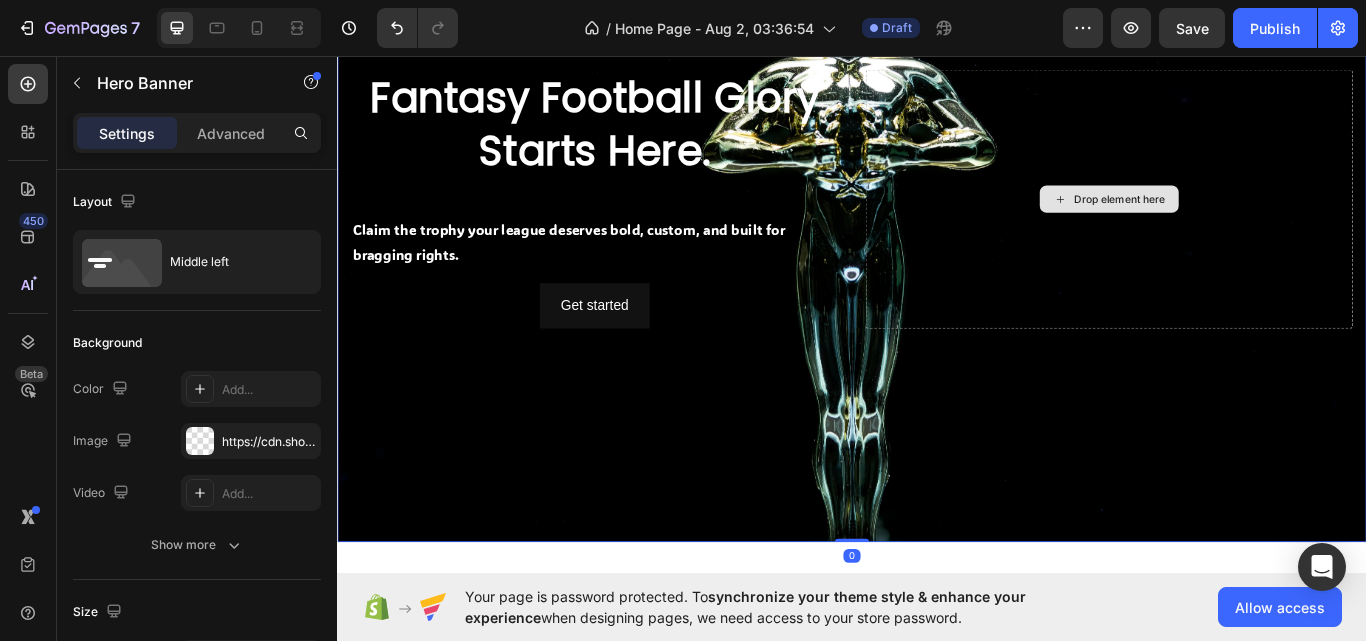 scroll, scrollTop: 100, scrollLeft: 0, axis: vertical 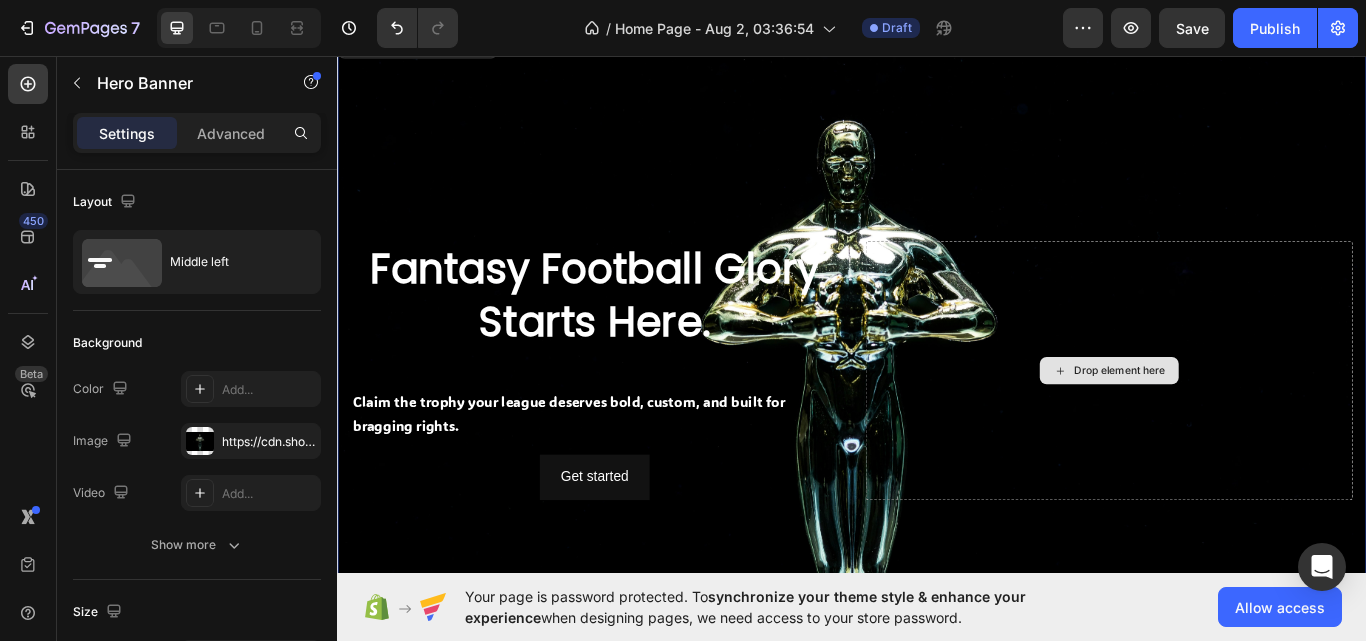 click on "Drop element here" at bounding box center (1237, 423) 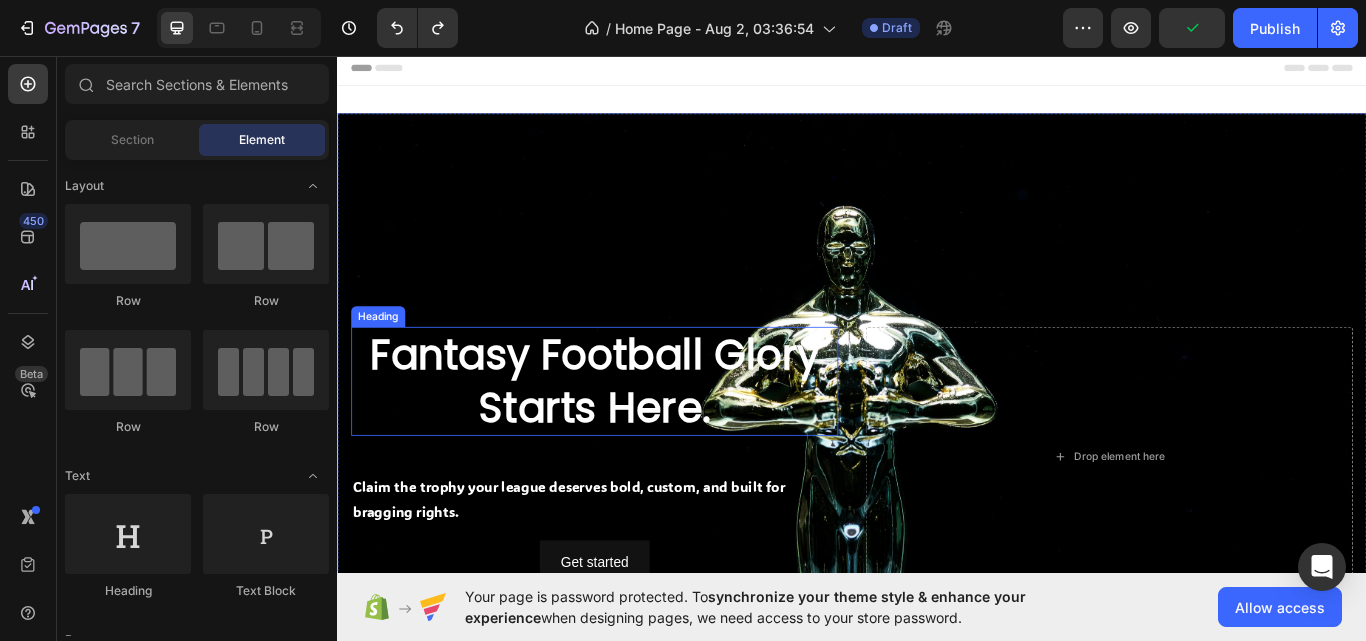 scroll, scrollTop: 200, scrollLeft: 0, axis: vertical 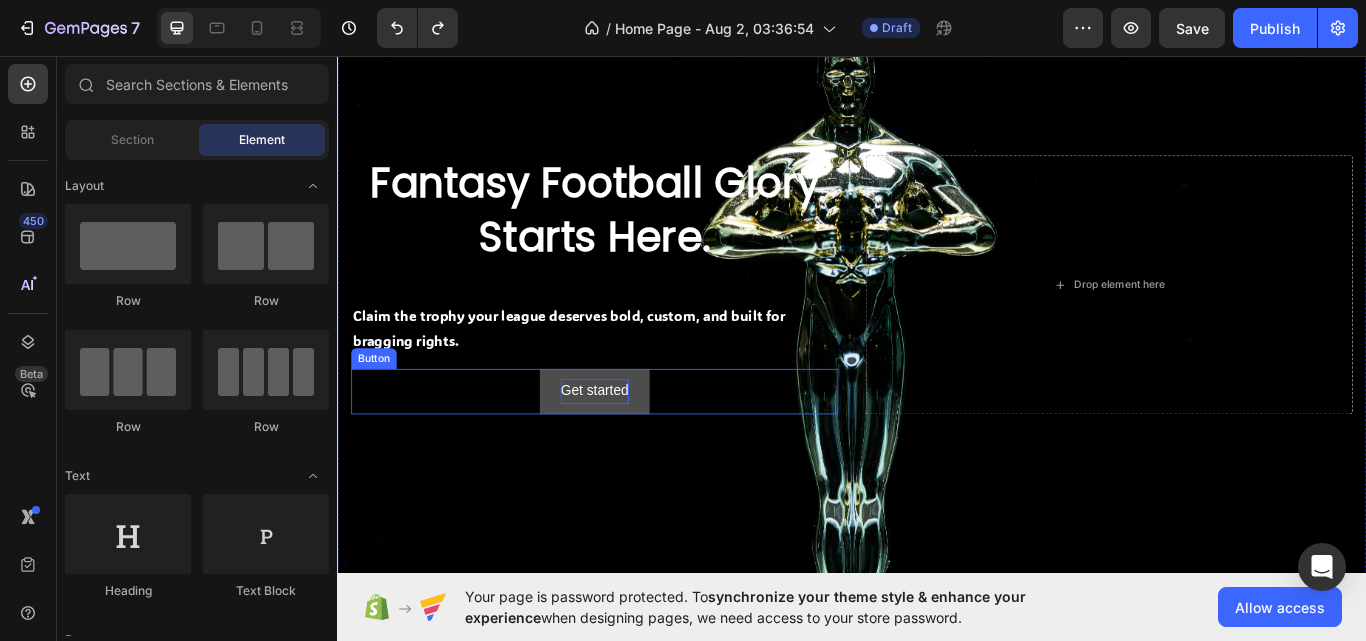 click on "Get started" at bounding box center [636, 448] 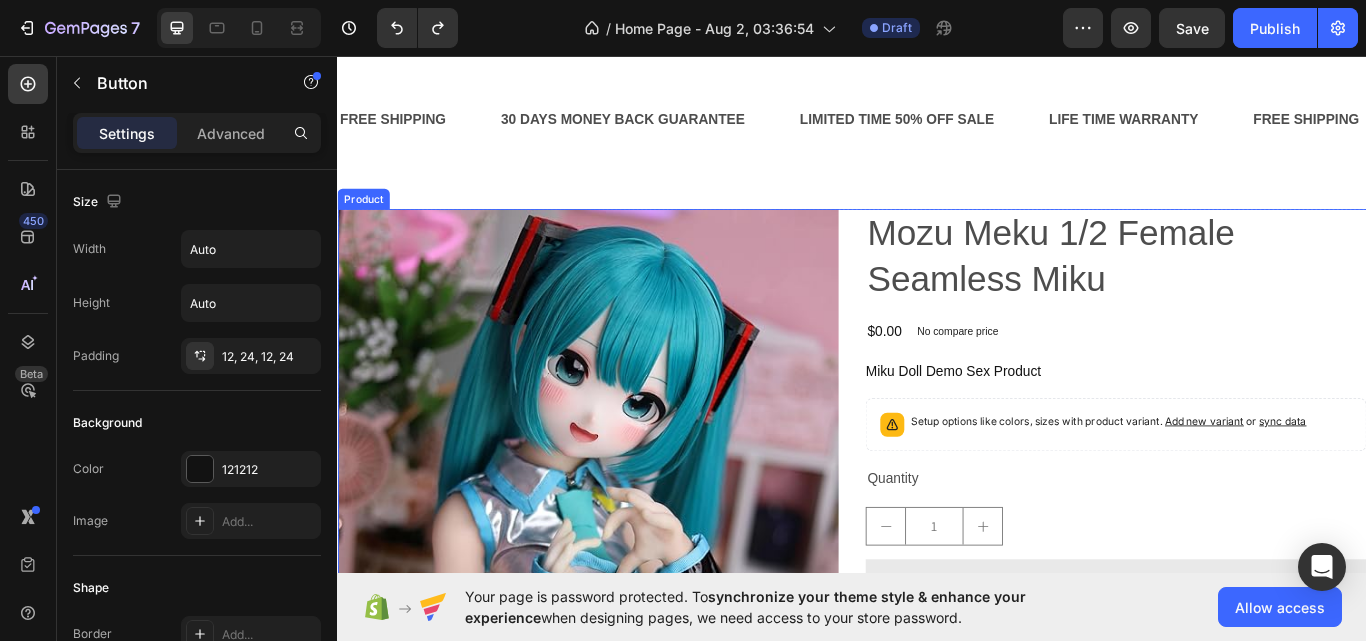 scroll, scrollTop: 803, scrollLeft: 0, axis: vertical 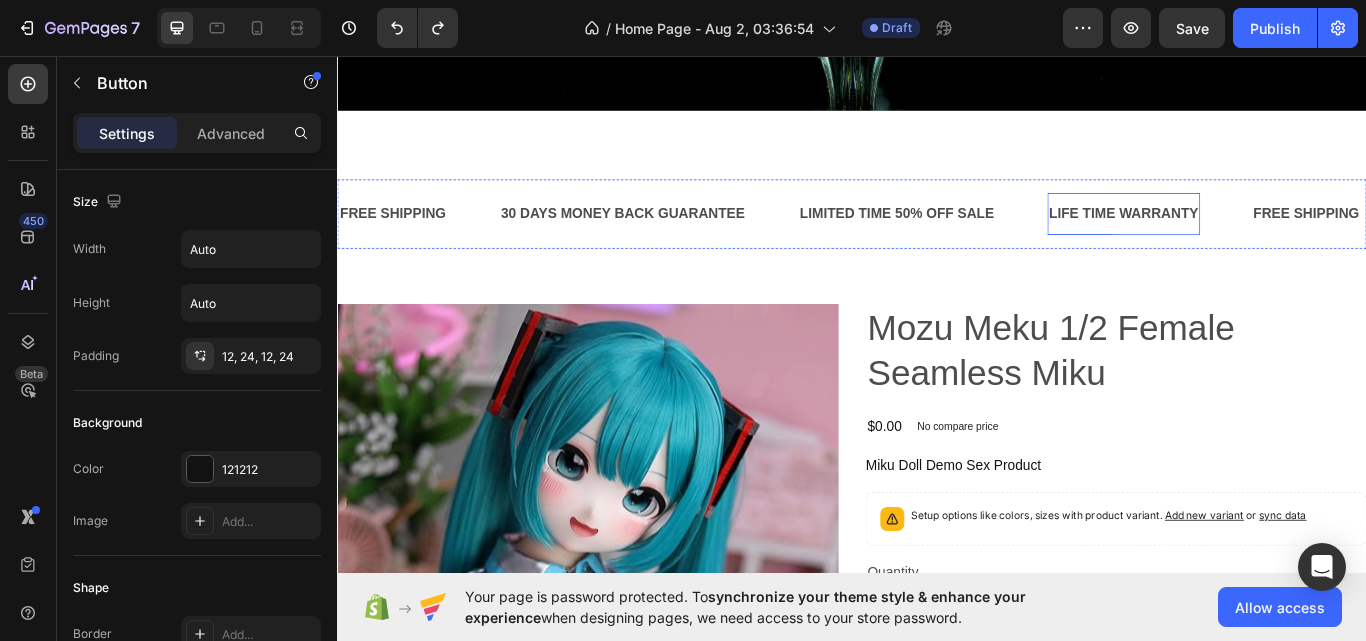 click on "LIFE TIME WARRANTY" at bounding box center (1254, 241) 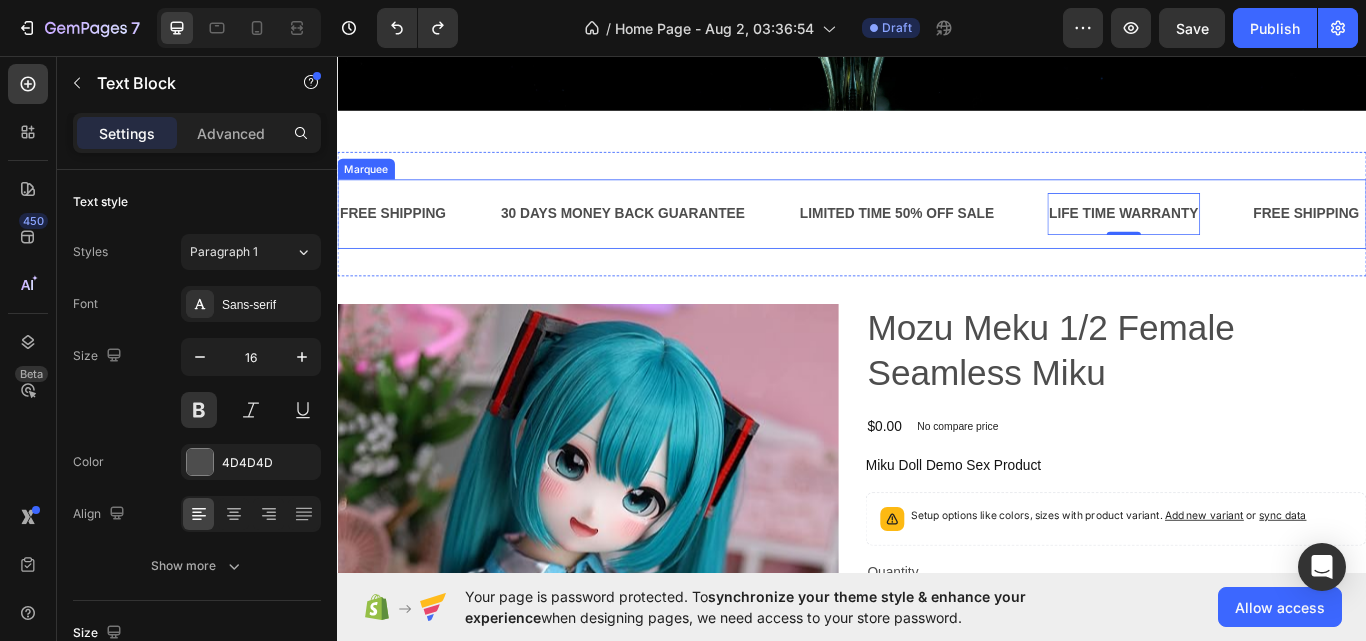 click on "LIMITED TIME 50% OFF SALE Text Block" at bounding box center [1019, 241] 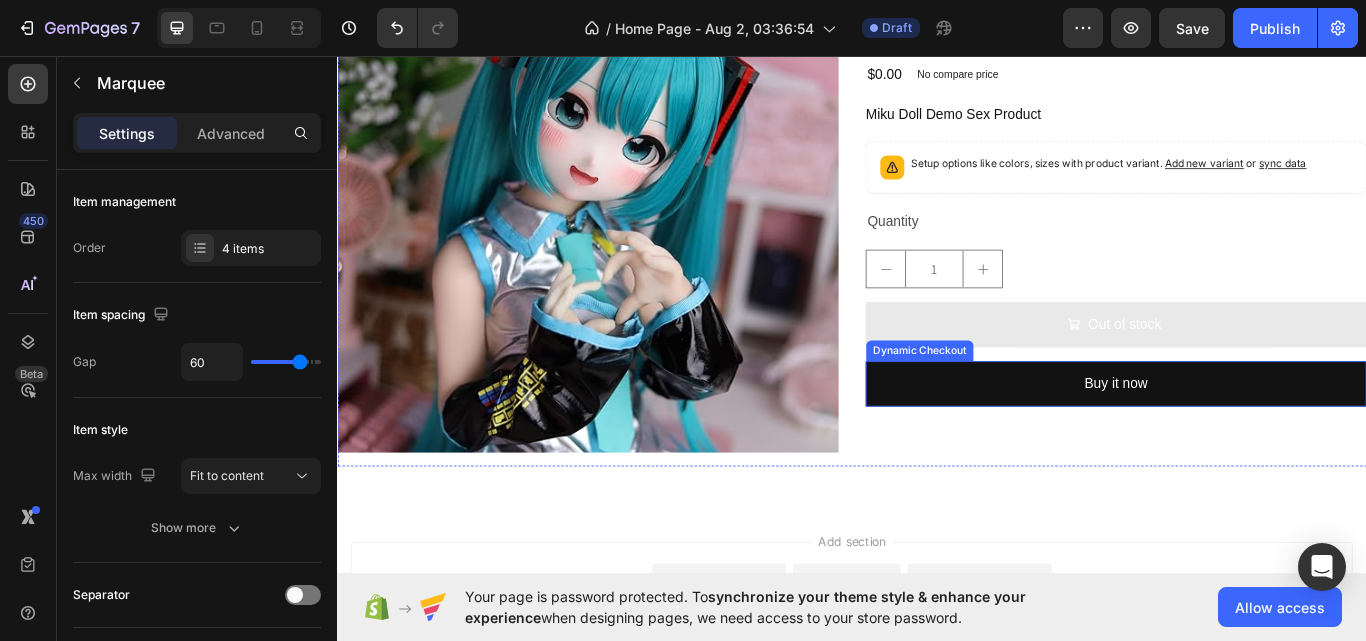 scroll, scrollTop: 1403, scrollLeft: 0, axis: vertical 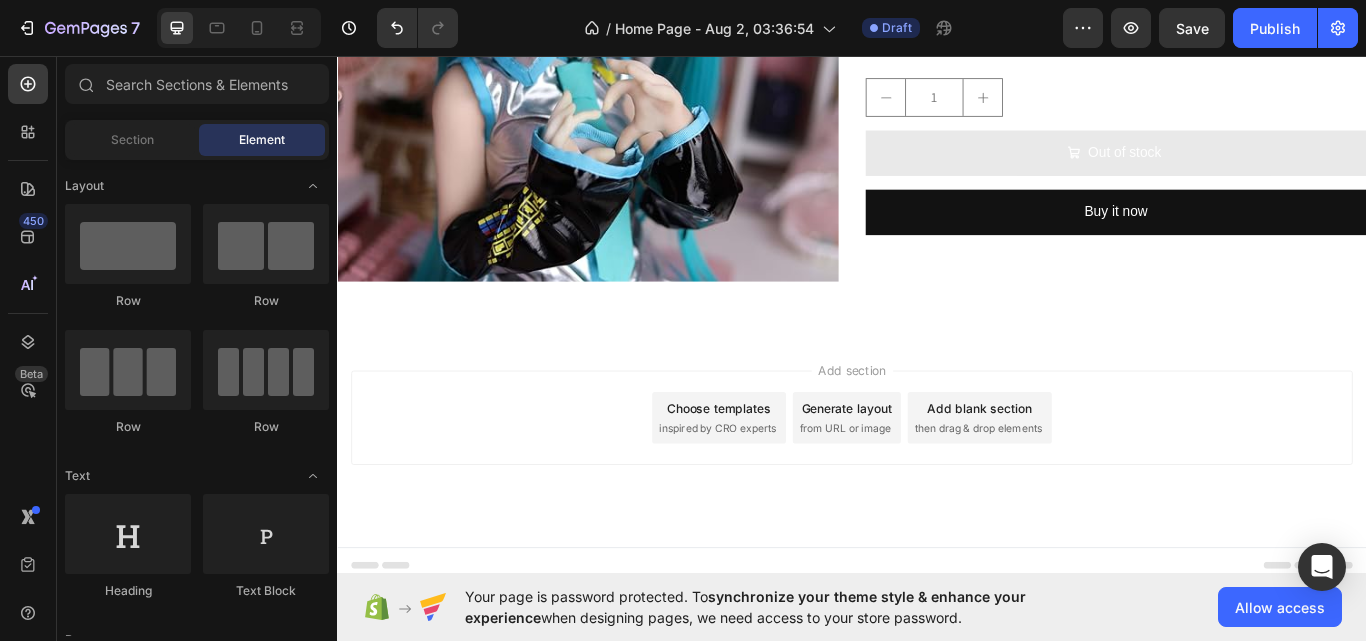 click on "inspired by CRO experts" at bounding box center (780, 492) 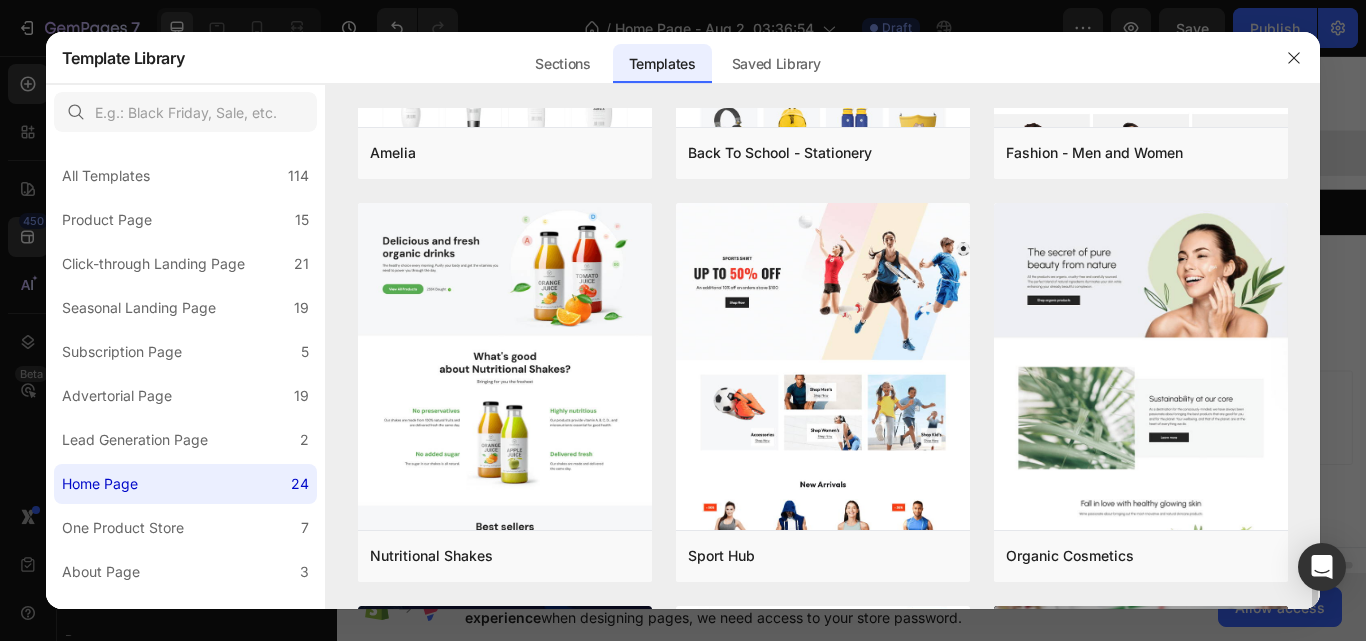 scroll, scrollTop: 2322, scrollLeft: 0, axis: vertical 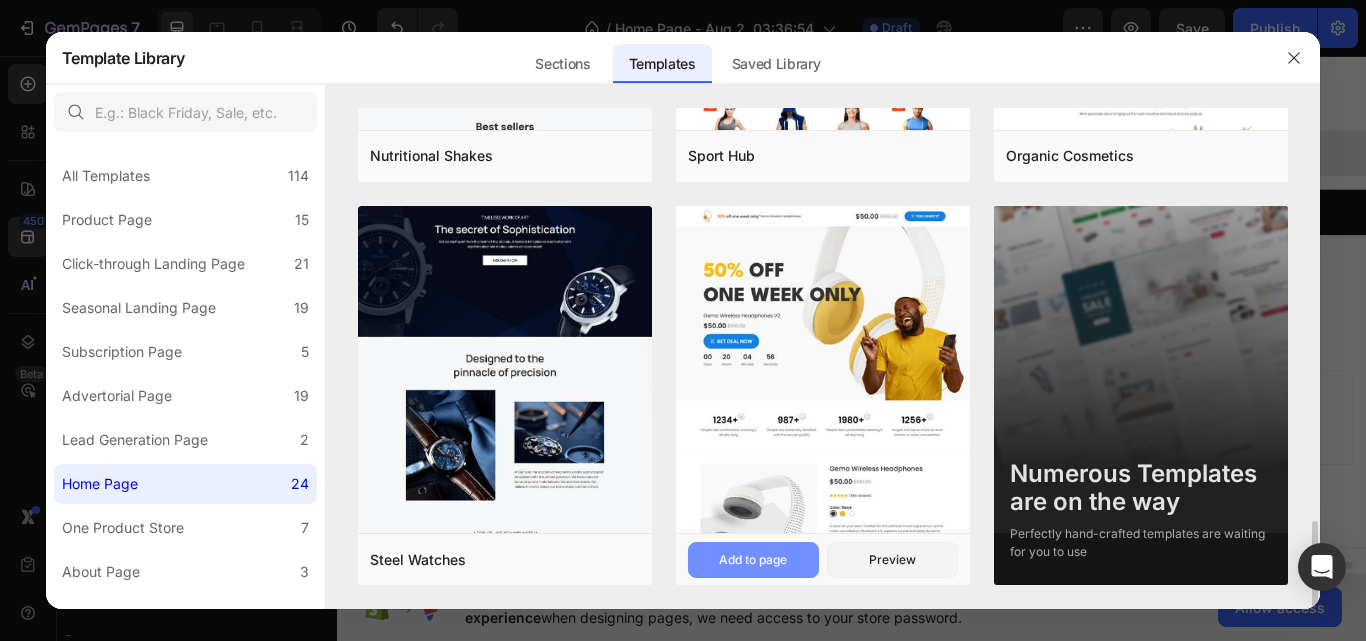 click on "Add to page" at bounding box center [753, 560] 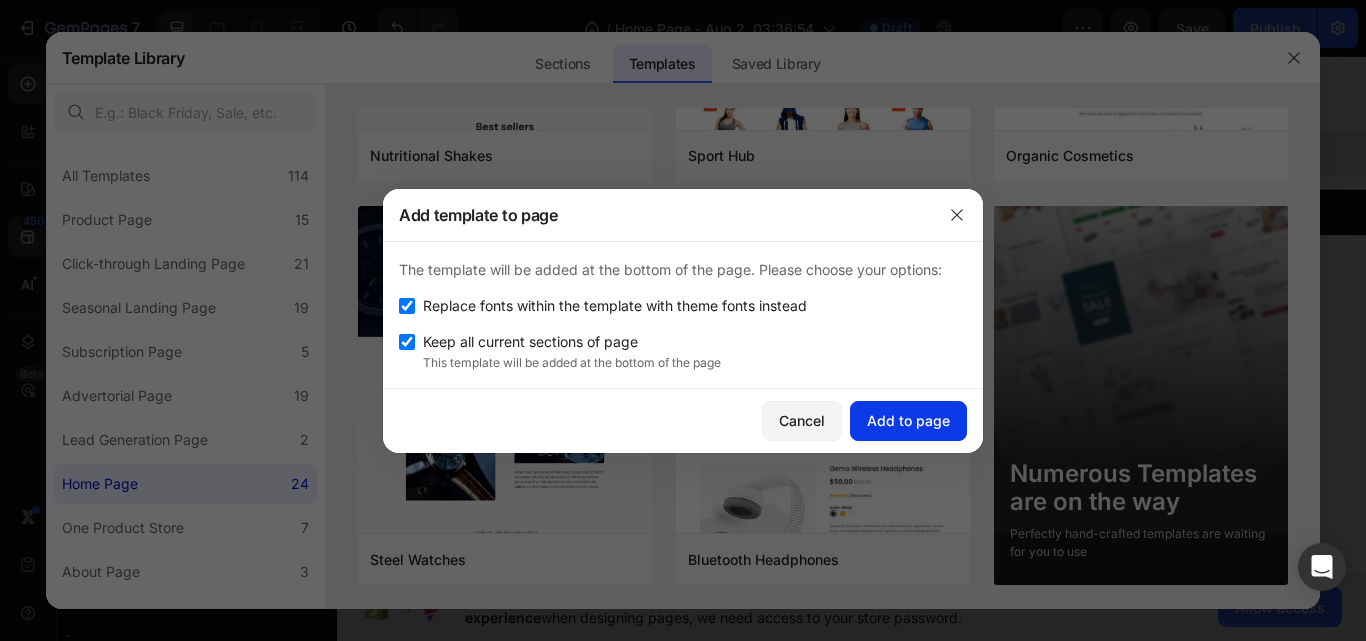 click on "Add to page" 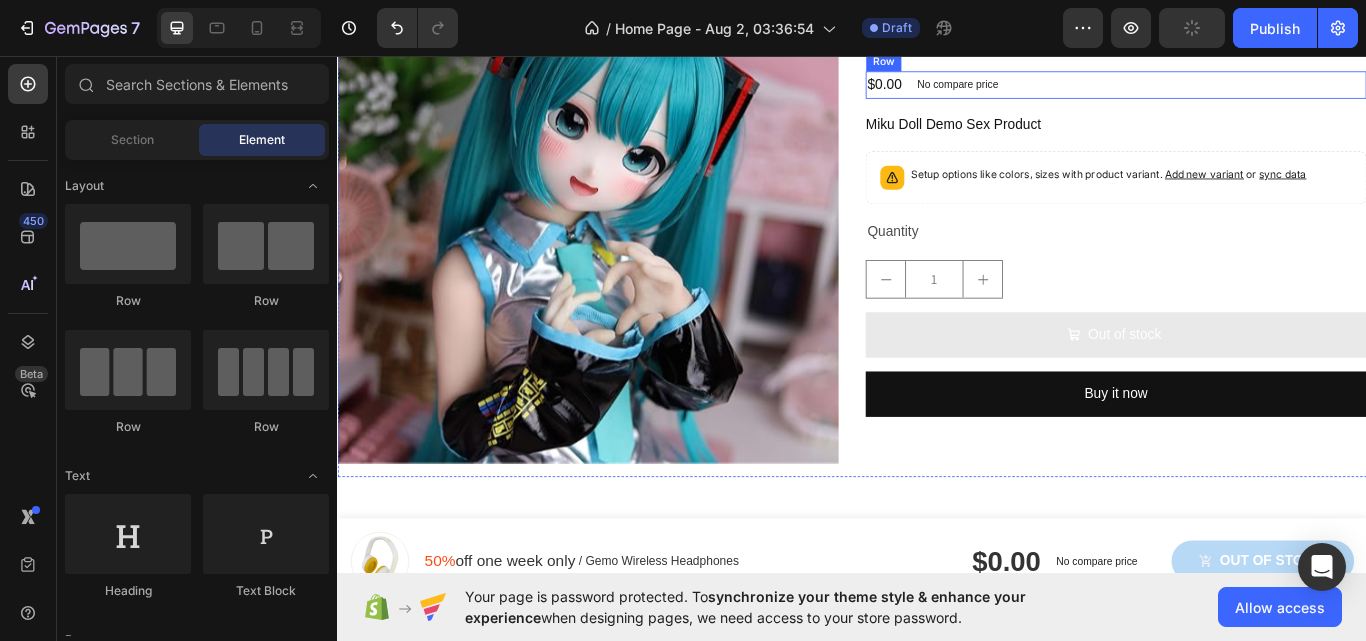 scroll, scrollTop: 901, scrollLeft: 0, axis: vertical 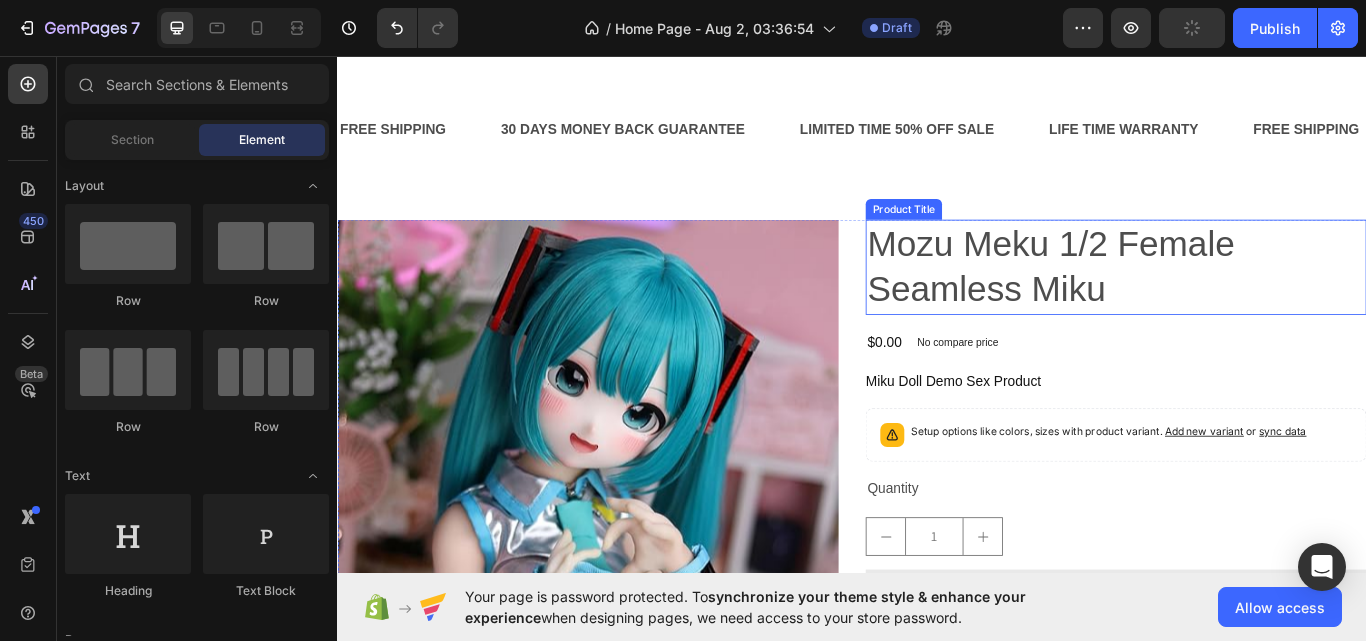 click on "Mozu Meku 1/2 Female Seamless Miku" at bounding box center (1245, 303) 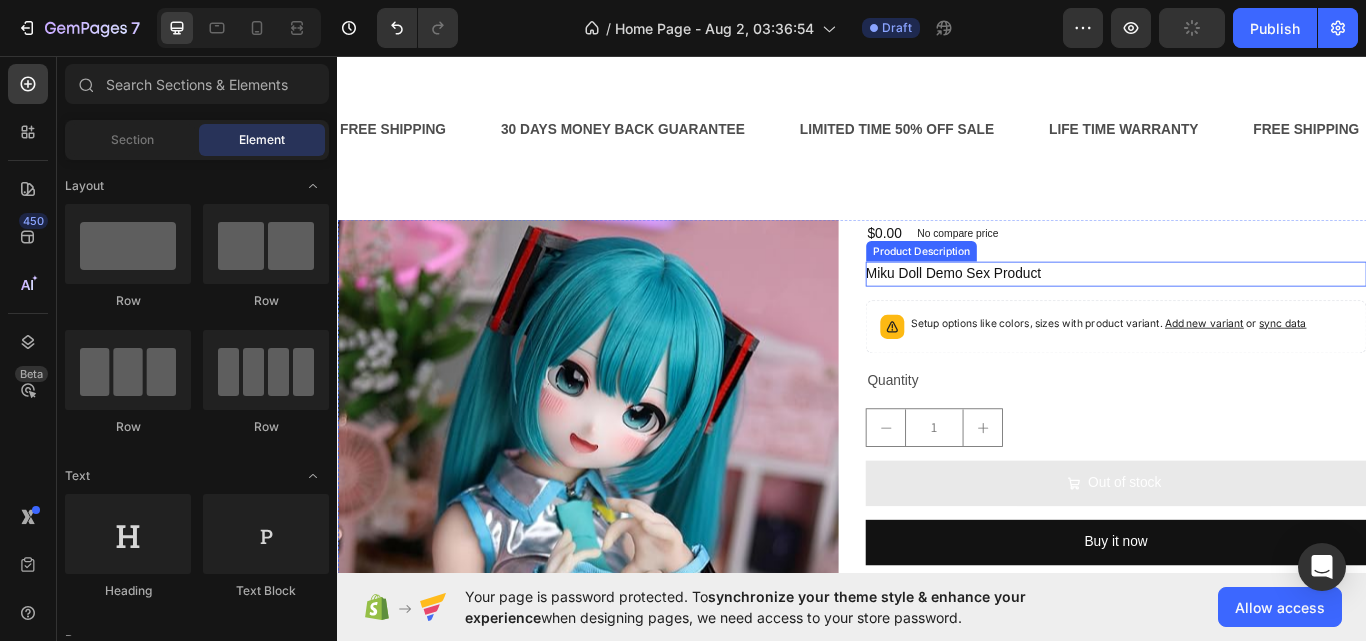 click on "Setup options like colors, sizes with product variant.       Add new variant   or   sync data" at bounding box center (1245, 373) 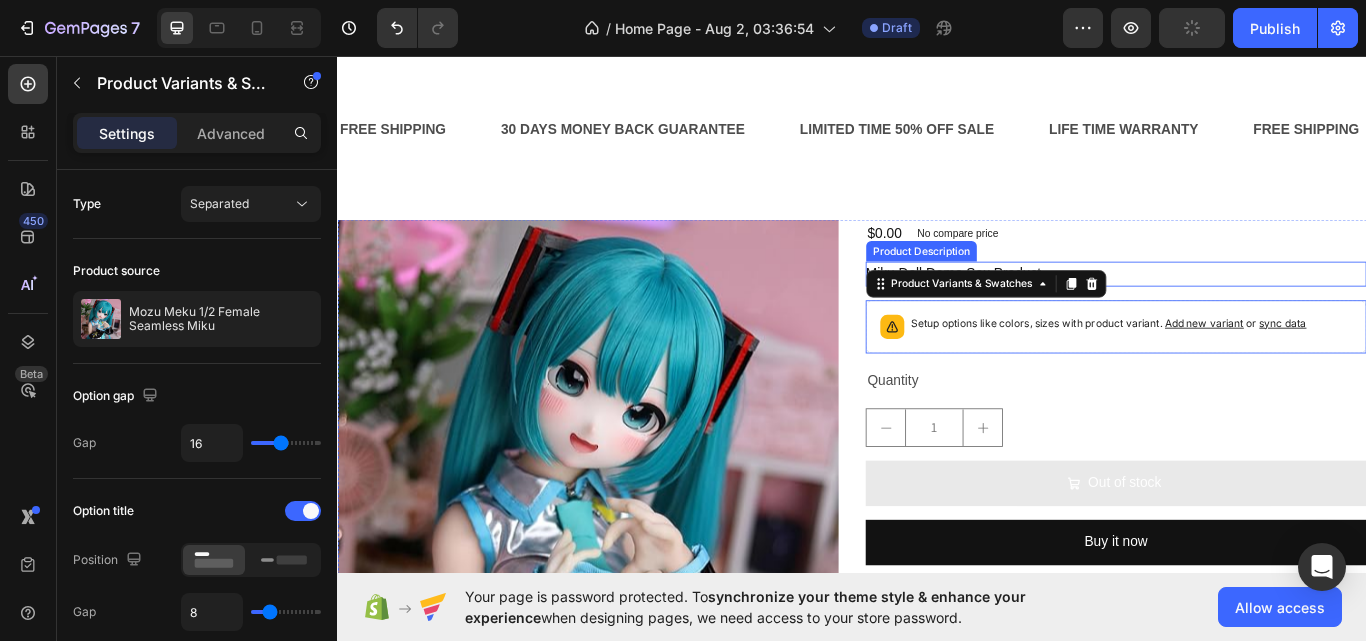 click on "$0.00 Product Price Product Price No compare price Product Price Row Miku Doll Demo Sex Product   Product Description Setup options like colors, sizes with product variant.       Add new variant   or   sync data Product Variants & Swatches   0 Quantity Text Block
1
Product Quantity
Out of stock Add to Cart Buy it now Dynamic Checkout" at bounding box center (1245, 548) 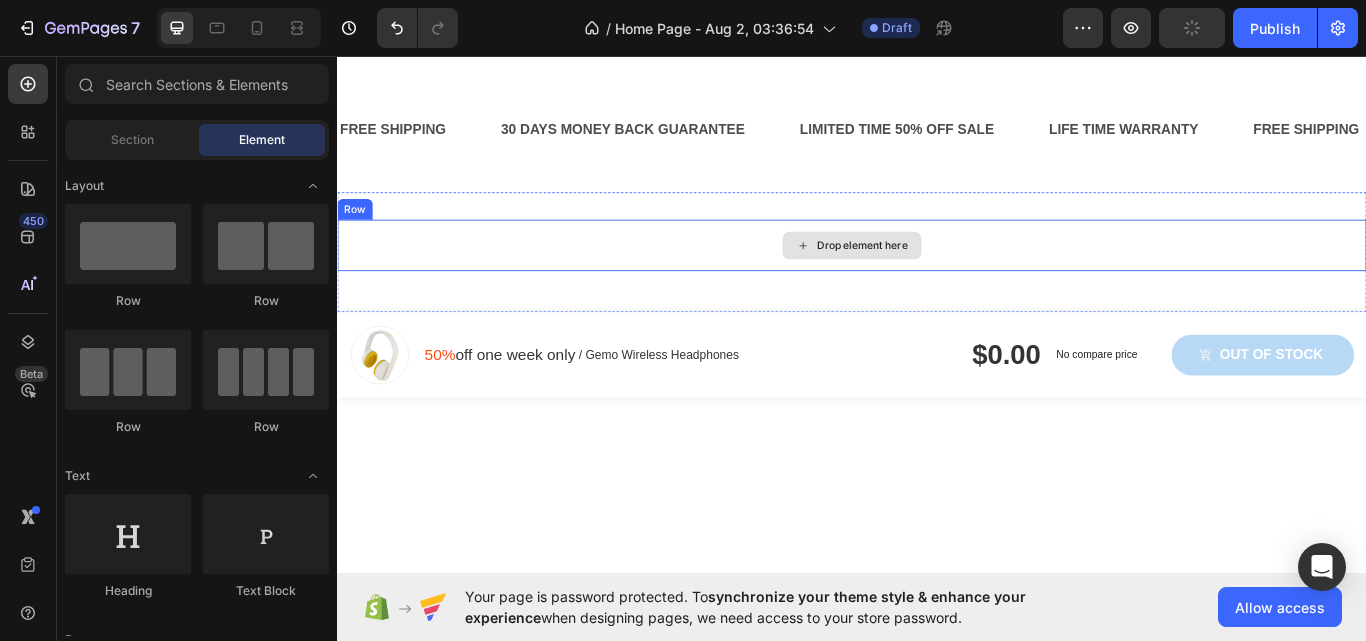 click on "Drop element here" at bounding box center (937, 278) 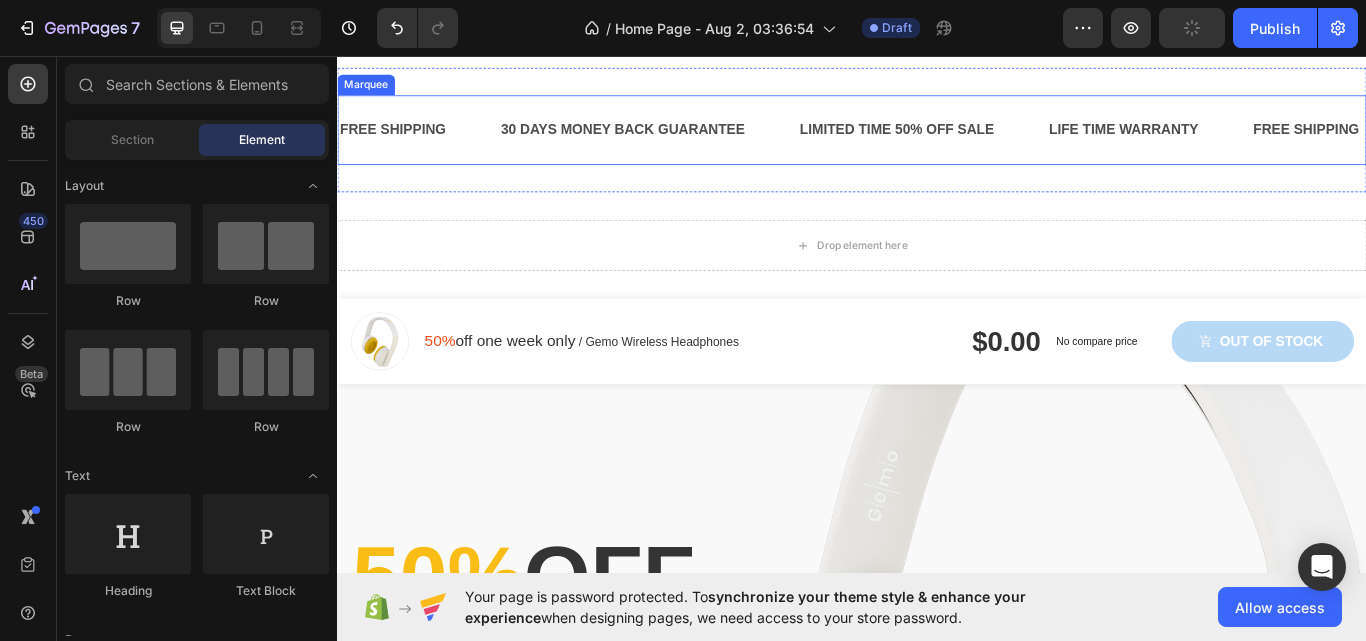 scroll, scrollTop: 601, scrollLeft: 0, axis: vertical 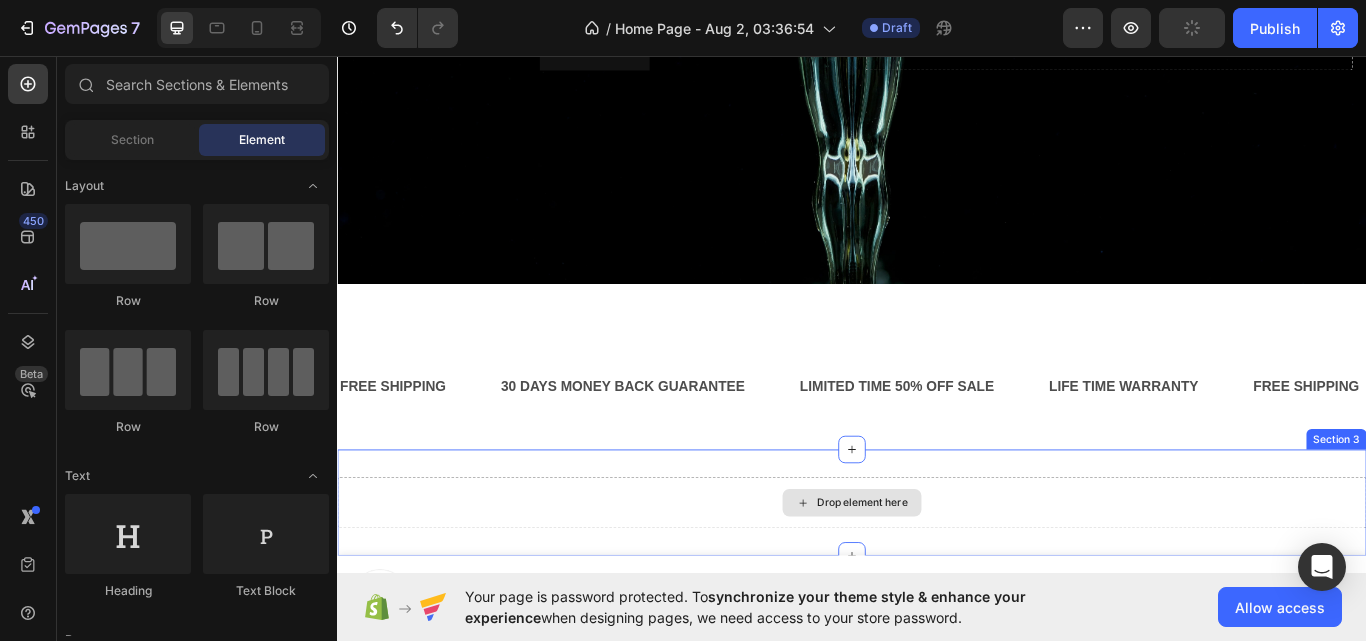 click on "Drop element here" at bounding box center (937, 578) 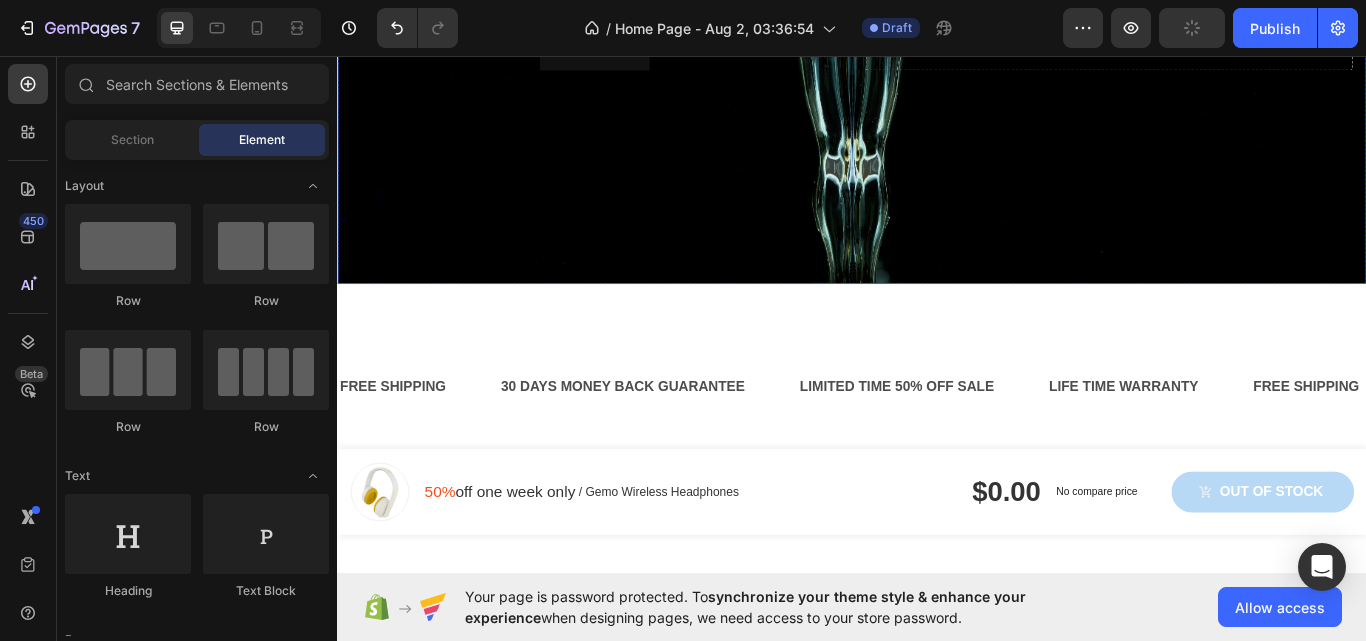 scroll, scrollTop: 301, scrollLeft: 0, axis: vertical 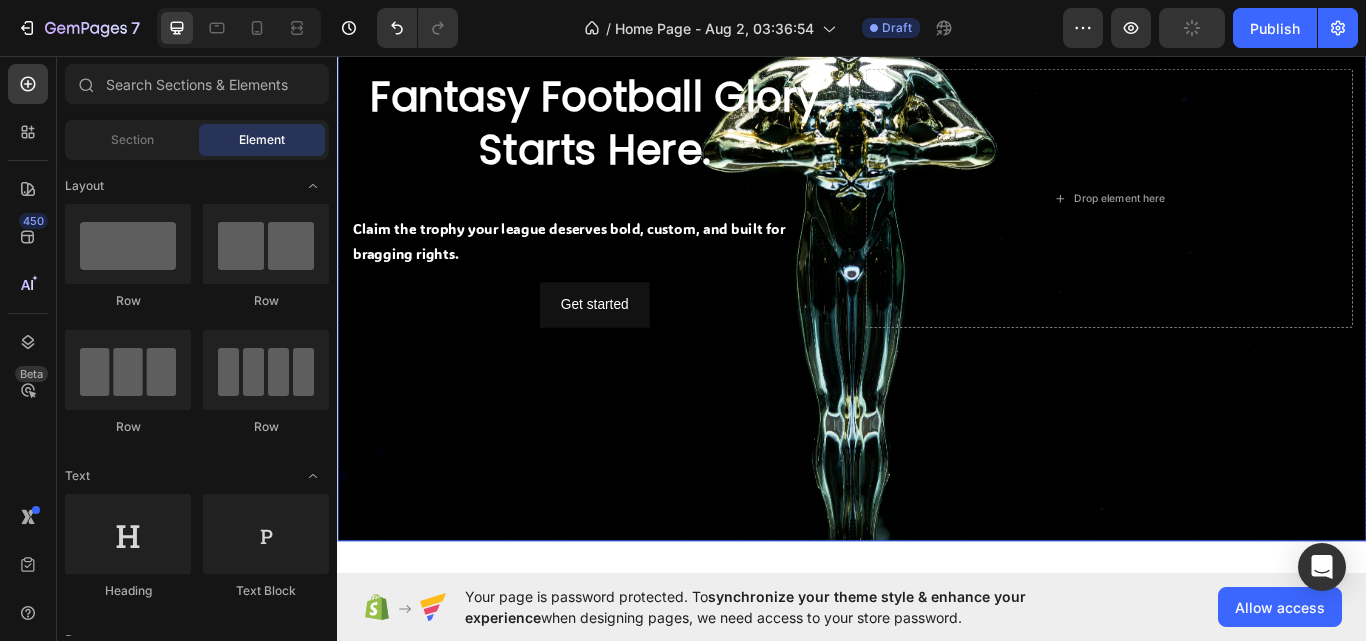 click on "Drop element here" at bounding box center [1237, 222] 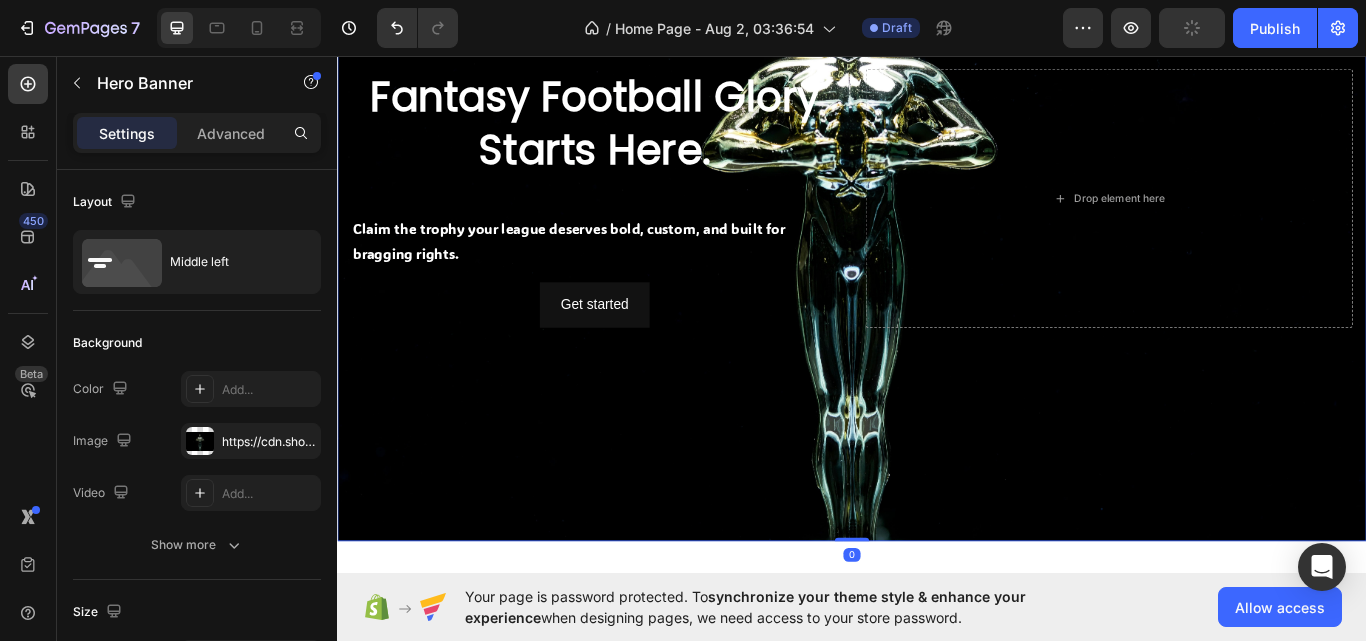 click at bounding box center [937, 223] 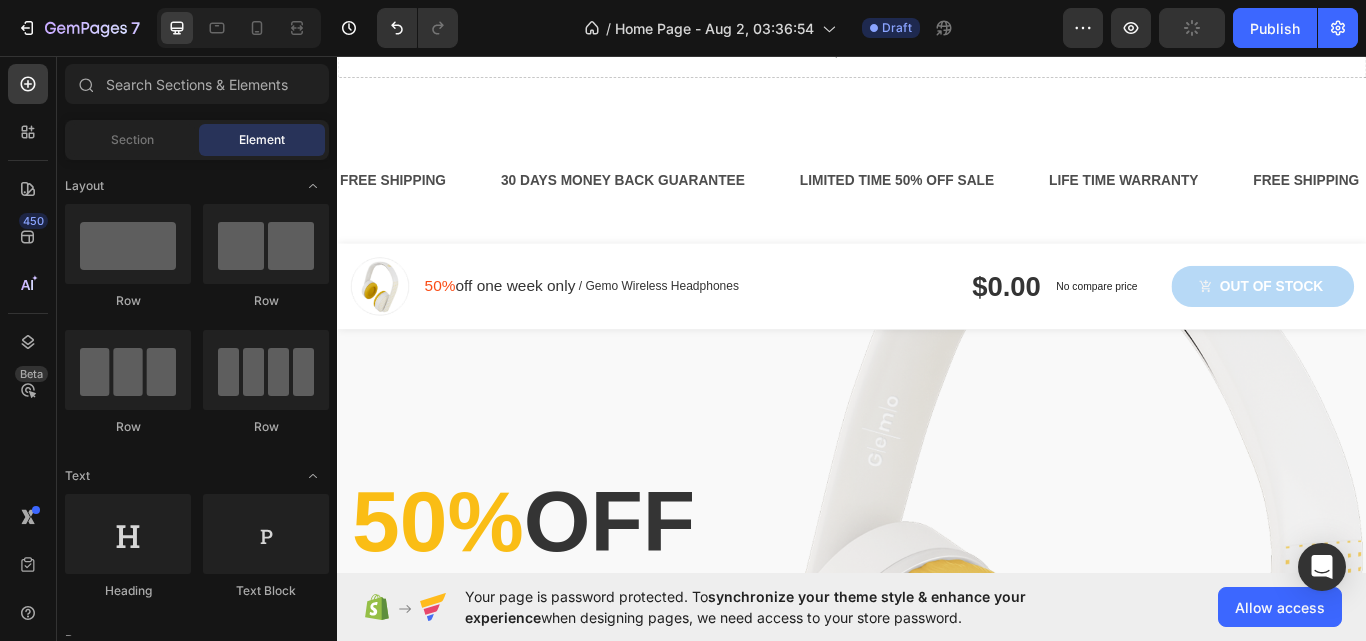 scroll, scrollTop: 0, scrollLeft: 0, axis: both 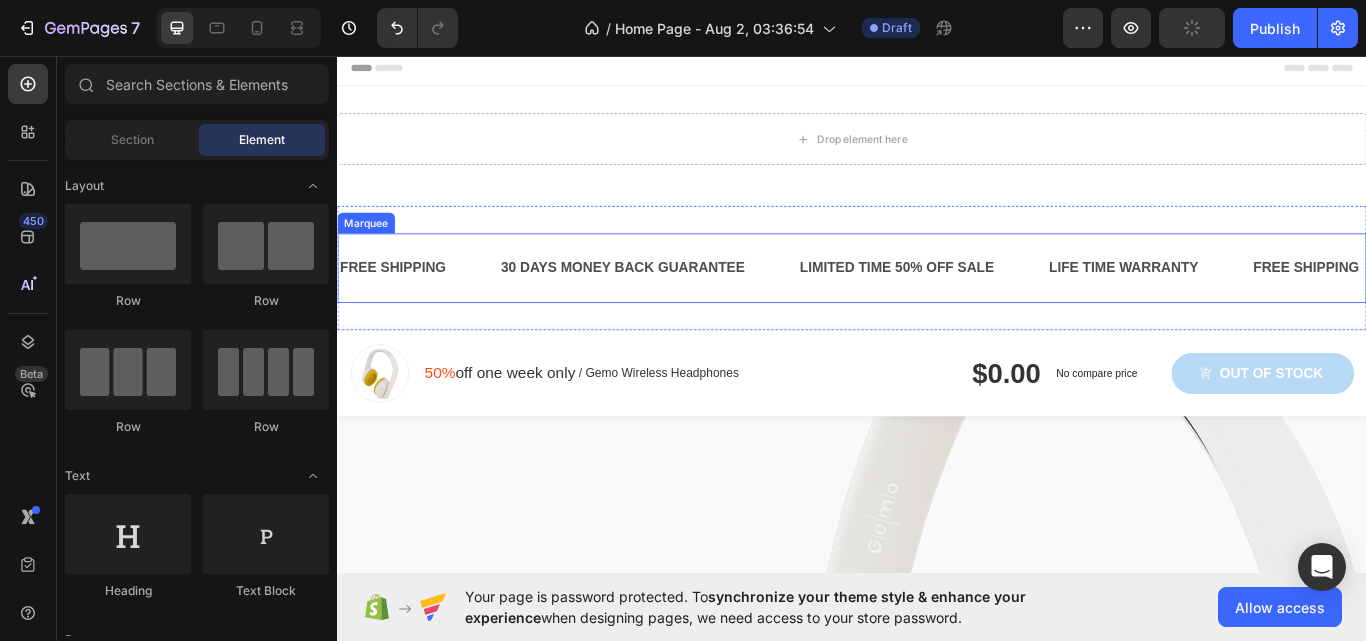 click on "FREE SHIPPING Text Block 30 DAYS MONEY BACK GUARANTEE Text Block LIMITED TIME 50% OFF SALE Text Block LIFE TIME WARRANTY Text Block FREE SHIPPING Text Block 30 DAYS MONEY BACK GUARANTEE Text Block LIMITED TIME 50% OFF SALE Text Block LIFE TIME WARRANTY Text Block FREE SHIPPING Text Block 30 DAYS MONEY BACK GUARANTEE Text Block LIMITED TIME 50% OFF SALE Text Block LIFE TIME WARRANTY Text Block FREE SHIPPING Text Block 30 DAYS MONEY BACK GUARANTEE Text Block LIMITED TIME 50% OFF SALE Text Block LIFE TIME WARRANTY Text Block FREE SHIPPING Text Block 30 DAYS MONEY BACK GUARANTEE Text Block LIMITED TIME 50% OFF SALE Text Block LIFE TIME WARRANTY Text Block FREE SHIPPING Text Block 30 DAYS MONEY BACK GUARANTEE Text Block LIMITED TIME 50% OFF SALE Text Block LIFE TIME WARRANTY Text Block Marquee" at bounding box center [937, 304] 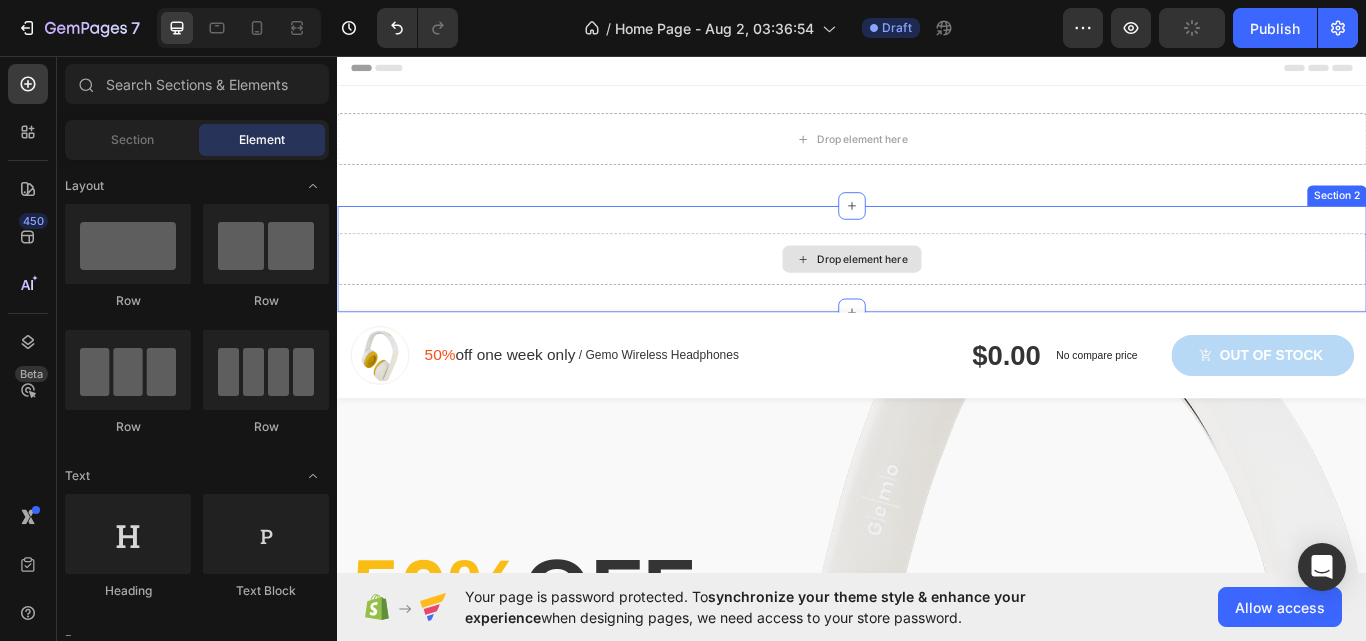 click on "Drop element here Section 2" at bounding box center [937, 294] 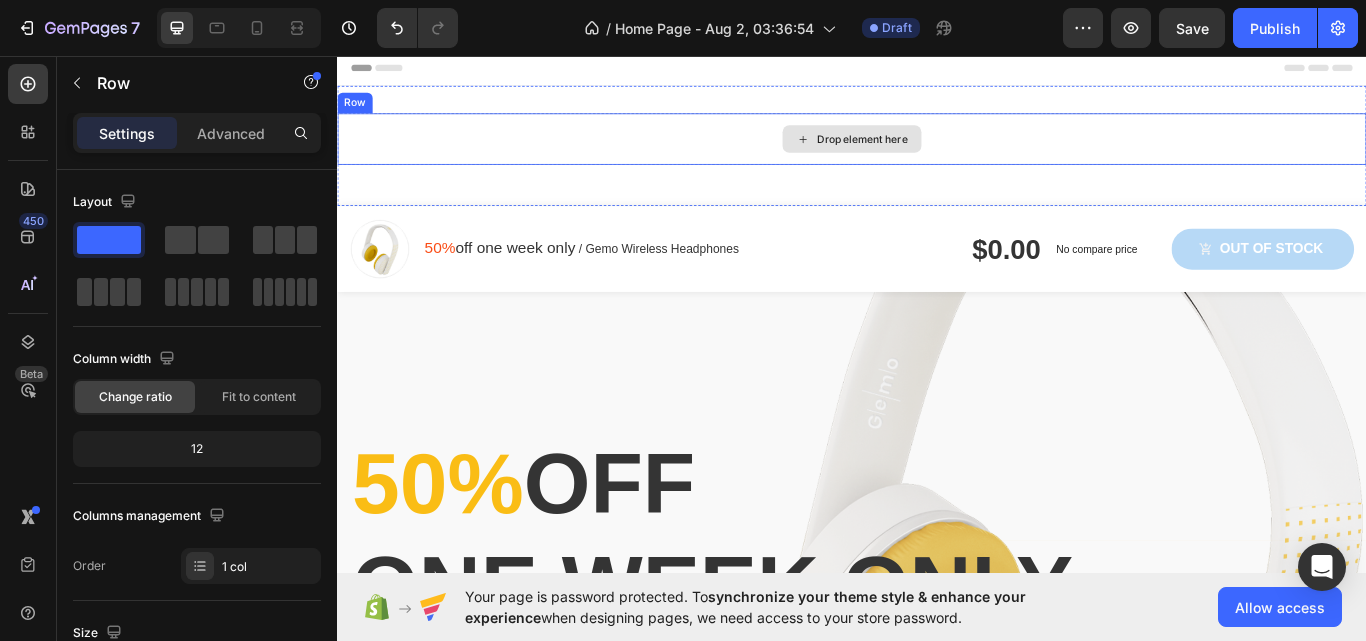 click on "Drop element here" at bounding box center [937, 154] 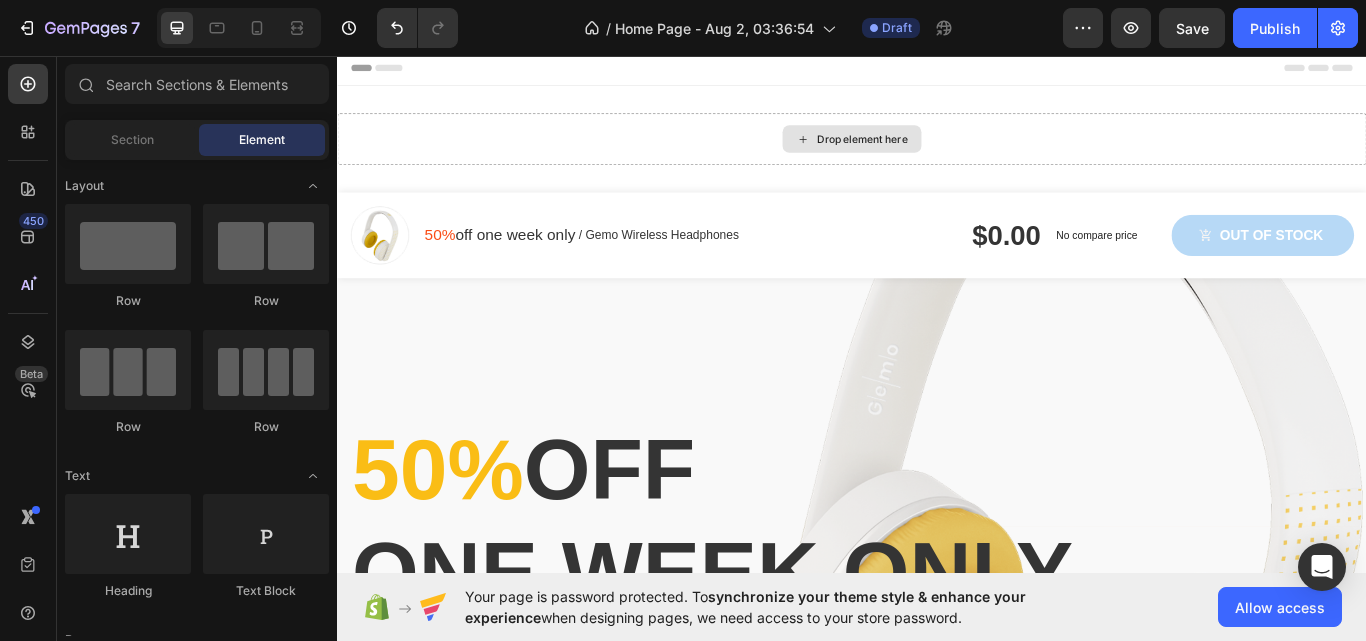 click on "Drop element here" at bounding box center (937, 154) 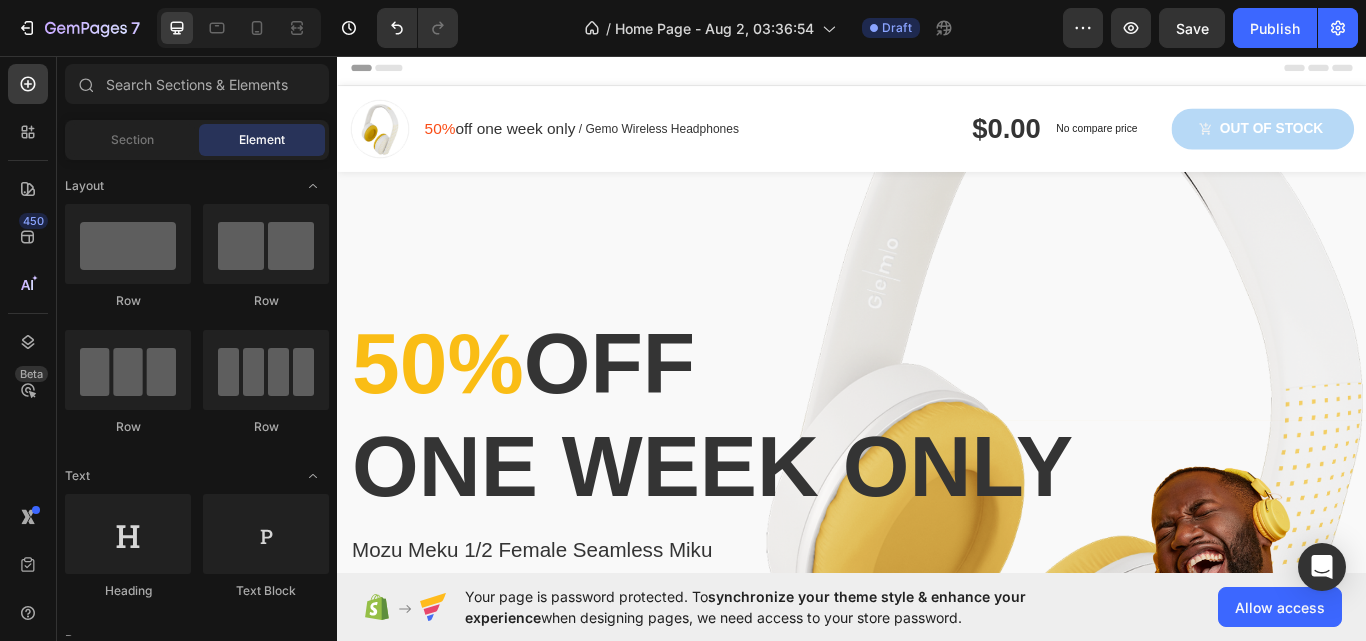 click on "Header" at bounding box center (937, 71) 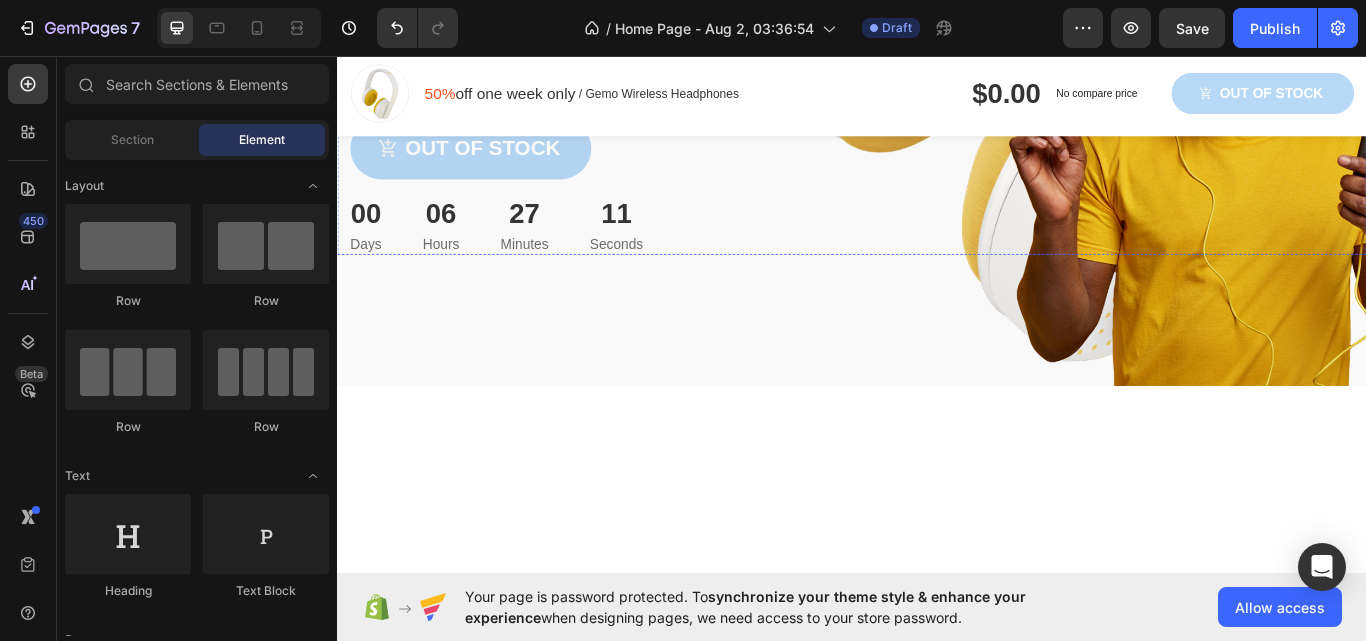 scroll, scrollTop: 200, scrollLeft: 0, axis: vertical 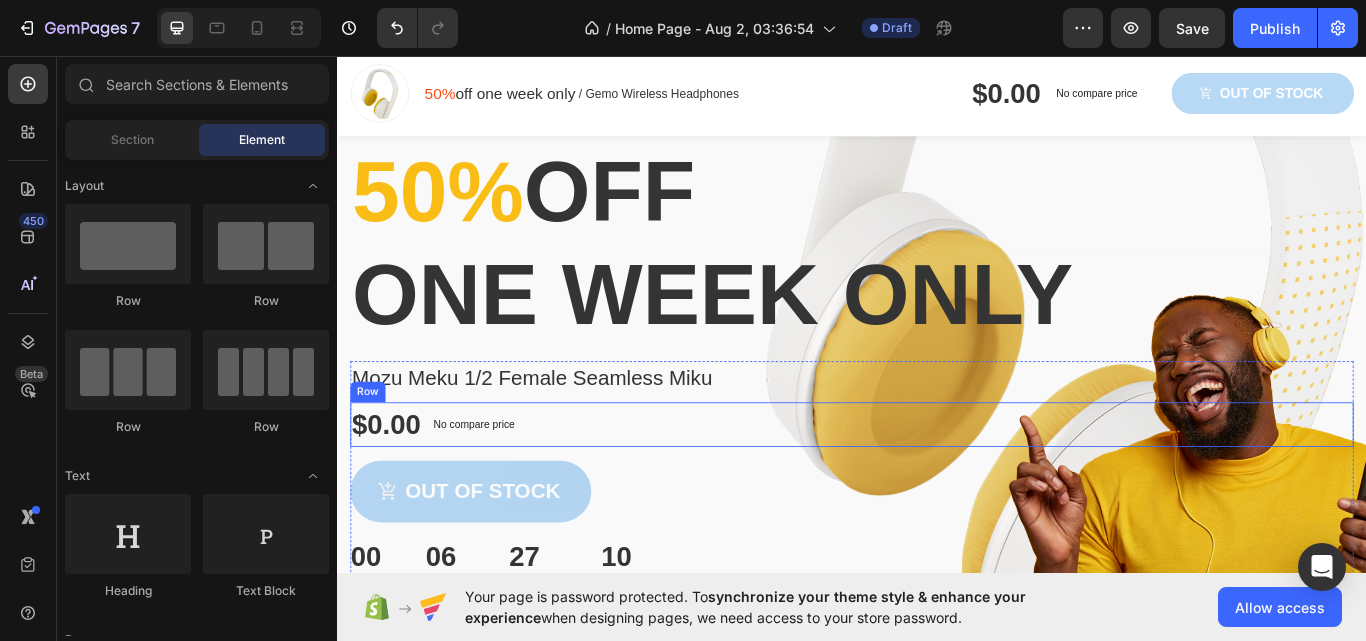 click on "$0.00 Product Price Product Price No compare price Product Price Row" at bounding box center [937, 487] 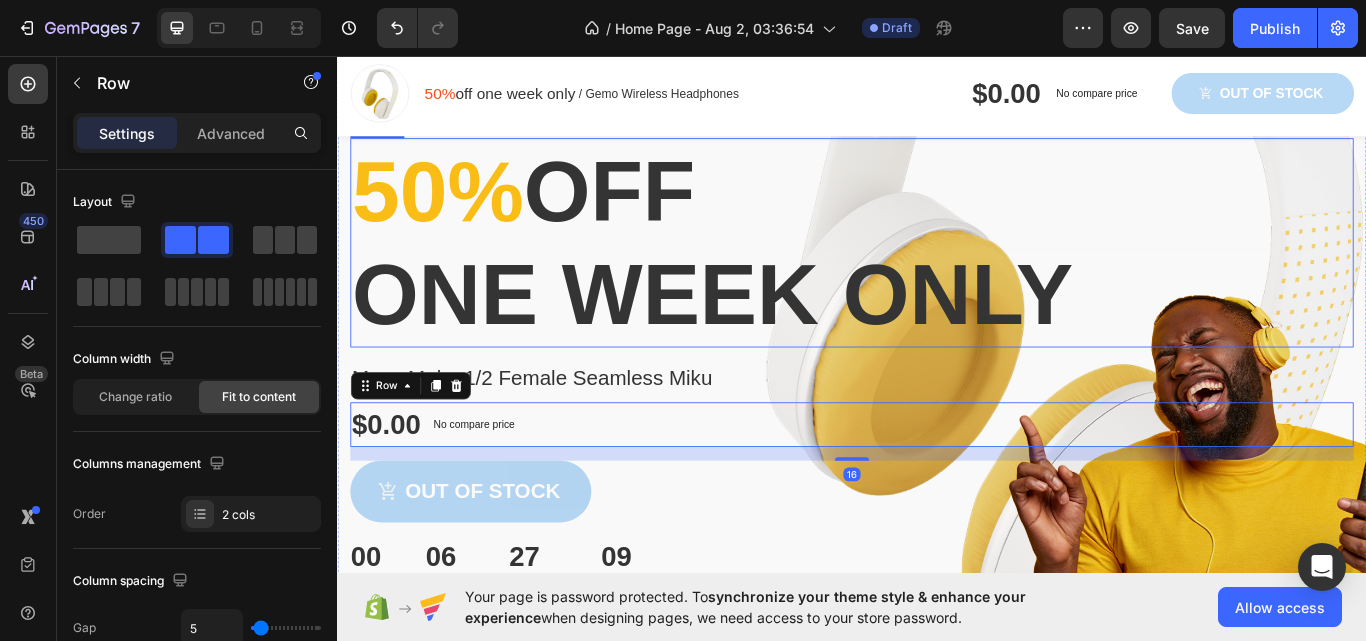 click on "50%  off one week only" at bounding box center [937, 275] 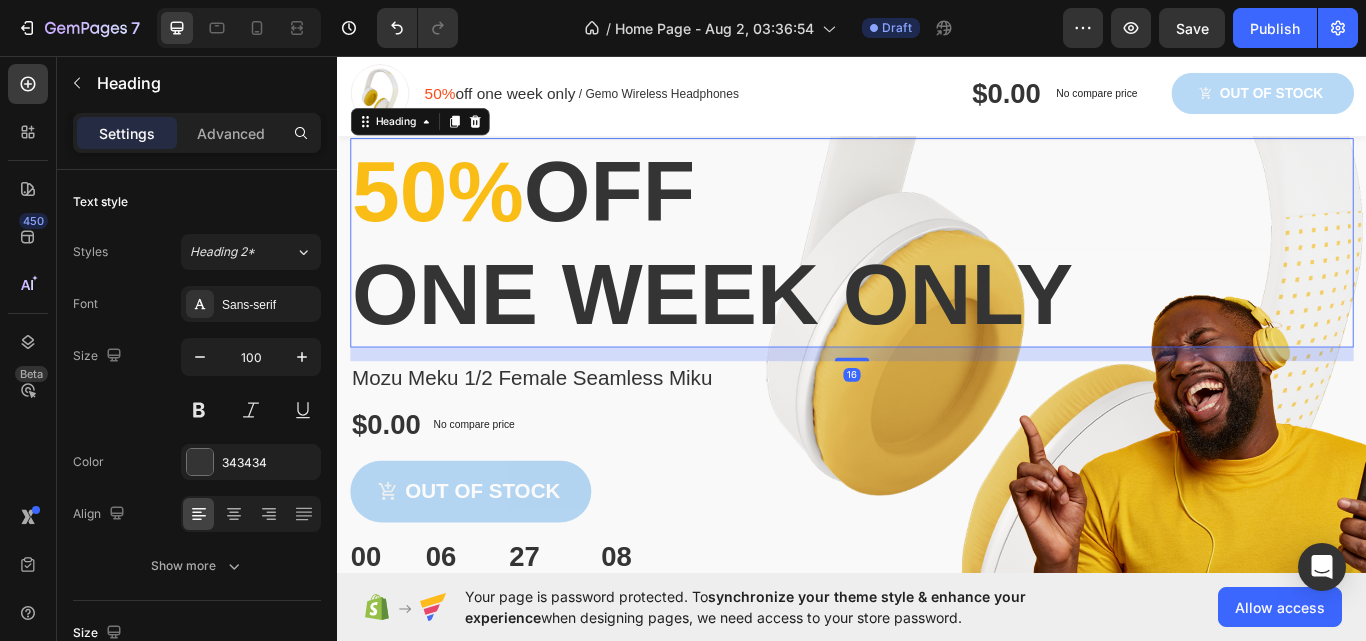 click on "50%  off one week only" at bounding box center [937, 275] 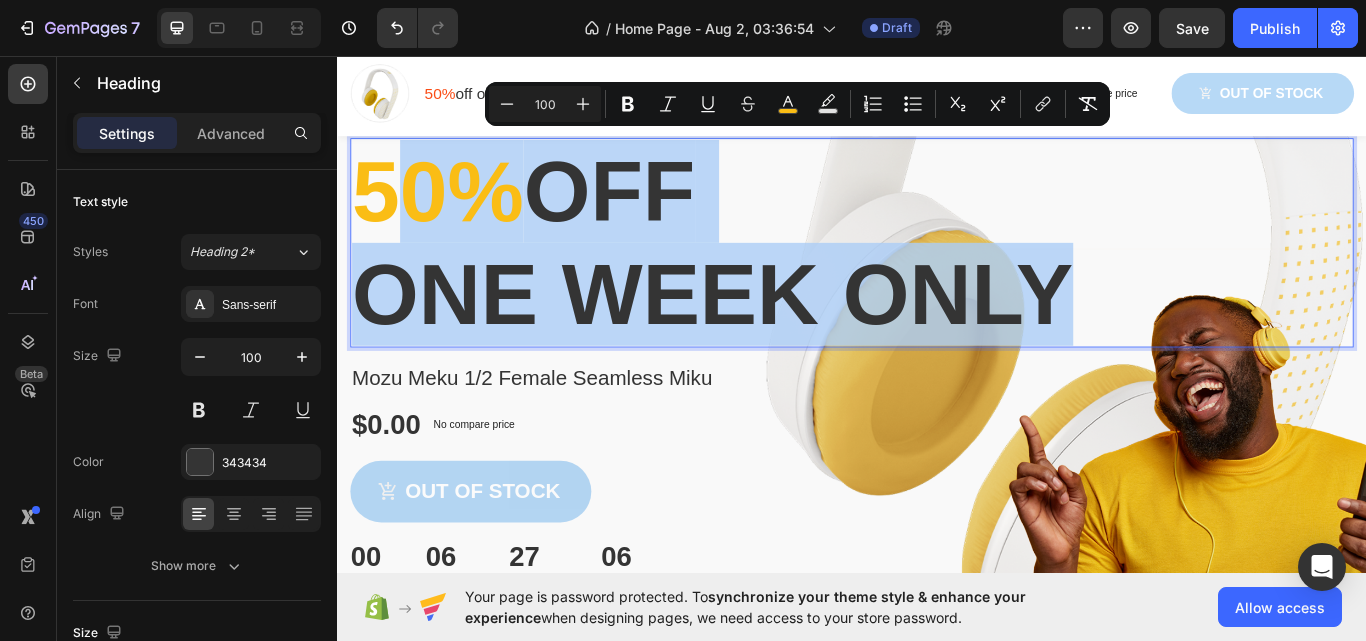 drag, startPoint x: 1285, startPoint y: 329, endPoint x: 397, endPoint y: 221, distance: 894.54346 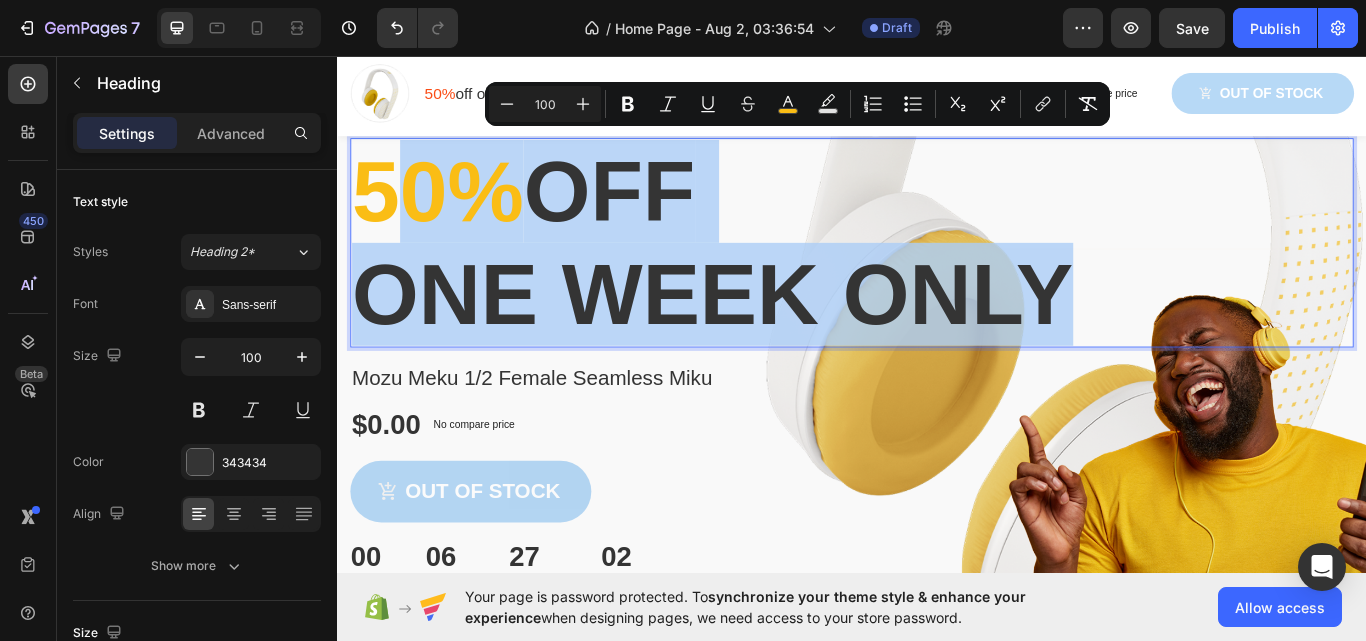 scroll, scrollTop: 100, scrollLeft: 0, axis: vertical 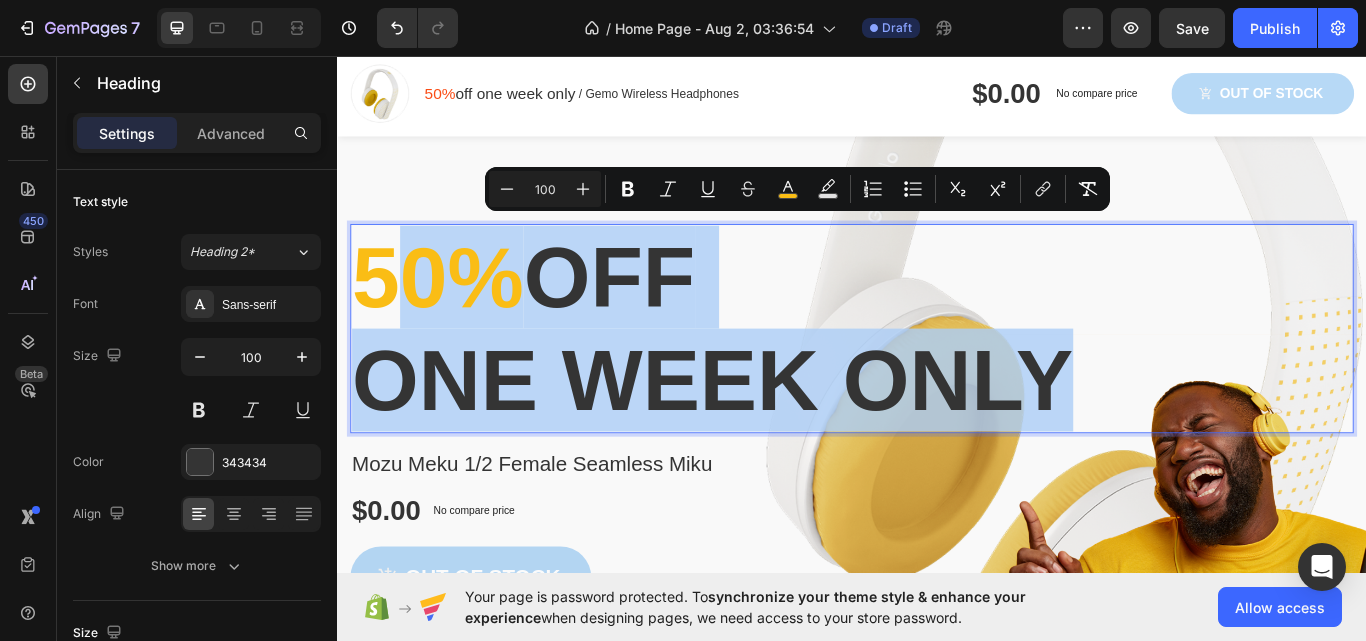 click on "50%  off one week only" at bounding box center (937, 375) 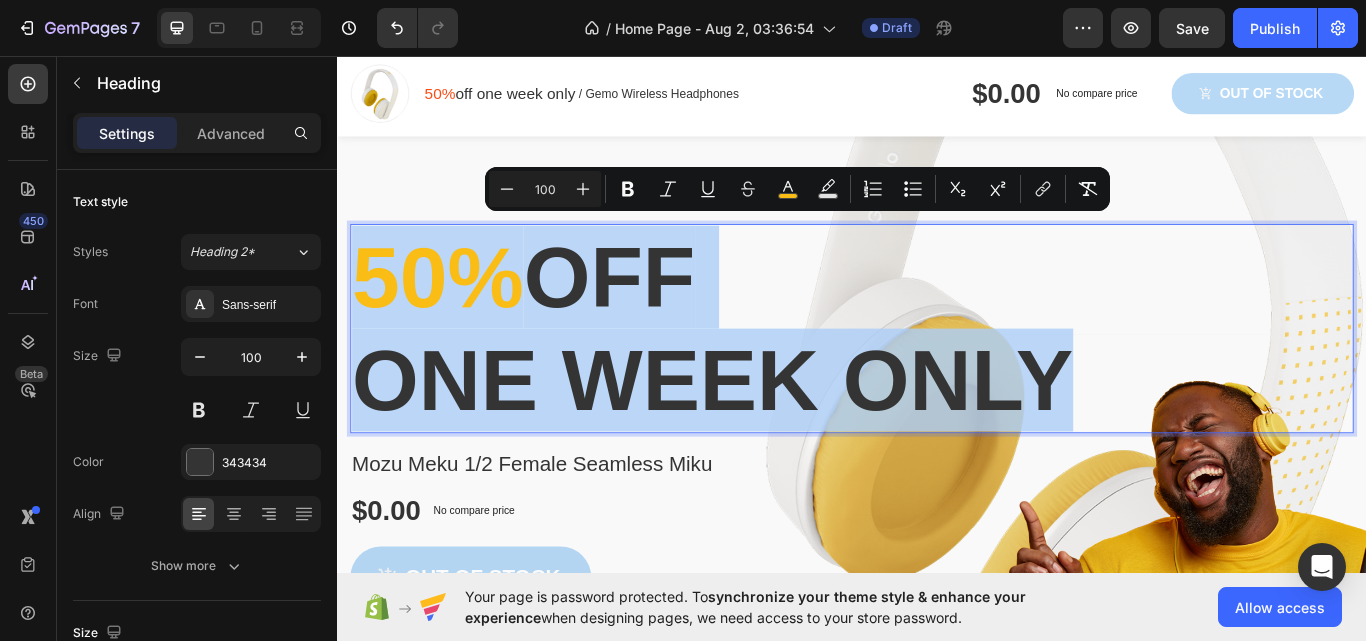 drag, startPoint x: 1332, startPoint y: 435, endPoint x: 361, endPoint y: 299, distance: 980.47797 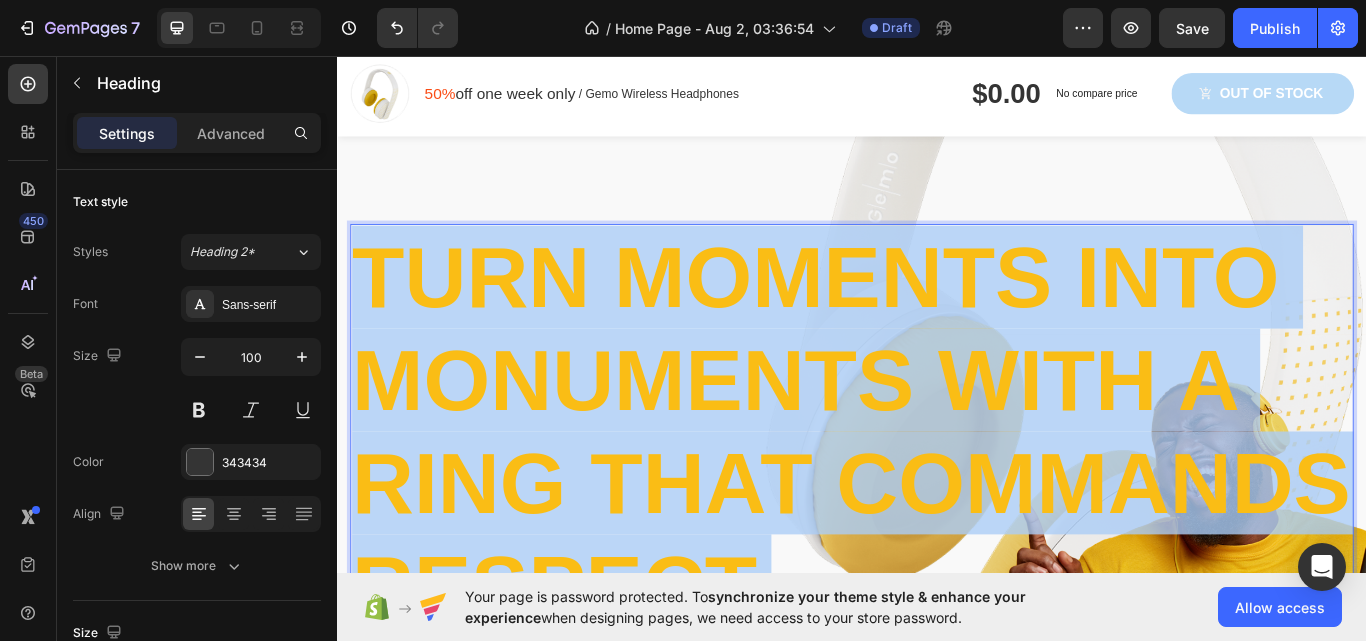 scroll, scrollTop: 8, scrollLeft: 0, axis: vertical 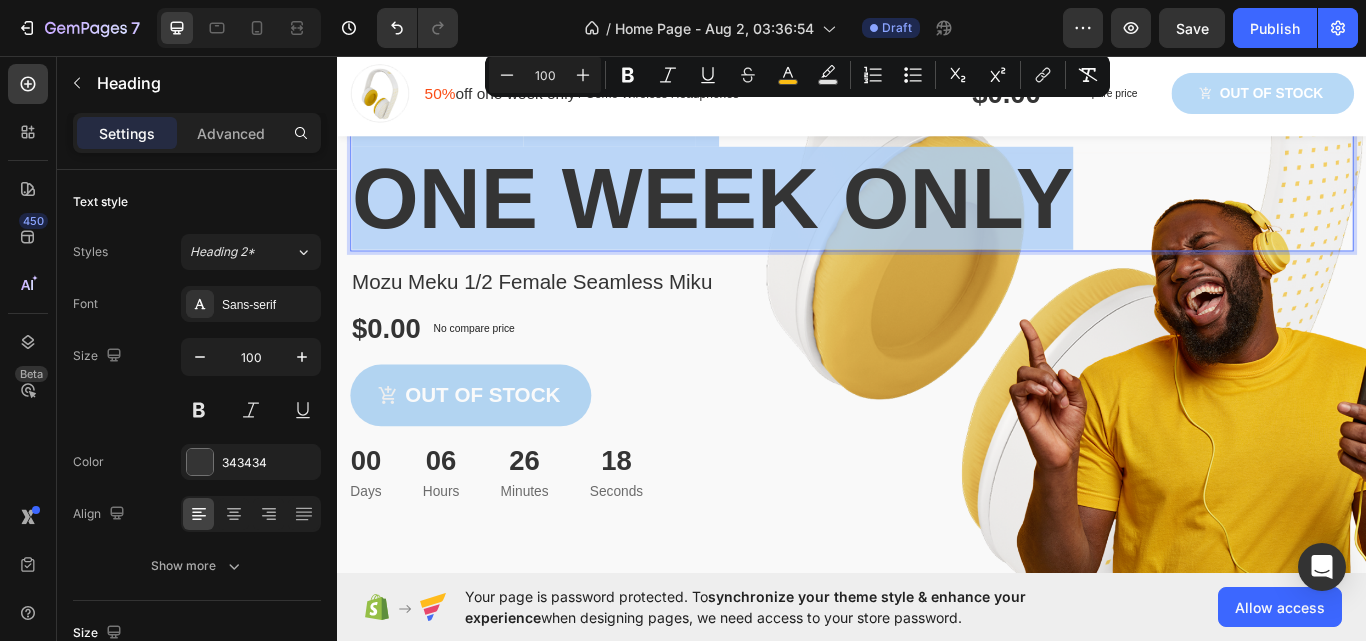 click on "50%  off one week only" at bounding box center [937, 163] 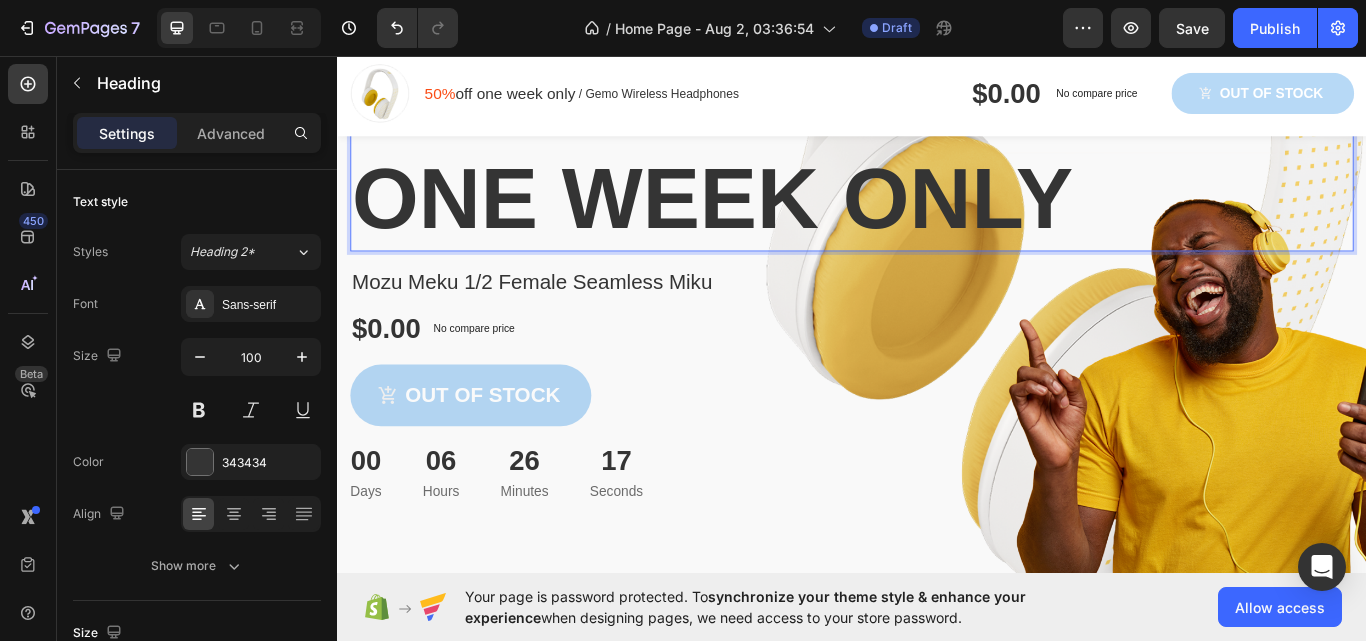 click on "50%  off one week only" at bounding box center (937, 163) 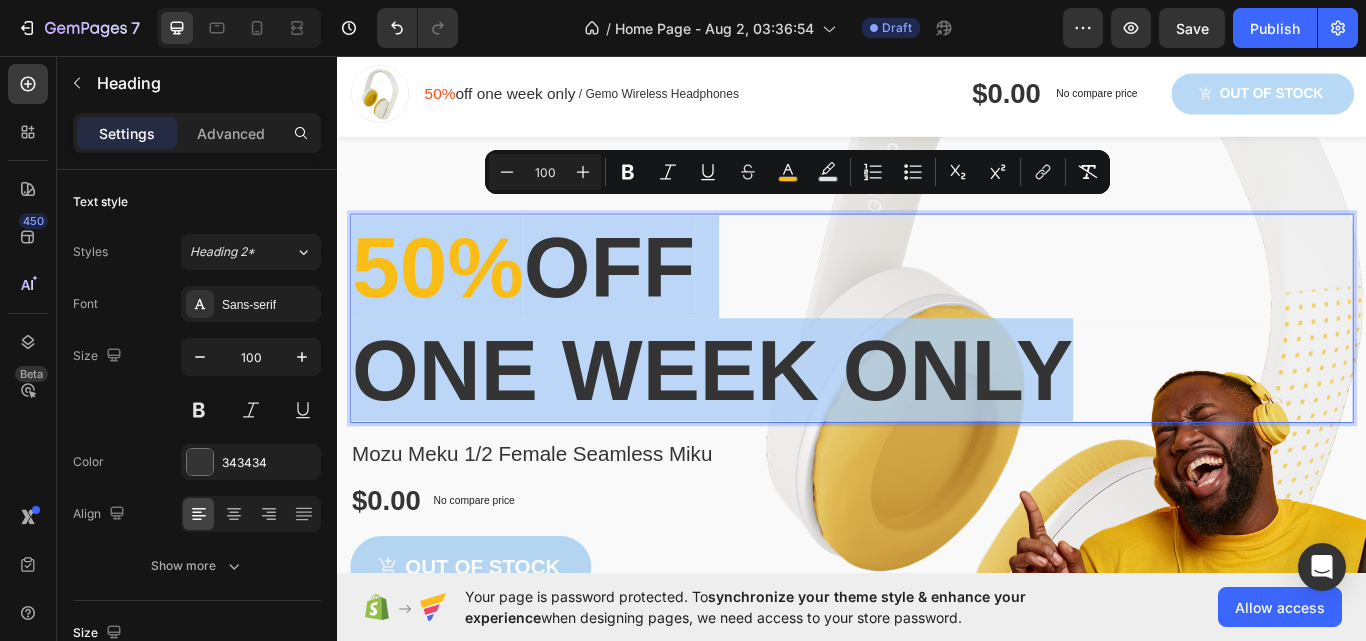 drag, startPoint x: 1276, startPoint y: 433, endPoint x: 366, endPoint y: 286, distance: 921.79663 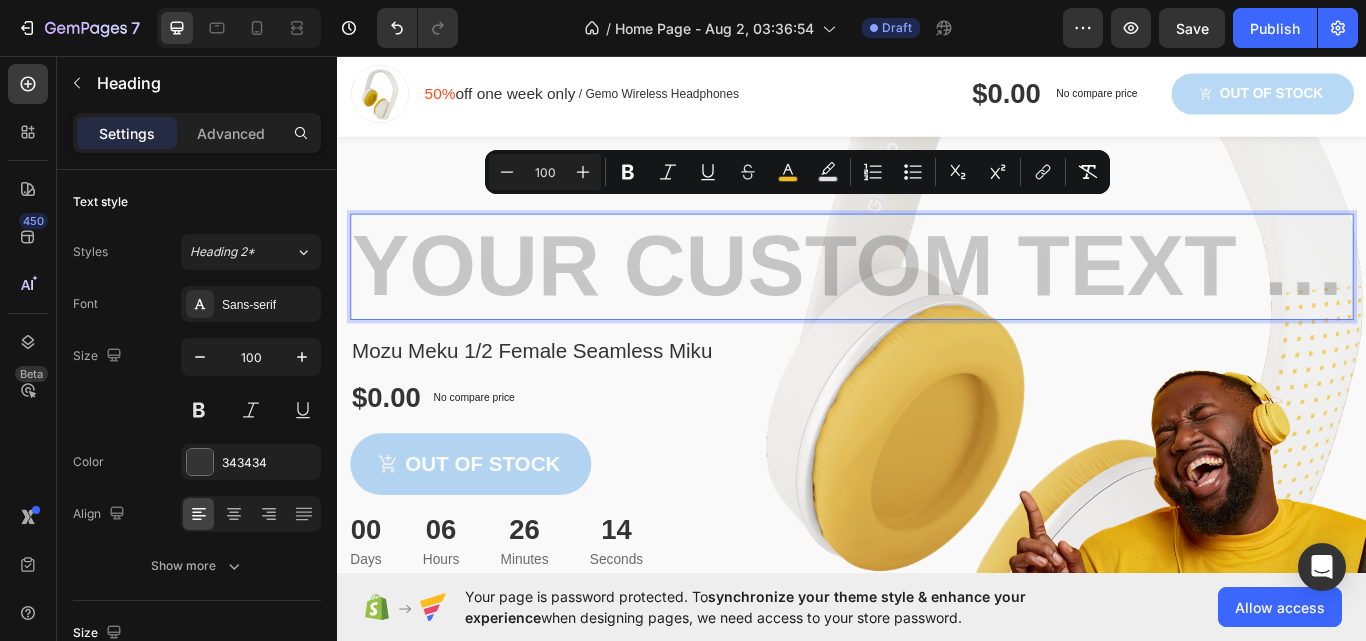 scroll, scrollTop: 0, scrollLeft: 0, axis: both 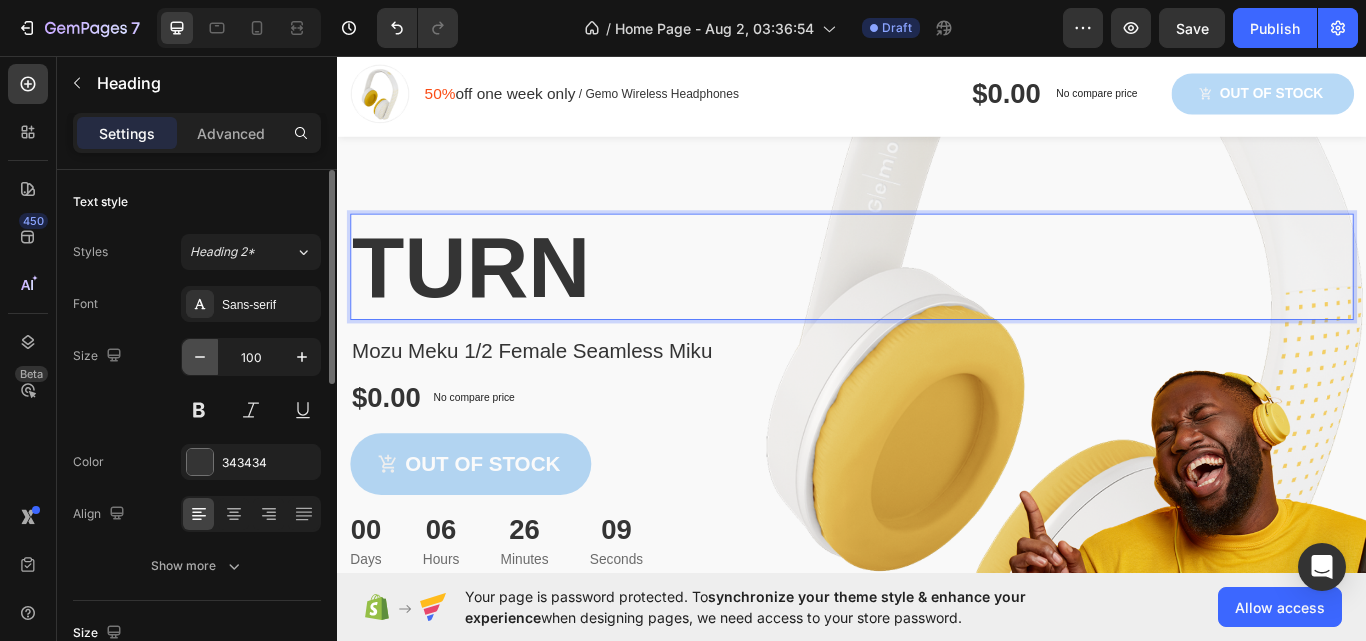 click 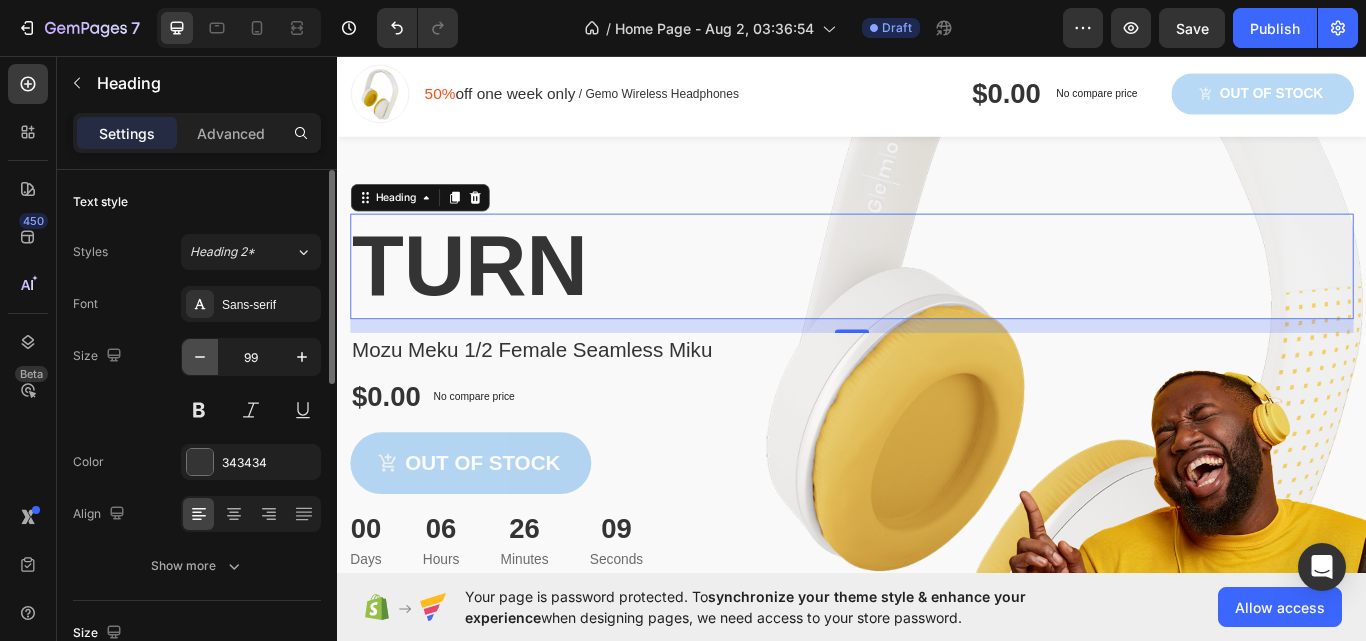 click 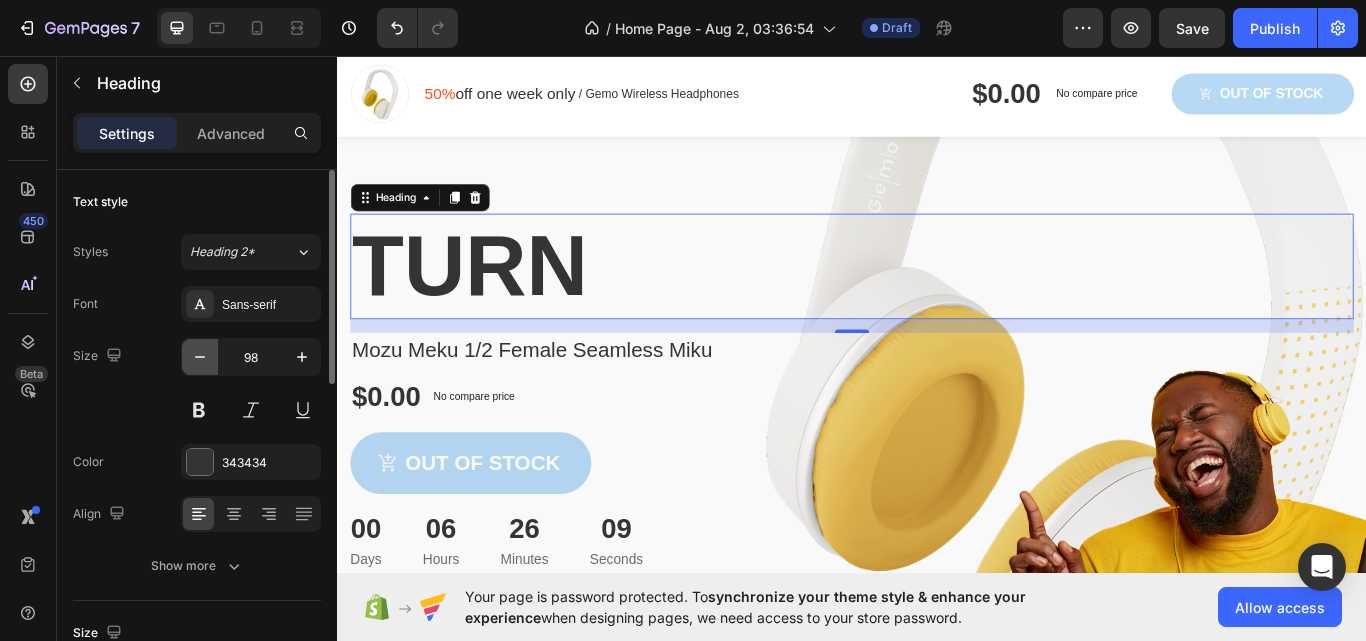 click 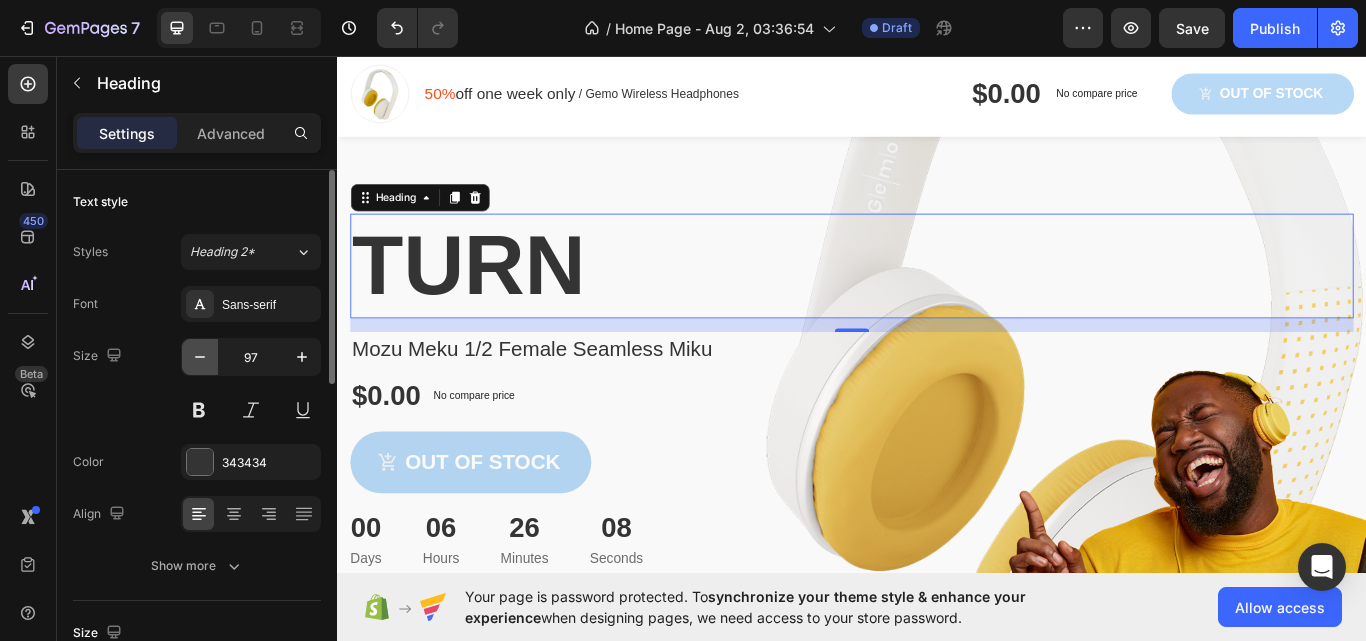click 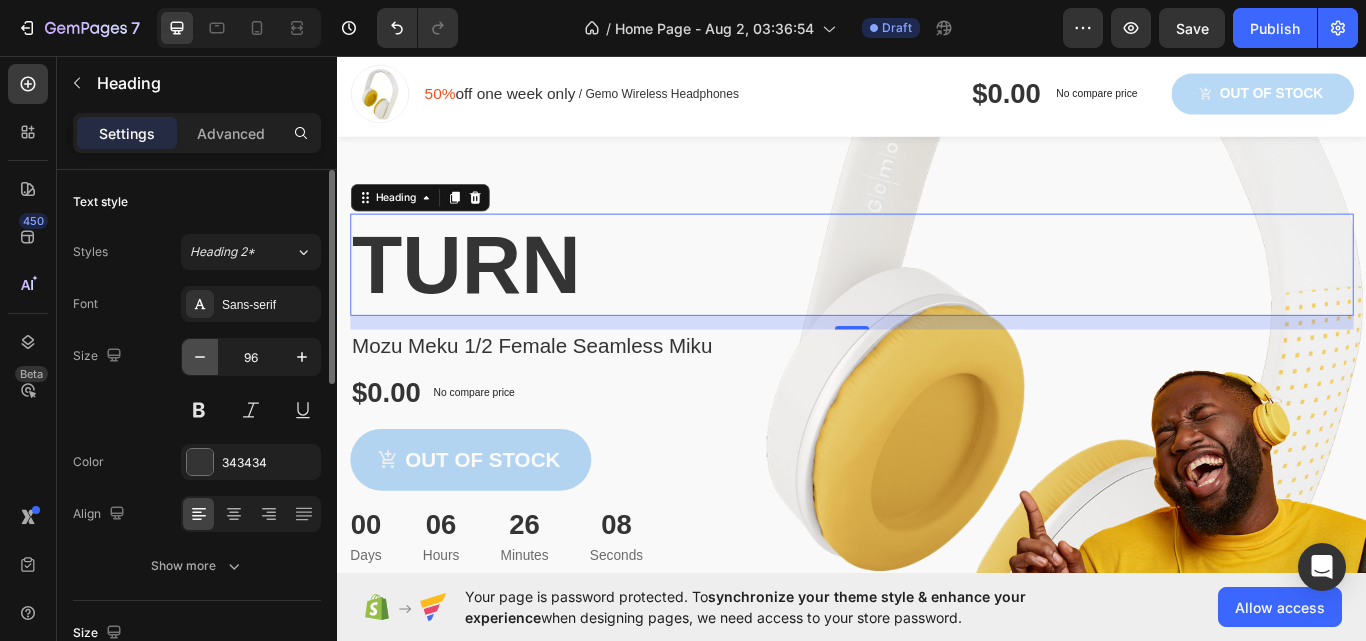 click 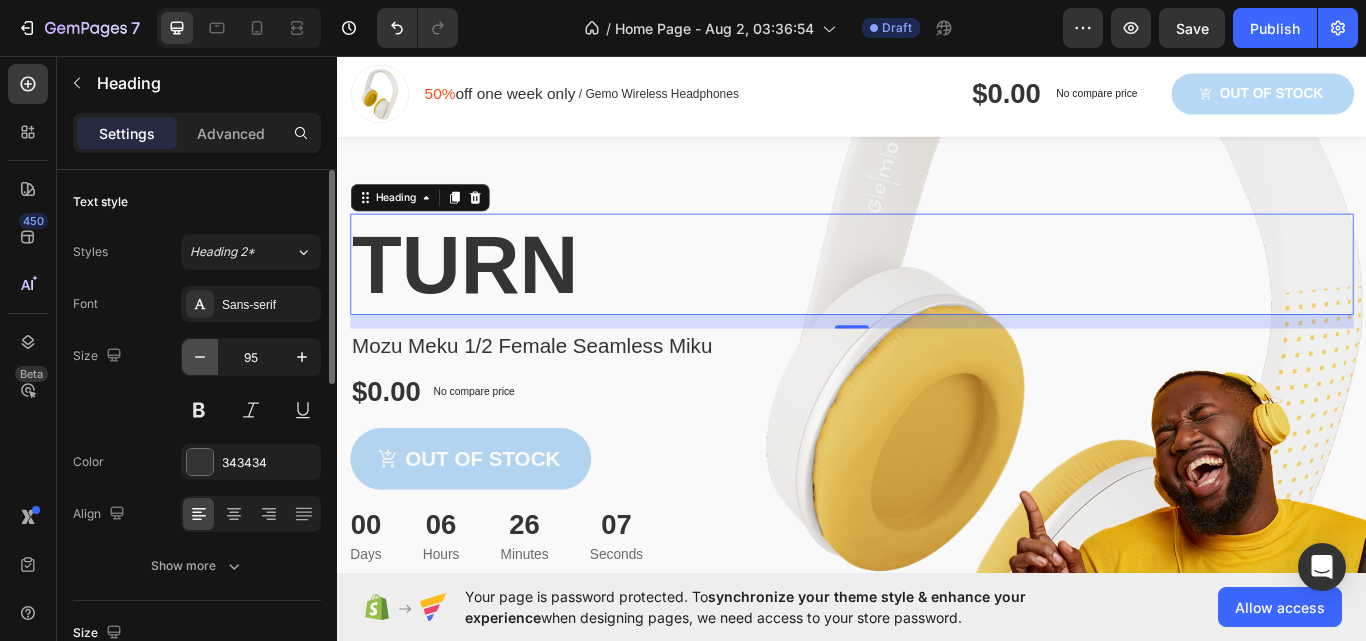 click 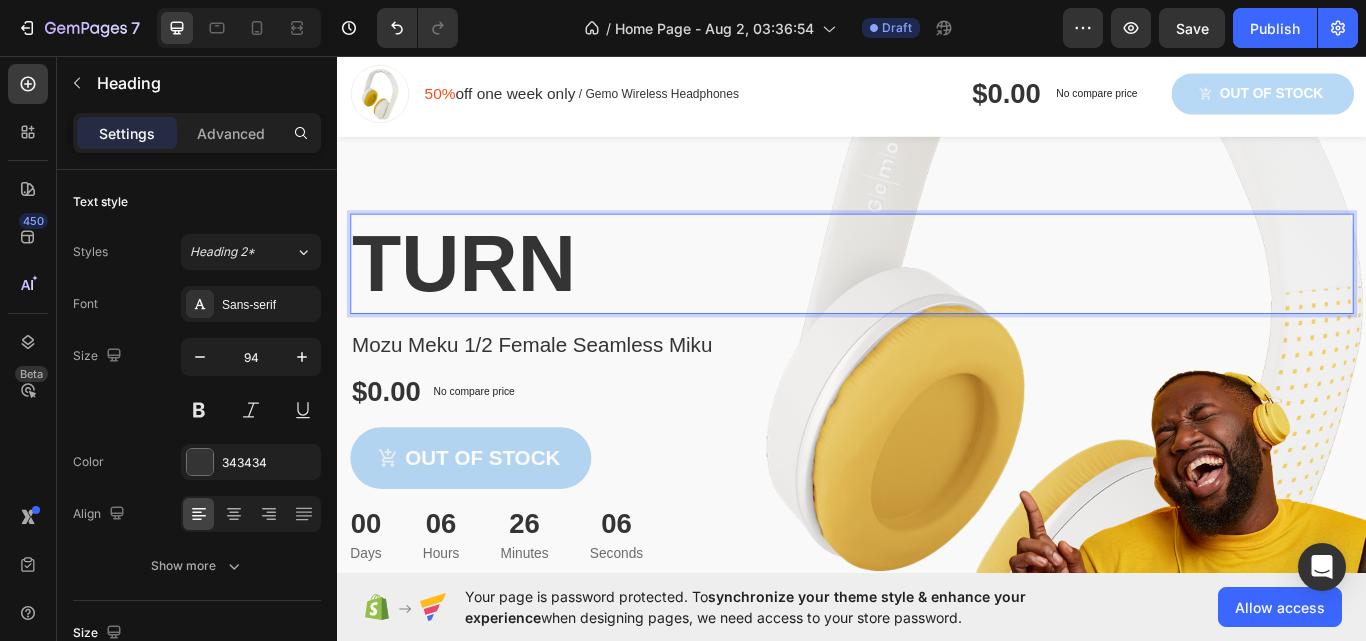 click on "Turn" at bounding box center (937, 299) 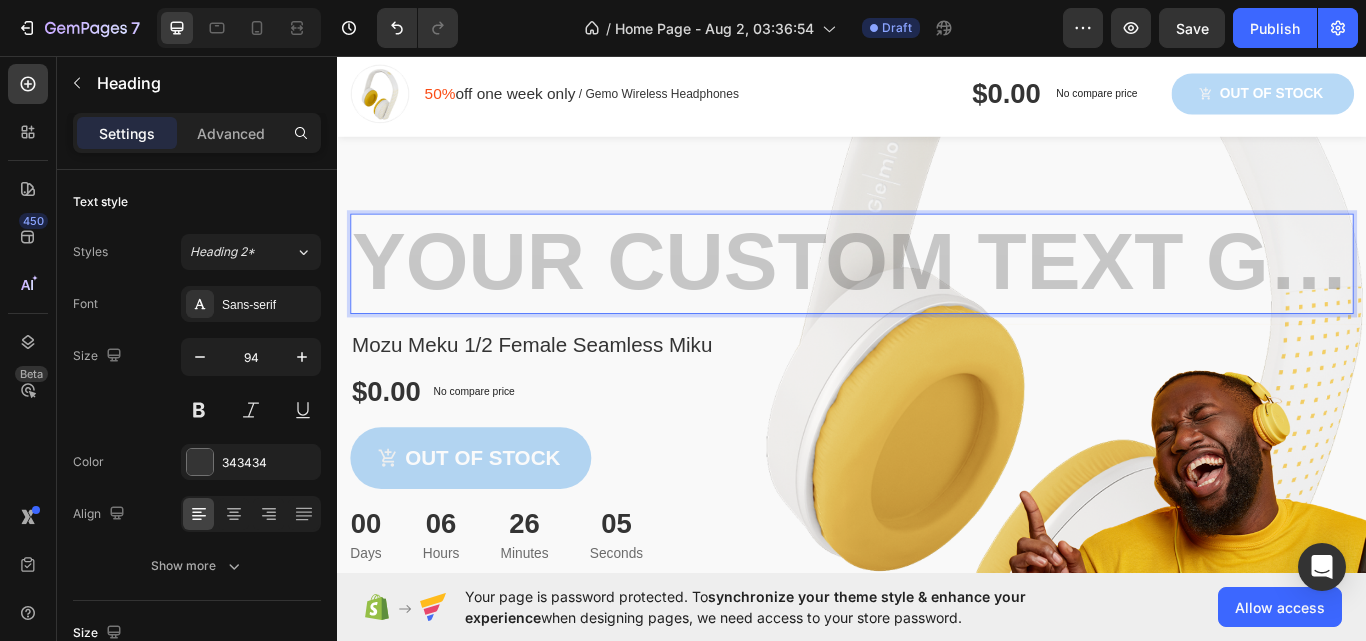 scroll, scrollTop: 276, scrollLeft: 0, axis: vertical 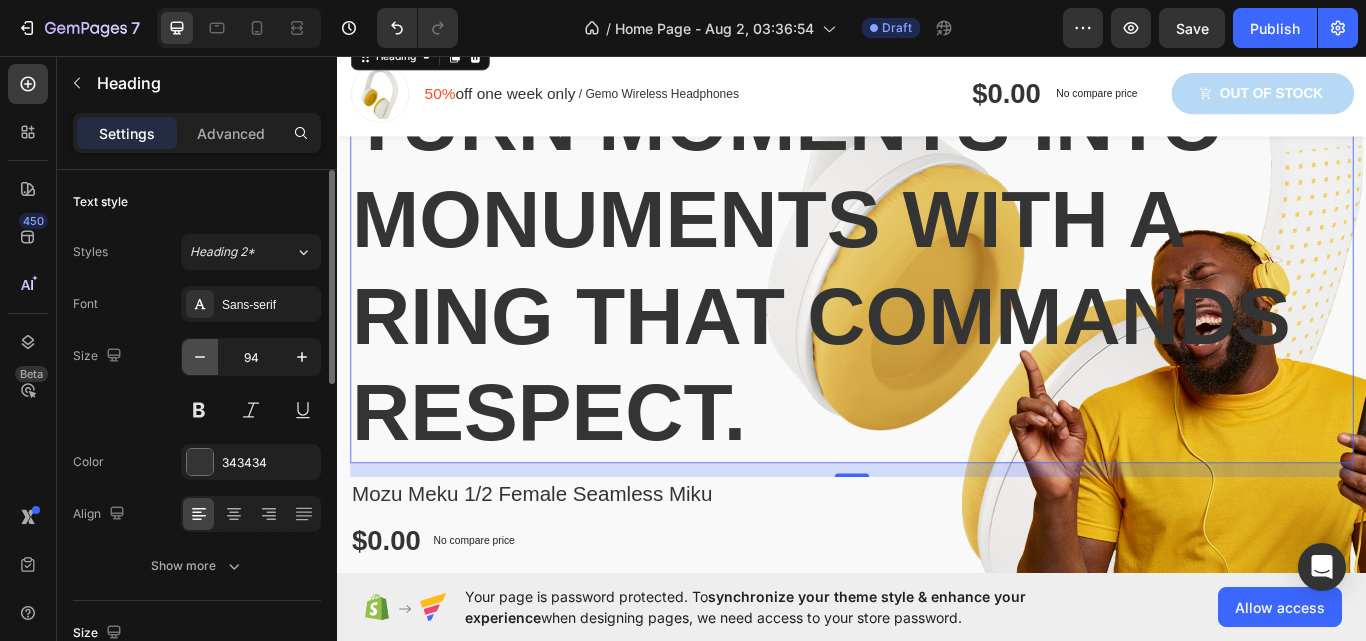 click 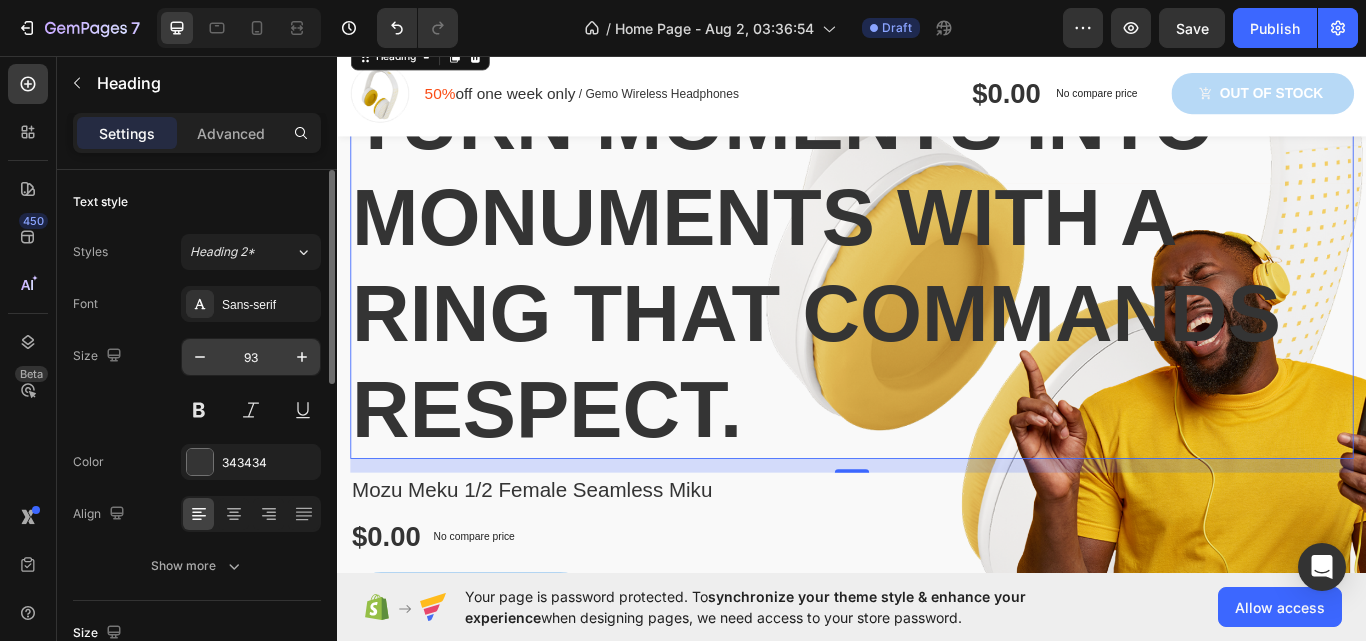 click on "93" at bounding box center [251, 357] 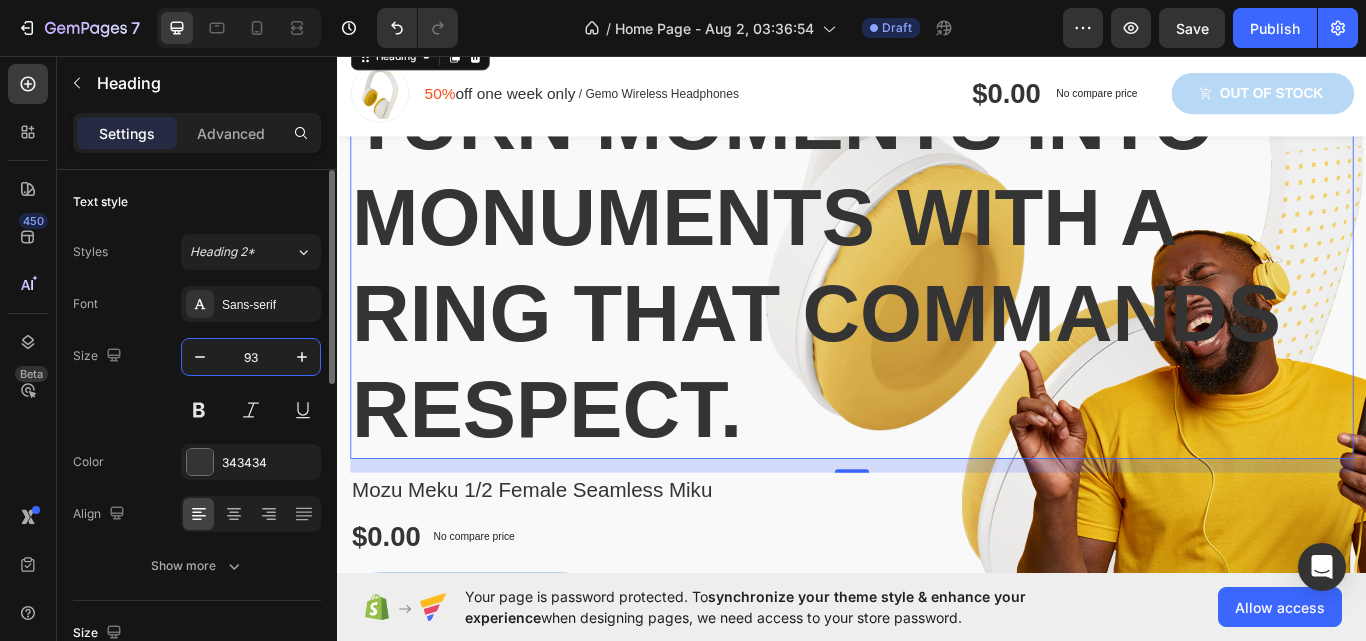 click on "93" at bounding box center (251, 357) 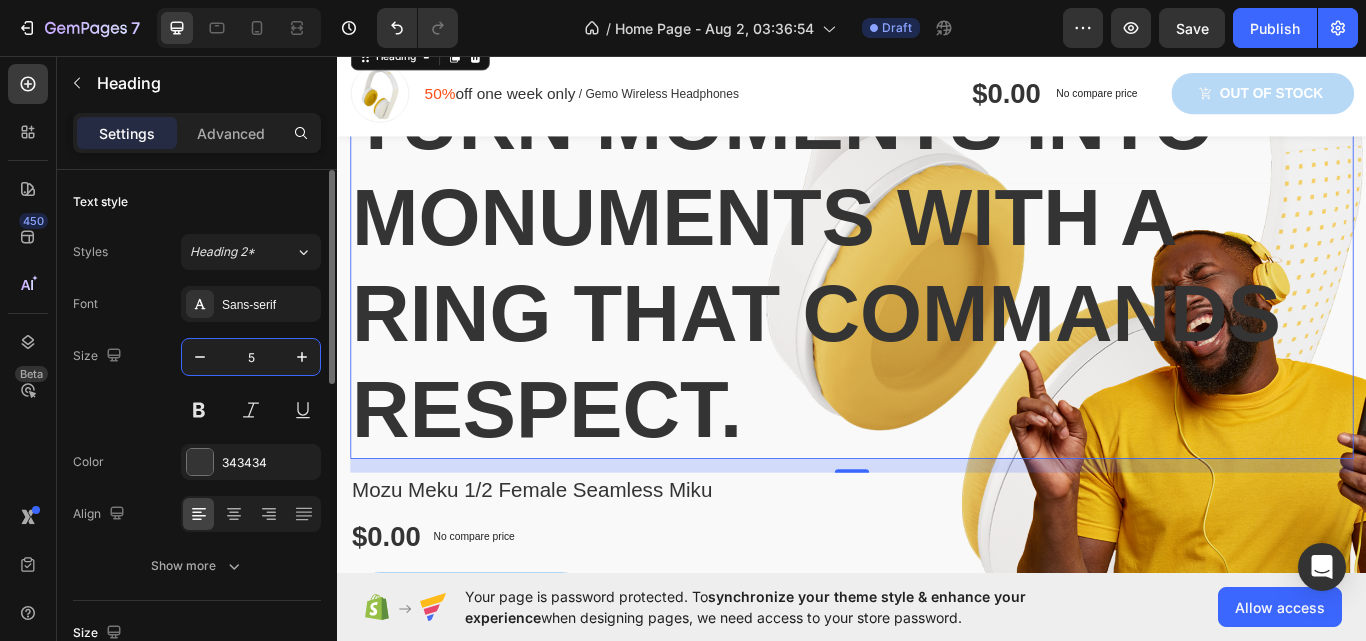 scroll, scrollTop: 0, scrollLeft: 0, axis: both 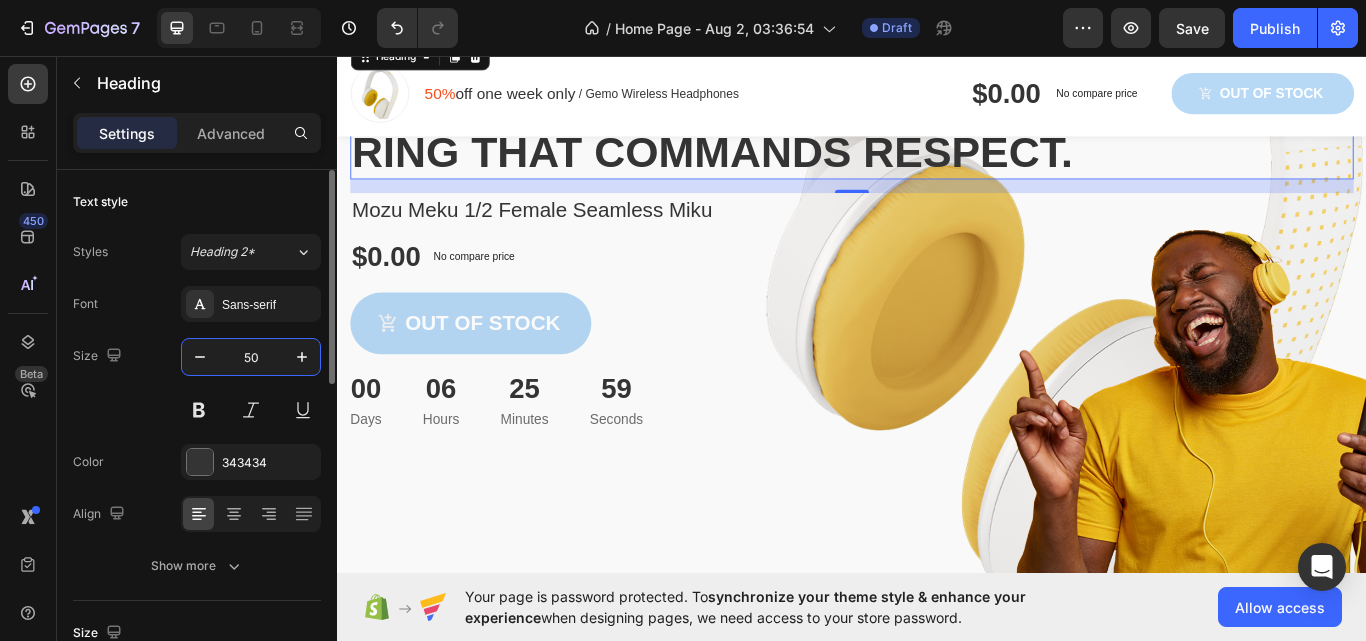 type on "50" 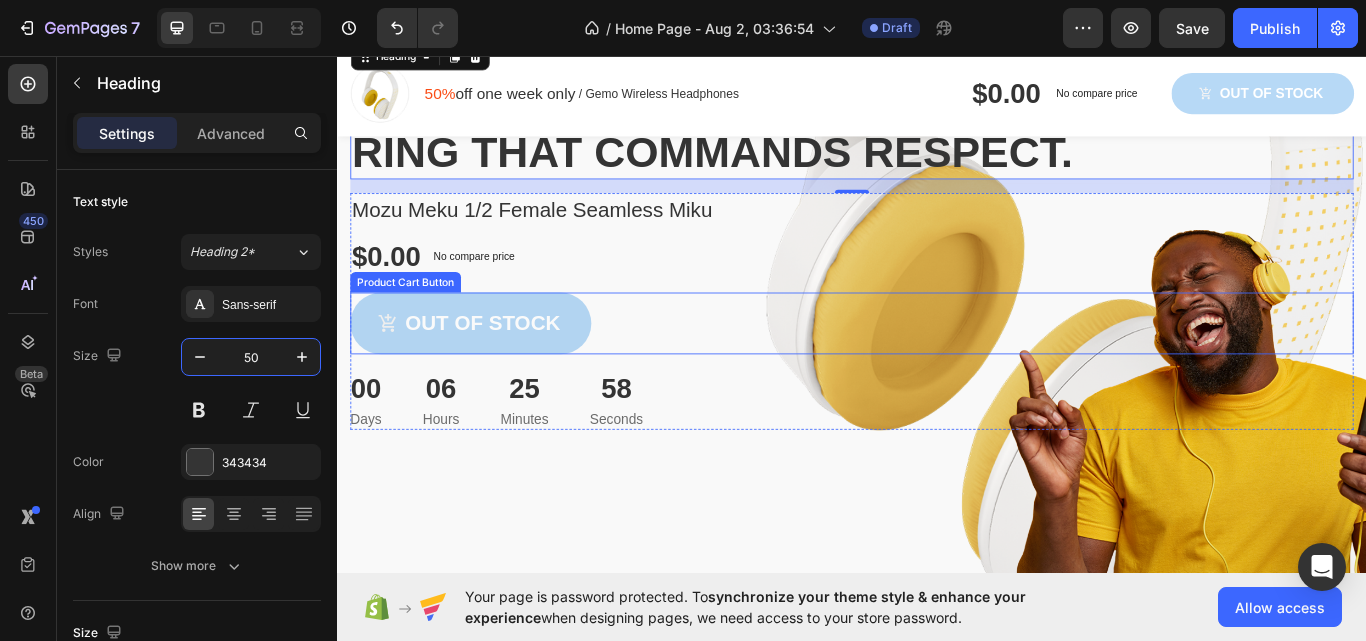 click on "Out of stock Product Cart Button" at bounding box center (937, 369) 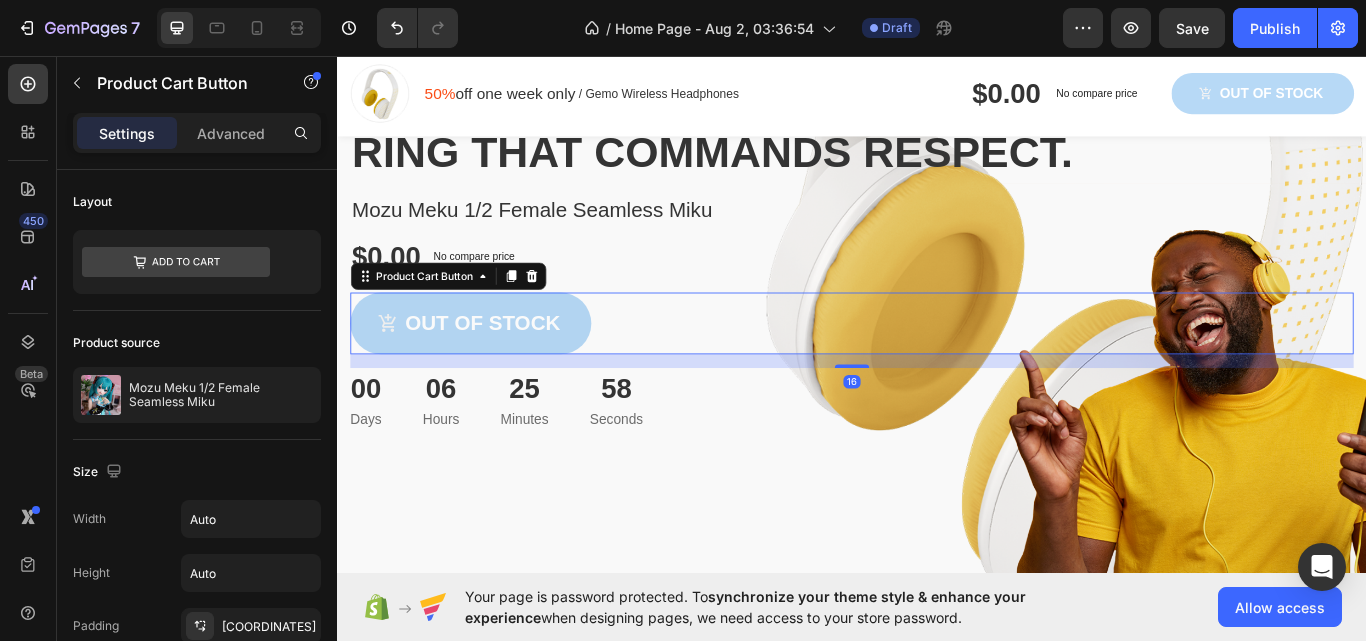 scroll, scrollTop: 0, scrollLeft: 0, axis: both 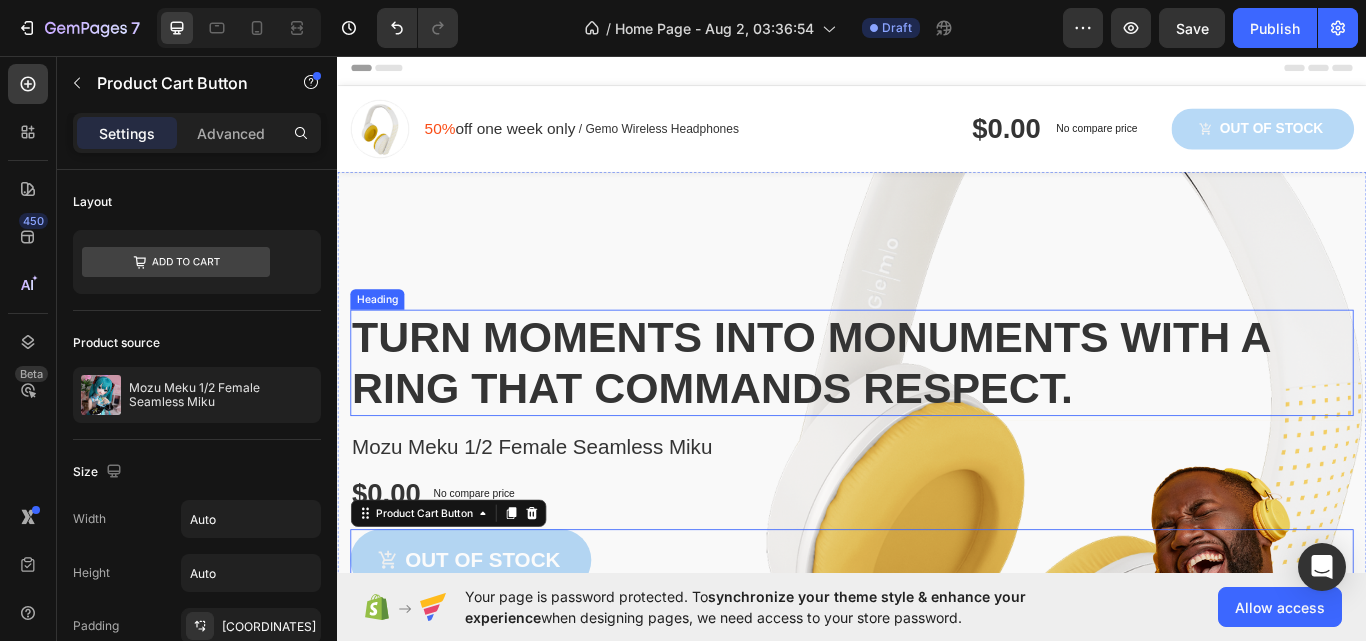 click on "Turn Moments into Monuments with a Ring That Commands Respect." at bounding box center (937, 415) 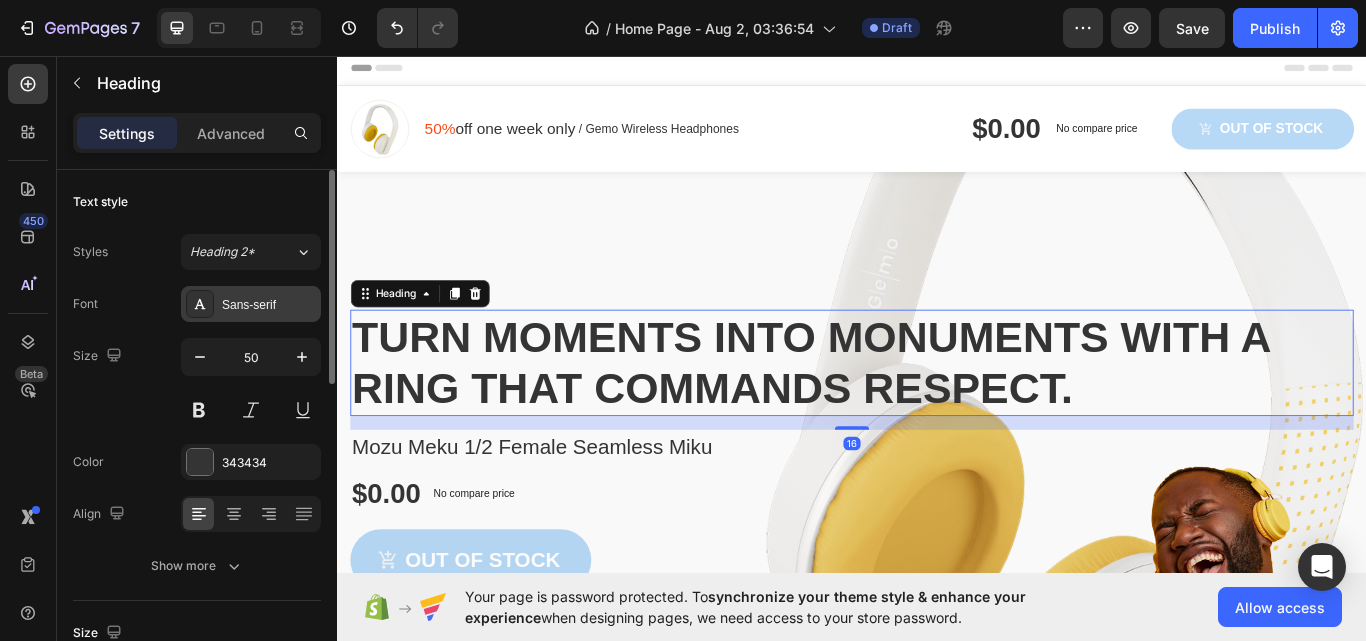 click 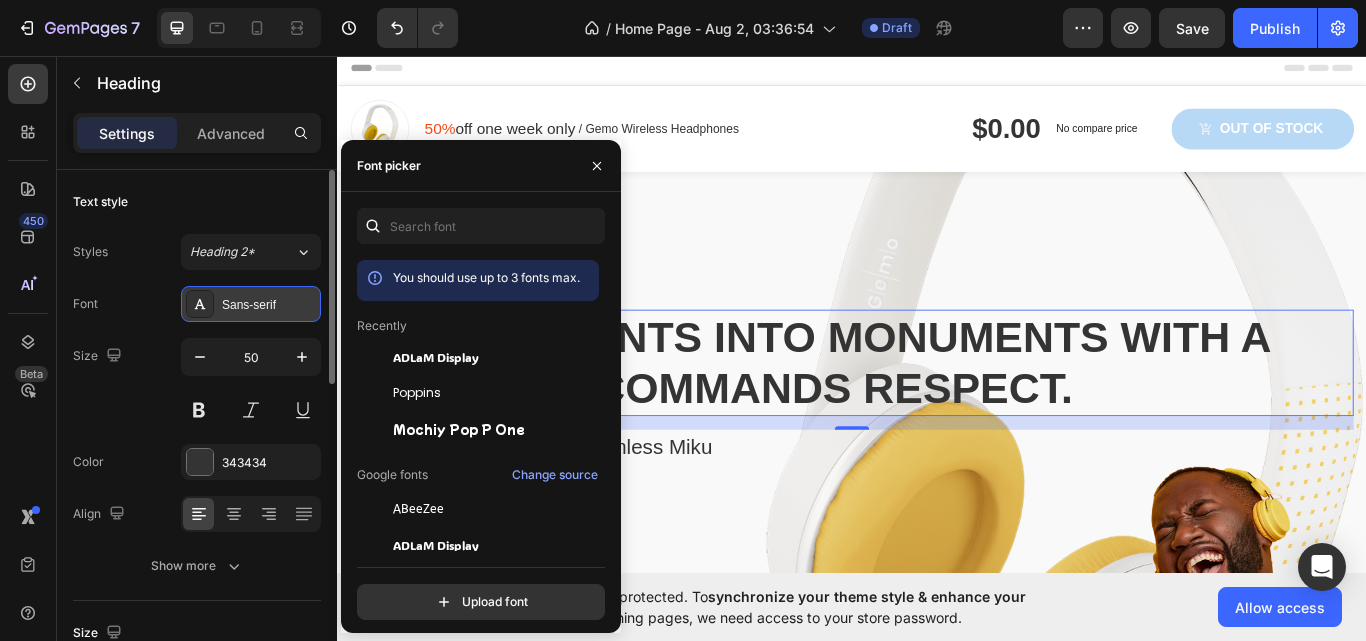 click 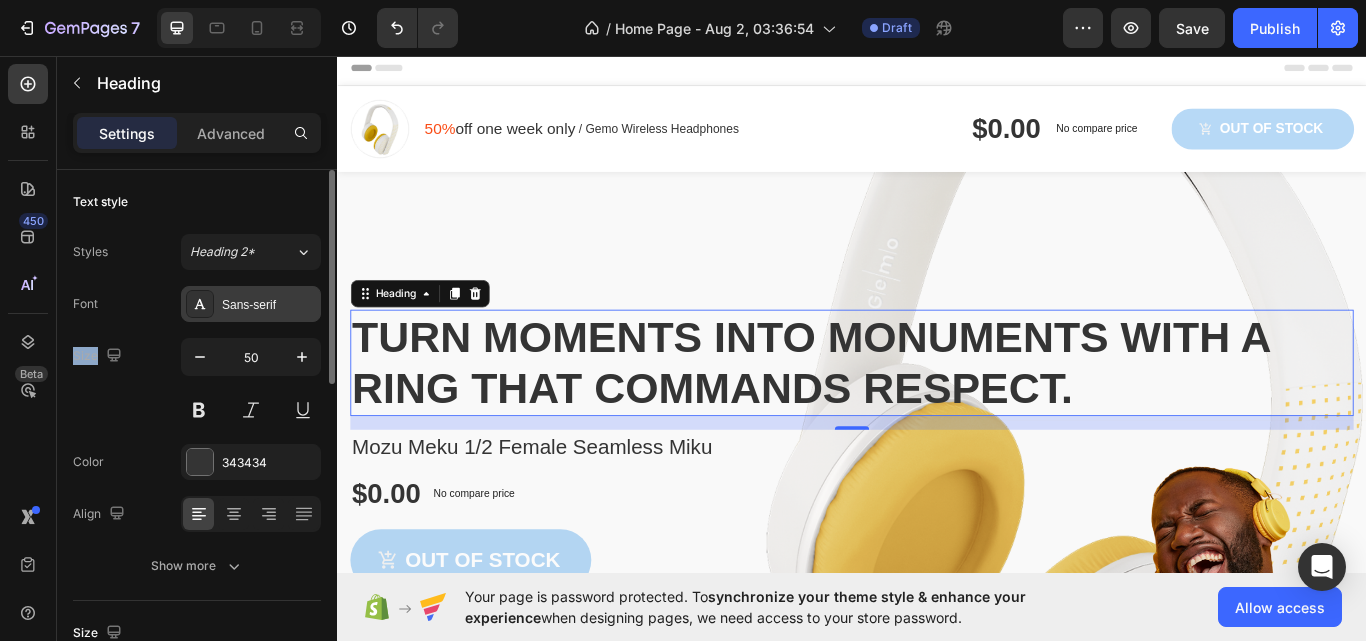 click 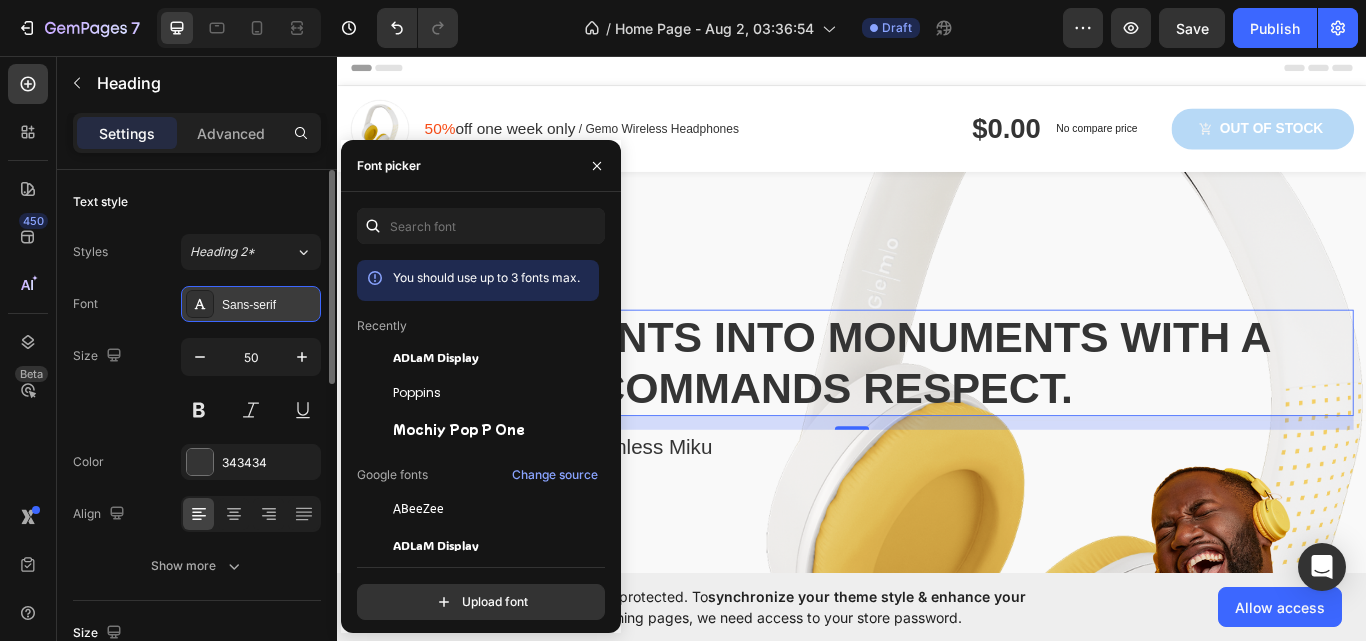 click 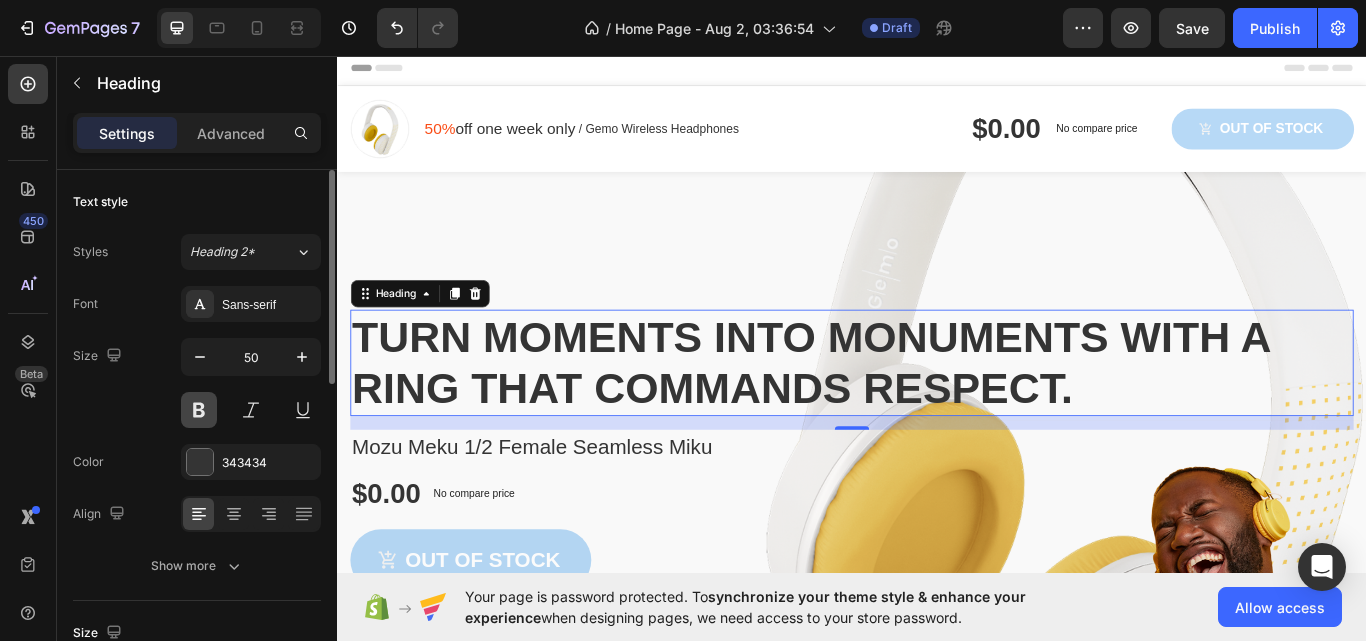 click at bounding box center [199, 410] 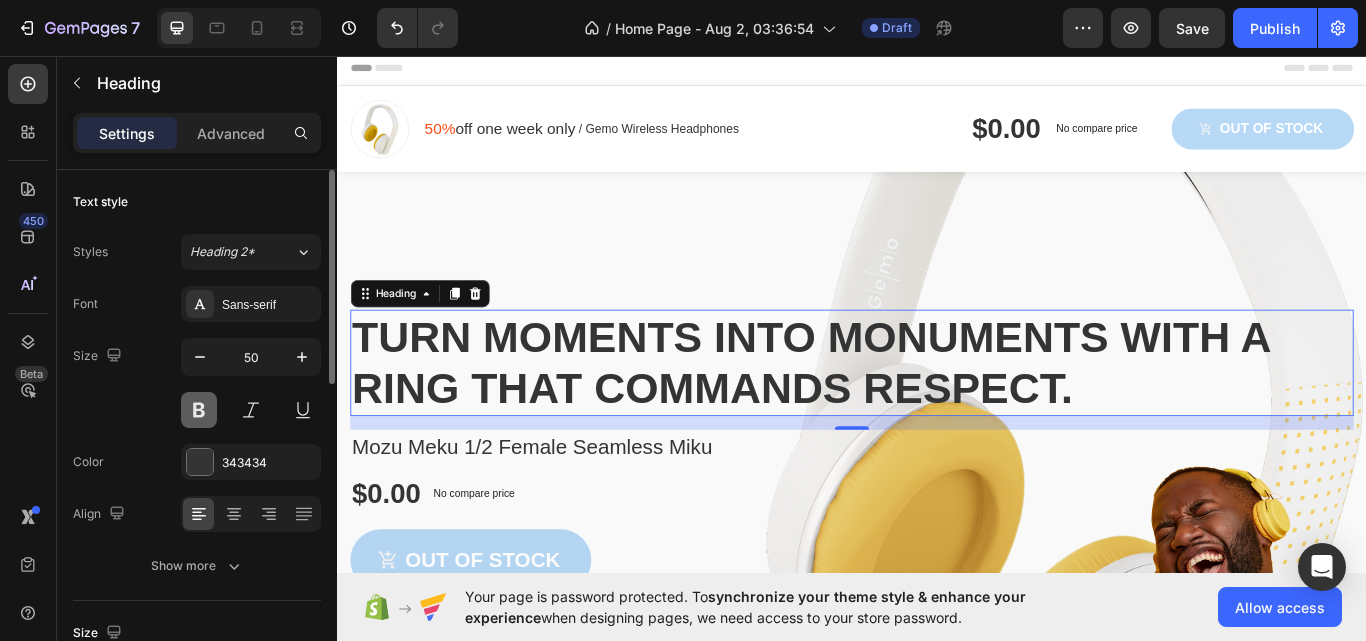click at bounding box center (199, 410) 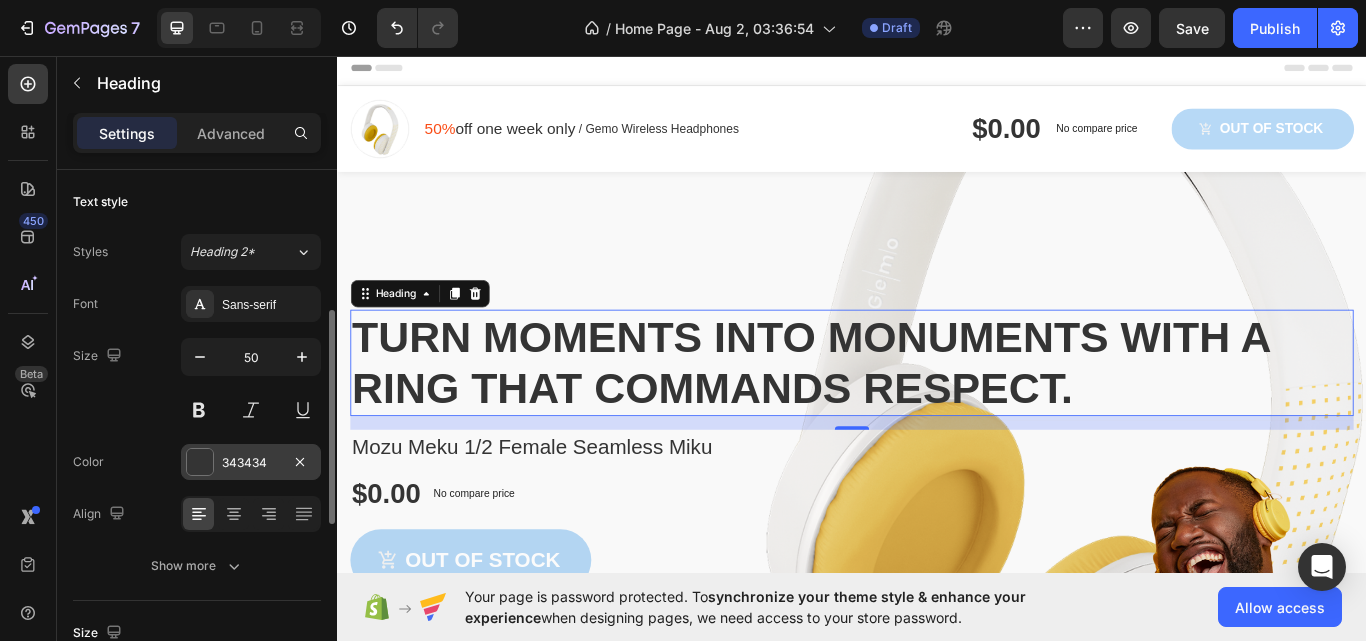 scroll, scrollTop: 100, scrollLeft: 0, axis: vertical 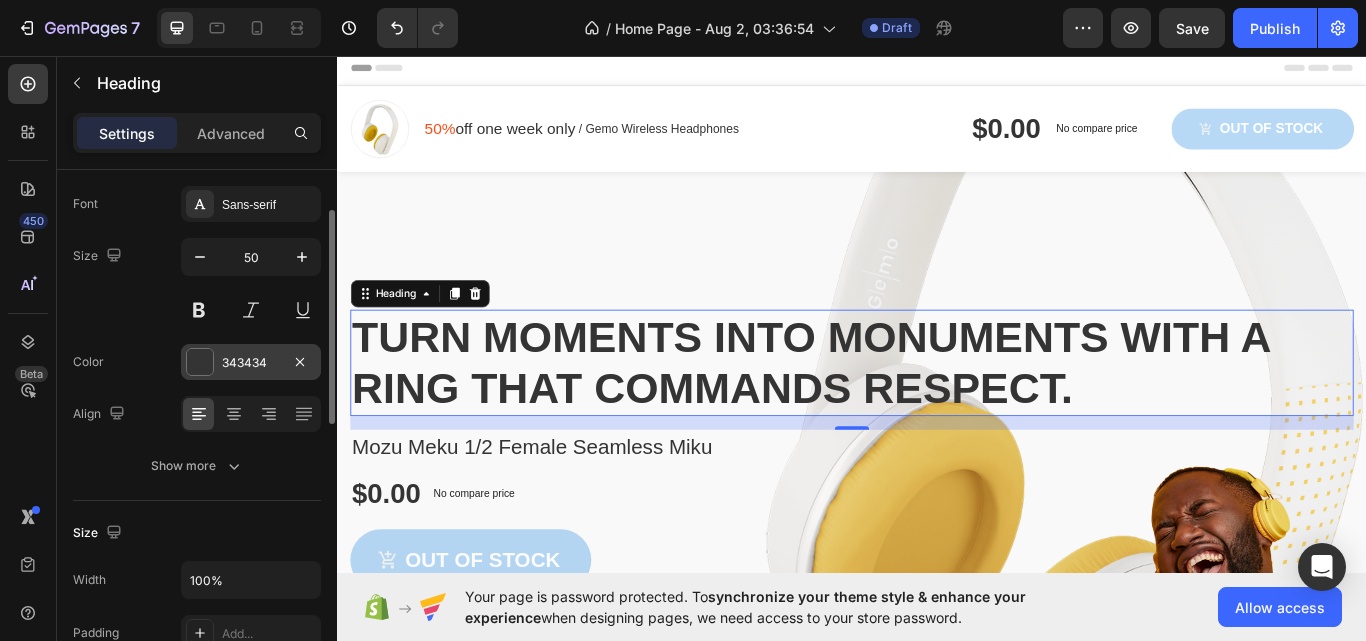 click at bounding box center (200, 362) 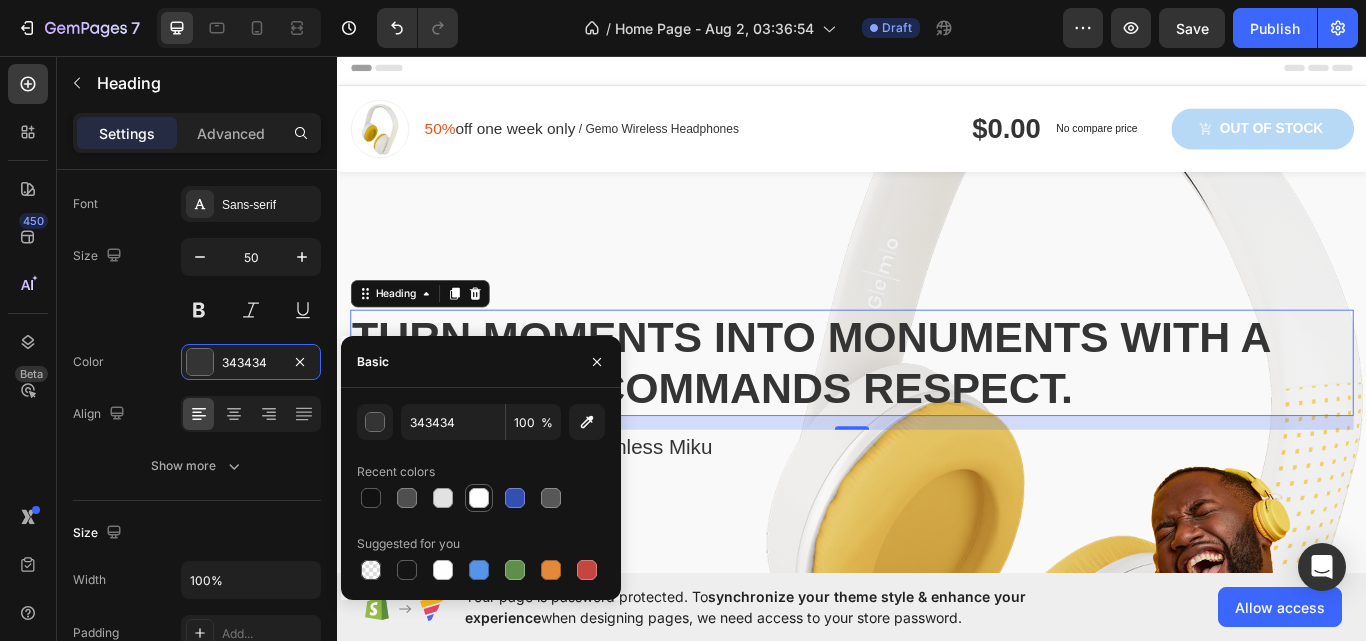 click at bounding box center [479, 498] 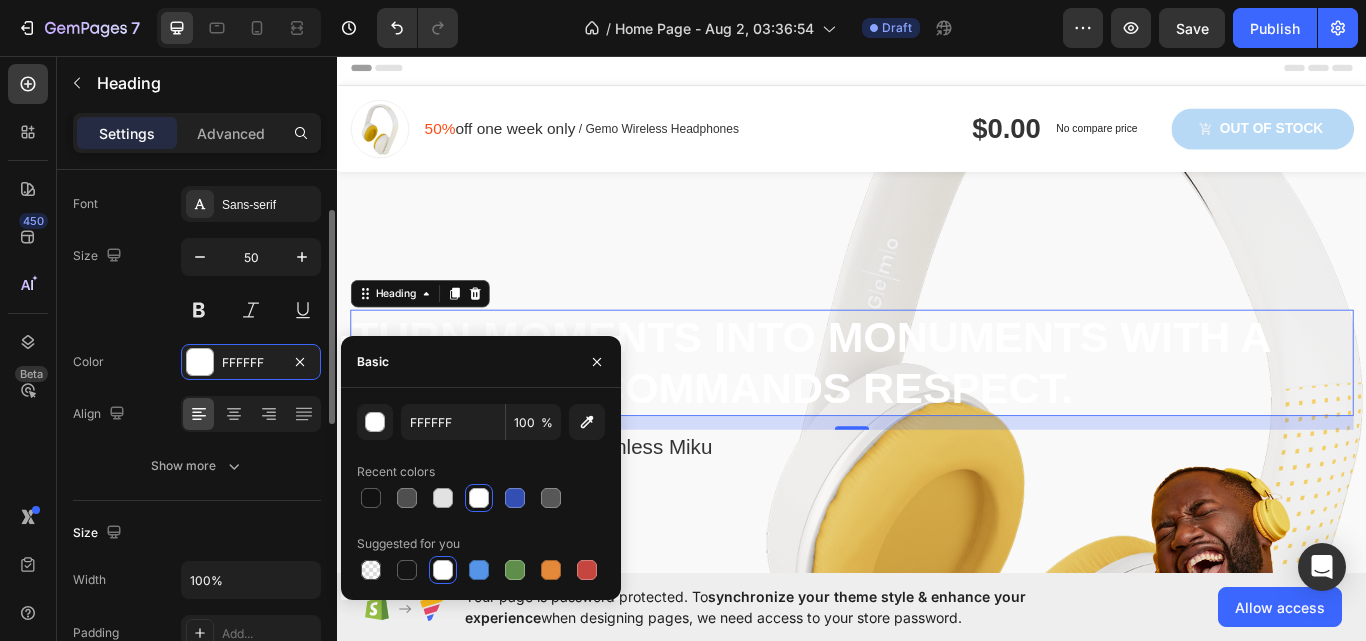 click on "Font Sans-serif Size 50 Color FFFFFF Align Show more" at bounding box center [197, 335] 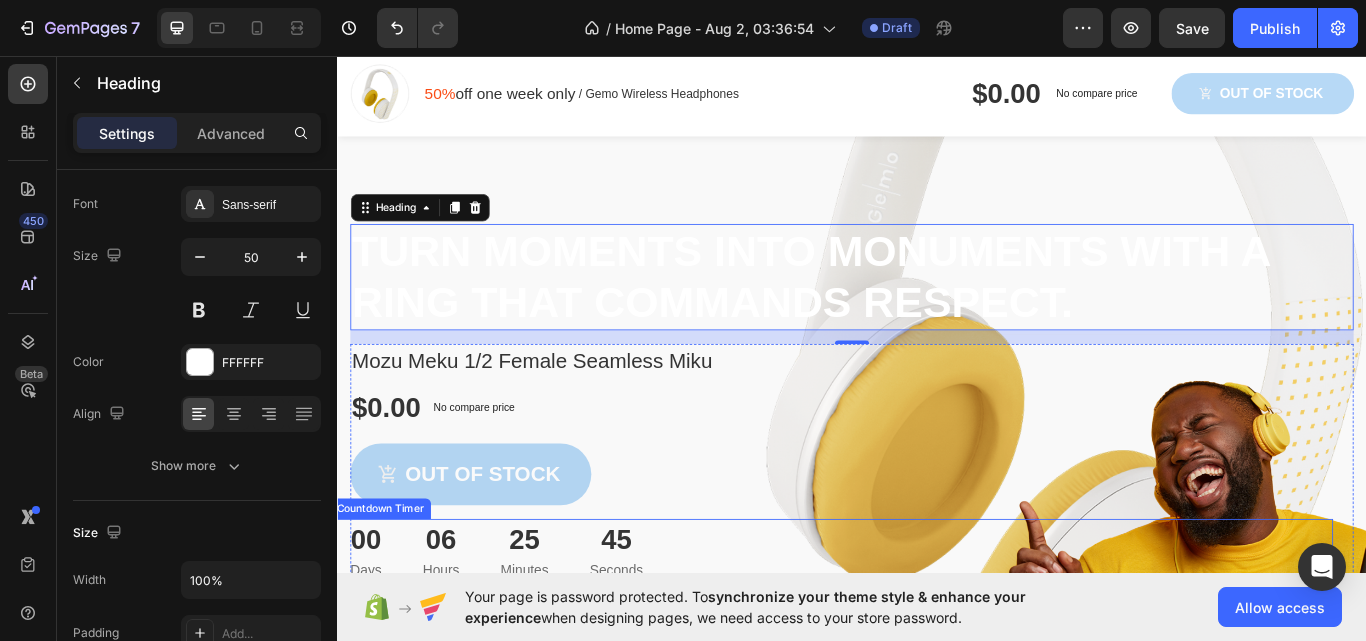 scroll, scrollTop: 200, scrollLeft: 0, axis: vertical 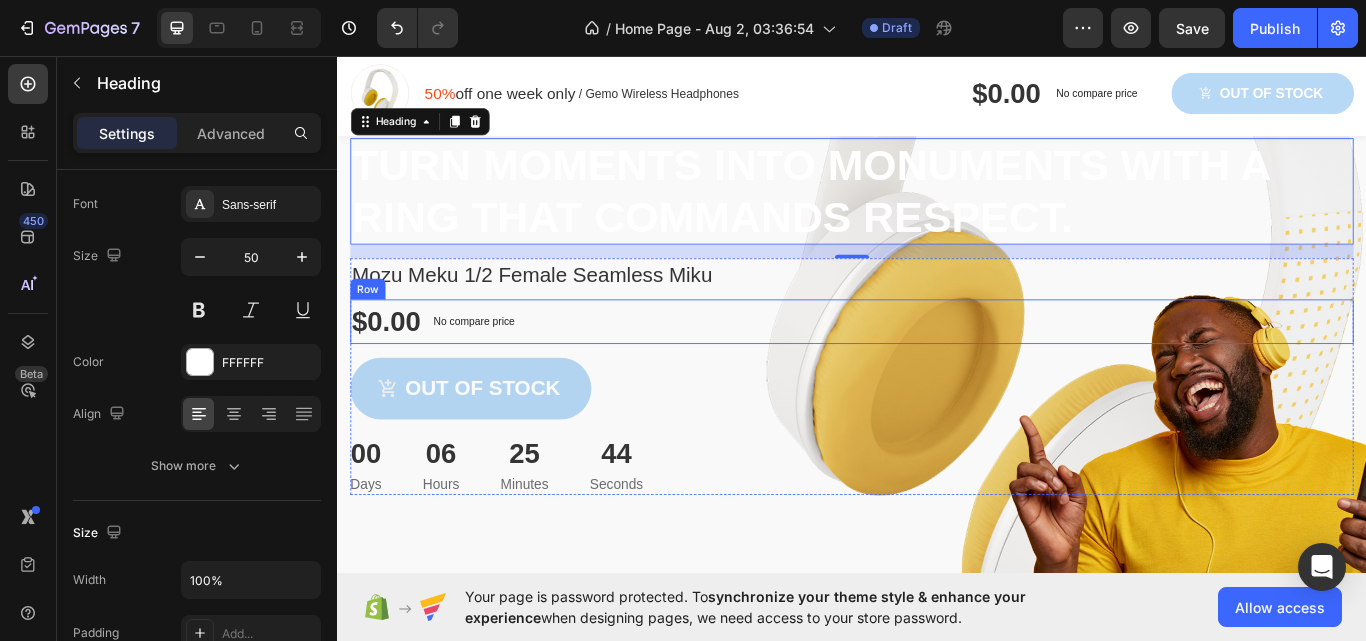 click on "$0.00 Product Price Product Price No compare price Product Price Row" at bounding box center [937, 367] 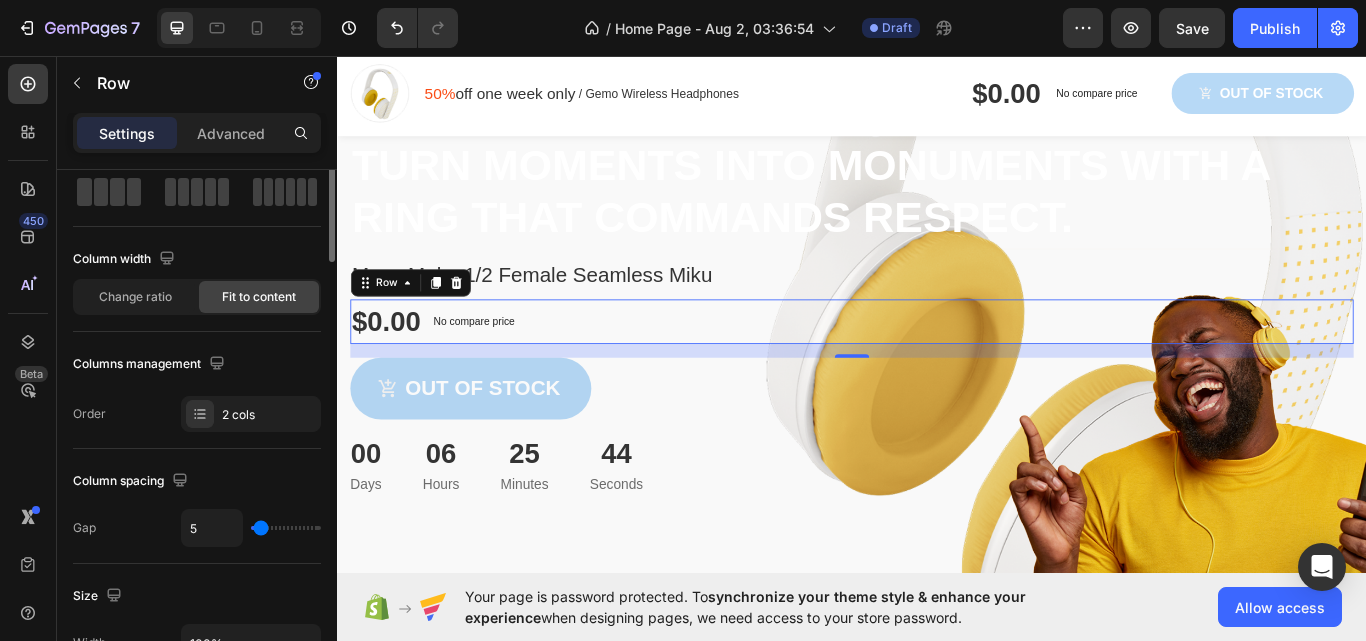 scroll, scrollTop: 0, scrollLeft: 0, axis: both 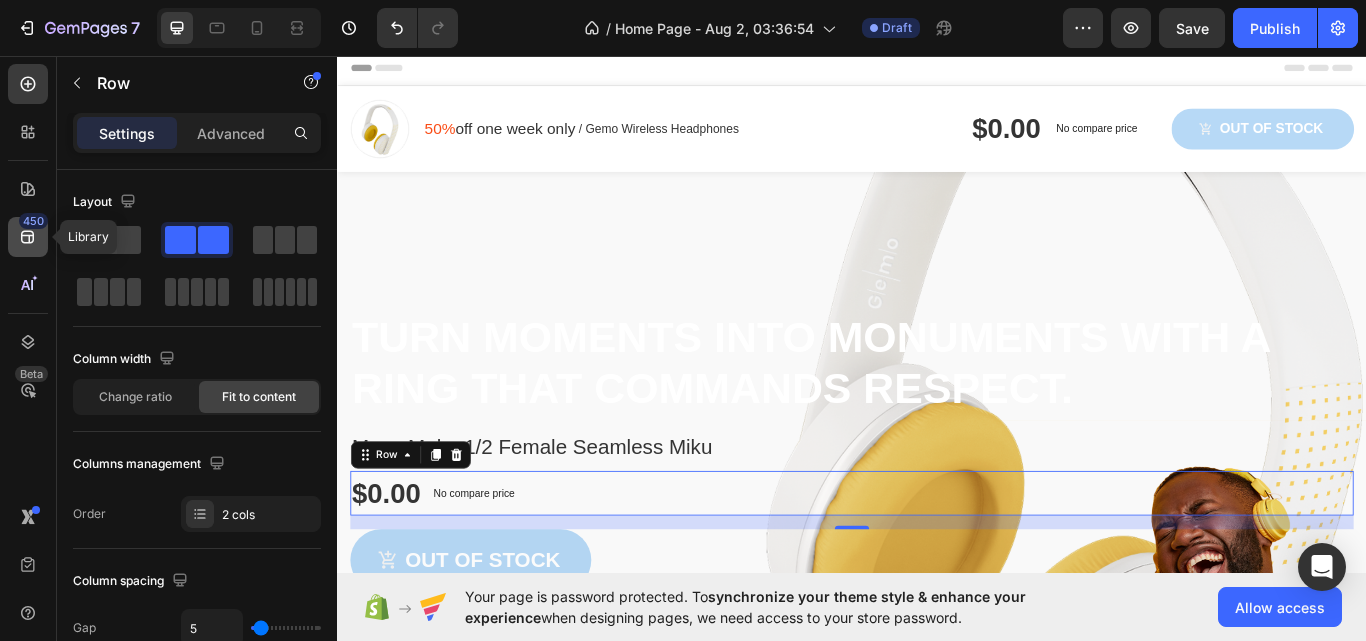 click on "450" at bounding box center [33, 221] 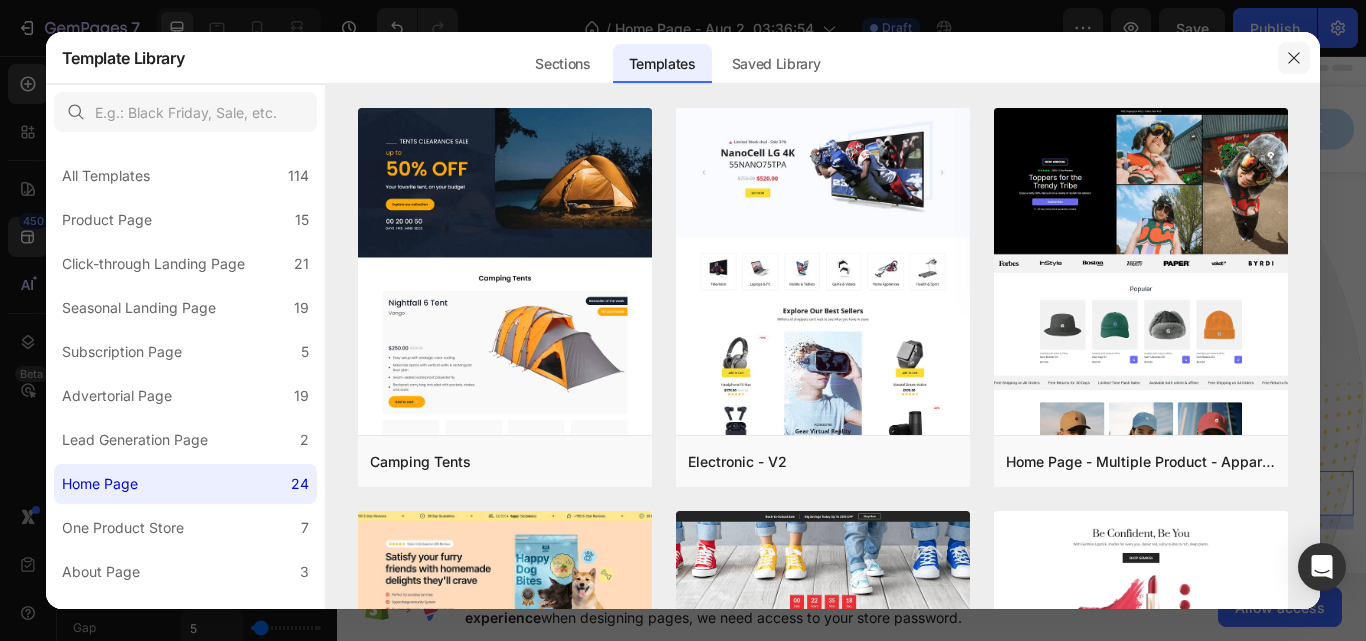click at bounding box center (1294, 58) 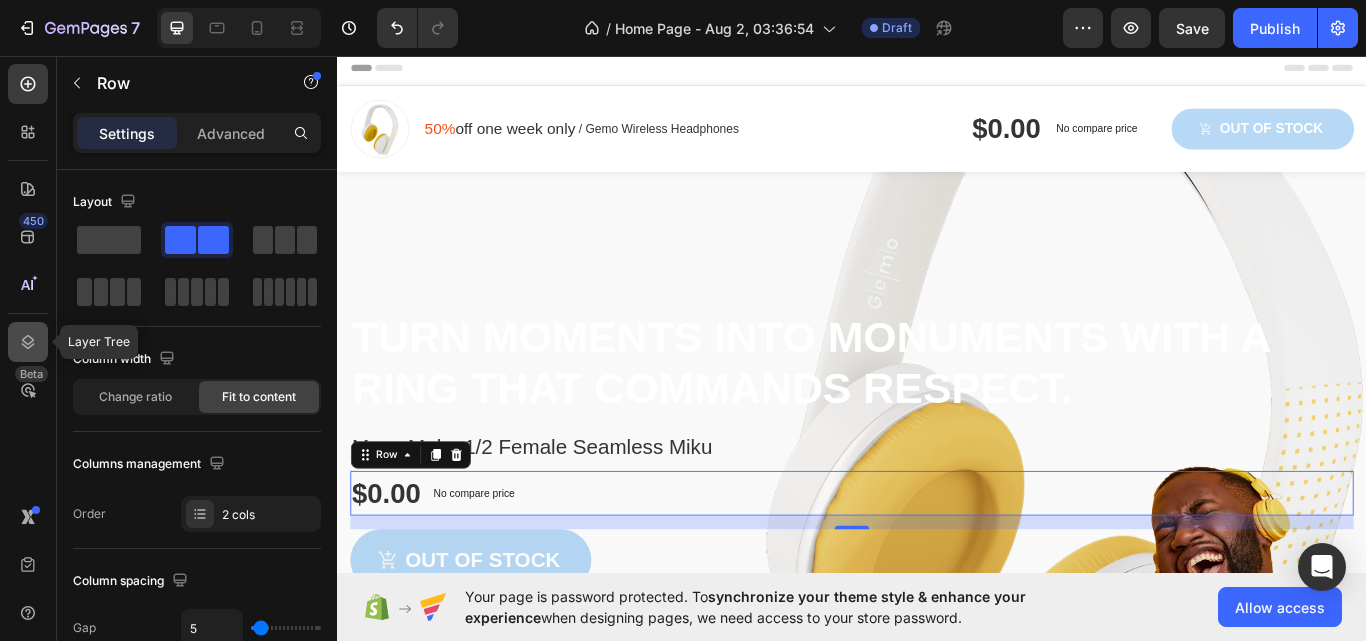 click 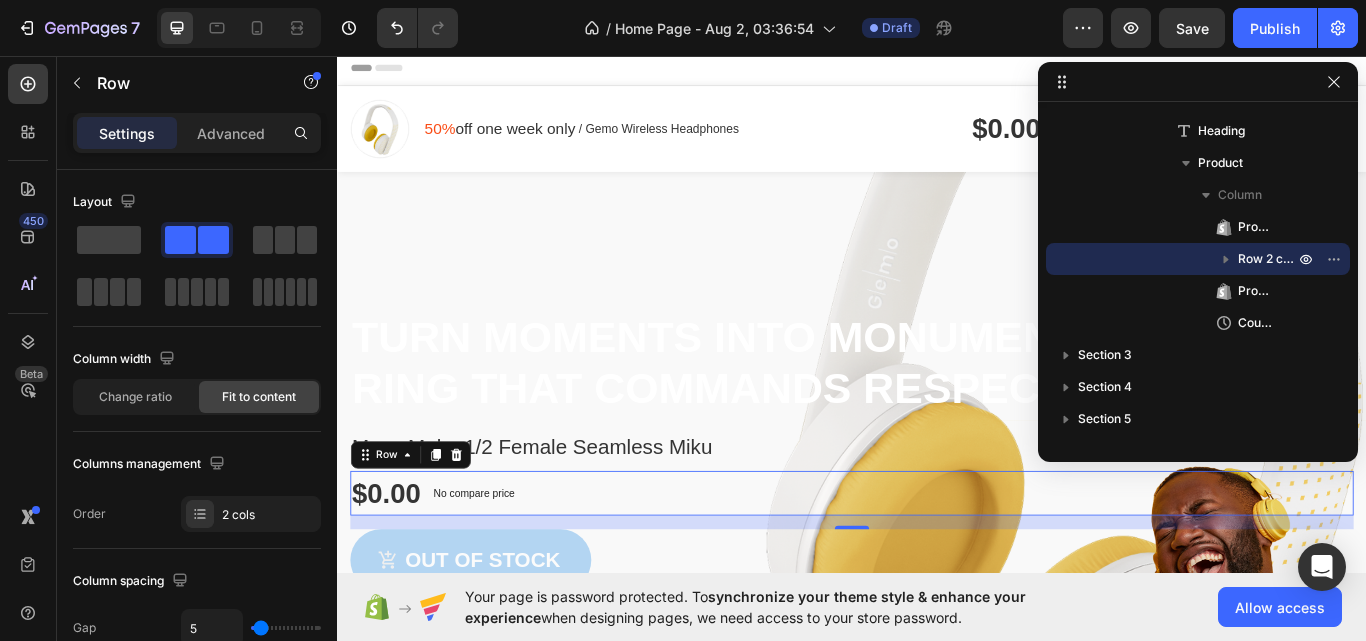 scroll, scrollTop: 0, scrollLeft: 0, axis: both 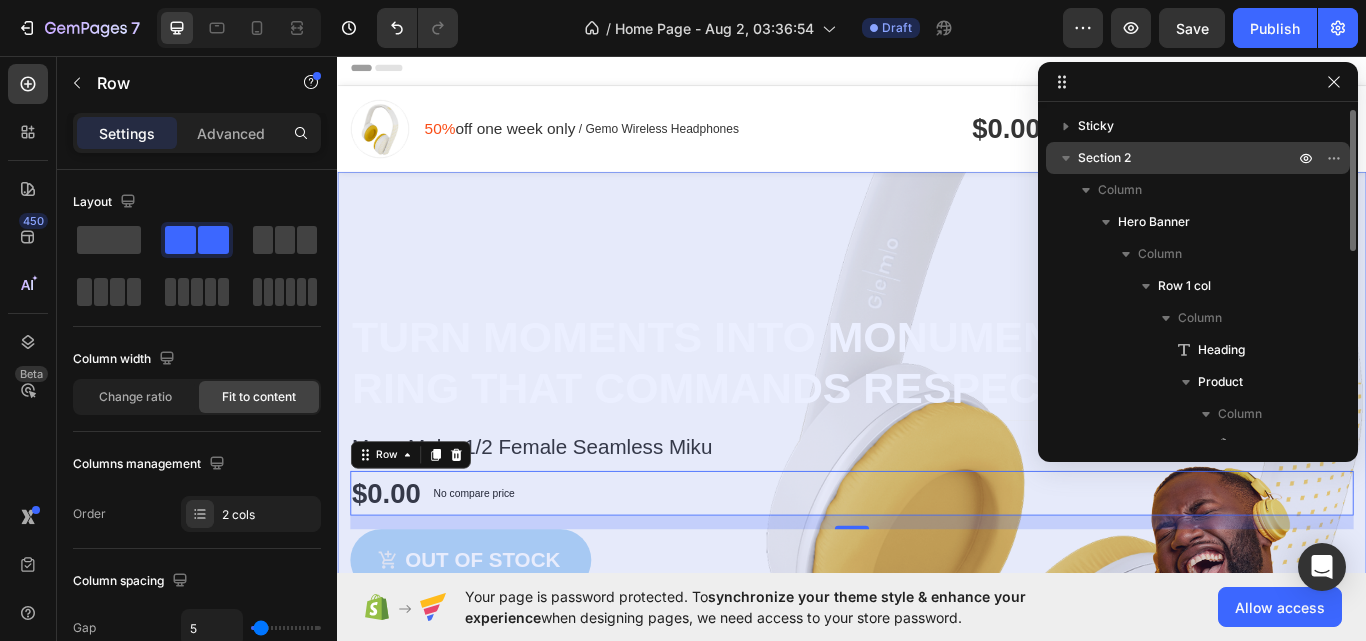click 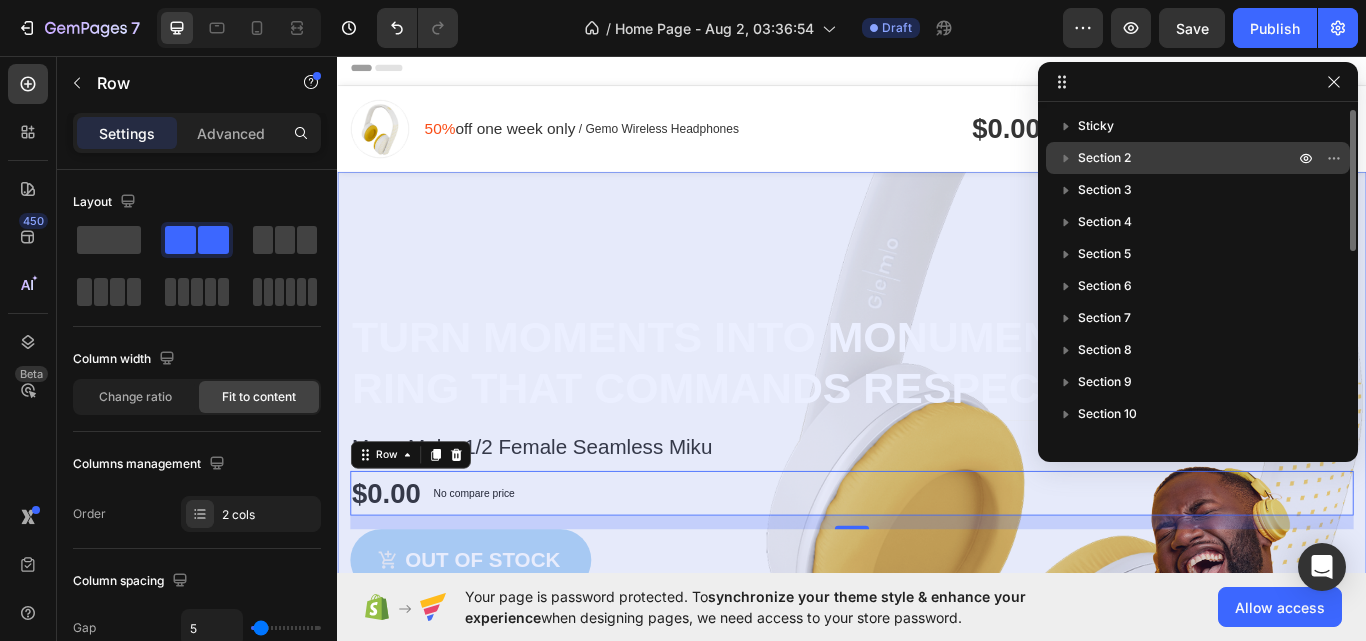 click 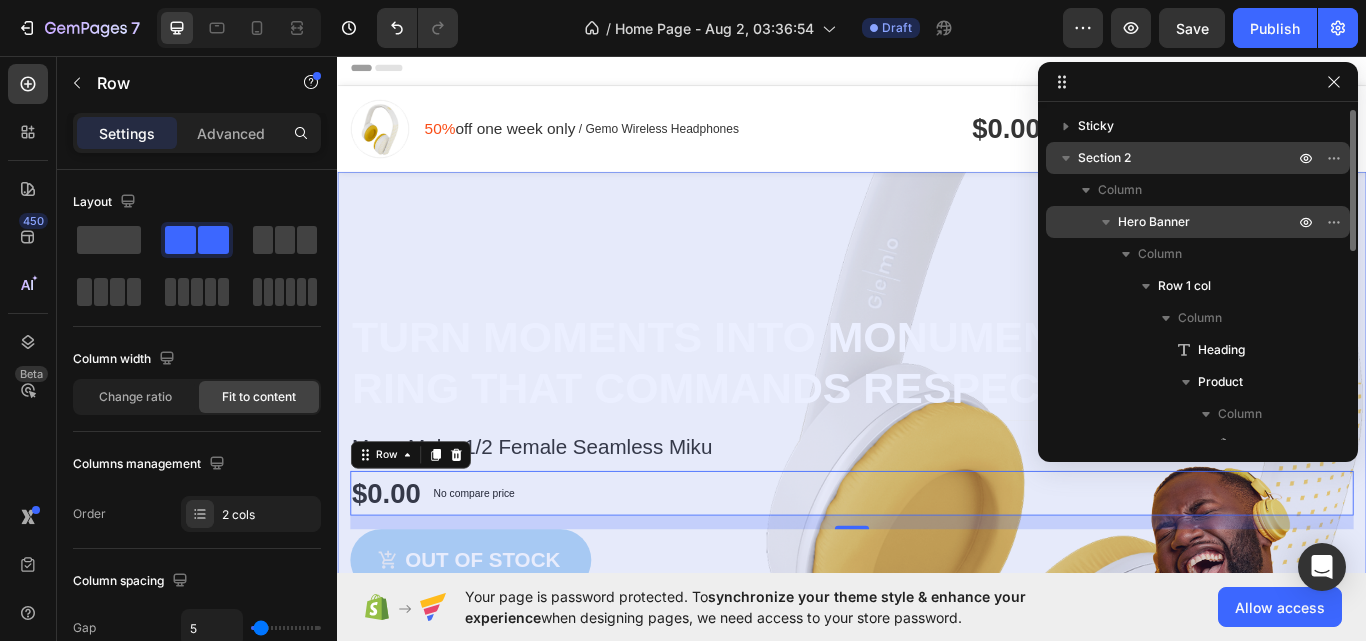 click 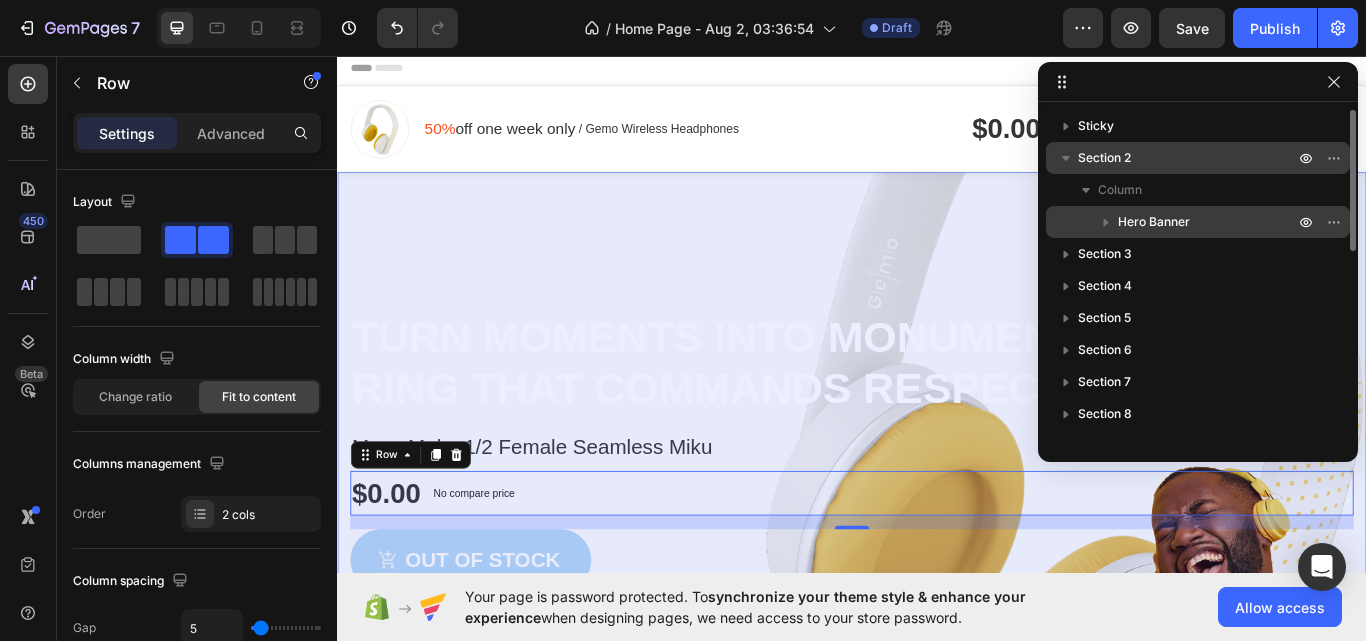 click 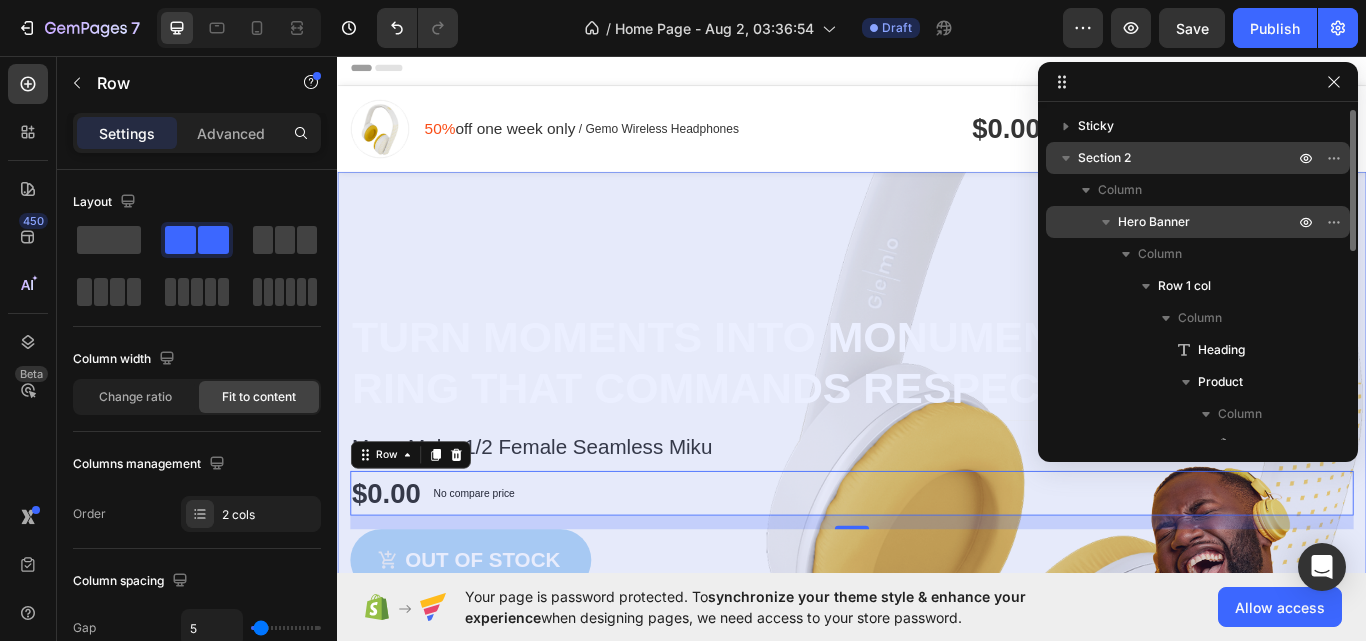 click on "Hero Banner" at bounding box center (1154, 222) 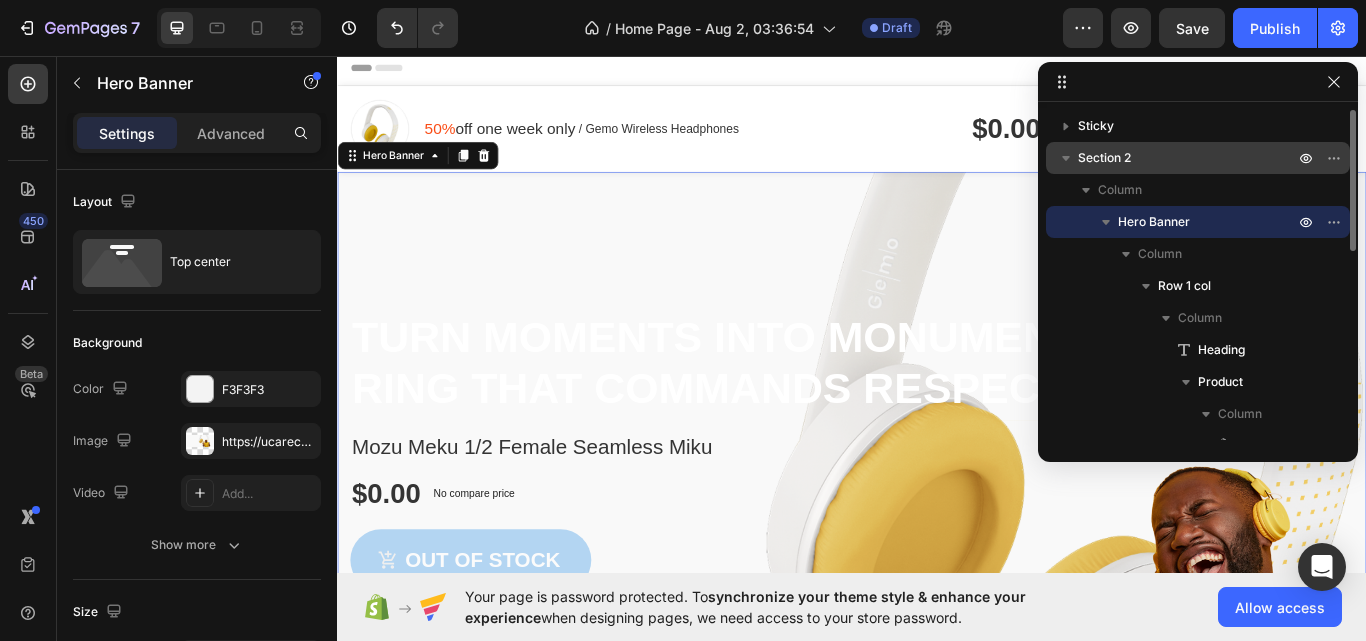 scroll, scrollTop: 71, scrollLeft: 0, axis: vertical 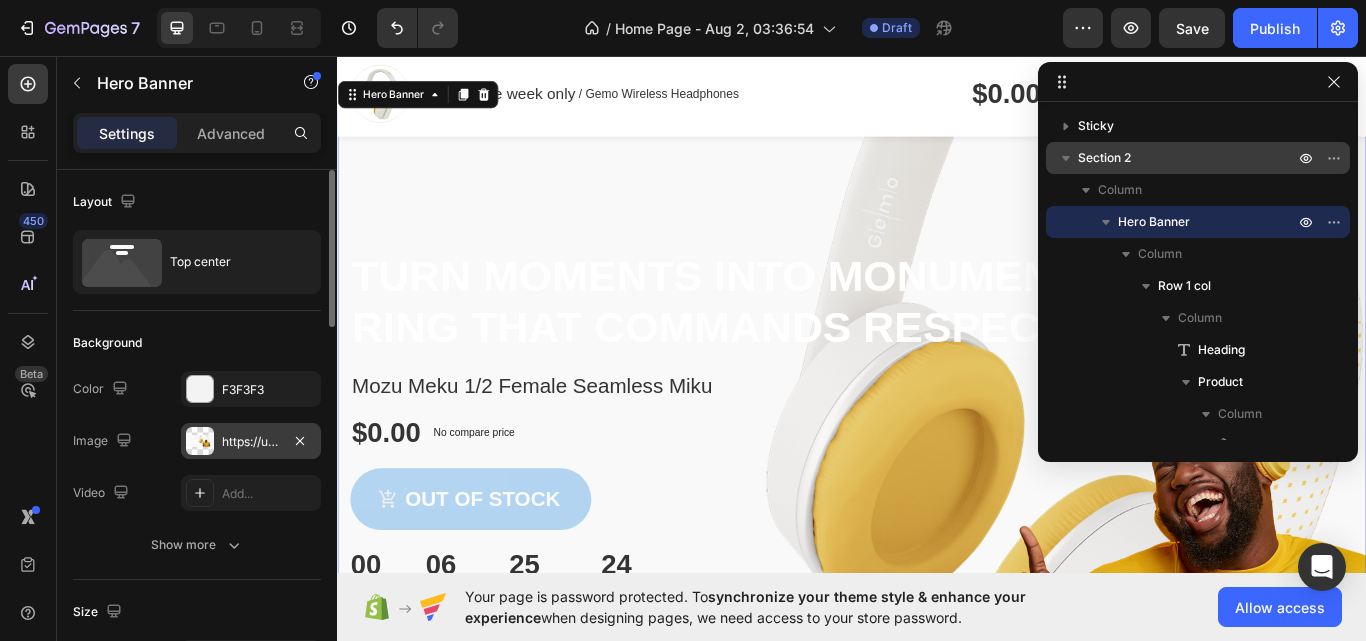 click on "https://ucarecdn.com/4ab25af9-8a73-4162-9dc1-c1dc0676caf1/-/format/auto/-/preview/3000x3000/-/quality/lighter/" at bounding box center [251, 441] 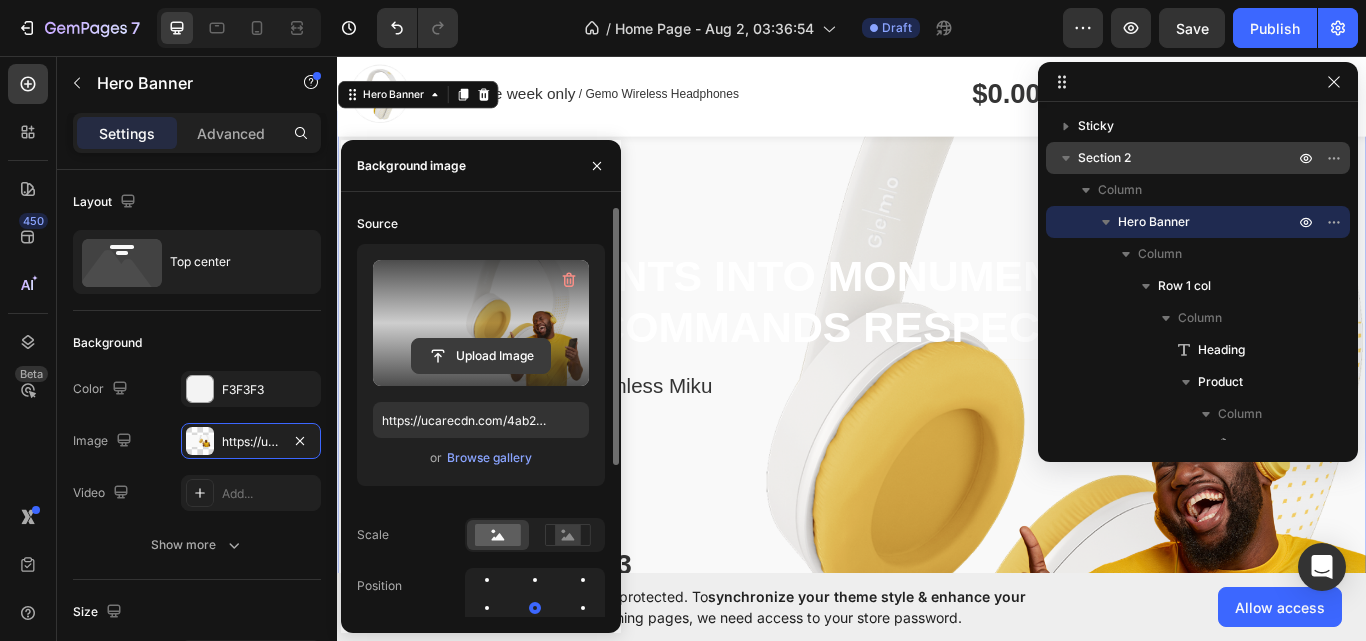 click 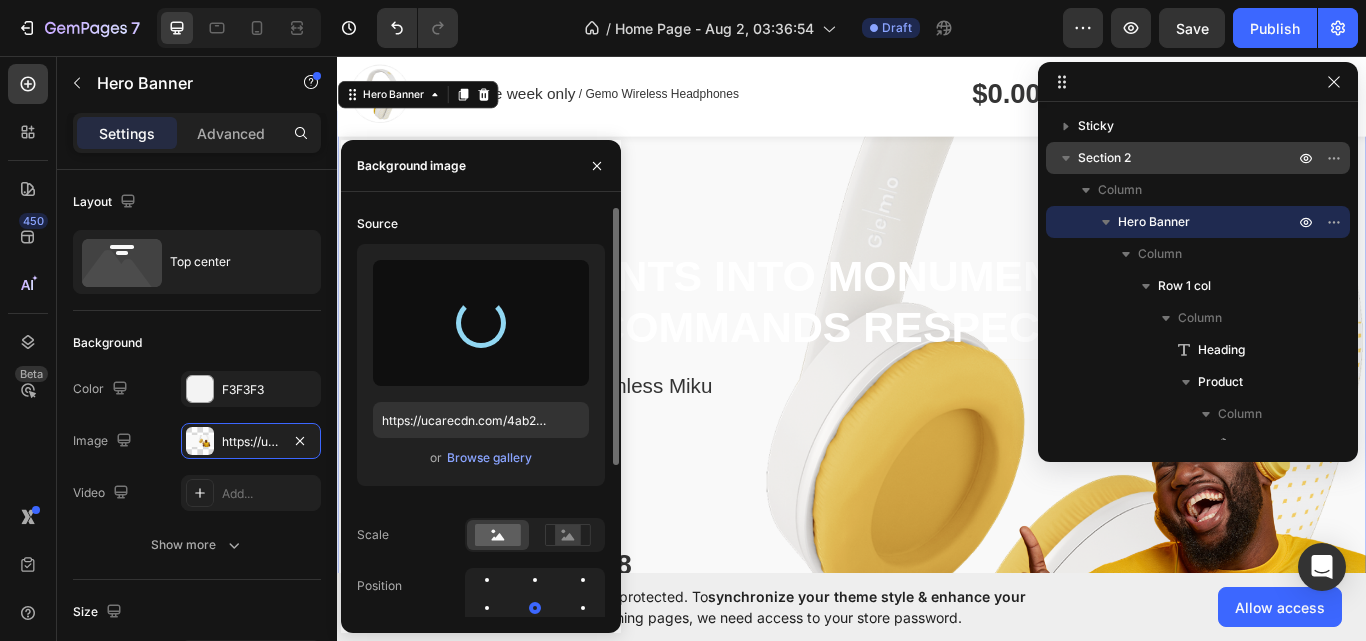 type on "https://cdn.shopify.com/s/files/1/0658/7111/8410/files/gempages_577904949283783184-2e9c880d-cfe4-49b5-8024-88a5f49de3a6.jpg" 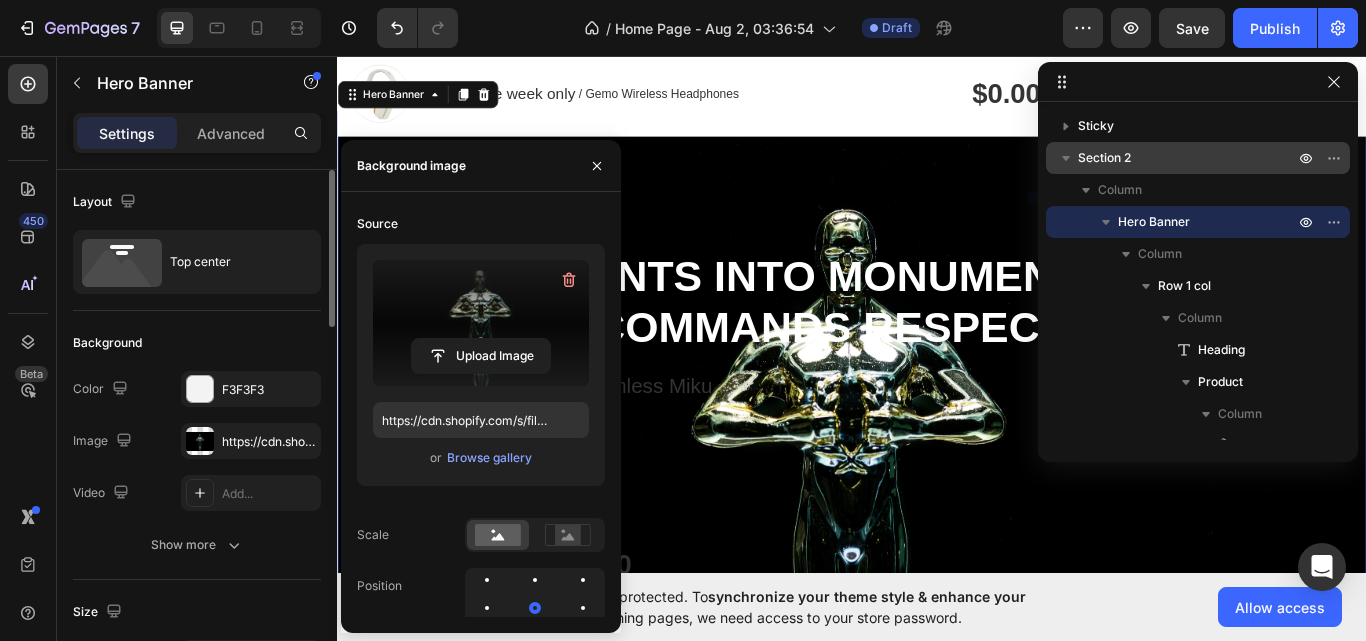 click on "Background The changes might be hidden by the image and the video. Color F3F3F3 Image https://cdn.shopify.com/s/files/1/0658/7111/8410/files/gempages_577904949283783184-2e9c880d-cfe4-49b5-8024-88a5f49de3a6.jpg Video Add... Show more" 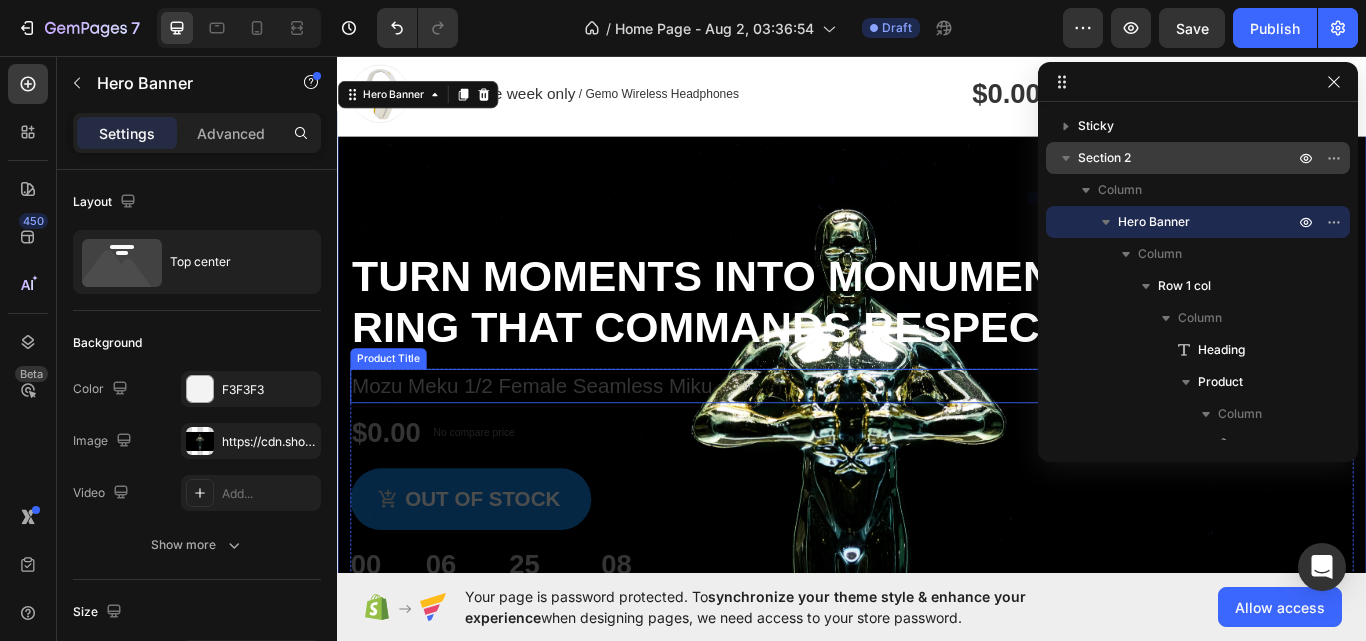click on "Mozu Meku 1/2 Female Seamless Miku" at bounding box center (937, 442) 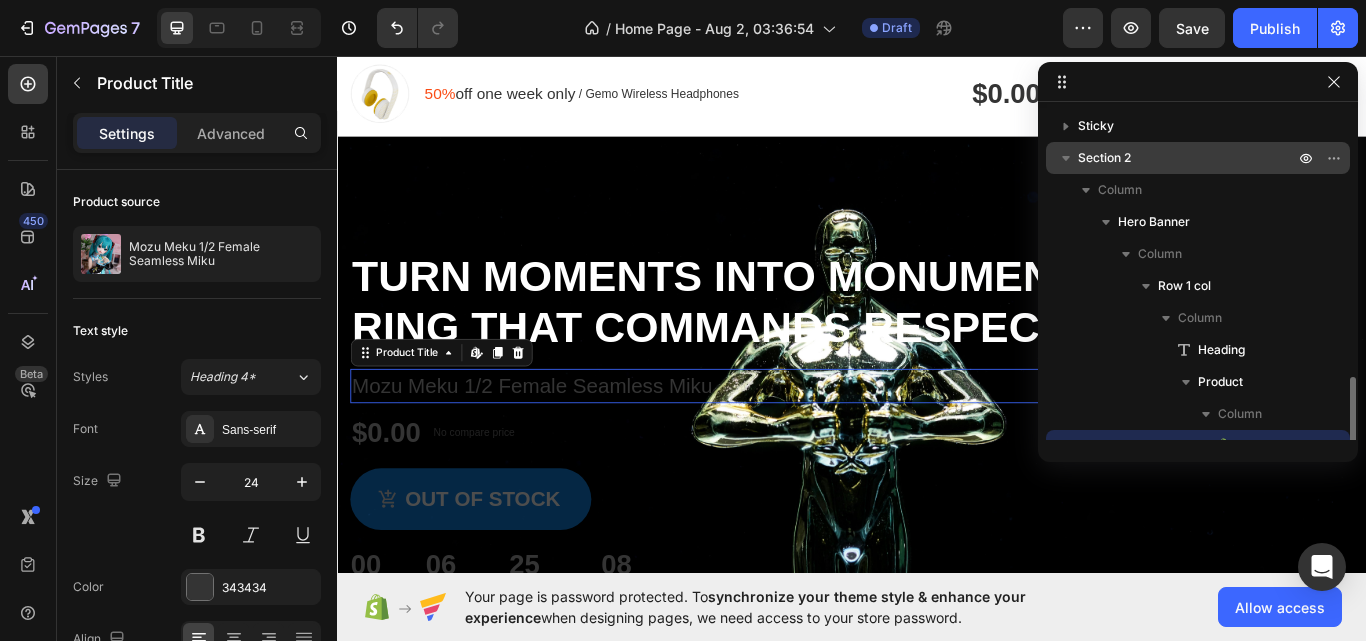 scroll, scrollTop: 187, scrollLeft: 0, axis: vertical 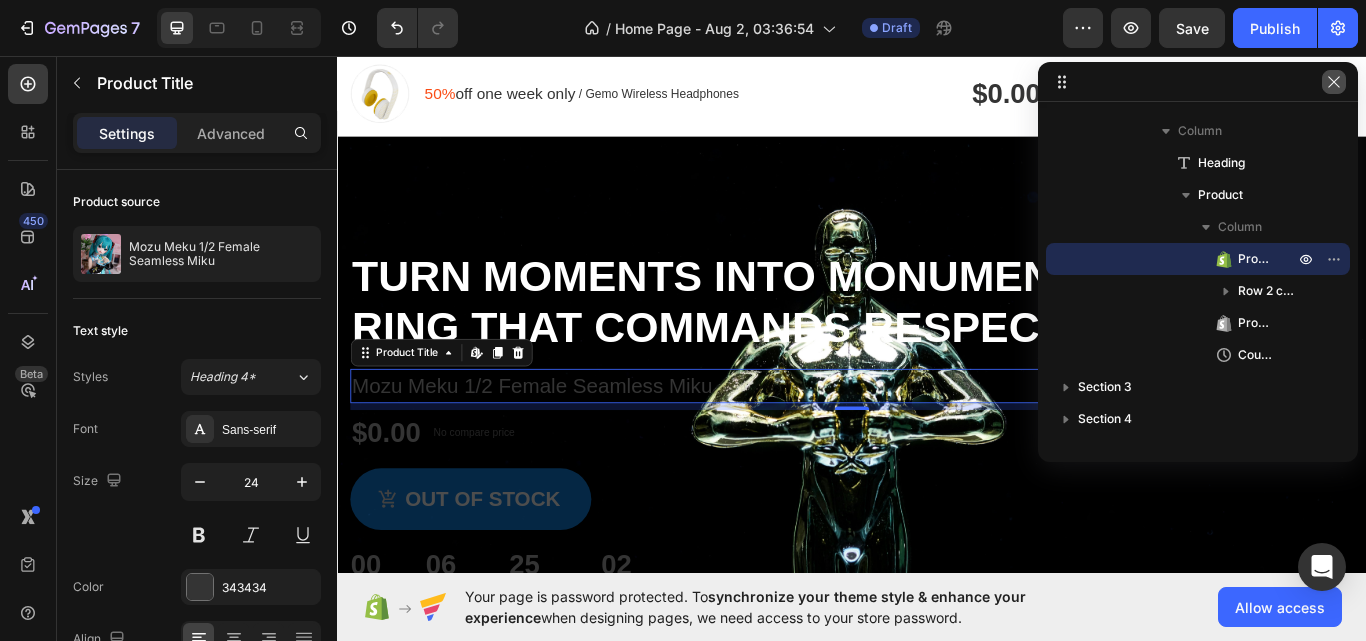 click 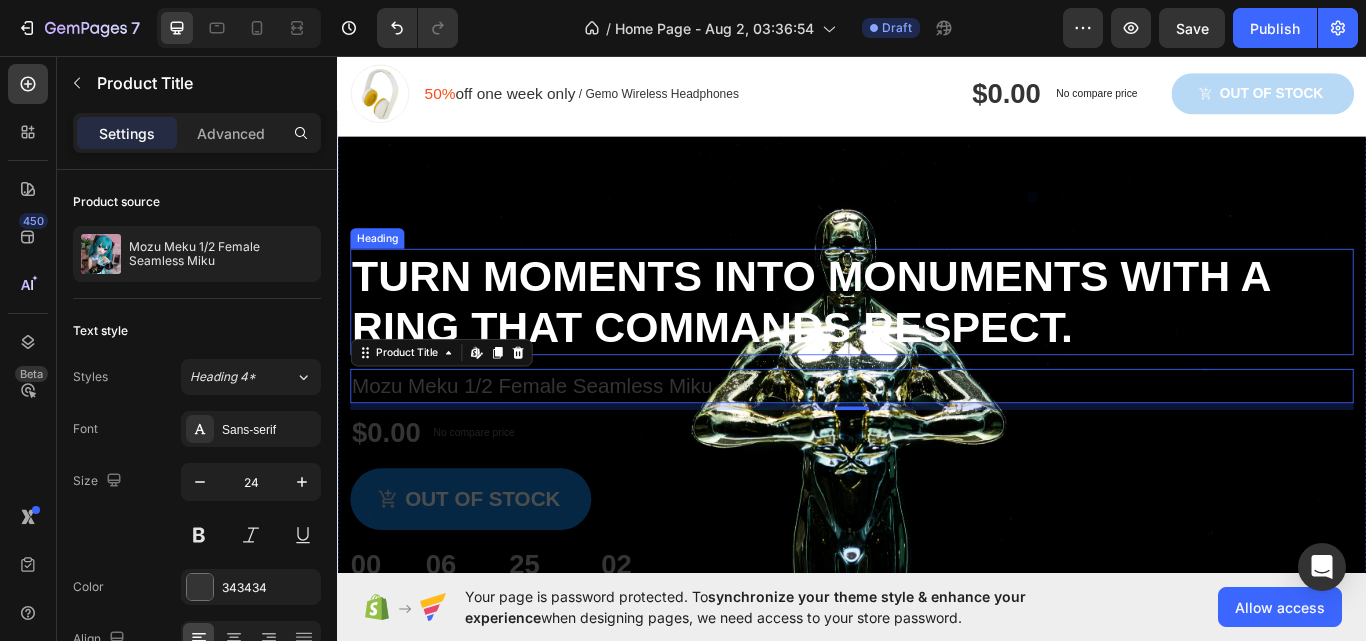 click on "Turn Moments into Monuments with a Ring That Commands Respect." at bounding box center (937, 344) 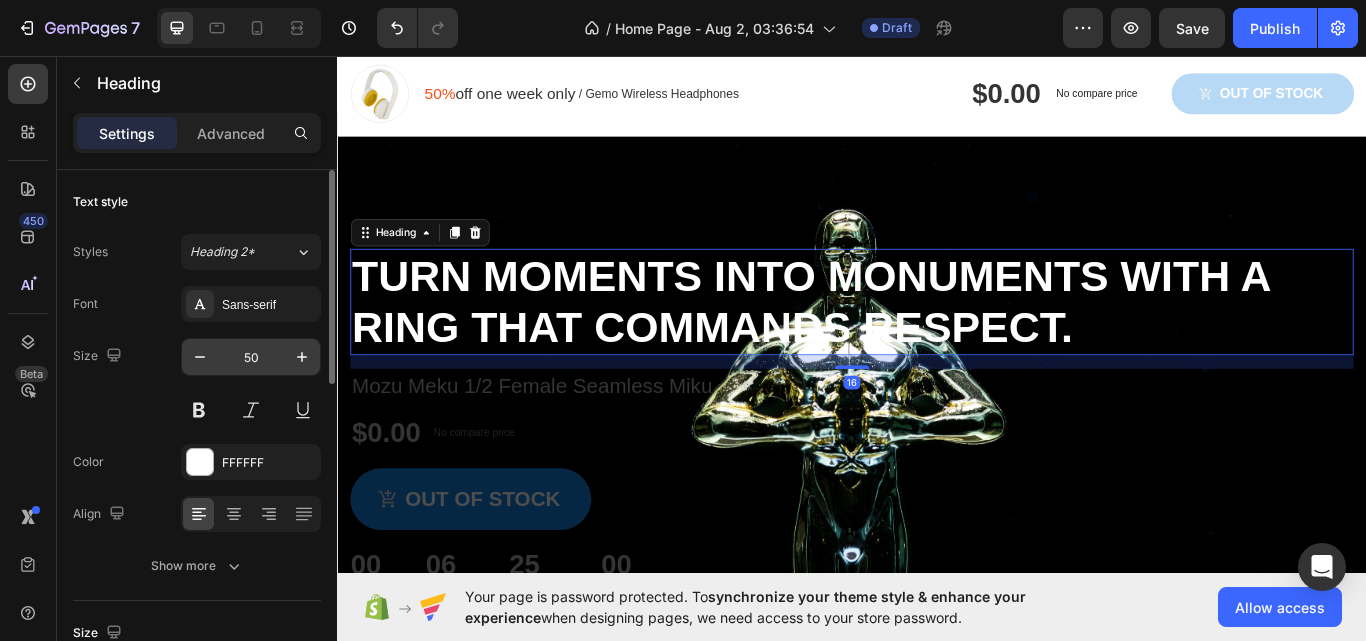 click on "50" at bounding box center (251, 357) 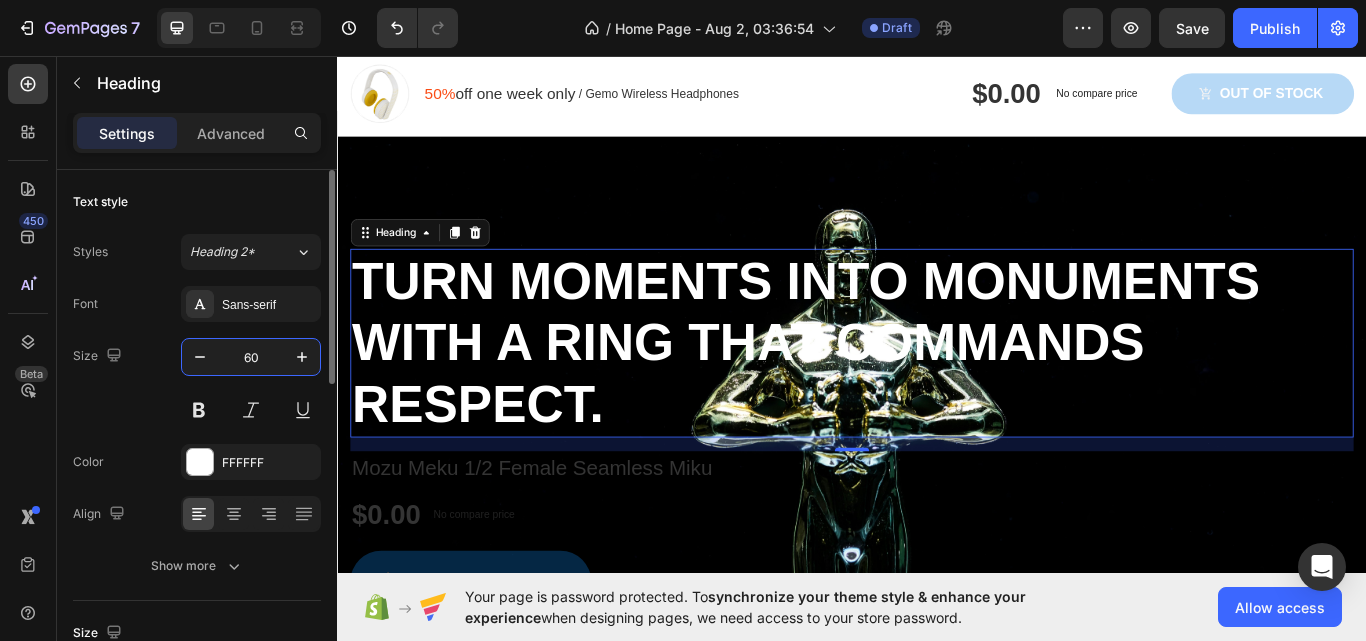 type on "6" 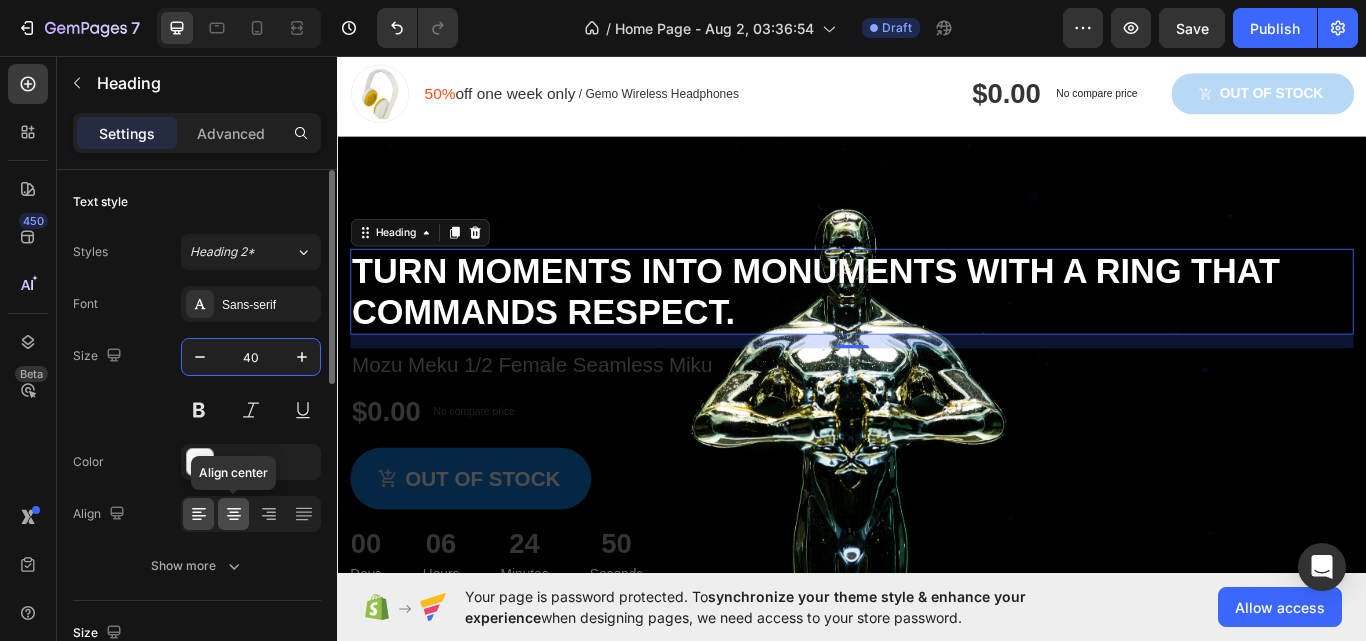 click 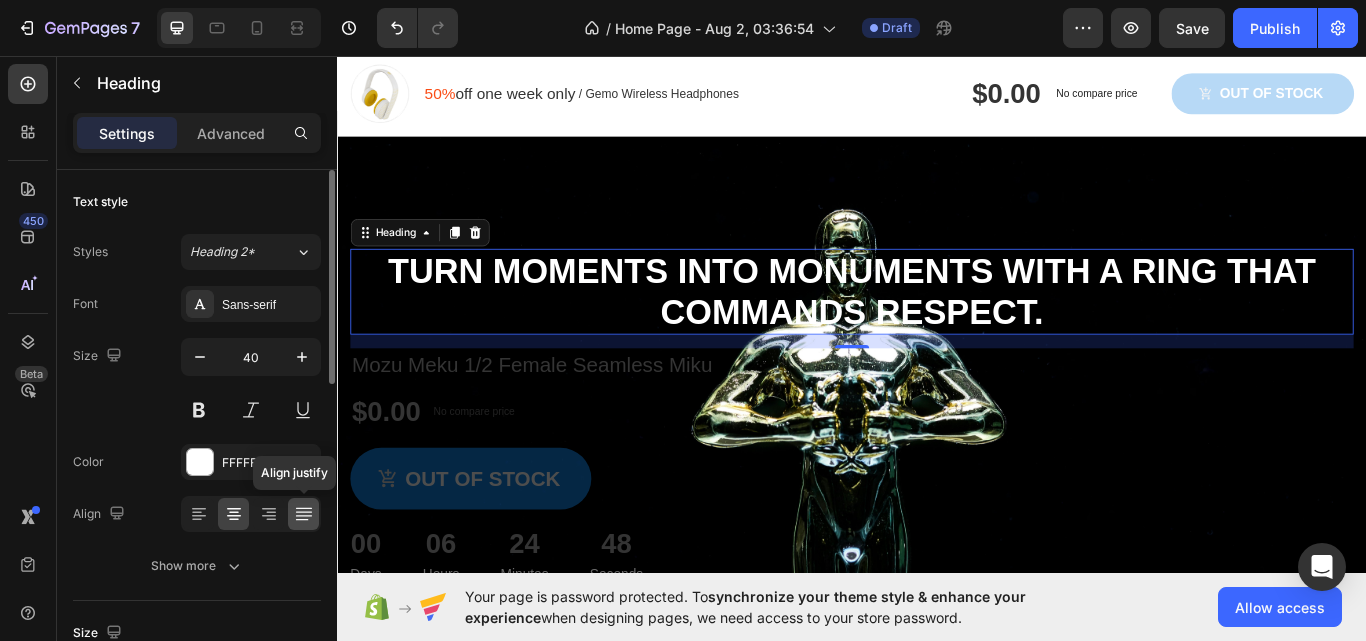 click 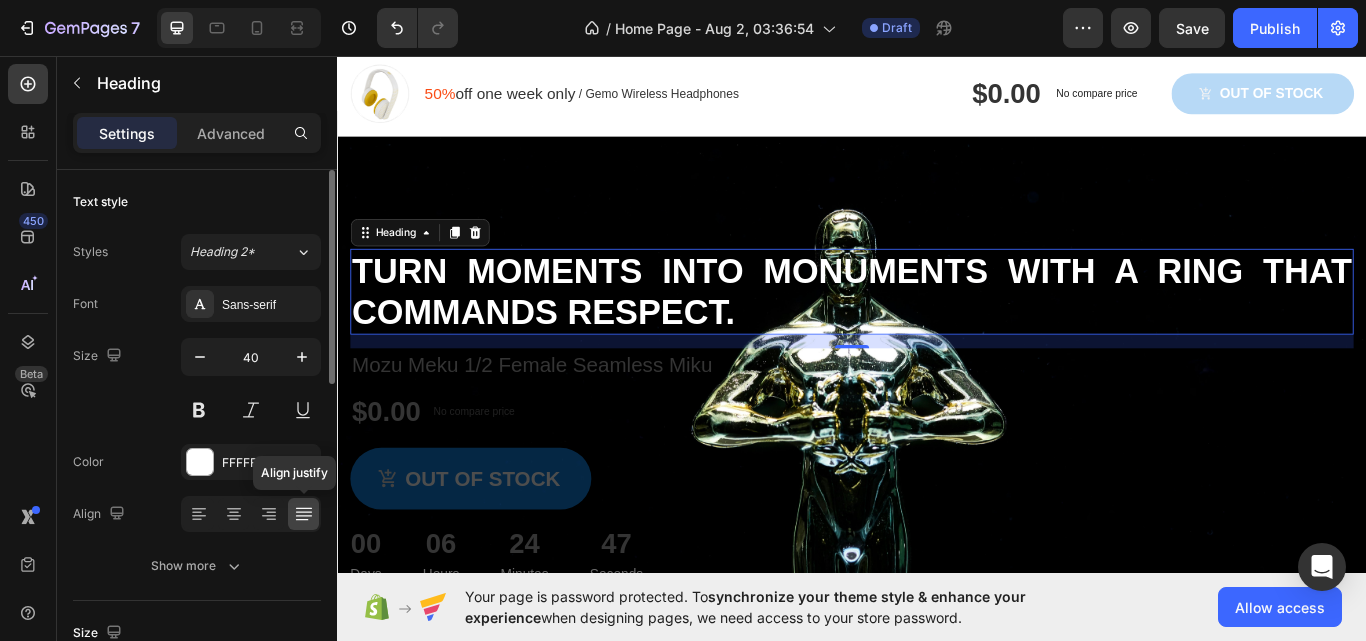 click 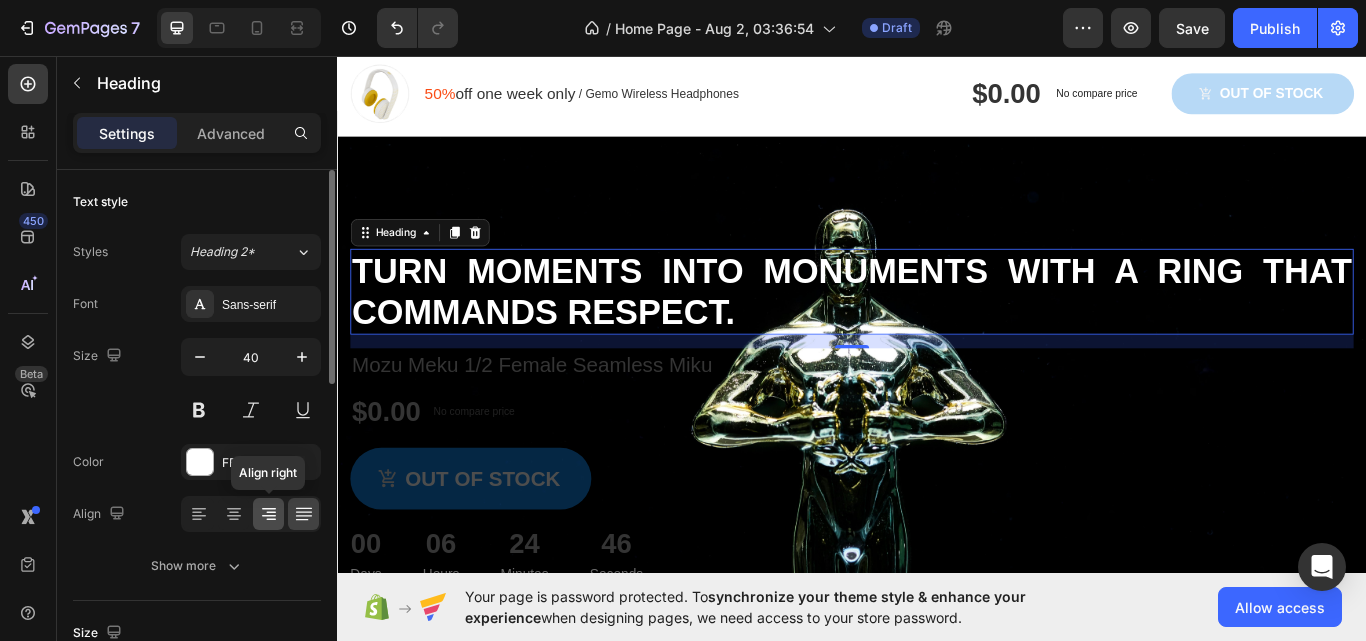 click 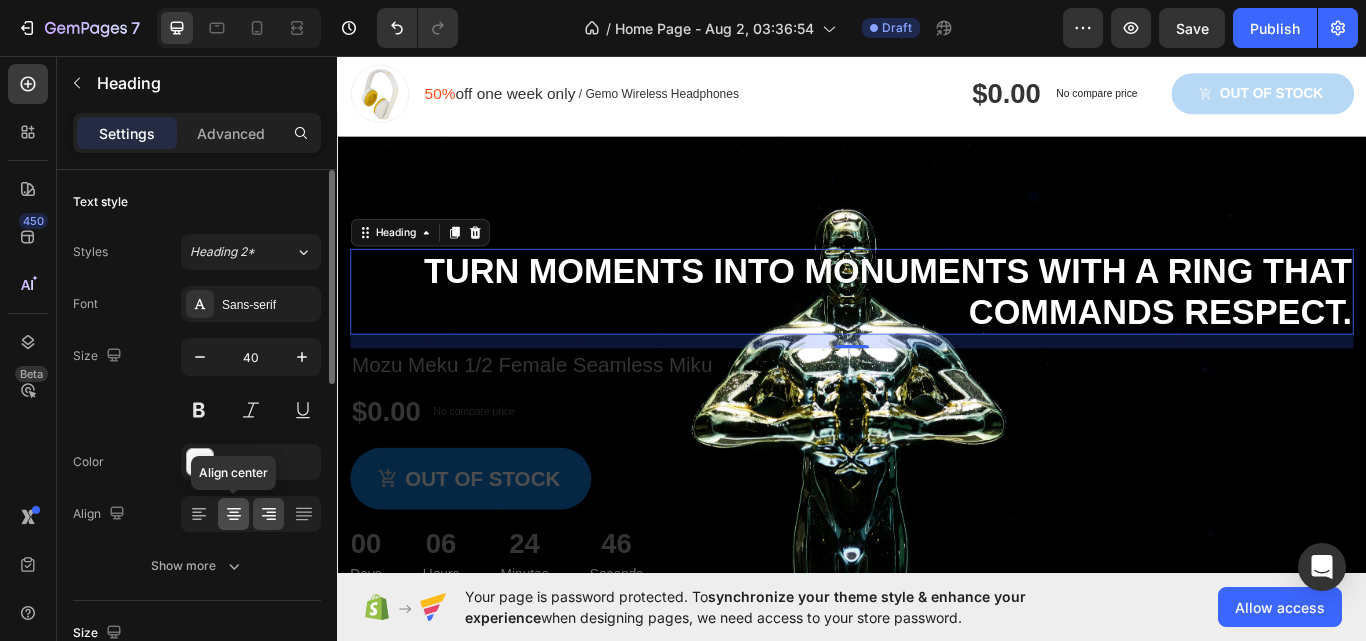click 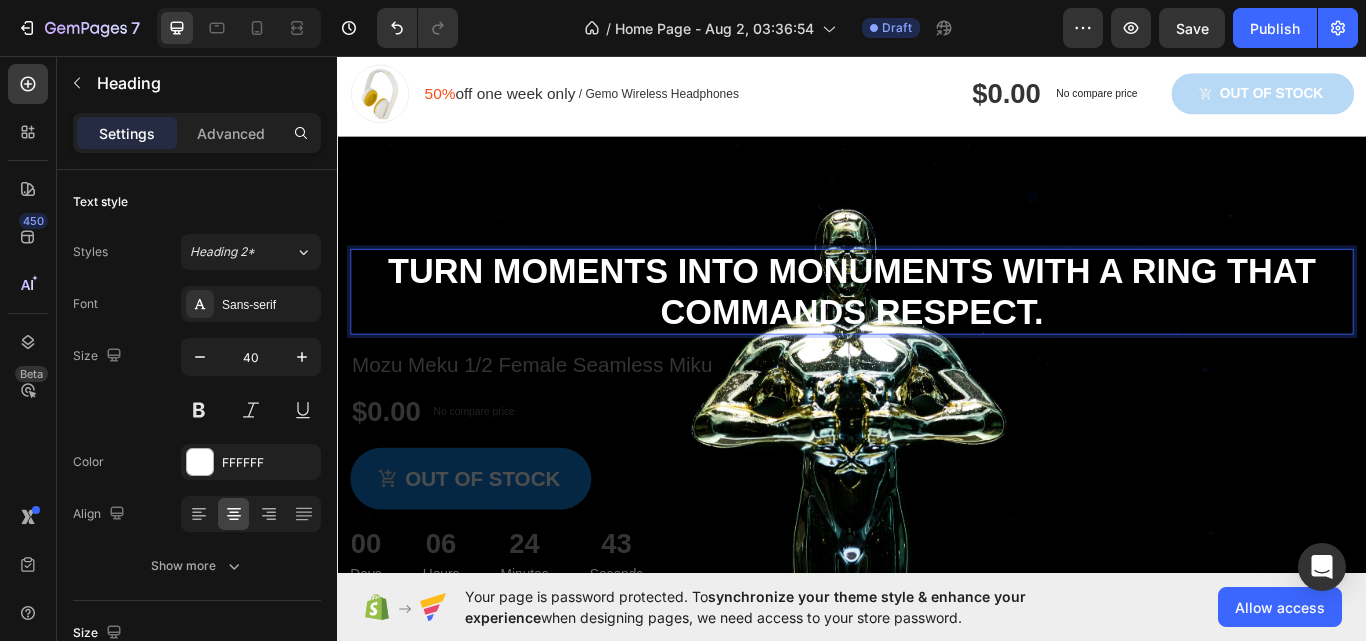 click on "Turn Moments into Monuments with a Ring That Commands Respect." at bounding box center (937, 332) 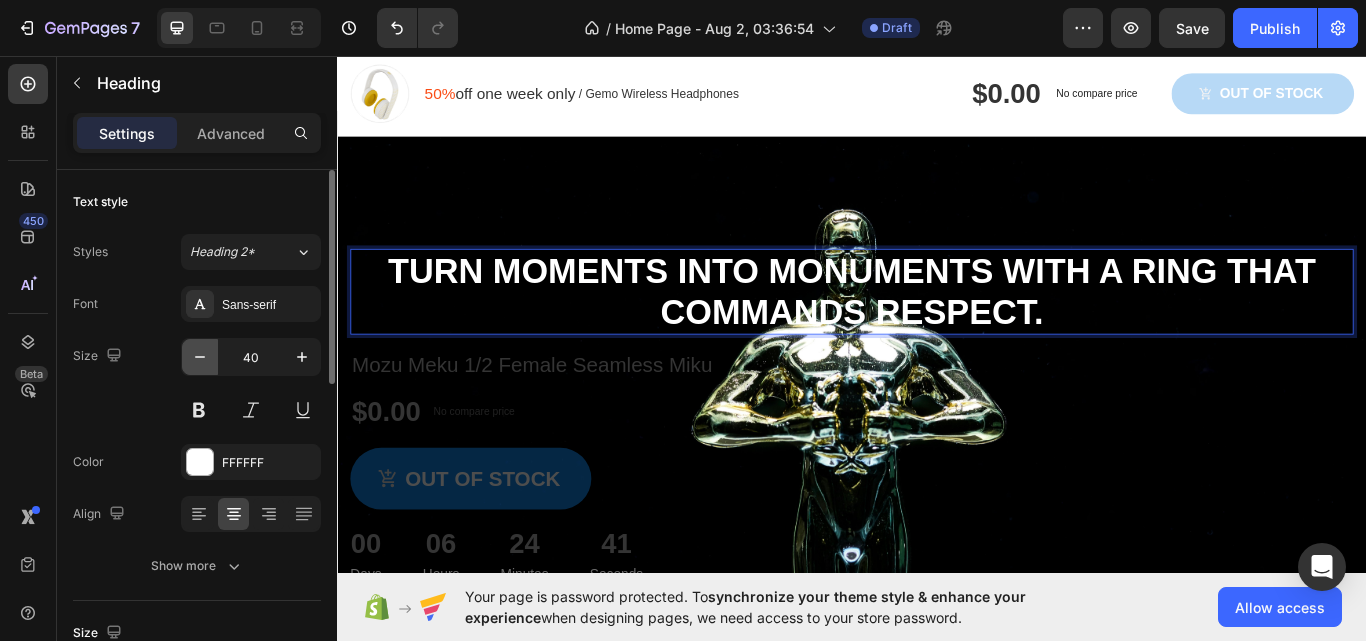 click 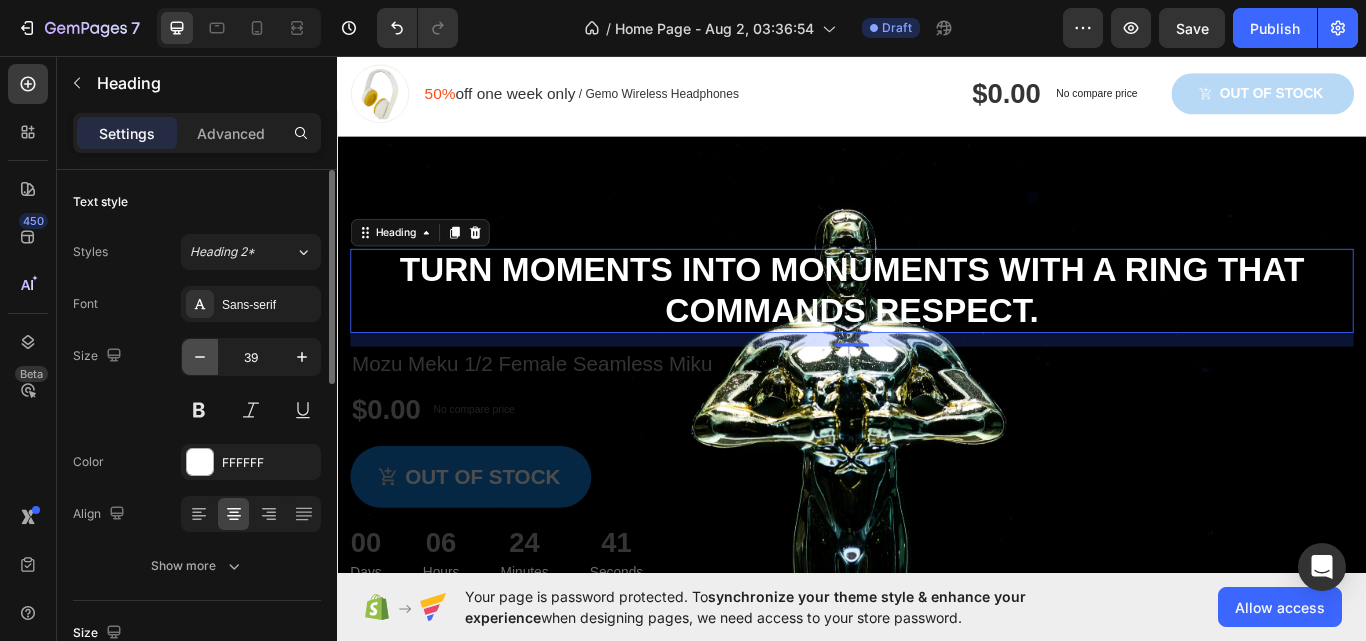 click 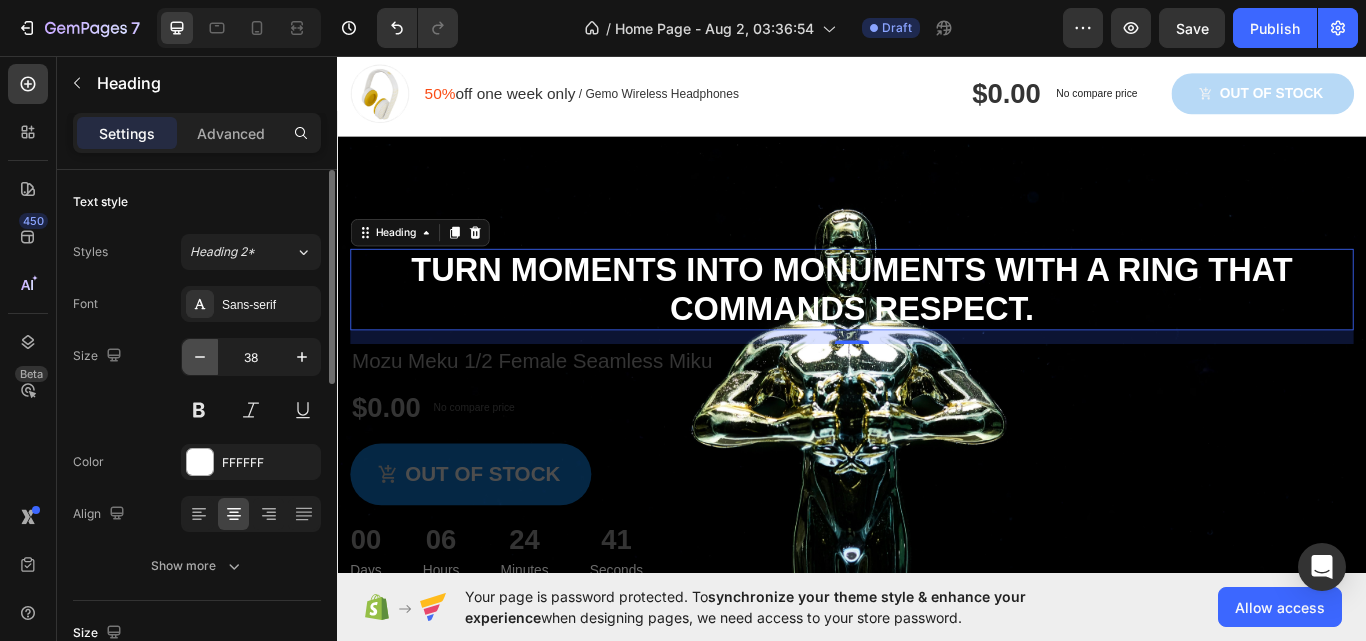 click 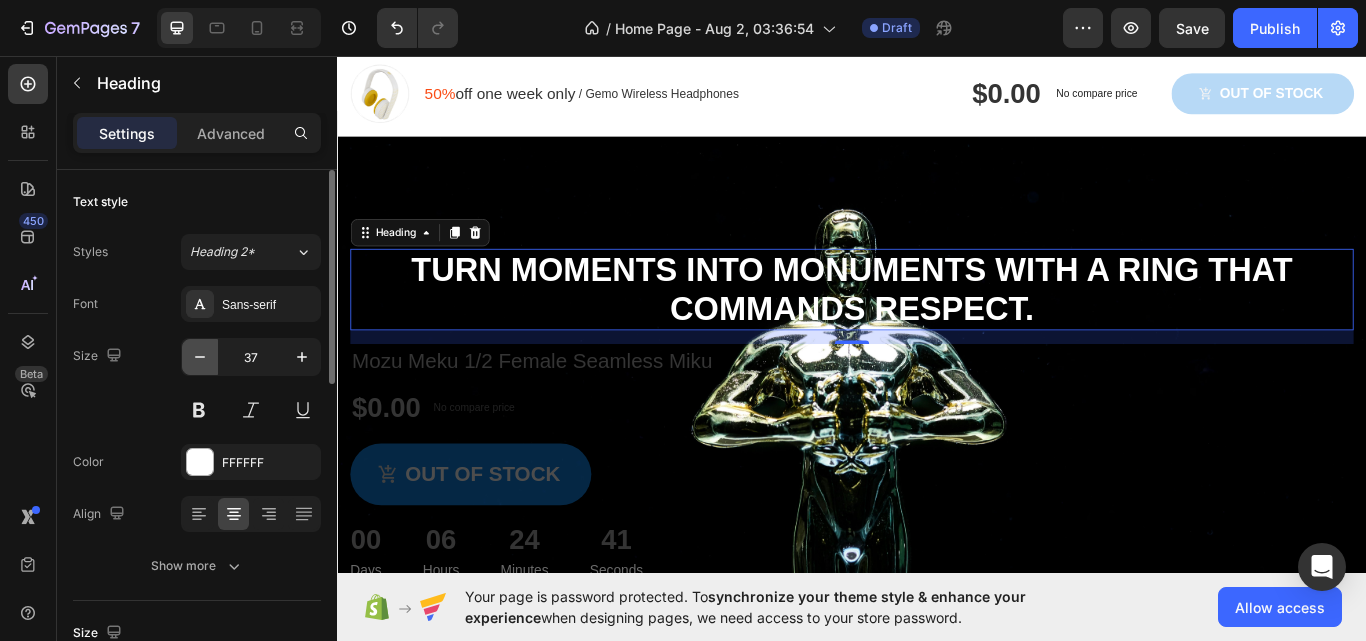 click 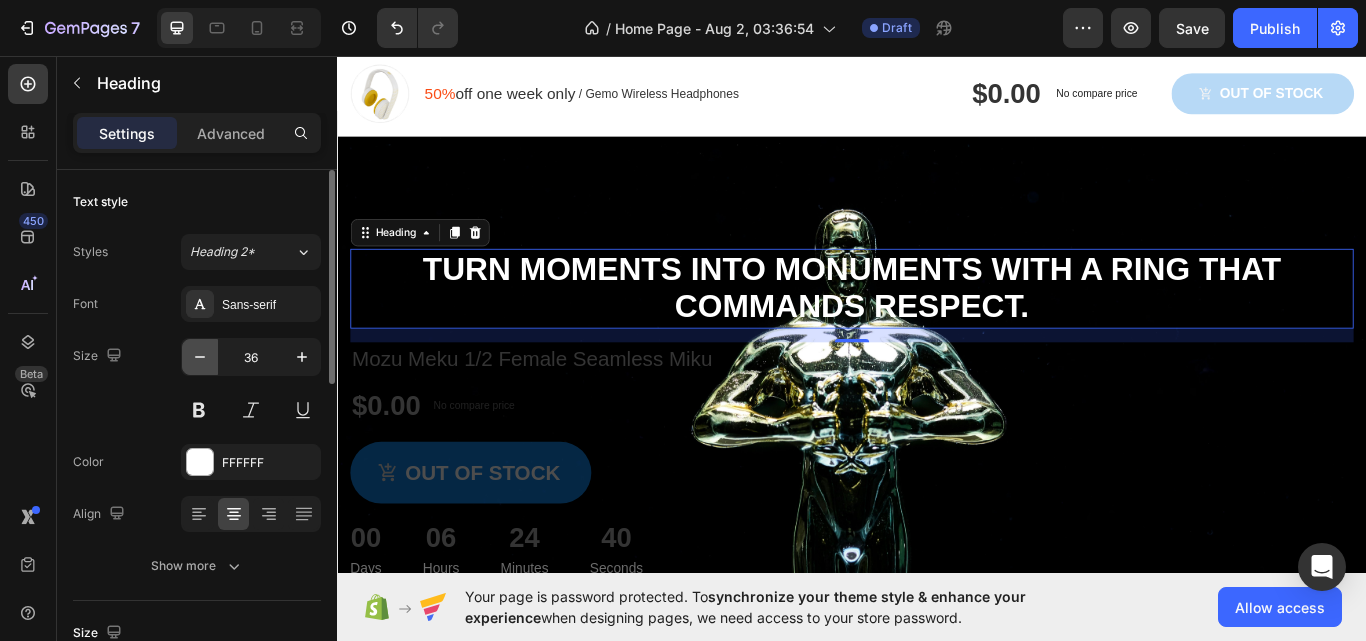 click 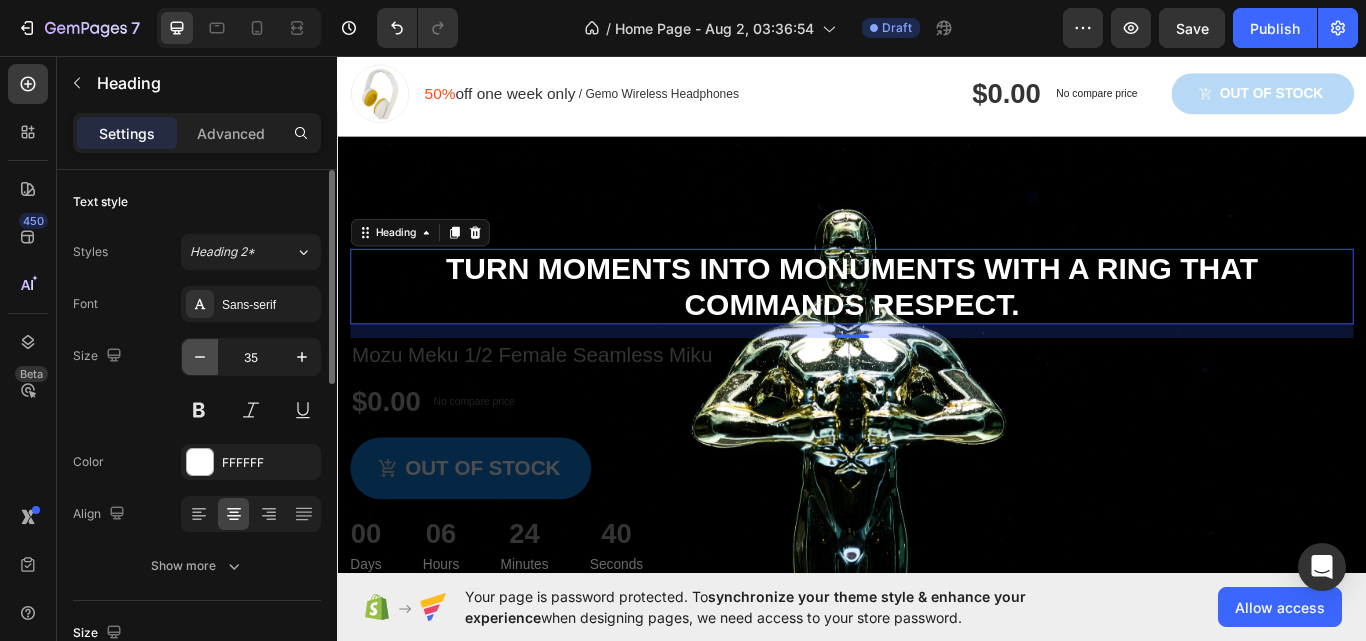 click 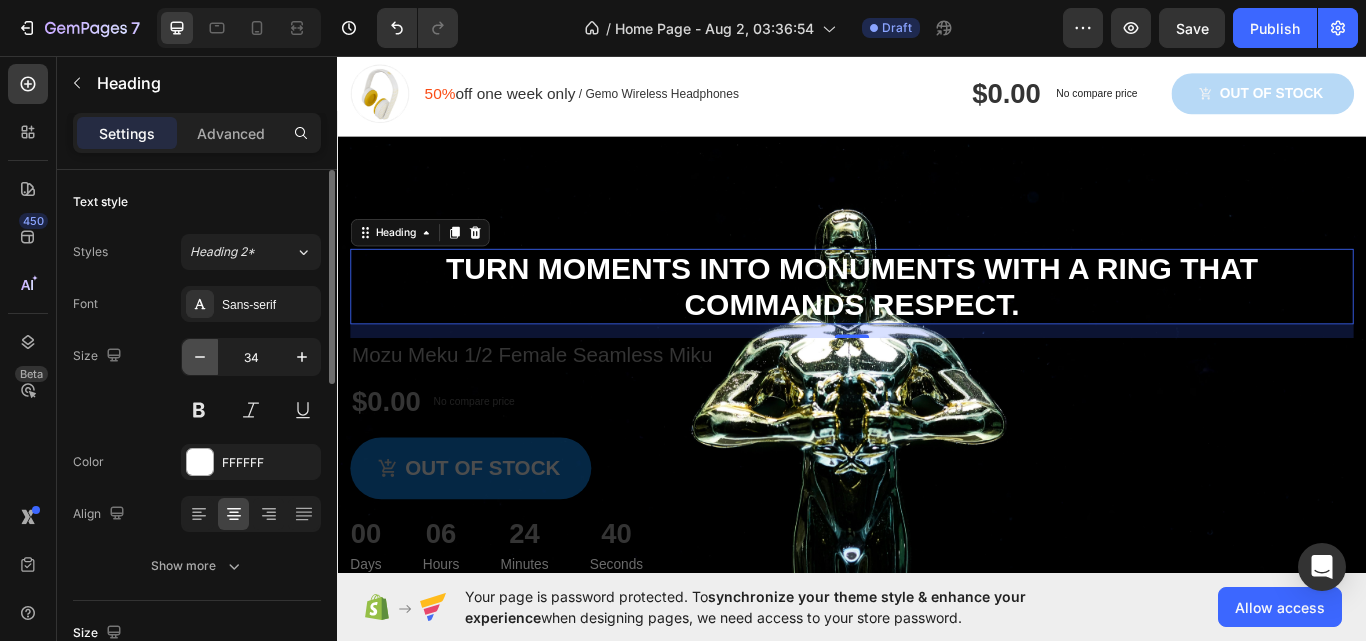 click 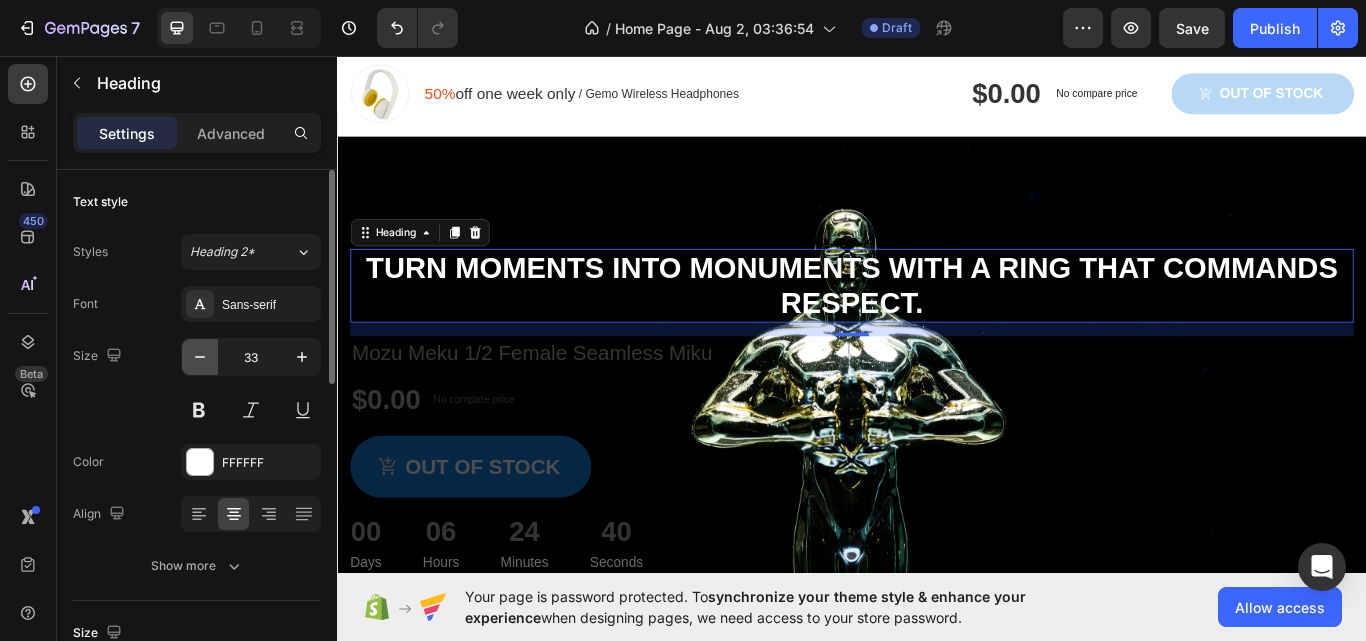 click 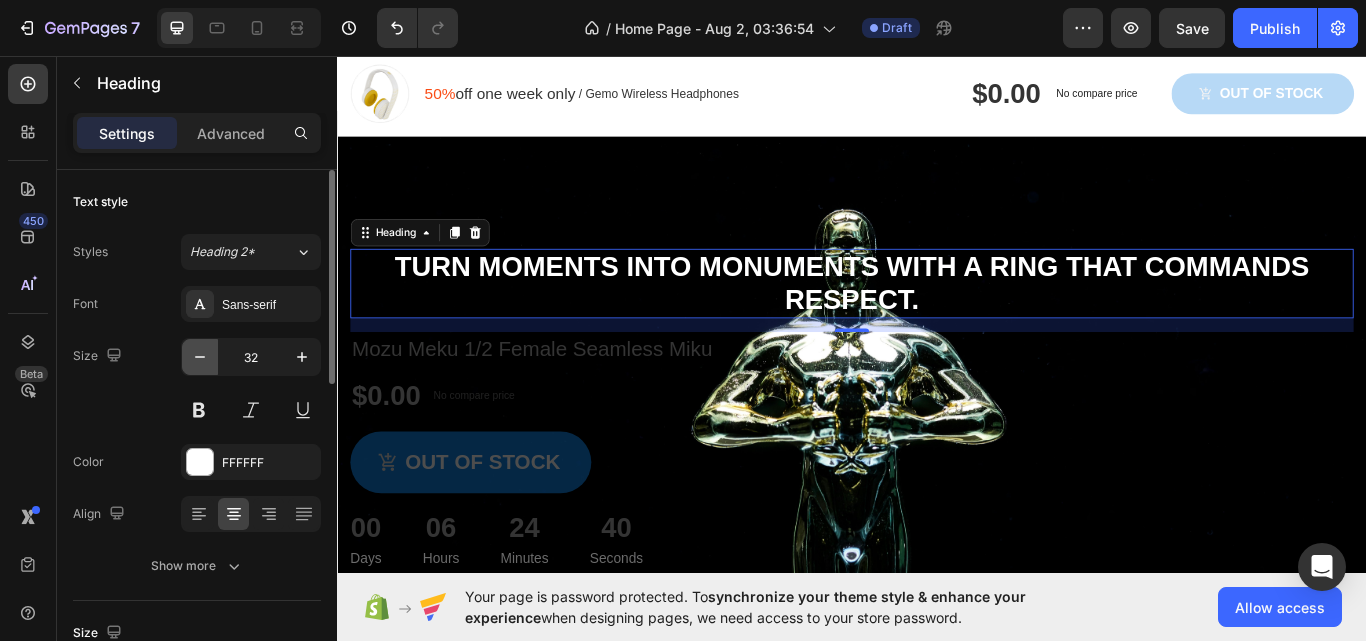 click 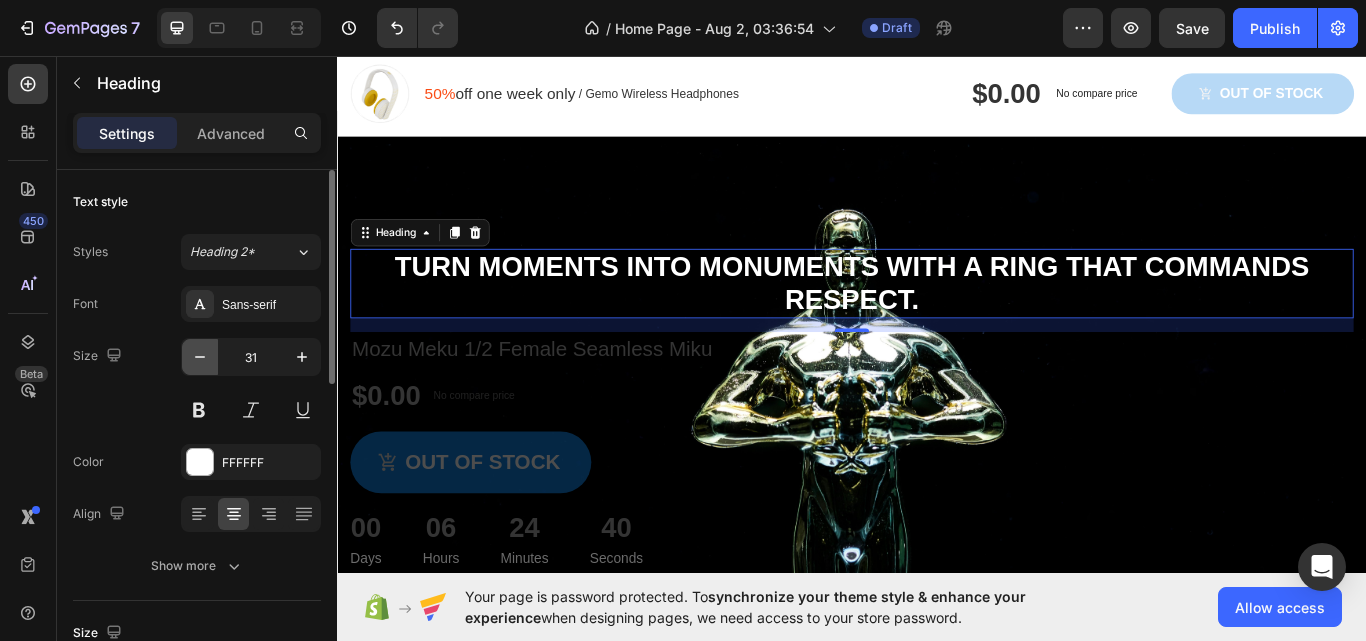 click 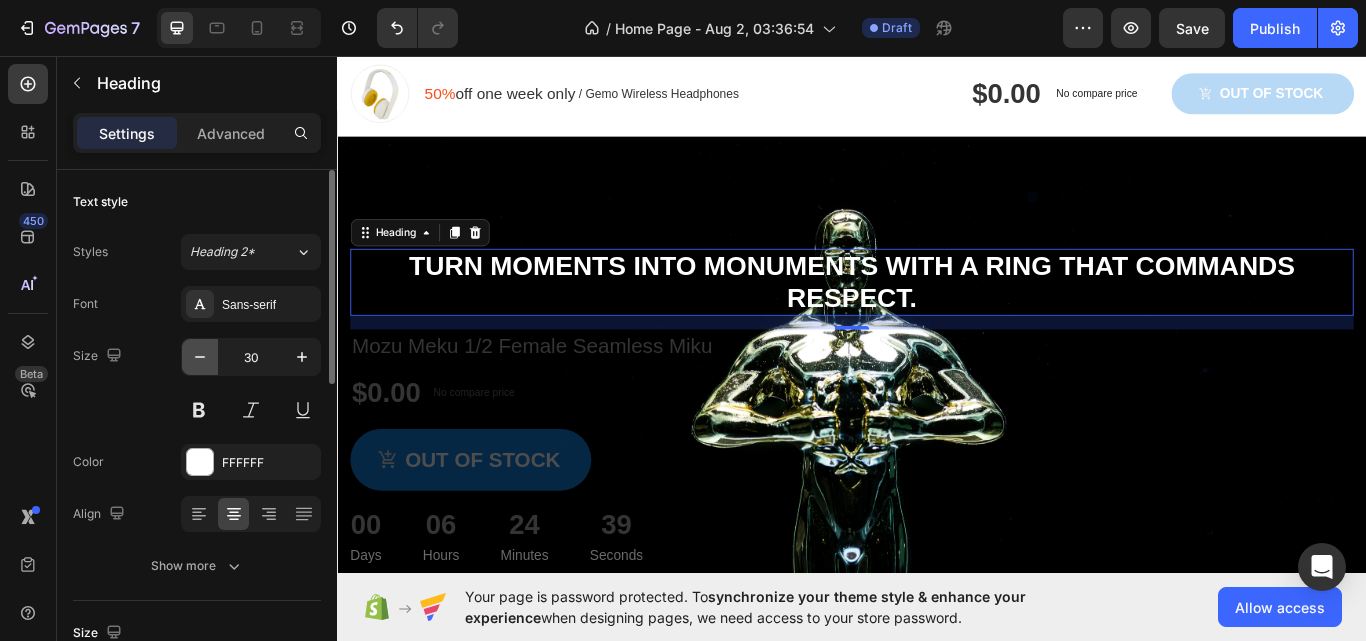 click 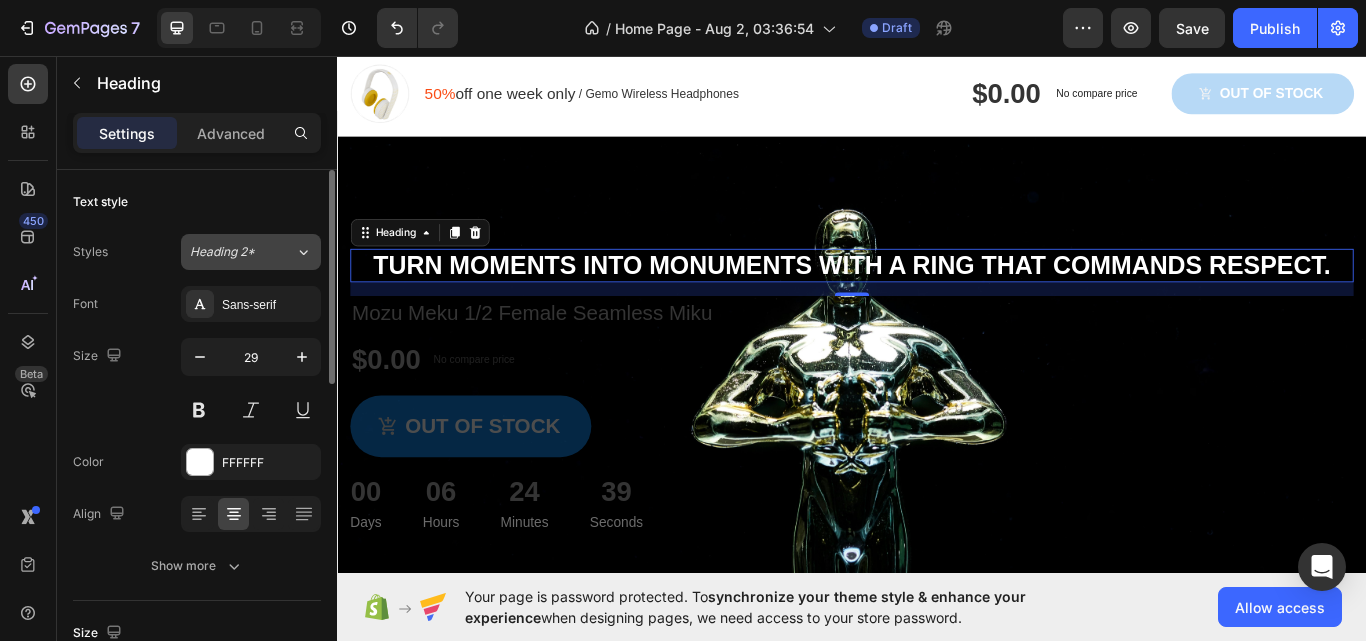 click on "Heading 2*" 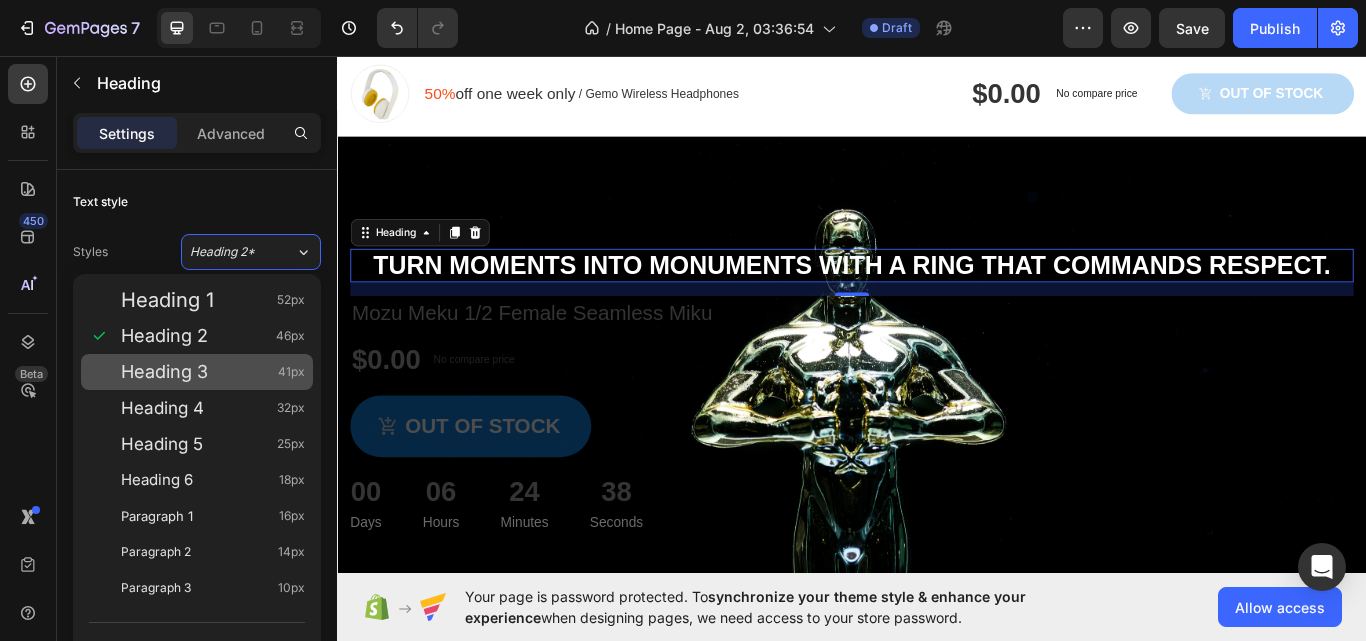 click on "Heading 3" at bounding box center [164, 372] 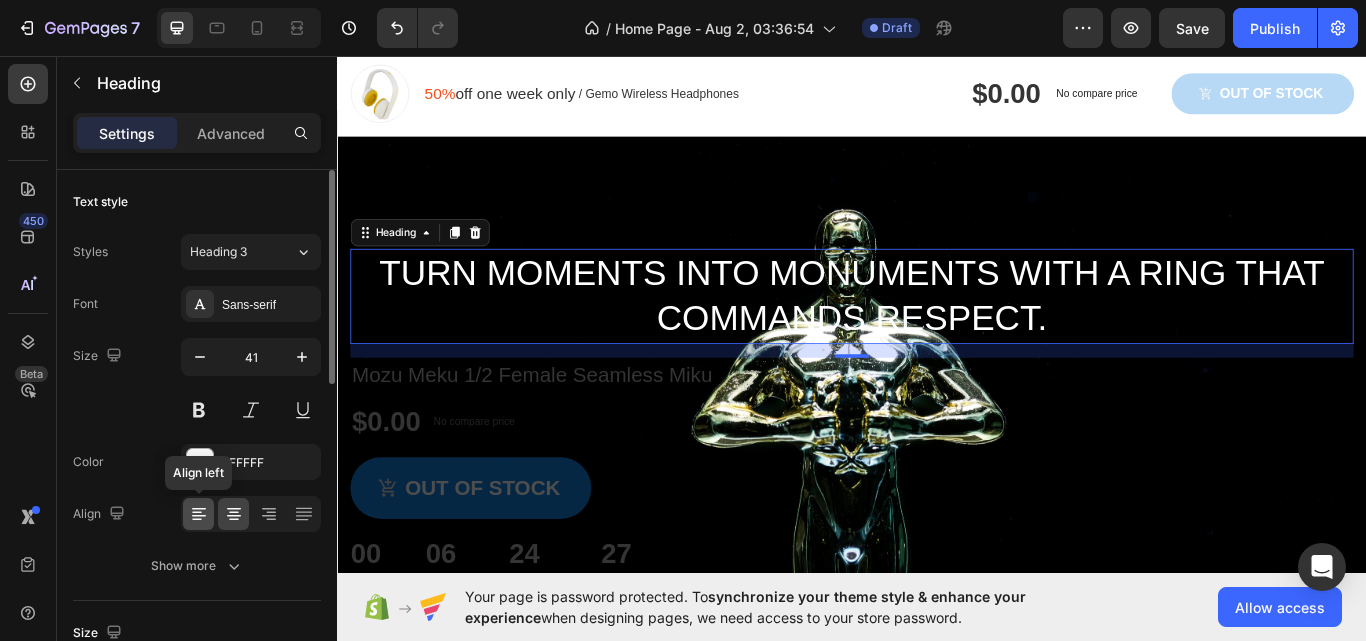 click 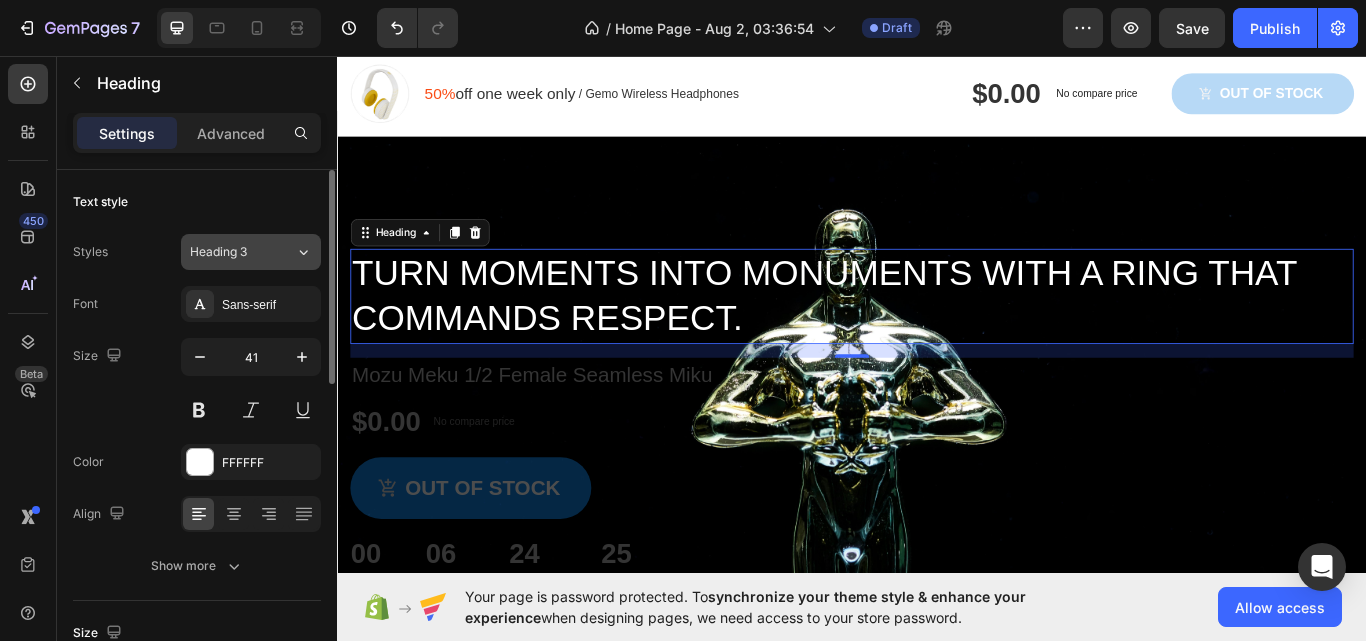 click on "Heading 3" 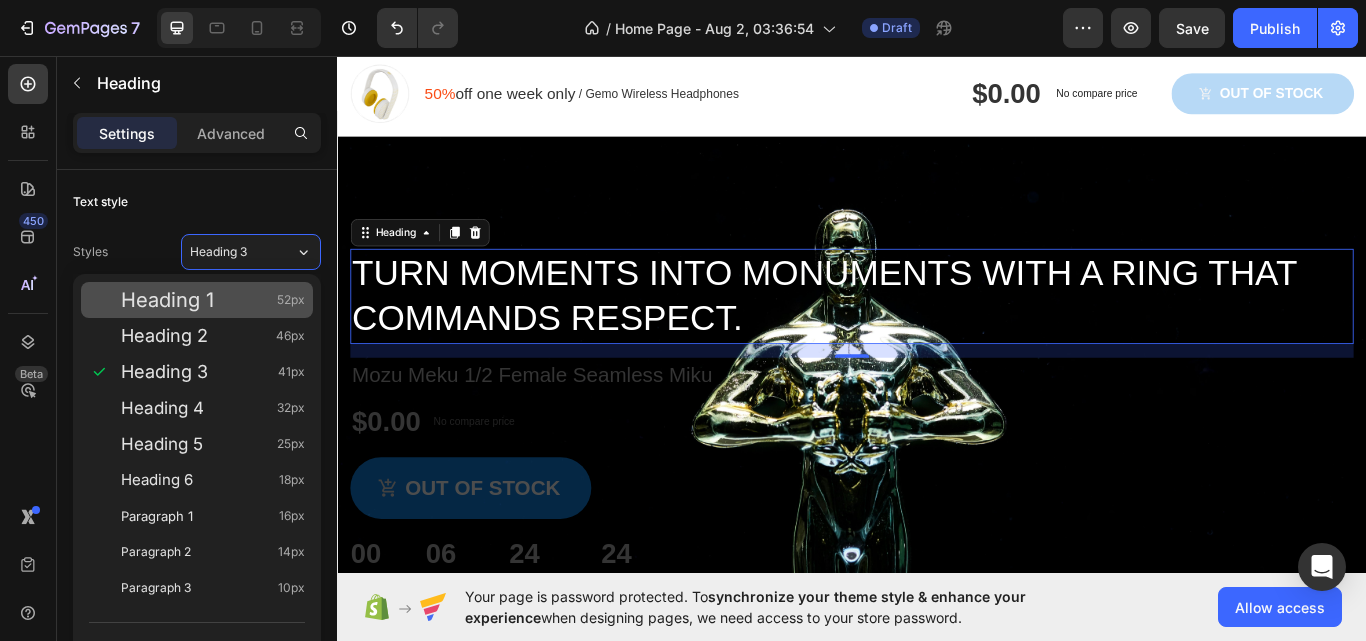 click on "Heading 1 52px" at bounding box center (213, 300) 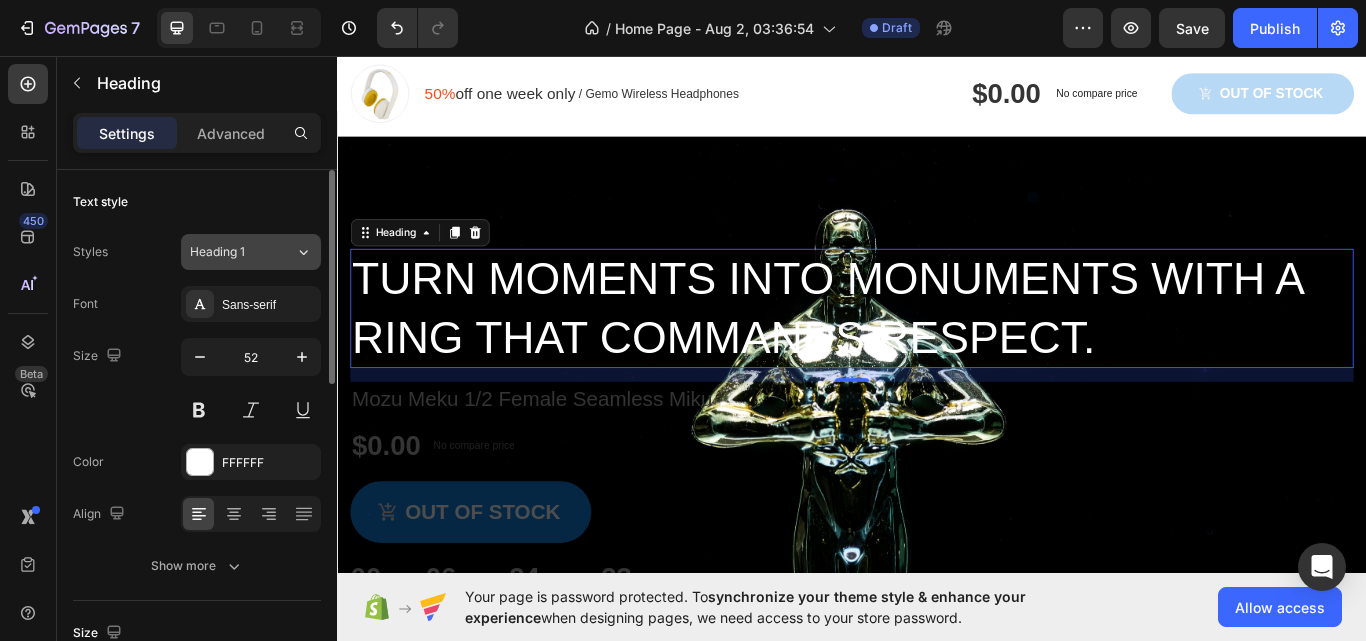 click on "Heading 1" at bounding box center (230, 252) 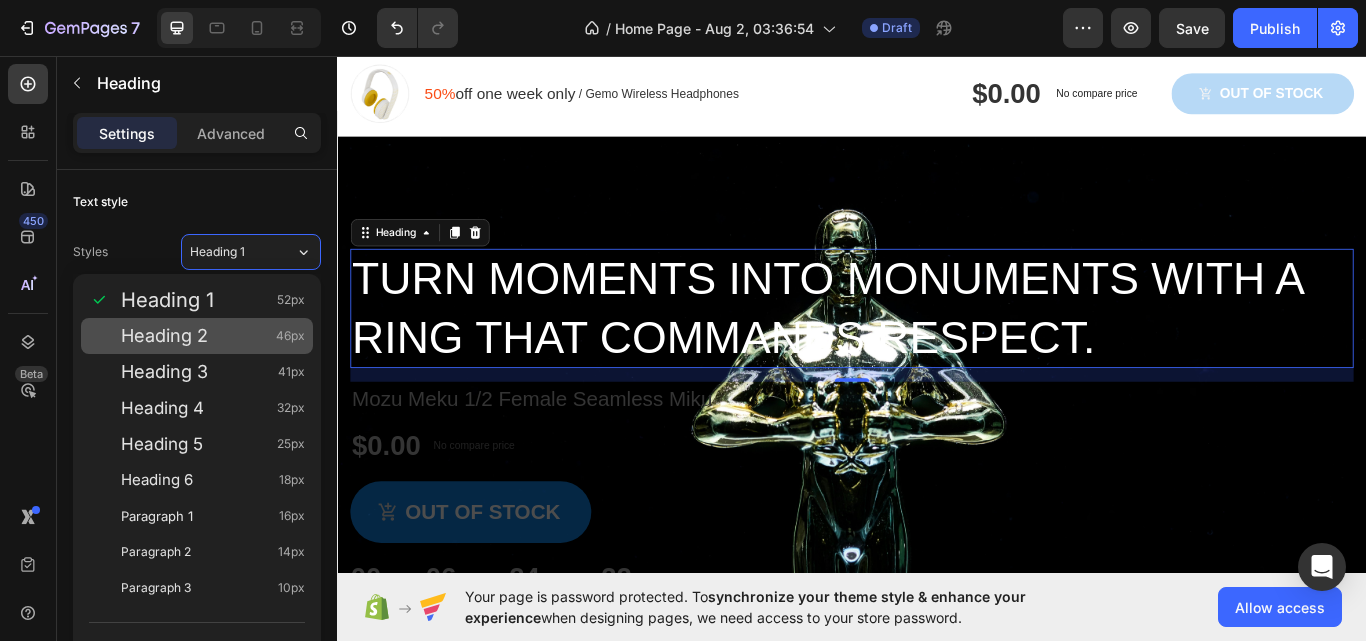 click on "Heading 2 46px" at bounding box center (213, 336) 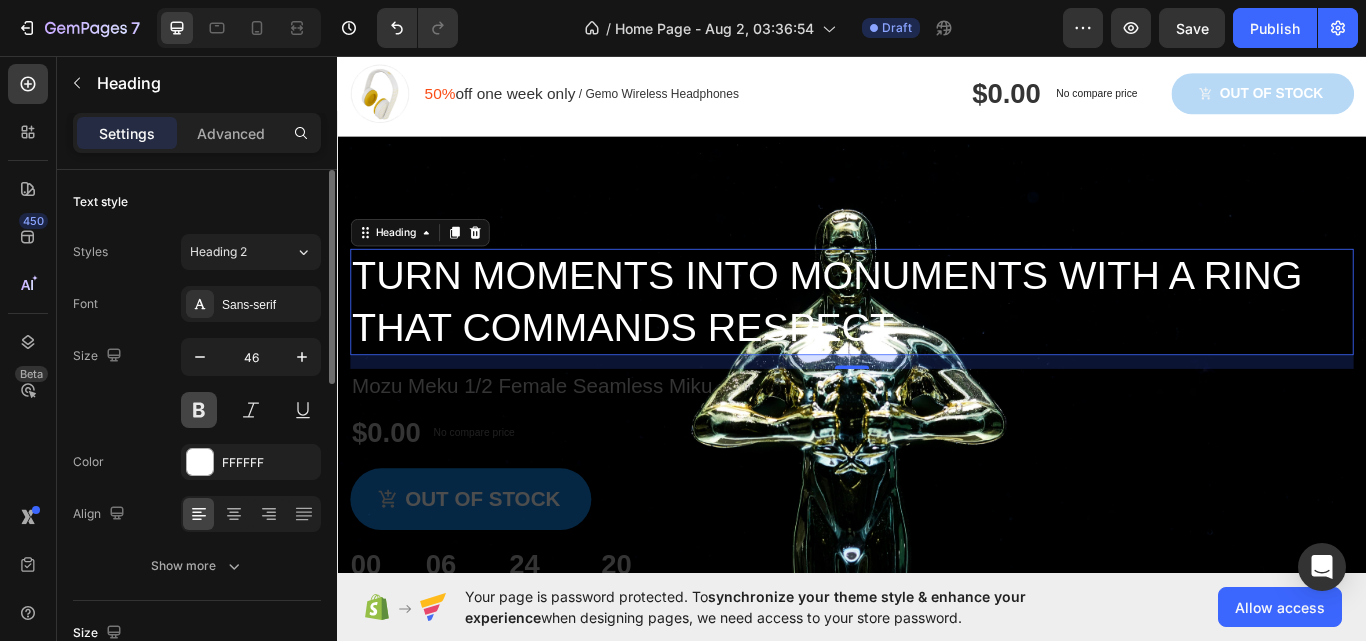 click at bounding box center [199, 410] 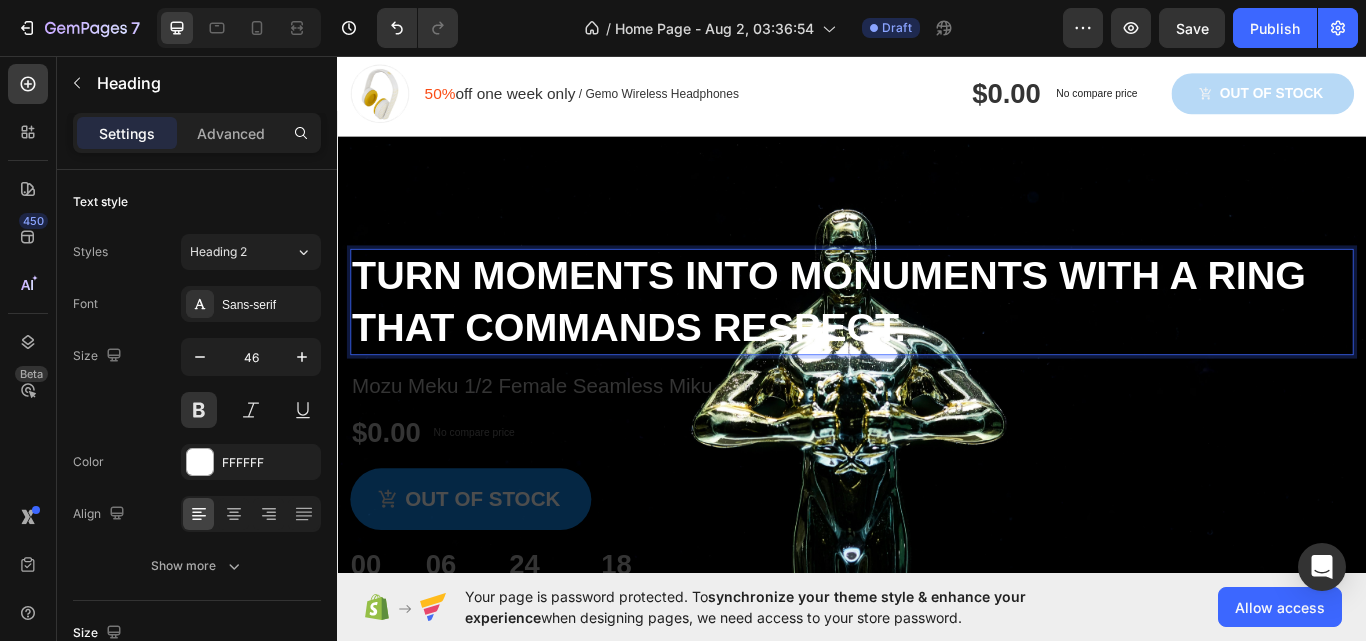 click on "Turn Moments into Monuments with a Ring That Commands Respect." at bounding box center [937, 344] 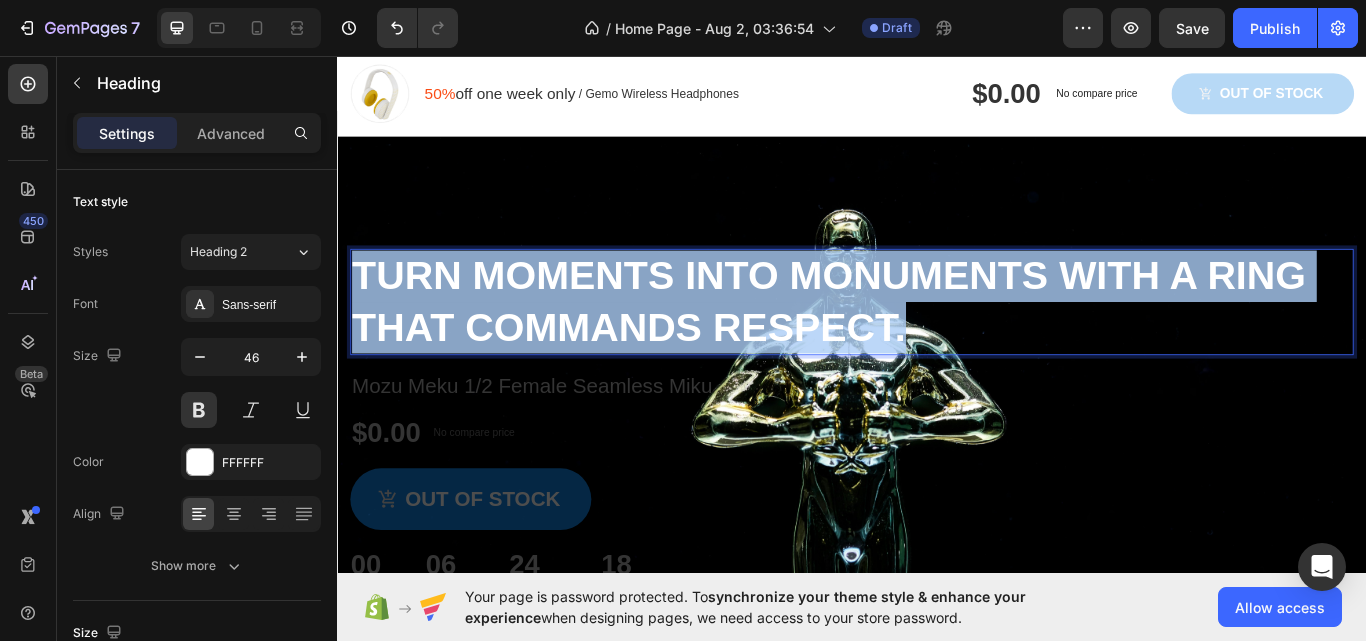 click on "Turn Moments into Monuments with a Ring That Commands Respect." at bounding box center [937, 344] 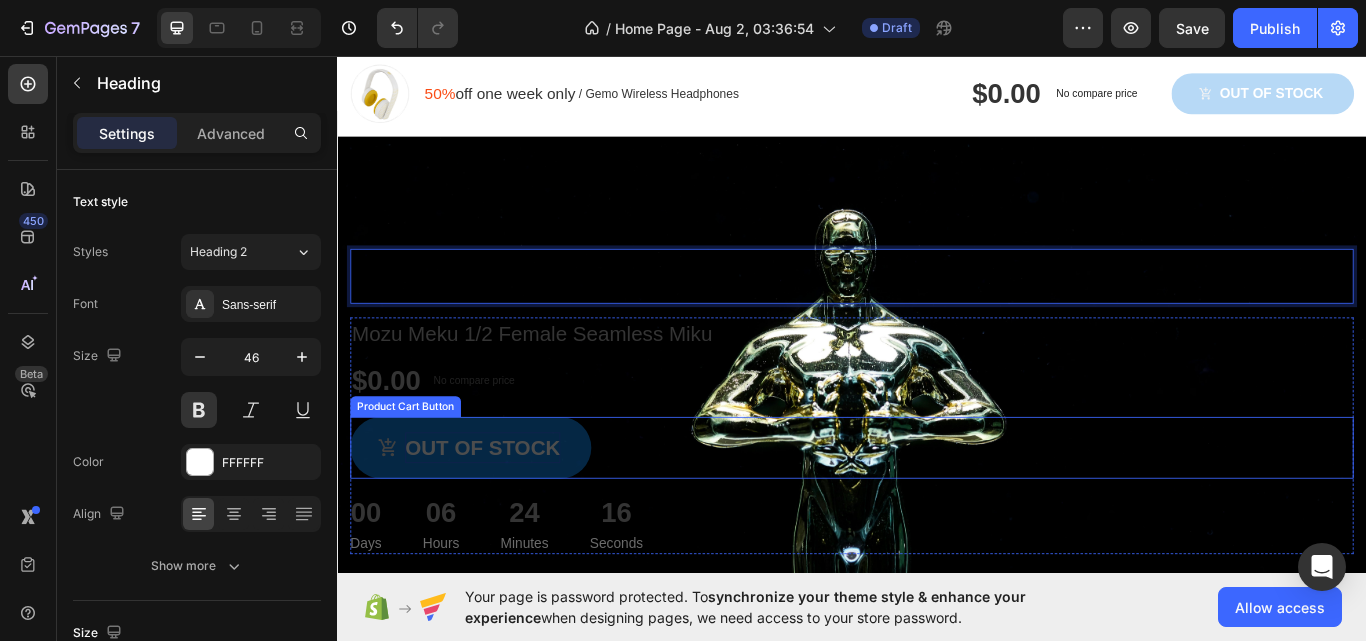 click on "Out of stock" at bounding box center [506, 514] 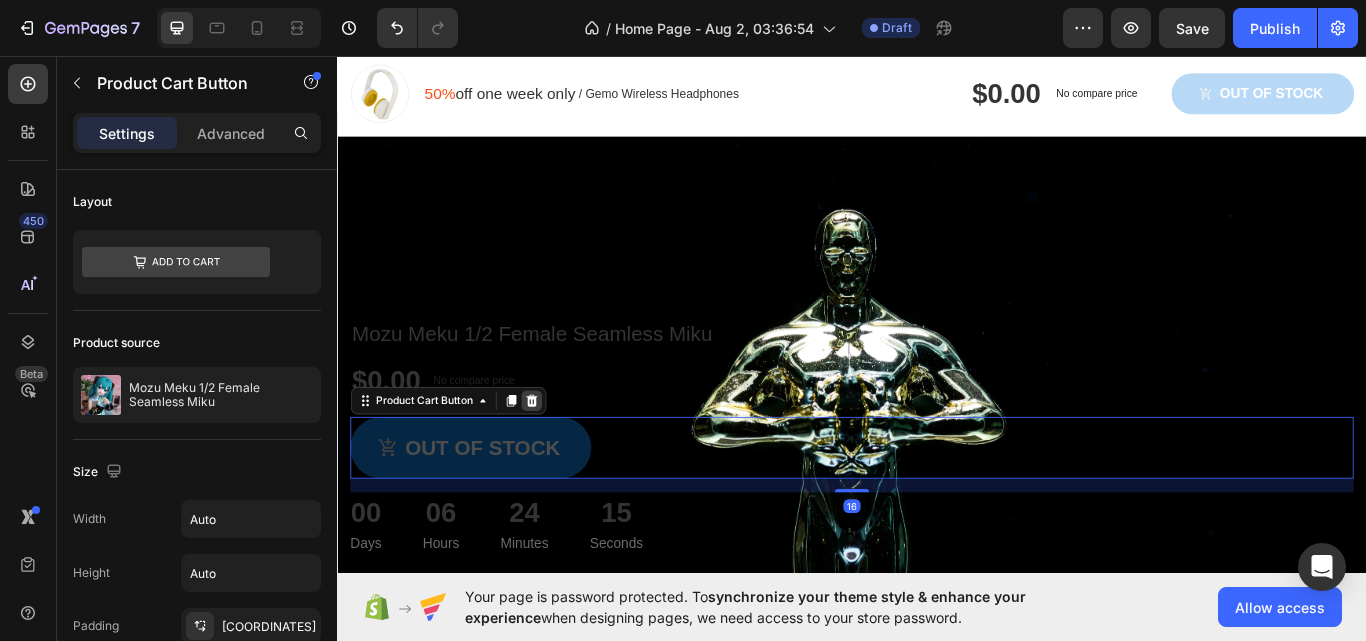 click 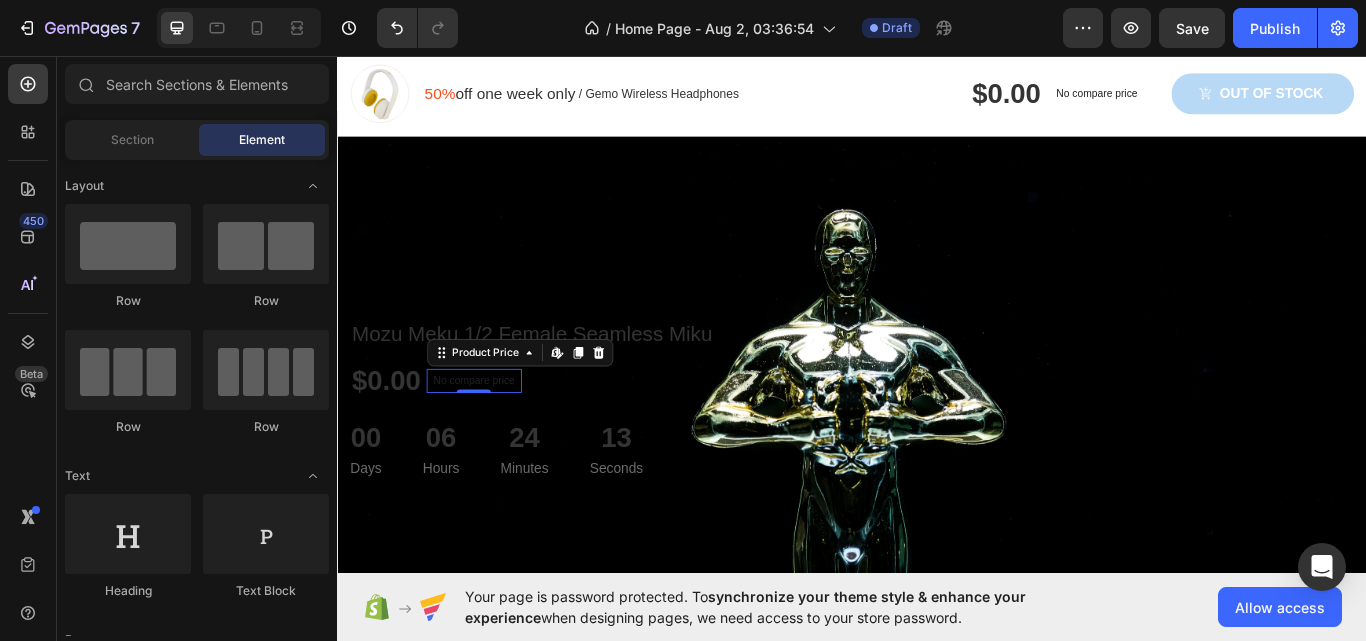 click on "No compare price" at bounding box center (496, 436) 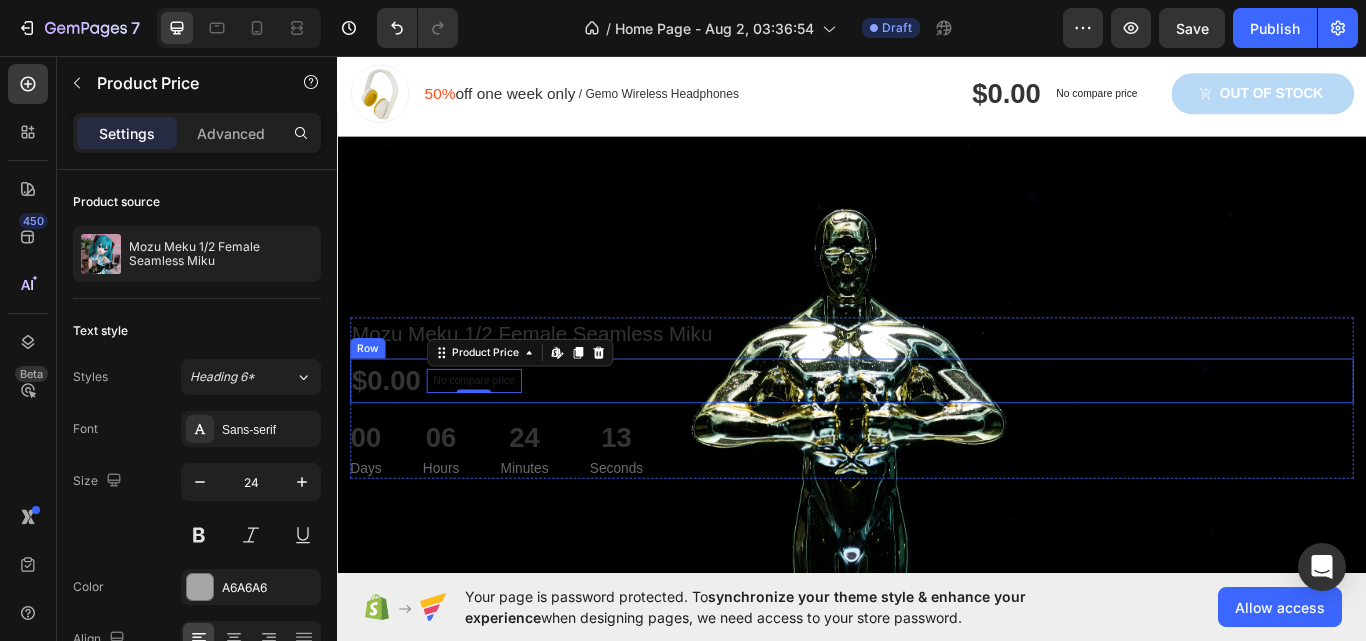 click on "$0.00 Product Price Product Price No compare price Product Price   Edit content in Shopify 0 Row" at bounding box center [937, 436] 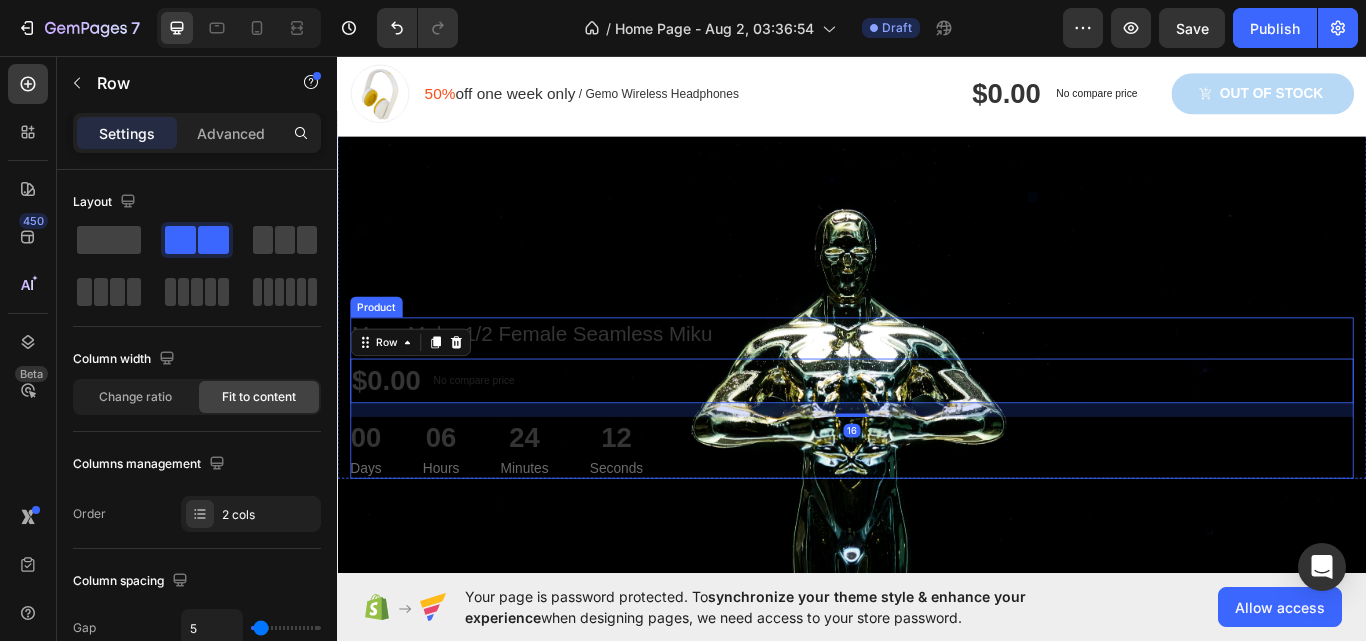 click on "Mozu Meku 1/2 Female Seamless Miku Product Title $0.00 Product Price Product Price No compare price Product Price Row   16 00 Days 06 Hours 24 Minutes 12 Seconds Countdown Timer" at bounding box center (937, 456) 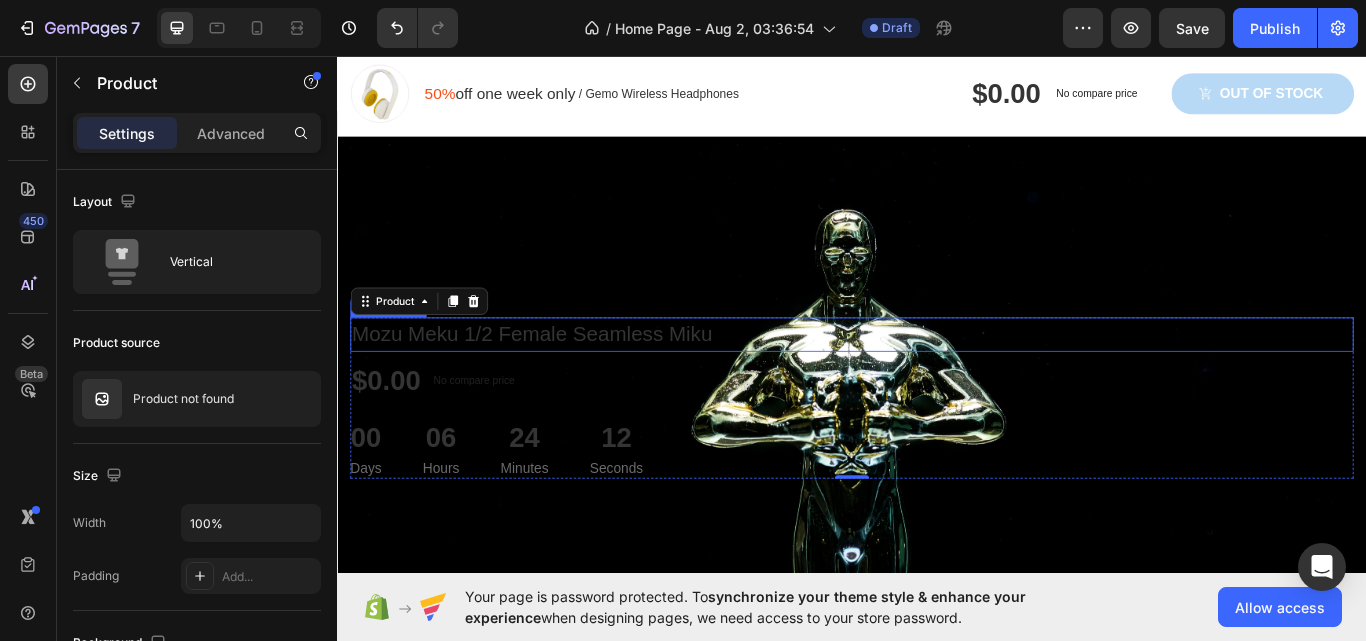 click on "Mozu Meku 1/2 Female Seamless Miku" at bounding box center (937, 382) 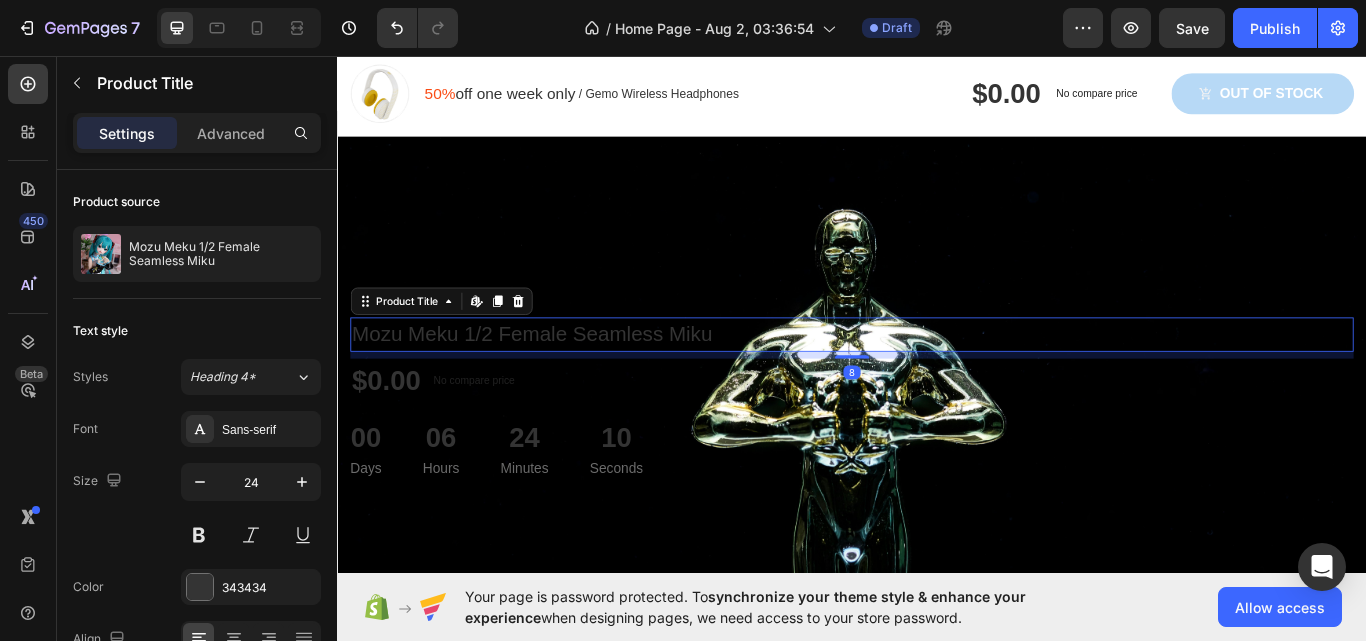 click on "$0.00 Product Price Product Price No compare price Product Price Row" at bounding box center [937, 436] 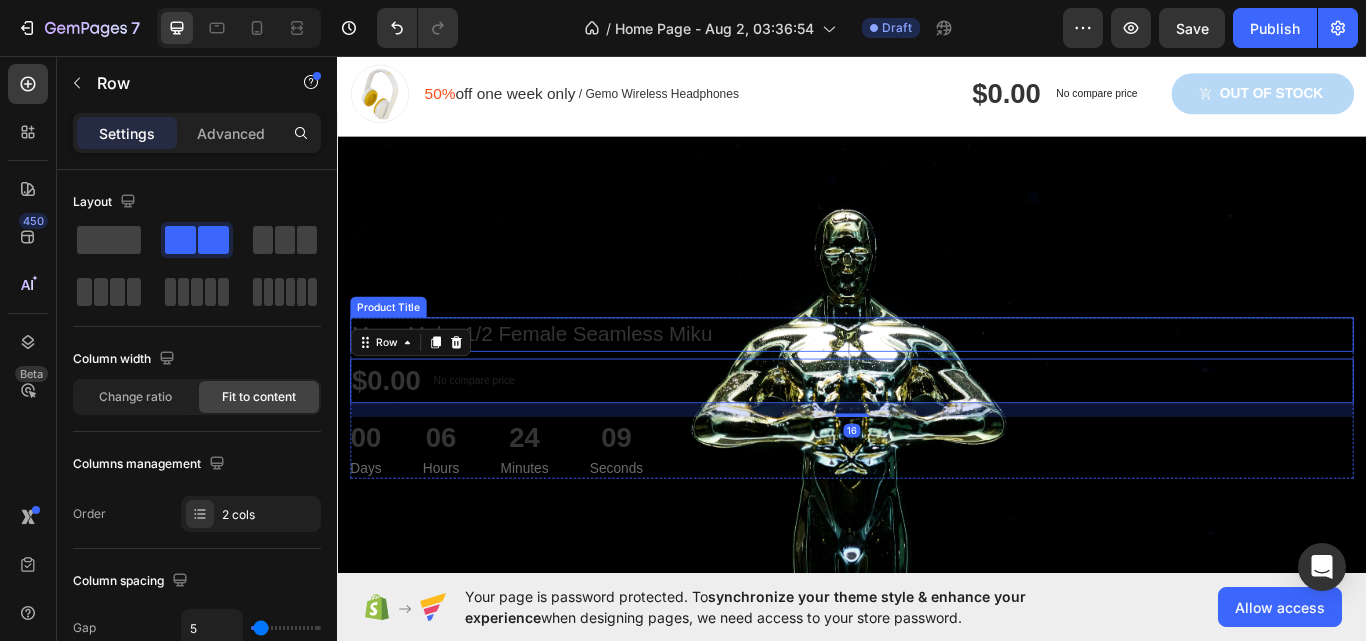 click on "Mozu Meku 1/2 Female Seamless Miku" at bounding box center (937, 382) 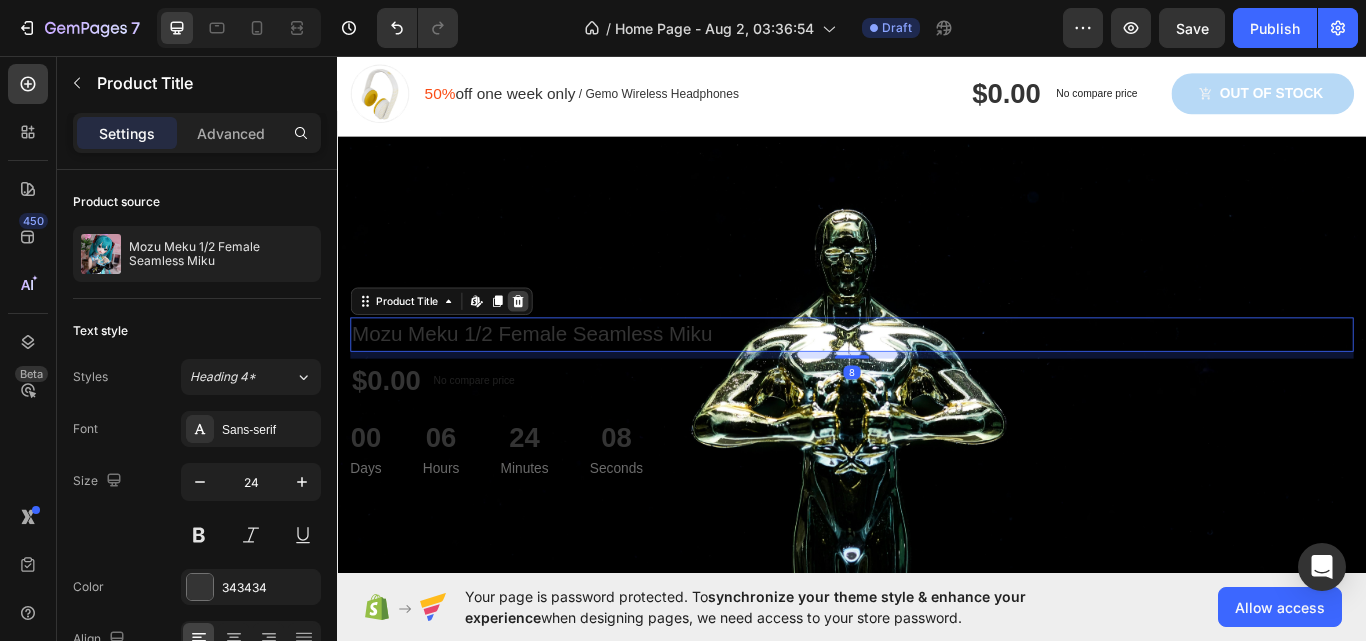 click 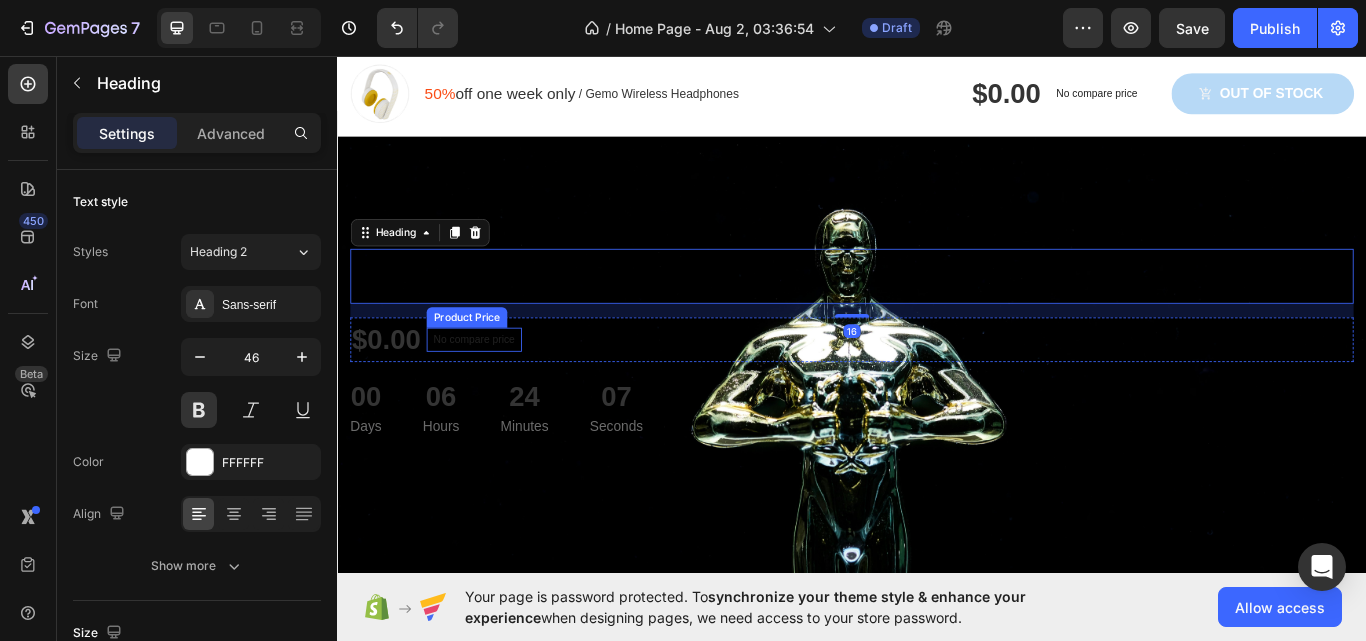 click on "No compare price" at bounding box center (496, 388) 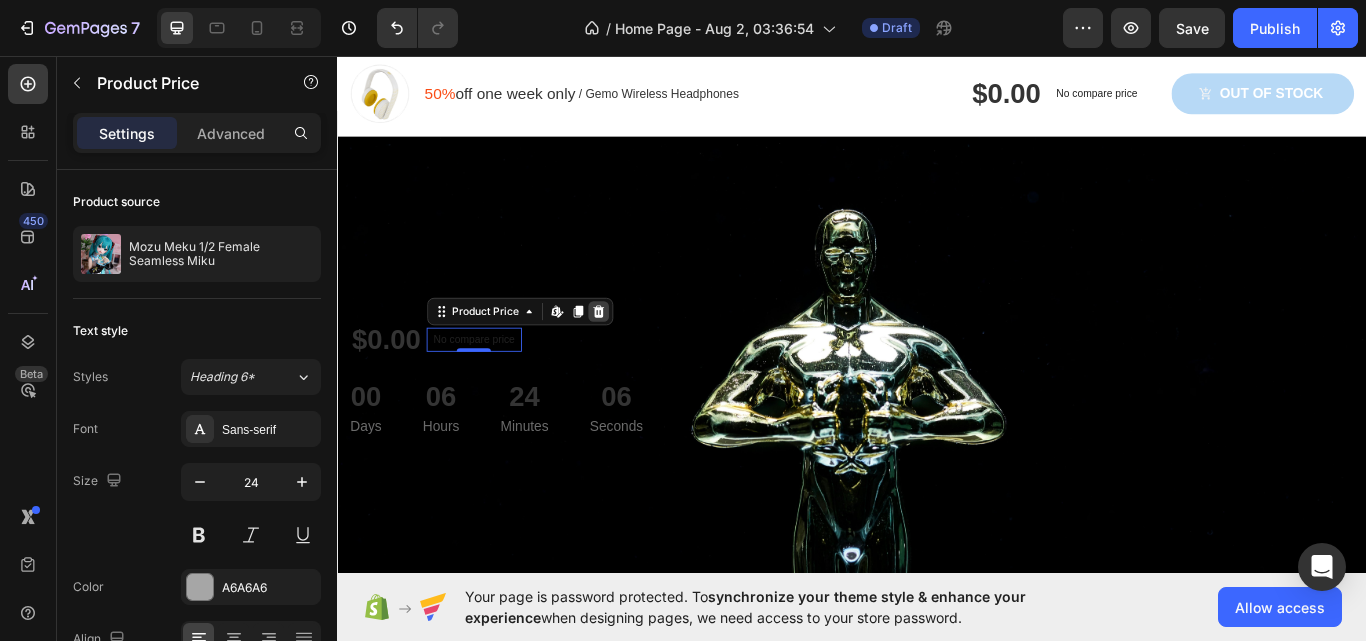 click 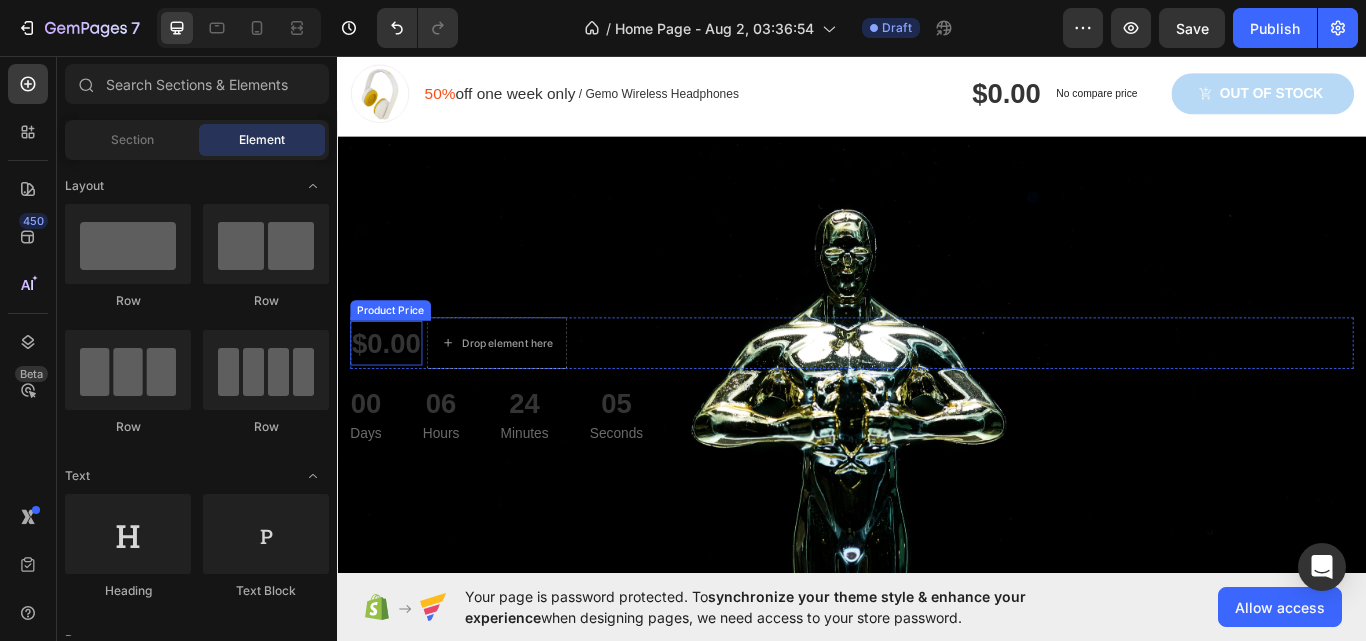 click on "$0.00" at bounding box center [394, 392] 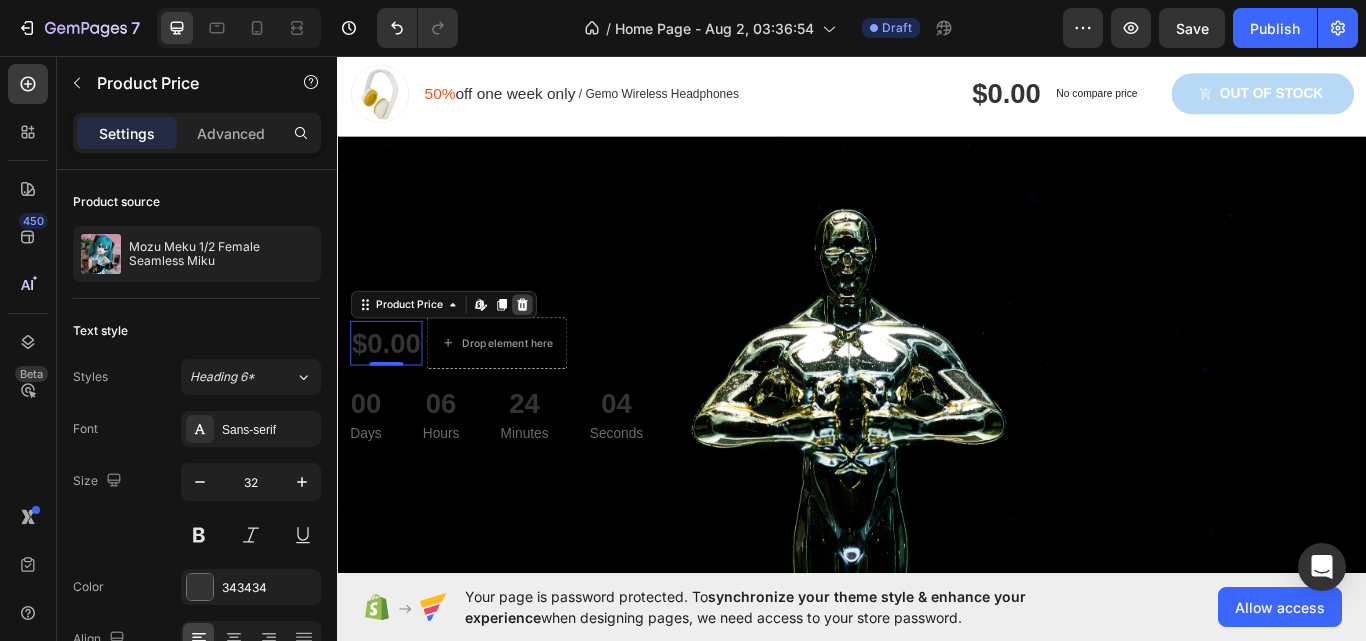 click 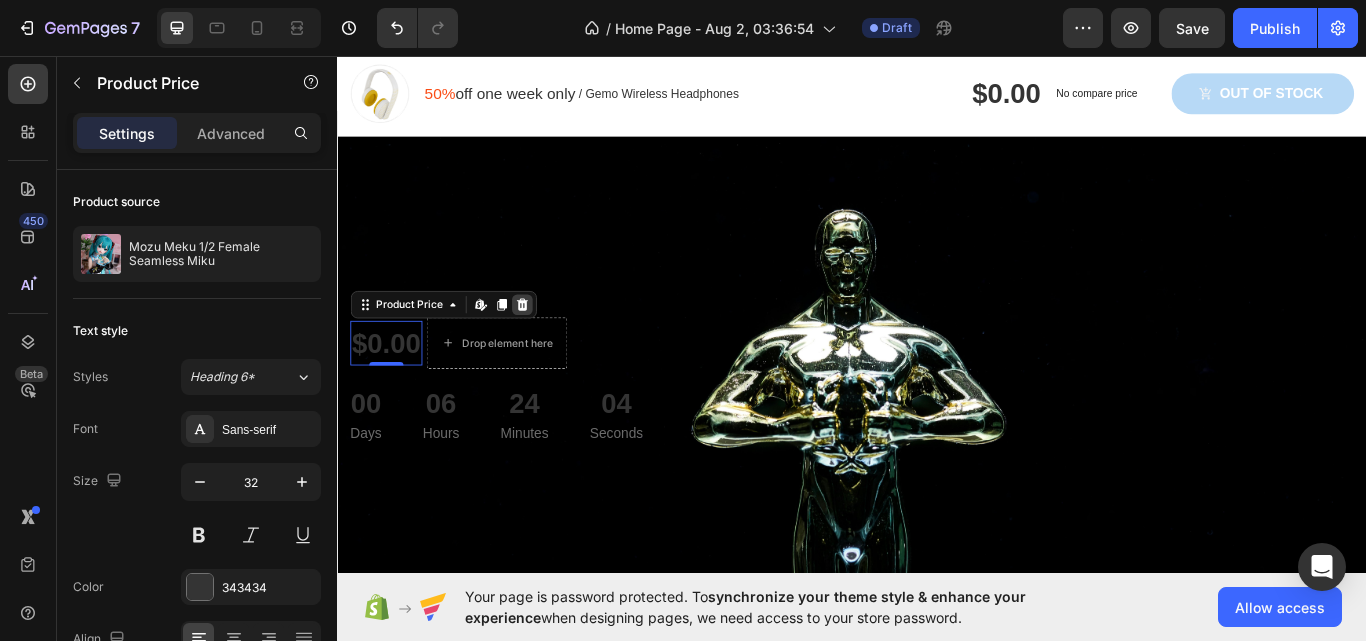 click on "Heading $0.00 Product Price   Edit content in Shopify 0 Product Price   Edit content in Shopify 0
Drop element here Row 00 Days 06 Hours 24 Minutes 04 Seconds Countdown Timer Product" at bounding box center (937, 396) 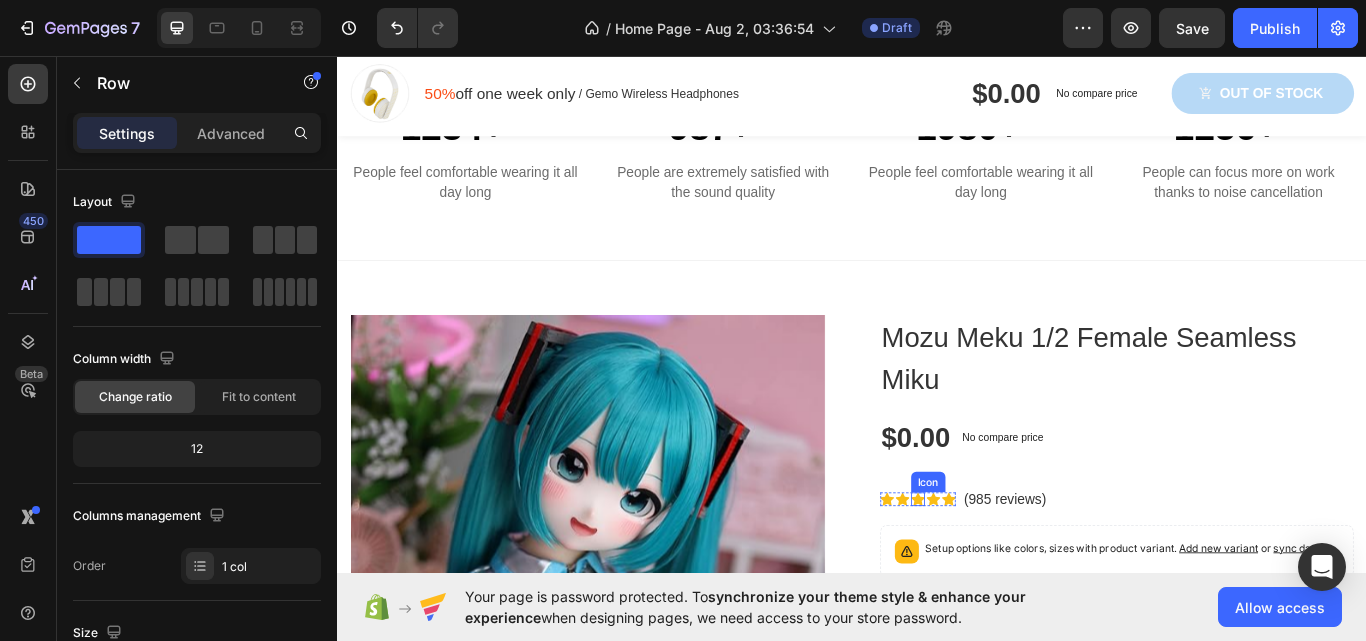 scroll, scrollTop: 1100, scrollLeft: 0, axis: vertical 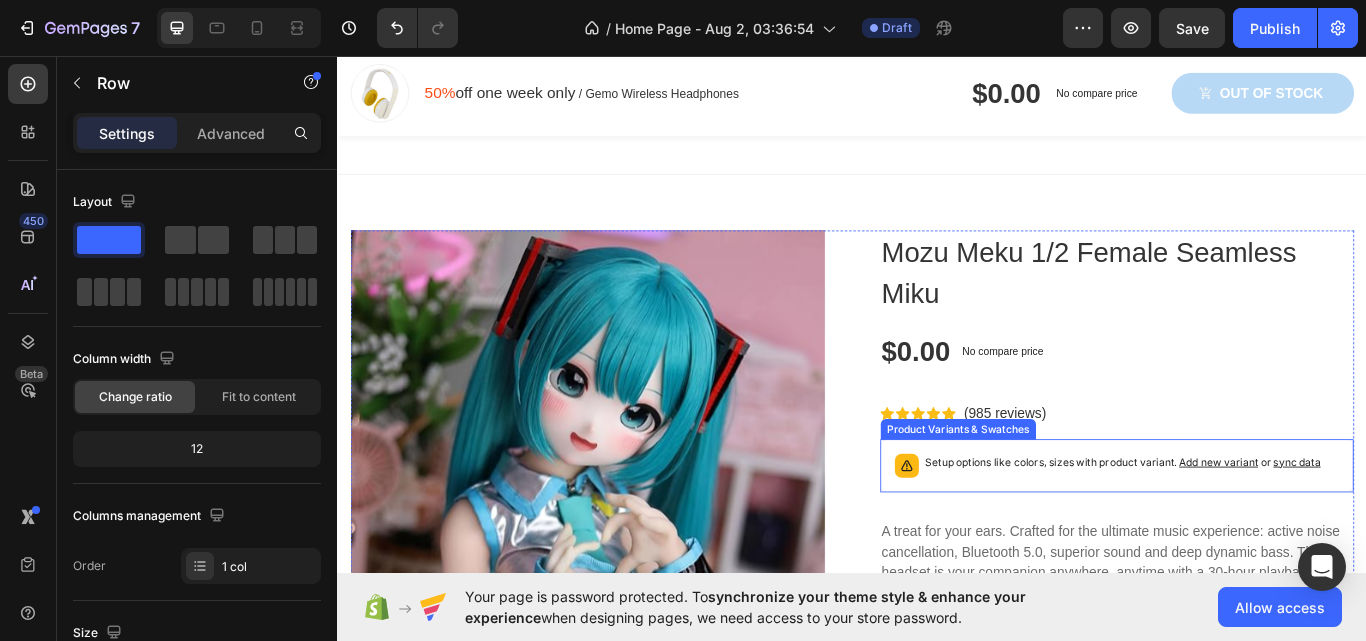 click 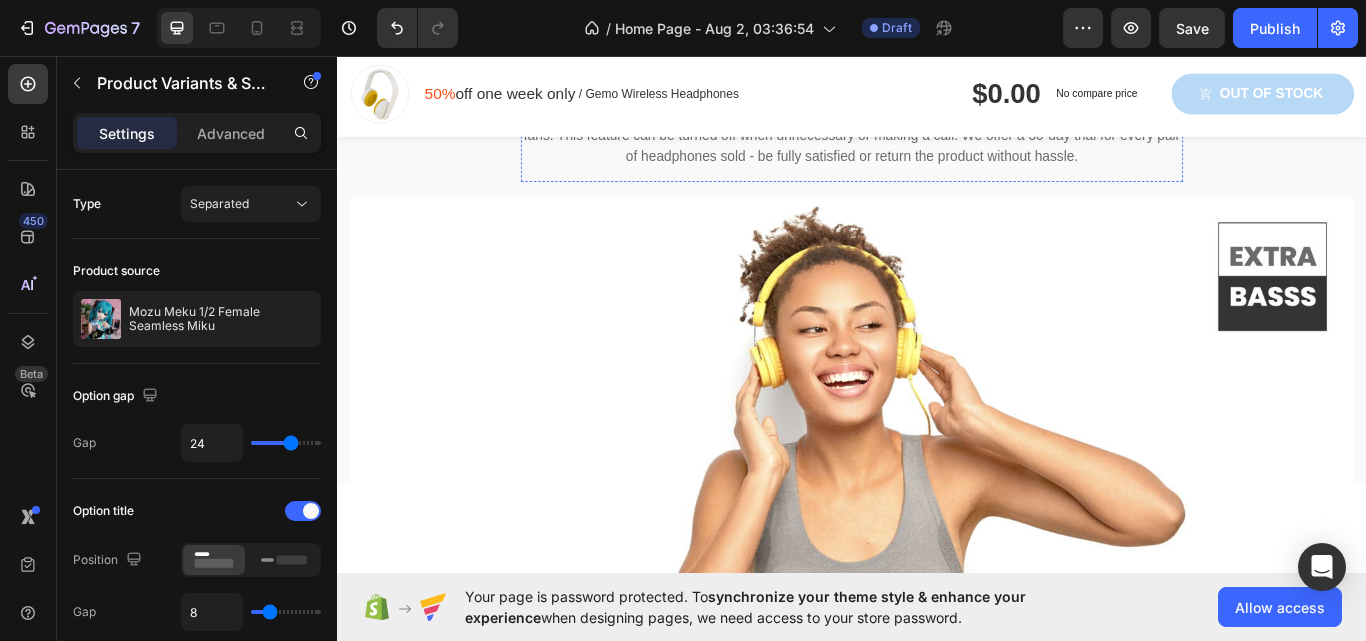 scroll, scrollTop: 1901, scrollLeft: 0, axis: vertical 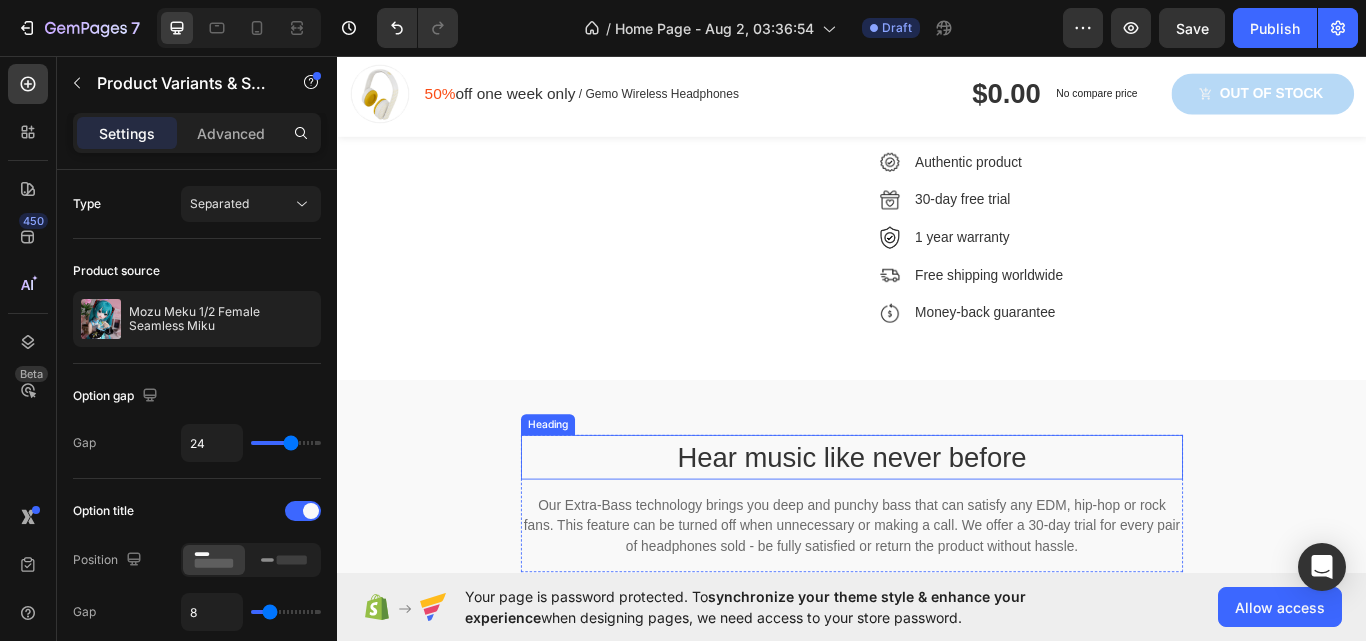 click on "Hear music like never before" at bounding box center [937, 525] 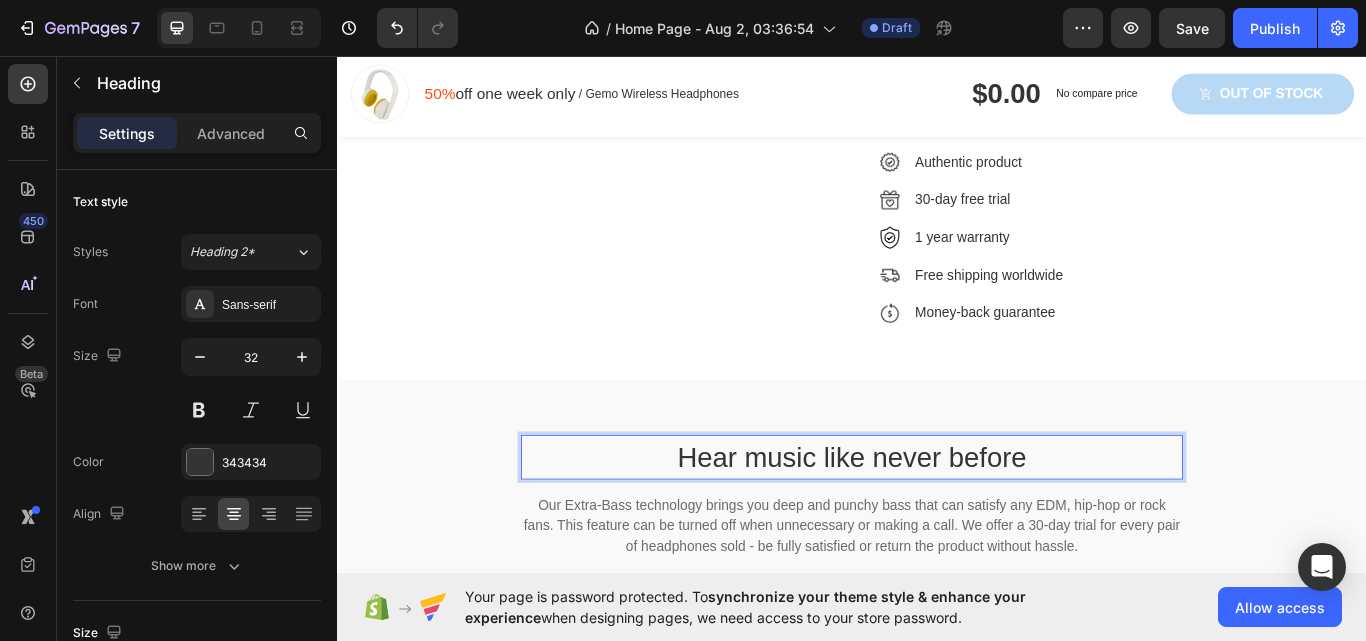 click on "Hear music like never before" at bounding box center [937, 525] 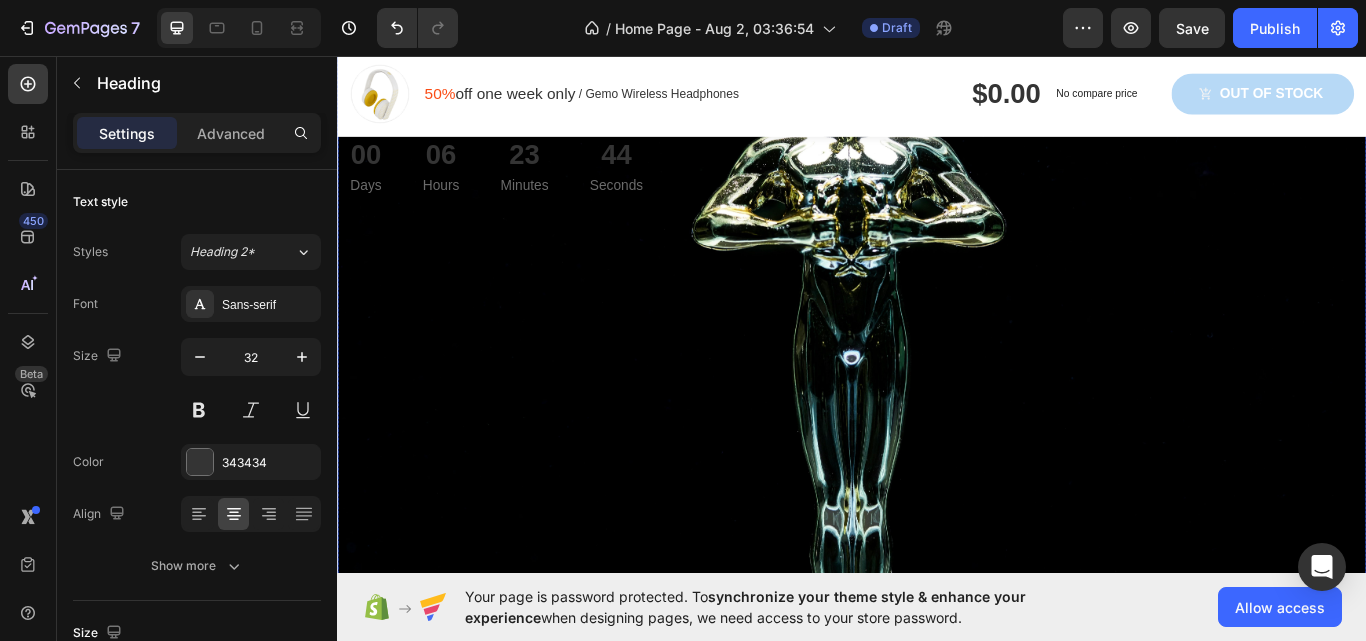scroll, scrollTop: 0, scrollLeft: 0, axis: both 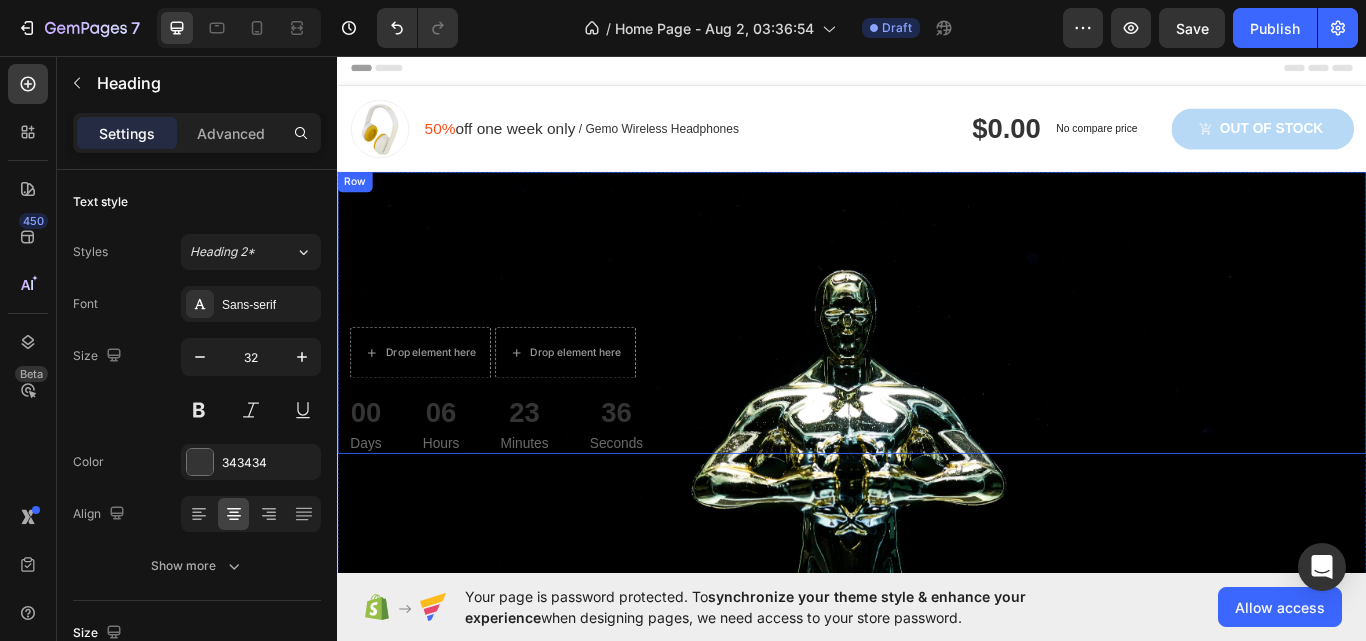 click on "Heading
Drop element here
Drop element here Row 00 Days 06 Hours 23 Minutes 36 Seconds Countdown Timer Product Row" at bounding box center (937, 356) 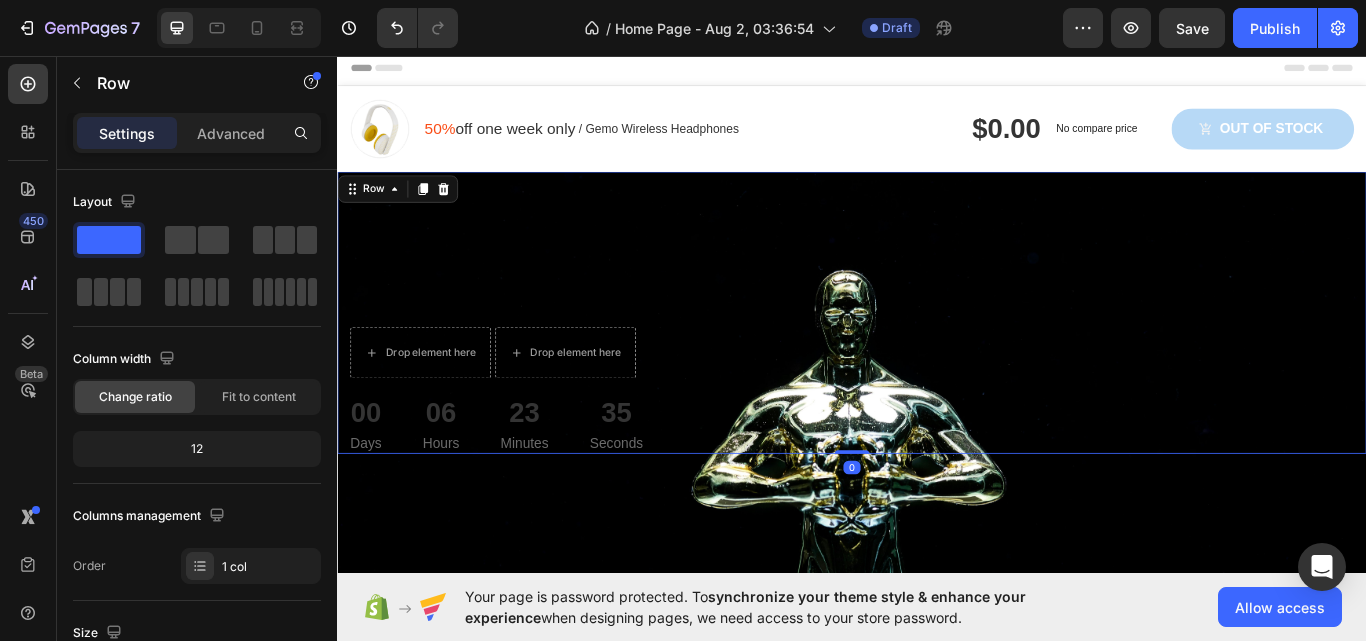 click on "Heading
Drop element here
Drop element here Row 00 Days 06 Hours 23 Minutes 35 Seconds Countdown Timer Product Row   0" at bounding box center [937, 356] 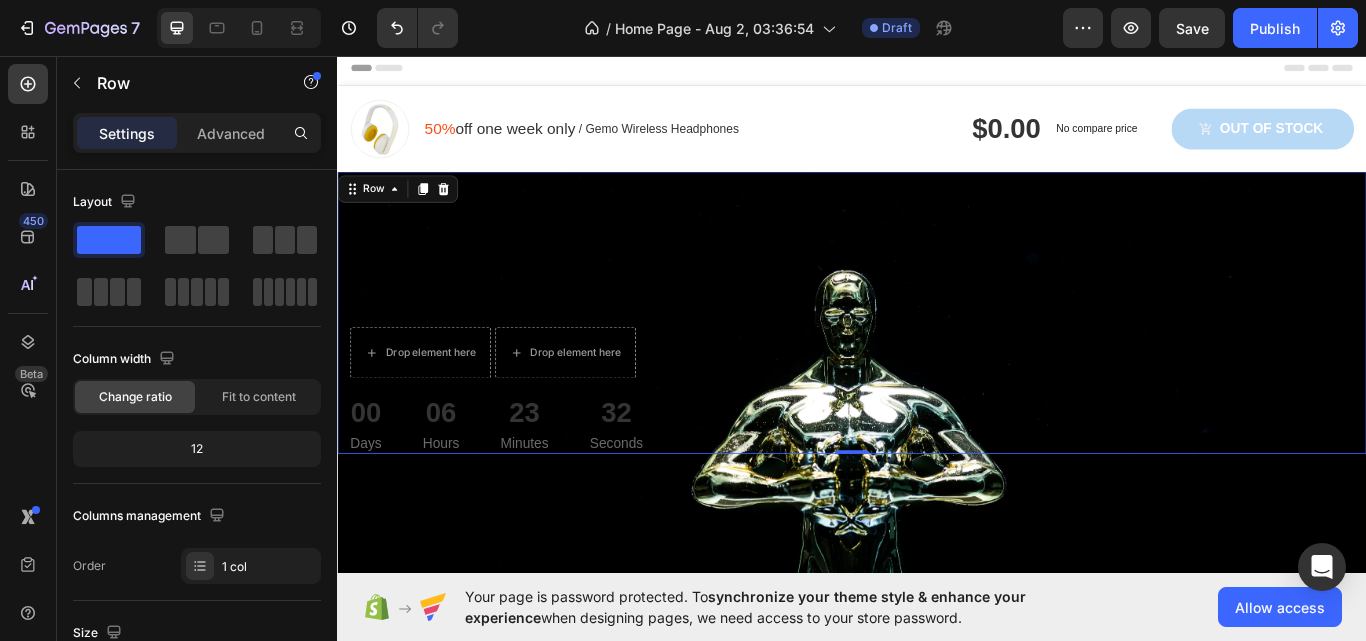 drag, startPoint x: 456, startPoint y: 293, endPoint x: 487, endPoint y: 314, distance: 37.44329 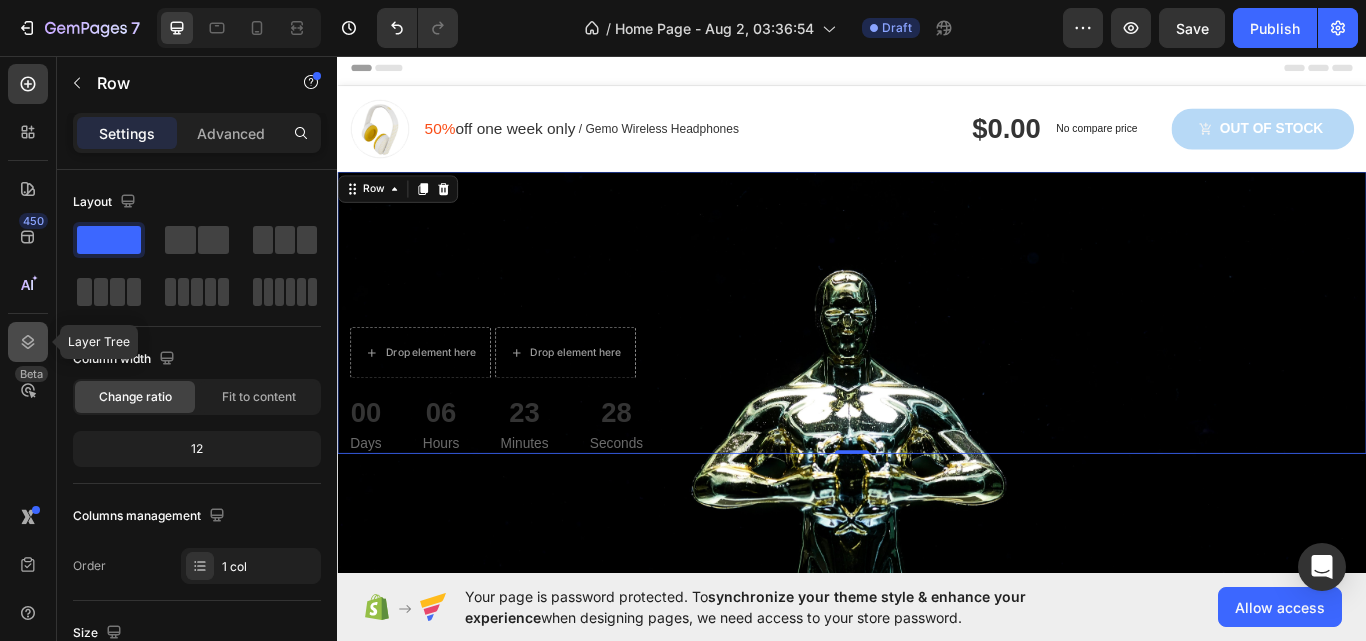 click 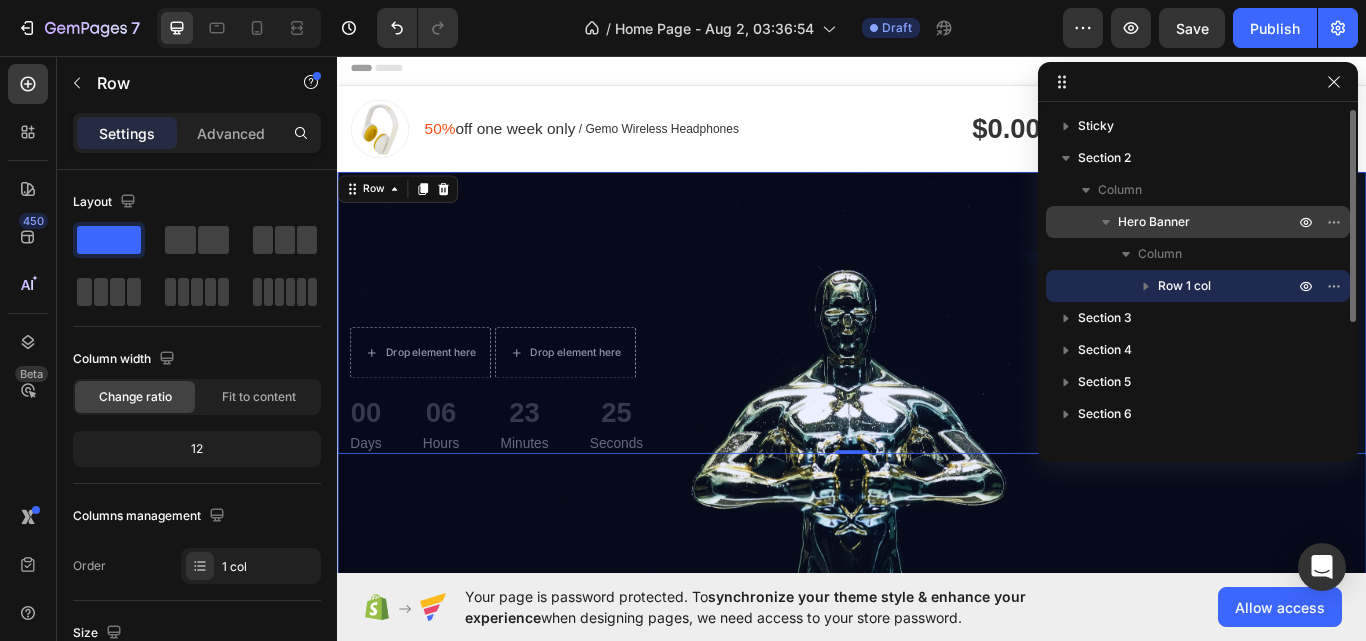 click 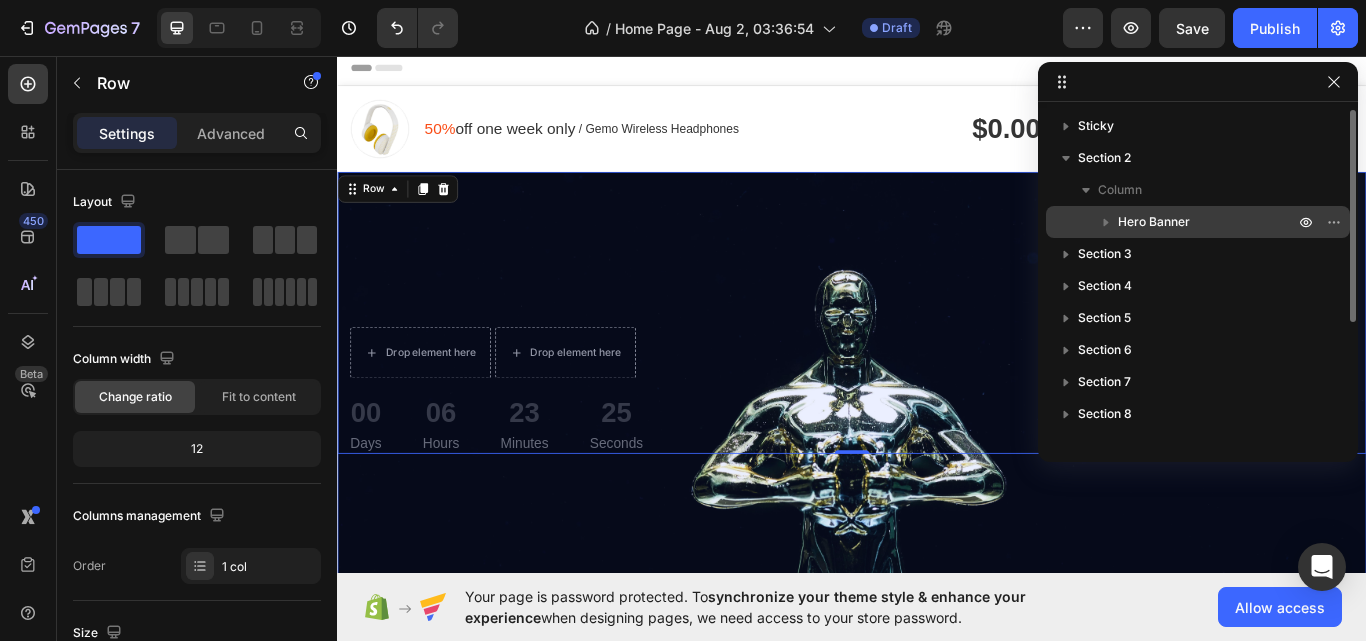 click on "Hero Banner" at bounding box center (1154, 222) 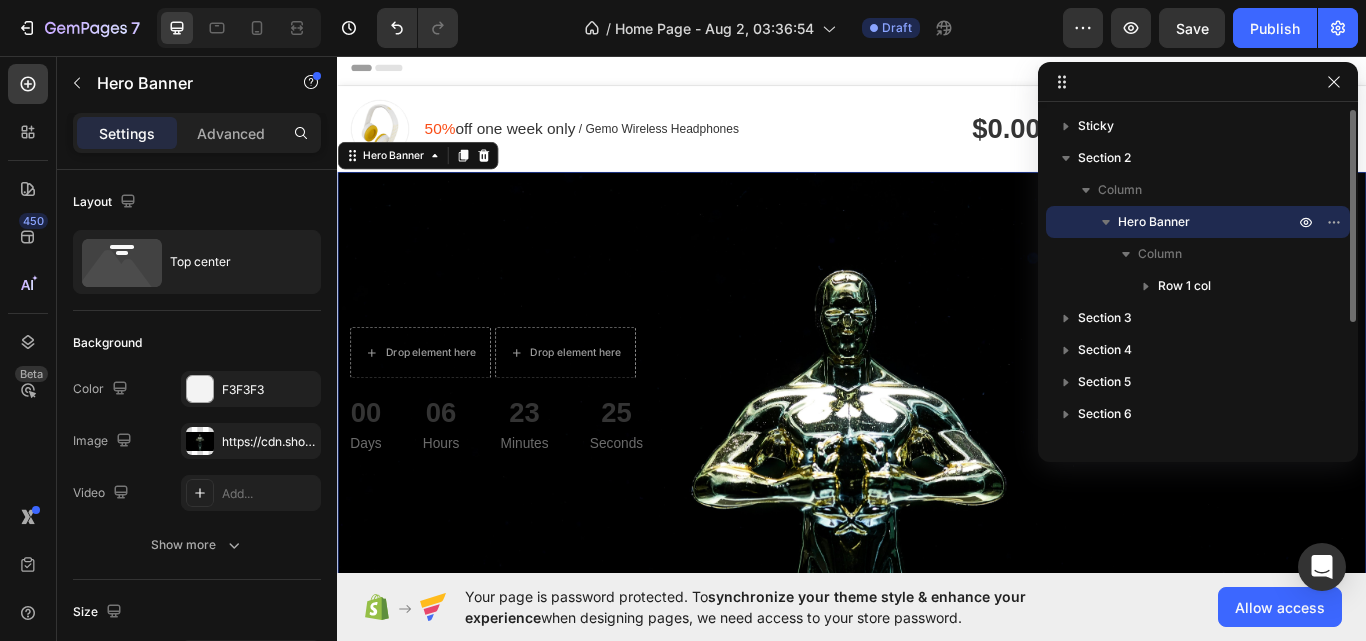 scroll, scrollTop: 71, scrollLeft: 0, axis: vertical 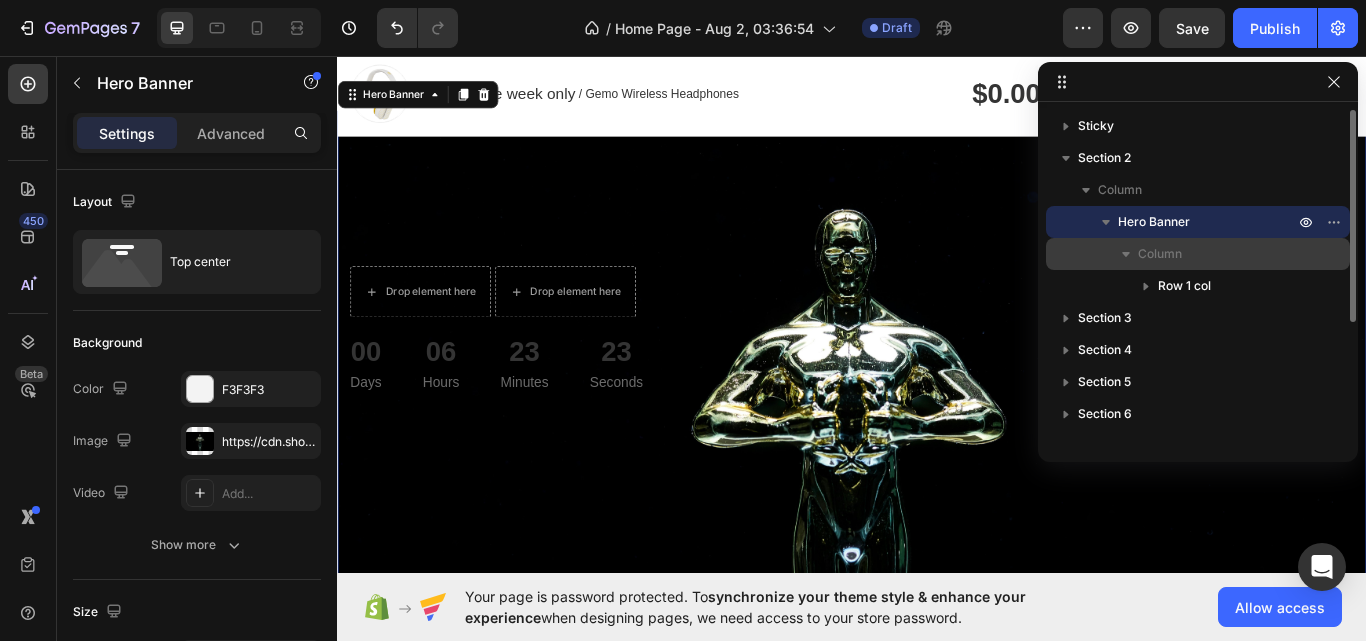 click on "Column" at bounding box center [1160, 254] 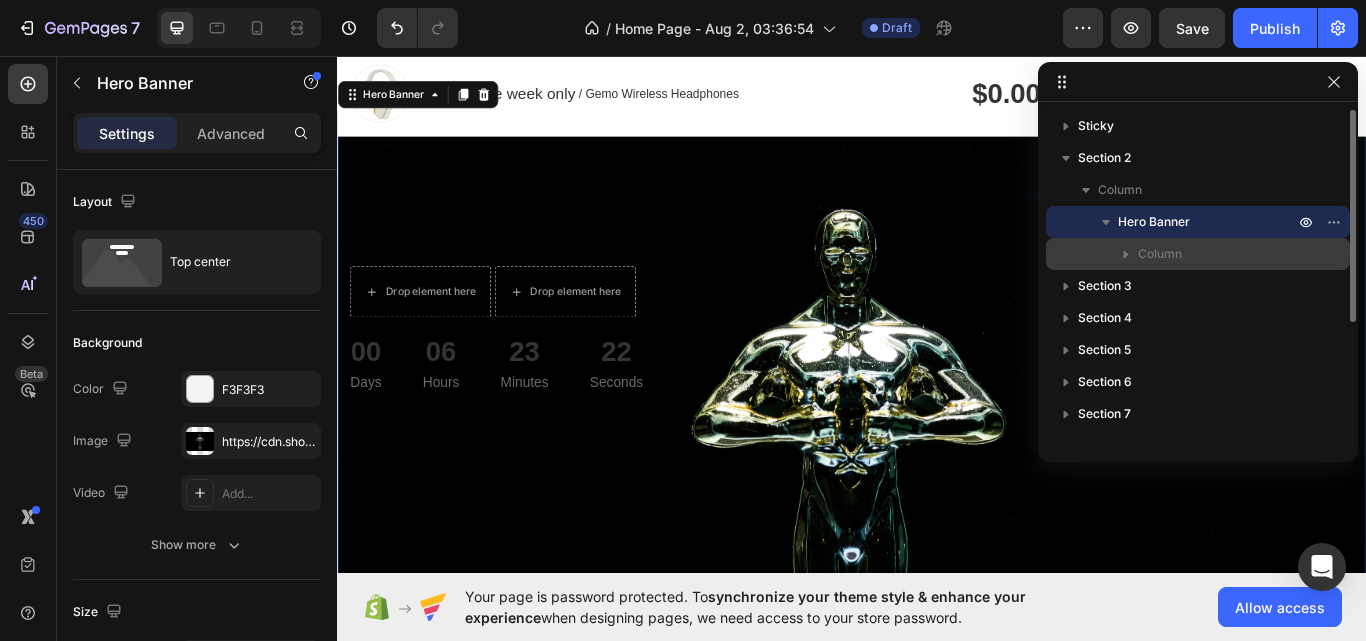 click on "Column" at bounding box center [1160, 254] 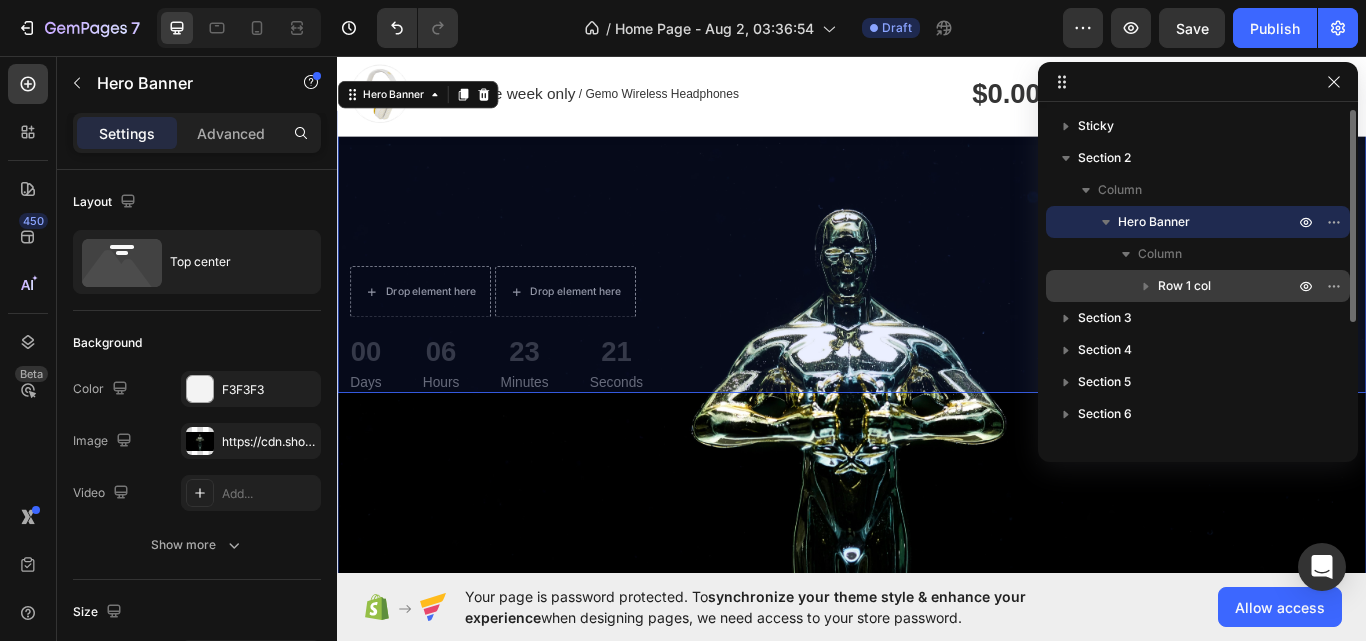 click 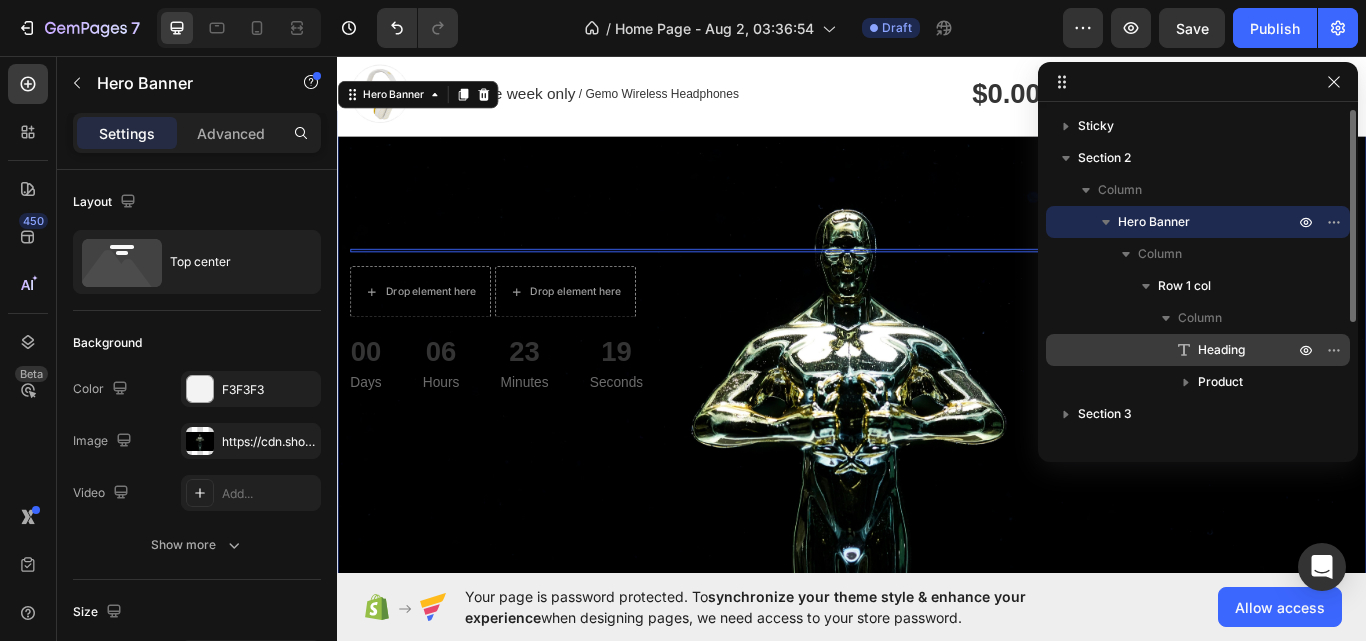 click on "Heading" at bounding box center [1221, 350] 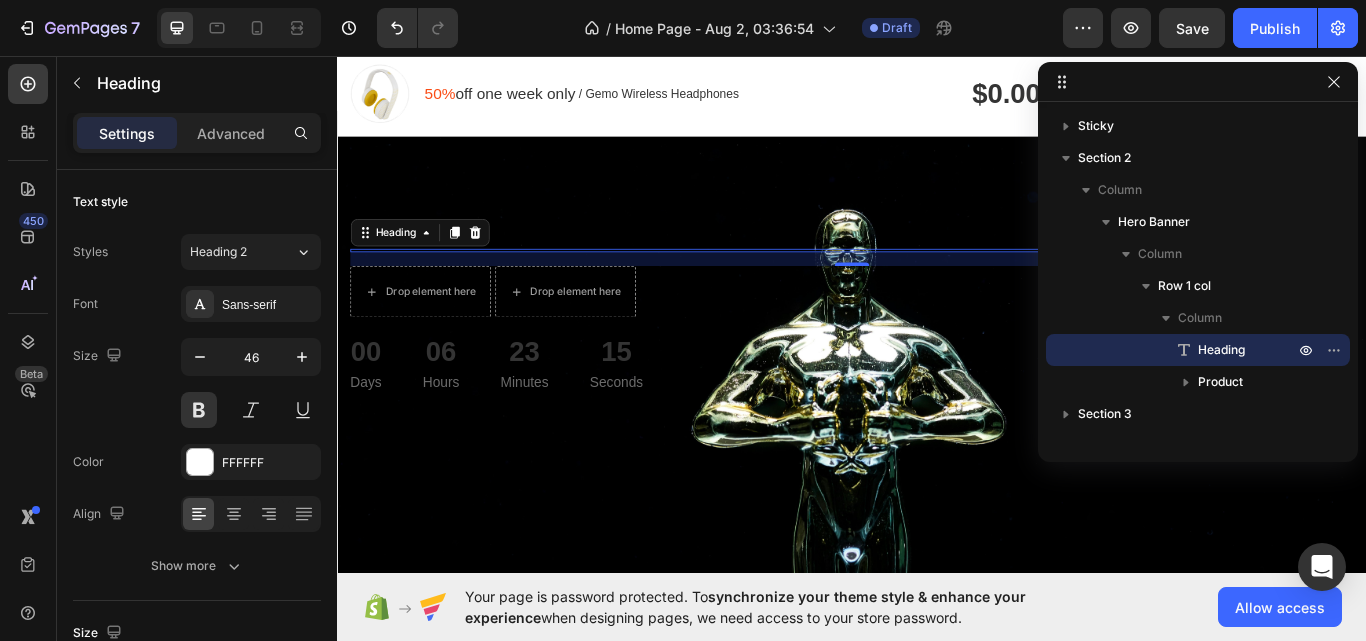click on "16" at bounding box center (937, 294) 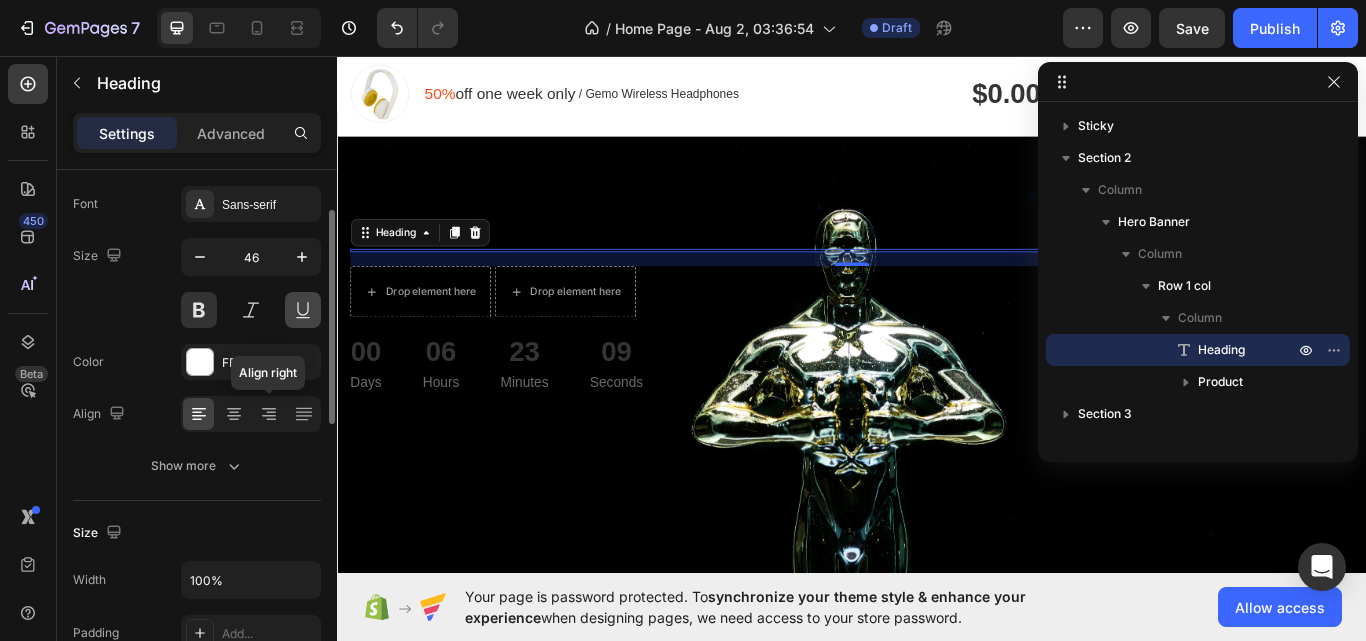 scroll, scrollTop: 0, scrollLeft: 0, axis: both 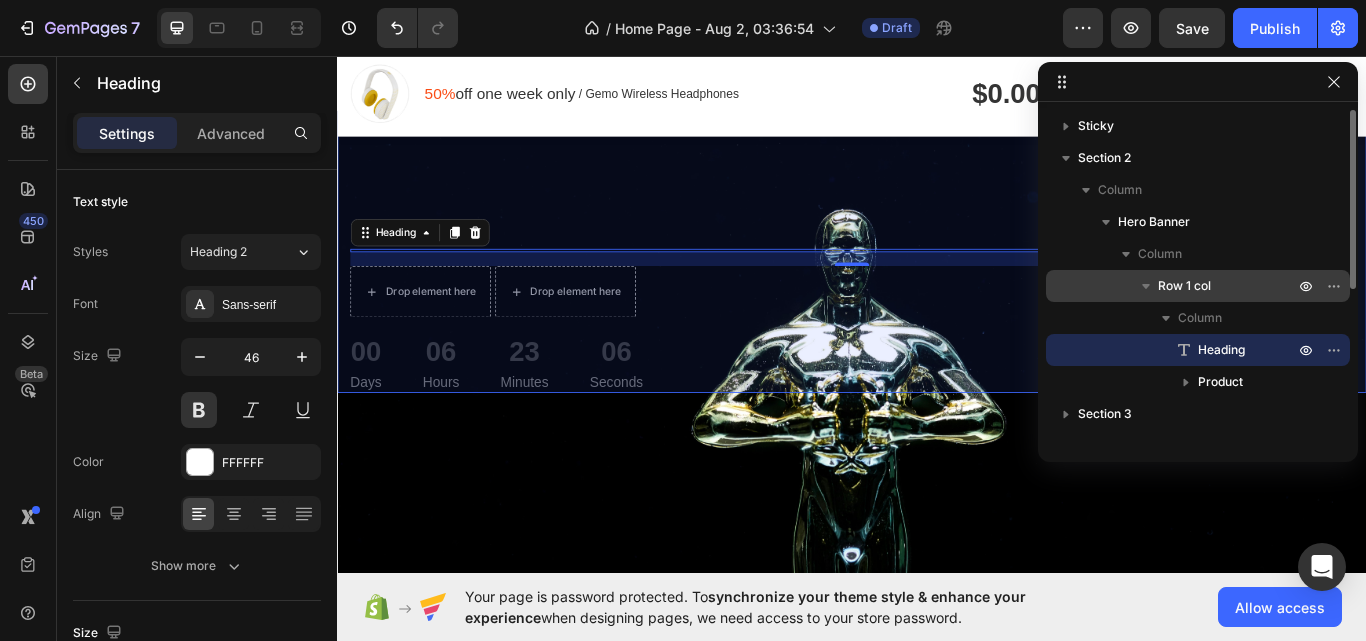 click 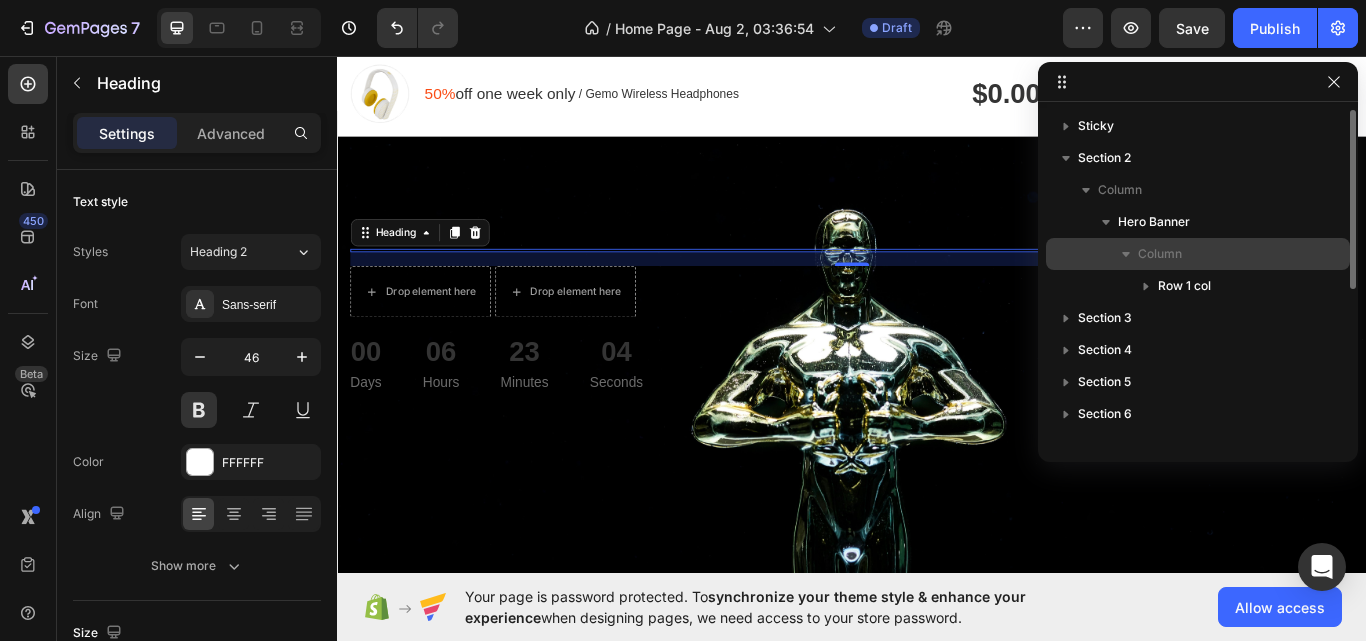 click 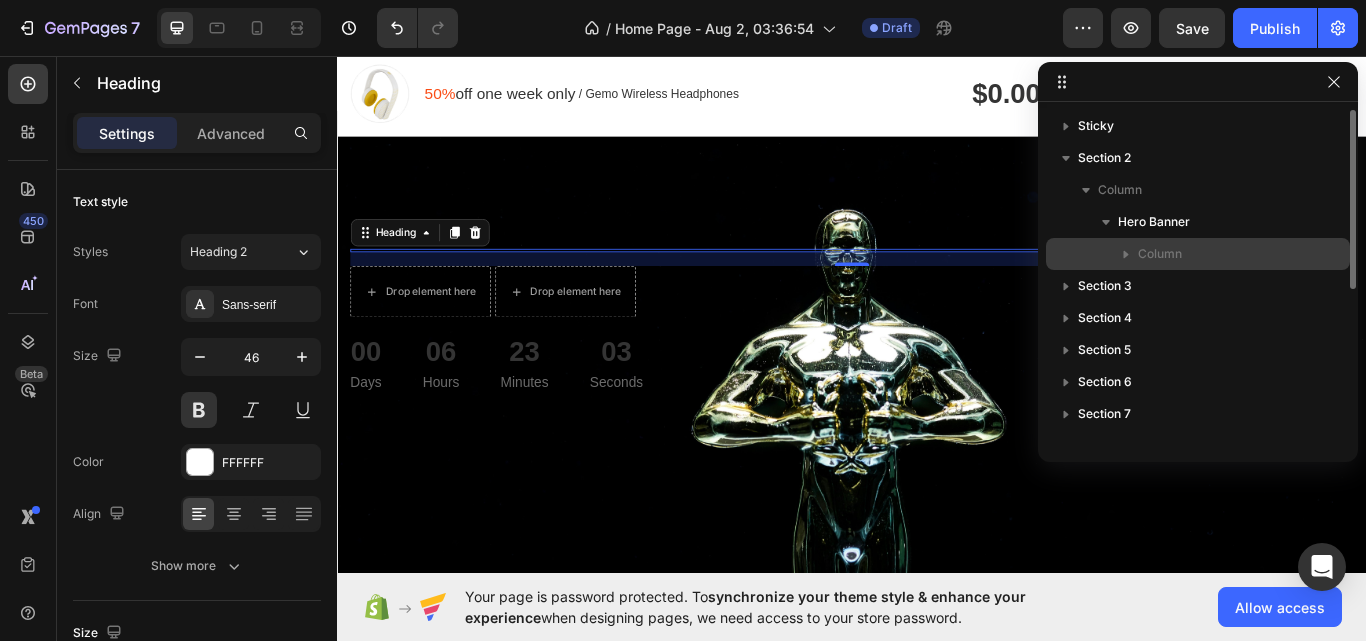 click 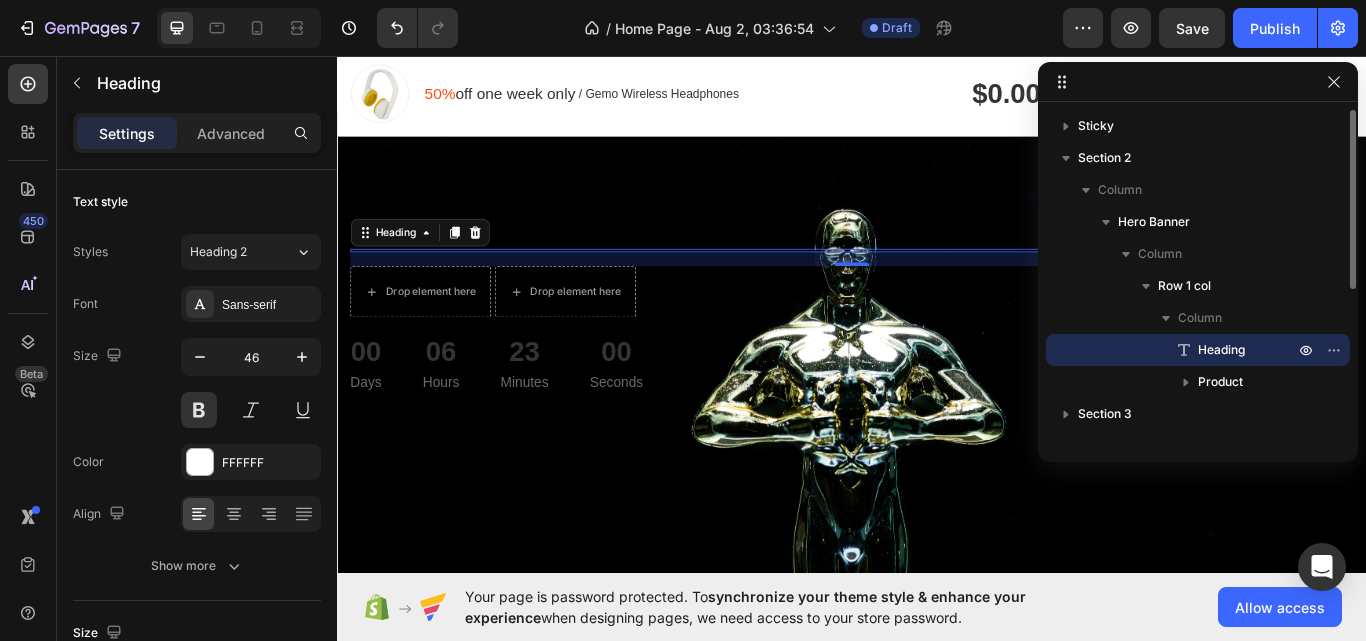 click on "Heading" at bounding box center [1221, 350] 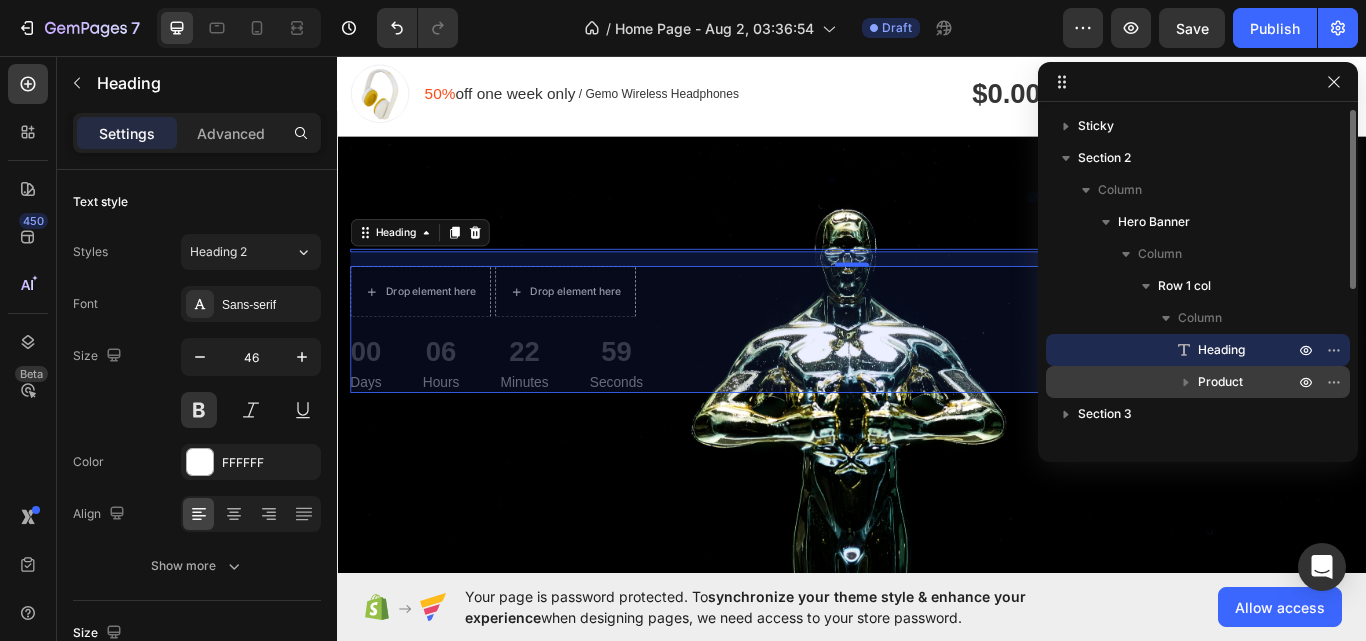click on "Product" at bounding box center [1220, 382] 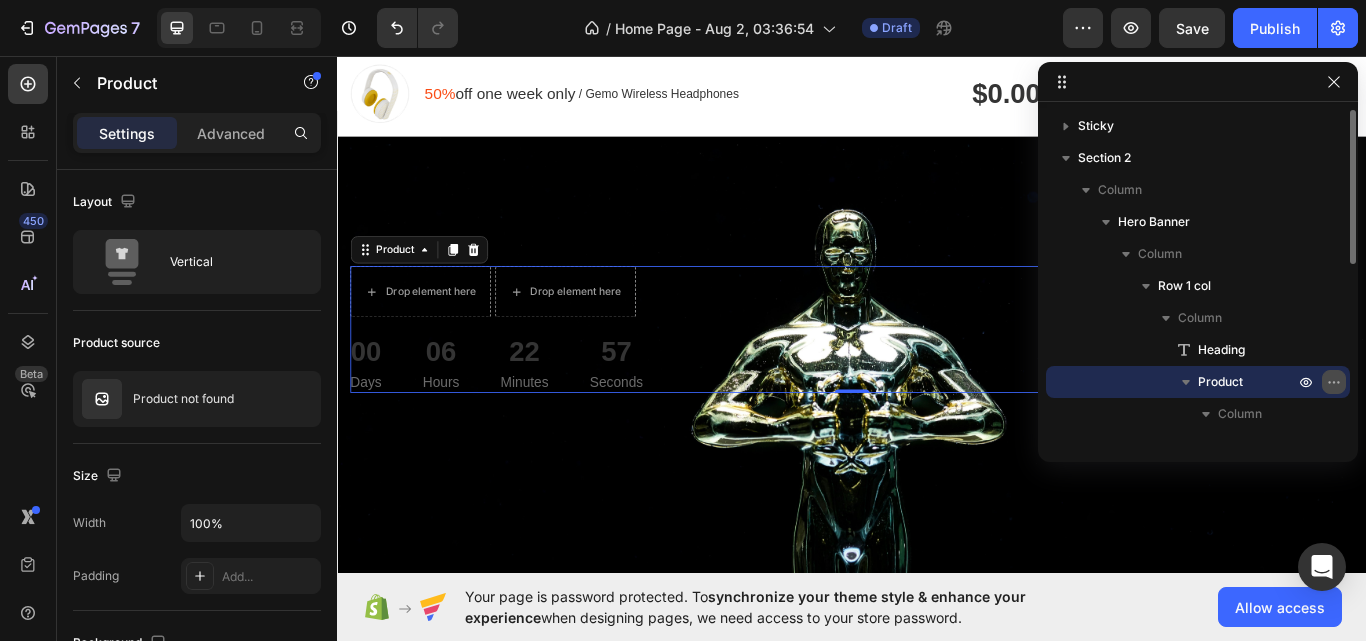 click 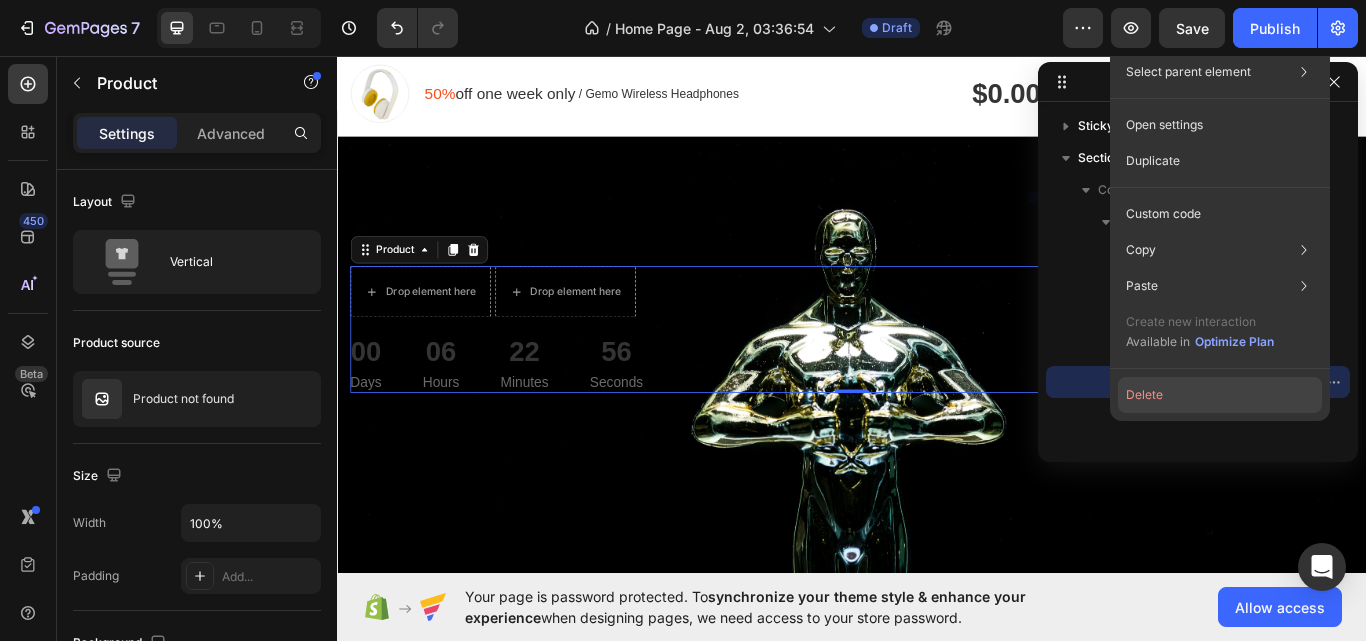 click on "Delete" 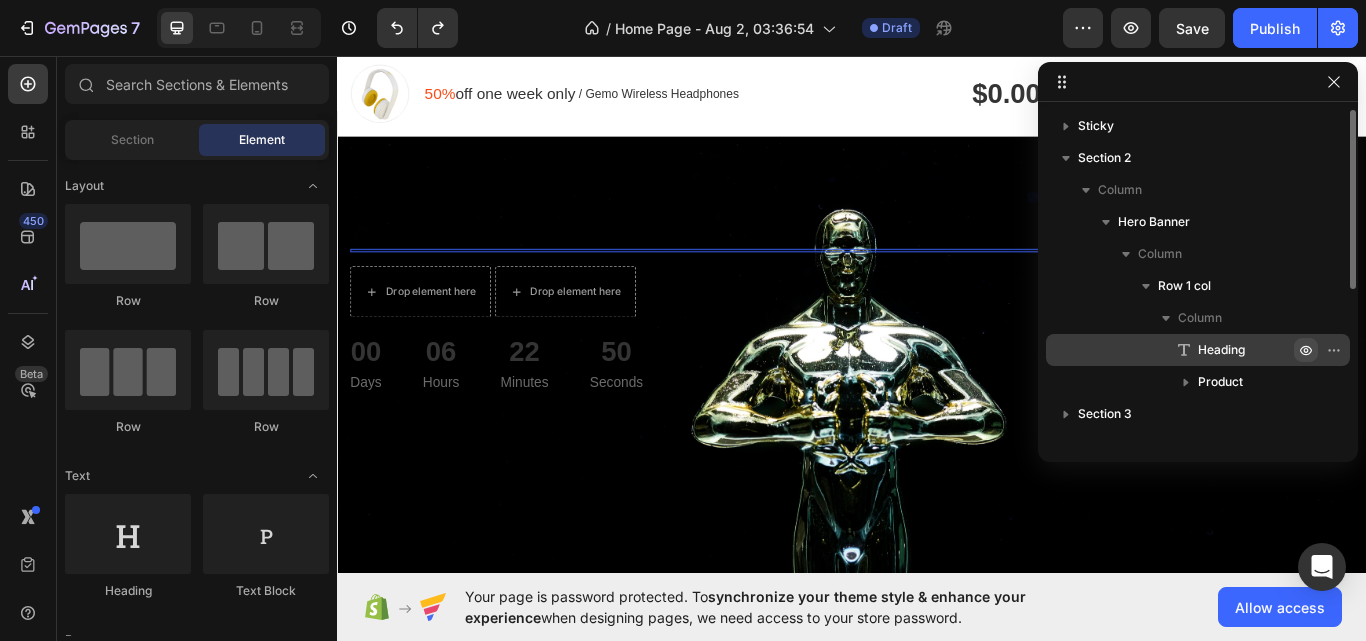 click 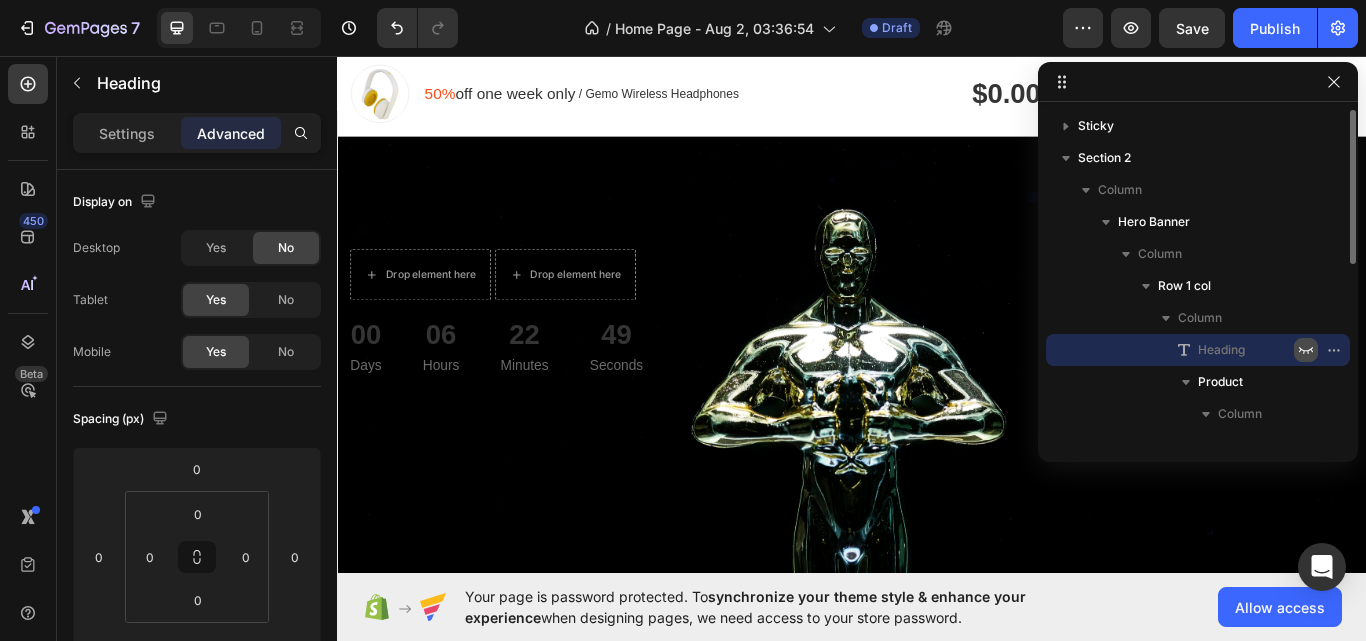 click 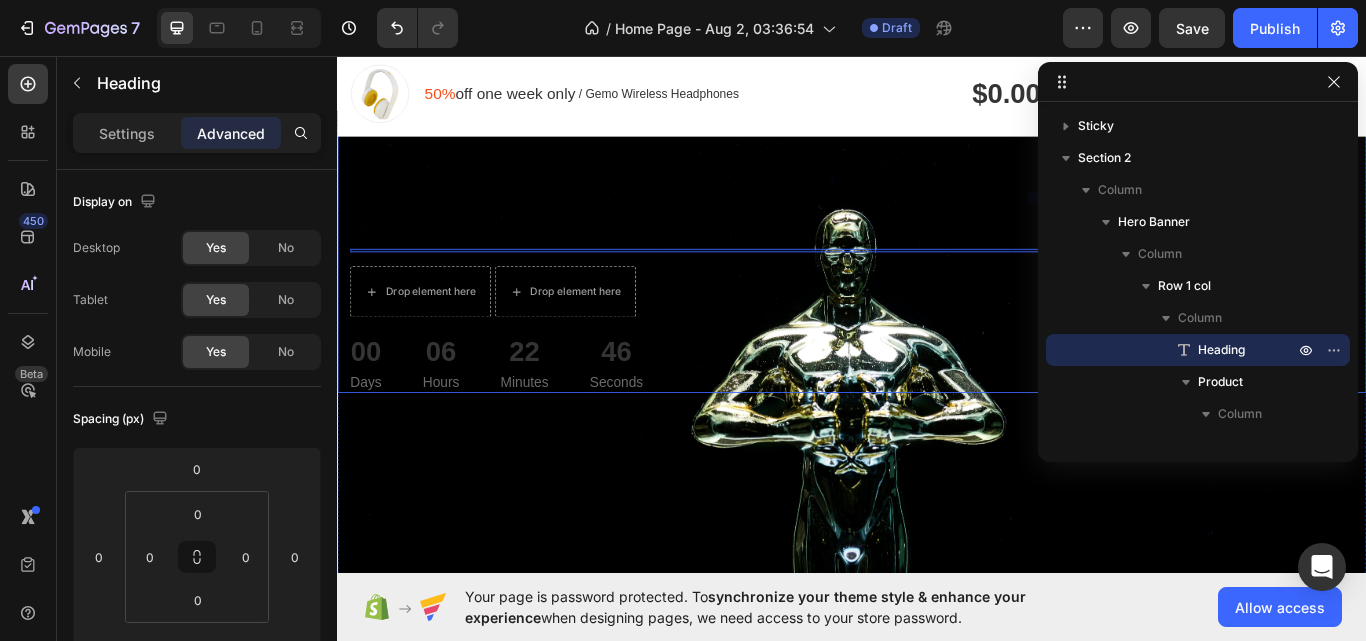 type 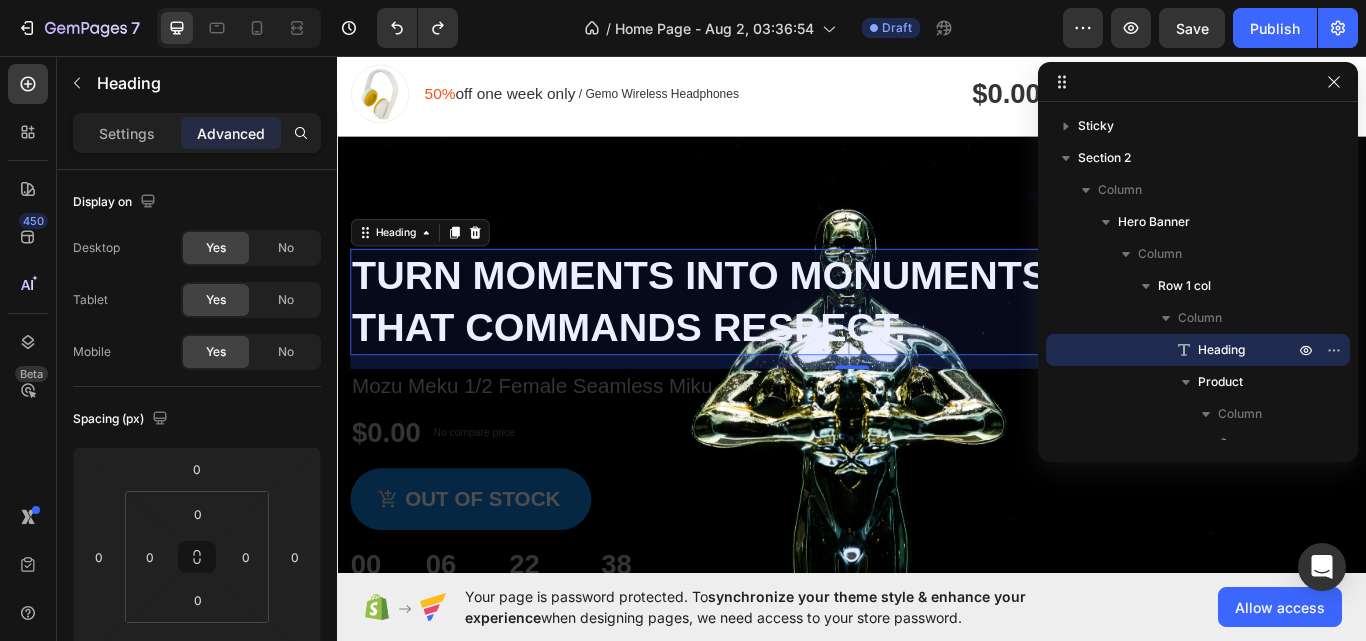 click on "Turn Moments into Monuments with a Ring That Commands Respect." at bounding box center [937, 344] 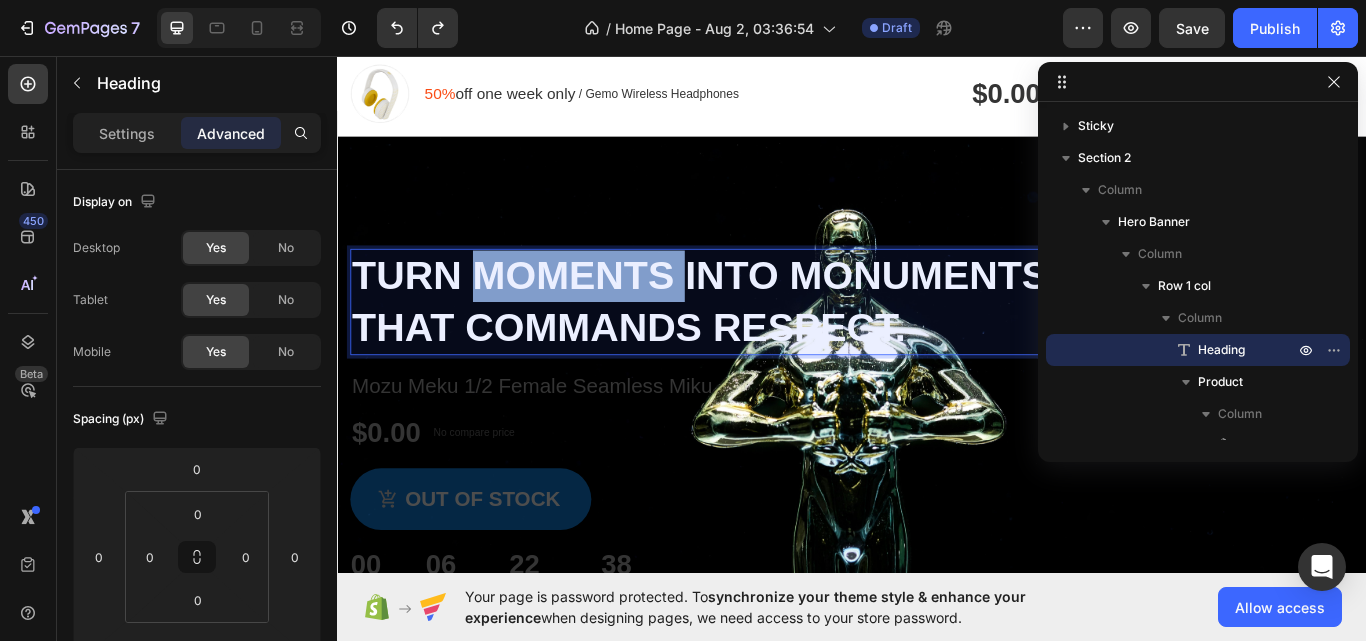 click on "Turn Moments into Monuments with a Ring That Commands Respect." at bounding box center (937, 344) 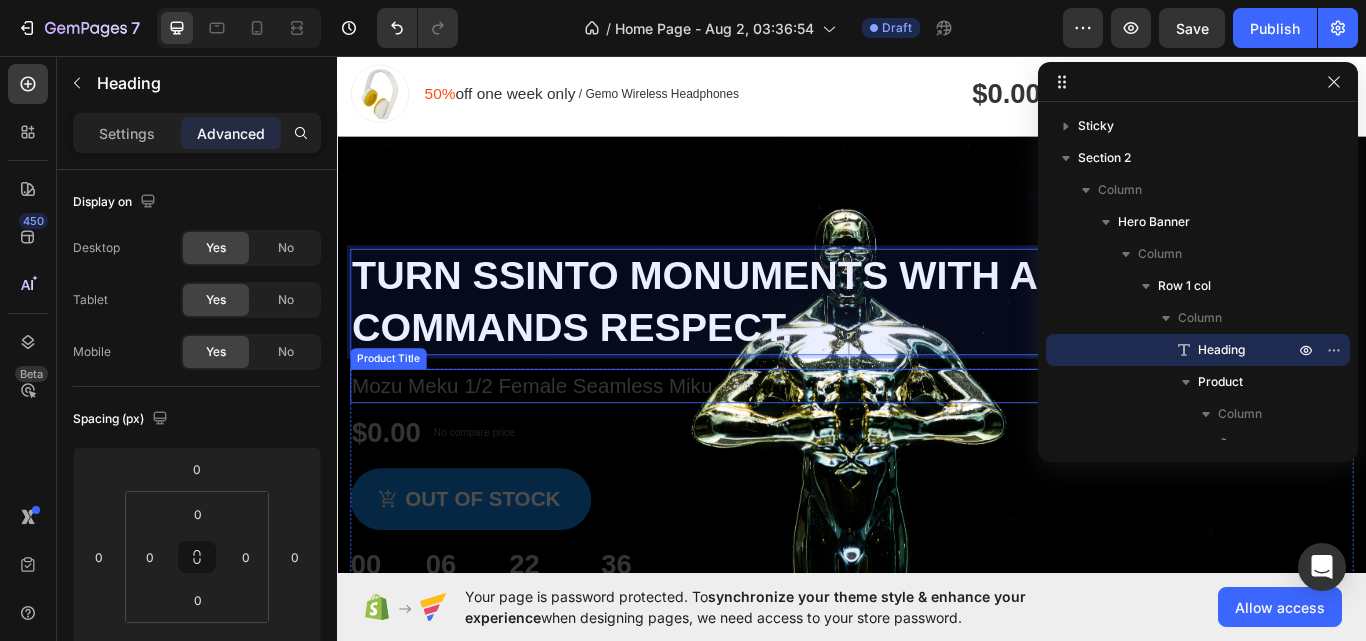 click on "Mozu Meku 1/2 Female Seamless Miku" at bounding box center [937, 442] 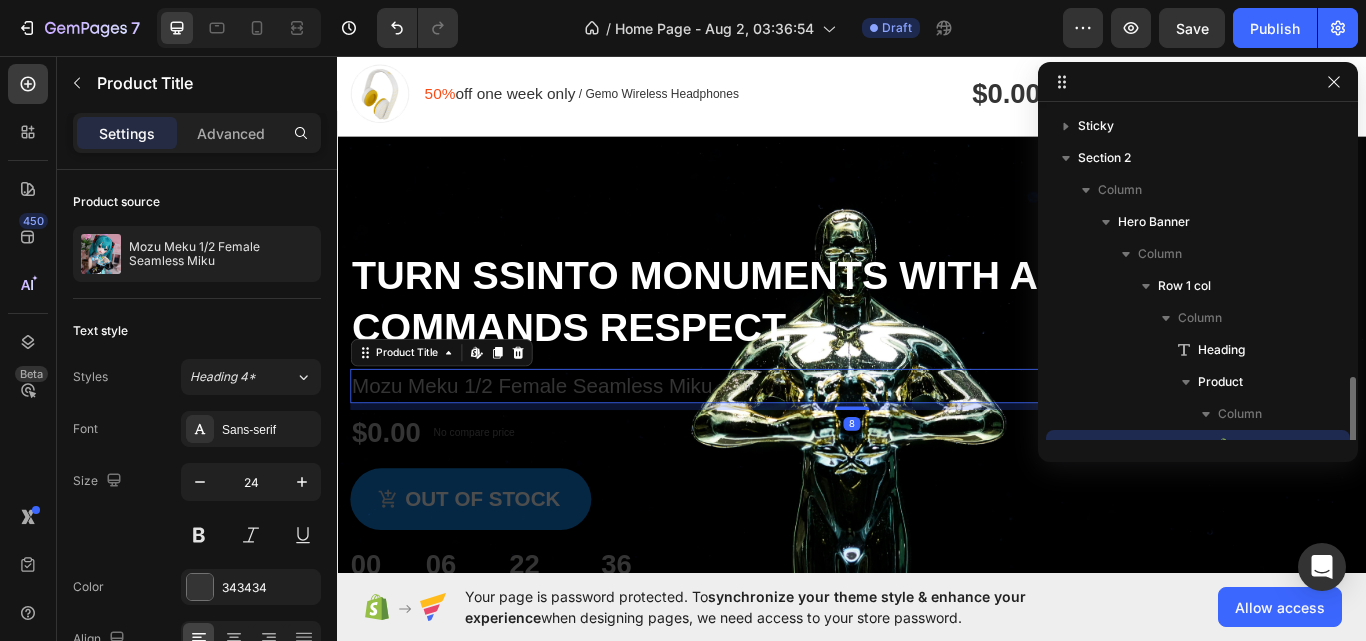 scroll, scrollTop: 187, scrollLeft: 0, axis: vertical 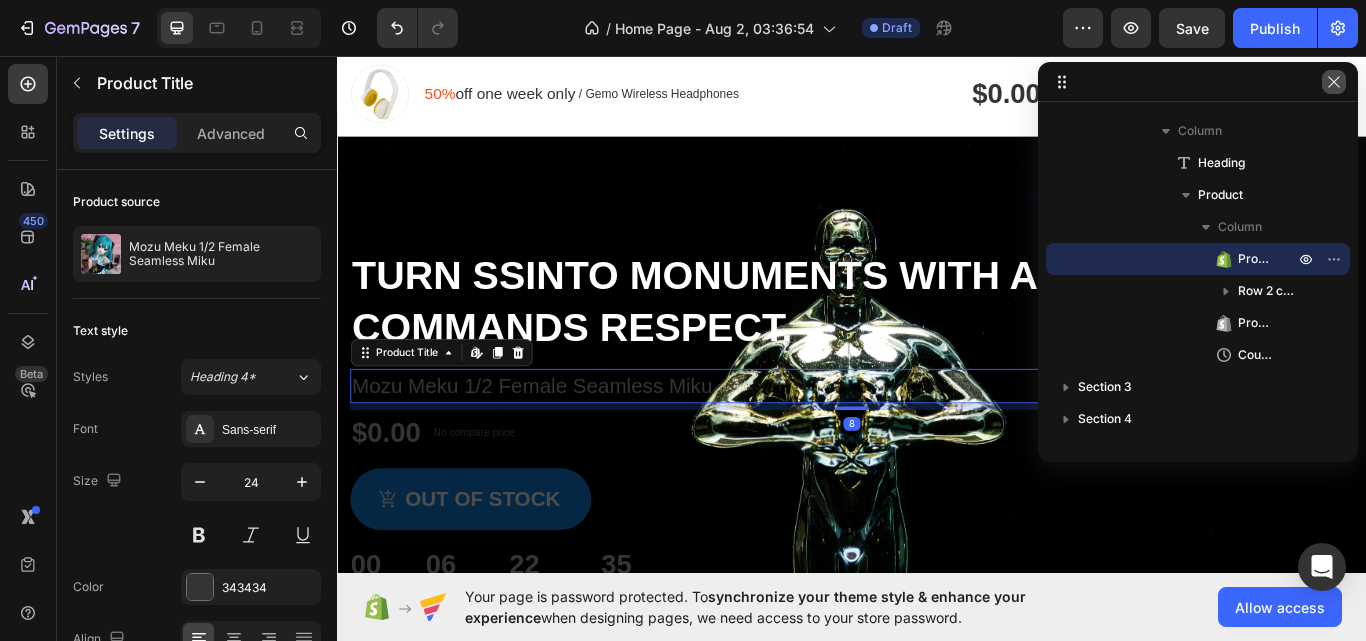 click 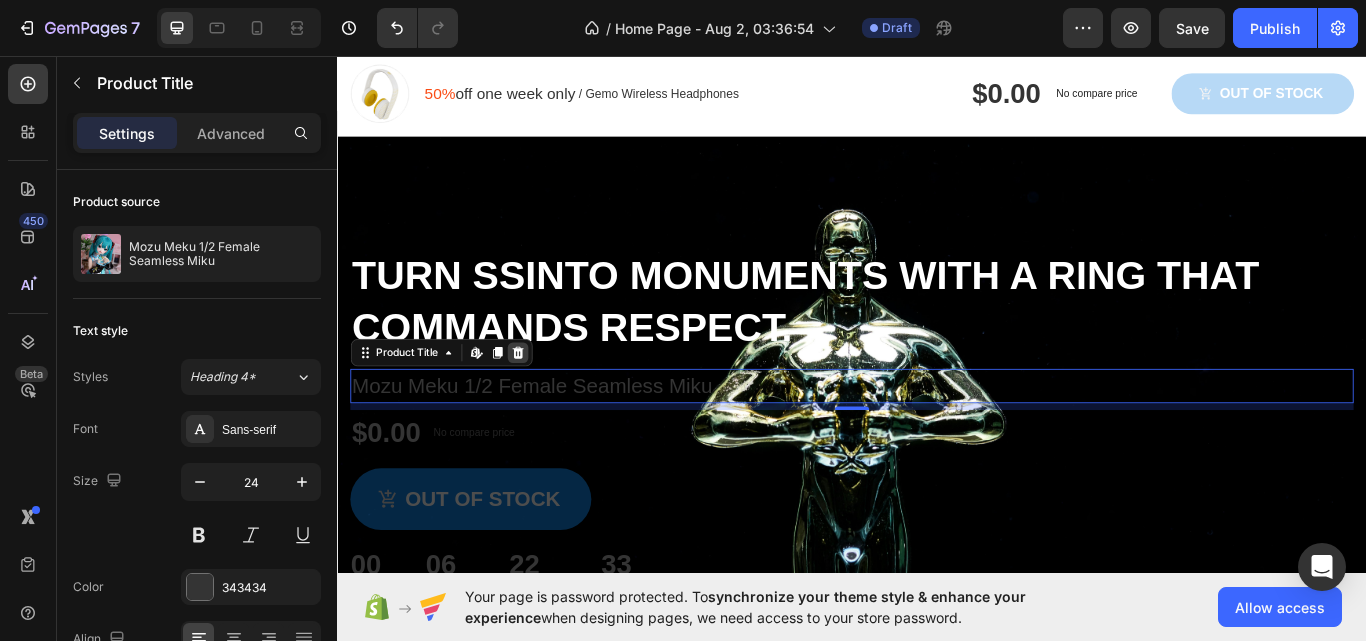click 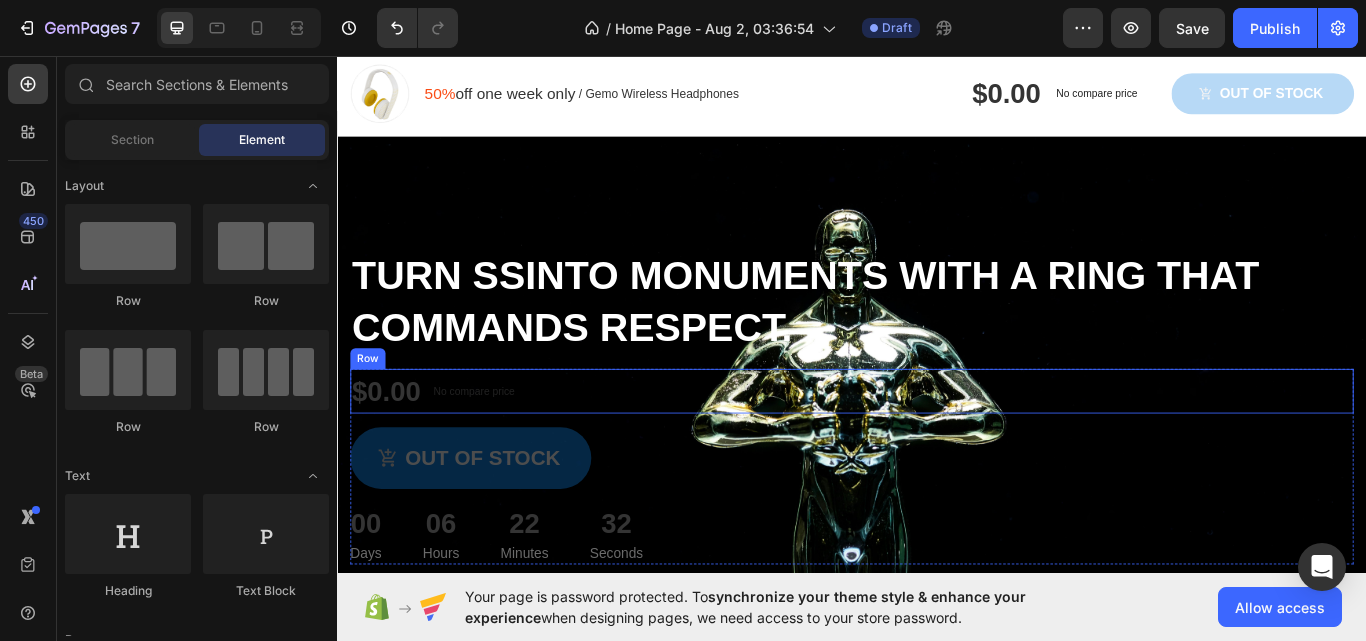 click on "No compare price" at bounding box center (496, 448) 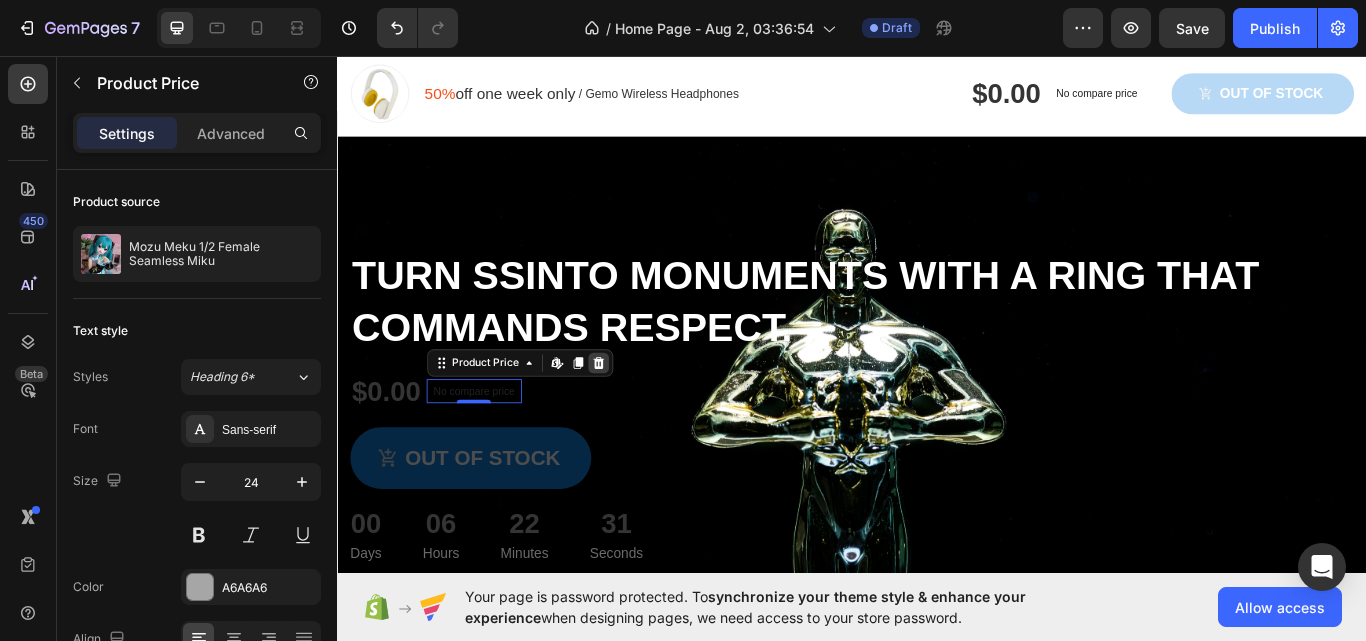click 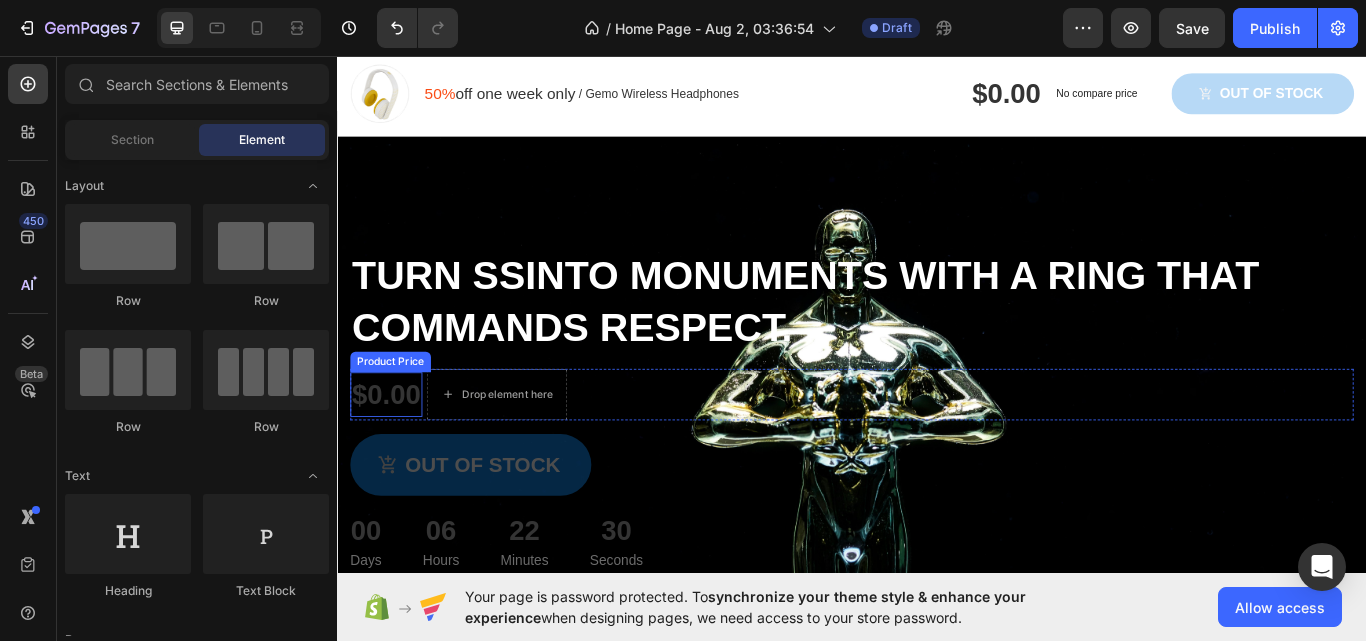 click on "$0.00" at bounding box center [394, 452] 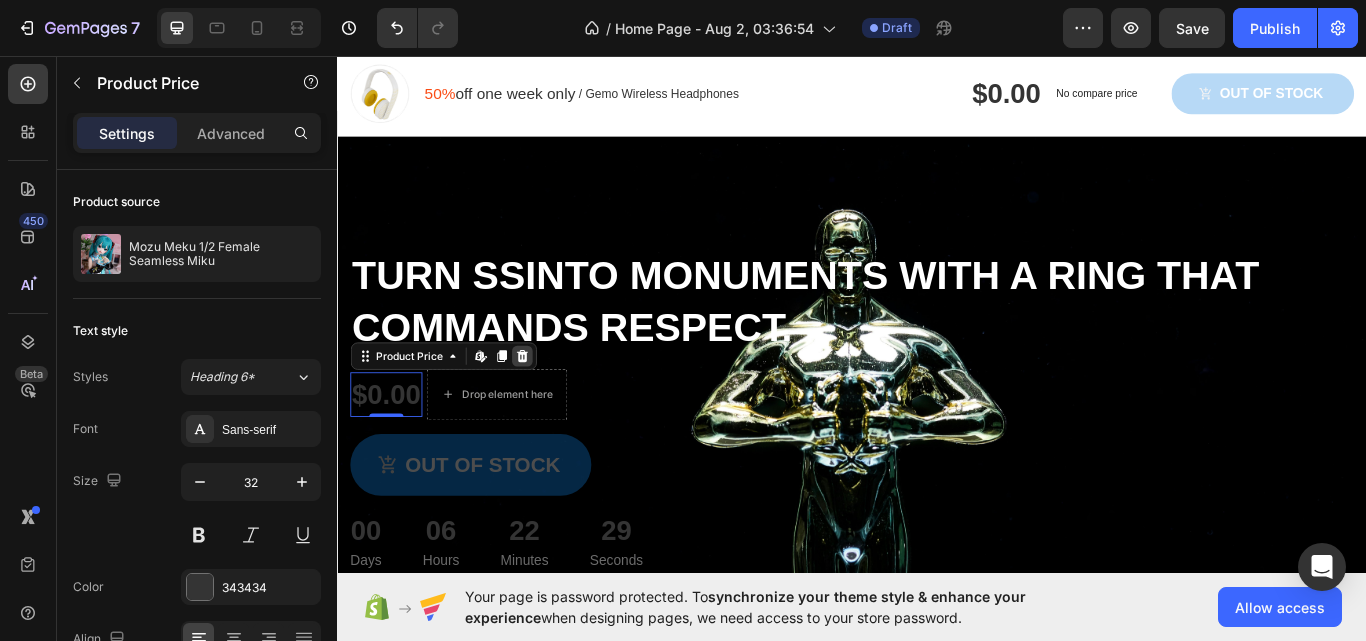click 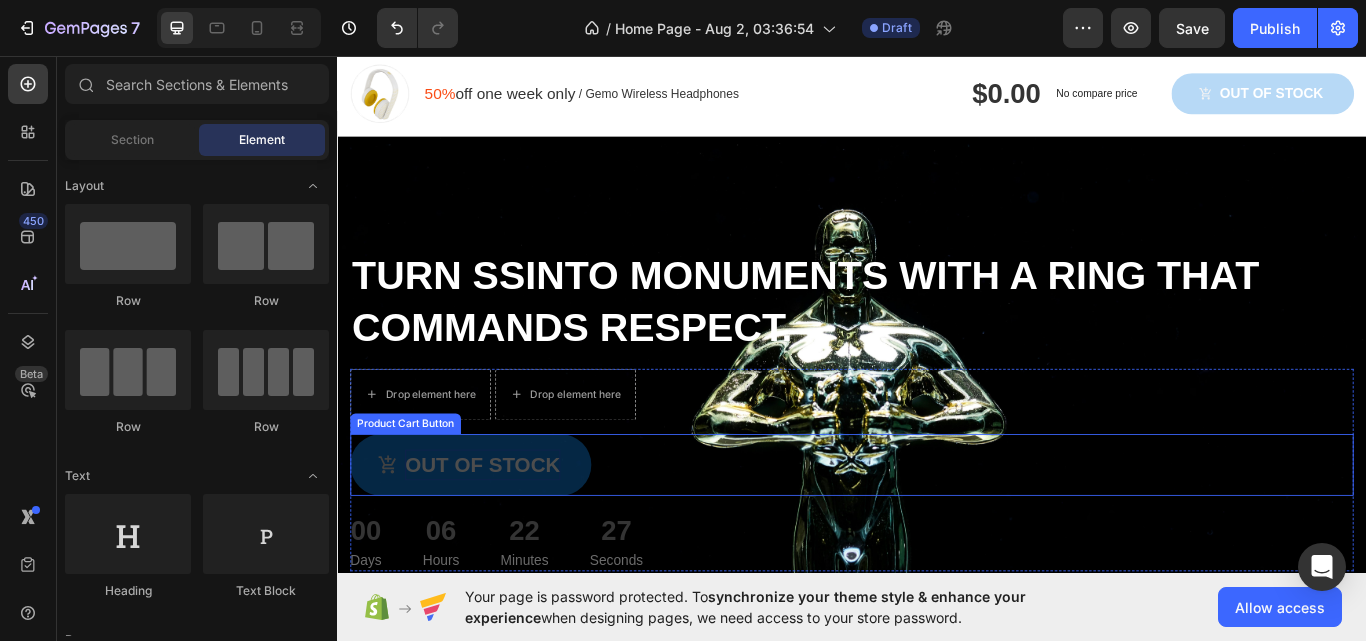 click on "Out of stock" at bounding box center (506, 534) 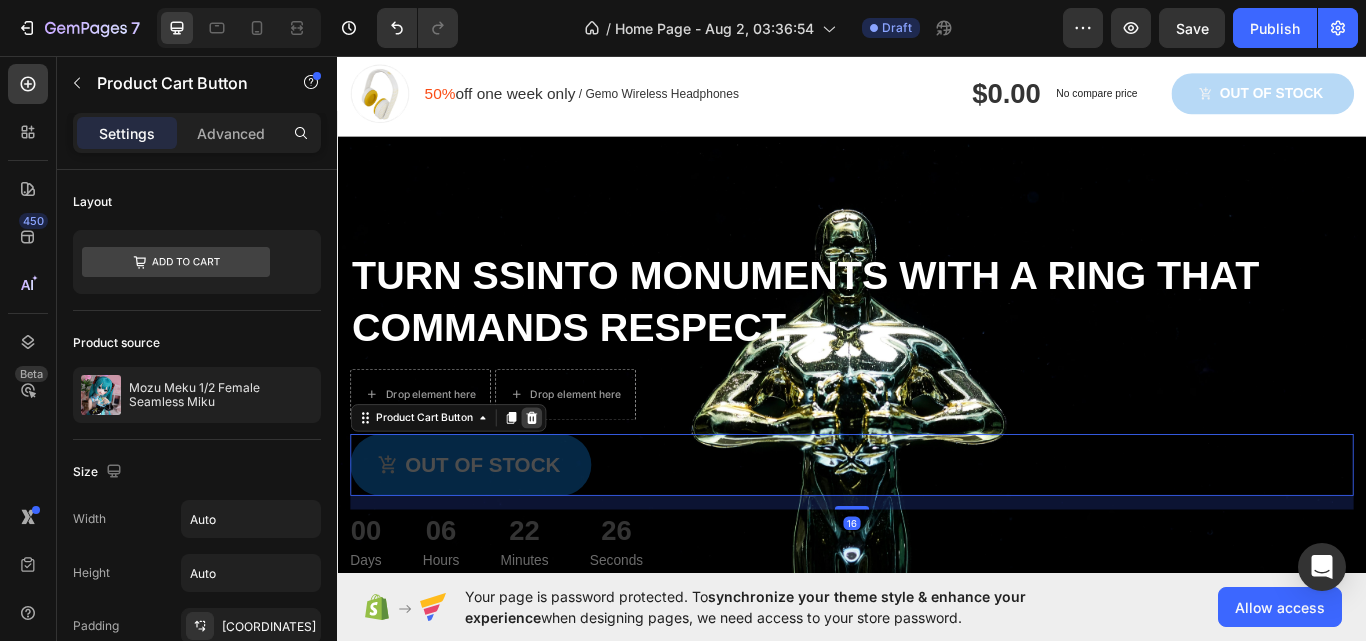 click 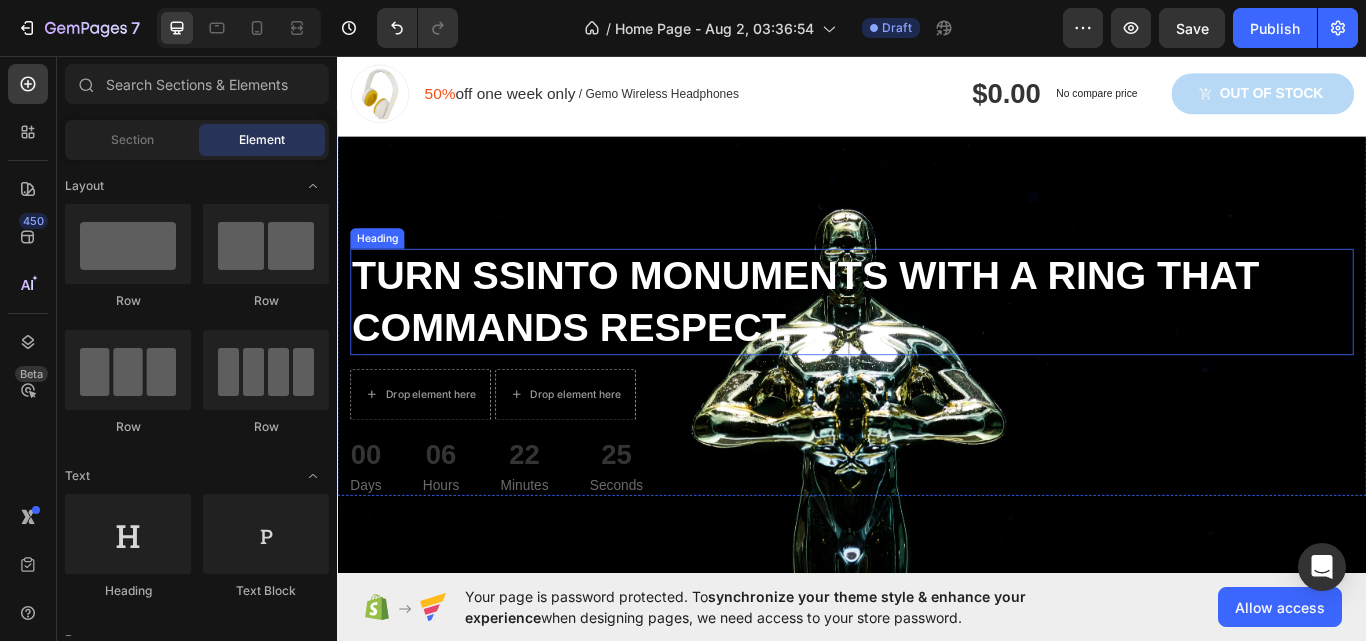 click on "Turn ssinto Monuments with a Ring That Commands Respect." at bounding box center (937, 344) 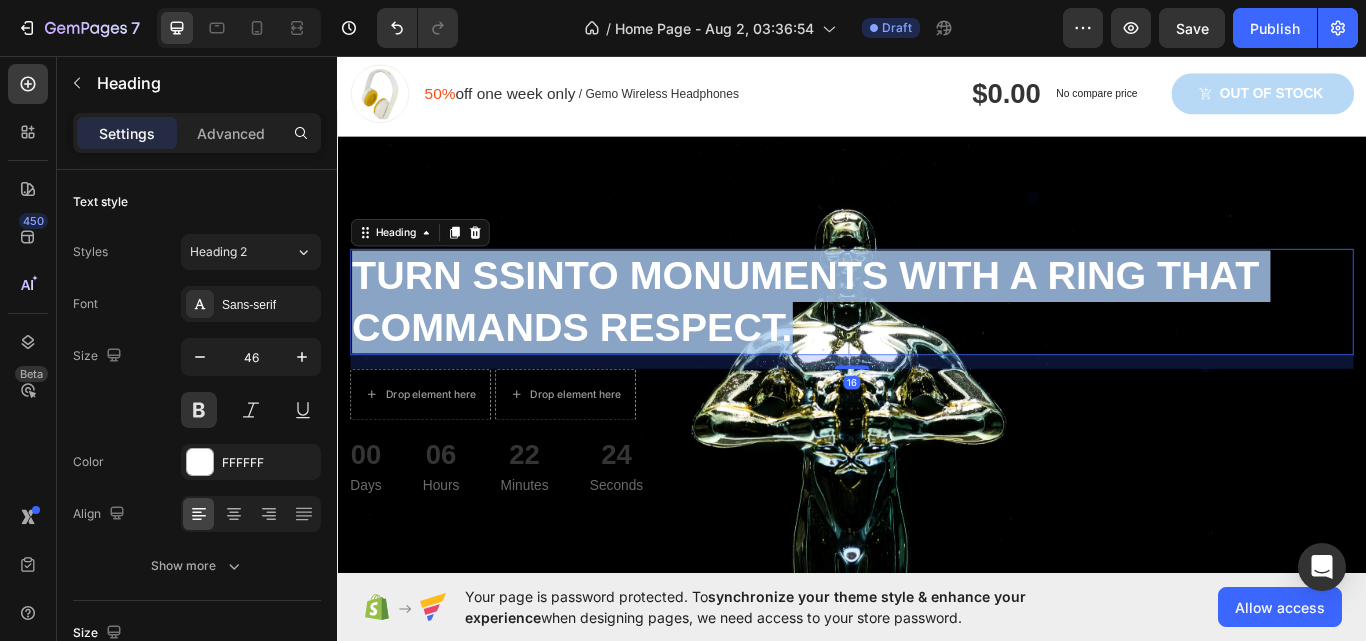 click on "Turn ssinto Monuments with a Ring That Commands Respect." at bounding box center [937, 344] 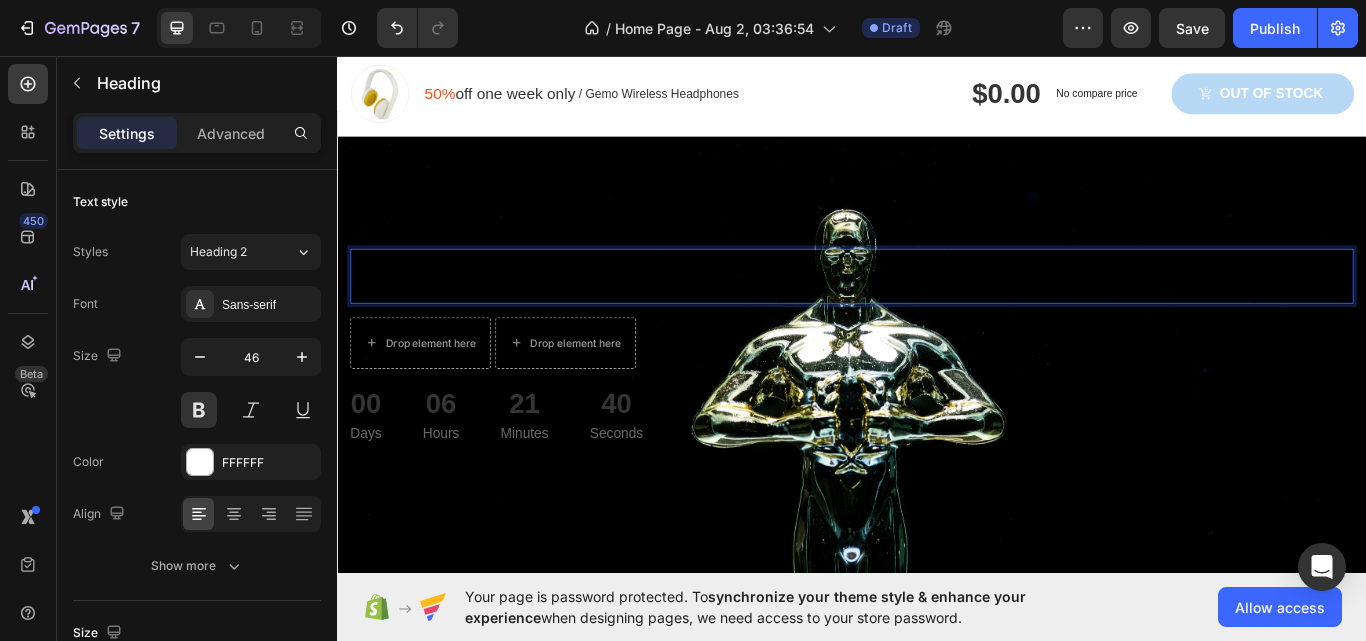 click at bounding box center [937, 314] 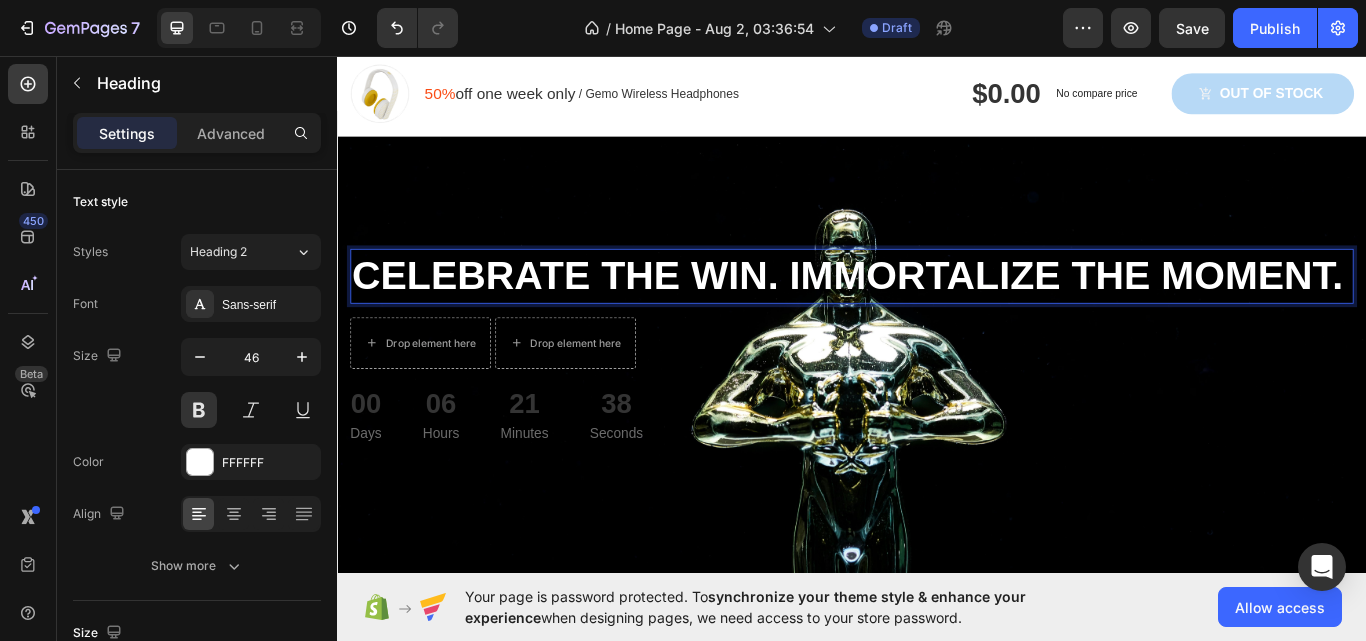click on "Celebrate the Win. Immortalize the Moment." at bounding box center (937, 314) 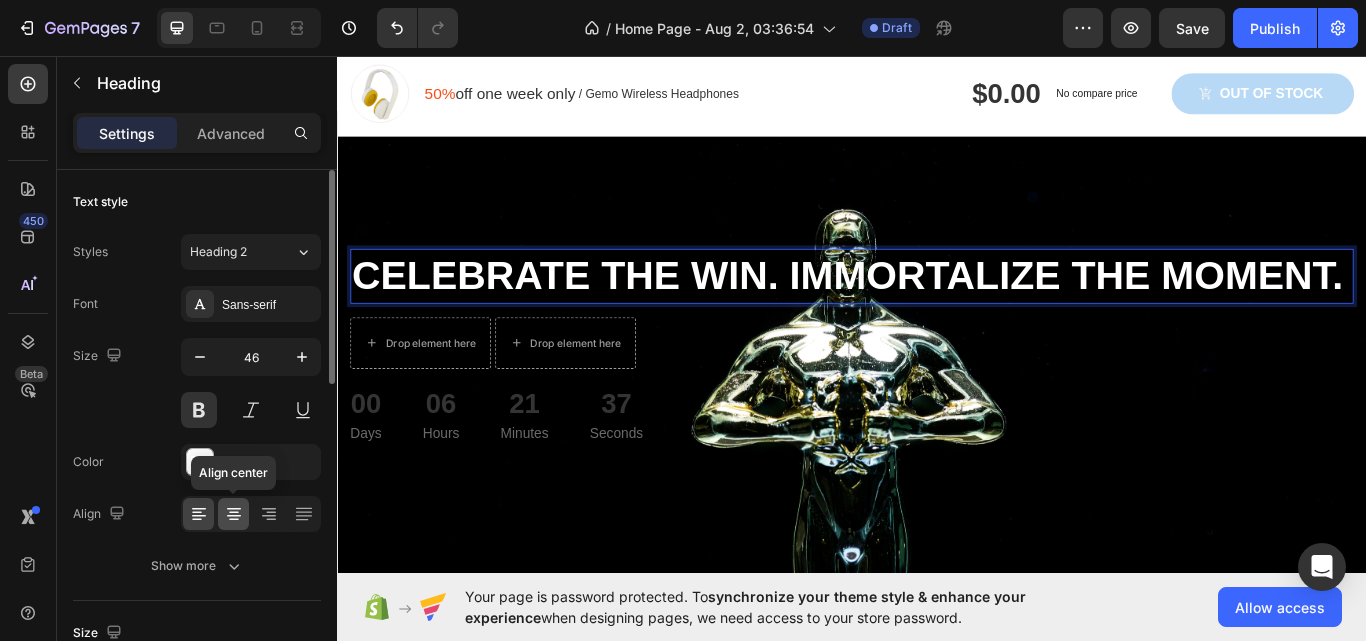 click 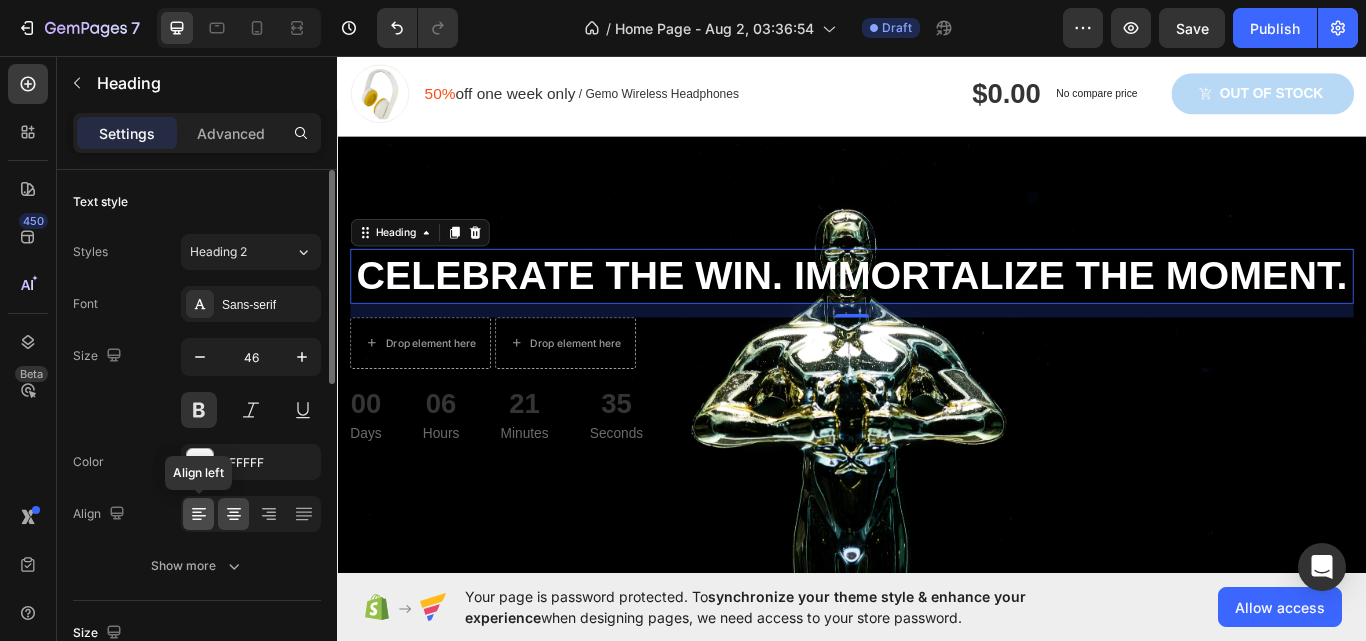 click 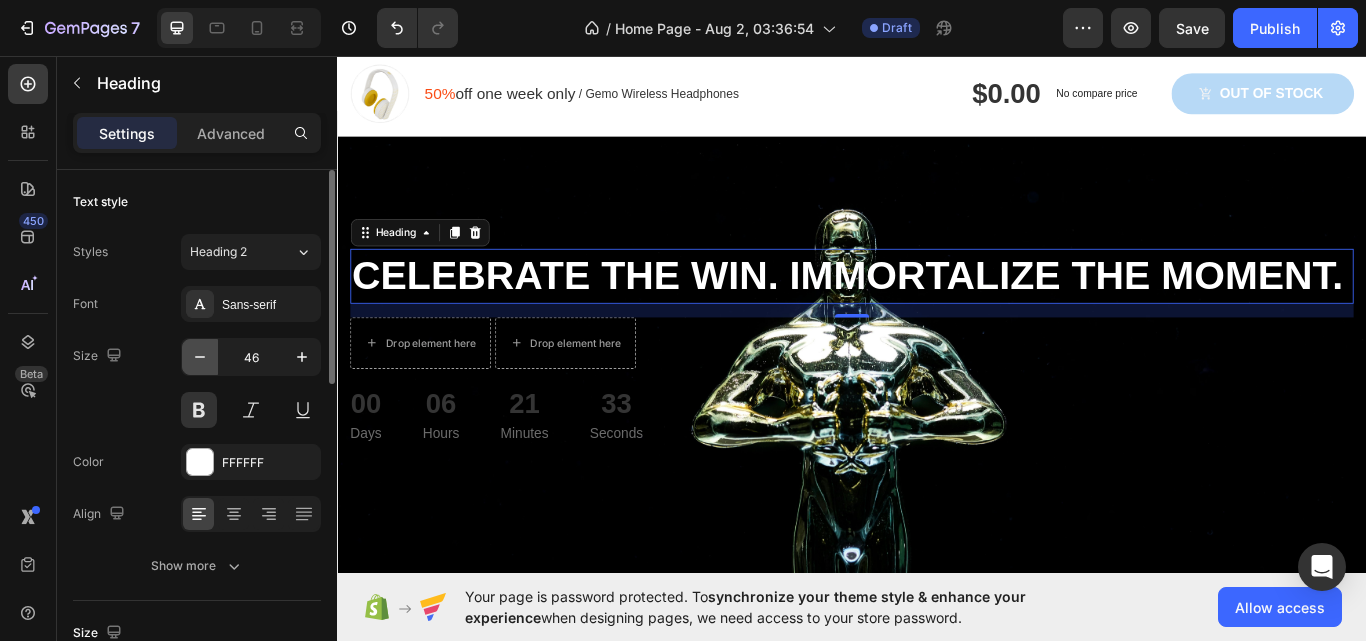 click 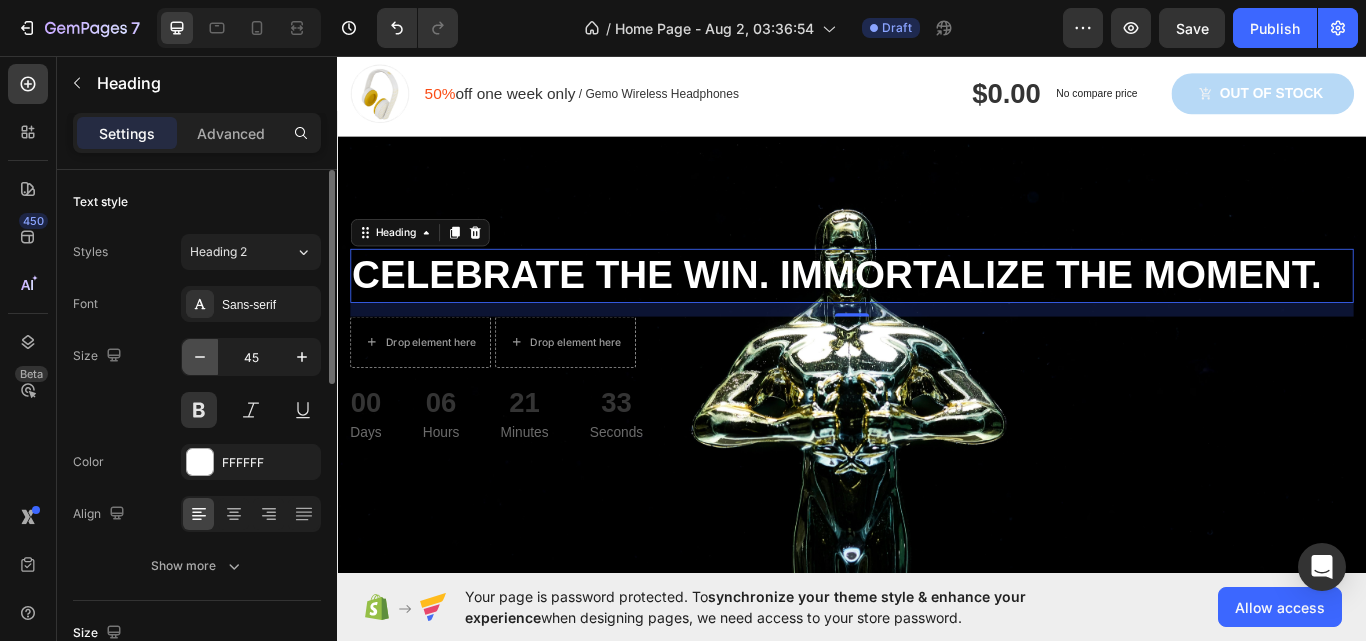click 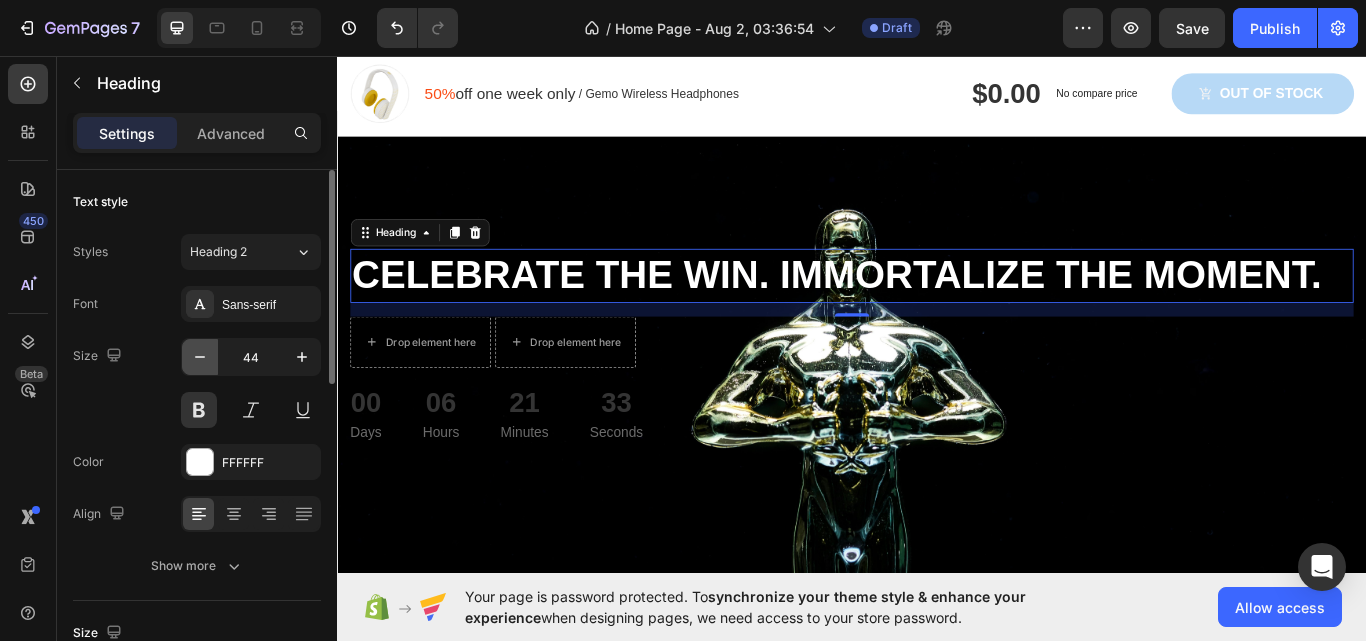 click 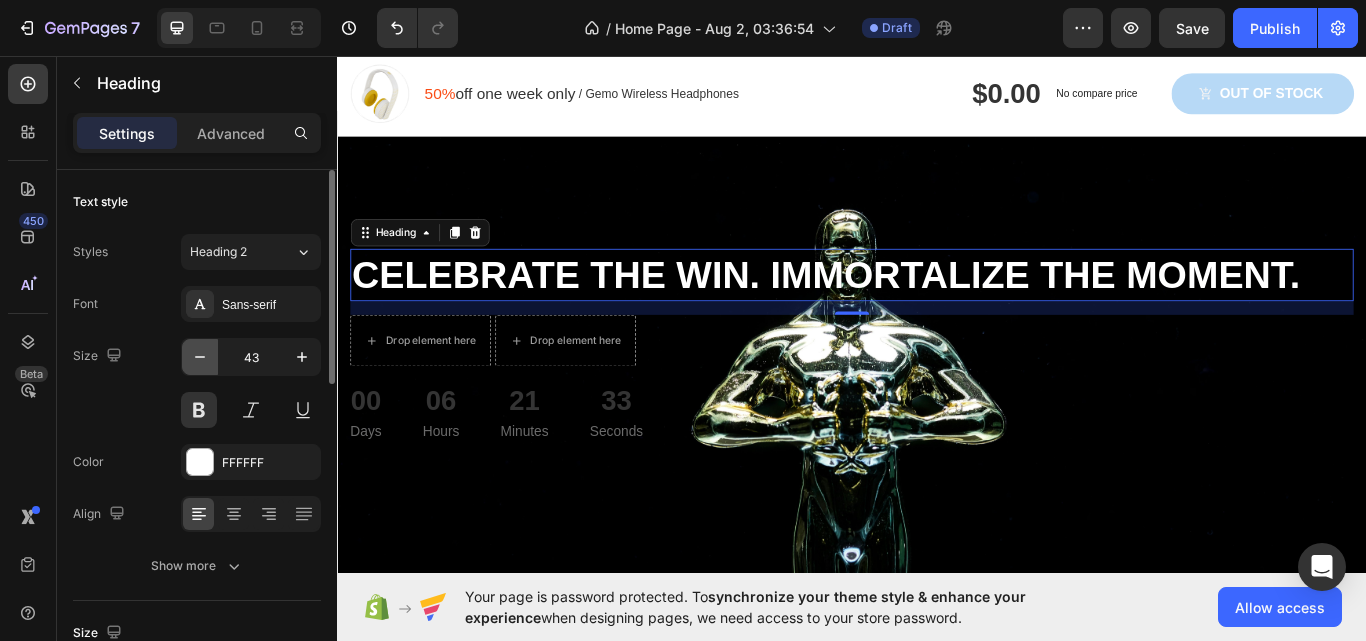 click 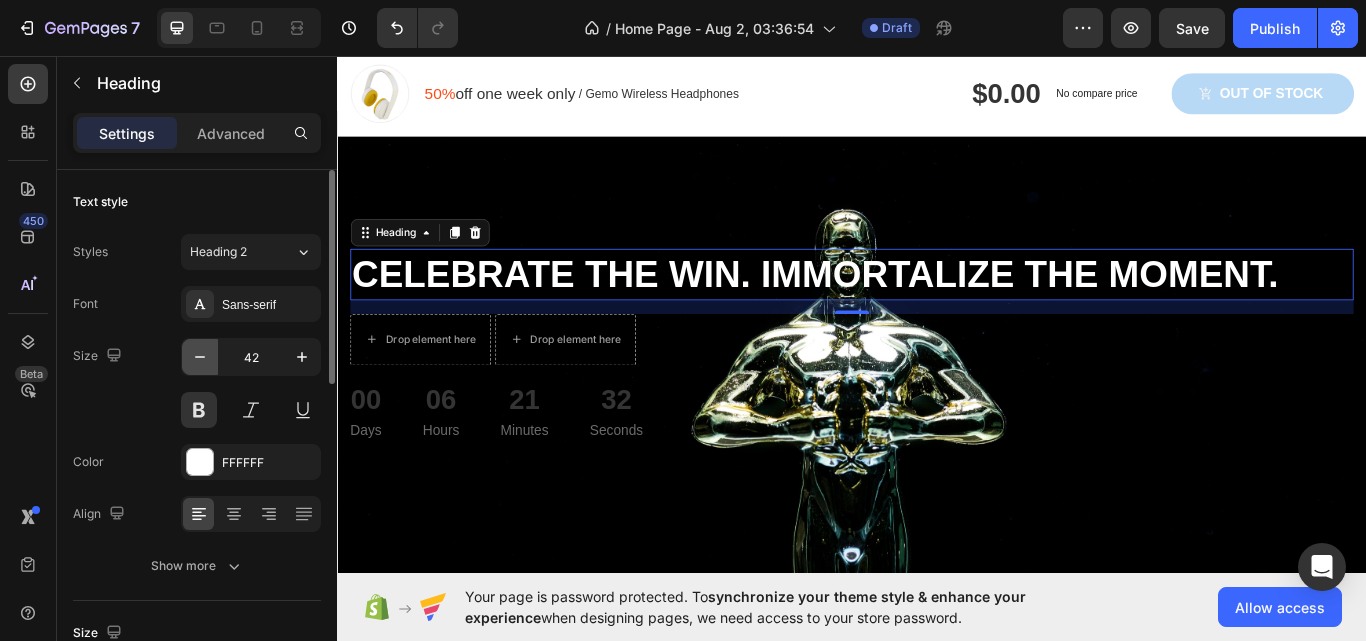 click 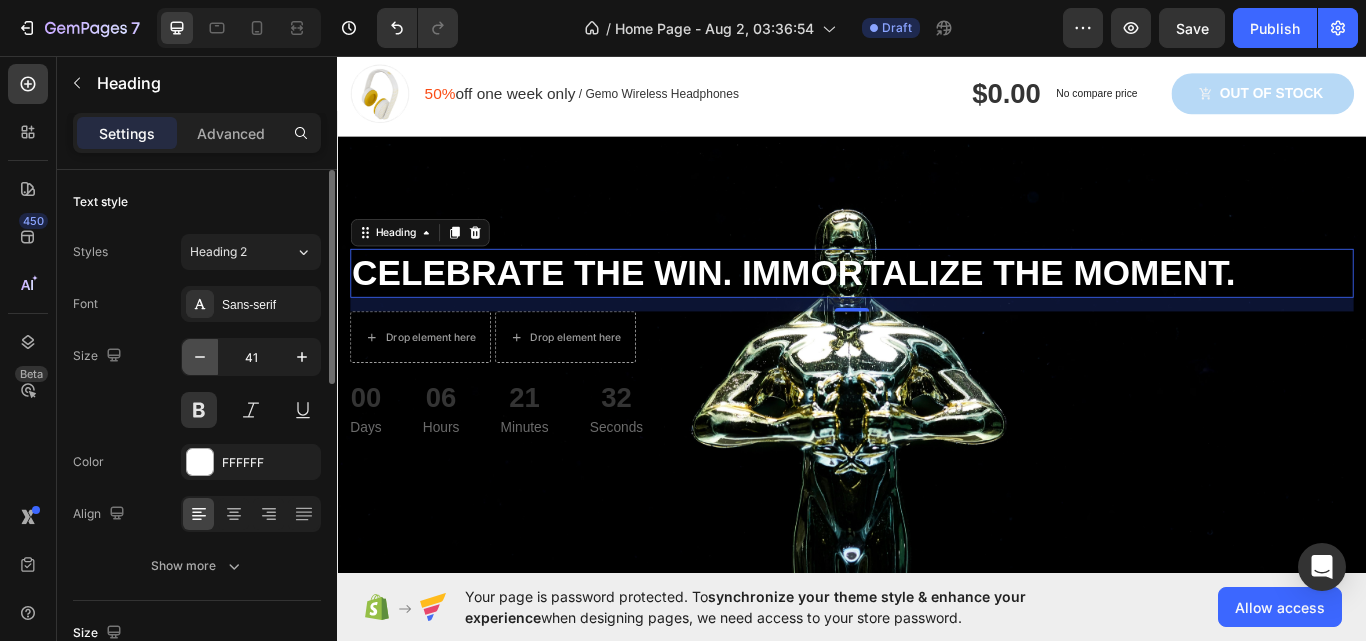 click 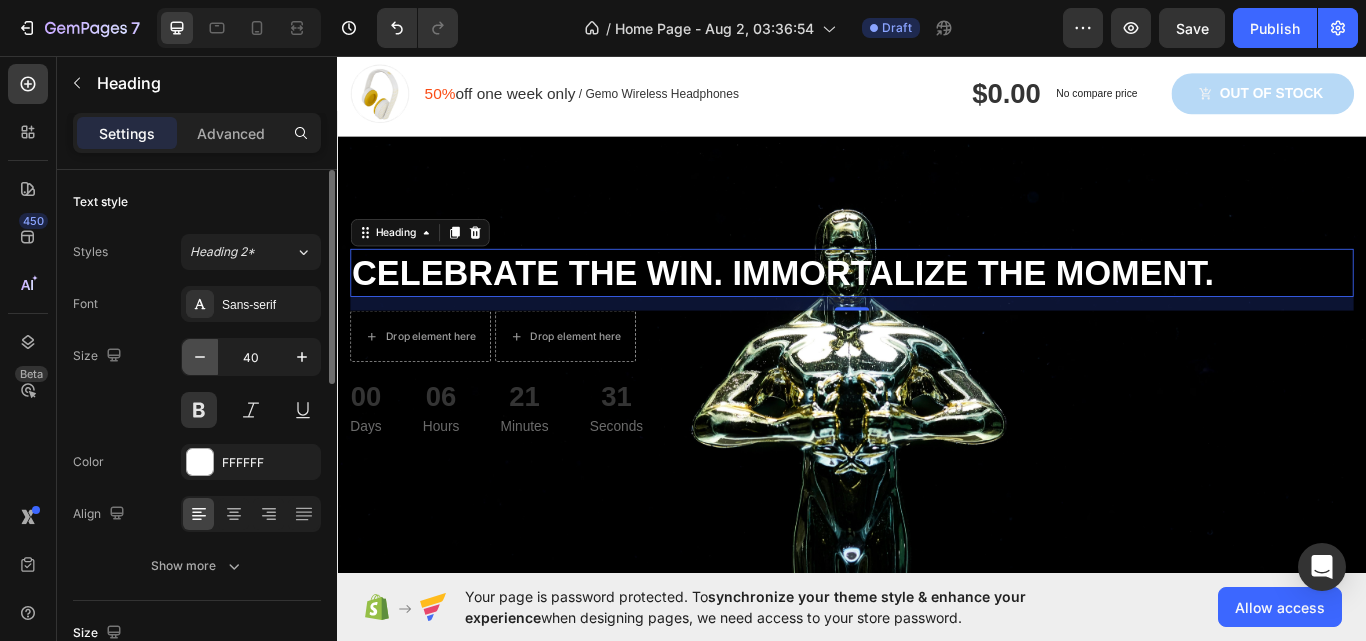 click 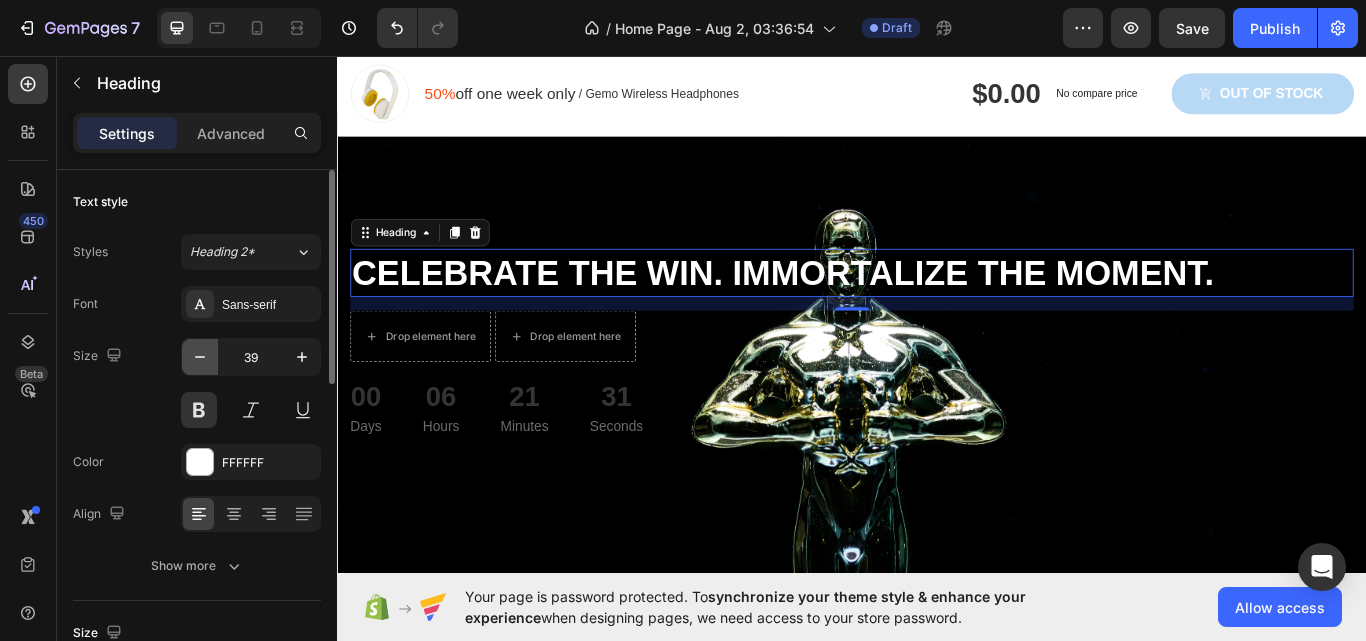 click 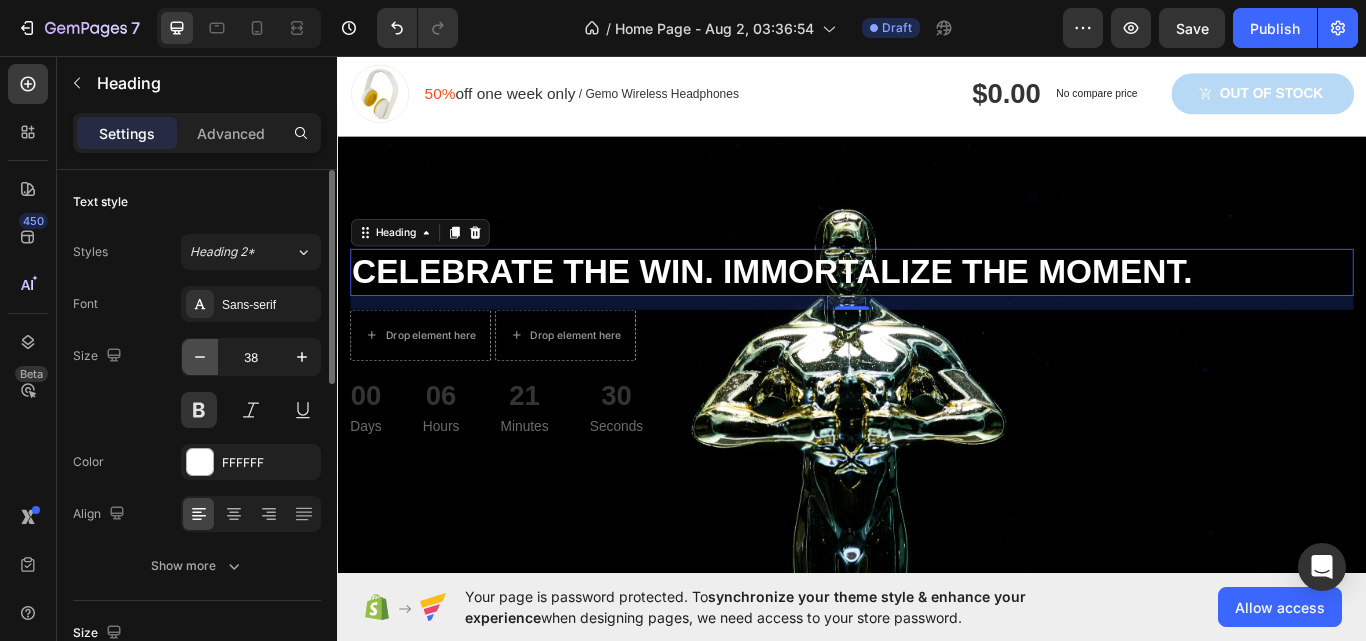 click 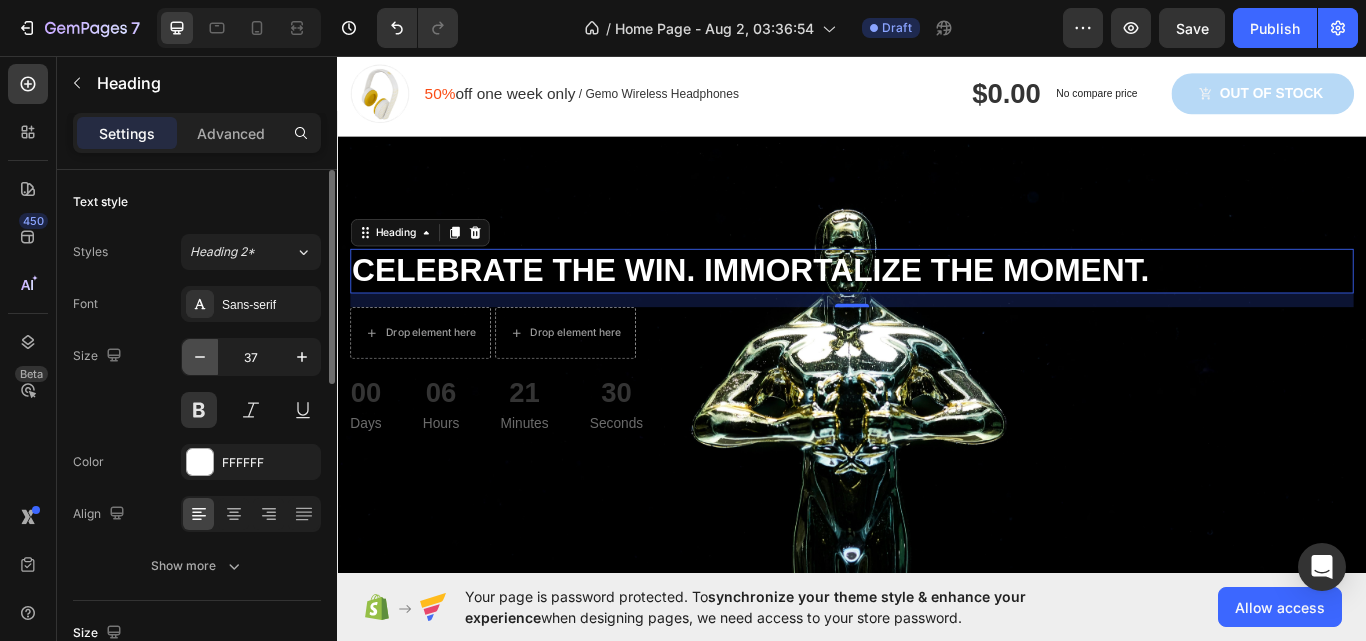click 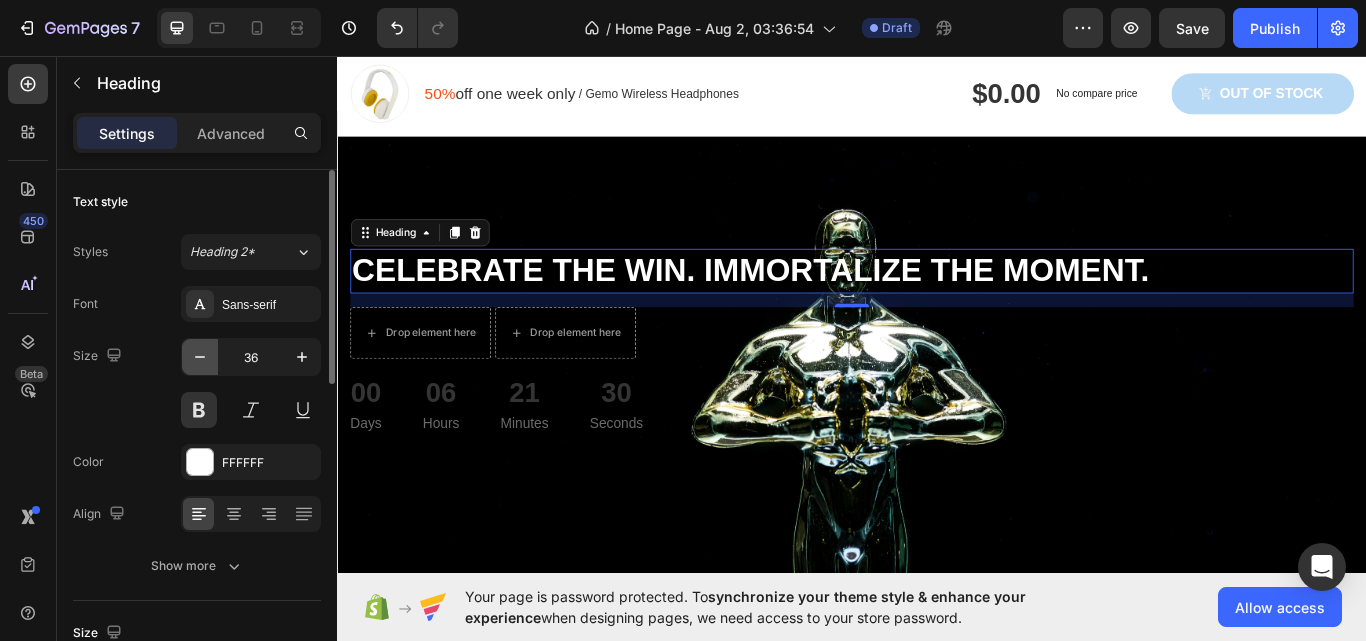 click 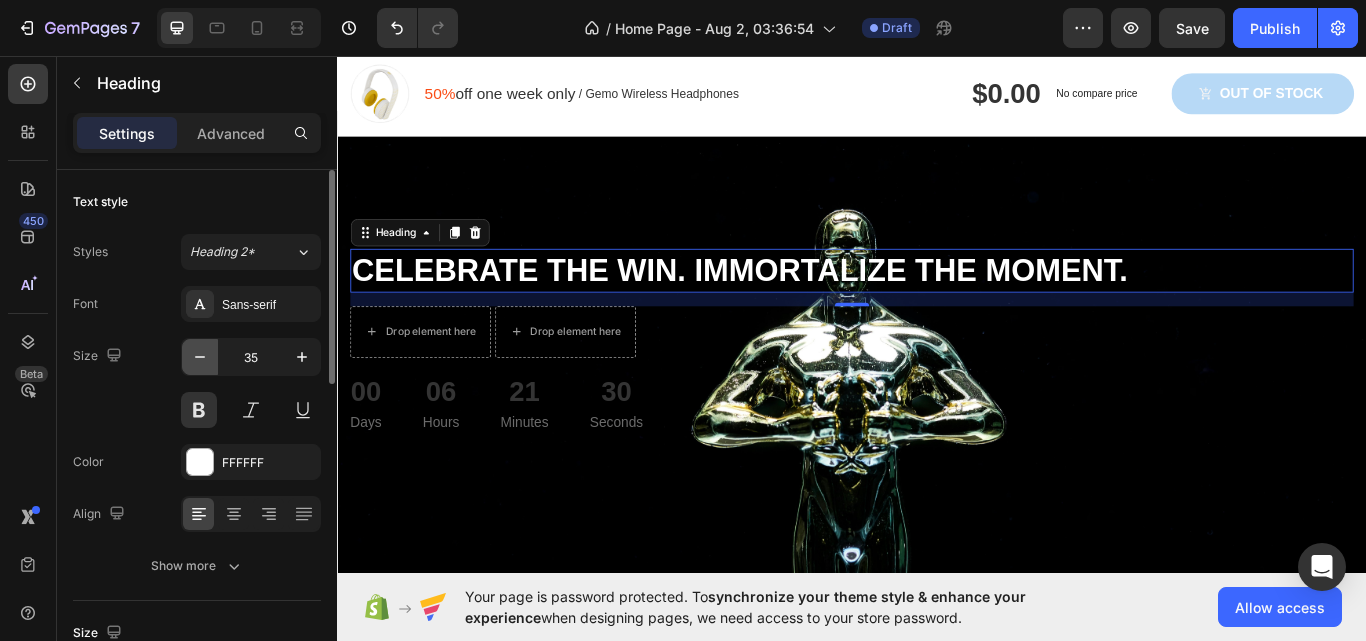 click 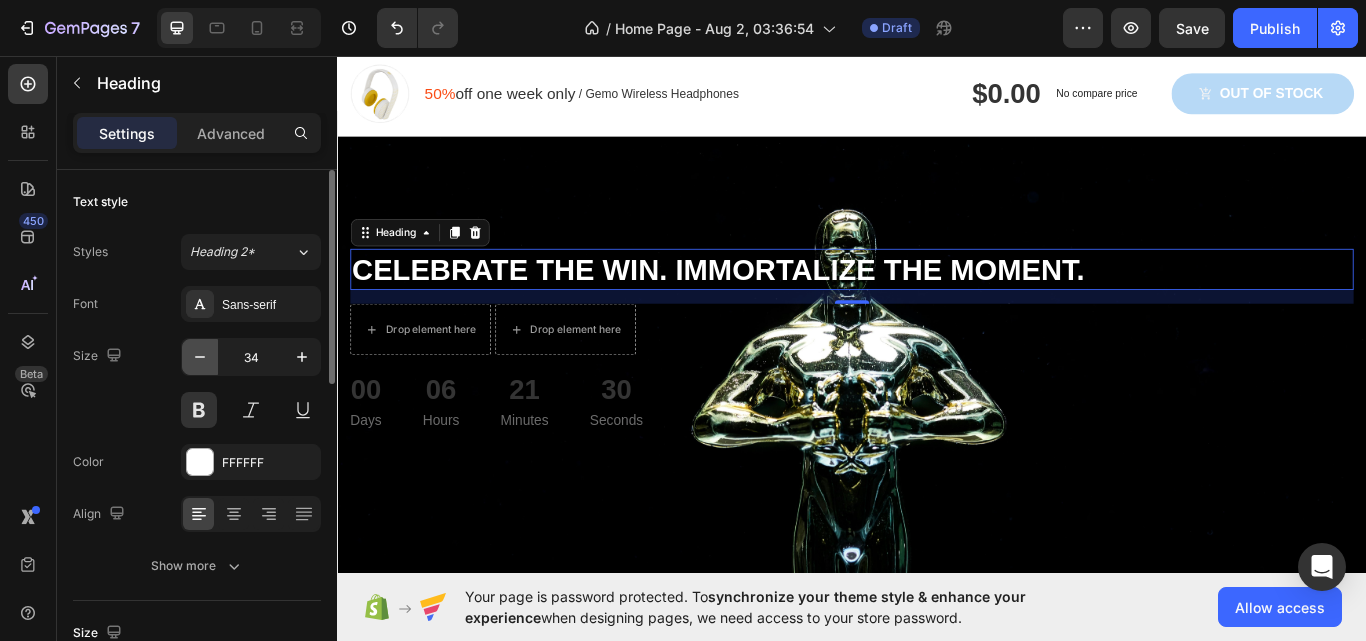 click 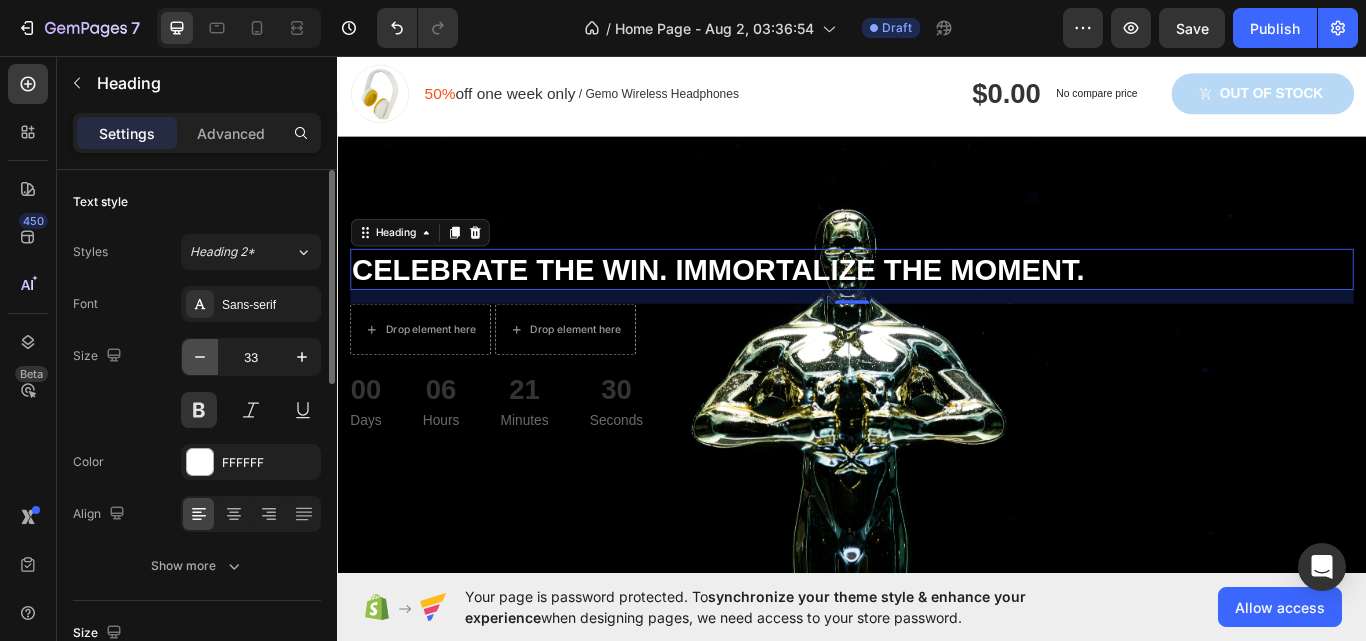 click 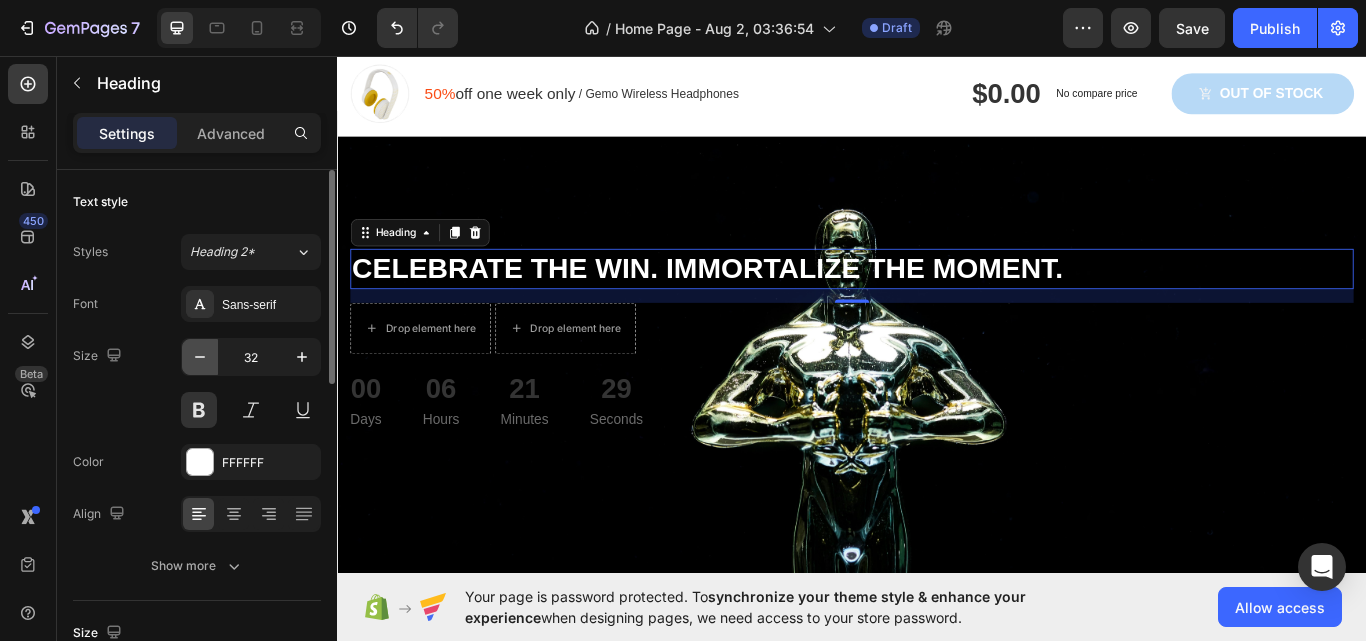 click 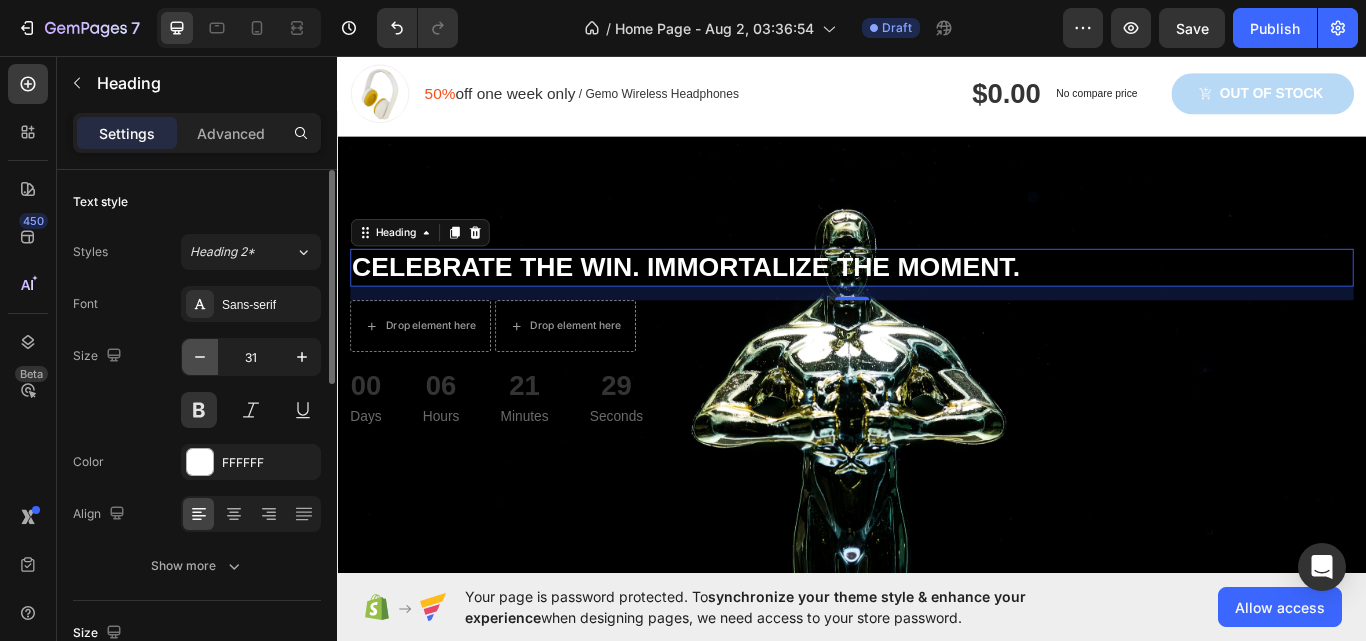 click 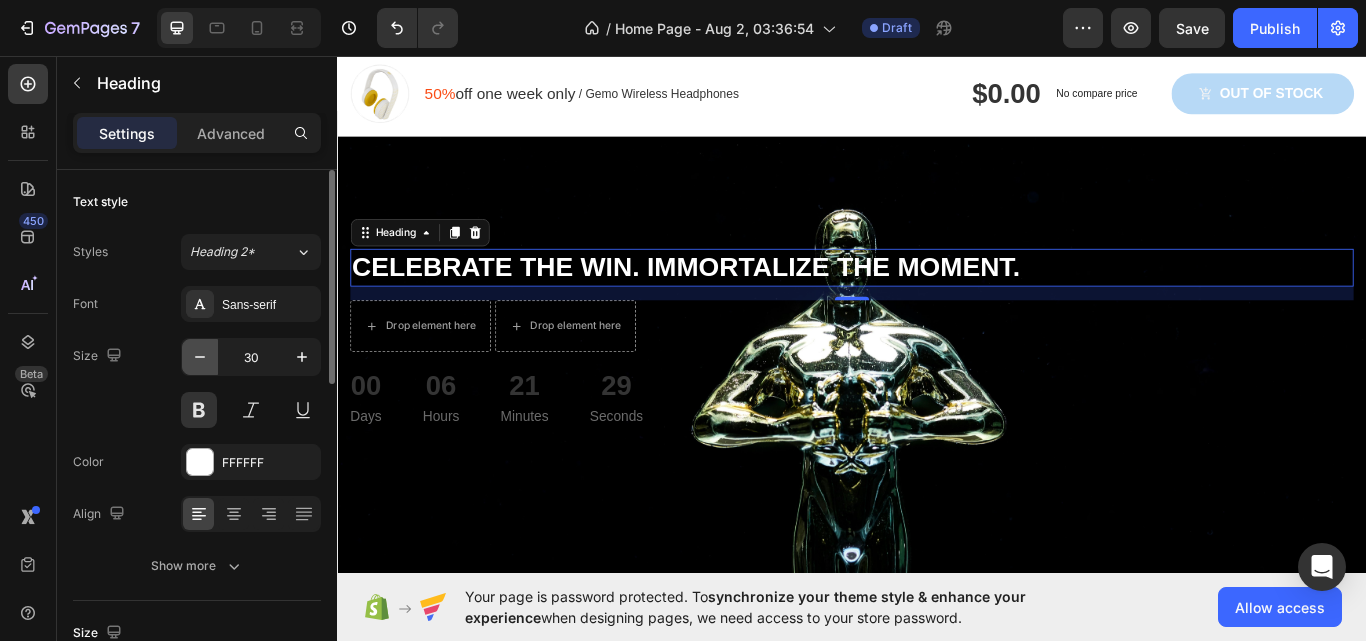 click 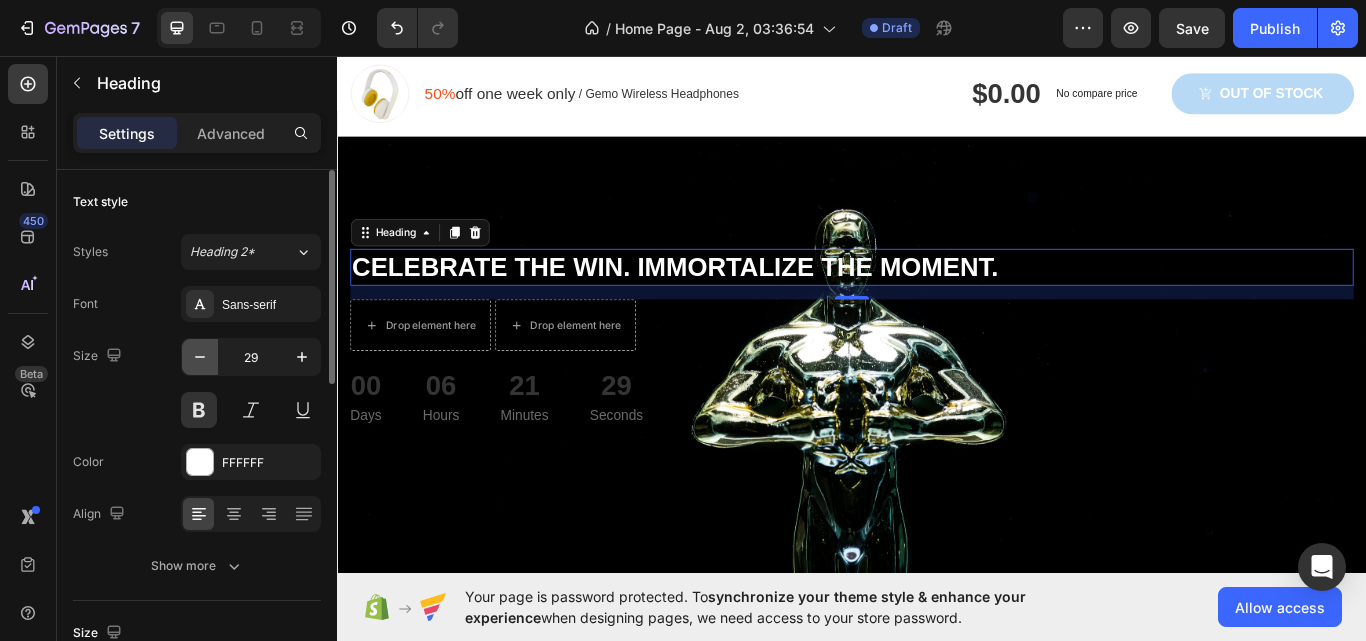 click 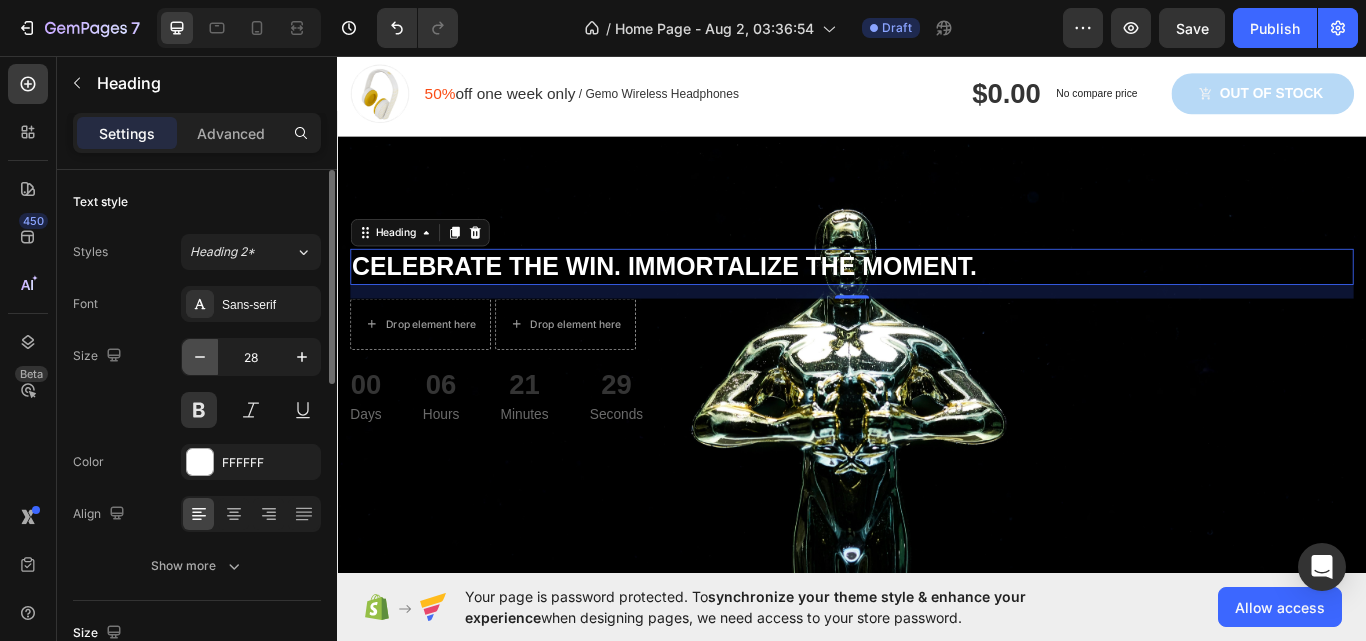 click 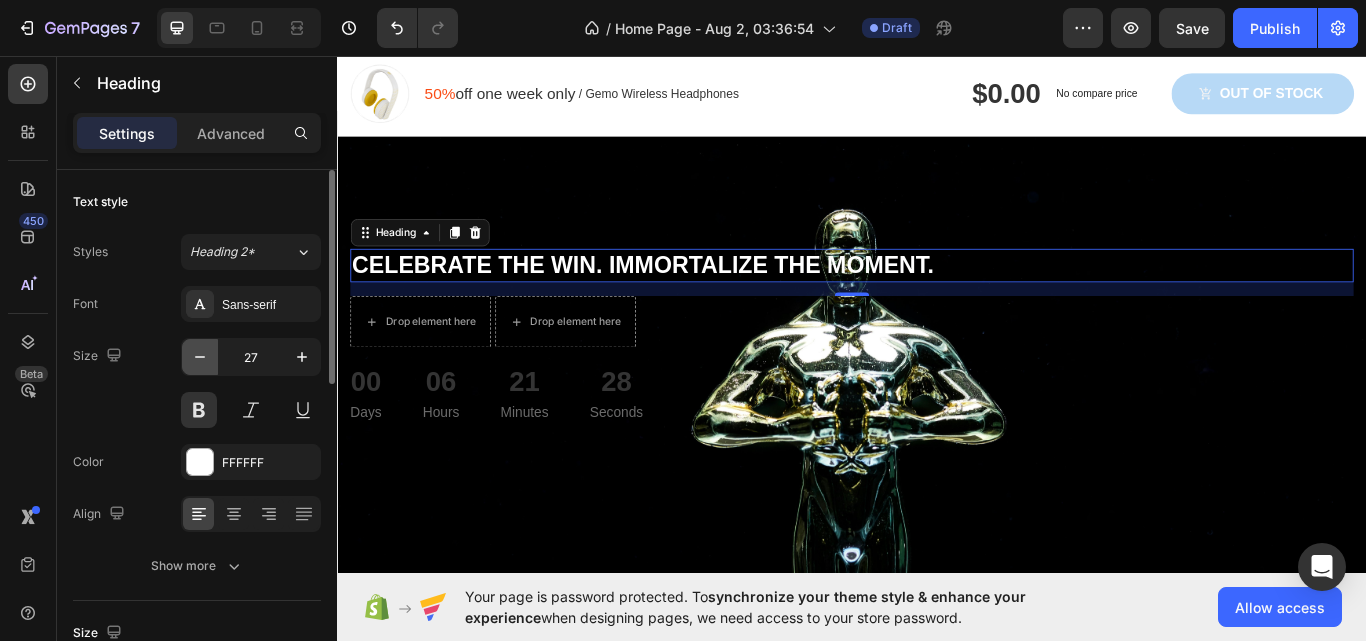 click 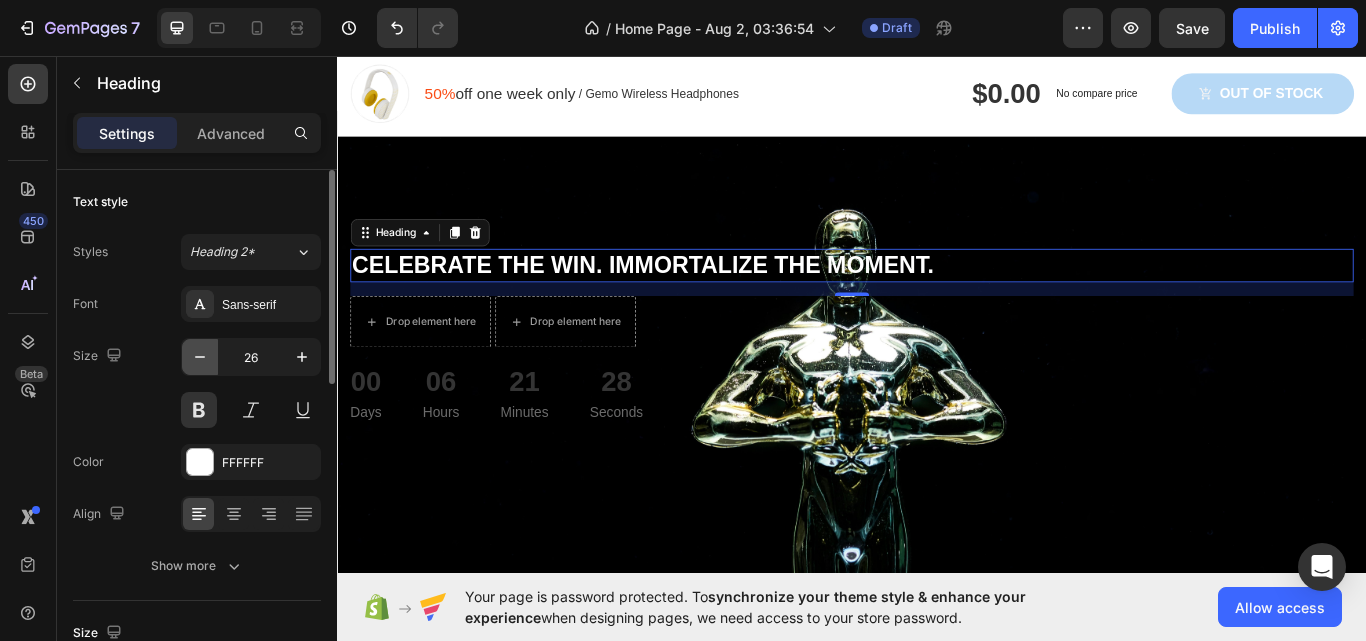 click 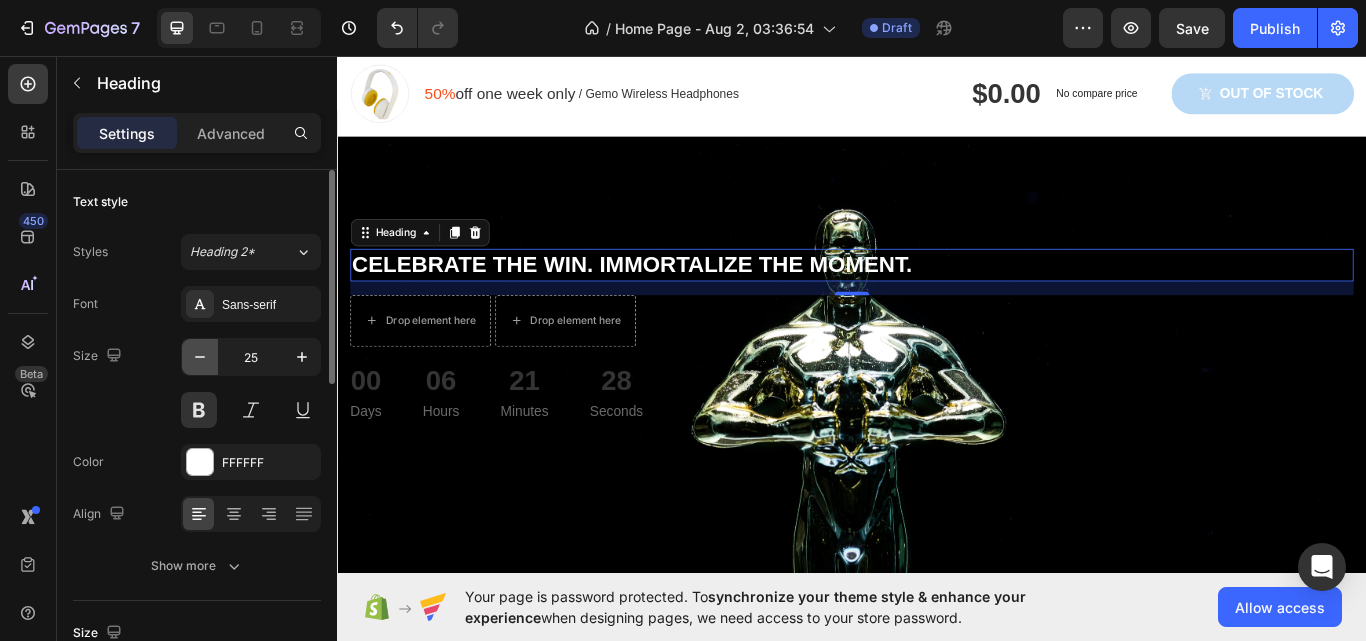 click 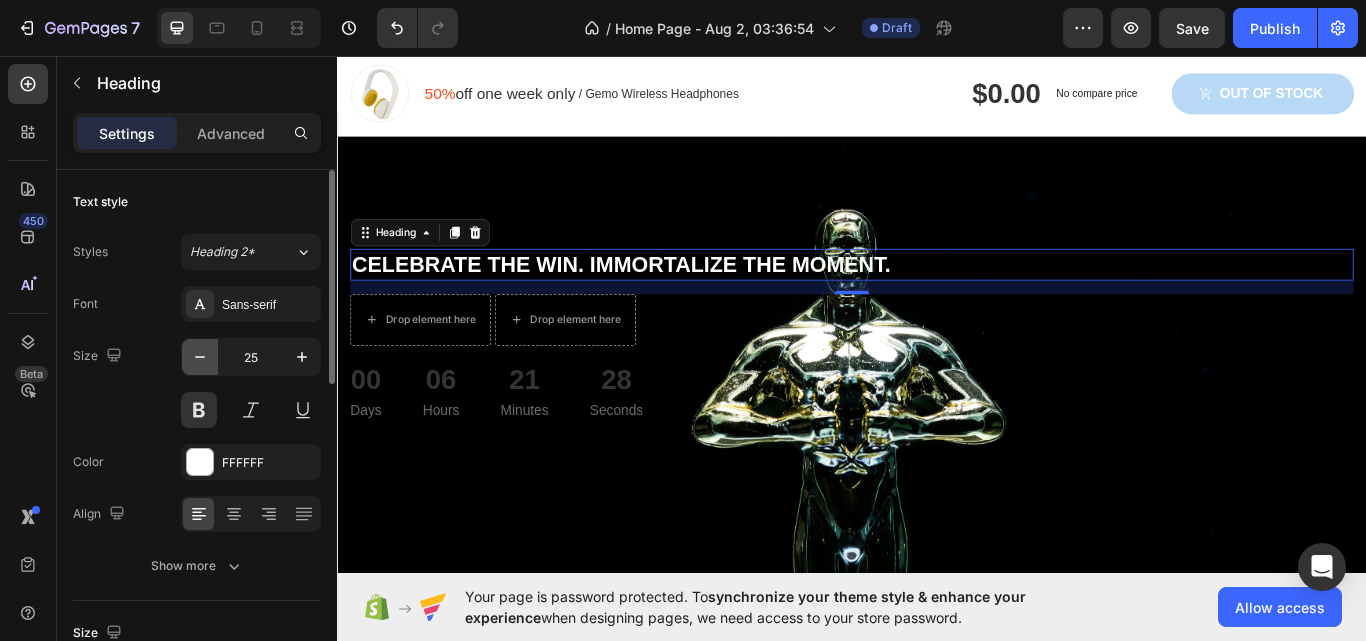 type on "24" 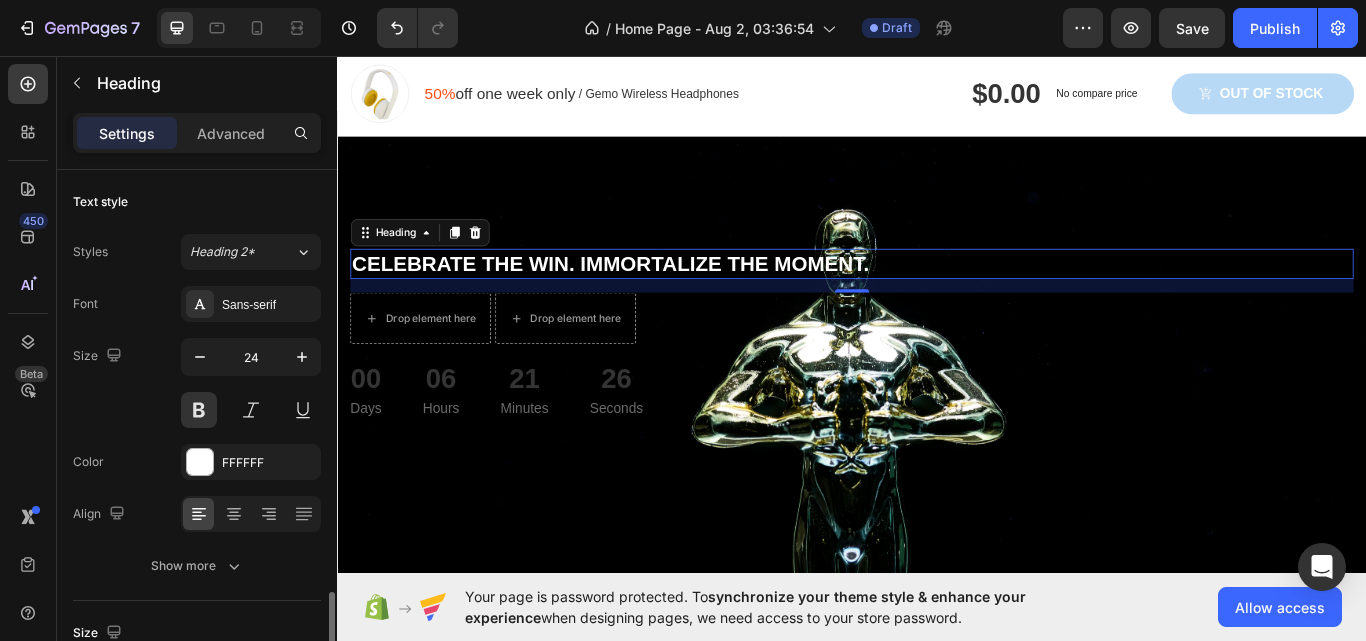 scroll, scrollTop: 300, scrollLeft: 0, axis: vertical 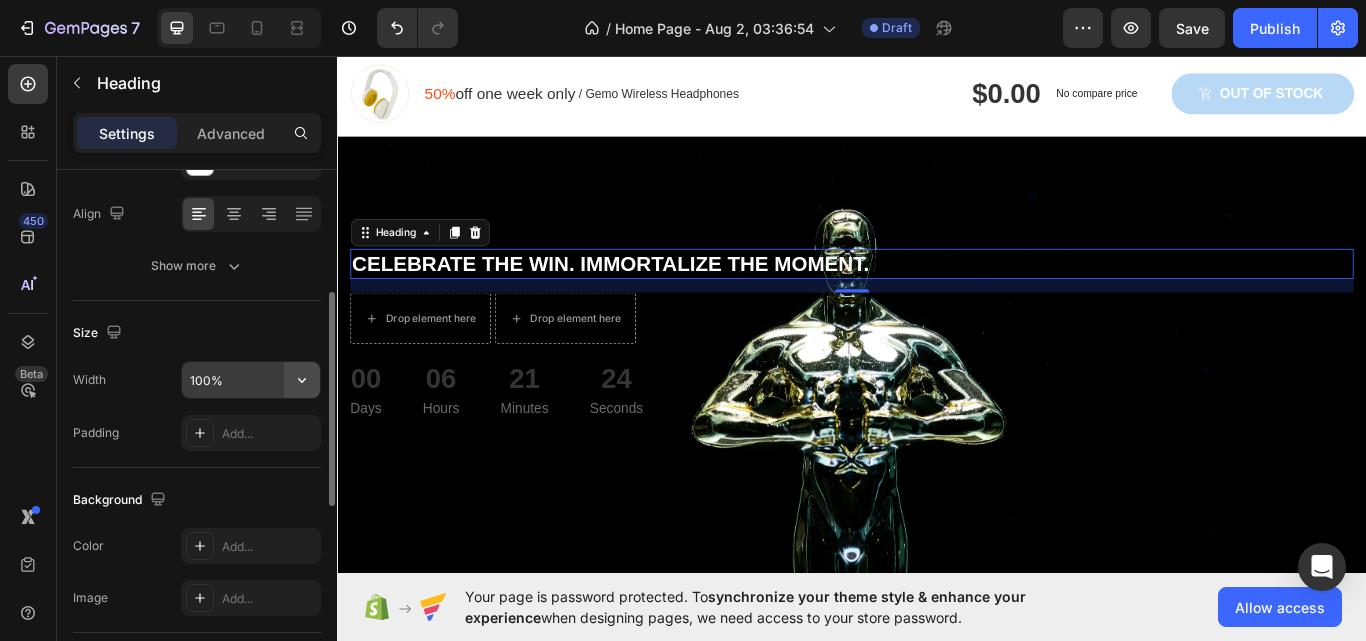 click 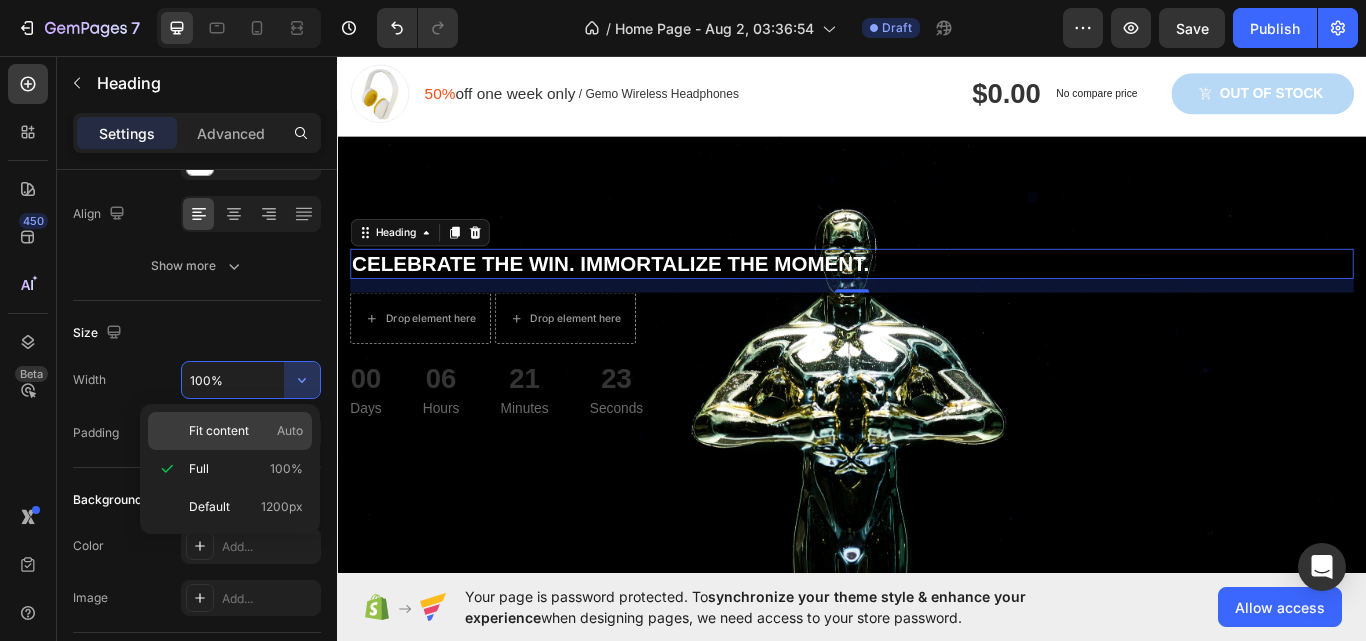 click on "Fit content" at bounding box center [219, 431] 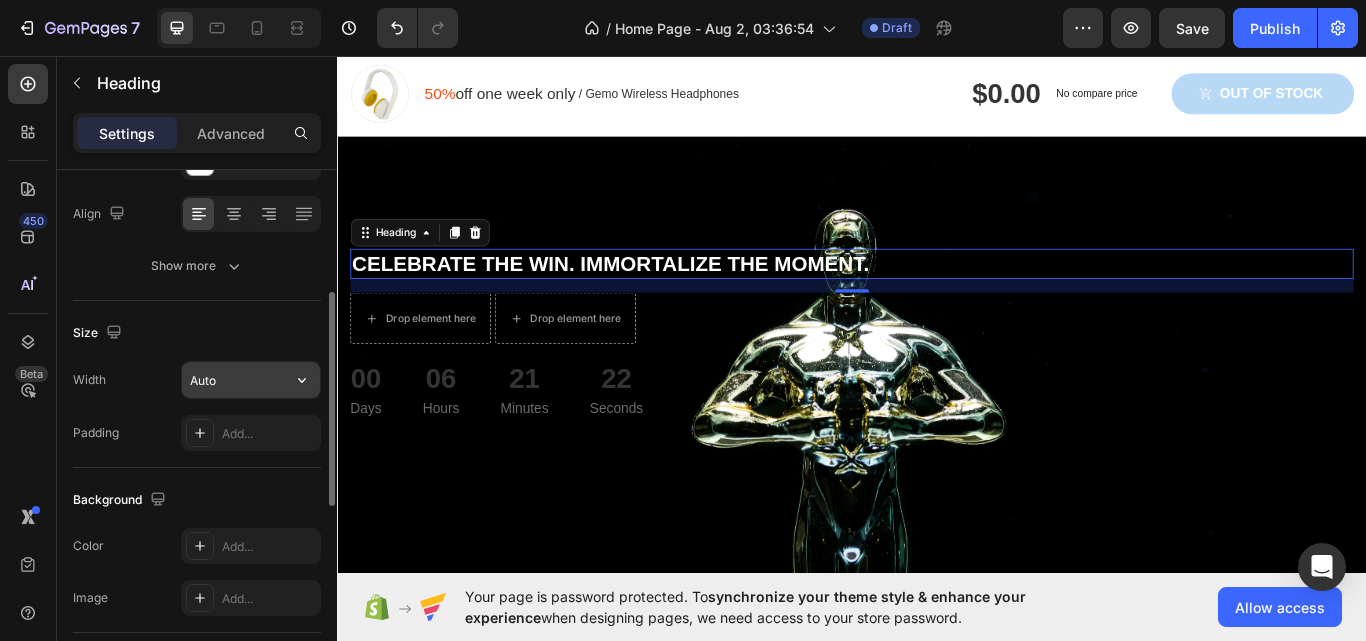 click 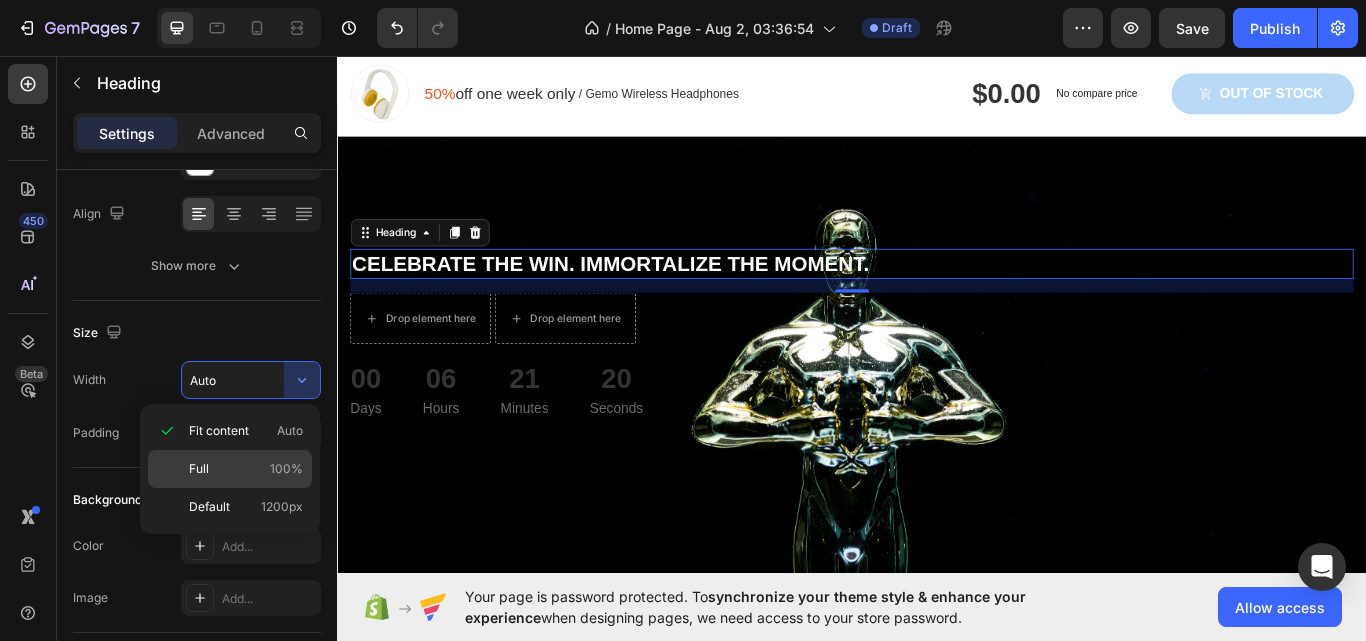 click on "Full 100%" 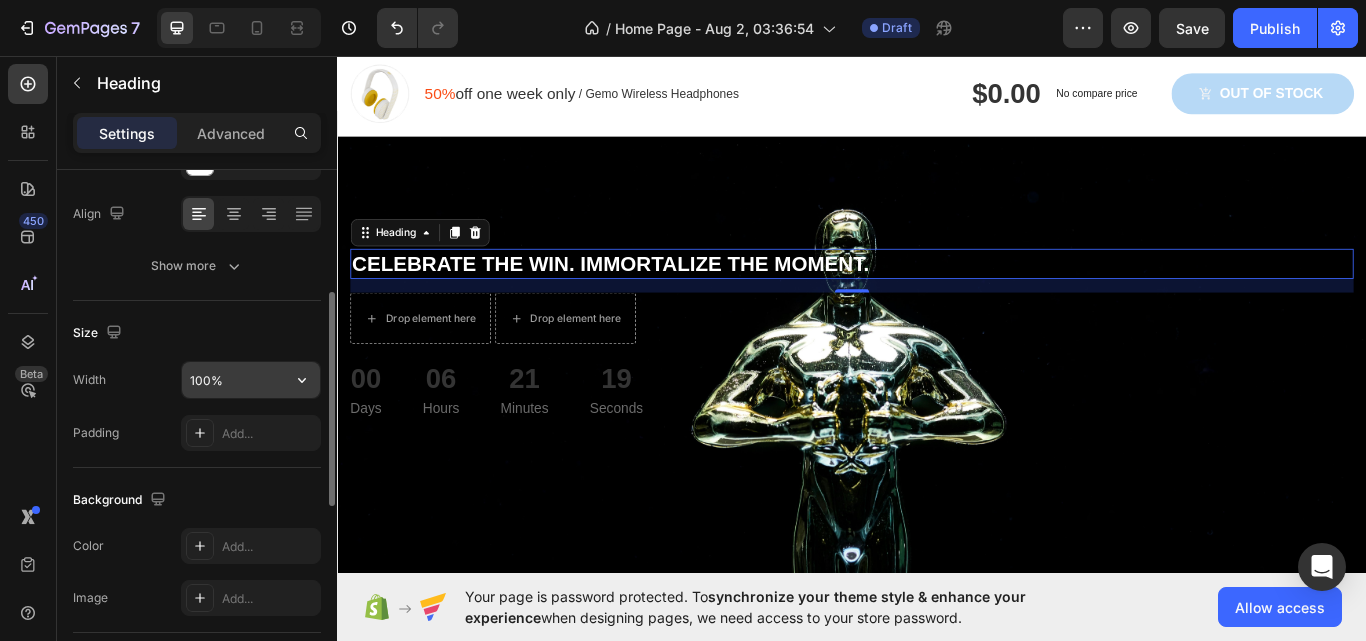 click on "100%" at bounding box center [251, 380] 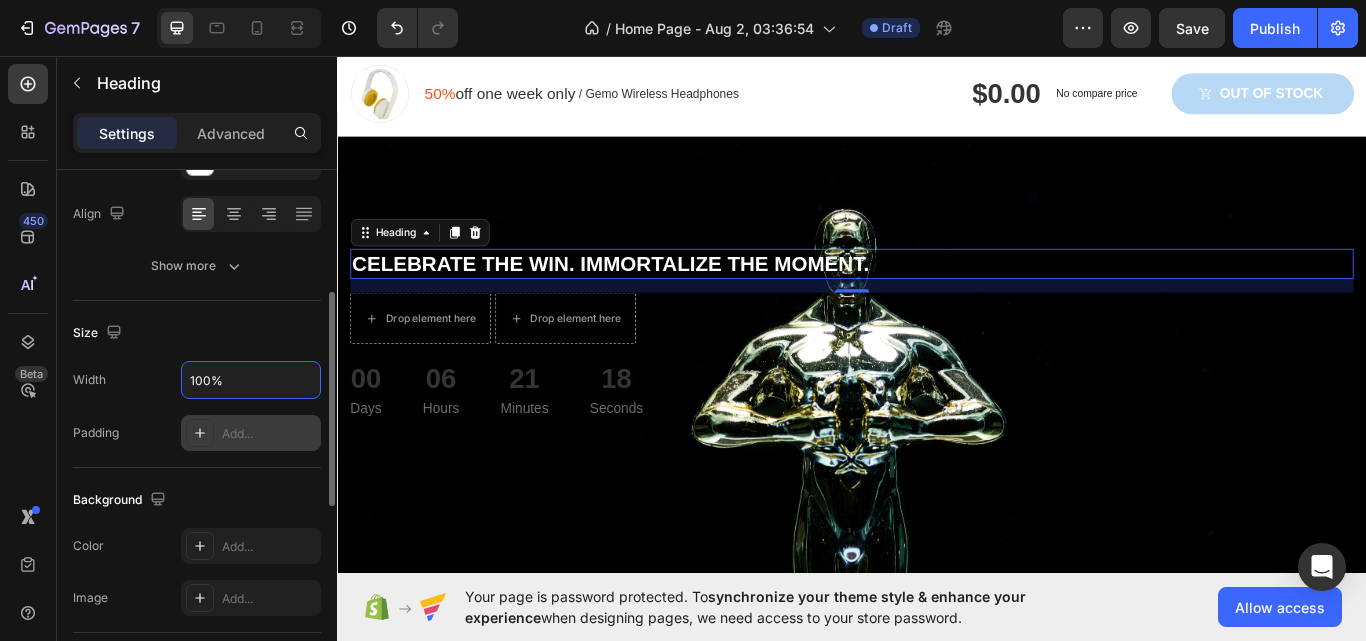 click on "Add..." at bounding box center [269, 434] 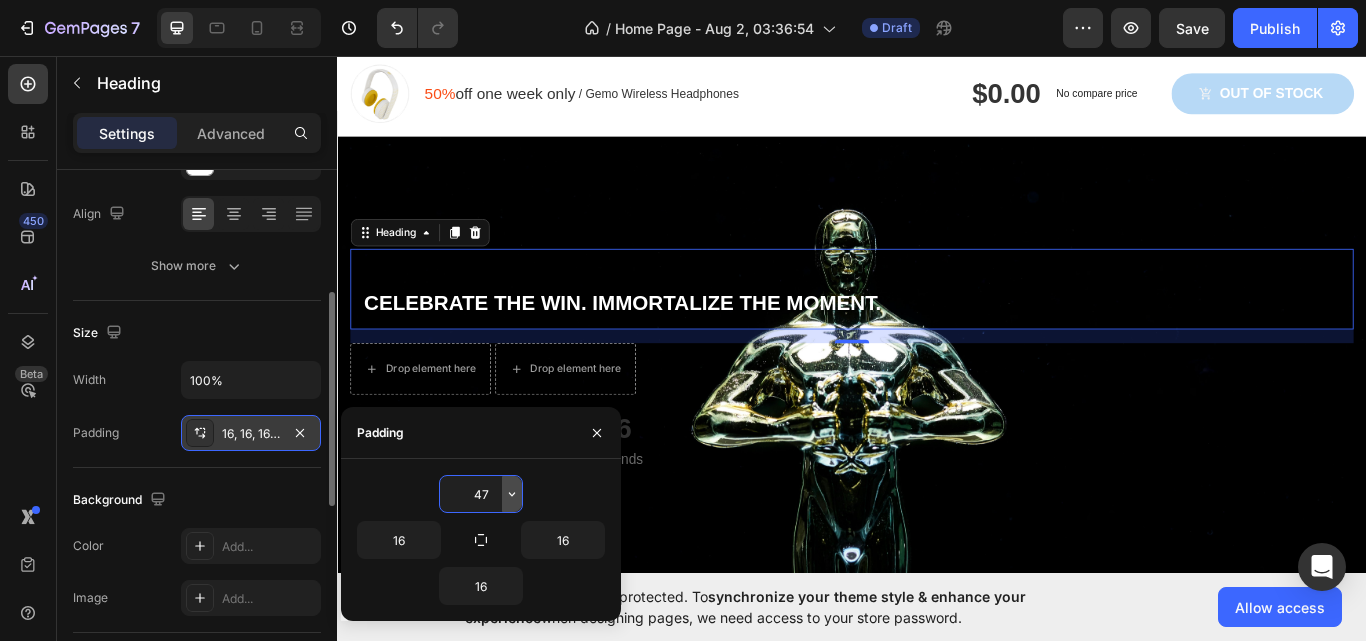 type on "4" 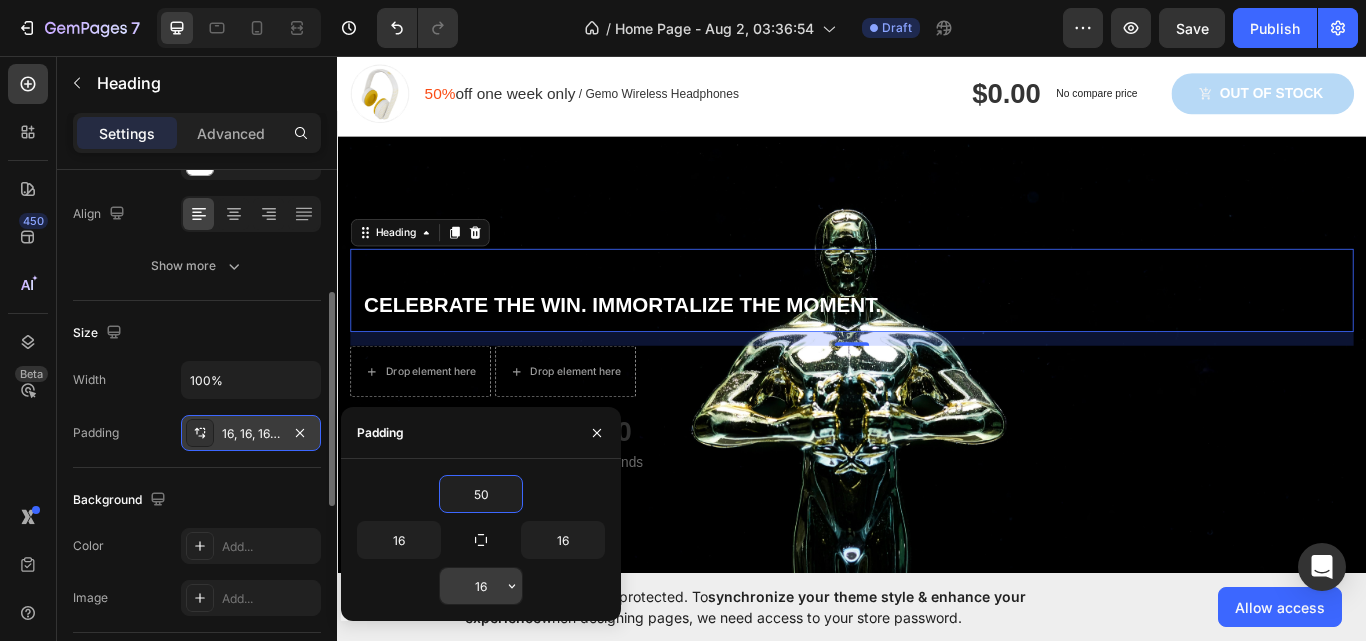 type on "50" 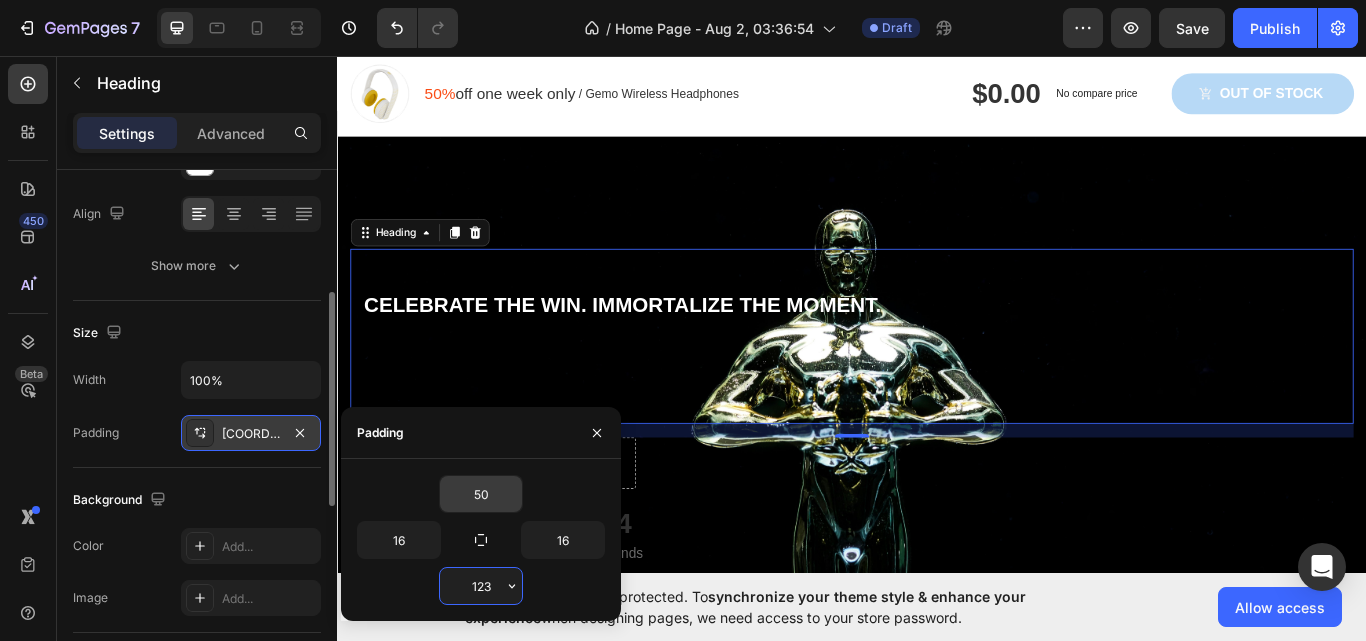 type on "12" 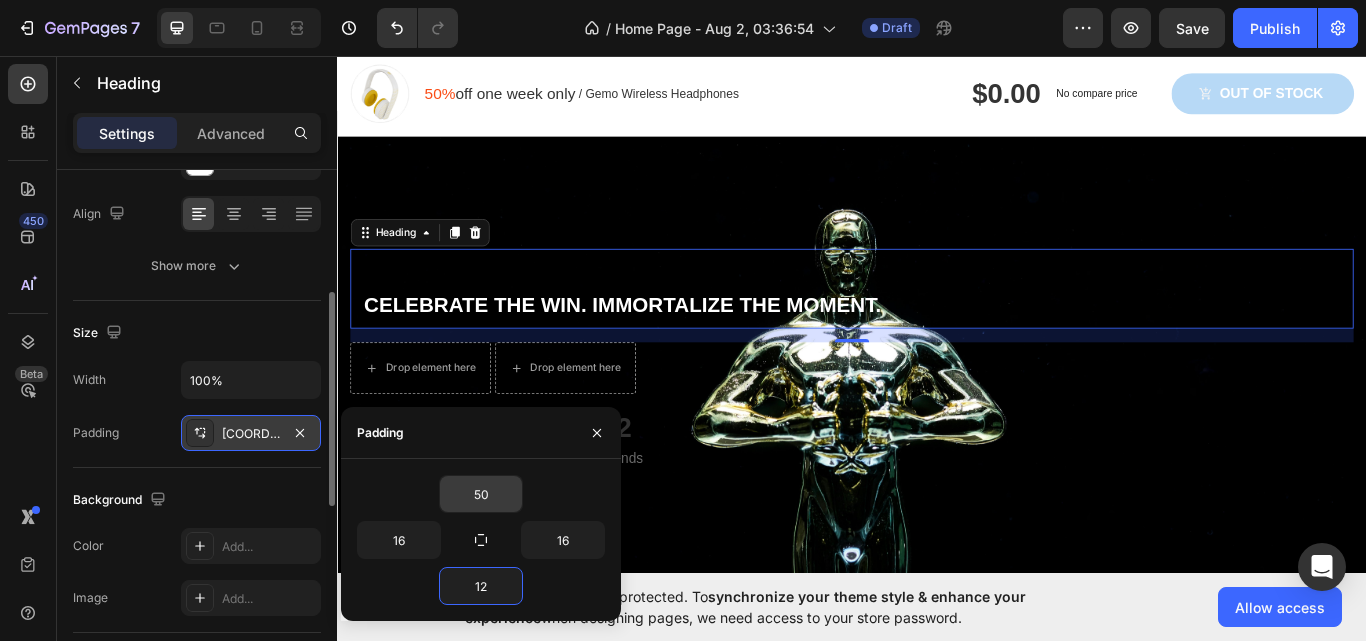 click on "Celebrate the Win. Immortalize the Moment." at bounding box center [937, 328] 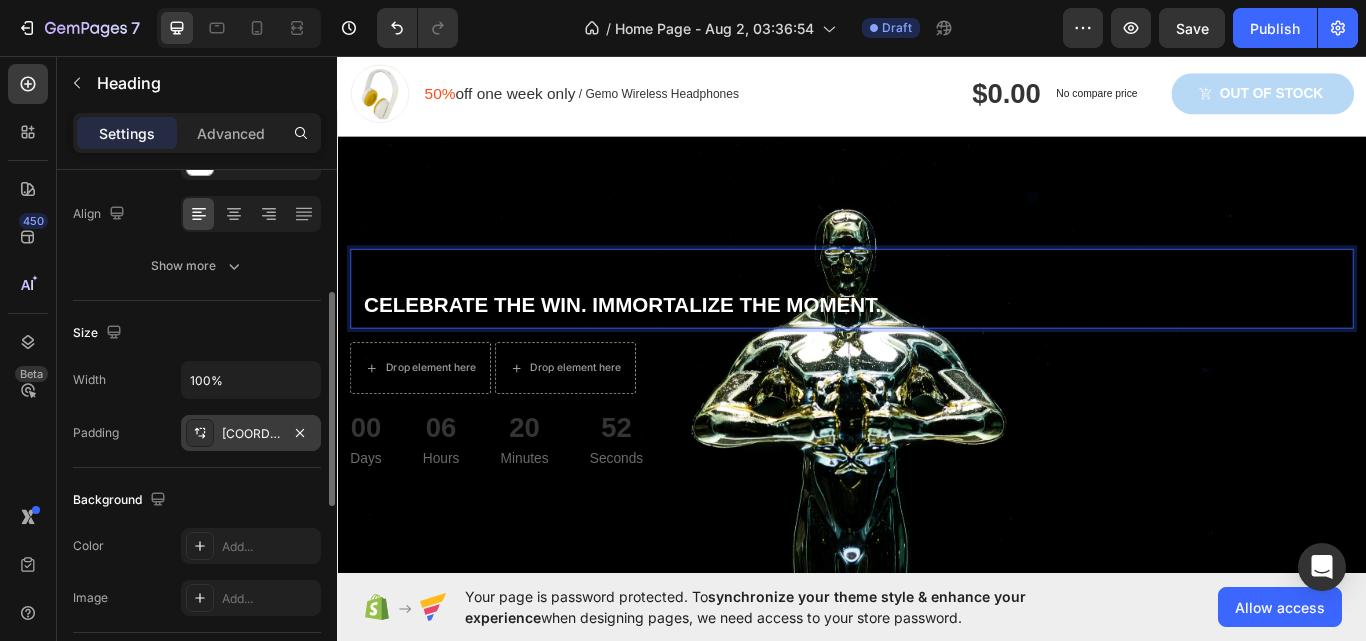 click on "Celebrate the Win. Immortalize the Moment." at bounding box center (937, 347) 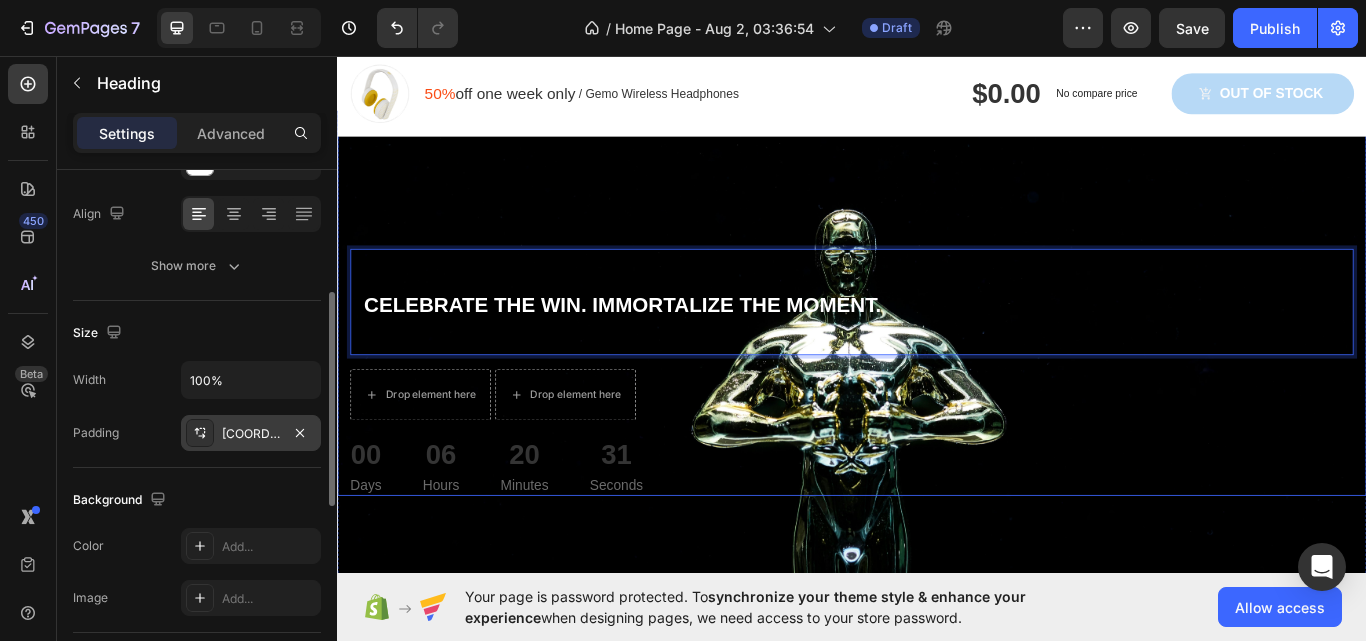 click on "Celebrate the Win. Immortalize the Moment. Heading   16
Drop element here
Drop element here Row 00 Days 06 Hours 20 Minutes 31 Seconds Countdown Timer Product Row" at bounding box center [937, 345] 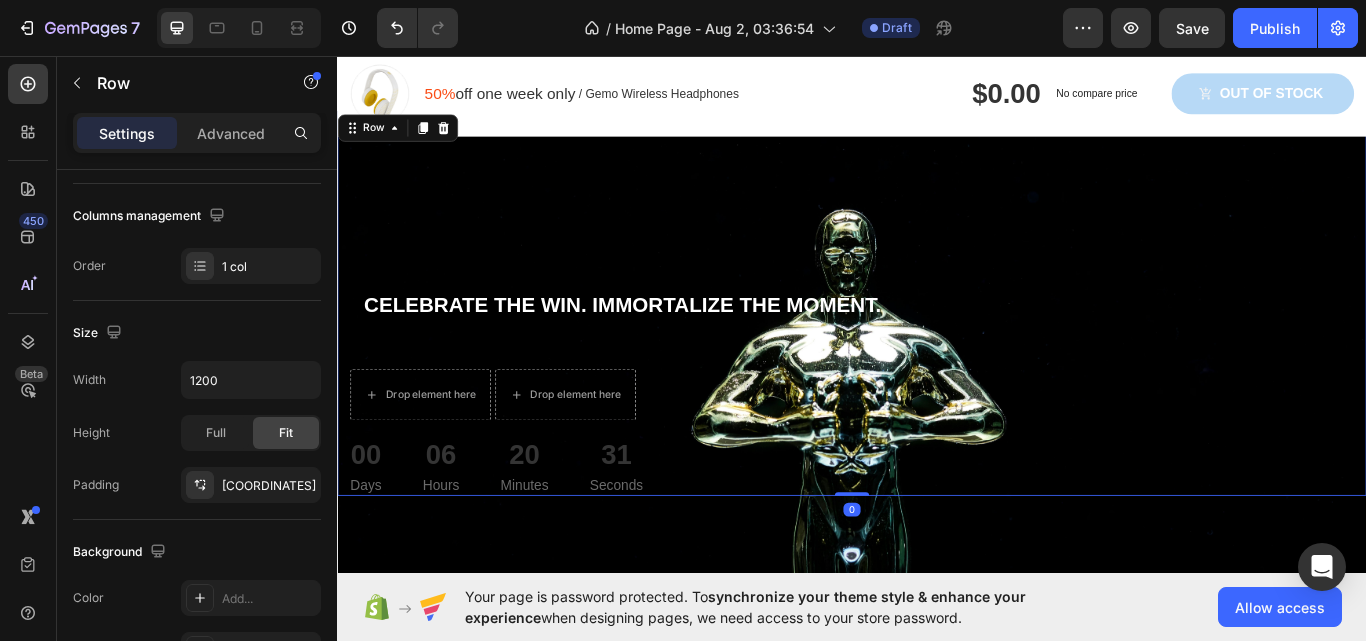 scroll, scrollTop: 0, scrollLeft: 0, axis: both 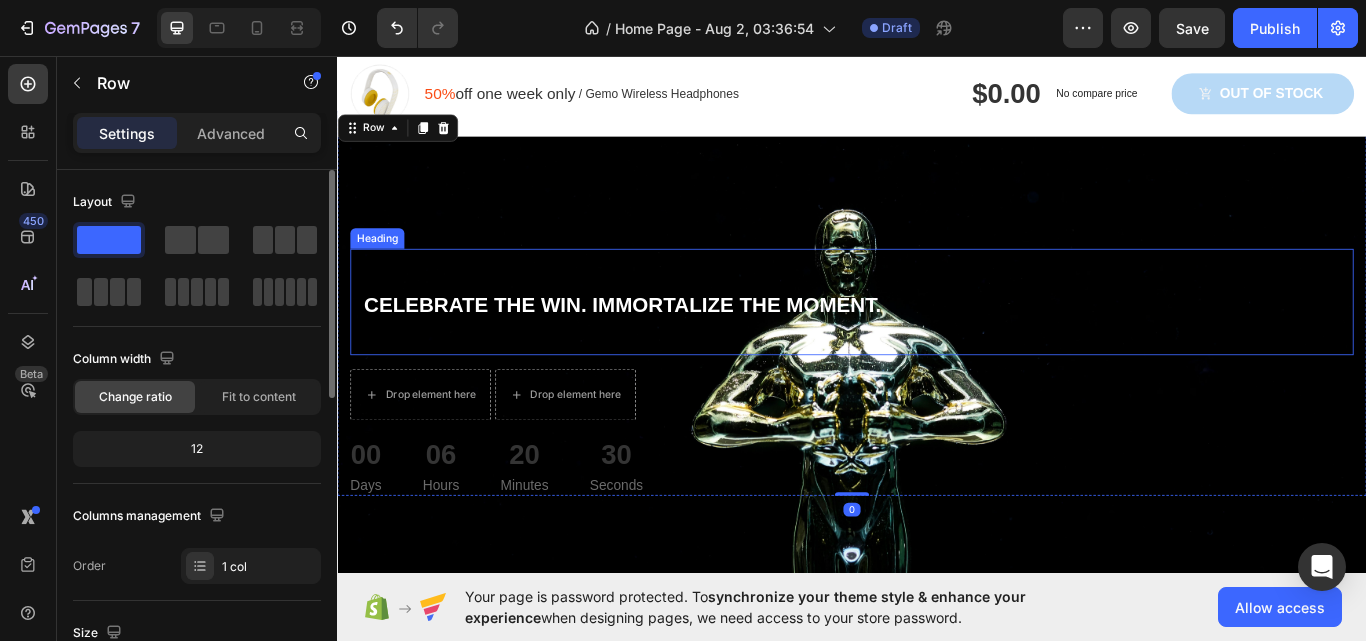 click on "Celebrate the Win. Immortalize the Moment." at bounding box center (937, 363) 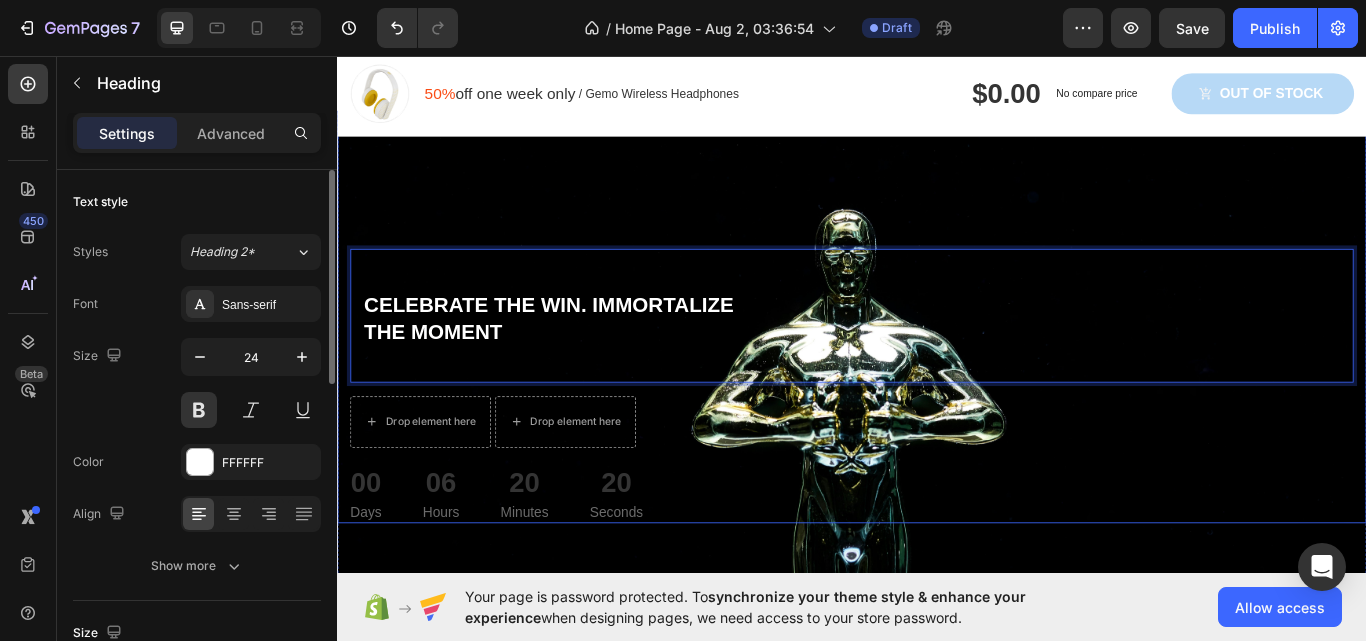 click on "Celebrate the Win. Immortalize  ⁠⁠⁠⁠⁠⁠⁠The Moment   Heading   16
Drop element here
Drop element here Row 00 Days 06 Hours 20 Minutes 20 Seconds Countdown Timer Product Row" at bounding box center [937, 361] 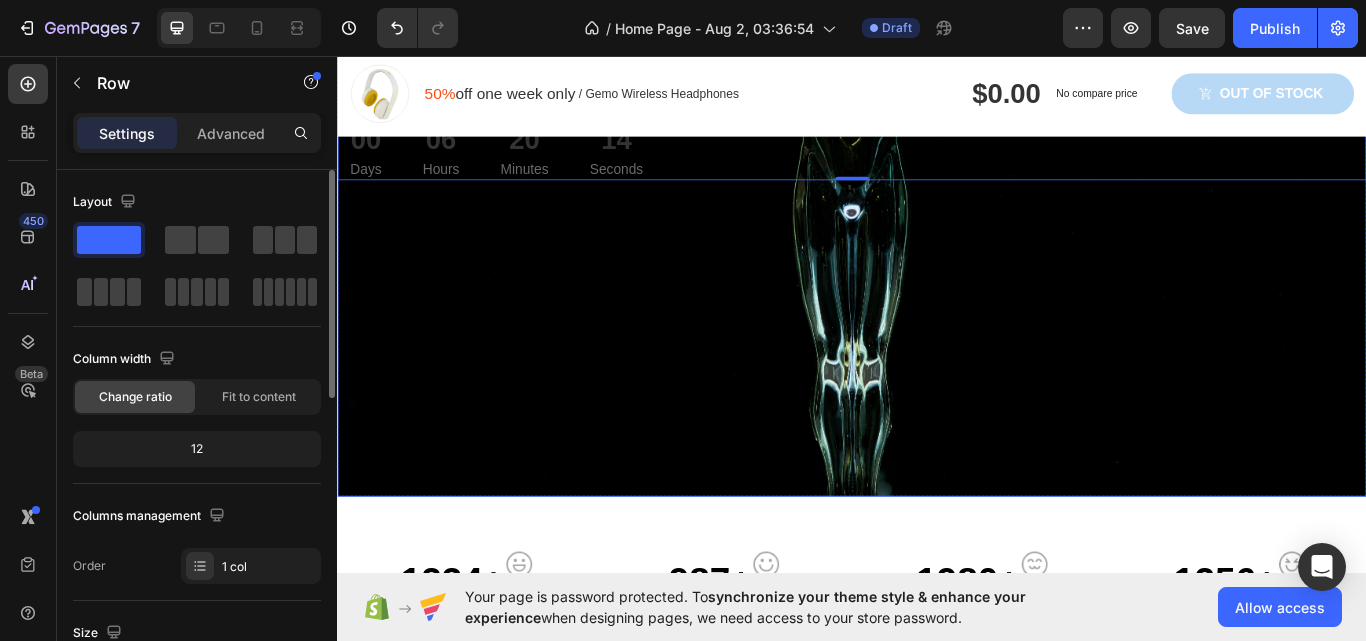 scroll, scrollTop: 671, scrollLeft: 0, axis: vertical 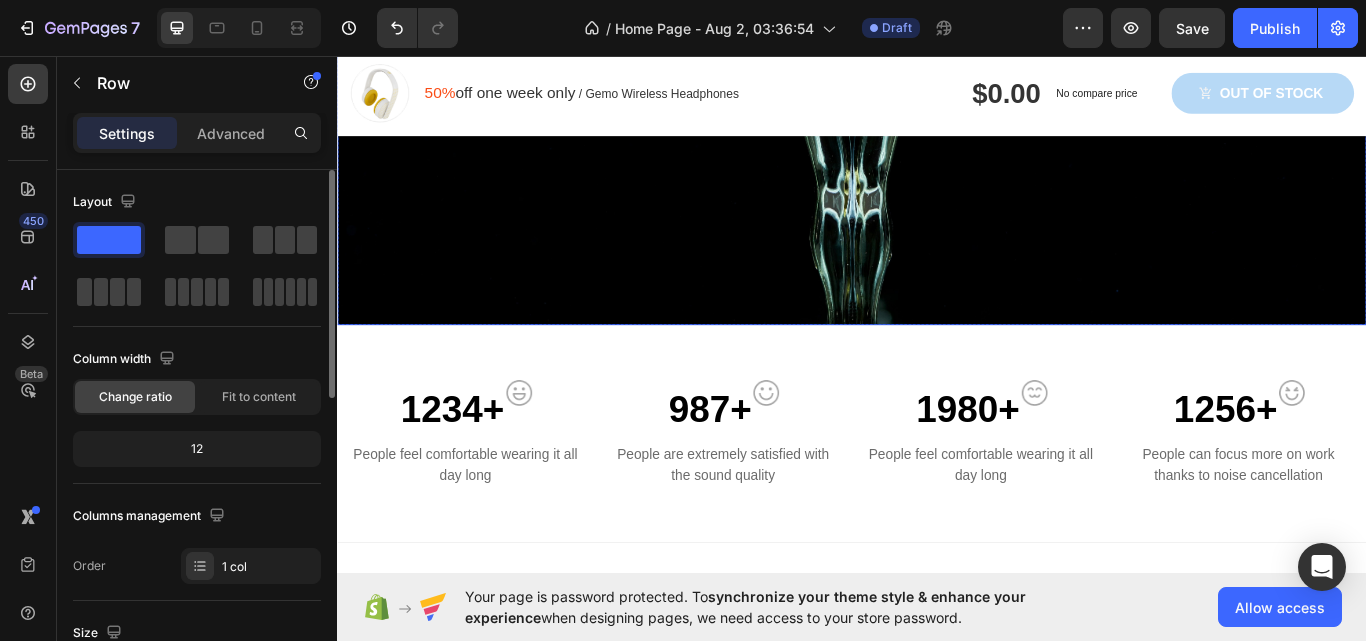 click at bounding box center [937, -54] 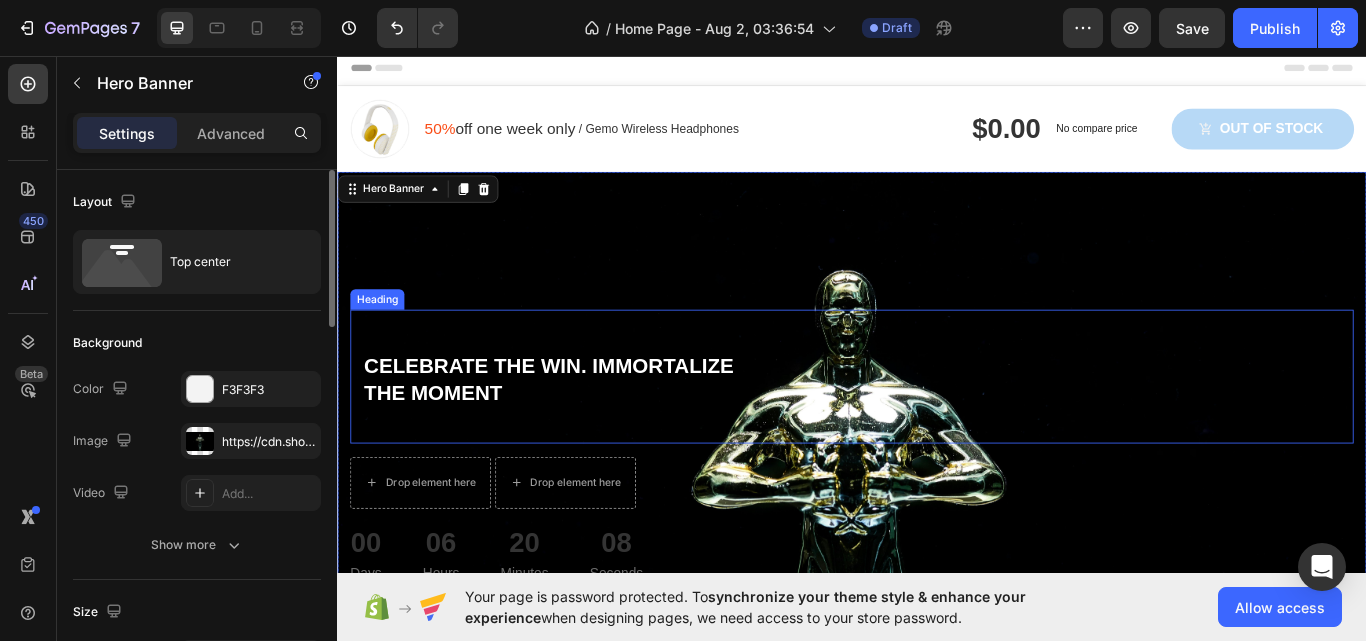 scroll, scrollTop: 200, scrollLeft: 0, axis: vertical 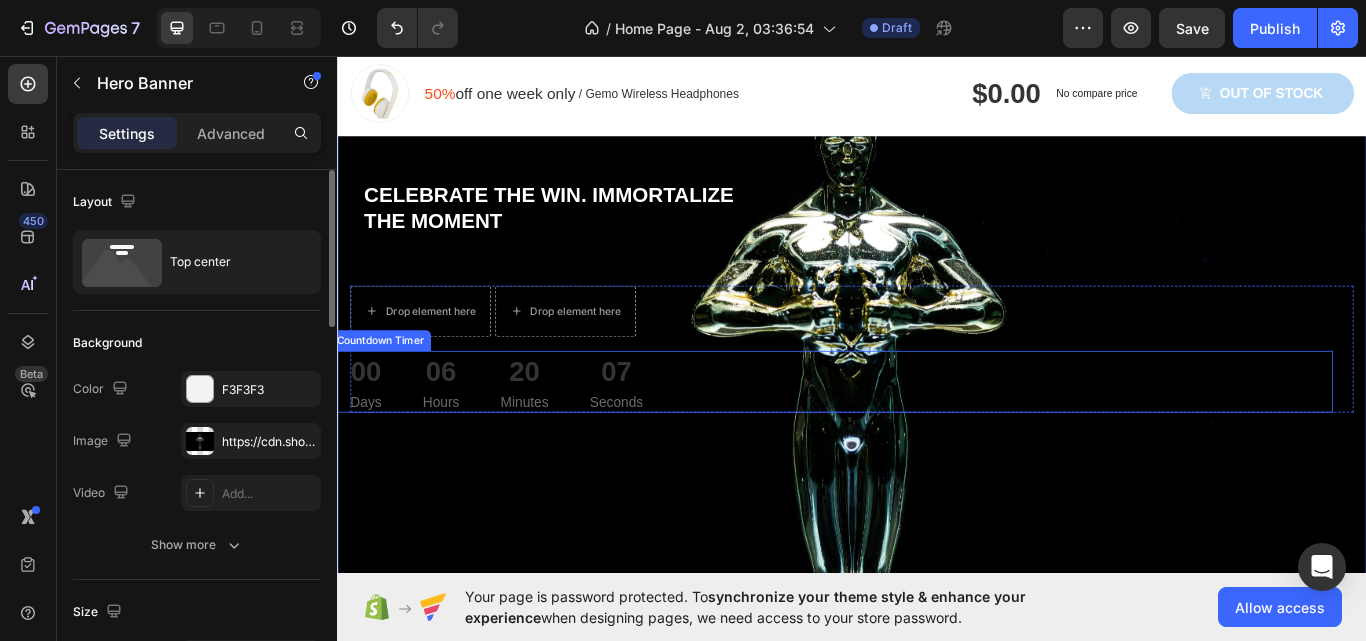 click on "06" at bounding box center (457, 425) 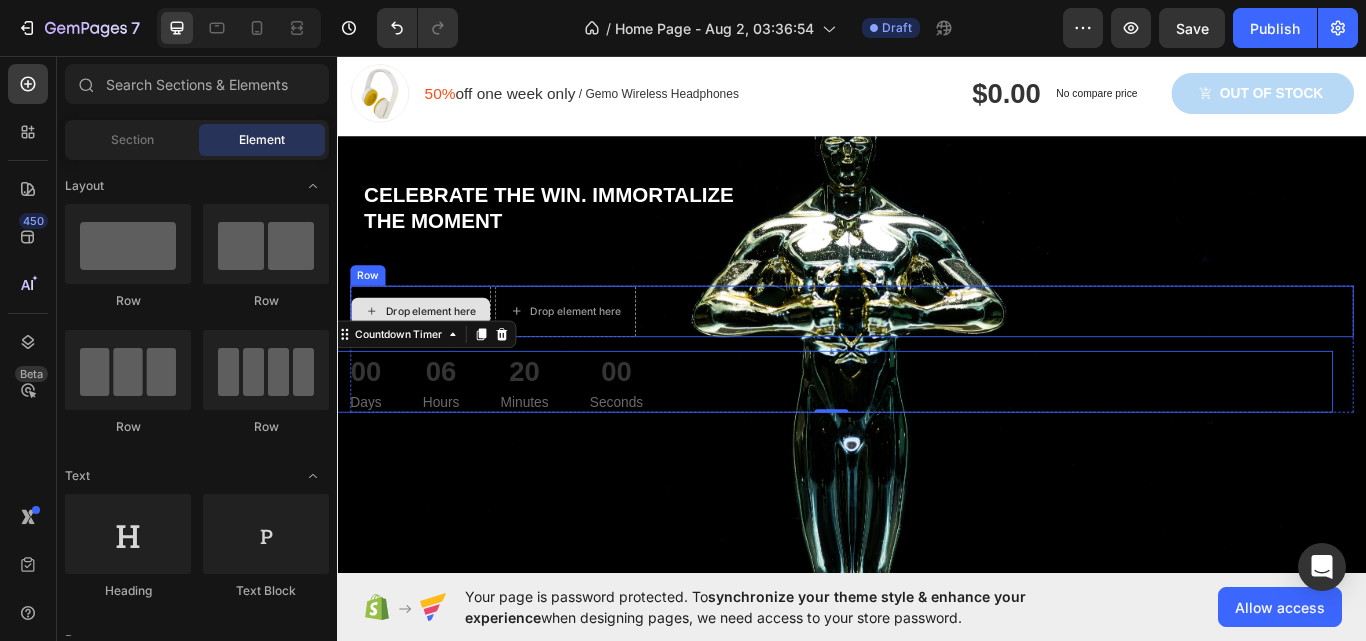 click on "Drop element here" at bounding box center (446, 355) 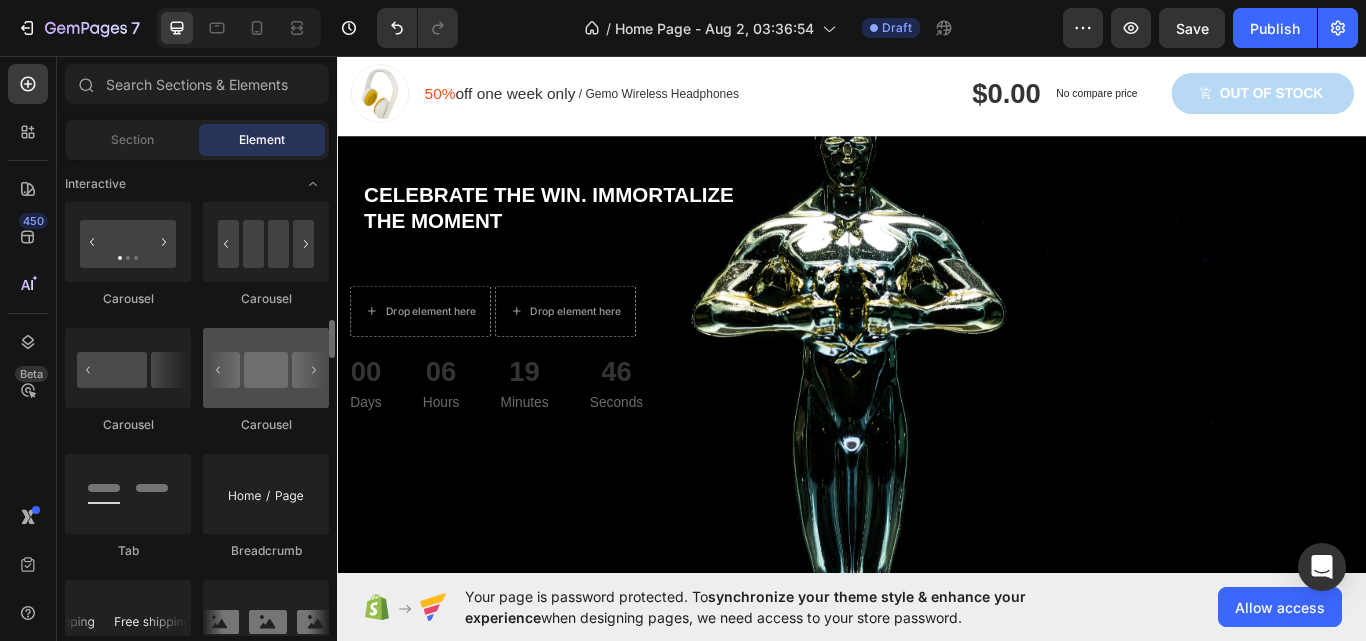 scroll, scrollTop: 2100, scrollLeft: 0, axis: vertical 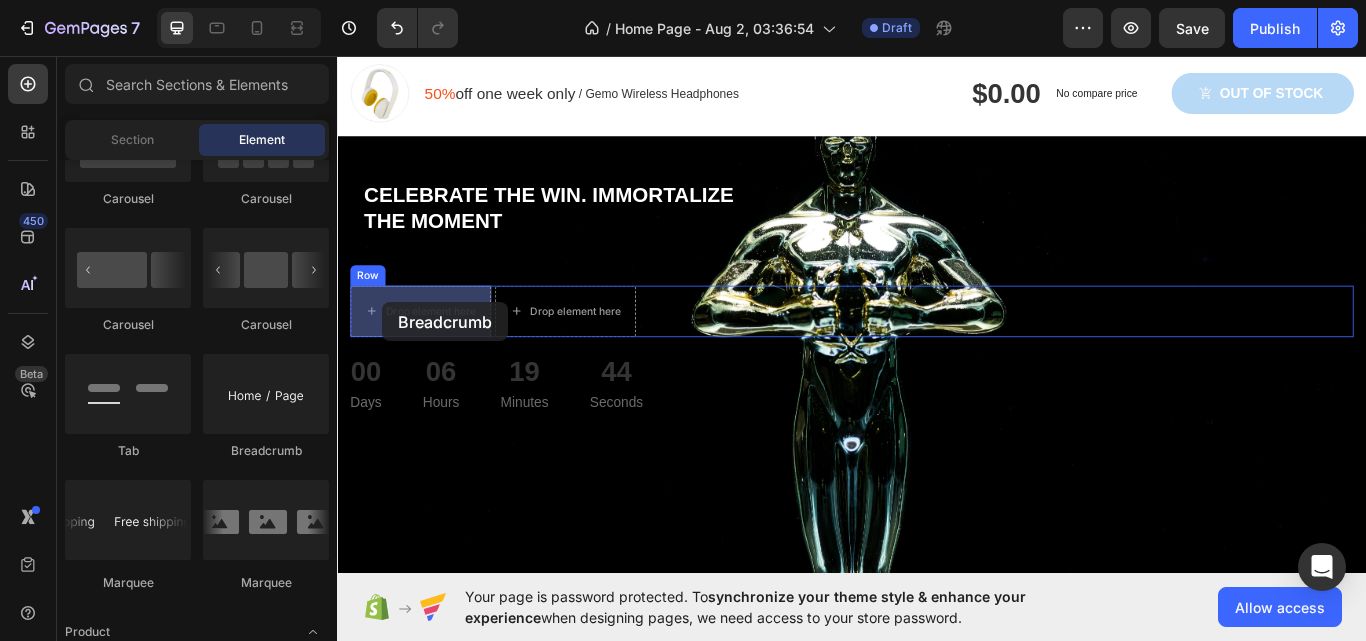 drag, startPoint x: 578, startPoint y: 462, endPoint x: 418, endPoint y: 426, distance: 164 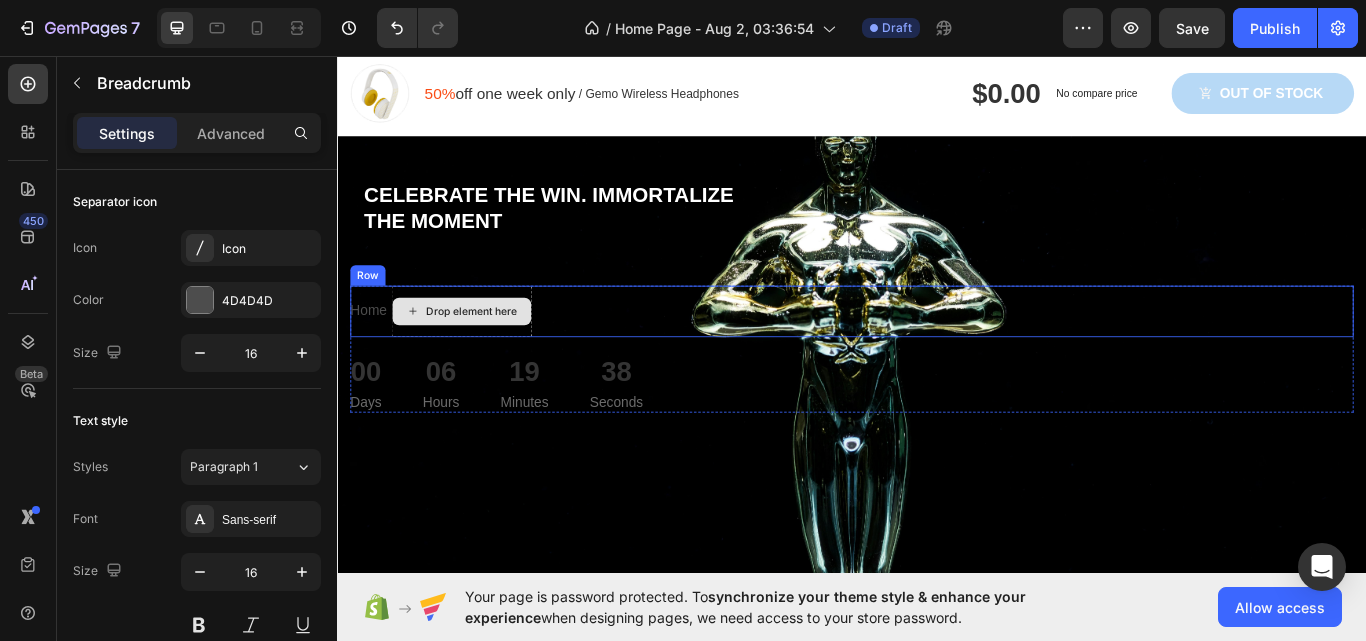 click on "Drop element here" at bounding box center [482, 355] 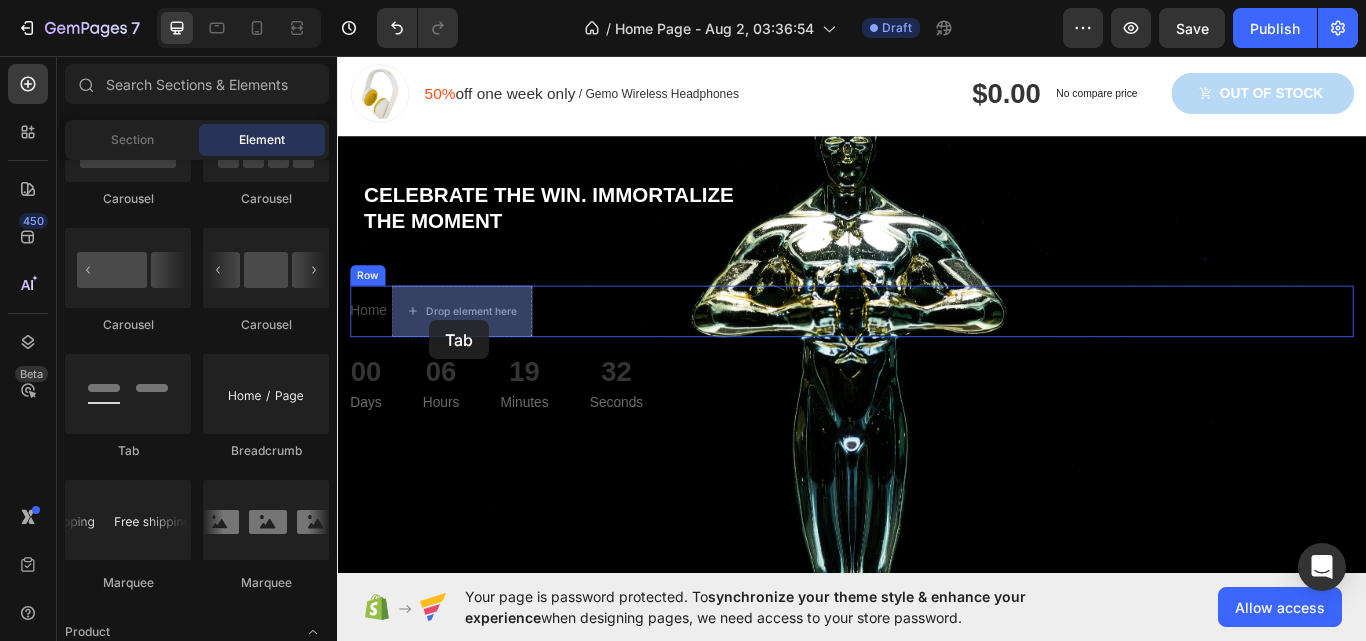 drag, startPoint x: 465, startPoint y: 463, endPoint x: 444, endPoint y: 365, distance: 100.22475 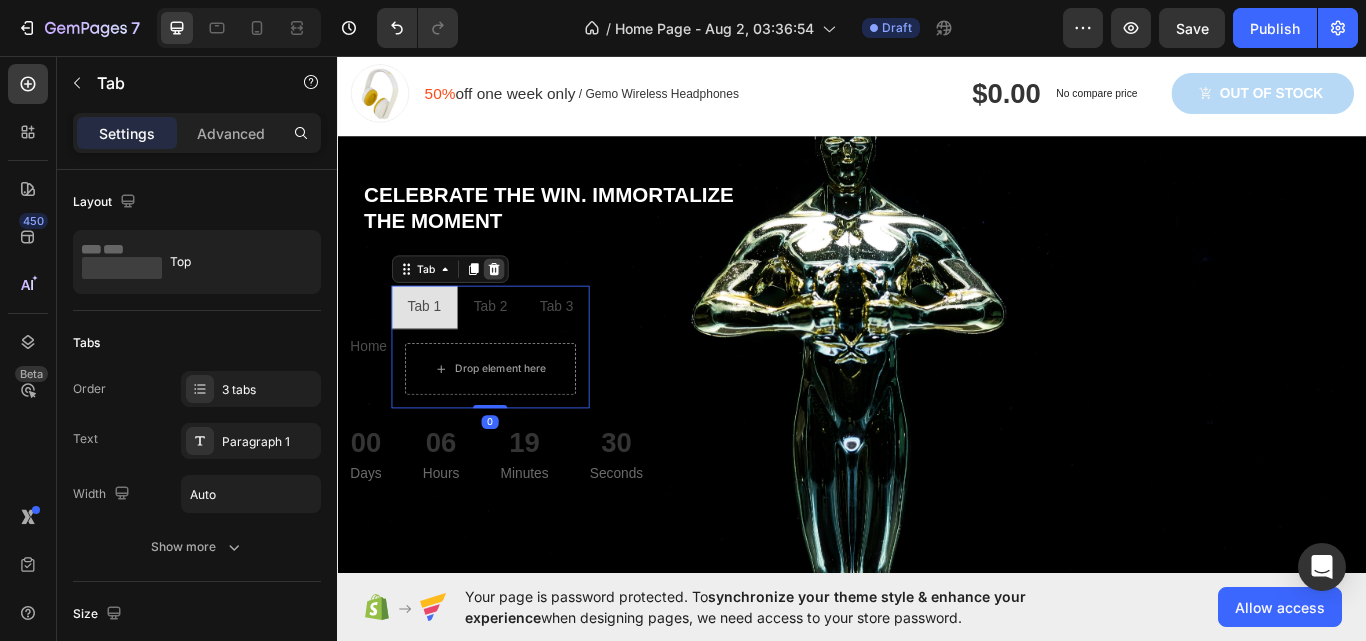 click 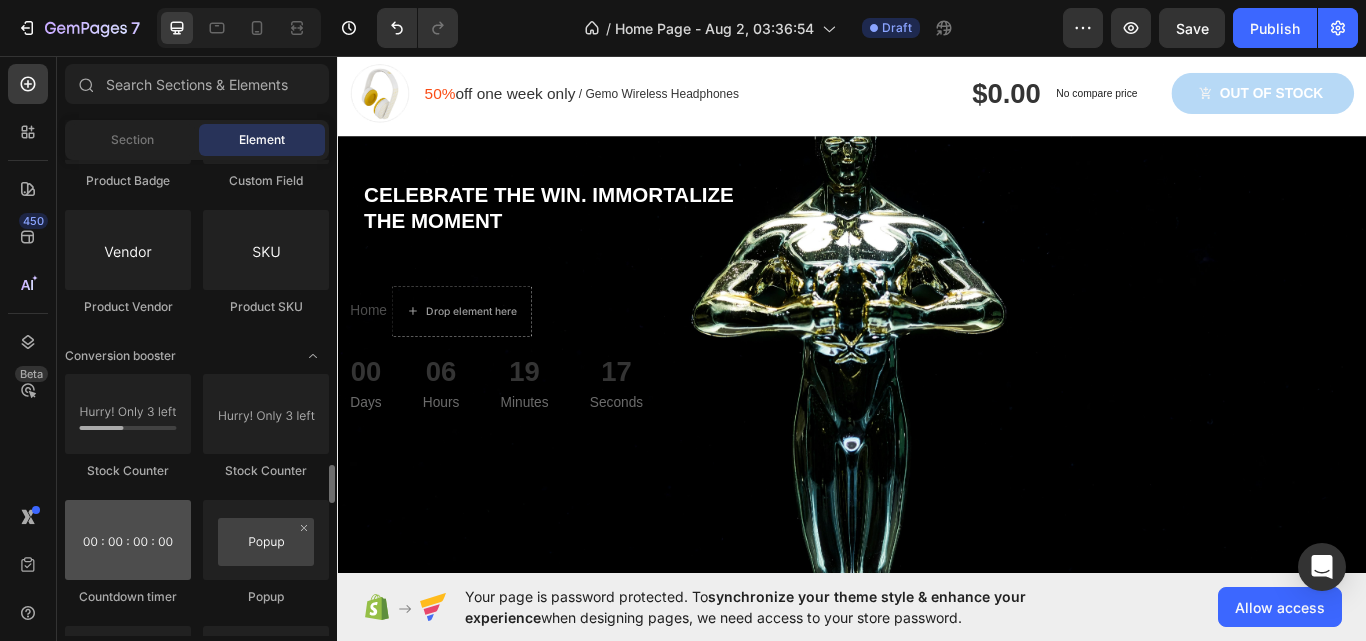 scroll, scrollTop: 3900, scrollLeft: 0, axis: vertical 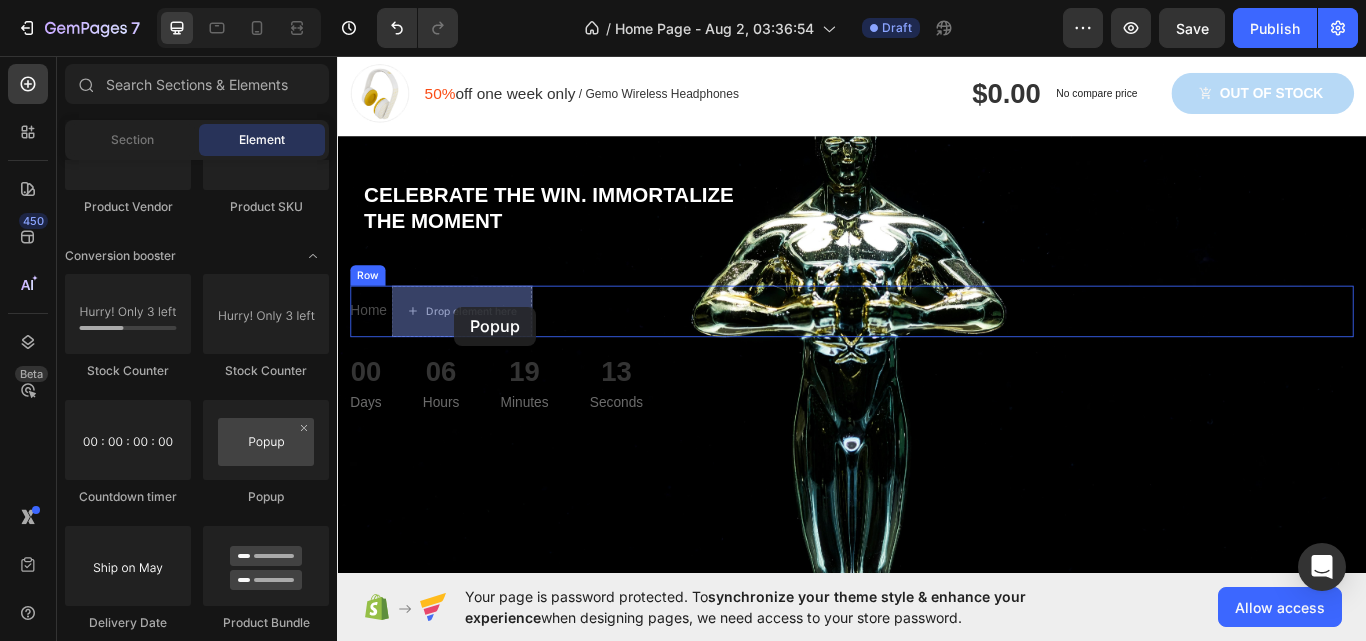 drag, startPoint x: 577, startPoint y: 491, endPoint x: 474, endPoint y: 349, distance: 175.42235 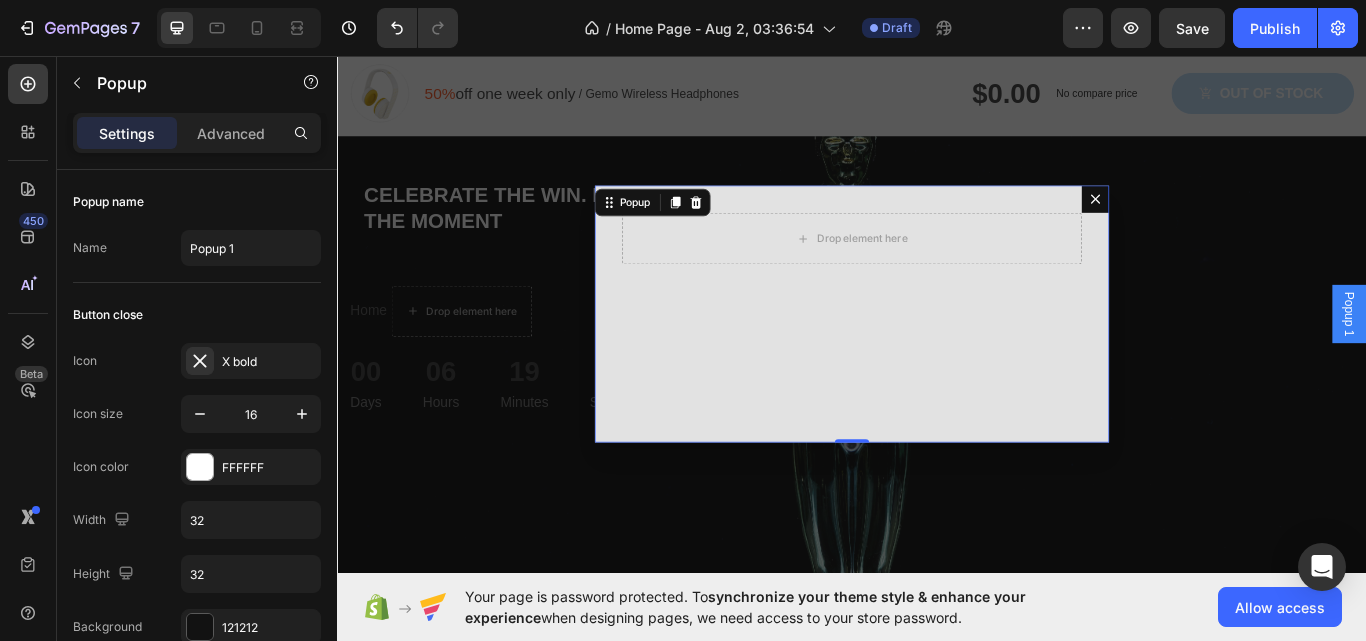 click 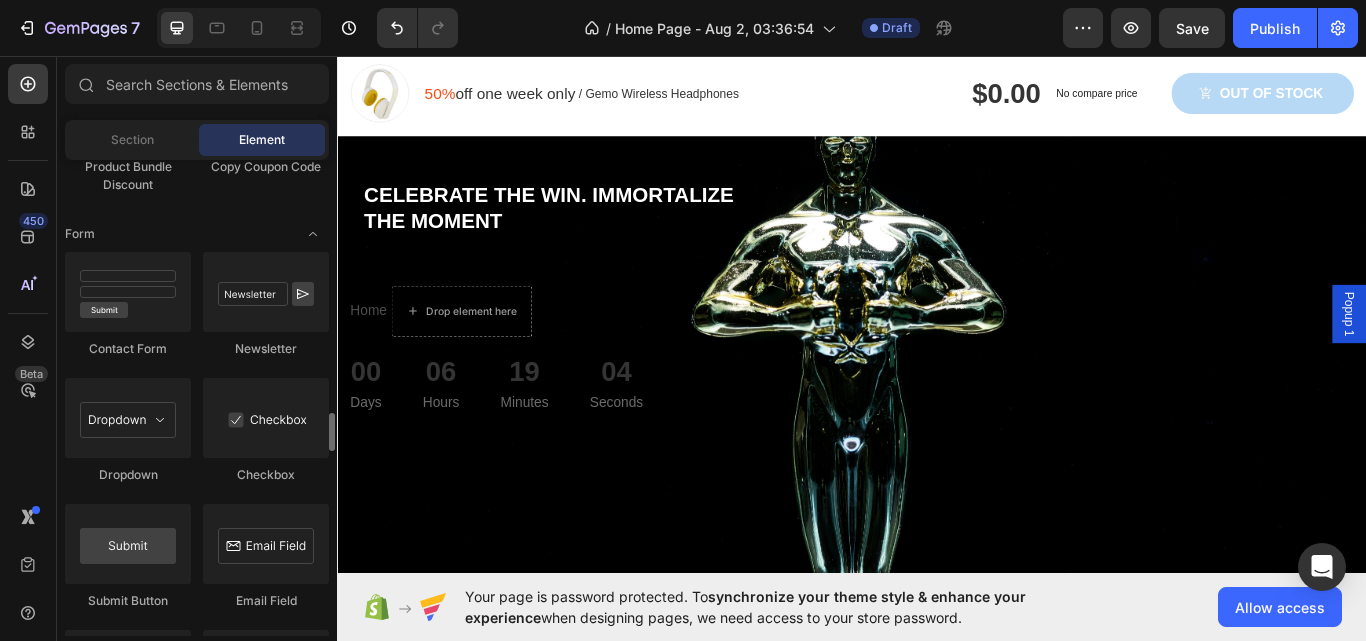 scroll, scrollTop: 4400, scrollLeft: 0, axis: vertical 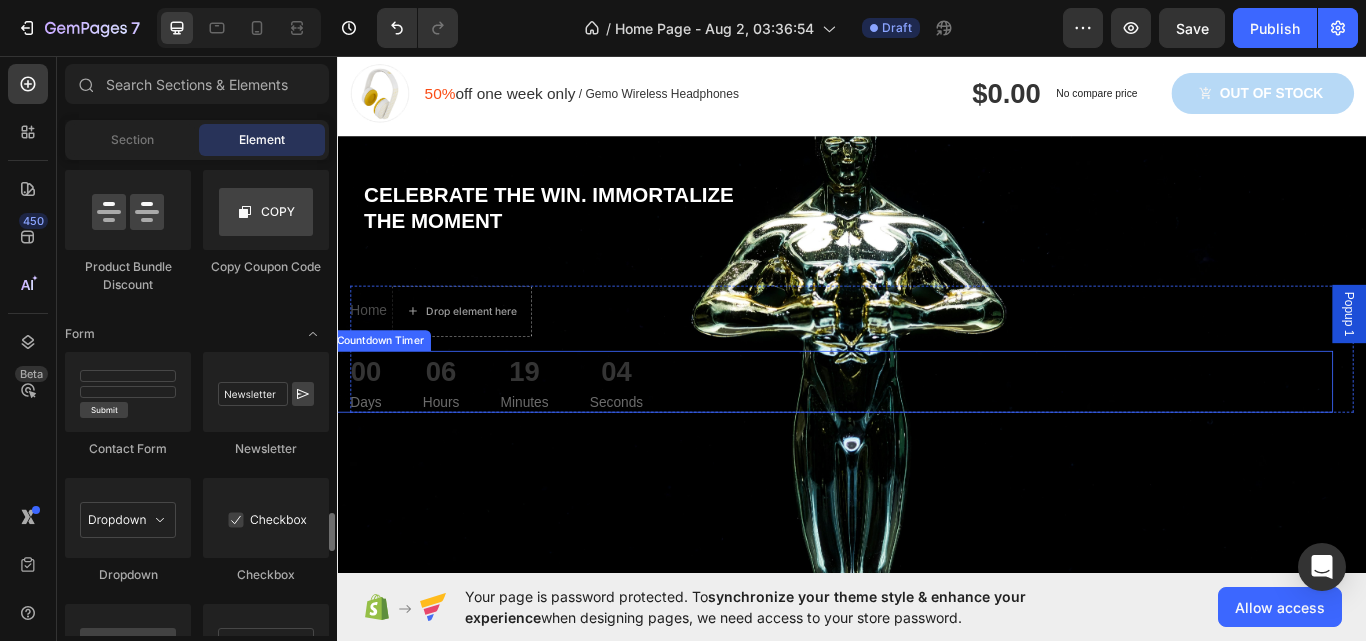 click on "04 Seconds" at bounding box center (662, 437) 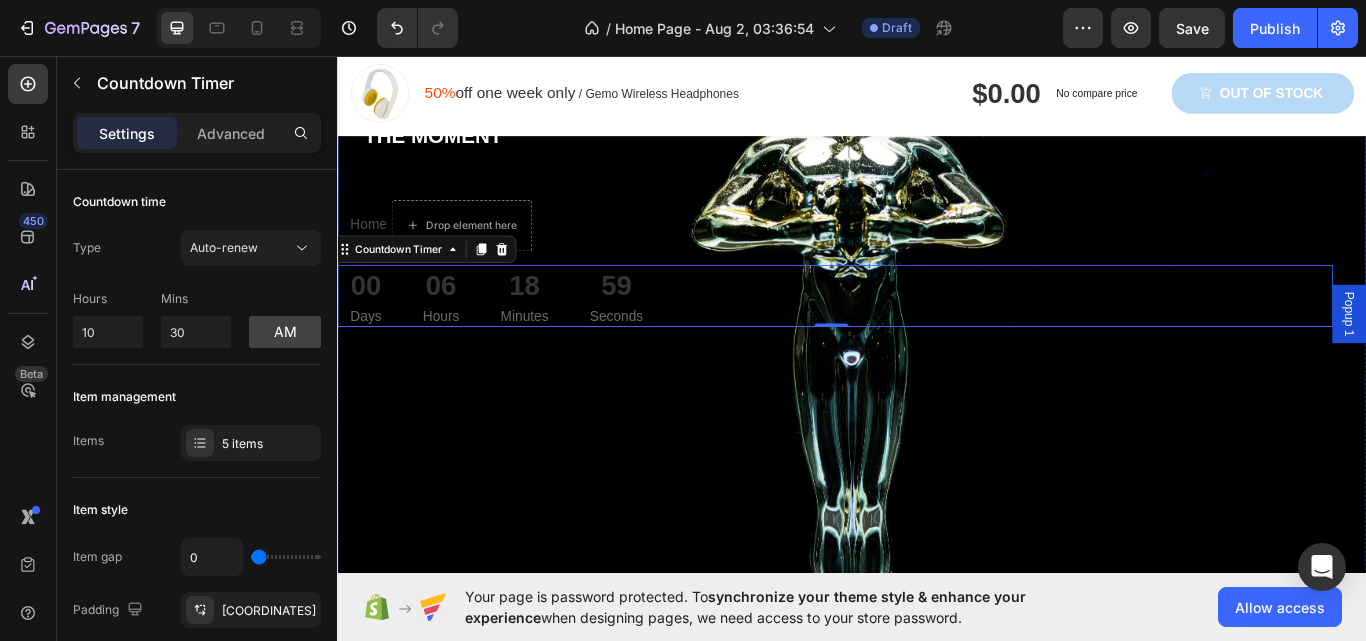 scroll, scrollTop: 0, scrollLeft: 0, axis: both 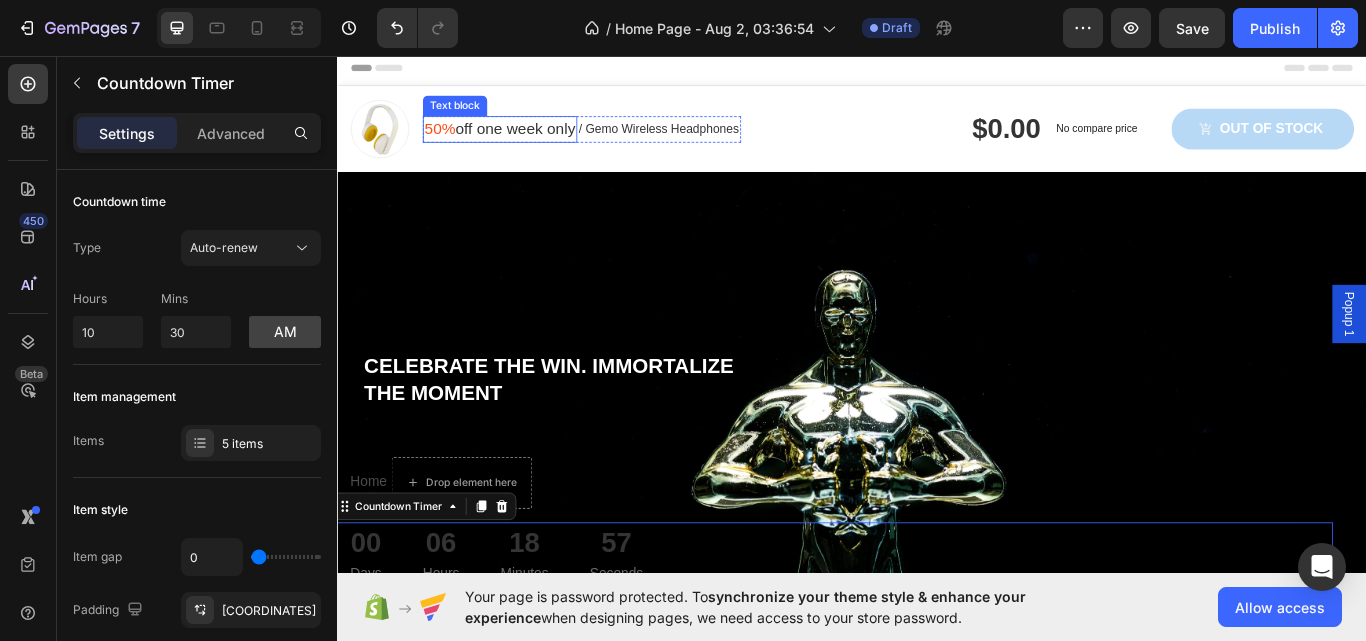 click on "50%  off one week only" at bounding box center (526, 142) 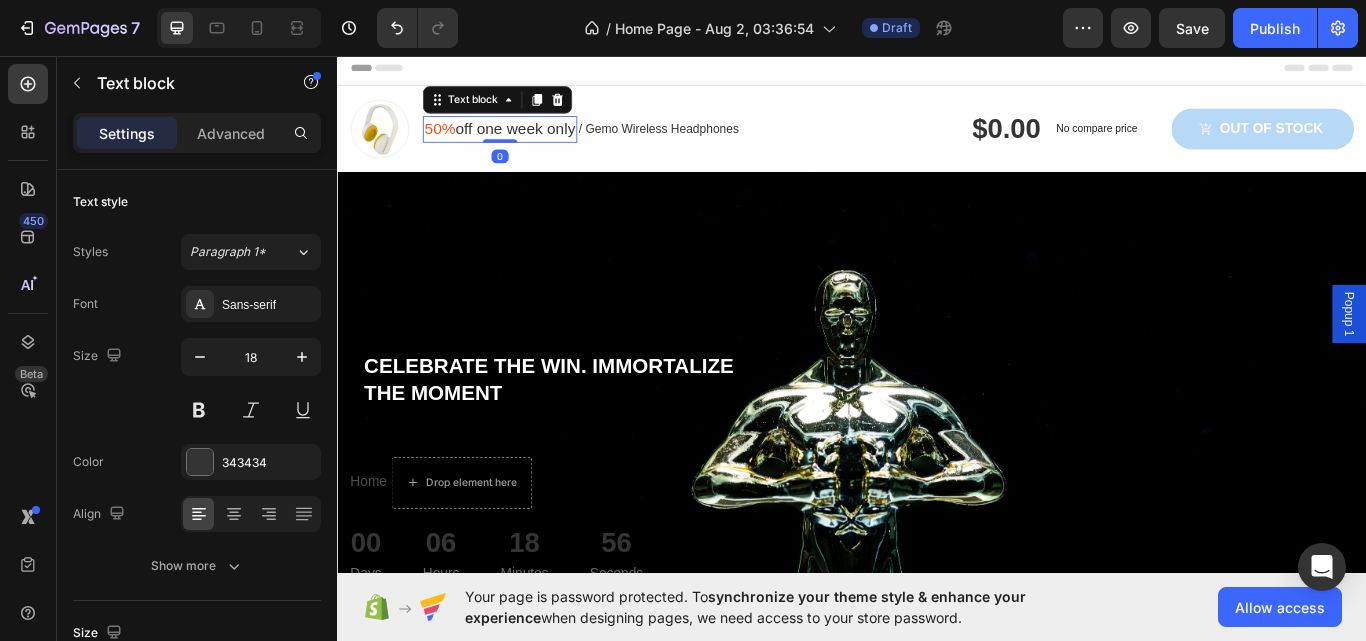 click on "50%  off one week only" at bounding box center (526, 142) 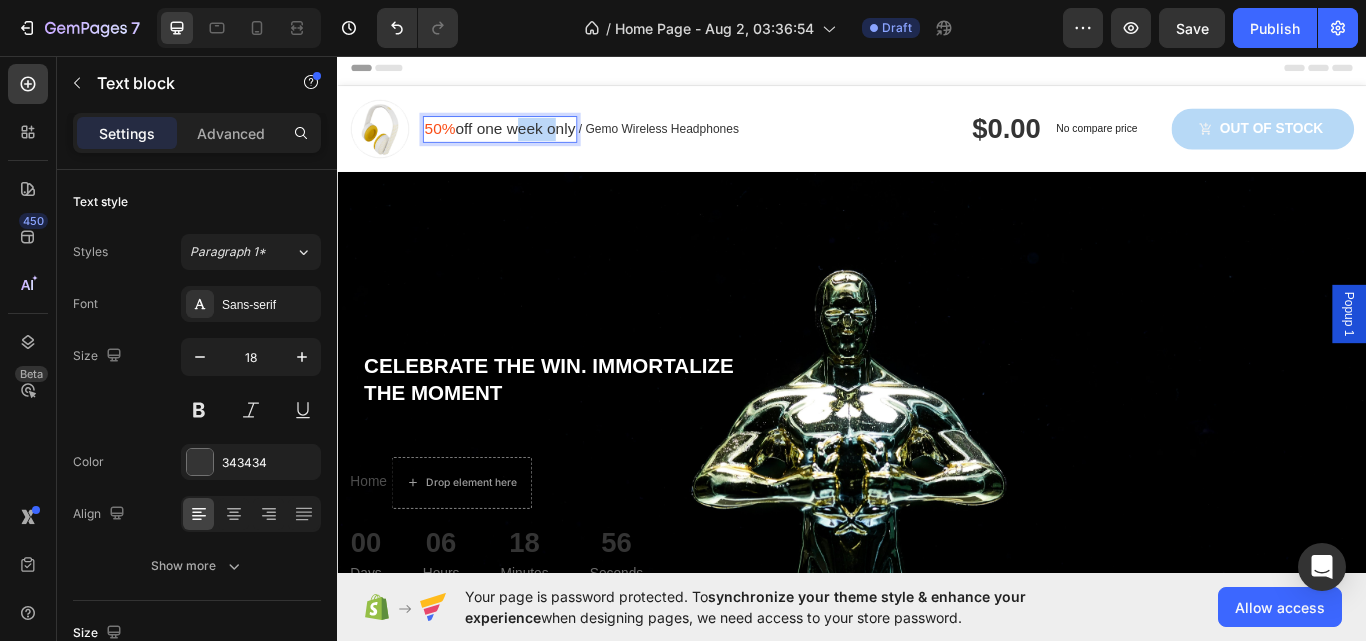 click on "50%  off one week only" at bounding box center [526, 142] 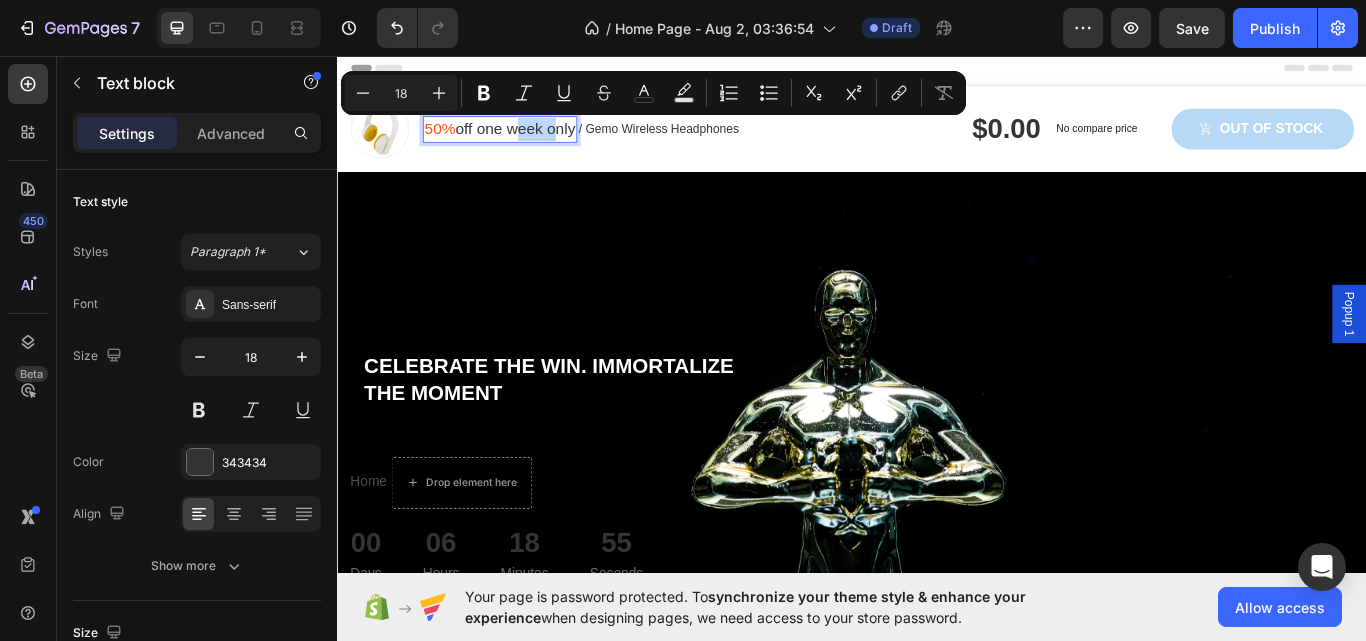 click on "50%  off one week only" at bounding box center [526, 142] 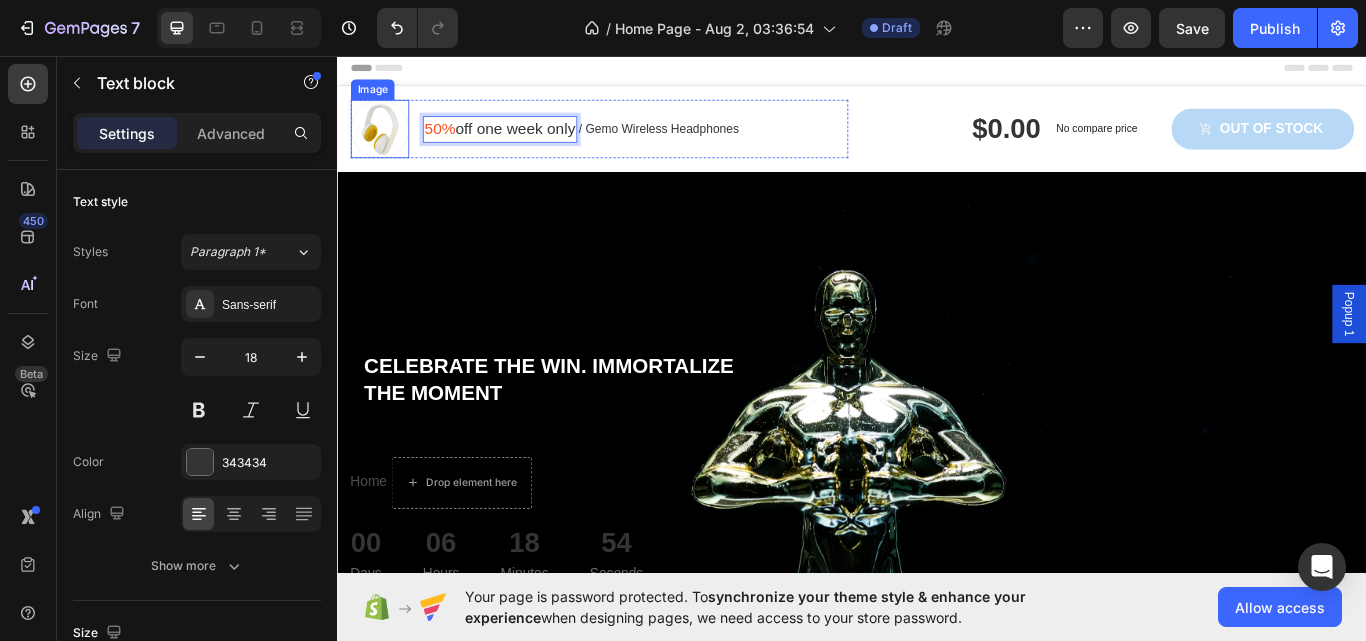 click at bounding box center (386, 142) 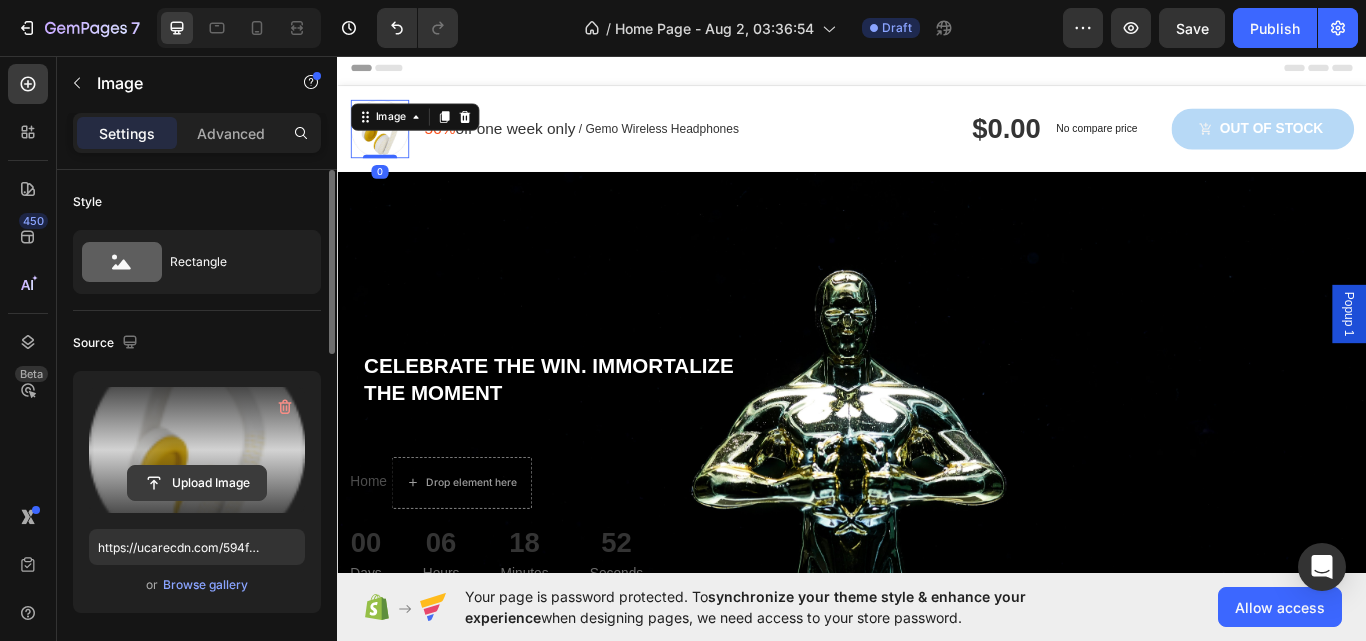 click 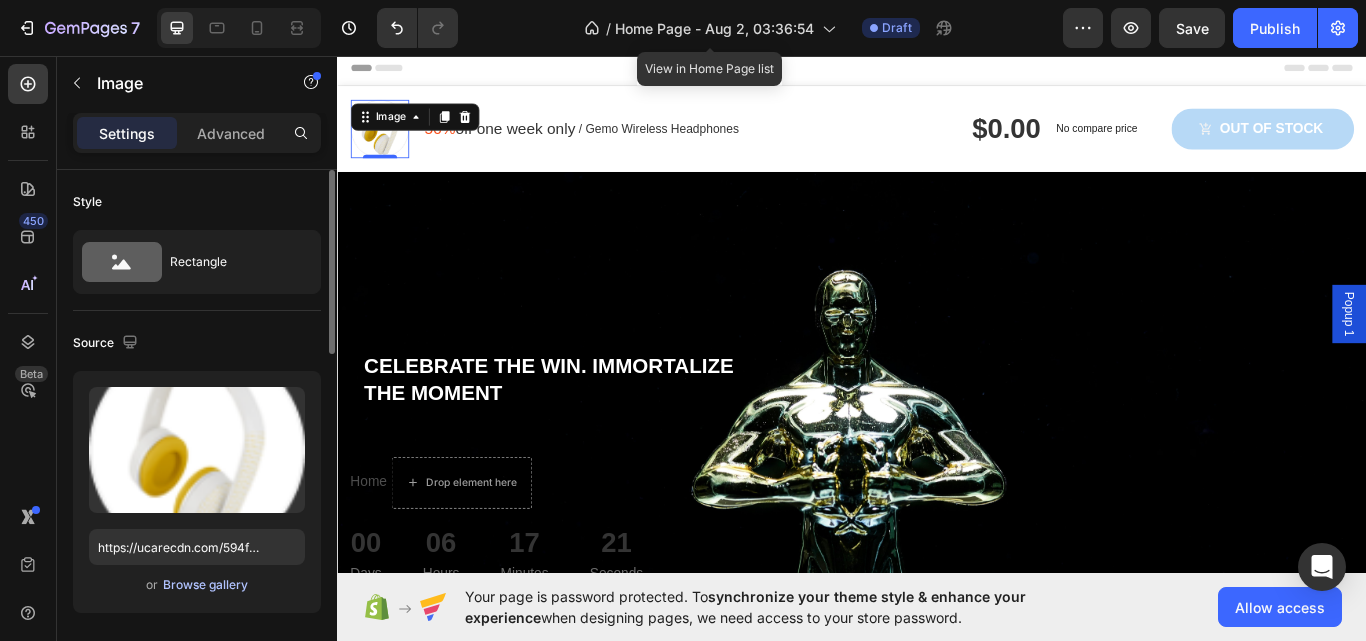click on "Browse gallery" at bounding box center [205, 585] 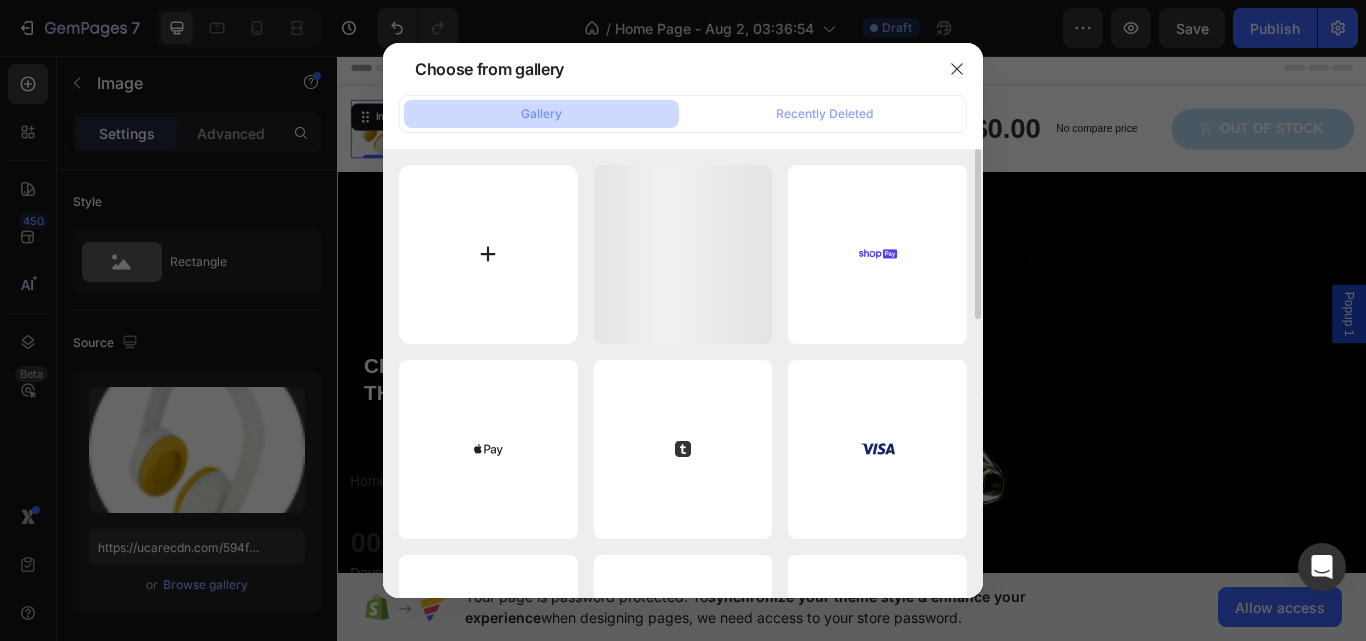 click at bounding box center [488, 254] 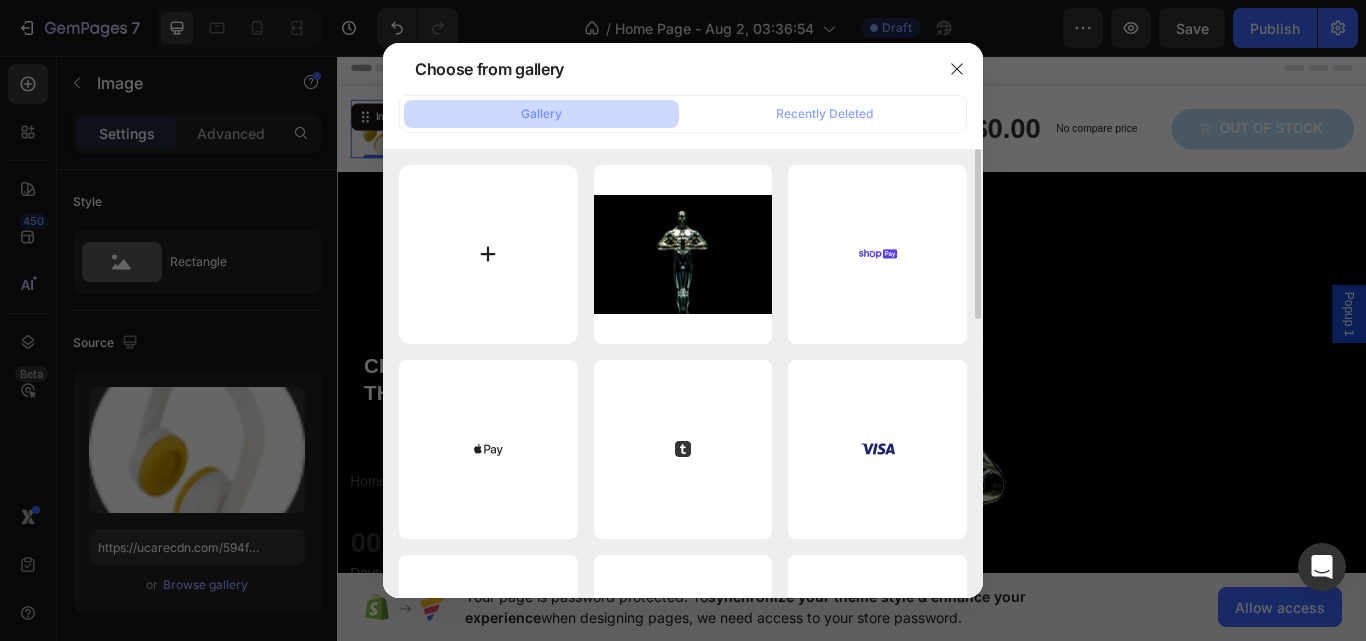 type on "C:\fakepath\612GUOlUrDL.__AC_SX300_SY300_QL70_ML2_.jpg" 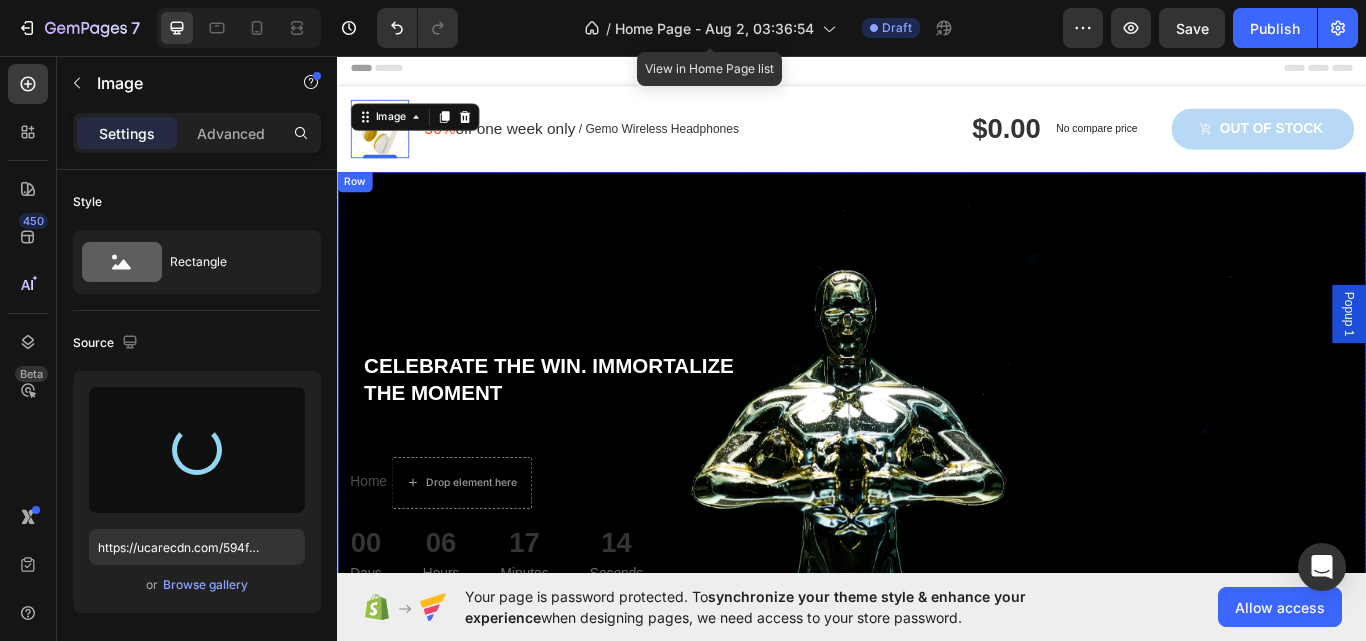 type on "https://cdn.shopify.com/s/files/1/0658/7111/8410/files/gempages_577904949283783184-686e4348-36e5-46b7-9aa5-b322a5ed6cc1.jpg" 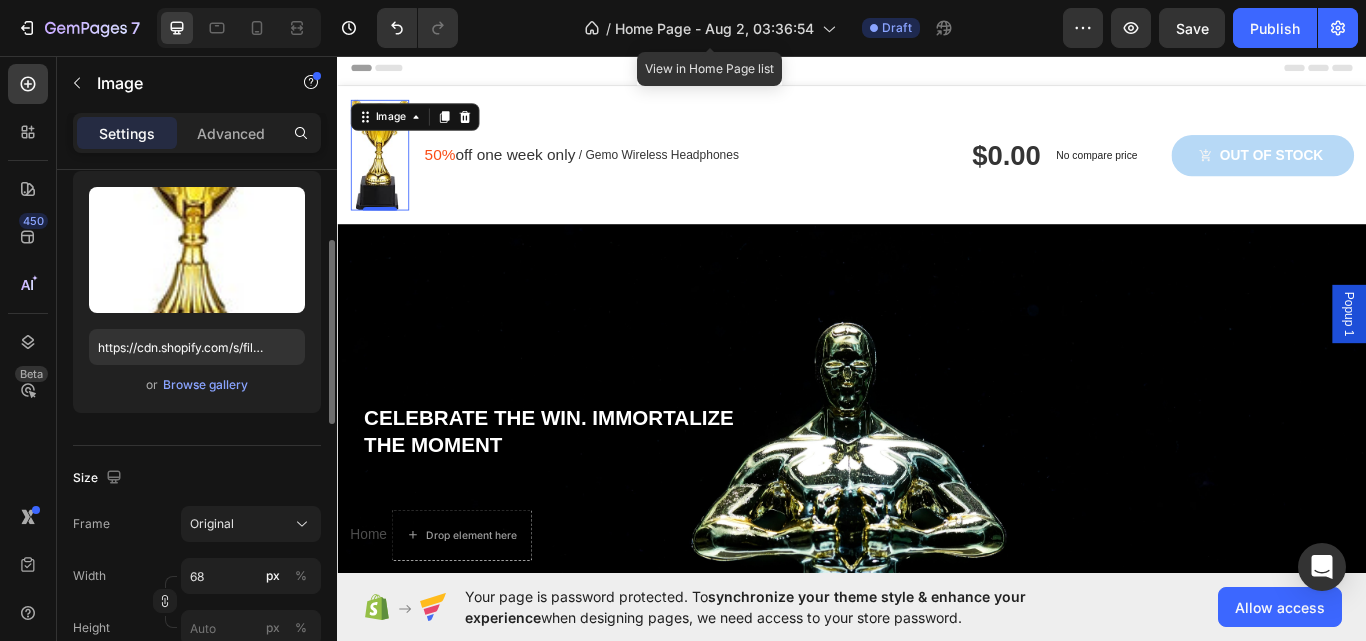 scroll, scrollTop: 0, scrollLeft: 0, axis: both 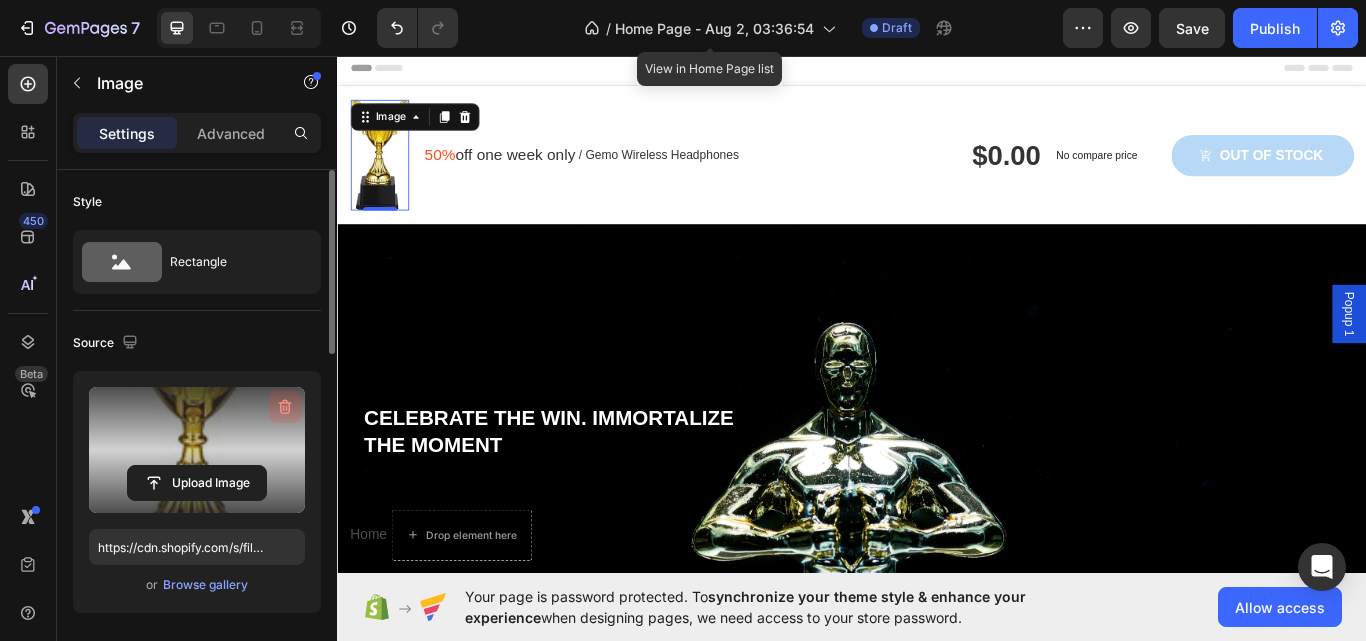 click 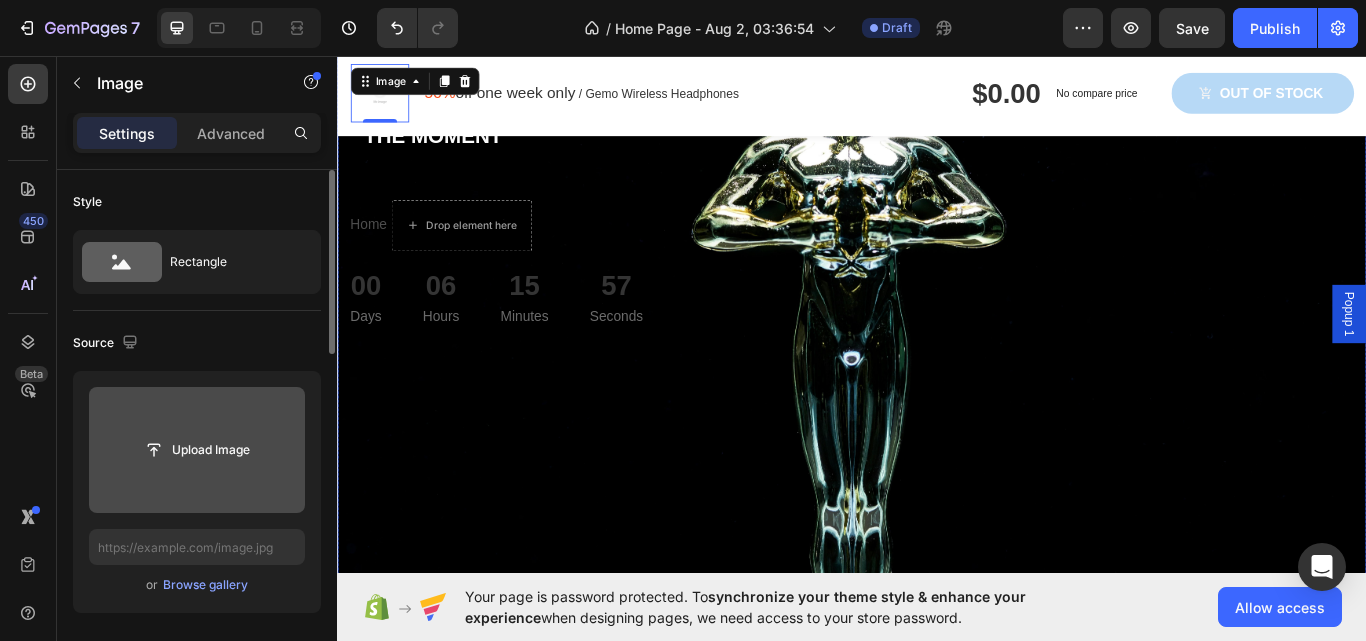 scroll, scrollTop: 0, scrollLeft: 0, axis: both 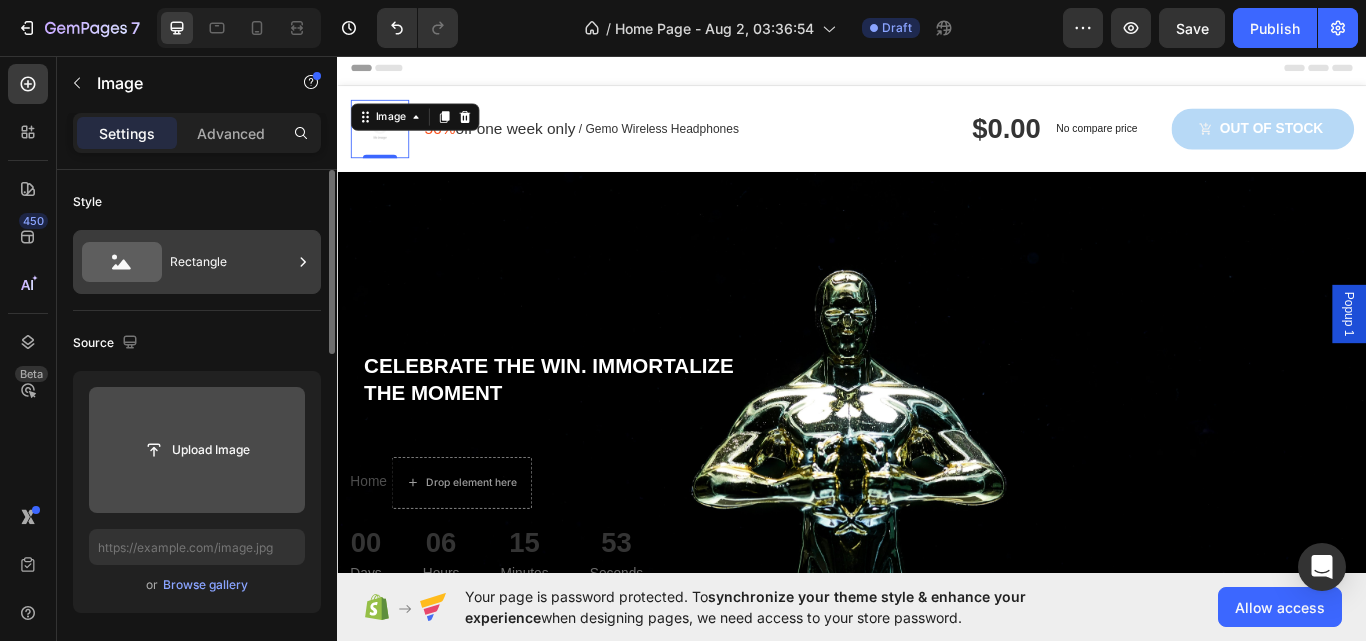 click on "Rectangle" at bounding box center (231, 262) 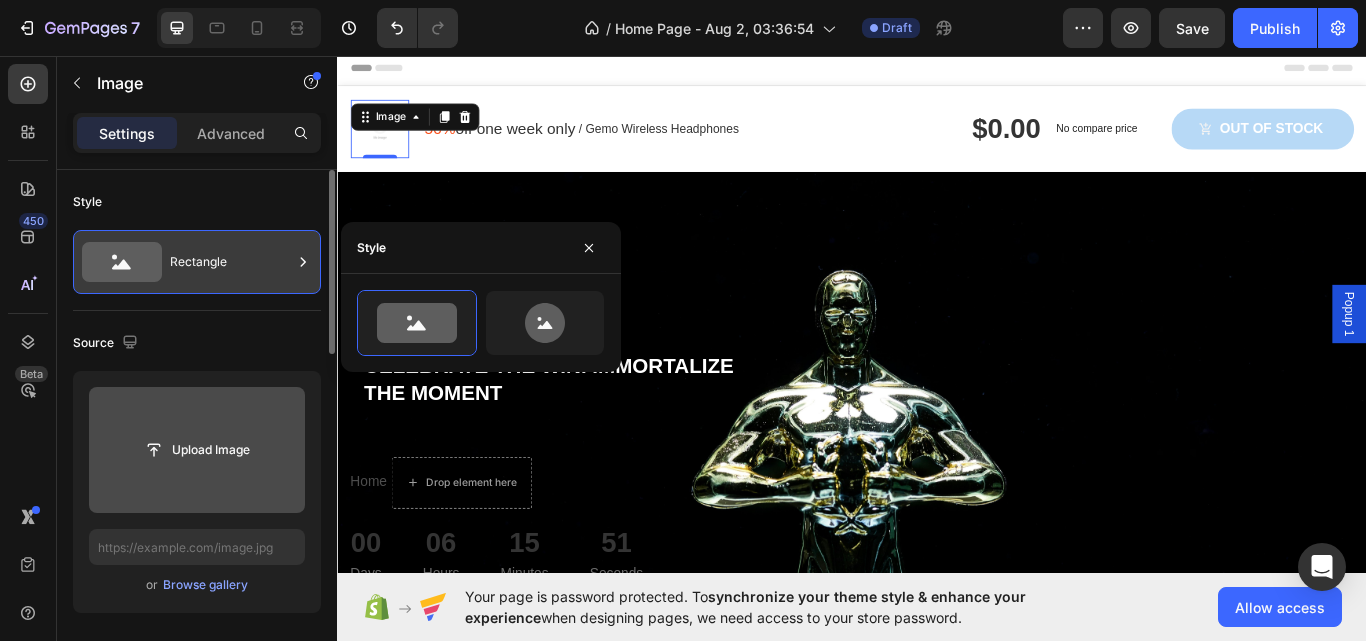click on "Rectangle" at bounding box center (231, 262) 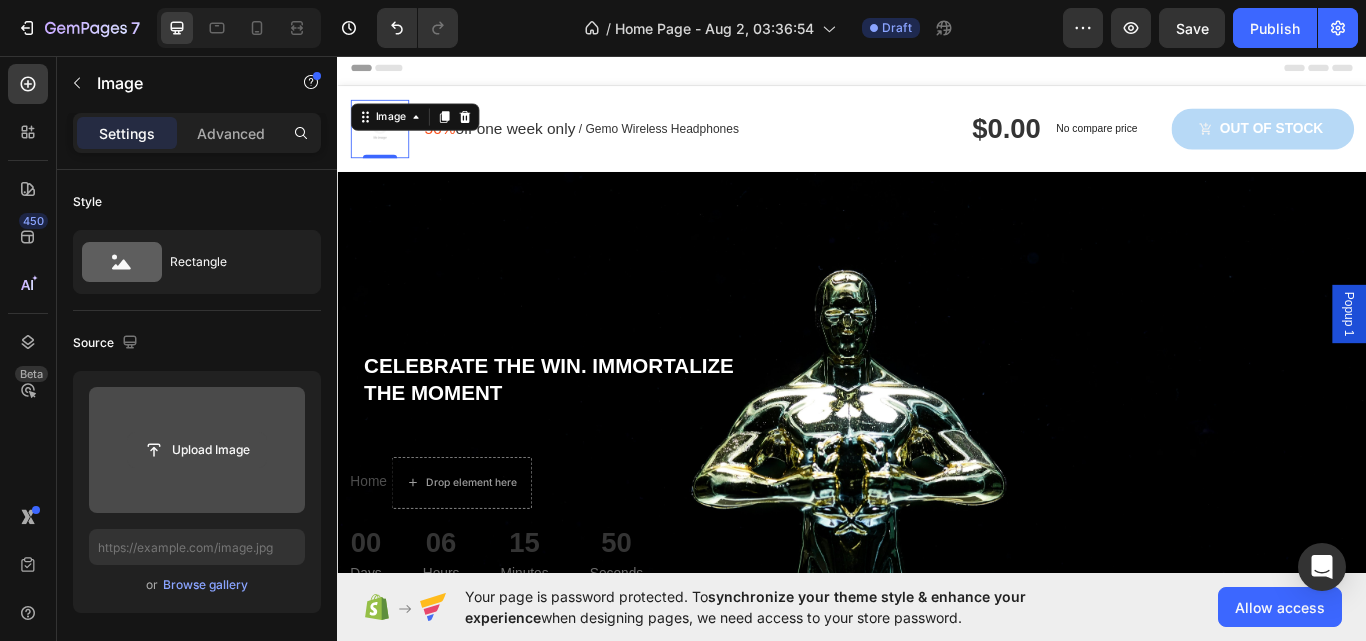 click 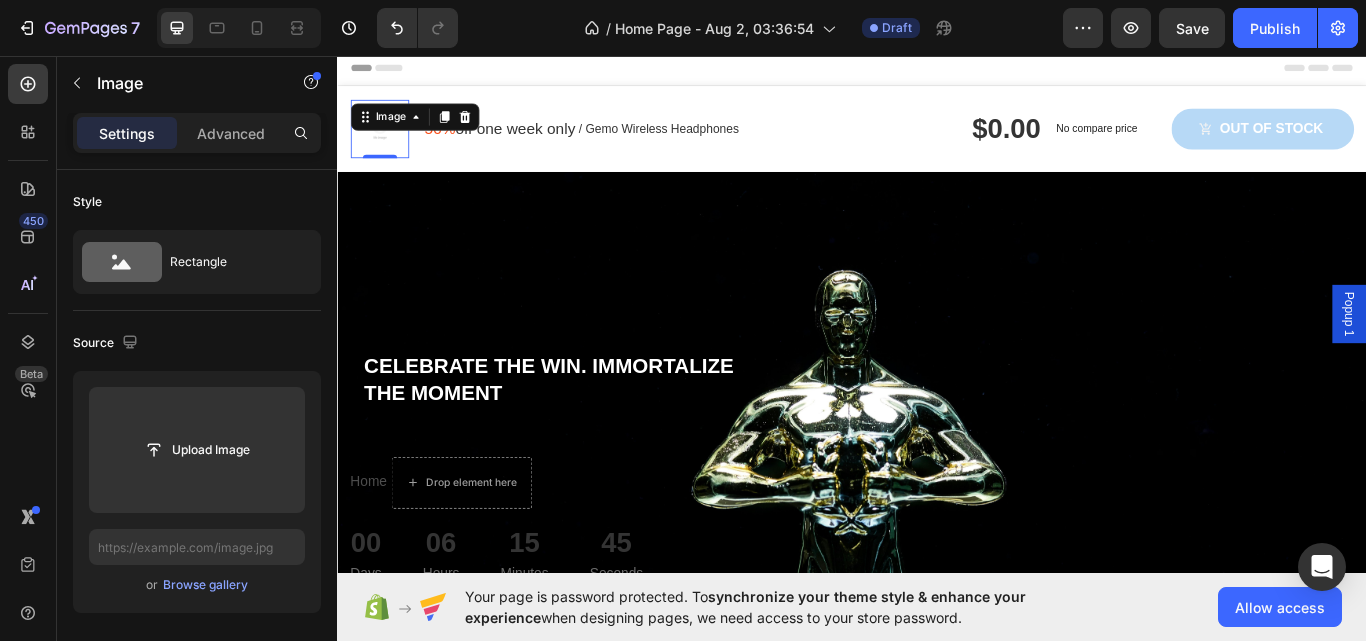 click on "Header" at bounding box center (937, 71) 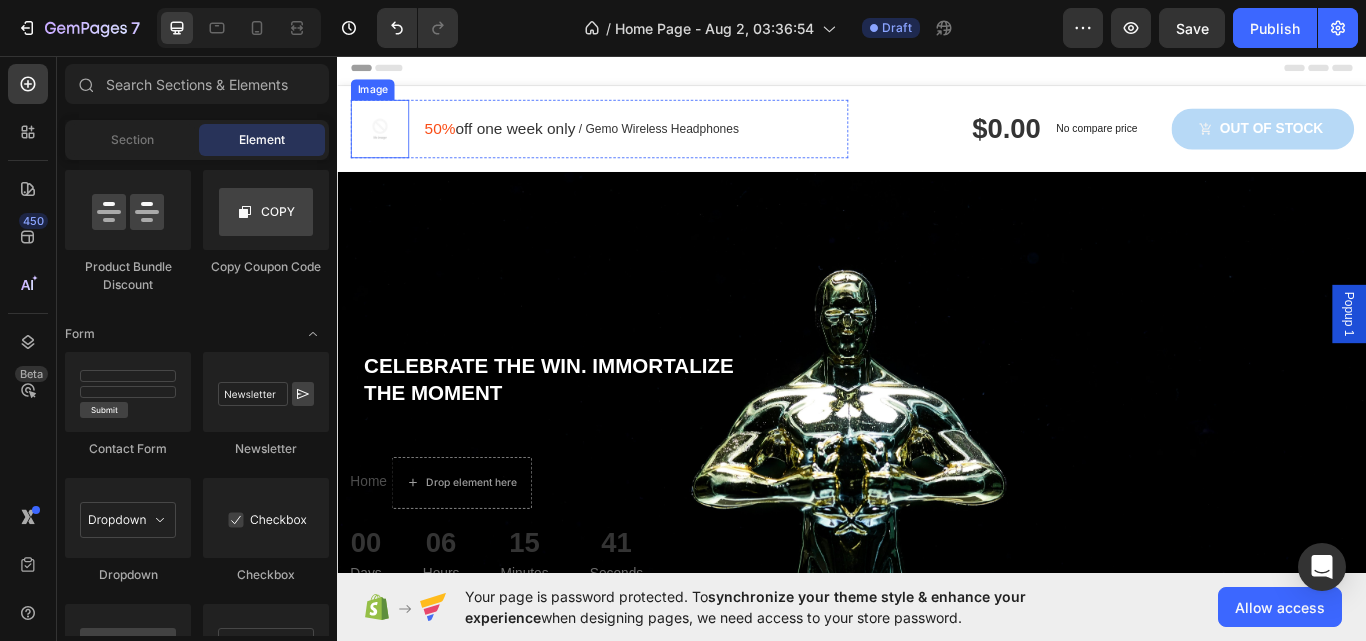 click at bounding box center (386, 142) 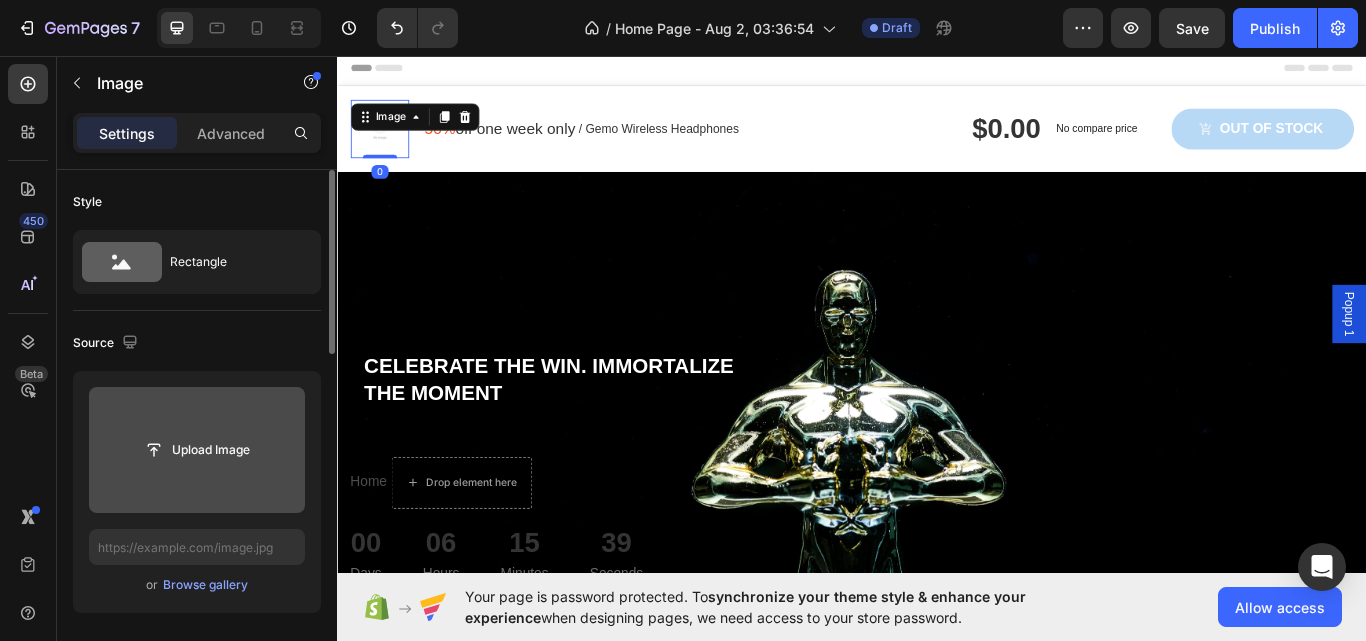 click at bounding box center (197, 450) 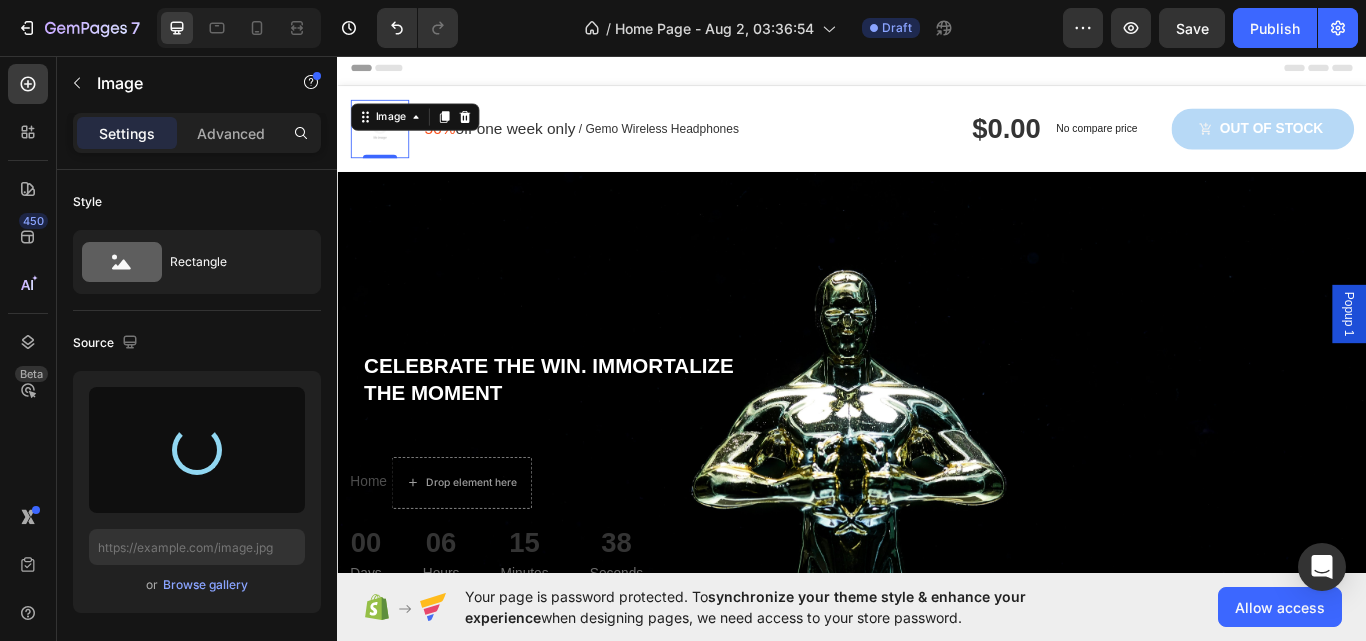 click on "Image" 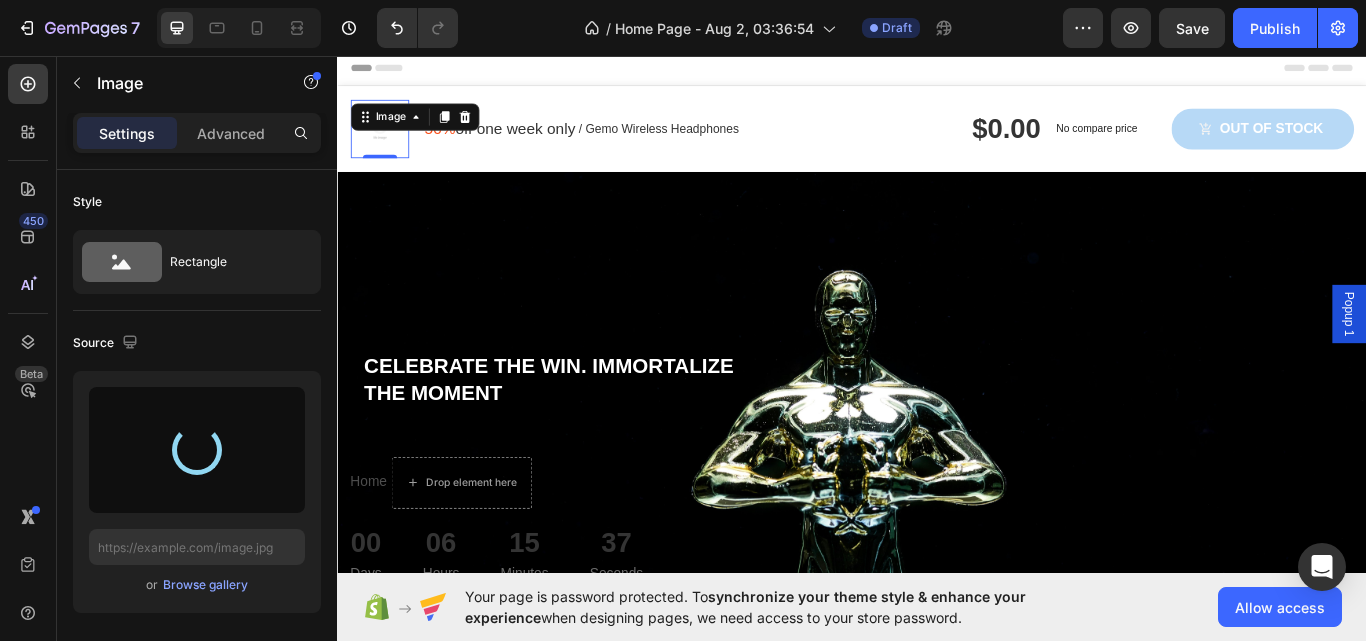 type on "https://cdn.shopify.com/s/files/1/0658/7111/8410/files/gempages_577904949283783184-fd5d8035-8bf0-462b-a6ad-0bb5d2069507.png" 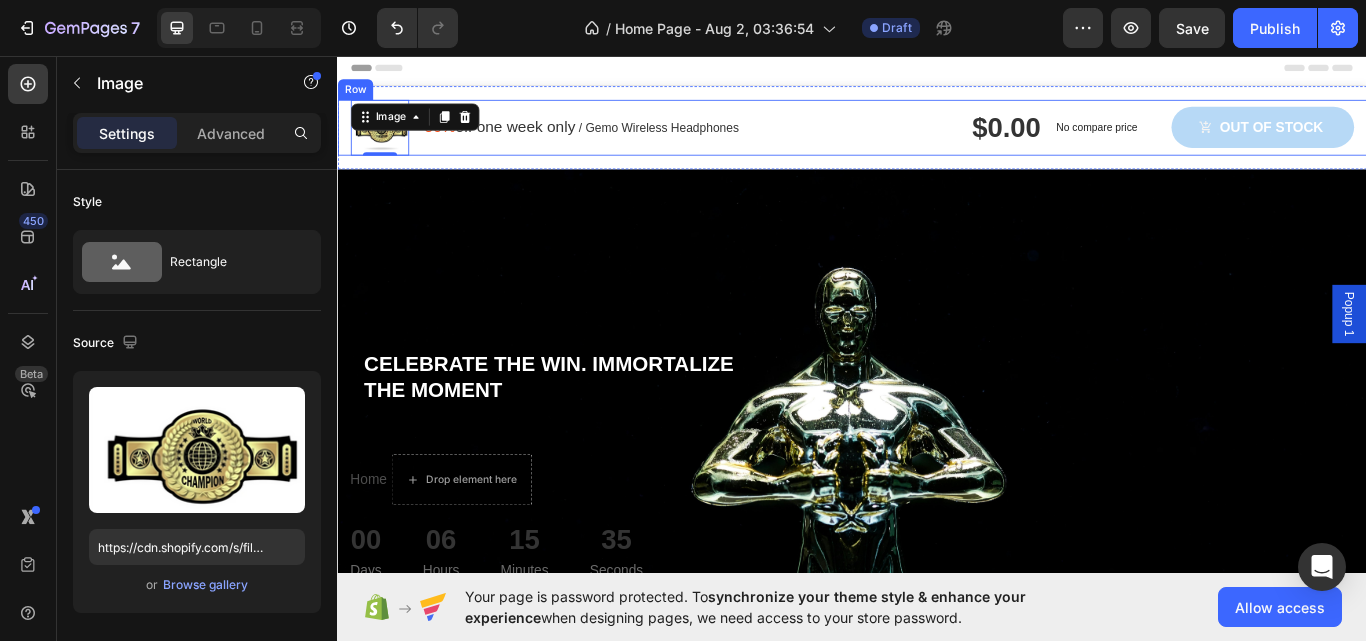 click on "$0.00 Product Price Product Price No compare price Product Price Row Out of stock Product Cart Button Row" at bounding box center [1232, 140] 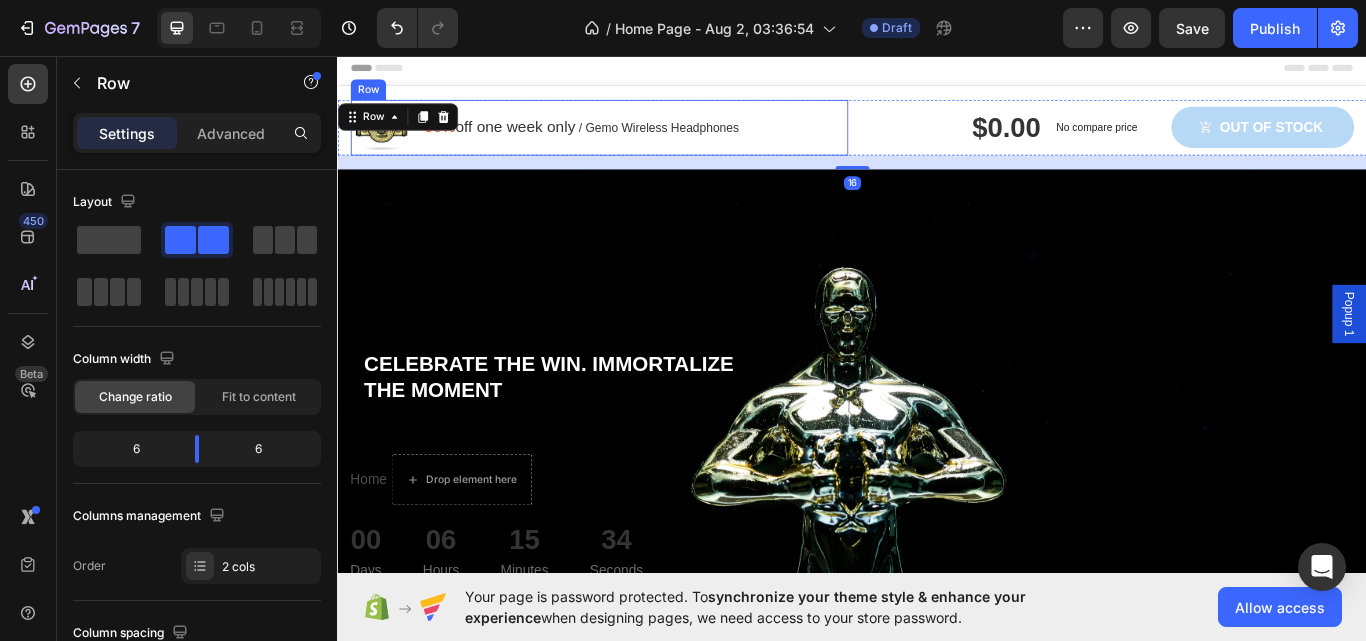 click on "/ Gemo Wireless Headphones Text block" at bounding box center [711, 140] 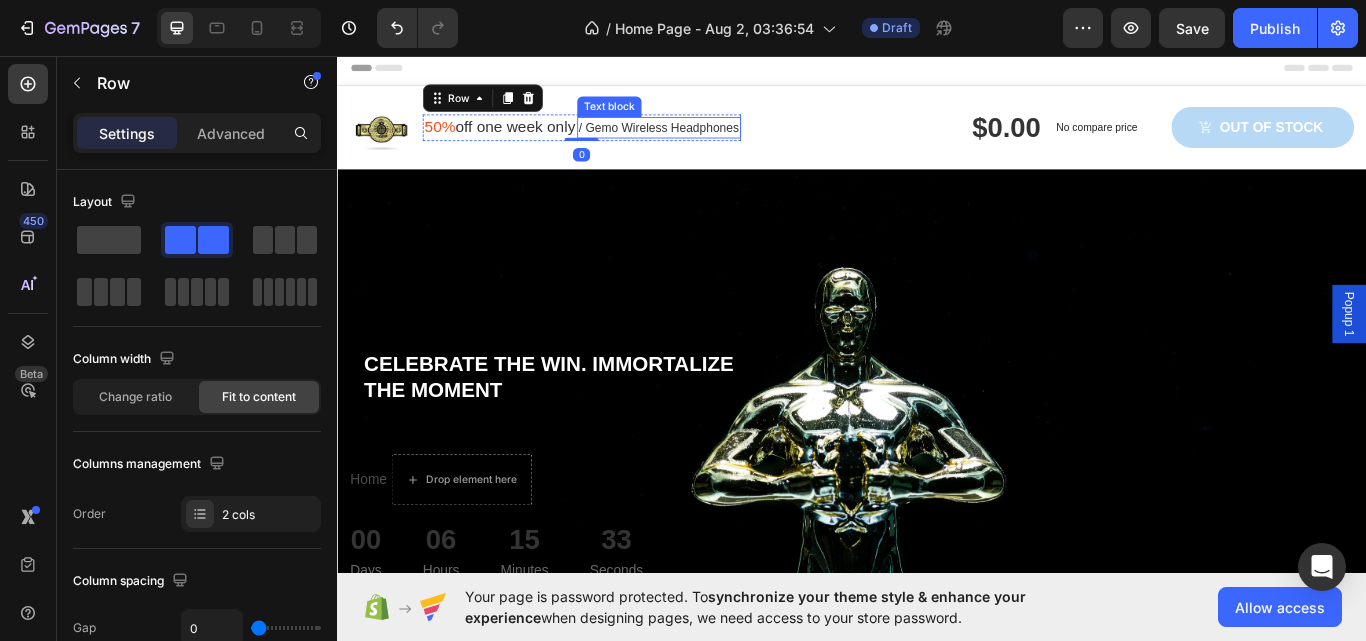 click on "/ Gemo Wireless Headphones" at bounding box center (711, 140) 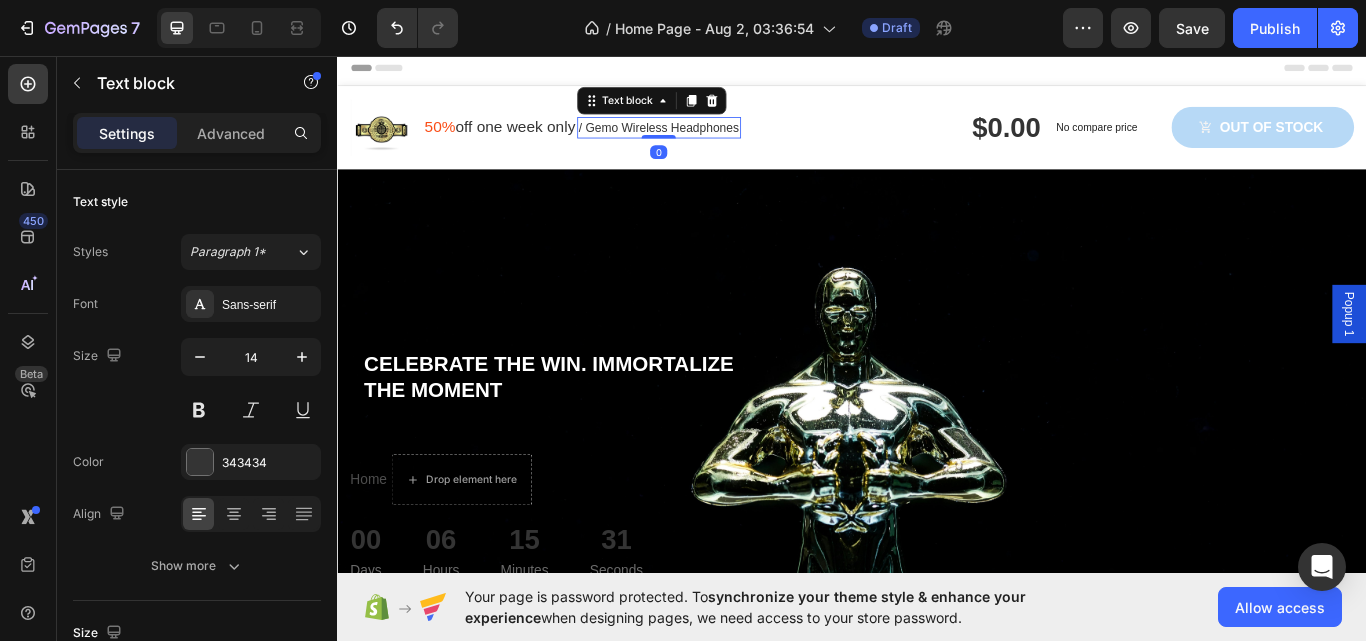 click on "/ Gemo Wireless Headphones" at bounding box center (711, 140) 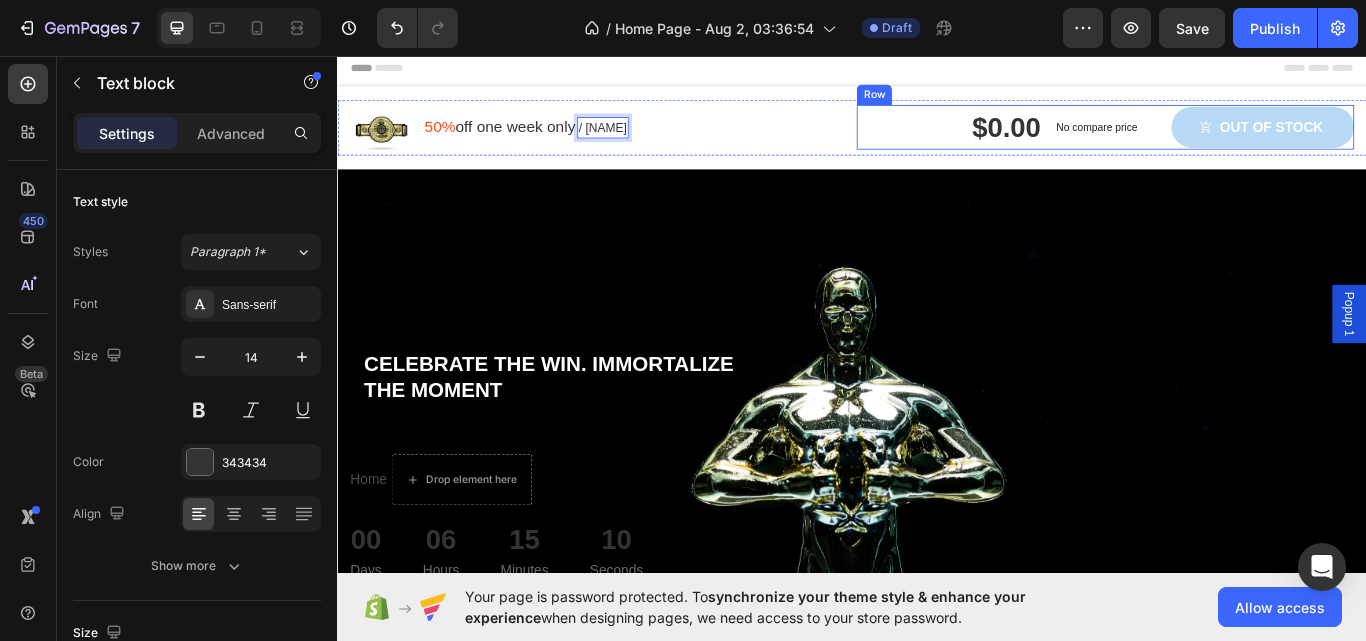 click on "$0.00 Product Price Product Price No compare price Product Price Row Out of stock Product Cart Button Row" at bounding box center (1232, 140) 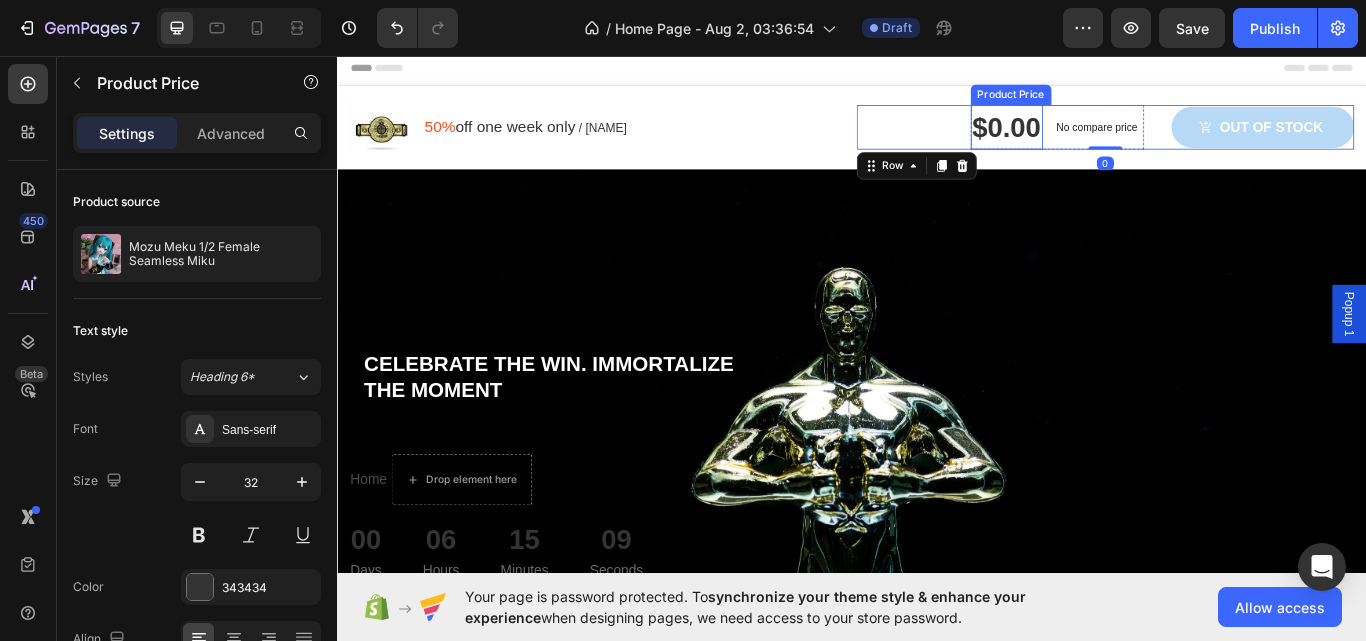 click on "$0.00" at bounding box center (1117, 140) 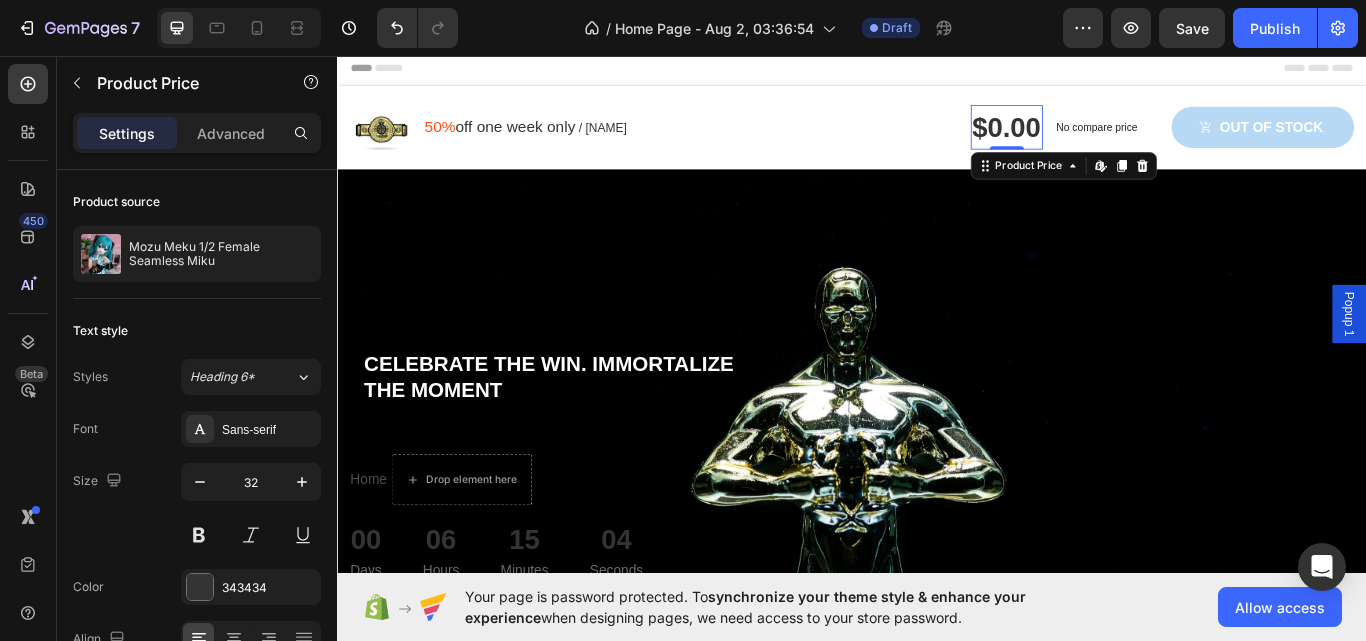 click on "$0.00" at bounding box center [1117, 140] 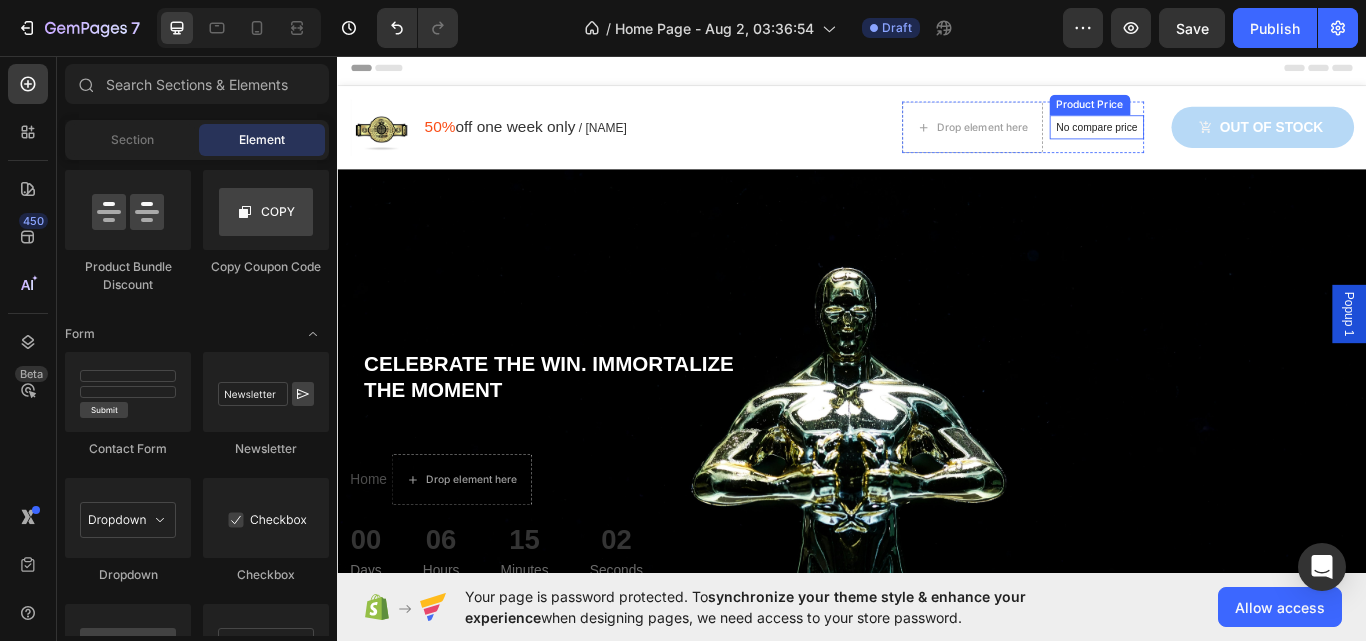 click on "No compare price" at bounding box center (1222, 140) 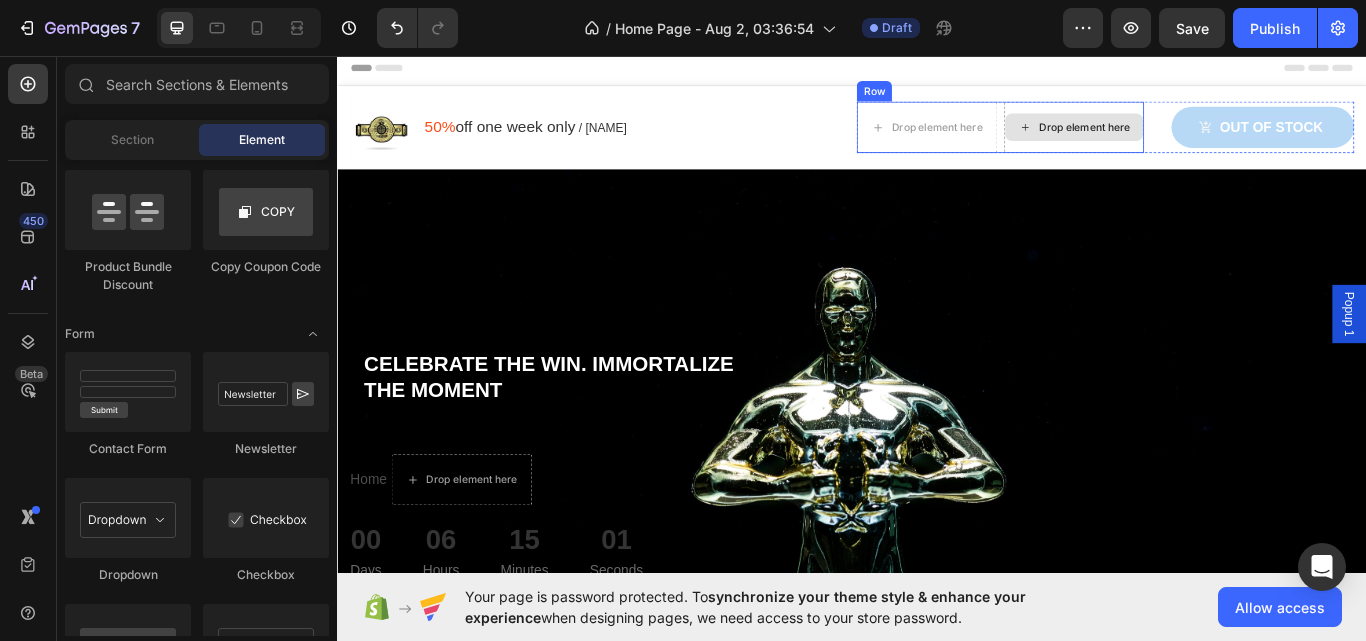 click on "Out of stock" at bounding box center [1425, 140] 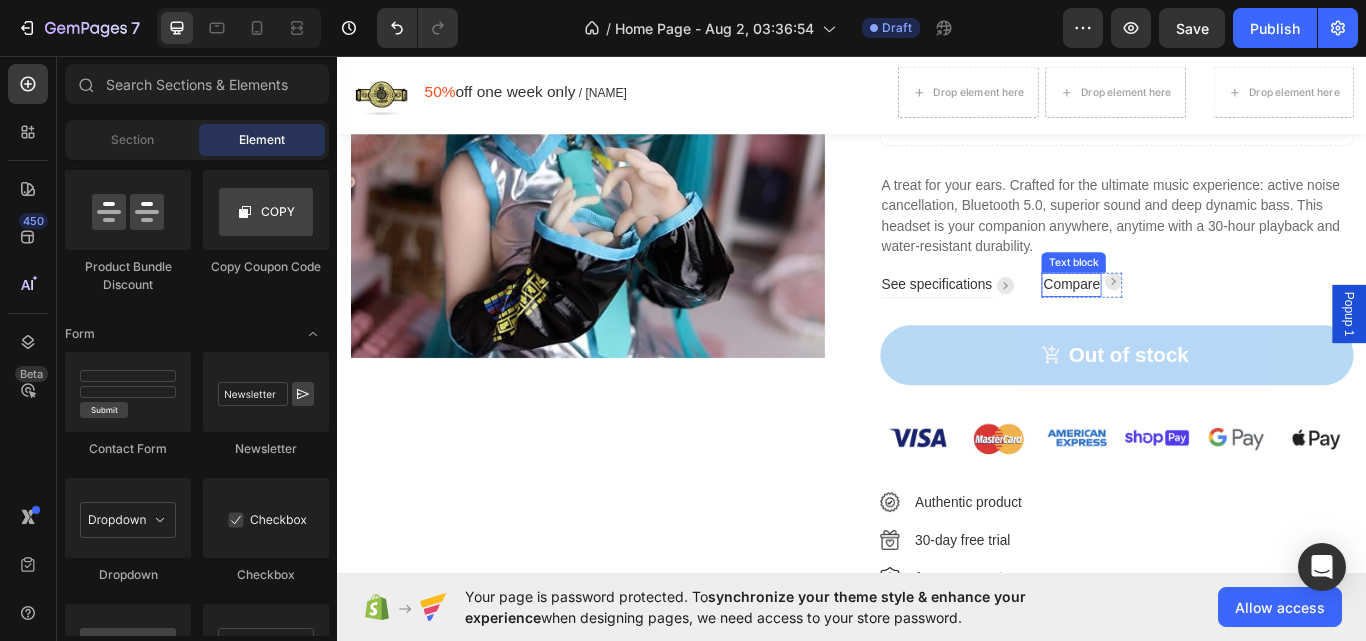 scroll, scrollTop: 1601, scrollLeft: 0, axis: vertical 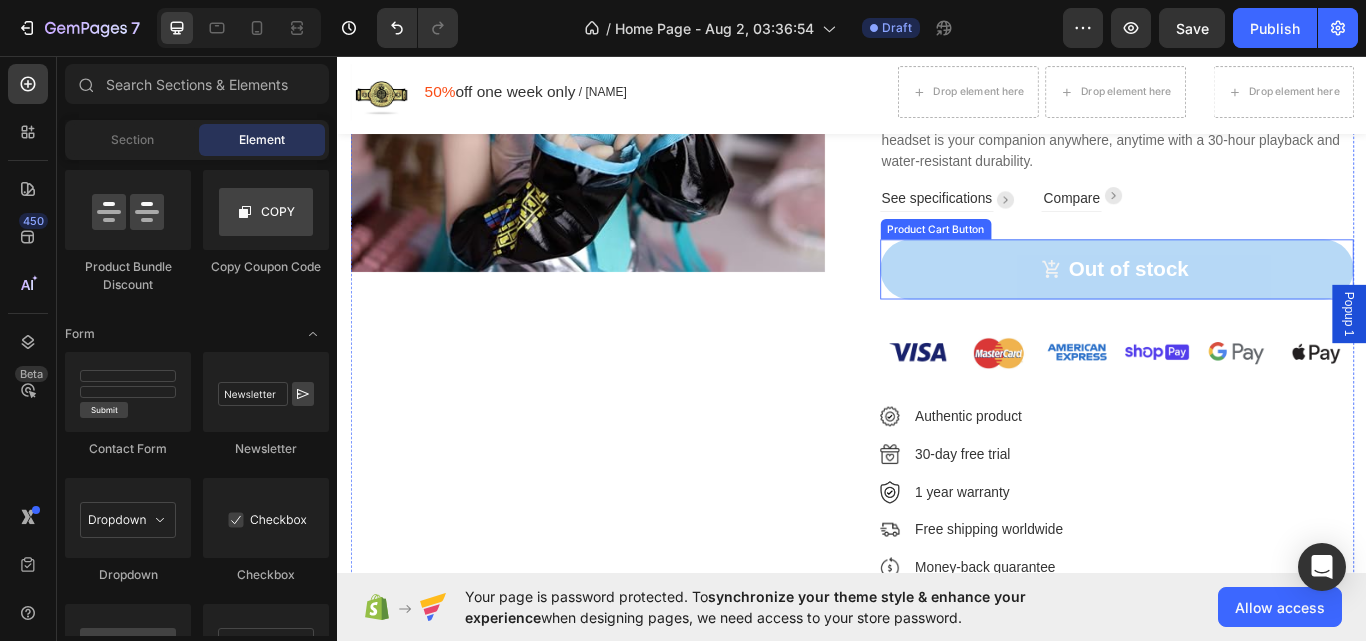click 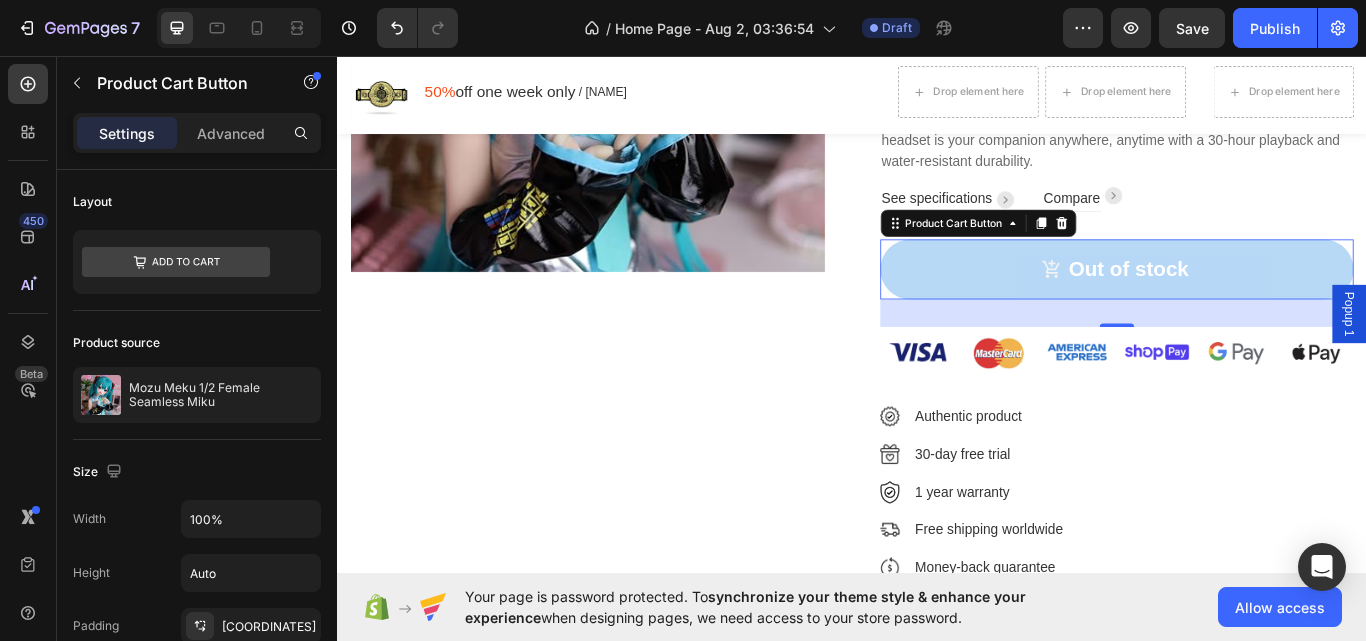 click on "Out of stock" at bounding box center (1246, 306) 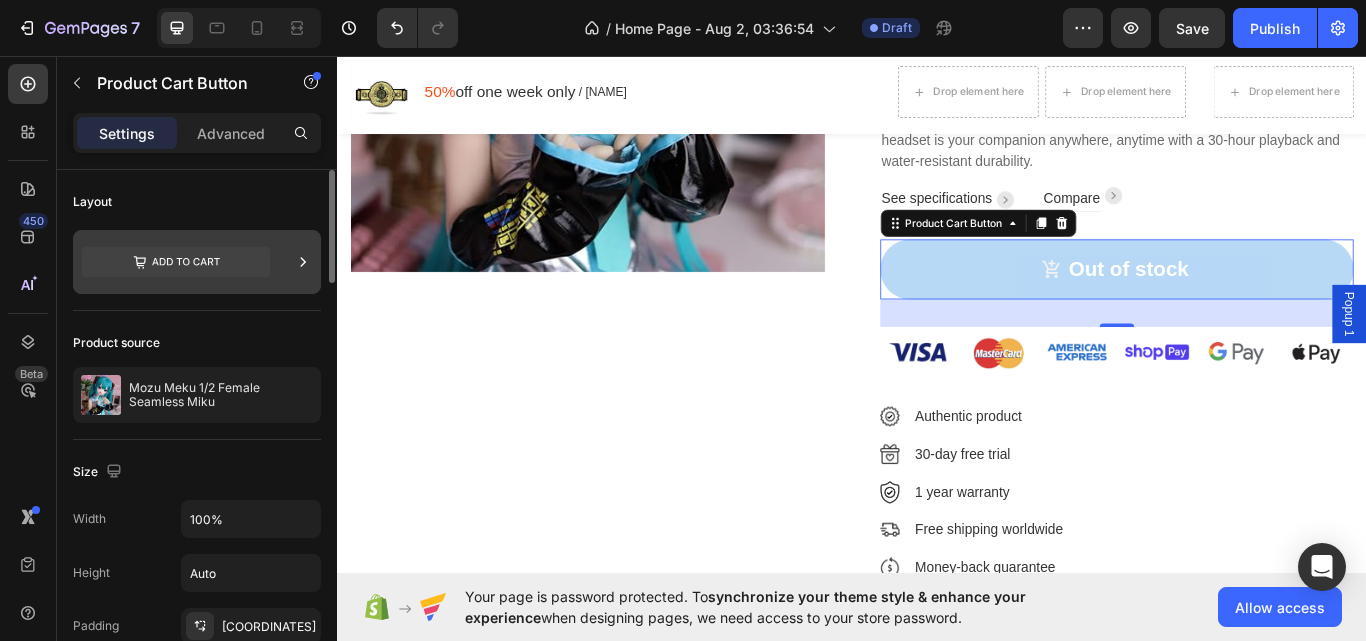click 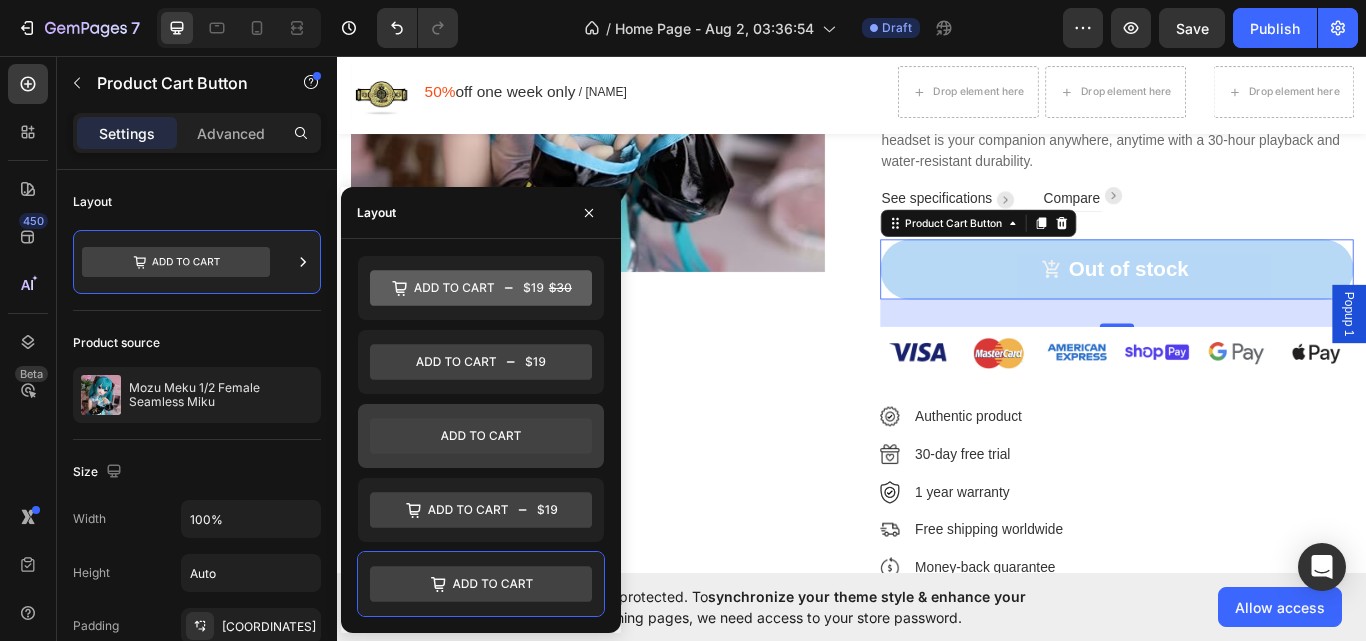 scroll, scrollTop: 1401, scrollLeft: 0, axis: vertical 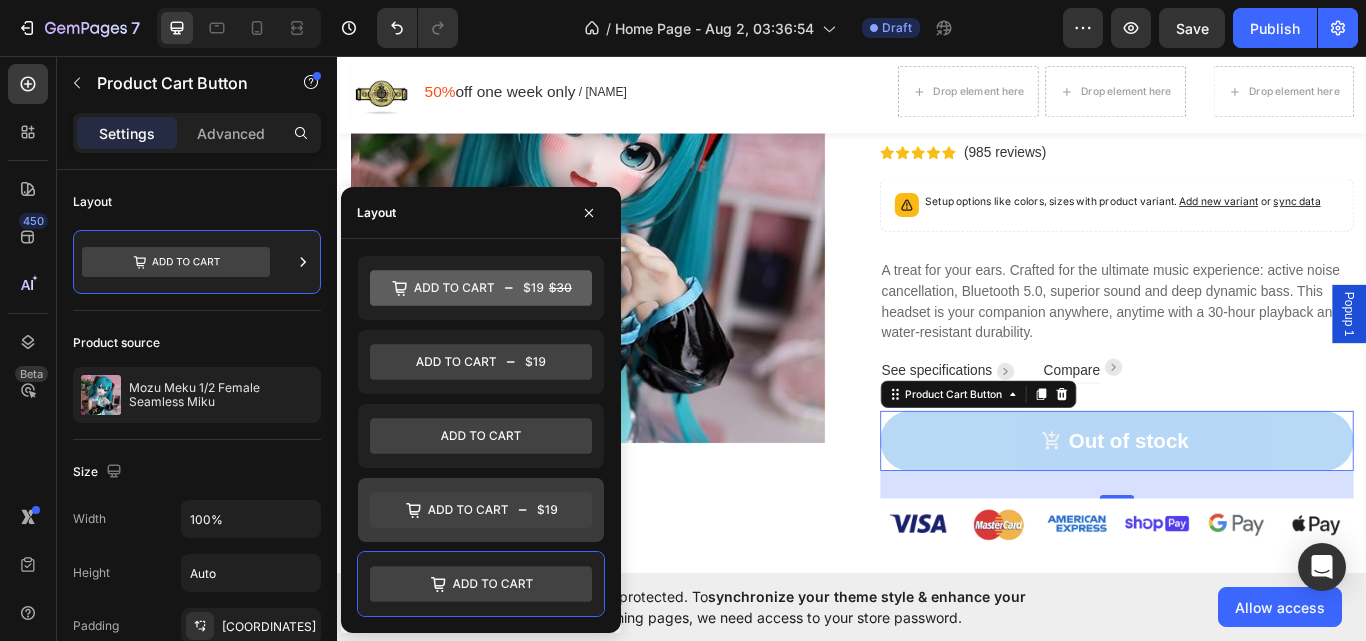 click 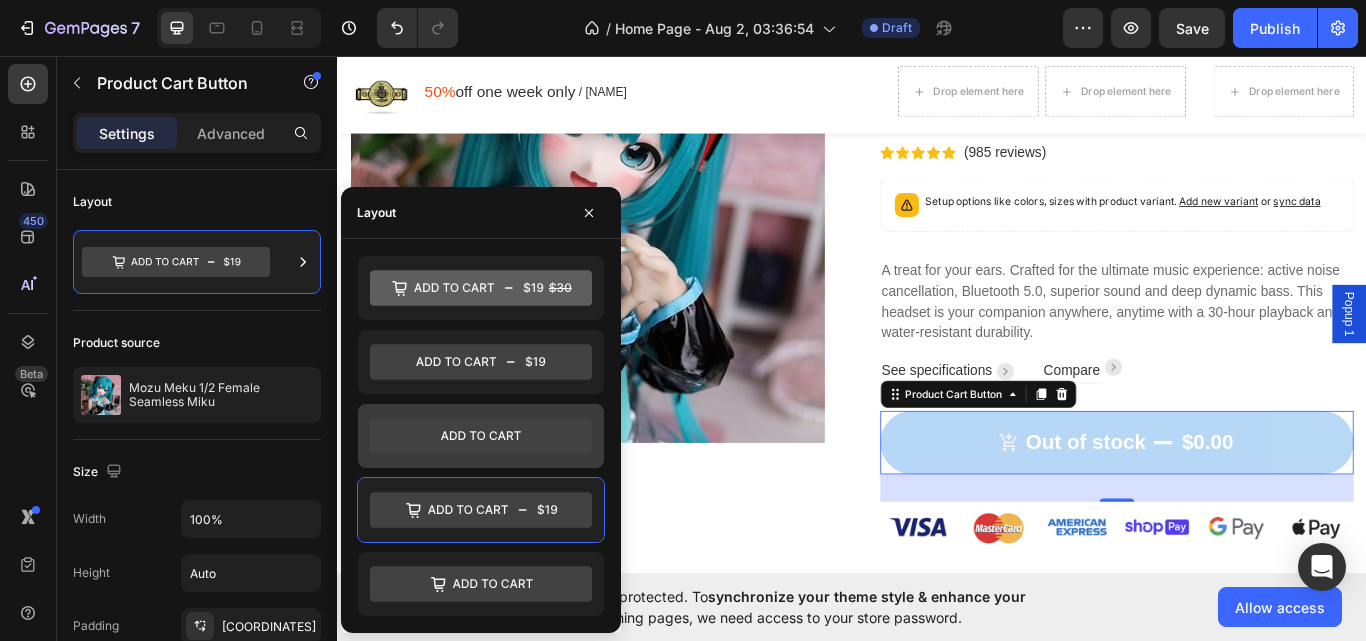 click 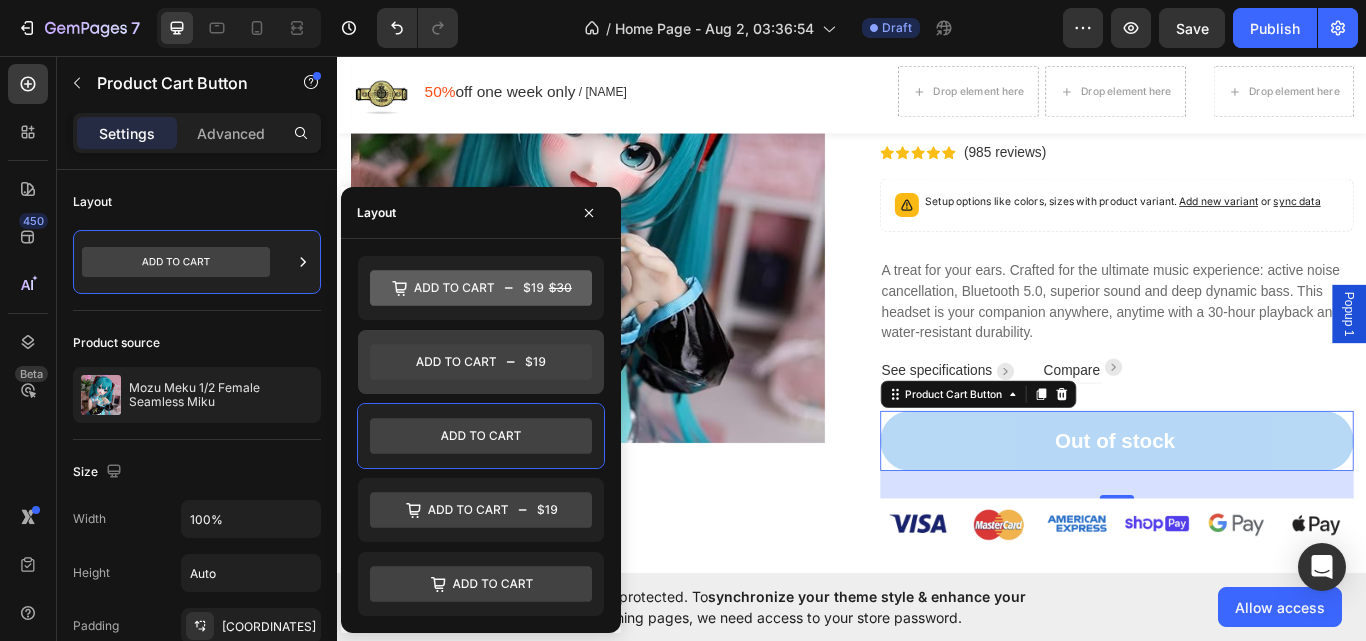 click 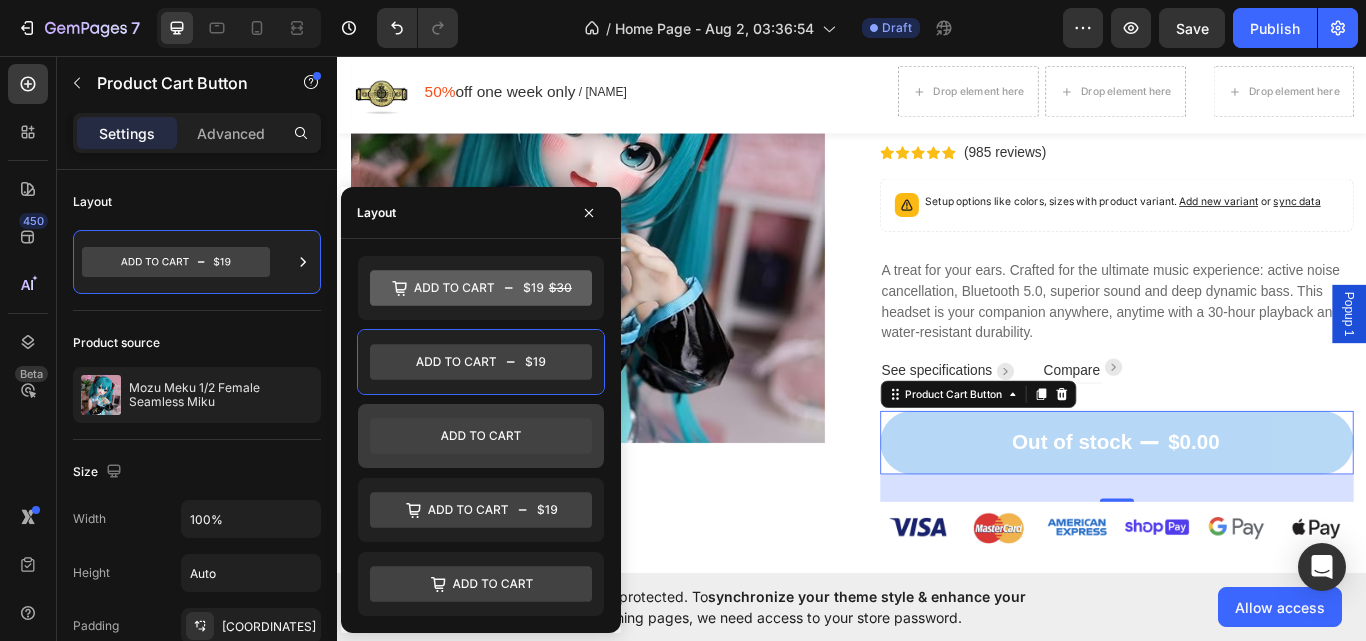 click 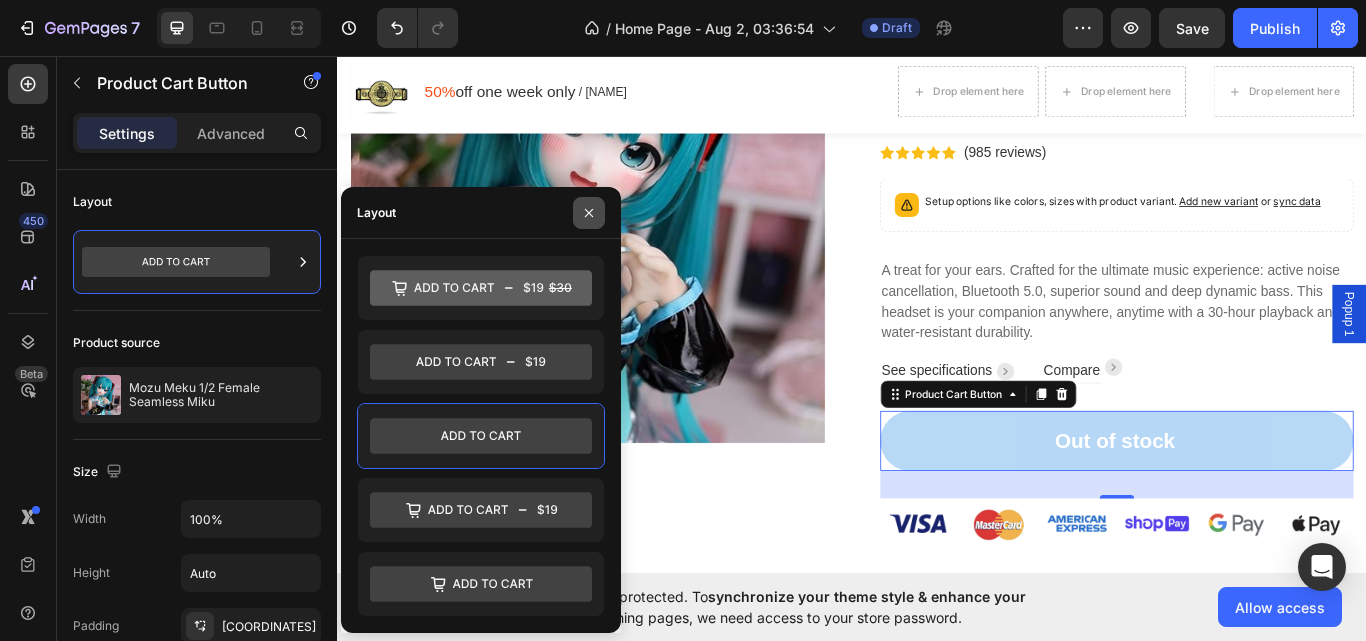 click 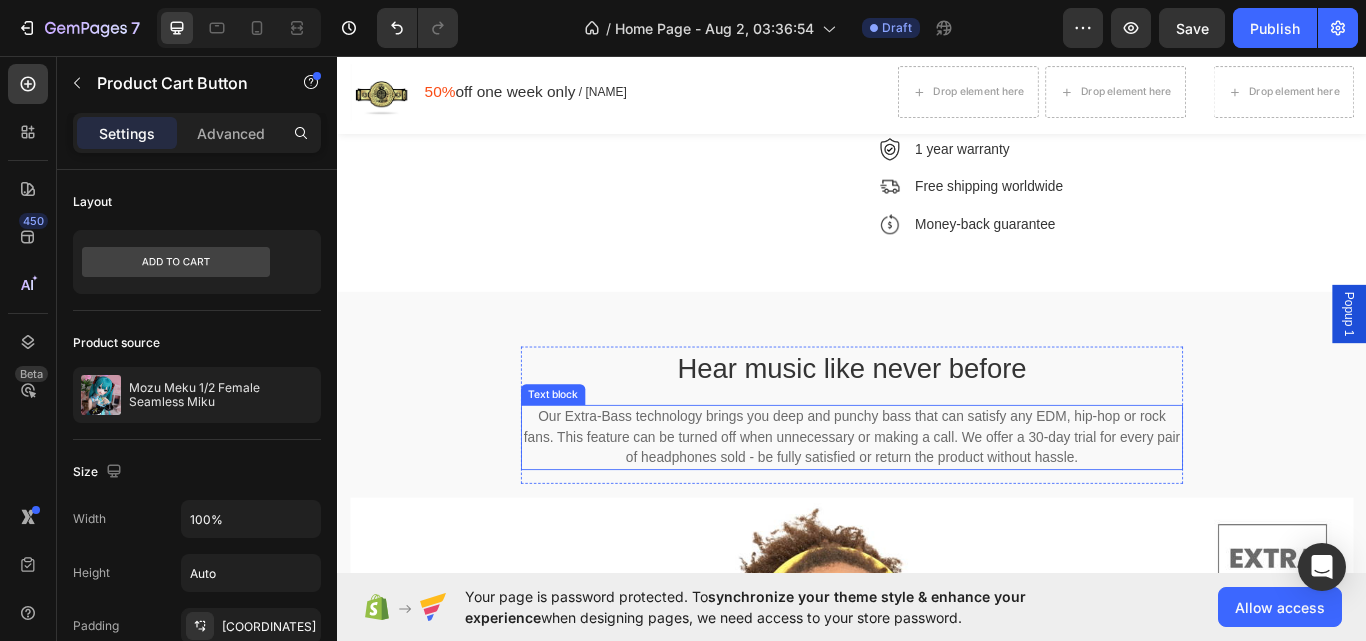 scroll, scrollTop: 2101, scrollLeft: 0, axis: vertical 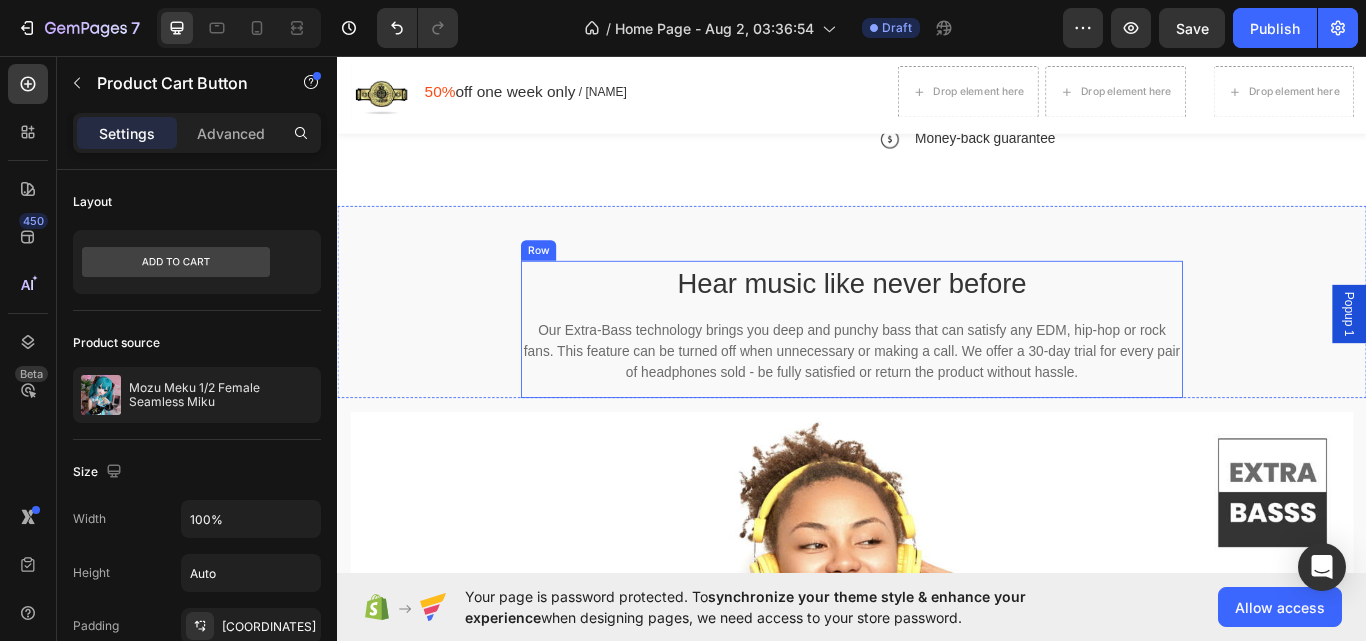 click on "Hear music like never before" at bounding box center [937, 322] 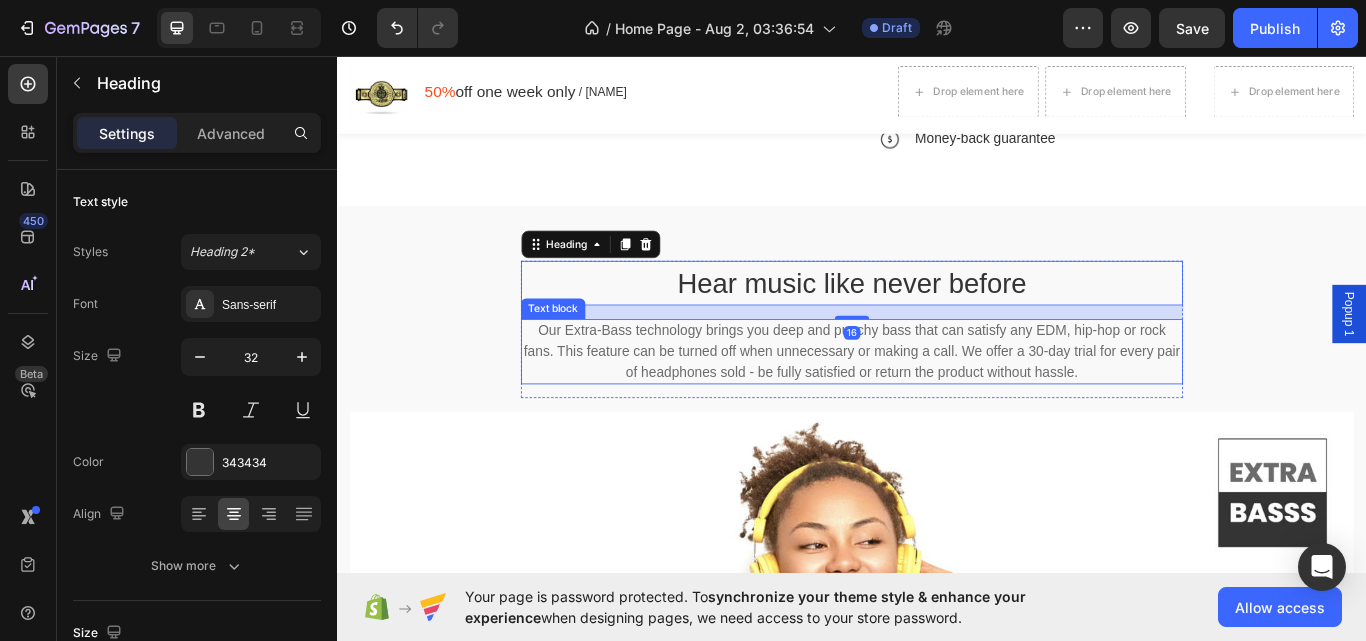 click on "Our Extra-Bass technology brings you deep and punchy bass that can satisfy any EDM, hip-hop or rock fans. This feature can be turned off when unnecessary or making a call. We offer a 30-day trial for every pair of headphones sold - be fully satisfied or return the product without hassle." at bounding box center [937, 402] 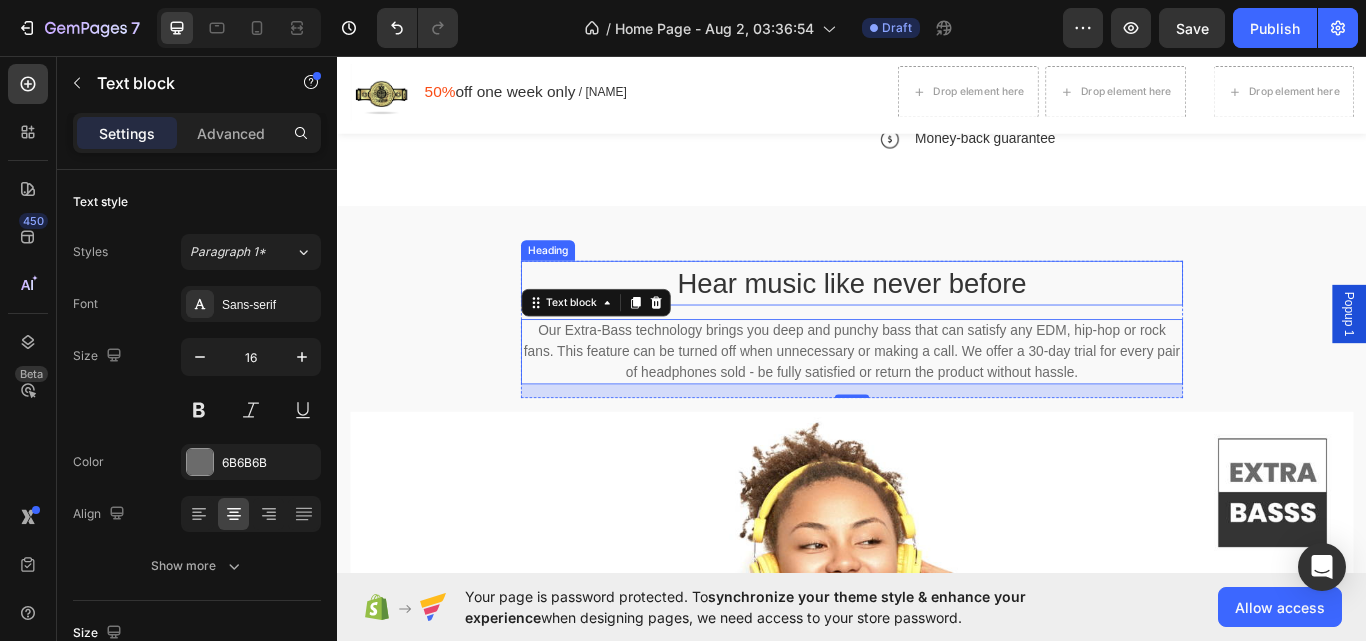 click on "Hear music like never before" at bounding box center (937, 322) 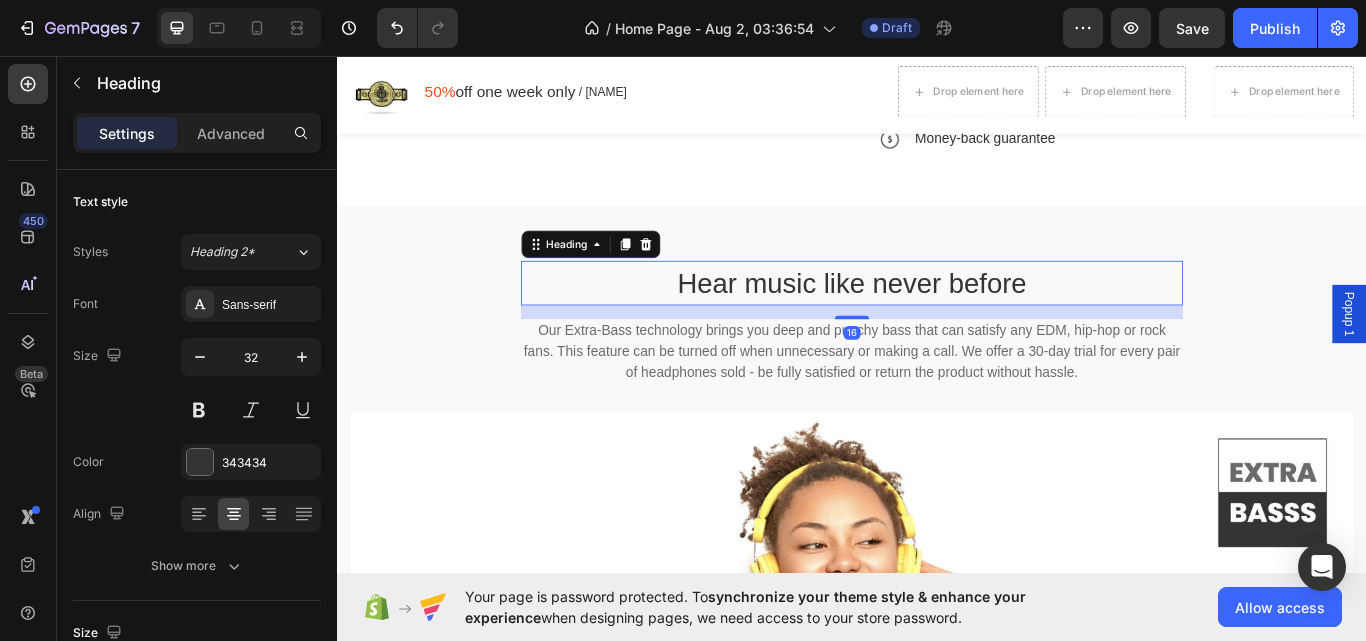 click on "Hear music like never before" at bounding box center (937, 322) 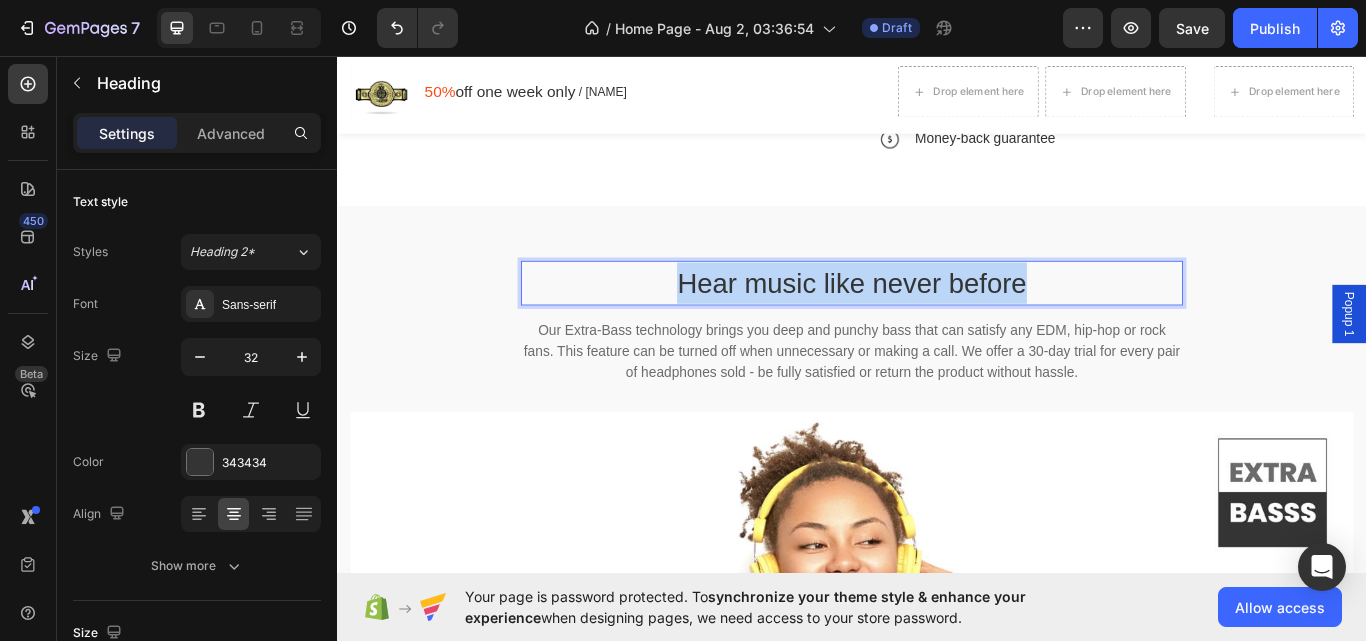 click on "Hear music like never before" at bounding box center (937, 322) 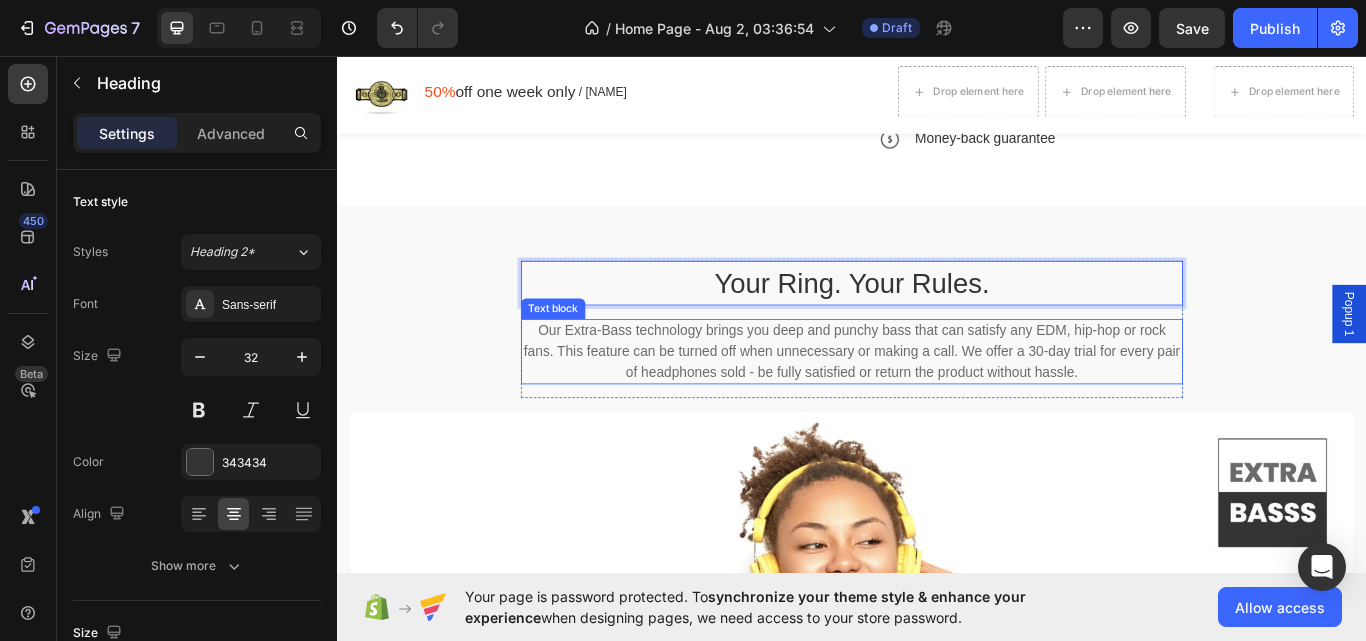 click on "Our Extra-Bass technology brings you deep and punchy bass that can satisfy any EDM, hip-hop or rock fans. This feature can be turned off when unnecessary or making a call. We offer a 30-day trial for every pair of headphones sold - be fully satisfied or return the product without hassle." at bounding box center [937, 402] 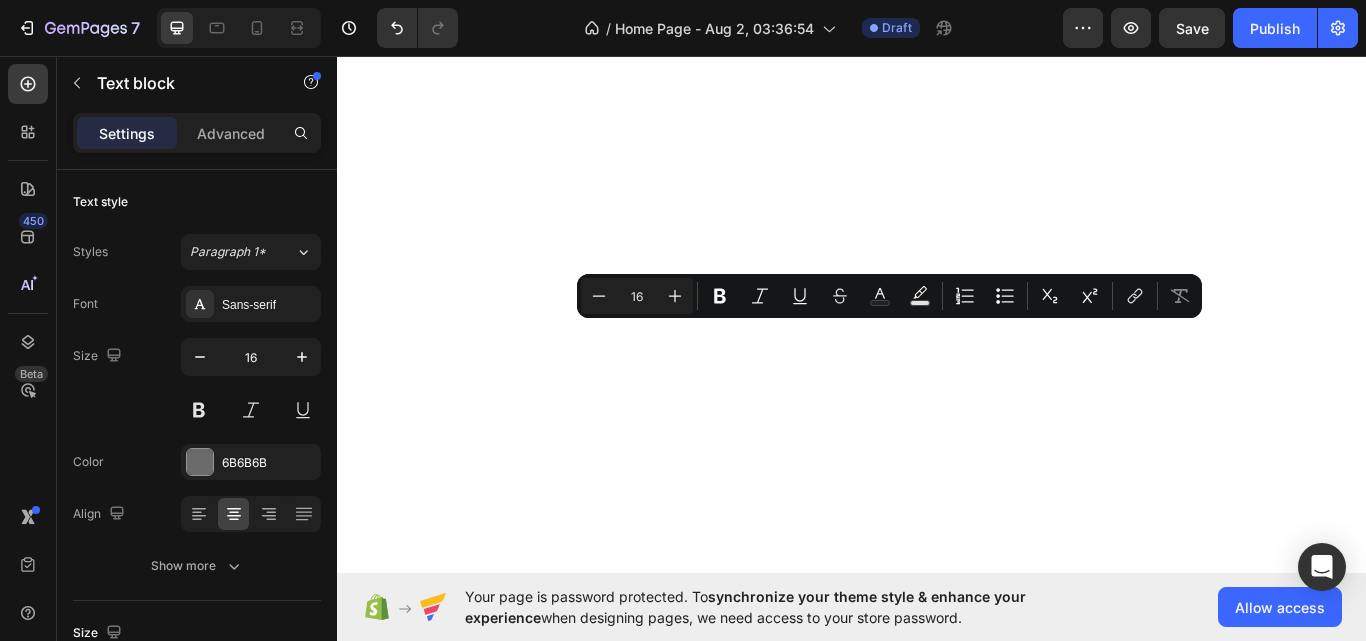 scroll, scrollTop: 0, scrollLeft: 0, axis: both 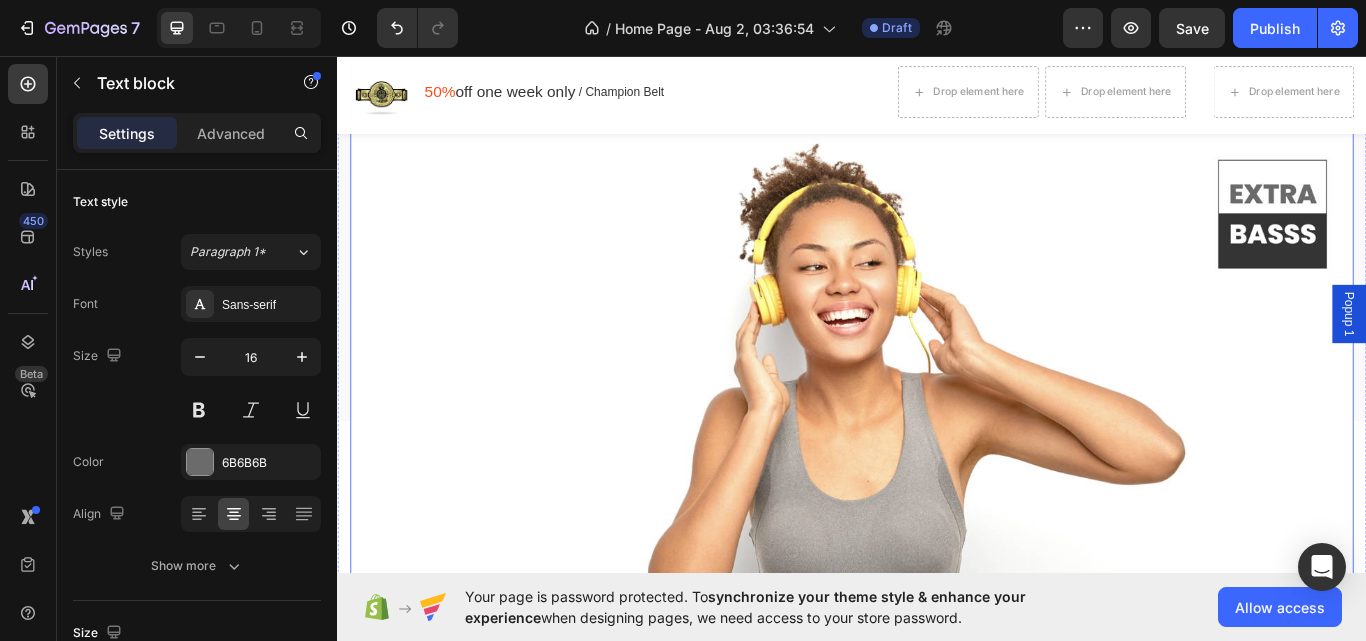 click at bounding box center [937, 425] 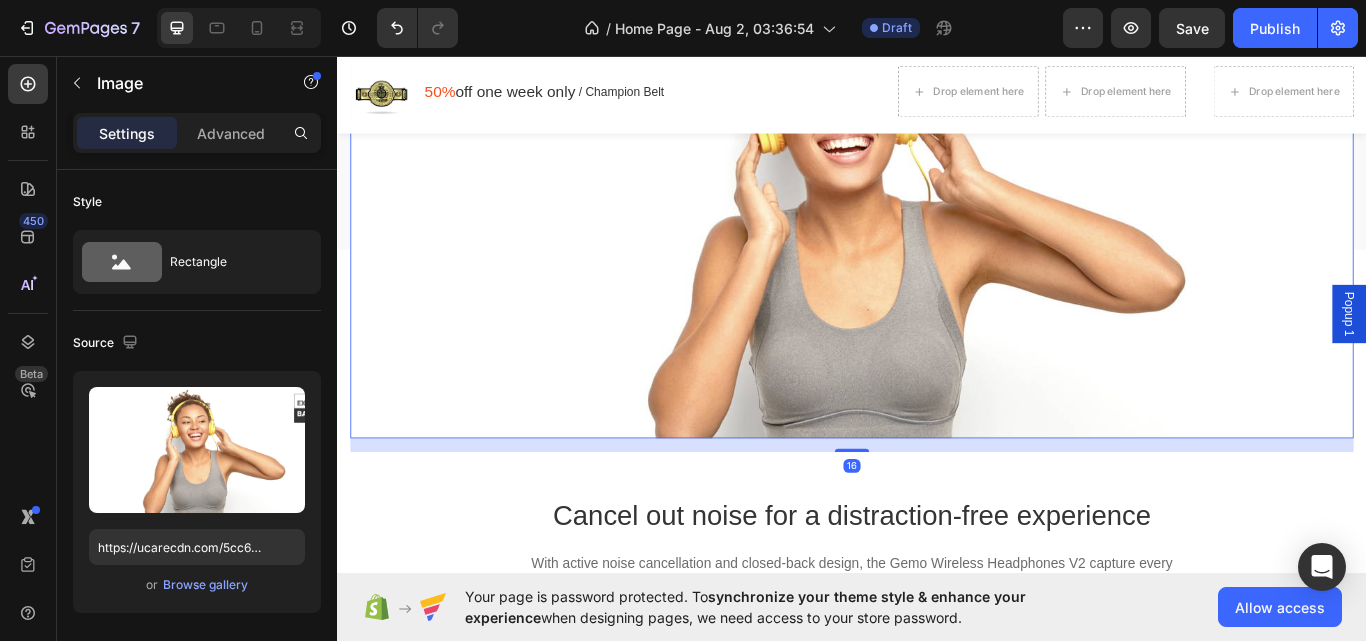 scroll, scrollTop: 2501, scrollLeft: 0, axis: vertical 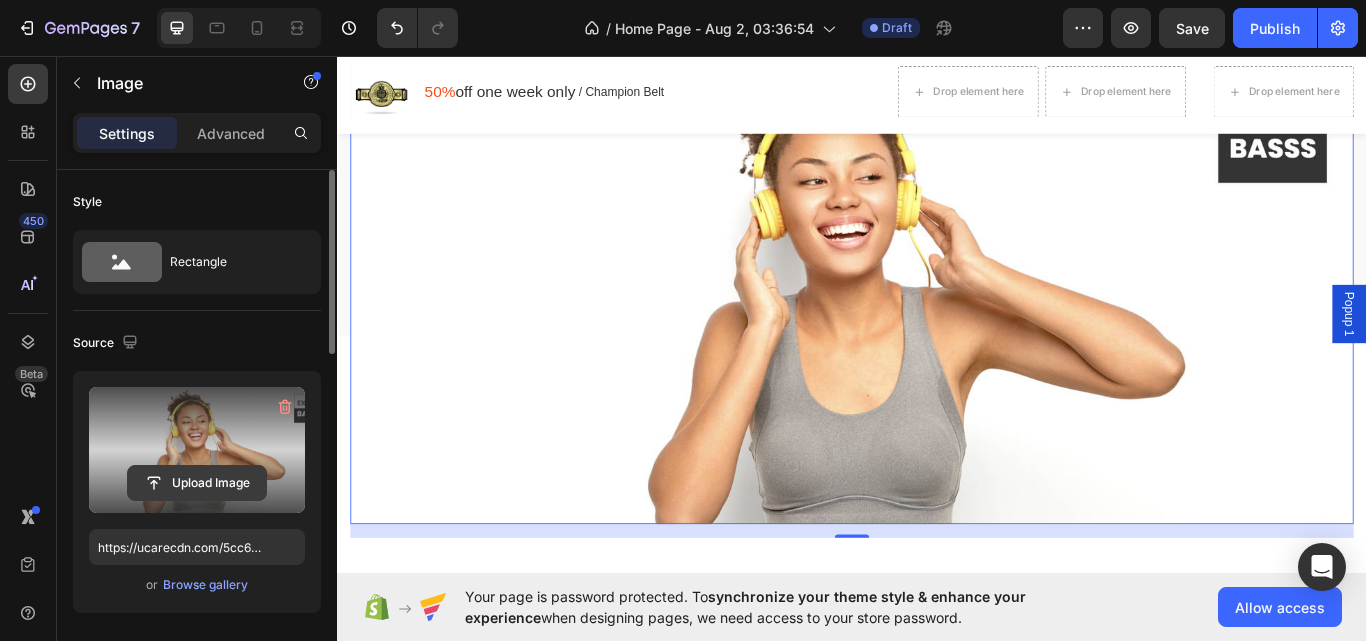 click 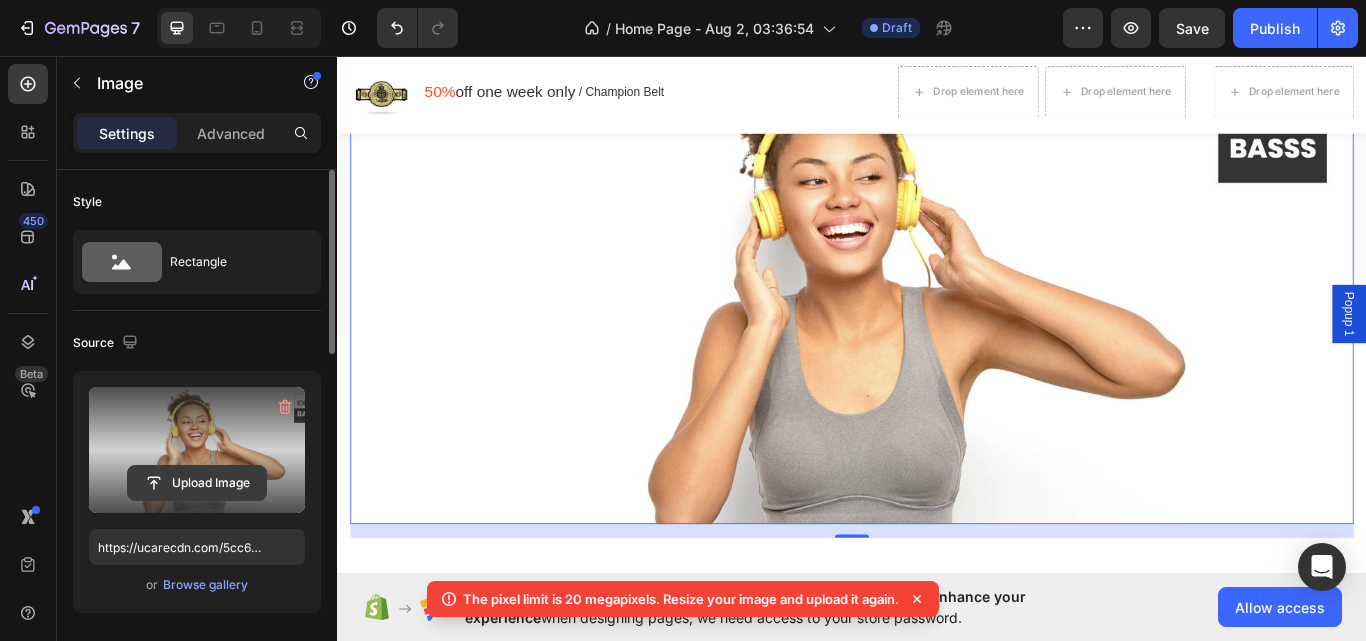 click on "Upload Image" at bounding box center [197, 483] 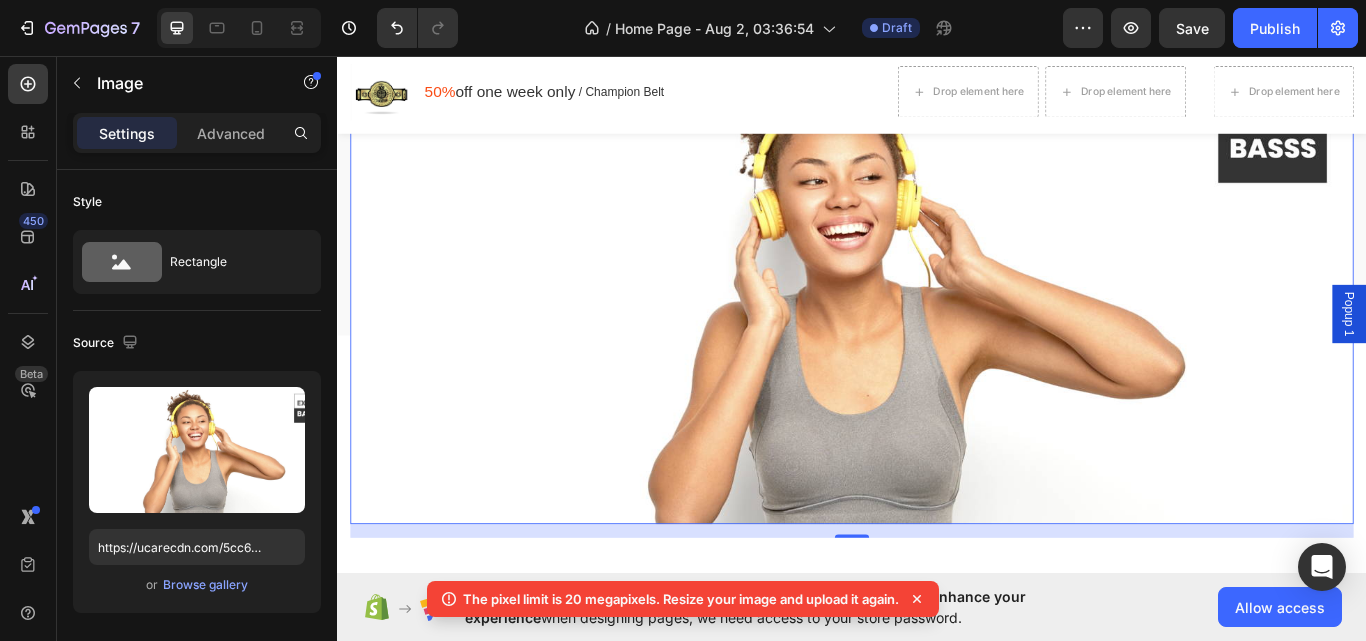 scroll, scrollTop: 2301, scrollLeft: 0, axis: vertical 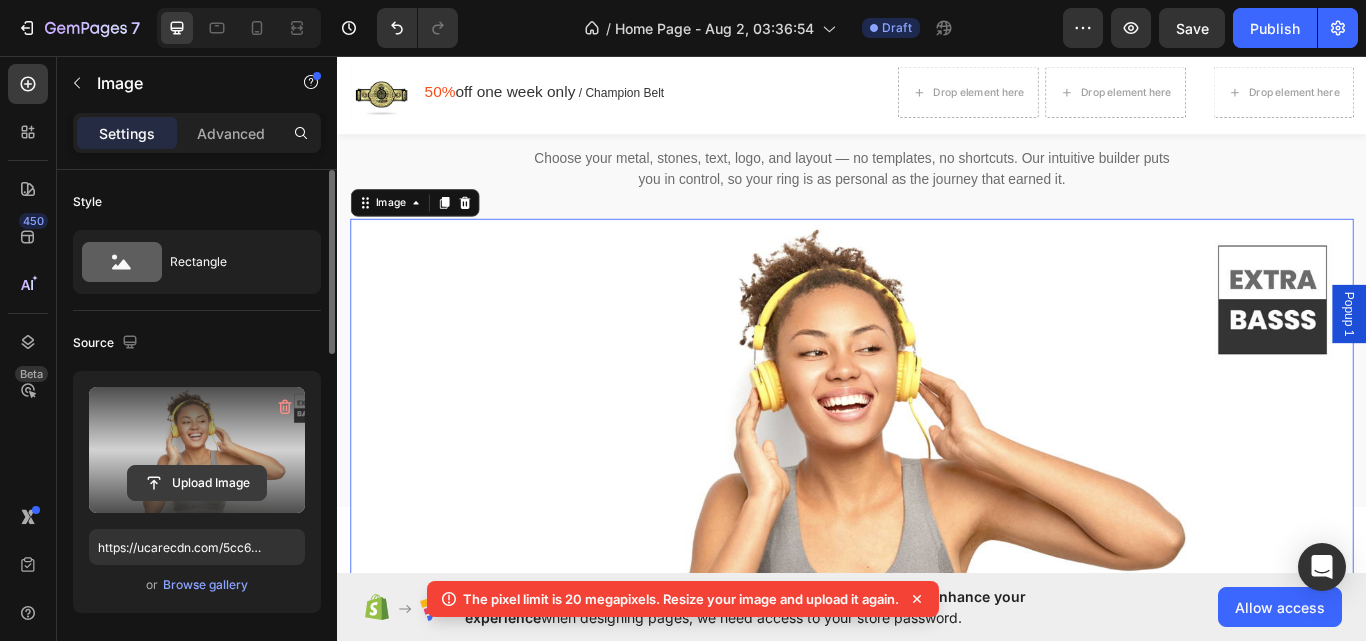 click 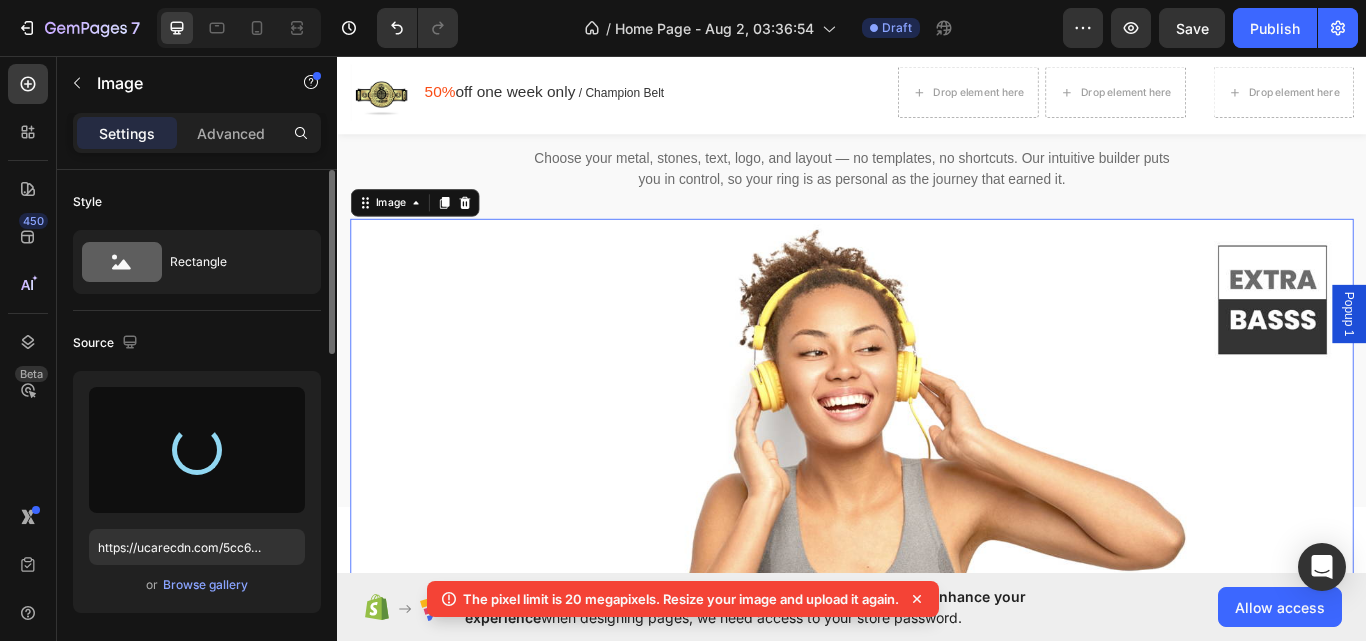type on "https://cdn.shopify.com/s/files/1/0658/7111/8410/files/gempages_577904949283783184-22dfc92b-5fc4-41b5-b043-a5a89cec5ea0.jpg" 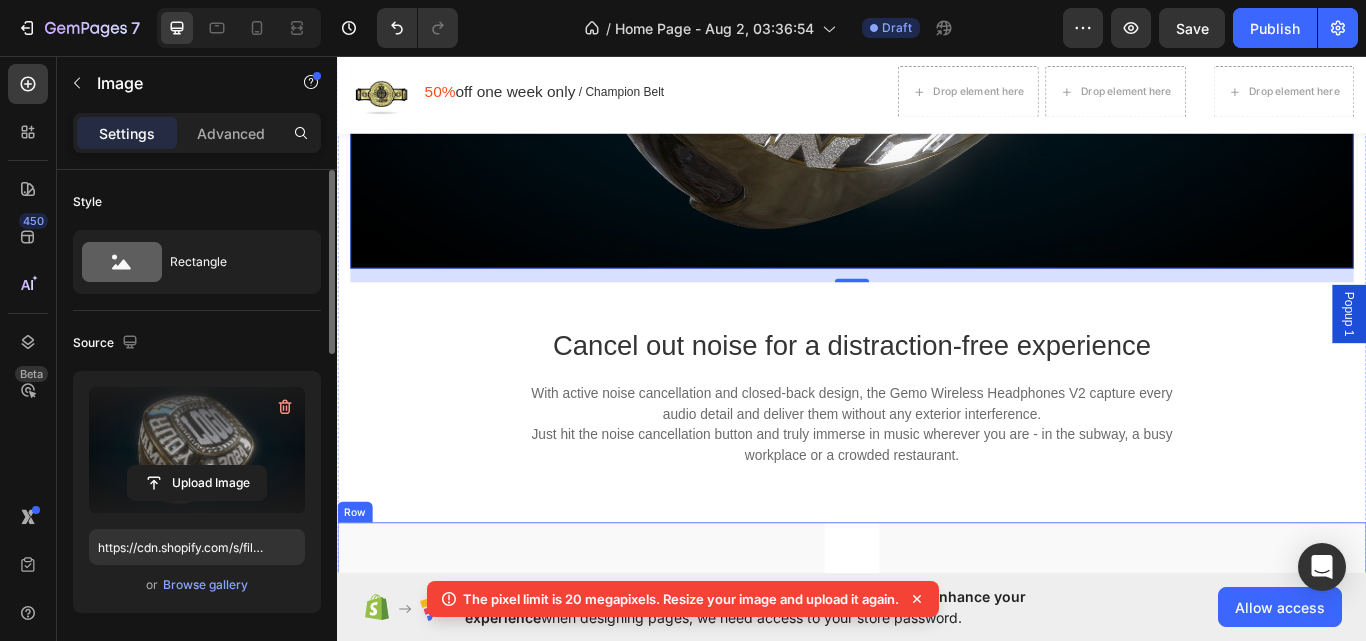 scroll, scrollTop: 3101, scrollLeft: 0, axis: vertical 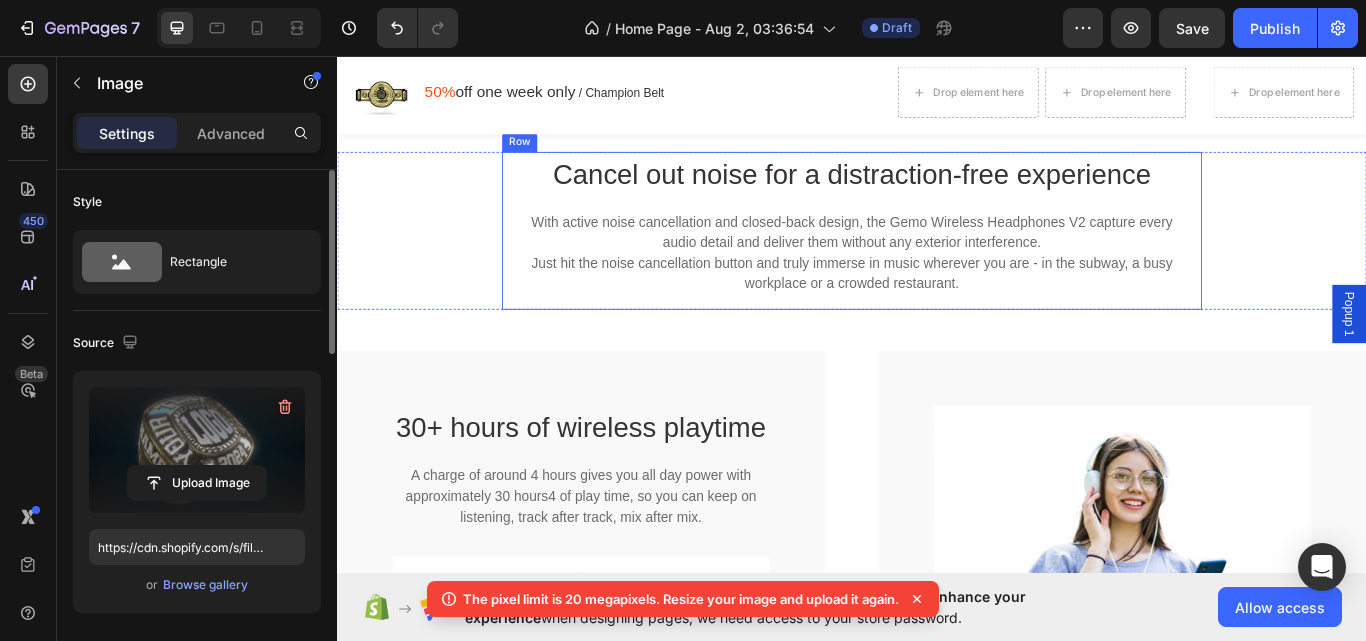 click on "Cancel out noise for a distraction-free experience Heading With active noise cancellation and closed-back design, the Gemo Wireless Headphones V2 capture every audio detail and deliver them without any exterior interference.  Just hit the noise cancellation button and truly immerse in music wherever you are - in the subway, a busy workplace or a crowded restaurant. Text block" at bounding box center [937, 261] 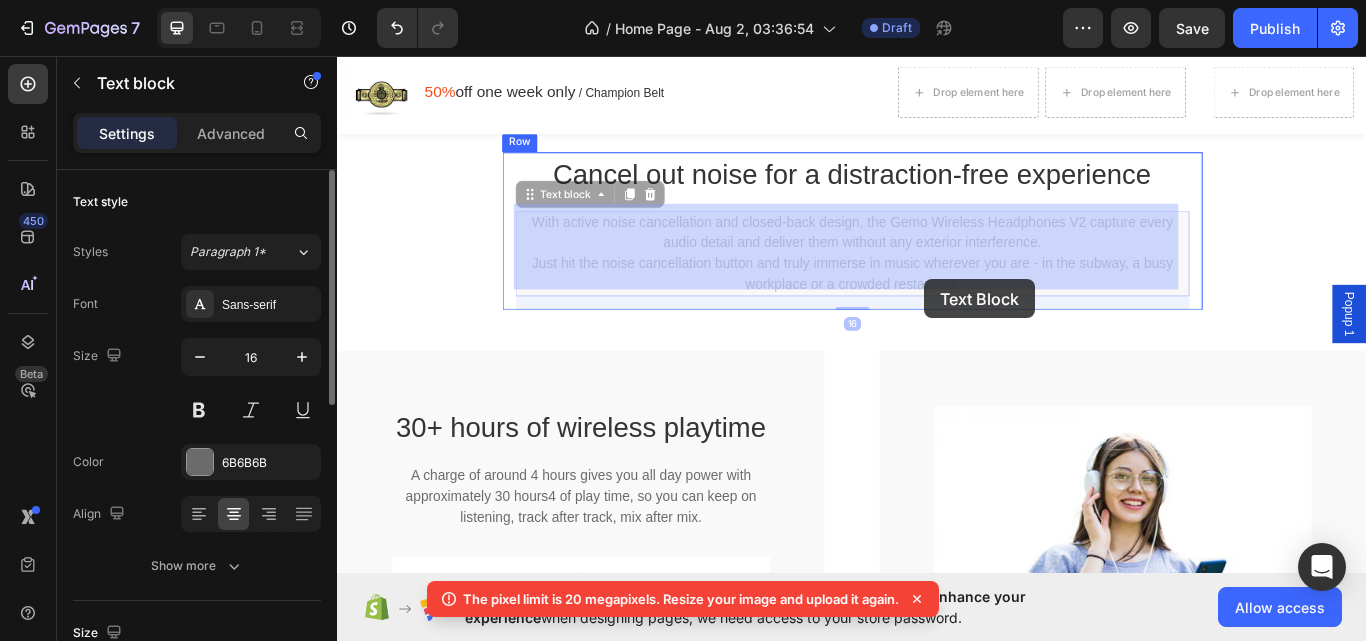 drag, startPoint x: 1086, startPoint y: 320, endPoint x: 1048, endPoint y: 317, distance: 38.118237 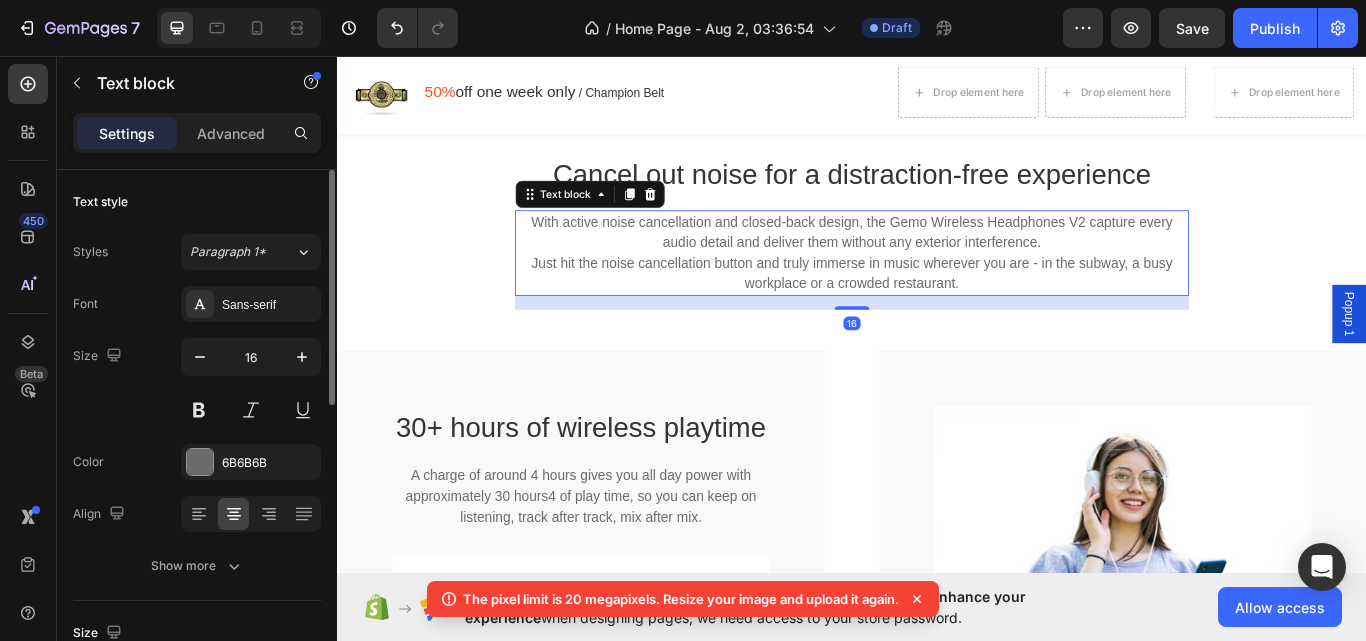 click on "With active noise cancellation and closed-back design, the Gemo Wireless Headphones V2 capture every audio detail and deliver them without any exterior interference.  Just hit the noise cancellation button and truly immerse in music wherever you are - in the subway, a busy workplace or a crowded restaurant." at bounding box center [937, 287] 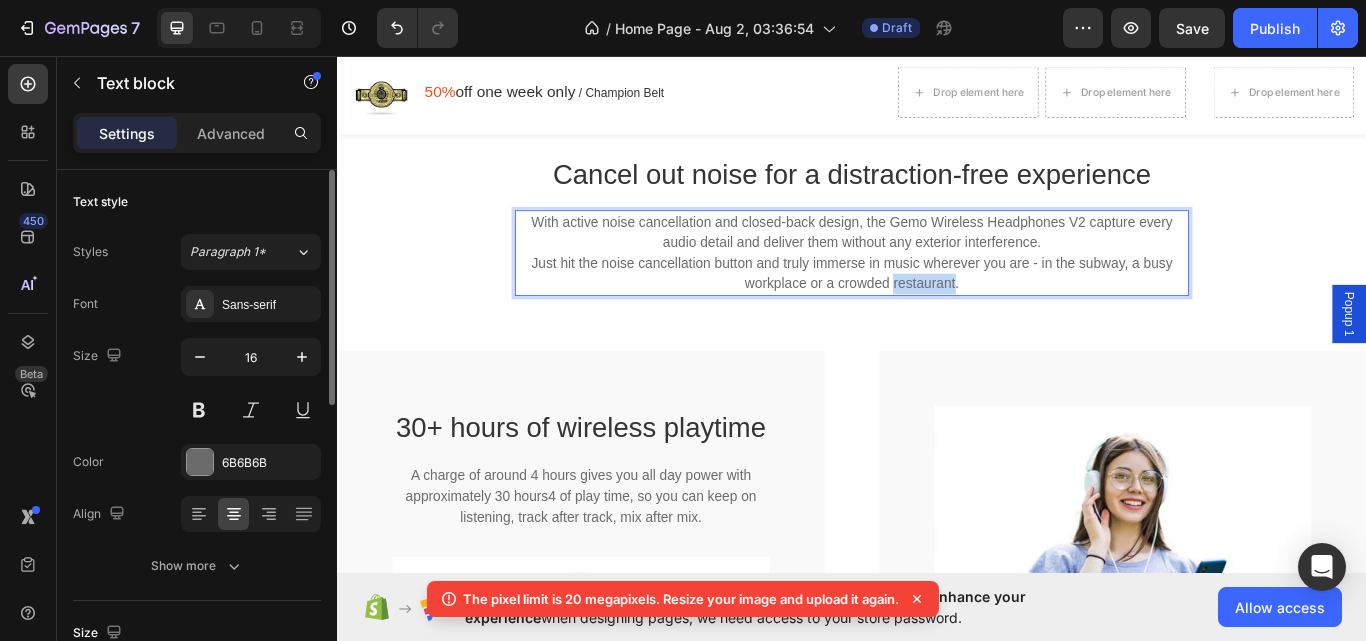 click on "With active noise cancellation and closed-back design, the Gemo Wireless Headphones V2 capture every audio detail and deliver them without any exterior interference.  Just hit the noise cancellation button and truly immerse in music wherever you are - in the subway, a busy workplace or a crowded restaurant." at bounding box center [937, 287] 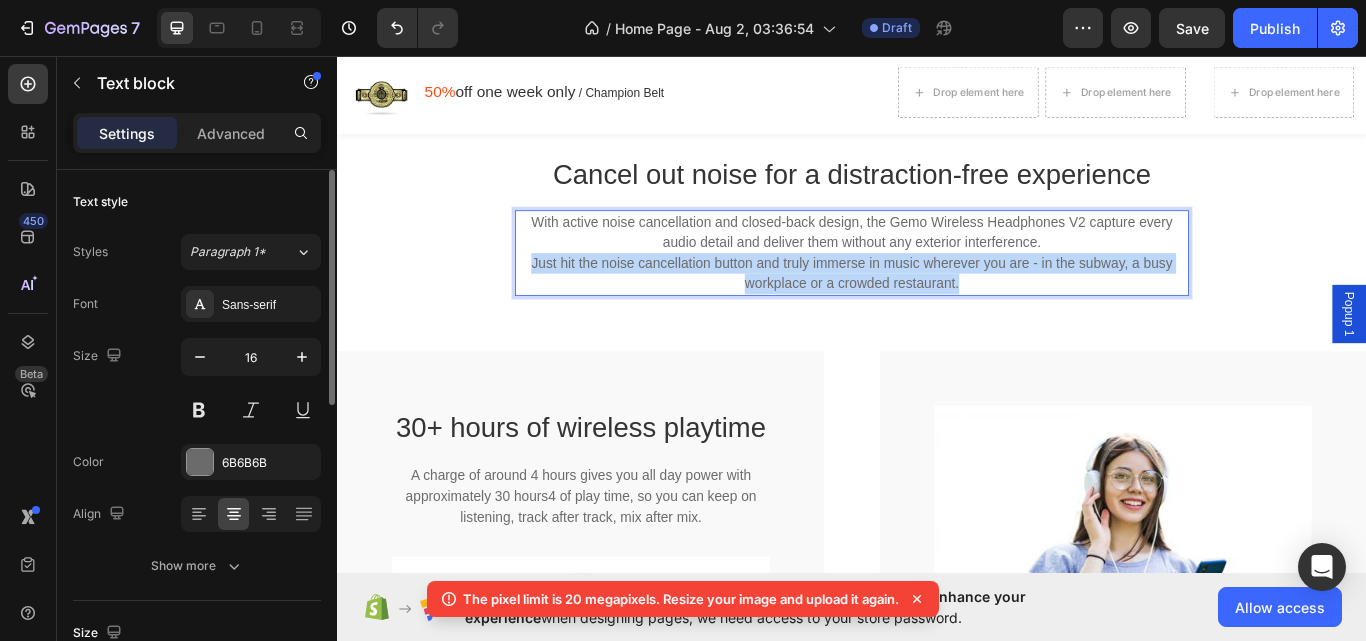click on "With active noise cancellation and closed-back design, the Gemo Wireless Headphones V2 capture every audio detail and deliver them without any exterior interference.  Just hit the noise cancellation button and truly immerse in music wherever you are - in the subway, a busy workplace or a crowded restaurant." at bounding box center (937, 287) 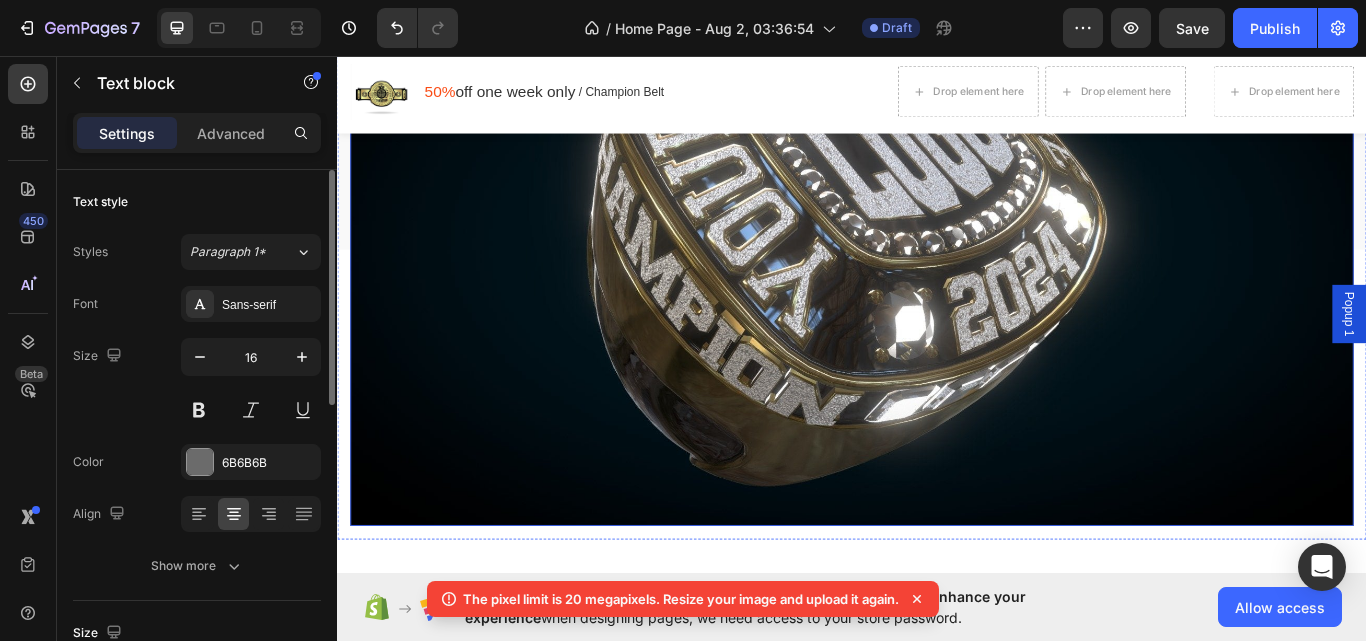 scroll, scrollTop: 2801, scrollLeft: 0, axis: vertical 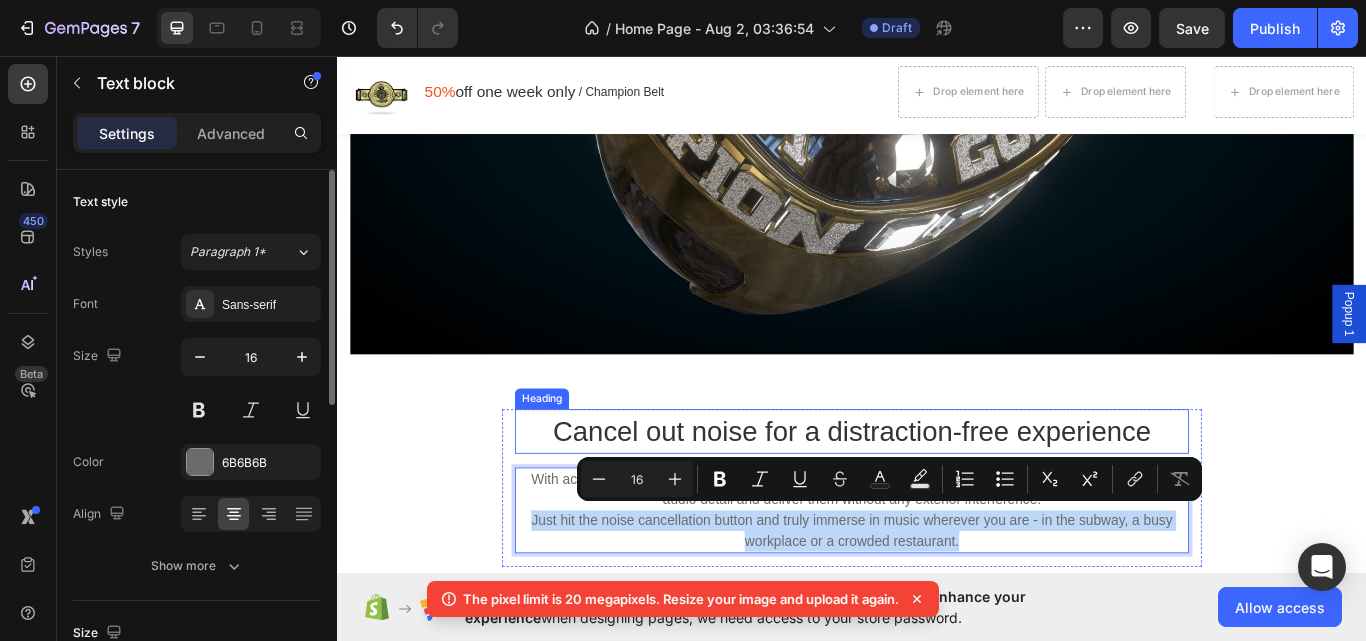 click on "Cancel out noise for a distraction-free experience" at bounding box center (937, 495) 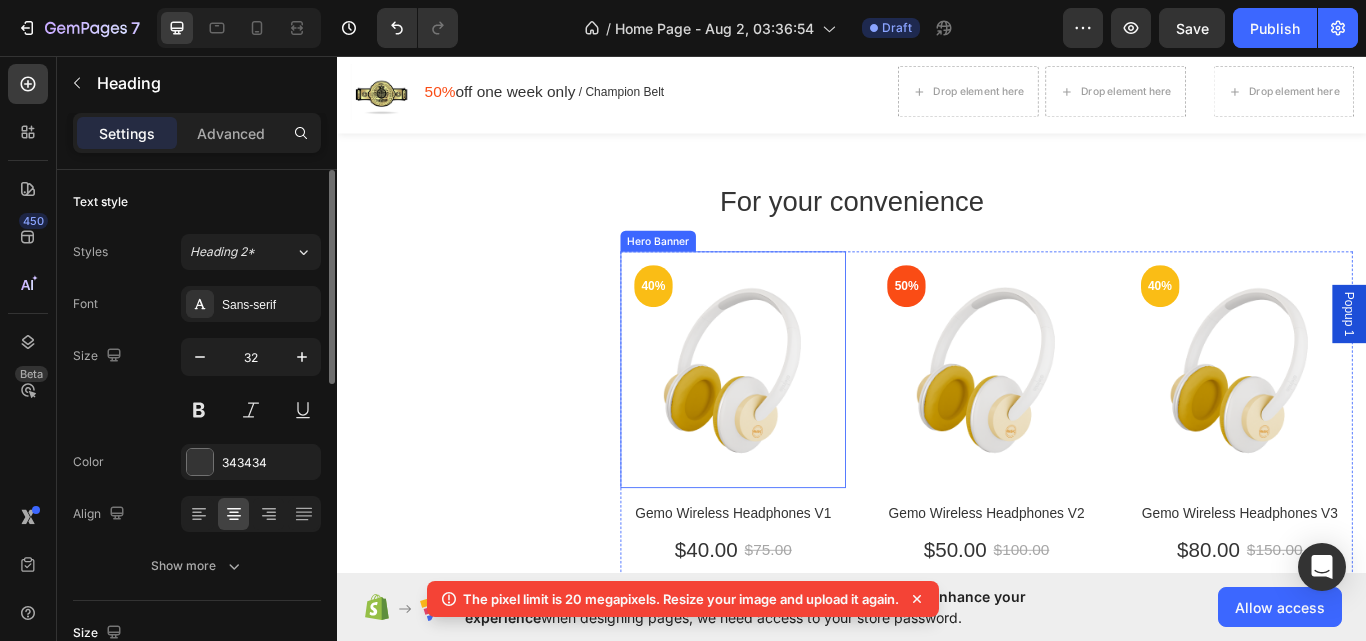scroll, scrollTop: 7602, scrollLeft: 0, axis: vertical 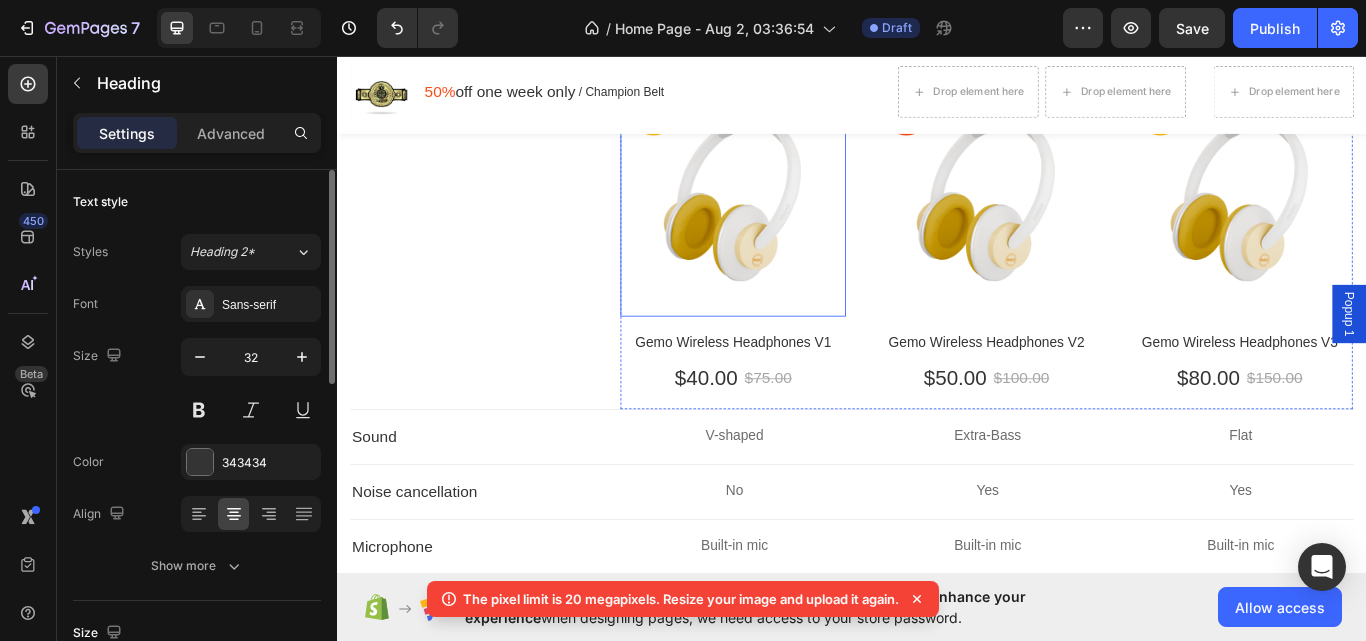 click at bounding box center [798, 223] 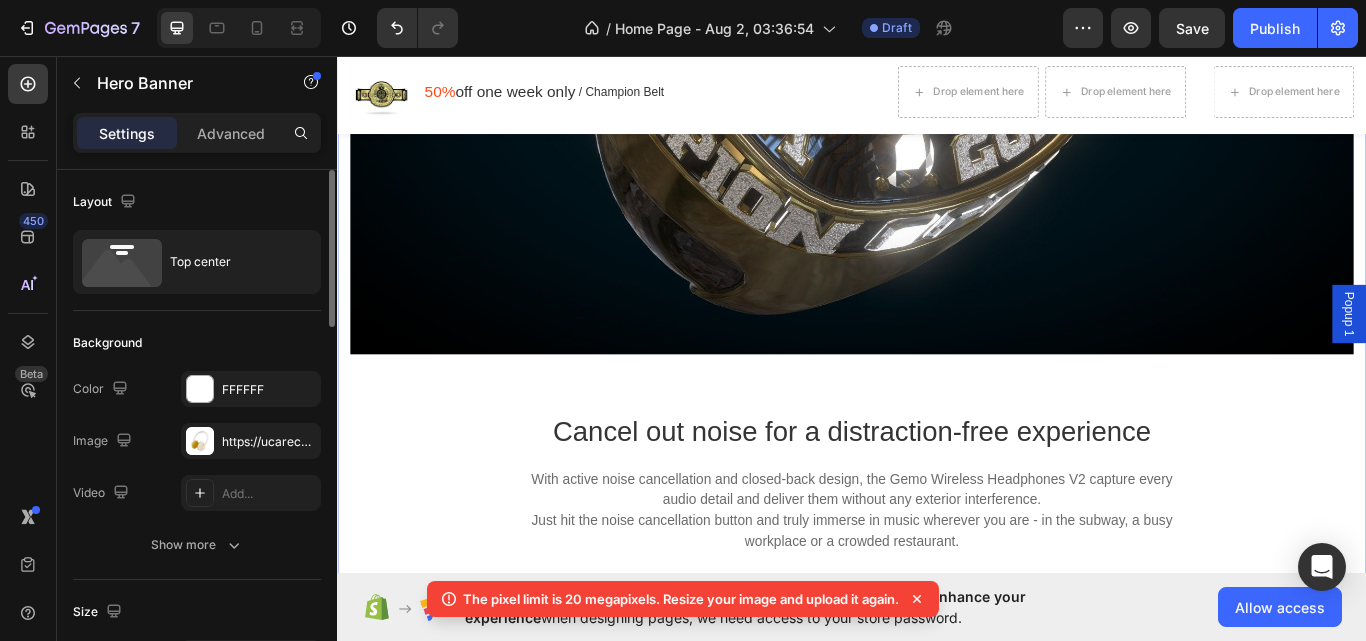 scroll, scrollTop: 3001, scrollLeft: 0, axis: vertical 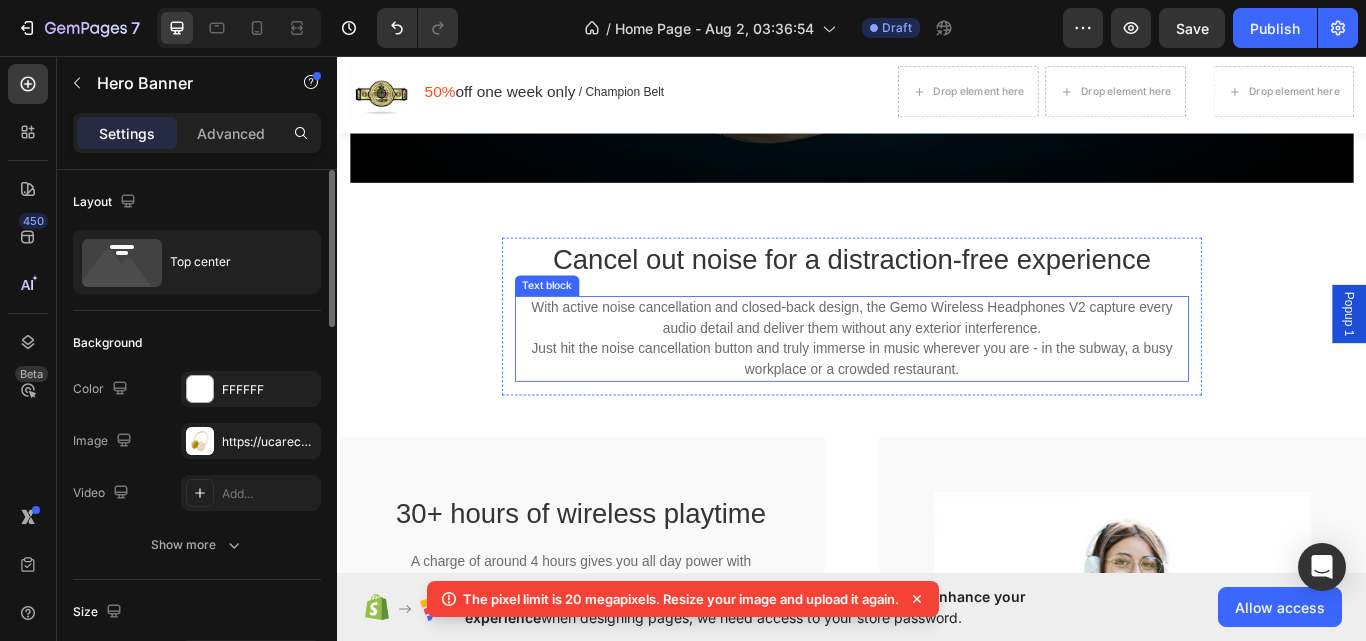 click on "With active noise cancellation and closed-back design, the Gemo Wireless Headphones V2 capture every audio detail and deliver them without any exterior interference.  Just hit the noise cancellation button and truly immerse in music wherever you are - in the subway, a busy workplace or a crowded restaurant." at bounding box center [937, 387] 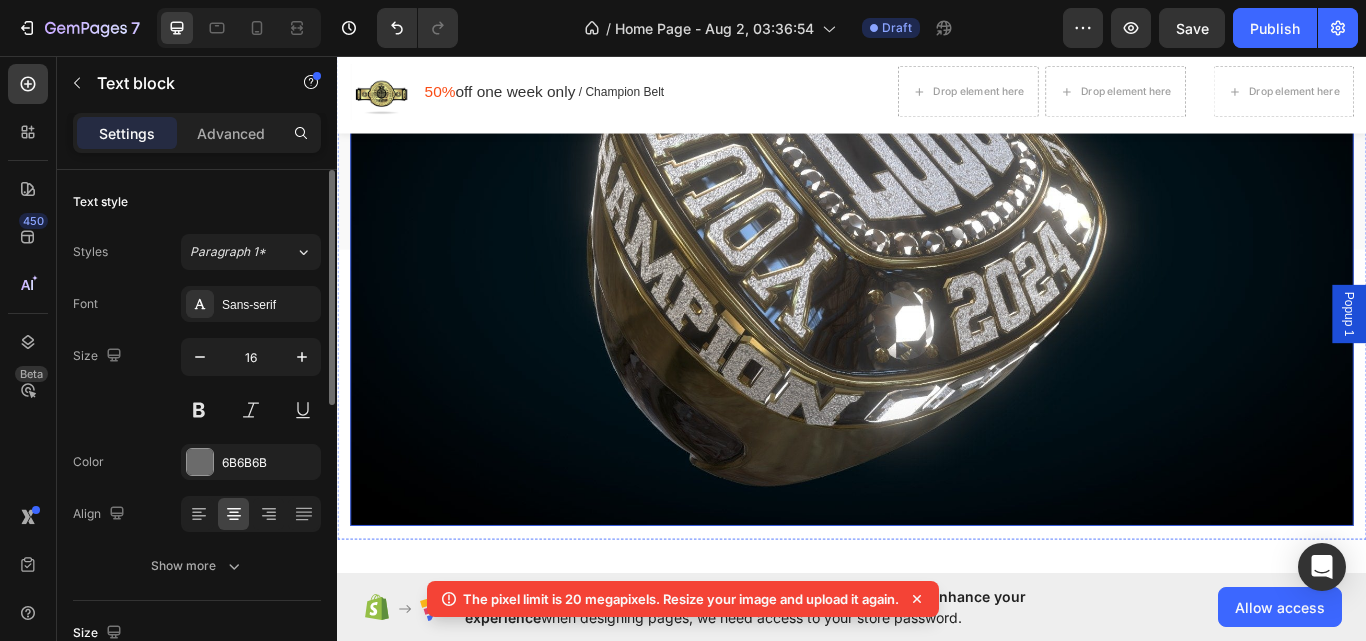 scroll, scrollTop: 2901, scrollLeft: 0, axis: vertical 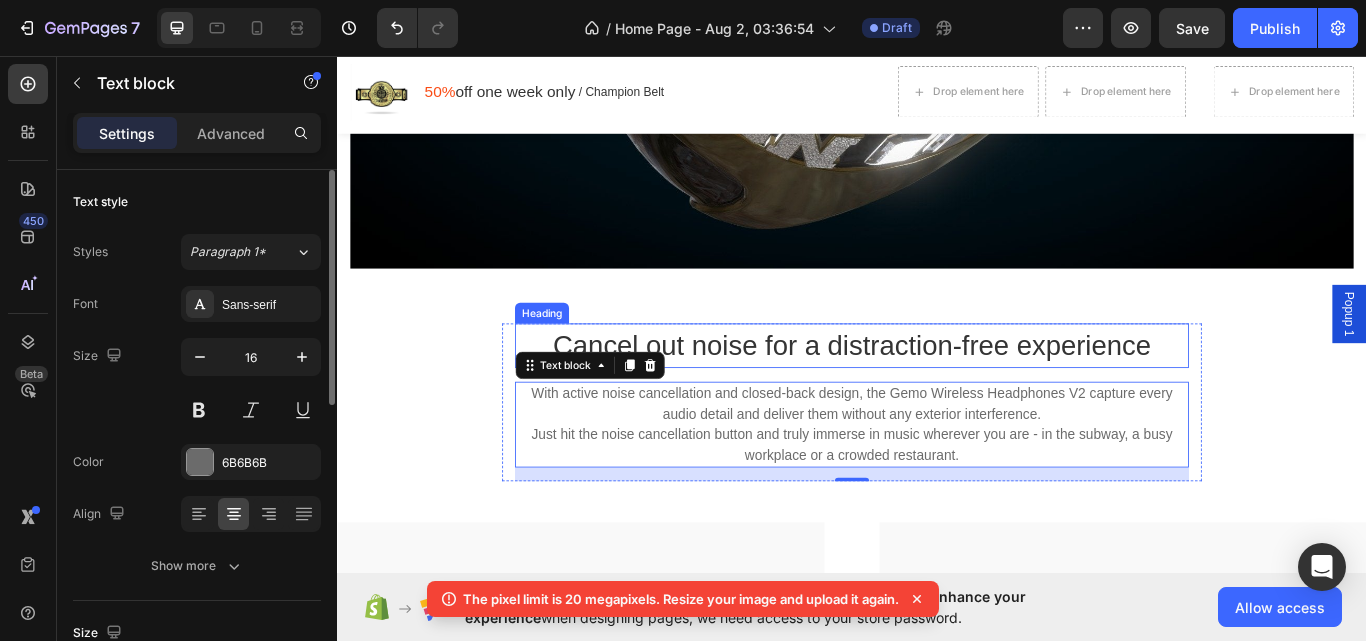 click on "Cancel out noise for a distraction-free experience" at bounding box center [937, 395] 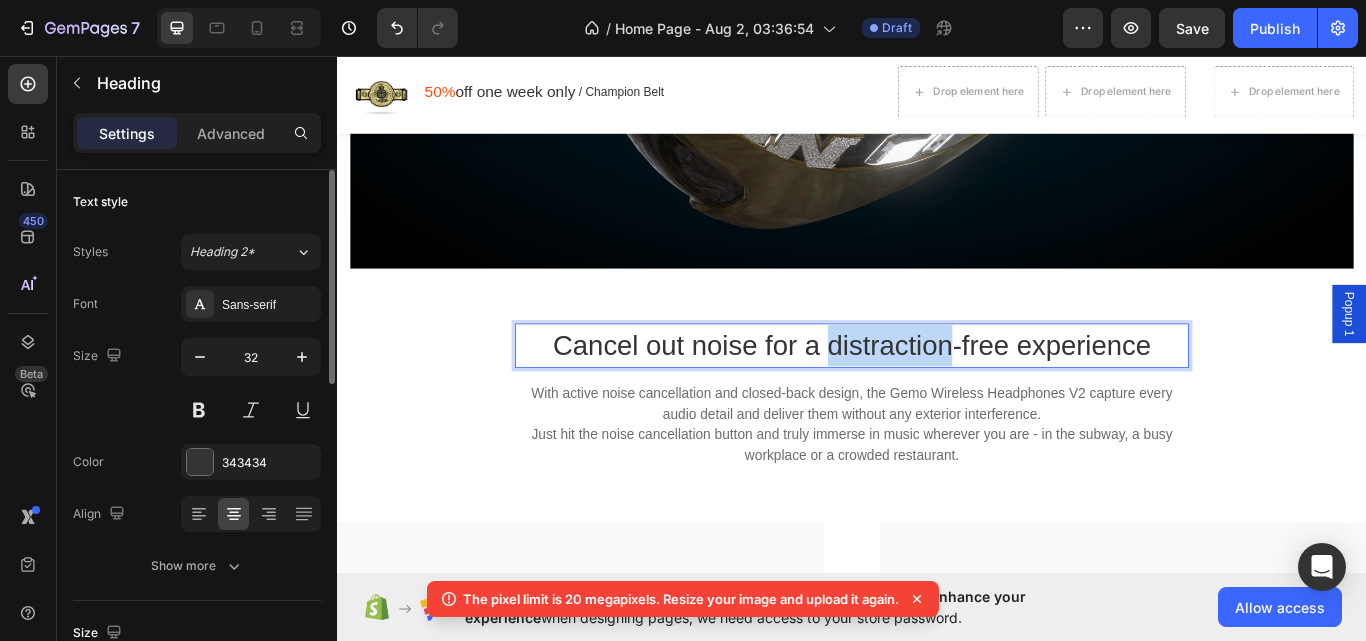 click on "Cancel out noise for a distraction-free experience" at bounding box center [937, 395] 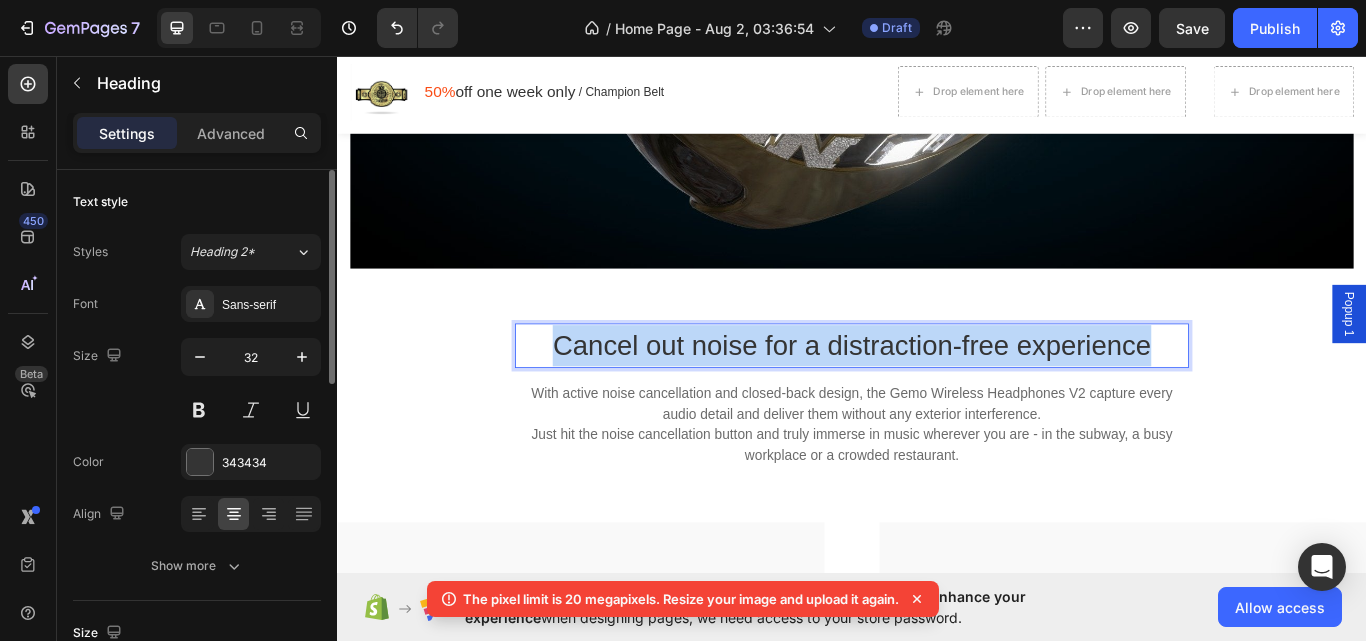 click on "Cancel out noise for a distraction-free experience" at bounding box center [937, 395] 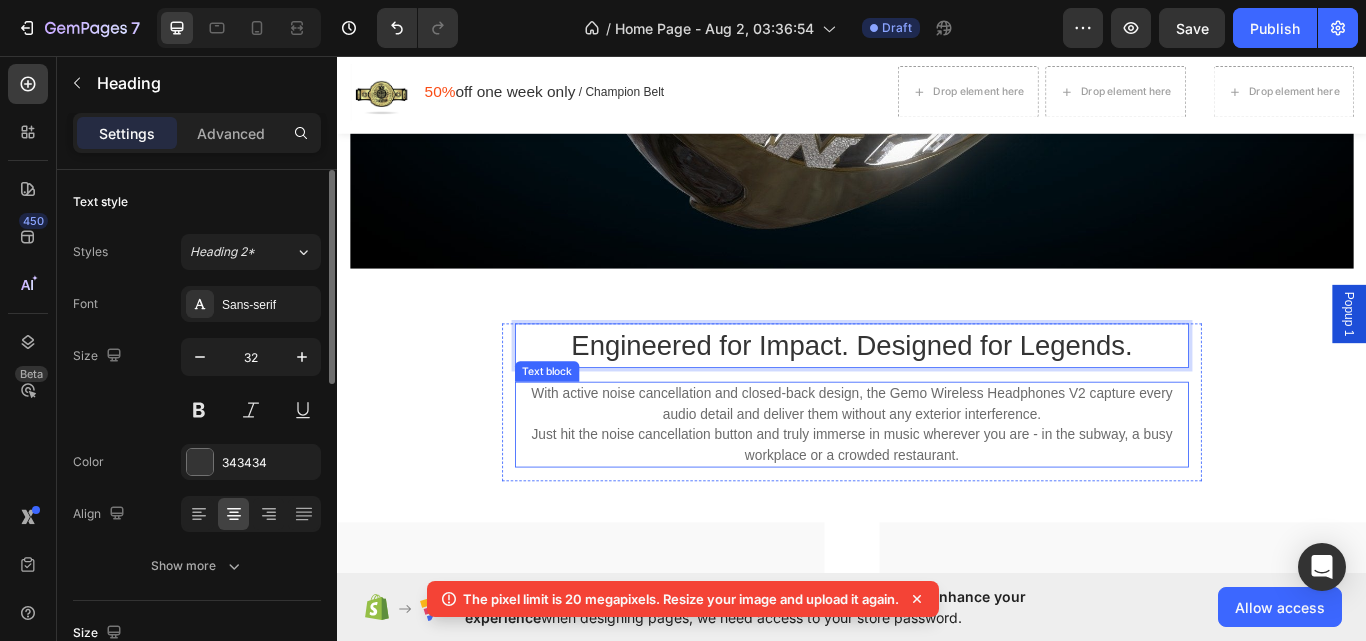 click on "With active noise cancellation and closed-back design, the Gemo Wireless Headphones V2 capture every audio detail and deliver them without any exterior interference.  Just hit the noise cancellation button and truly immerse in music wherever you are - in the subway, a busy workplace or a crowded restaurant." at bounding box center [937, 487] 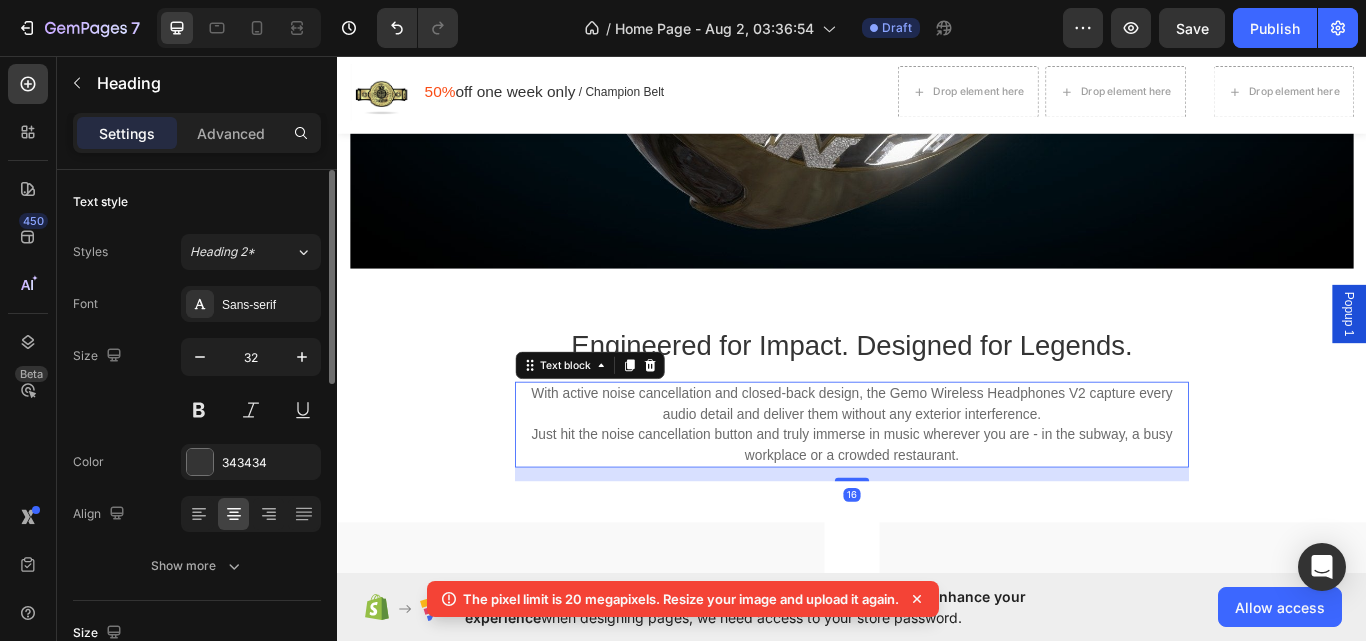 click on "With active noise cancellation and closed-back design, the Gemo Wireless Headphones V2 capture every audio detail and deliver them without any exterior interference.  Just hit the noise cancellation button and truly immerse in music wherever you are - in the subway, a busy workplace or a crowded restaurant." at bounding box center (937, 487) 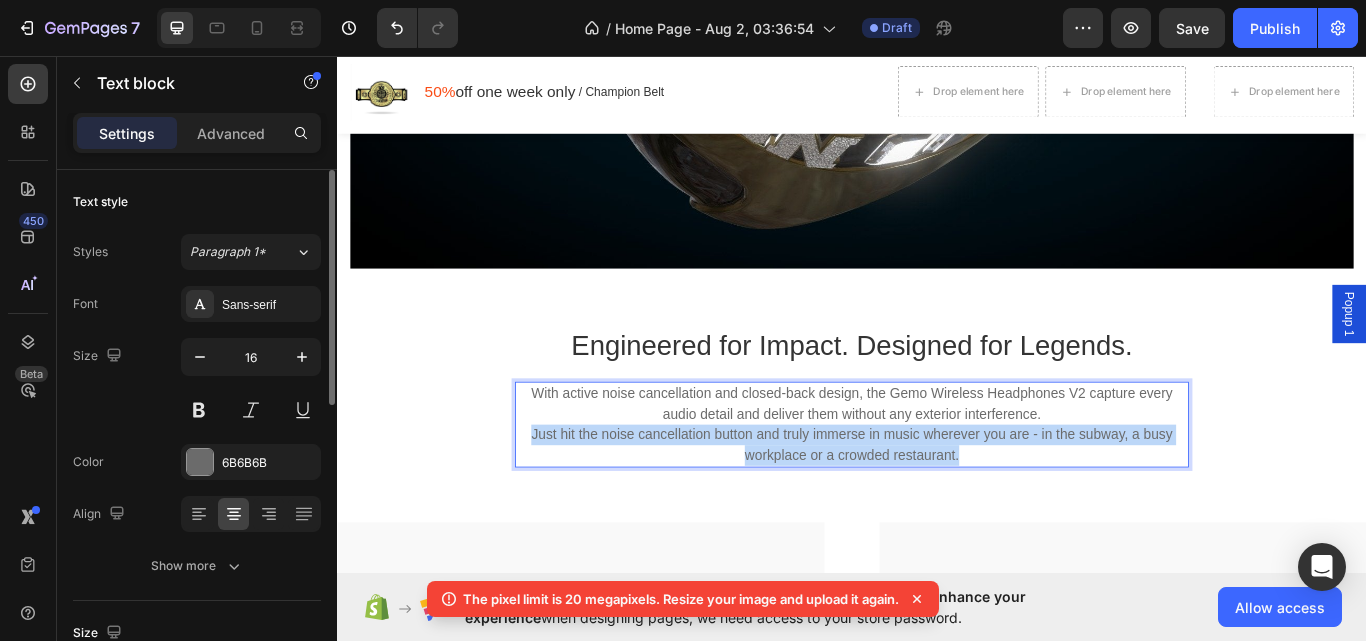 click on "With active noise cancellation and closed-back design, the Gemo Wireless Headphones V2 capture every audio detail and deliver them without any exterior interference.  Just hit the noise cancellation button and truly immerse in music wherever you are - in the subway, a busy workplace or a crowded restaurant." at bounding box center [937, 487] 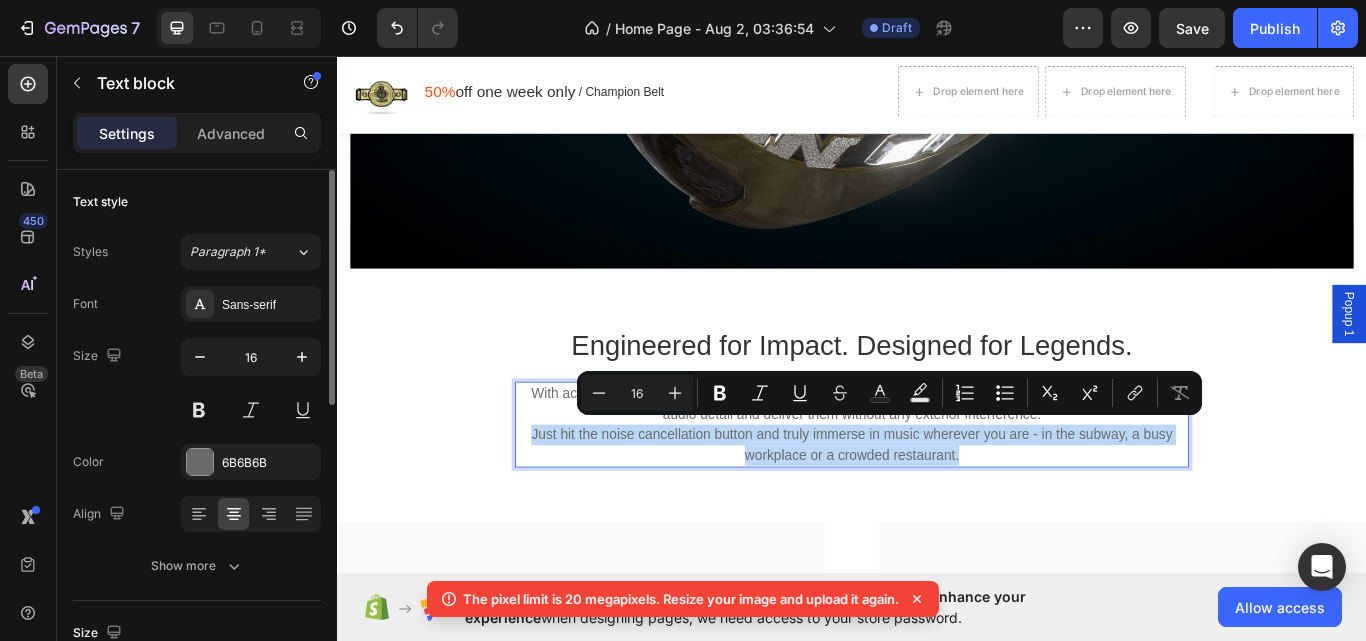 click on "With active noise cancellation and closed-back design, the Gemo Wireless Headphones V2 capture every audio detail and deliver them without any exterior interference.  Just hit the noise cancellation button and truly immerse in music wherever you are - in the subway, a busy workplace or a crowded restaurant." at bounding box center [937, 487] 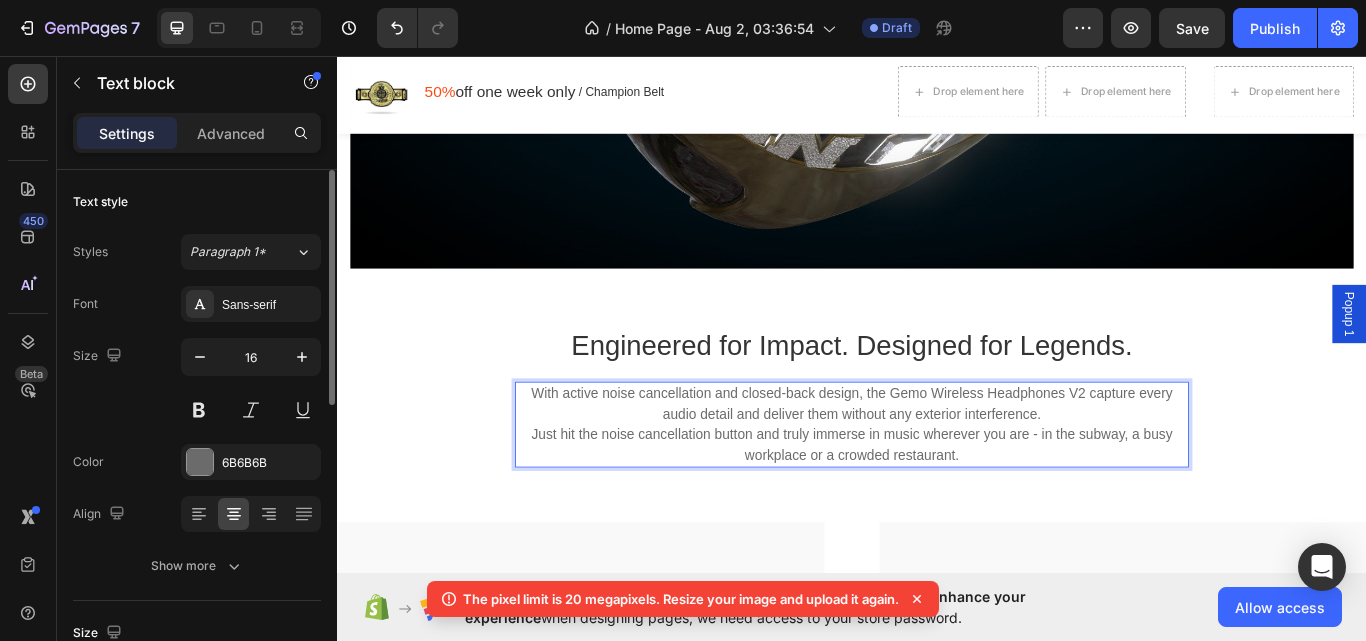 click on "With active noise cancellation and closed-back design, the Gemo Wireless Headphones V2 capture every audio detail and deliver them without any exterior interference.  Just hit the noise cancellation button and truly immerse in music wherever you are - in the subway, a busy workplace or a crowded restaurant." at bounding box center [937, 487] 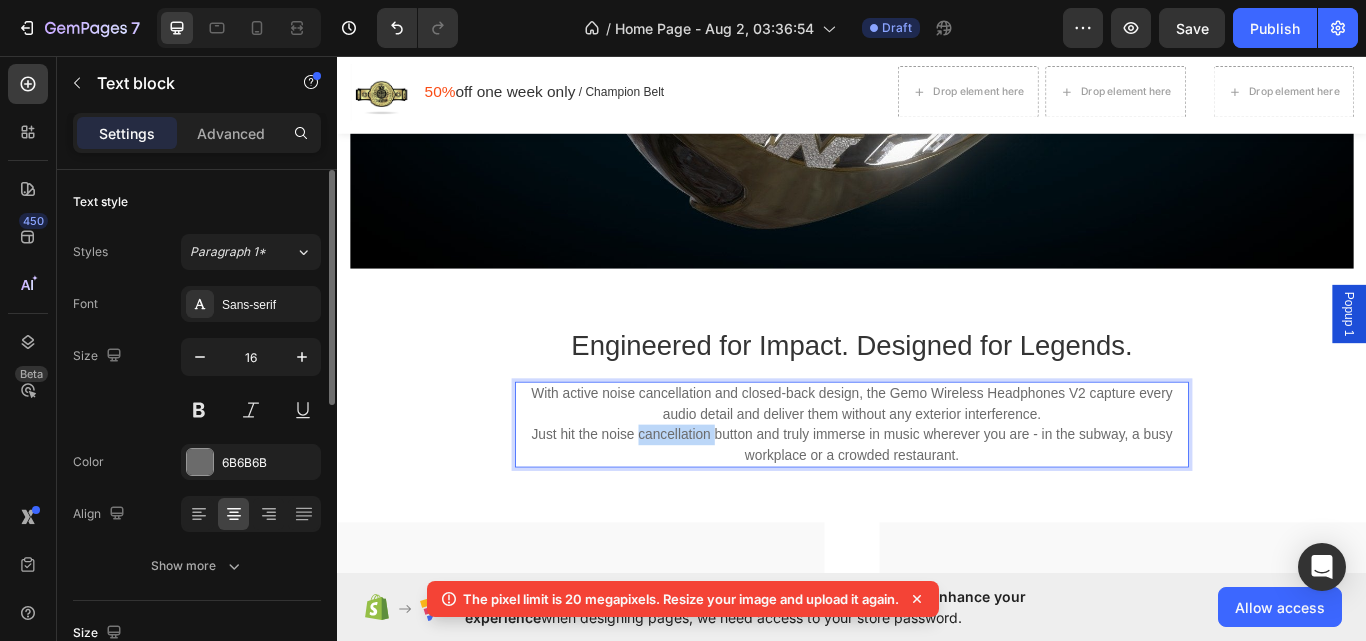 click on "With active noise cancellation and closed-back design, the Gemo Wireless Headphones V2 capture every audio detail and deliver them without any exterior interference.  Just hit the noise cancellation button and truly immerse in music wherever you are - in the subway, a busy workplace or a crowded restaurant." at bounding box center [937, 487] 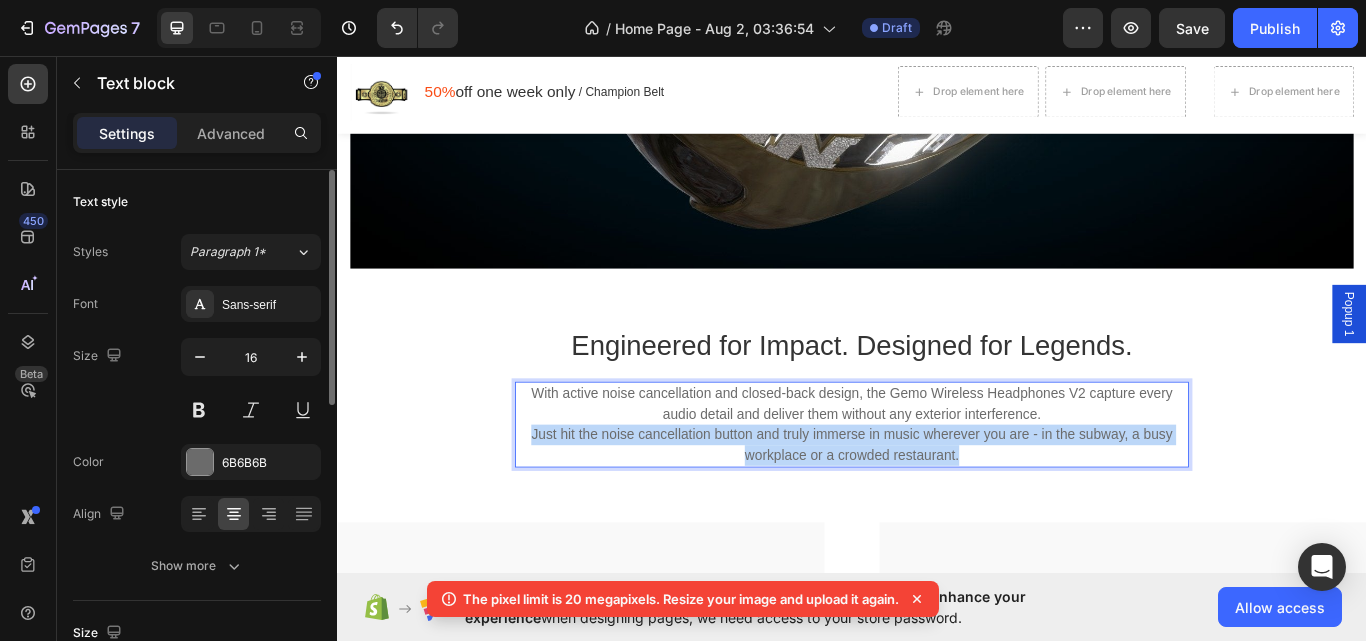 click on "With active noise cancellation and closed-back design, the Gemo Wireless Headphones V2 capture every audio detail and deliver them without any exterior interference.  Just hit the noise cancellation button and truly immerse in music wherever you are - in the subway, a busy workplace or a crowded restaurant." at bounding box center (937, 487) 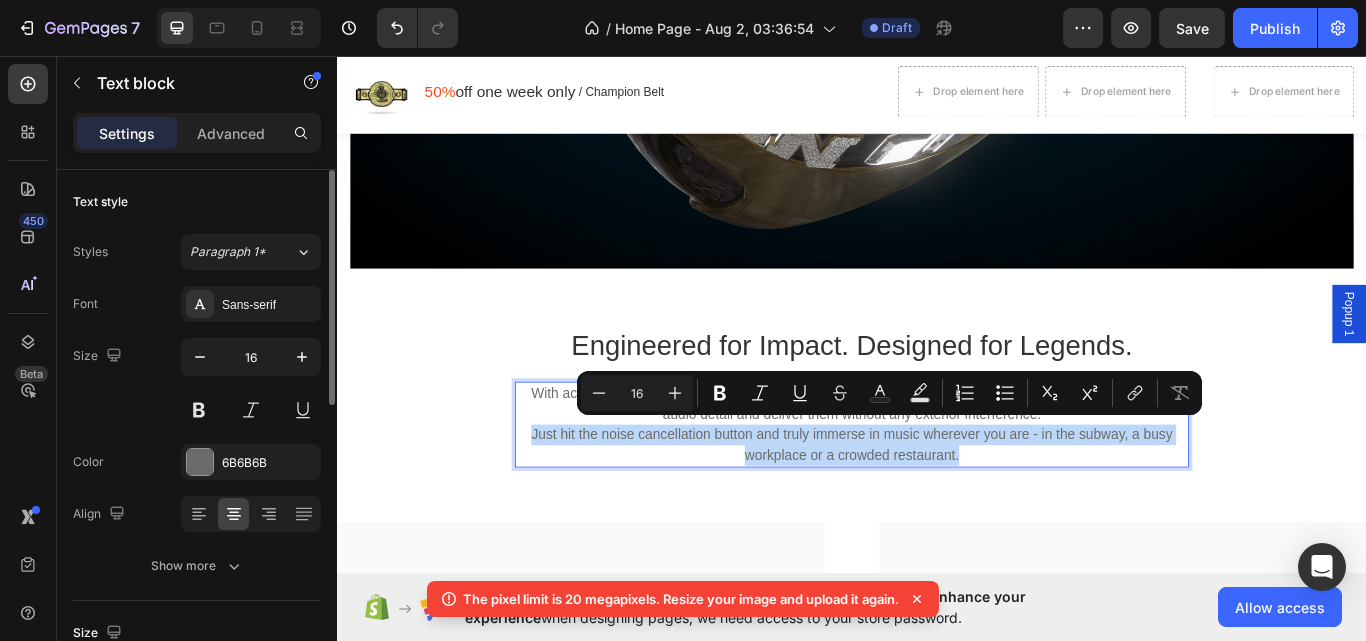 click on "With active noise cancellation and closed-back design, the Gemo Wireless Headphones V2 capture every audio detail and deliver them without any exterior interference.  Just hit the noise cancellation button and truly immerse in music wherever you are - in the subway, a busy workplace or a crowded restaurant." at bounding box center [937, 487] 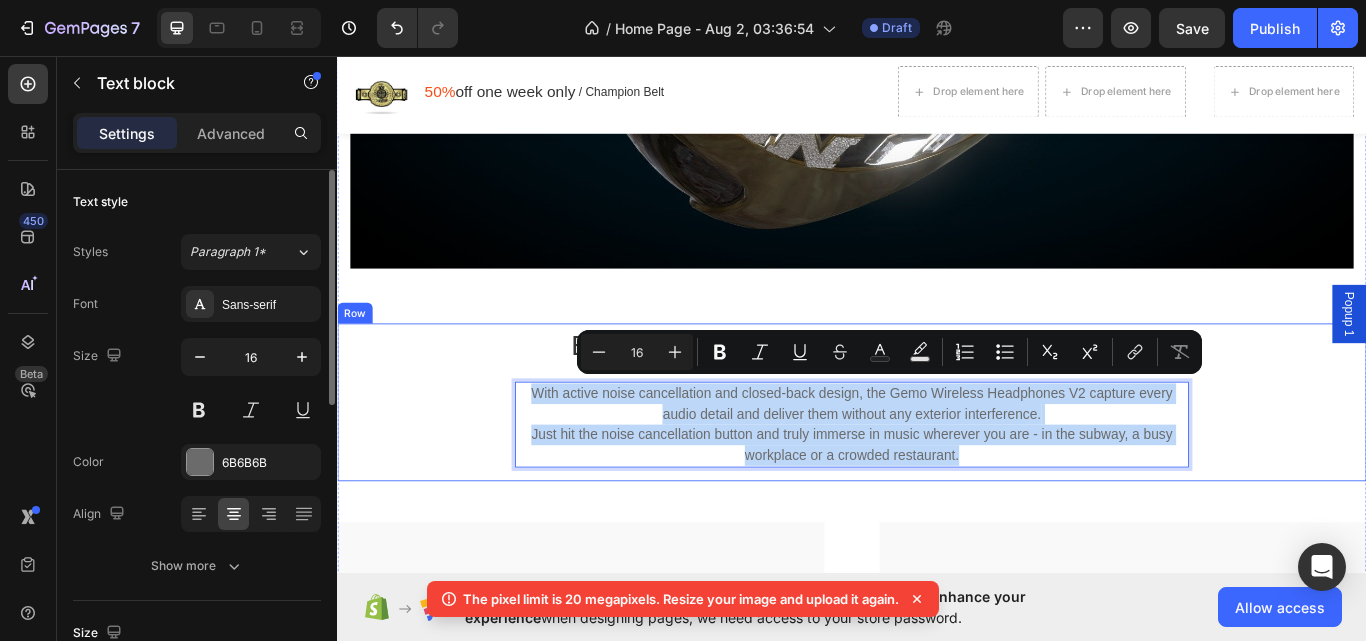 drag, startPoint x: 1069, startPoint y: 516, endPoint x: 525, endPoint y: 421, distance: 552.2327 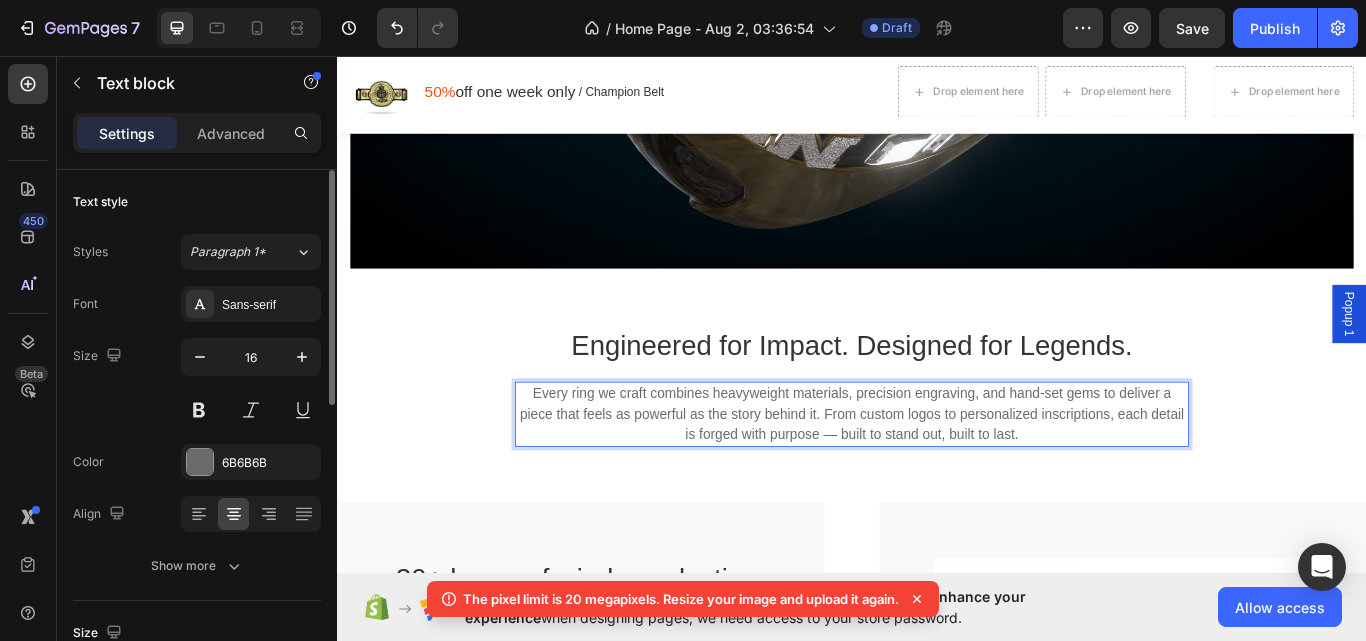 click on "Every ring we craft combines heavyweight materials, precision engraving, and hand-set gems to deliver a piece that feels as powerful as the story behind it. From custom logos to personalized inscriptions, each detail is forged with purpose — built to stand out, built to last." at bounding box center (937, 475) 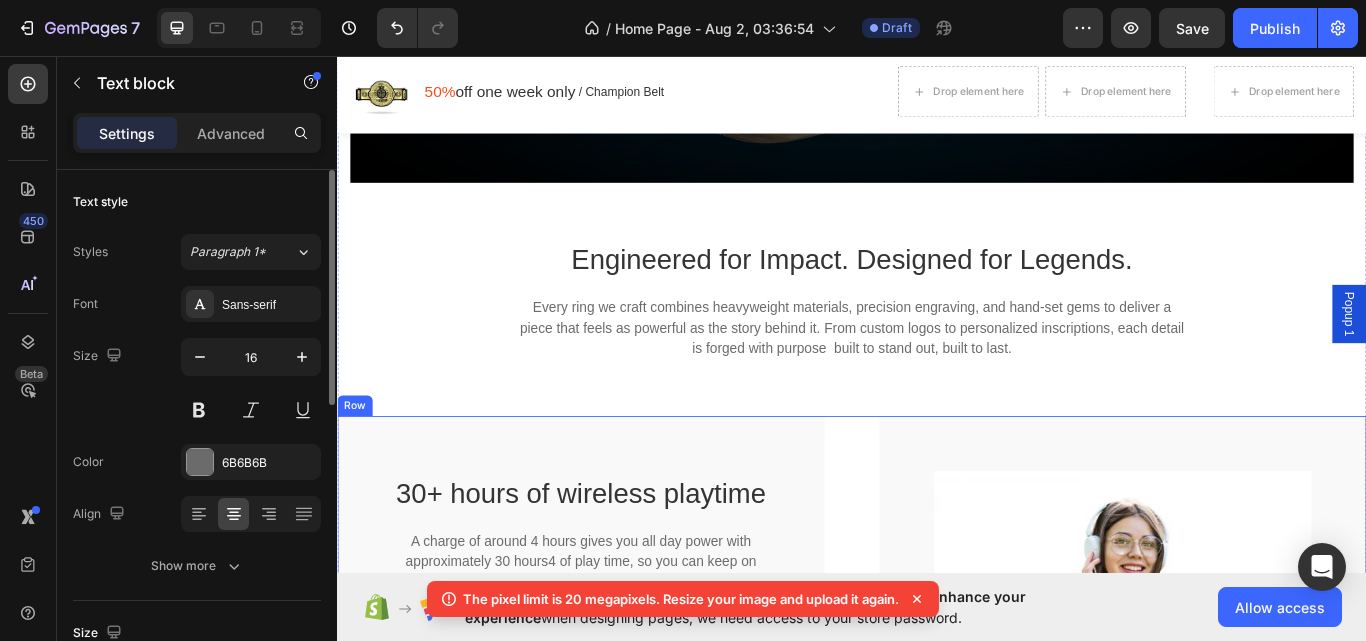 scroll, scrollTop: 3201, scrollLeft: 0, axis: vertical 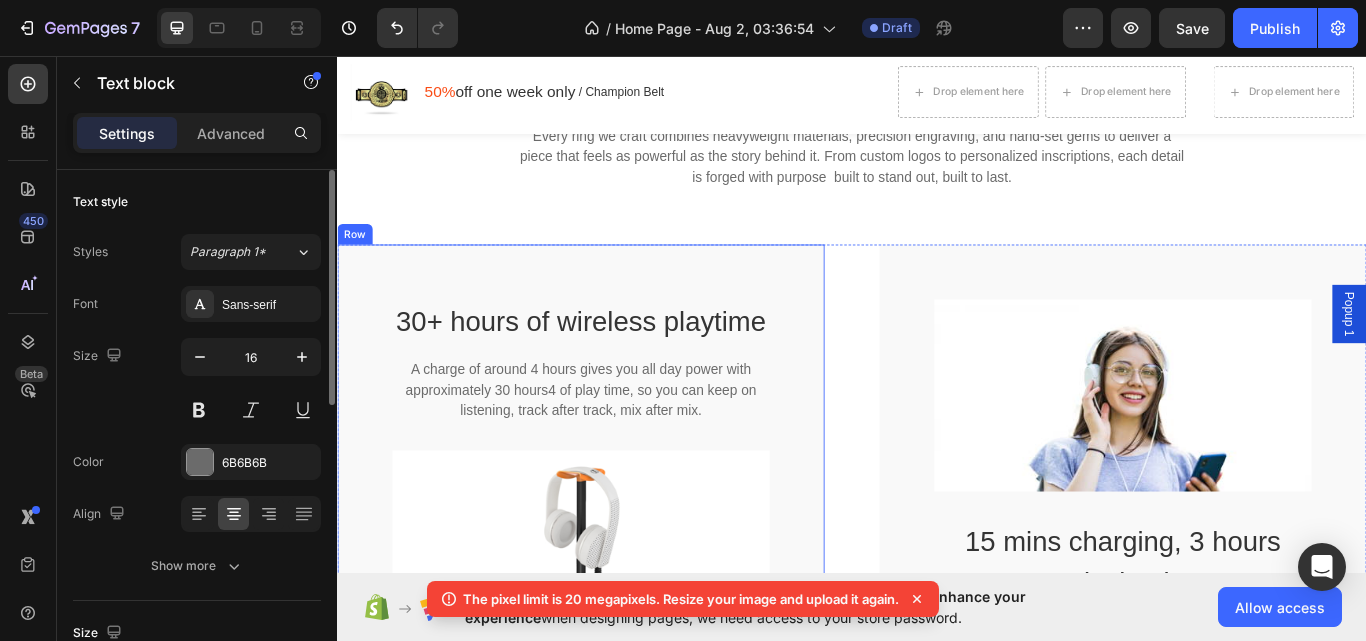 click on "A charge of around 4 hours gives you all day power with approximately 30 hours4 of play time, so you can keep on listening, track after track, mix after mix." at bounding box center (621, 447) 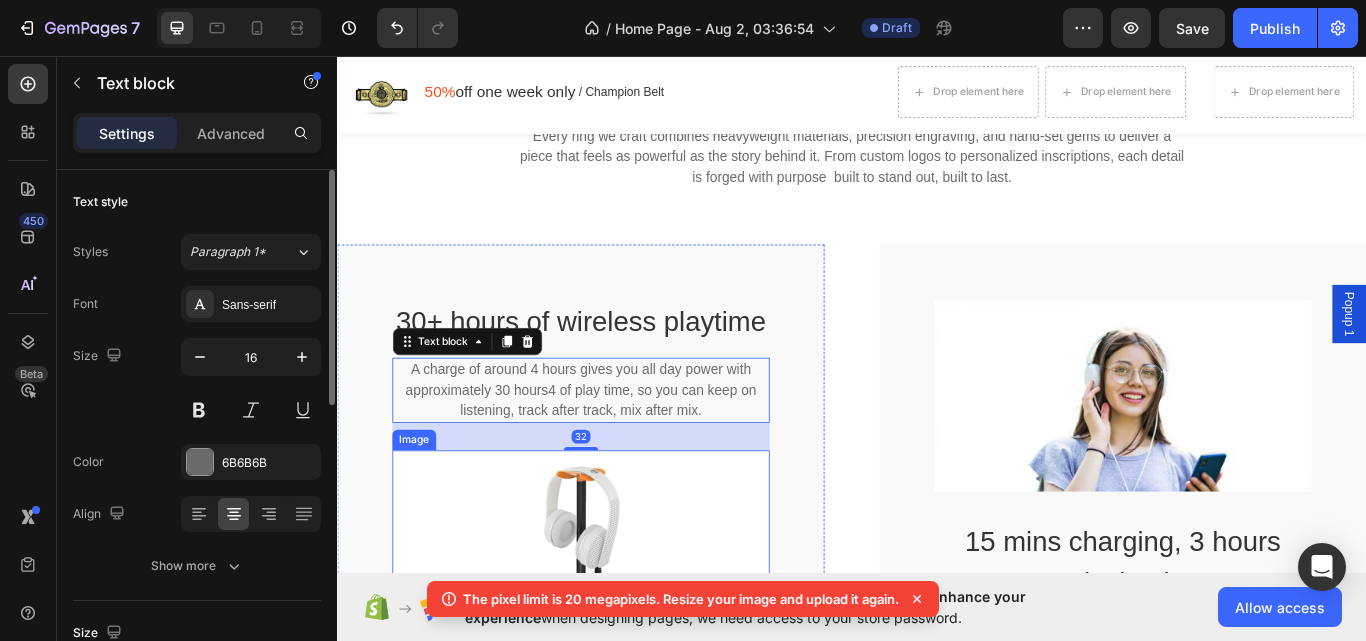 click at bounding box center [621, 629] 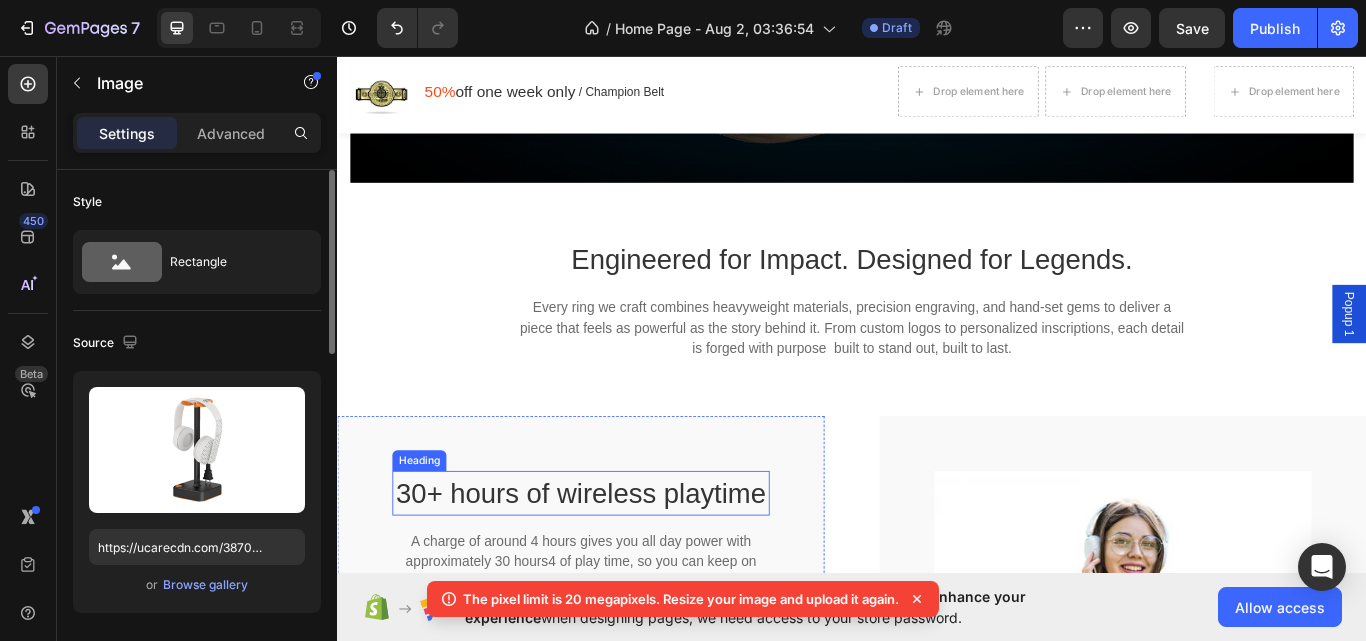 scroll, scrollTop: 3101, scrollLeft: 0, axis: vertical 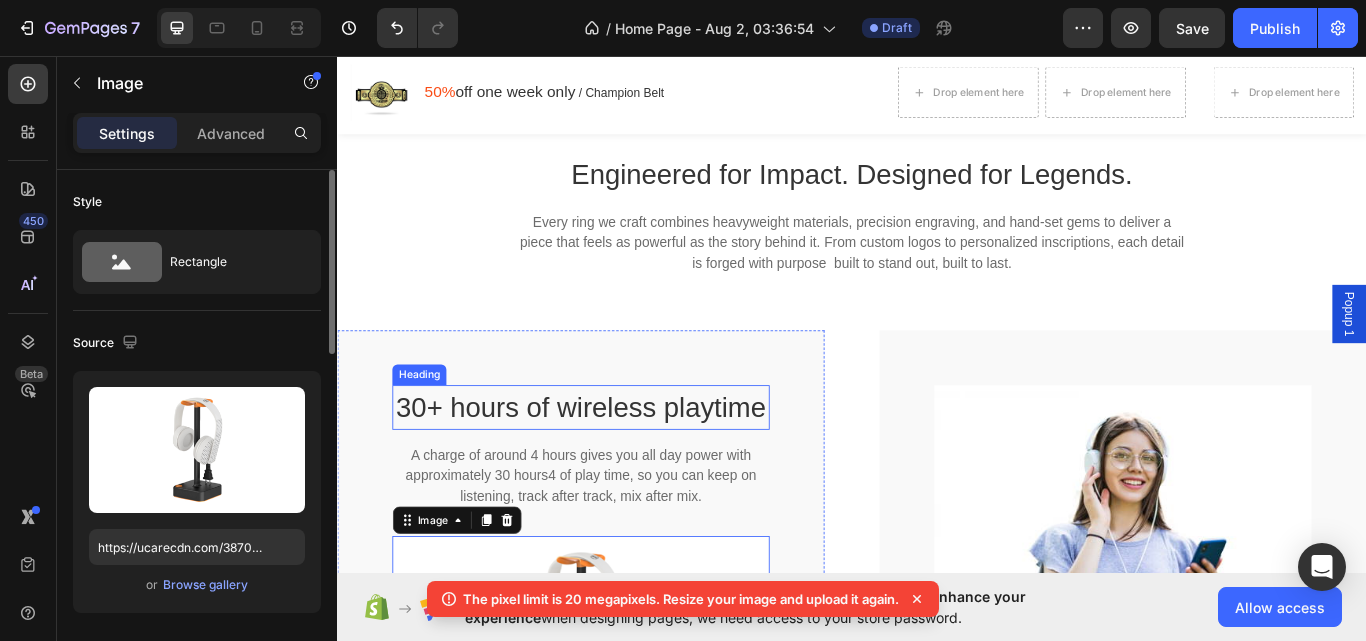 click on "30+ hours of wireless playtime" at bounding box center (621, 467) 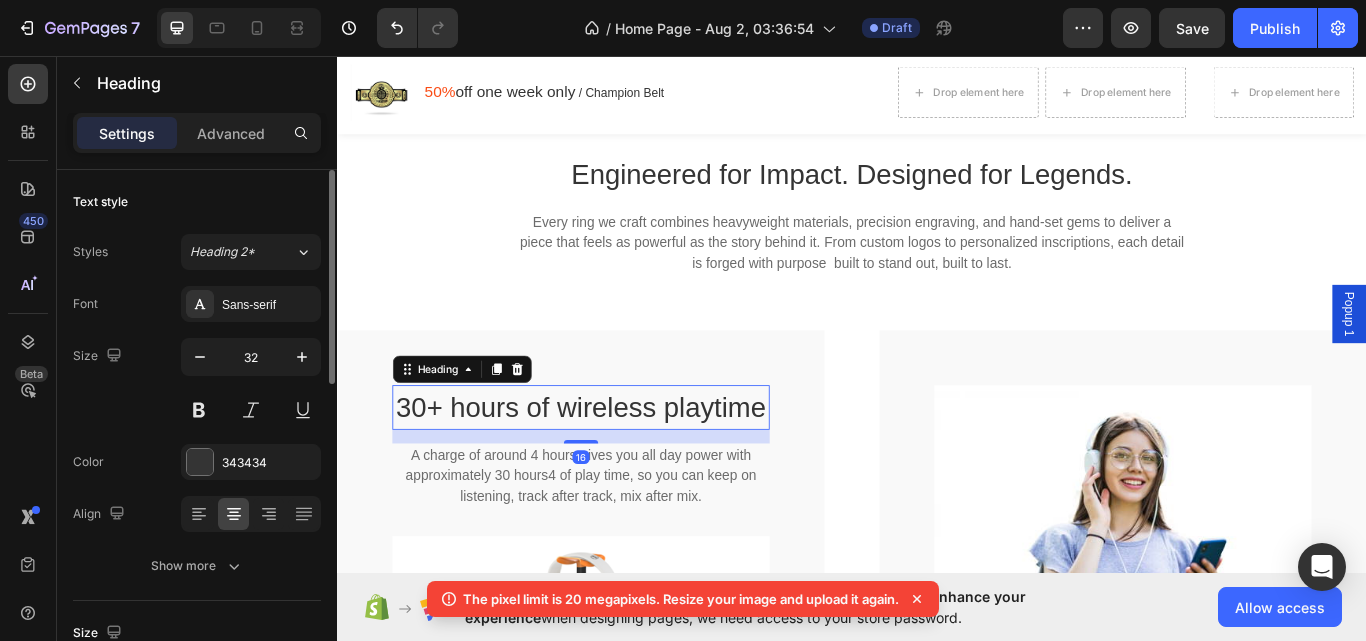 click on "30+ hours of wireless playtime" at bounding box center (621, 467) 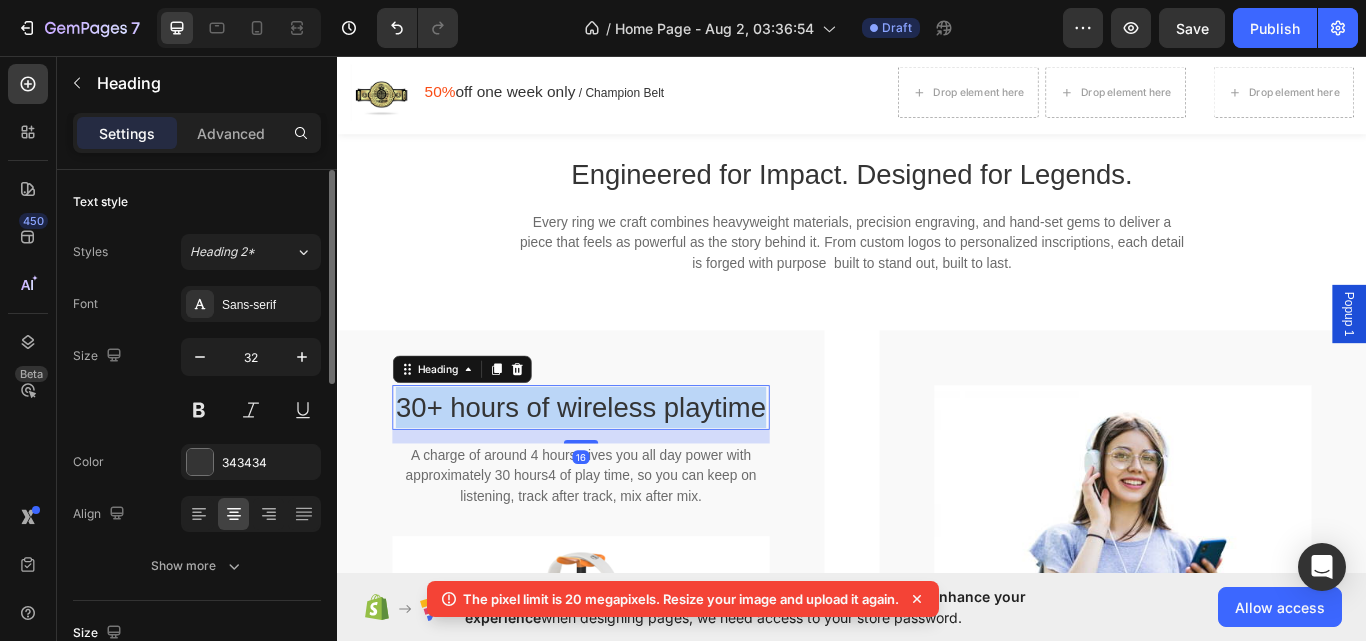 click on "30+ hours of wireless playtime" at bounding box center [621, 467] 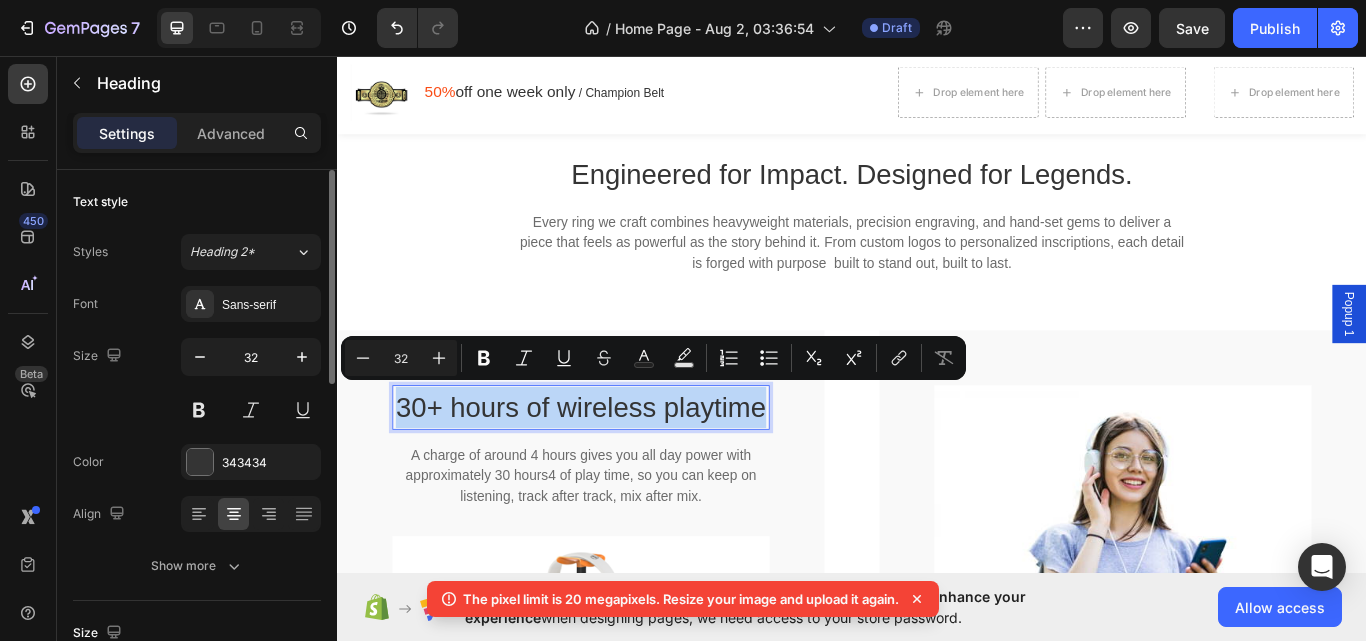 click on "30+ hours of wireless playtime" at bounding box center (621, 467) 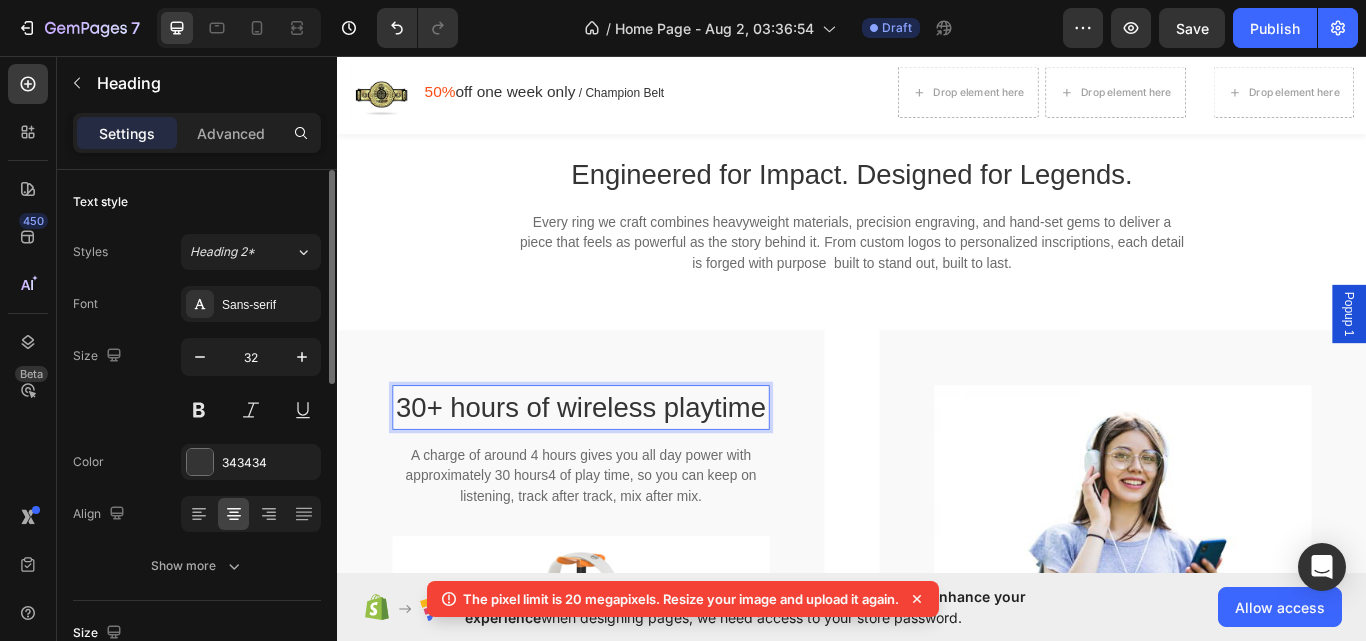 click on "30+ hours of wireless playtime" at bounding box center (621, 467) 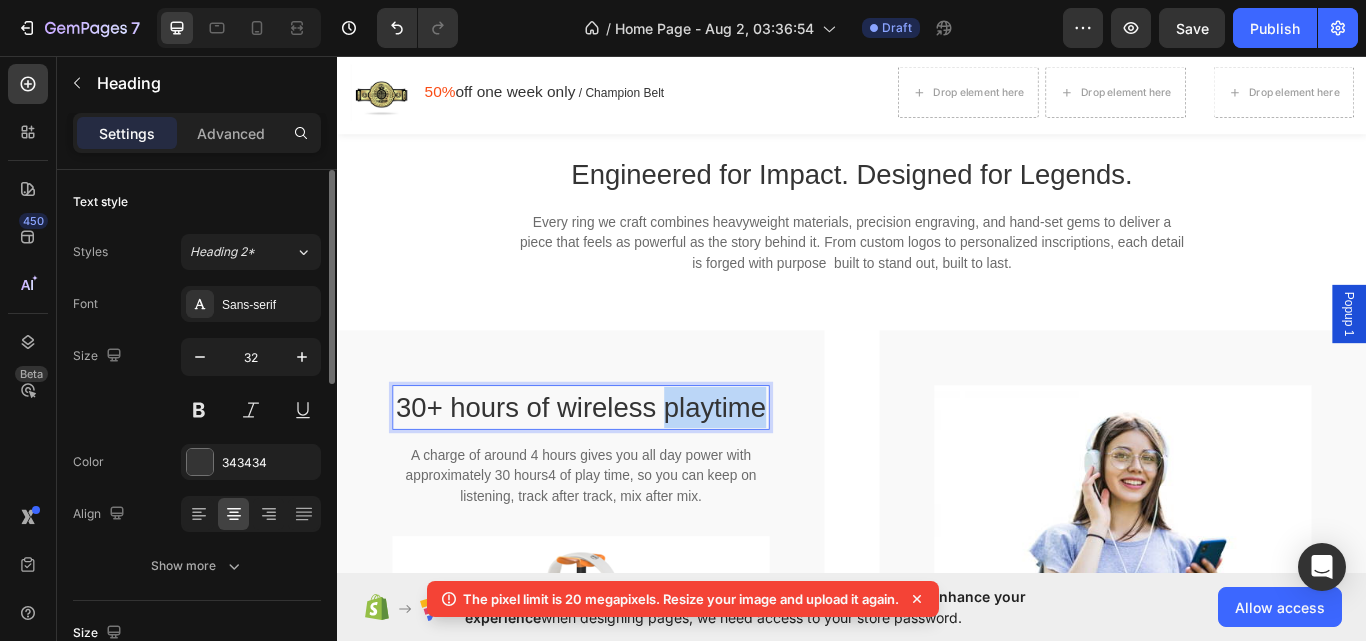 click on "30+ hours of wireless playtime" at bounding box center (621, 467) 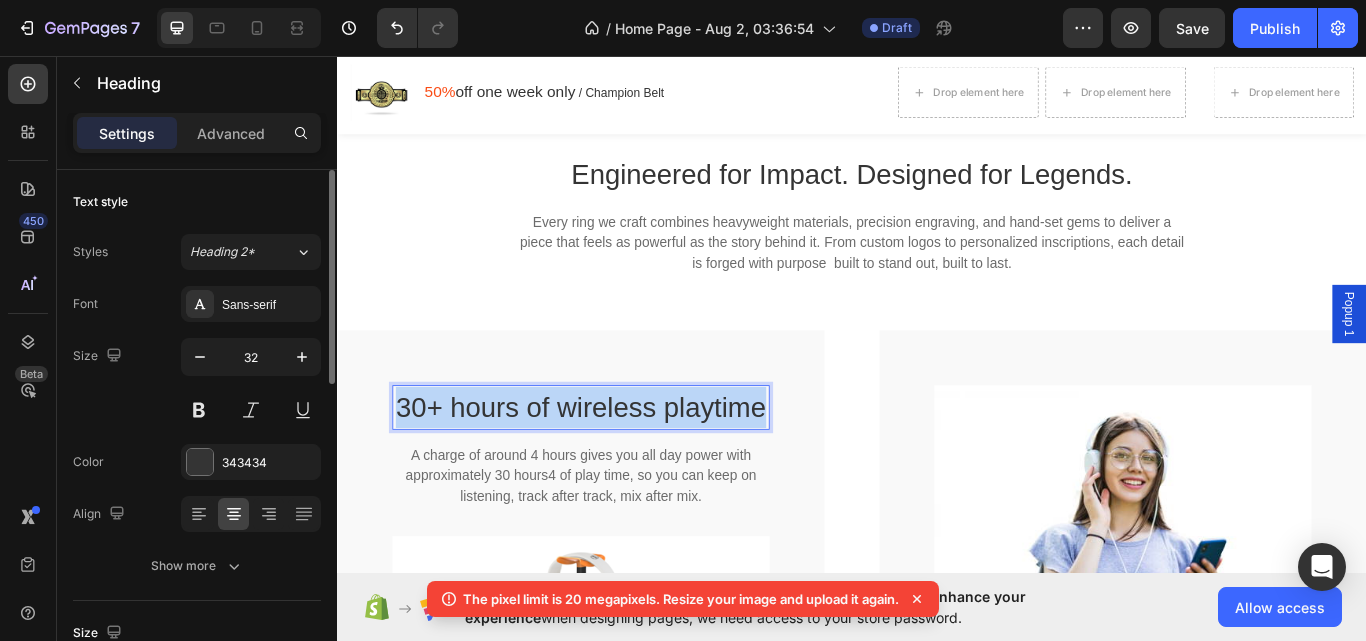 click on "30+ hours of wireless playtime" at bounding box center (621, 467) 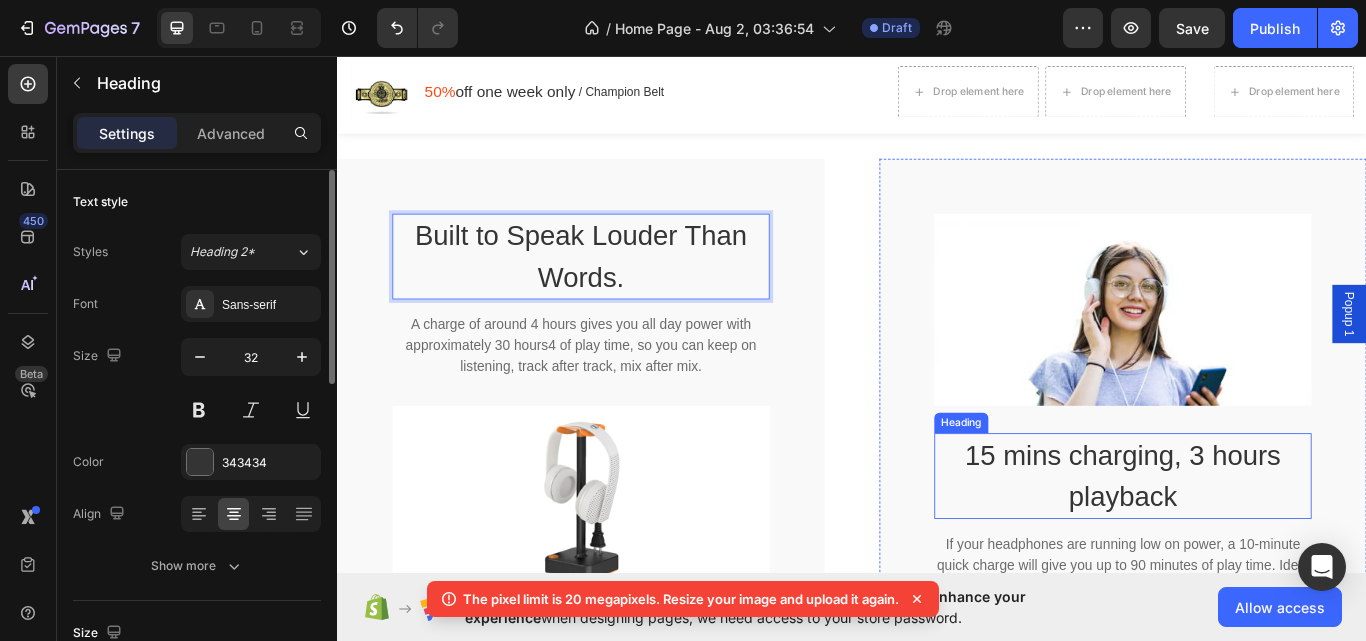 scroll, scrollTop: 3401, scrollLeft: 0, axis: vertical 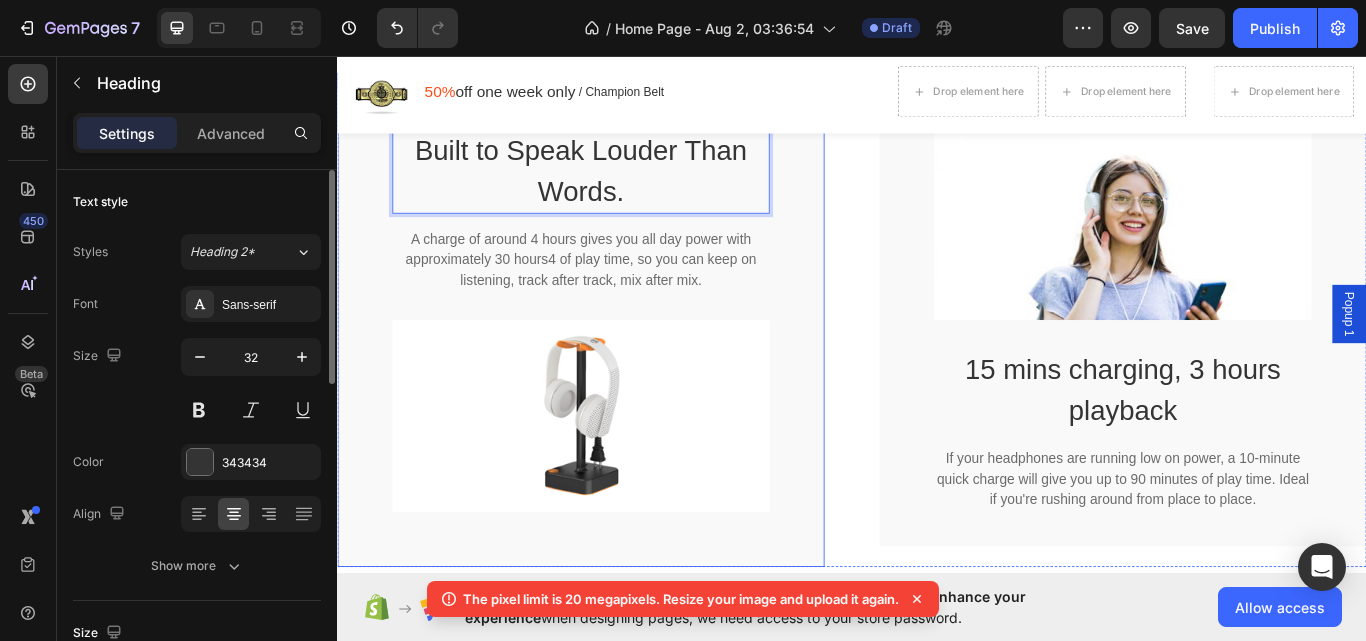 click on "A charge of around 4 hours gives you all day power with approximately 30 hours4 of play time, so you can keep on listening, track after track, mix after mix." at bounding box center (621, 295) 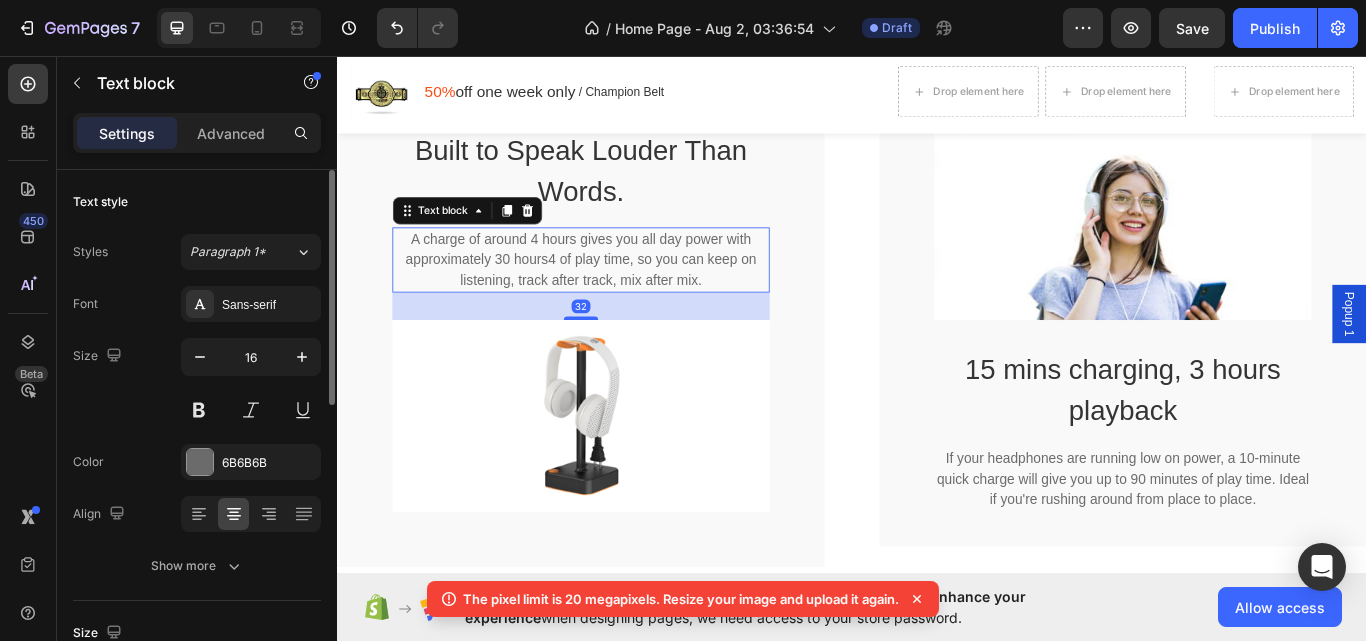 click on "A charge of around 4 hours gives you all day power with approximately 30 hours4 of play time, so you can keep on listening, track after track, mix after mix." at bounding box center [621, 295] 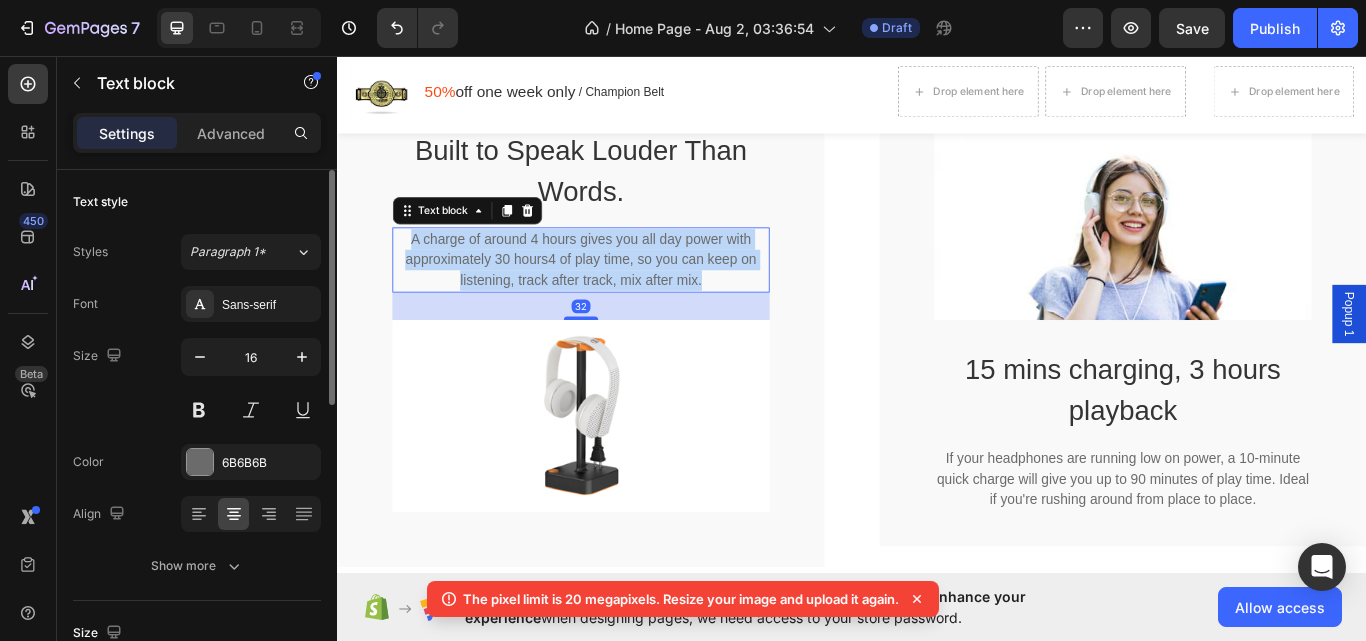click on "A charge of around 4 hours gives you all day power with approximately 30 hours4 of play time, so you can keep on listening, track after track, mix after mix." at bounding box center [621, 295] 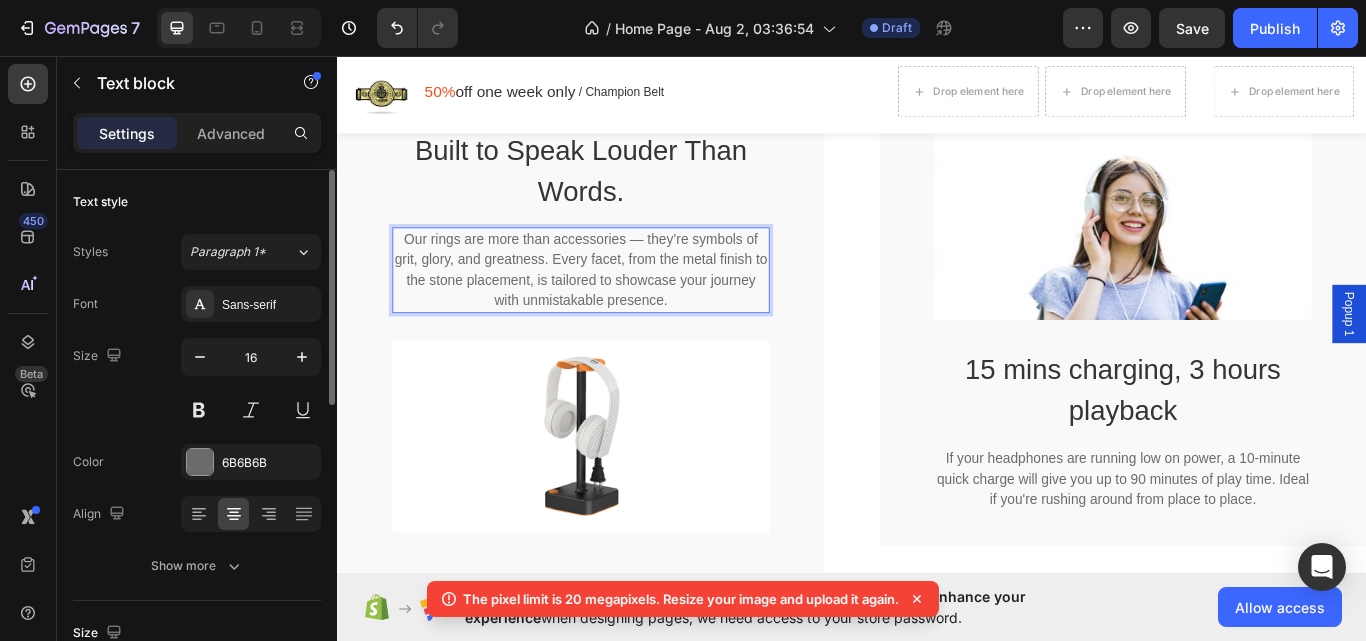 click on "Our rings are more than accessories — they’re symbols of grit, glory, and greatness. Every facet, from the metal finish to the stone placement, is tailored to showcase your journey with unmistakable presence." at bounding box center [621, 307] 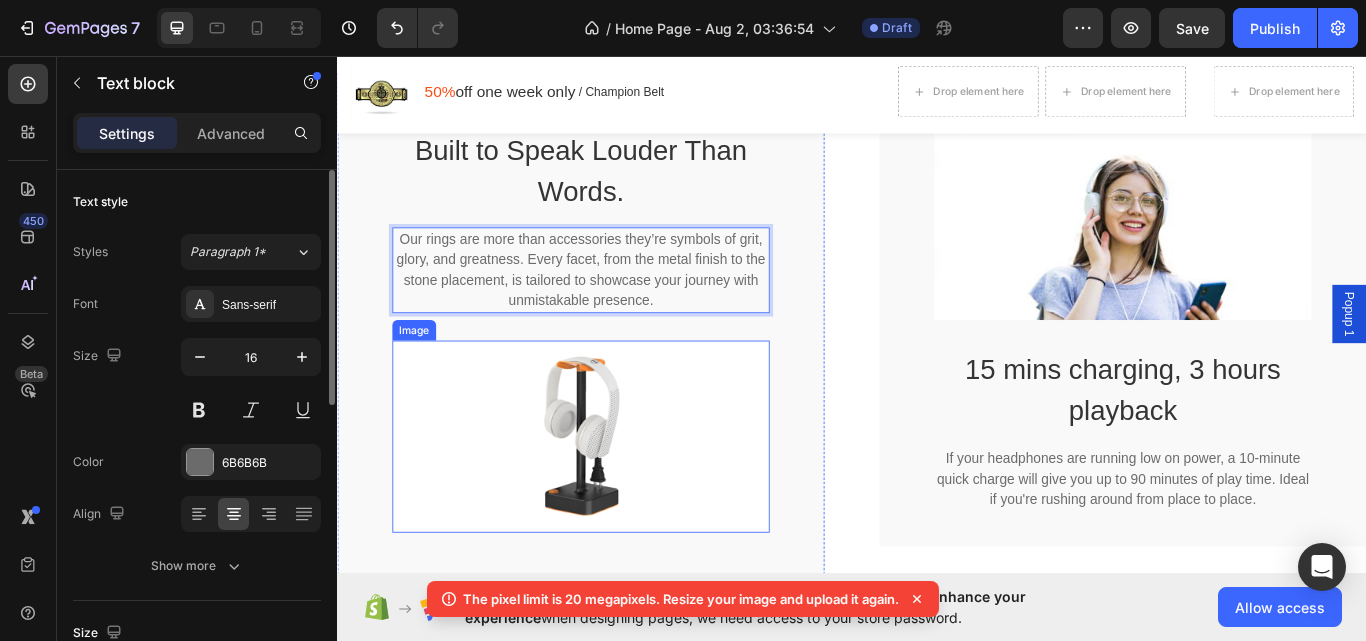 click at bounding box center (621, 501) 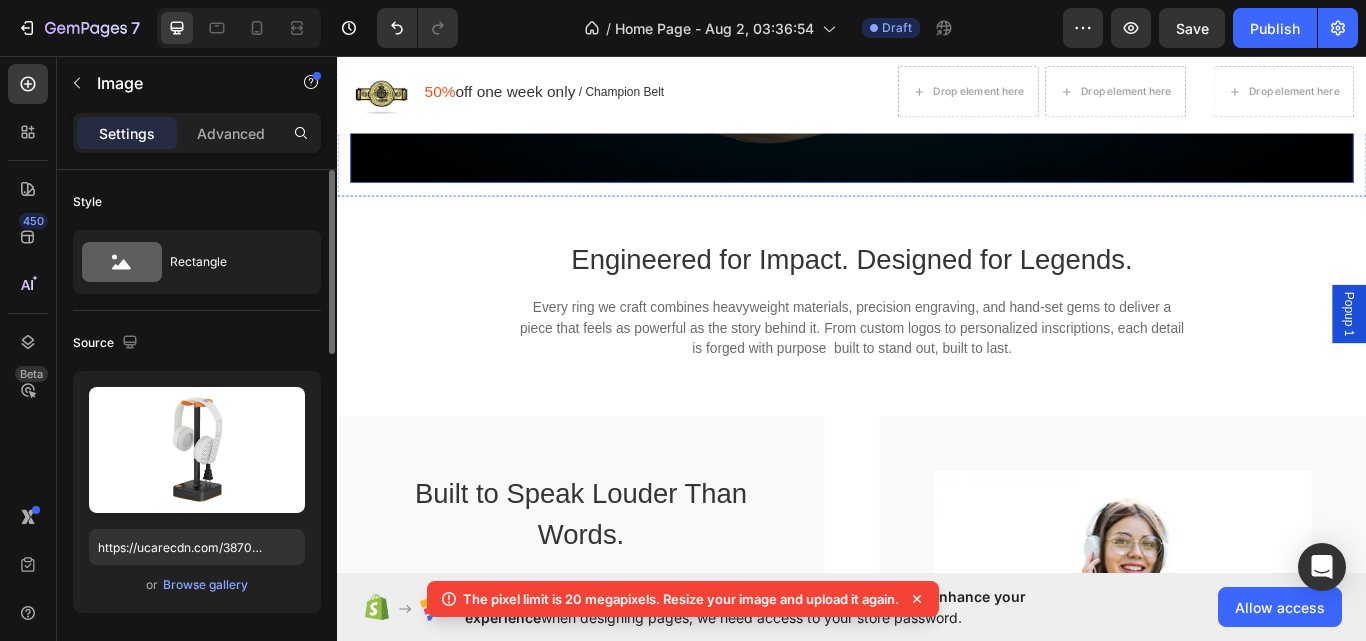 scroll, scrollTop: 2601, scrollLeft: 0, axis: vertical 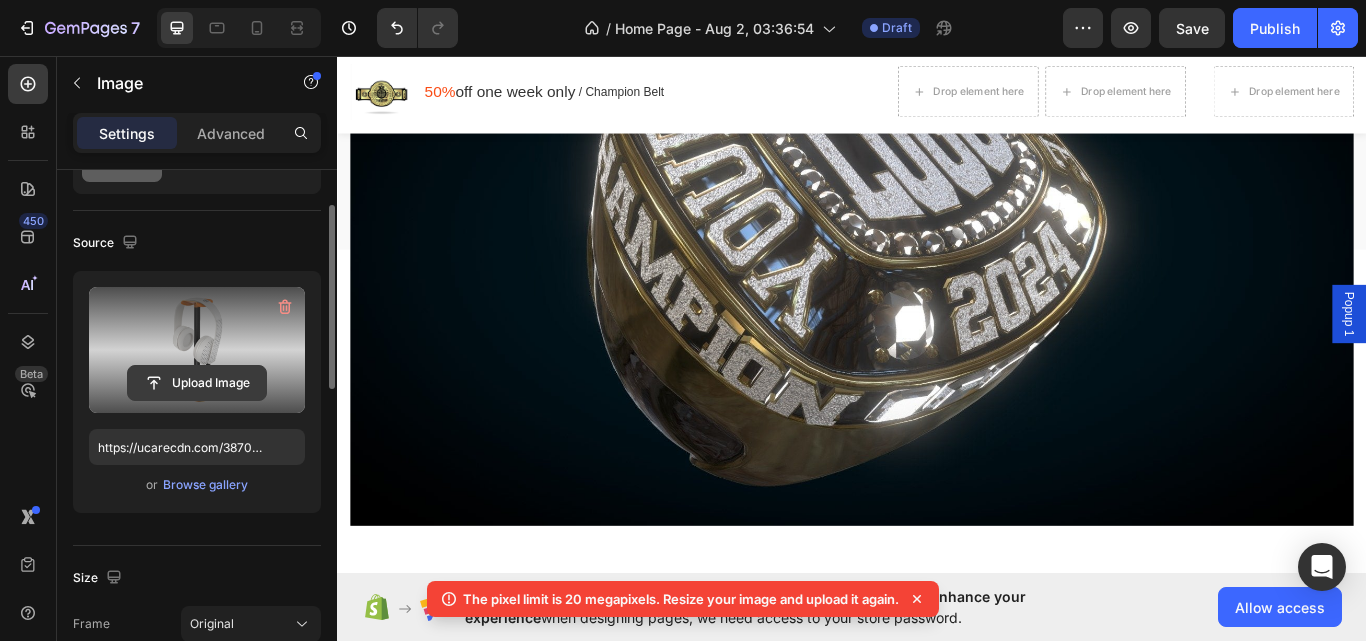 click 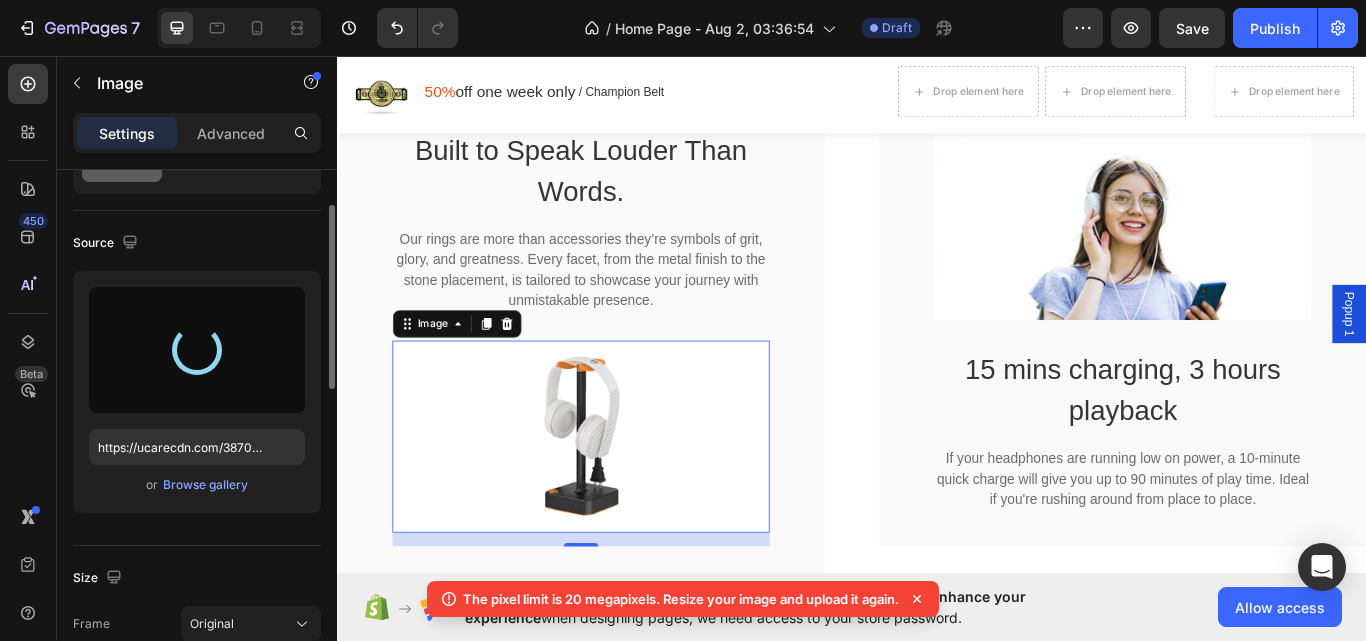 scroll, scrollTop: 3501, scrollLeft: 0, axis: vertical 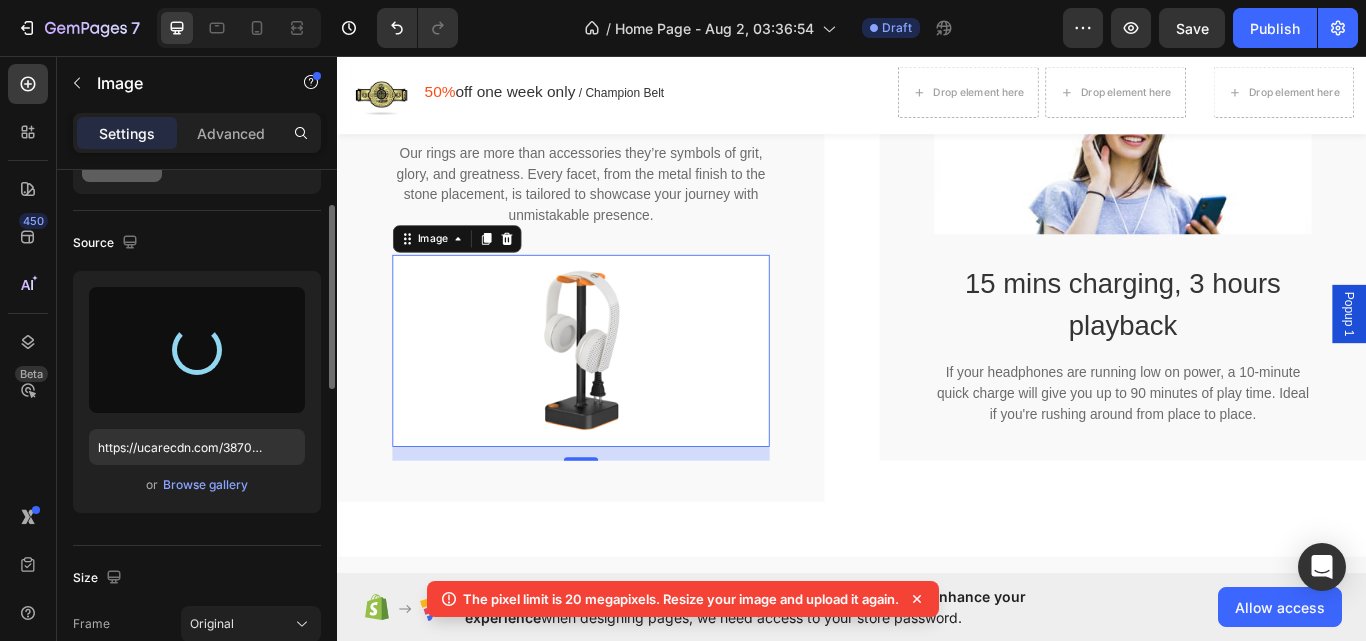 type on "https://cdn.shopify.com/s/files/1/0658/7111/8410/files/gempages_577904949283783184-9b20c7a8-ec18-44fb-b451-ee6340987006.png" 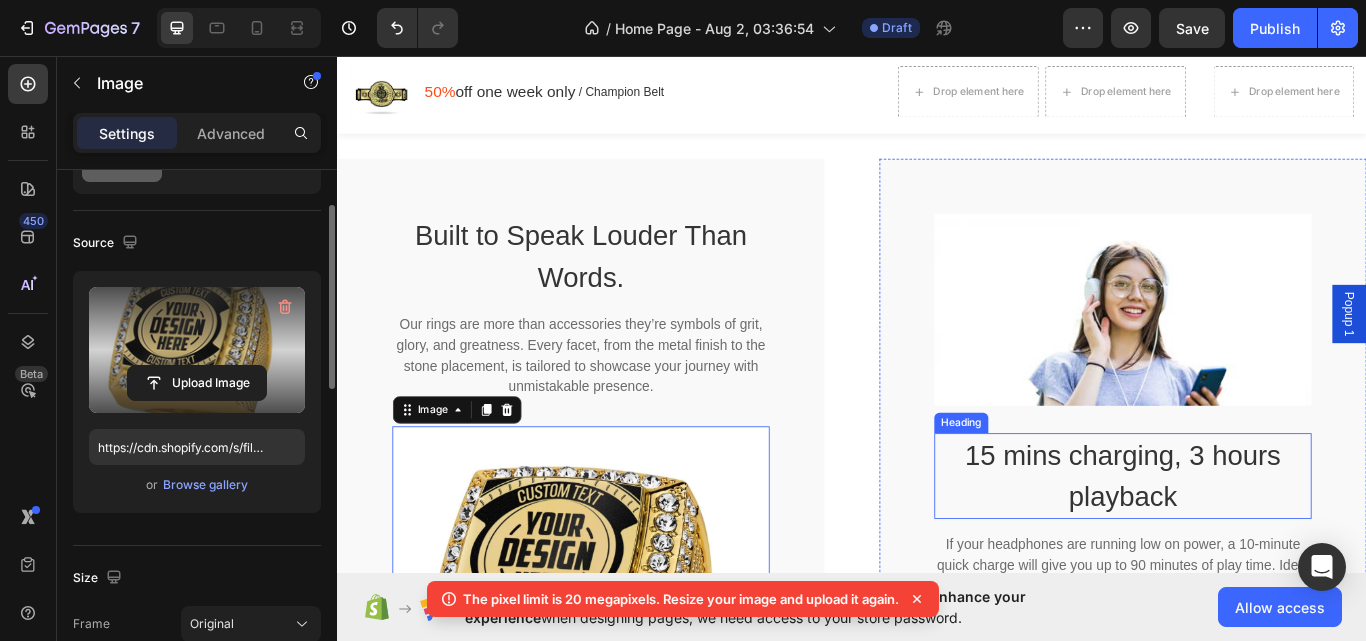 scroll, scrollTop: 3401, scrollLeft: 0, axis: vertical 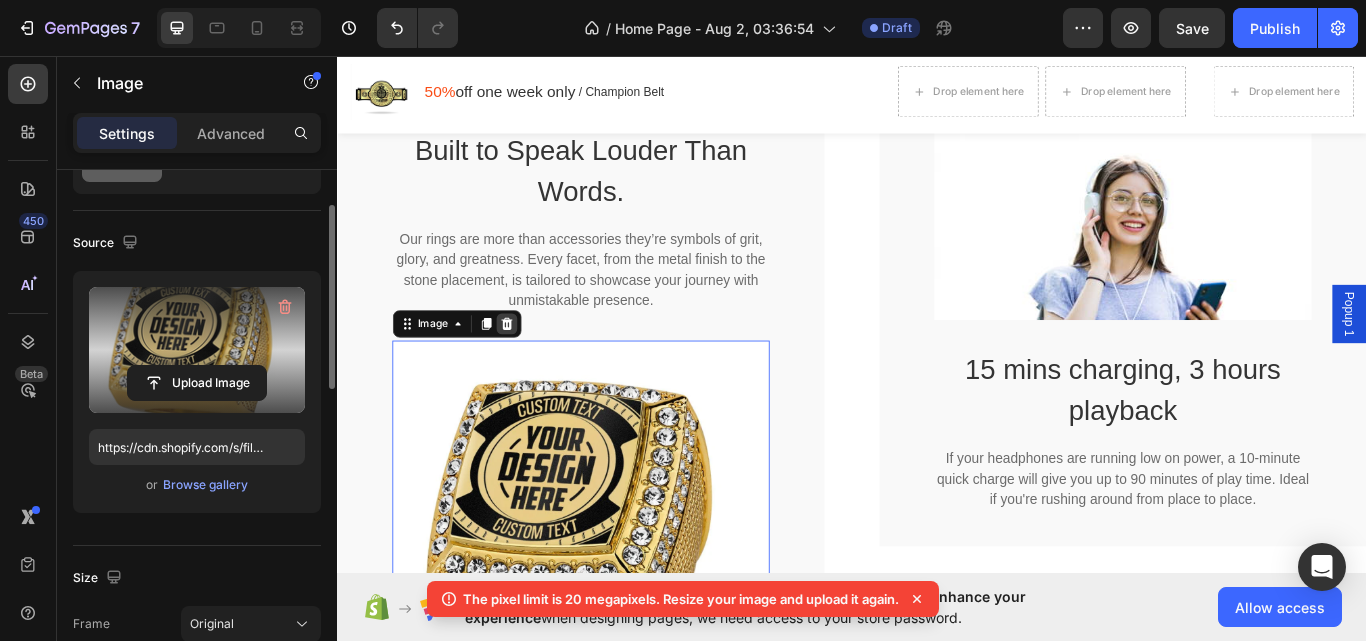 click 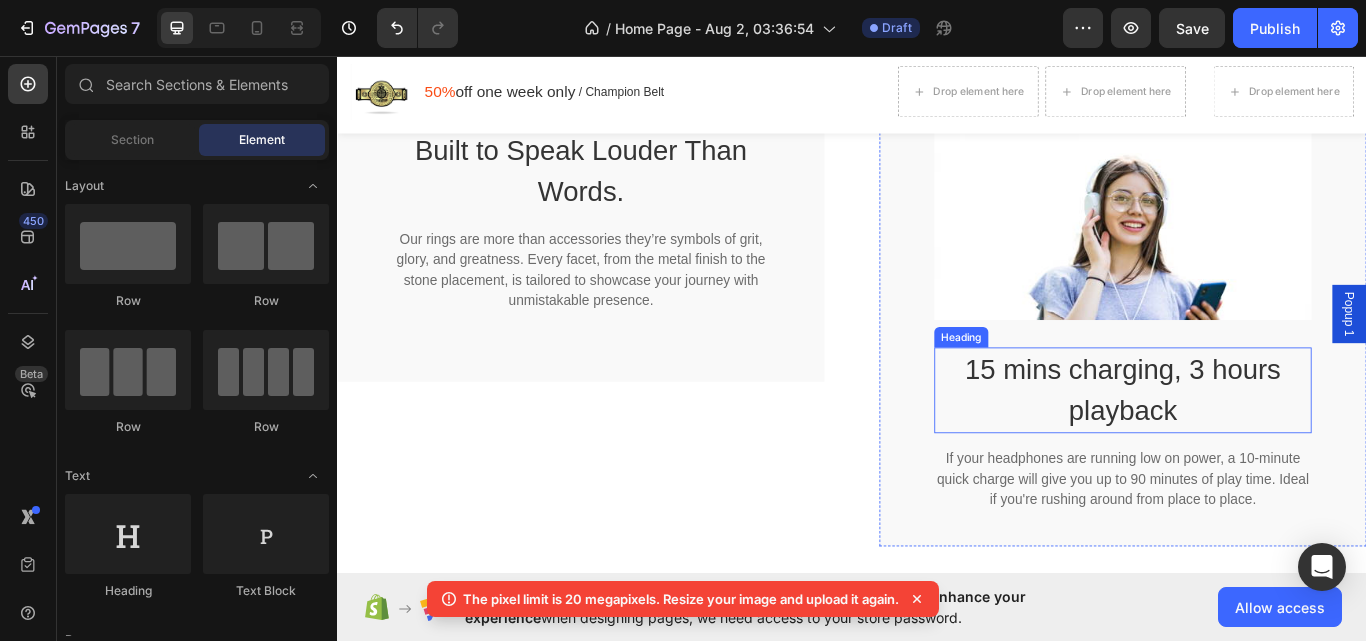 click on "15 mins charging, 3 hours playback" at bounding box center [1253, 447] 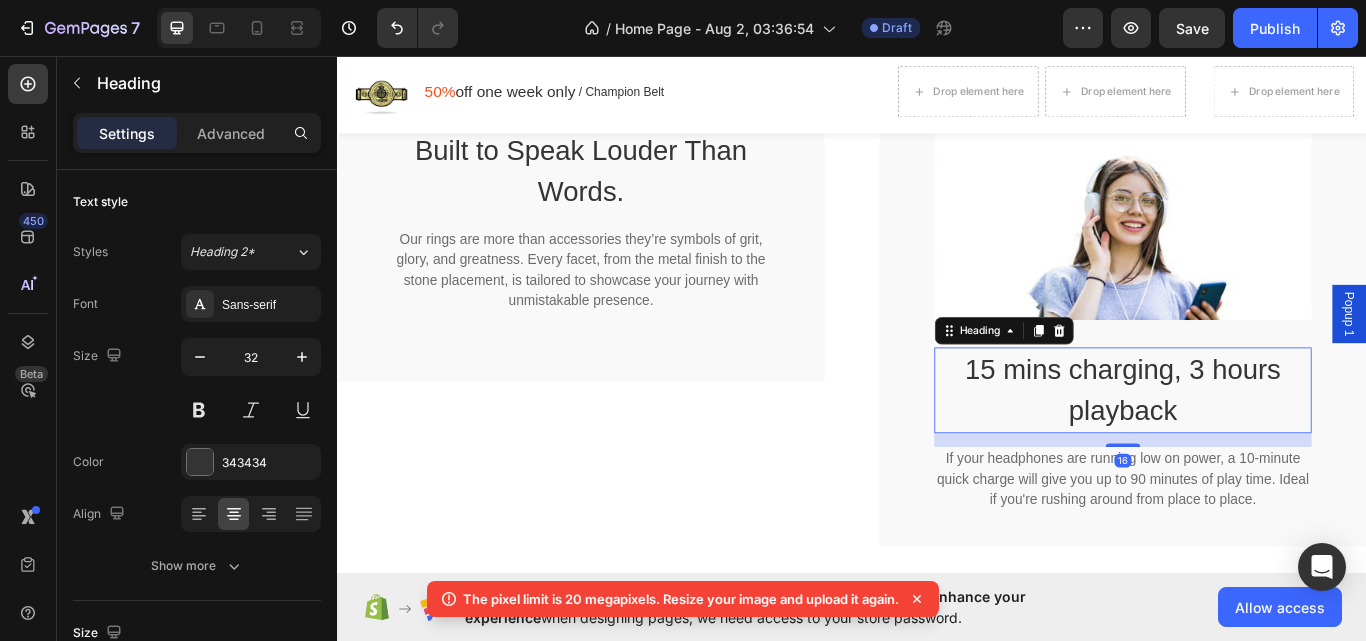 click on "15 mins charging, 3 hours playback" at bounding box center (1253, 447) 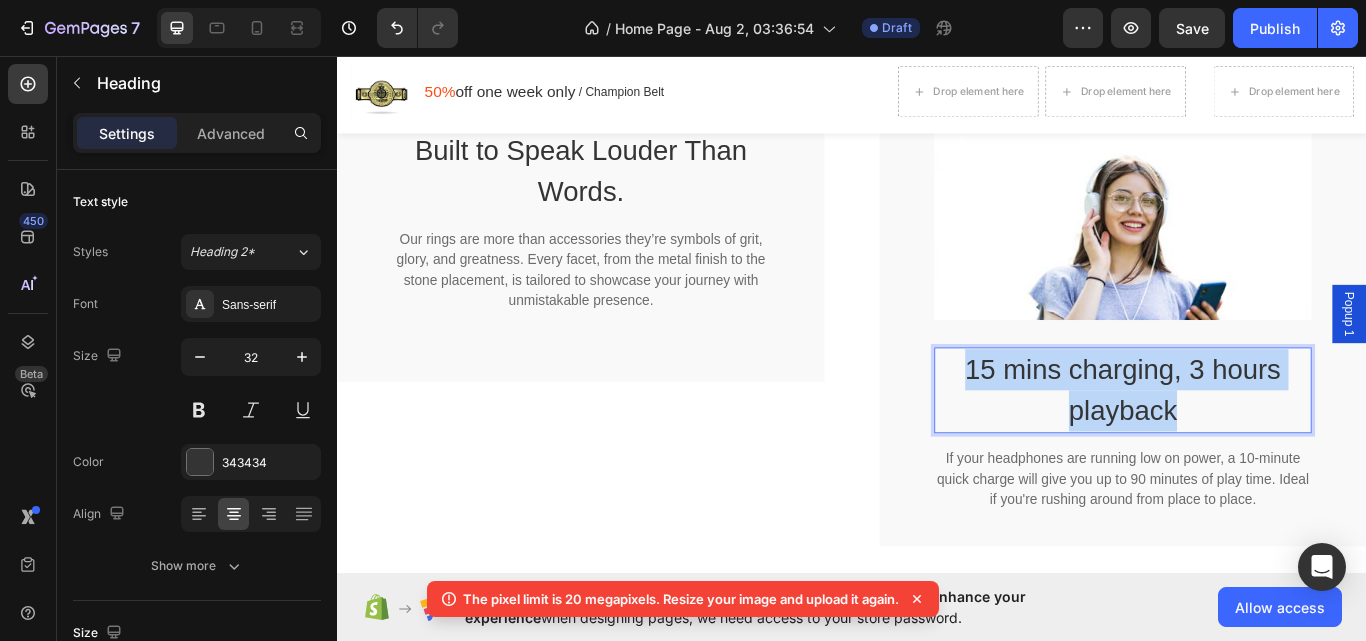 click on "15 mins charging, 3 hours playback" at bounding box center (1253, 447) 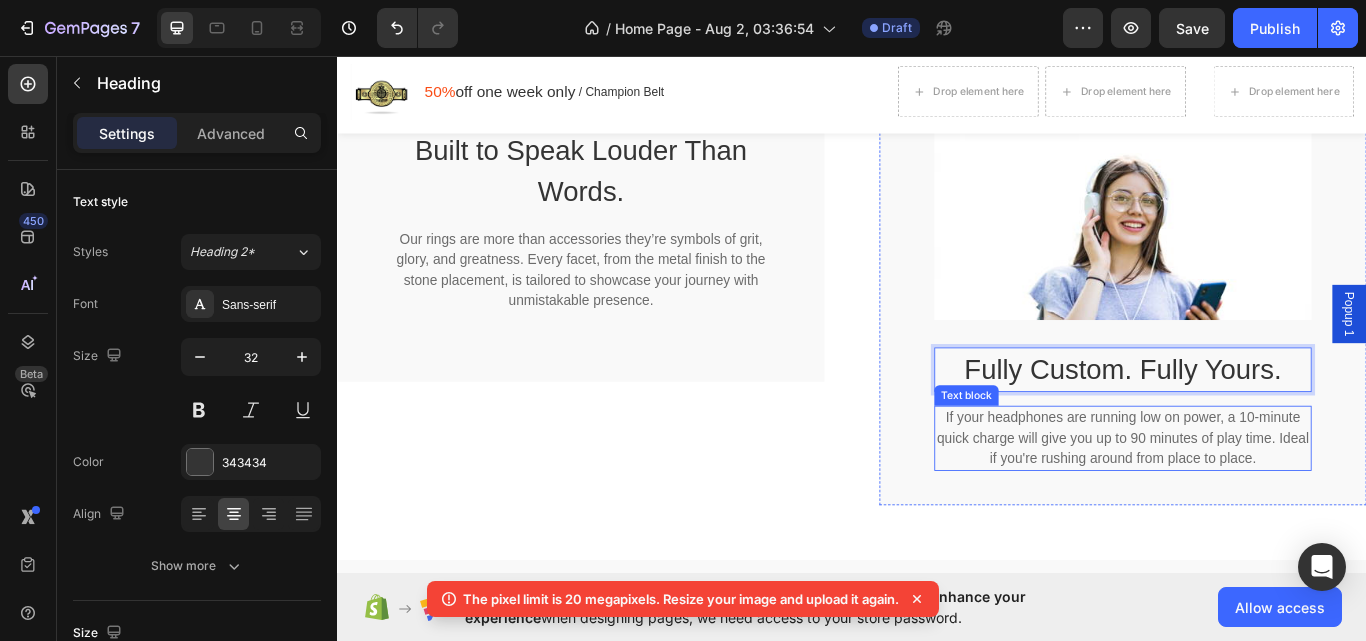 click on "If your headphones are running low on power, a 10-minute quick charge will give you up to 90 minutes of play time. Ideal if you're rushing around from place to place." at bounding box center (1253, 503) 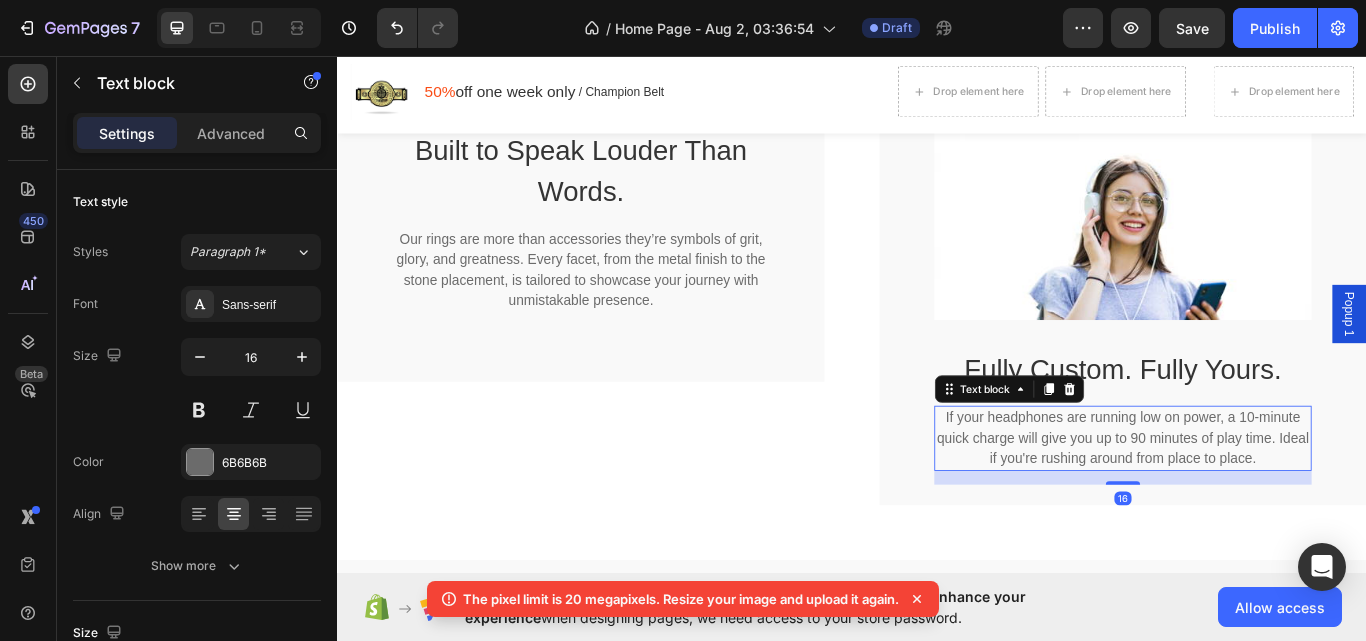 click on "If your headphones are running low on power, a 10-minute quick charge will give you up to 90 minutes of play time. Ideal if you're rushing around from place to place." at bounding box center (1253, 503) 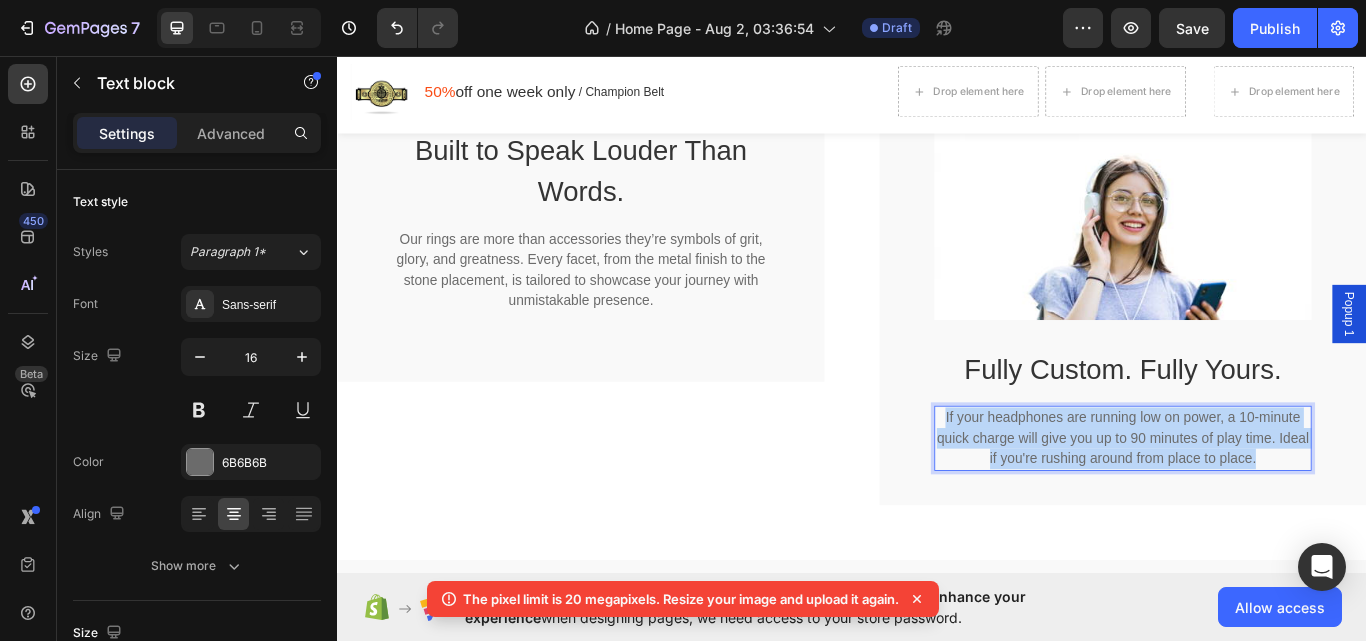 click on "If your headphones are running low on power, a 10-minute quick charge will give you up to 90 minutes of play time. Ideal if you're rushing around from place to place." at bounding box center [1253, 503] 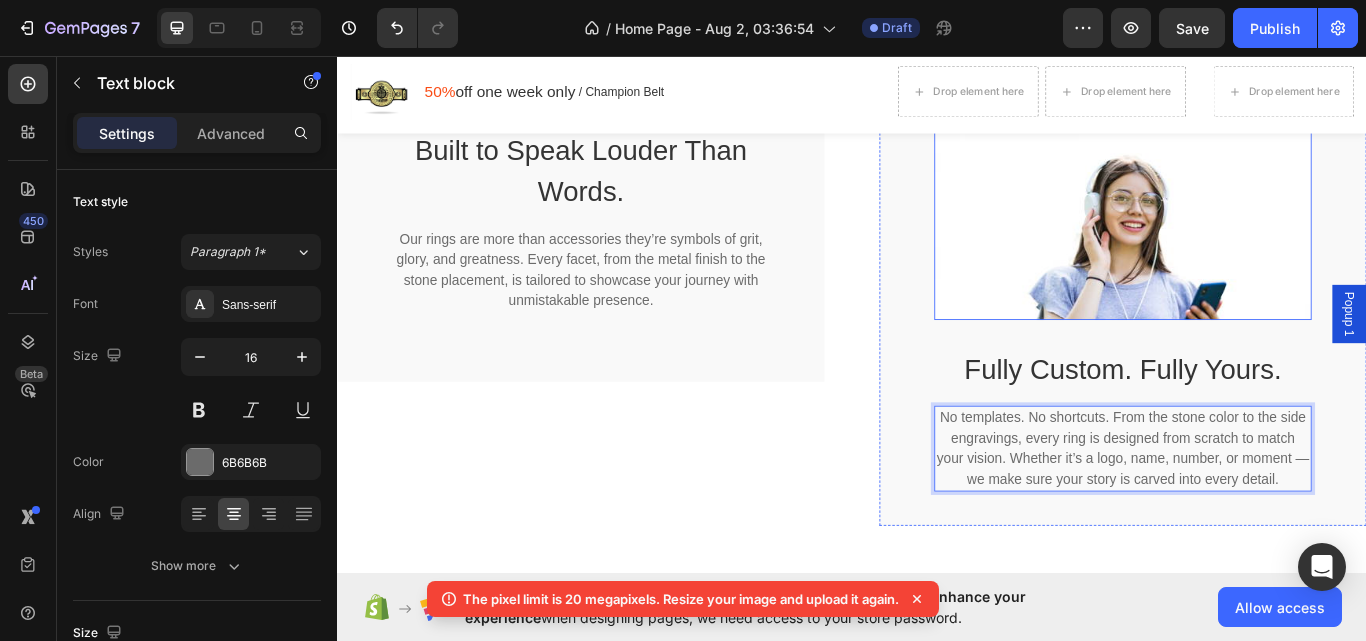click at bounding box center (1253, 253) 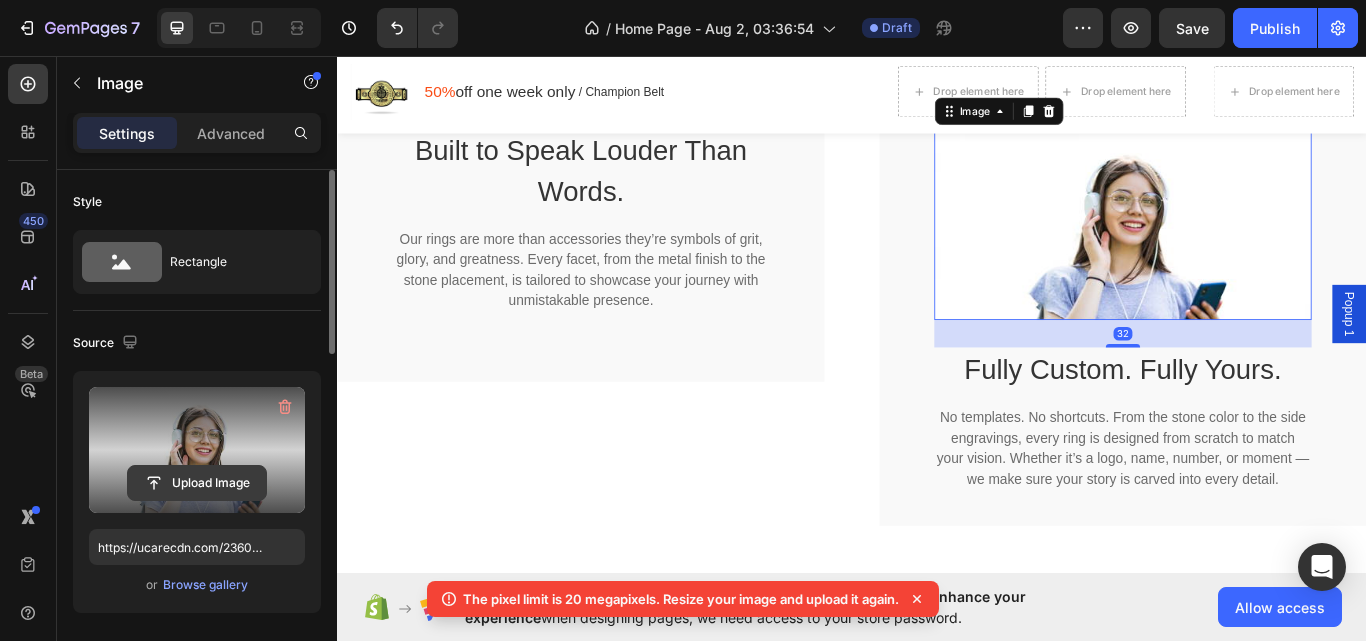 click 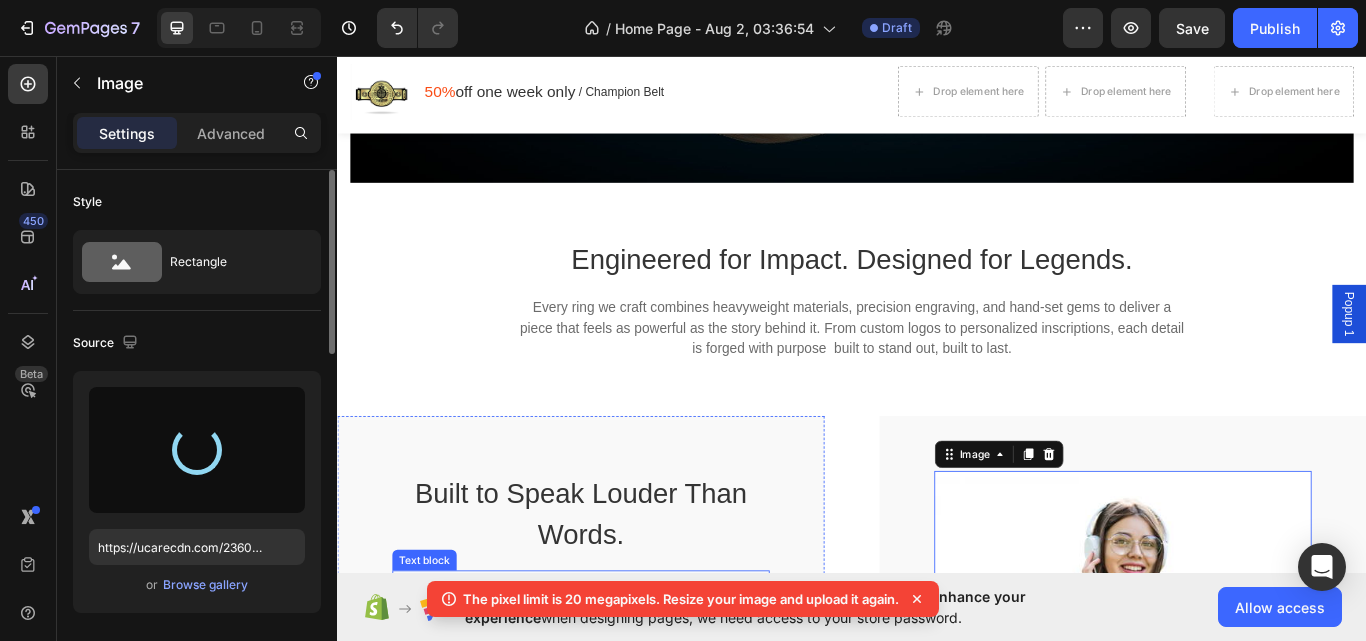 type on "https://cdn.shopify.com/s/files/1/0658/7111/8410/files/gempages_577904949283783184-9b20c7a8-ec18-44fb-b451-ee6340987006.png" 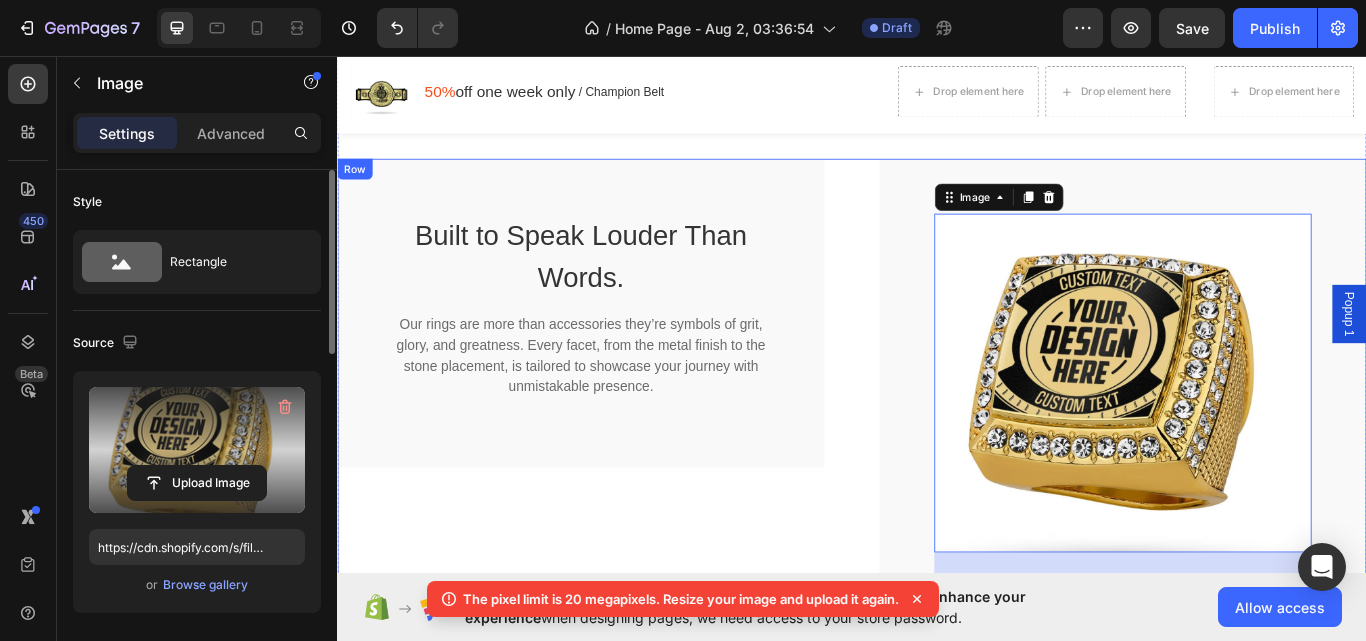 scroll, scrollTop: 3601, scrollLeft: 0, axis: vertical 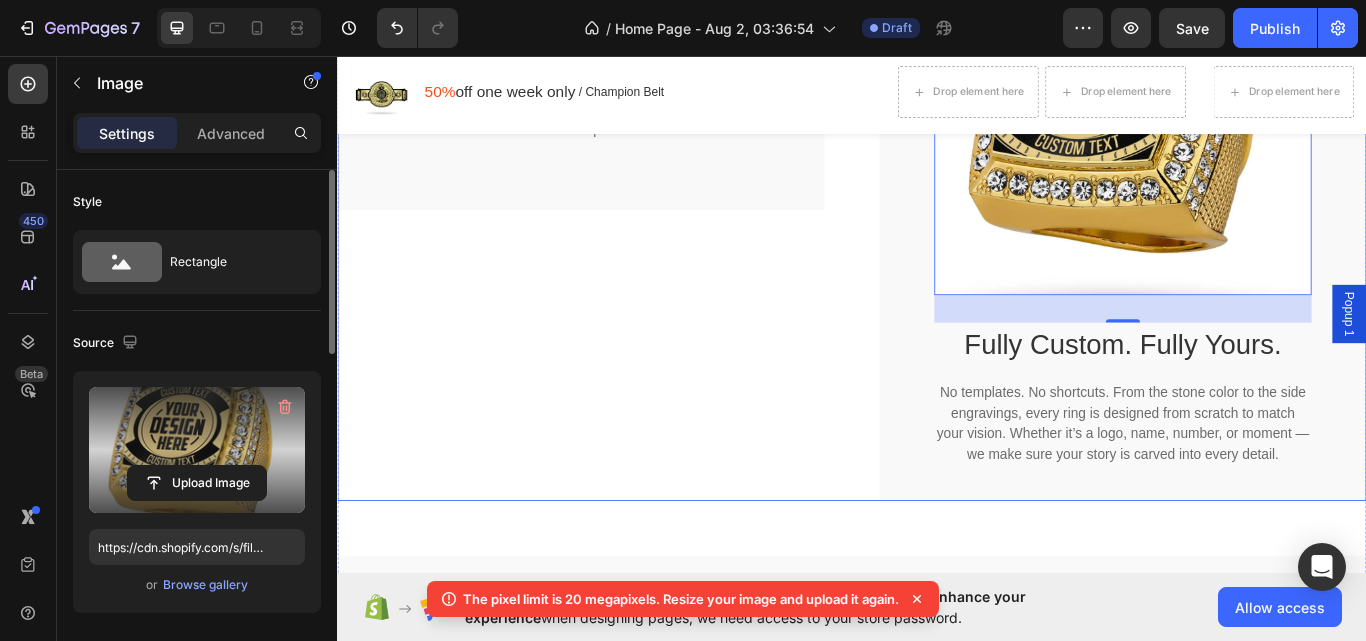 click on "Built to Speak Louder Than Words. Heading Our rings are more than accessories they’re symbols of grit, glory, and greatness. Every facet, from the metal finish to the stone placement, is tailored to showcase your journey with unmistakable presence. Text block Row" at bounding box center [621, 226] 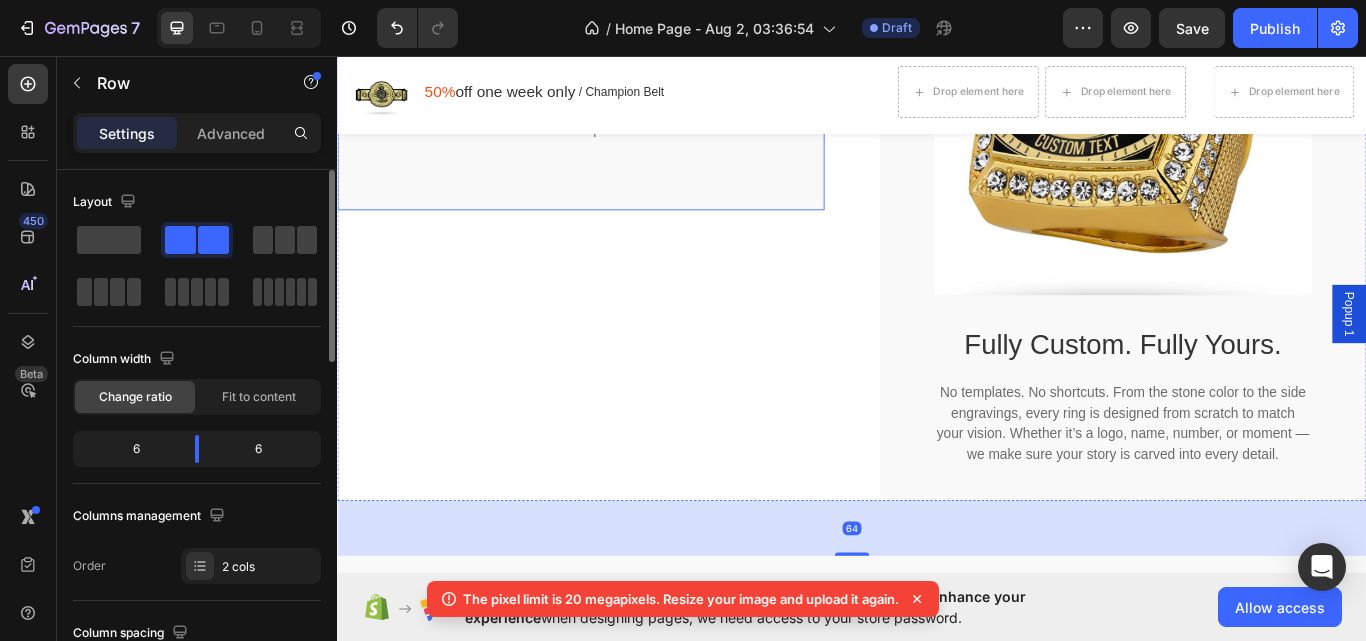 scroll, scrollTop: 3301, scrollLeft: 0, axis: vertical 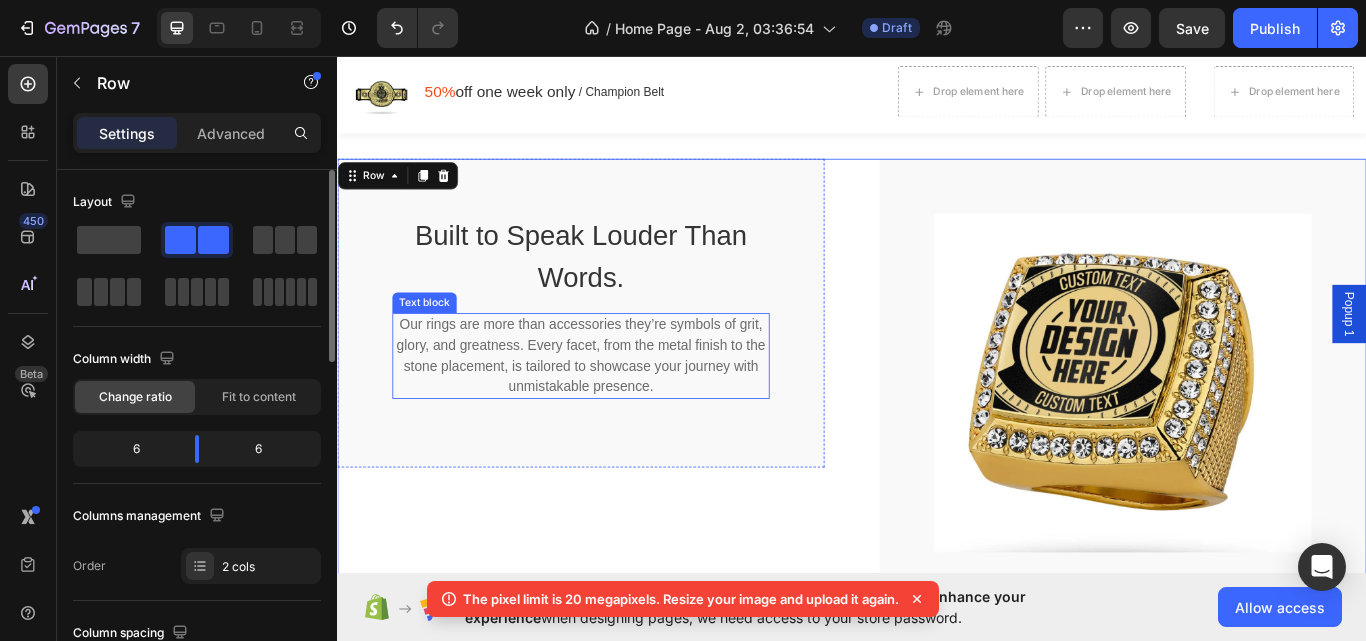 click on "Built to Speak Louder Than Words. Heading Our rings are more than accessories they’re symbols of grit, glory, and greatness. Every facet, from the metal finish to the stone placement, is tailored to showcase your journey with unmistakable presence. Text block Row" at bounding box center (621, 357) 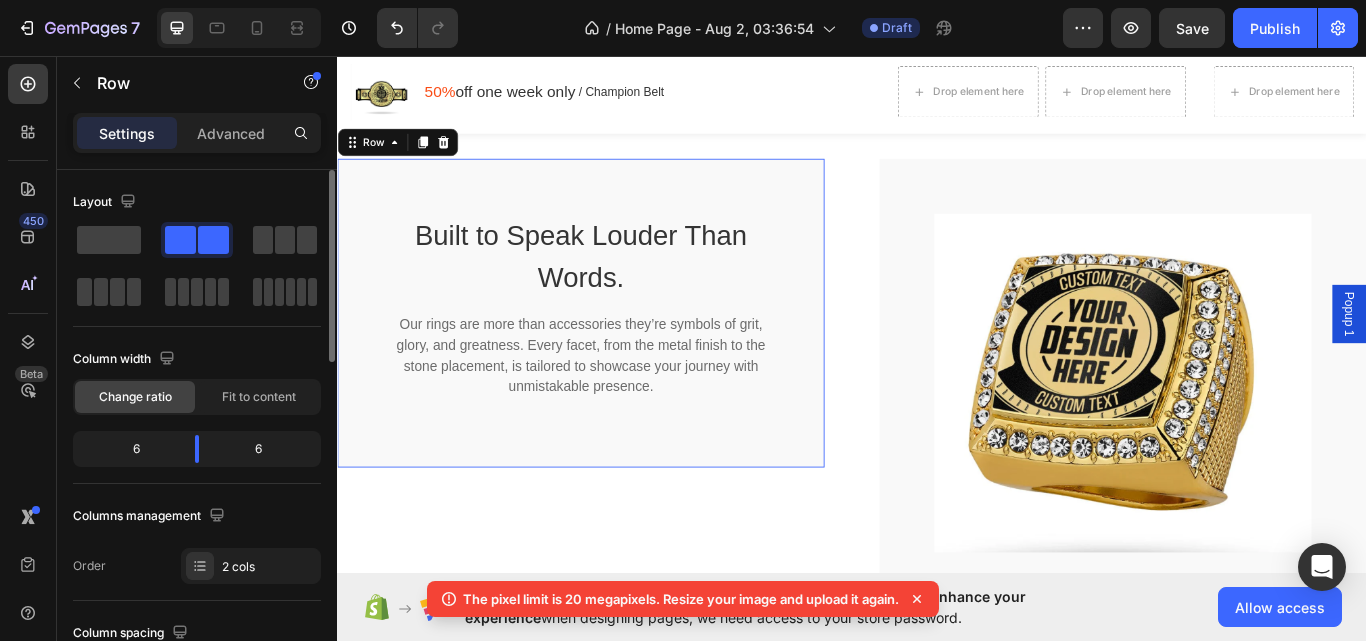 scroll, scrollTop: 100, scrollLeft: 0, axis: vertical 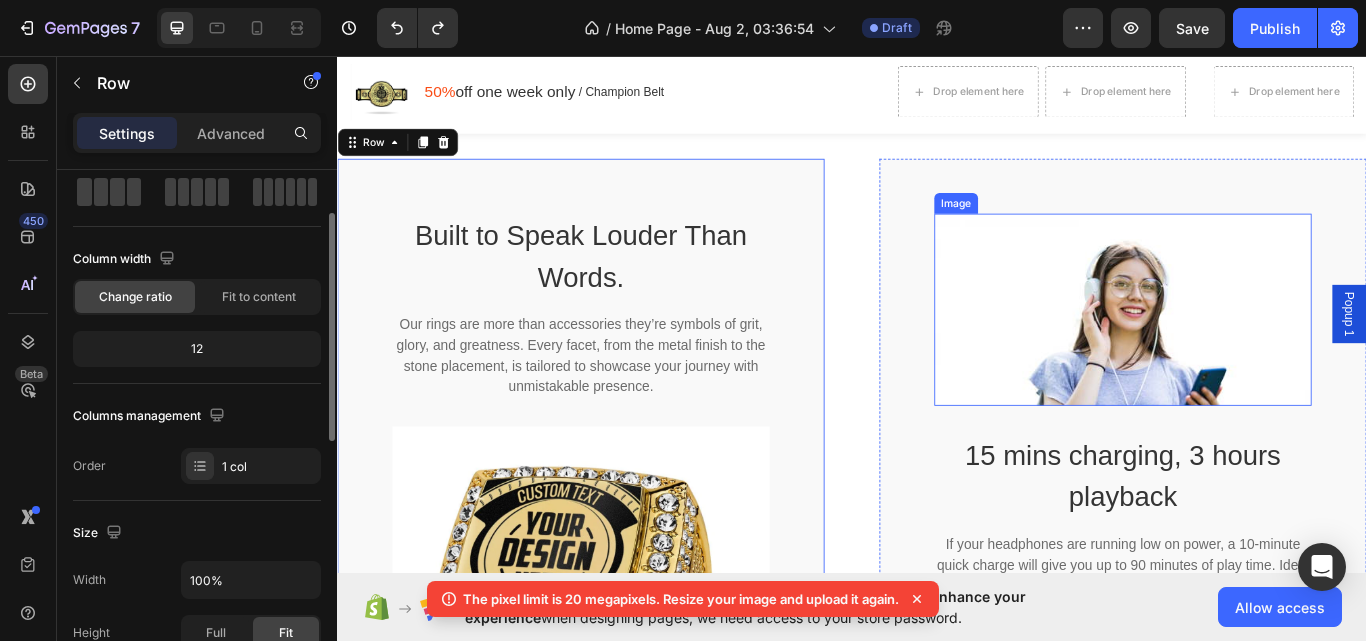 click at bounding box center (1253, 353) 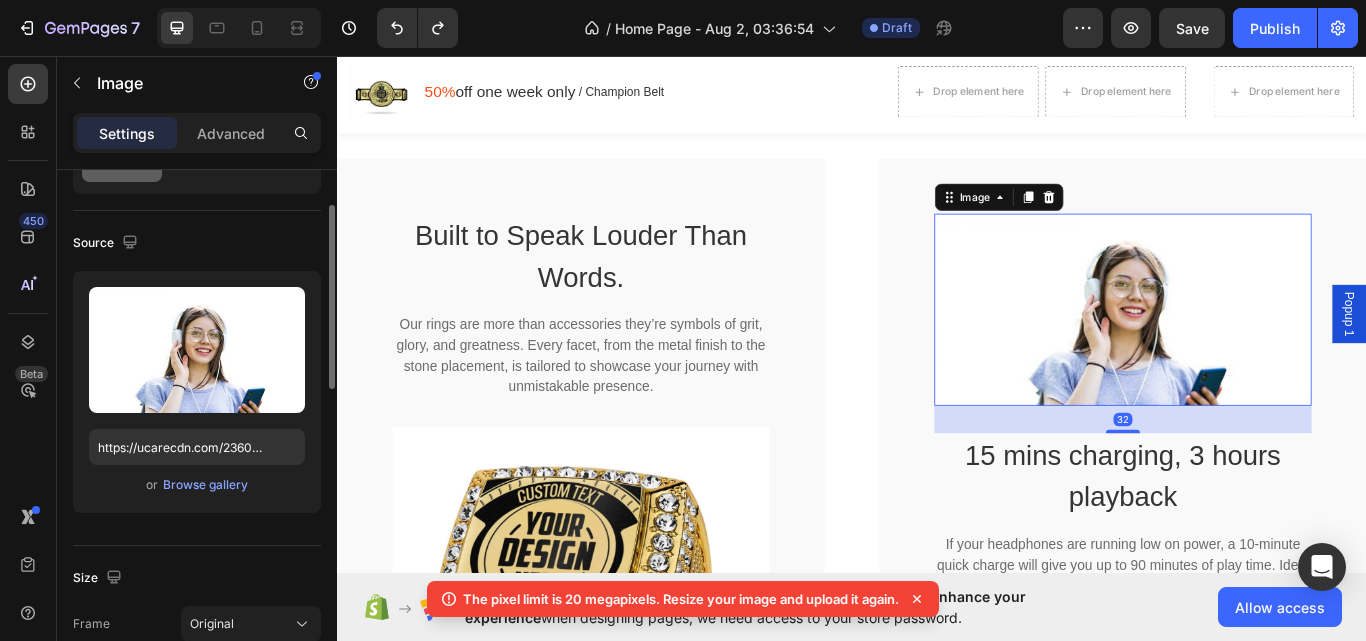 scroll, scrollTop: 0, scrollLeft: 0, axis: both 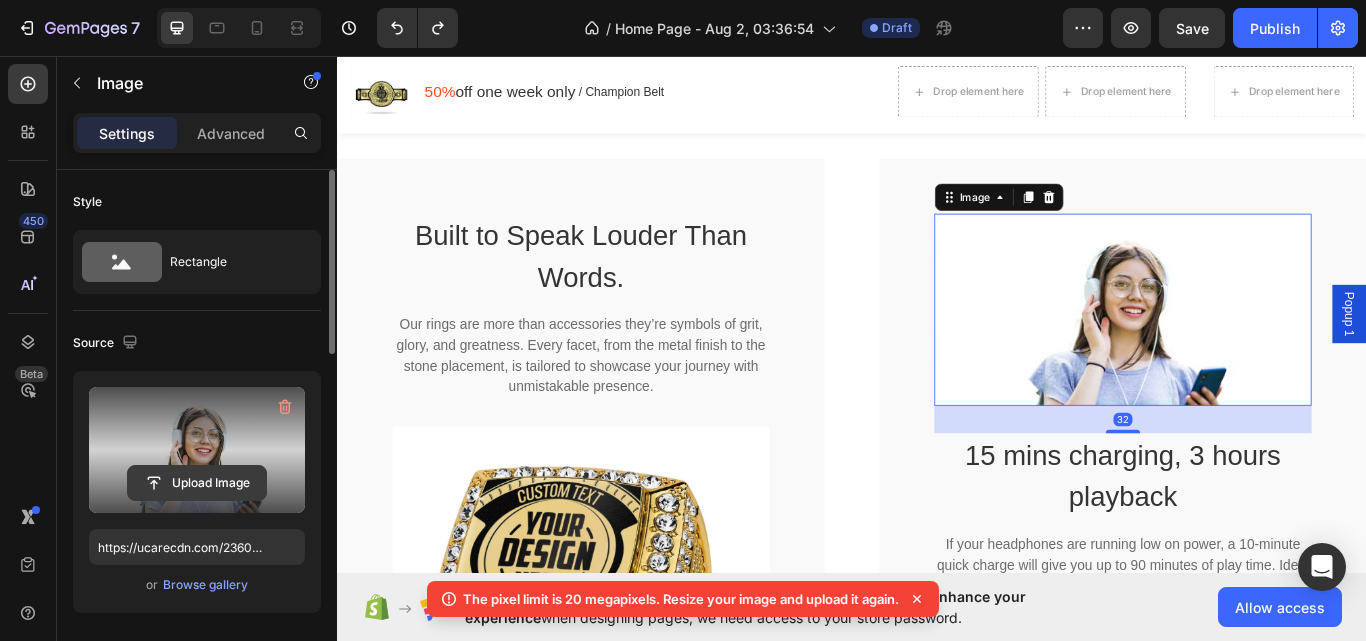 click 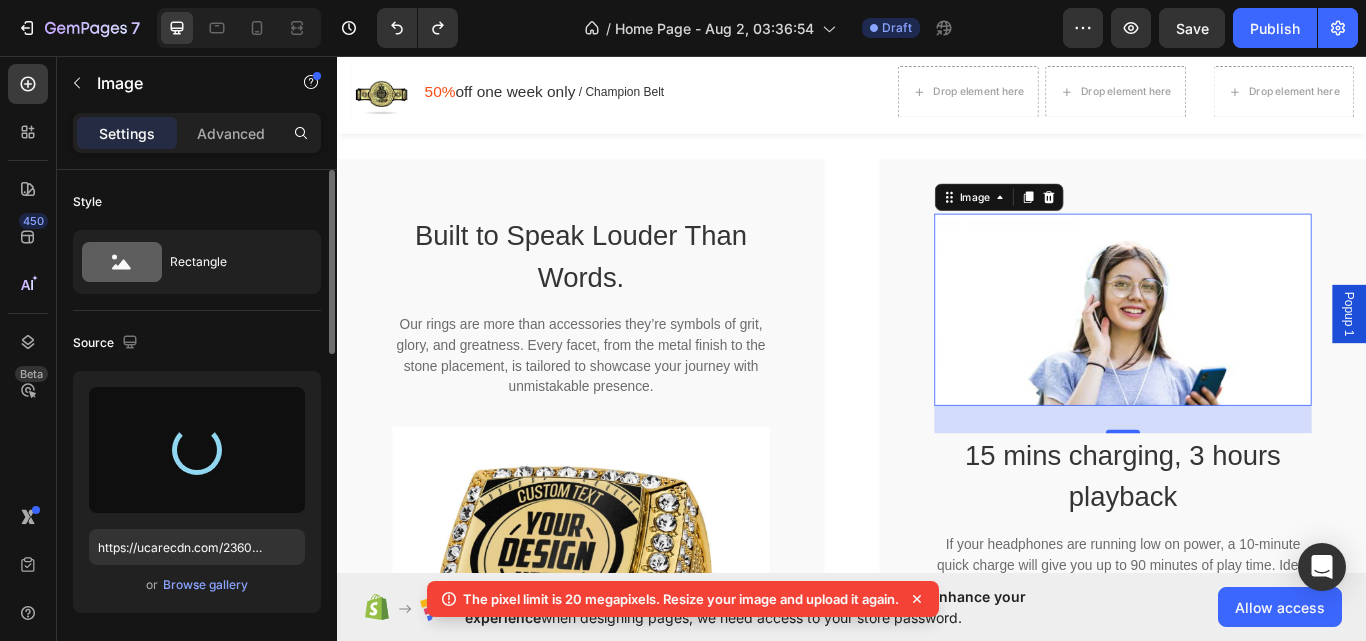 scroll, scrollTop: 3601, scrollLeft: 0, axis: vertical 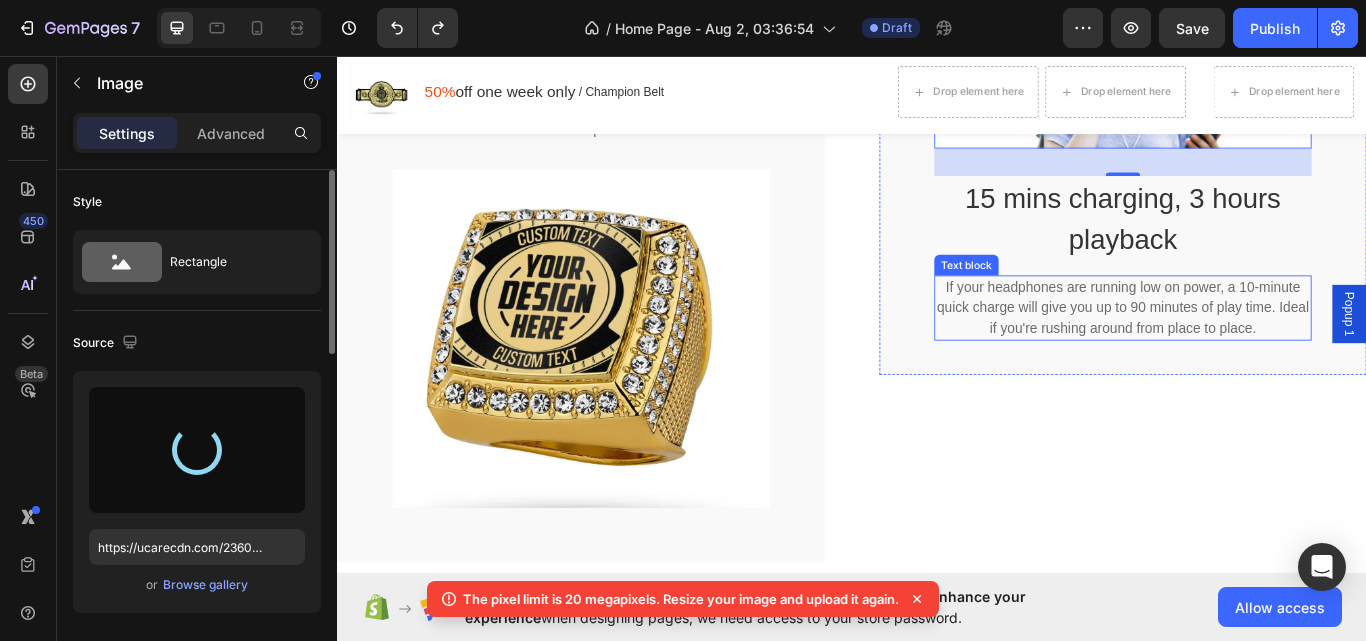 type on "https://cdn.shopify.com/s/files/1/0658/7111/8410/files/gempages_577904949283783184-9b20c7a8-ec18-44fb-b451-ee6340987006.png" 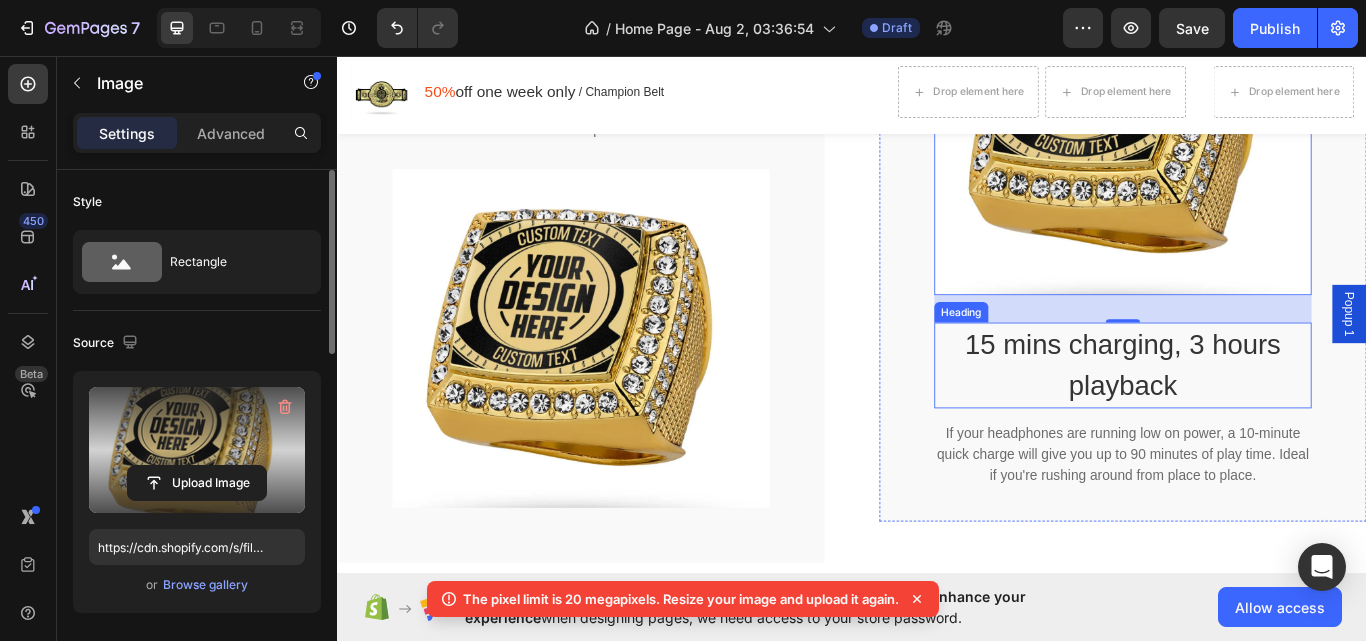 click on "15 mins charging, 3 hours playback" at bounding box center [1253, 418] 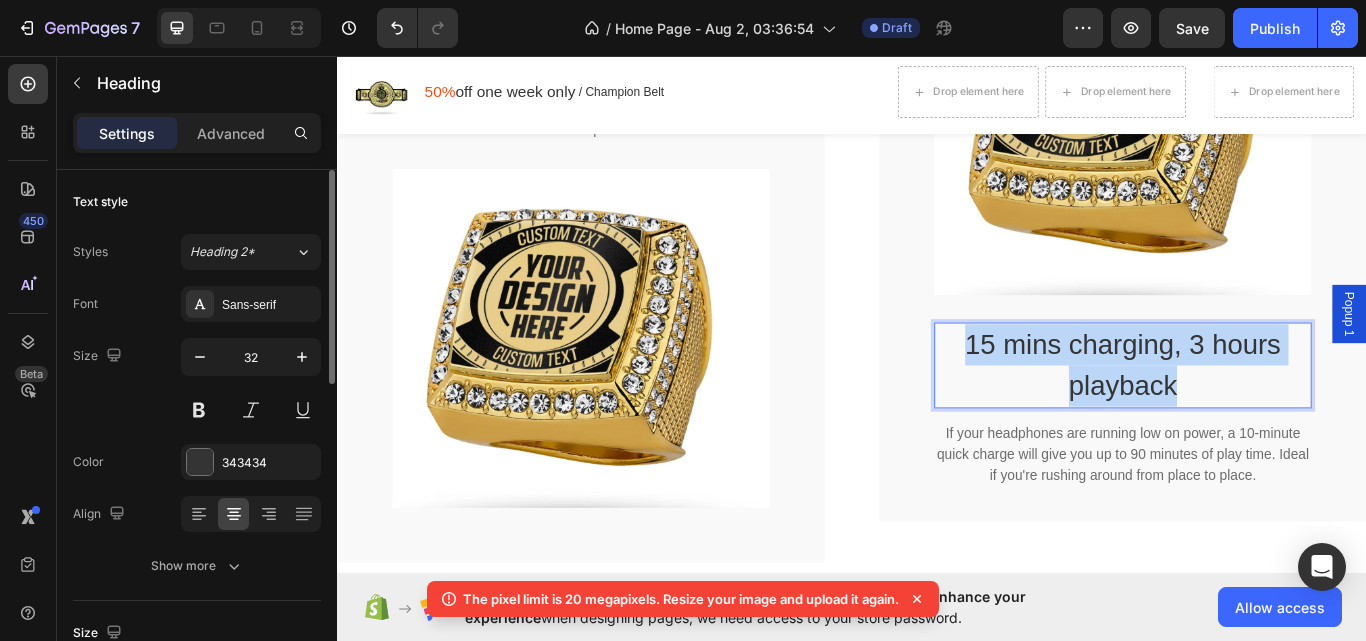 click on "15 mins charging, 3 hours playback" at bounding box center [1253, 418] 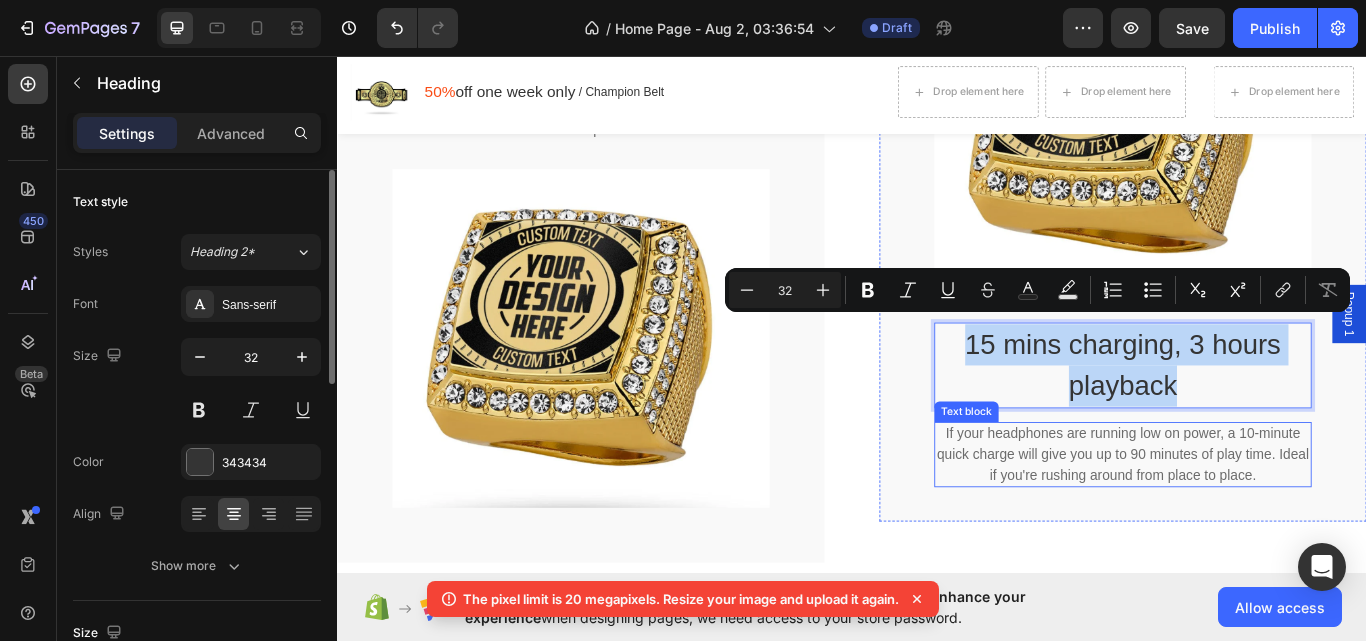 click on "If your headphones are running low on power, a 10-minute quick charge will give you up to 90 minutes of play time. Ideal if you're rushing around from place to place." at bounding box center (1253, 522) 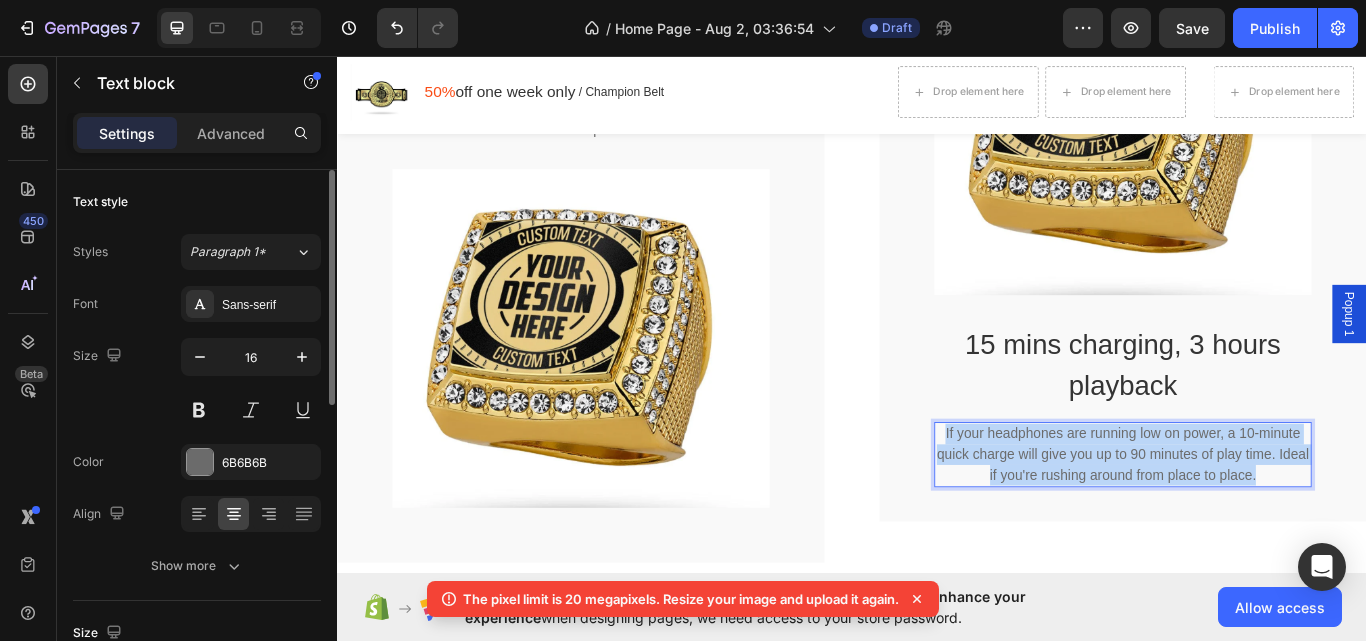 click on "If your headphones are running low on power, a 10-minute quick charge will give you up to 90 minutes of play time. Ideal if you're rushing around from place to place." at bounding box center (1253, 522) 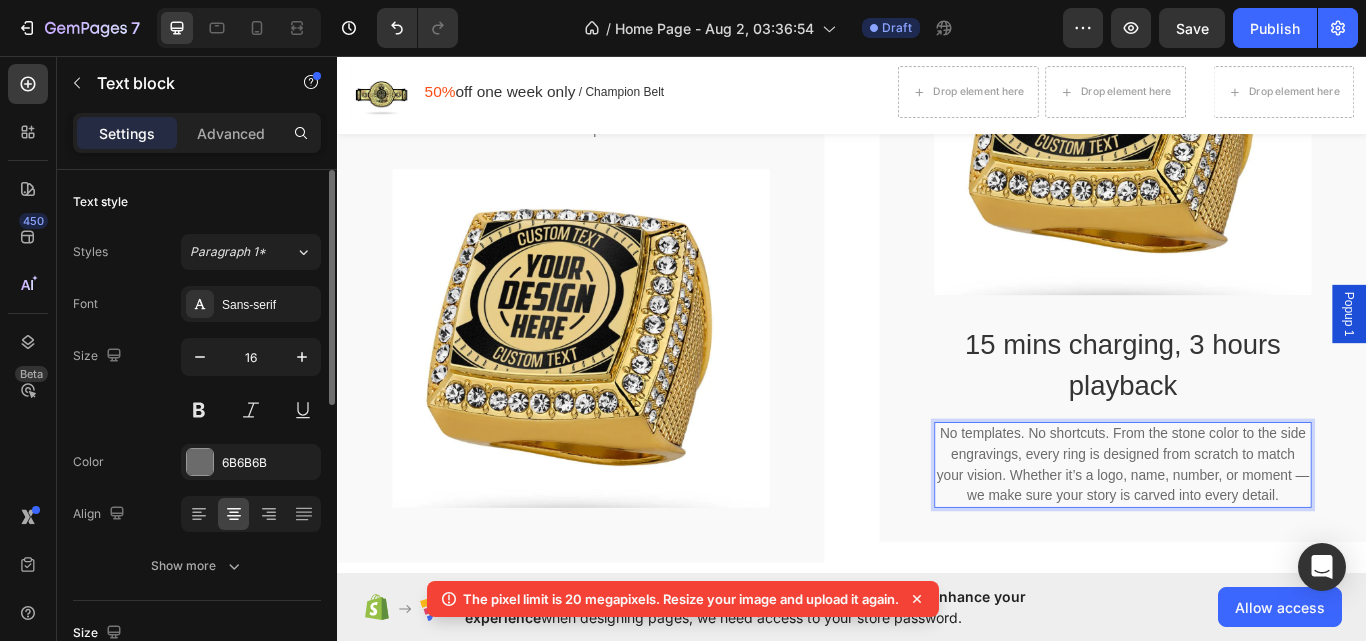 click on "No templates. No shortcuts. From the stone color to the side engravings, every ring is designed from scratch to match your vision. Whether it’s a logo, name, number, or moment — we make sure your story is carved into every detail." at bounding box center [1253, 534] 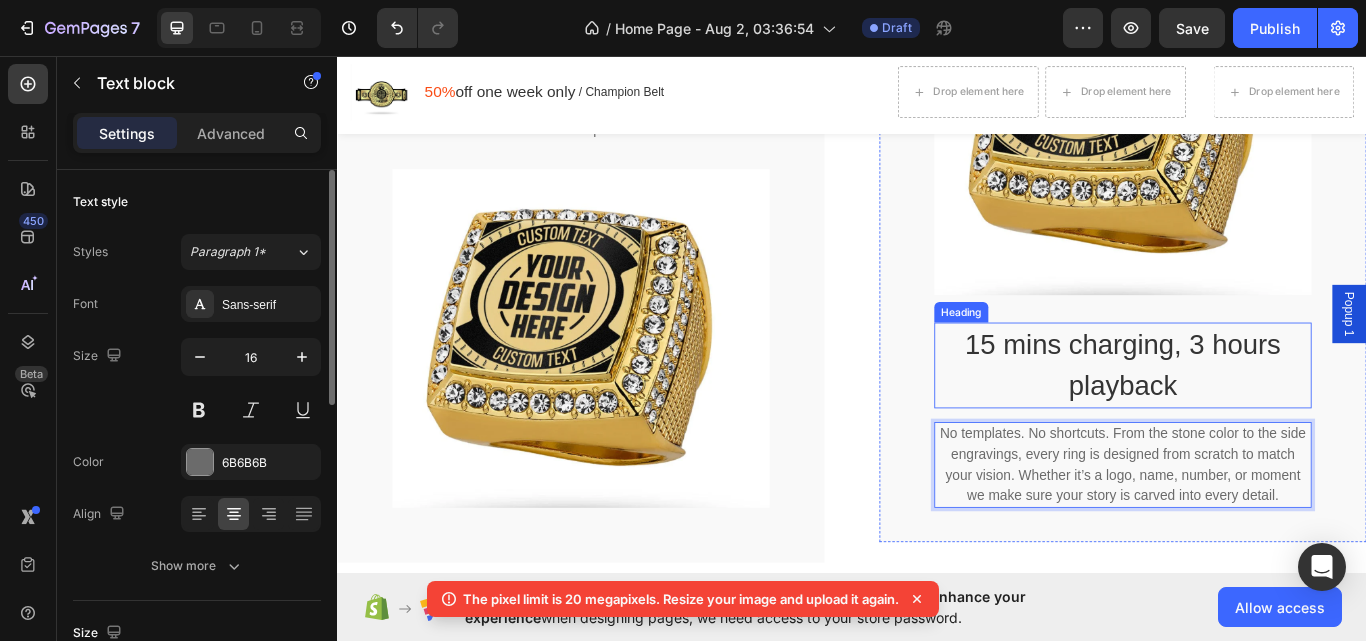 click on "15 mins charging, 3 hours playback" at bounding box center [1253, 418] 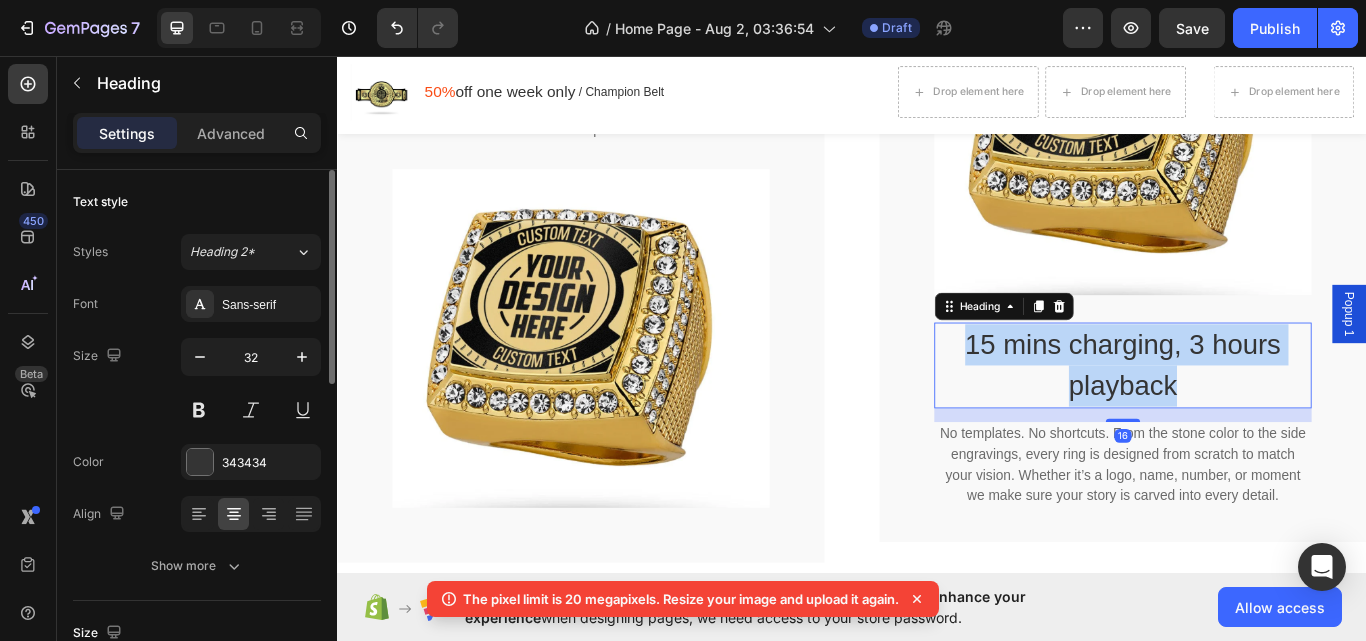 click on "15 mins charging, 3 hours playback" at bounding box center [1253, 418] 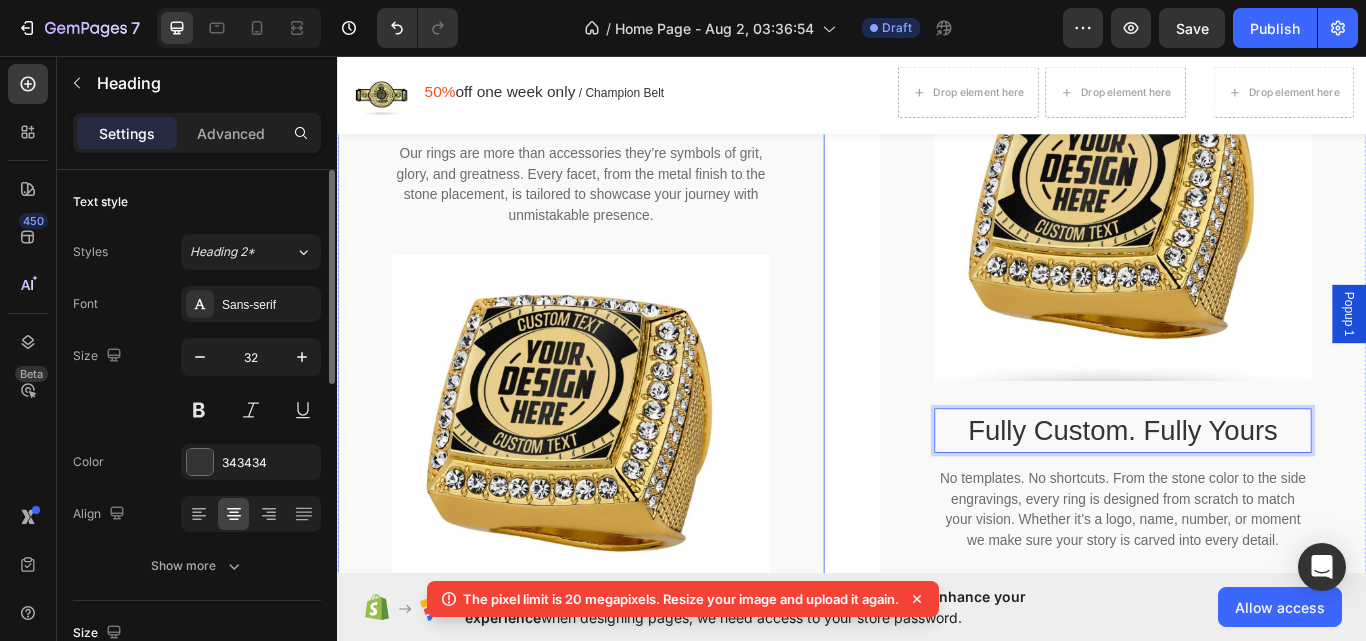 scroll, scrollTop: 3401, scrollLeft: 0, axis: vertical 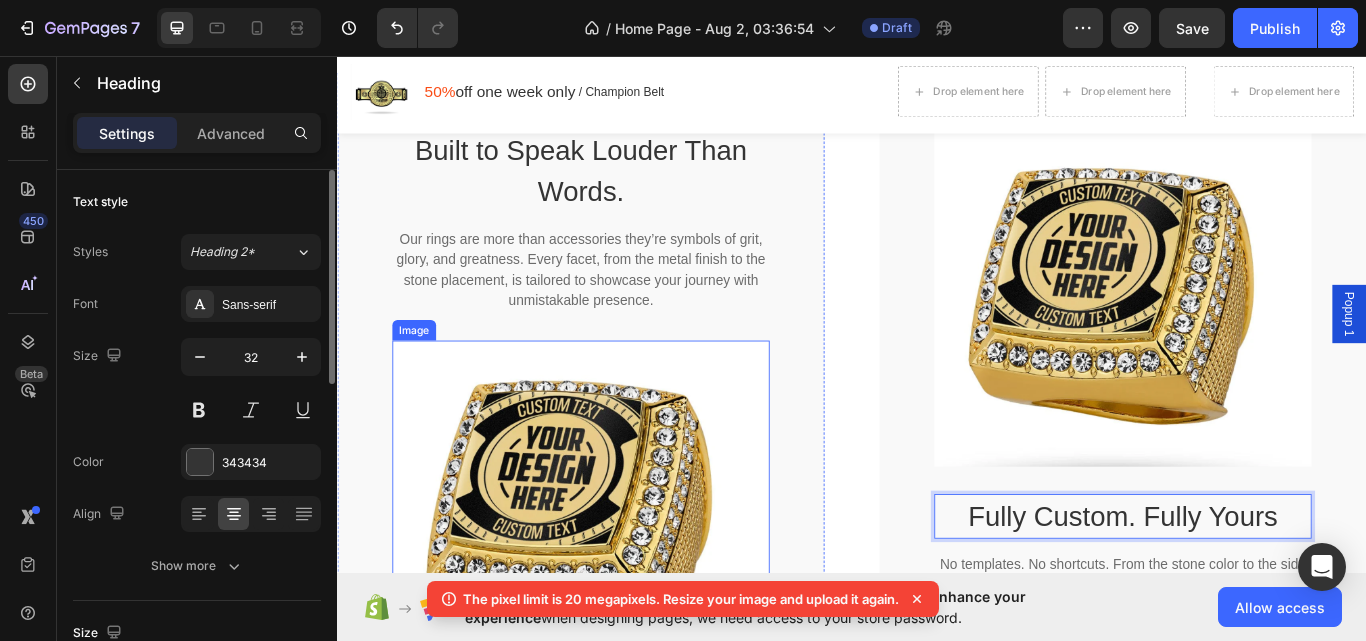 click at bounding box center [621, 586] 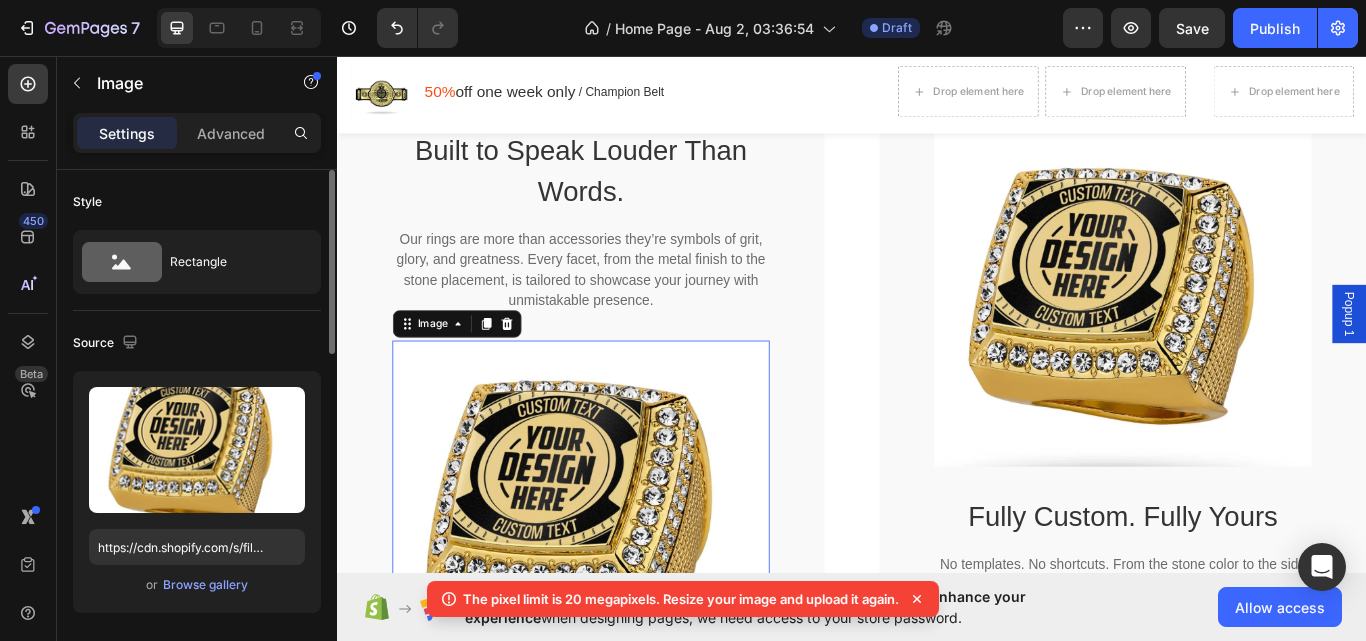 scroll, scrollTop: 3501, scrollLeft: 0, axis: vertical 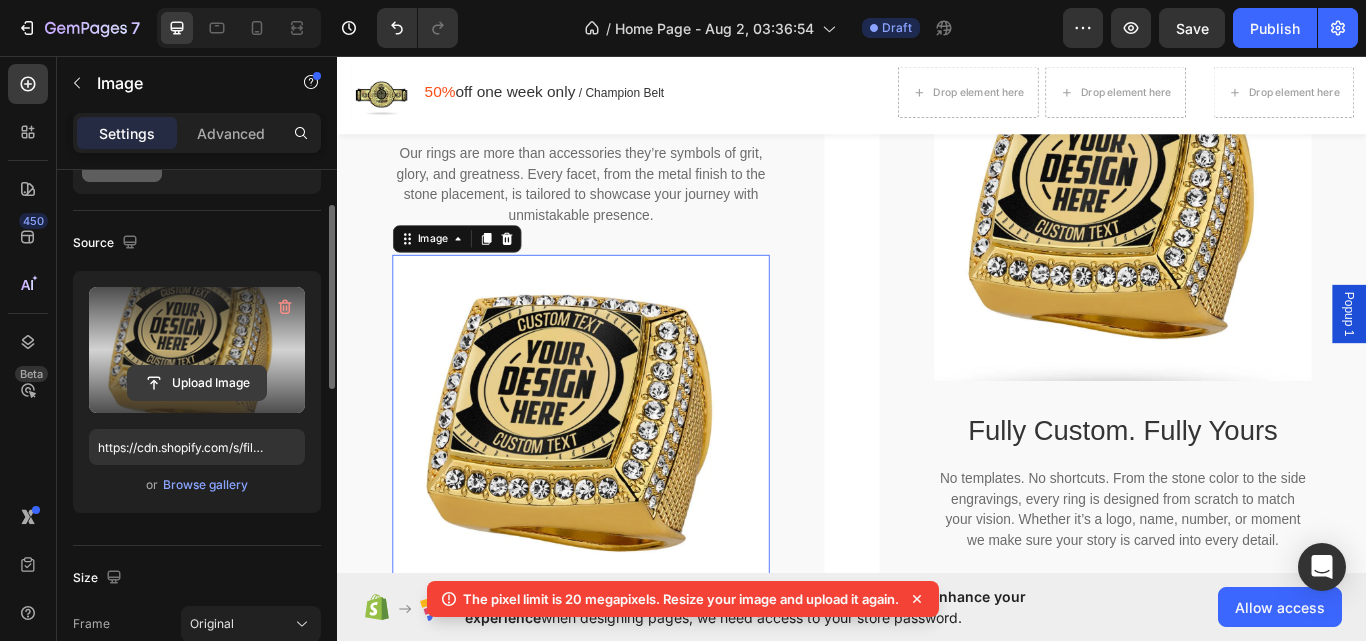 click 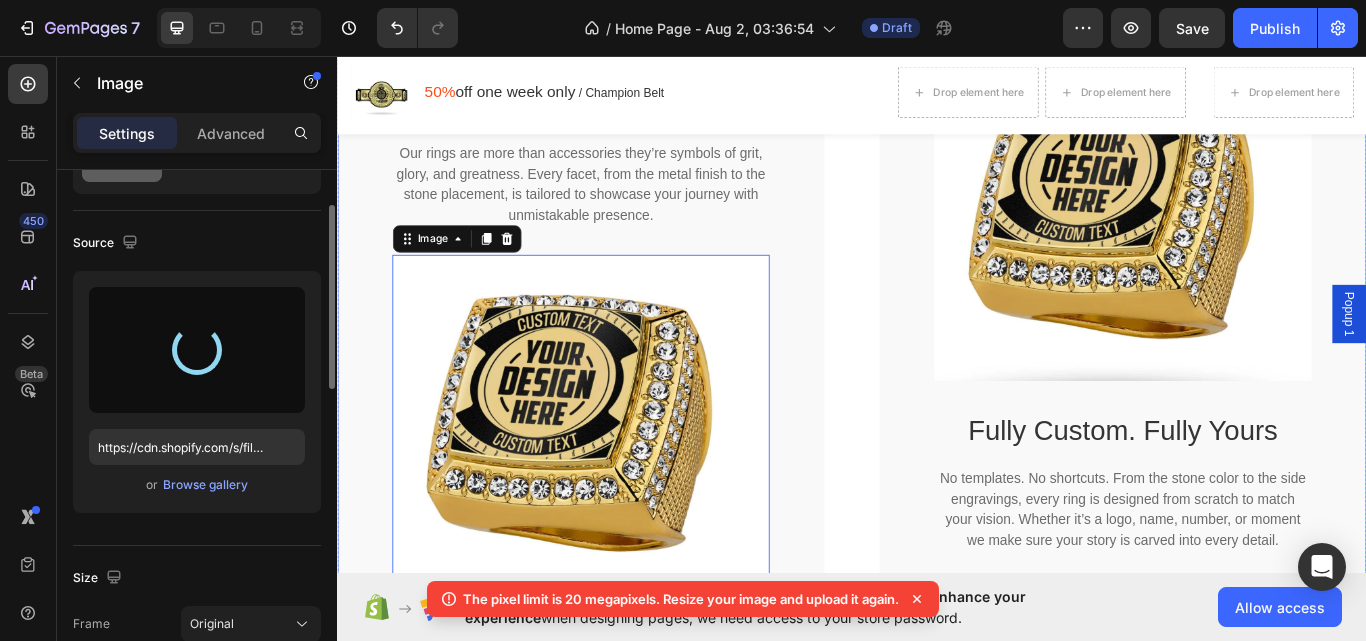 scroll, scrollTop: 3701, scrollLeft: 0, axis: vertical 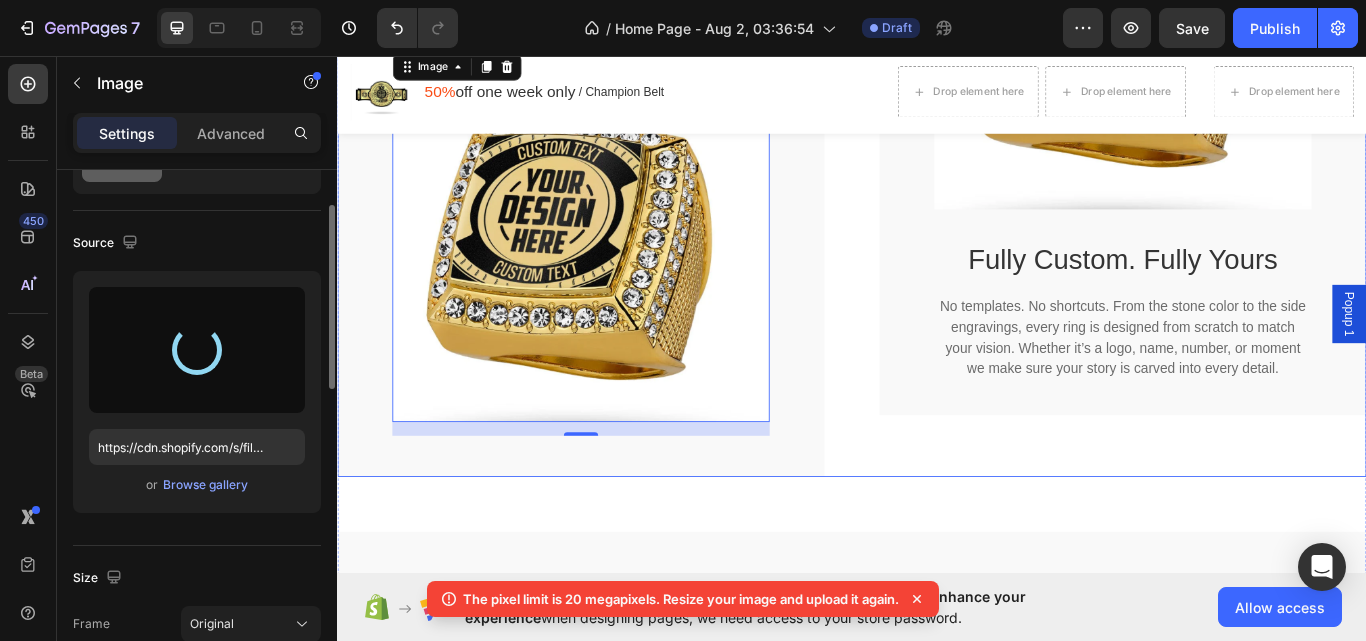 type on "https://cdn.shopify.com/s/files/1/0658/7111/8410/files/gempages_577904949283783184-ac934549-3302-43dc-a6d7-d8c2909b91db.png" 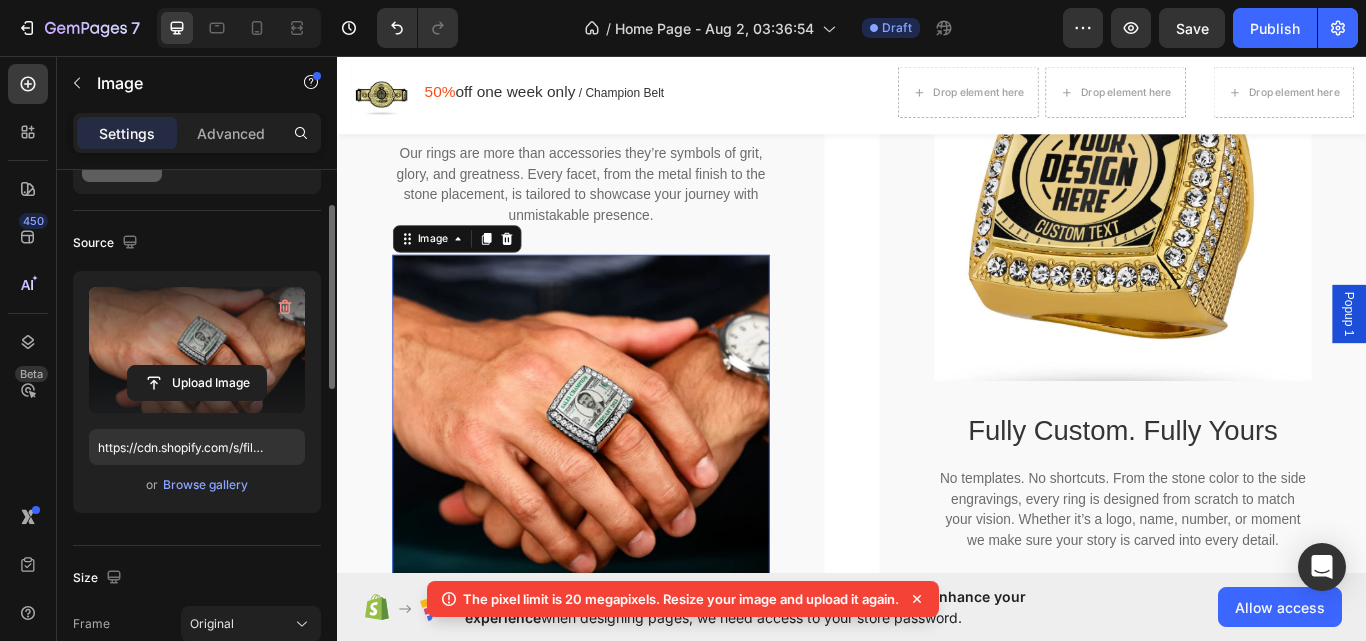 scroll, scrollTop: 4101, scrollLeft: 0, axis: vertical 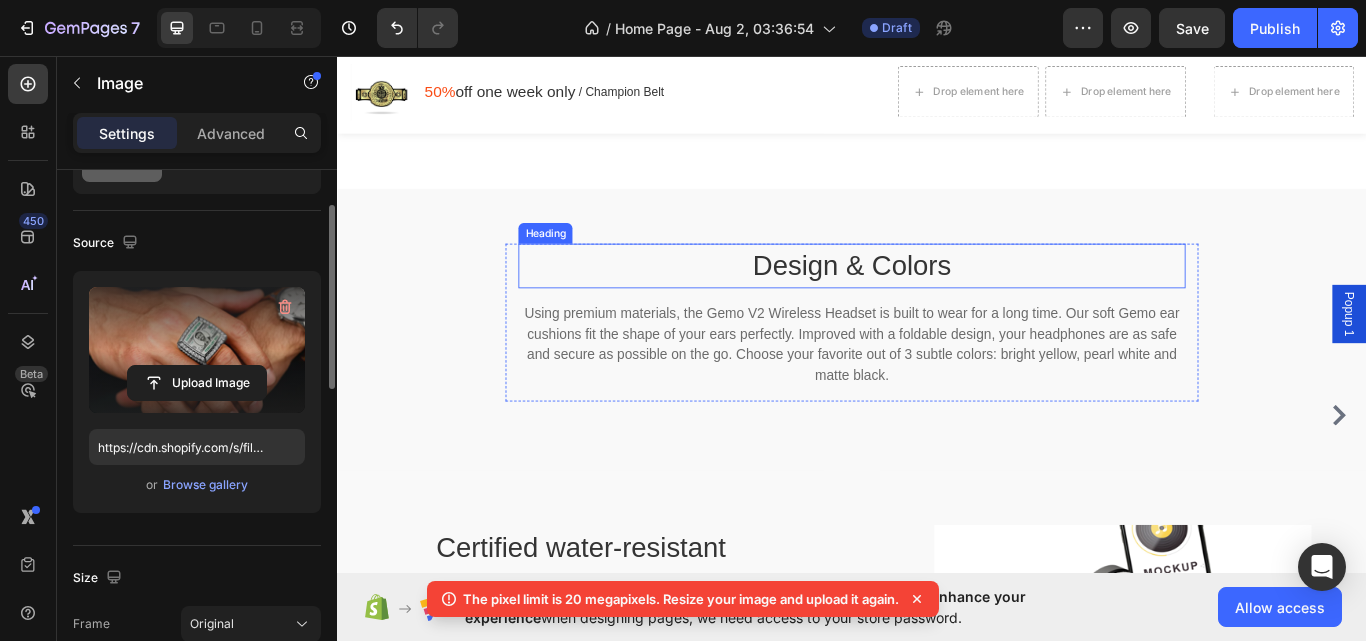 click on "Design & Colors" at bounding box center (936, 302) 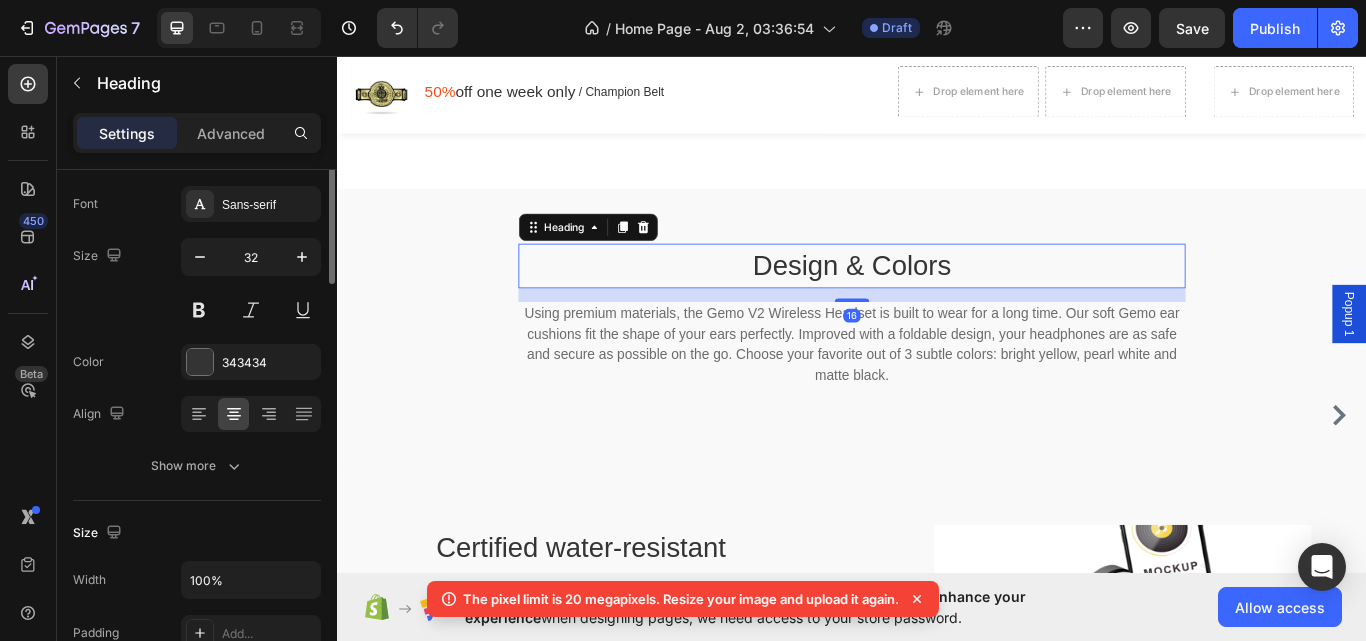 scroll, scrollTop: 0, scrollLeft: 0, axis: both 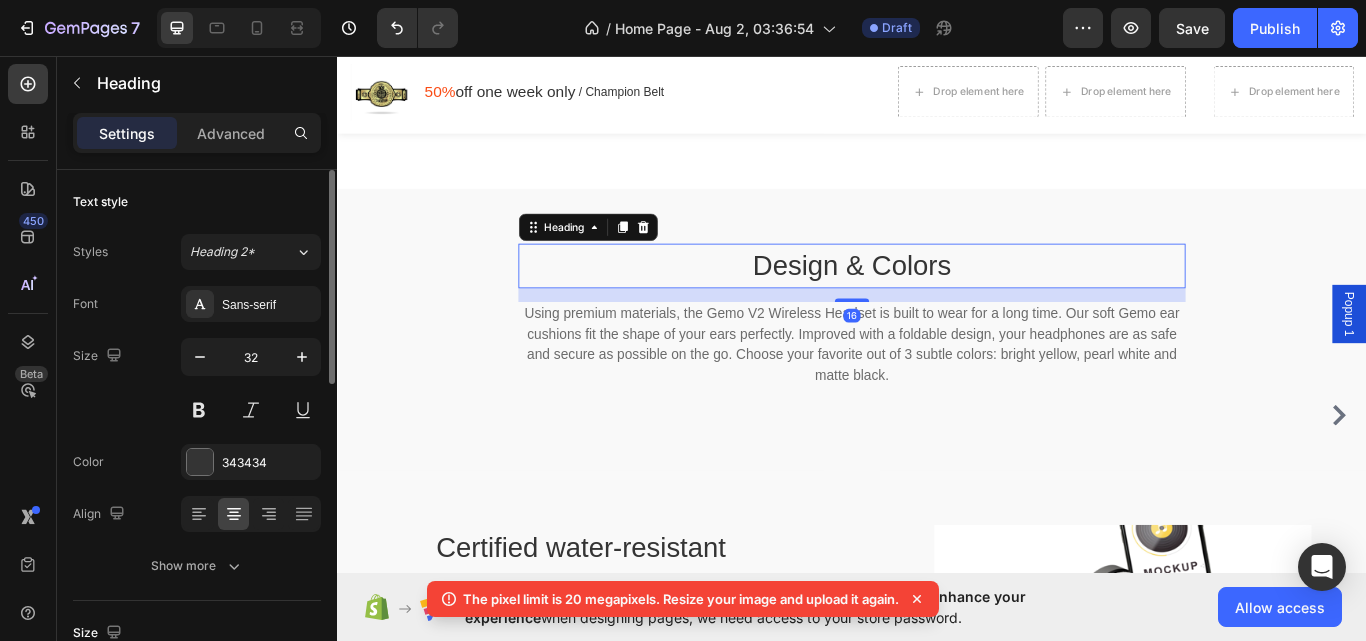 click on "Design & Colors" at bounding box center (936, 302) 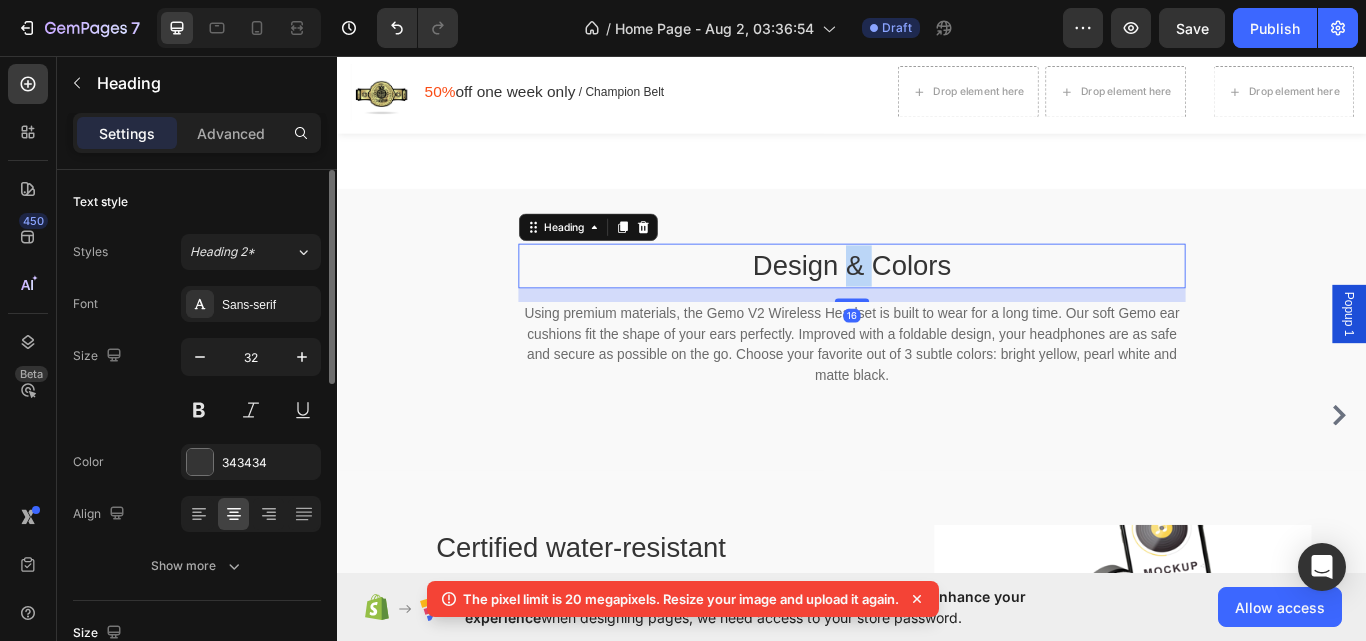 click on "Design & Colors" at bounding box center (936, 302) 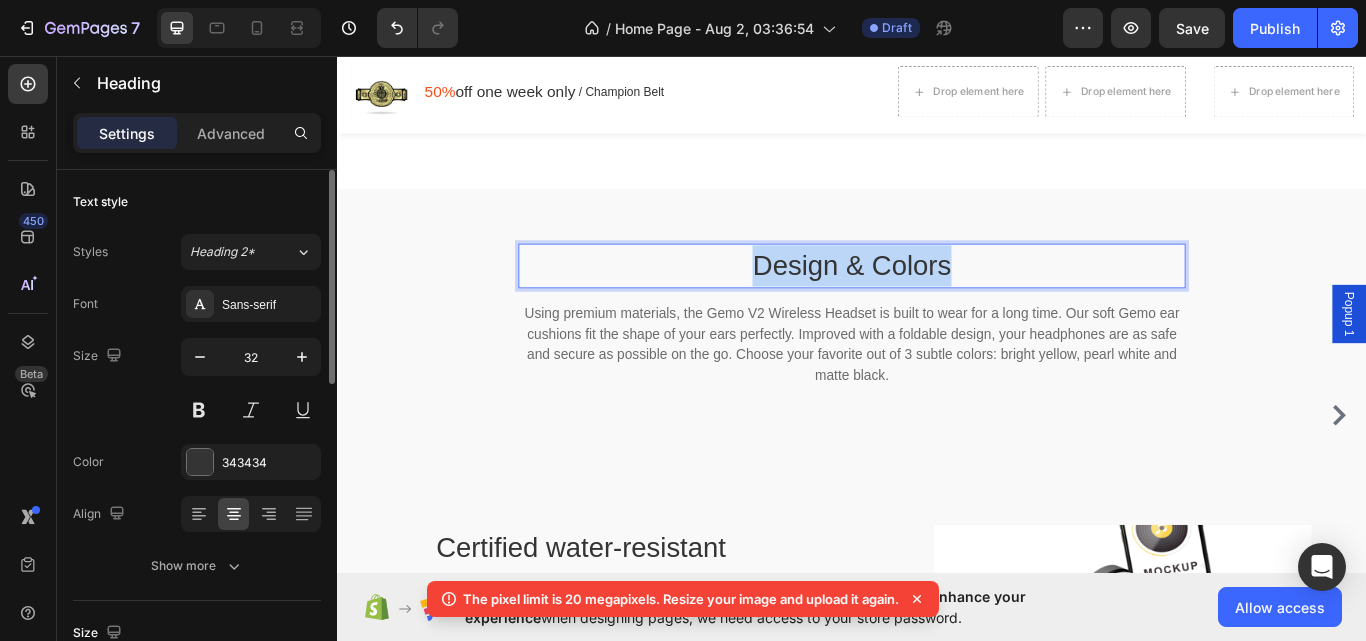 click on "Design & Colors" at bounding box center [936, 302] 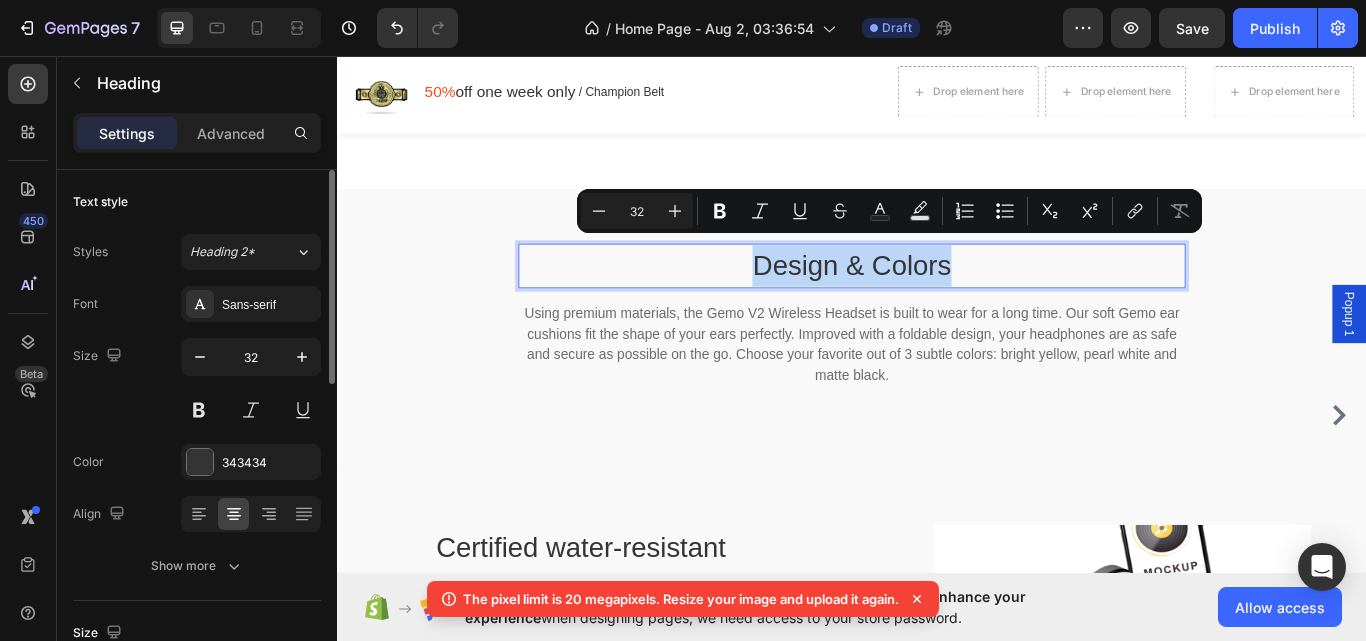 click on "Design & Colors" at bounding box center [936, 302] 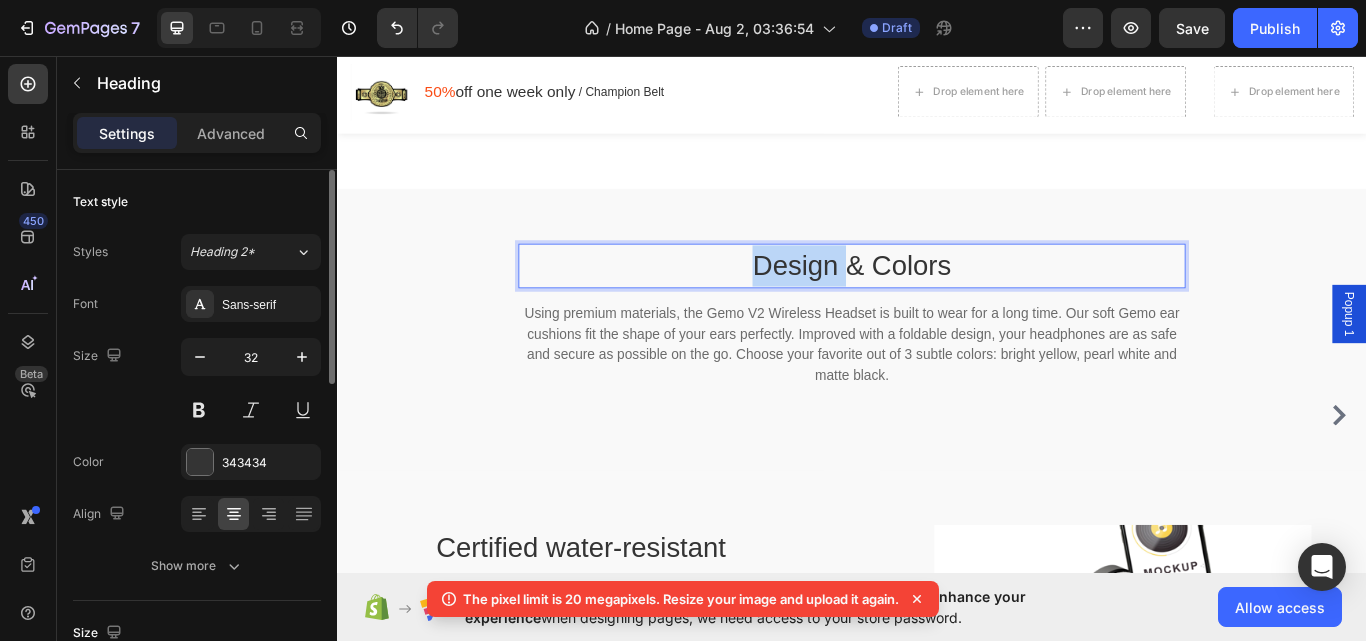 click on "Design & Colors" at bounding box center (936, 302) 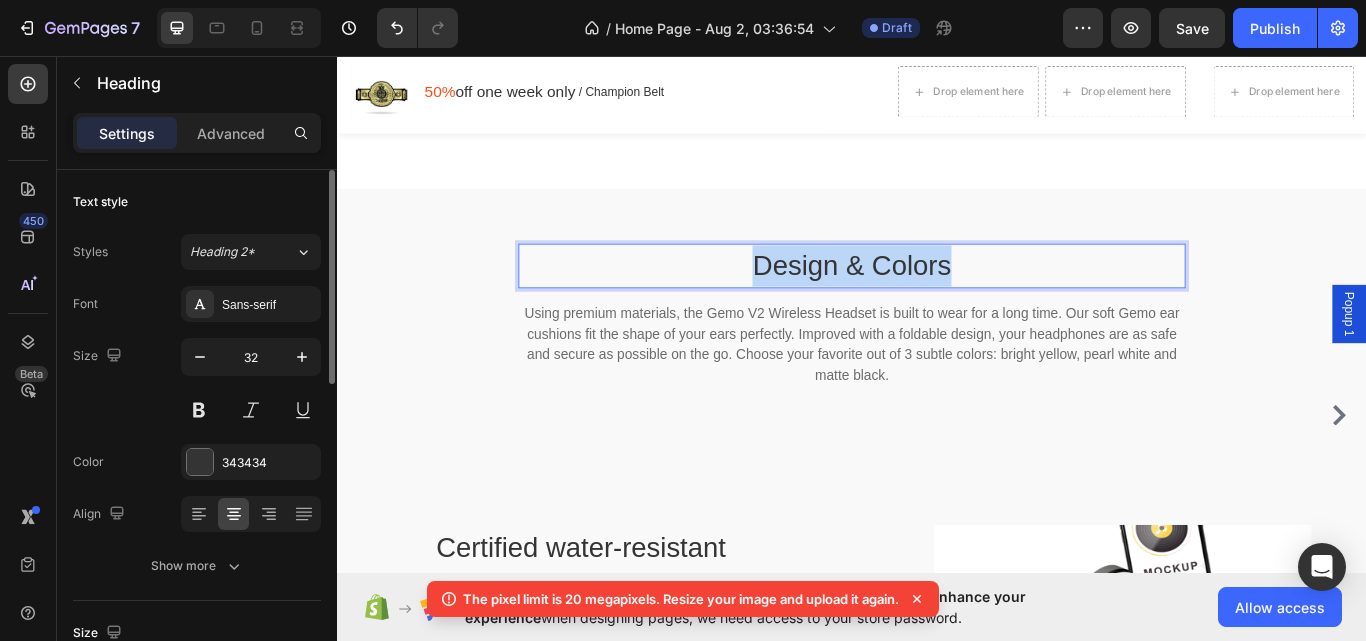 click on "Design & Colors" at bounding box center (936, 302) 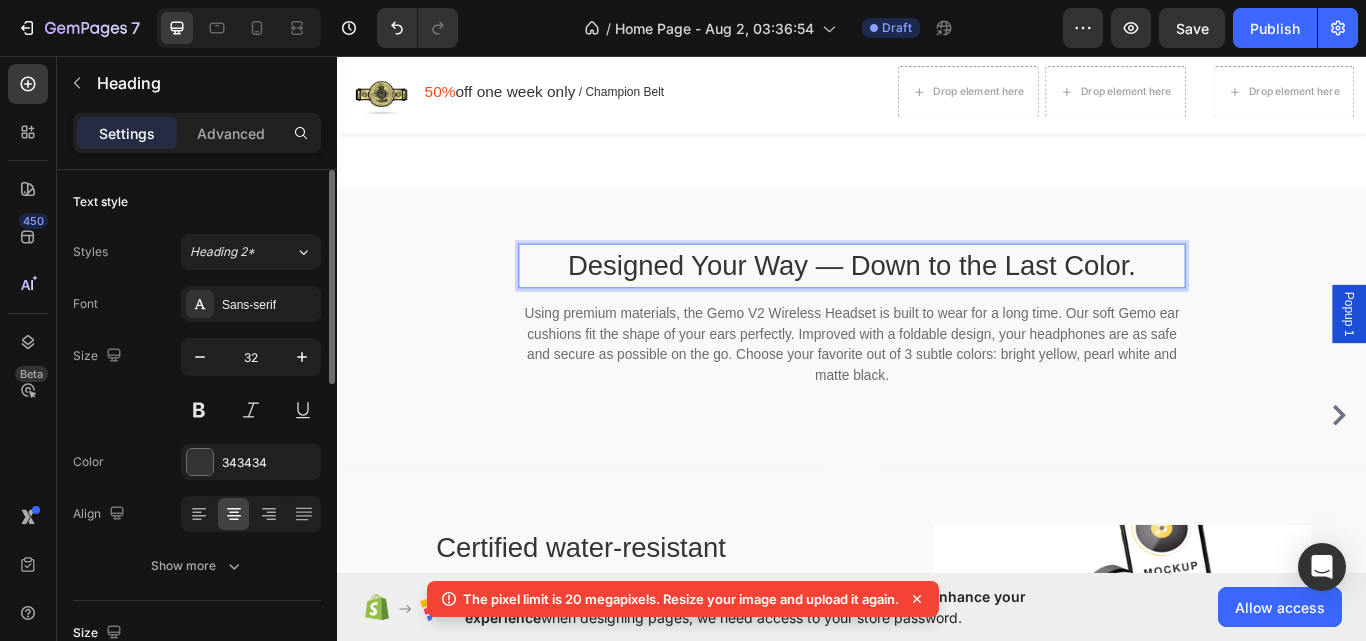 click on "Designed Your Way — Down to the Last Color." at bounding box center (936, 302) 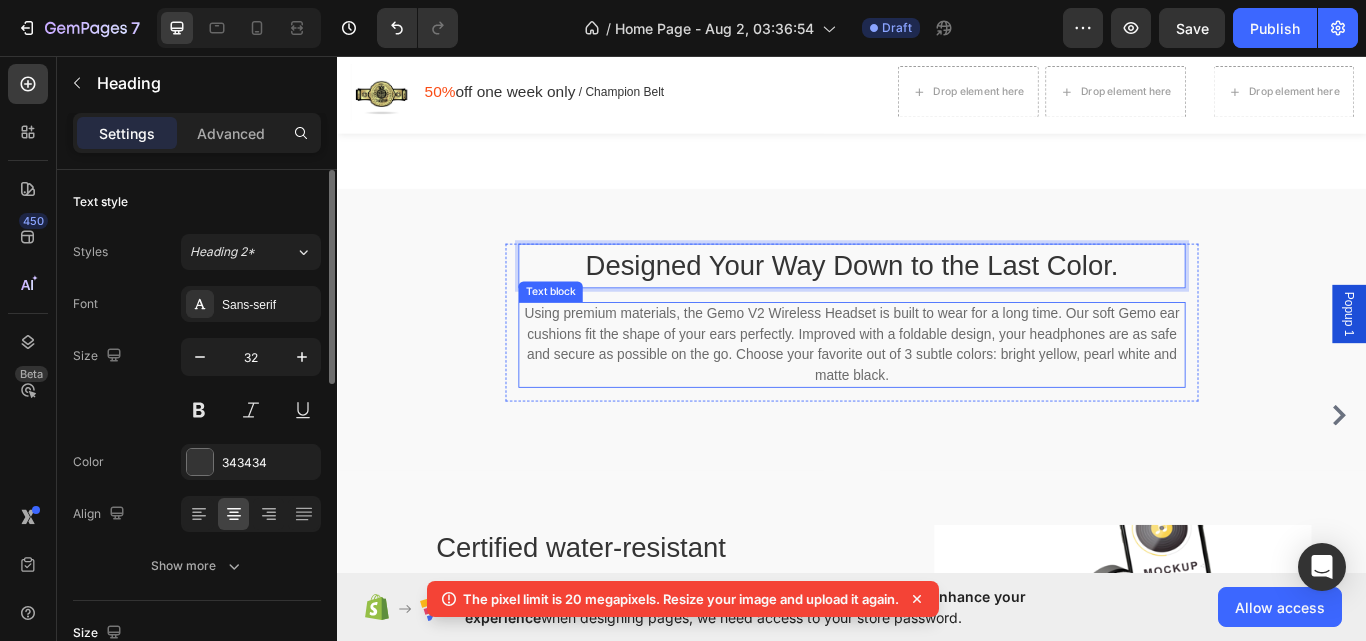 click on "Using premium materials, the Gemo V2 Wireless Headset is built to wear for a long time. Our soft Gemo ear cushions fit the shape of your ears perfectly. Improved with a foldable design, your headphones are as safe and secure as possible on the go. Choose your favorite out of 3 subtle colors: bright yellow, pearl white and matte black." at bounding box center (936, 394) 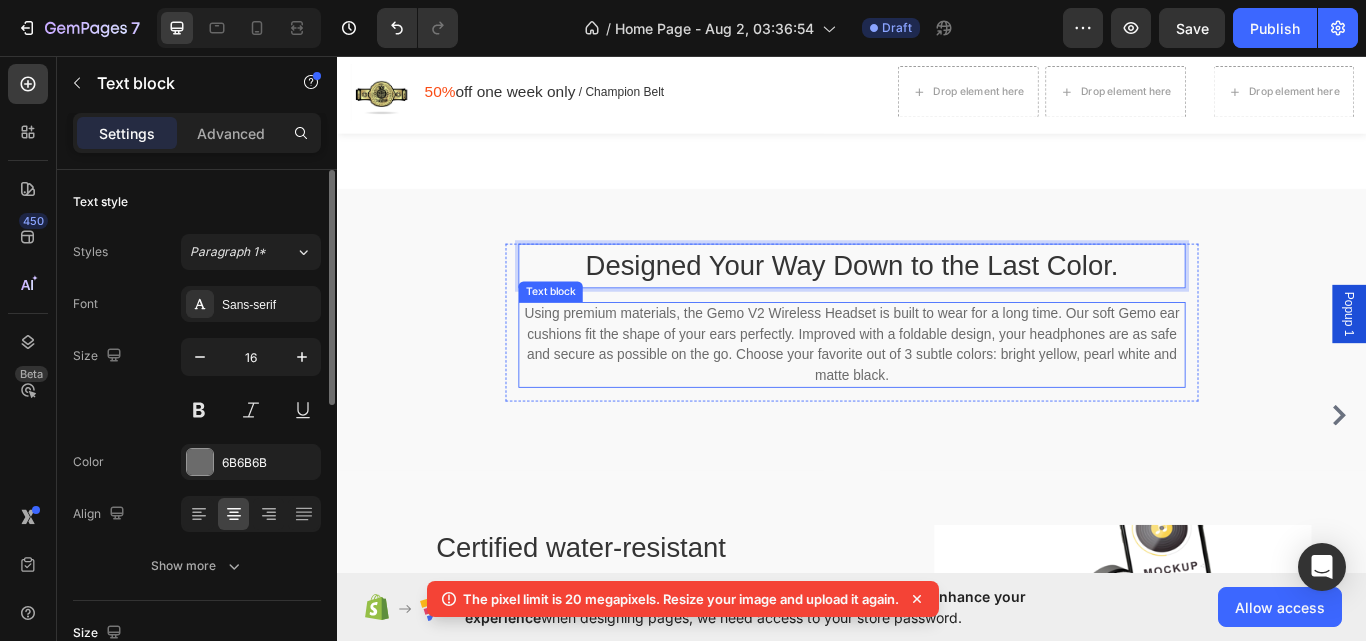 click on "Using premium materials, the Gemo V2 Wireless Headset is built to wear for a long time. Our soft Gemo ear cushions fit the shape of your ears perfectly. Improved with a foldable design, your headphones are as safe and secure as possible on the go. Choose your favorite out of 3 subtle colors: bright yellow, pearl white and matte black." at bounding box center [936, 394] 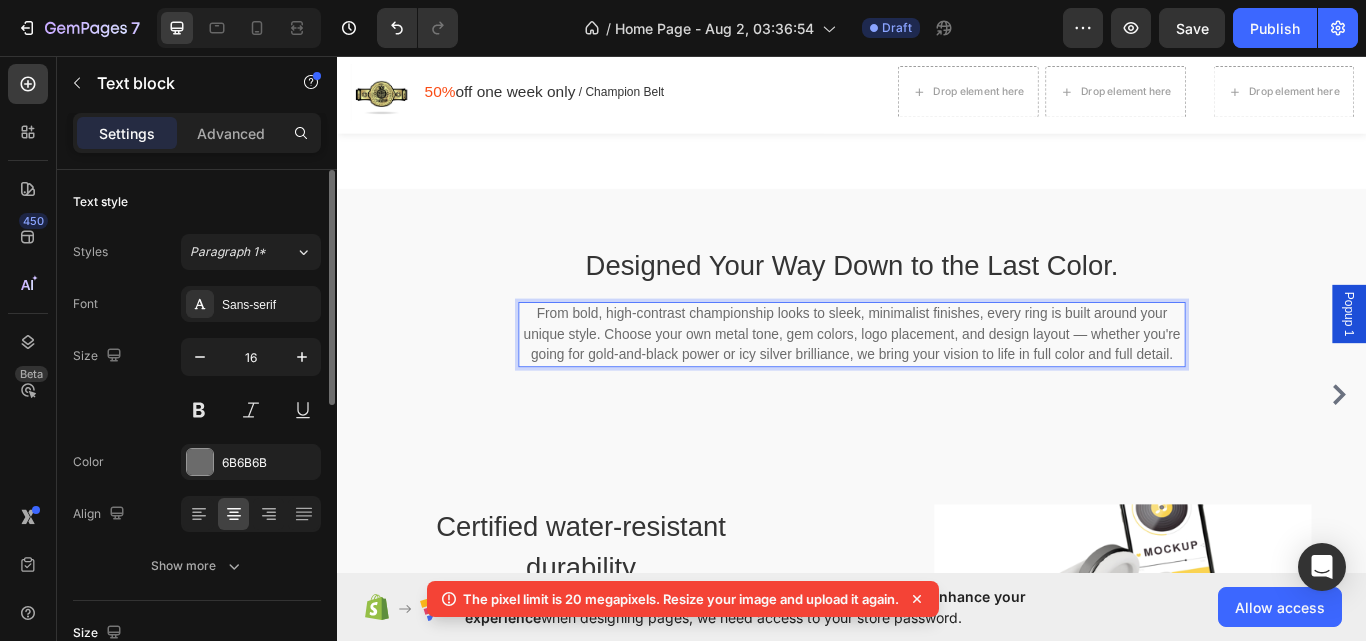 click on "From bold, high-contrast championship looks to sleek, minimalist finishes, every ring is built around your unique style. Choose your own metal tone, gem colors, logo placement, and design layout — whether you're going for gold-and-black power or icy silver brilliance, we bring your vision to life in full color and full detail." at bounding box center (936, 382) 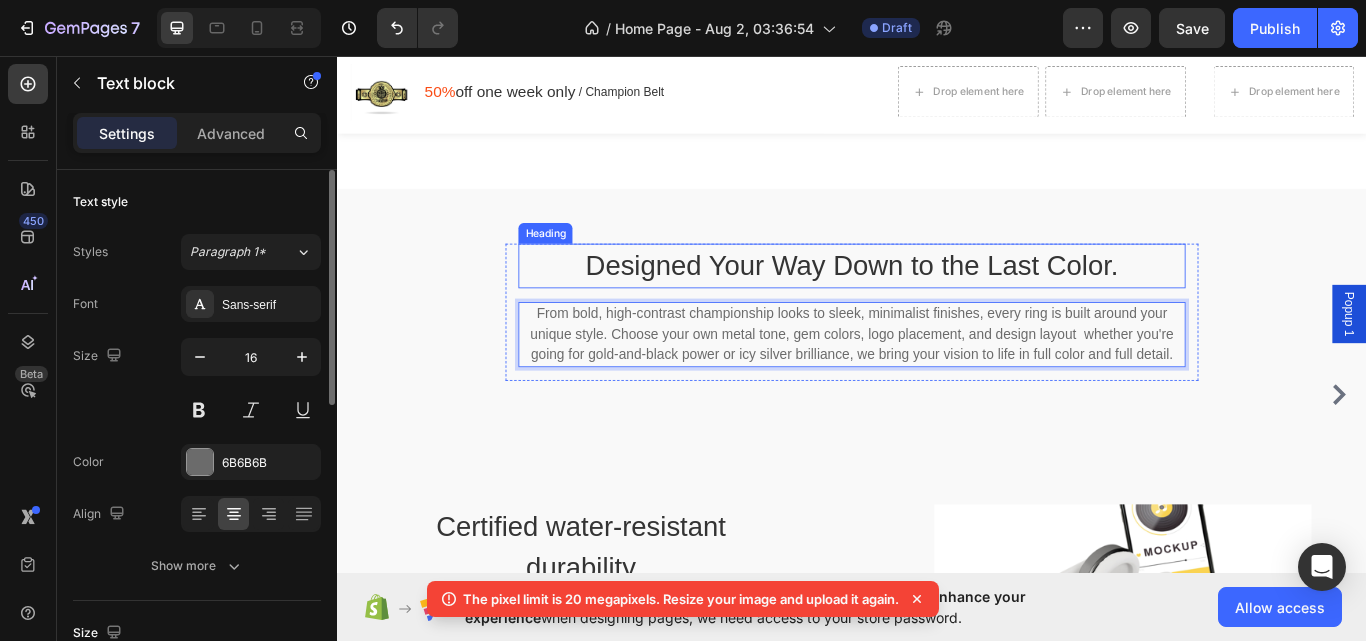 scroll, scrollTop: 4401, scrollLeft: 0, axis: vertical 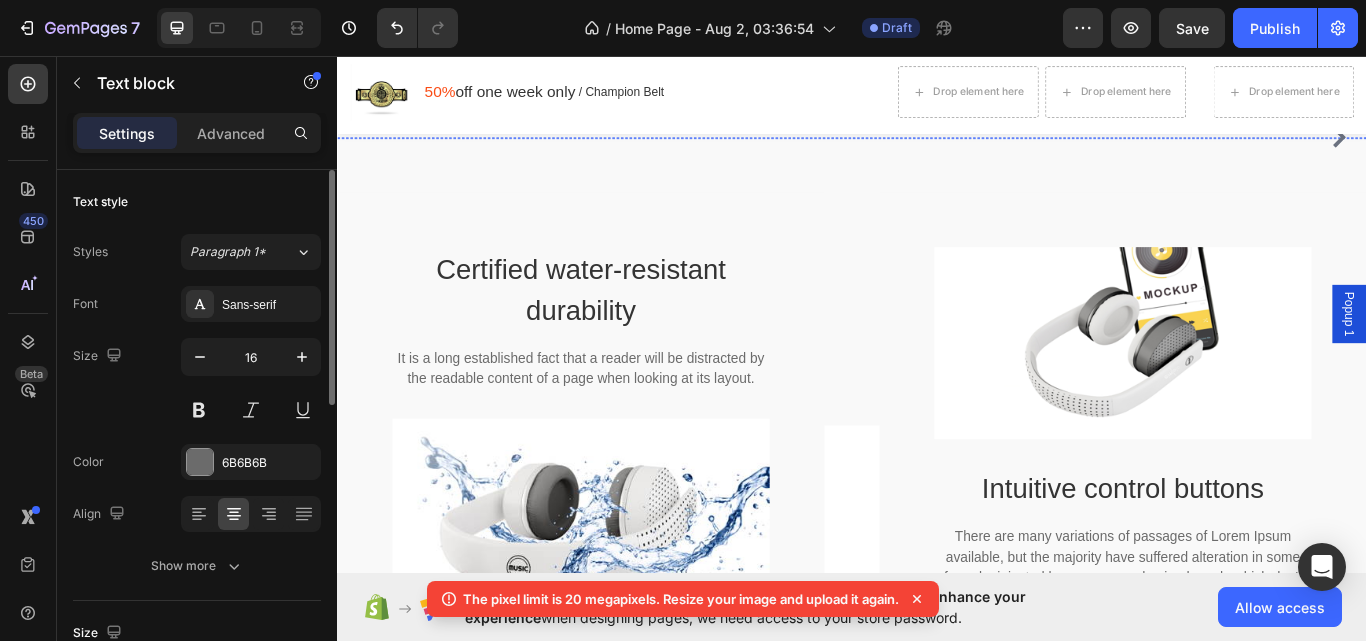 click at bounding box center (929, 152) 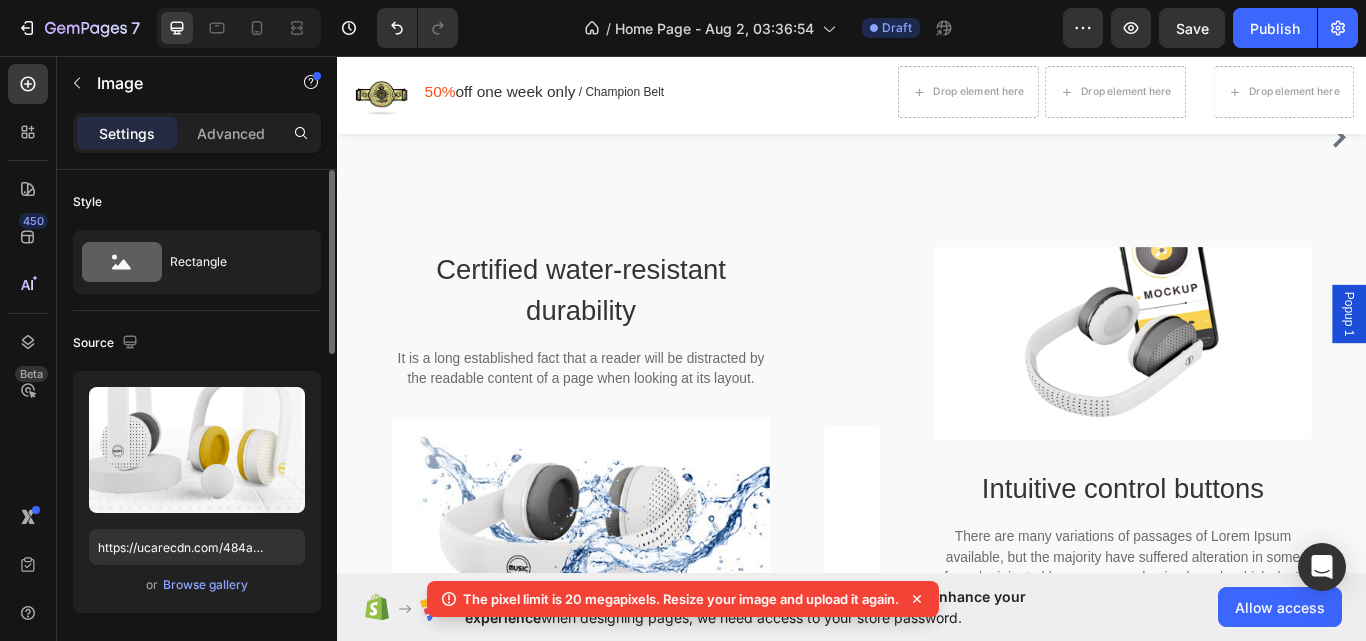 scroll, scrollTop: 4001, scrollLeft: 0, axis: vertical 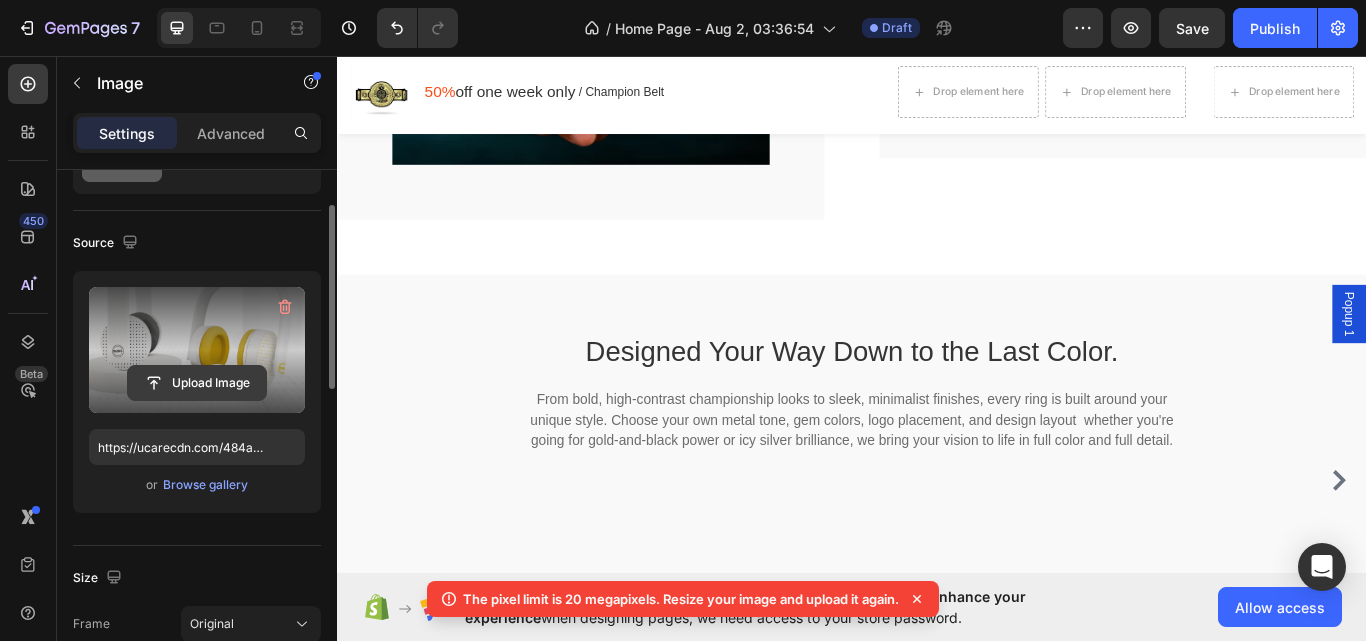 click 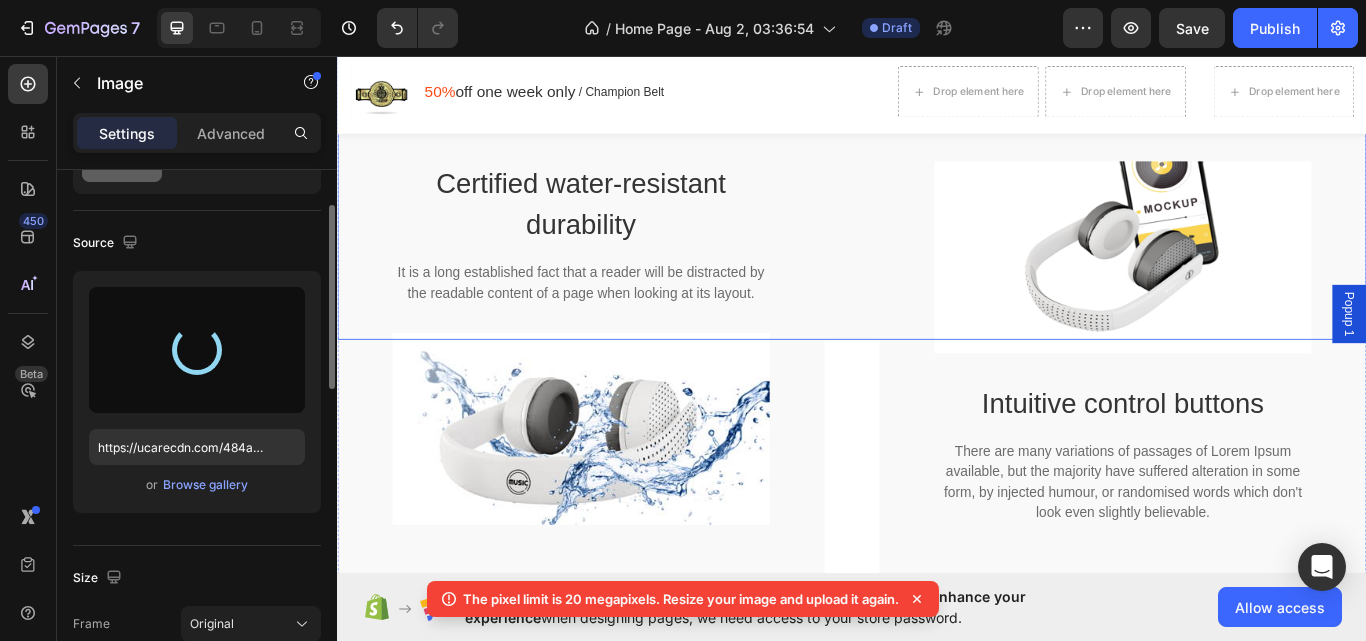 scroll, scrollTop: 4101, scrollLeft: 0, axis: vertical 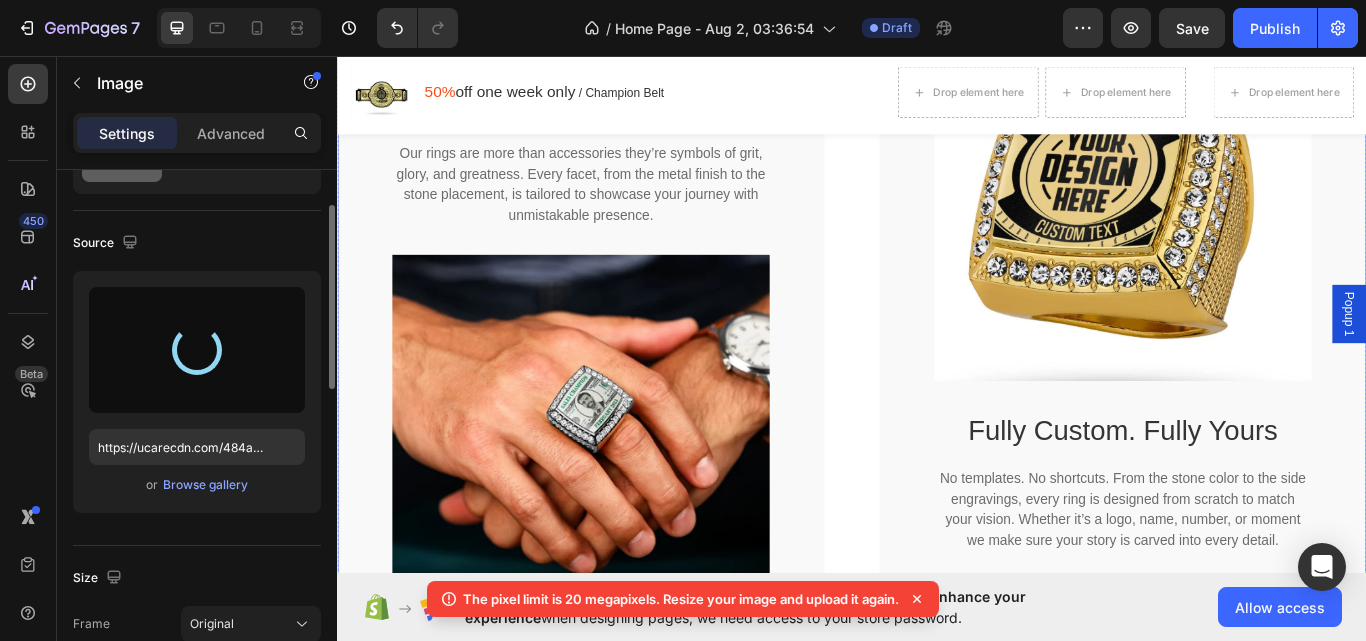 type on "https://cdn.shopify.com/s/files/1/0658/7111/8410/files/gempages_577904949283783184-ed7f3a1a-cbc1-46db-b2f2-0d6d32f57e86.jpg" 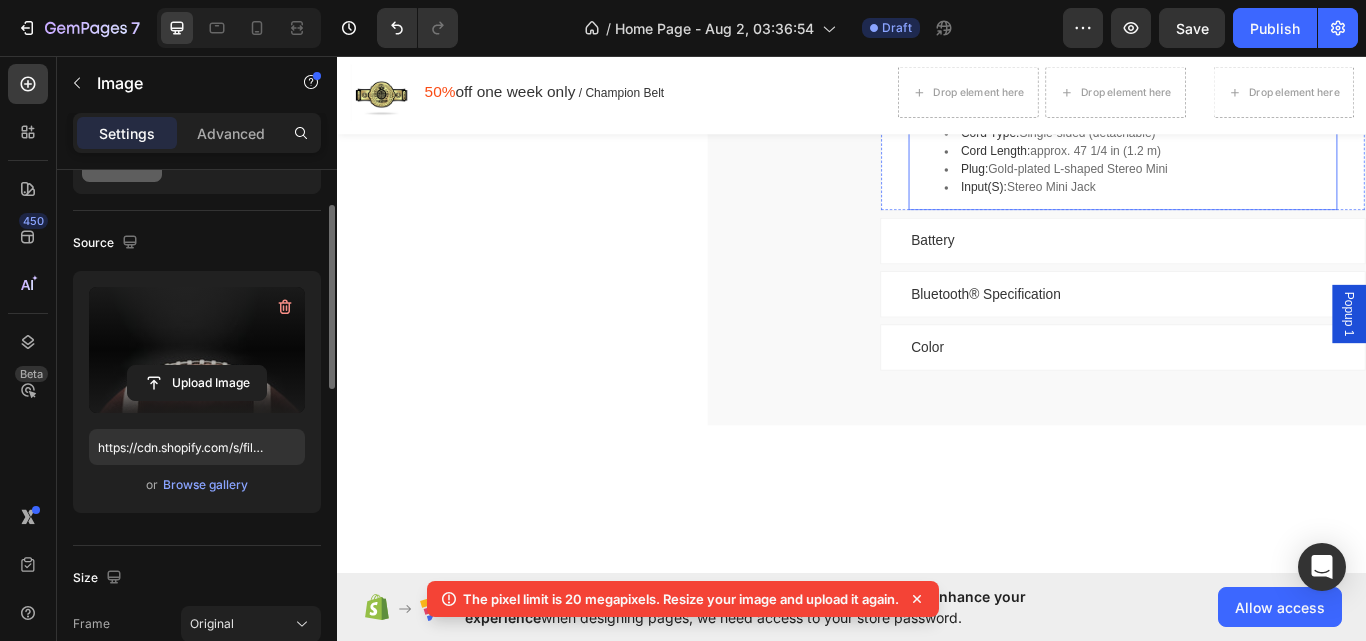 scroll, scrollTop: 6101, scrollLeft: 0, axis: vertical 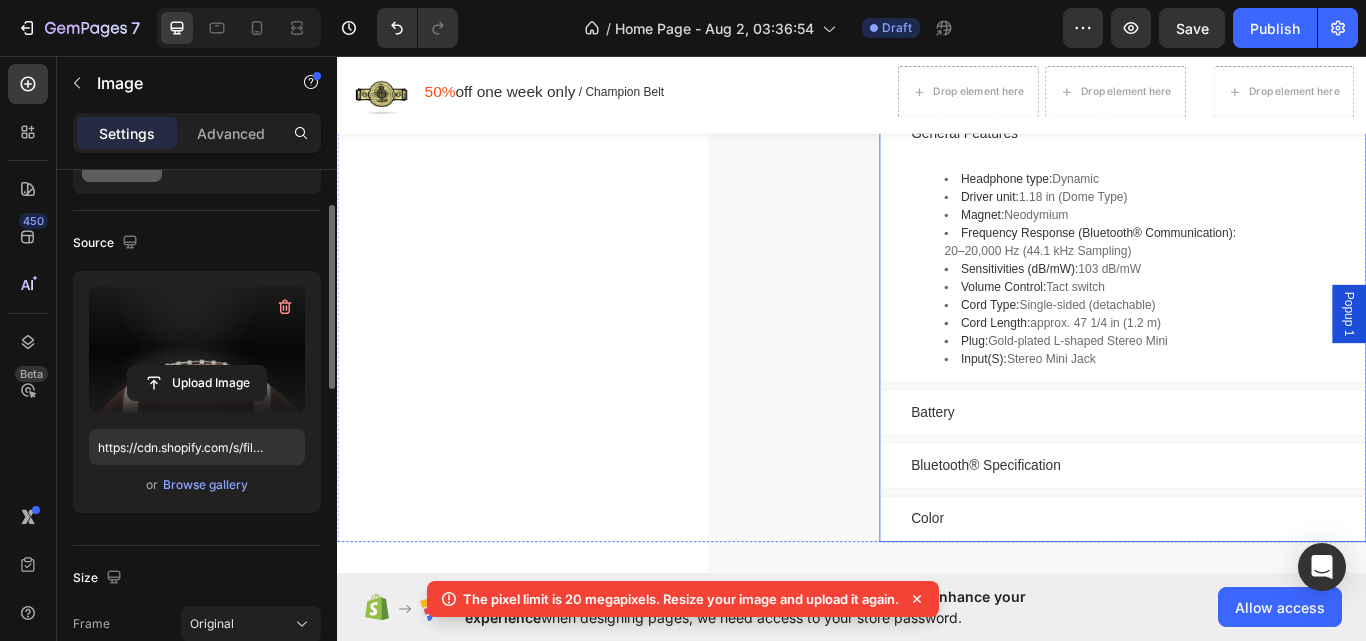 click on "Size & Weight" at bounding box center (1253, 86) 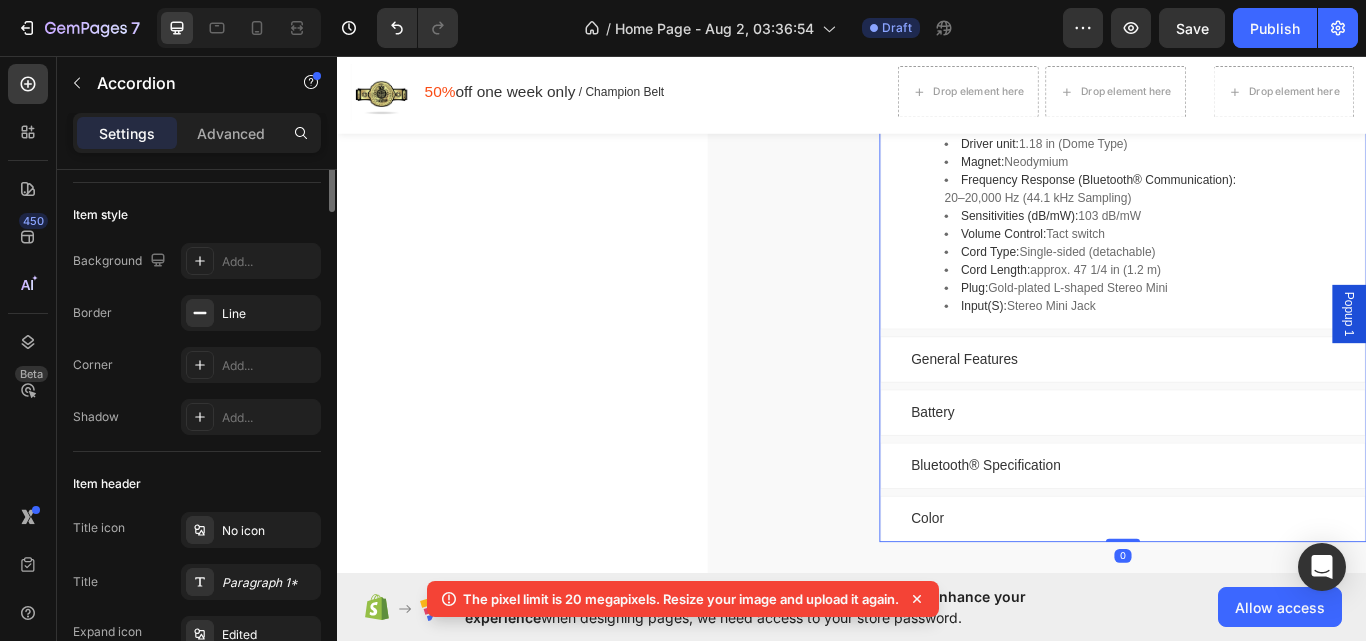 scroll, scrollTop: 0, scrollLeft: 0, axis: both 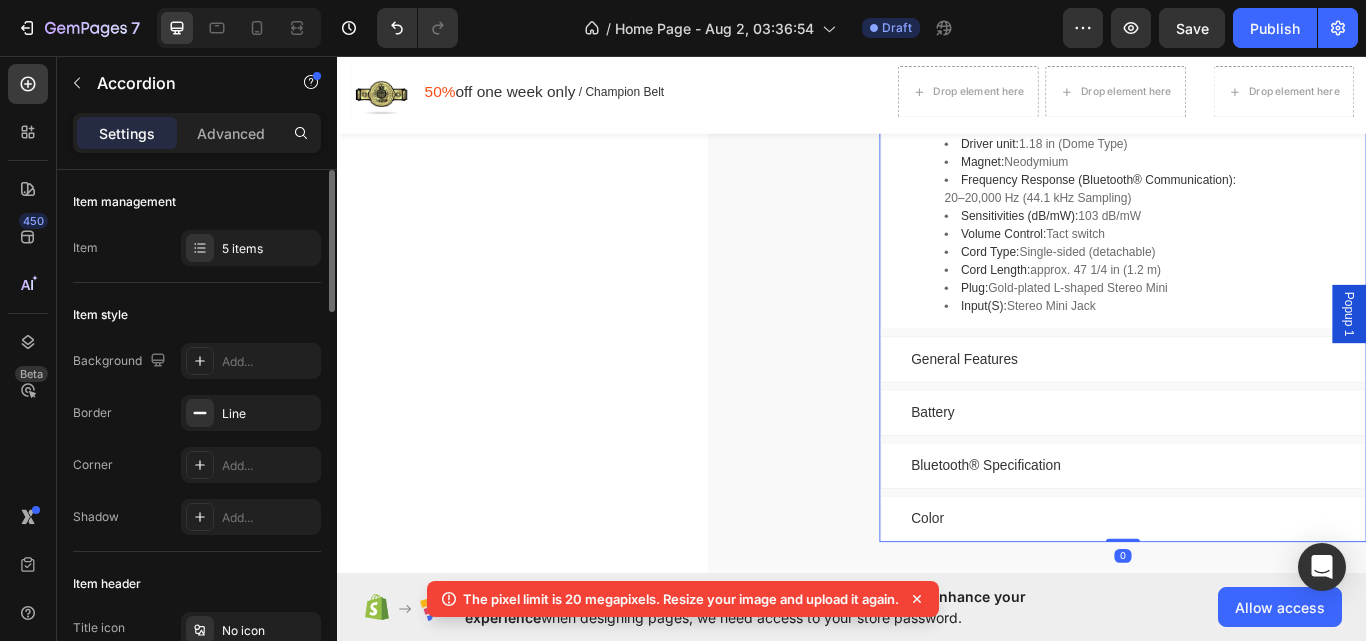 click on "Size & Weight" at bounding box center (1253, 86) 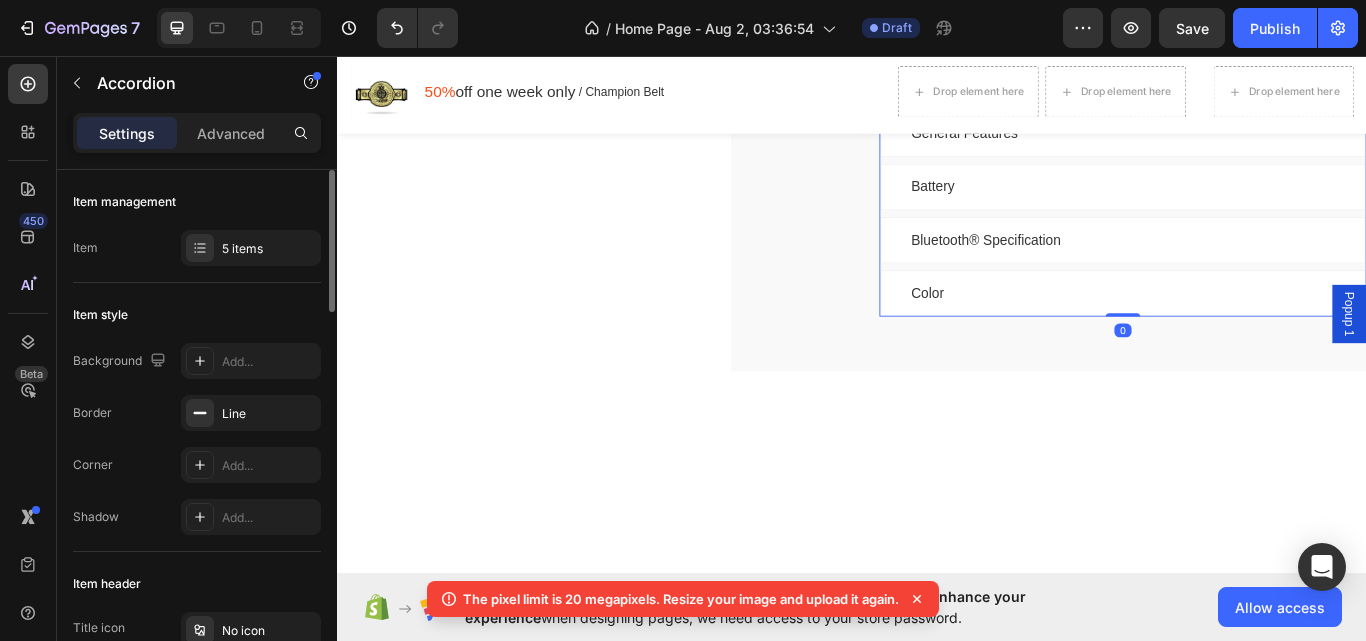 click on "General Features" at bounding box center (1068, 148) 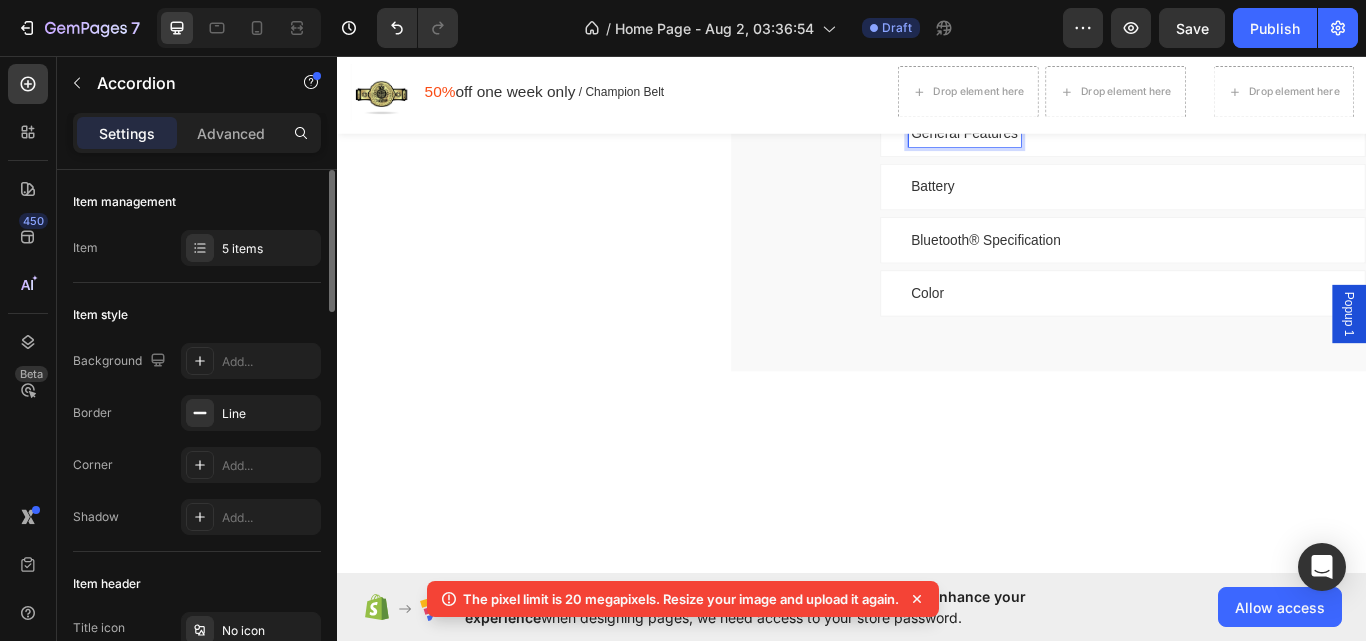 click on "General Features" at bounding box center (1253, 148) 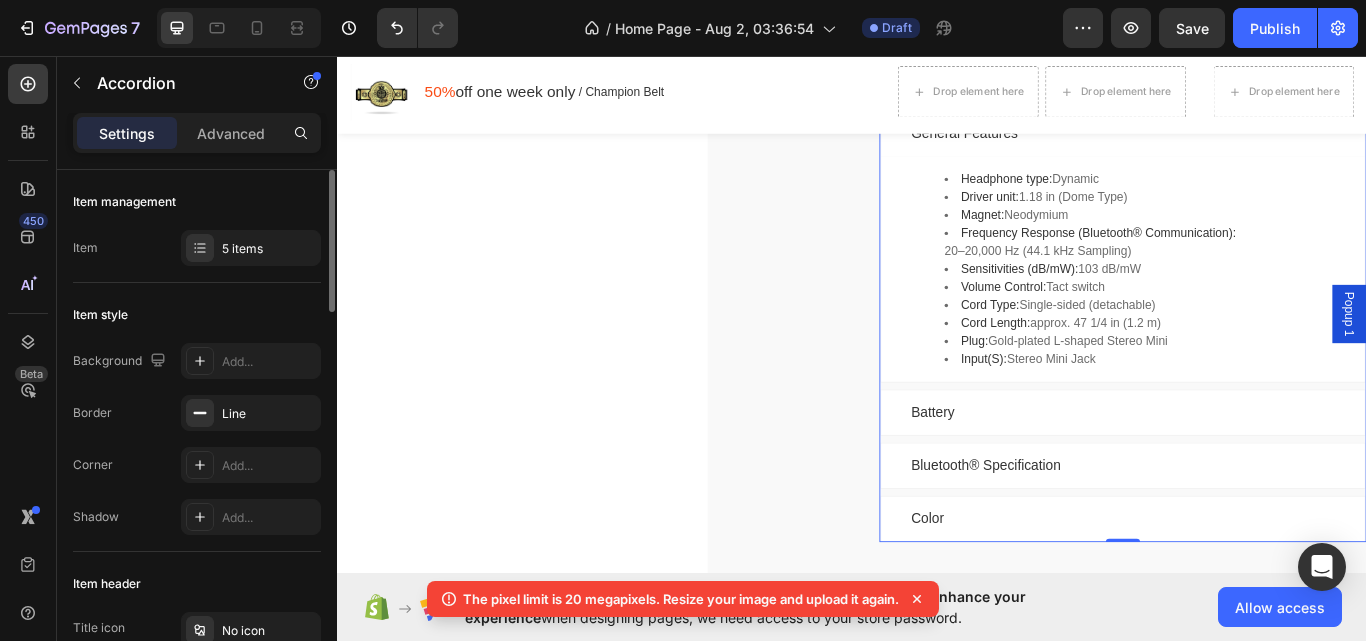 click on "General Features" at bounding box center (1253, 148) 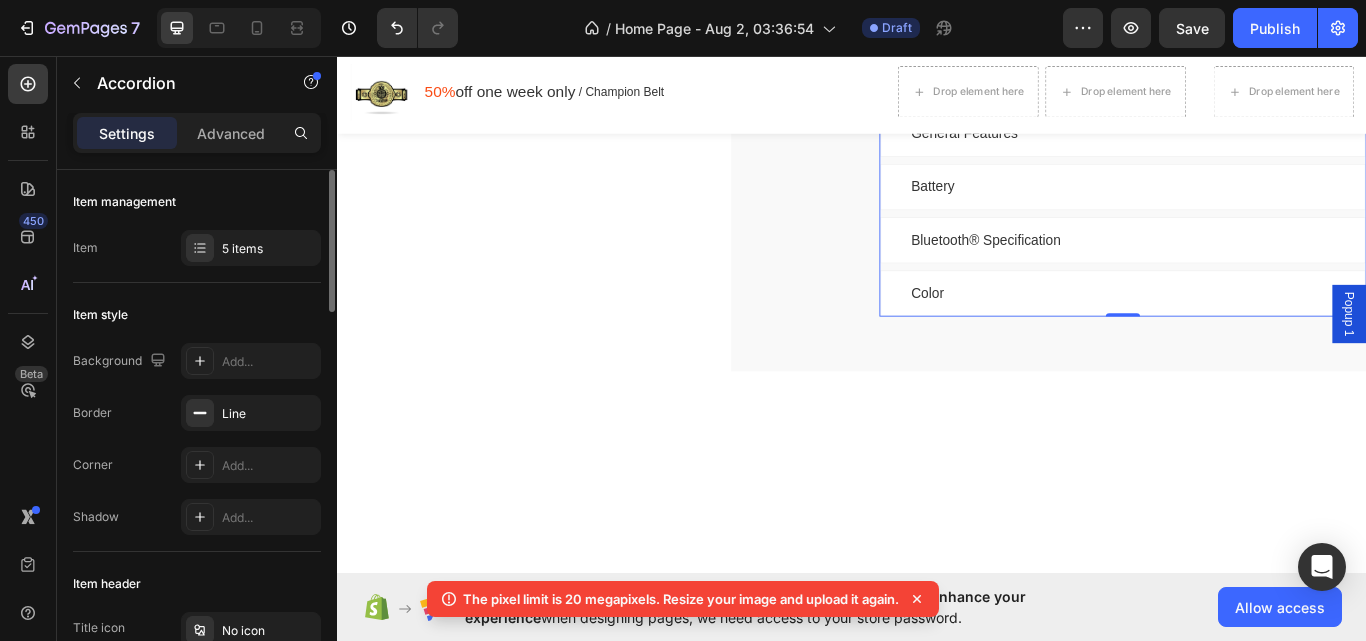 click on "Battery" at bounding box center [1253, 210] 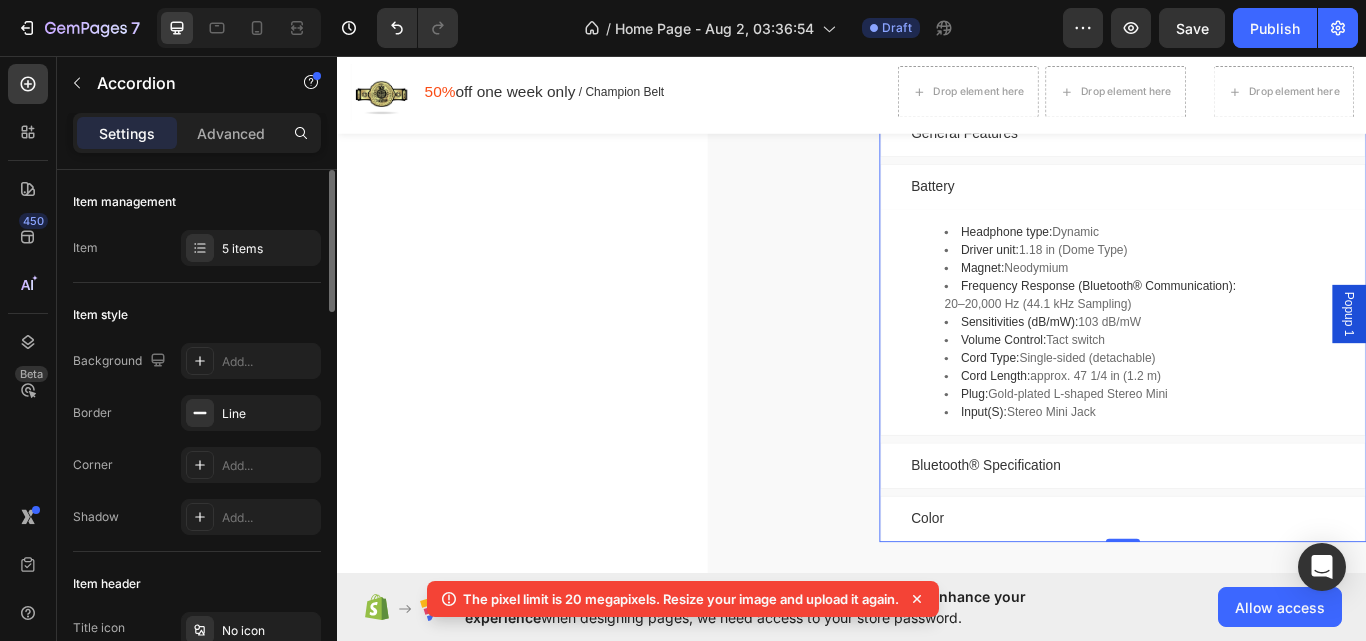 click on "Battery" at bounding box center (1253, 210) 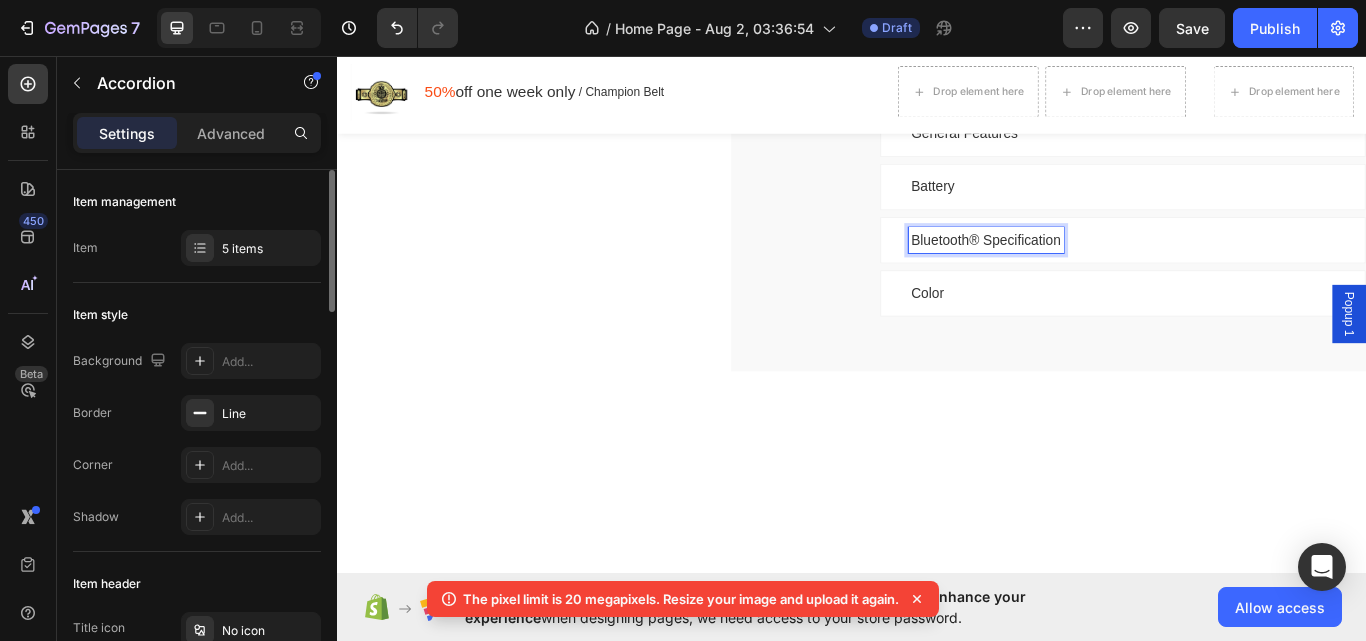 click on "Bluetooth® Specification" at bounding box center (1093, 272) 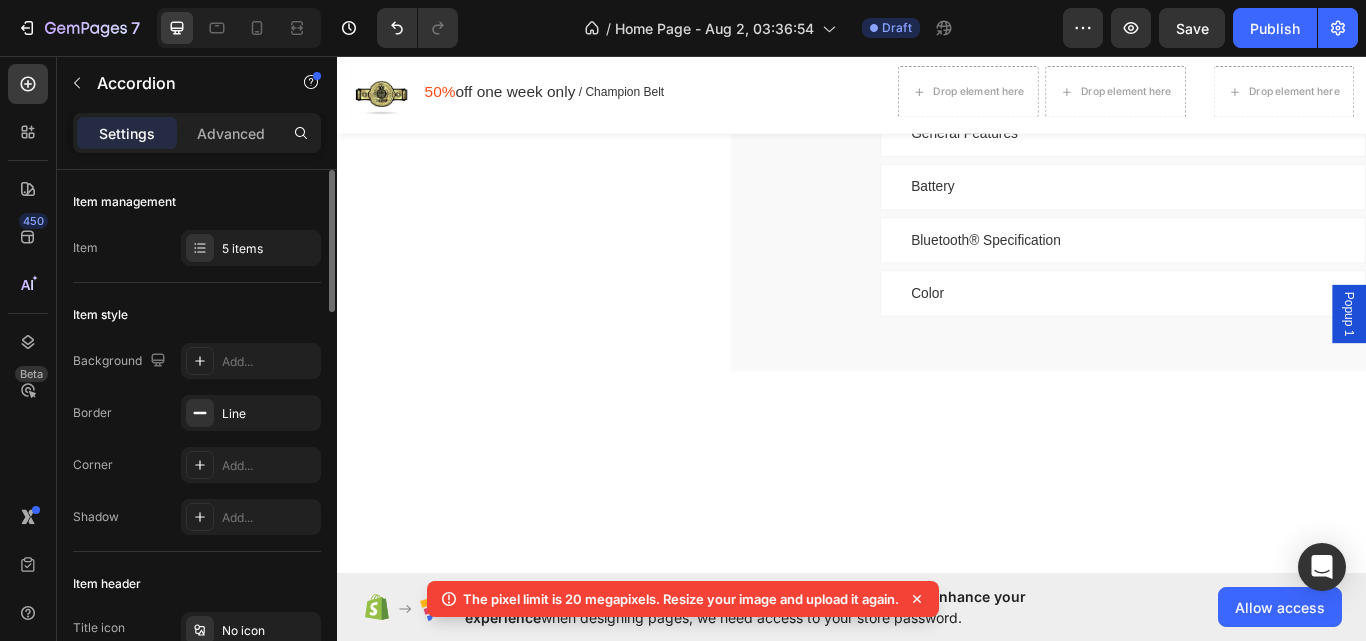 click on "Bluetooth® Specification" at bounding box center (1253, 272) 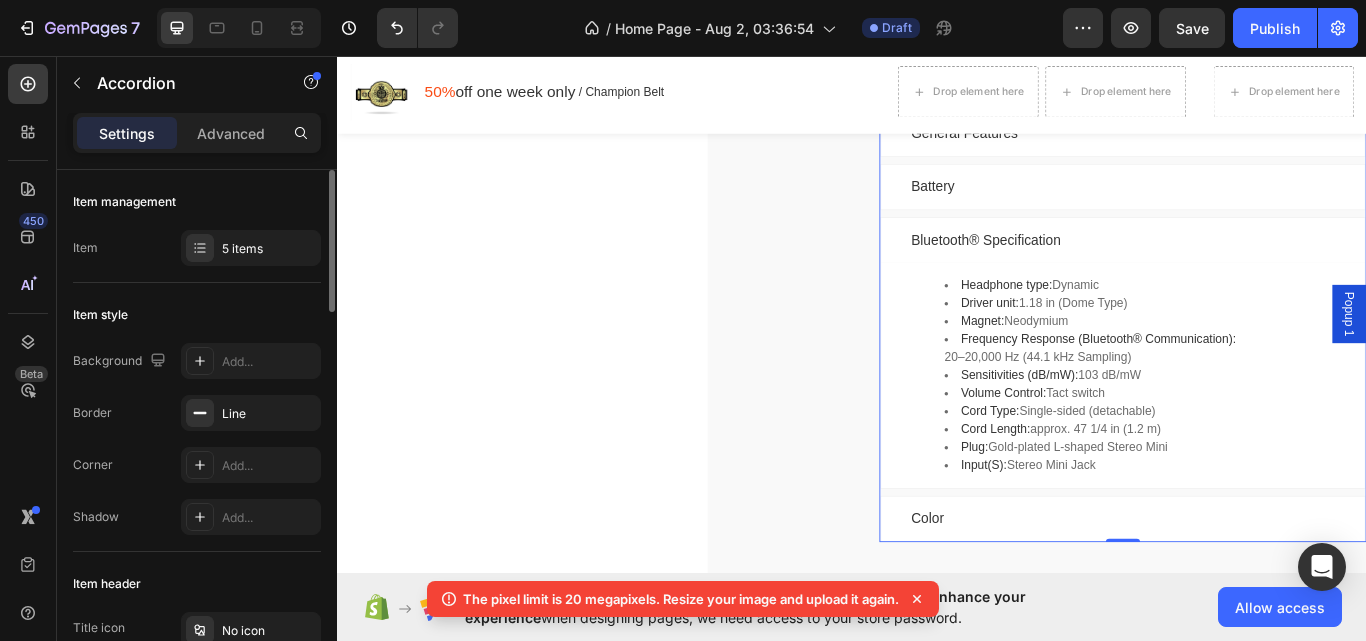 click on "Bluetooth® Specification" at bounding box center [1253, 272] 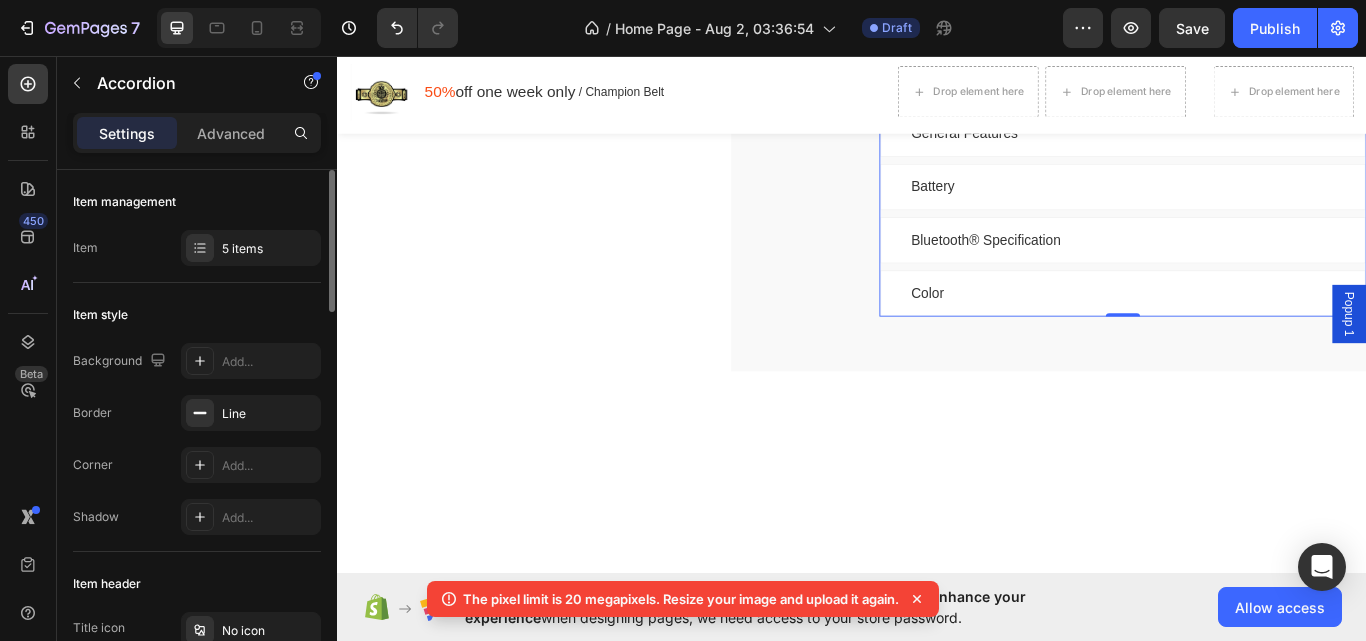 click on "Color" at bounding box center [1253, 334] 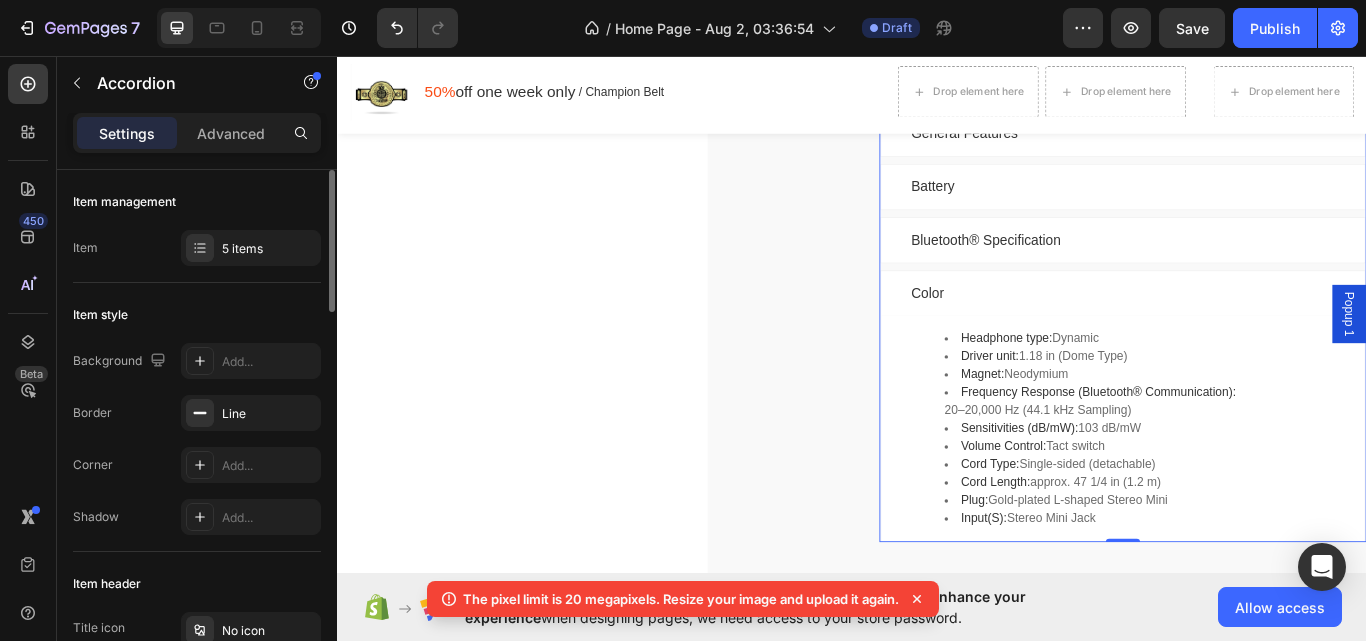 click on "Color" at bounding box center [1253, 334] 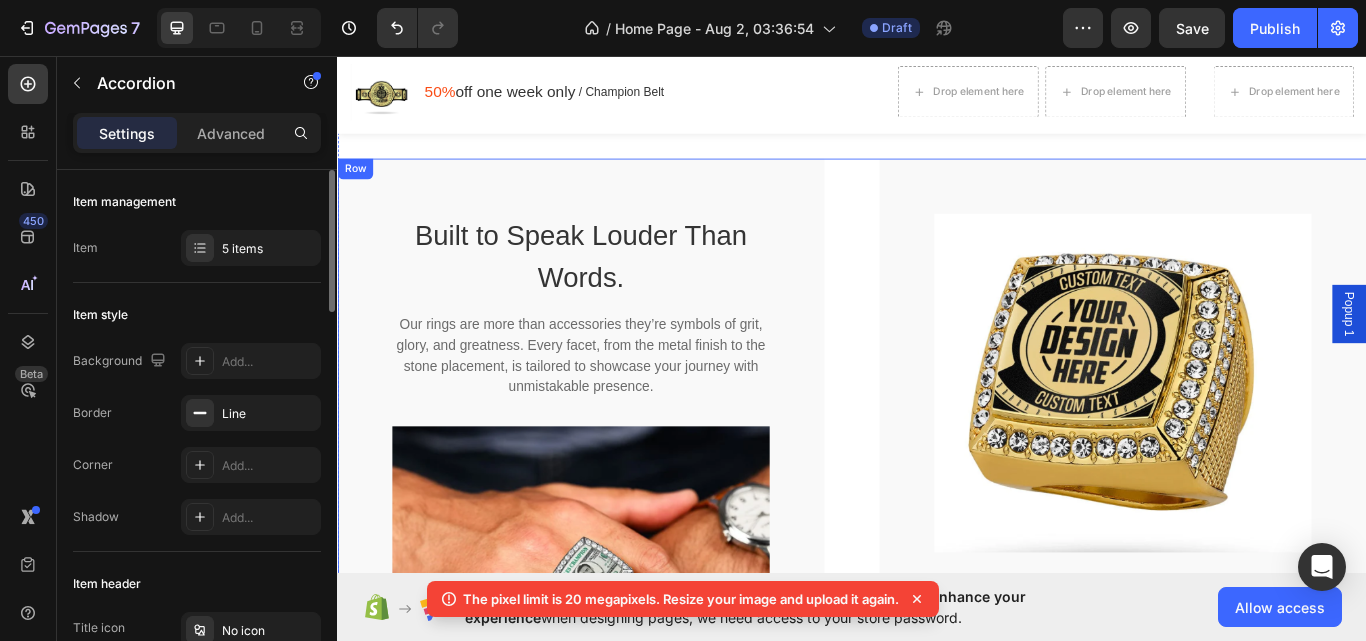 scroll, scrollTop: 3601, scrollLeft: 0, axis: vertical 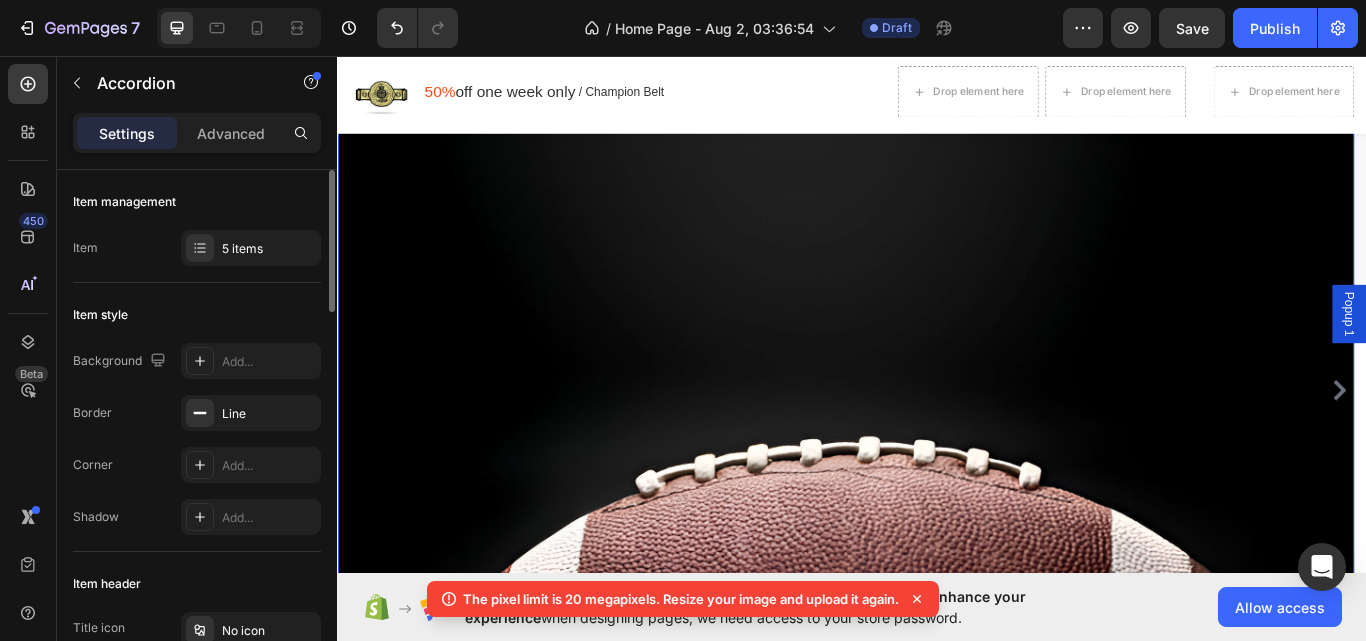 click at bounding box center [929, 447] 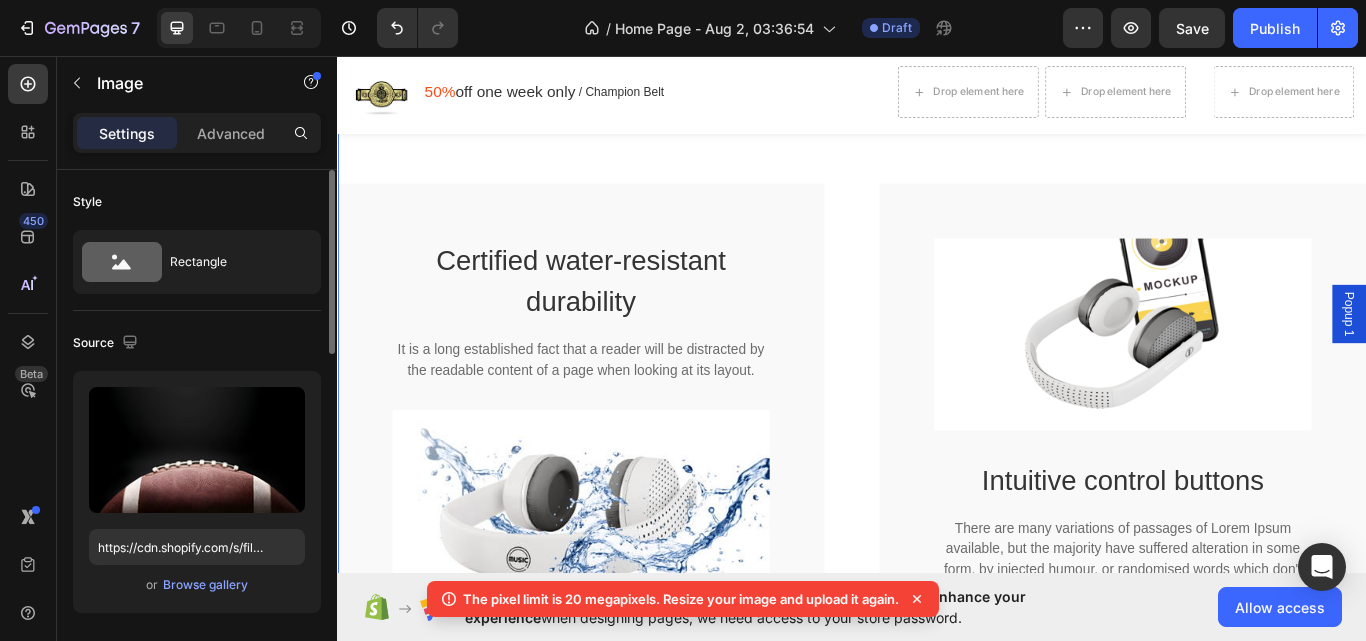 scroll, scrollTop: 5301, scrollLeft: 0, axis: vertical 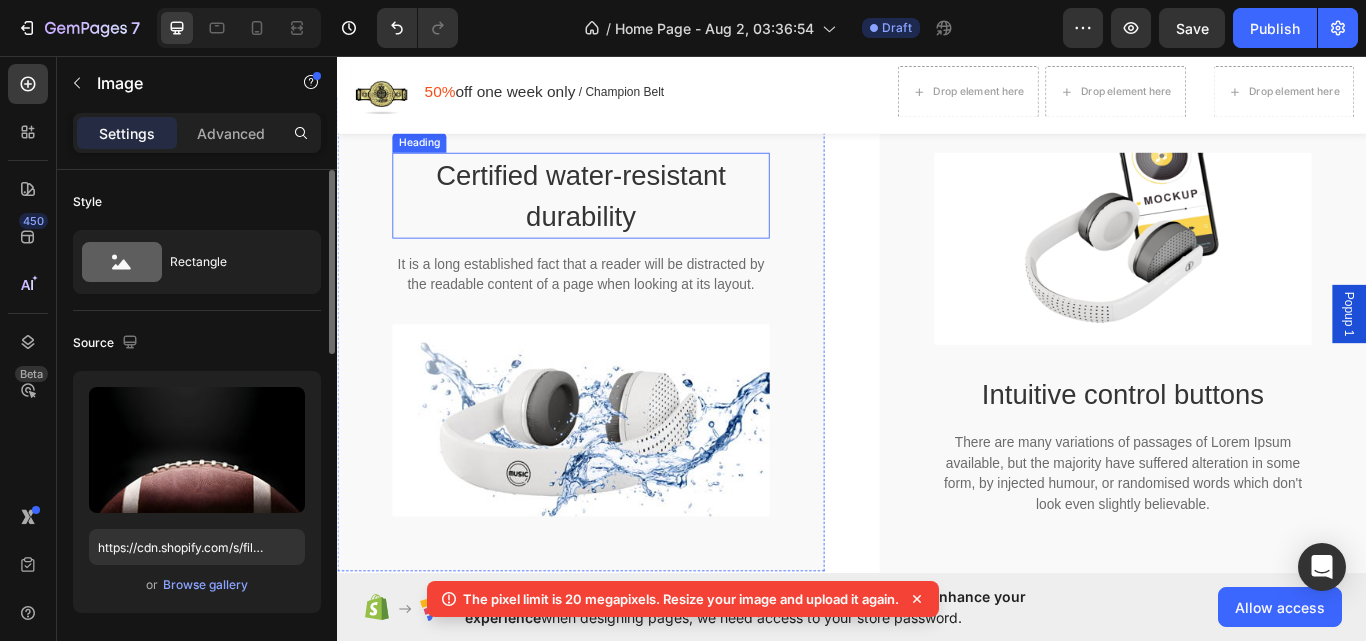 click on "Certified water-resistant durability" at bounding box center (621, 220) 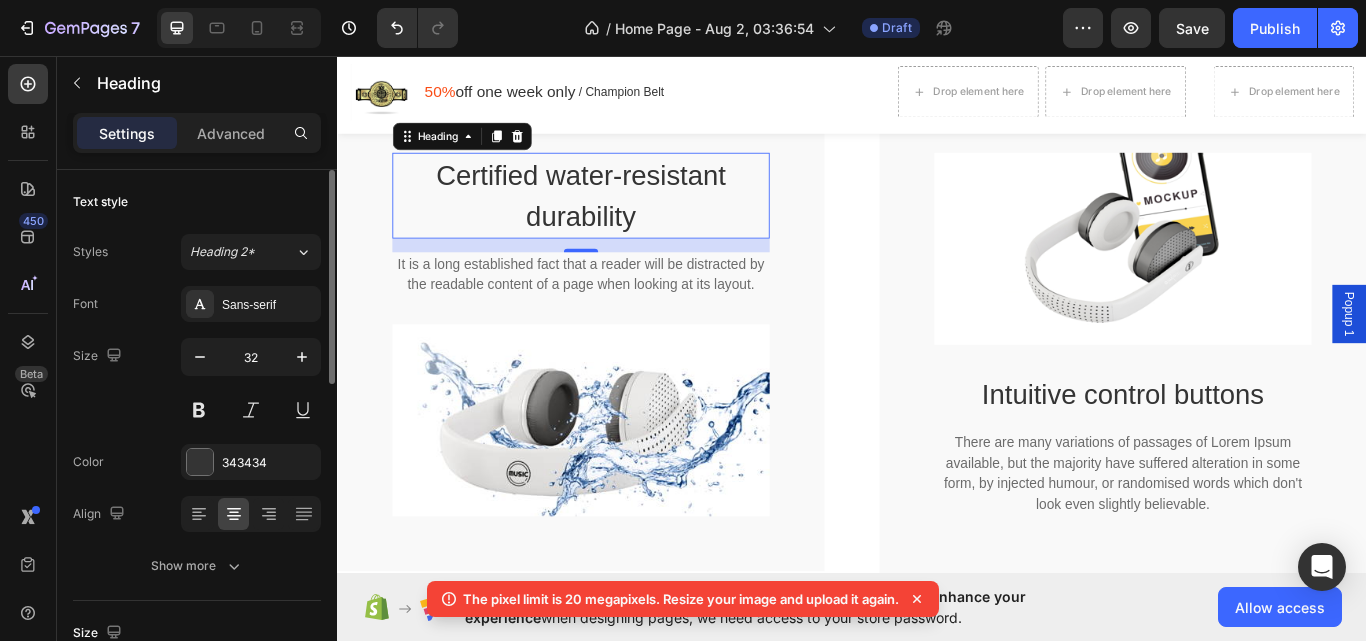 click on "Certified water-resistant durability" at bounding box center (621, 220) 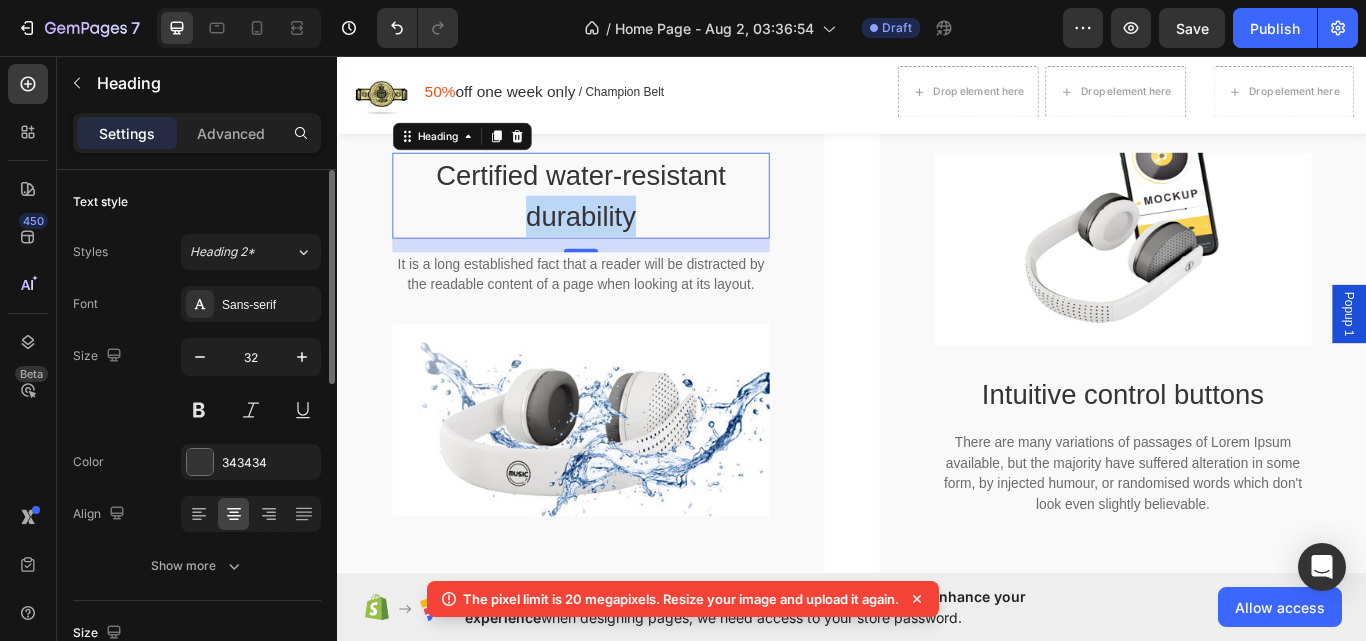 click on "Certified water-resistant durability" at bounding box center (621, 220) 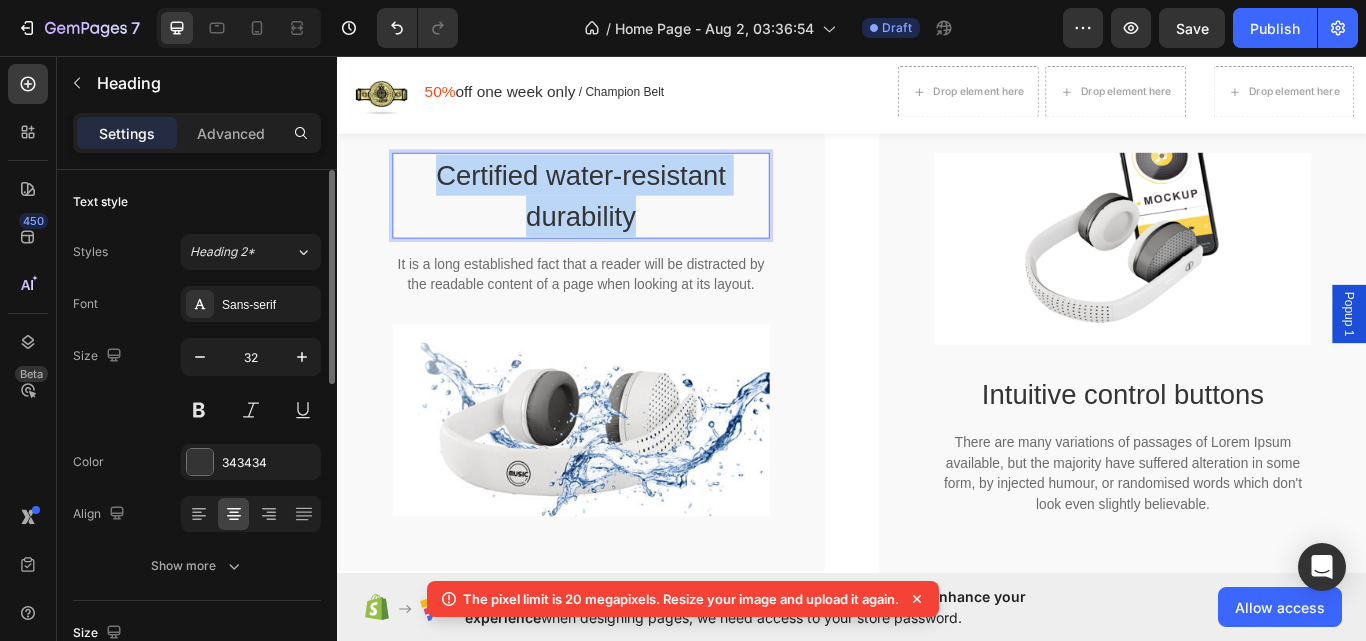 click on "Certified water-resistant durability" at bounding box center (621, 220) 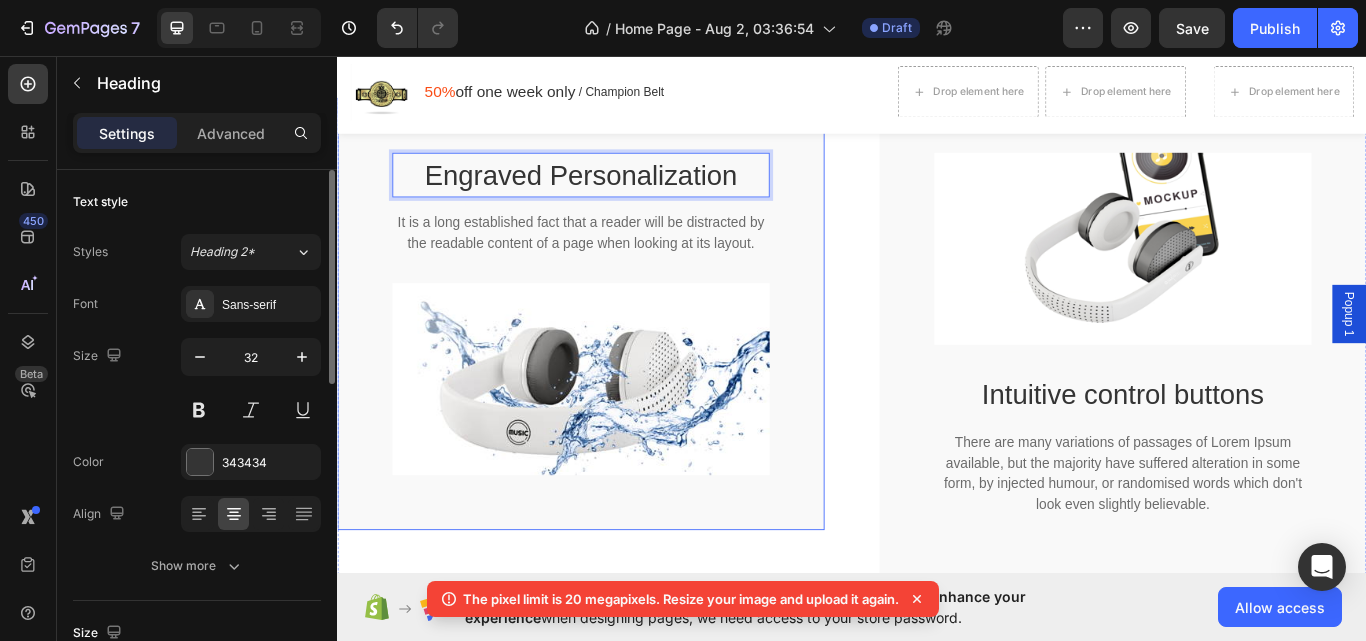 click on "It is a long established fact that a reader will be distracted by the readable content of a page when looking at its layout." at bounding box center [621, 264] 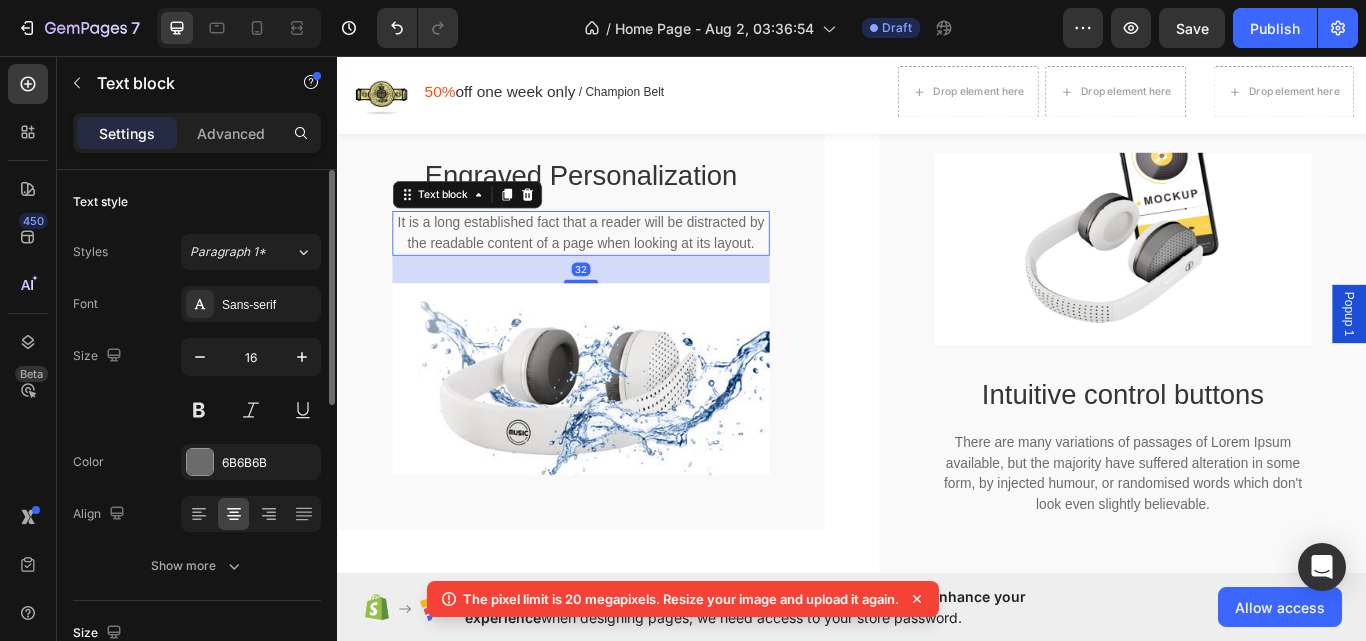 click on "It is a long established fact that a reader will be distracted by the readable content of a page when looking at its layout." at bounding box center (621, 264) 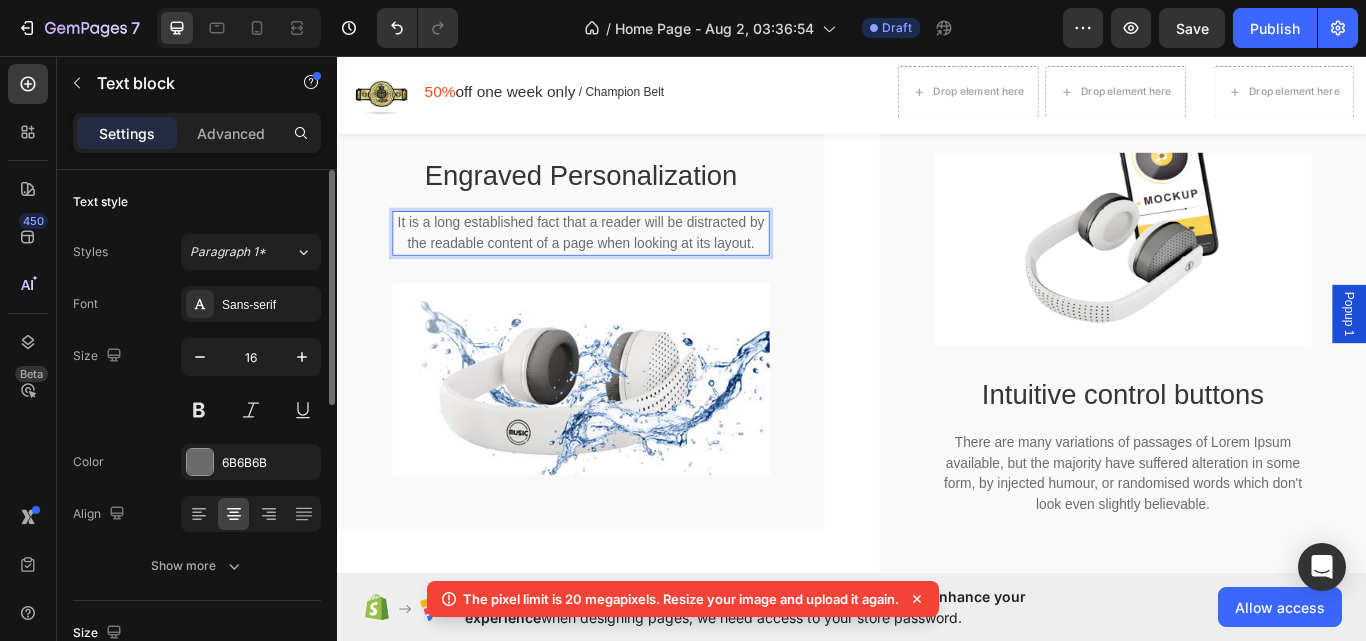 click on "It is a long established fact that a reader will be distracted by the readable content of a page when looking at its layout." at bounding box center (621, 264) 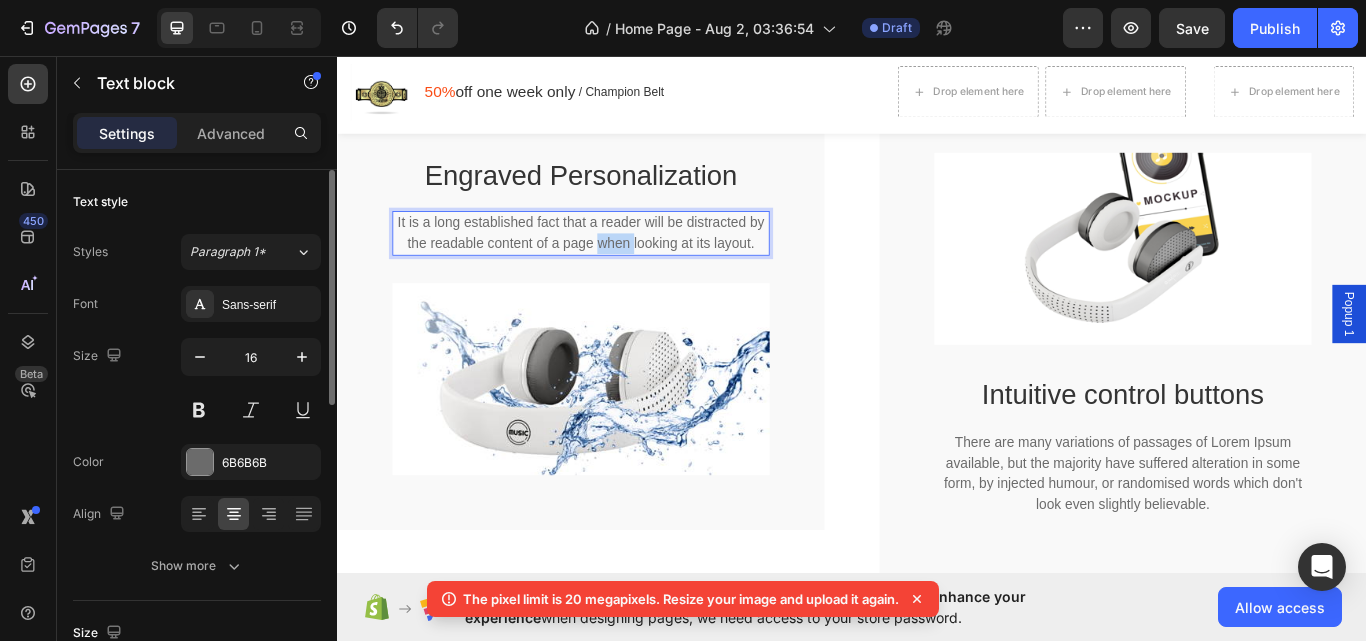 click on "It is a long established fact that a reader will be distracted by the readable content of a page when looking at its layout." at bounding box center (621, 264) 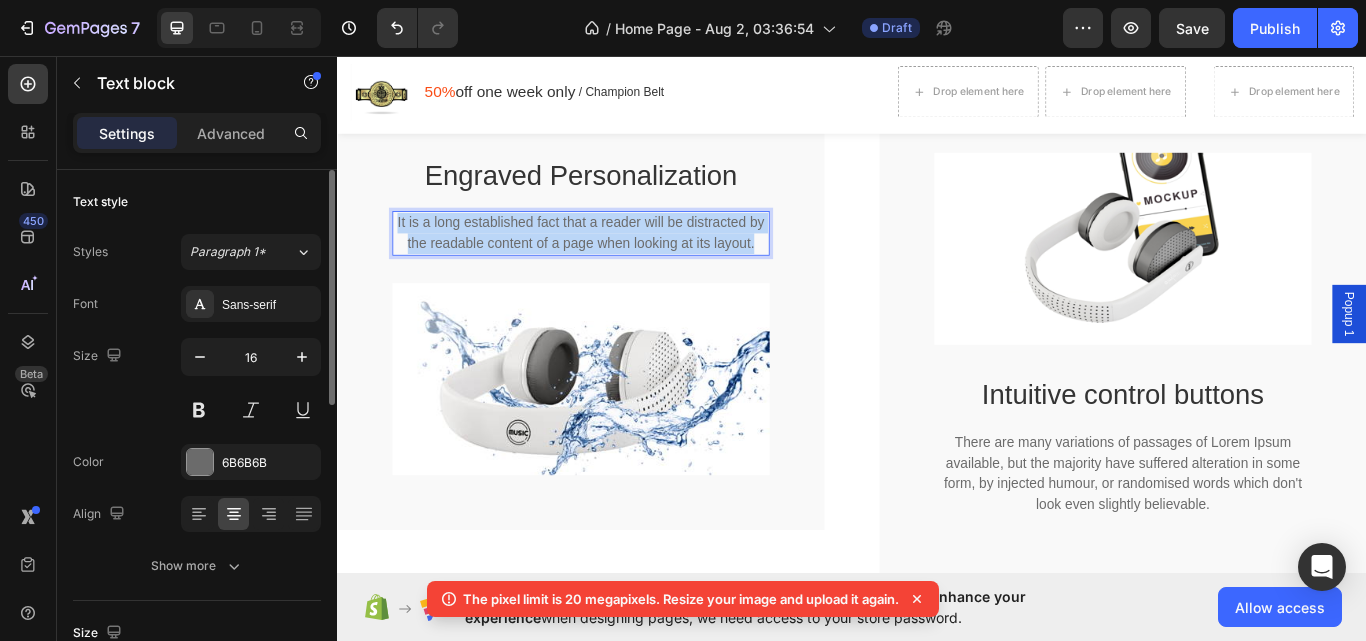 click on "It is a long established fact that a reader will be distracted by the readable content of a page when looking at its layout." at bounding box center [621, 264] 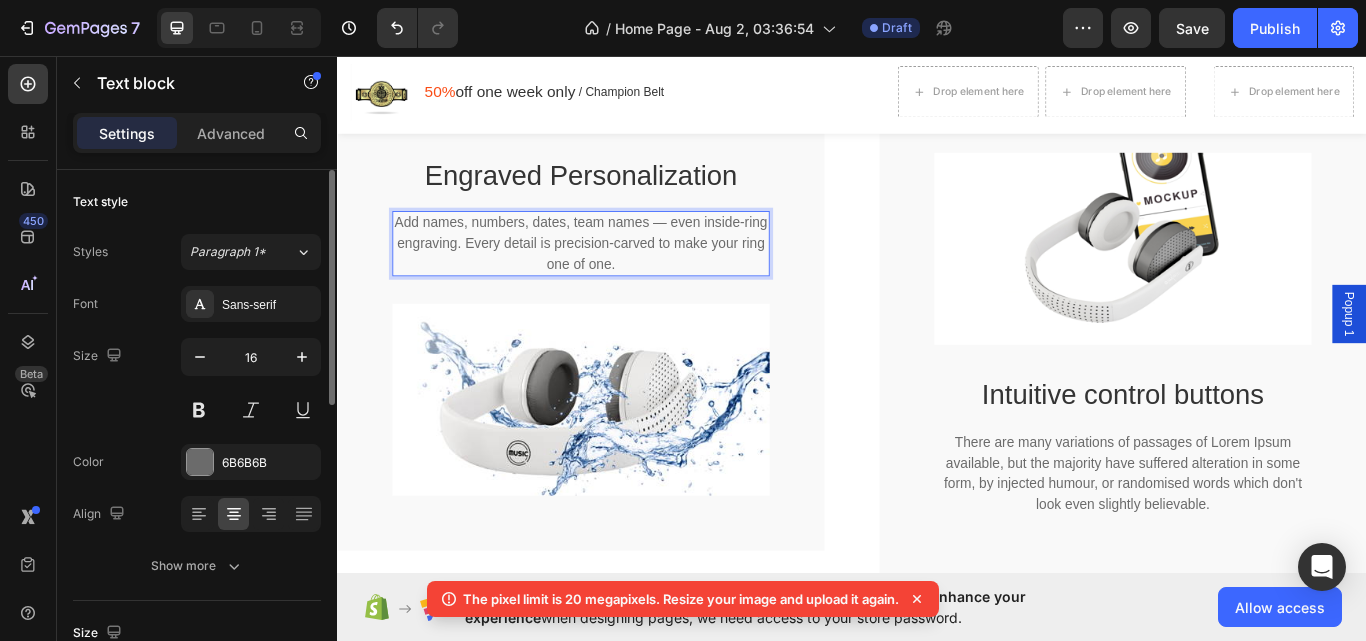 click on "Add names, numbers, dates, team names — even inside-ring engraving. Every detail is precision-carved to make your ring one of one." at bounding box center [621, 276] 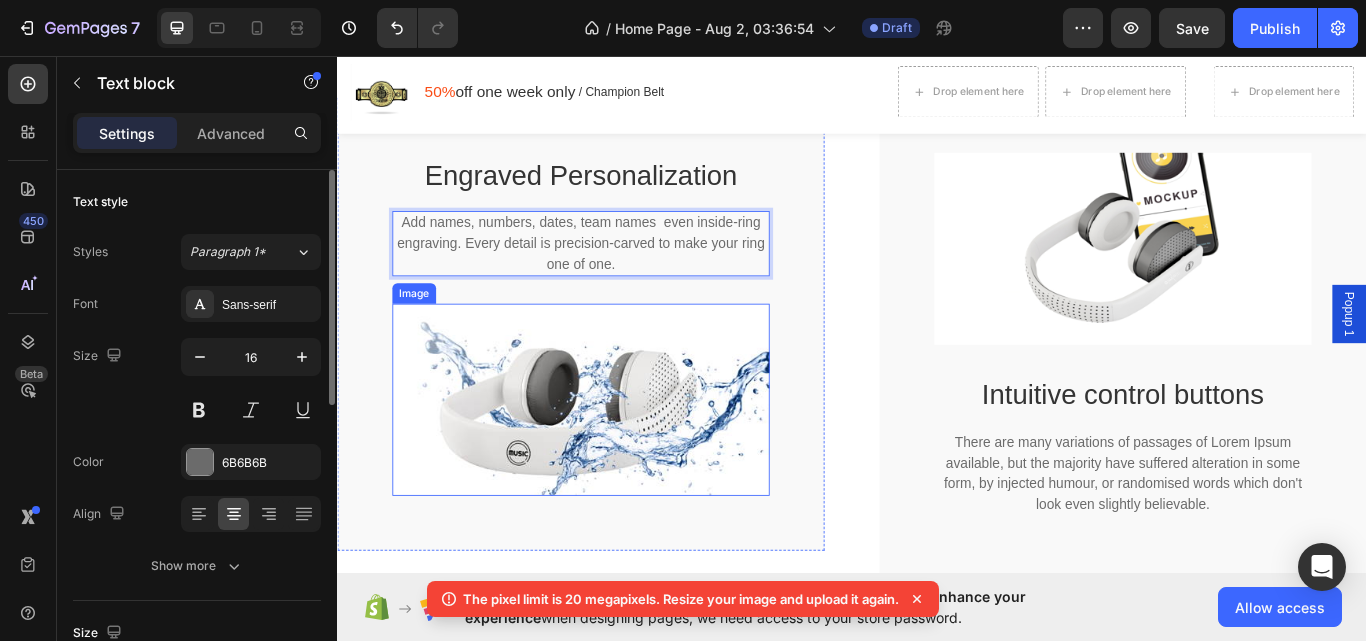 scroll, scrollTop: 5501, scrollLeft: 0, axis: vertical 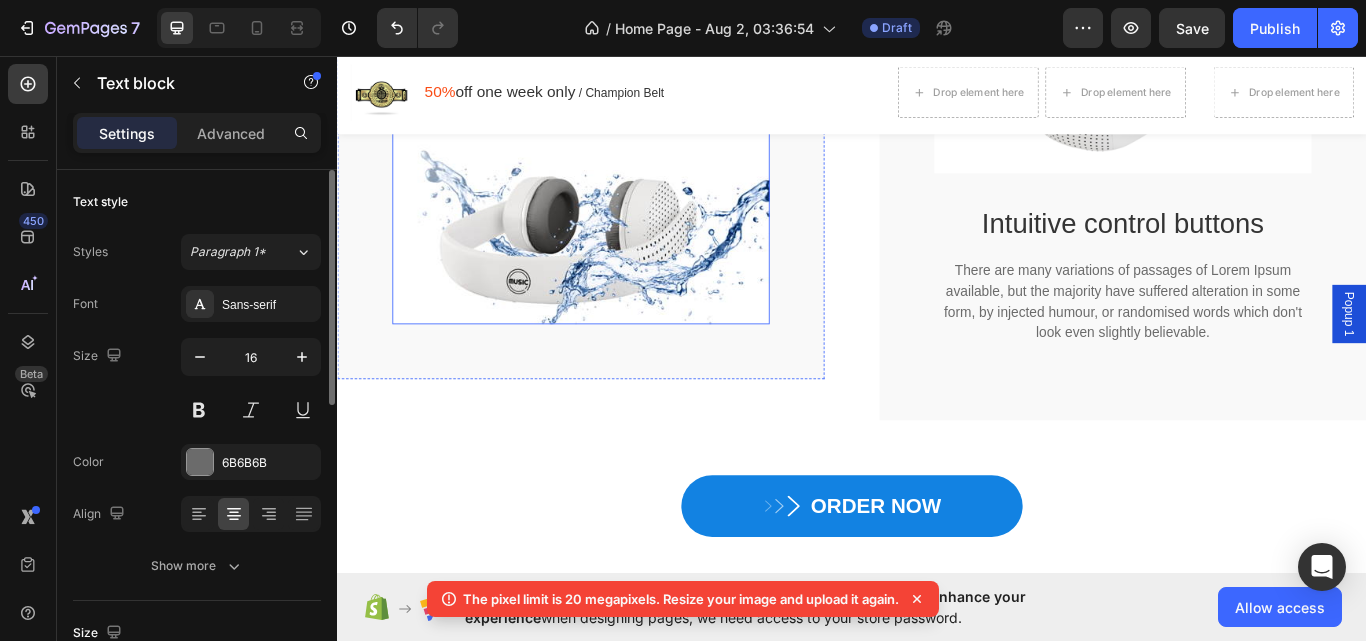 click at bounding box center (621, 258) 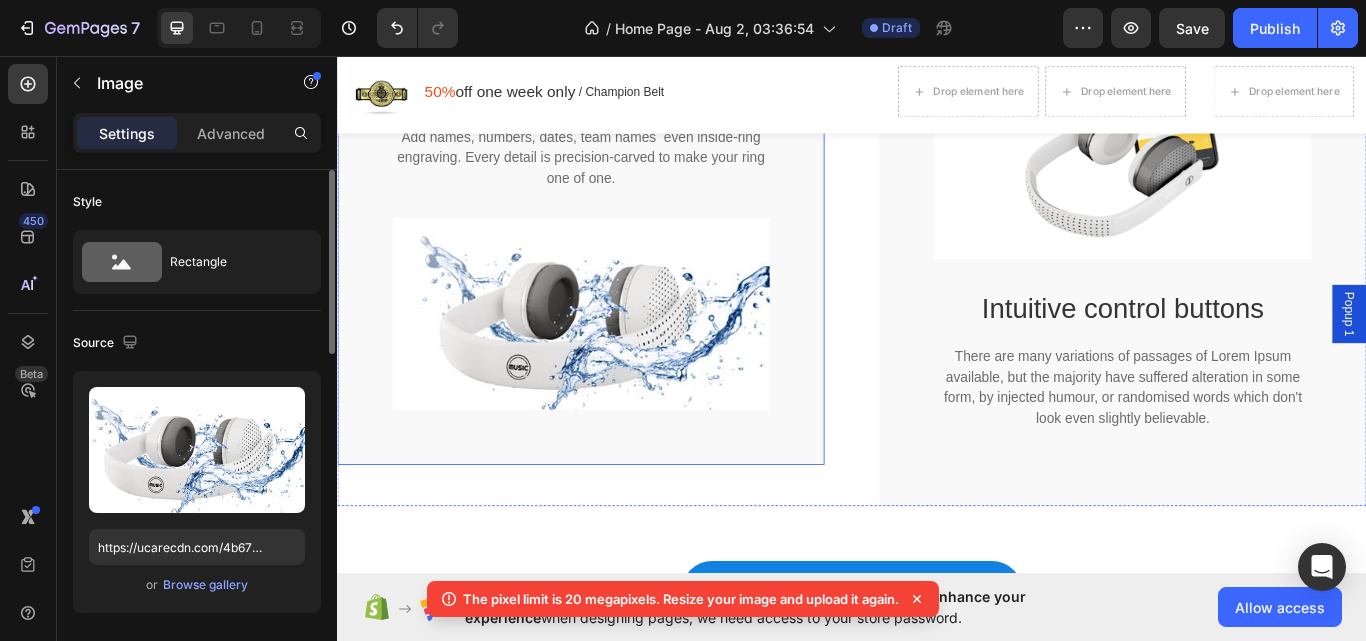 scroll, scrollTop: 5201, scrollLeft: 0, axis: vertical 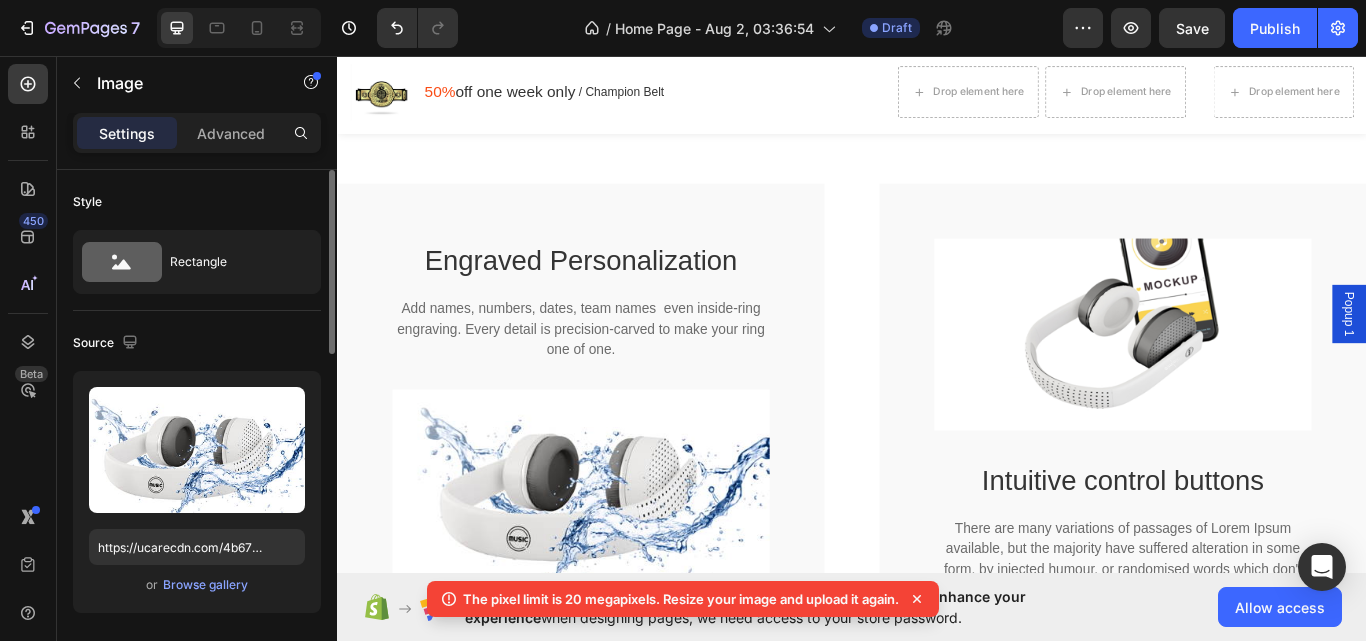 click at bounding box center (621, 558) 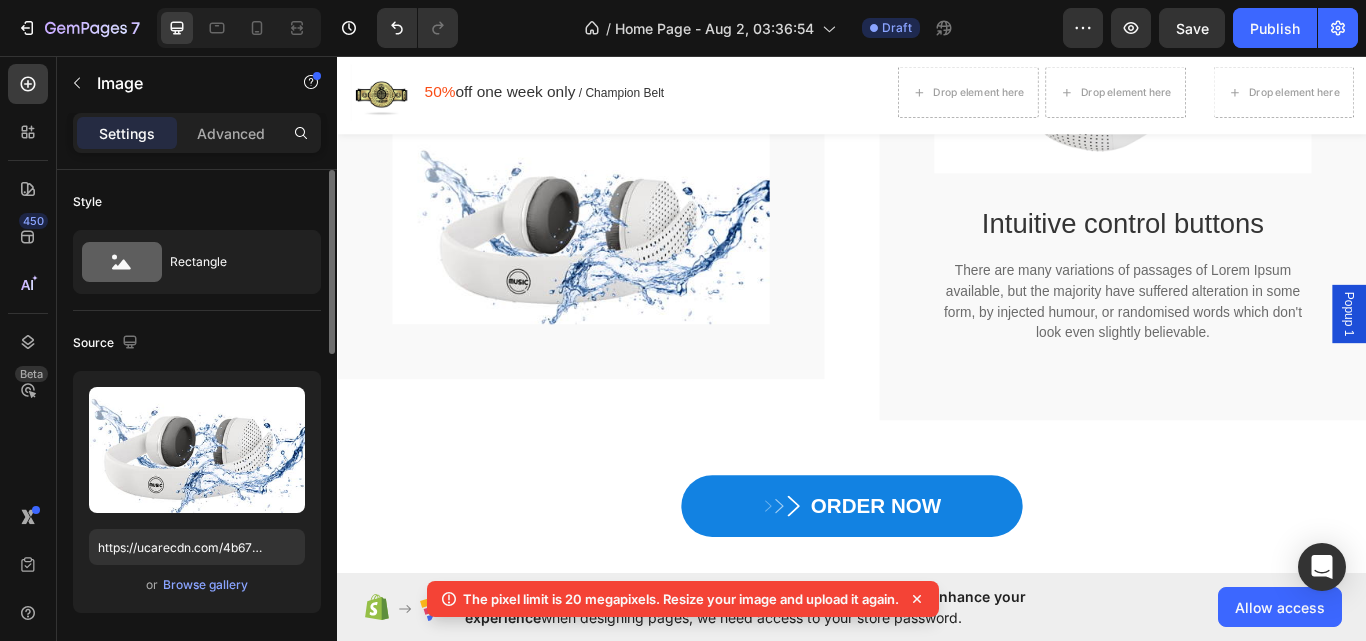 scroll, scrollTop: 5301, scrollLeft: 0, axis: vertical 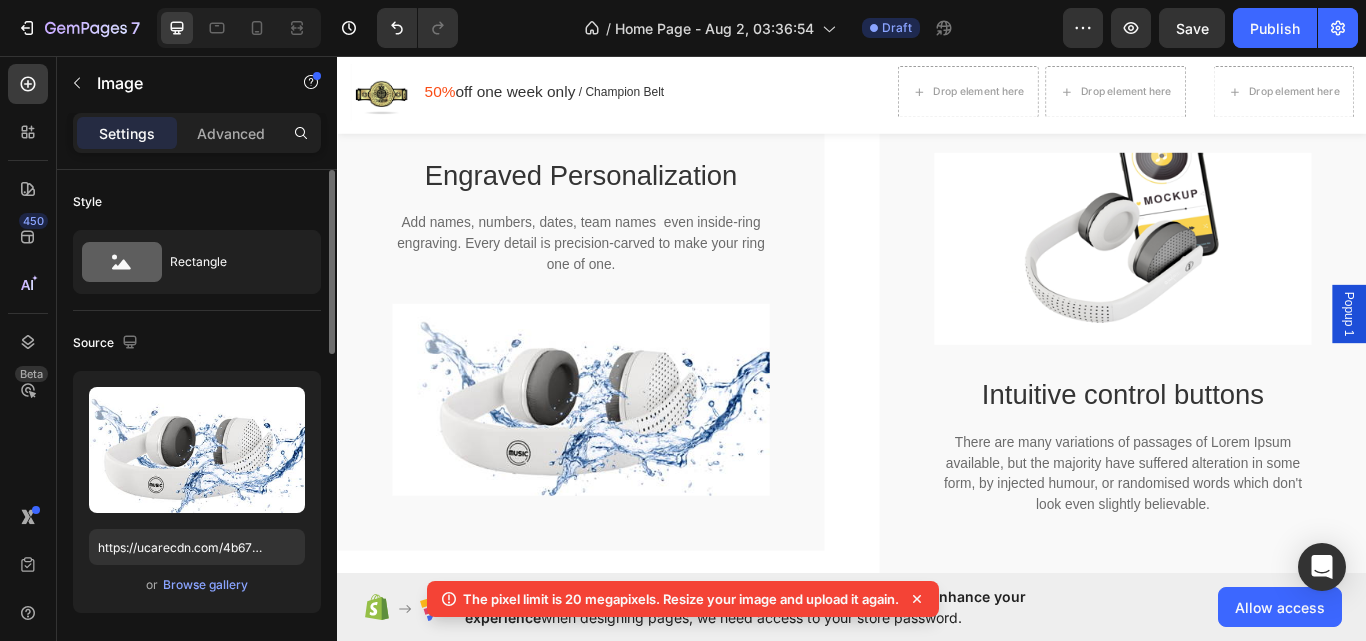 click at bounding box center (621, 458) 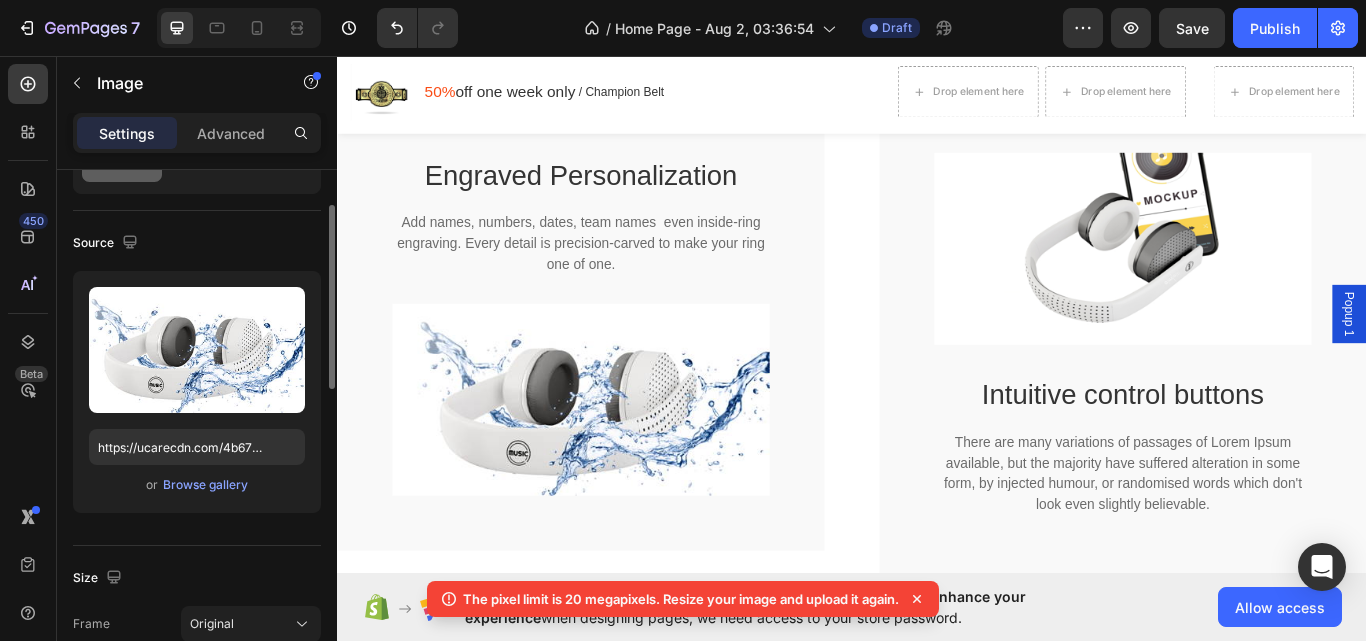 click on "or  Browse gallery" at bounding box center (197, 485) 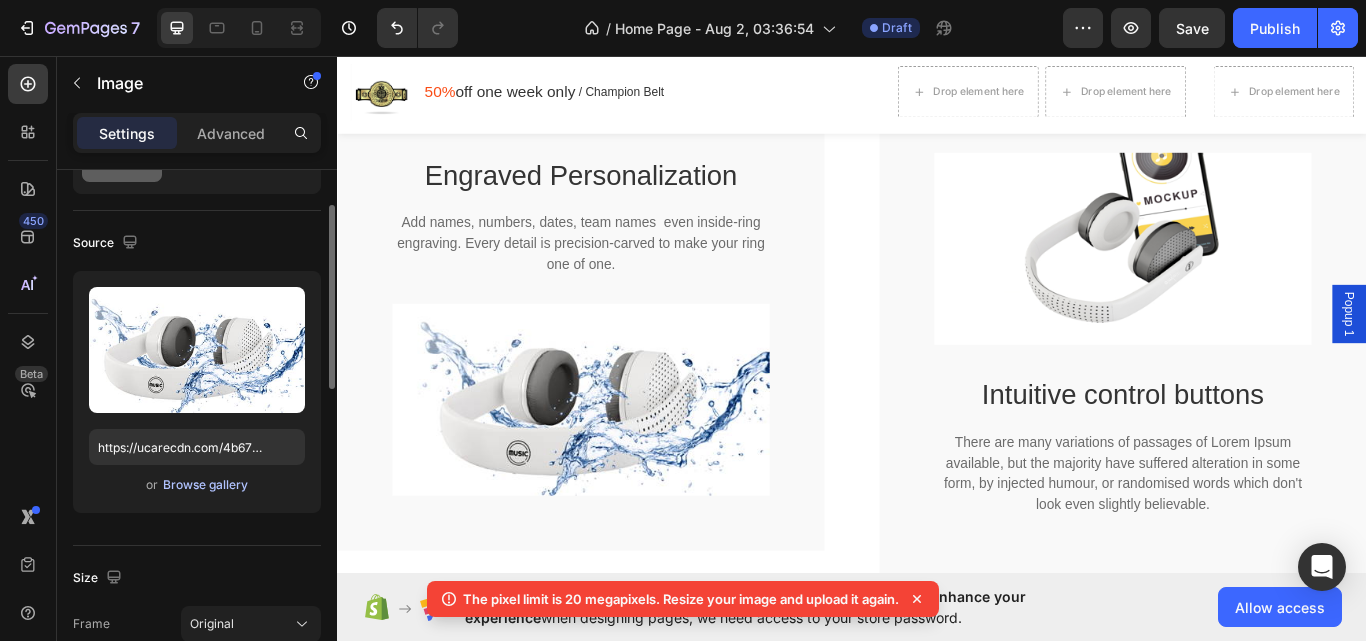 click on "Browse gallery" at bounding box center (205, 485) 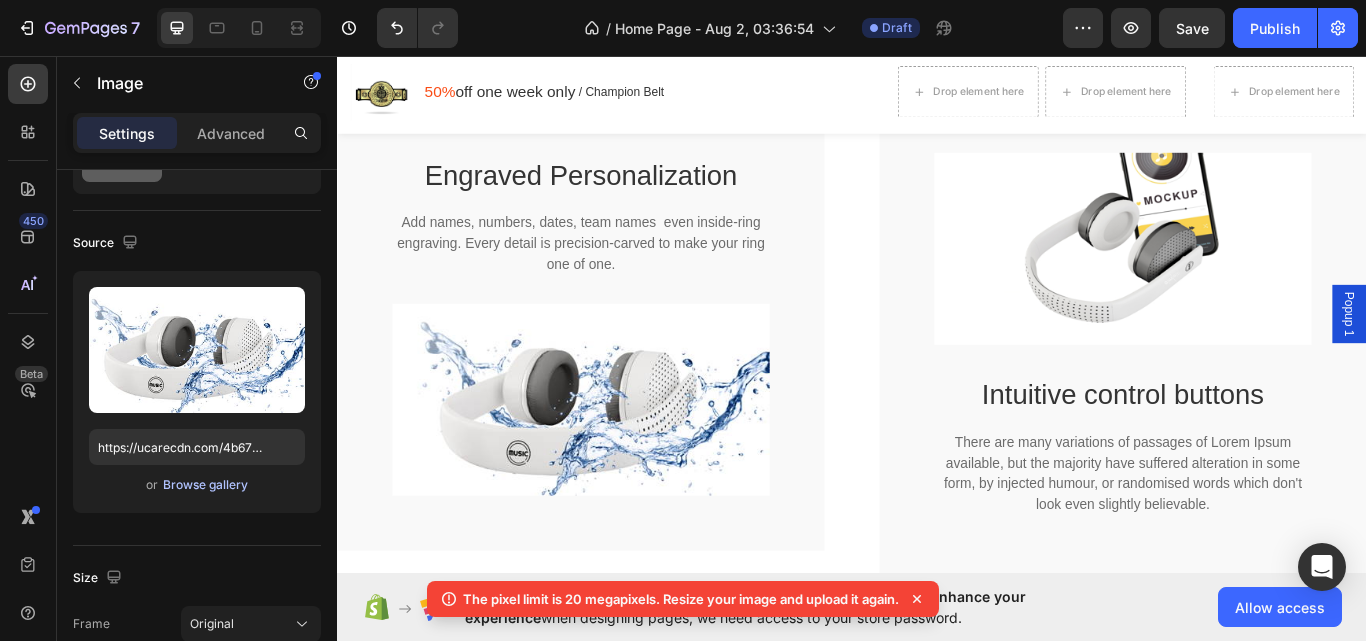 click on "Browse gallery" at bounding box center [205, 485] 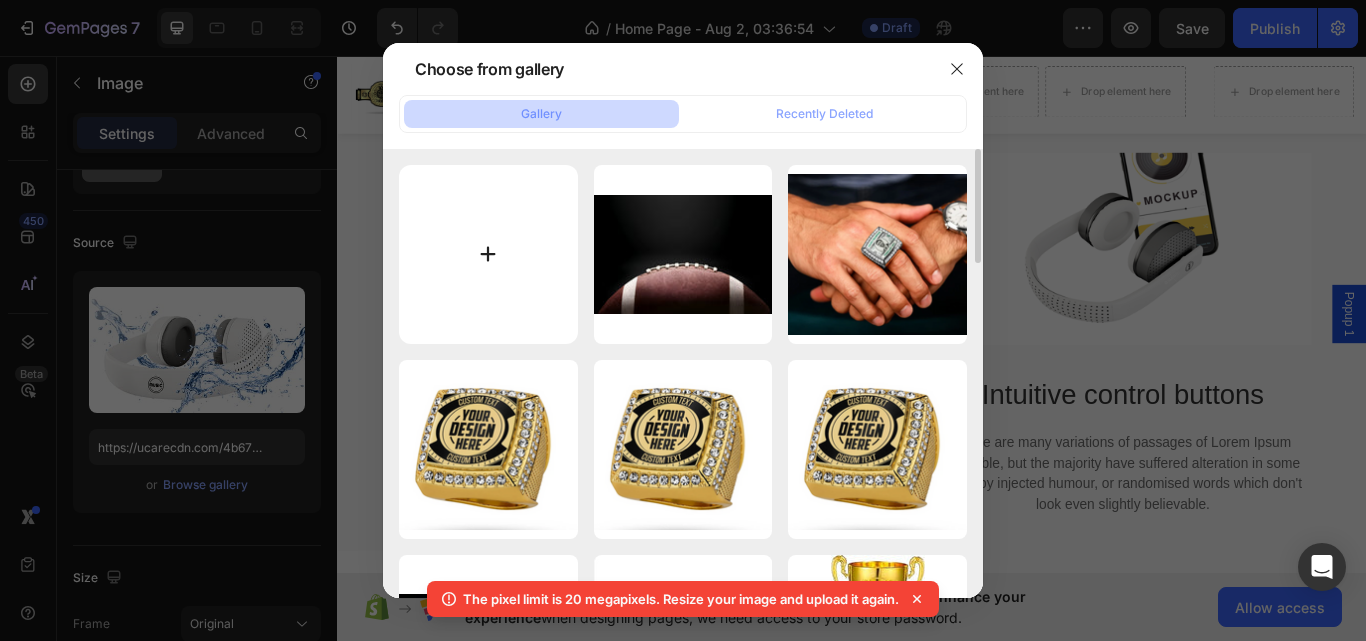 click at bounding box center (488, 254) 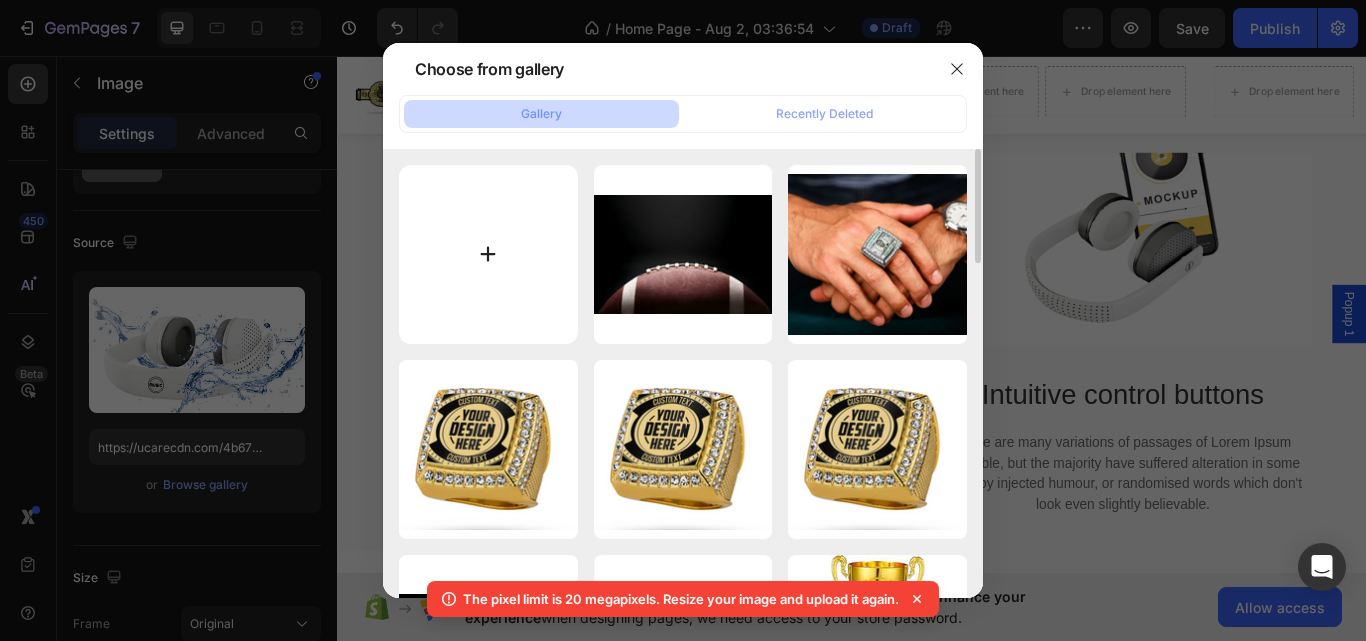 type on "C:\fakepath\Screenshot_5.png" 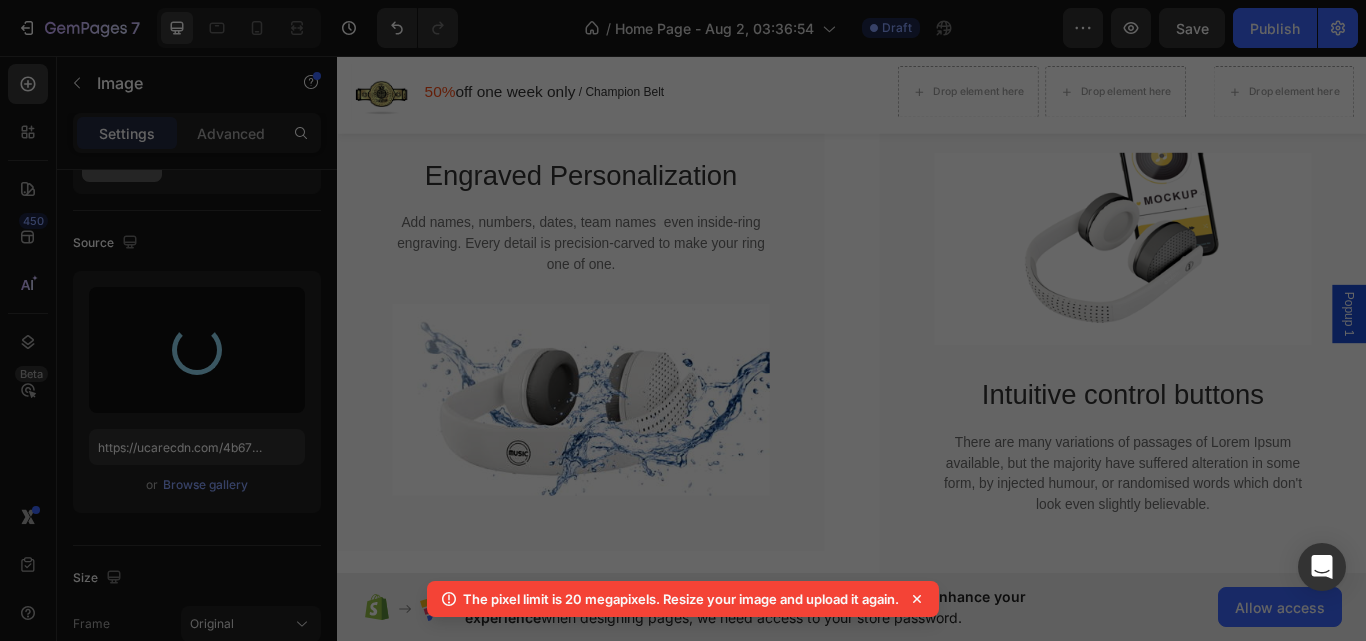 click at bounding box center (683, 320) 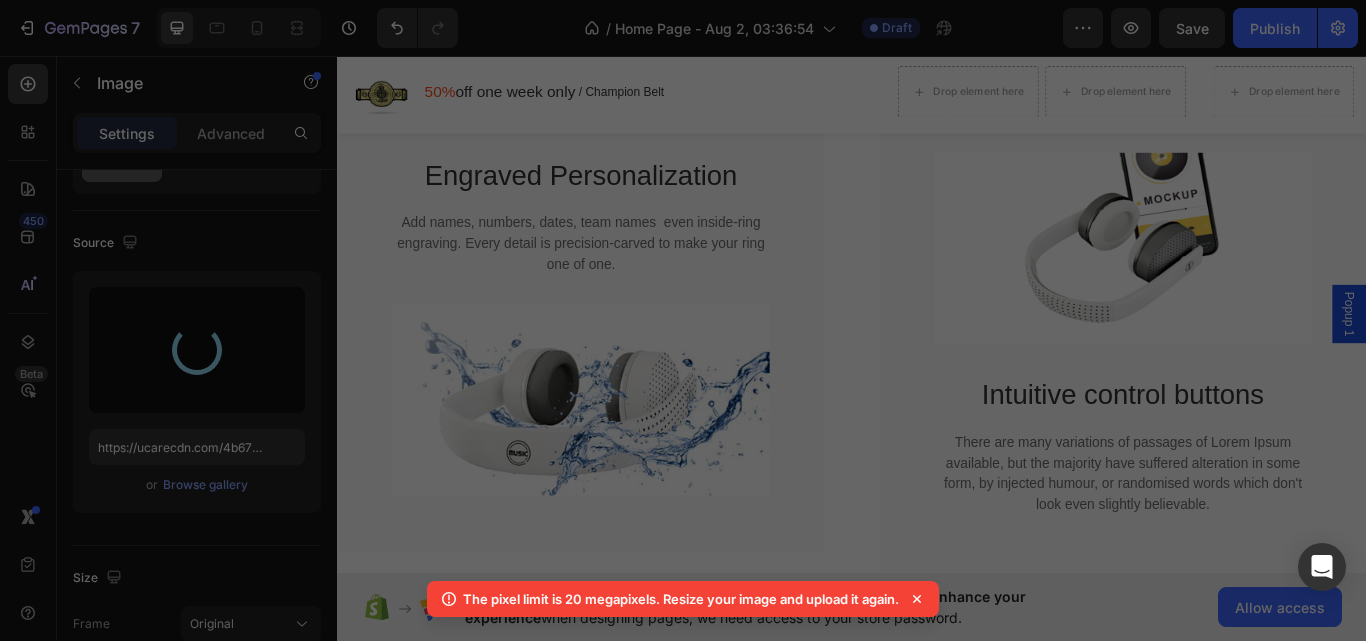 click at bounding box center (683, 320) 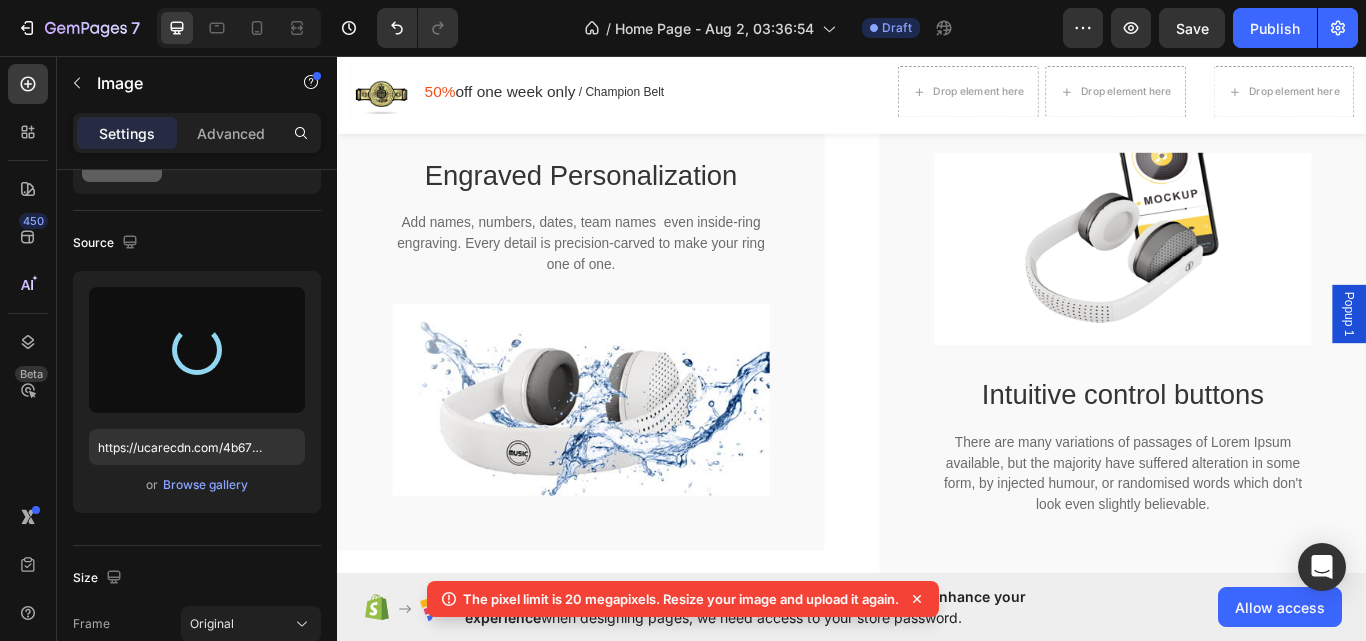 type on "https://cdn.shopify.com/s/files/1/0658/7111/8410/files/gempages_577904949283783184-214af753-36e0-4946-8e18-2d6cd38d9d30.png" 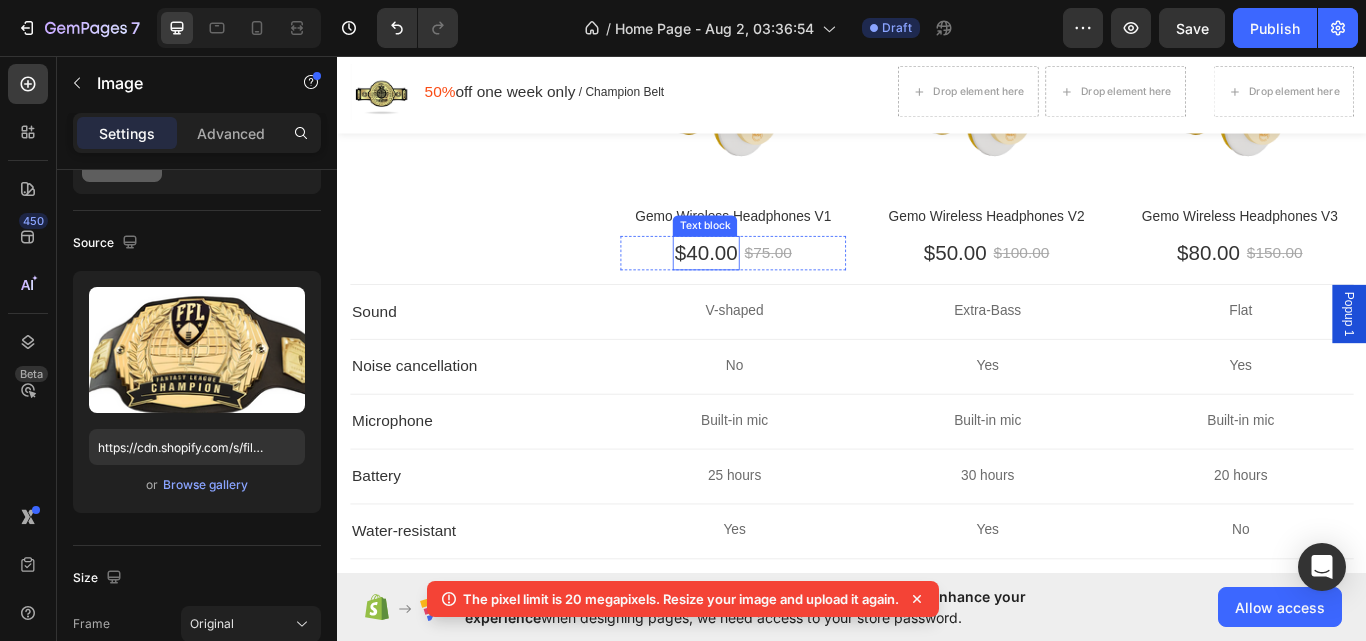 scroll, scrollTop: 8101, scrollLeft: 0, axis: vertical 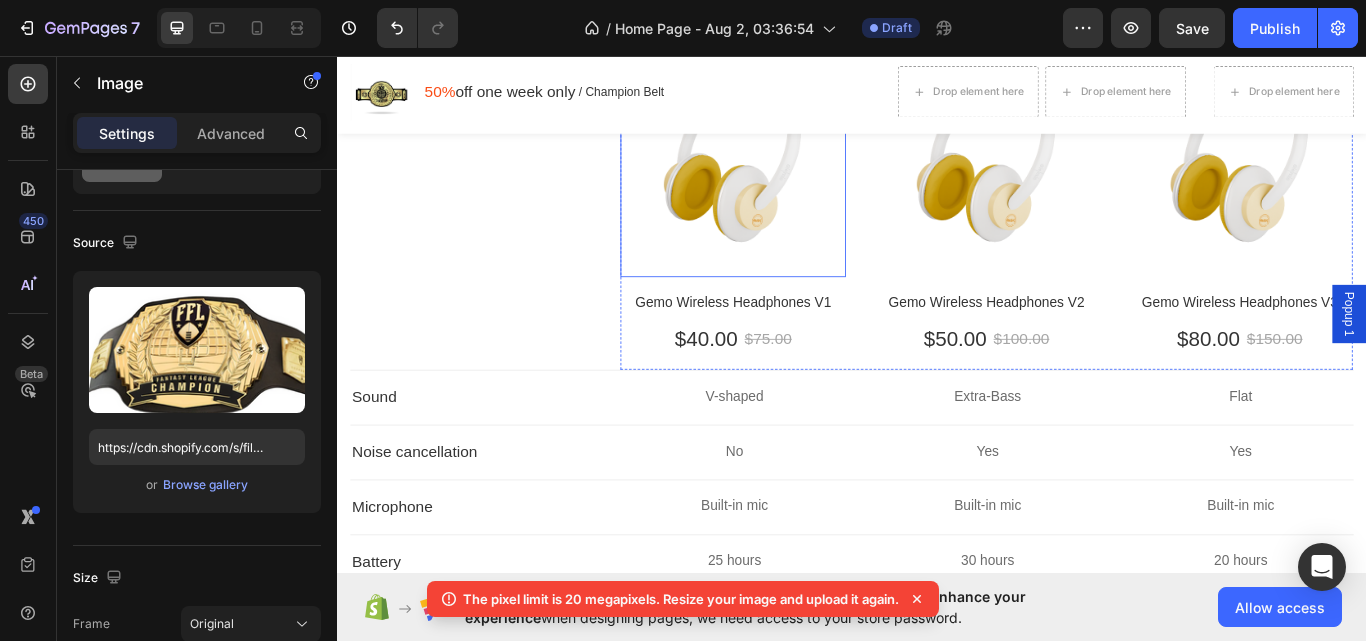 click at bounding box center (798, 177) 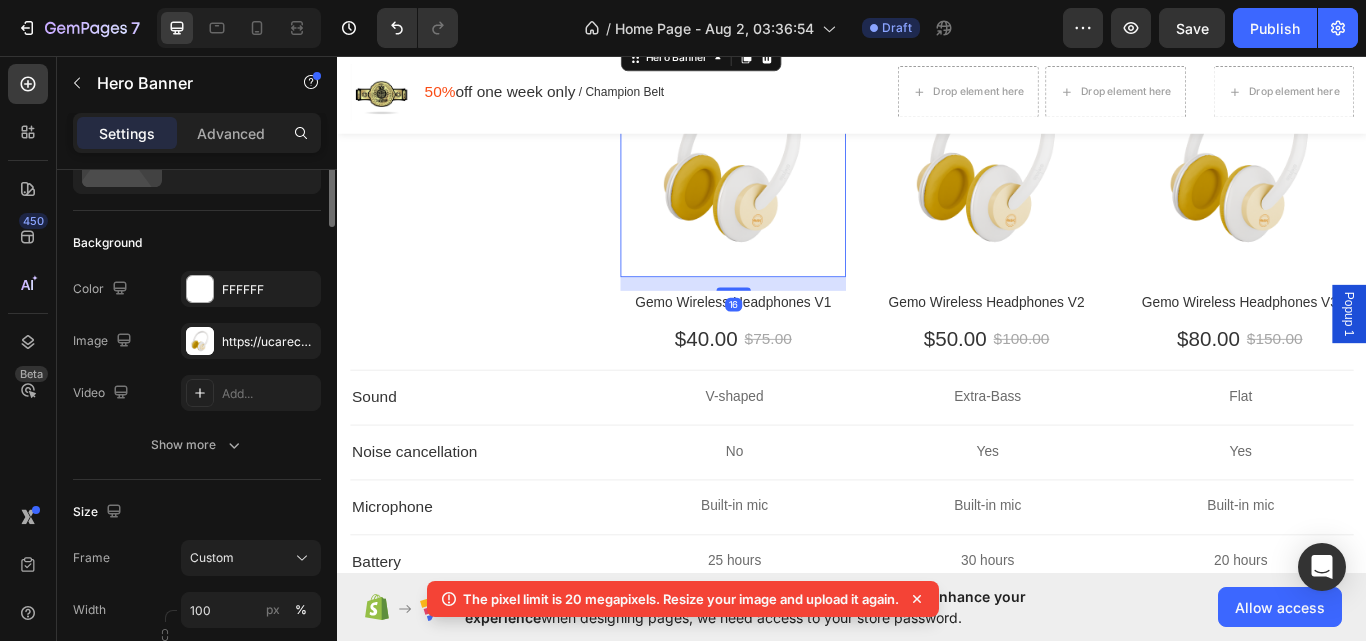 scroll, scrollTop: 0, scrollLeft: 0, axis: both 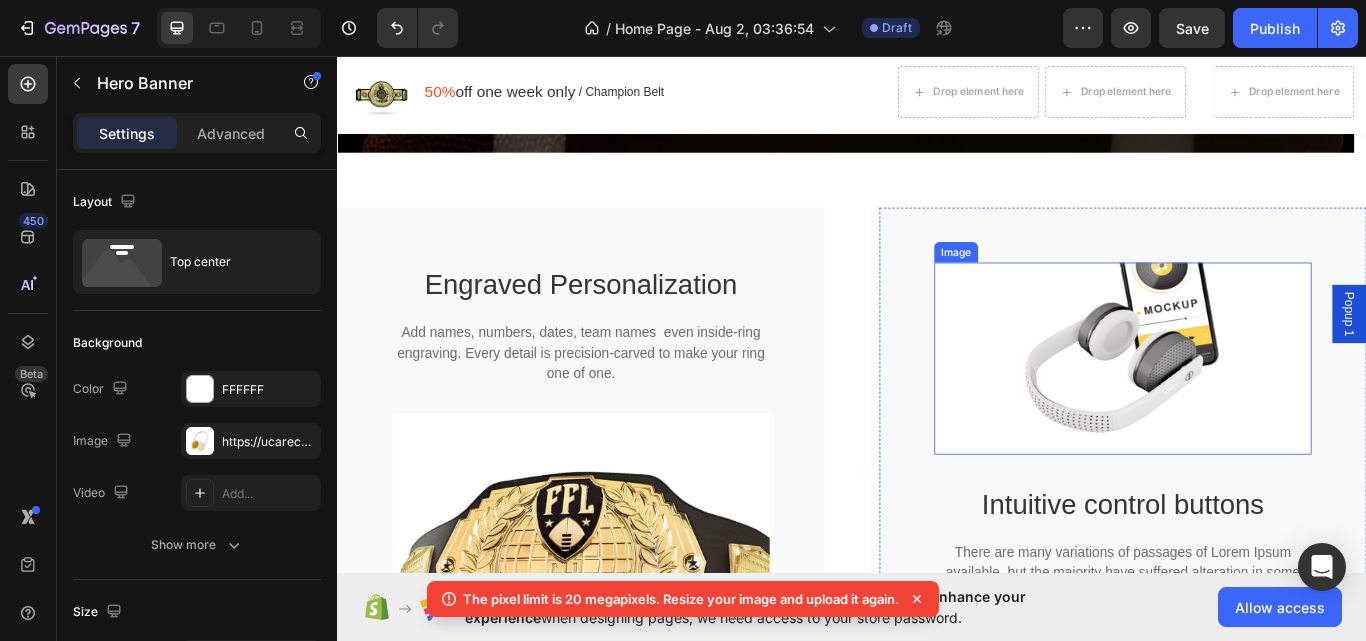 click at bounding box center (1253, 410) 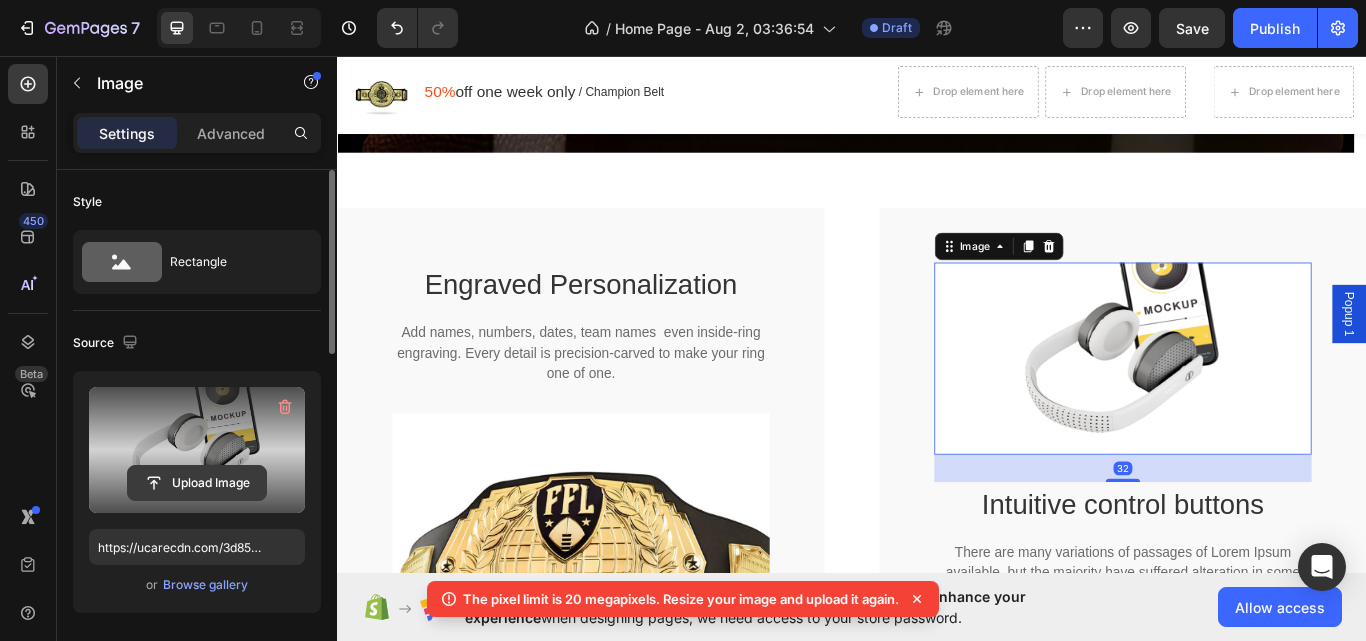 click 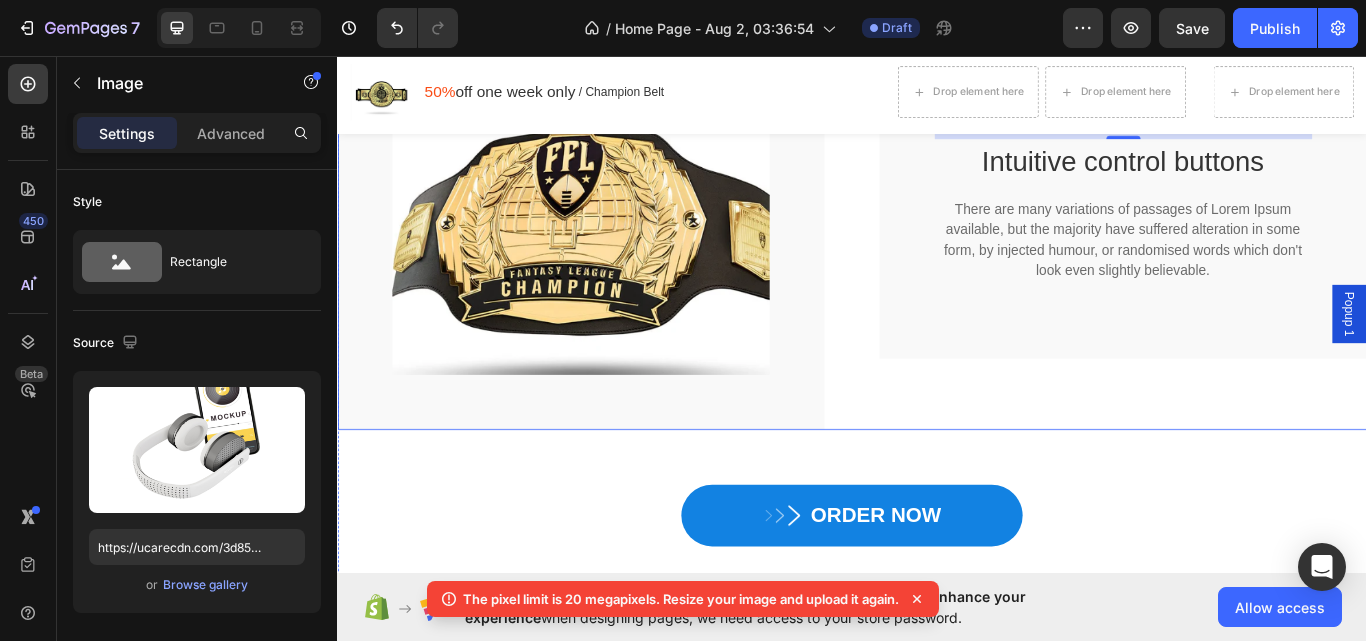 scroll, scrollTop: 5273, scrollLeft: 0, axis: vertical 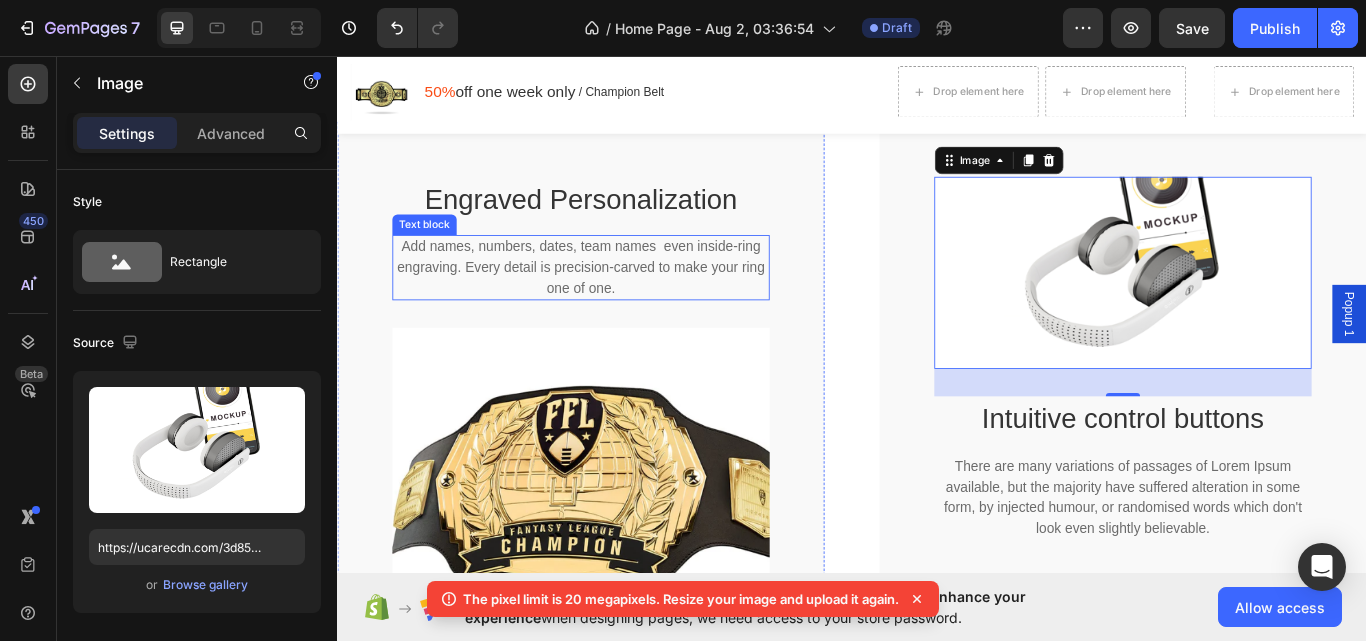 click on "Add names, numbers, dates, team names  even inside-ring engraving. Every detail is precision-carved to make your ring one of one." at bounding box center [621, 304] 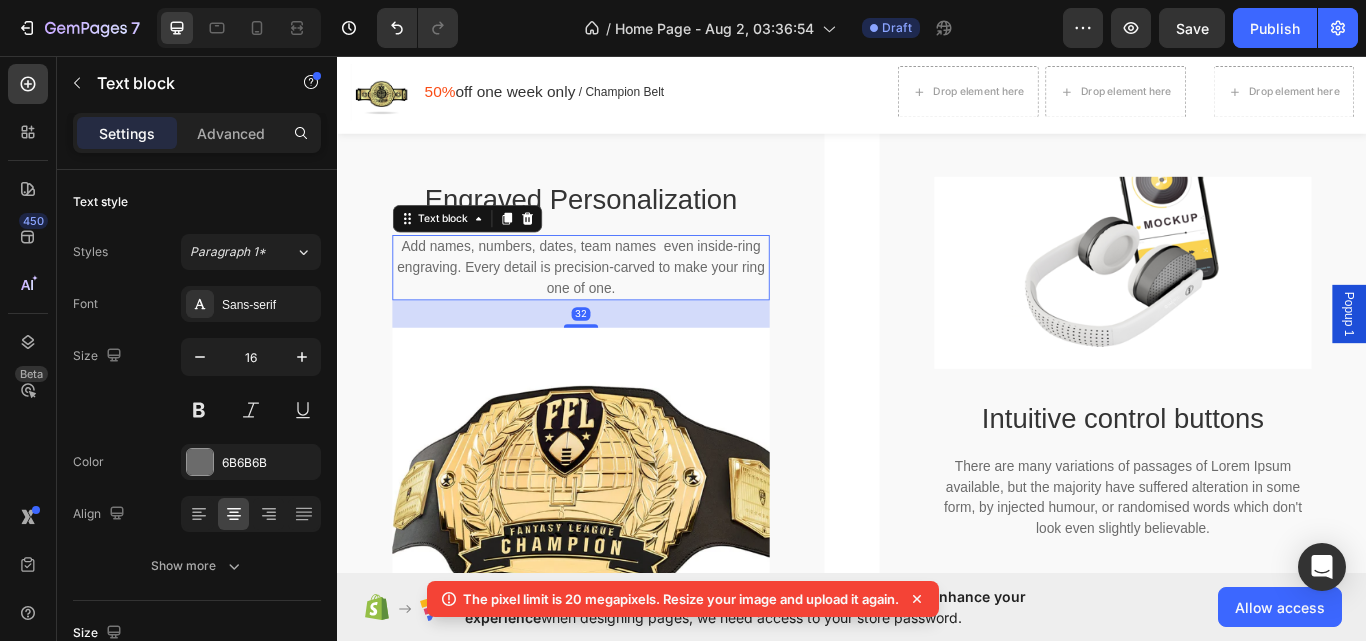 click on "Add names, numbers, dates, team names  even inside-ring engraving. Every detail is precision-carved to make your ring one of one." at bounding box center (621, 304) 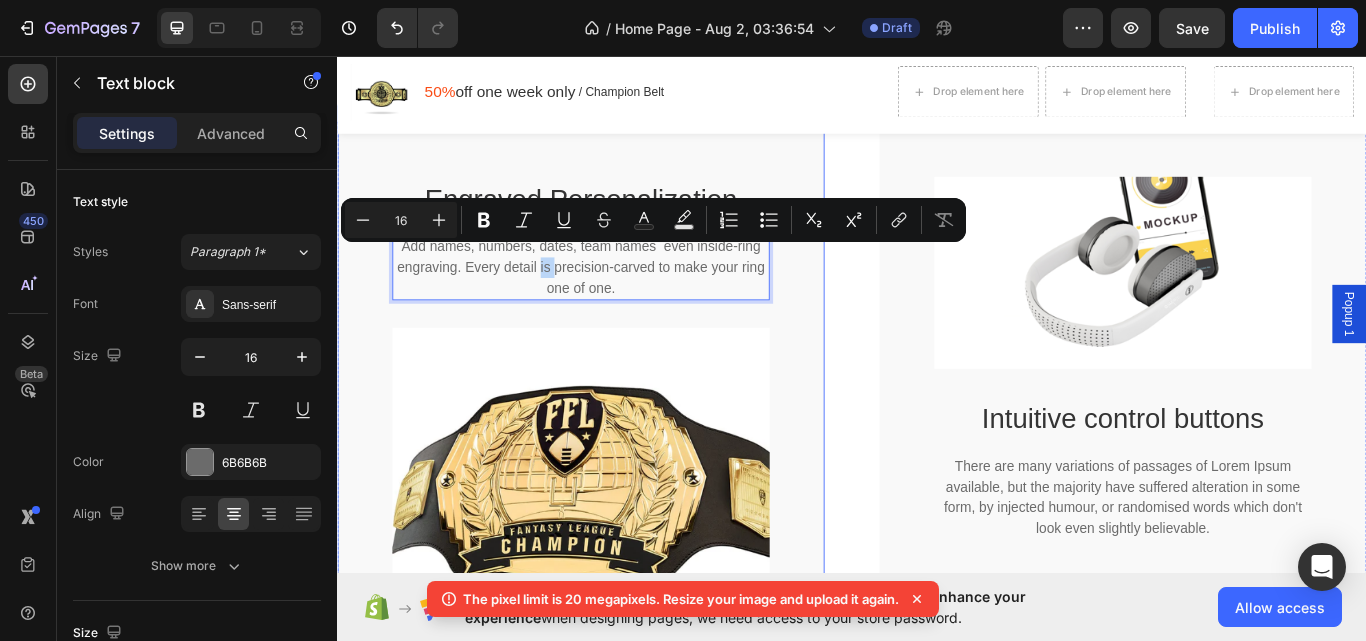 click on "Engraved Personalization Heading Add names, numbers, dates, team names  even inside-ring engraving. Every detail is precision-carved to make your ring one of one. Text block   32 Image" at bounding box center (621, 471) 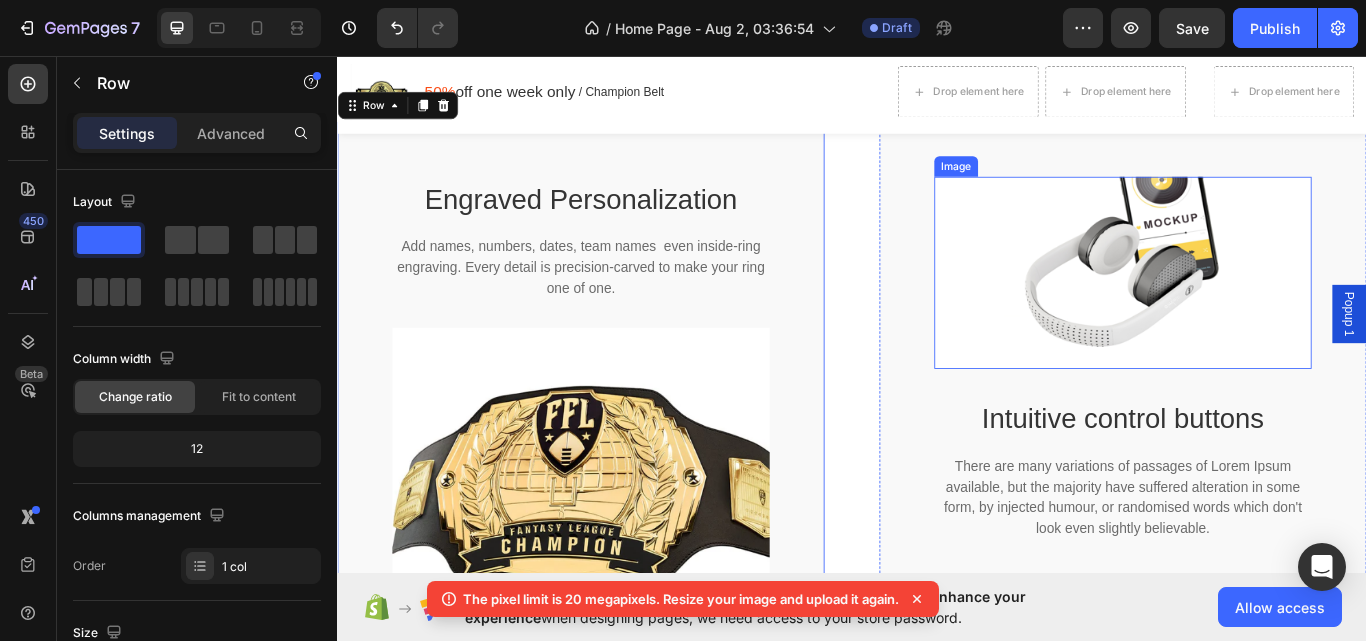 click at bounding box center [1253, 310] 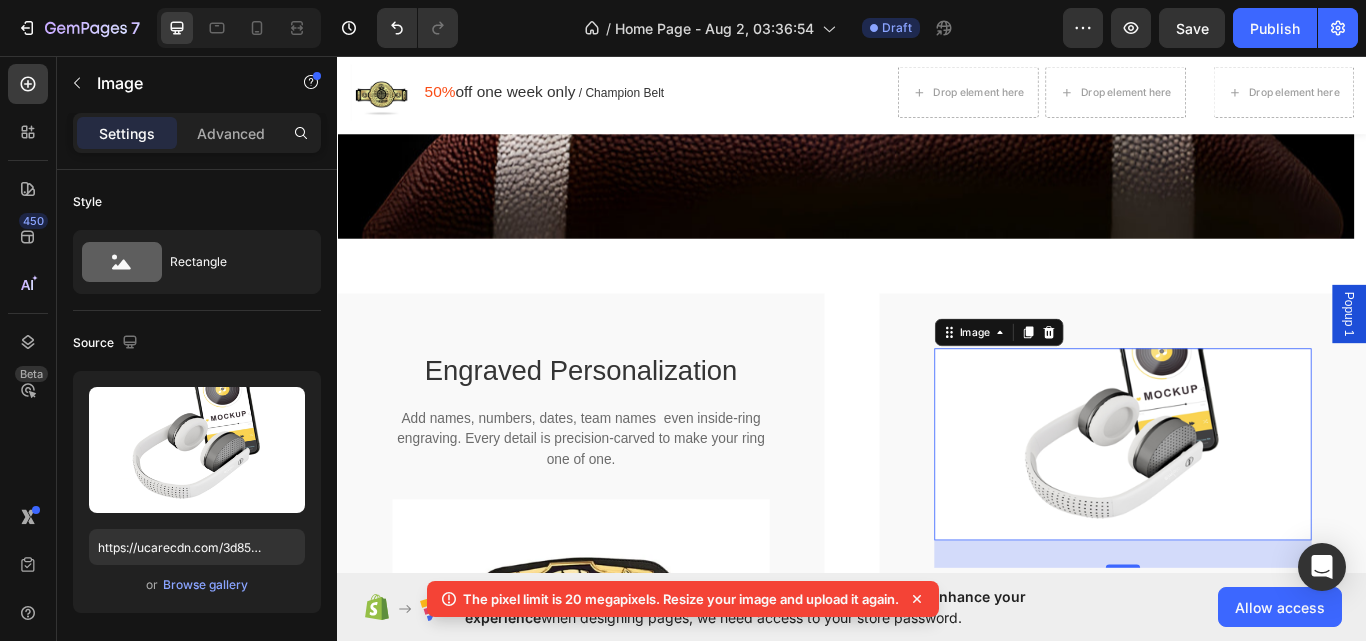 scroll, scrollTop: 5273, scrollLeft: 0, axis: vertical 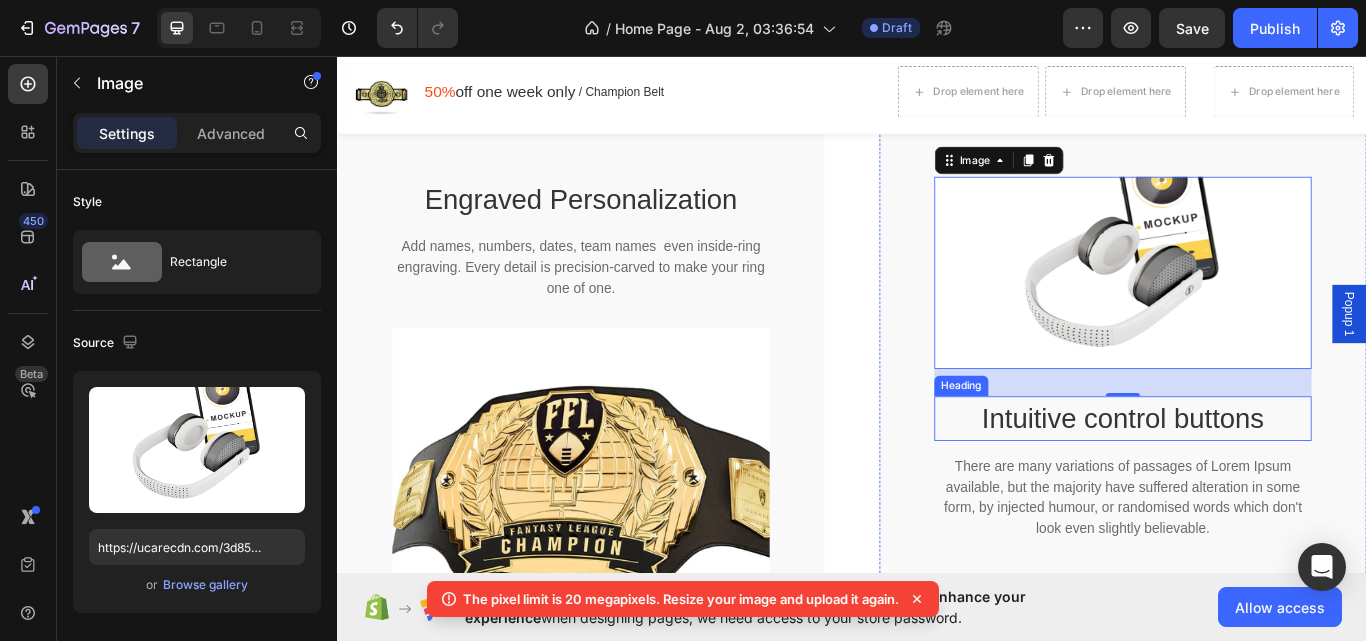 click on "Intuitive control buttons" at bounding box center [1253, 480] 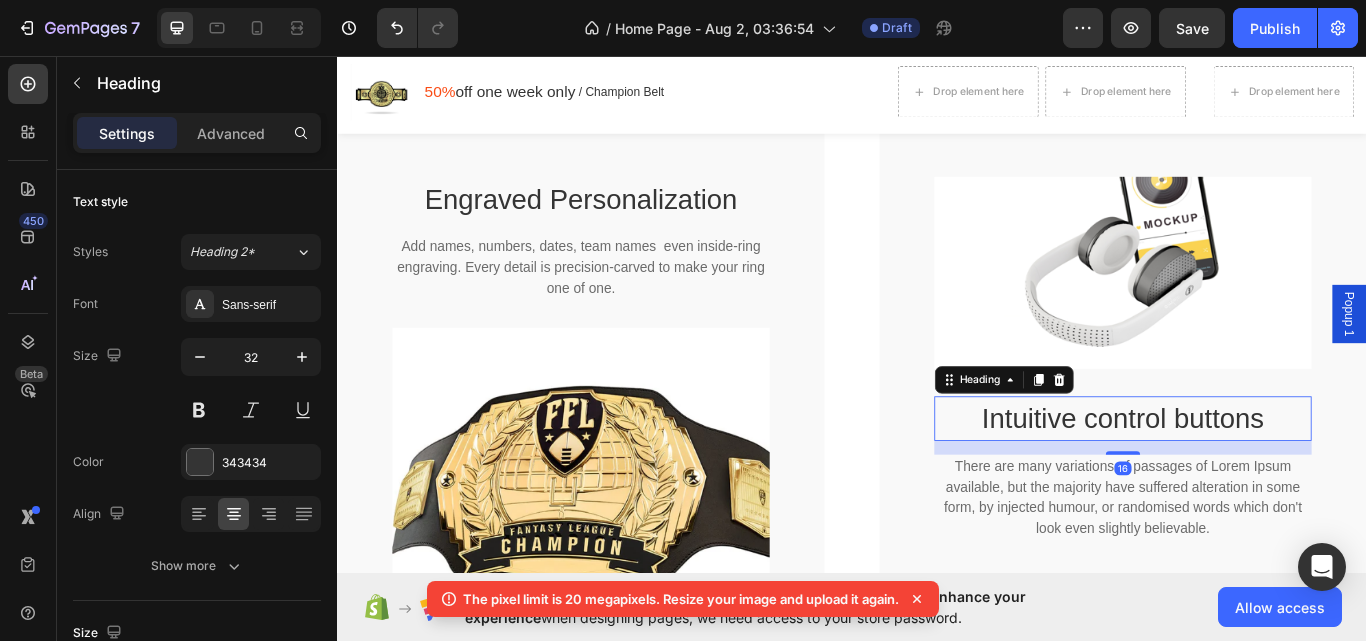 click on "Intuitive control buttons" at bounding box center [1253, 480] 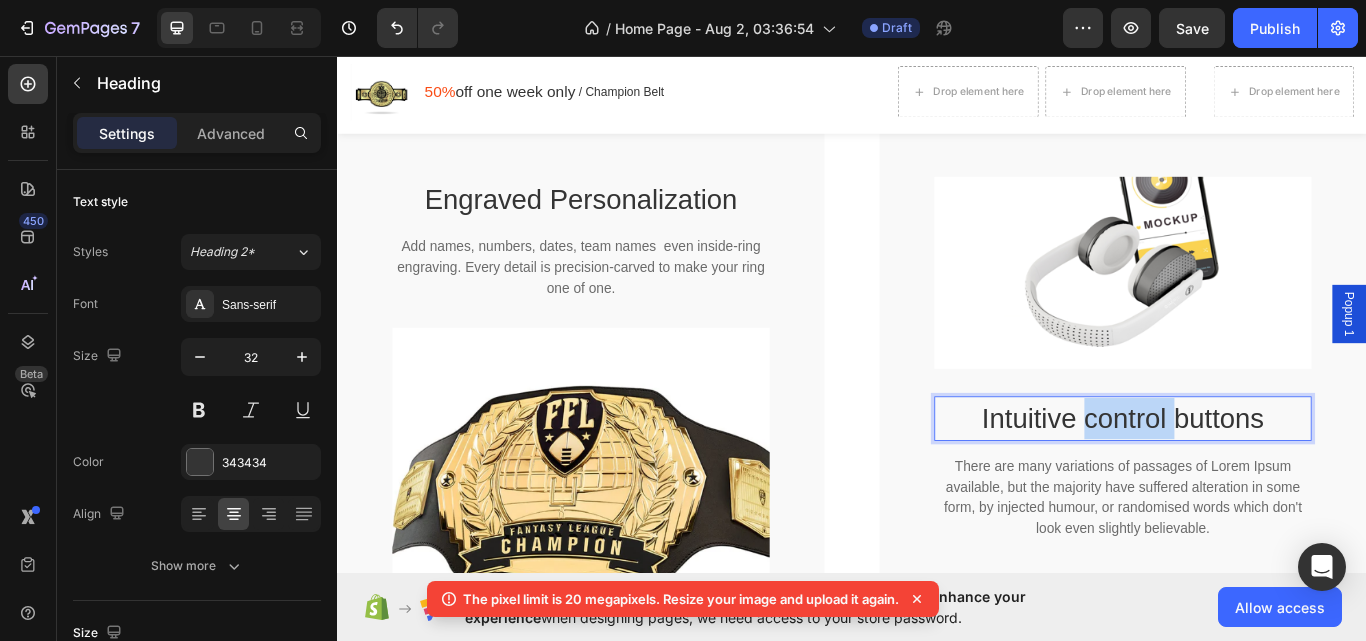 click on "Intuitive control buttons" at bounding box center [1253, 480] 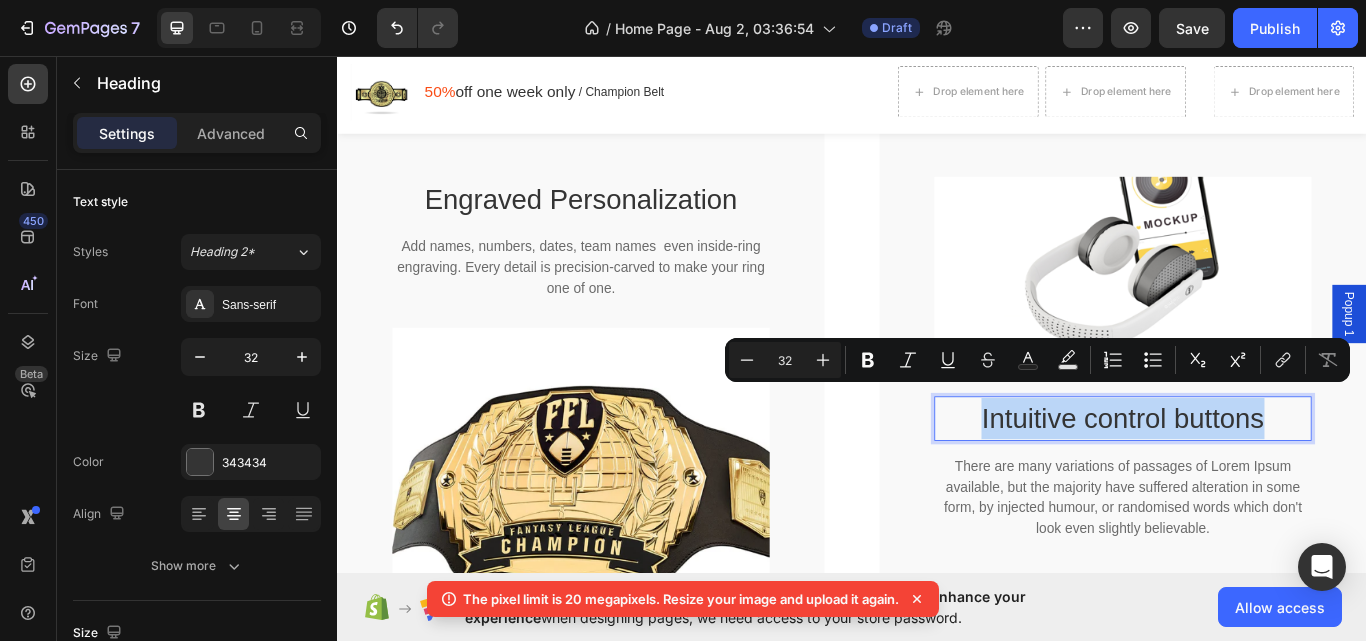 click on "Intuitive control buttons" at bounding box center (1253, 480) 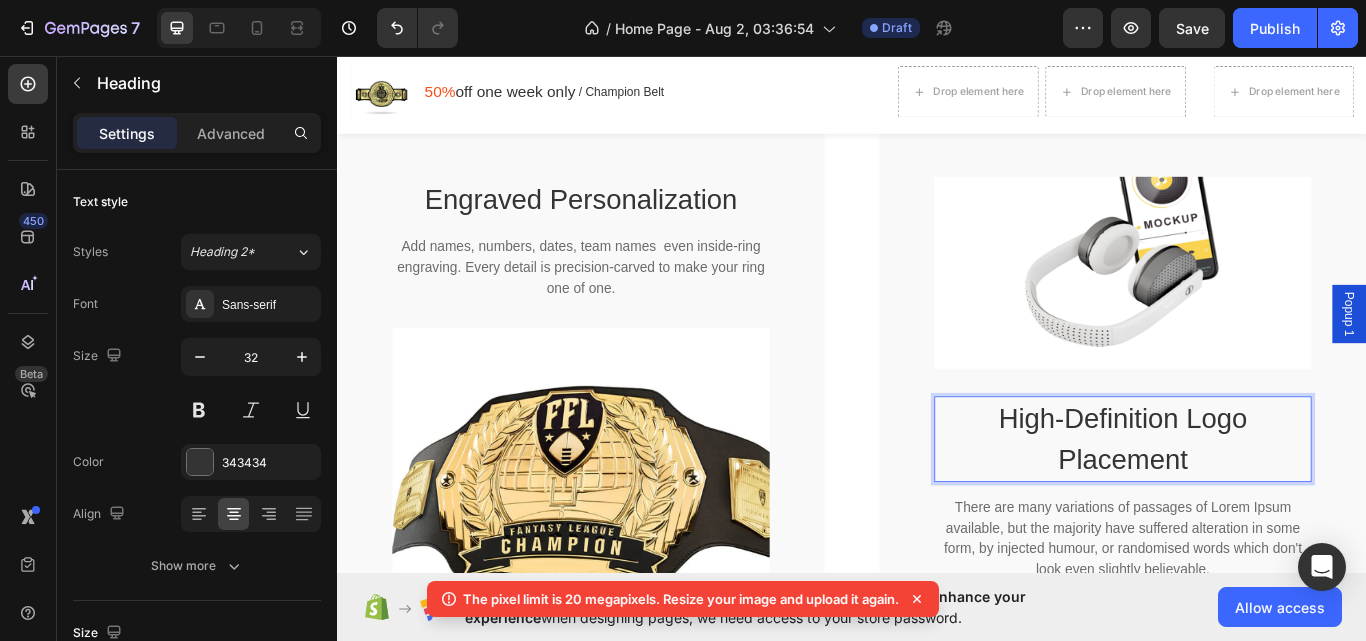 click on "High-Definition Logo Placement" at bounding box center (1253, 504) 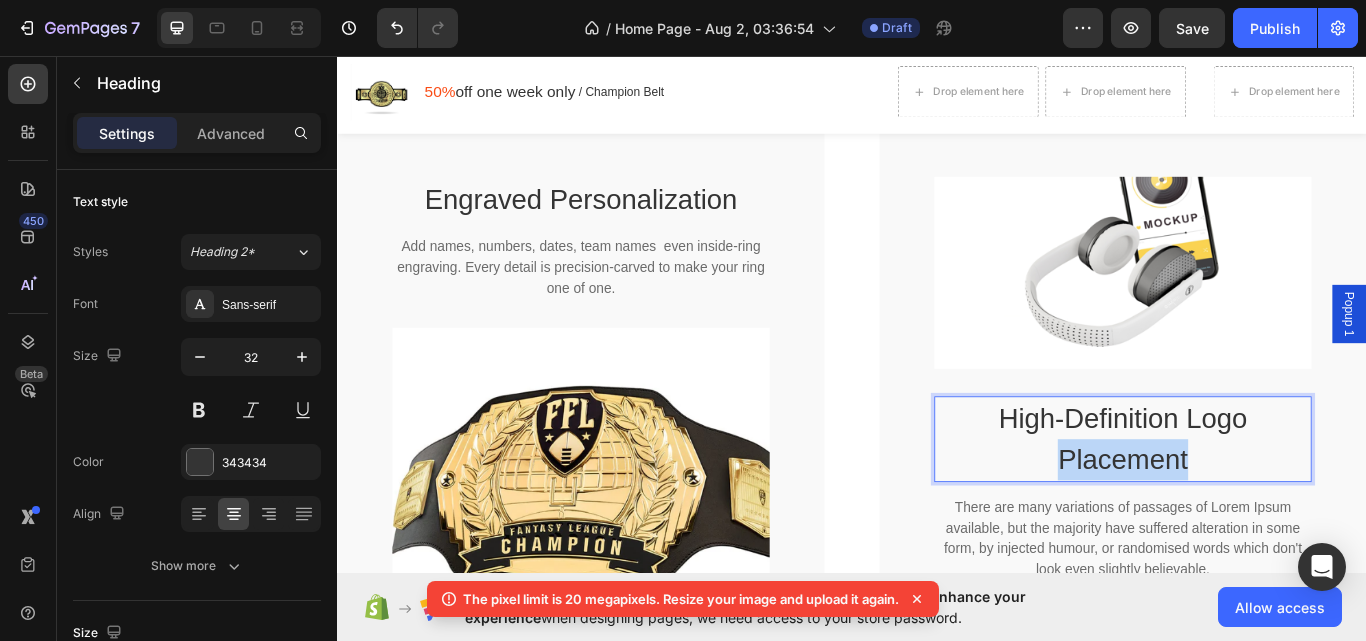 click on "High-Definition Logo Placement" at bounding box center (1253, 504) 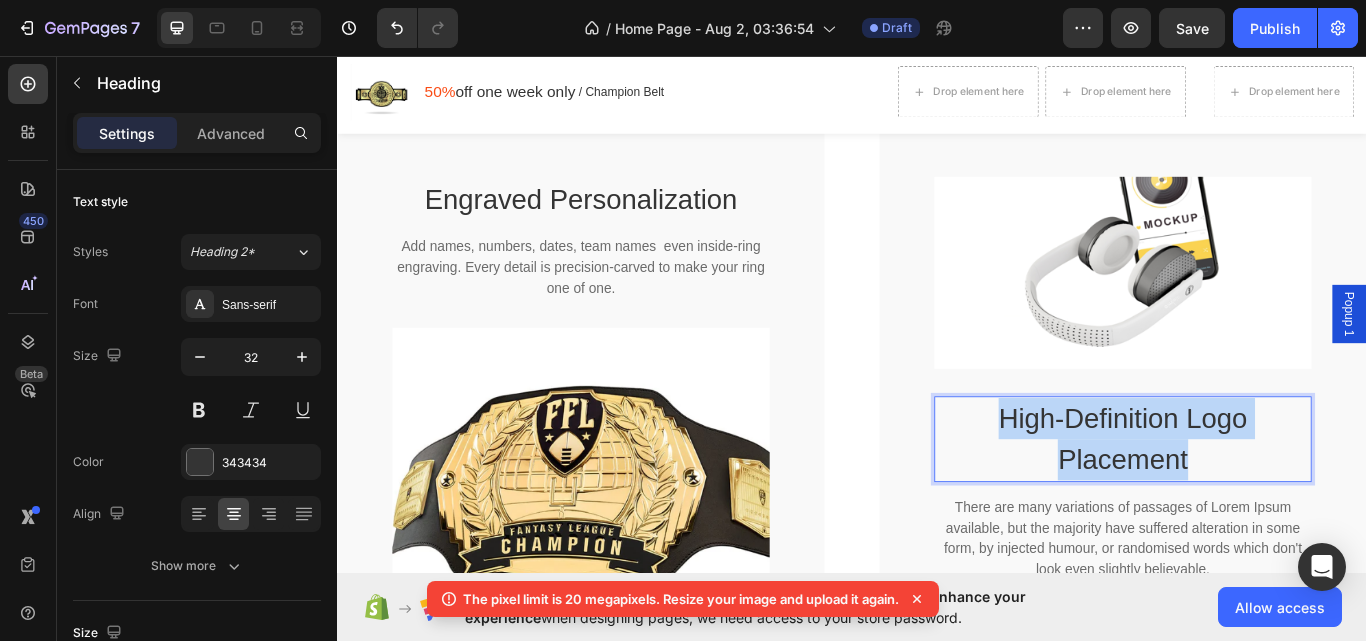 click on "High-Definition Logo Placement" at bounding box center [1253, 504] 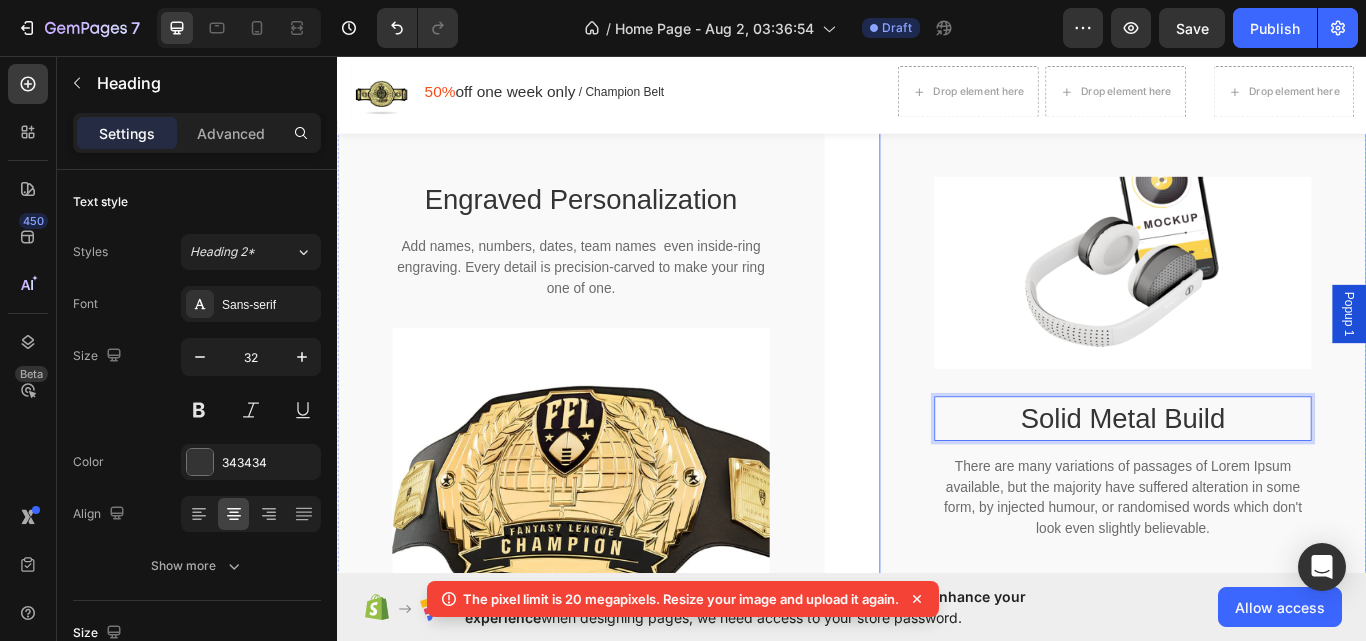 click on "There are many variations of passages of Lorem Ipsum available, but the majority have suffered alteration in some form, by injected humour, or randomised words which don't look even slightly believable." at bounding box center [1253, 572] 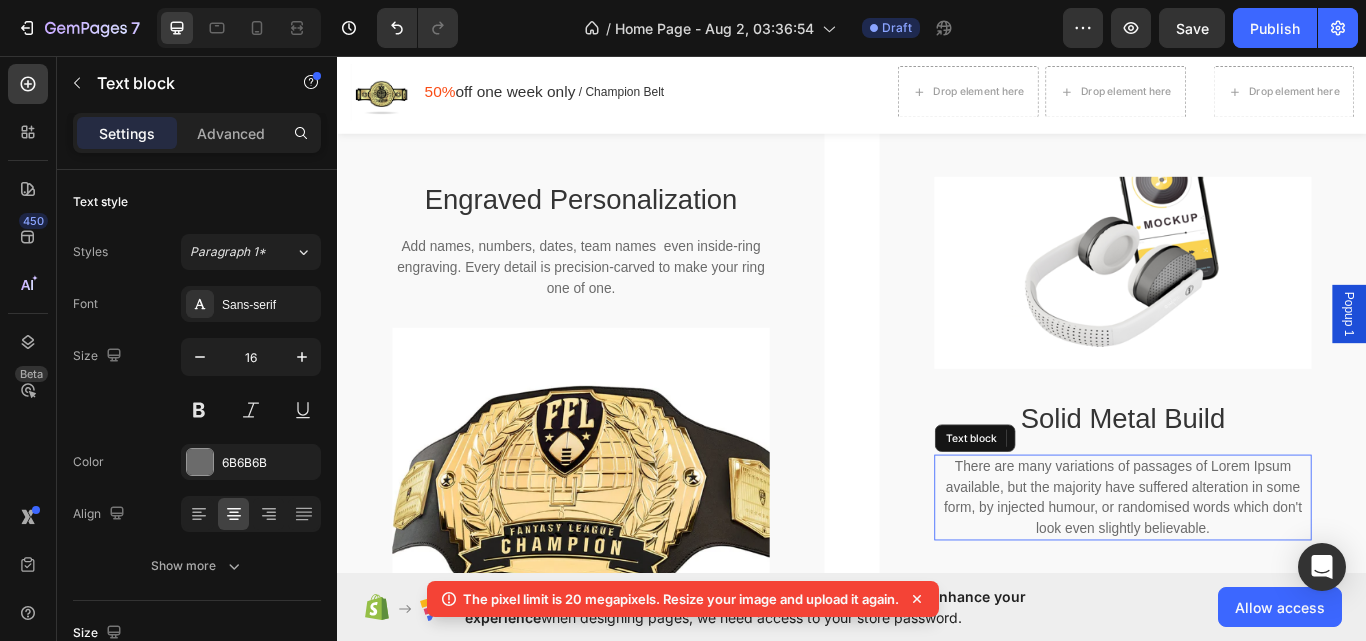 click on "There are many variations of passages of Lorem Ipsum available, but the majority have suffered alteration in some form, by injected humour, or randomised words which don't look even slightly believable." at bounding box center (1253, 572) 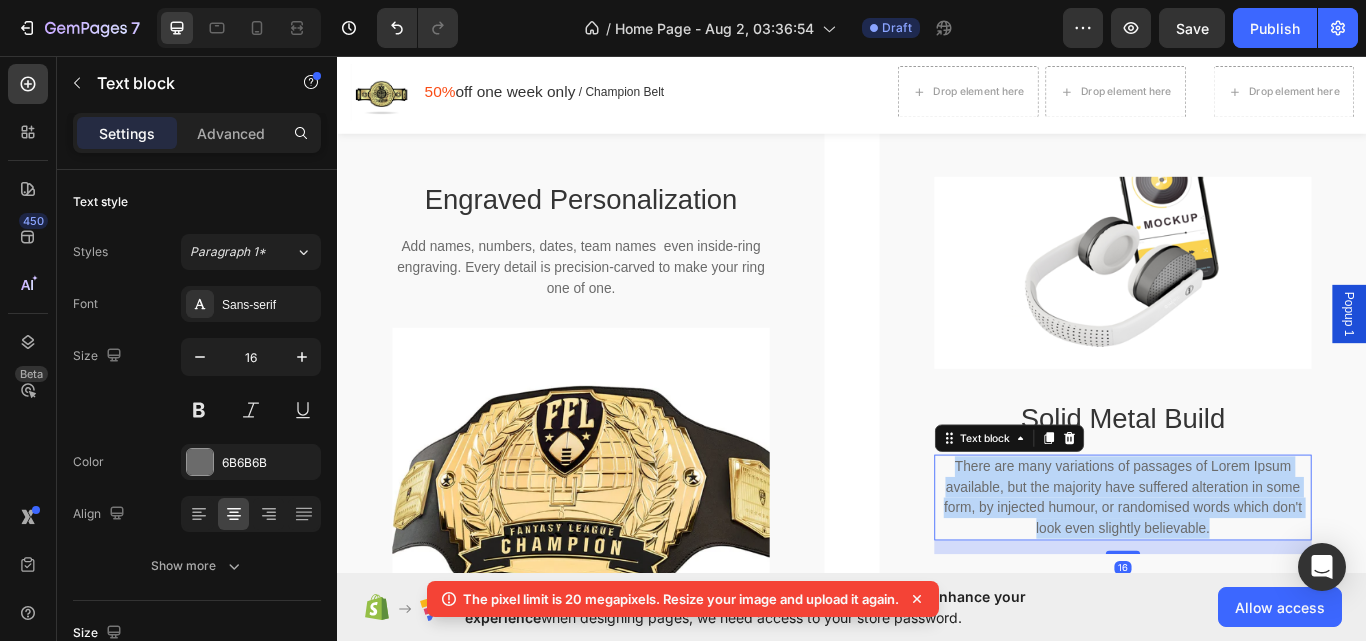 click on "There are many variations of passages of Lorem Ipsum available, but the majority have suffered alteration in some form, by injected humour, or randomised words which don't look even slightly believable." at bounding box center (1253, 572) 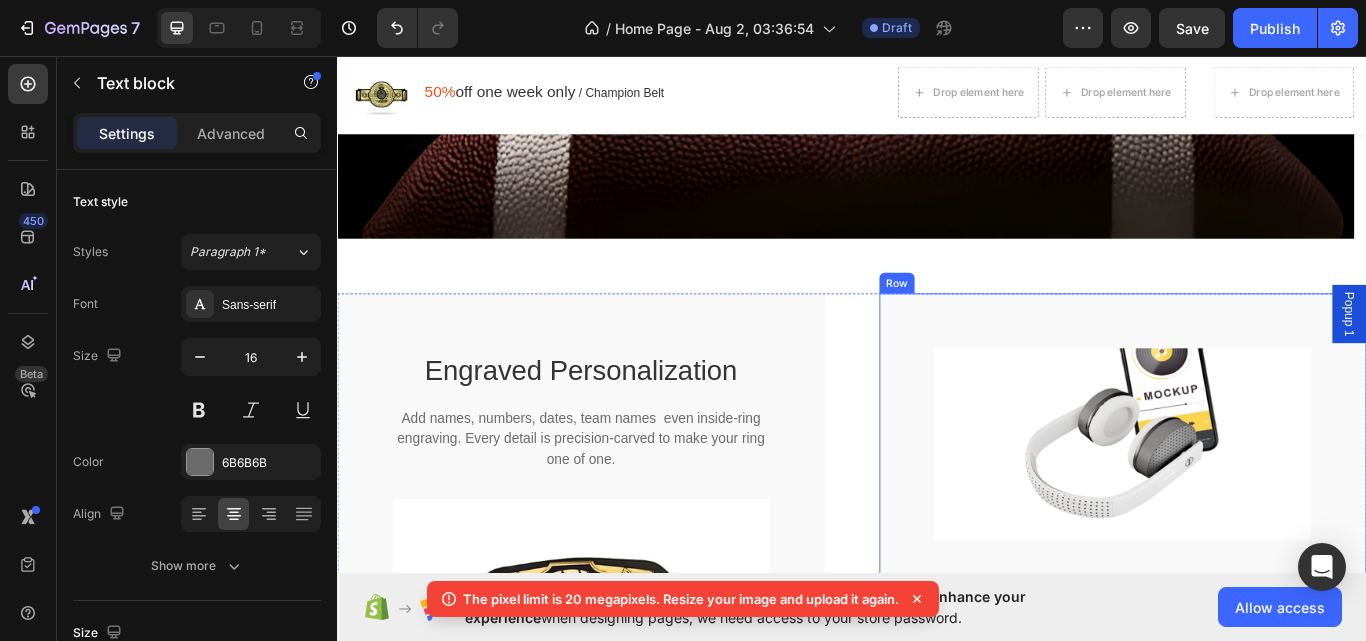 scroll, scrollTop: 5373, scrollLeft: 0, axis: vertical 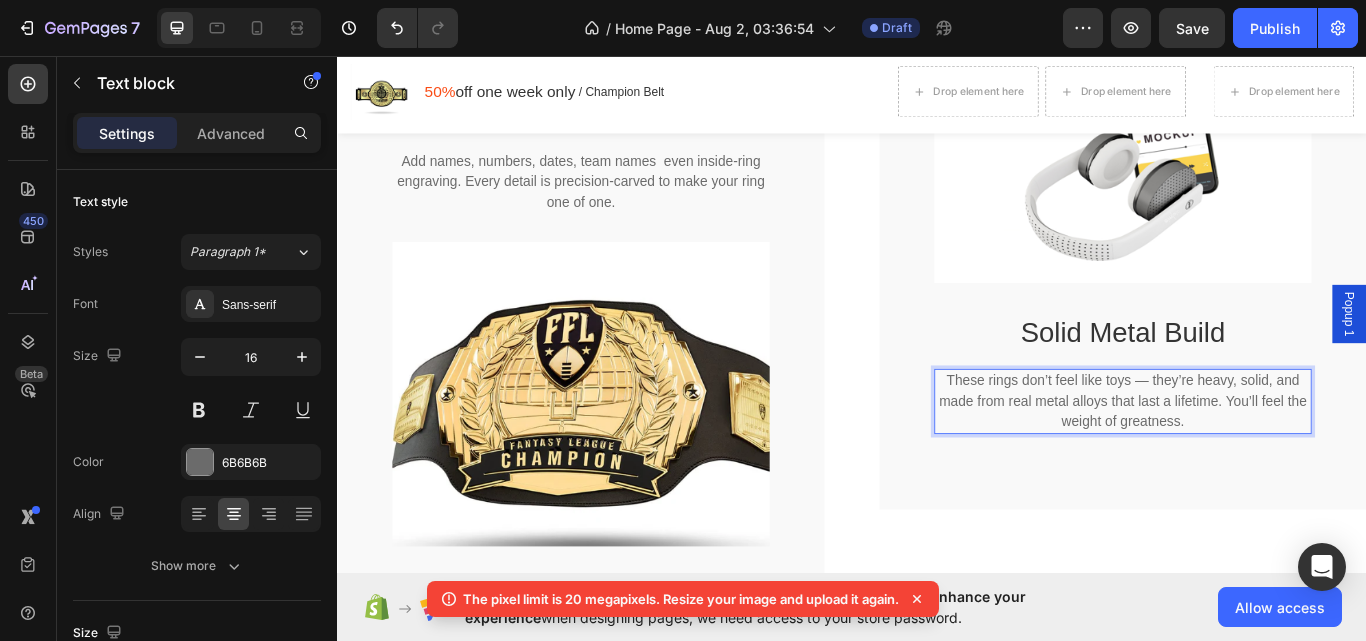 click on "These rings don’t feel like toys — they’re heavy, solid, and made from real metal alloys that last a lifetime. You’ll feel the weight of greatness." at bounding box center (1253, 460) 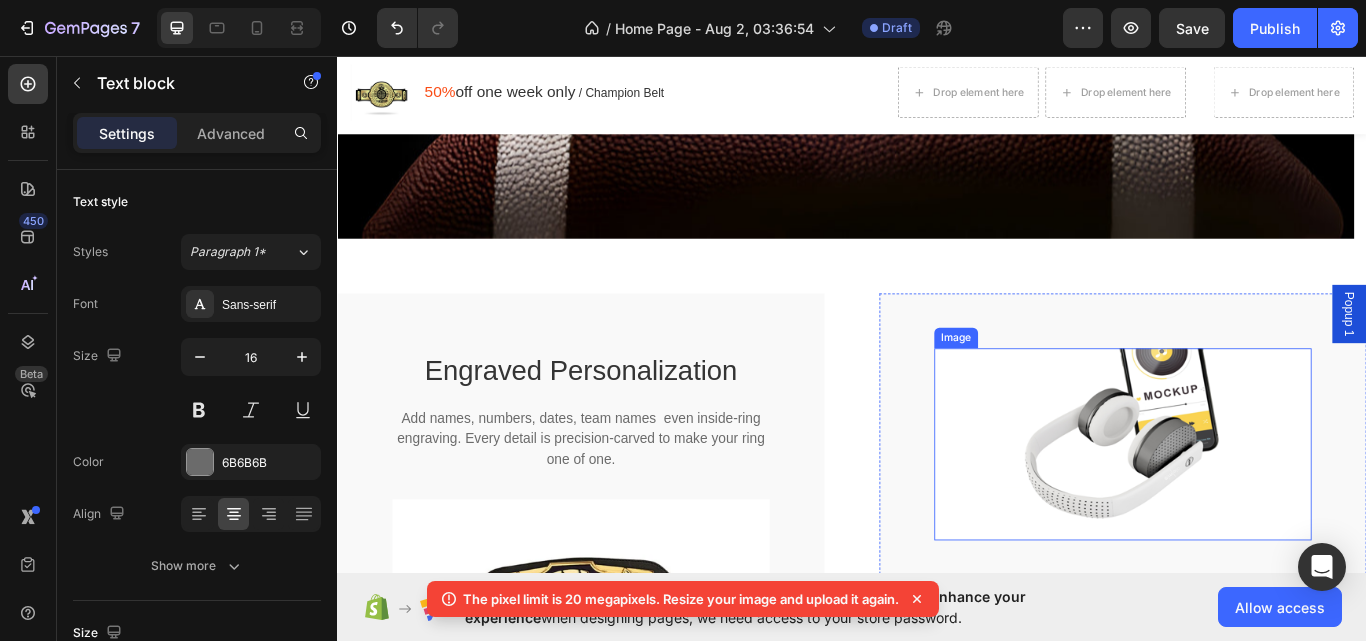click at bounding box center (1253, 510) 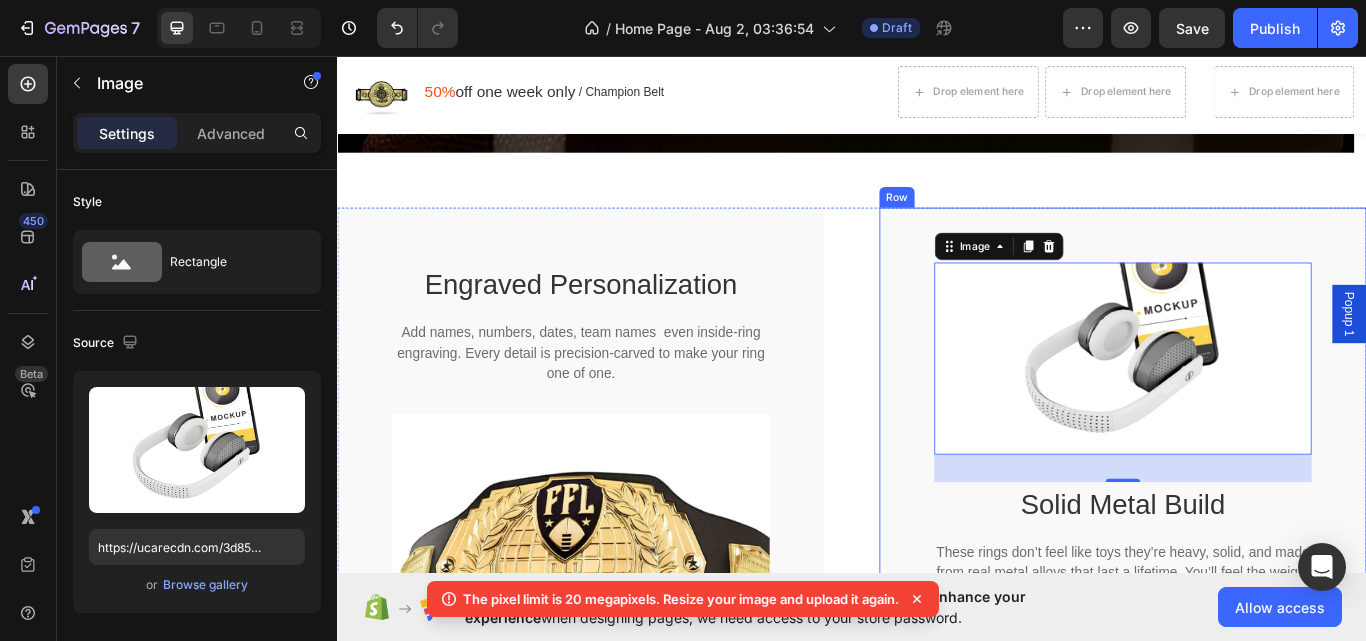 scroll, scrollTop: 5273, scrollLeft: 0, axis: vertical 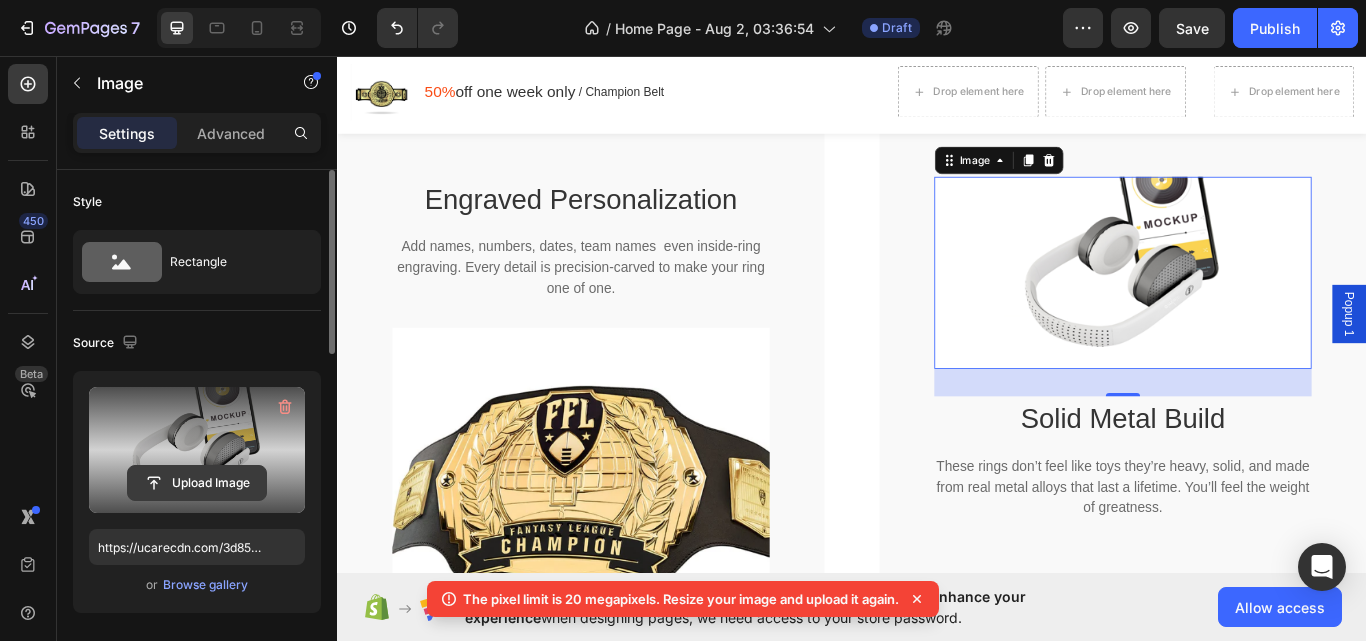 click 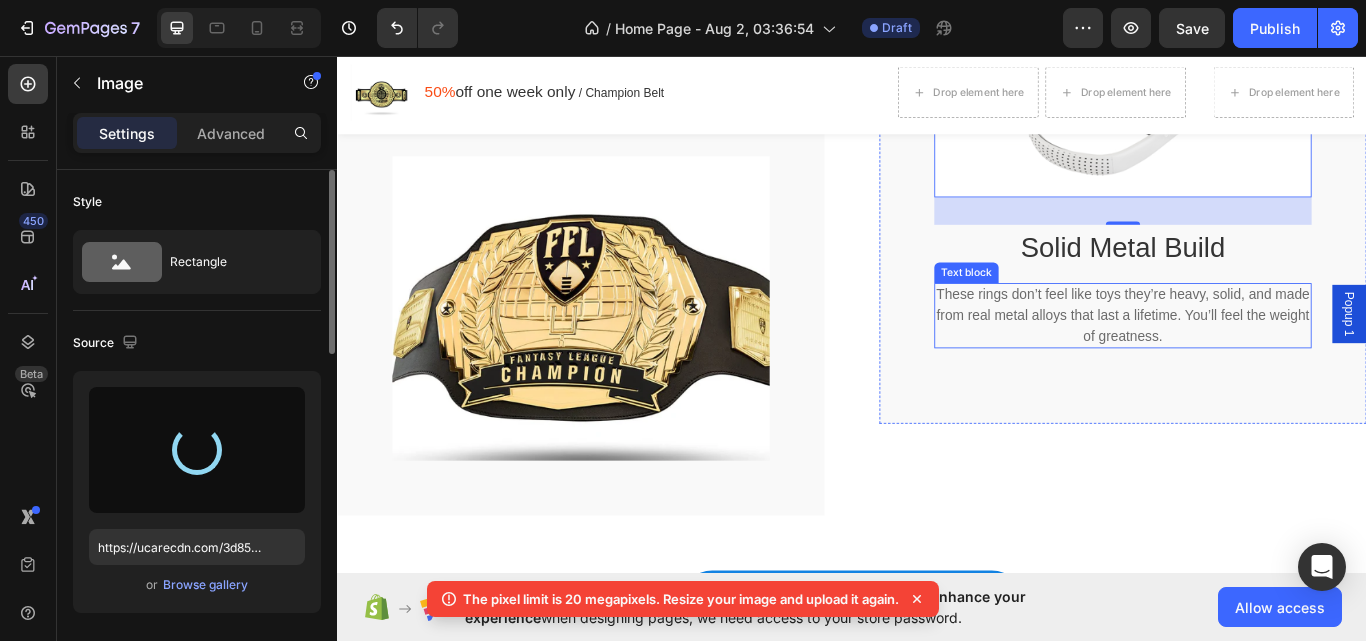 scroll, scrollTop: 4973, scrollLeft: 0, axis: vertical 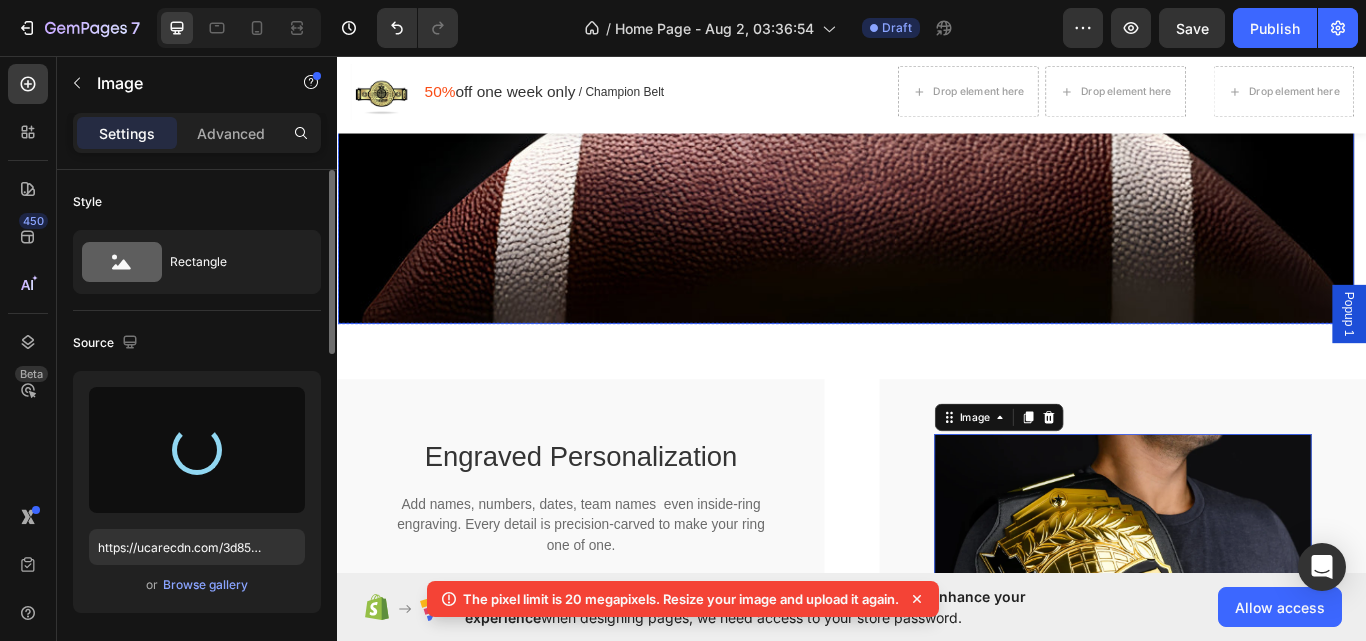 type on "https://cdn.shopify.com/s/files/1/0658/7111/8410/files/gempages_577904949283783184-02f76364-fb7b-4c1d-9ee2-1d0f394f3dcc.png" 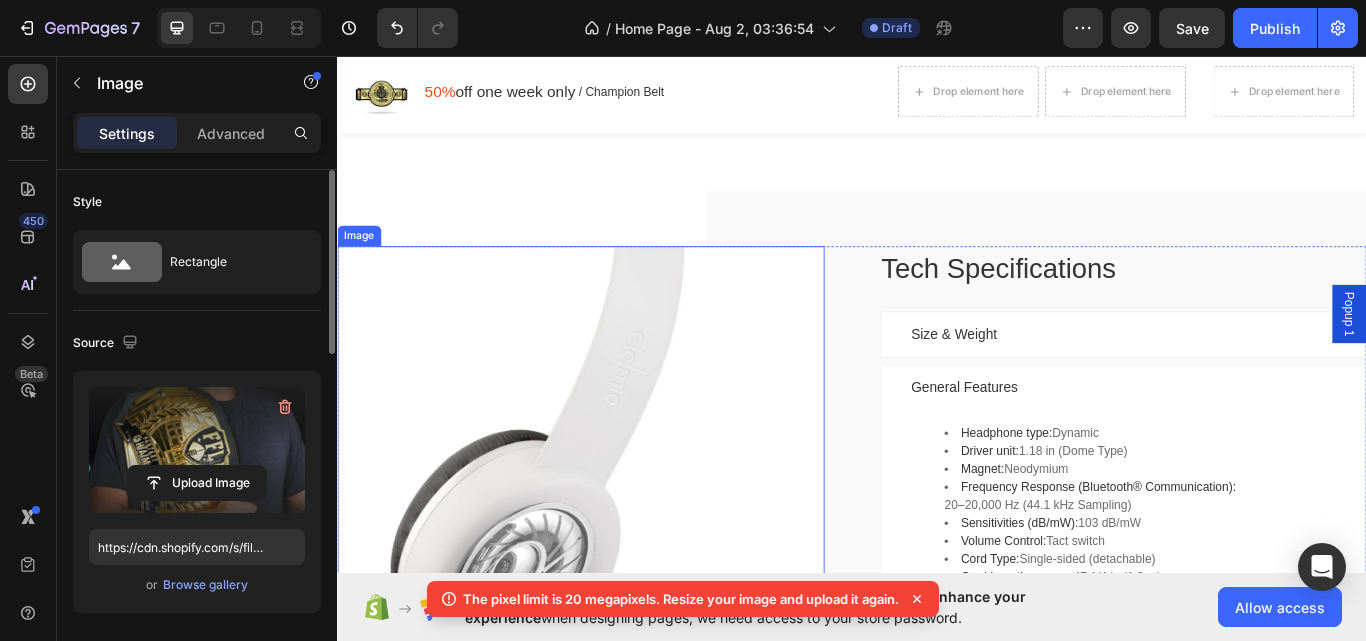 scroll, scrollTop: 5973, scrollLeft: 0, axis: vertical 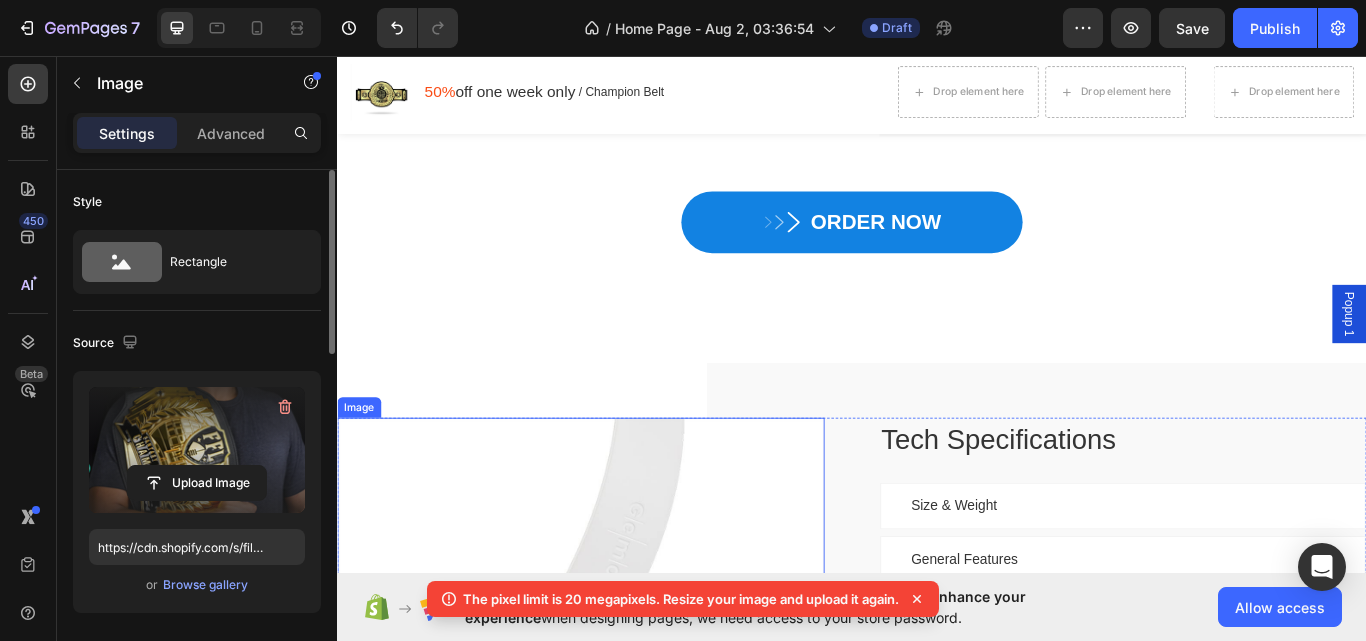 click at bounding box center [621, 801] 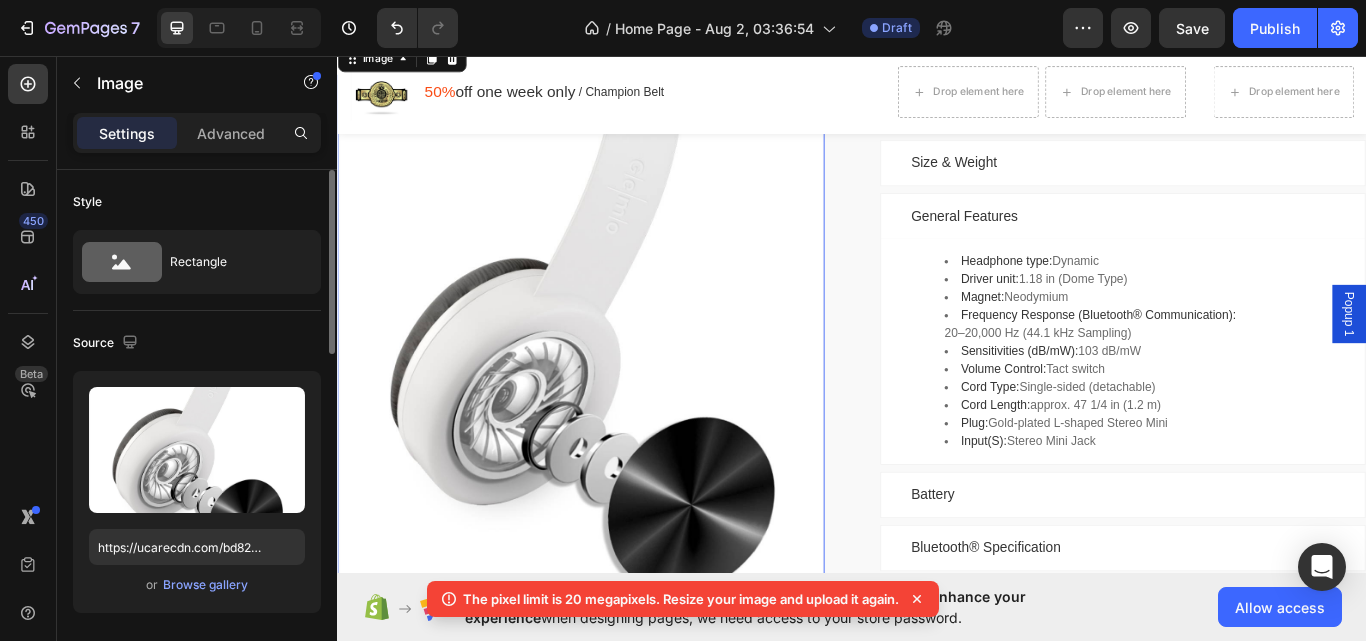 scroll, scrollTop: 6073, scrollLeft: 0, axis: vertical 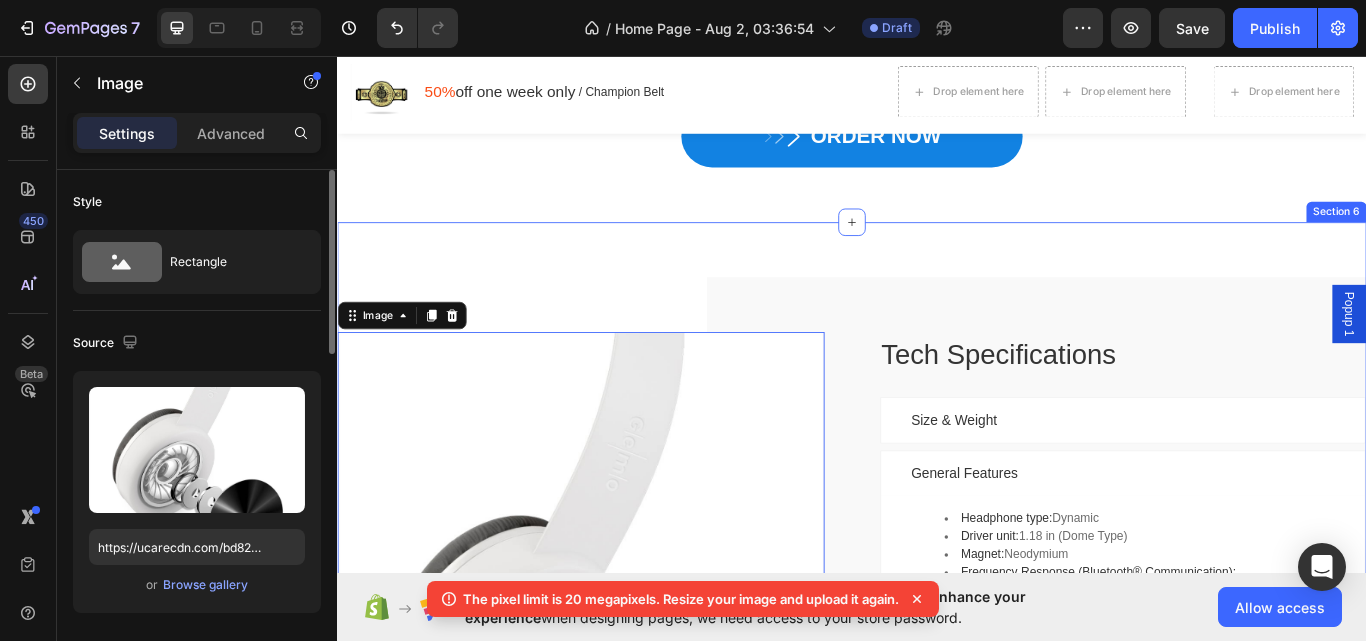 click on "Tech Specifications Heading Image   0 Tech Specifications Heading Size & Weight General Features Headphone type:  Dynamic Driver unit:  1.18 in (Dome Type) Magnet:  Neodymium Frequency Response (Bluetooth® Communication): 20–20,000 Hz (44.1 kHz Sampling) Sensitivities (dB/mW):  103 dB/mW Volume Control:  Tact switch Cord Type:  Single-sided (detachable) Cord Length:  approx. 47 1/4 in (1.2 m) Plug:  Gold-plated L-shaped Stereo Mini Input(S):  Stereo Mini Jack Text block Row Battery Bluetooth® Specification Color Accordion Row Section 6" at bounding box center (937, 669) 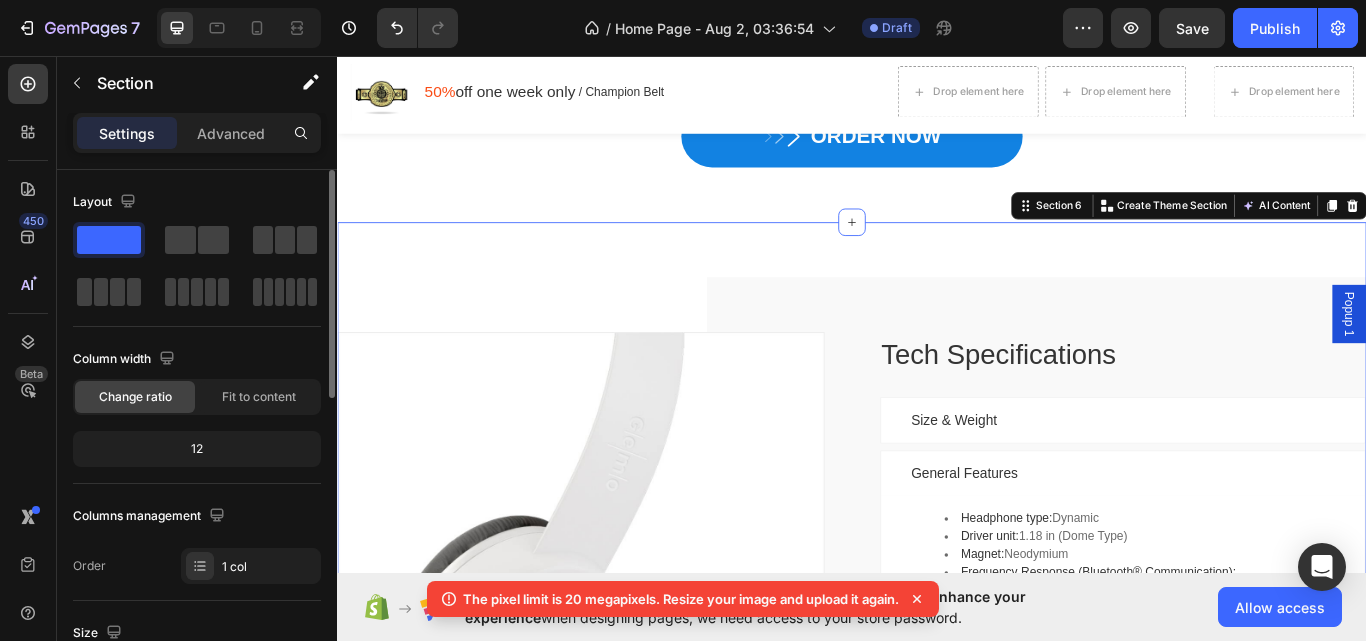 click on "Tech Specifications Heading Image Tech Specifications Heading Size & Weight General Features Headphone type:  Dynamic Driver unit:  1.18 in (Dome Type) Magnet:  Neodymium Frequency Response (Bluetooth® Communication): 20–20,000 Hz (44.1 kHz Sampling) Sensitivities (dB/mW):  103 dB/mW Volume Control:  Tact switch Cord Type:  Single-sided (detachable) Cord Length:  approx. 47 1/4 in (1.2 m) Plug:  Gold-plated L-shaped Stereo Mini Input(S):  Stereo Mini Jack Text block Row Battery Bluetooth® Specification Color Accordion Row Section 6   You can create reusable sections Create Theme Section AI Content Write with GemAI What would you like to describe here? Tone and Voice Persuasive Product Mozu Meku 1/2 Female Seamless Miku Show more Generate" at bounding box center (937, 669) 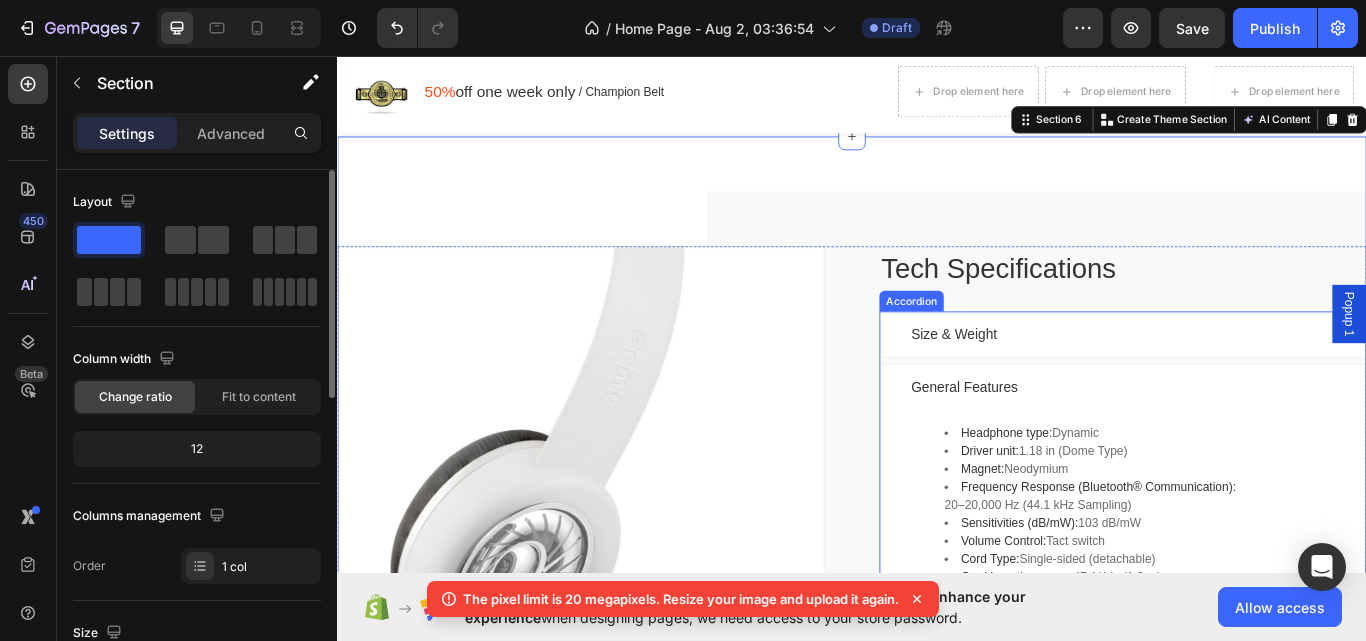 scroll, scrollTop: 6273, scrollLeft: 0, axis: vertical 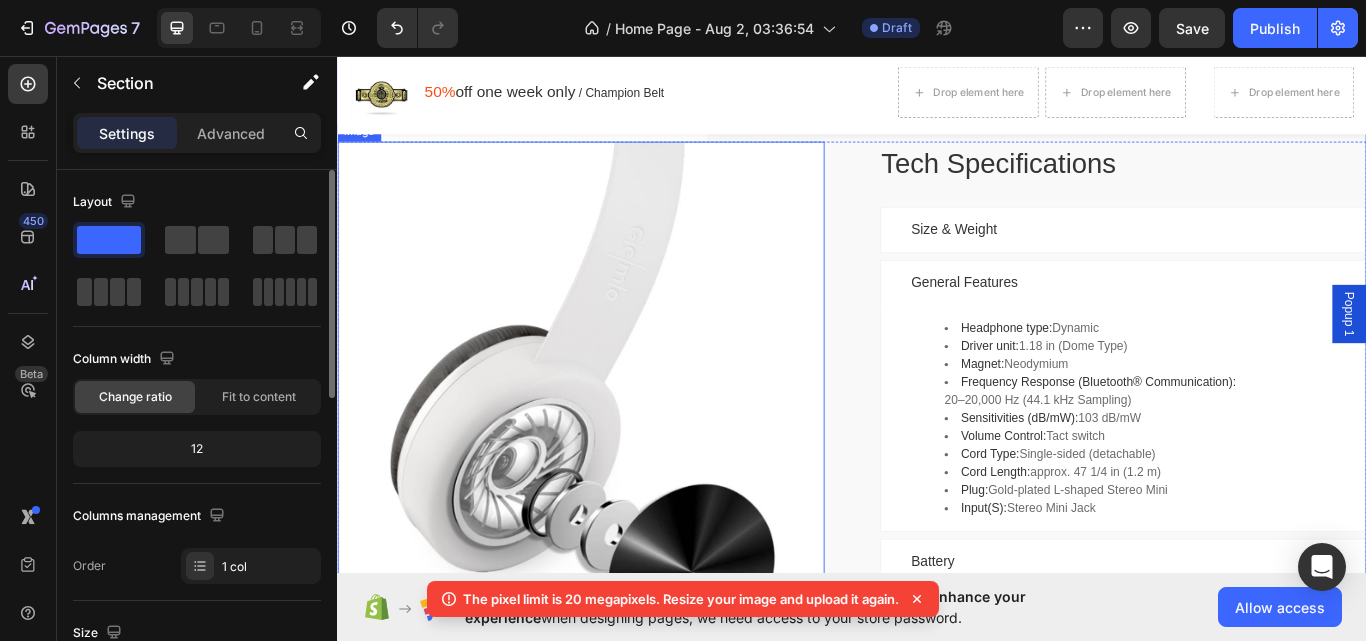 click at bounding box center [621, 479] 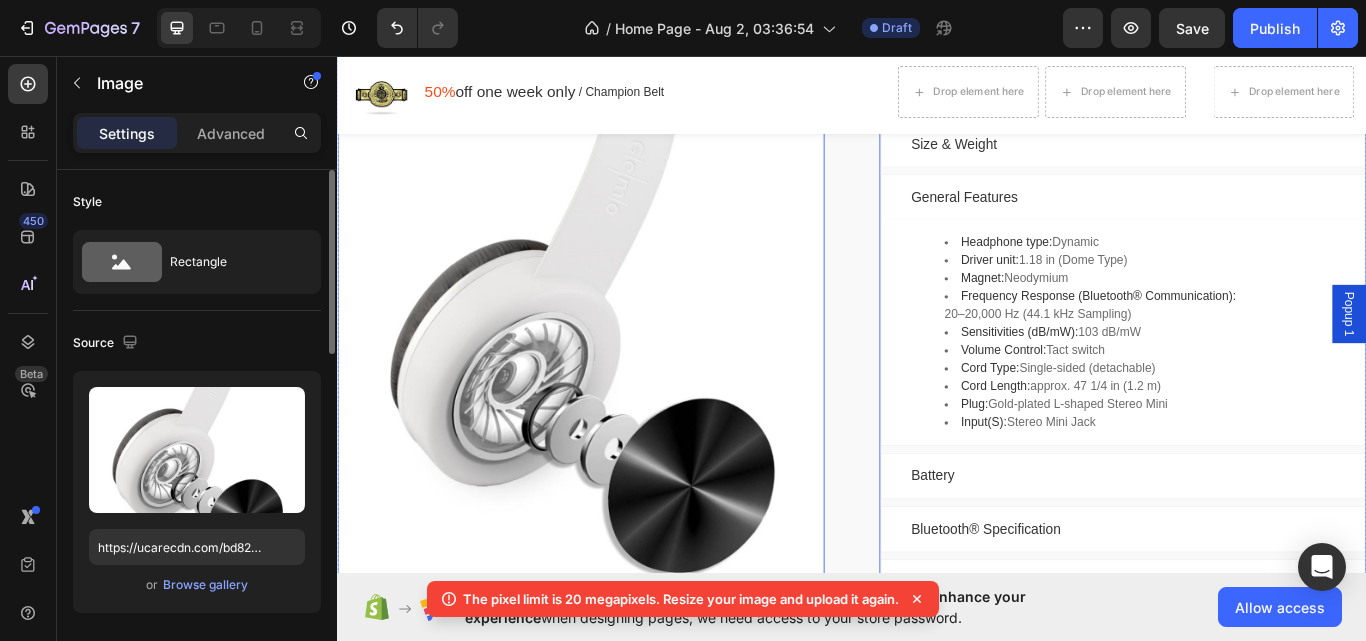 scroll, scrollTop: 6273, scrollLeft: 0, axis: vertical 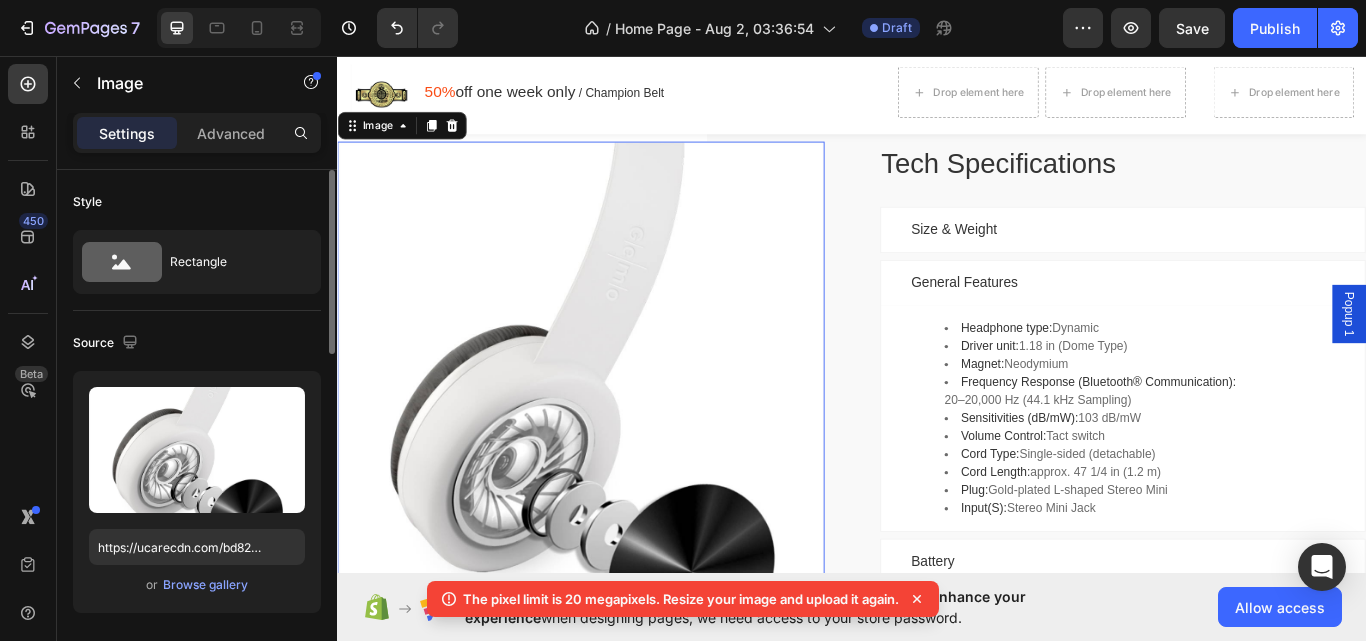 click 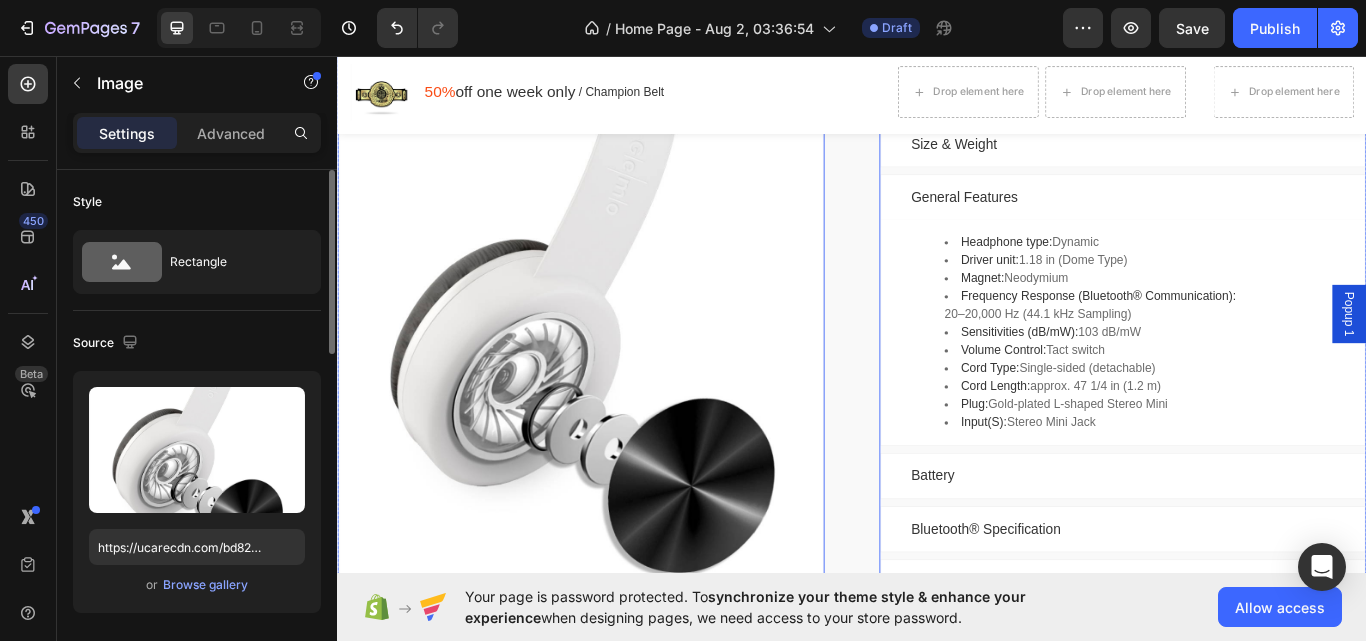 scroll, scrollTop: 6273, scrollLeft: 0, axis: vertical 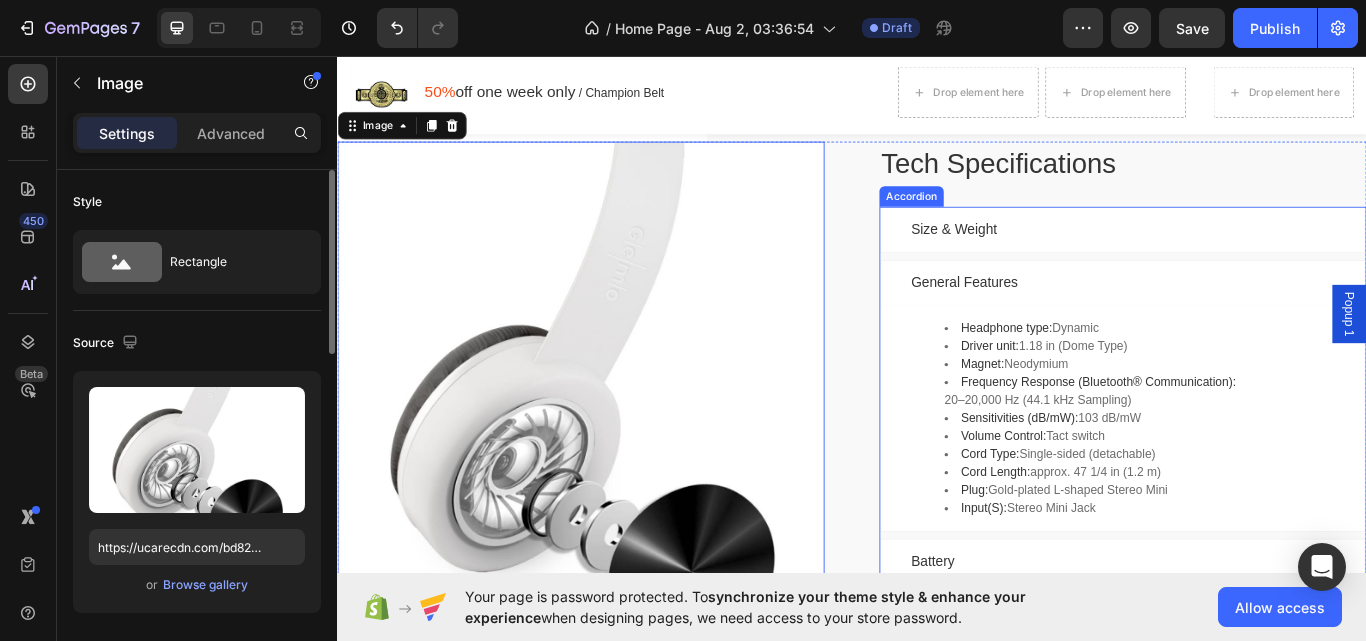 click on "General Features" at bounding box center [1253, 322] 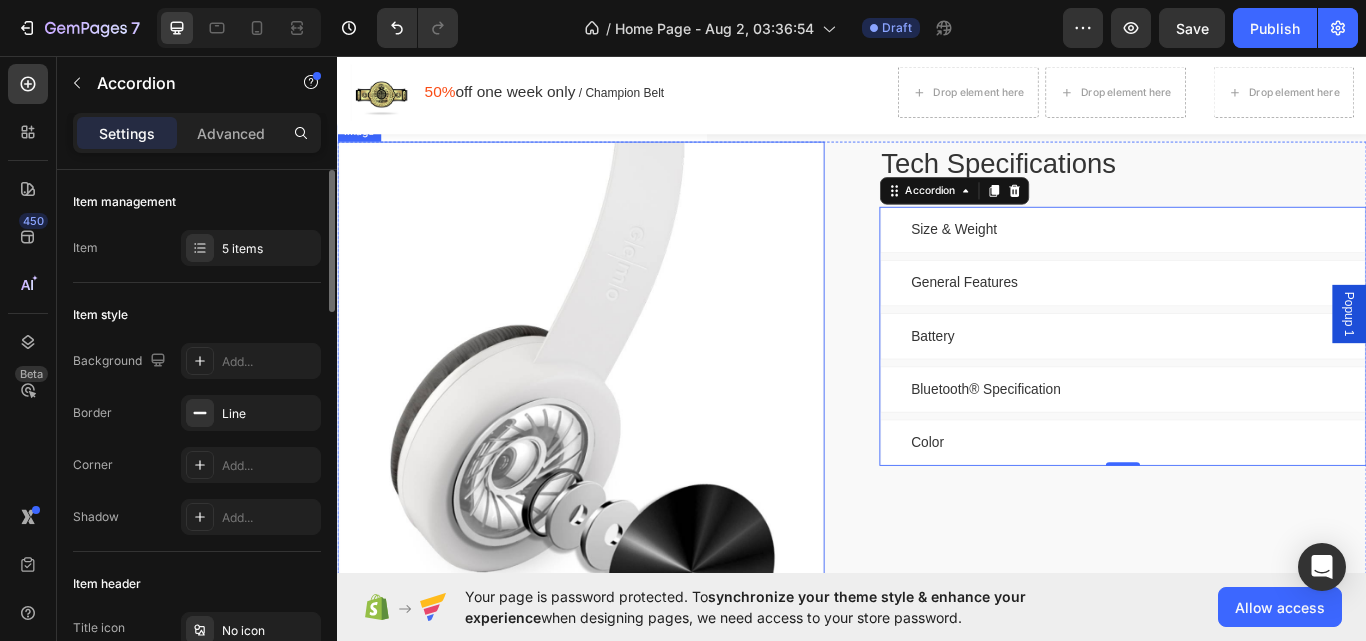click at bounding box center (621, 479) 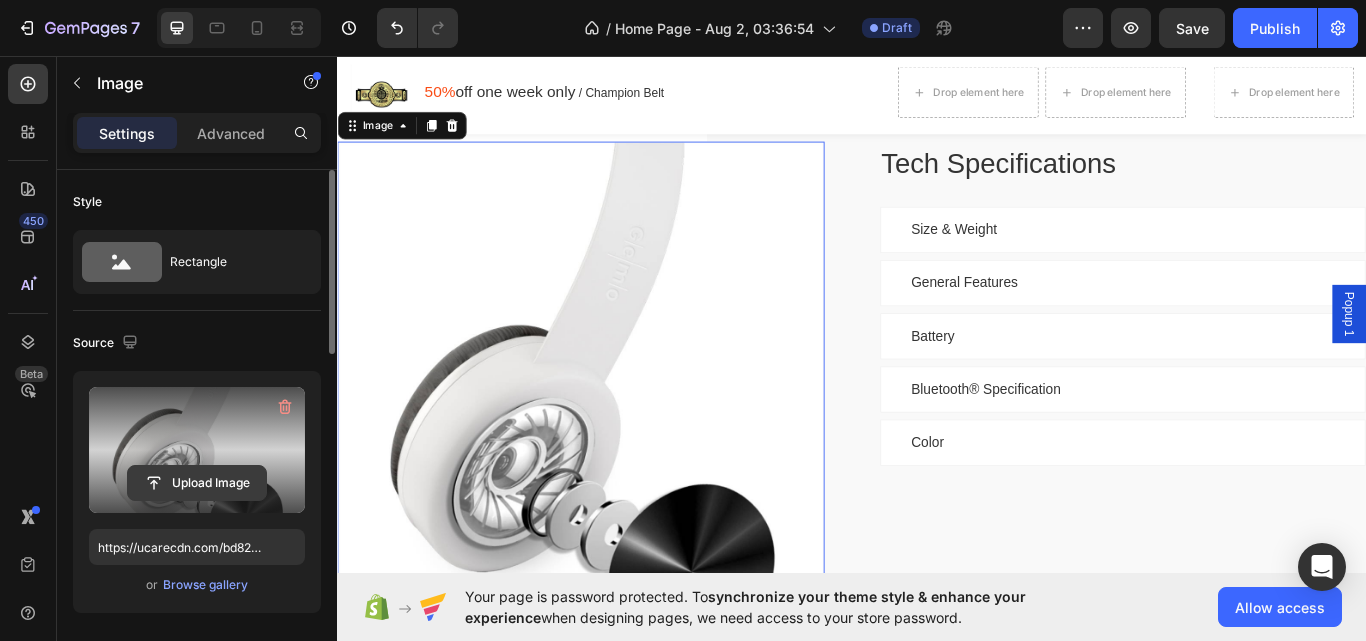click 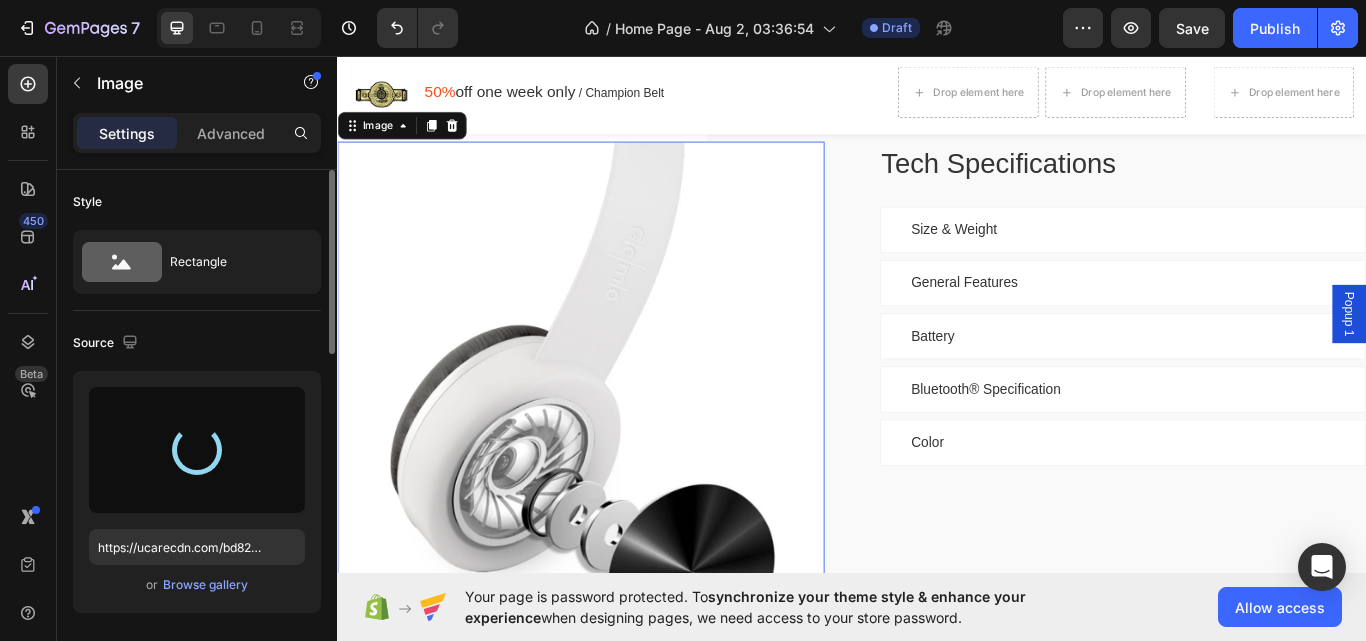 type on "https://cdn.shopify.com/s/files/1/0658/7111/8410/files/gempages_577904949283783184-b1967379-ec44-4fad-b011-d98eab943e97.png" 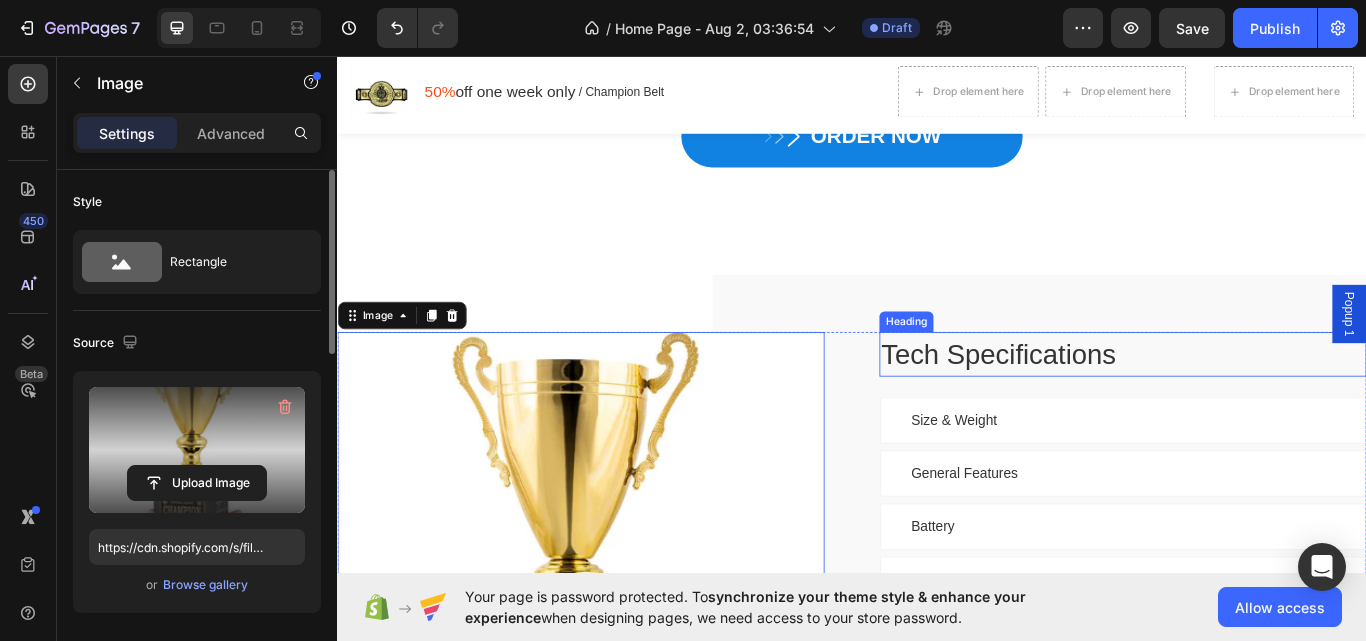 scroll, scrollTop: 6173, scrollLeft: 0, axis: vertical 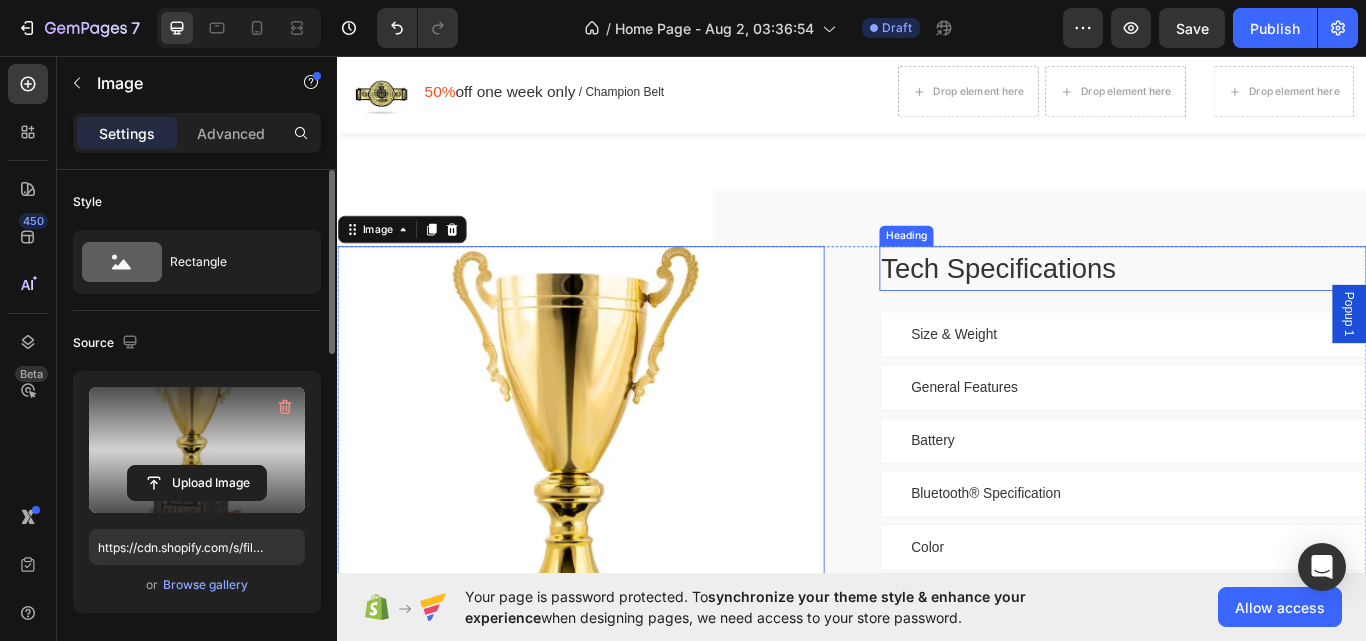click on "Tech Specifications" at bounding box center (1253, 305) 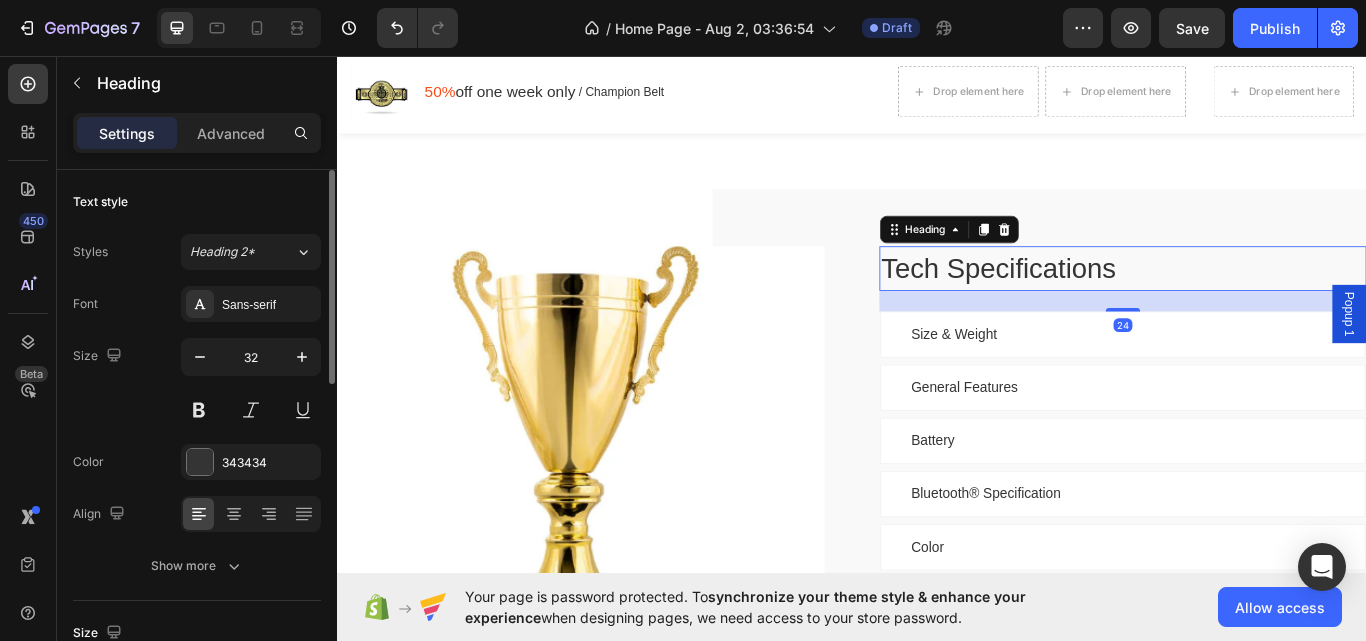 click on "Tech Specifications" at bounding box center (1253, 305) 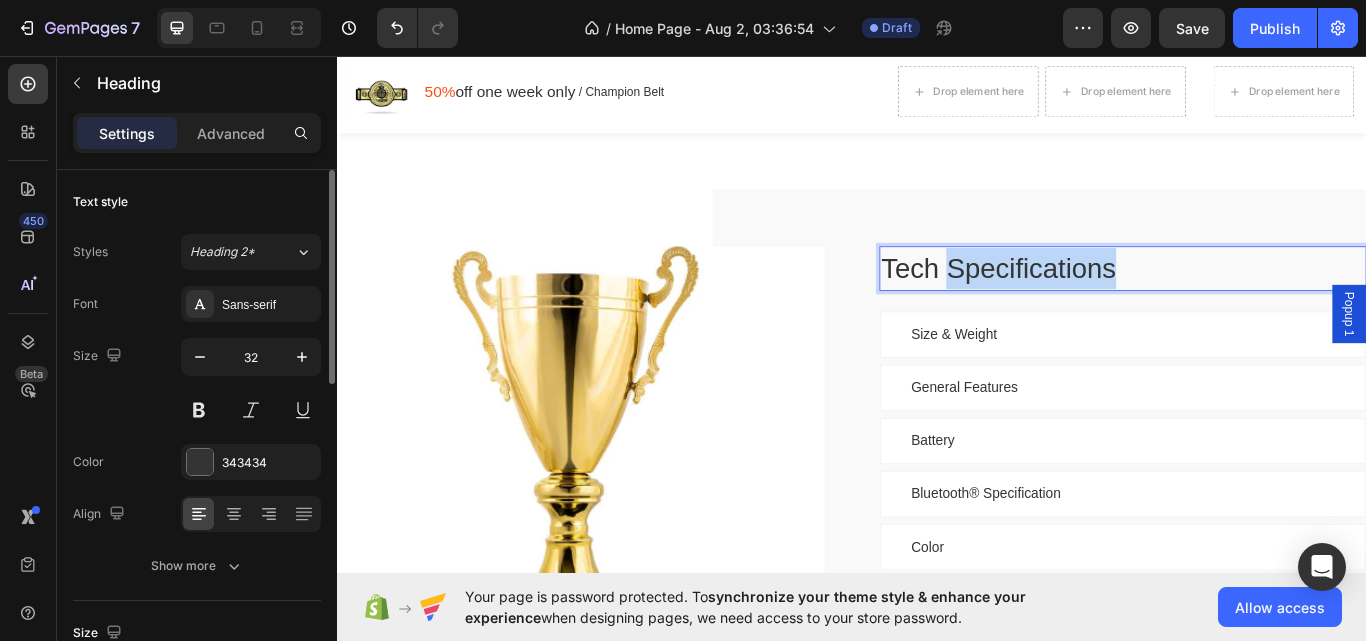 click on "Tech Specifications" at bounding box center (1253, 305) 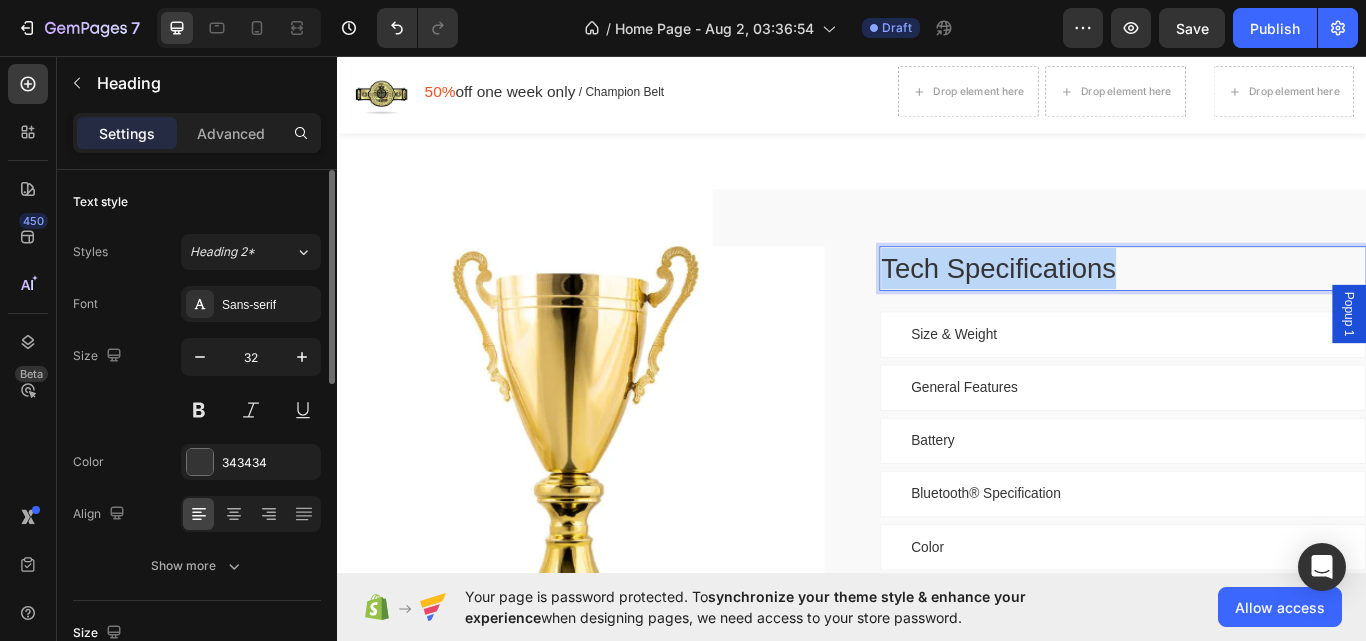 click on "Tech Specifications" at bounding box center [1253, 305] 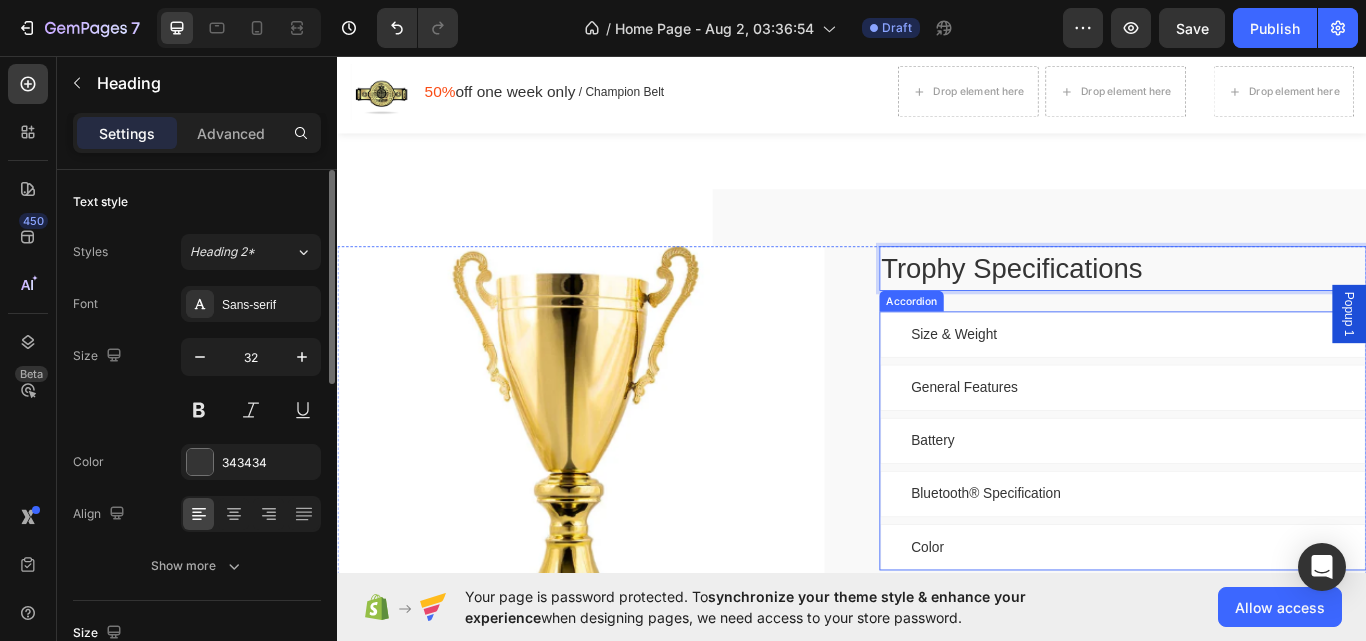 click on "Size & Weight" at bounding box center (1056, 382) 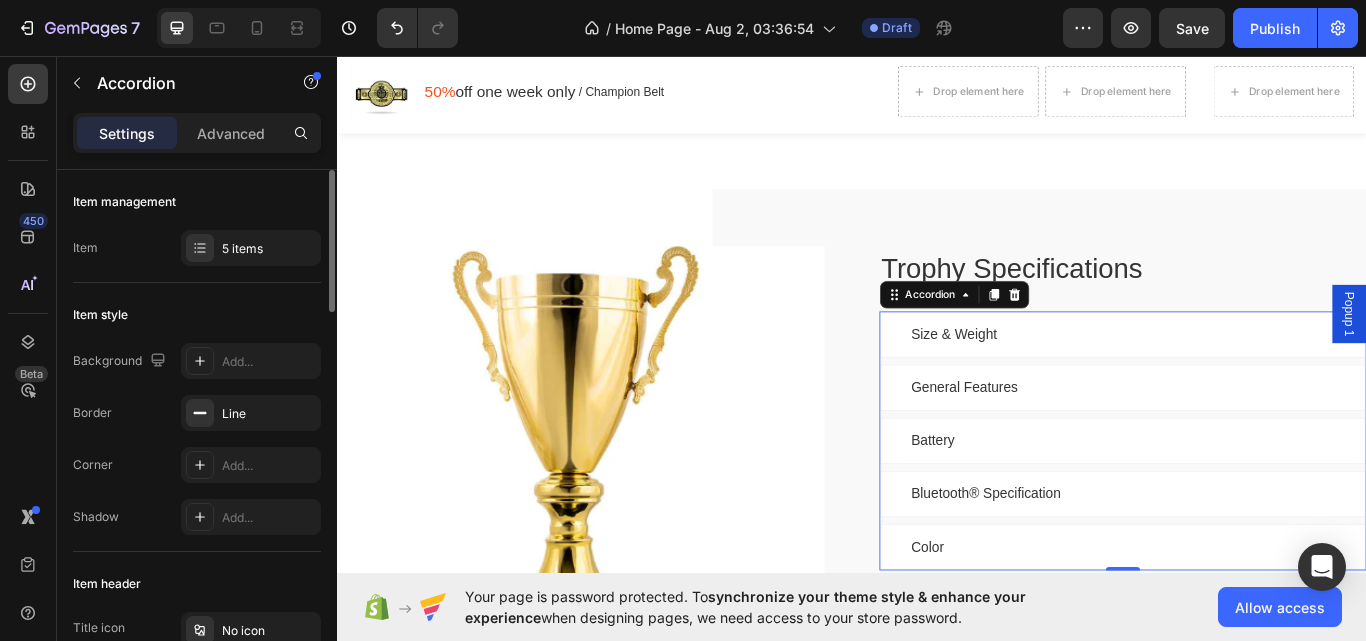 click on "Size & Weight" at bounding box center [1253, 382] 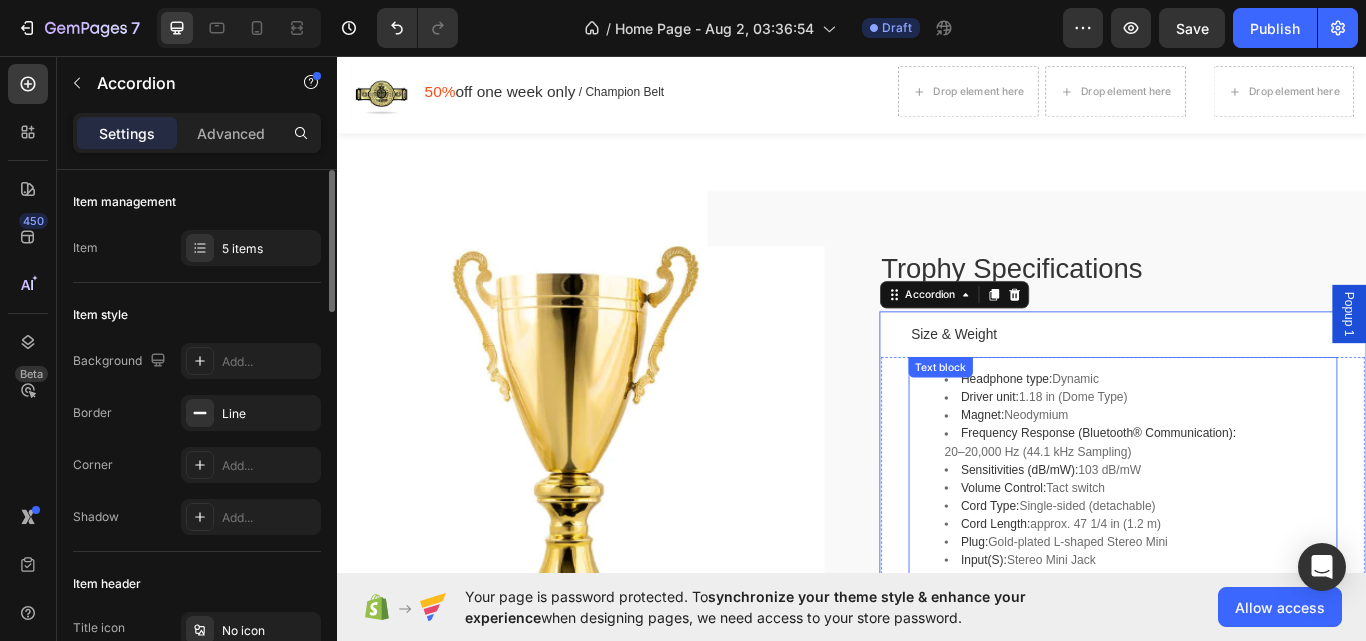 scroll, scrollTop: 6273, scrollLeft: 0, axis: vertical 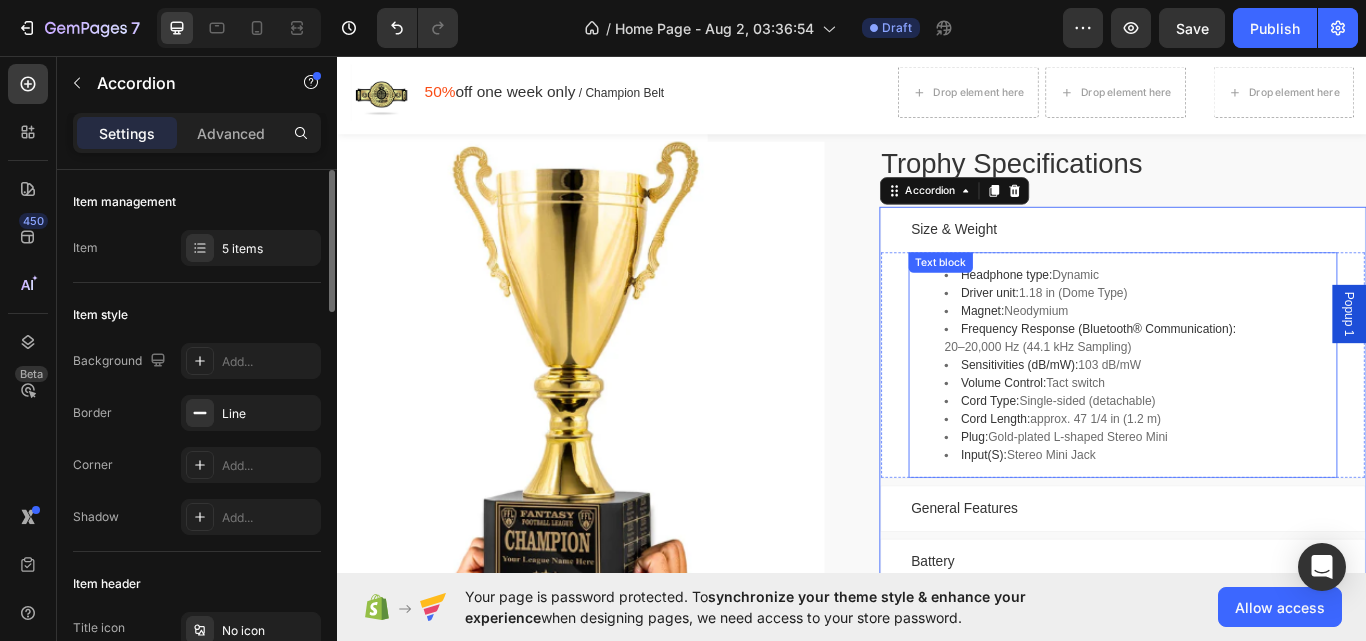 click on "Cord Length:  approx. 47 1/4 in (1.2 m)" at bounding box center (1273, 480) 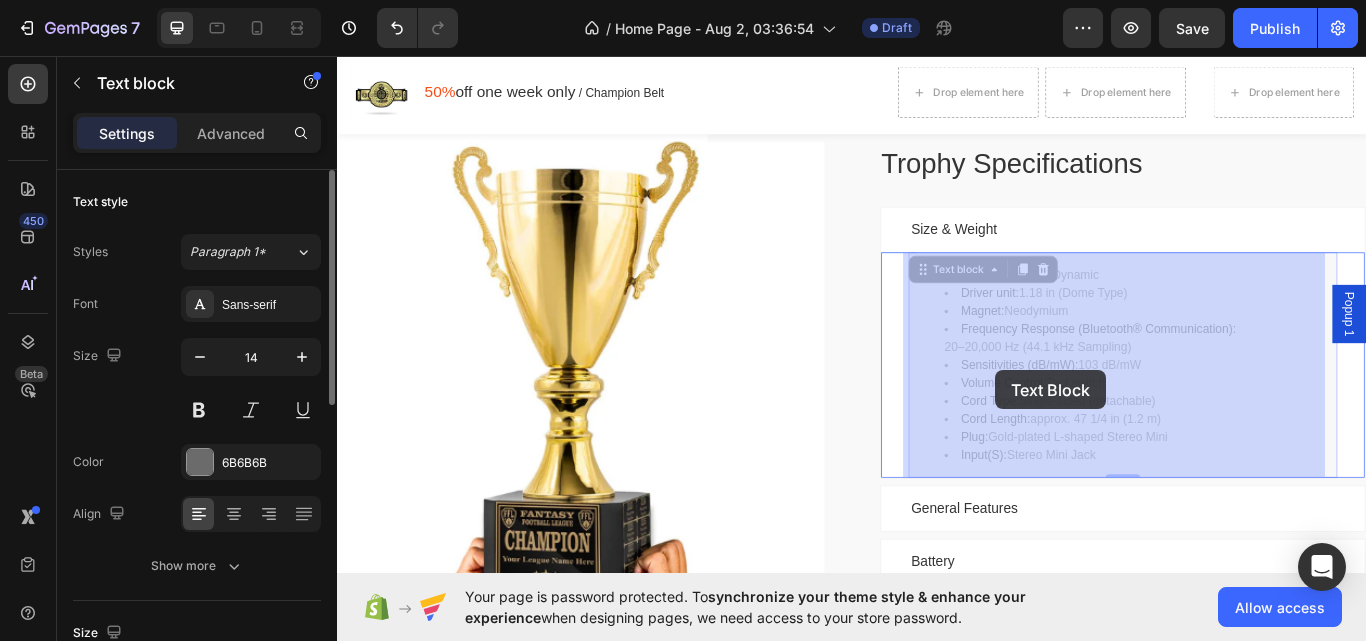 drag, startPoint x: 1225, startPoint y: 520, endPoint x: 1104, endPoint y: 423, distance: 155.08063 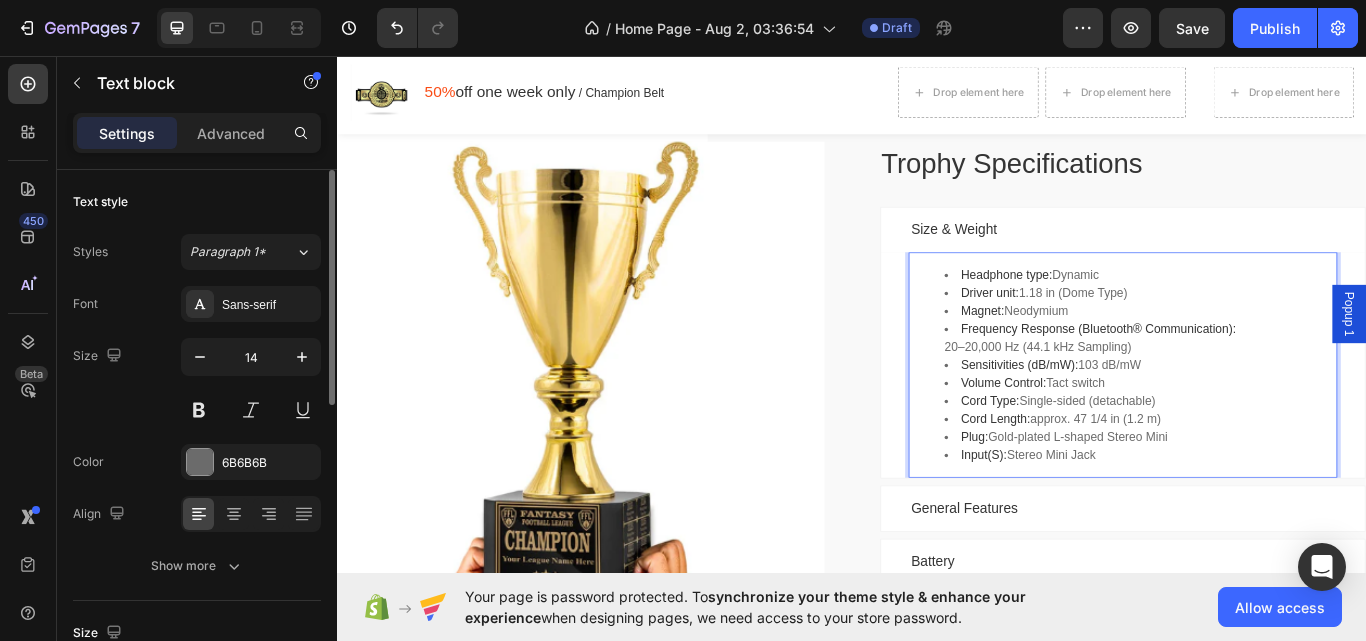 click on "Driver unit:  1.18 in (Dome Type)" at bounding box center [1273, 333] 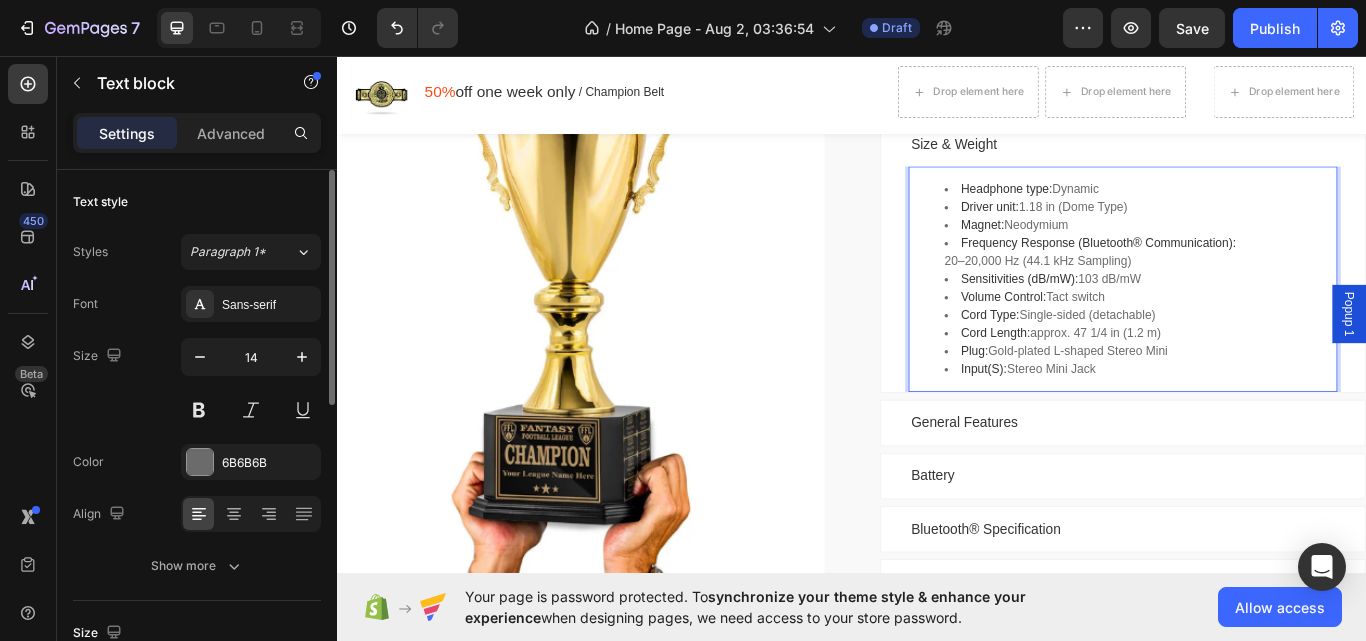 scroll, scrollTop: 6273, scrollLeft: 0, axis: vertical 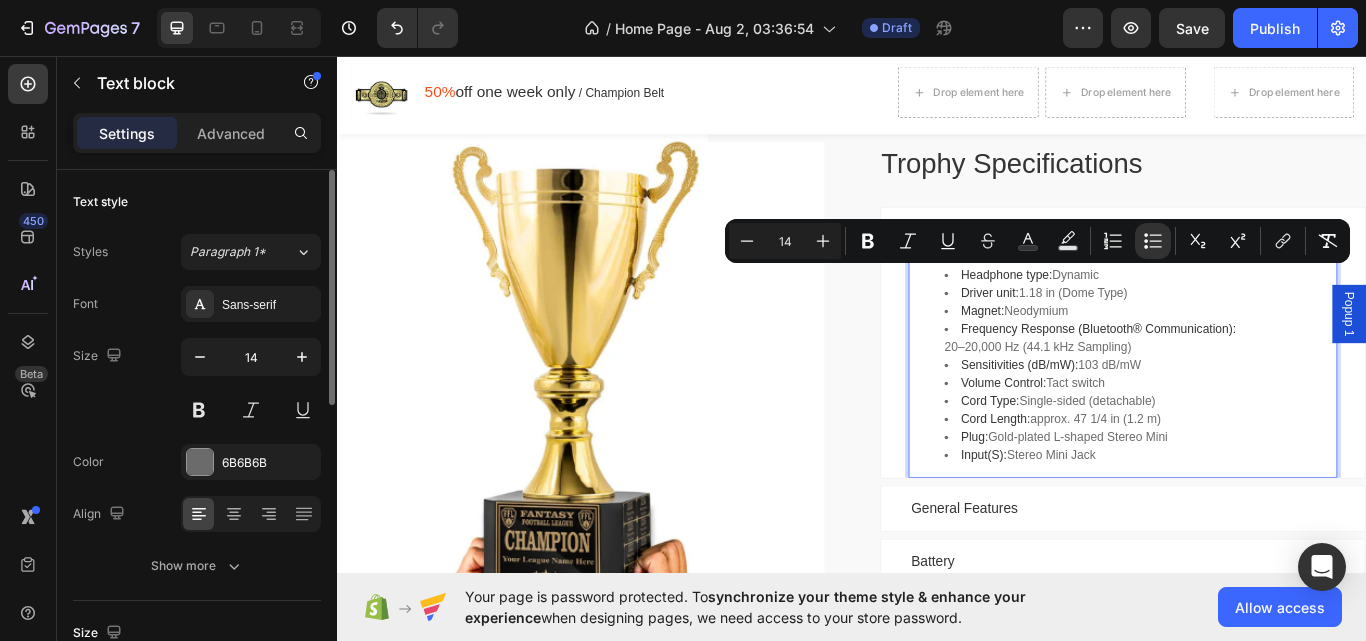 drag, startPoint x: 1232, startPoint y: 514, endPoint x: 1053, endPoint y: 303, distance: 276.6984 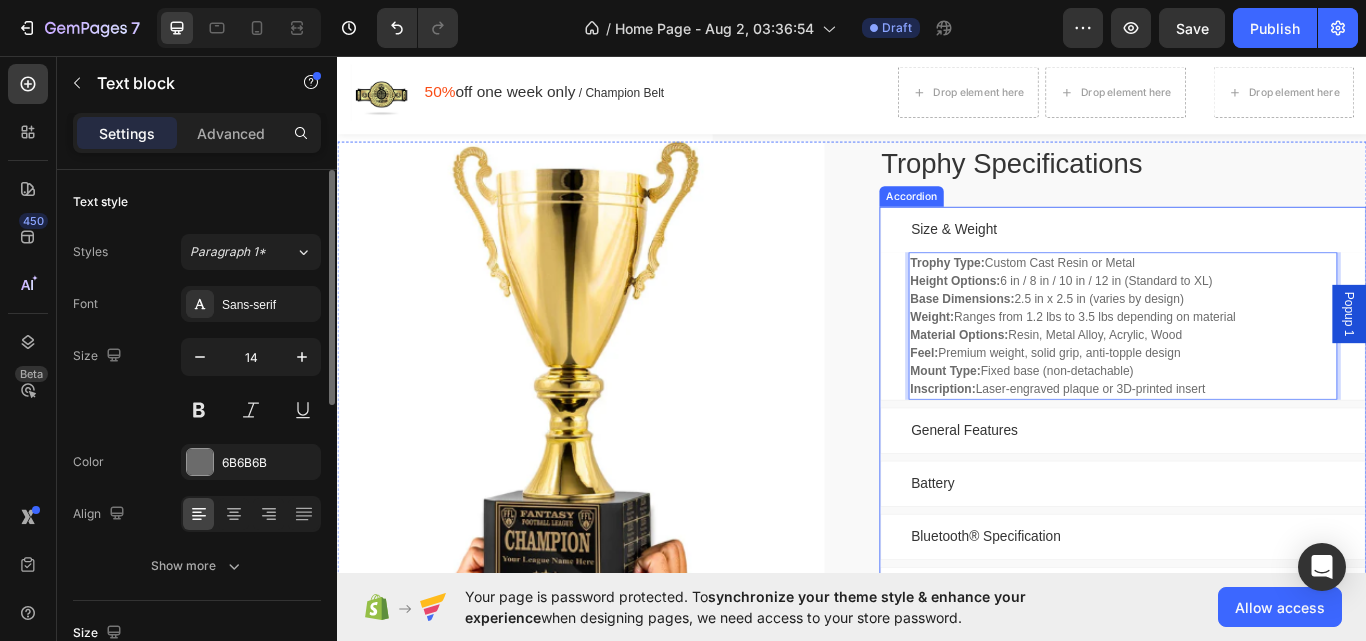 click on "General Features" at bounding box center [1253, 494] 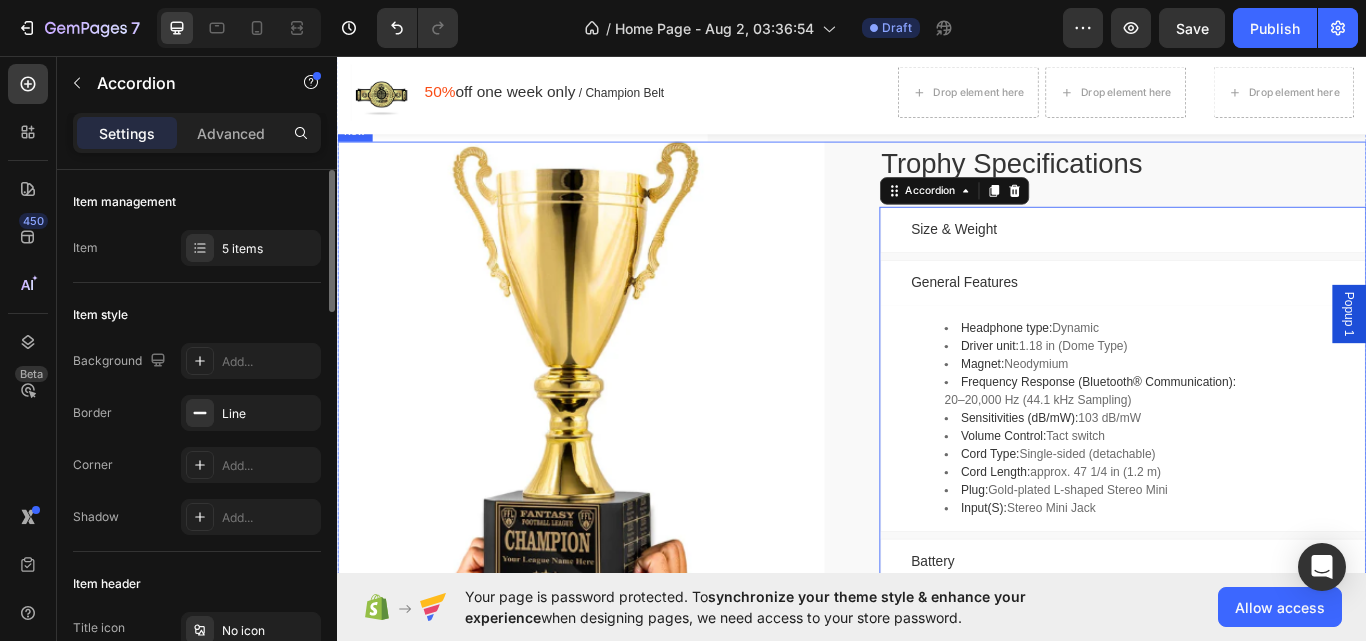 click on "Tech Specifications Heading Image Trophy Specifications Heading Size & Weight General Features Headphone type:  Dynamic Driver unit:  1.18 in (Dome Type) Magnet:  Neodymium Frequency Response (Bluetooth® Communication): 20–20,000 Hz (44.1 kHz Sampling) Sensitivities (dB/mW):  103 dB/mW Volume Control:  Tact switch Cord Type:  Single-sided (detachable) Cord Length:  approx. 47 1/4 in (1.2 m) Plug:  Gold-plated L-shaped Stereo Mini Input(S):  Stereo Mini Jack Text block Row Battery Bluetooth® Specification Color Accordion   0 Row" at bounding box center (937, 477) 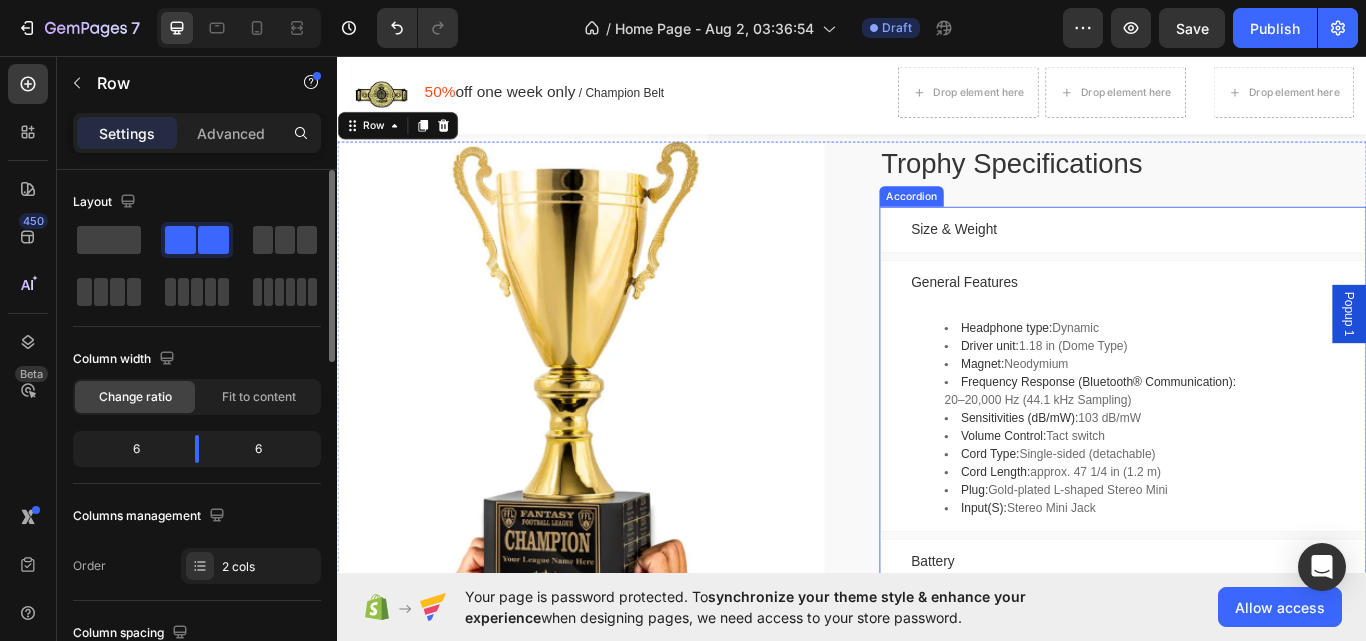 click on "General Features" at bounding box center (1253, 322) 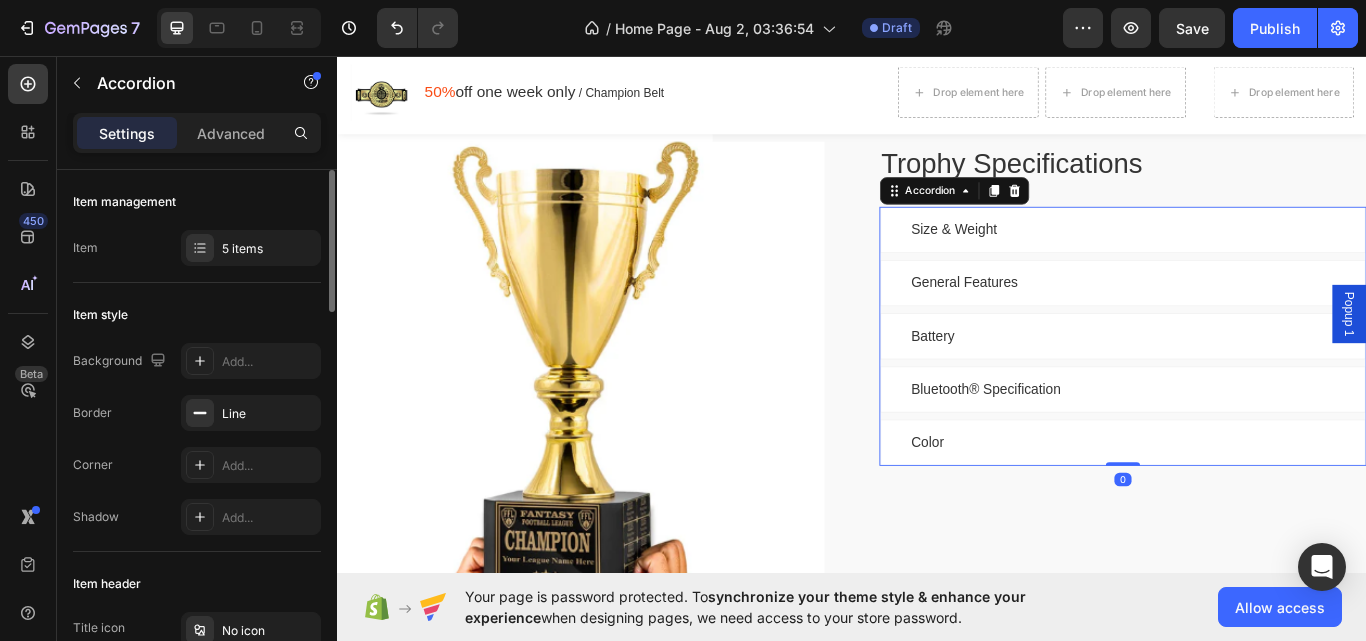 click on "General Features" at bounding box center [1253, 322] 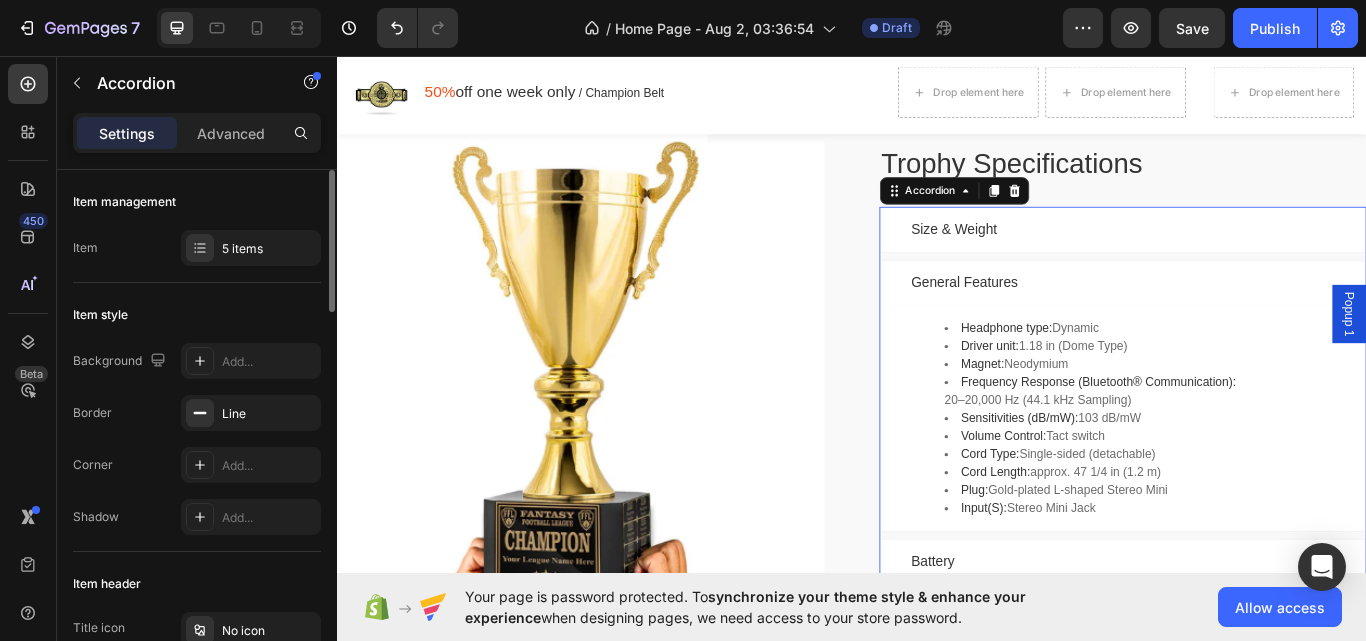 click on "General Features" at bounding box center (1253, 322) 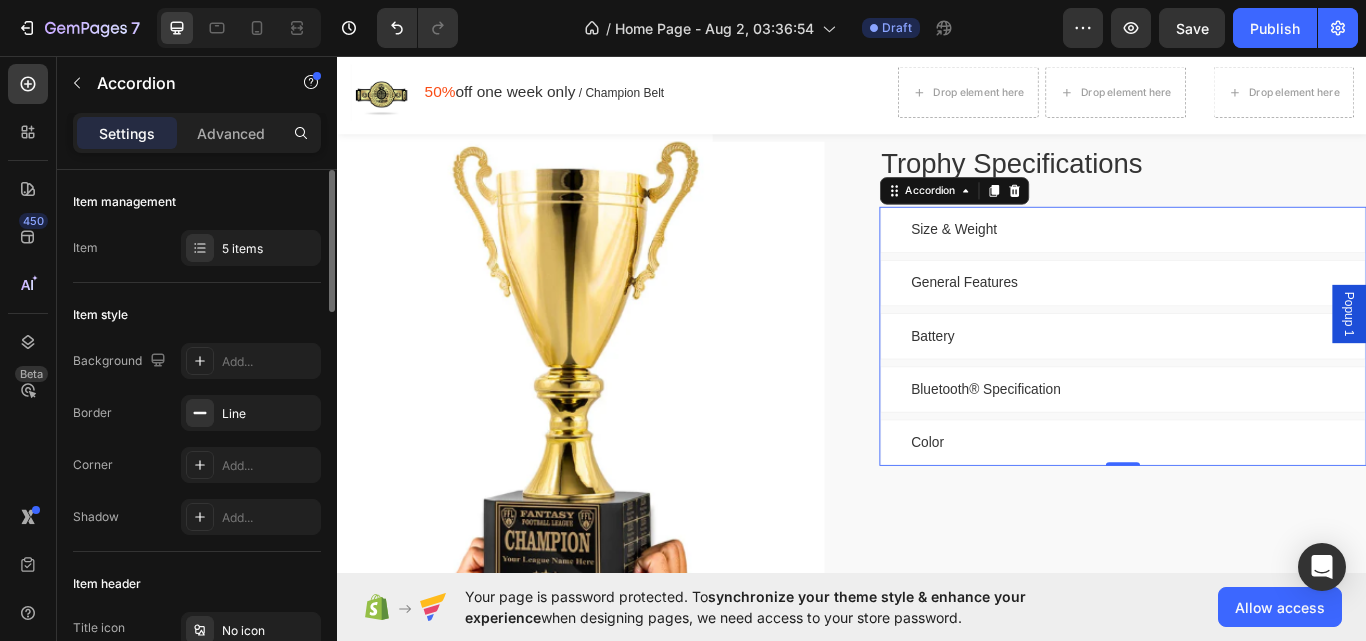 click on "General Features" at bounding box center [1253, 322] 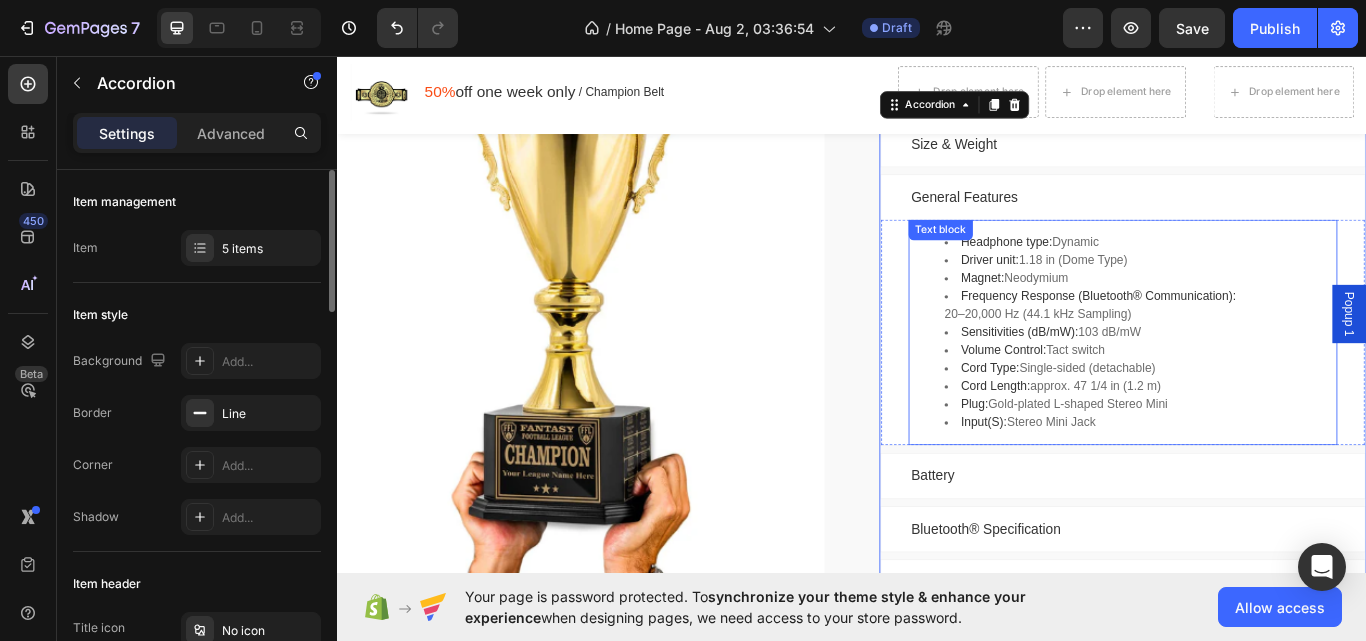 scroll, scrollTop: 6473, scrollLeft: 0, axis: vertical 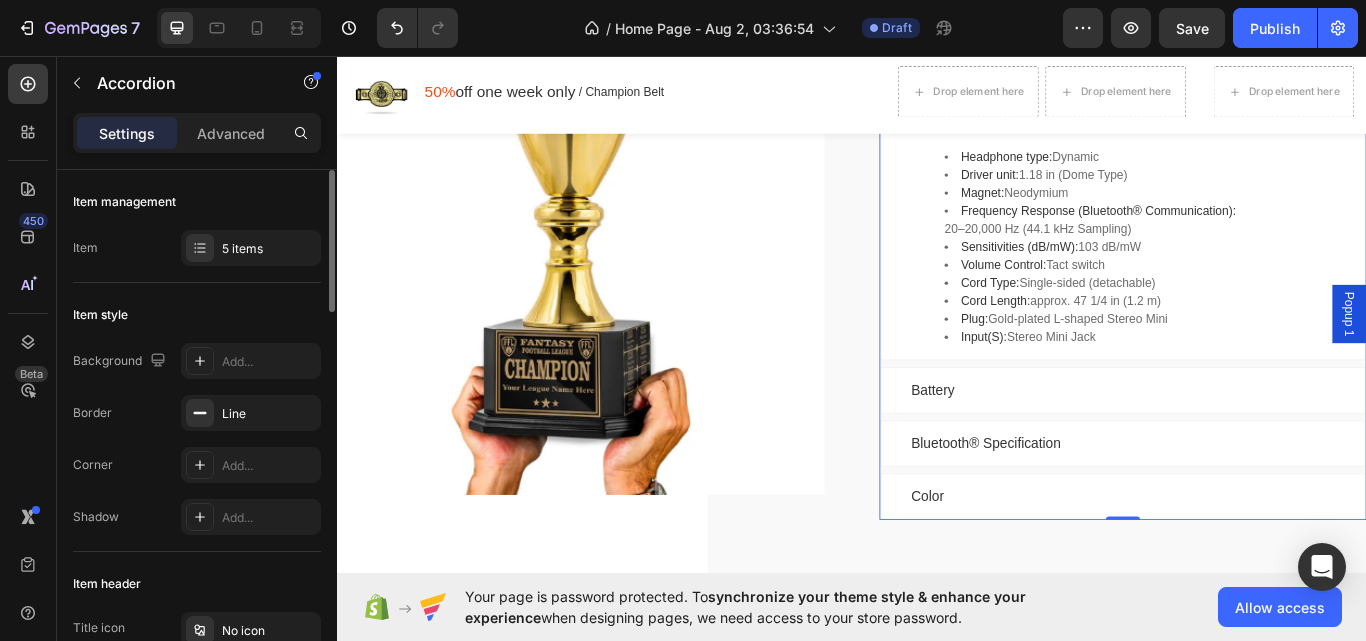 click on "Battery" at bounding box center (1253, 447) 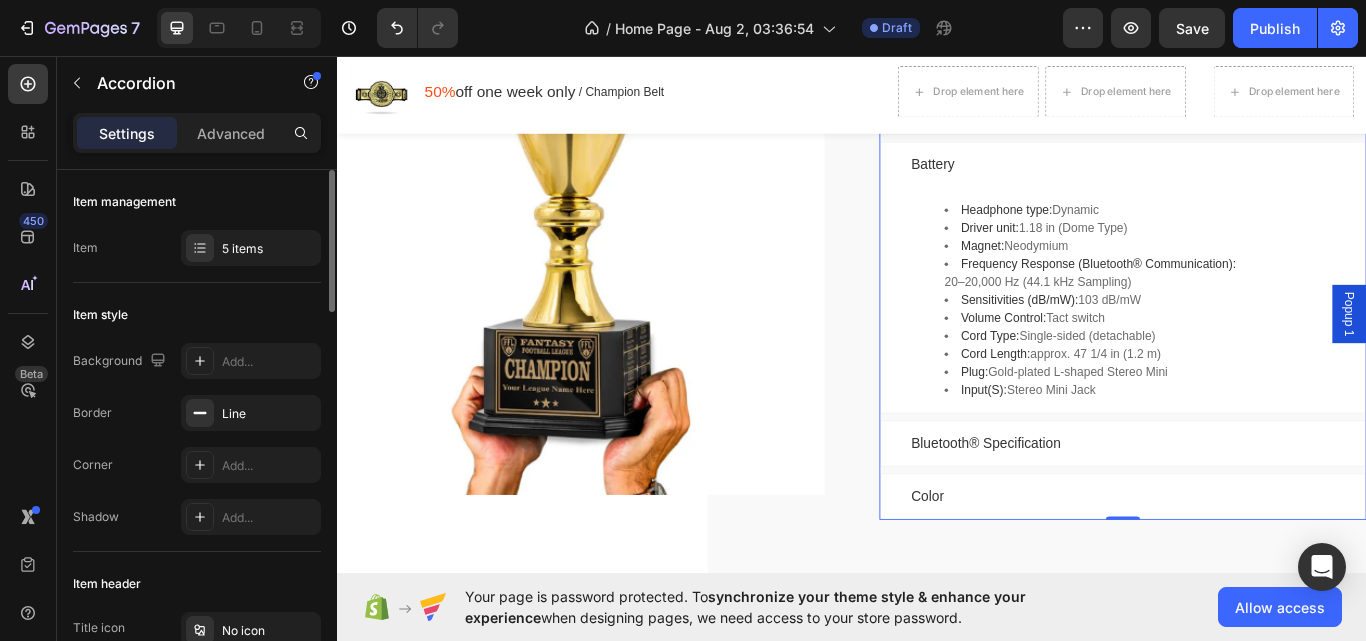 click on "Battery" at bounding box center [1031, 184] 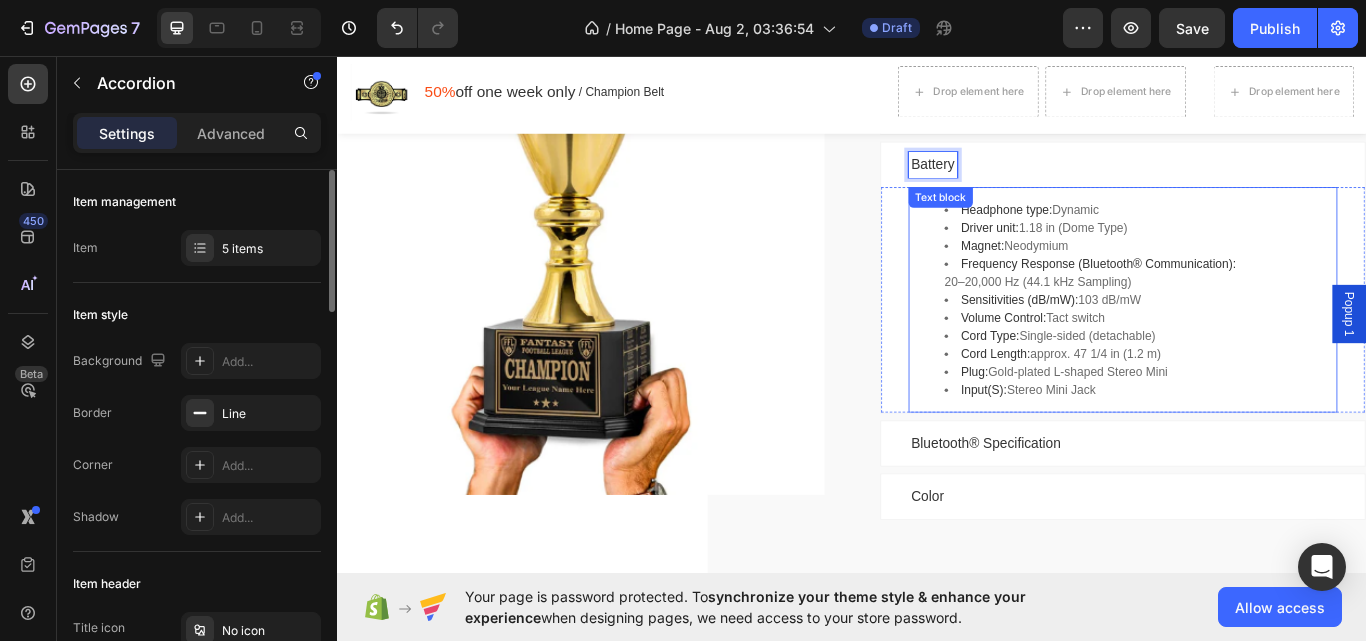 scroll, scrollTop: 6273, scrollLeft: 0, axis: vertical 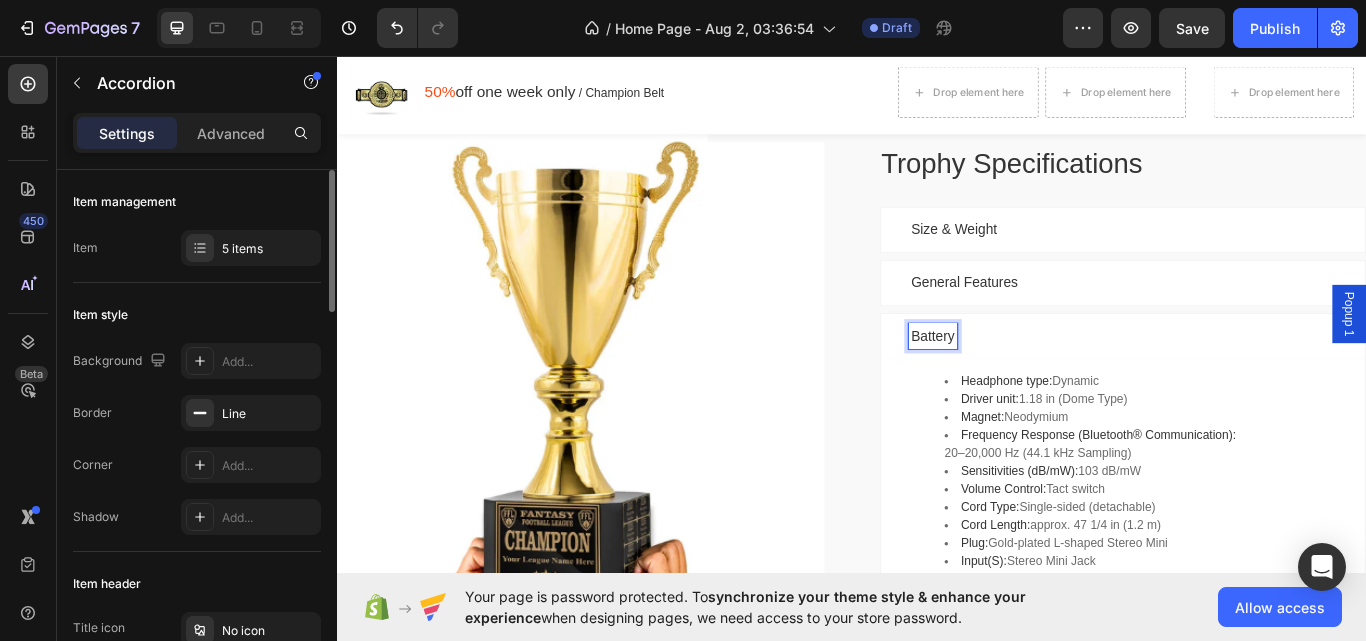click on "Battery" at bounding box center [1031, 384] 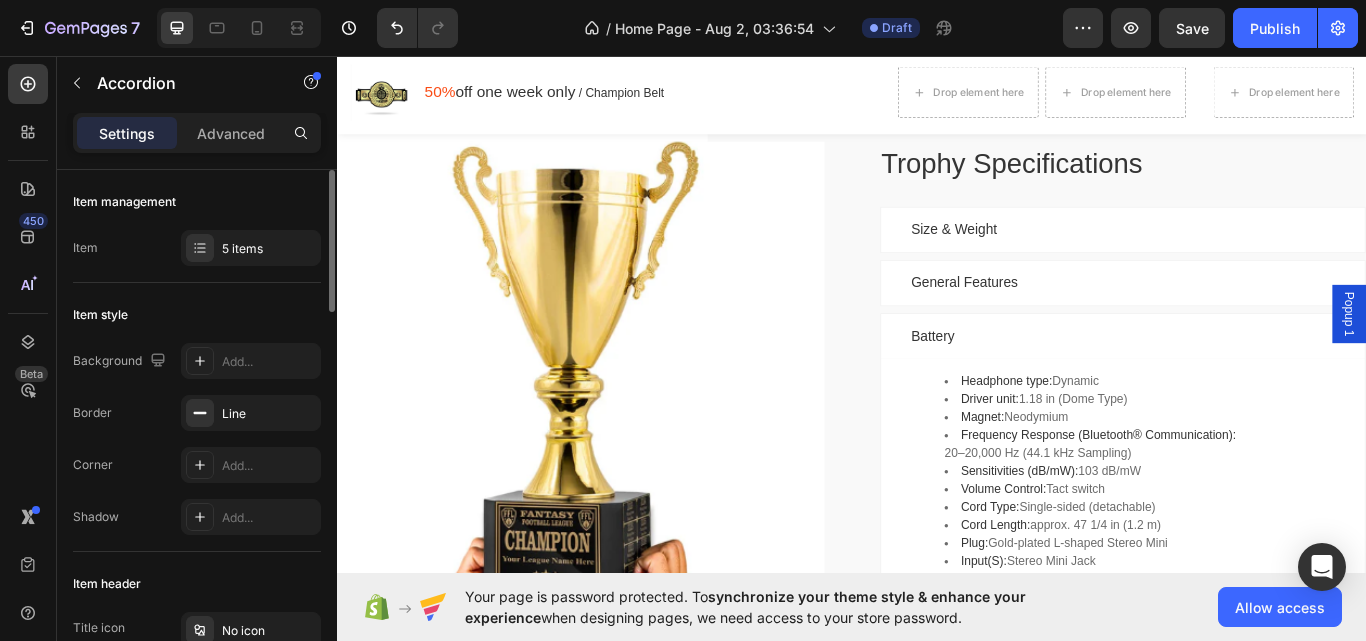 click on "General Features" at bounding box center [1253, 322] 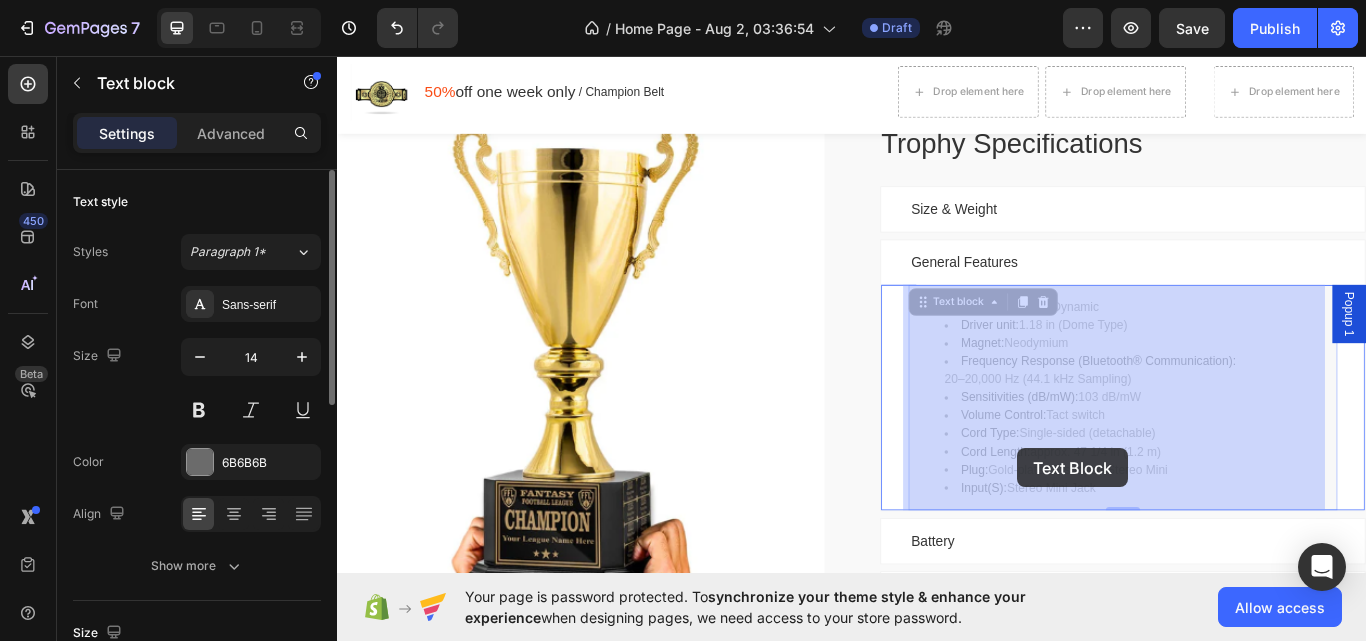 drag, startPoint x: 1216, startPoint y: 573, endPoint x: 1130, endPoint y: 514, distance: 104.292854 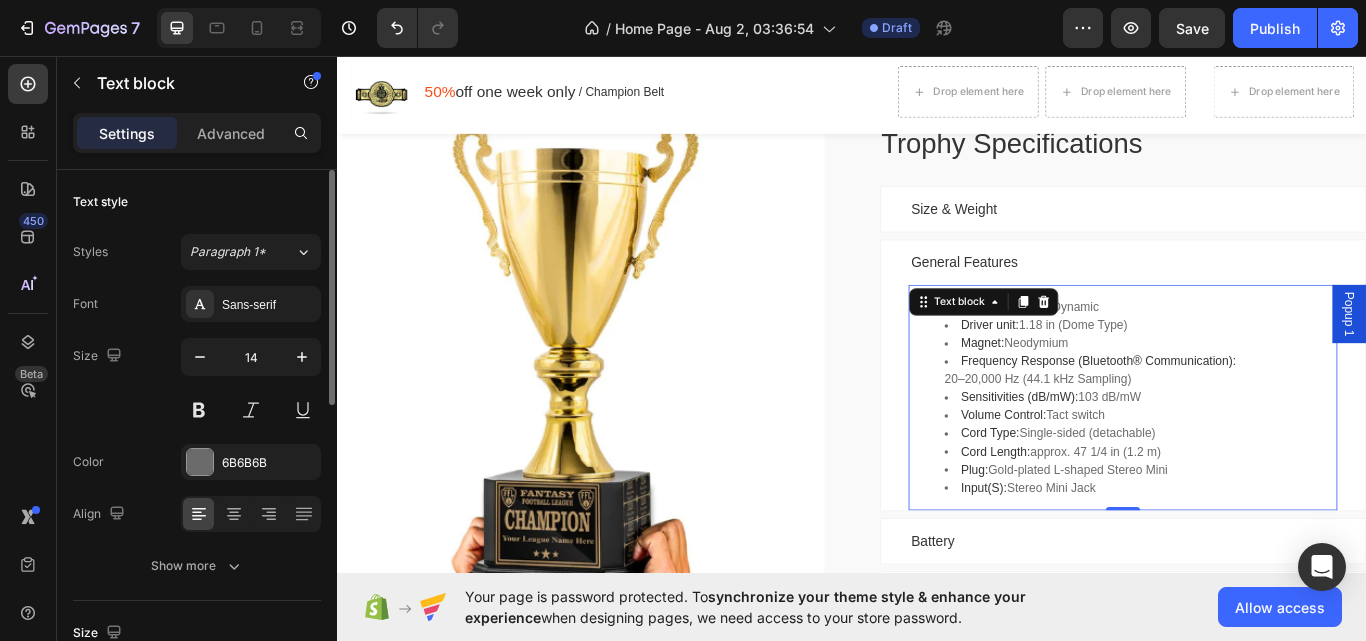 scroll, scrollTop: 6303, scrollLeft: 0, axis: vertical 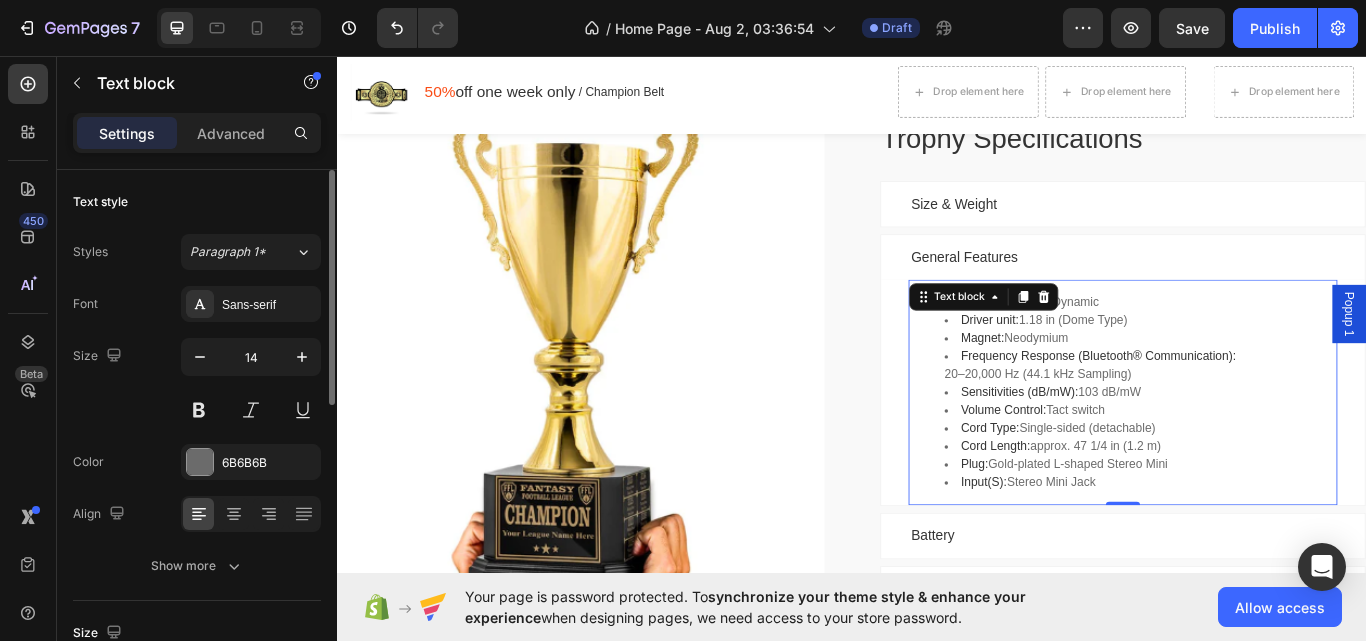 click on "Plug:  Gold-plated L-shaped Stereo Mini" at bounding box center (1273, 533) 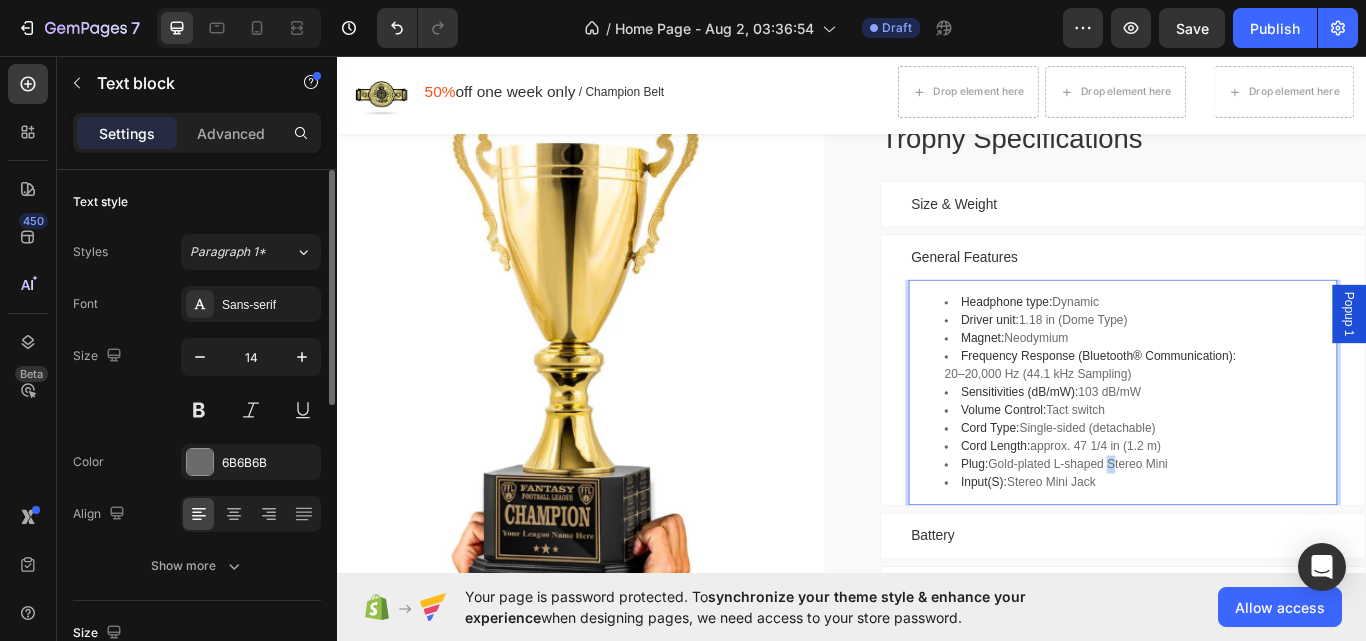 click on "Plug:  Gold-plated L-shaped Stereo Mini" at bounding box center [1273, 533] 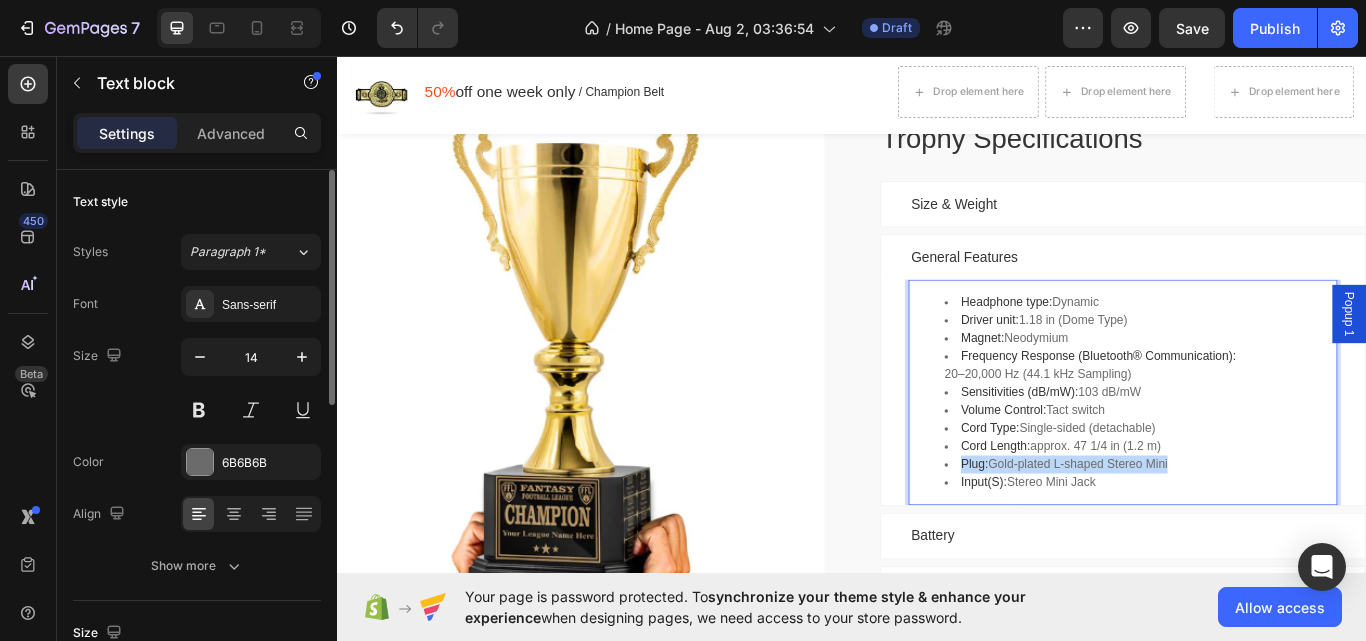 click on "Plug:  Gold-plated L-shaped Stereo Mini" at bounding box center [1273, 533] 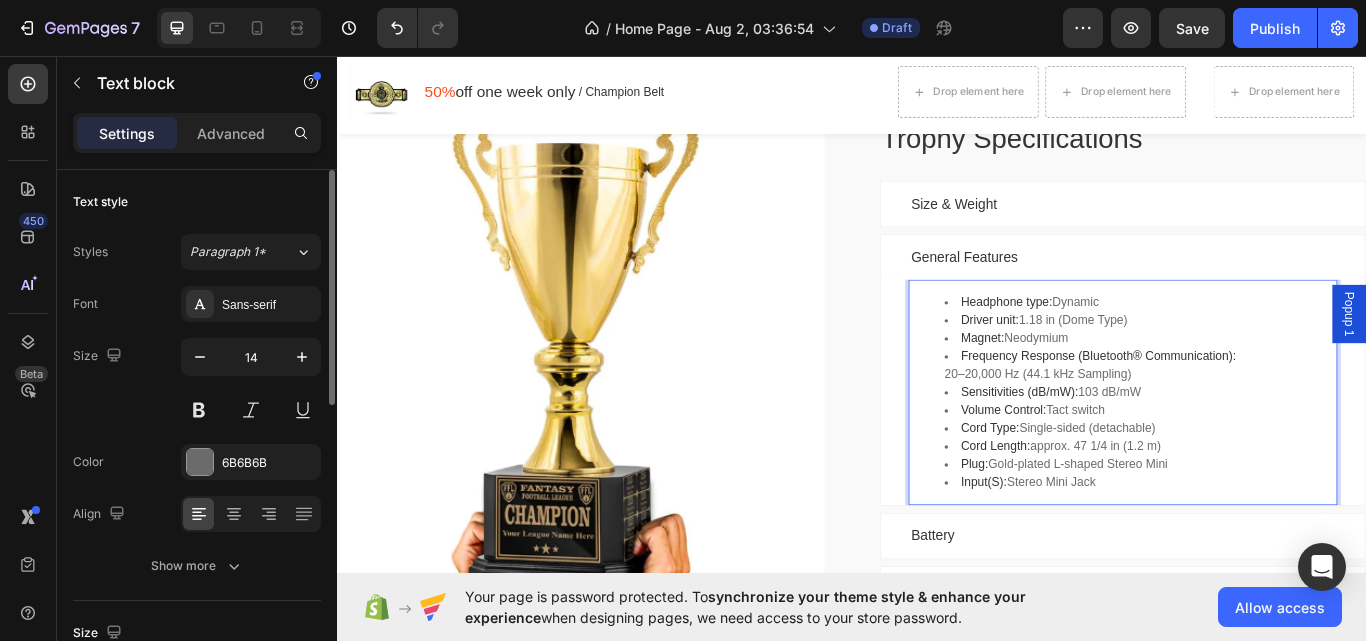 click on "Input(S):  Stereo Mini Jack" at bounding box center (1273, 554) 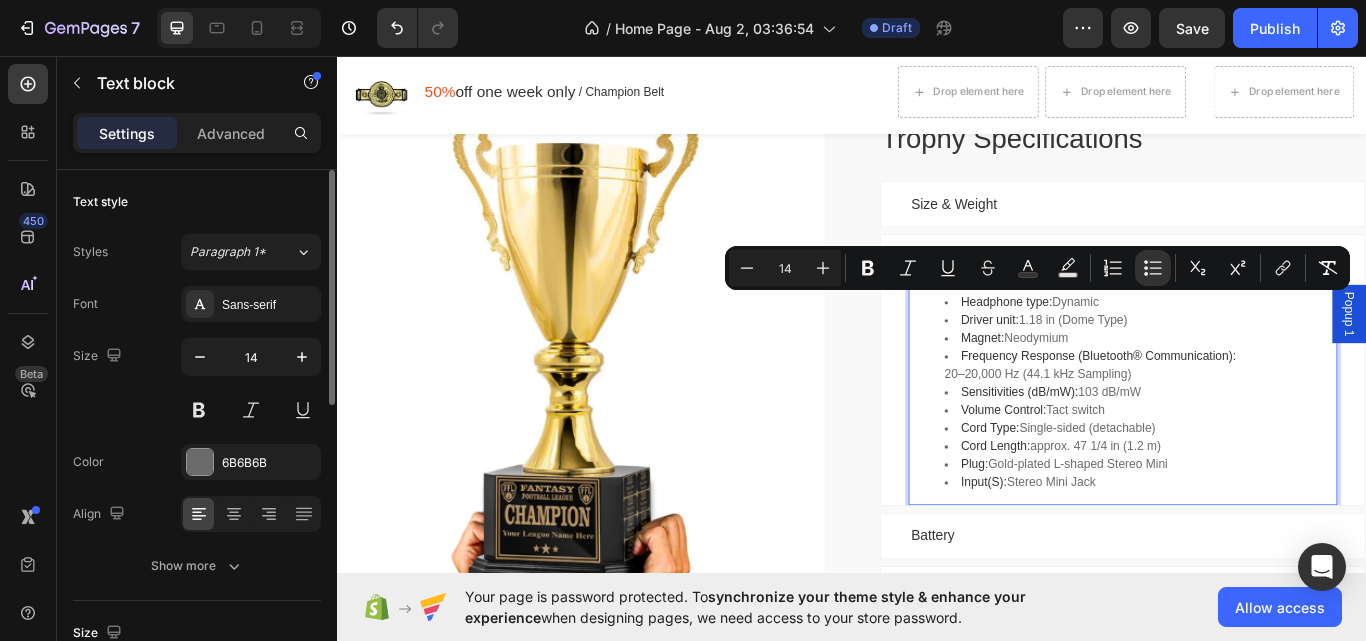 drag, startPoint x: 1204, startPoint y: 546, endPoint x: 1055, endPoint y: 327, distance: 264.8811 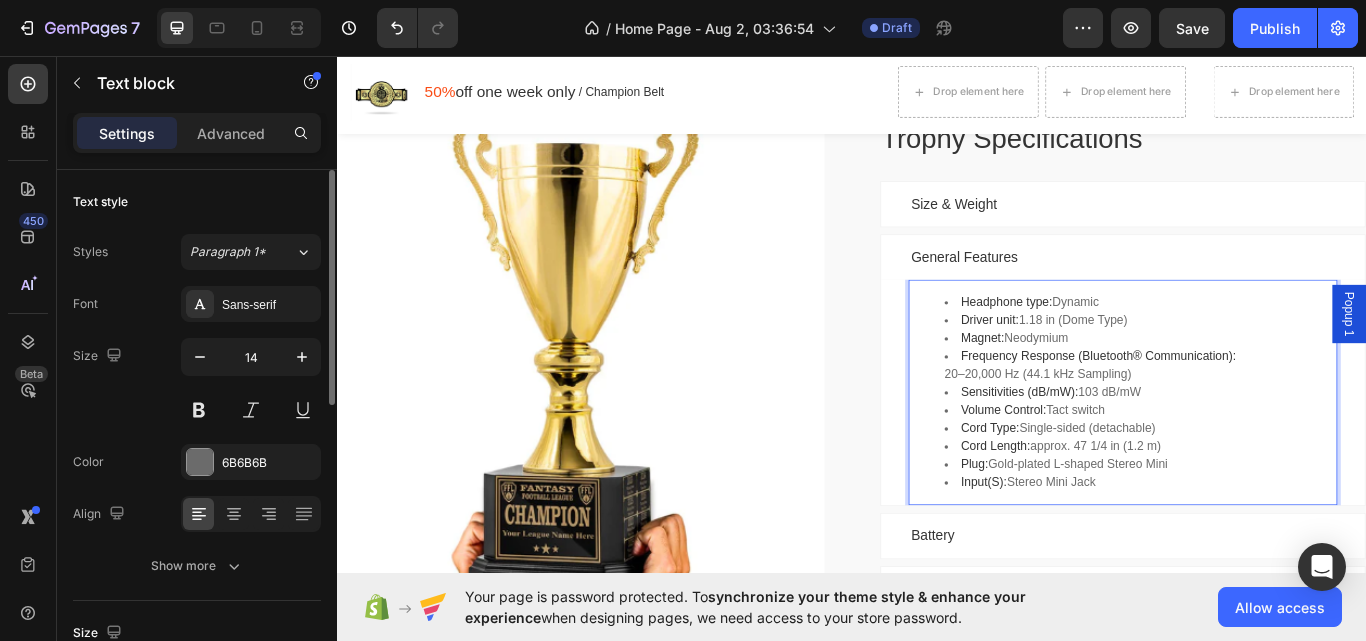 drag, startPoint x: 1055, startPoint y: 327, endPoint x: 1220, endPoint y: 560, distance: 285.50656 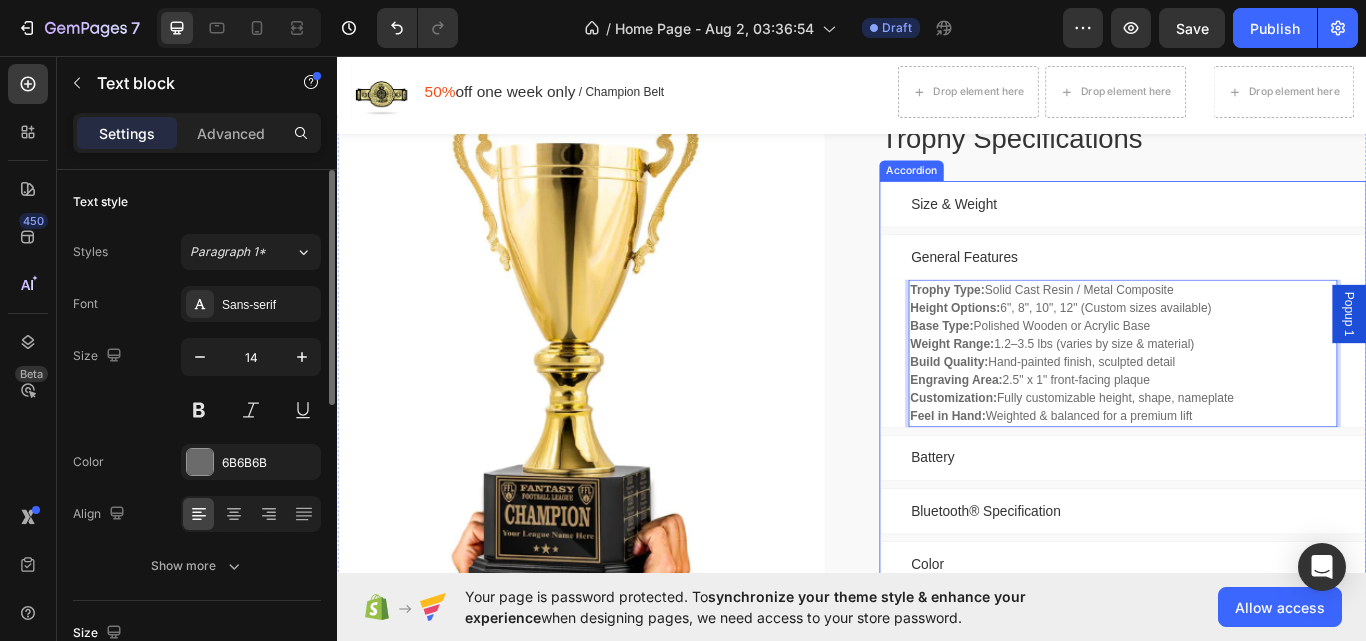 click on "Battery" at bounding box center (1031, 526) 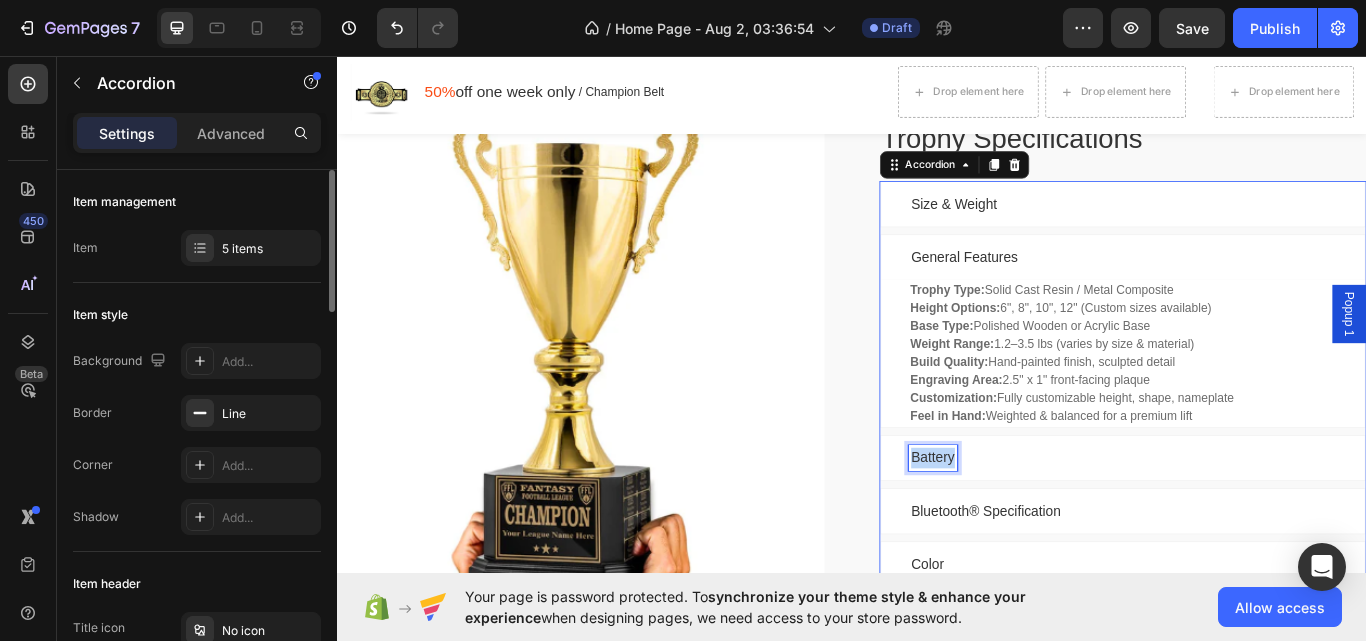 click on "Battery" at bounding box center (1031, 526) 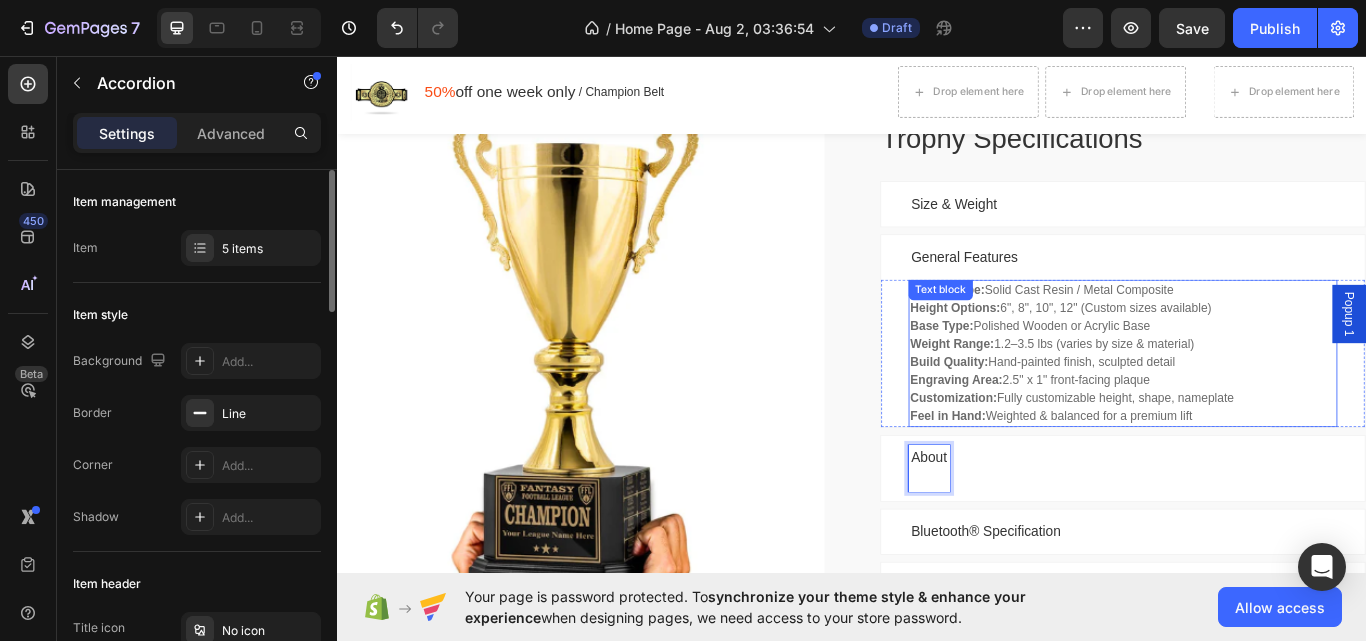 scroll, scrollTop: 6403, scrollLeft: 0, axis: vertical 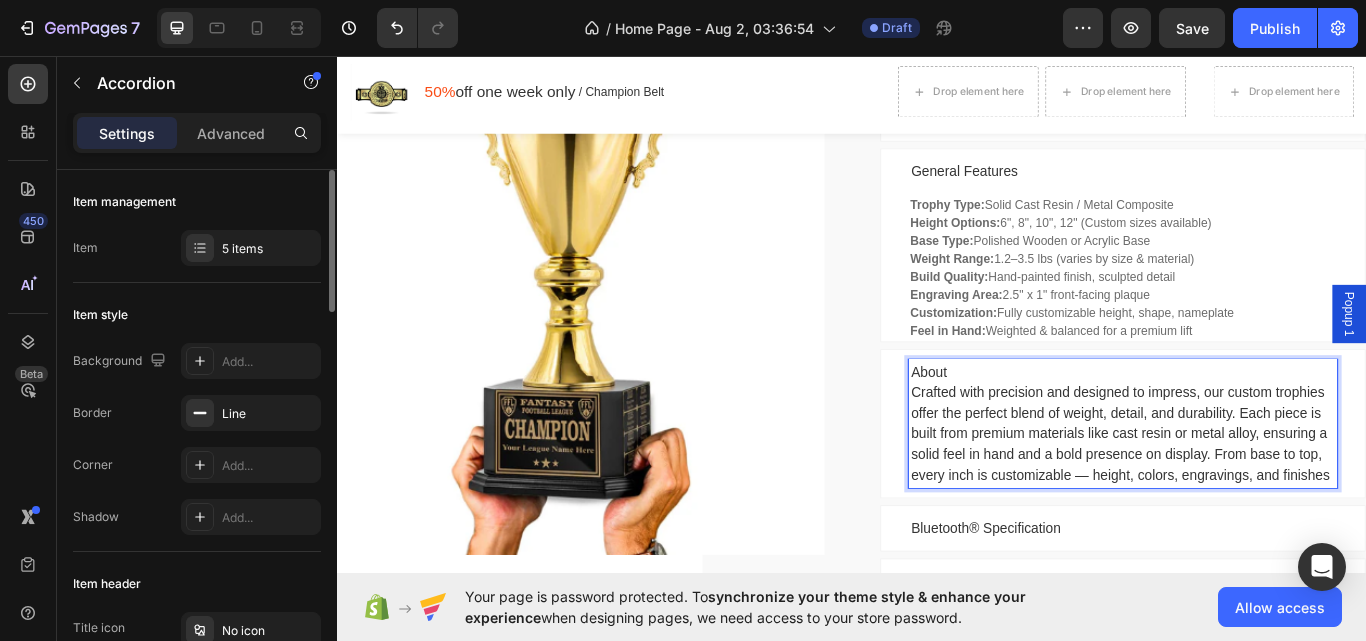 click on "Crafted with precision and designed to impress, our custom trophies offer the perfect blend of weight, detail, and durability. Each piece is built from premium materials like cast resin or metal alloy, ensuring a solid feel in hand and a bold presence on display. From base to top, every inch is customizable — height, colors, engravings, and finishes" at bounding box center [1253, 498] 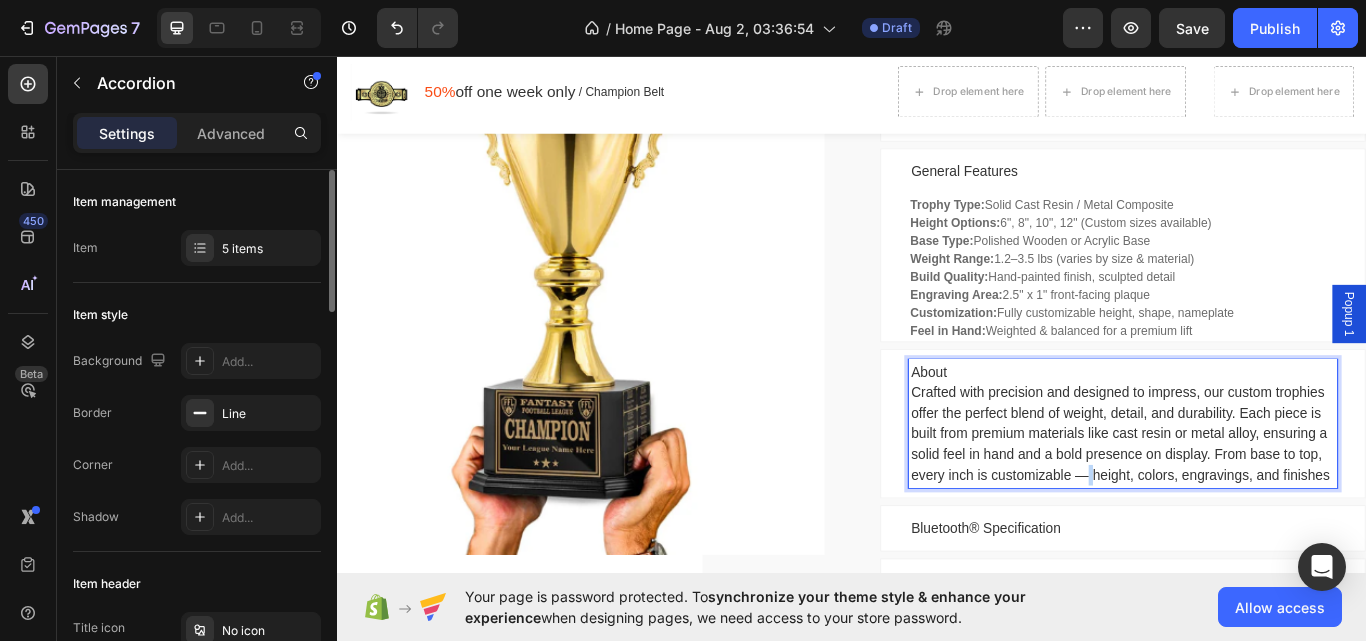 click on "Crafted with precision and designed to impress, our custom trophies offer the perfect blend of weight, detail, and durability. Each piece is built from premium materials like cast resin or metal alloy, ensuring a solid feel in hand and a bold presence on display. From base to top, every inch is customizable — height, colors, engravings, and finishes" at bounding box center (1253, 498) 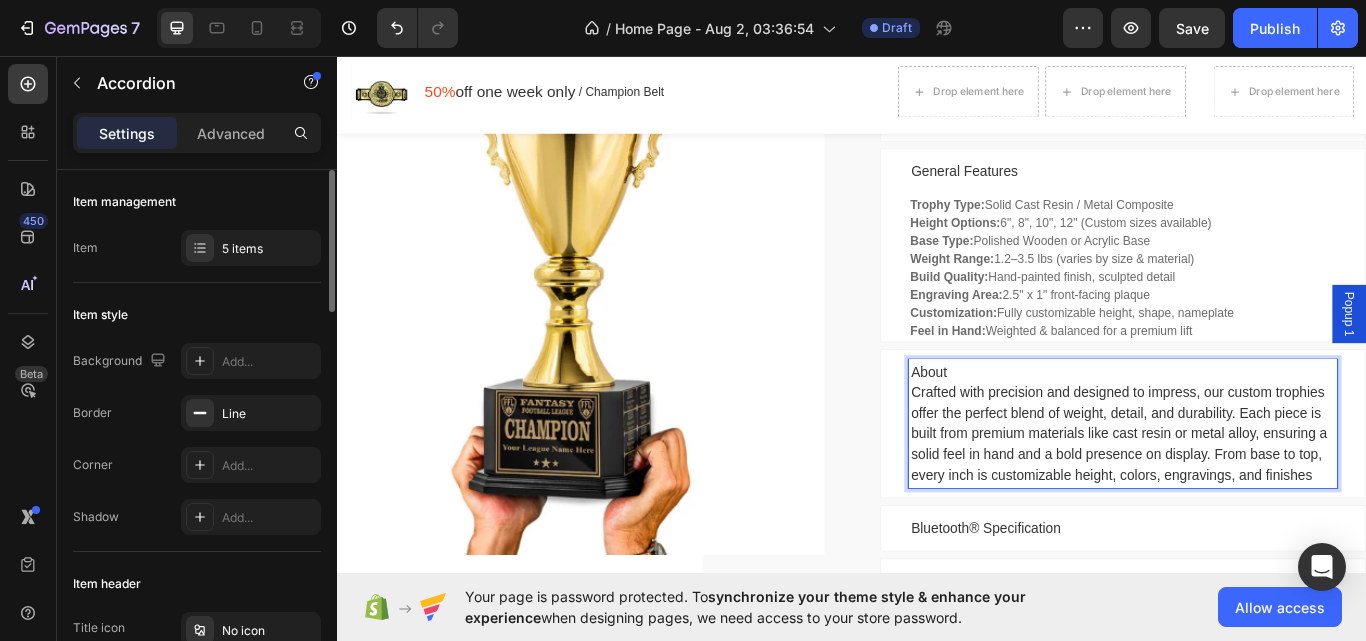scroll, scrollTop: 6603, scrollLeft: 0, axis: vertical 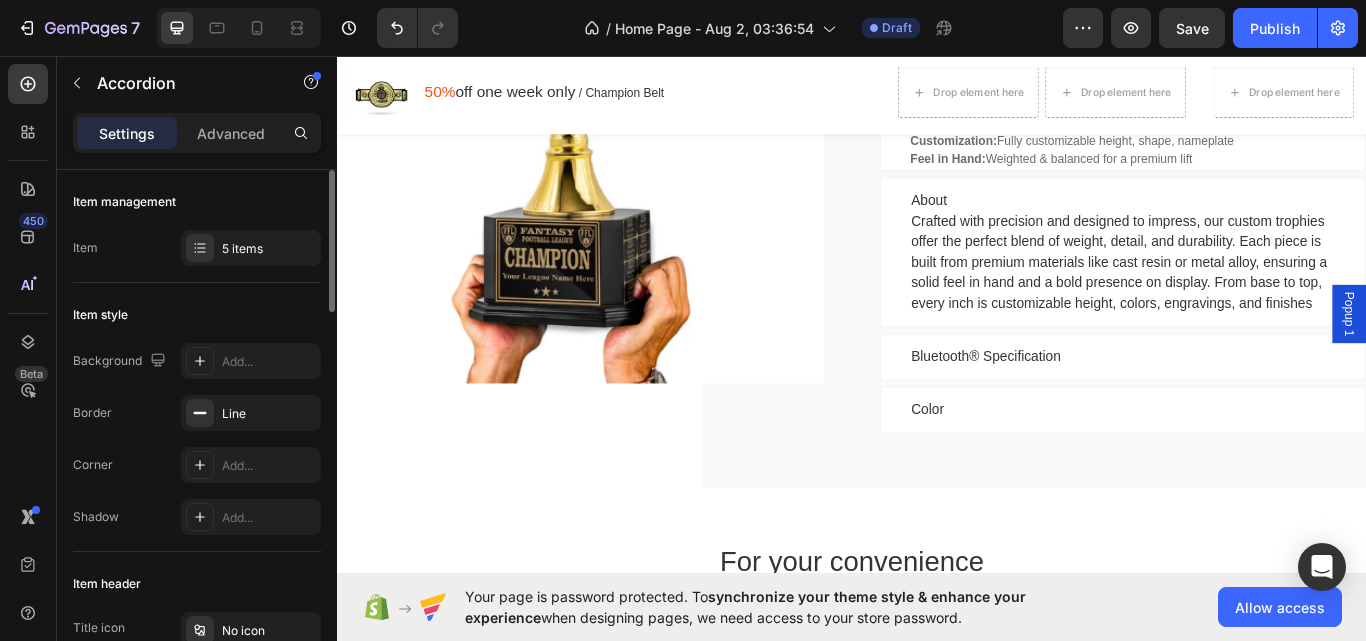 click on "Bluetooth® Specification" at bounding box center [1253, 408] 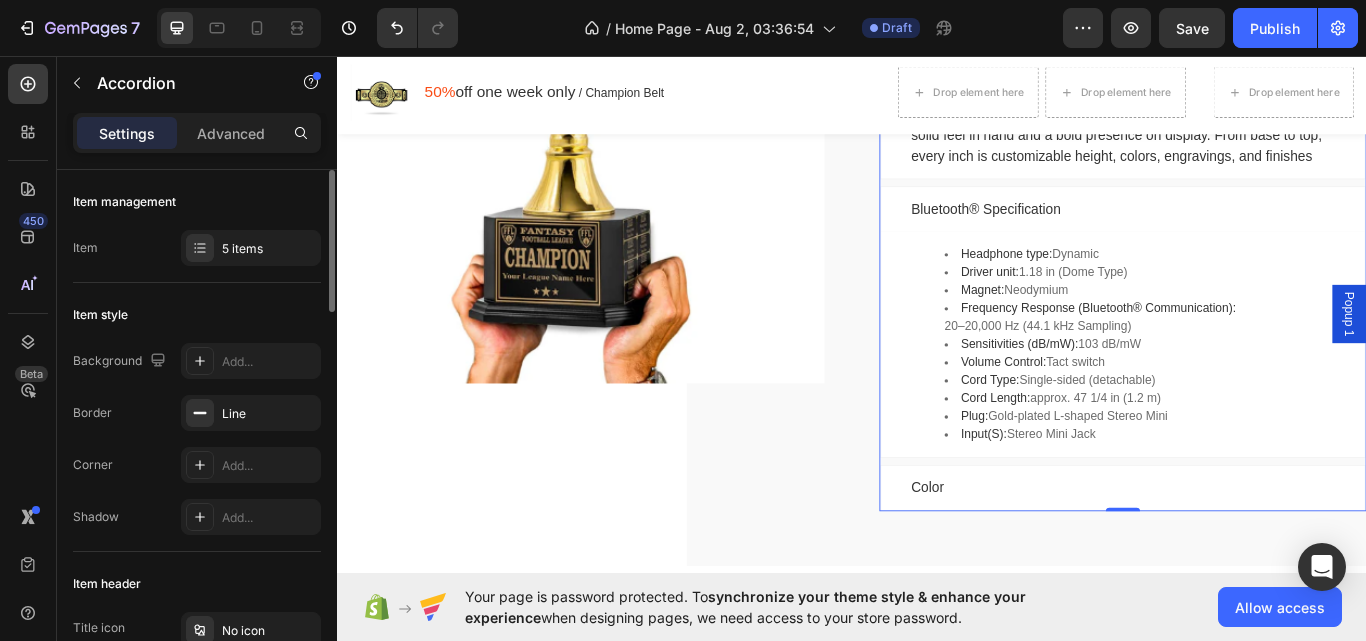 click on "Bluetooth® Specification" at bounding box center [1093, 236] 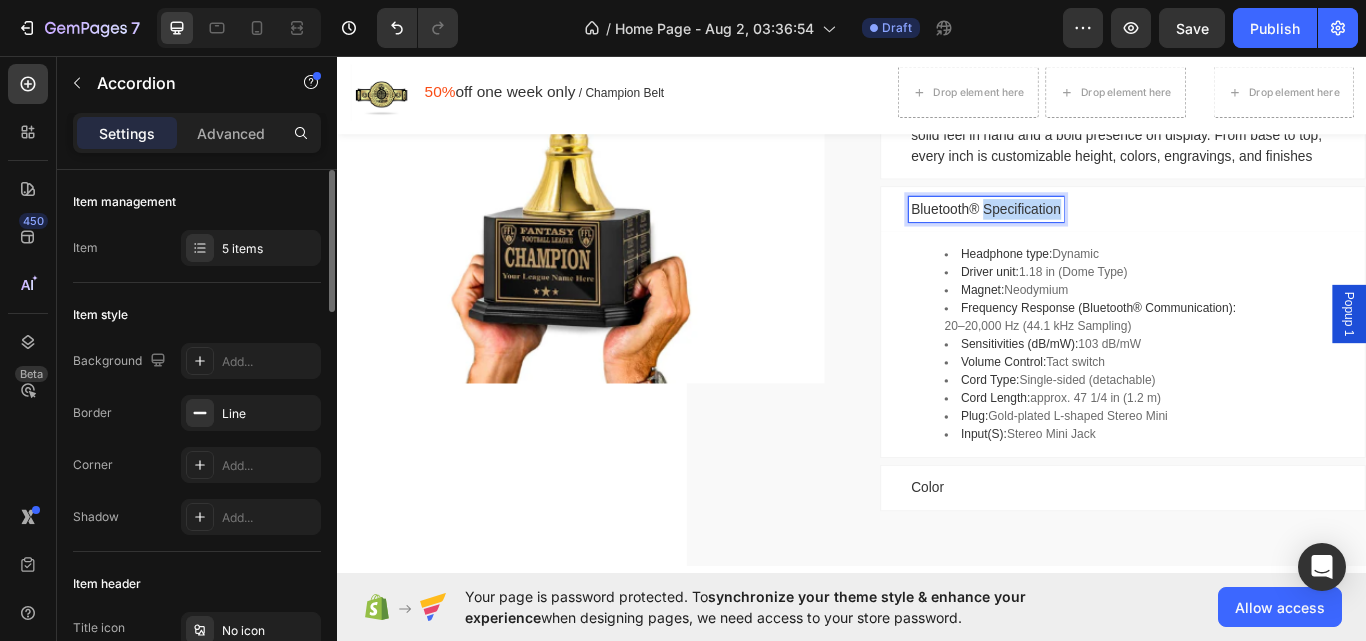 click on "Bluetooth® Specification" at bounding box center (1093, 236) 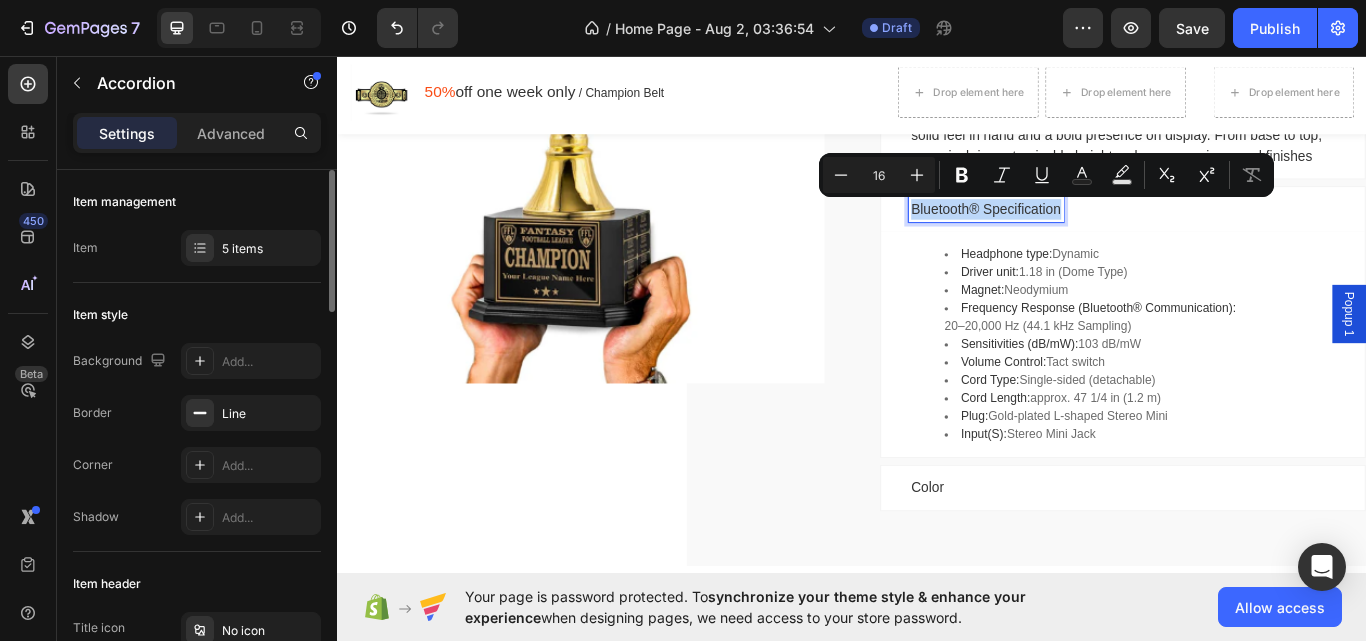 click on "Bluetooth® Specification" at bounding box center (1093, 236) 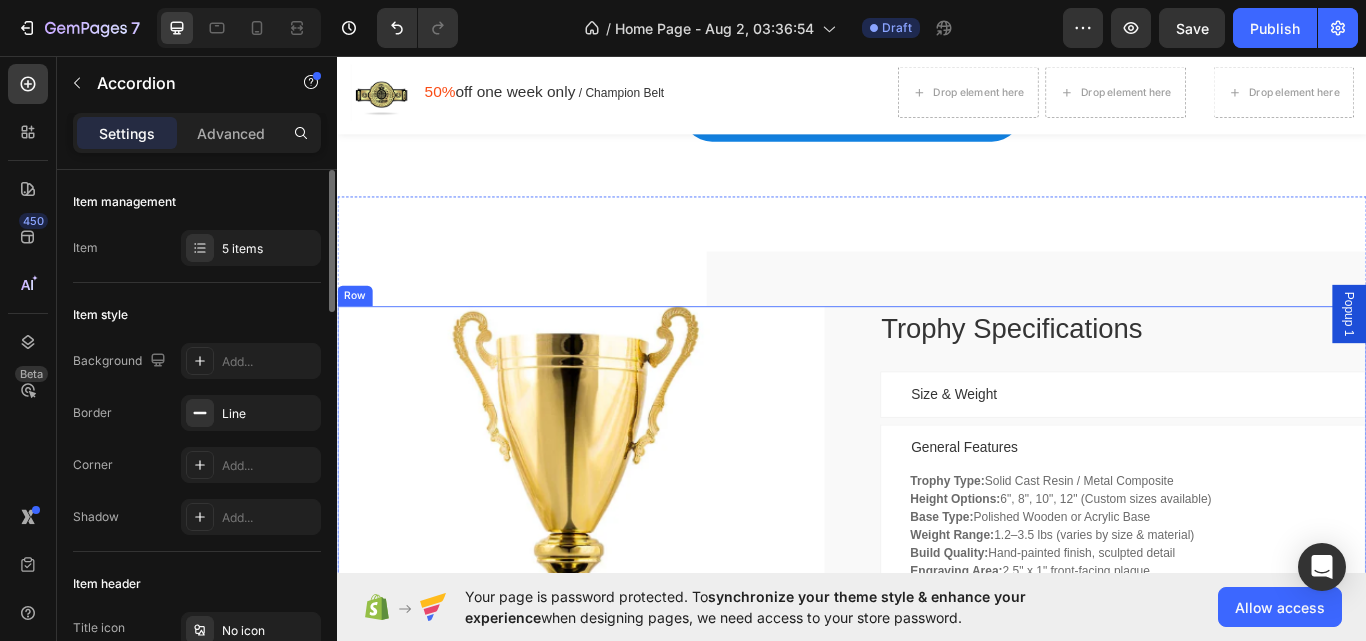 scroll, scrollTop: 5903, scrollLeft: 0, axis: vertical 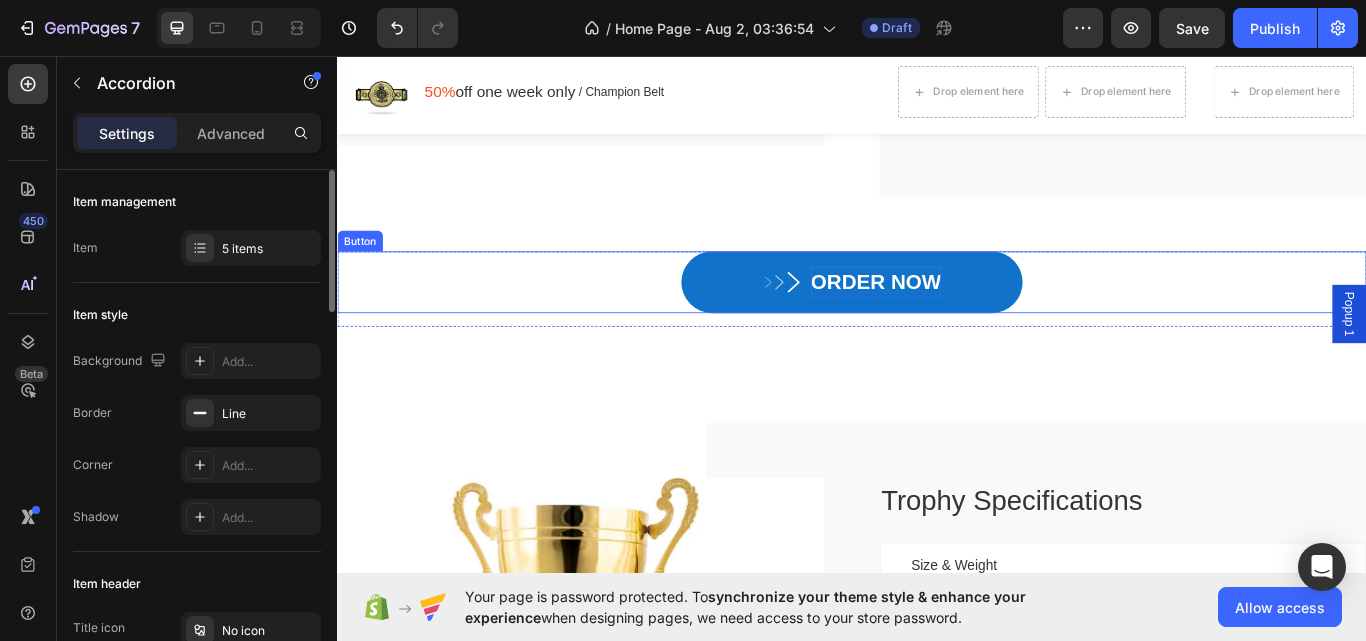 click on "ORDER NOW" at bounding box center [965, 321] 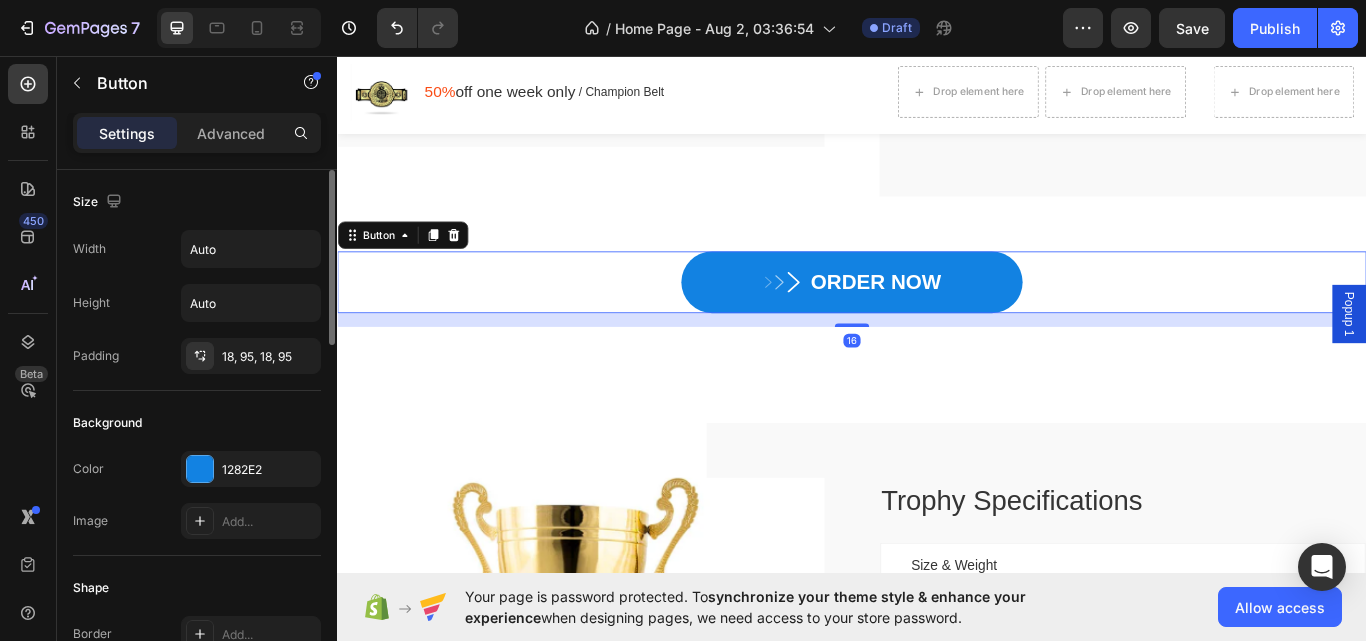 drag, startPoint x: 305, startPoint y: 439, endPoint x: 299, endPoint y: 450, distance: 12.529964 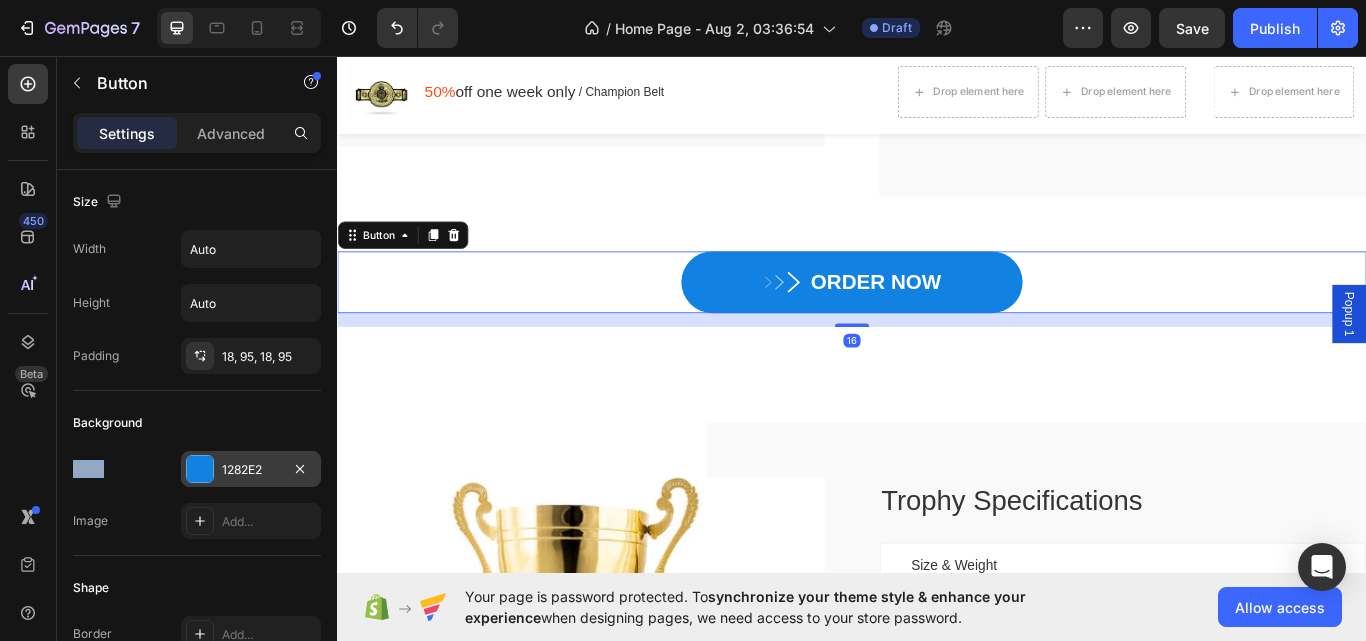 click at bounding box center [200, 469] 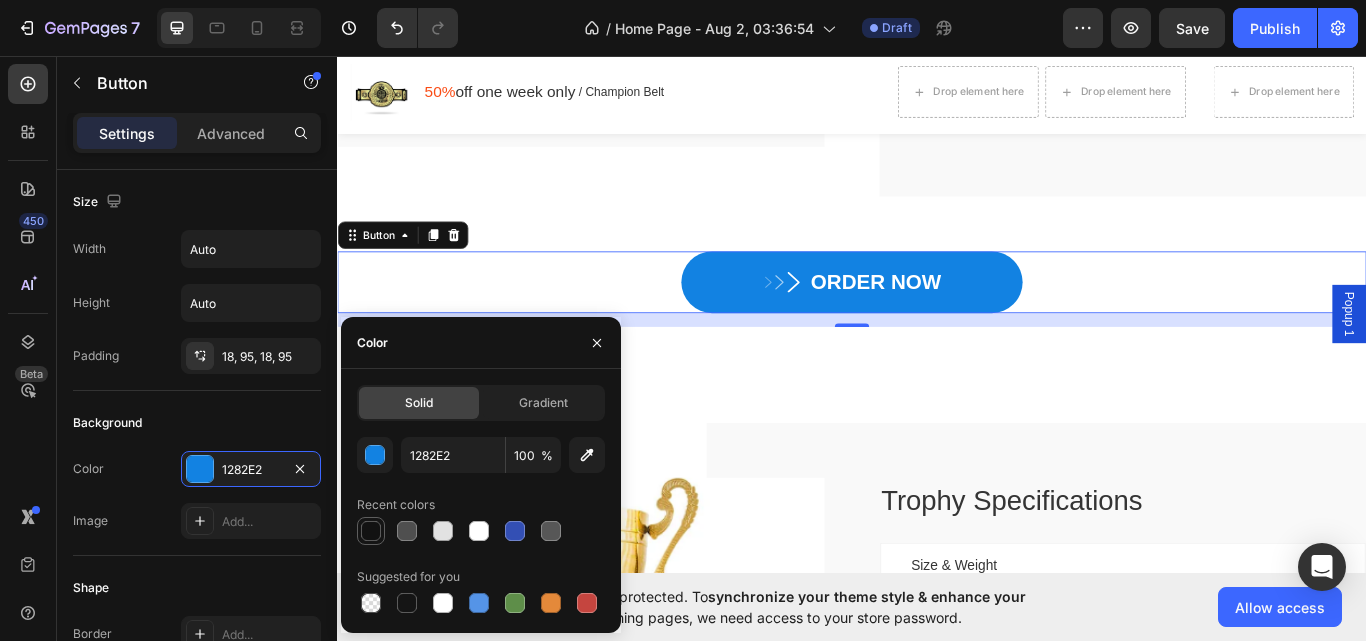 click at bounding box center [371, 531] 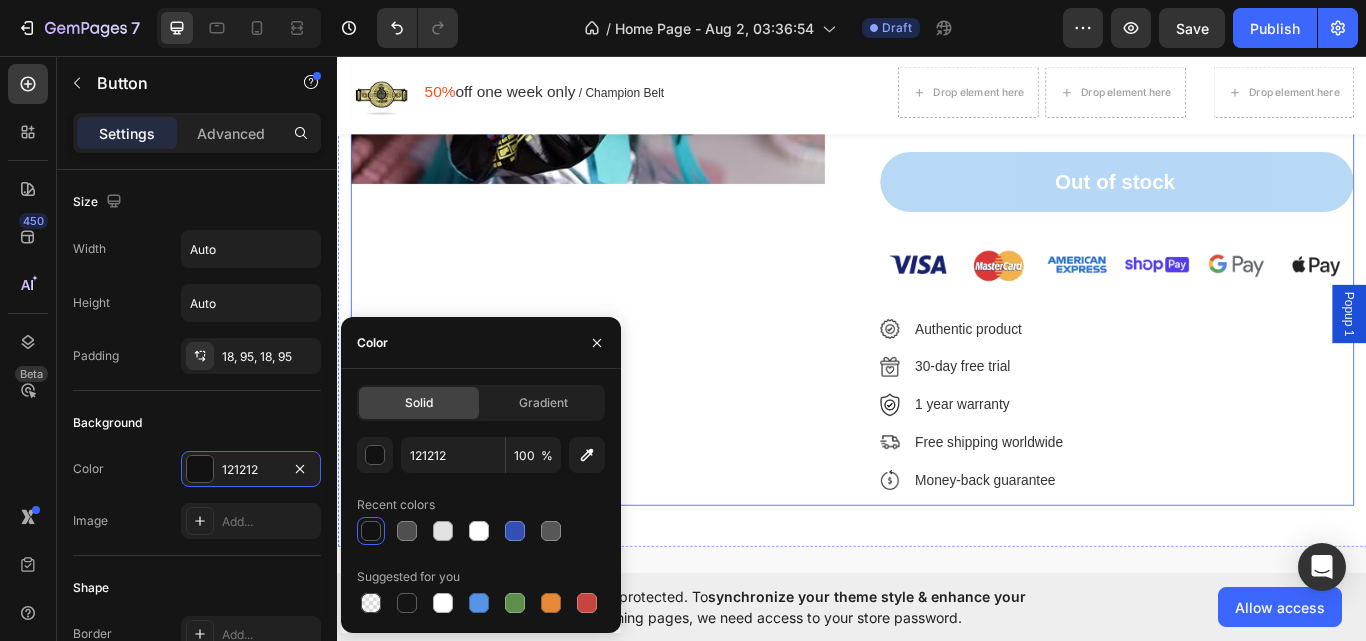 scroll, scrollTop: 1303, scrollLeft: 0, axis: vertical 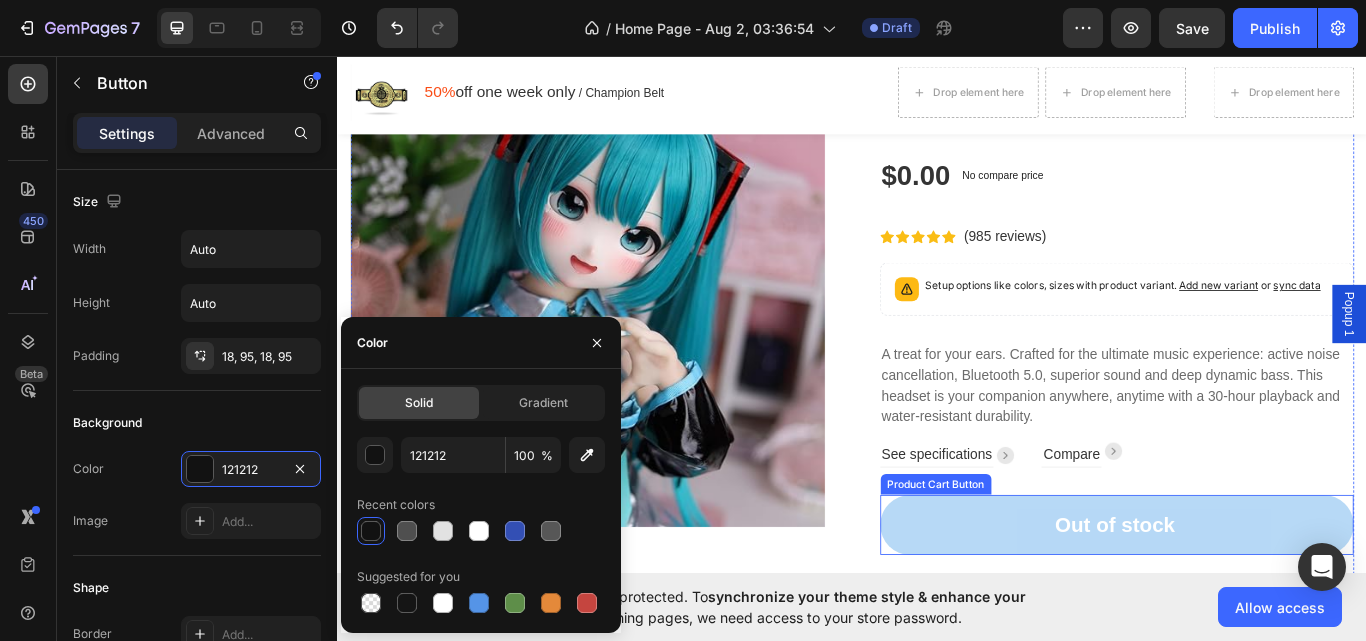click on "Out of stock" at bounding box center [1246, 604] 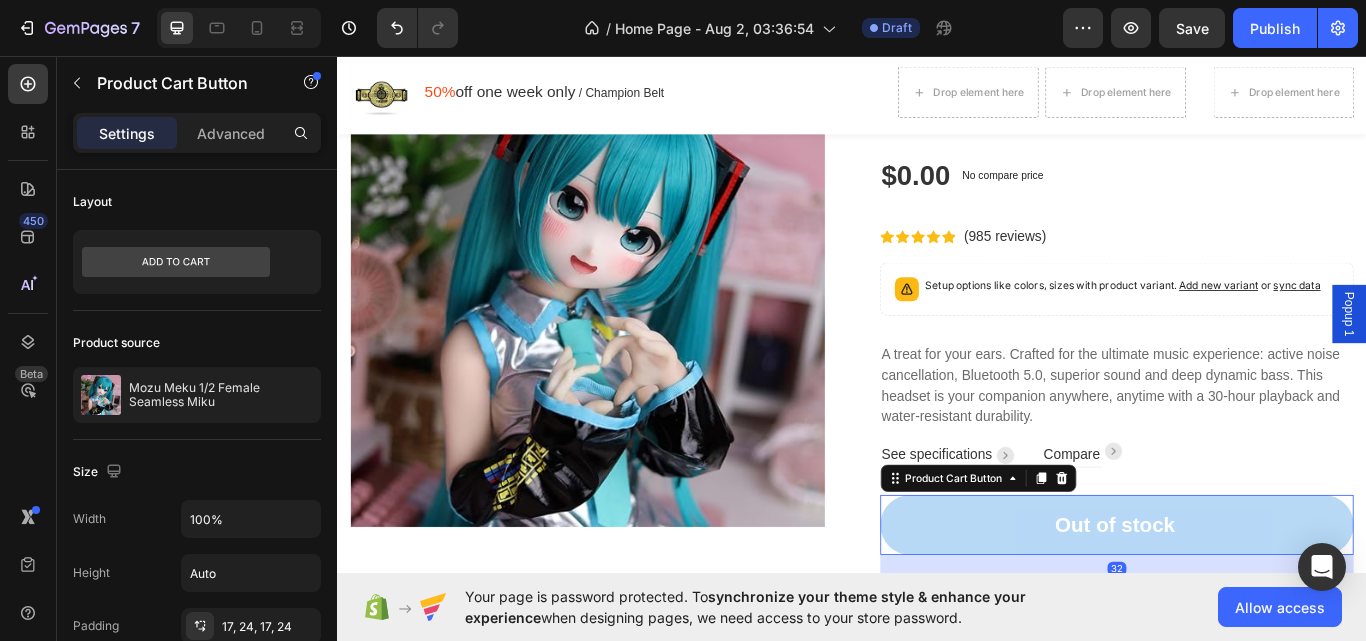 click on "Out of stock" at bounding box center (1246, 604) 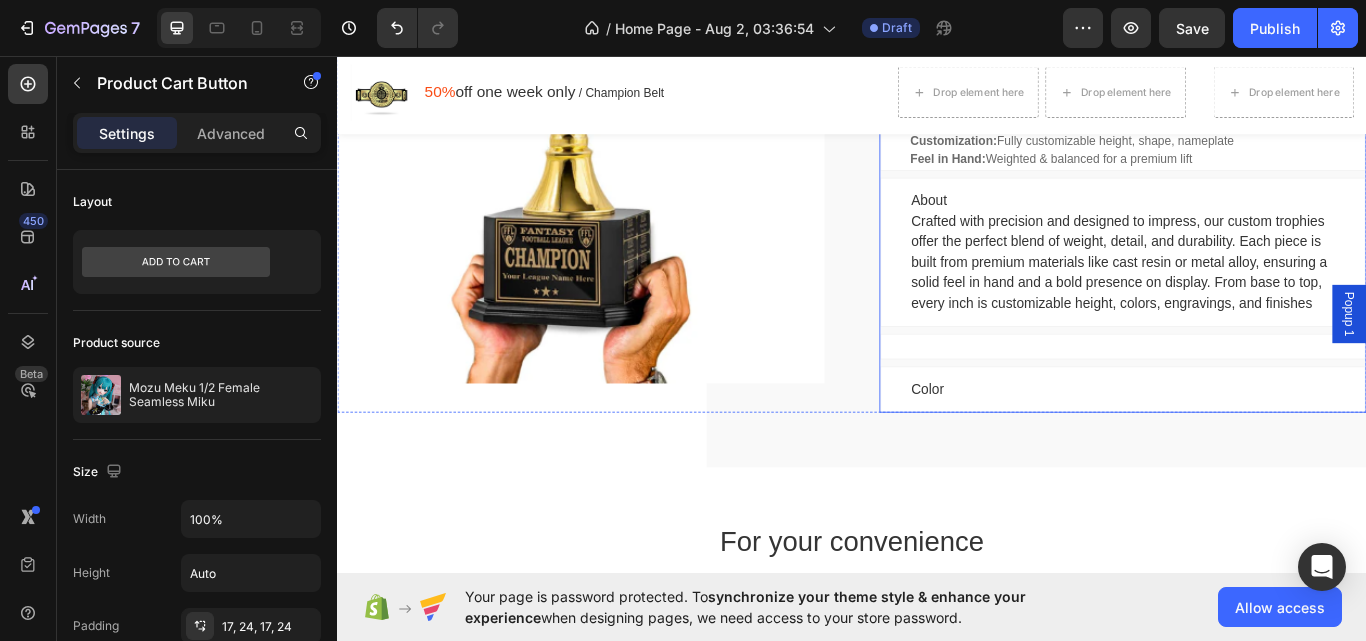 scroll, scrollTop: 6503, scrollLeft: 0, axis: vertical 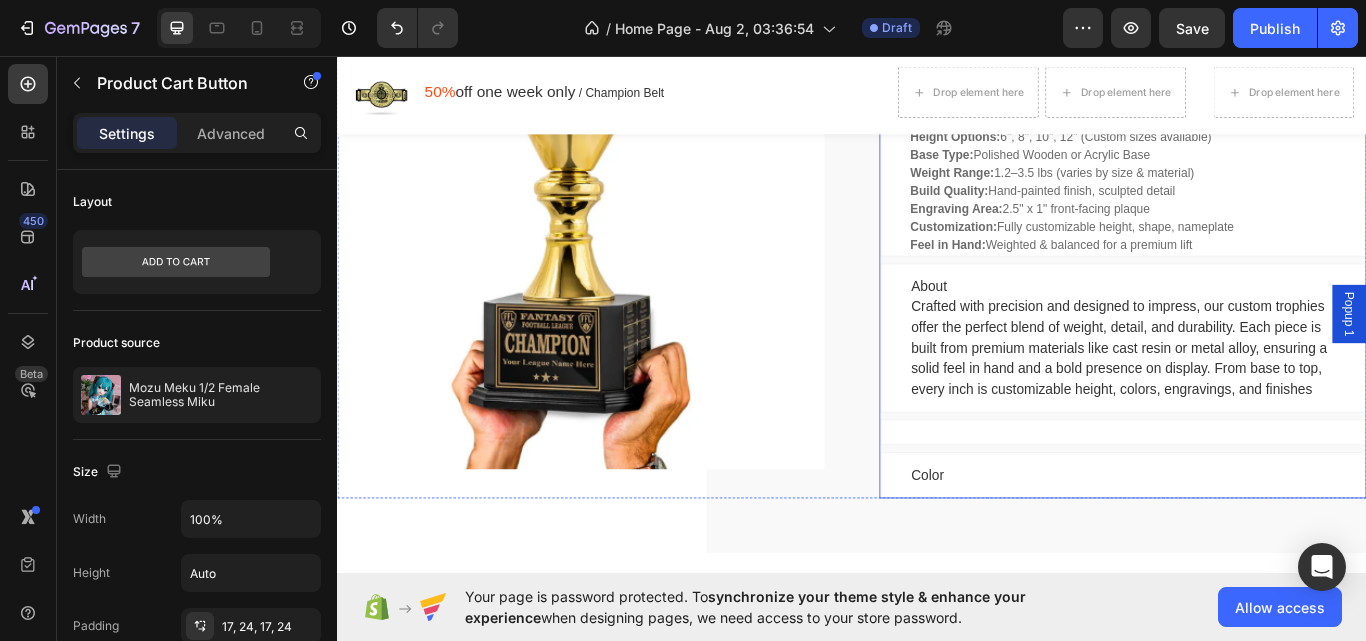 click on "Color" at bounding box center (1253, 546) 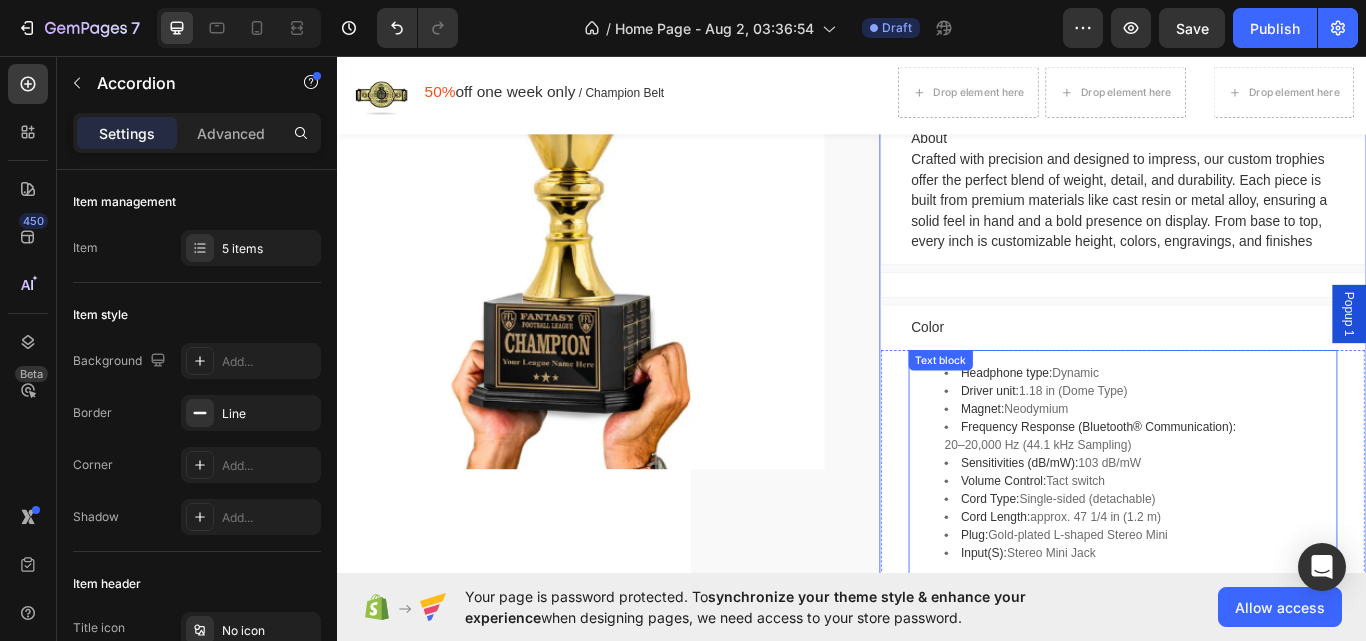 scroll, scrollTop: 6703, scrollLeft: 0, axis: vertical 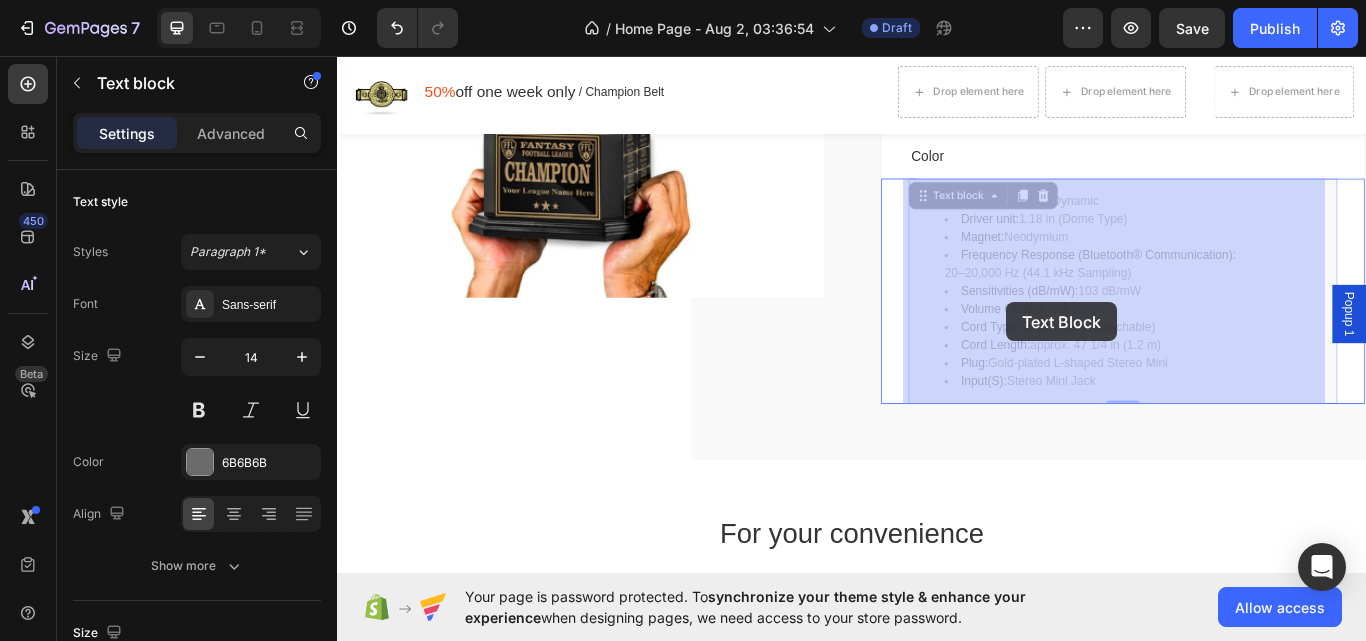 drag, startPoint x: 1241, startPoint y: 435, endPoint x: 1119, endPoint y: 345, distance: 151.60475 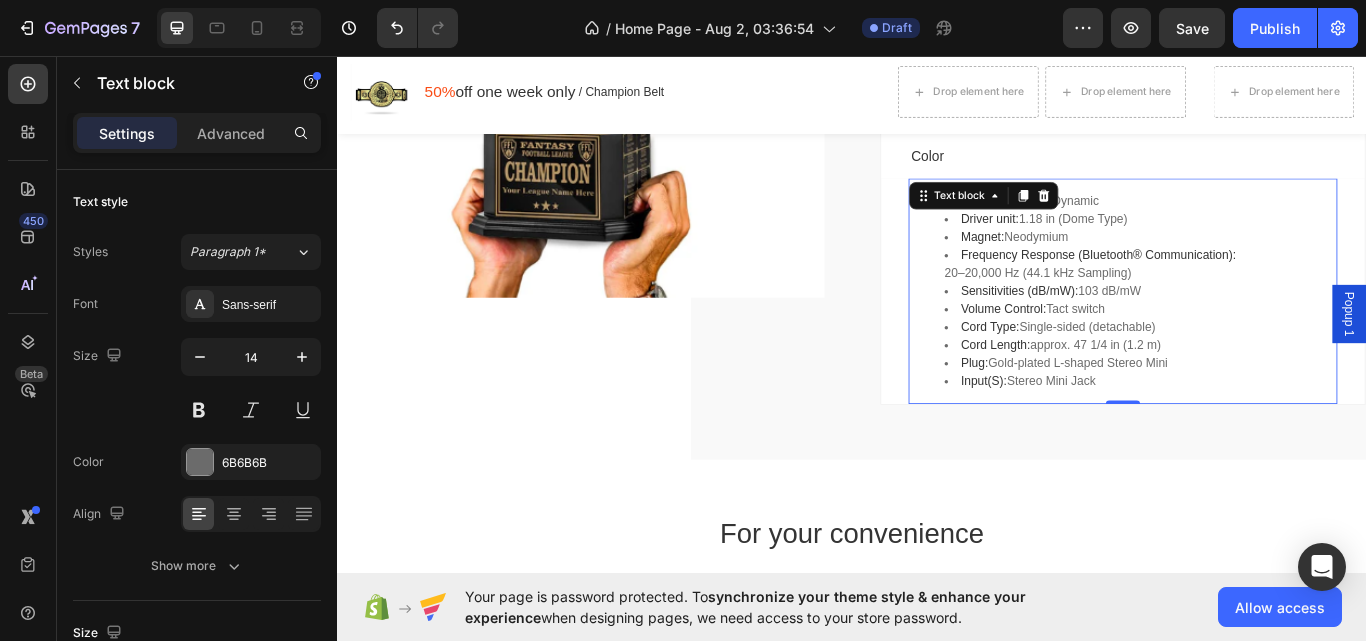 click on "Plug:  Gold-plated L-shaped Stereo Mini" at bounding box center [1273, 415] 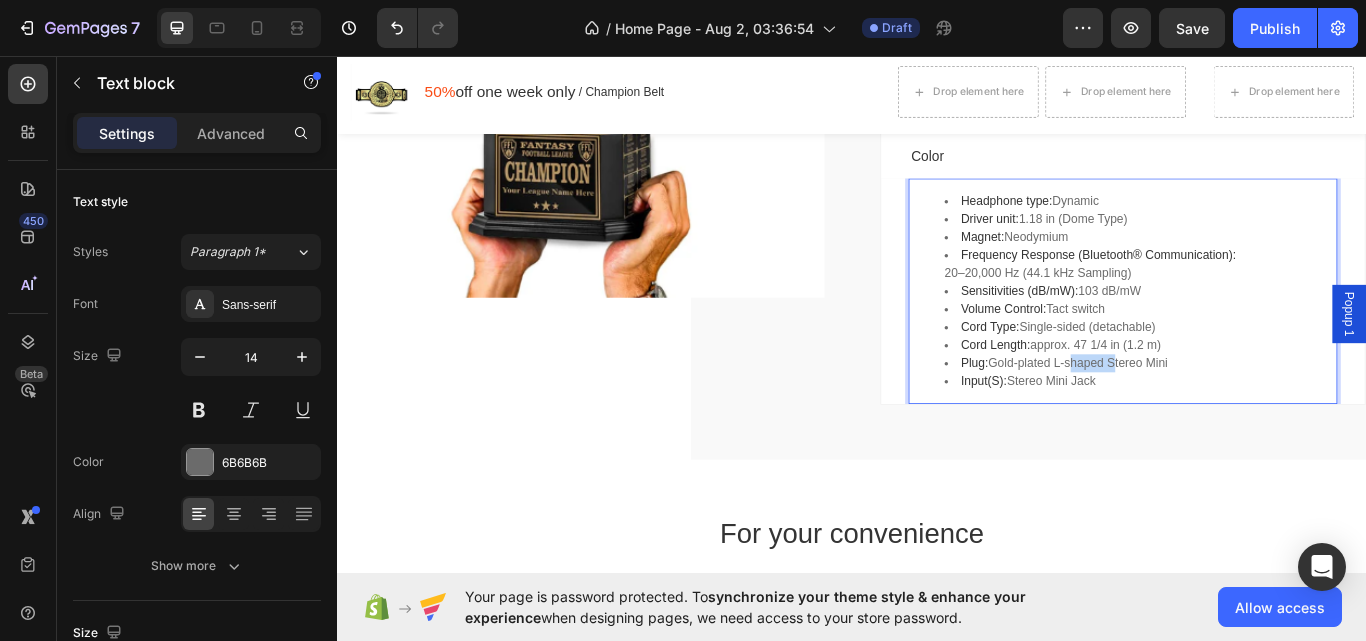 click on "Plug:  Gold-plated L-shaped Stereo Mini" at bounding box center (1273, 415) 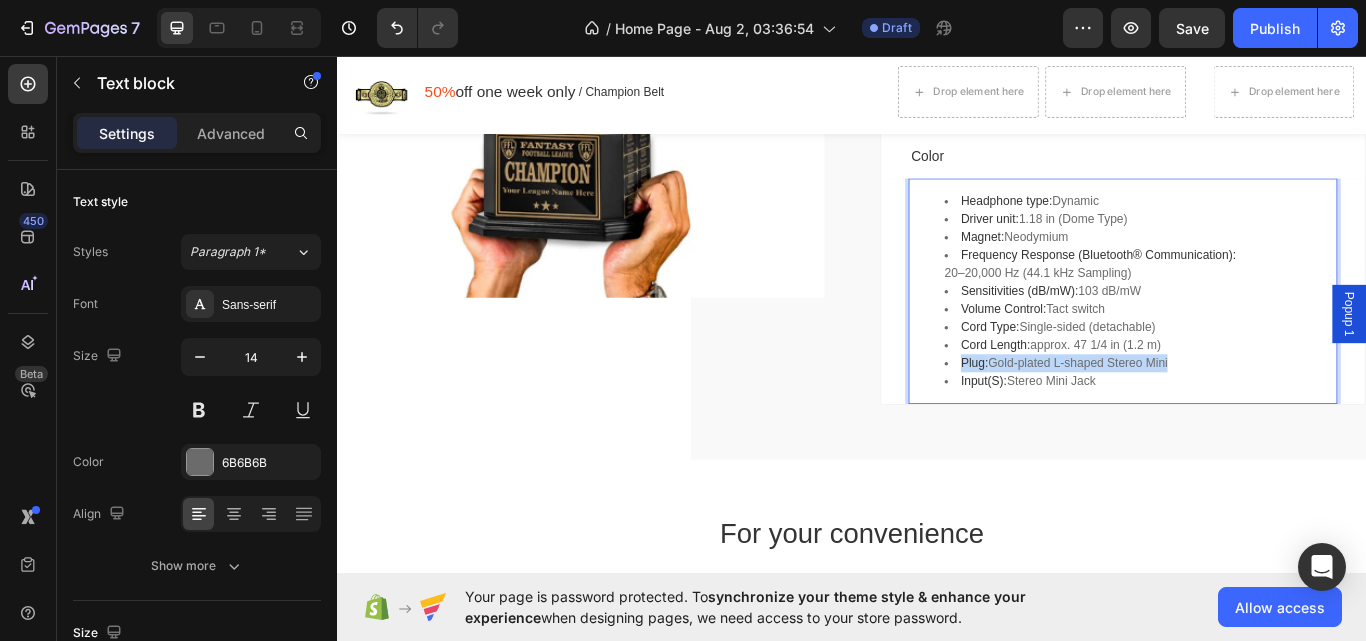 click on "Plug:  Gold-plated L-shaped Stereo Mini" at bounding box center (1273, 415) 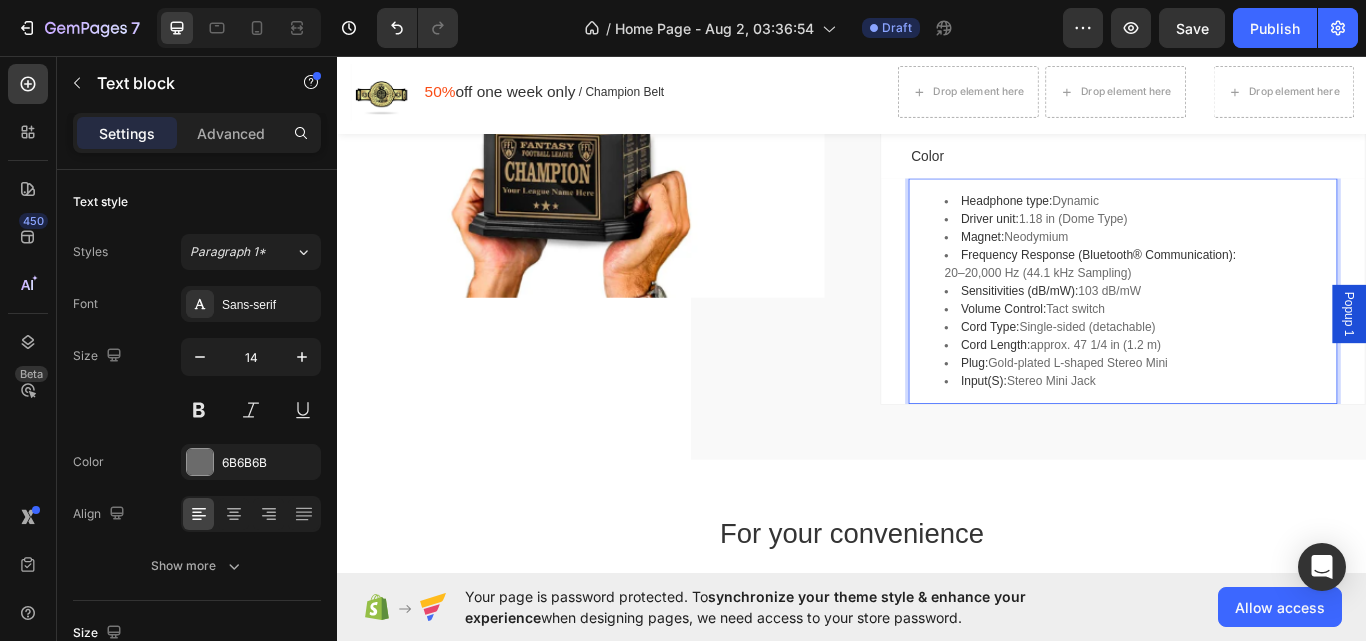 click on "Input(S):  Stereo Mini Jack" at bounding box center [1273, 436] 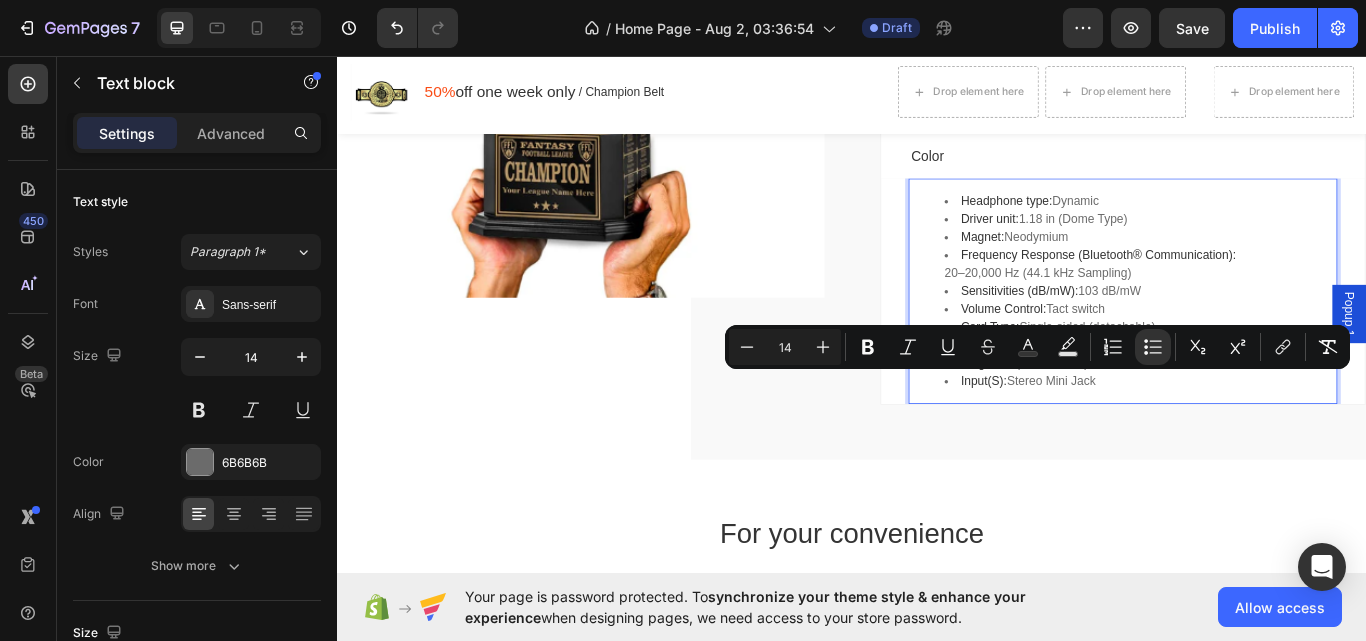 click on "Input(S):  Stereo Mini Jack" at bounding box center [1273, 436] 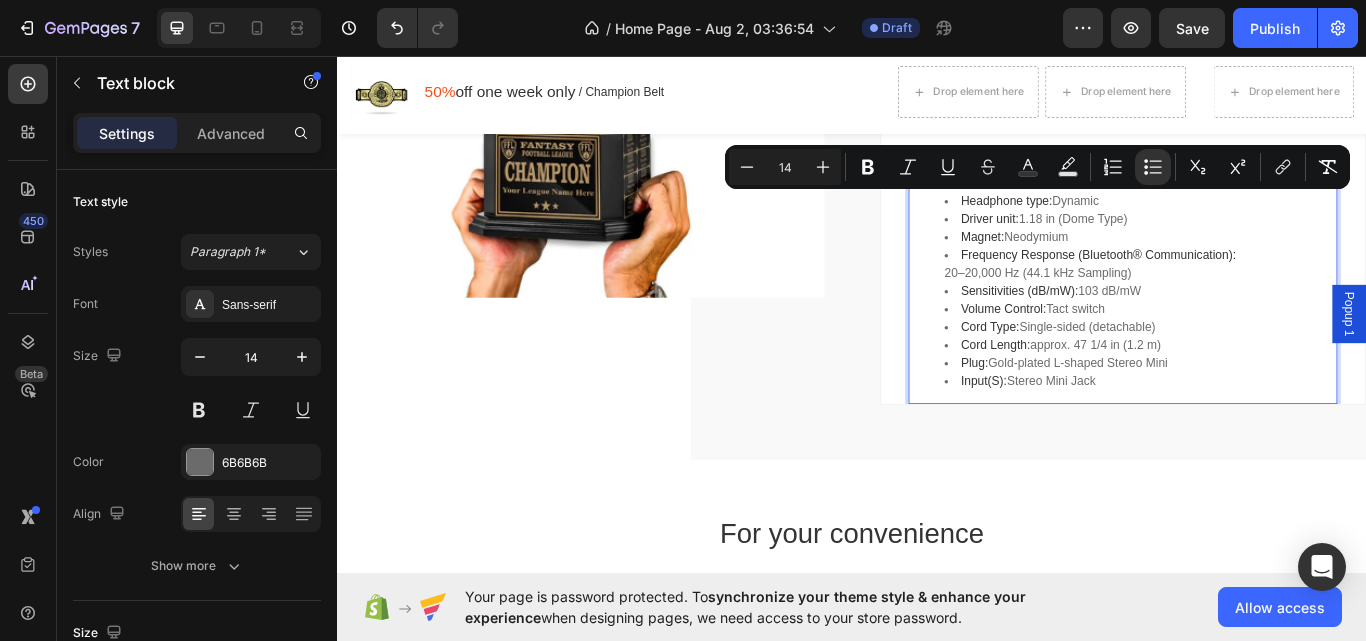 drag, startPoint x: 1237, startPoint y: 439, endPoint x: 1049, endPoint y: 212, distance: 294.74225 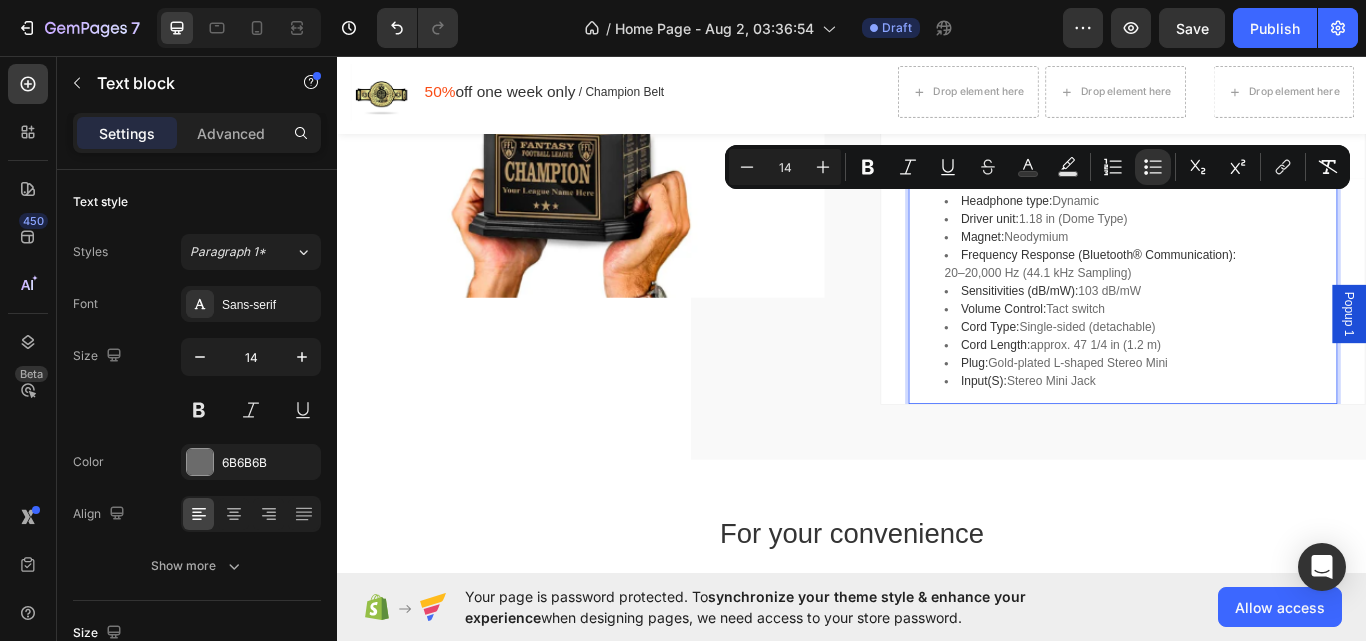 click on "Headphone type:  Dynamic Driver unit:  1.18 in (Dome Type) Magnet:  Neodymium Frequency Response (Bluetooth® Communication): 20–20,000 Hz (44.1 kHz Sampling) Sensitivities (dB/mW):  103 dB/mW Volume Control:  Tact switch Cord Type:  Single-sided (detachable) Cord Length:  approx. 47 1/4 in (1.2 m) Plug:  Gold-plated L-shaped Stereo Mini Input(S):  Stereo Mini Jack" at bounding box center [1253, 331] 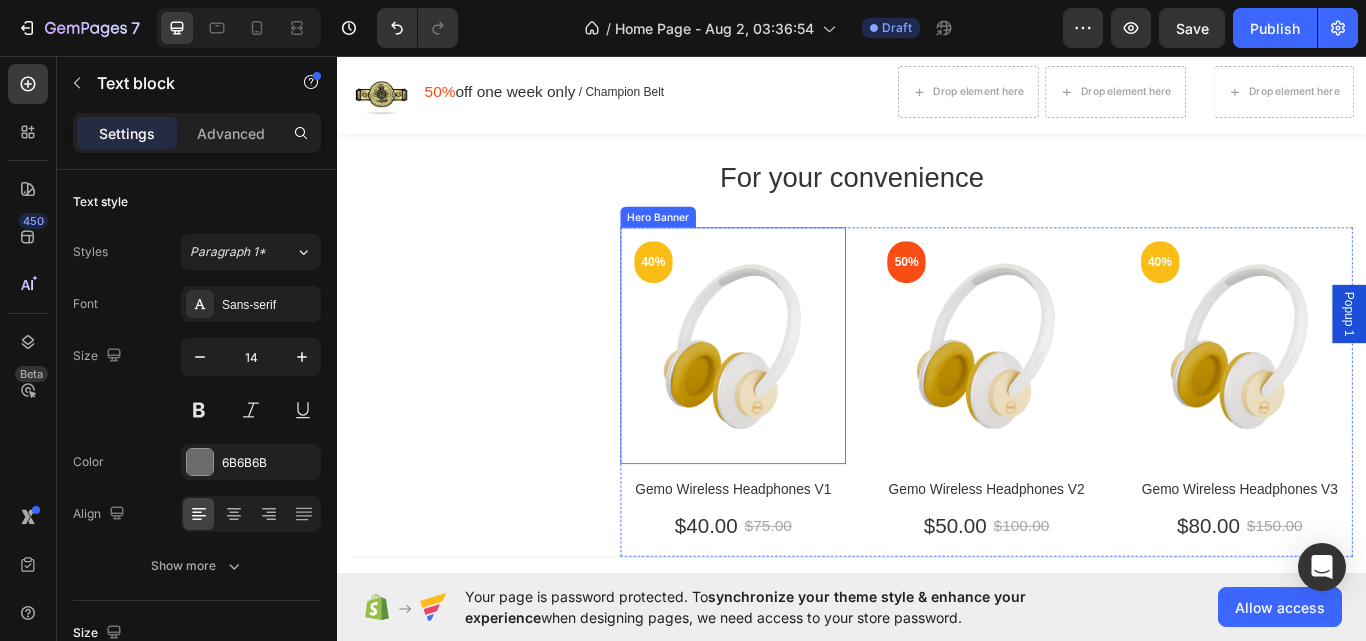 scroll, scrollTop: 7803, scrollLeft: 0, axis: vertical 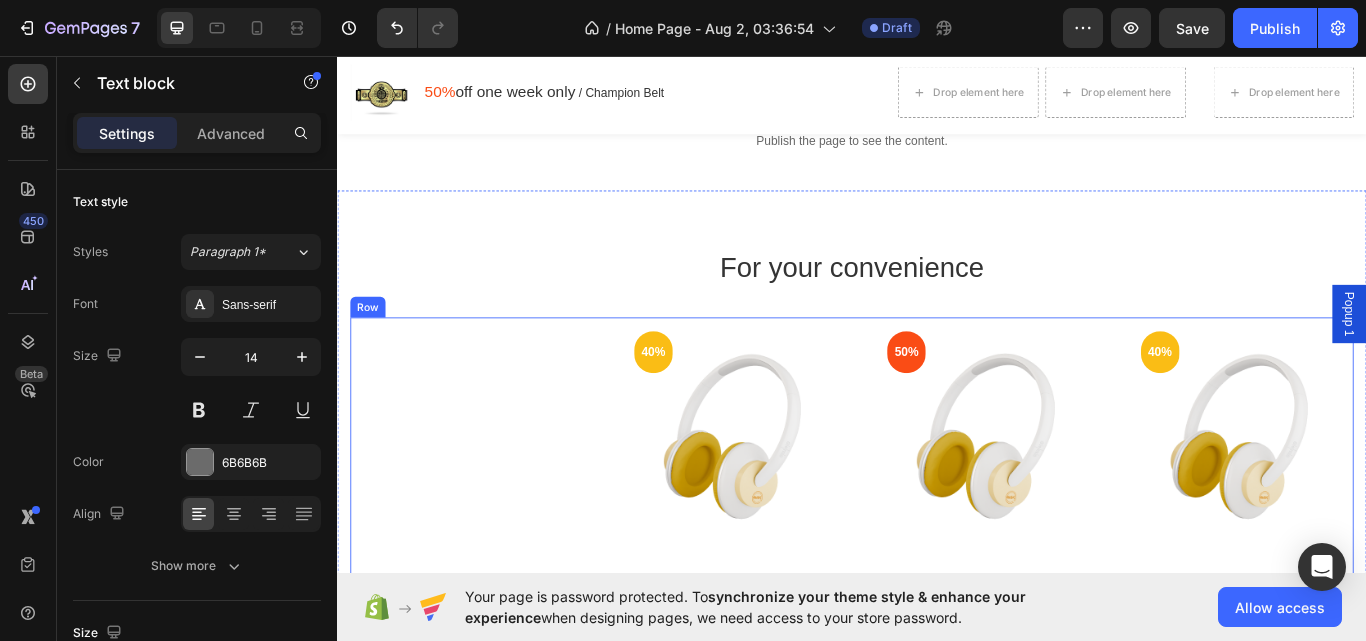 click on "40% Text block Row Hero Banner Gemo Wireless Headphones V1 Text block $40.00 Text block $75.00 Text block Row 50% Text block Row Hero Banner Gemo Wireless Headphones V2 Text block $50.00 Text block $100.00 Text block Row 40% Text block Row Hero Banner Gemo Wireless Headphones V3 Text block $80.00 Text block $150.00 Text block Row Row" at bounding box center (937, 554) 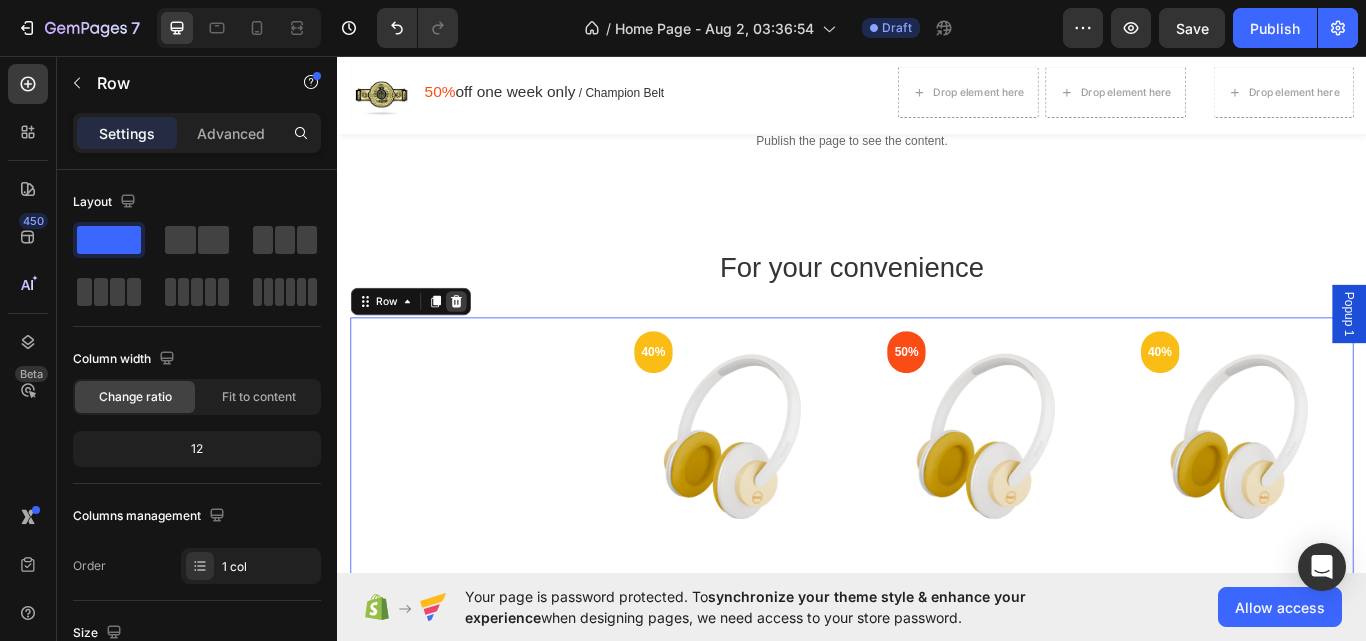 click 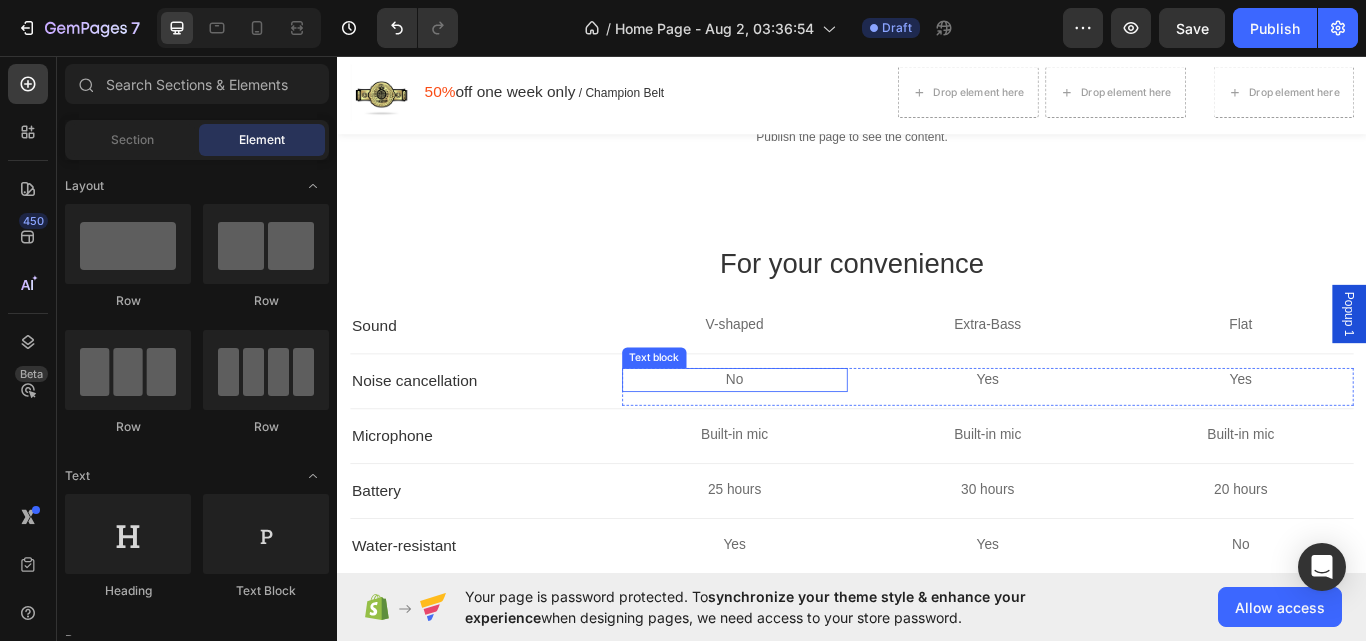 scroll, scrollTop: 7903, scrollLeft: 0, axis: vertical 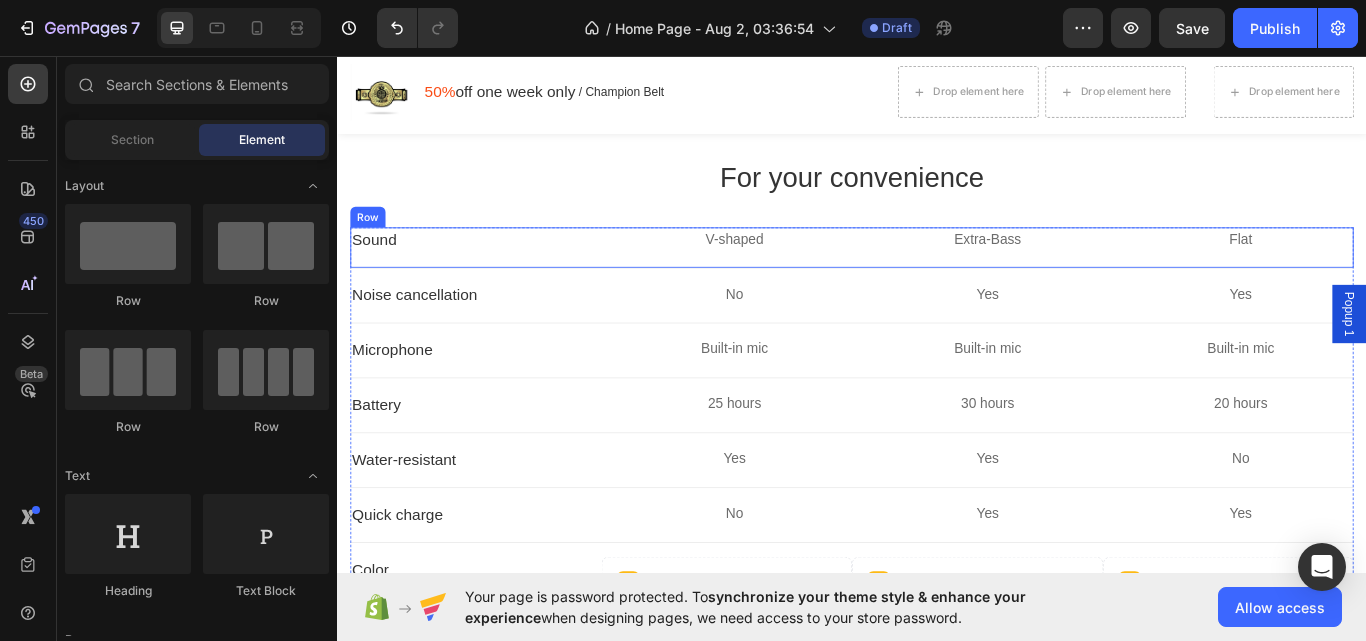 click on "V-shaped Text block" at bounding box center (800, 279) 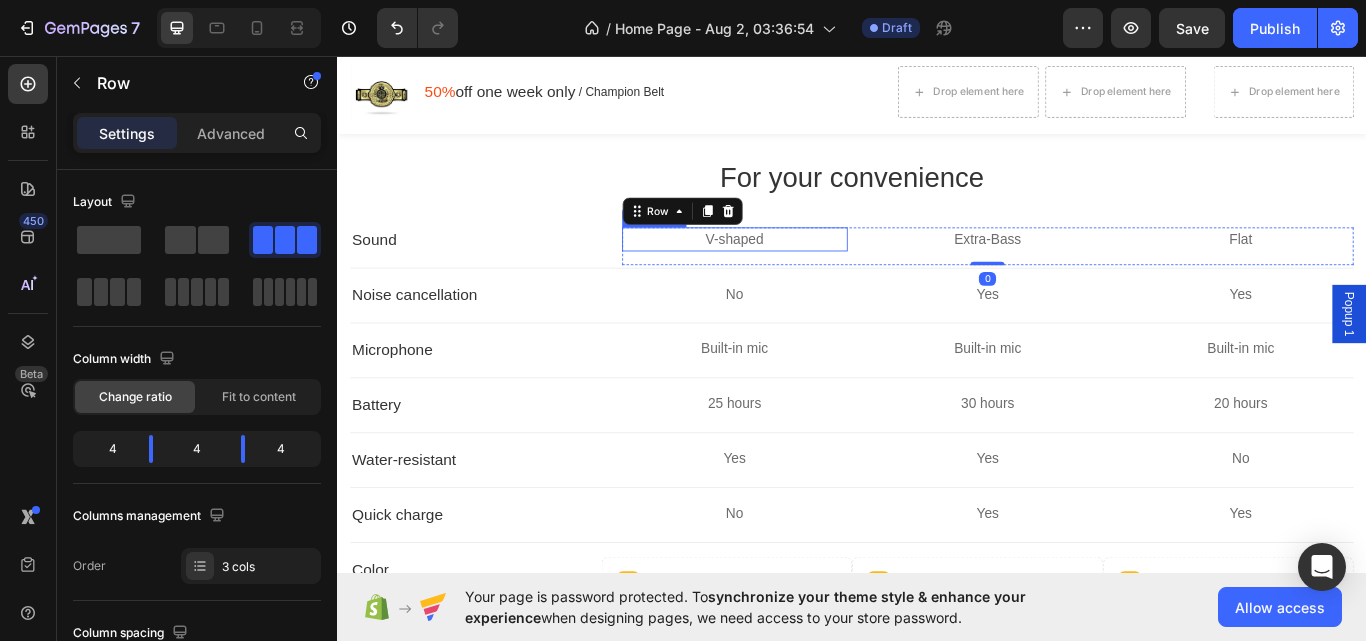 click on "V-shaped" at bounding box center [800, 271] 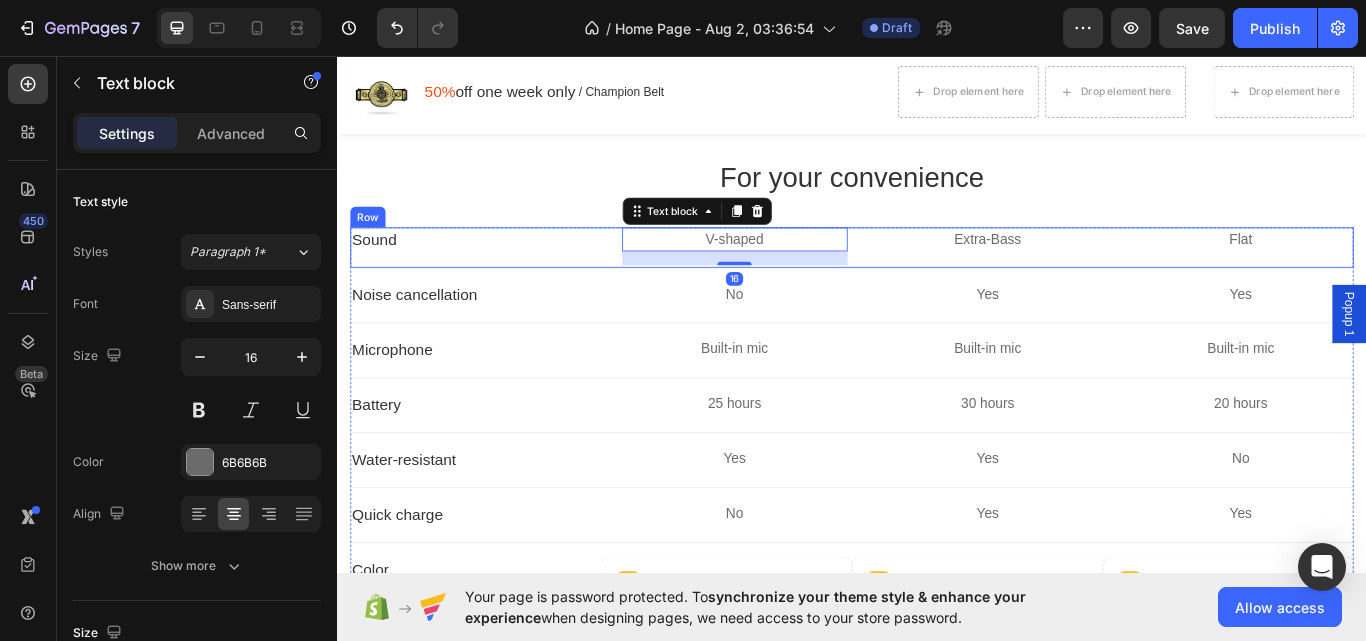 click on "Sound" at bounding box center [494, 272] 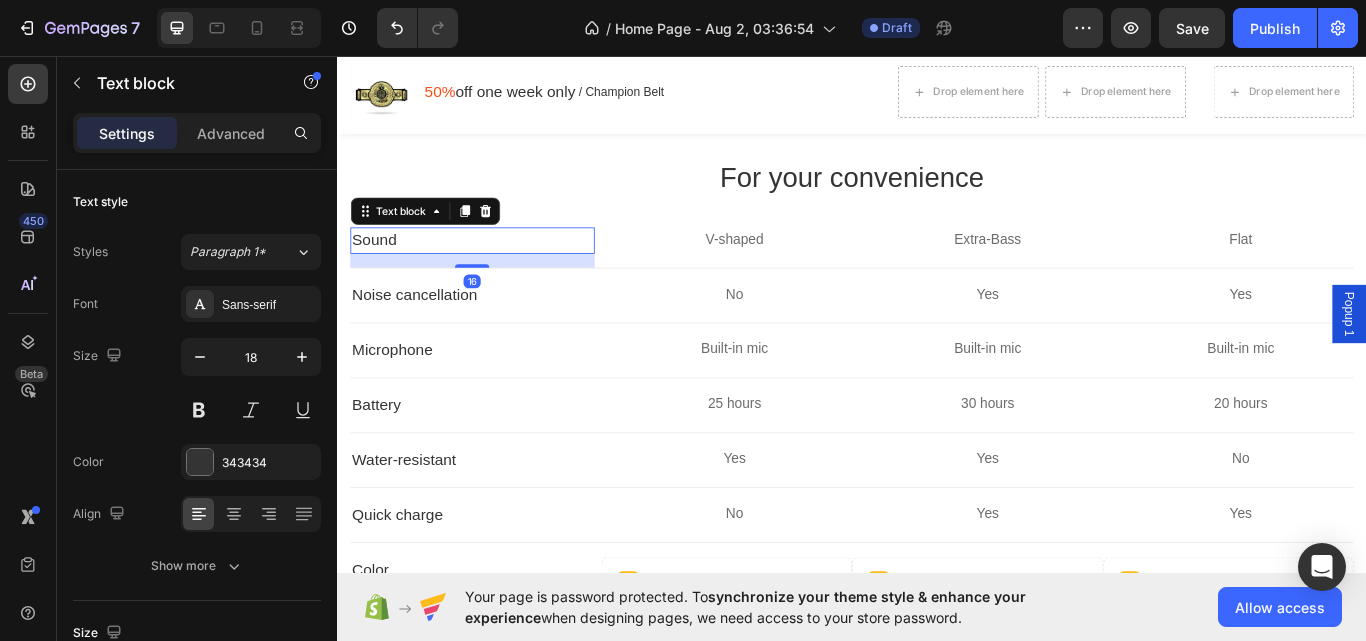 click on "Sound" at bounding box center [494, 272] 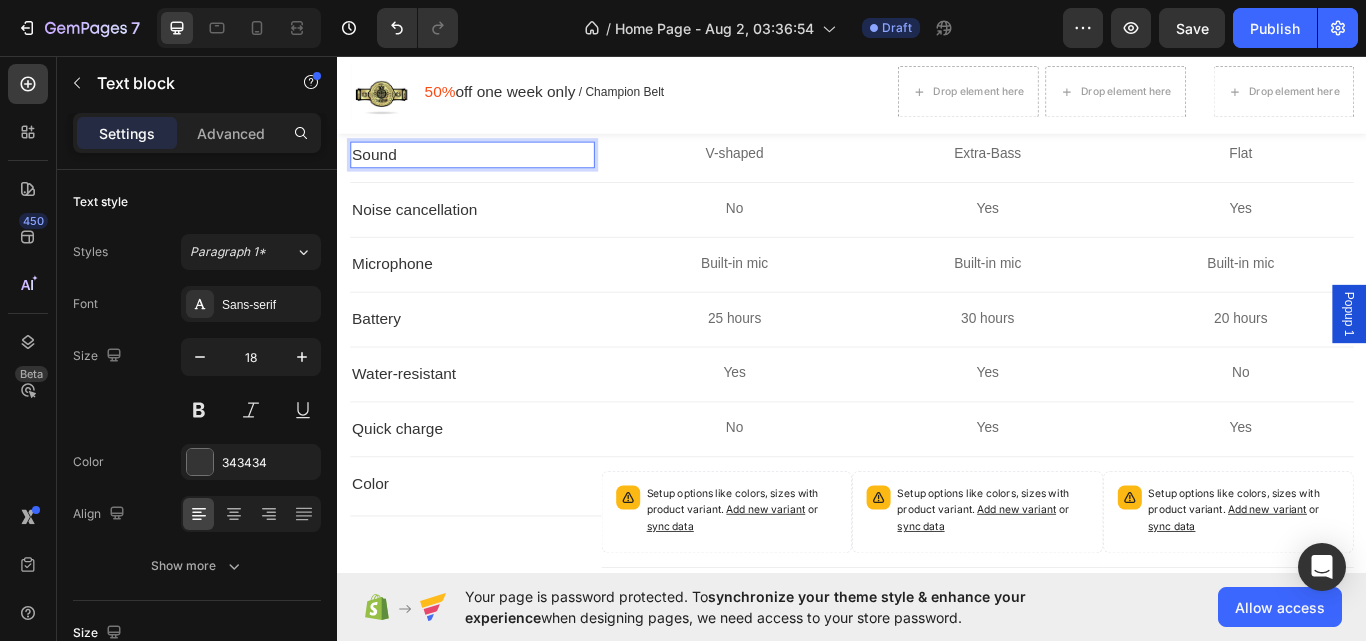 scroll, scrollTop: 7903, scrollLeft: 0, axis: vertical 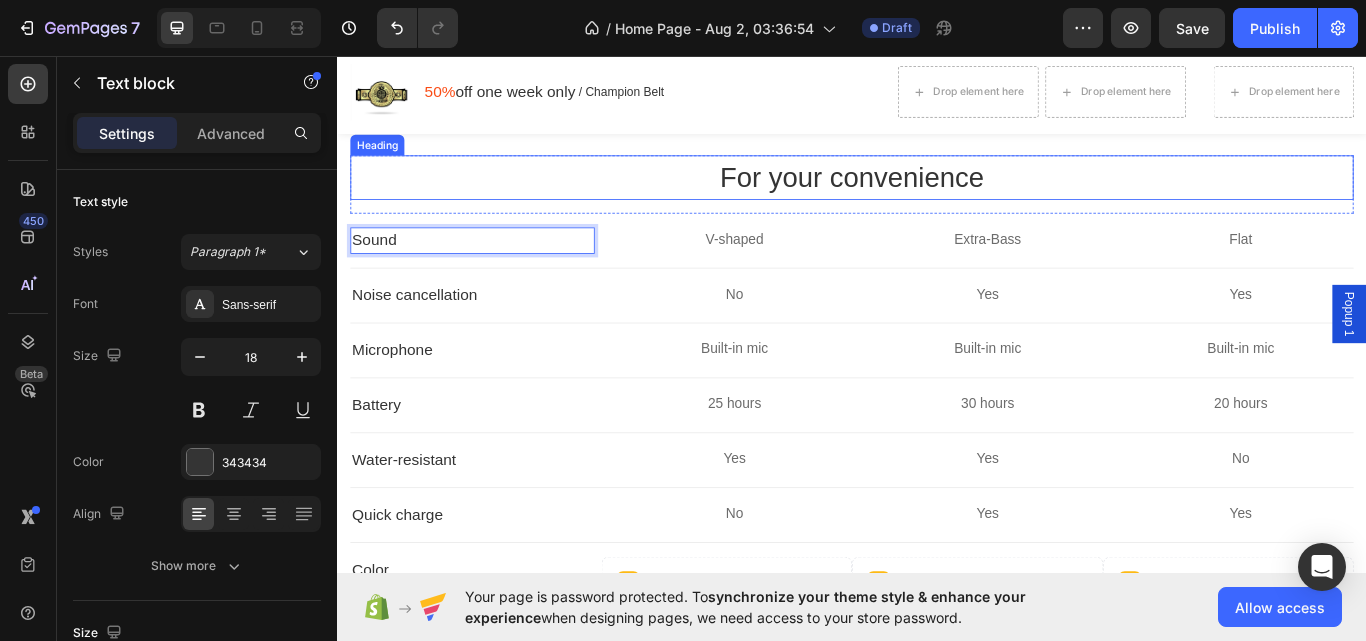 click on "For your convenience" at bounding box center (937, 199) 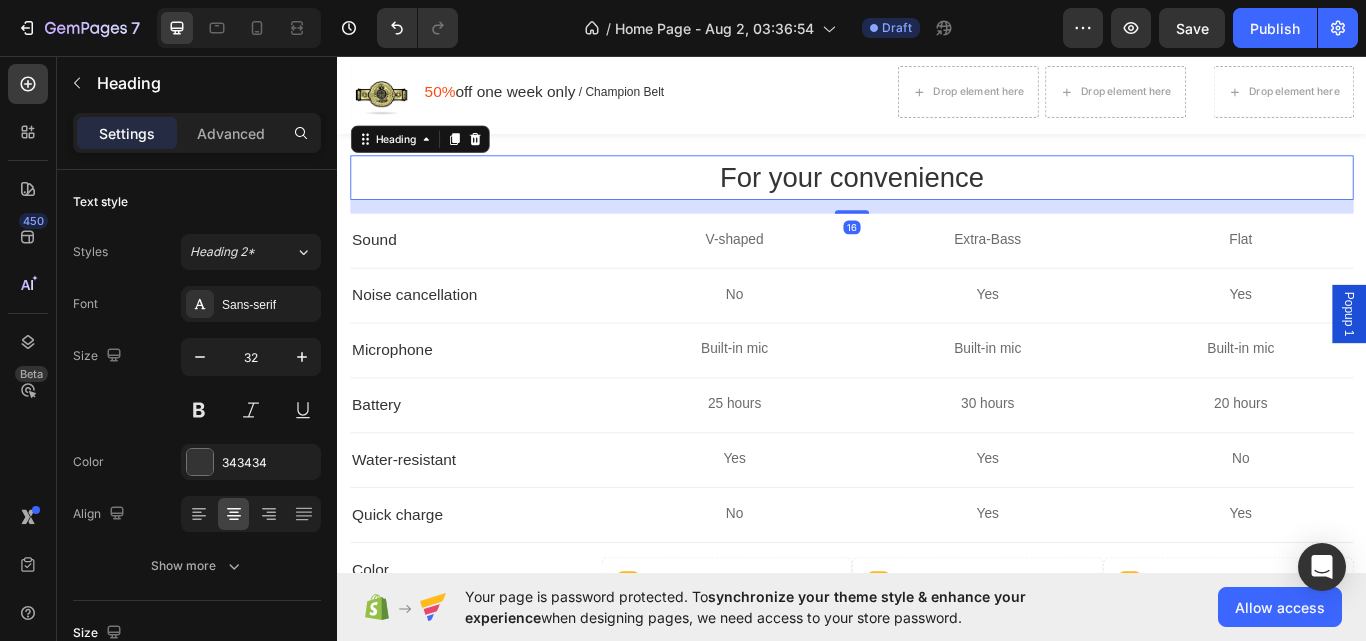click on "For your convenience" at bounding box center (937, 199) 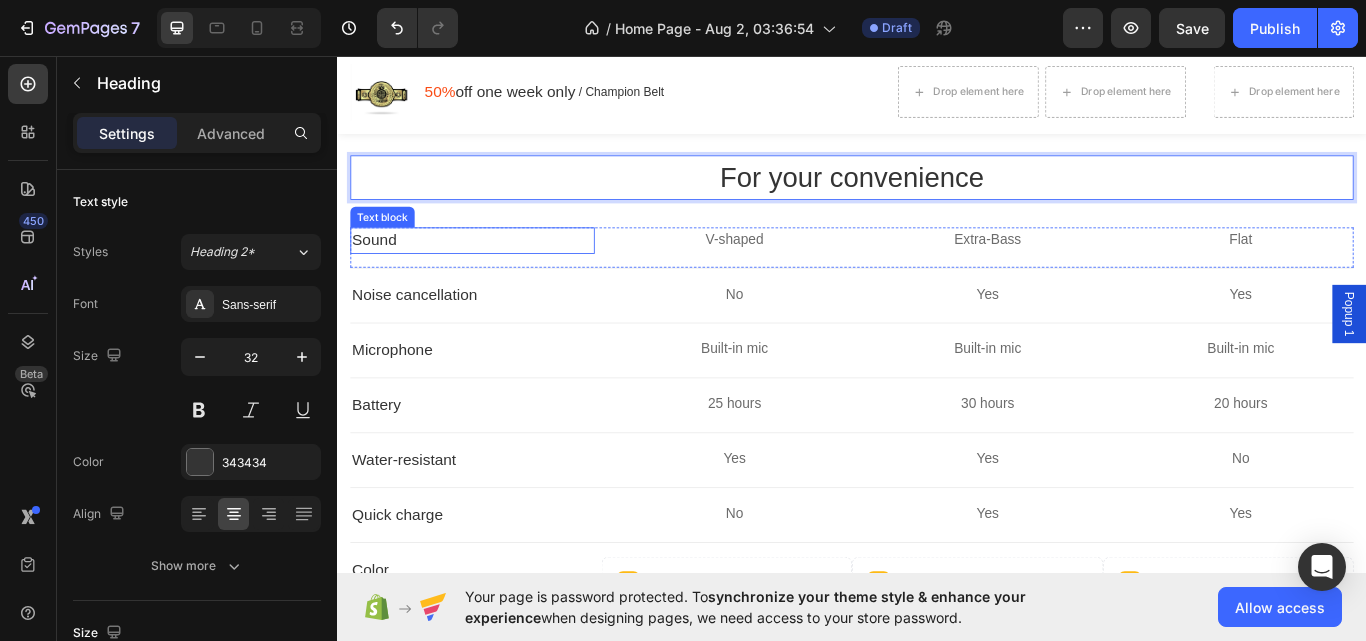 click on "Sound" at bounding box center [494, 272] 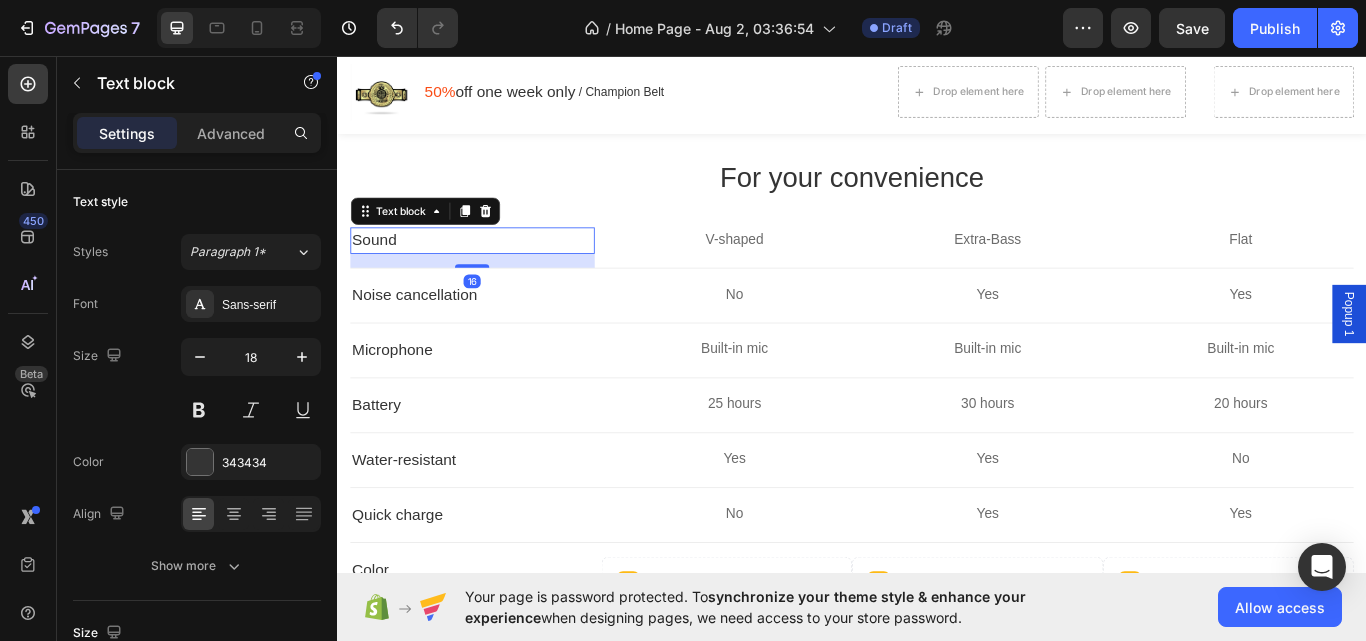 click on "Sound" at bounding box center (494, 272) 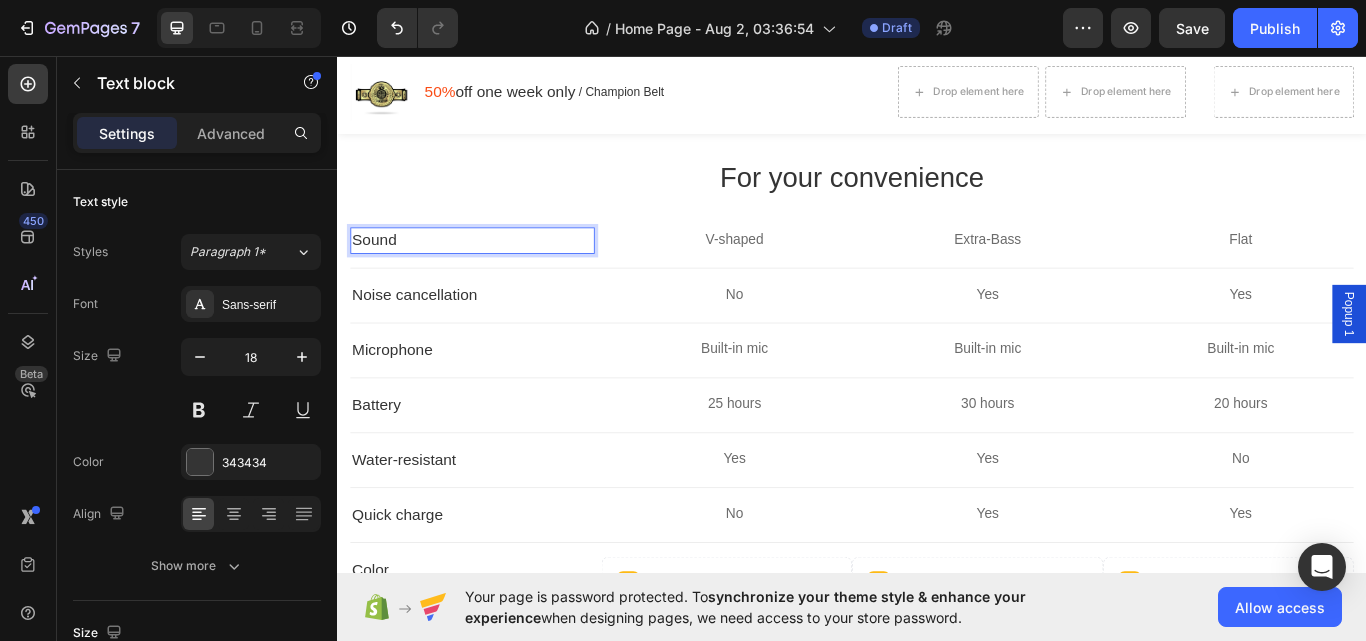 click on "Sound" at bounding box center [494, 272] 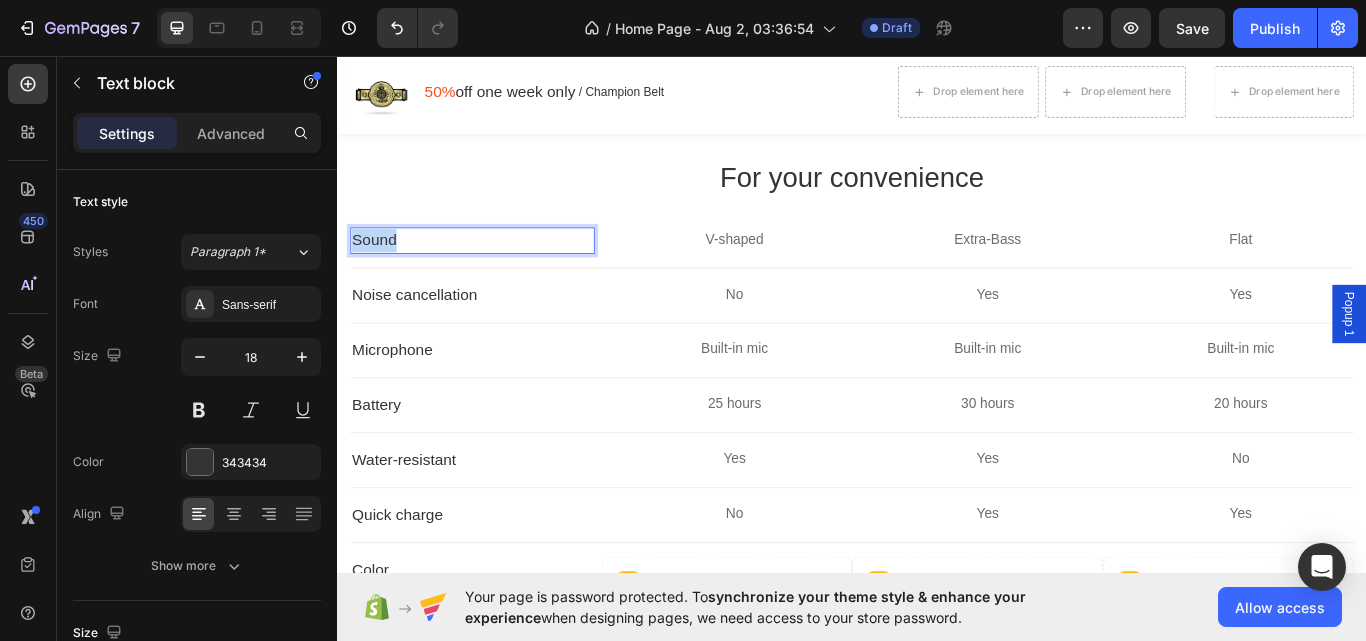 click on "Sound" at bounding box center (494, 272) 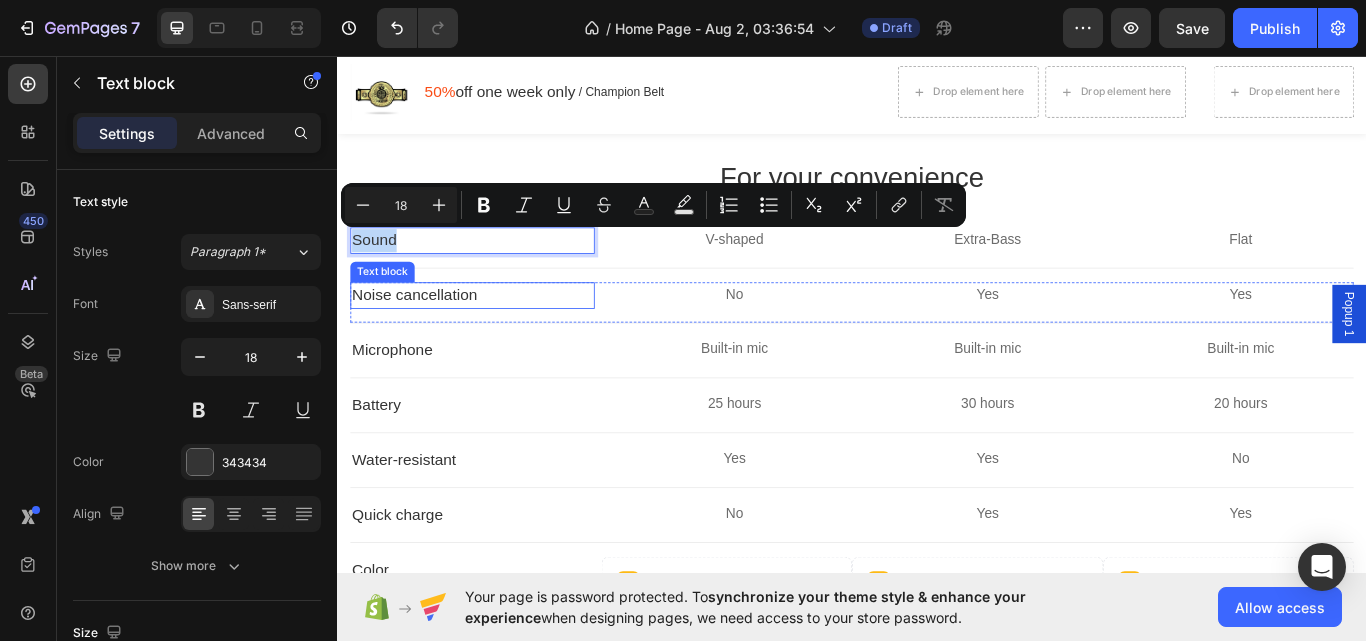 copy on "Sound" 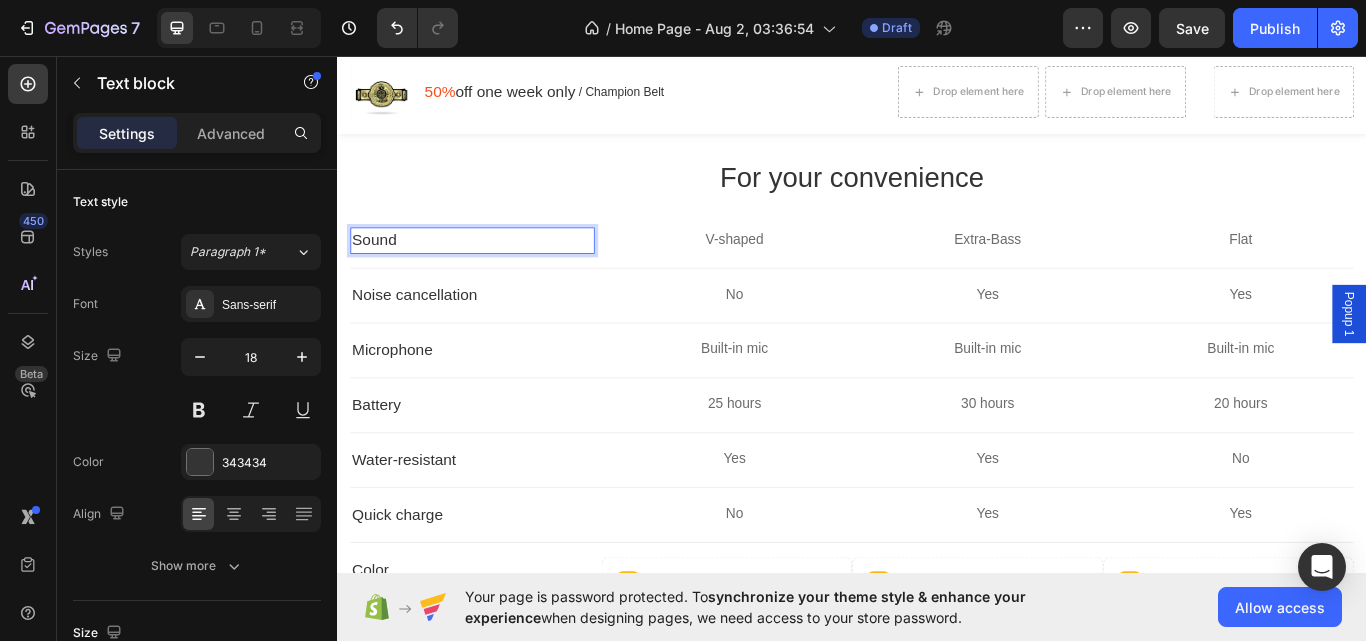 click on "Sound" at bounding box center (494, 272) 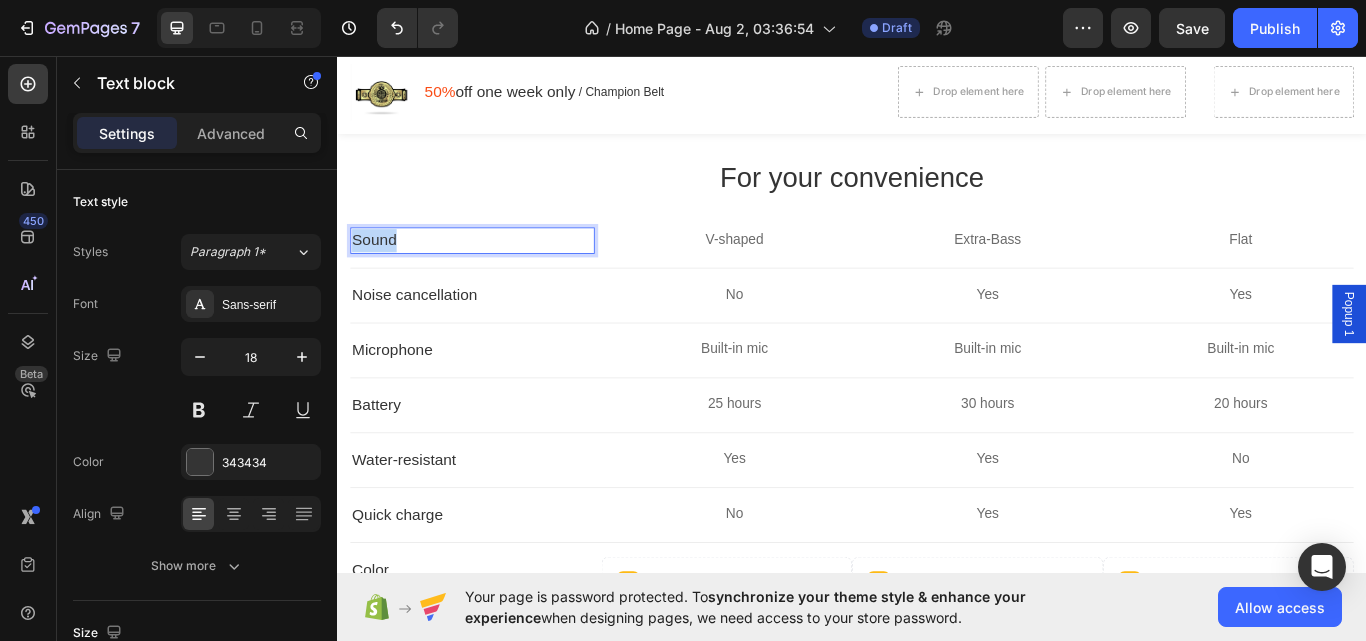 click on "Sound" at bounding box center (494, 272) 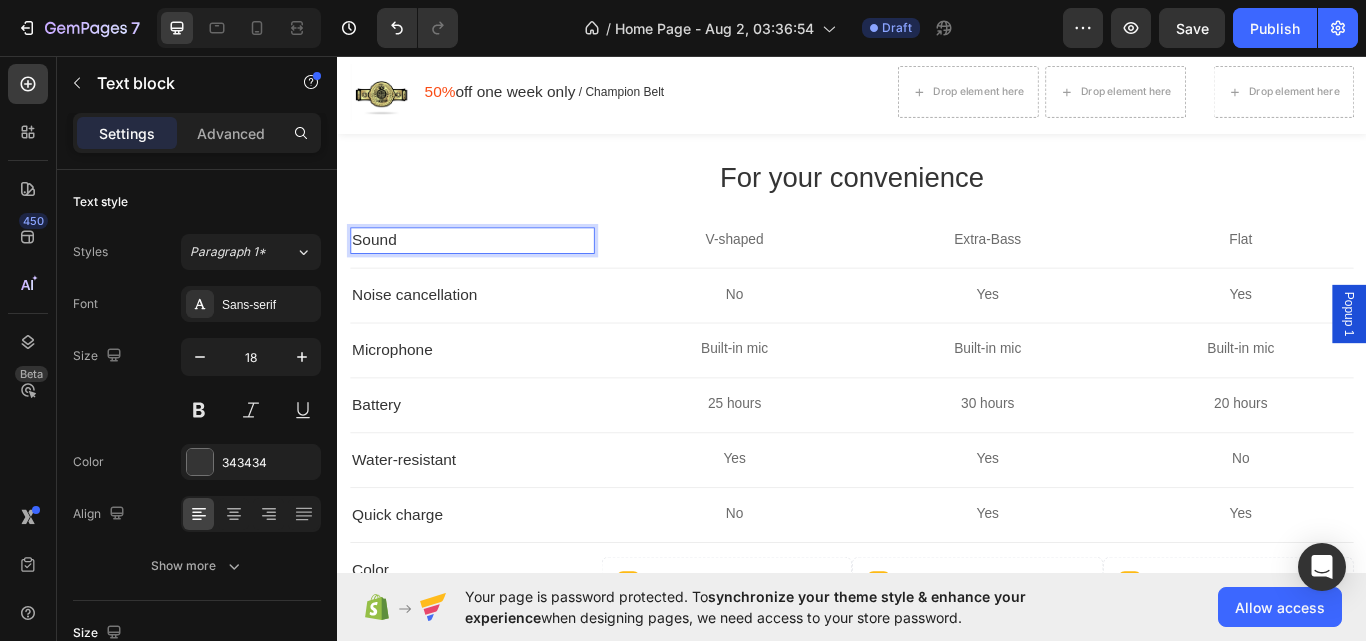 click on "Sound" at bounding box center [494, 272] 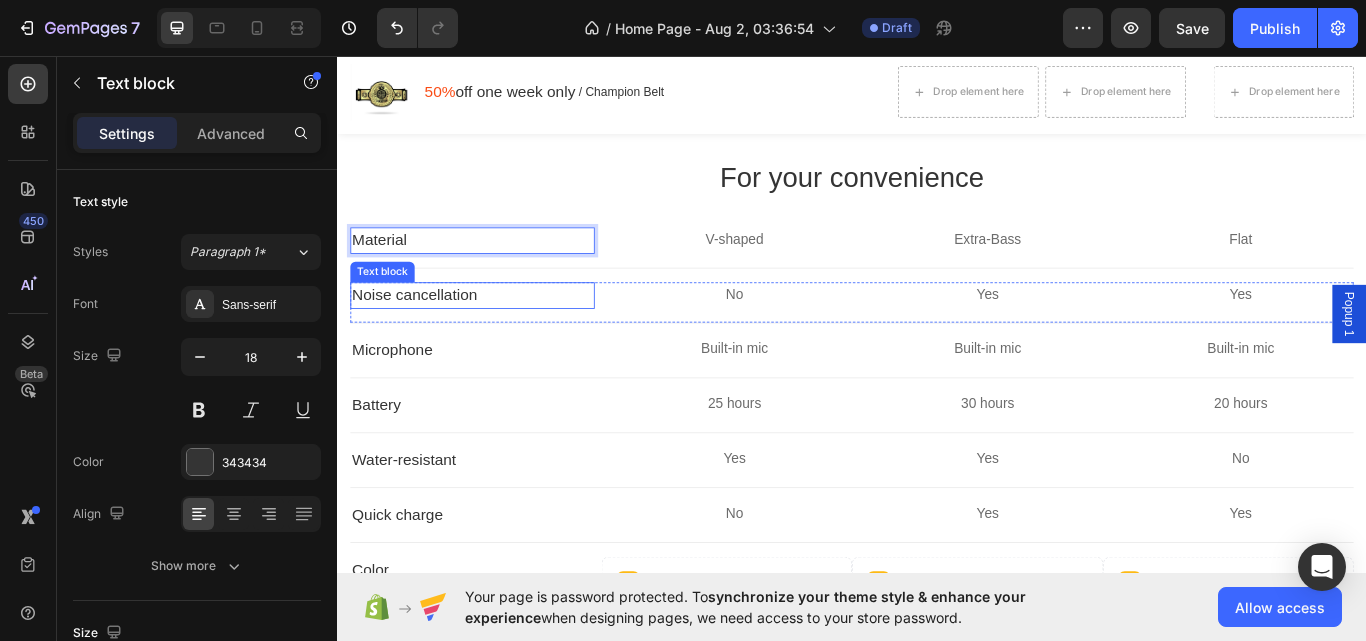 click on "Noise cancellation" at bounding box center [494, 336] 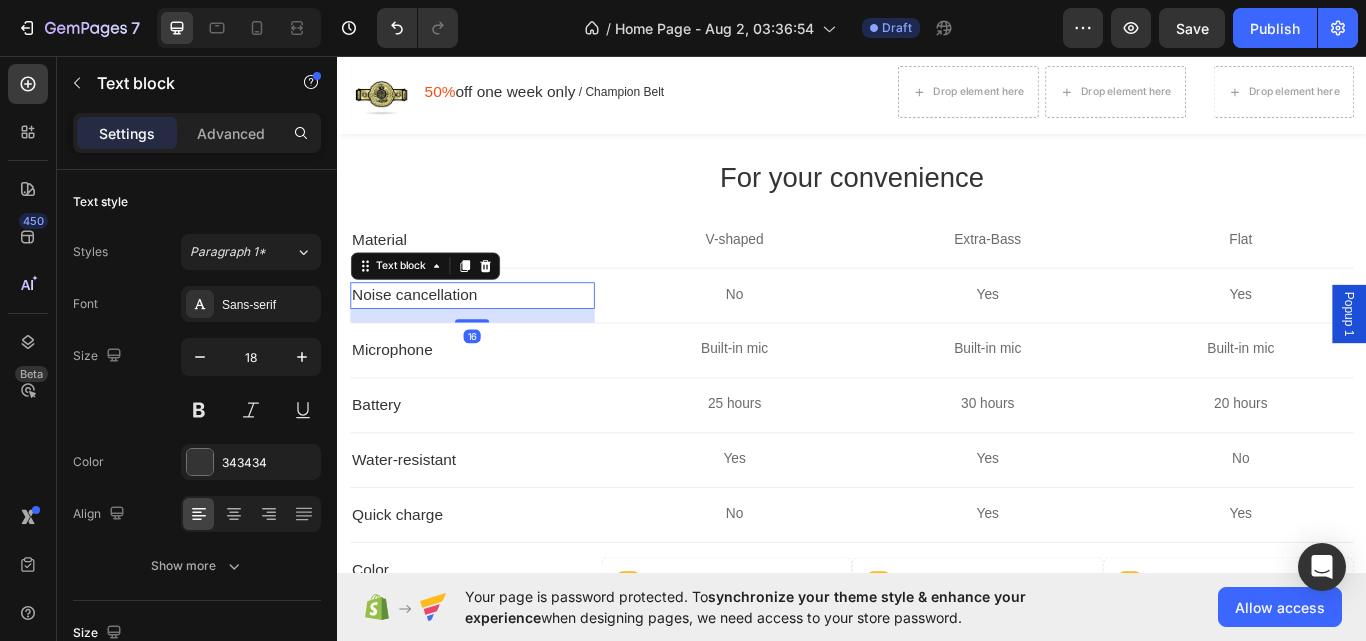 click on "Noise cancellation" at bounding box center [494, 336] 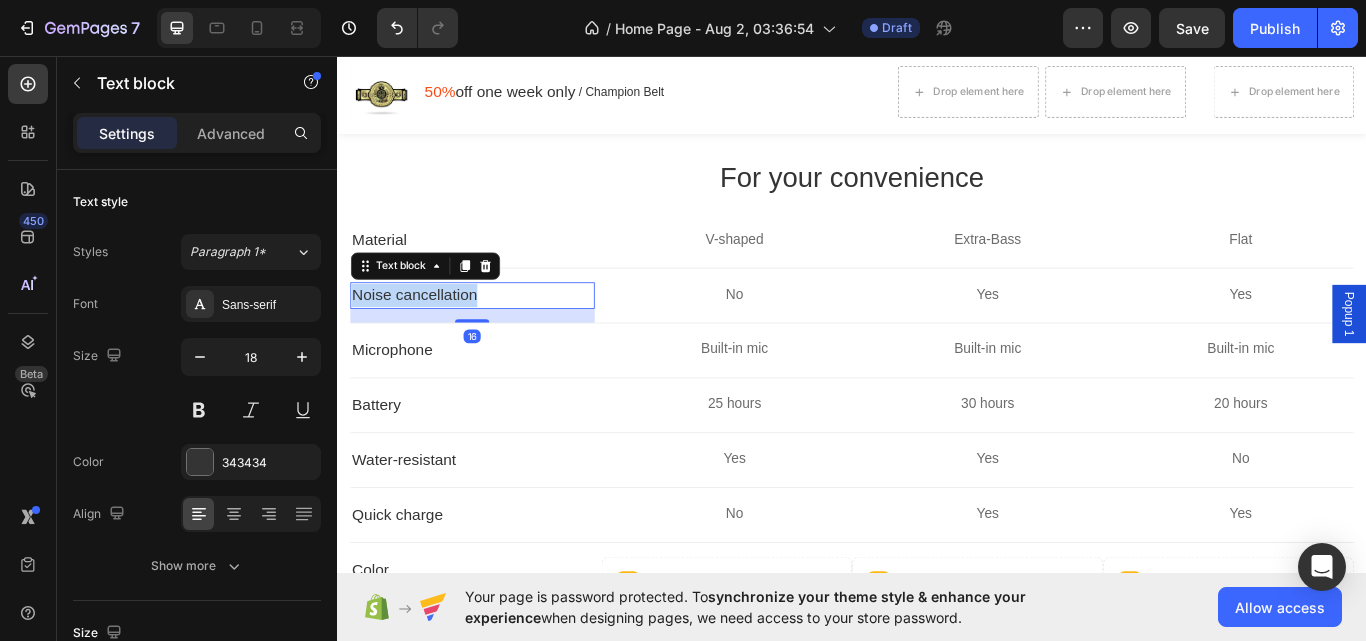 click on "Noise cancellation" at bounding box center [494, 336] 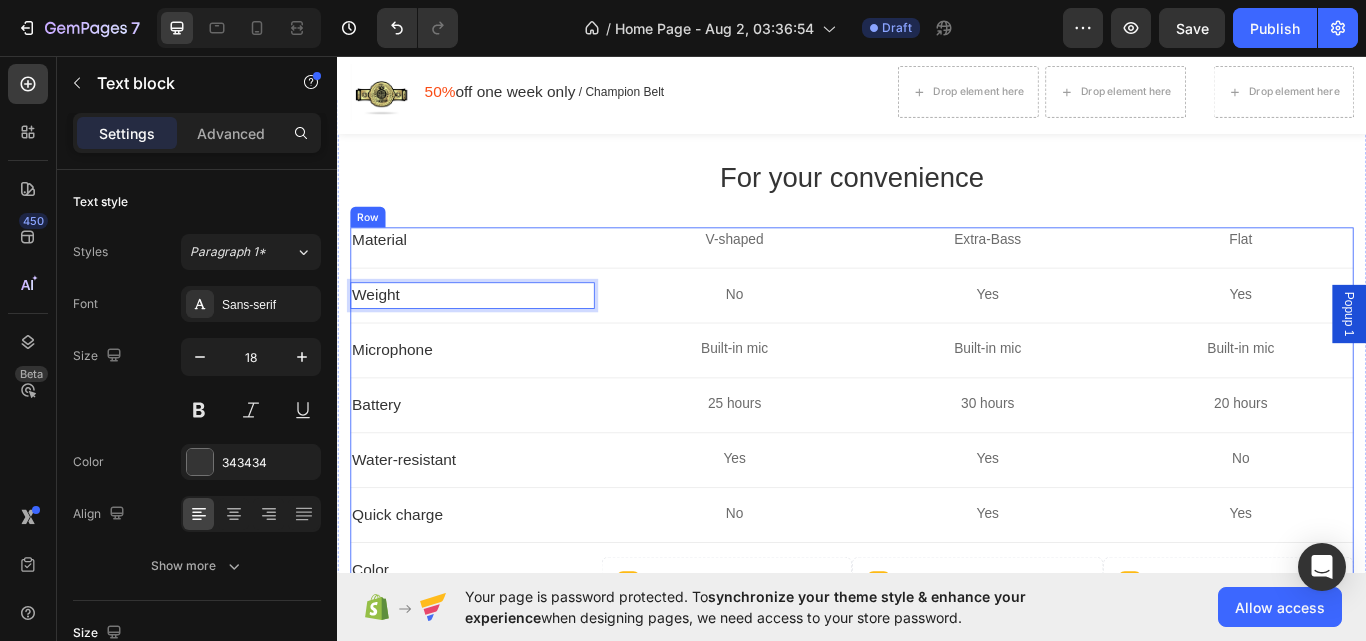 click on "Microphone" at bounding box center [494, 400] 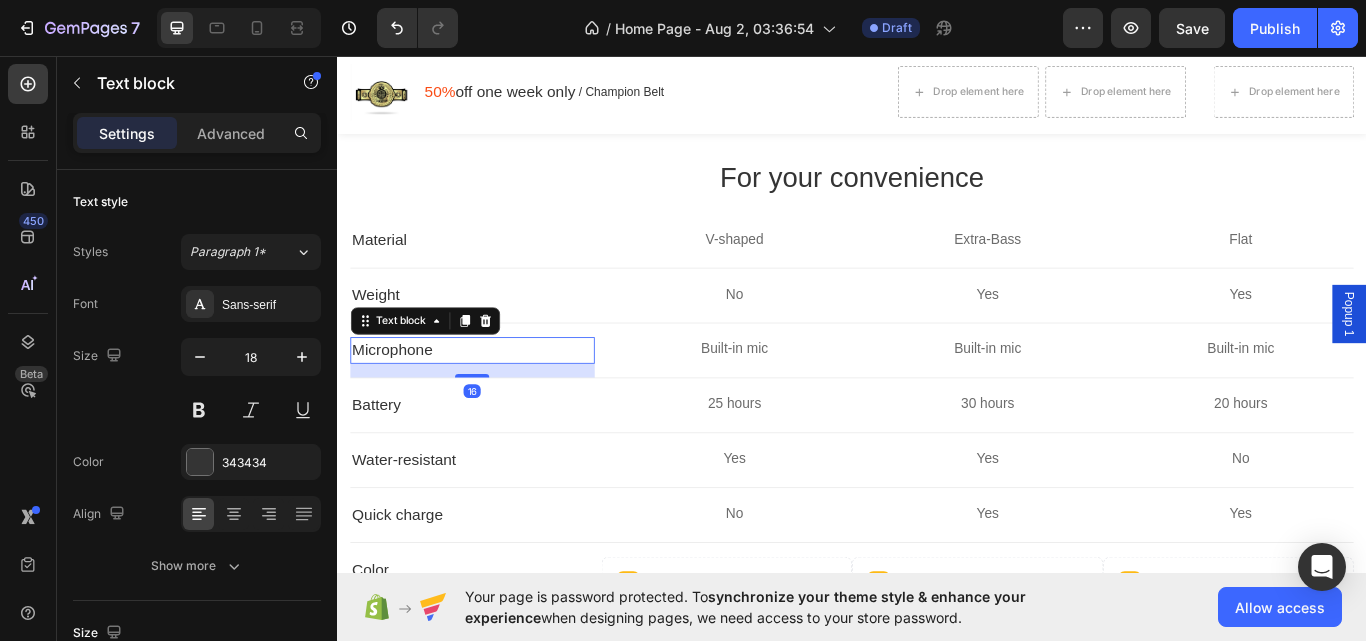 click on "Microphone" at bounding box center (494, 400) 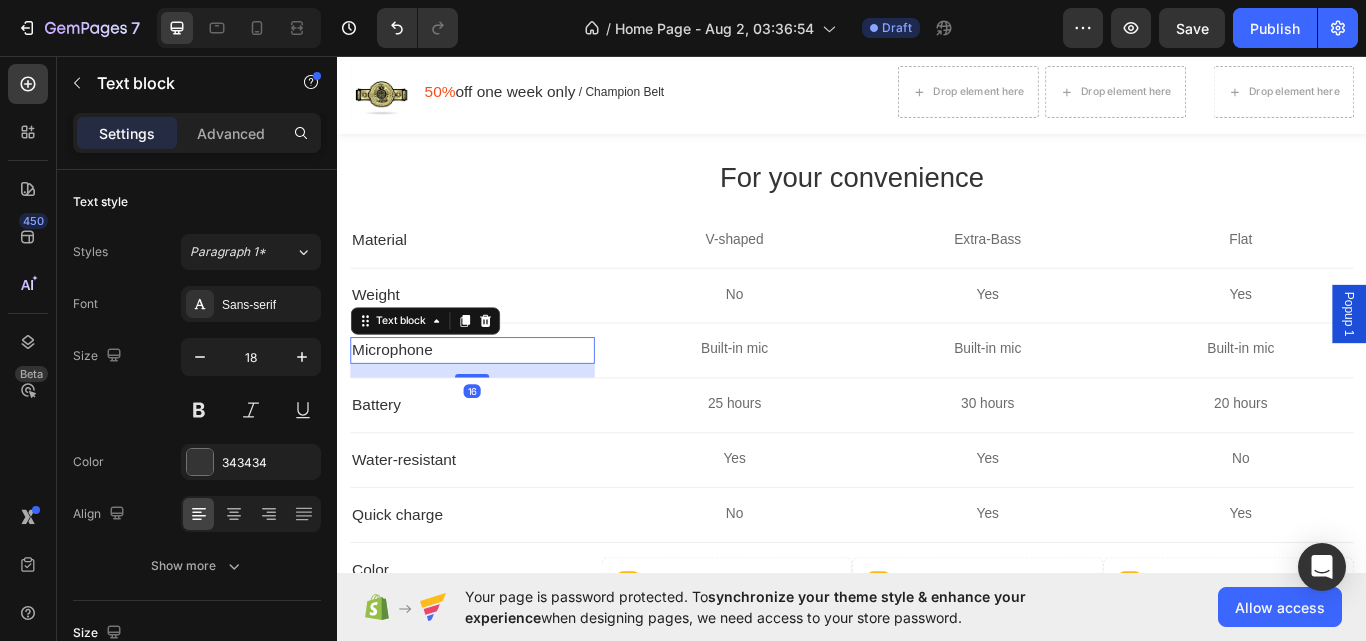 click on "Microphone" at bounding box center [494, 400] 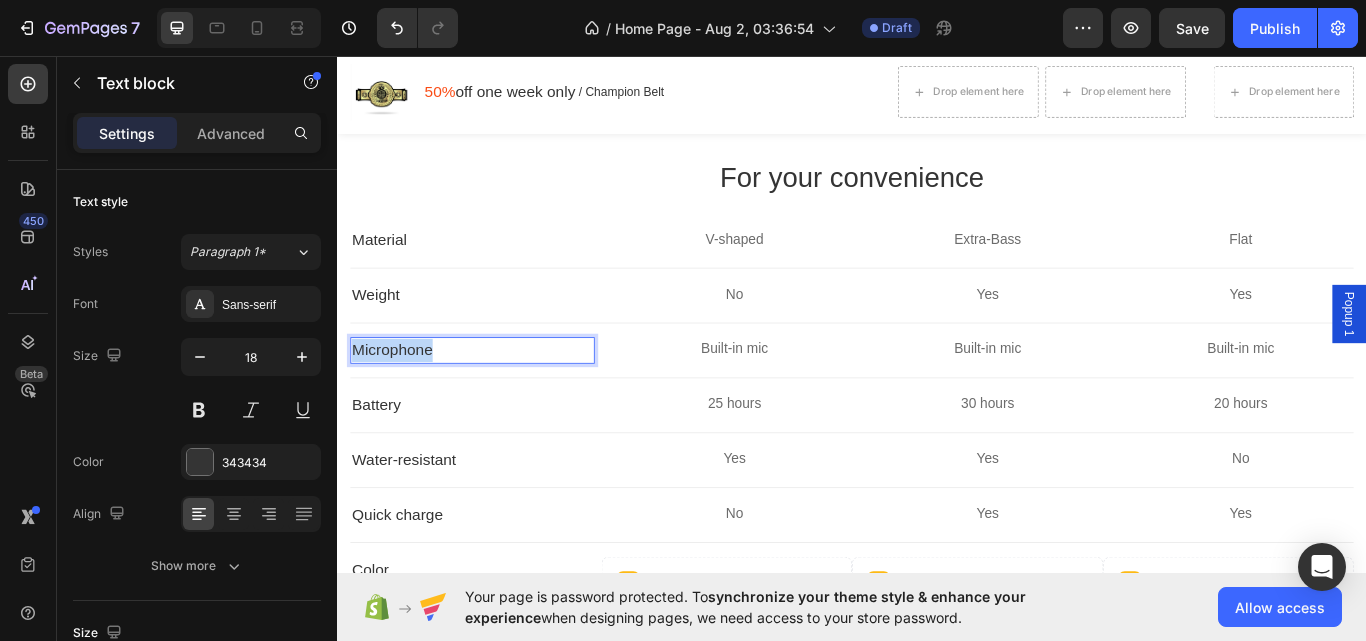 click on "Microphone" at bounding box center (494, 400) 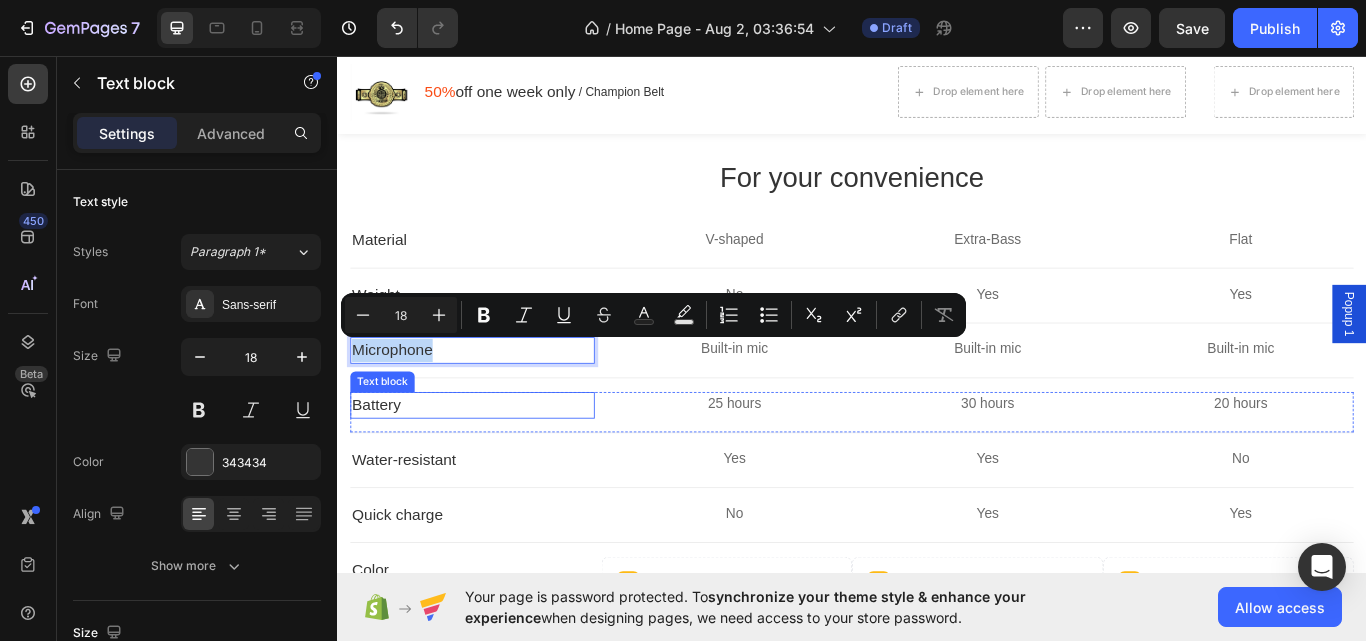 click on "Battery" at bounding box center [494, 464] 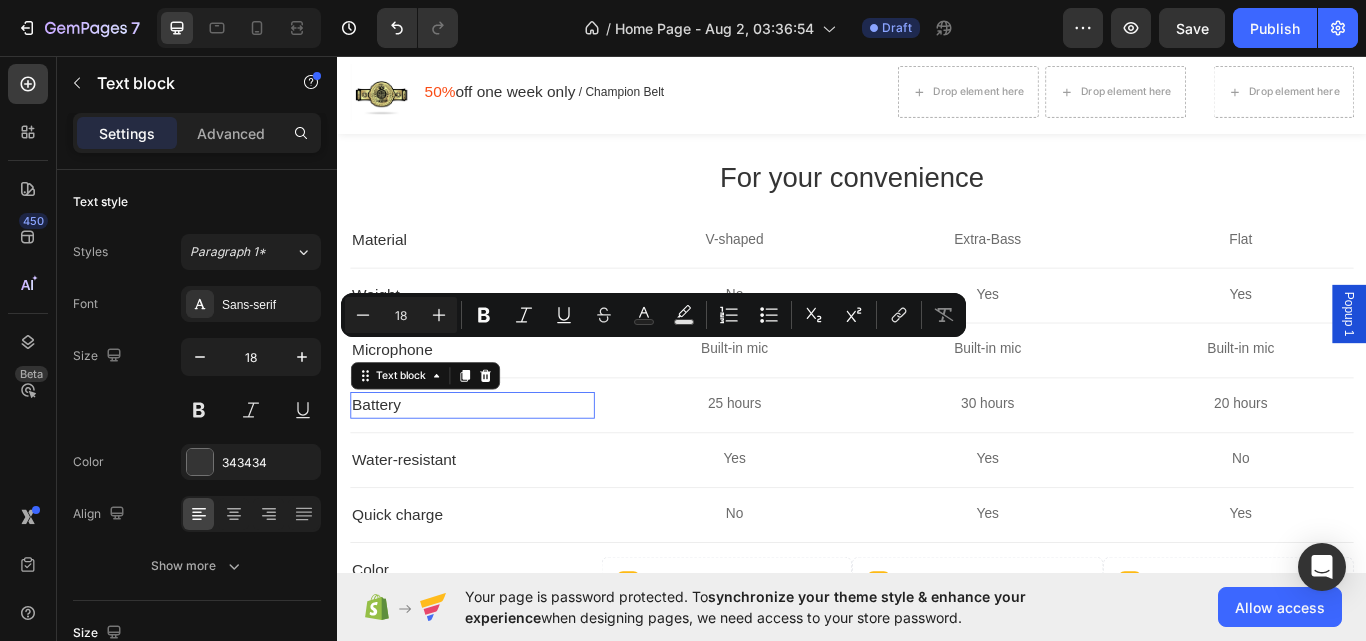 click on "Battery" at bounding box center [494, 464] 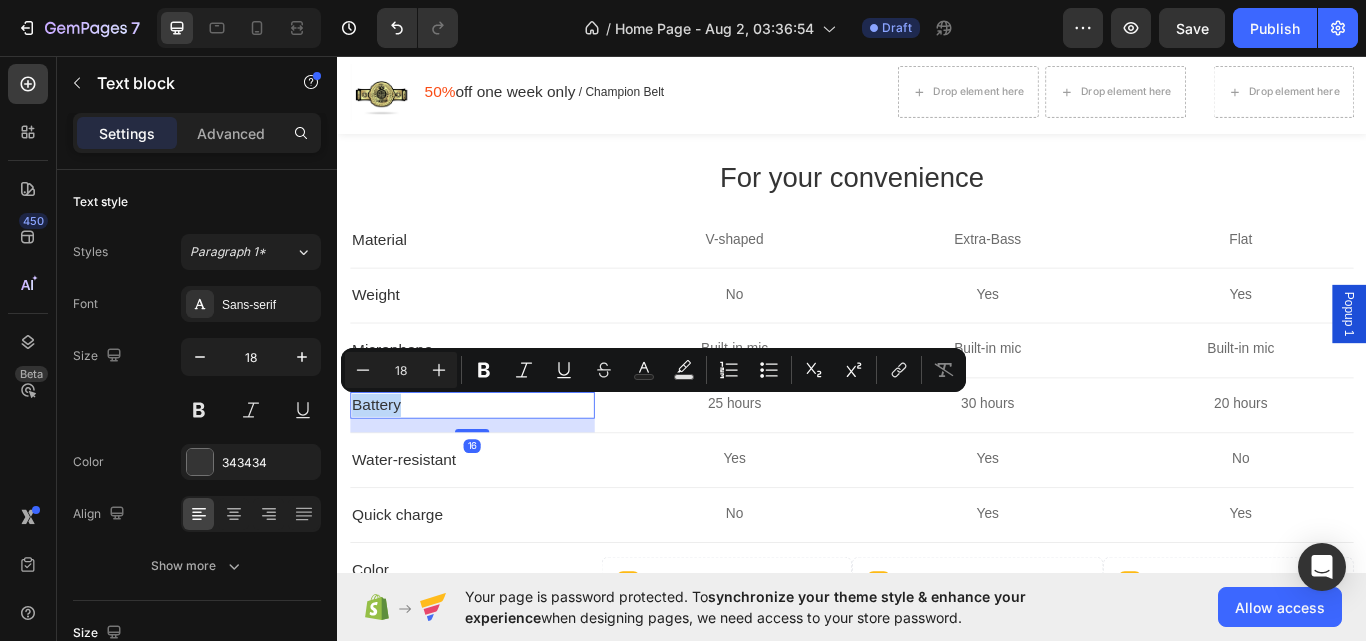 click on "Battery" at bounding box center [494, 464] 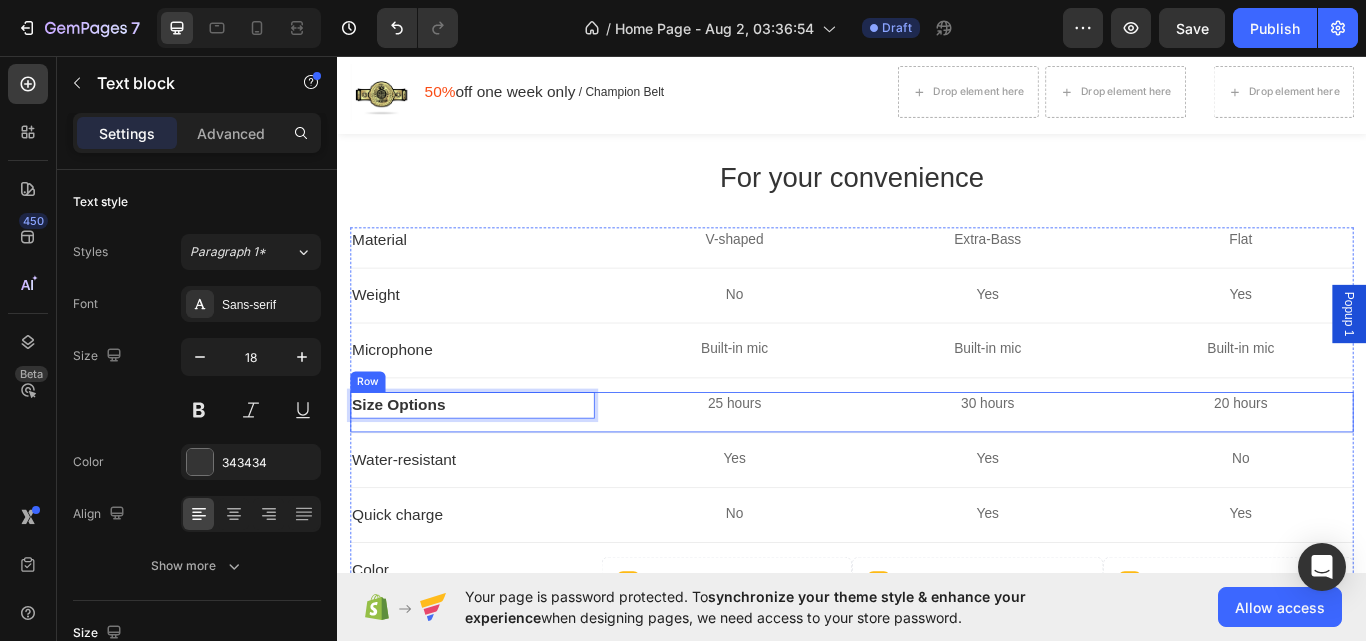click on "Material Text block V-shaped Text block Extra-Bass Text block Flat Text block Row Row Weight Text block No Text block Yes Text block Yes Text block Row Row Microphone Text block Built-in mic Text block Built-in mic Text block Built-in mic Text block Row Row Size Options Text block   16 25 hours Text block 30 hours Text block 20 hours Text block Row Row Water-resistant Text block Yes Text block Yes Text block No Text block Row Row Quick charge Text block No Text block Yes Text block Yes Text block Row Row Color Text block                Title Line Setup options like colors, sizes with product variant.       Add new variant   or   sync data Product Variants & Swatches                Title Line Out of stock Product Cart Button Out of stock Product Cart Button Product Setup options like colors, sizes with product variant.       Add new variant   or   sync data Product Variants & Swatches                Title Line Out of stock Product Cart Button Out of stock Product Cart Button Product       Add new variant   or" at bounding box center (937, 553) 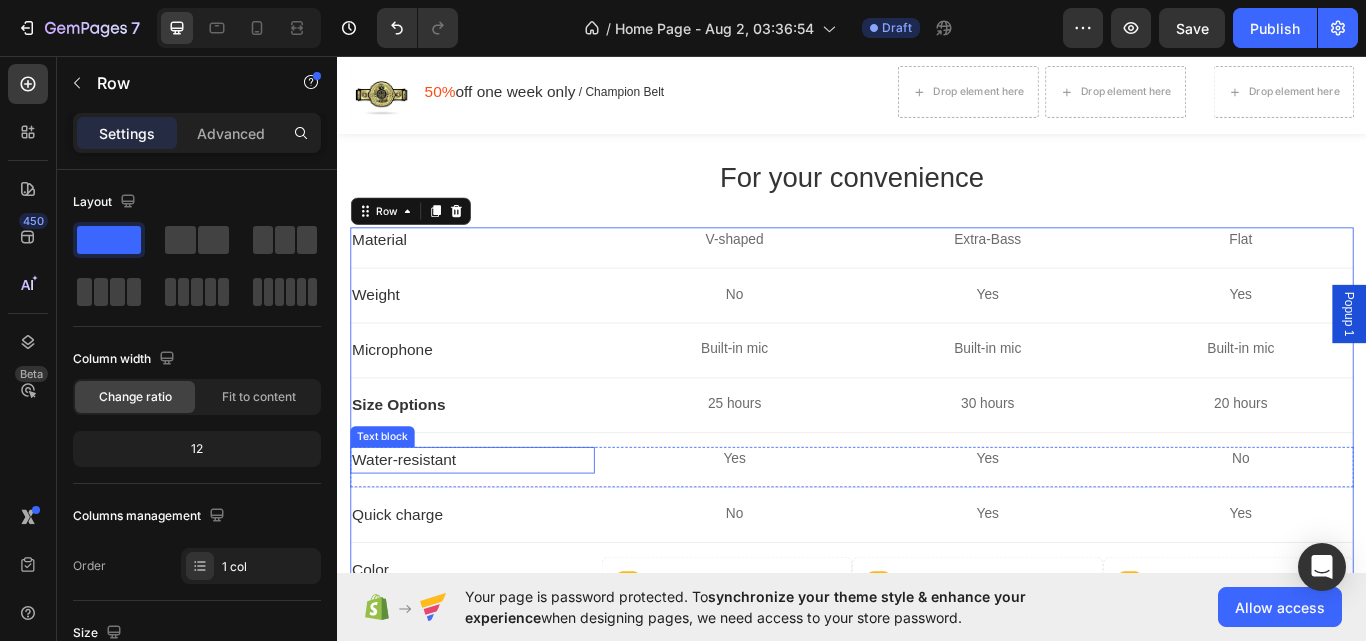 click on "Water-resistant" at bounding box center (494, 528) 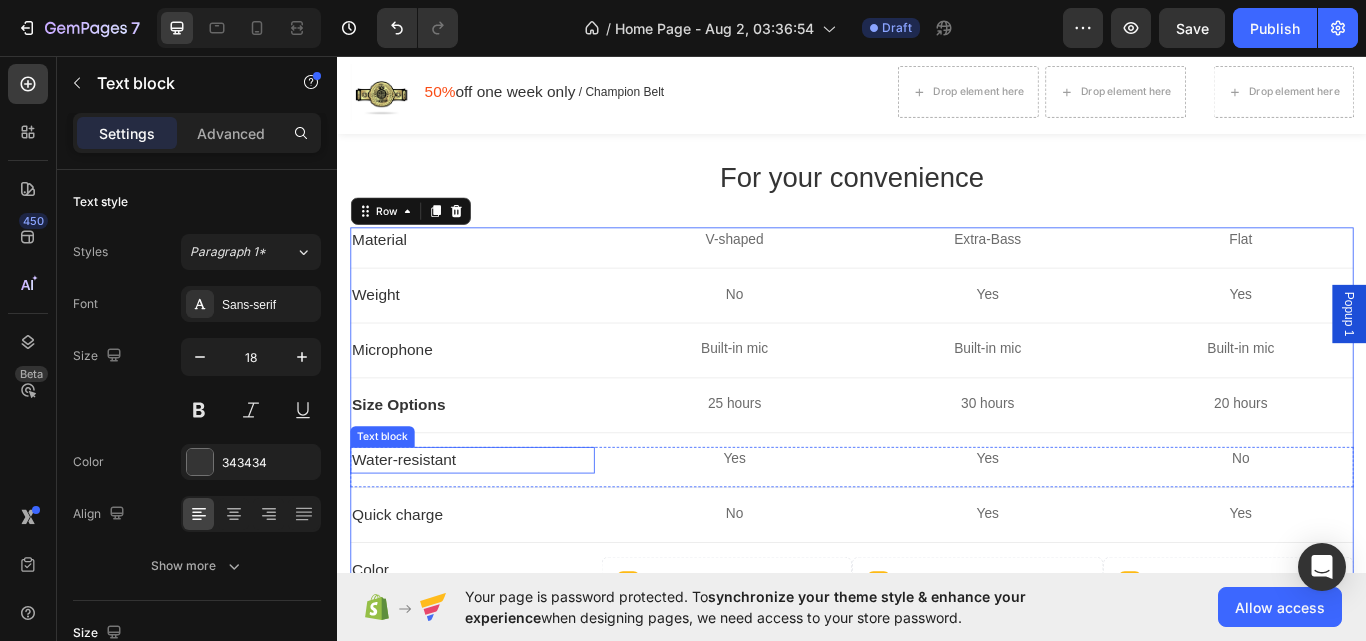 click on "Water-resistant" at bounding box center (494, 528) 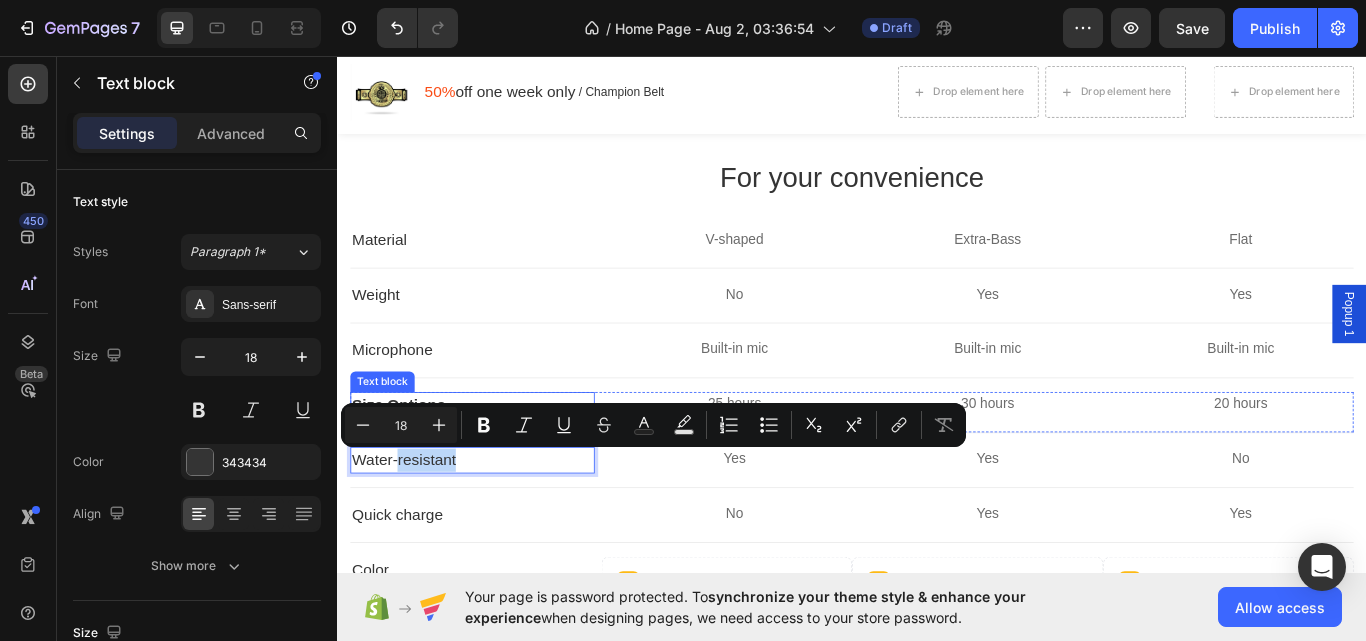 click on "Microphone" at bounding box center [494, 400] 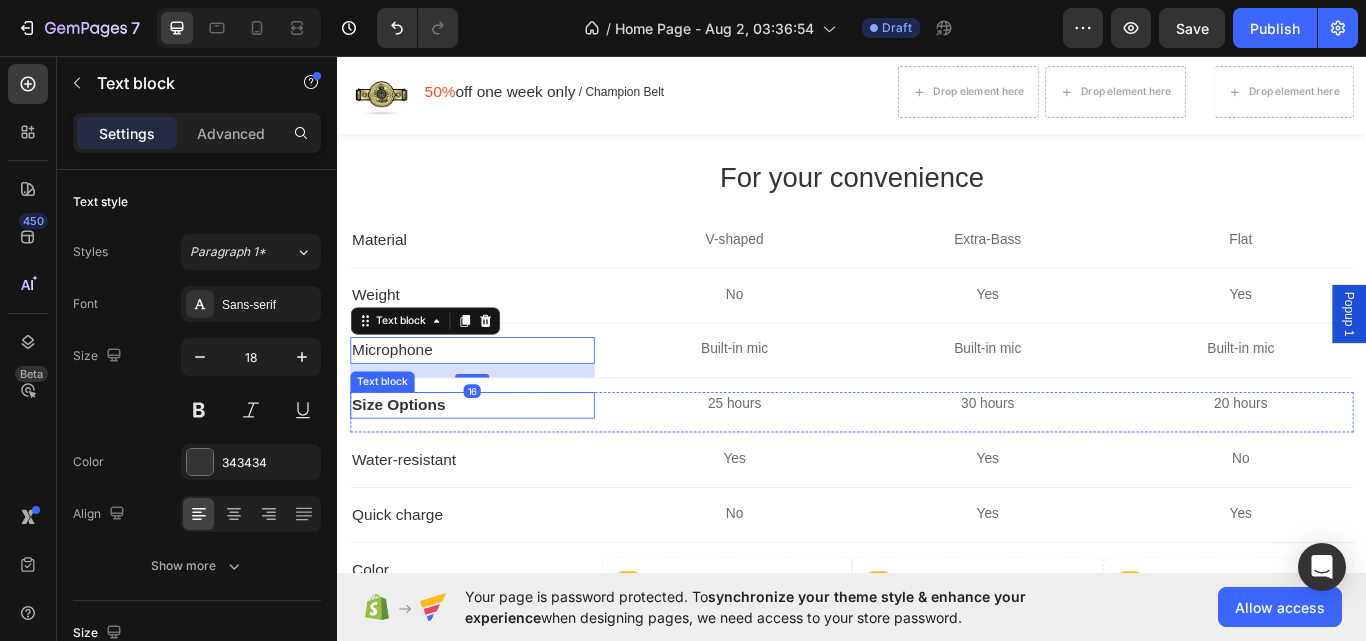 click on "Size Options" at bounding box center (408, 464) 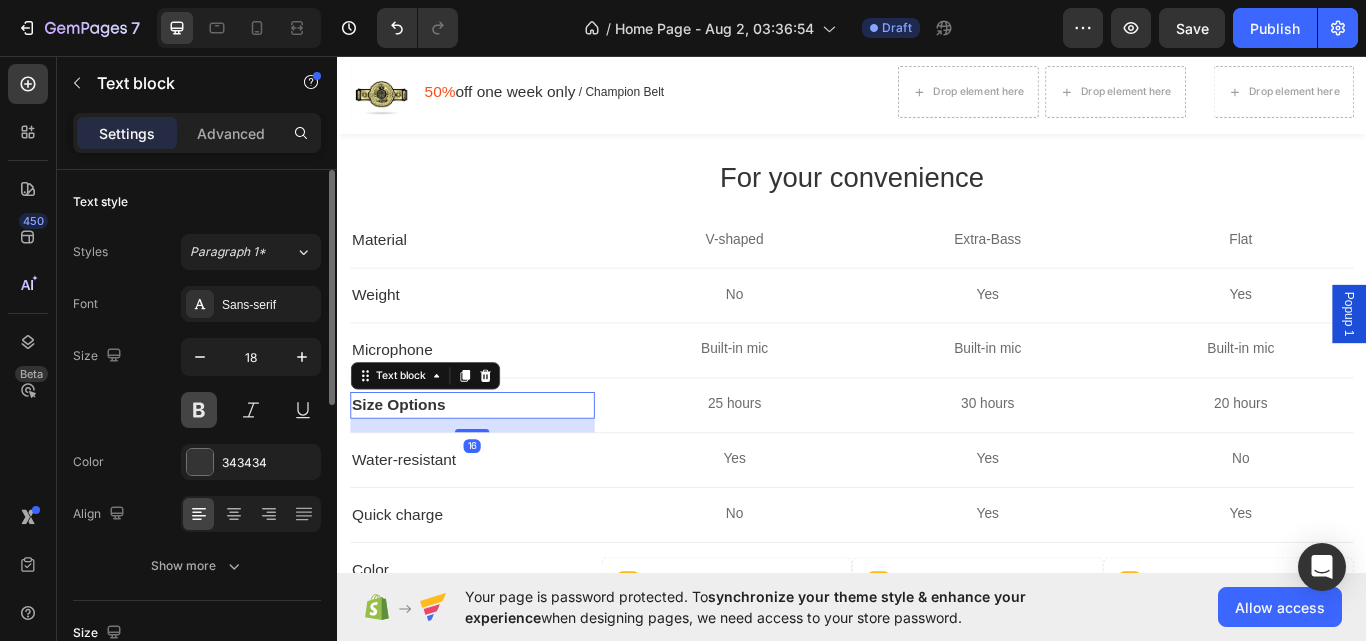 click at bounding box center (199, 410) 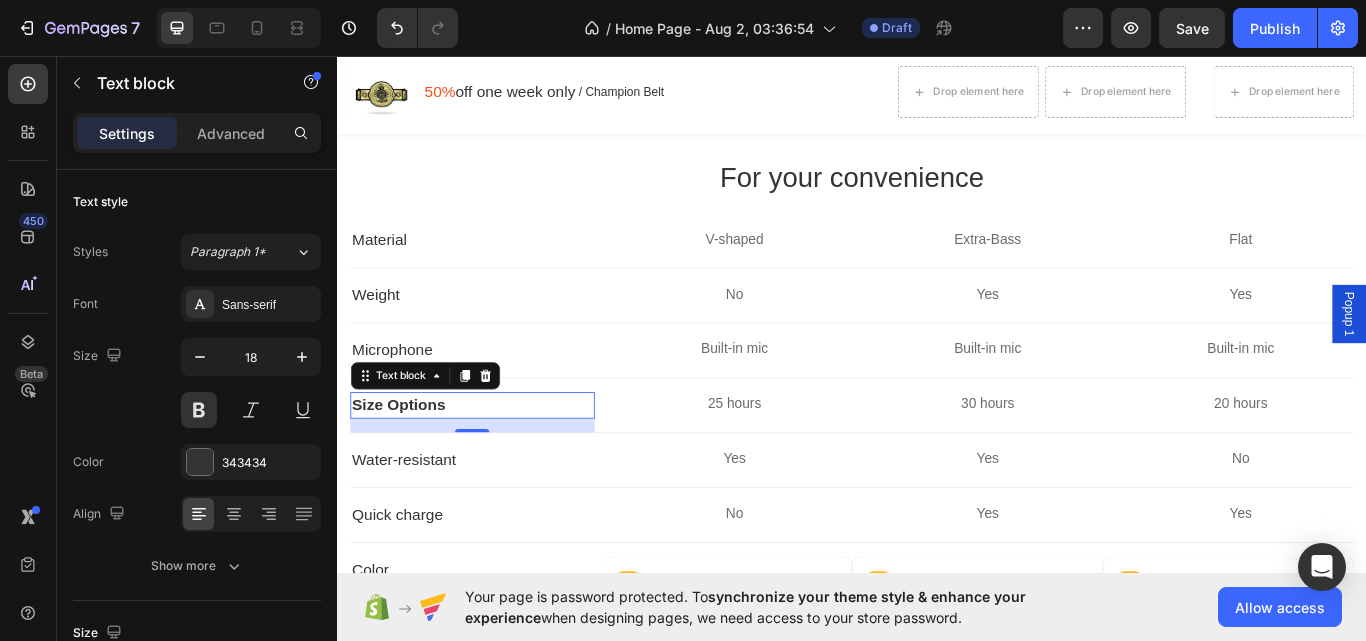 click on "Size Options" at bounding box center [408, 464] 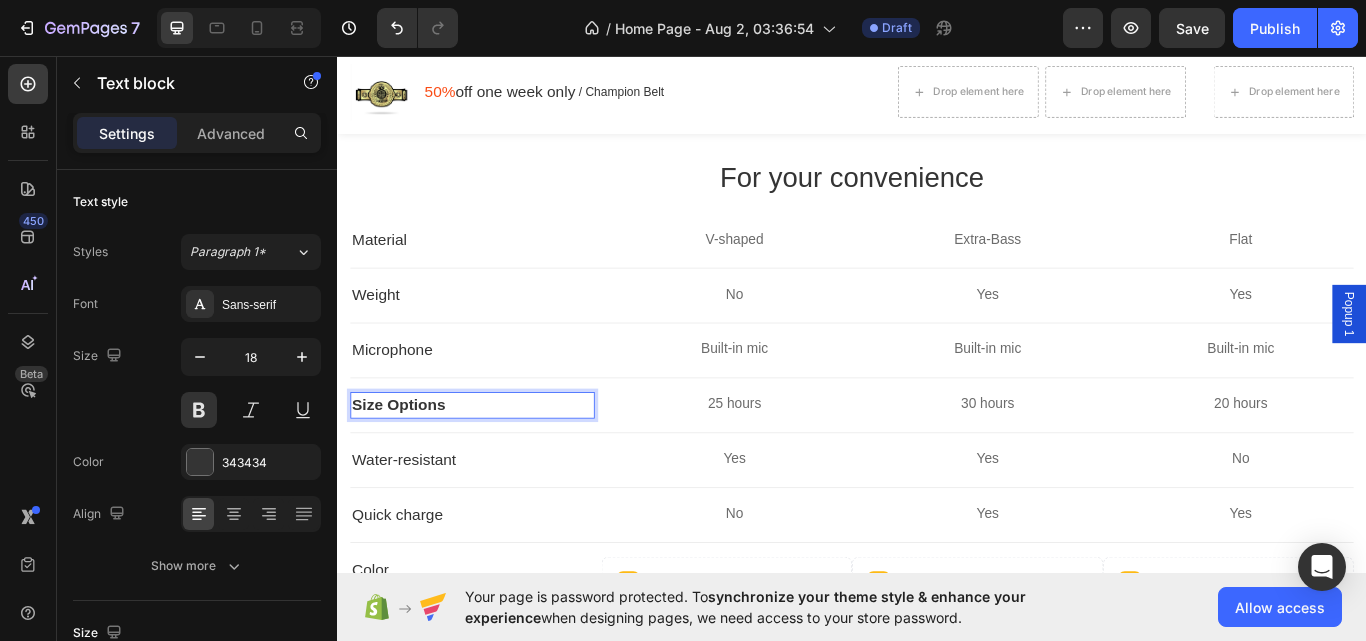 click on "Size Options" at bounding box center [408, 464] 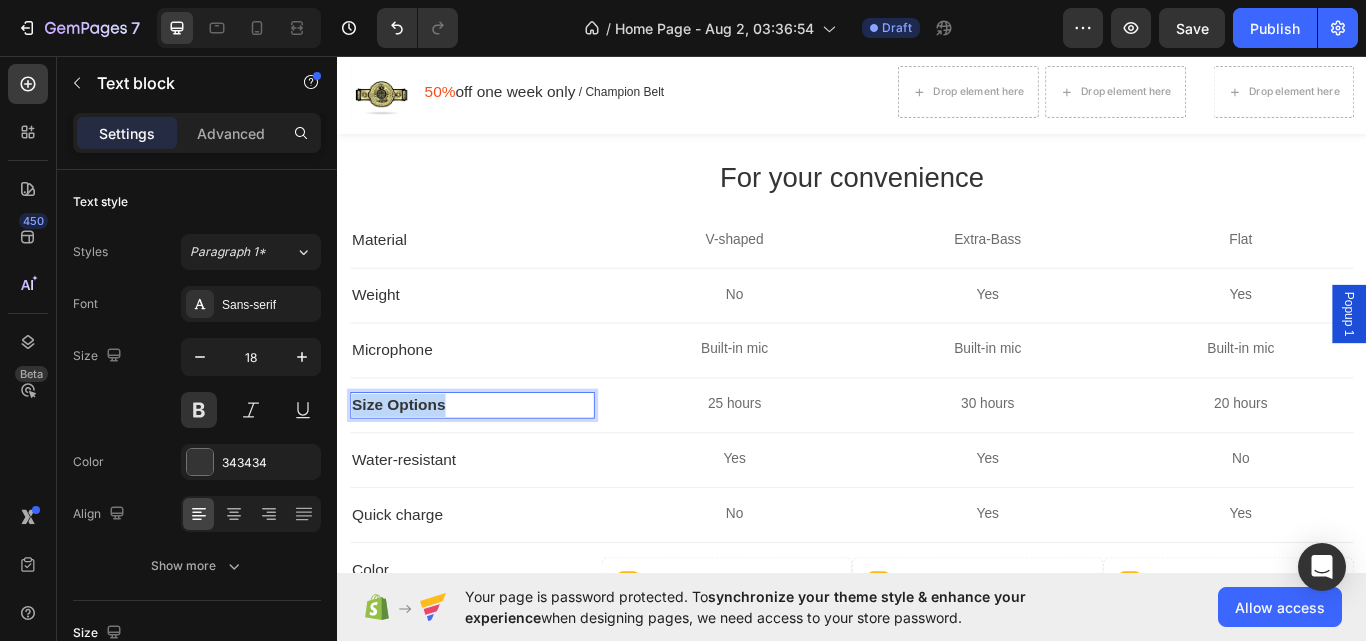 click on "Size Options" at bounding box center (408, 464) 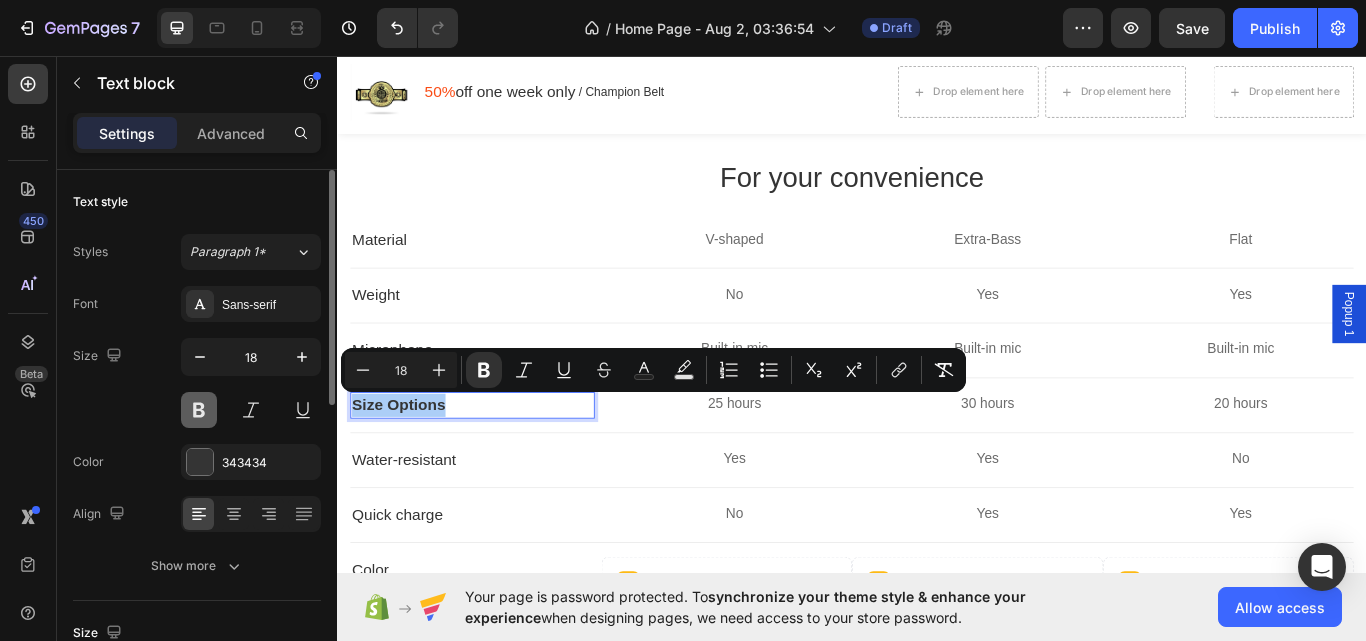 click at bounding box center (199, 410) 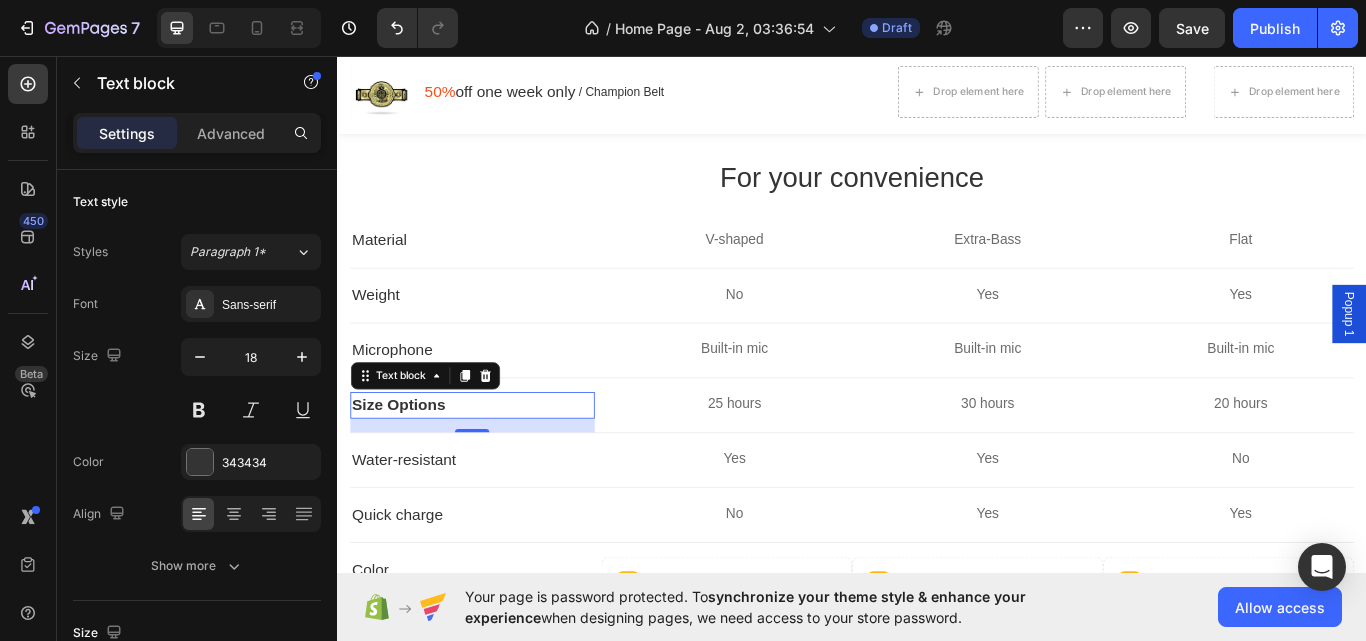 click on "Size Options" at bounding box center [408, 464] 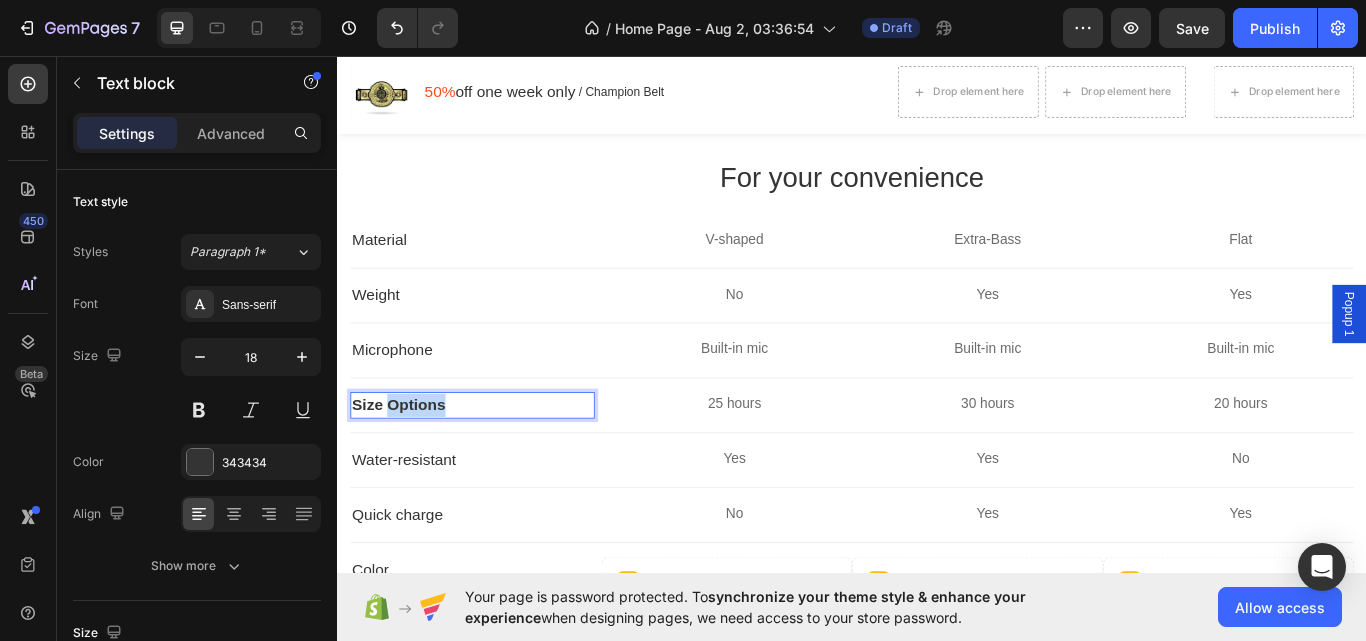 click on "Size Options" at bounding box center [408, 464] 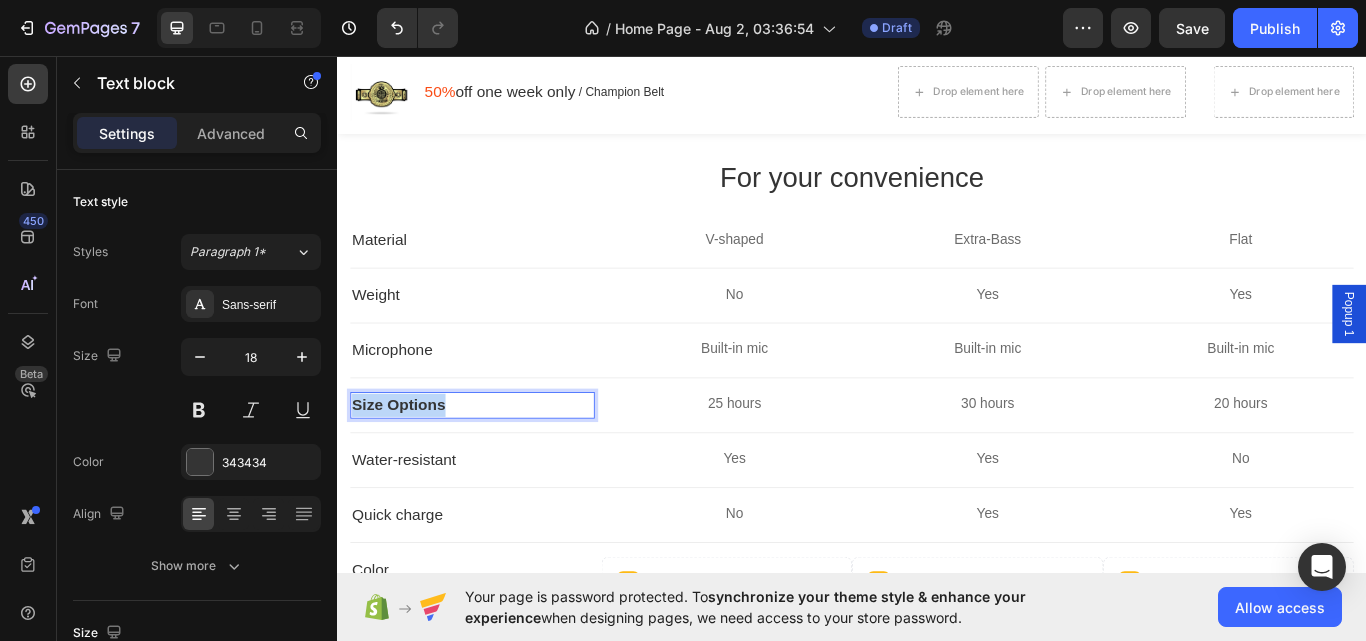 click on "Size Options" at bounding box center [408, 464] 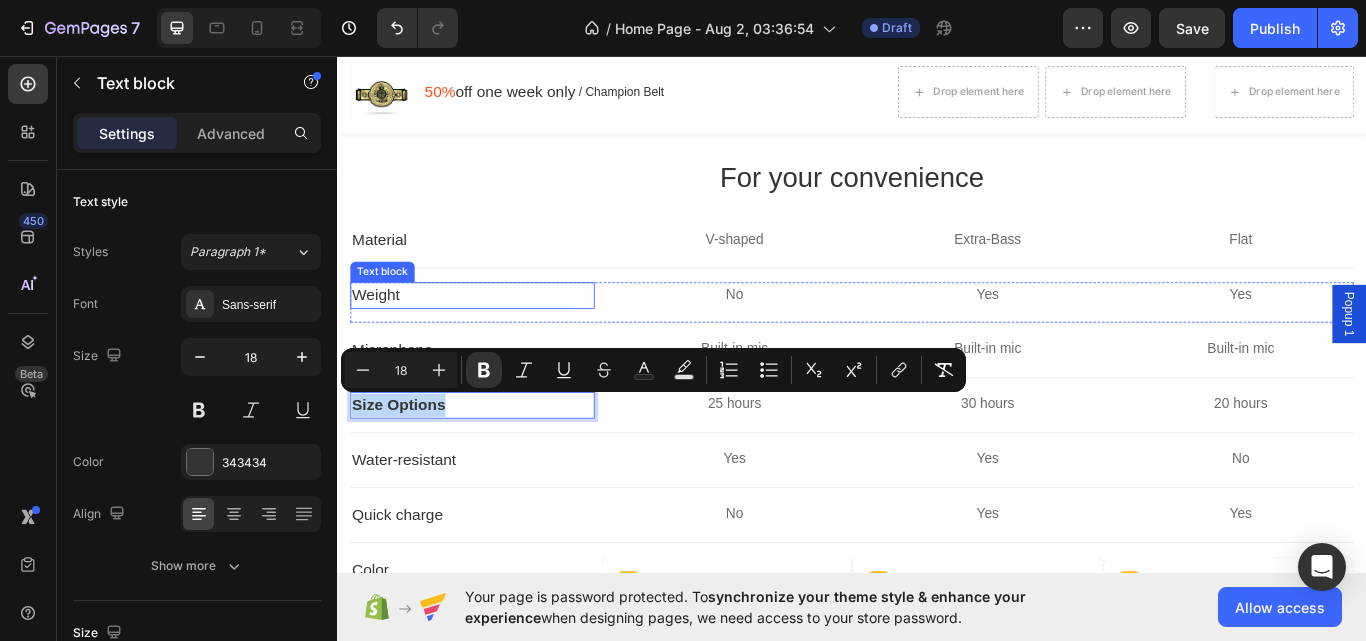 click on "Weight" at bounding box center (494, 336) 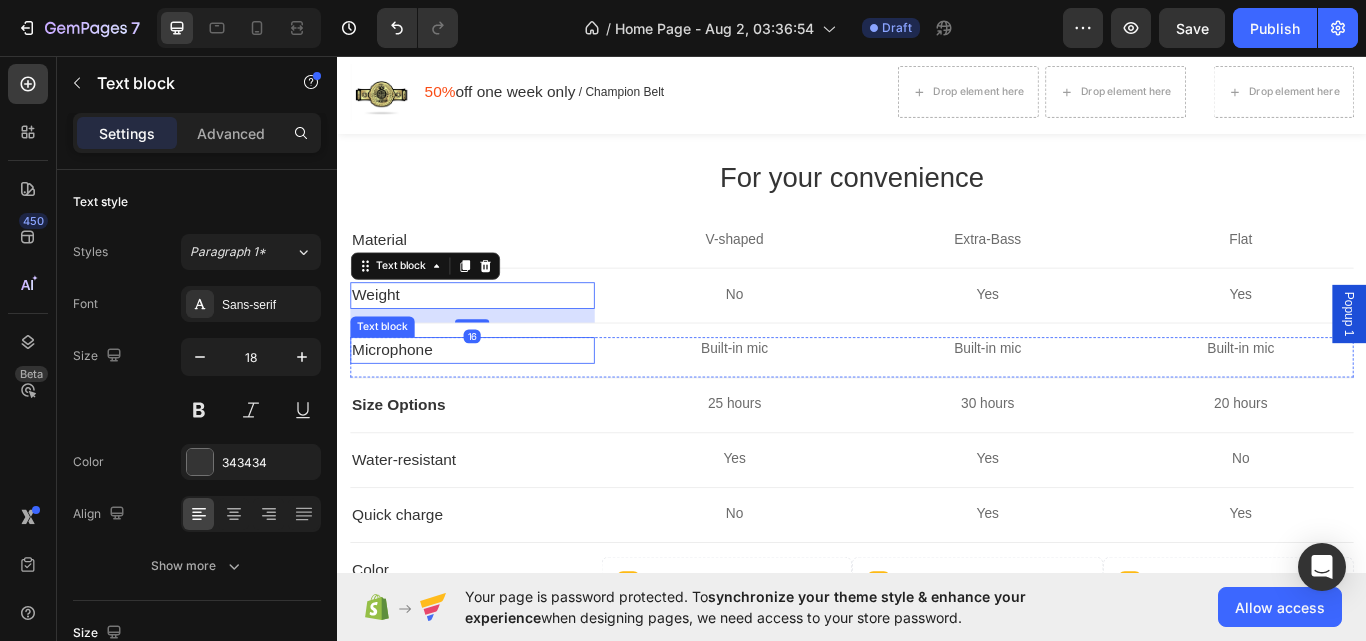 click on "Microphone" at bounding box center [494, 400] 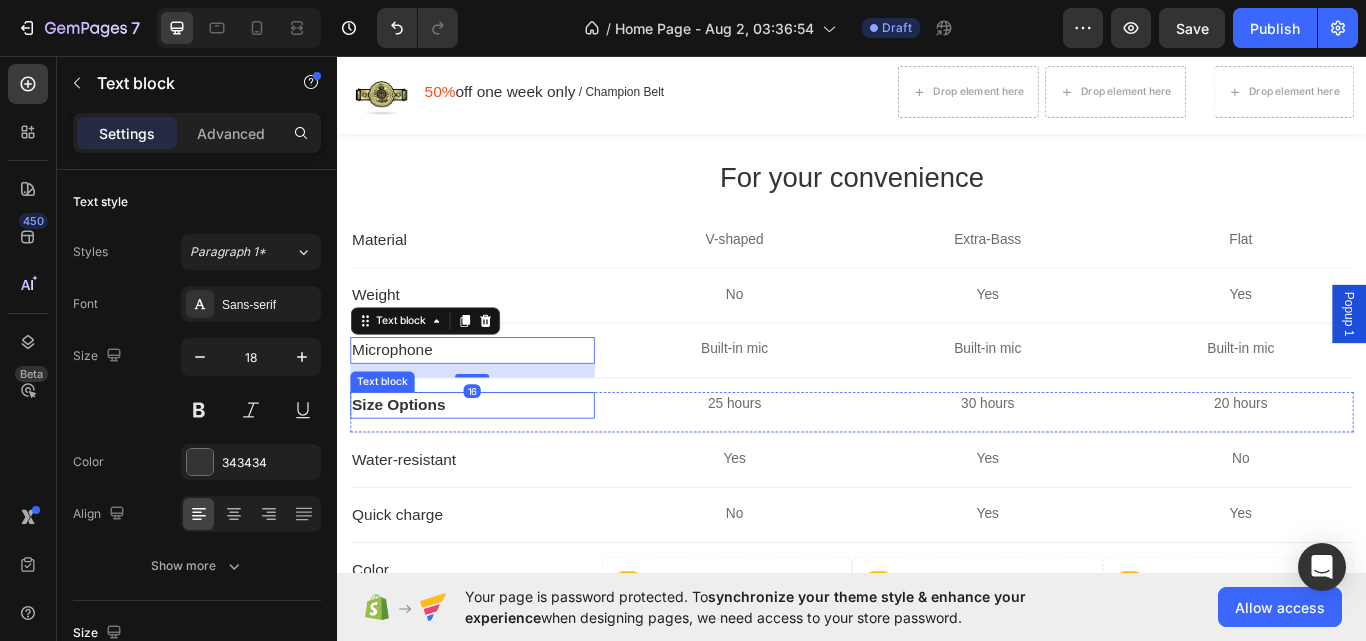 click on "Size Options" at bounding box center [408, 464] 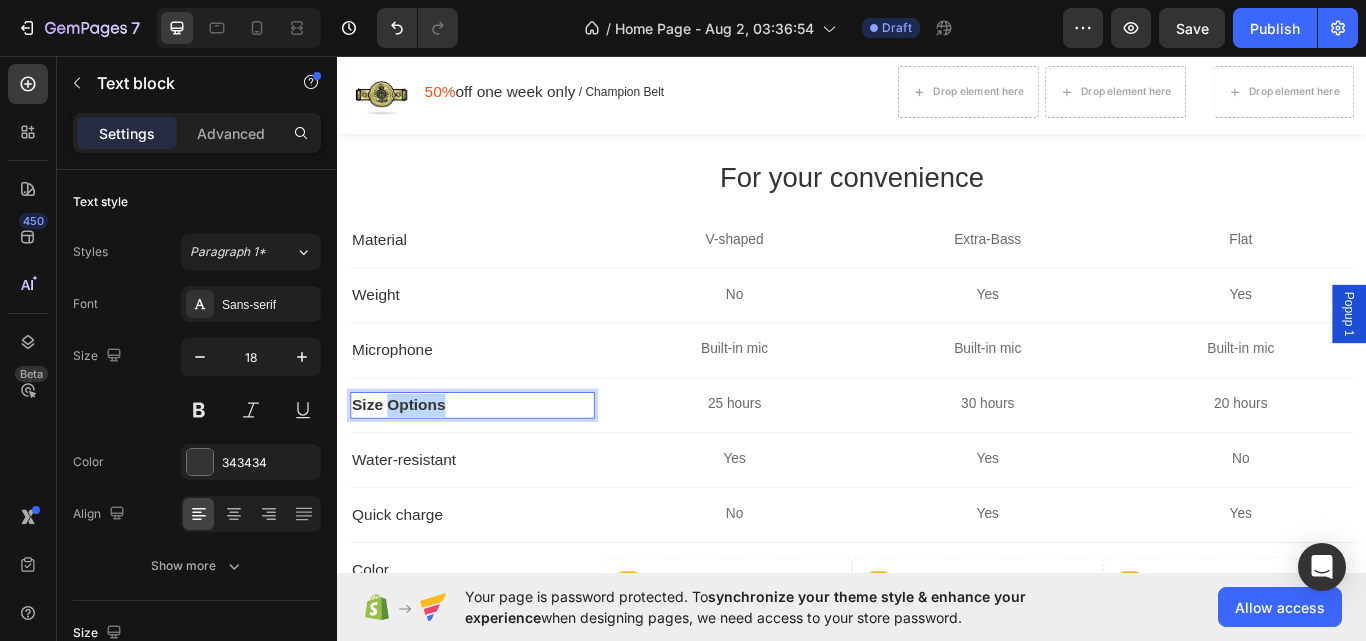 click on "Size Options" at bounding box center (408, 464) 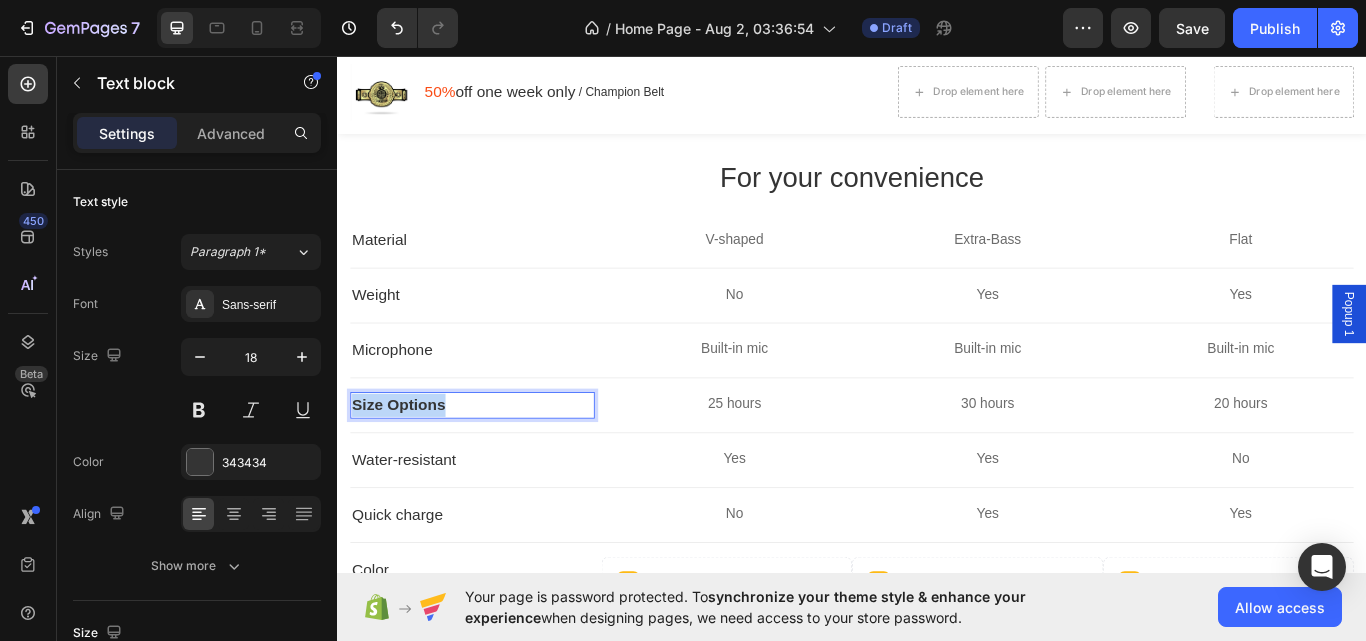 click on "Size Options" at bounding box center [408, 464] 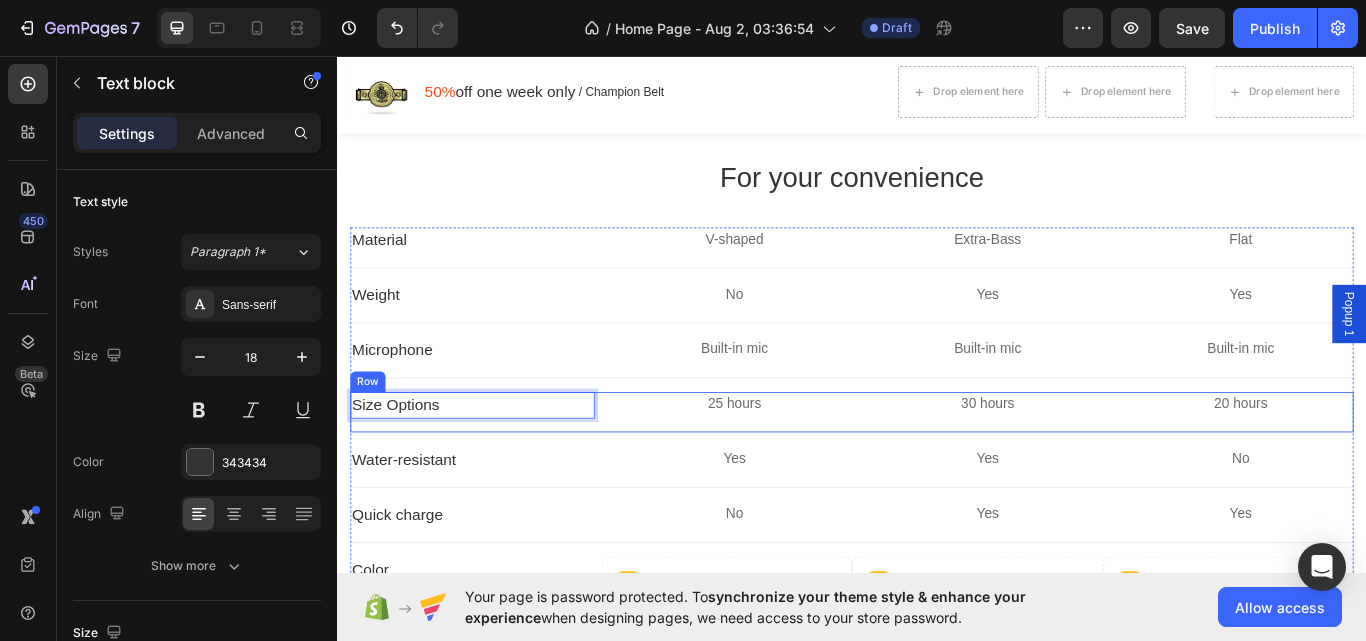 click on "Water-resistant" at bounding box center [494, 528] 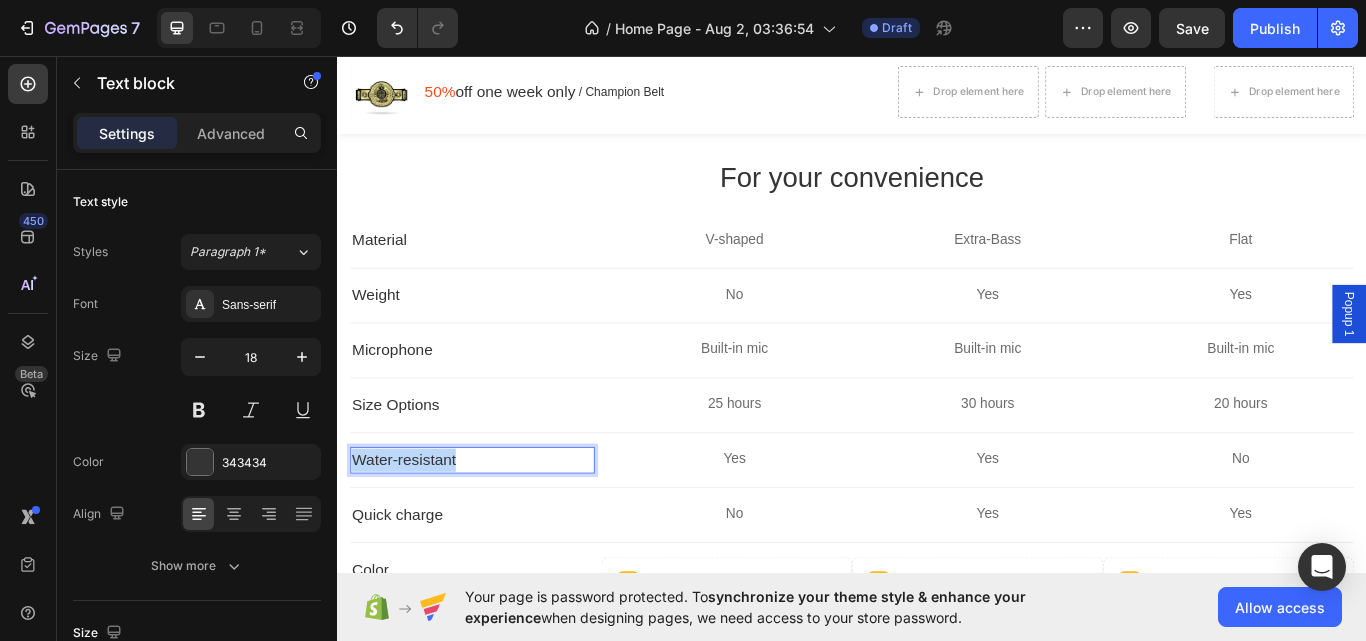 click on "Water-resistant" at bounding box center [494, 528] 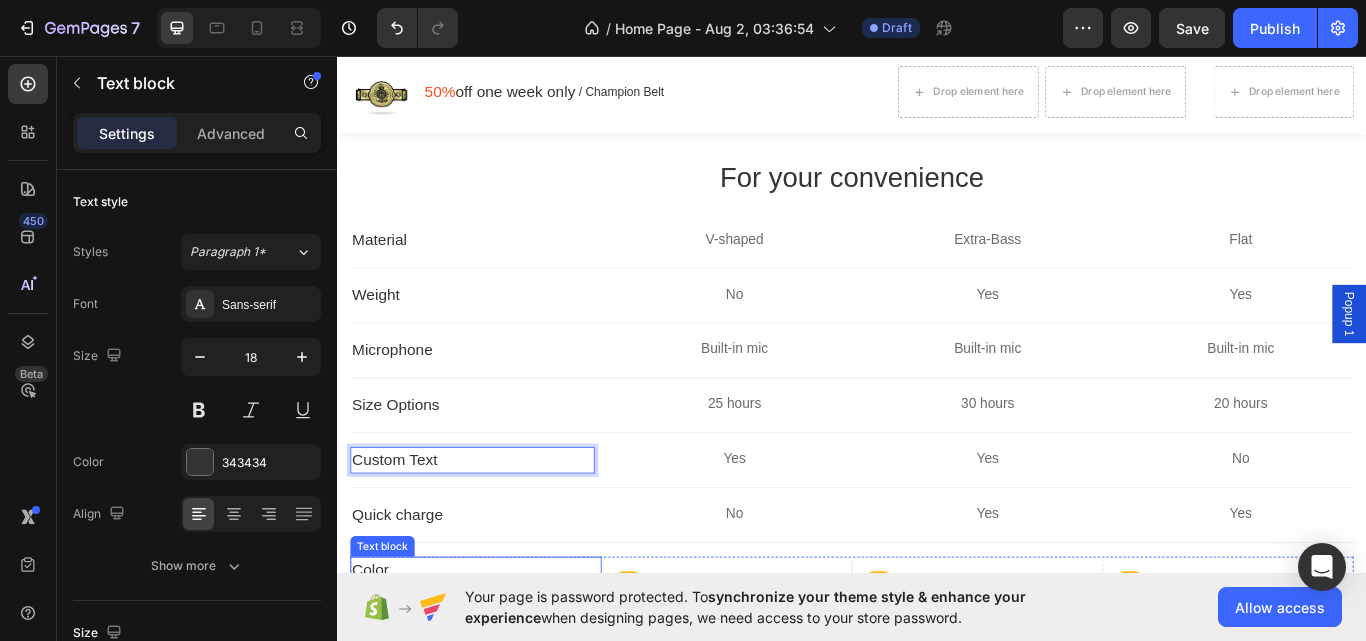 scroll, scrollTop: 8103, scrollLeft: 0, axis: vertical 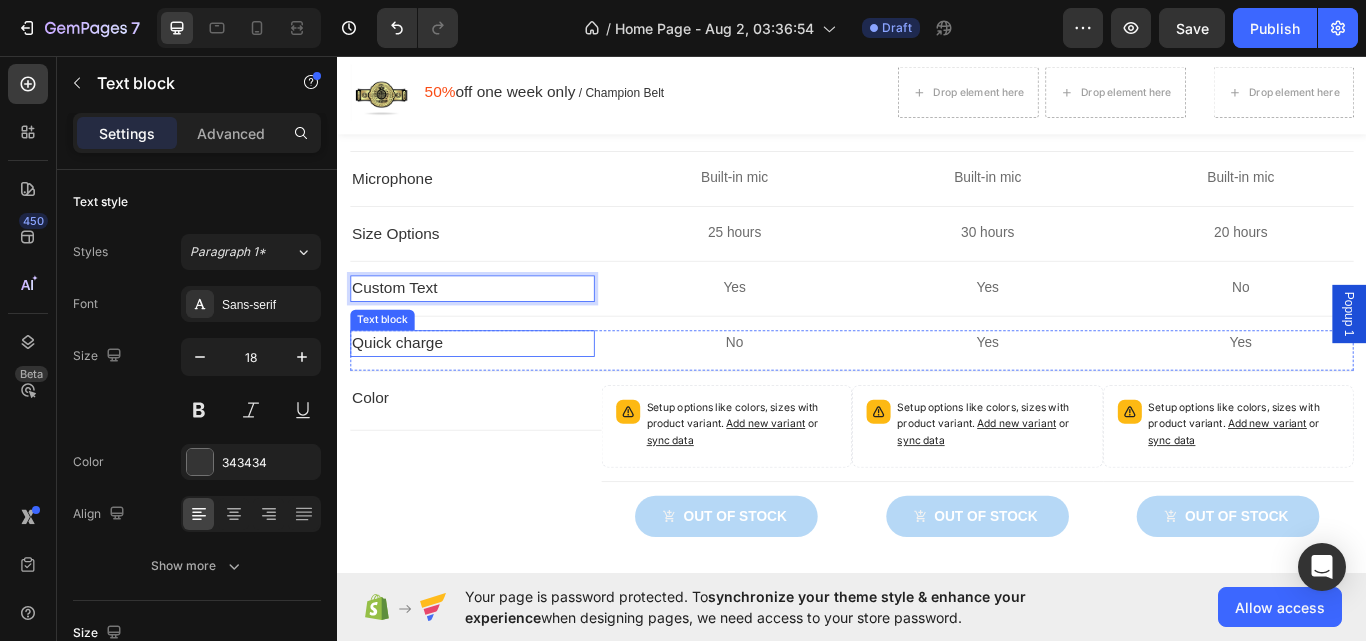 click on "Quick charge" at bounding box center [494, 392] 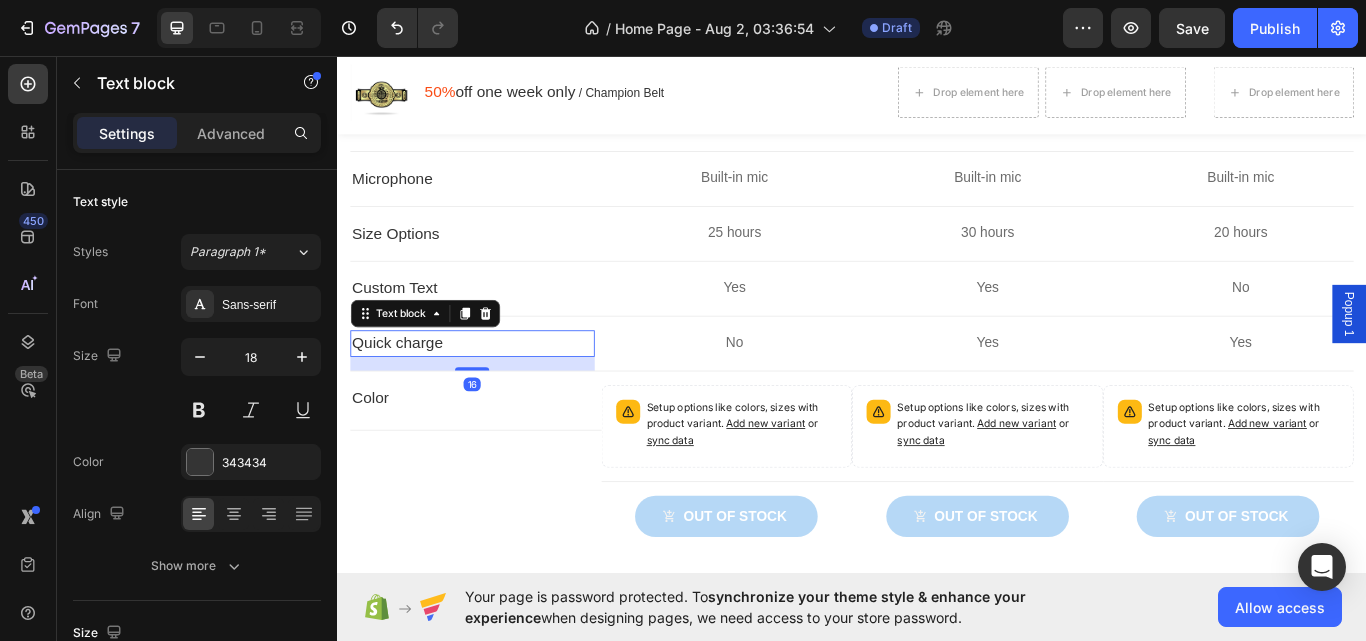 click on "Quick charge" at bounding box center (494, 392) 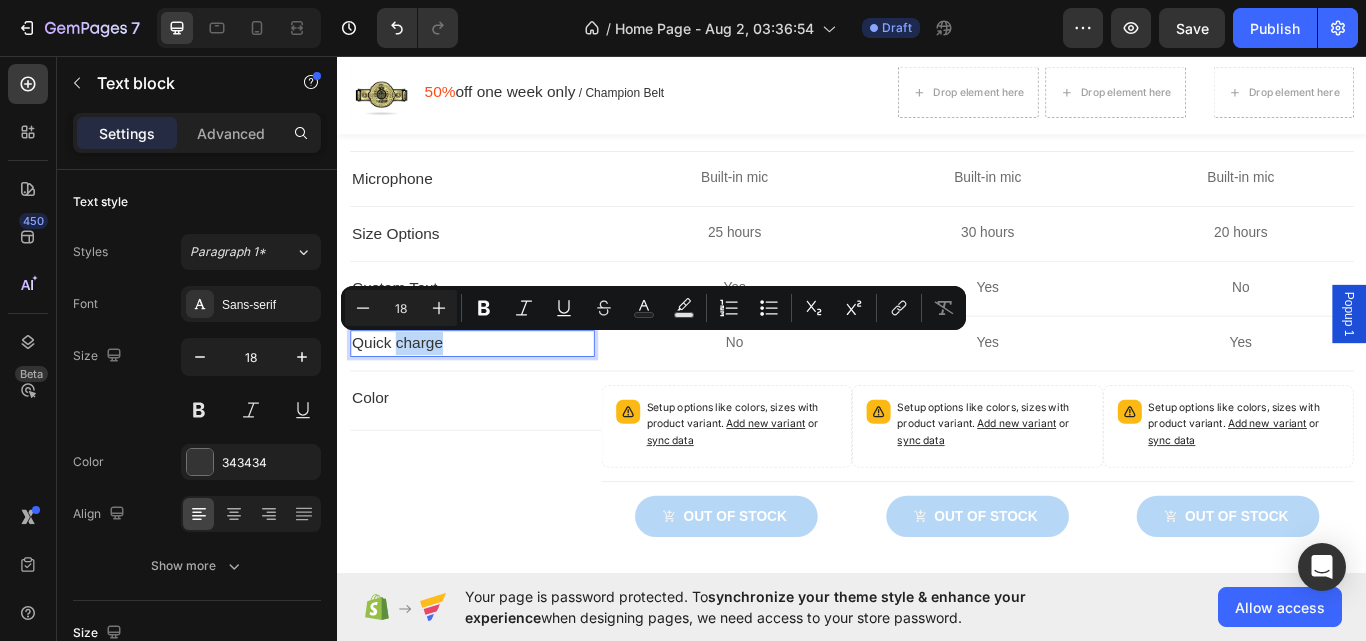 click on "Quick charge" at bounding box center (494, 392) 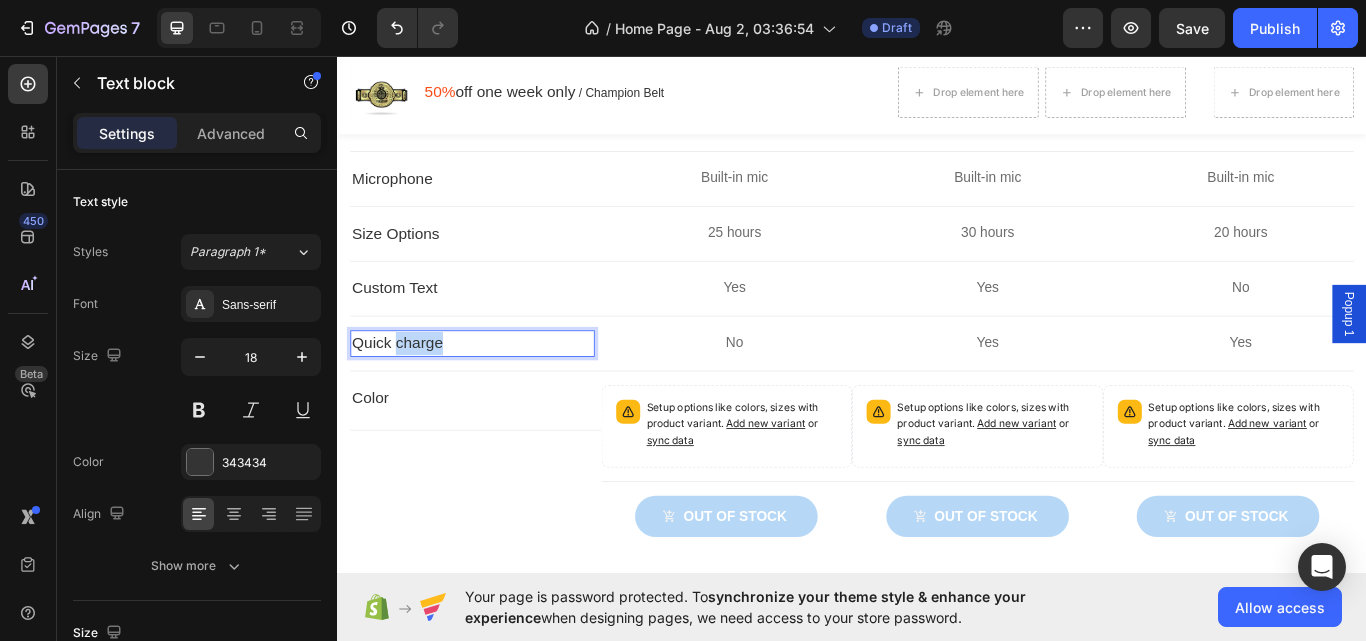 click on "Quick charge" at bounding box center [494, 392] 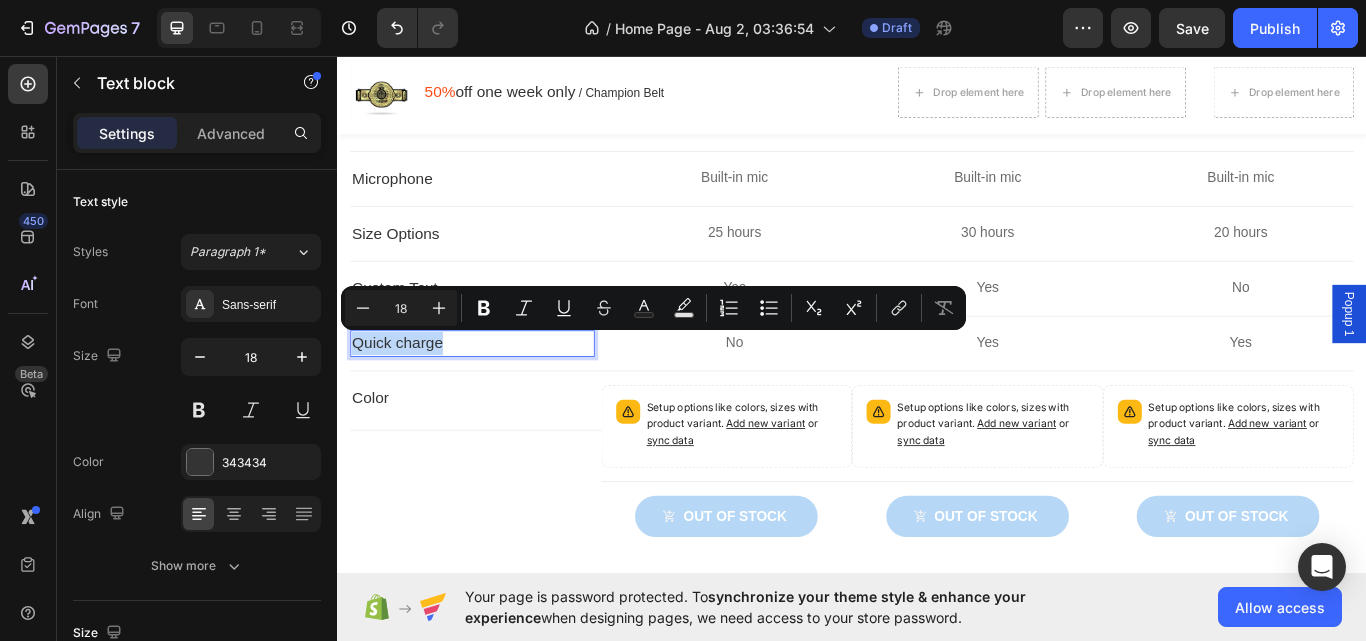 click on "Quick charge" at bounding box center (494, 392) 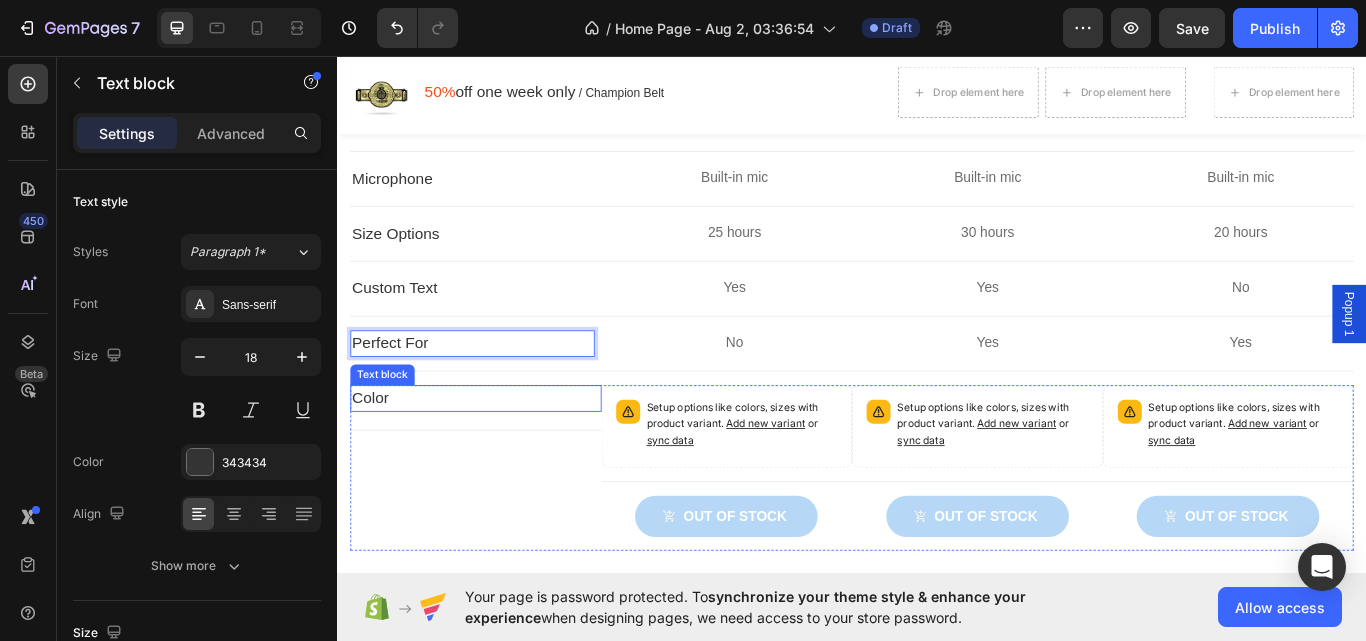 click on "Color" at bounding box center (498, 456) 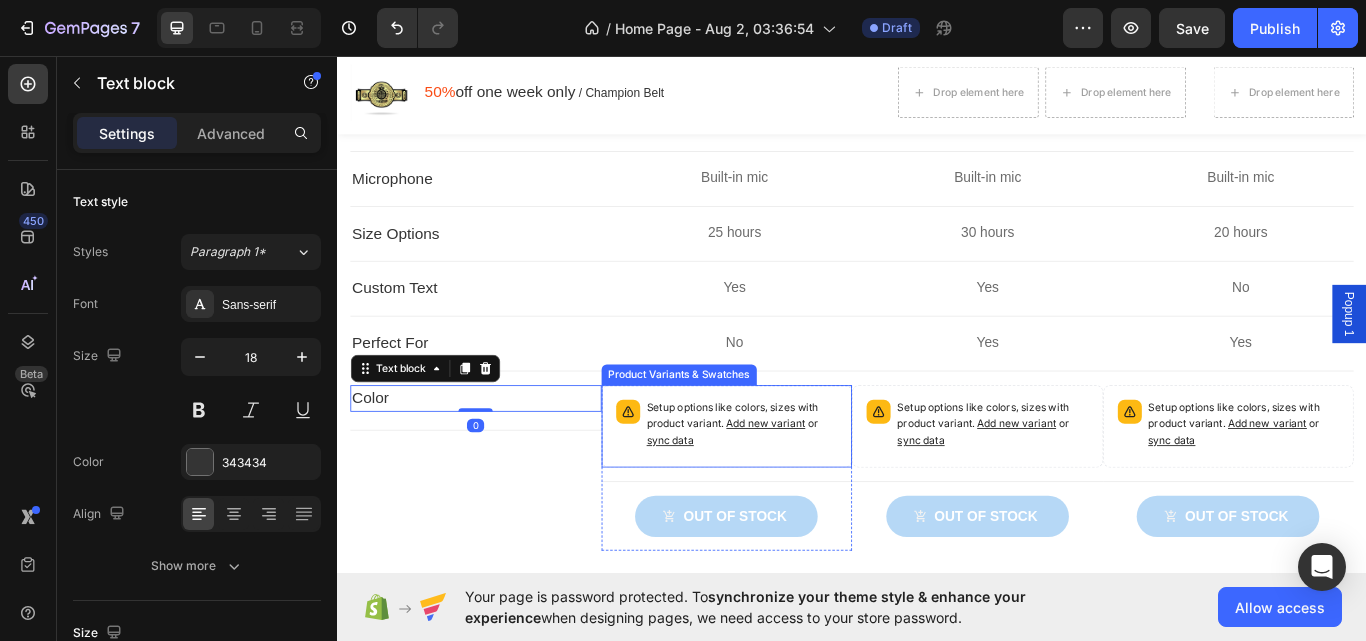 click on "Setup options like colors, sizes with product variant.       Add new variant   or   sync data" at bounding box center (809, 487) 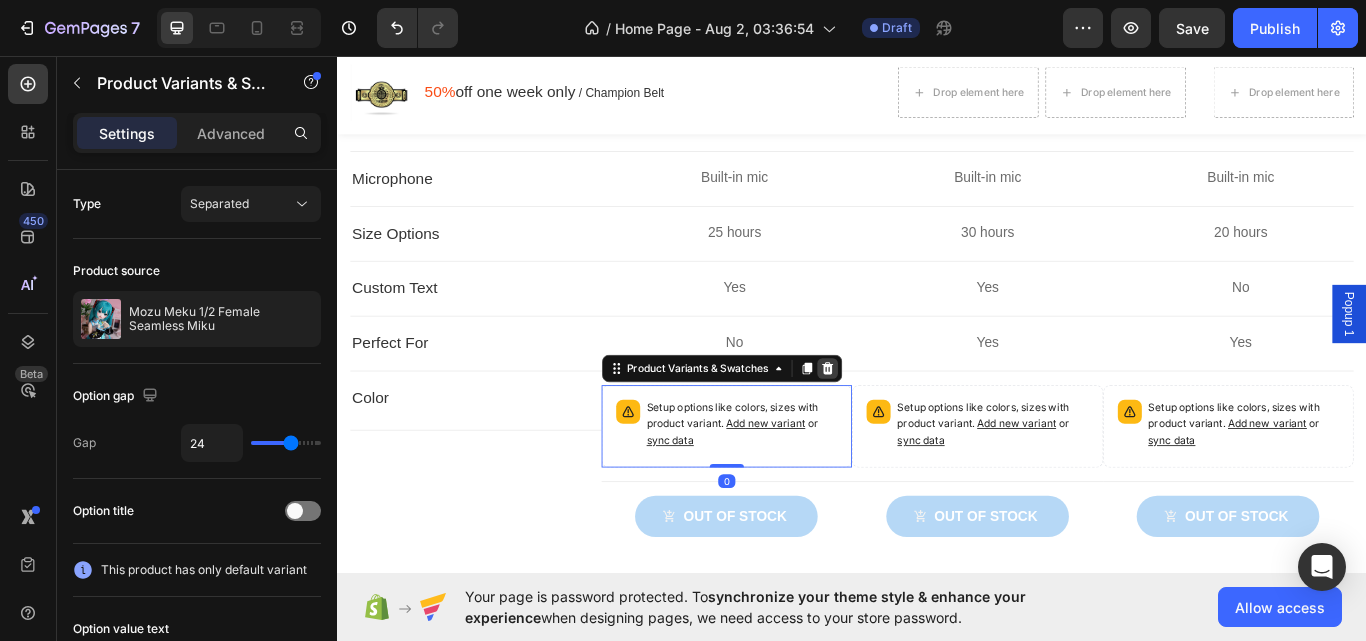 click 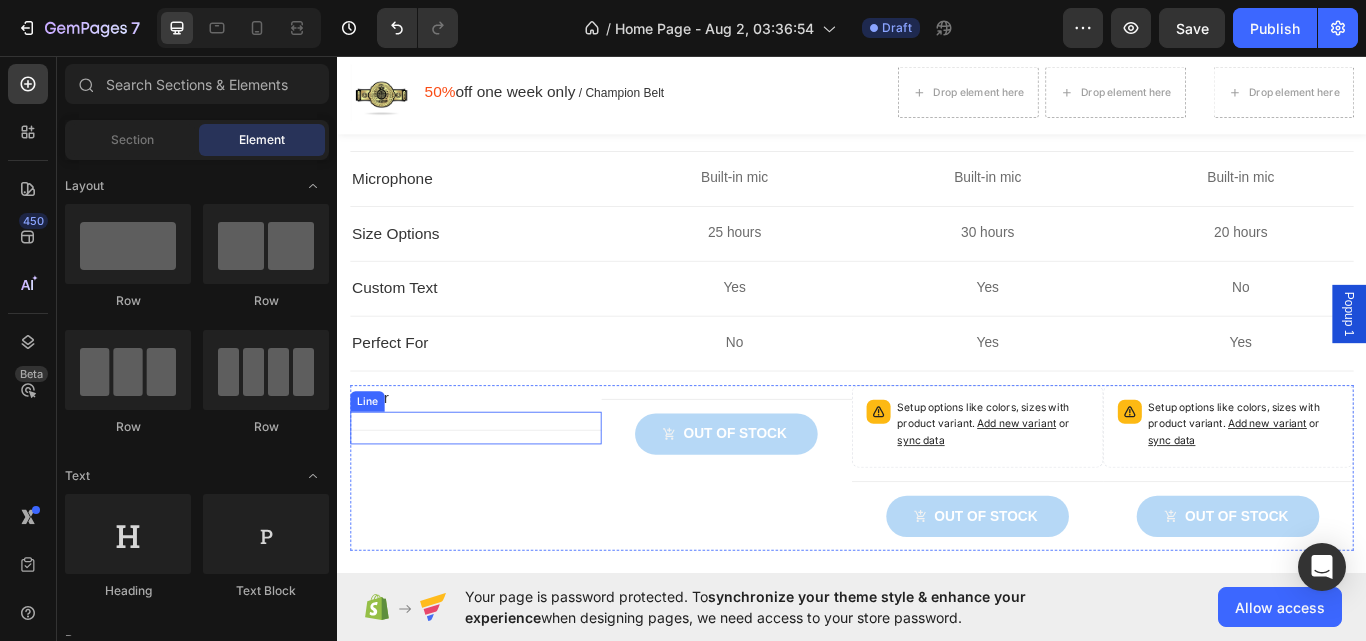 click on "Title Line" at bounding box center (498, 491) 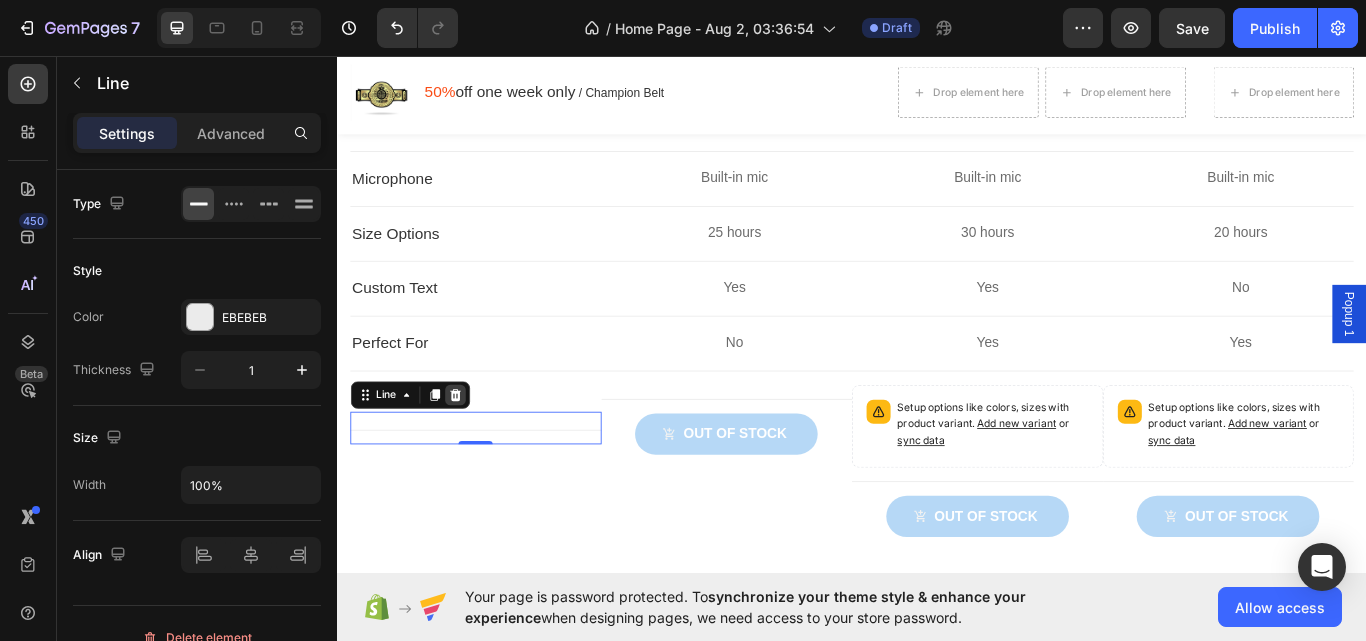 click 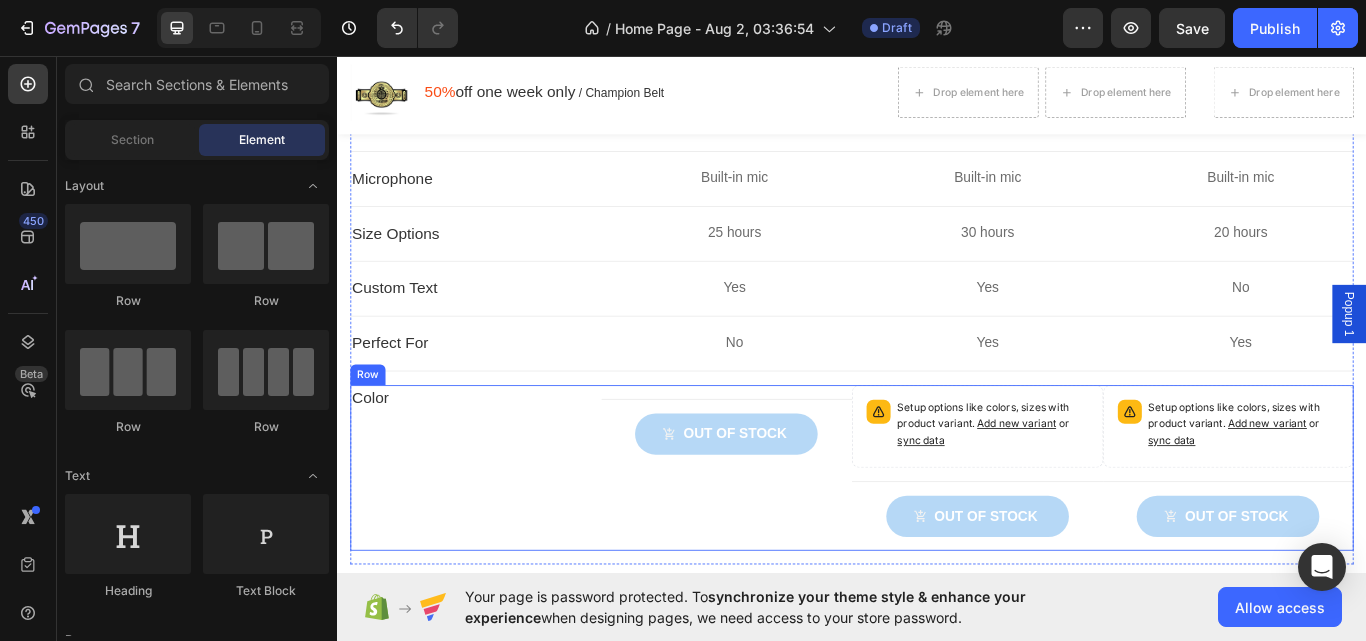 click on "Color Text block" at bounding box center (498, 537) 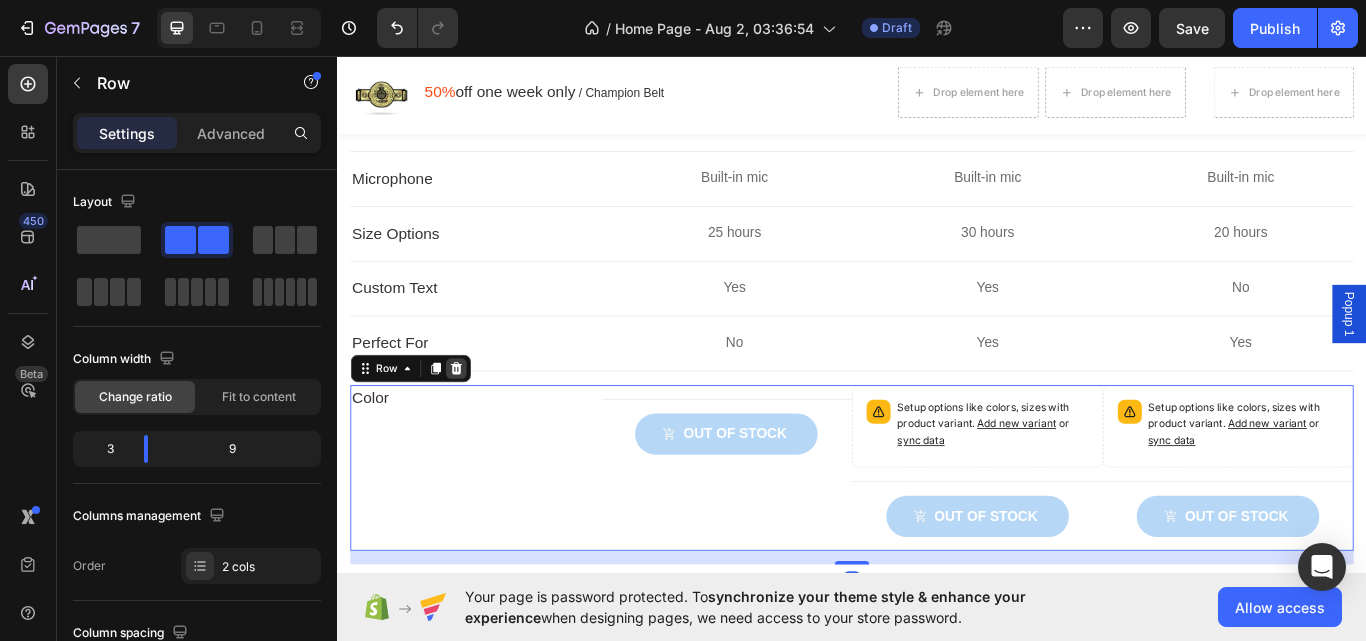 click 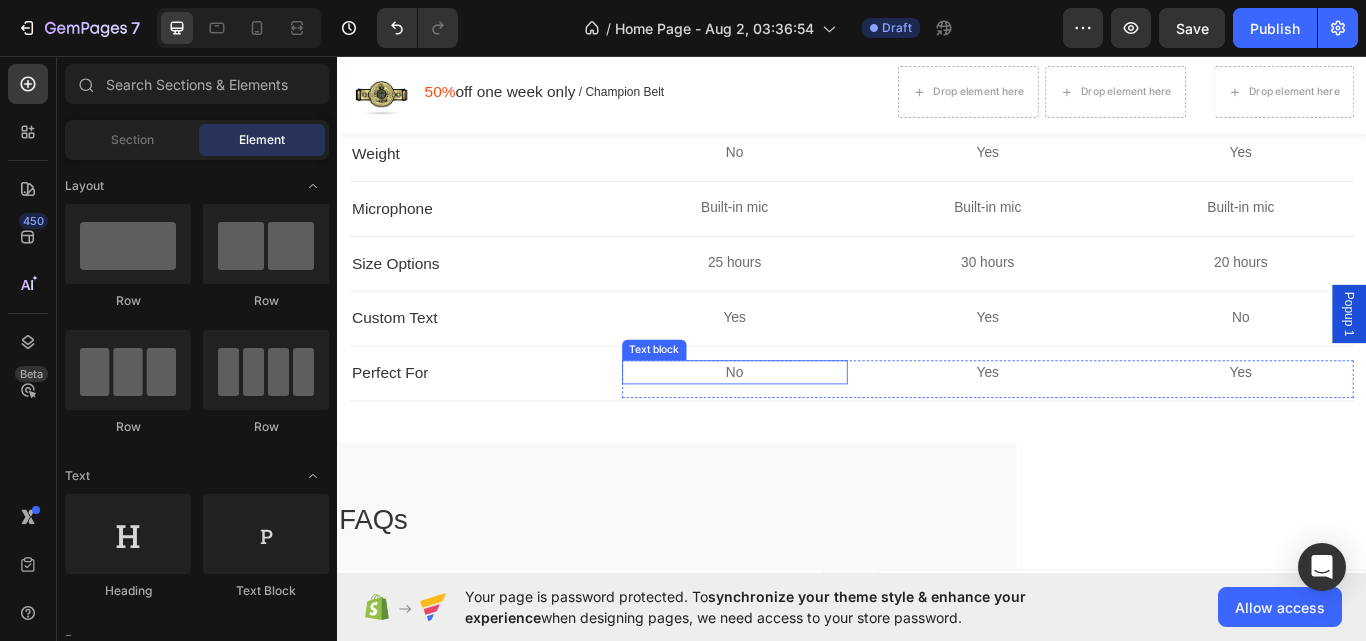 scroll, scrollTop: 7303, scrollLeft: 0, axis: vertical 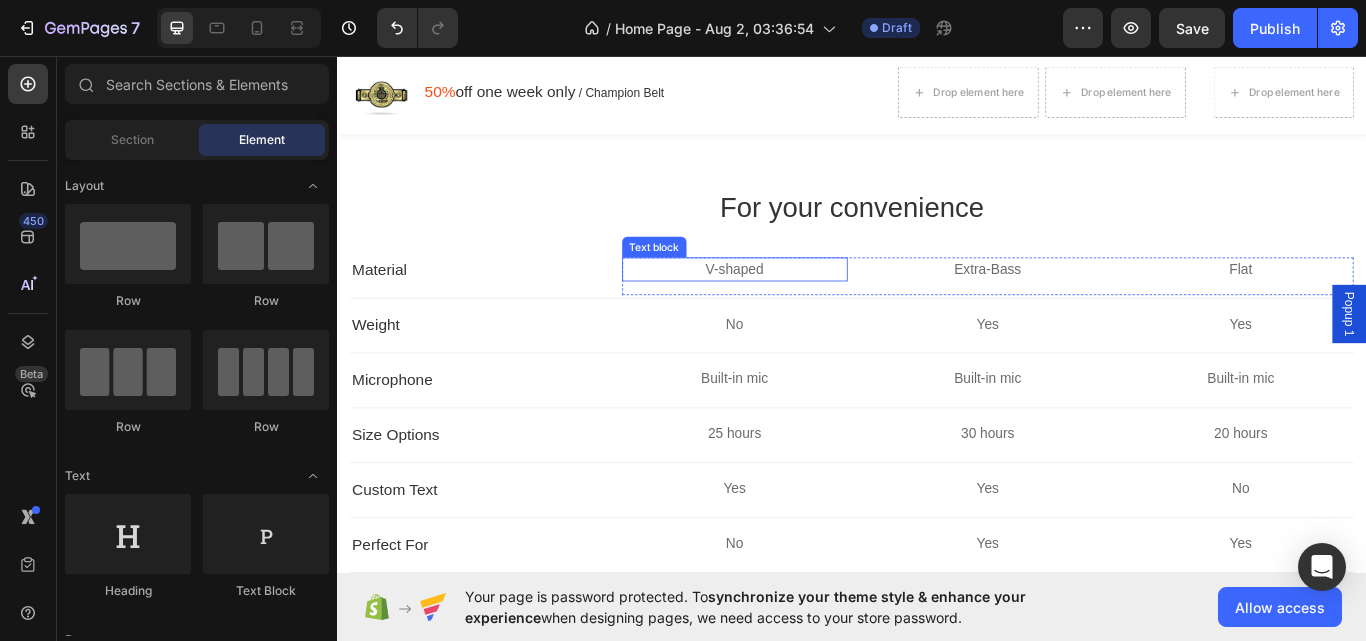 click on "V-shaped" at bounding box center [800, 306] 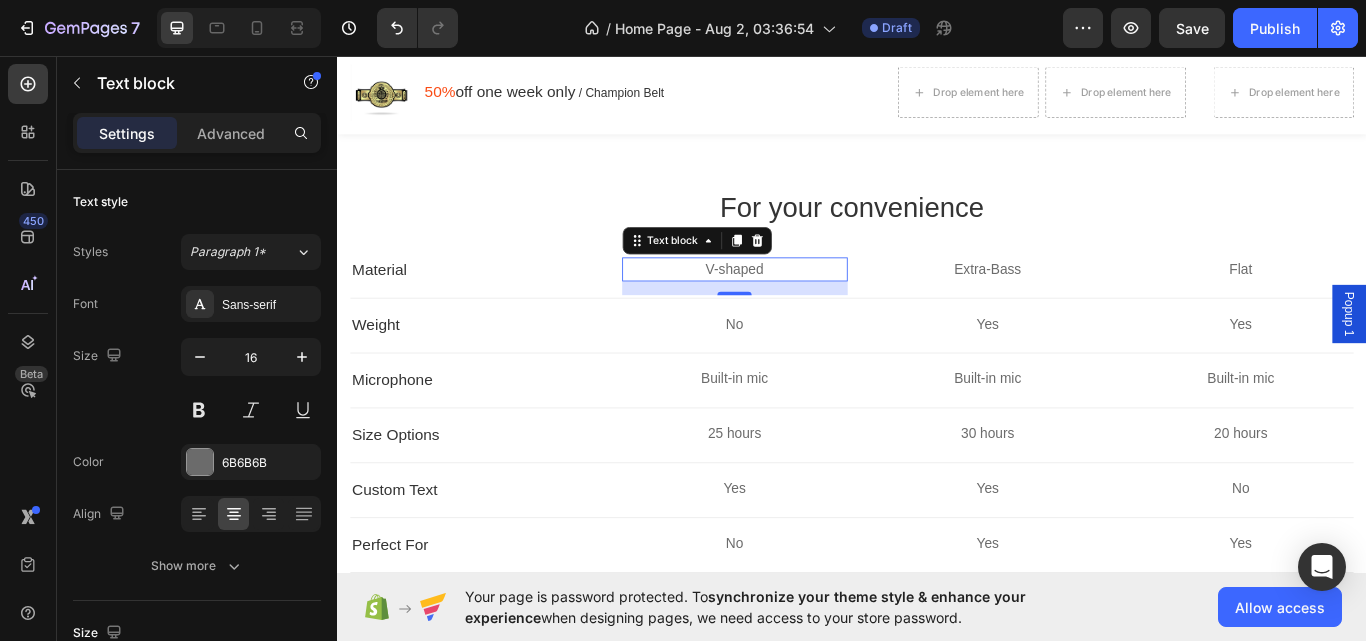 click on "V-shaped" at bounding box center [800, 306] 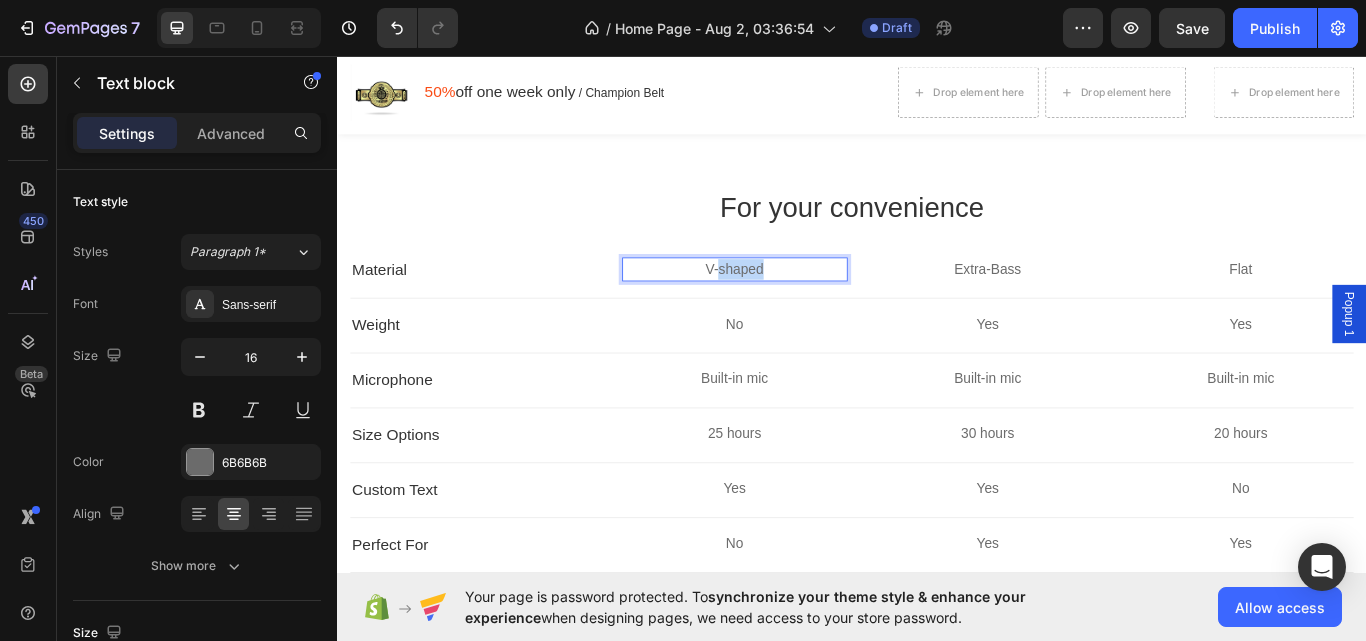 click on "V-shaped" at bounding box center (800, 306) 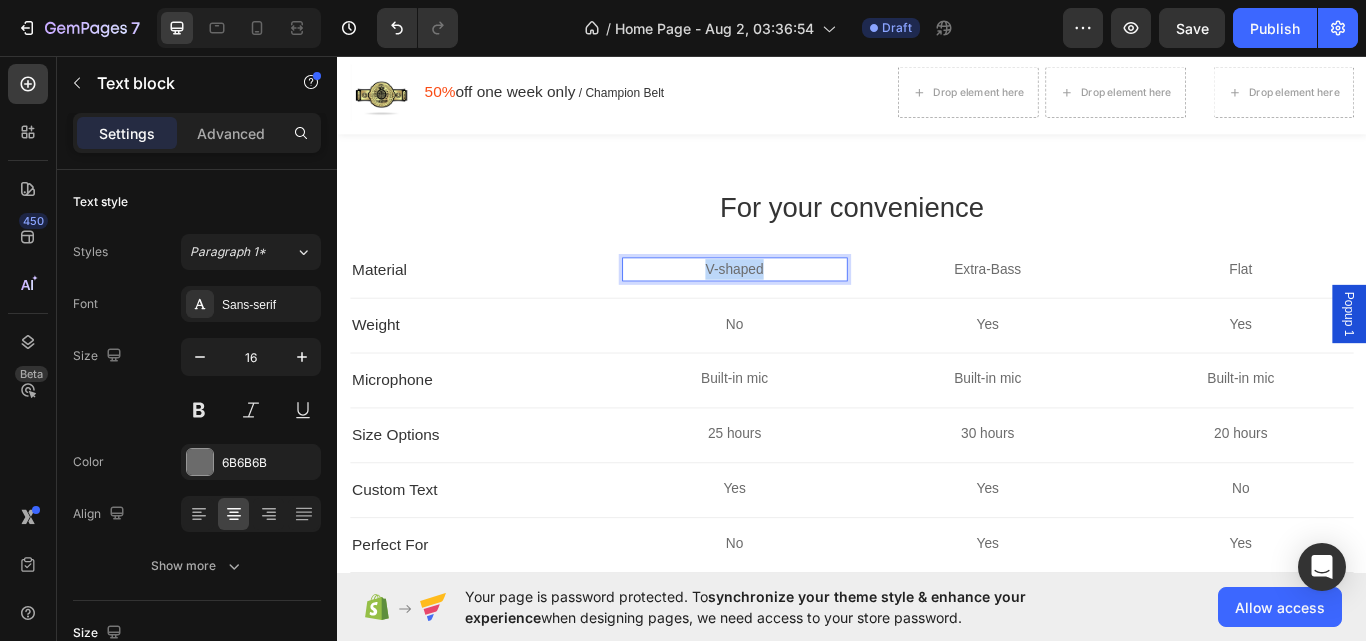 click on "V-shaped" at bounding box center (800, 306) 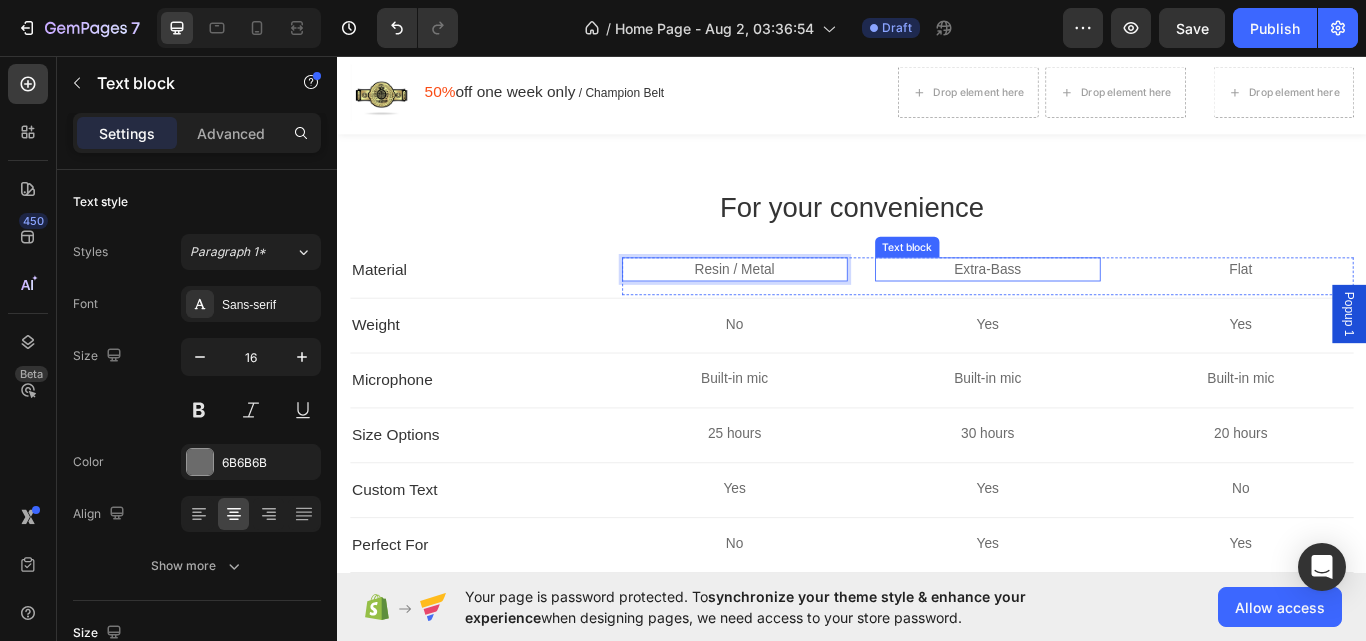 click on "Extra-Bass" at bounding box center (1095, 306) 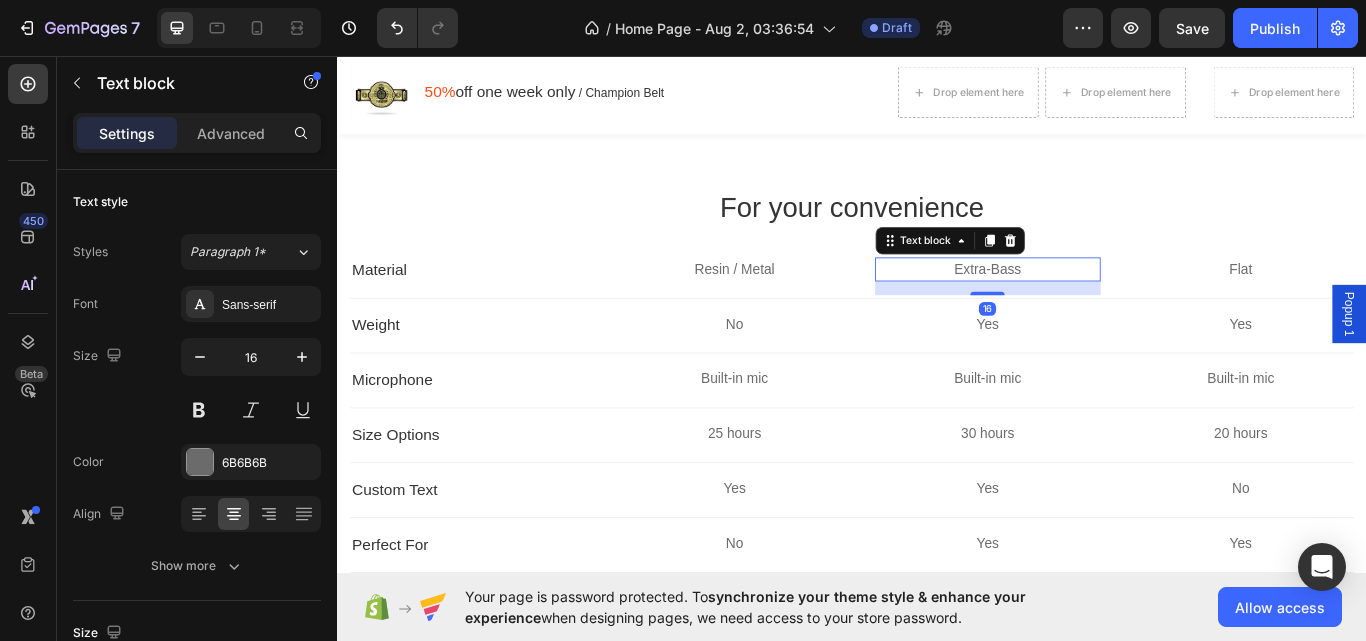 click on "Extra-Bass" at bounding box center [1095, 306] 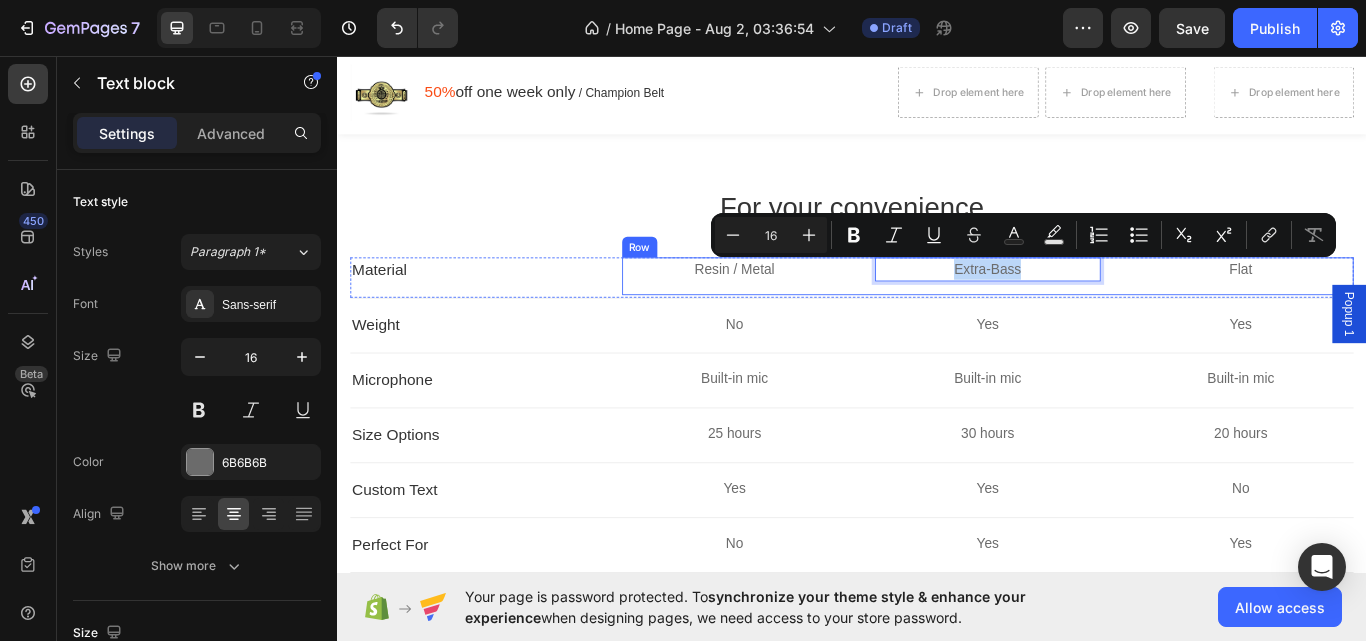 click on "Resin / Metal Text block Extra-Bass Text block   16 Flat Text block Row" at bounding box center (1096, 314) 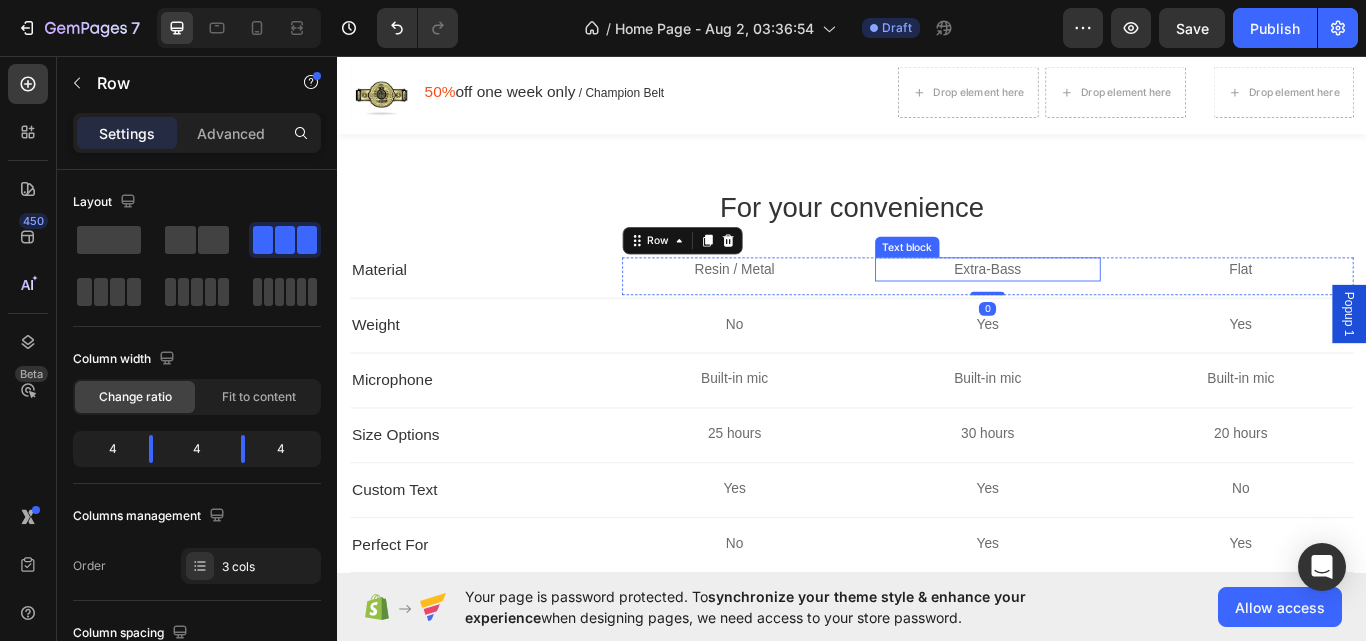 click on "Extra-Bass" at bounding box center (1095, 306) 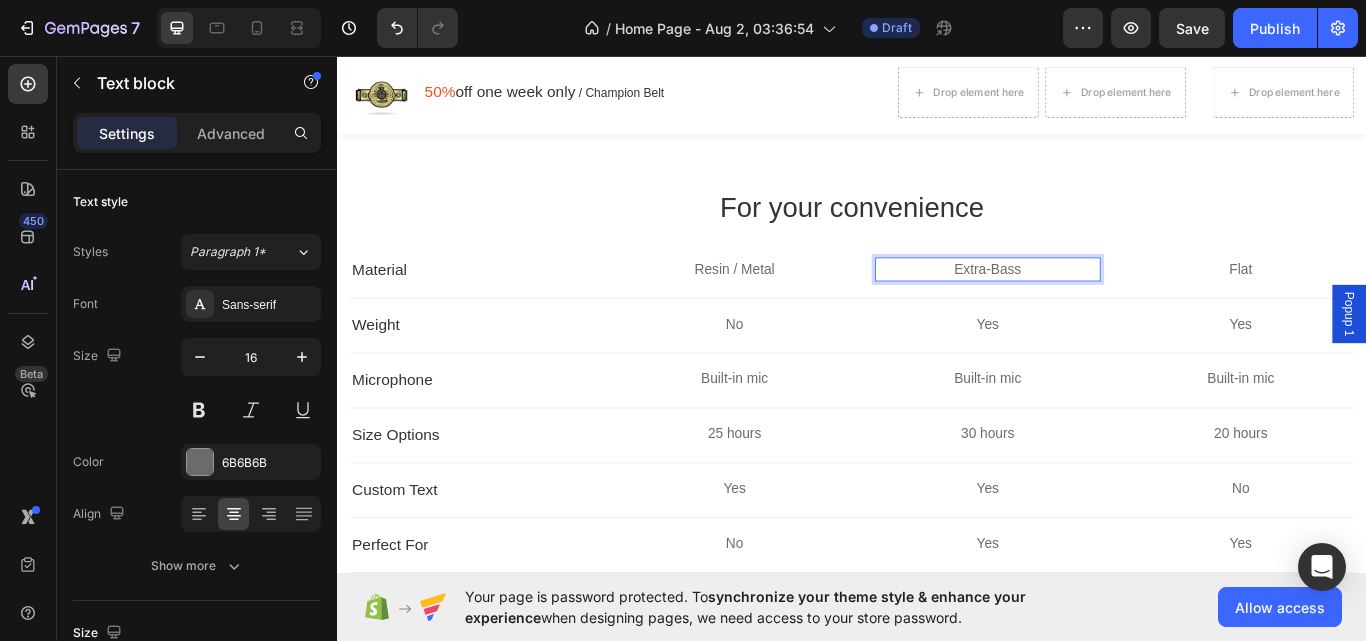 click on "Extra-Bass" at bounding box center [1095, 306] 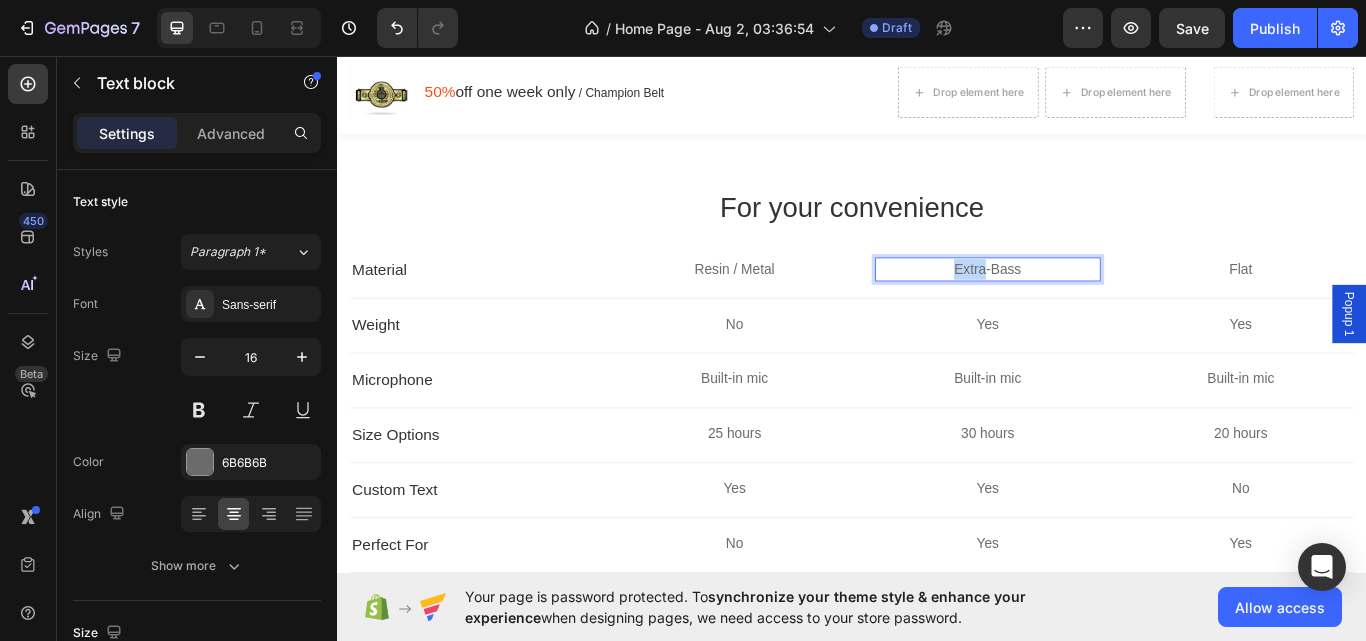 click on "Extra-Bass" at bounding box center [1095, 306] 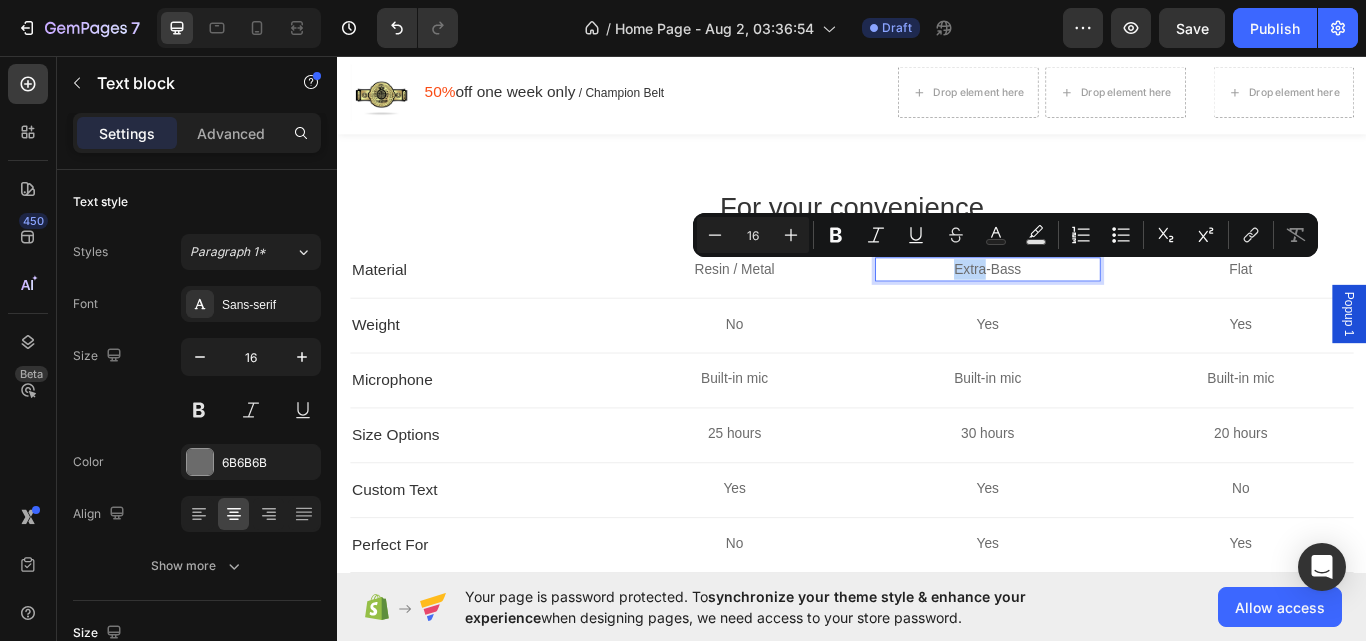 click on "Extra-Bass" at bounding box center [1095, 306] 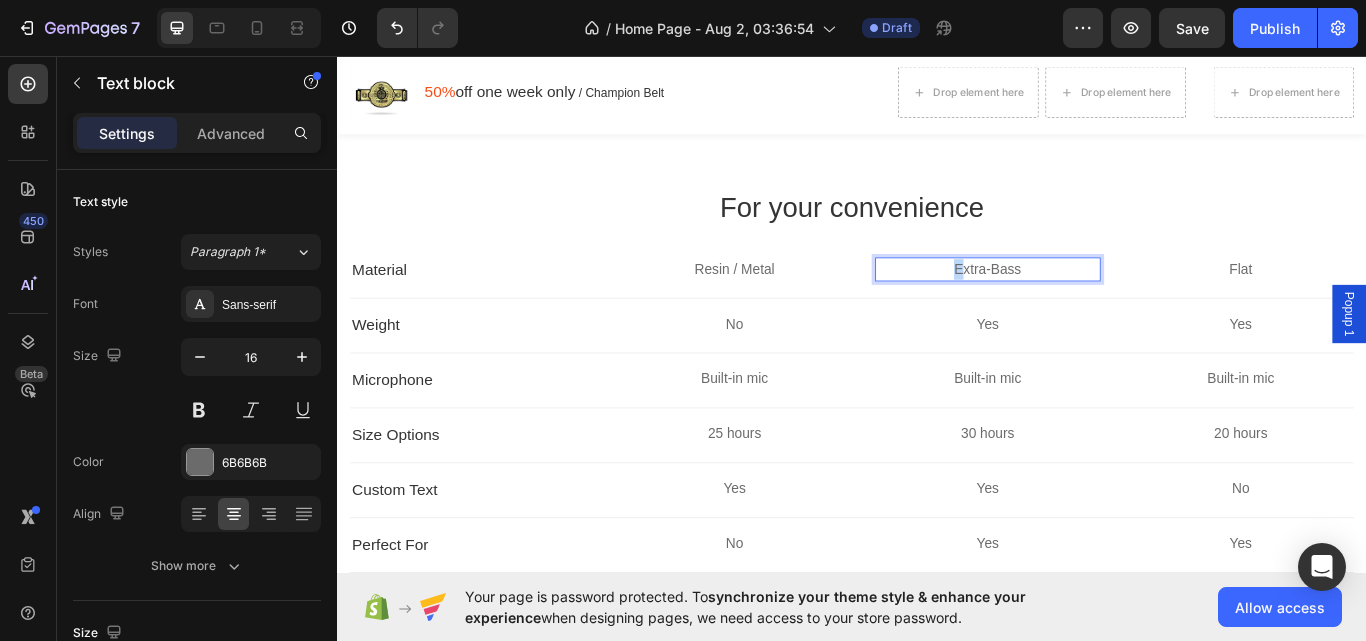 click on "Extra-Bass" at bounding box center (1095, 306) 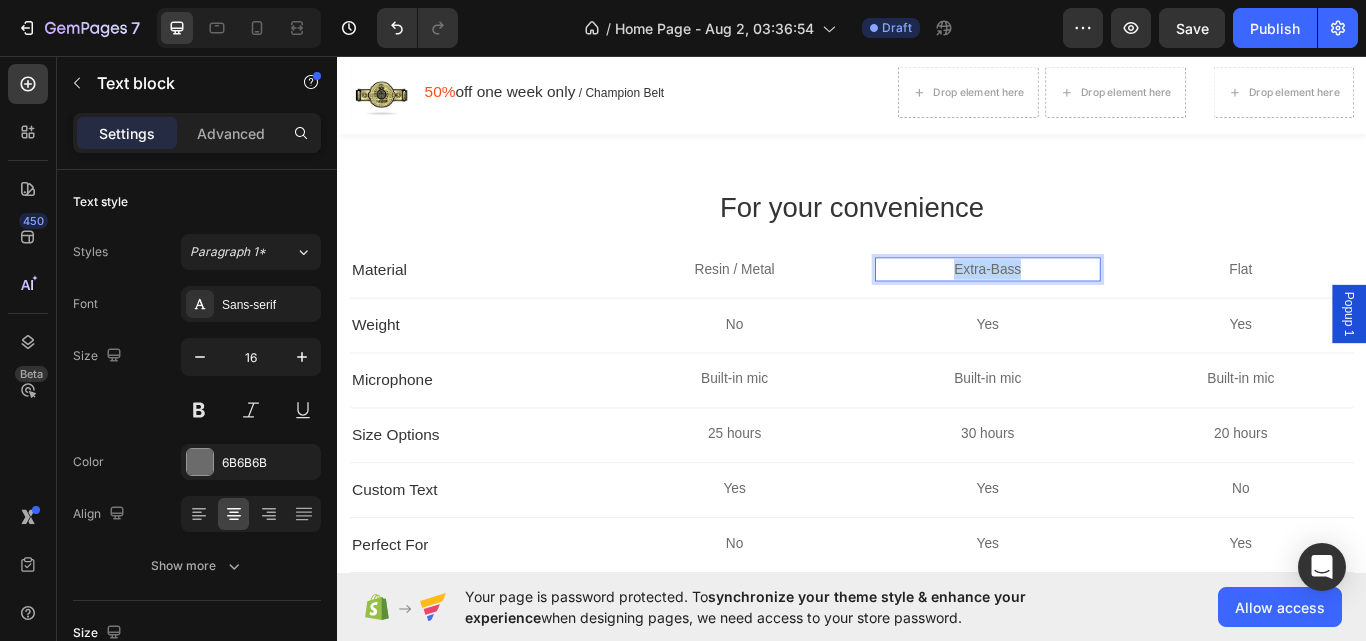 click on "Extra-Bass" at bounding box center [1095, 306] 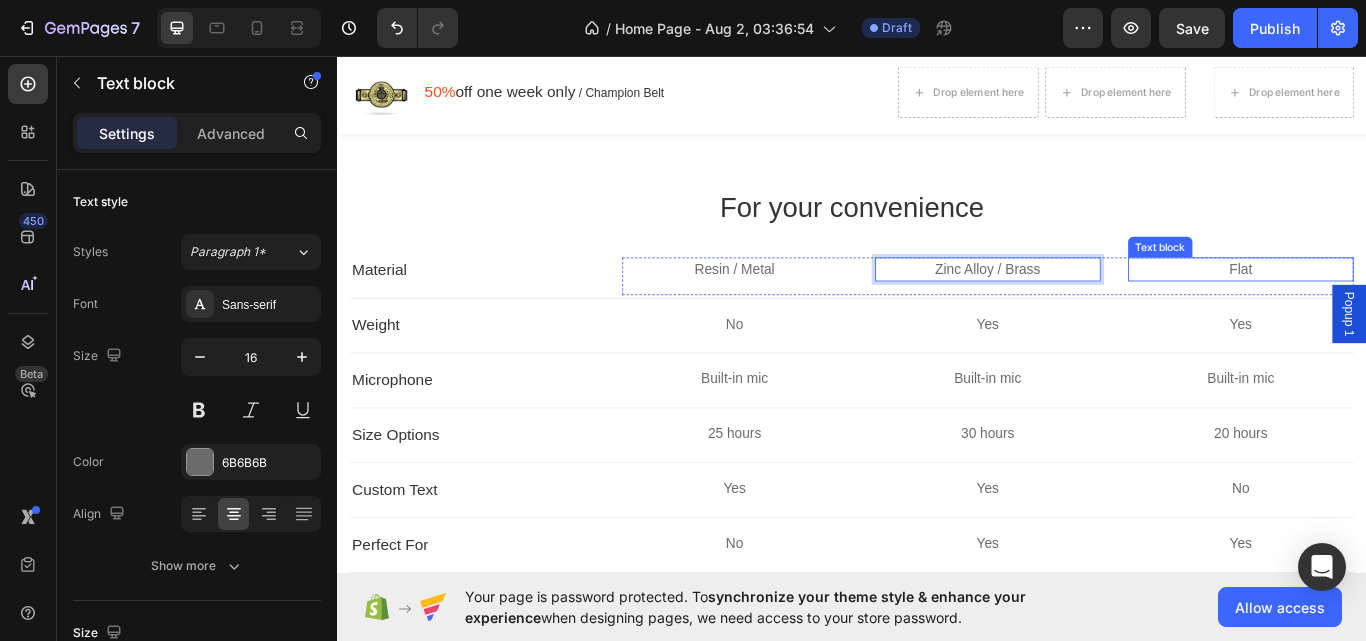 click on "Flat" at bounding box center (1390, 306) 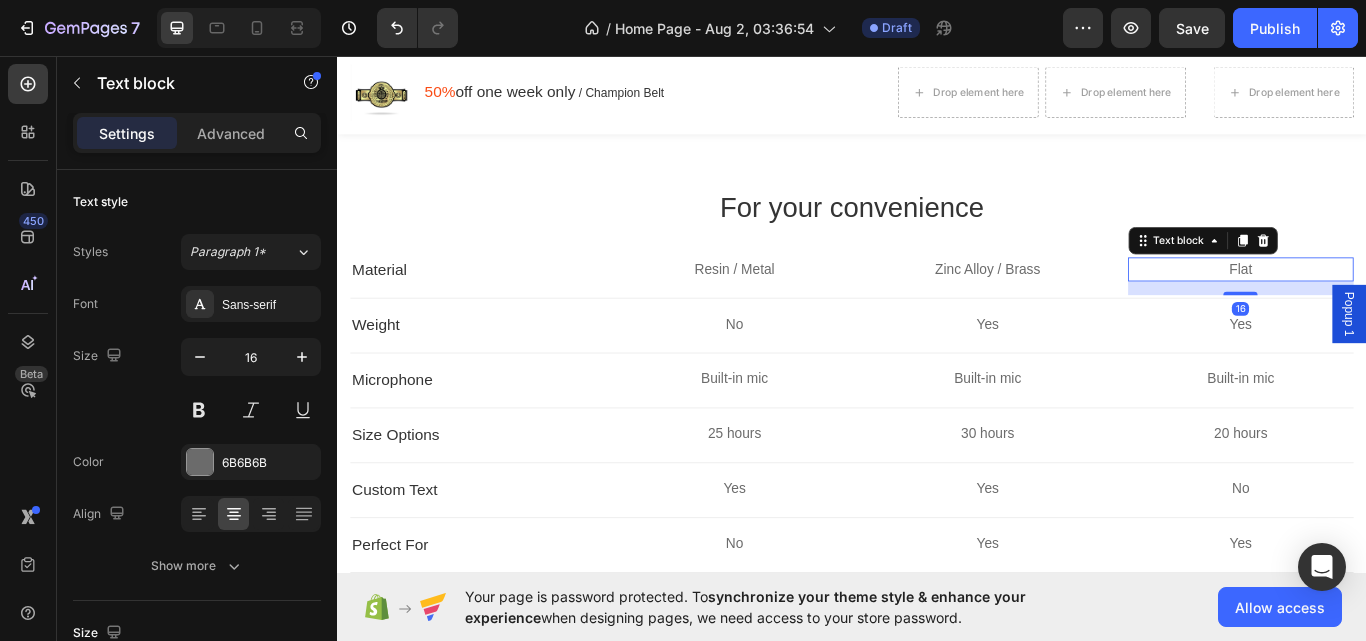 click on "Flat" at bounding box center (1390, 306) 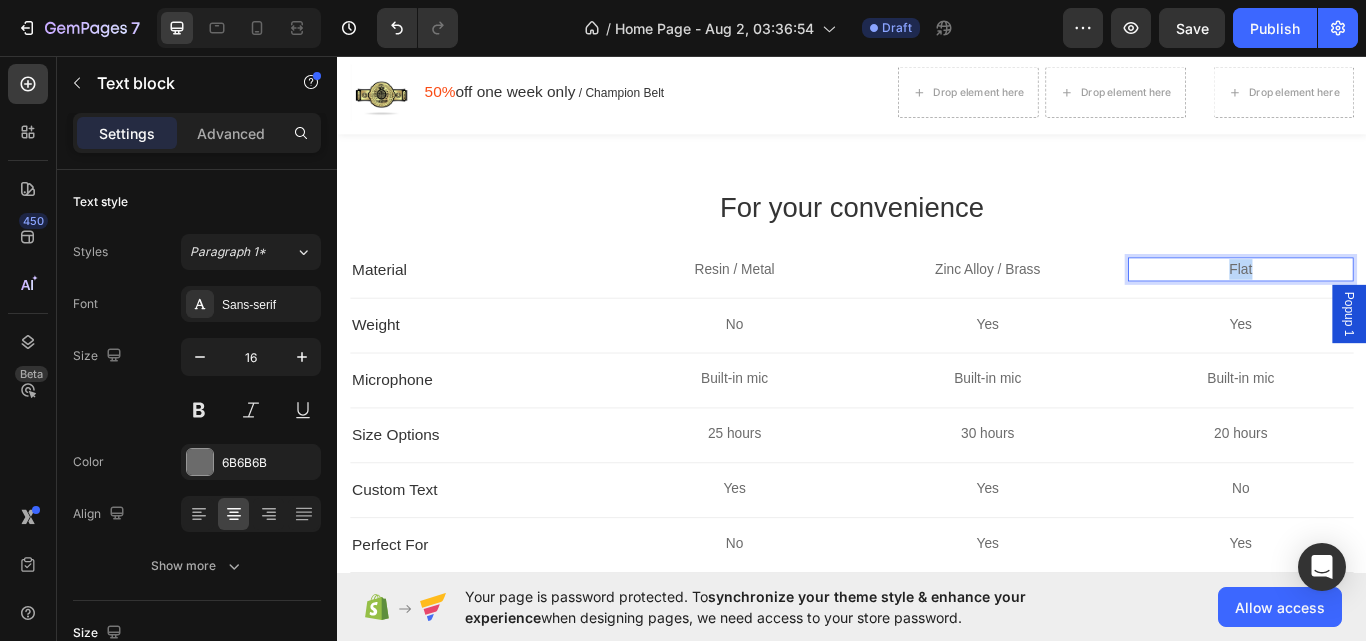 click on "Flat" at bounding box center (1390, 306) 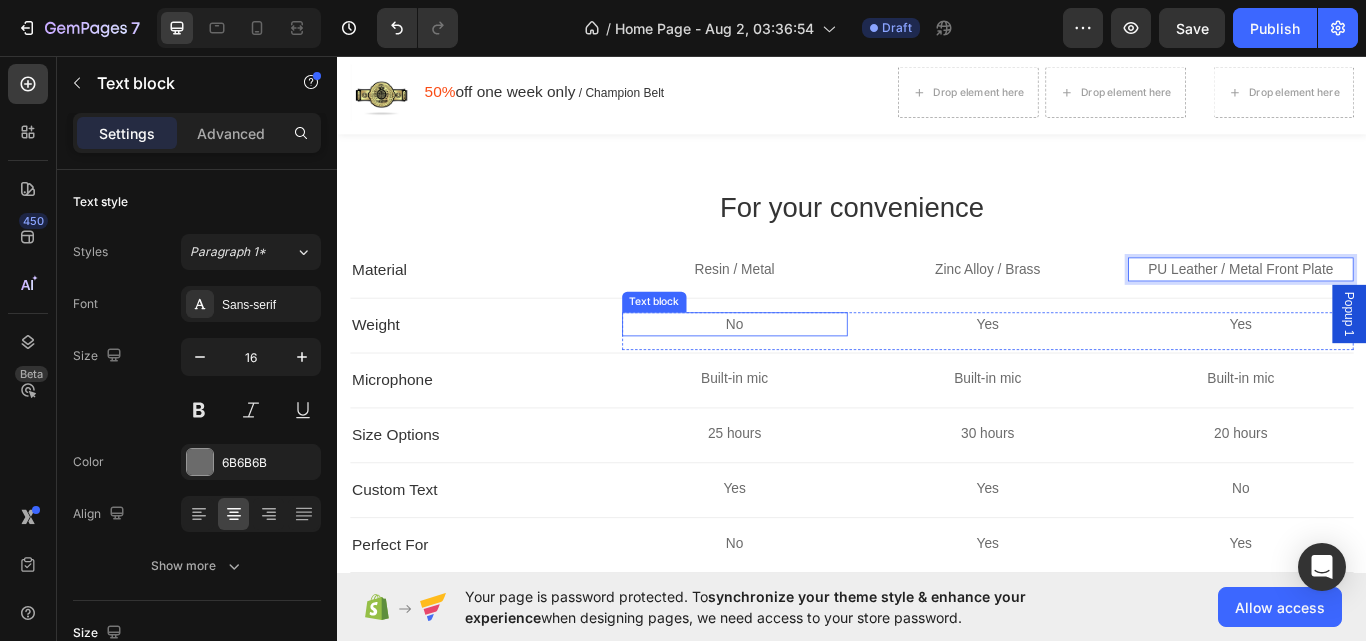 click on "No" at bounding box center [800, 370] 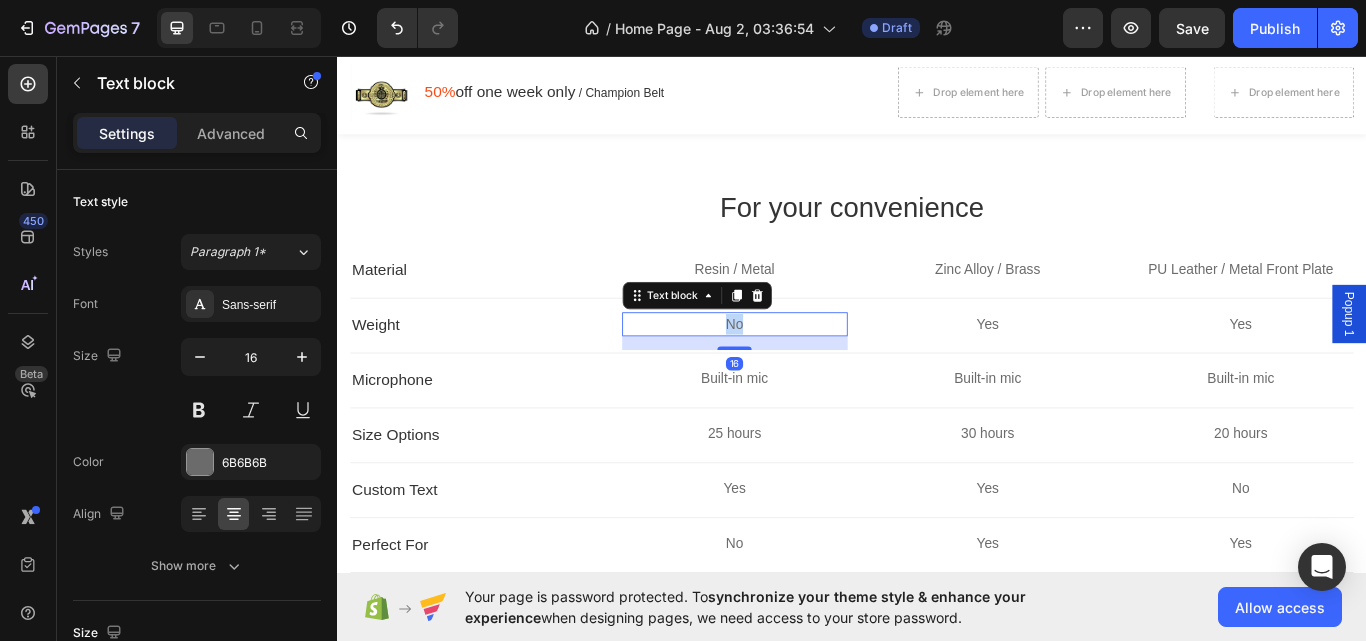 click on "No" at bounding box center [800, 370] 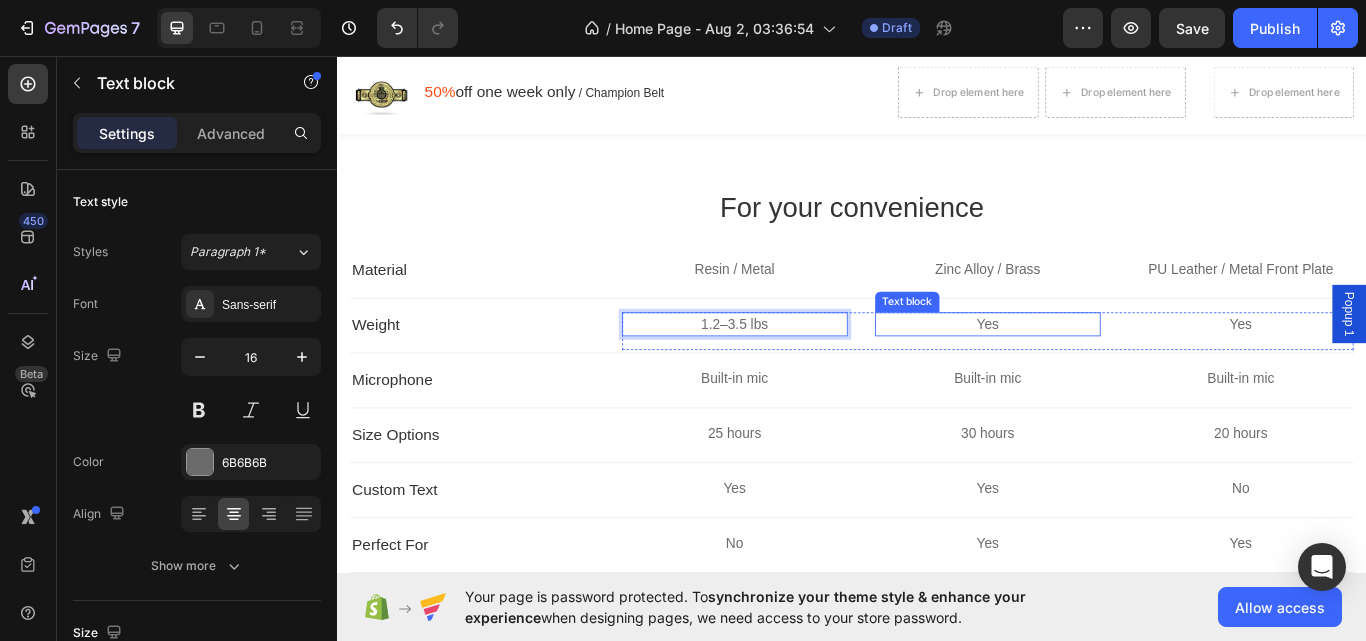 click on "Yes" at bounding box center [1095, 370] 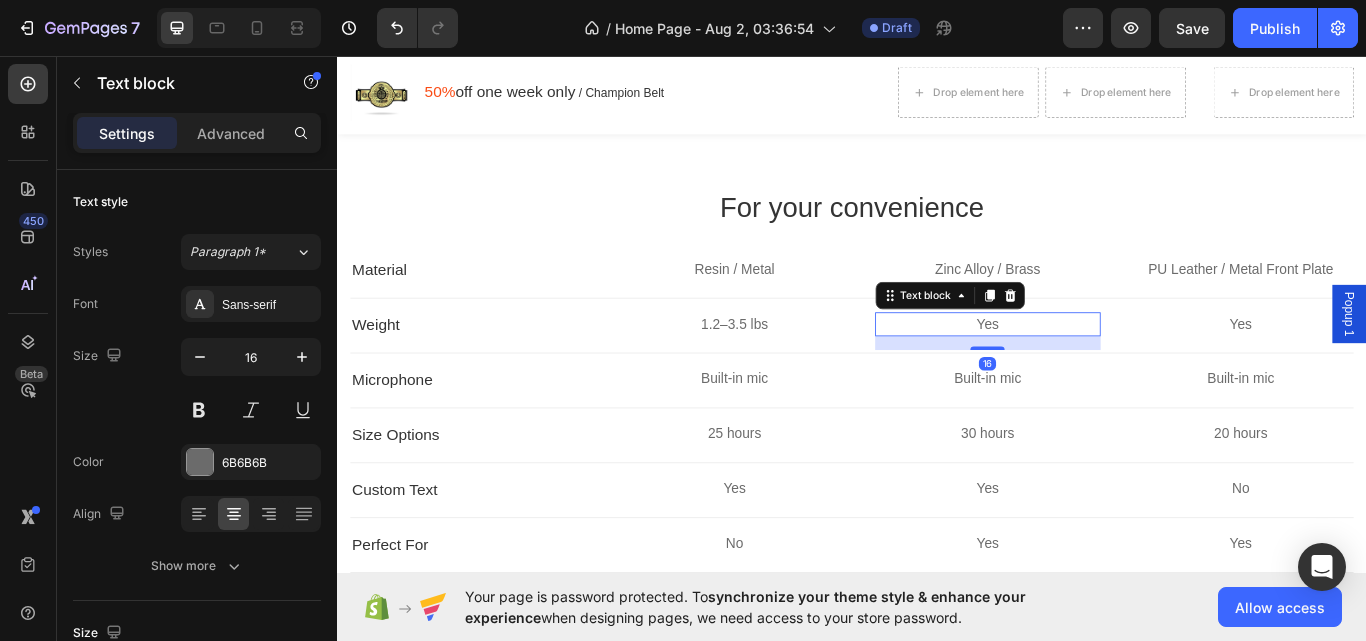 click on "Yes" at bounding box center [1095, 370] 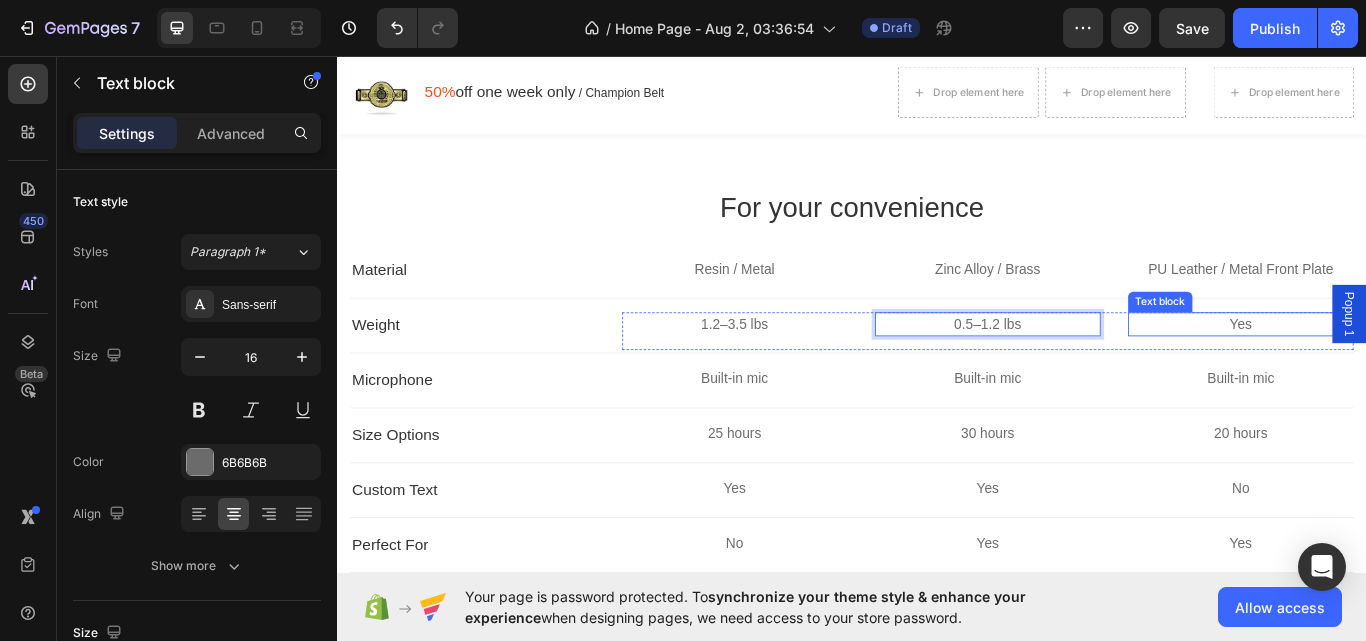 click on "Yes" at bounding box center [1390, 370] 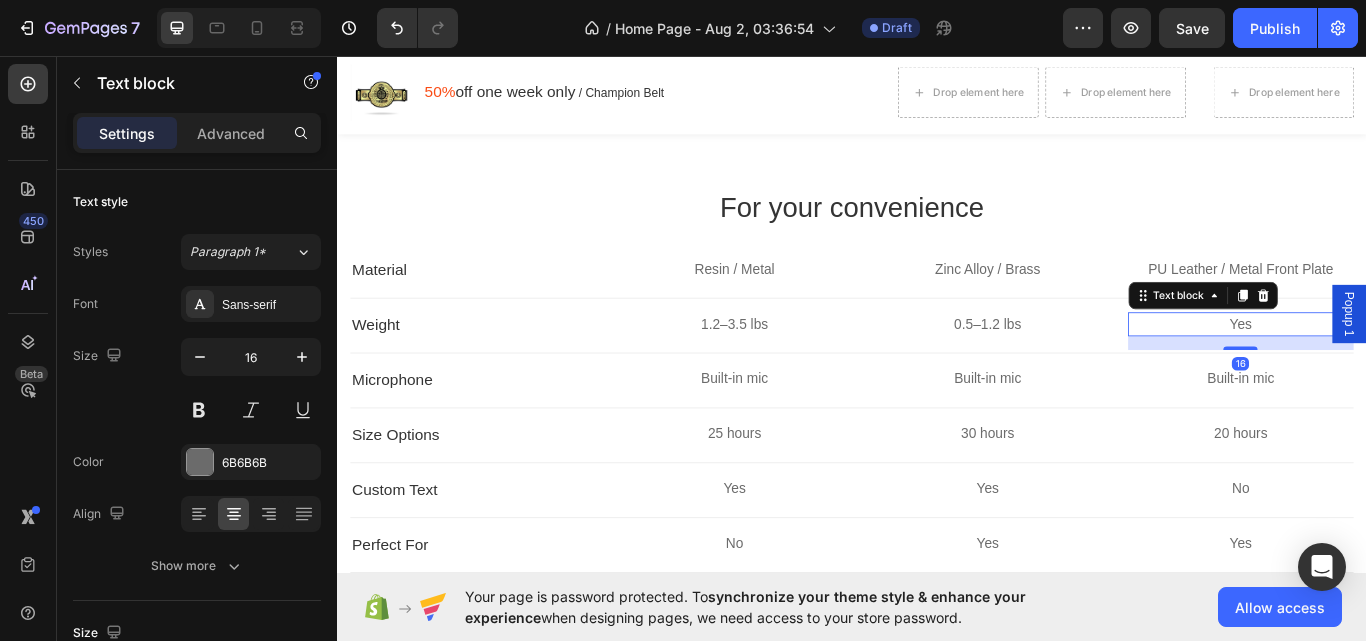 click on "Yes" at bounding box center (1390, 370) 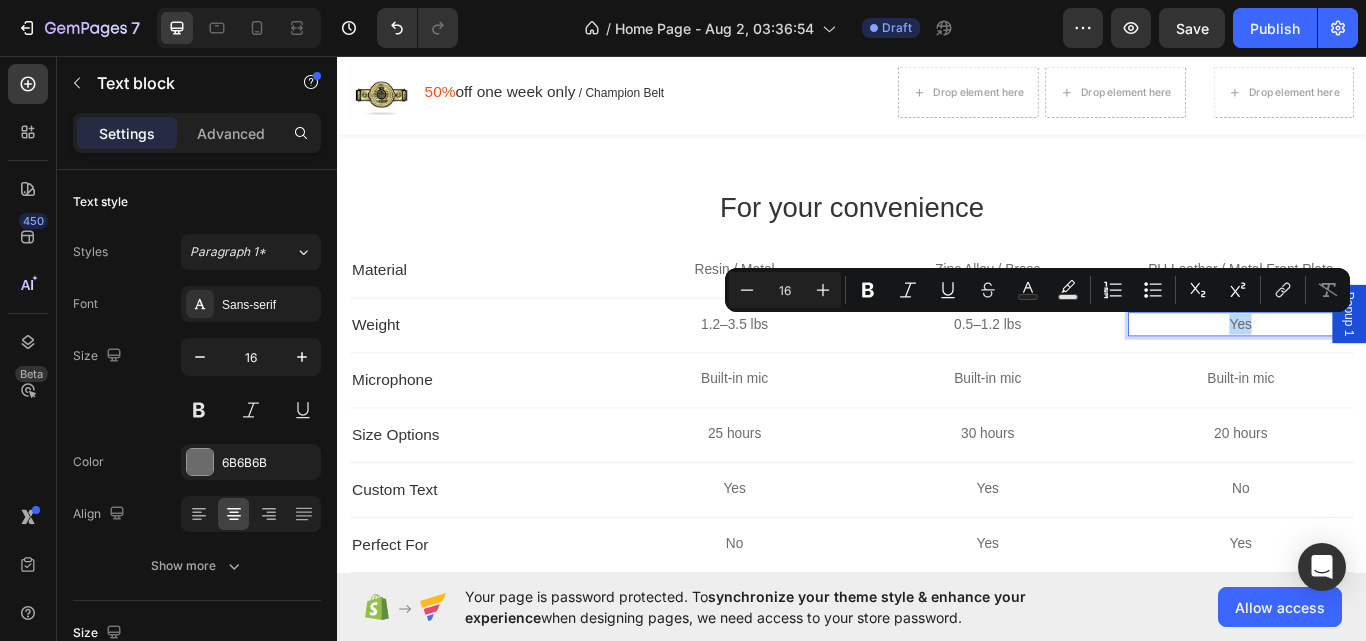 click on "Yes" at bounding box center [1390, 370] 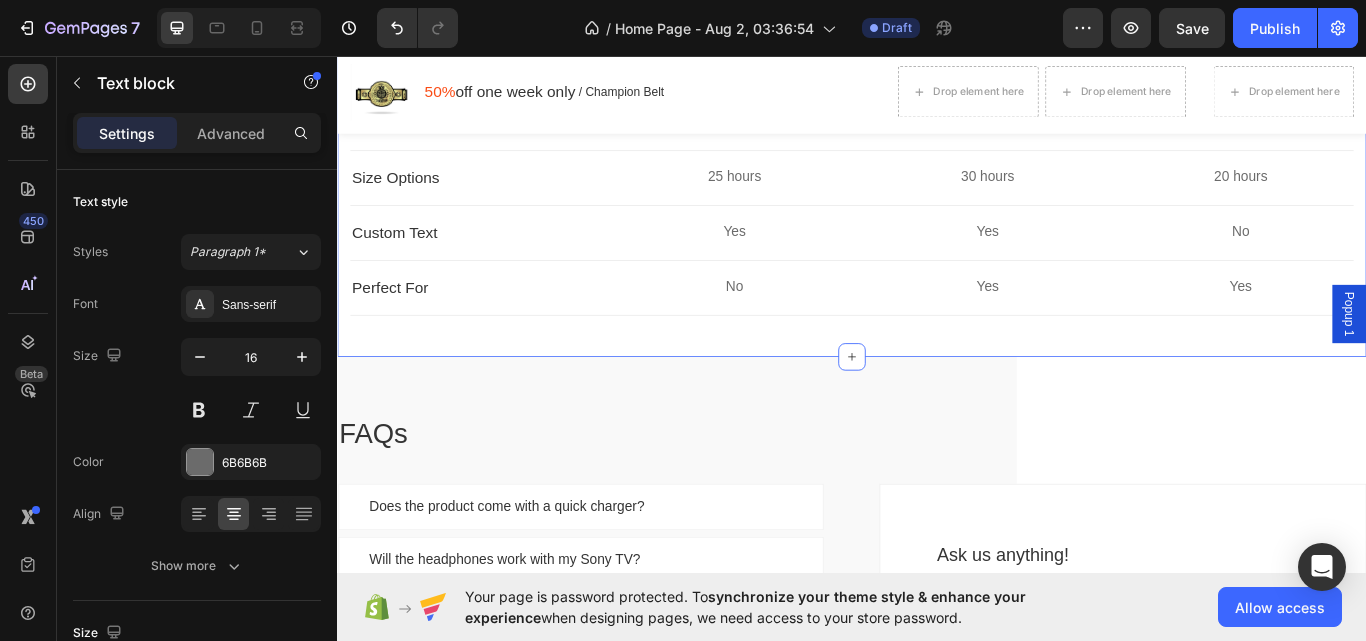 scroll, scrollTop: 7303, scrollLeft: 0, axis: vertical 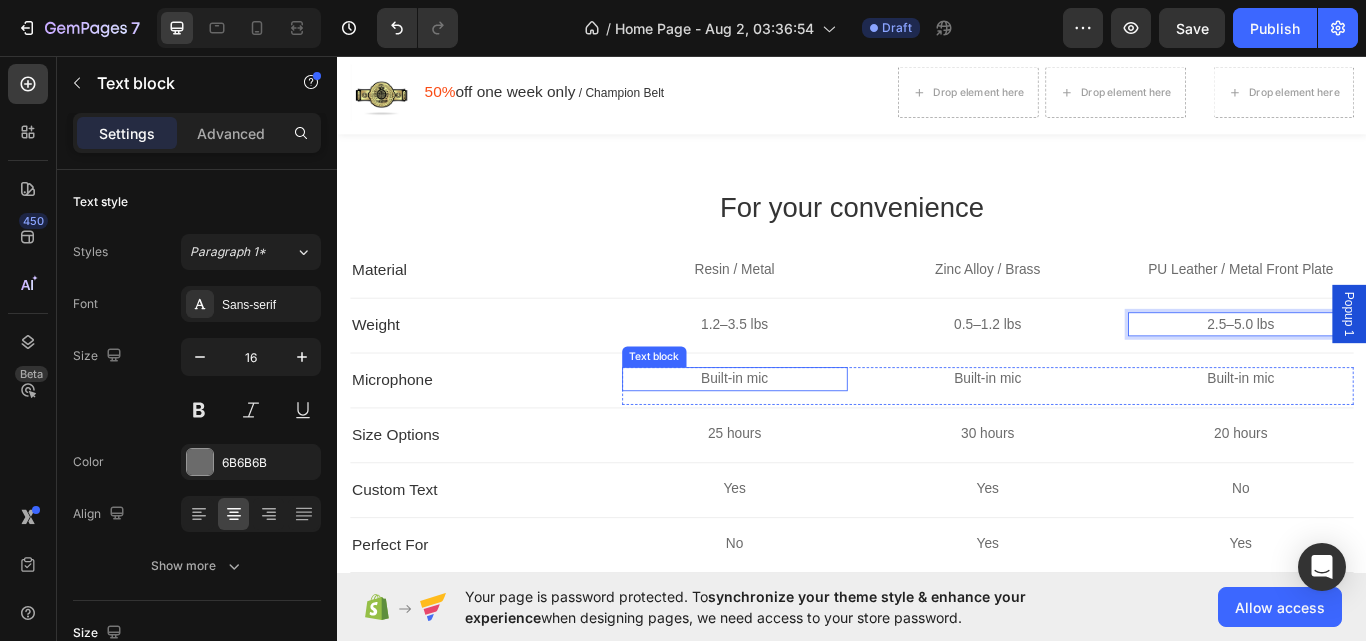 click on "Built-in mic" at bounding box center [800, 434] 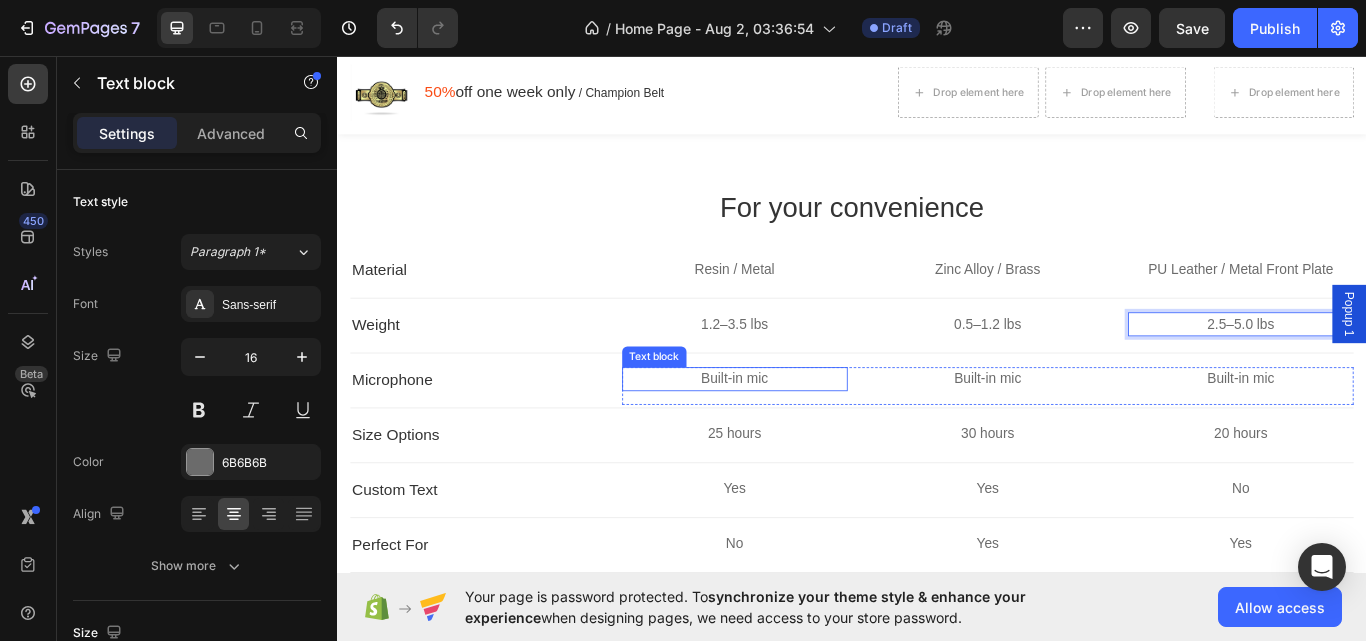 click on "Built-in mic" at bounding box center (800, 434) 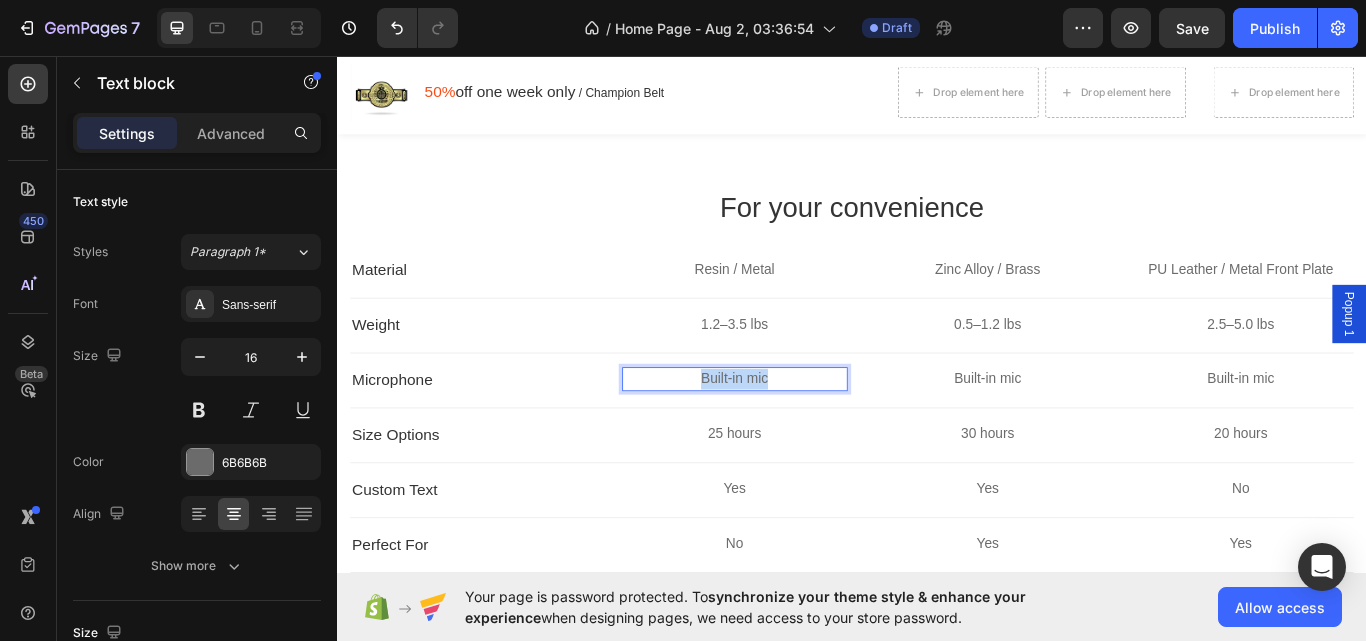 click on "Built-in mic" at bounding box center (800, 434) 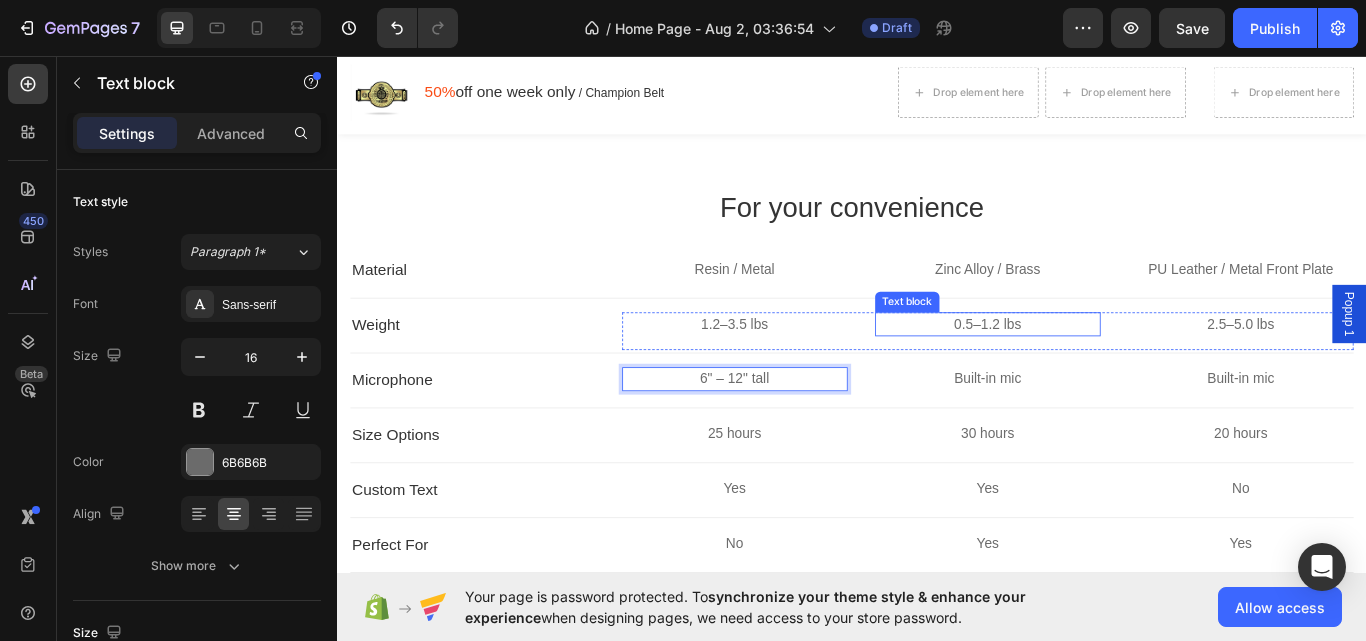 click on "Built-in mic" at bounding box center (1095, 434) 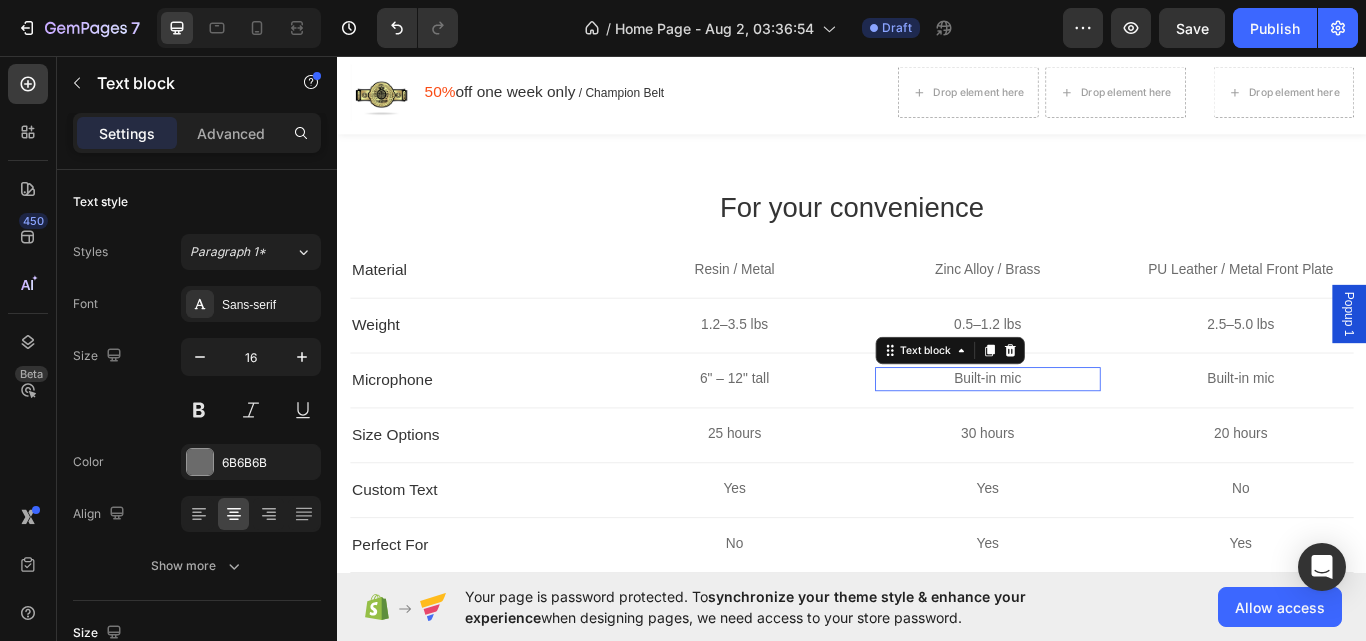 click on "Built-in mic" at bounding box center (1095, 434) 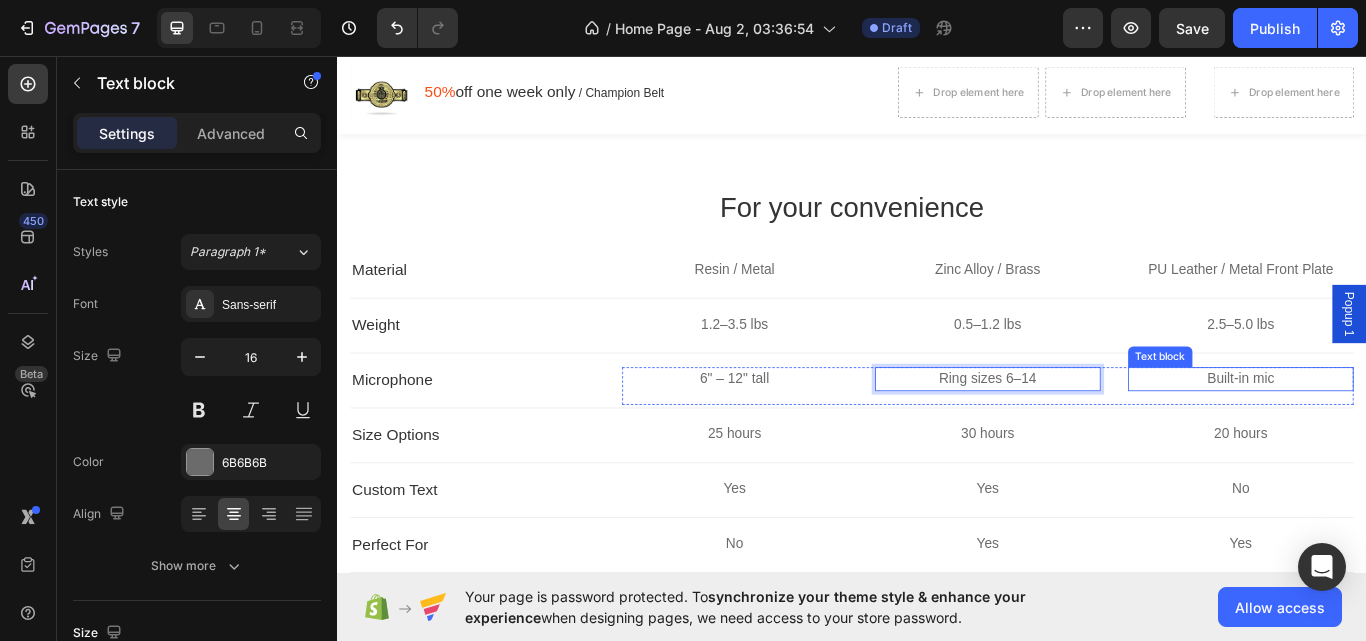 click on "Built-in mic" at bounding box center [1390, 434] 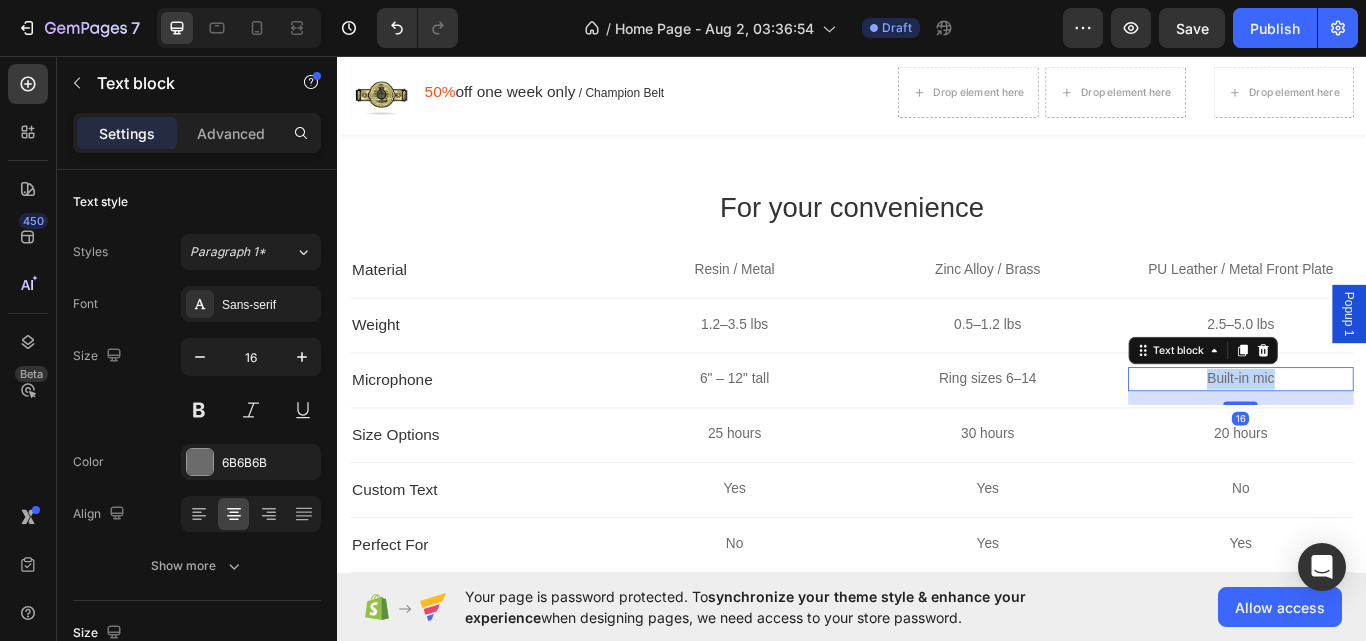 click on "Built-in mic" at bounding box center [1390, 434] 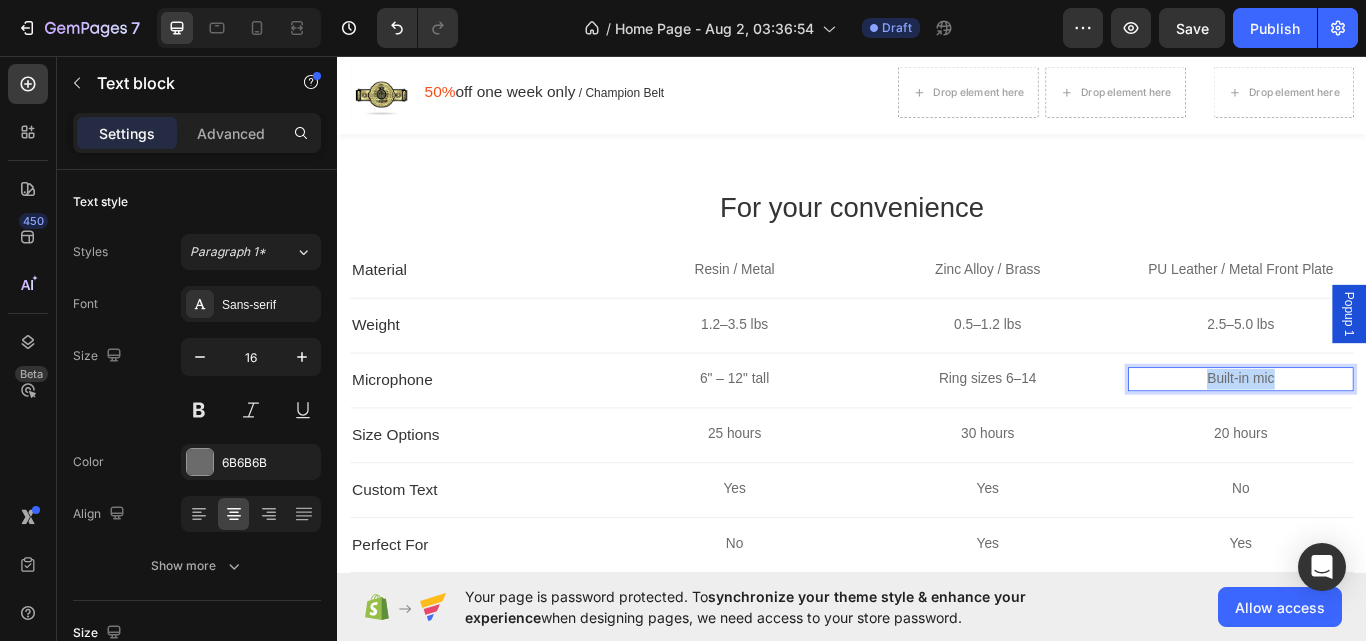 click on "Built-in mic" at bounding box center (1390, 434) 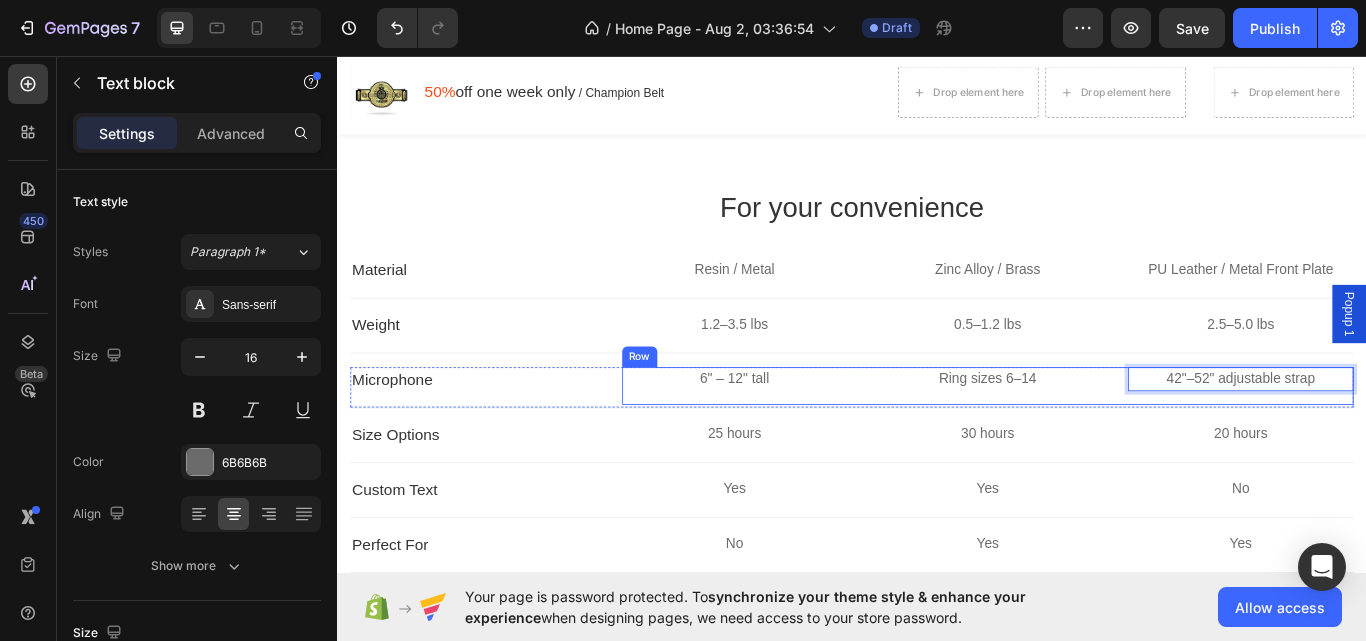 scroll, scrollTop: 7403, scrollLeft: 0, axis: vertical 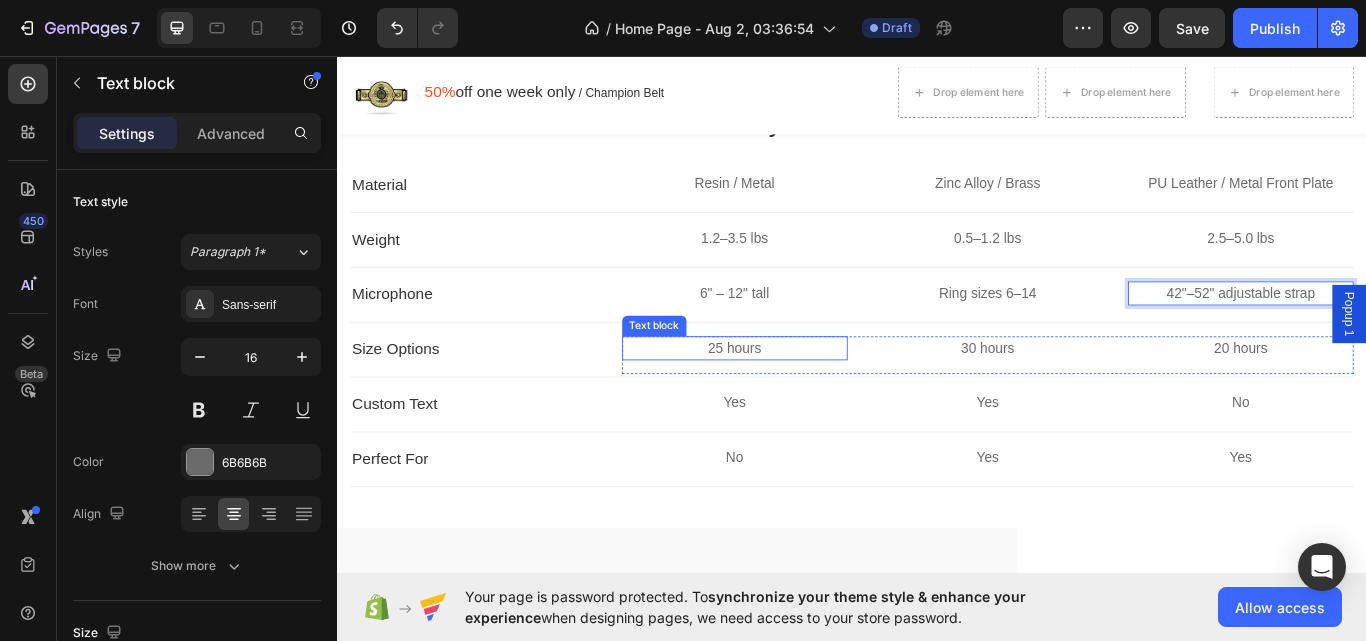 click on "25 hours" at bounding box center [800, 398] 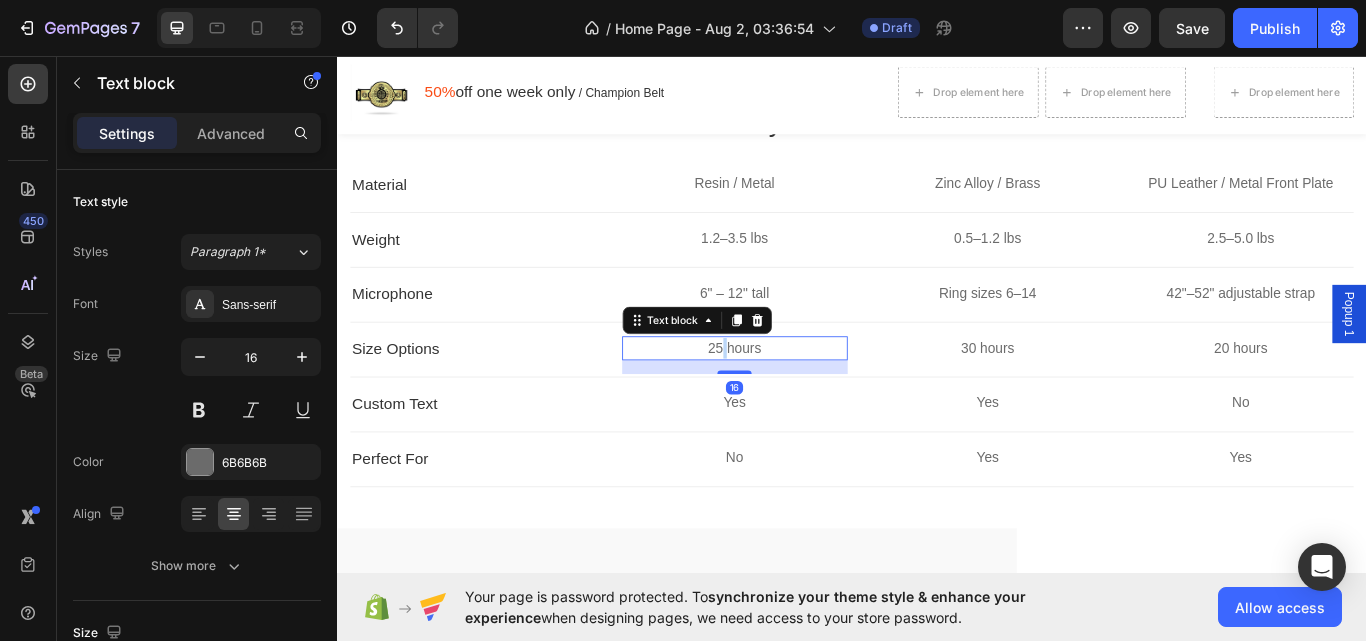 click on "25 hours" at bounding box center [800, 398] 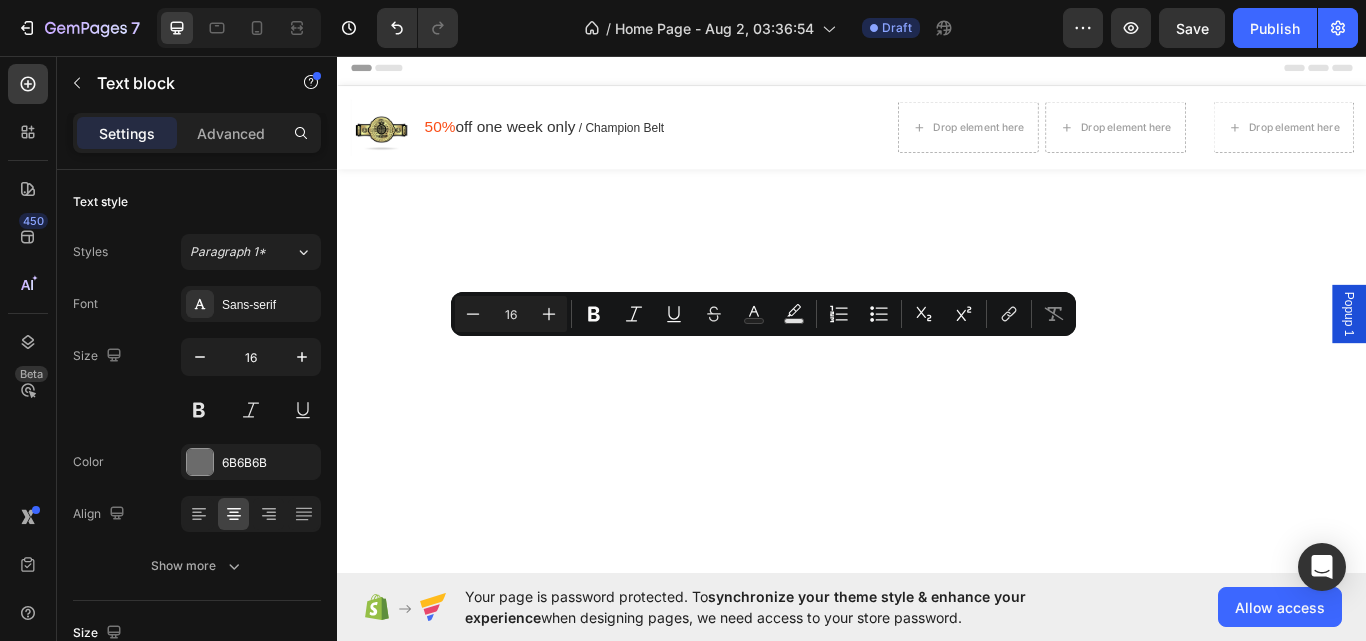 scroll, scrollTop: 0, scrollLeft: 0, axis: both 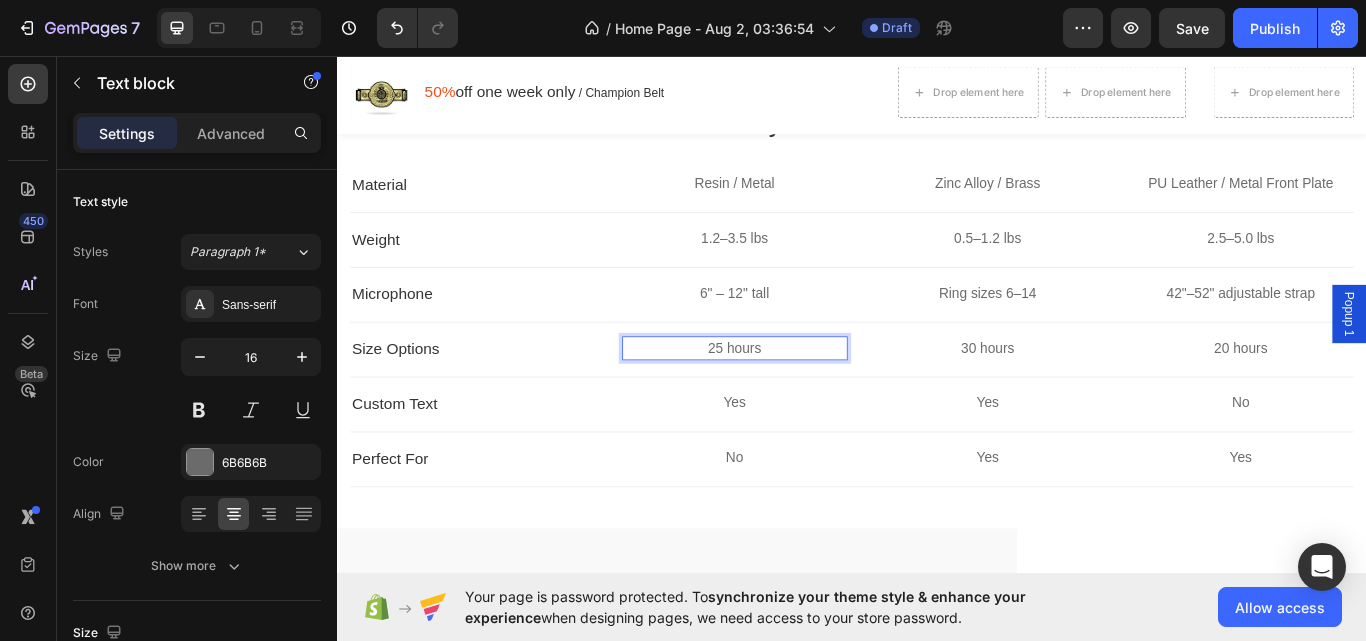 click on "25 hours" at bounding box center [800, 398] 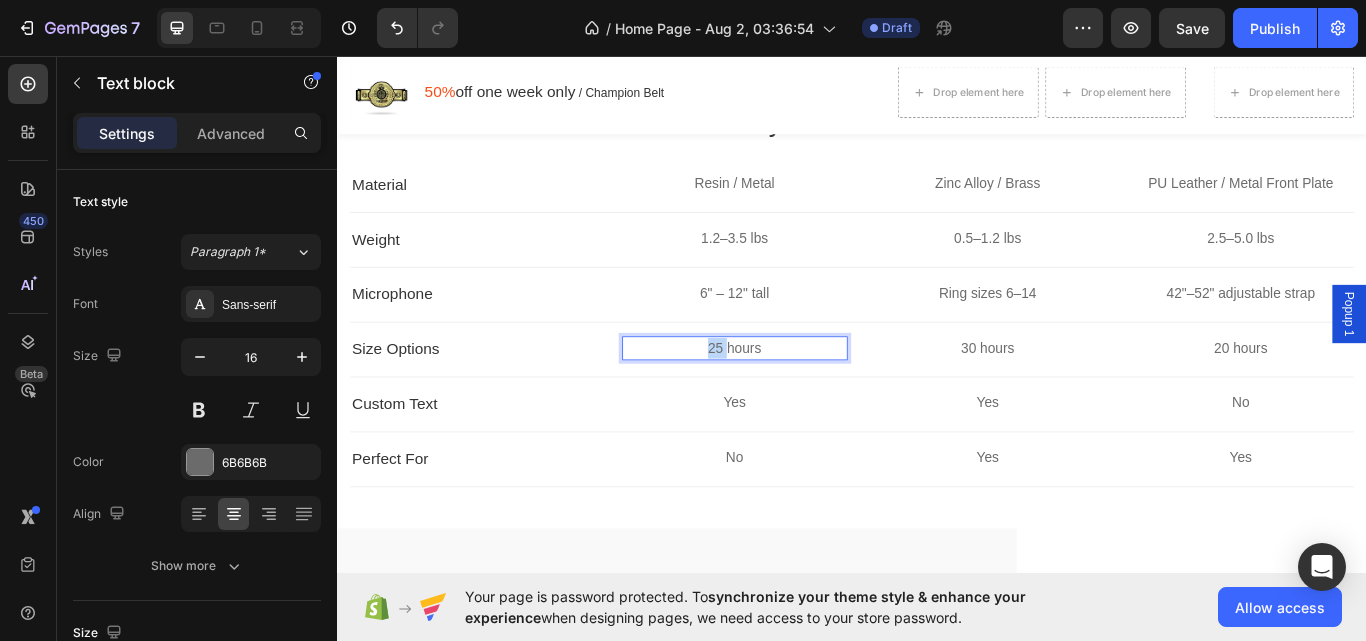 click on "25 hours" at bounding box center (800, 398) 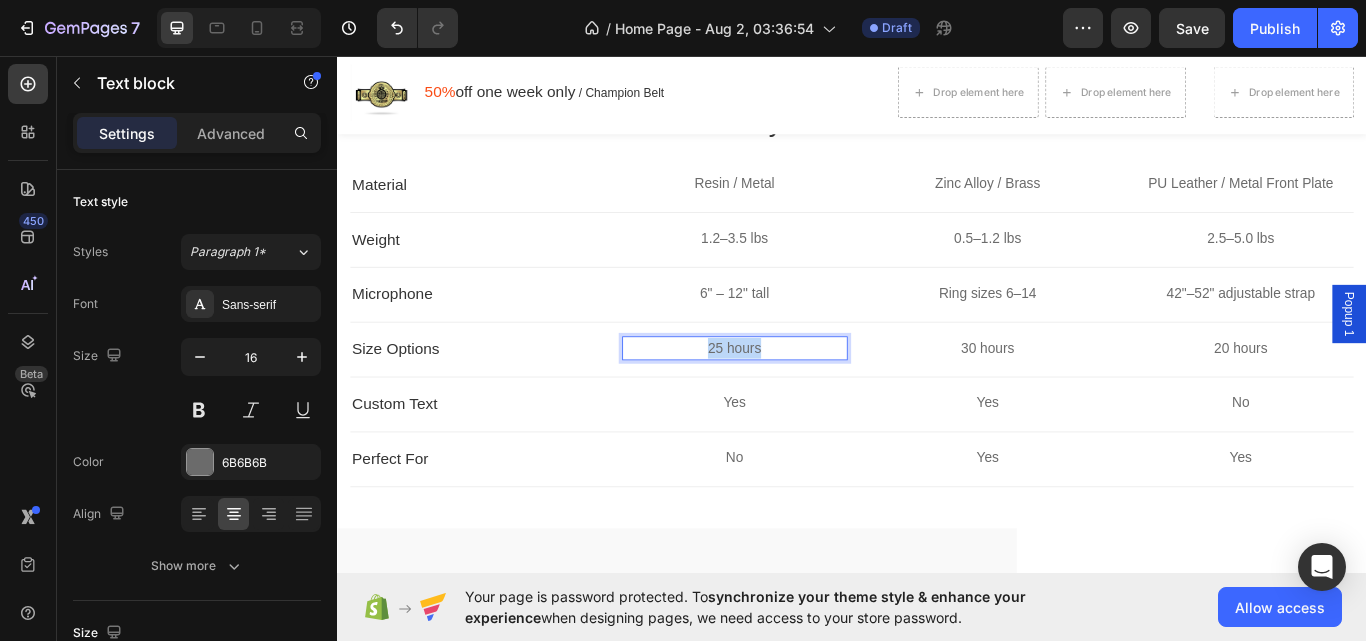 click on "25 hours" at bounding box center [800, 398] 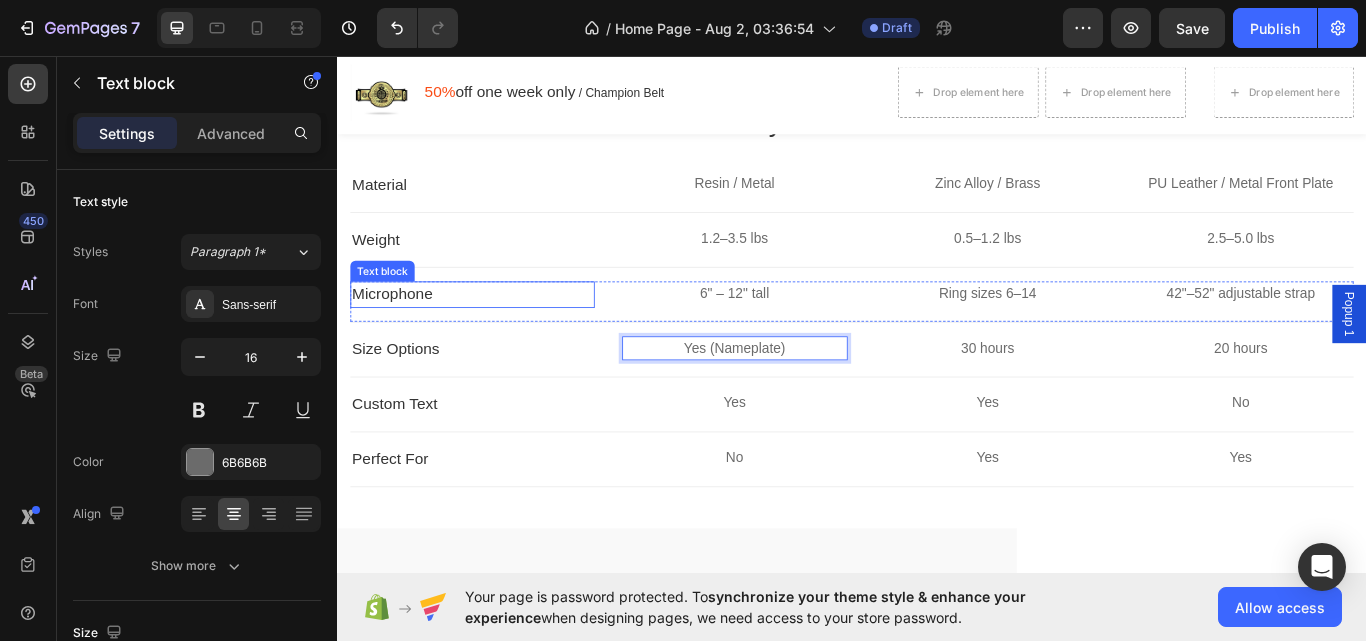 click on "Microphone" at bounding box center (494, 335) 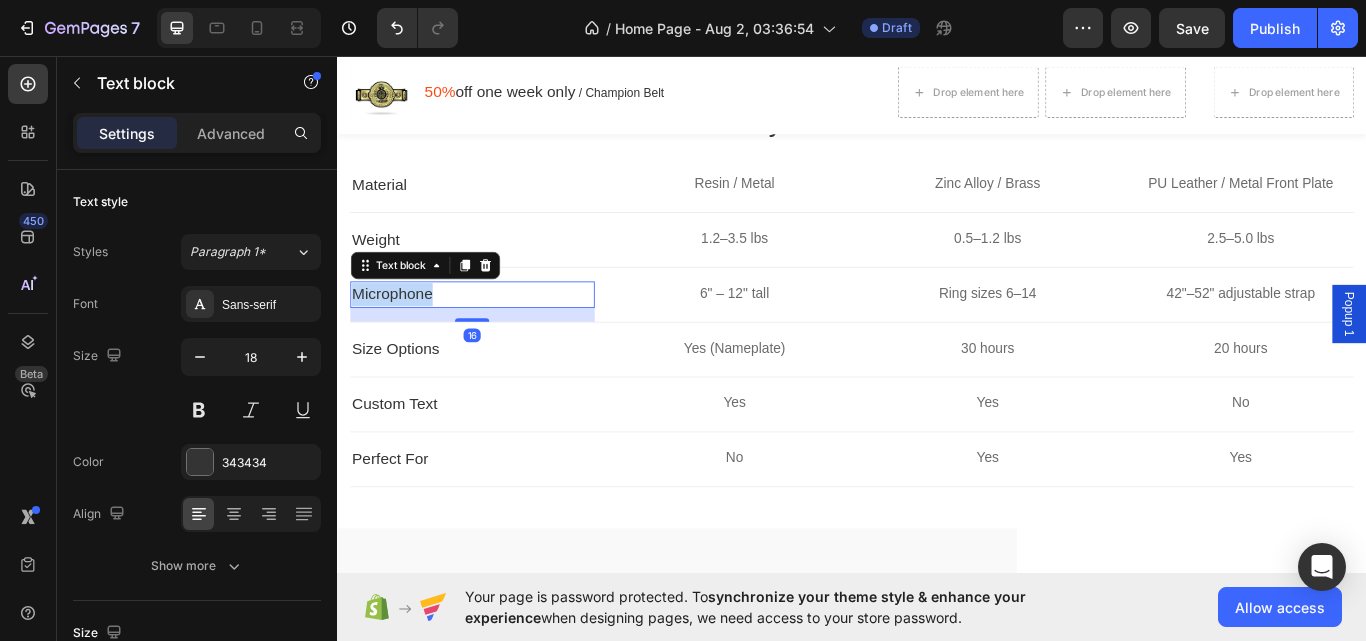 click on "Microphone" at bounding box center [494, 335] 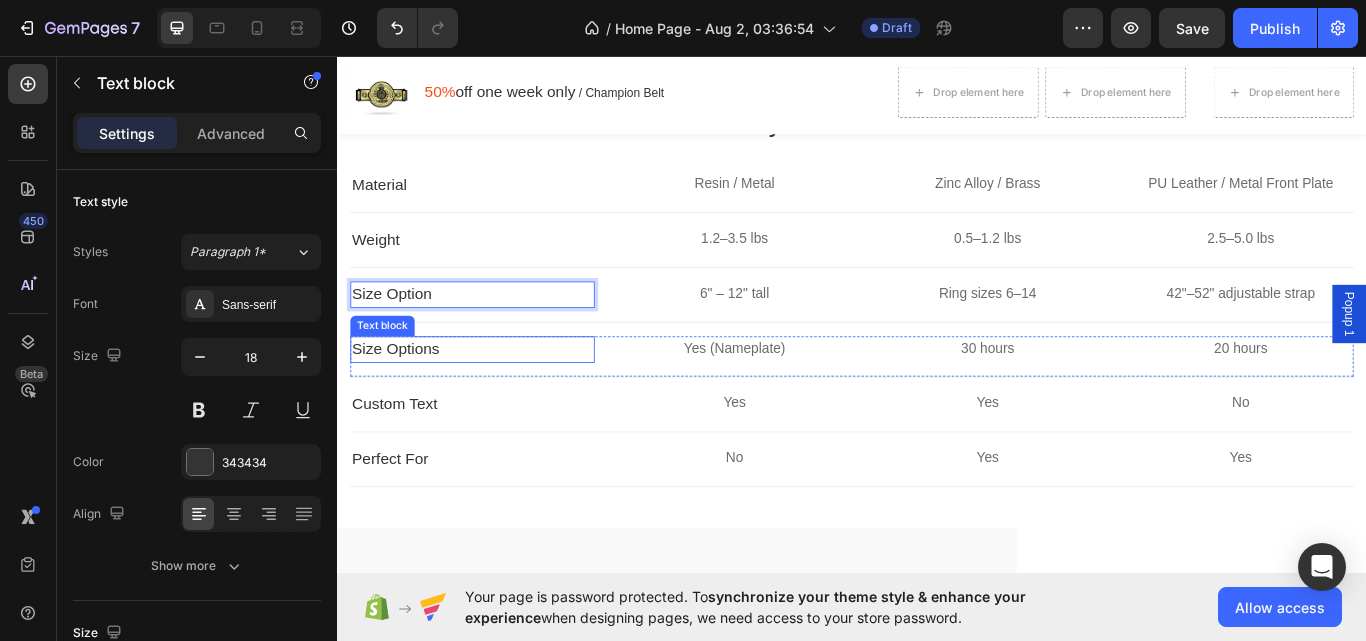 click on "Size Options" at bounding box center [494, 399] 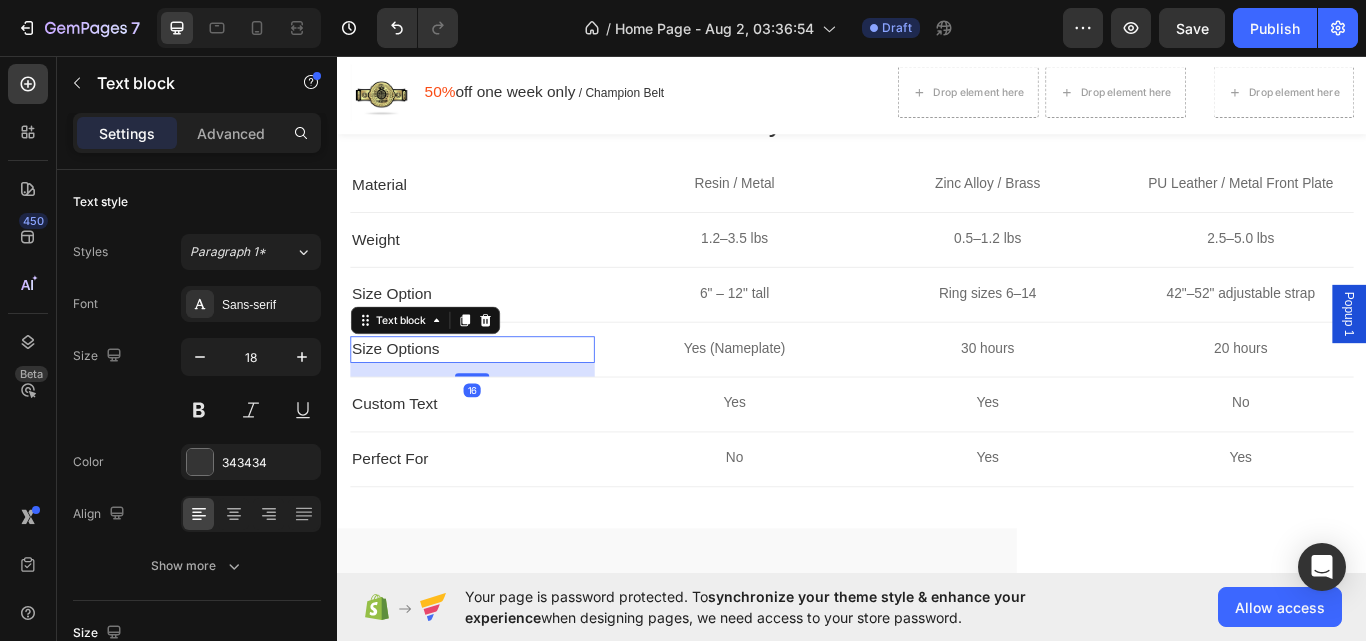 click on "Size Options" at bounding box center (494, 399) 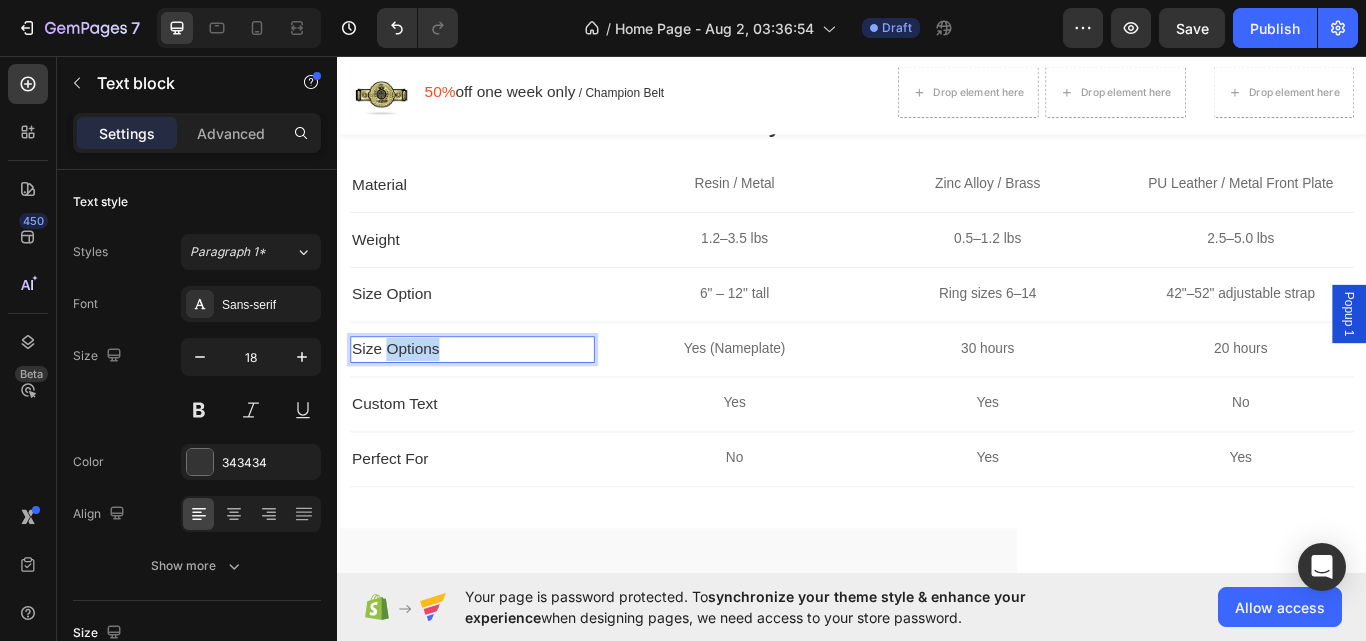 click on "Size Options" at bounding box center [494, 399] 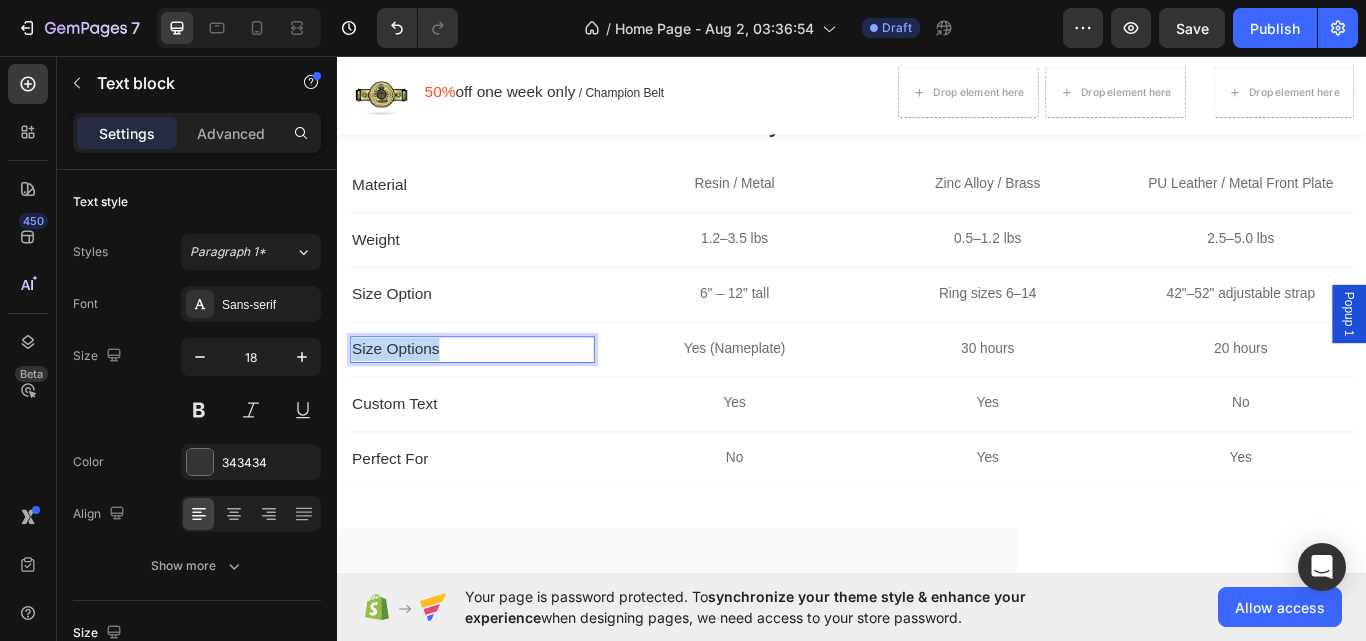 click on "Size Options" at bounding box center (494, 399) 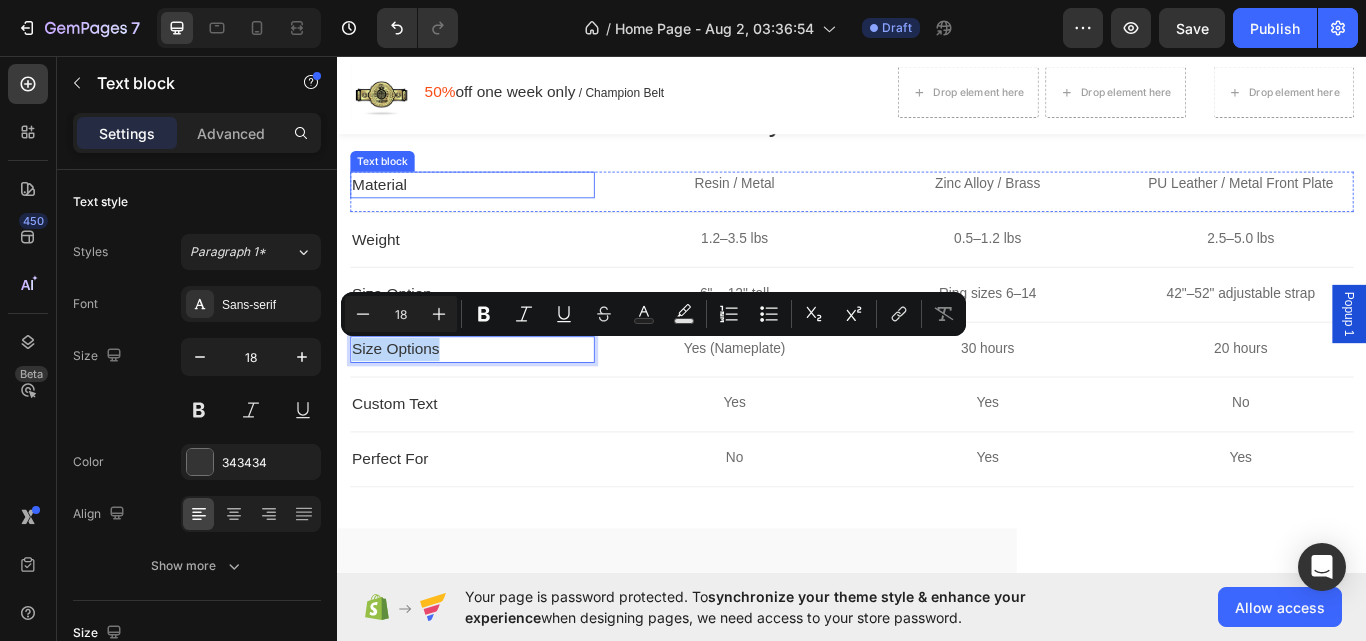 click on "Material" at bounding box center [494, 207] 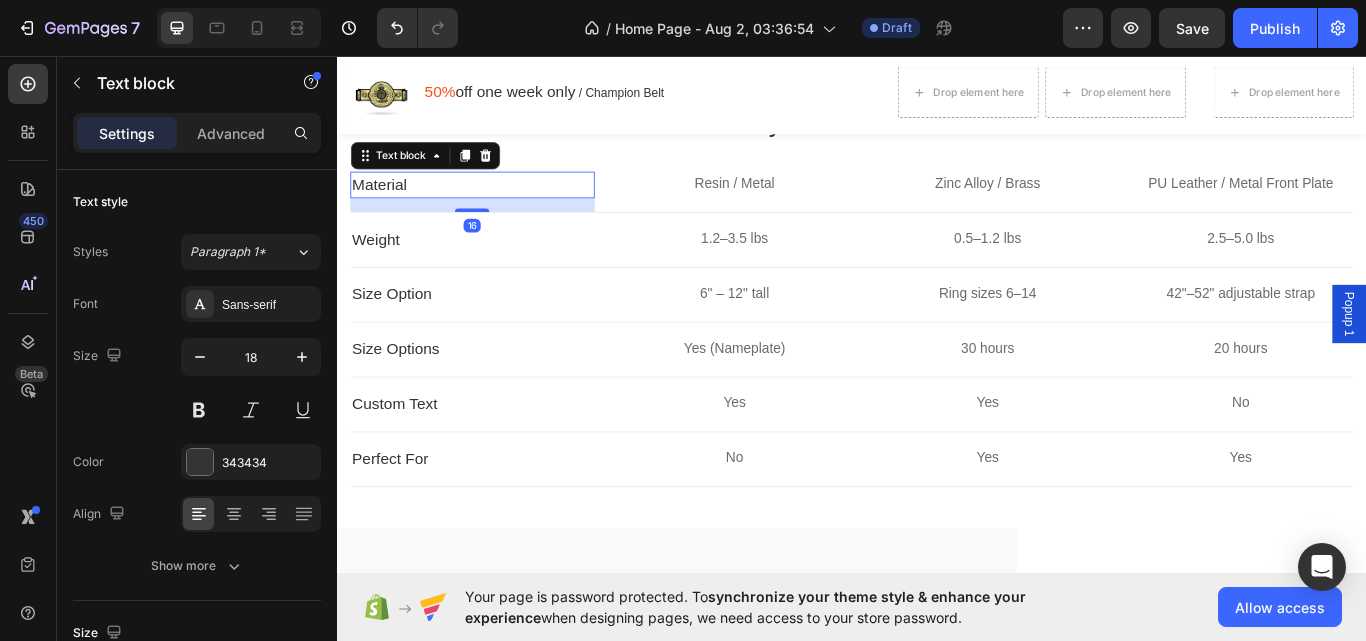 click on "Material" at bounding box center (494, 207) 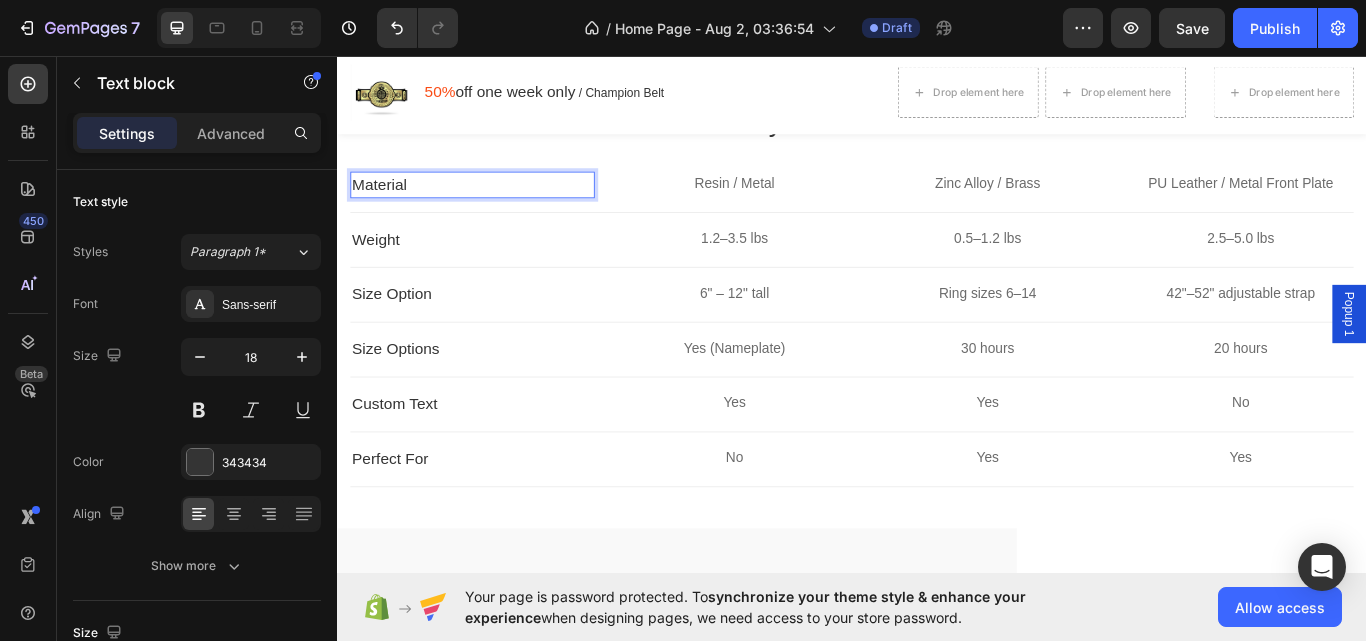 click on "Material" at bounding box center [494, 207] 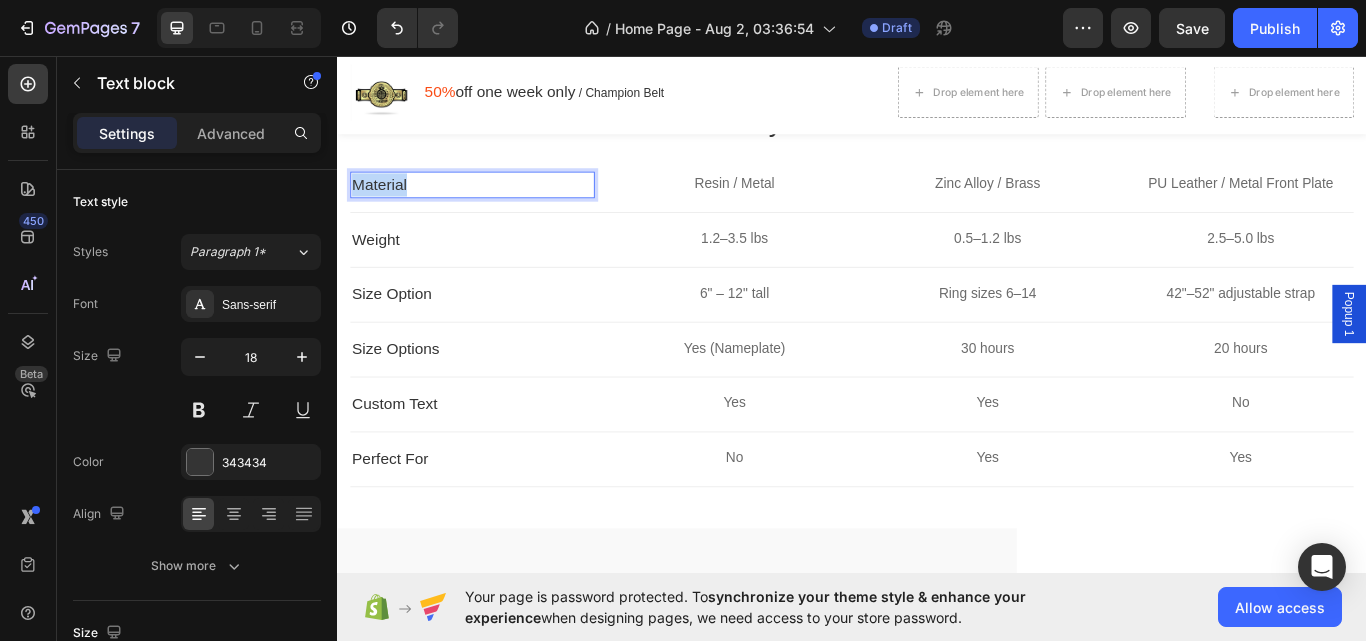 click on "Material" at bounding box center [494, 207] 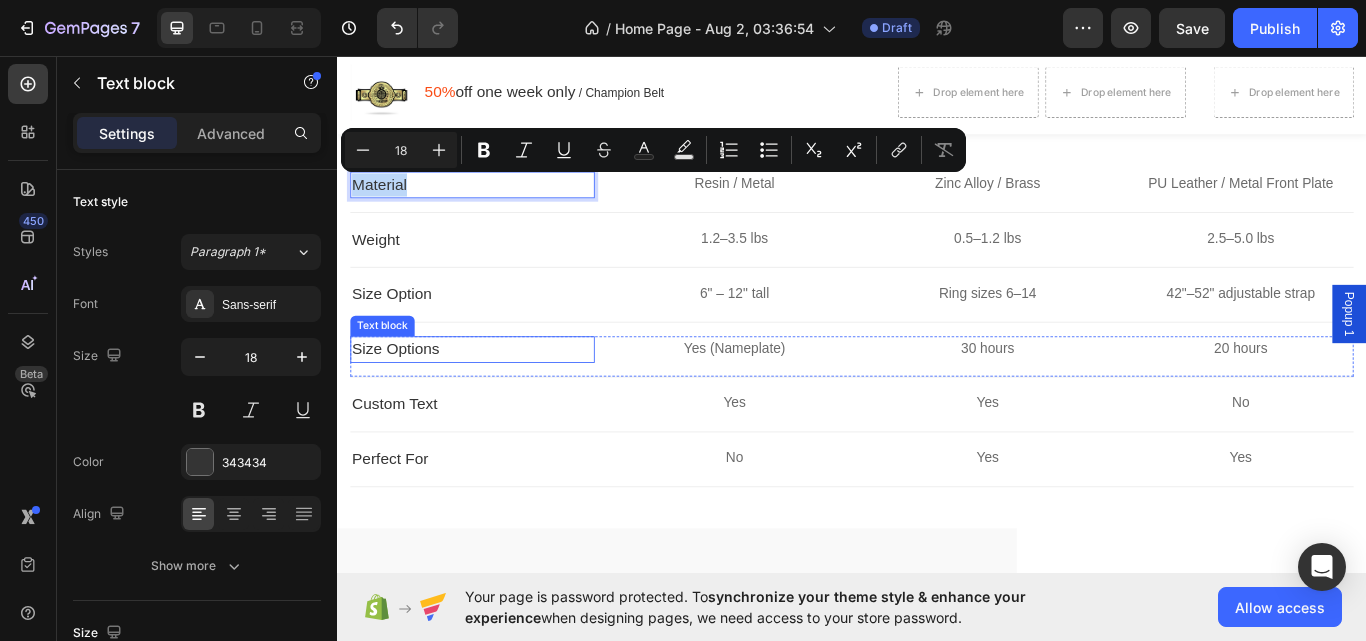 click on "Size Options" at bounding box center [494, 399] 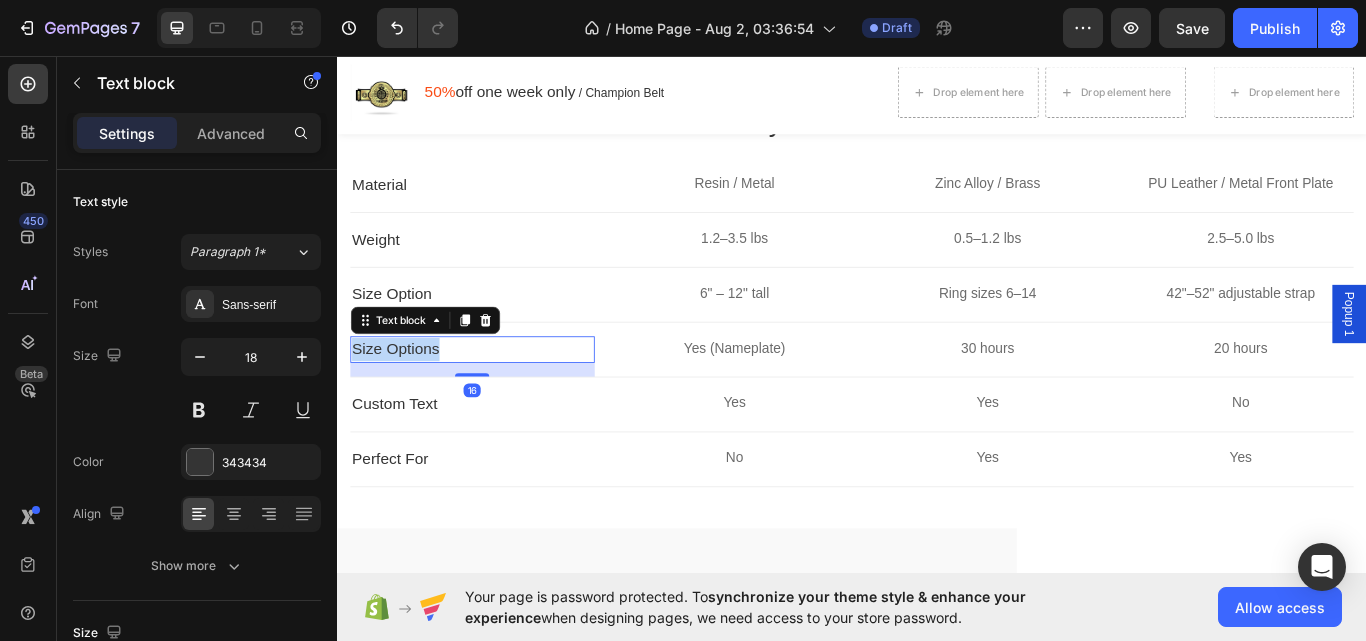 click on "Size Options" at bounding box center (494, 399) 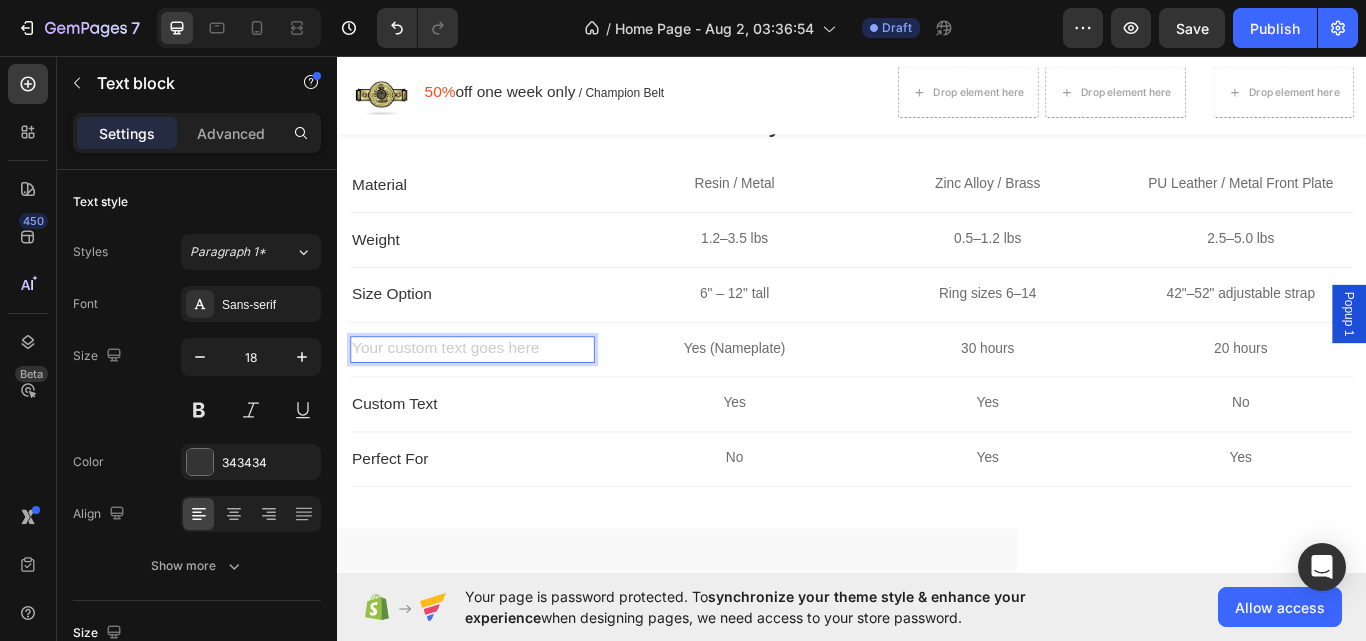 click at bounding box center (494, 399) 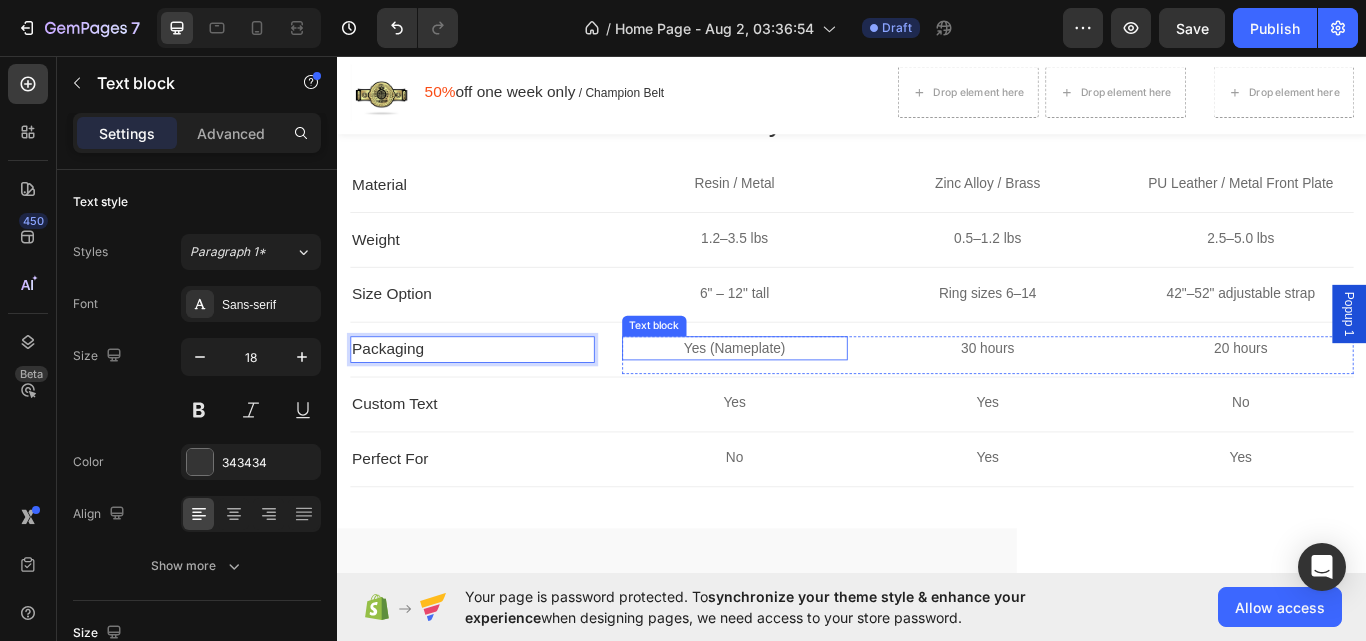 click on "Material Text block Resin / Metal Text block Zinc Alloy / Brass Text block PU Leather / Metal Front Plate Text block Row Row Weight Text block [WEIGHT_UNIT]–[WEIGHT_UNIT] [WEIGHT_UNIT] Text block [WEIGHT_UNIT]–[WEIGHT_UNIT] [WEIGHT_UNIT] Text block [WEIGHT_UNIT]–[WEIGHT_UNIT] [WEIGHT_UNIT] Text block Row Row Size Option Text block [SIZE]" – [SIZE]" [SIZE_UNIT] Text block Ring sizes [SIZE]–[SIZE] Text block [SIZE]"–[SIZE]" adjustable strap Text block Row Row Packaging Text block   [NUMBER] Yes (Nameplate) Text block [NUMBER] Text block [NUMBER] Text block Row Row Custom Text Text block Yes Text block Yes Text block No Text block Row Row Perfect For Text block No Text block Yes Text block Yes Text block Row Row" at bounding box center [937, 376] 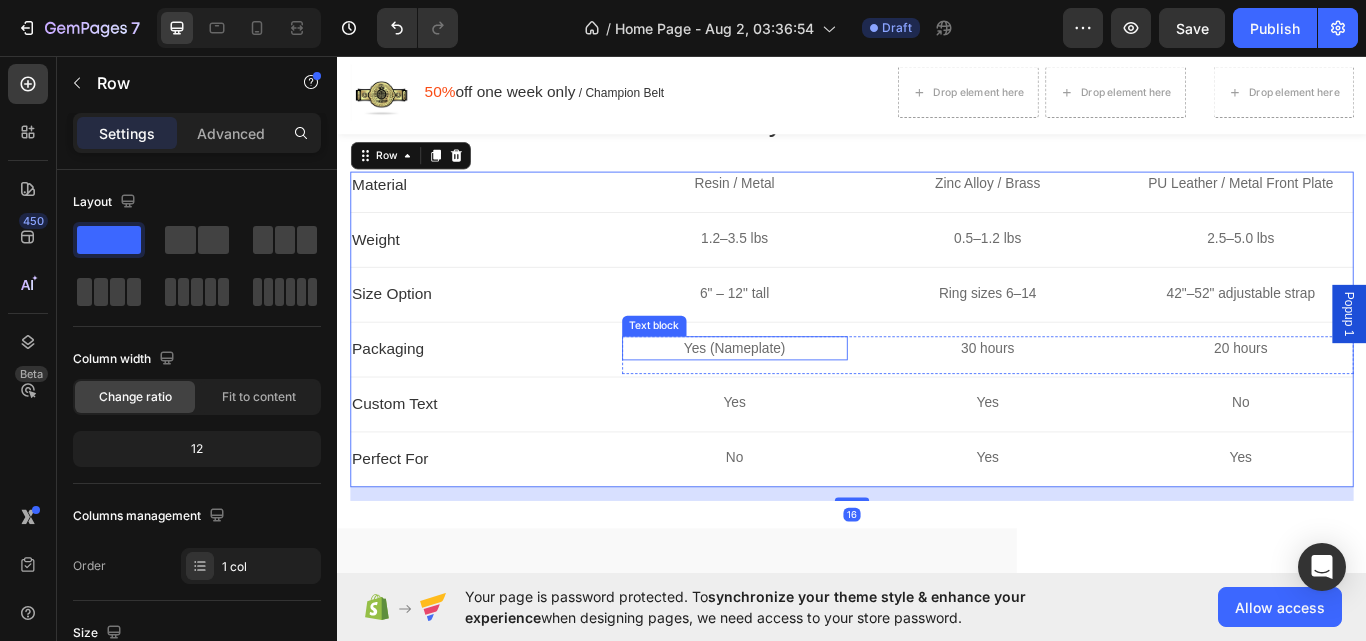 click on "Yes (Nameplate)" at bounding box center (800, 398) 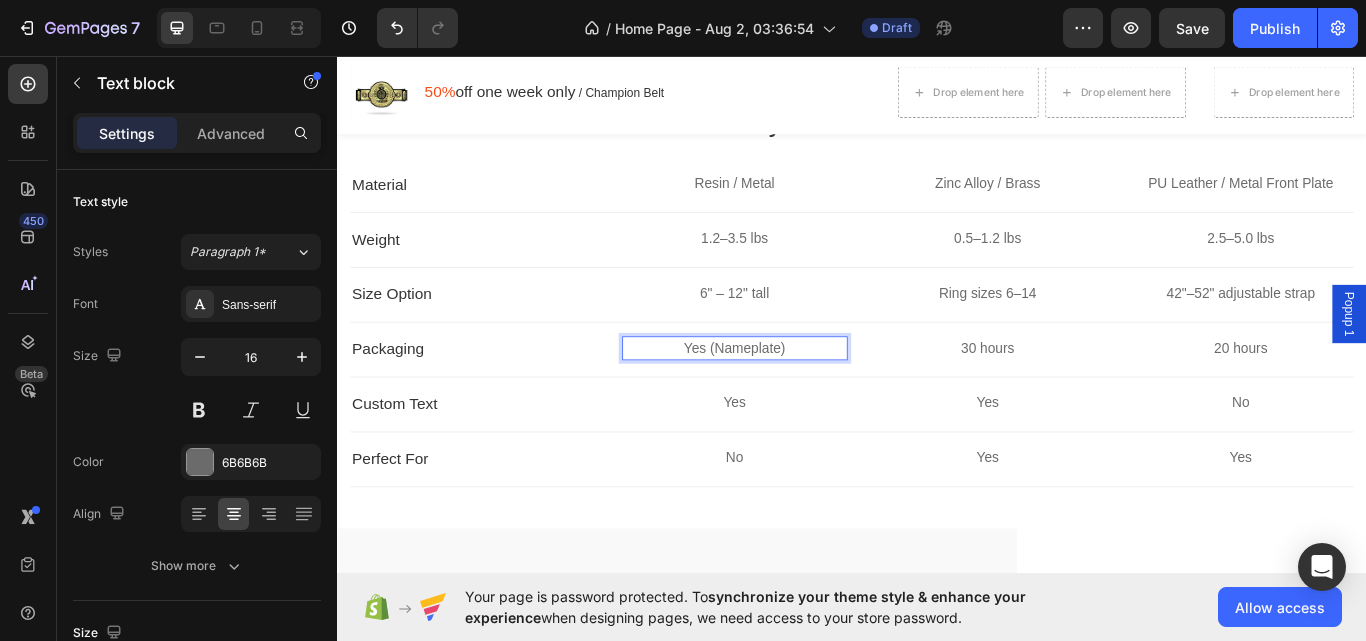click on "Yes (Nameplate)" at bounding box center (800, 398) 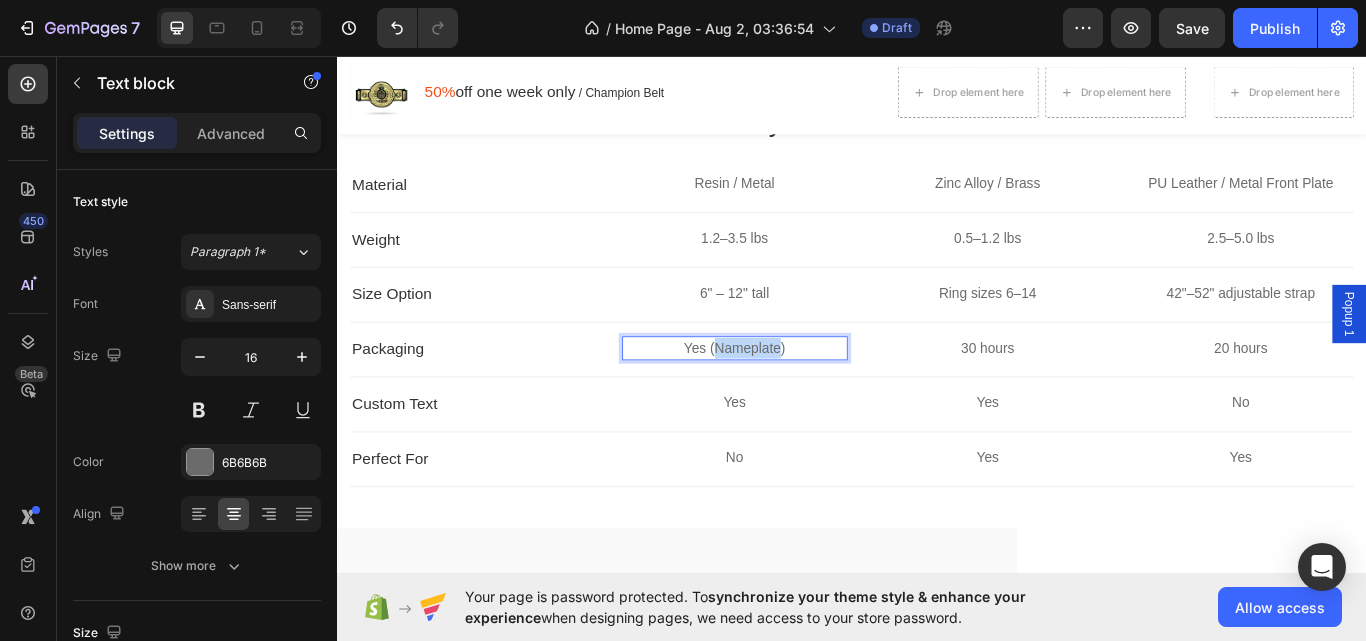 click on "Yes (Nameplate)" at bounding box center (800, 398) 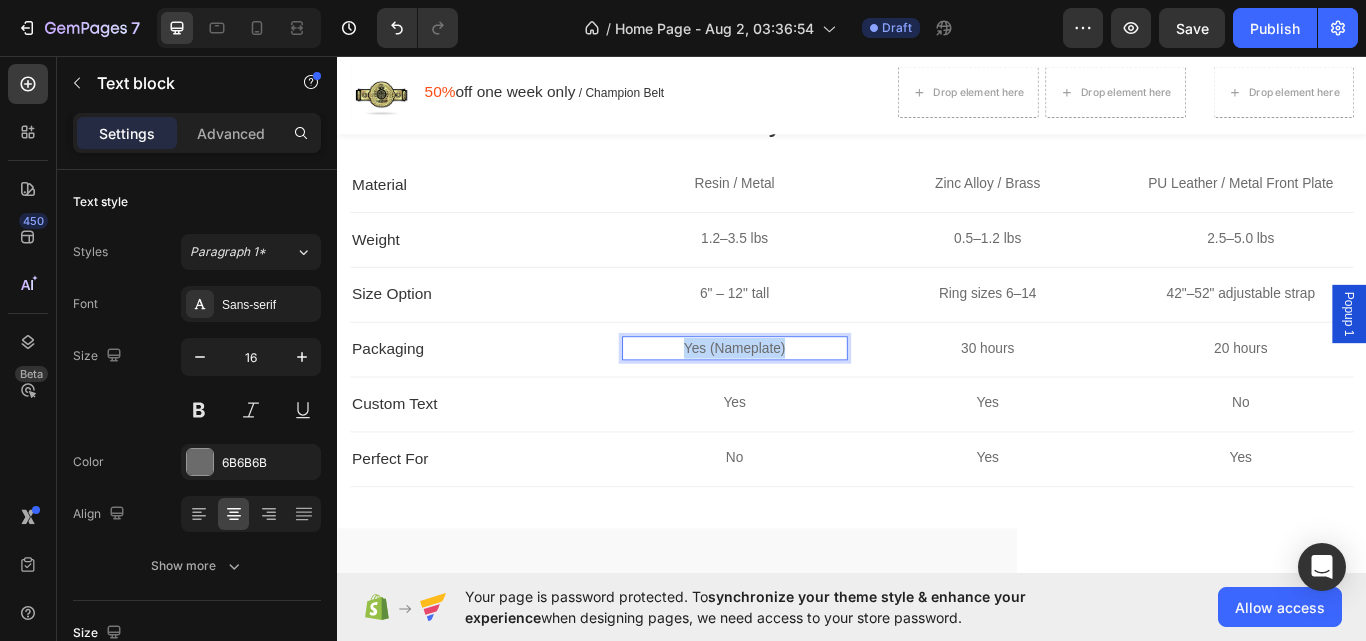 click on "Yes (Nameplate)" at bounding box center [800, 398] 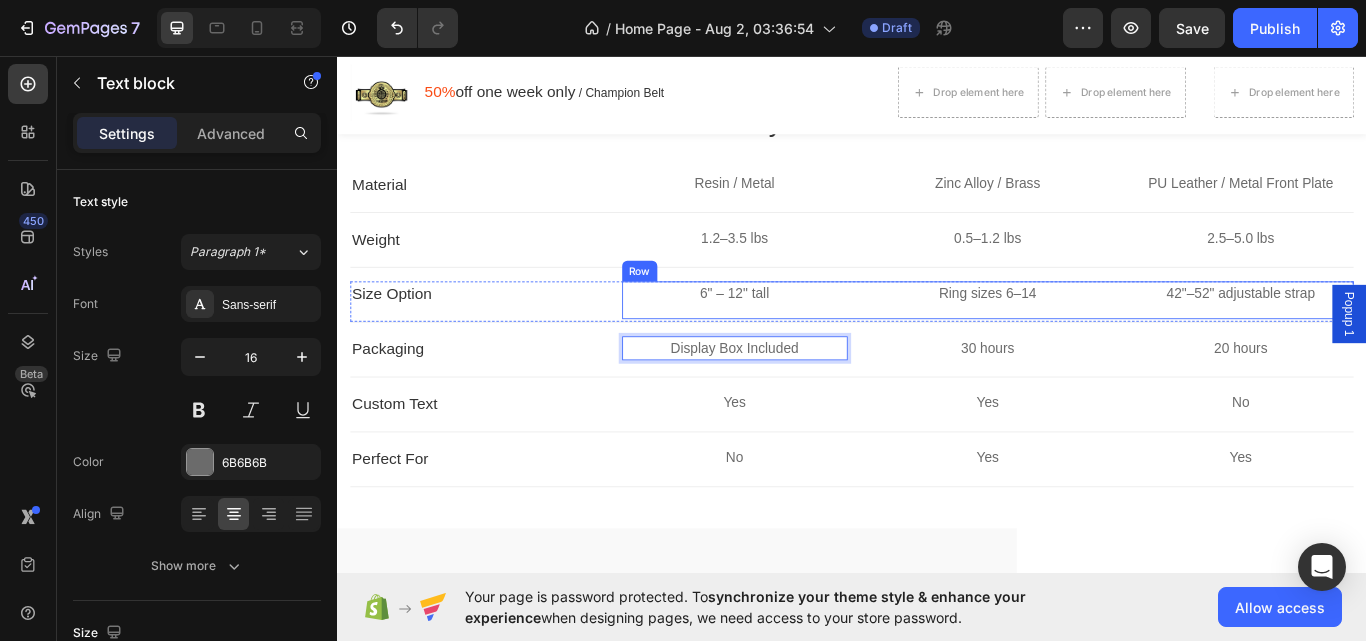 click on "30 hours" at bounding box center (1095, 398) 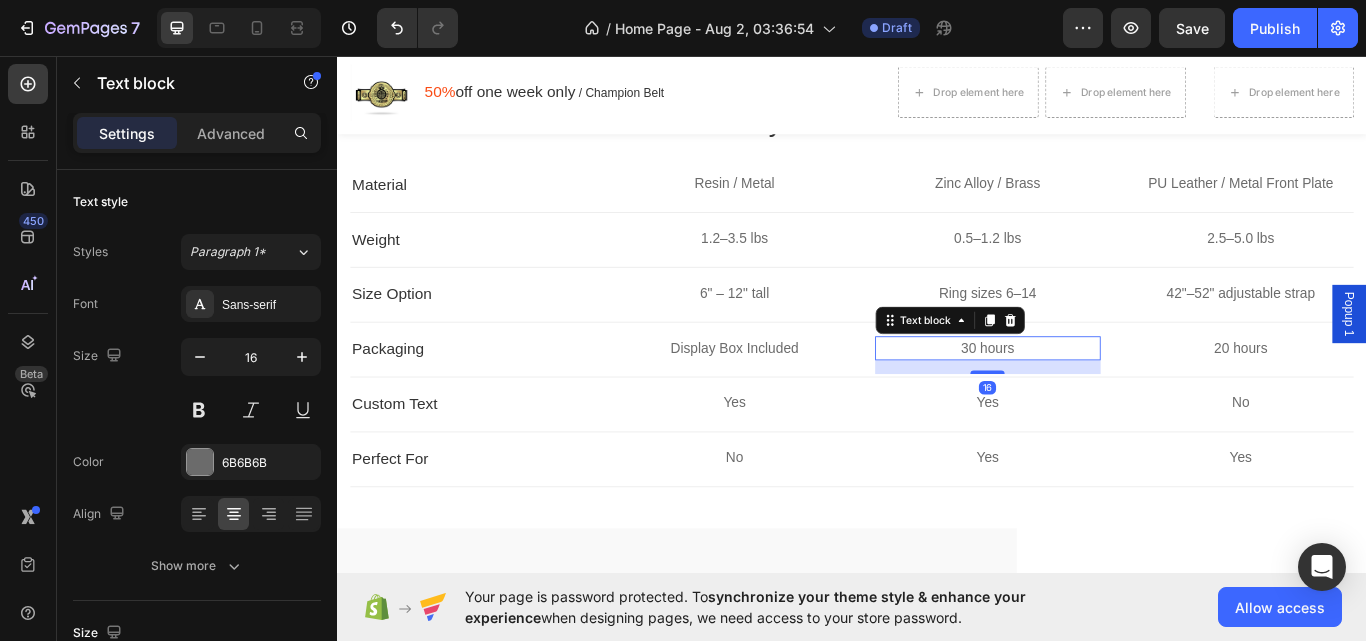 click on "30 hours" at bounding box center [1095, 398] 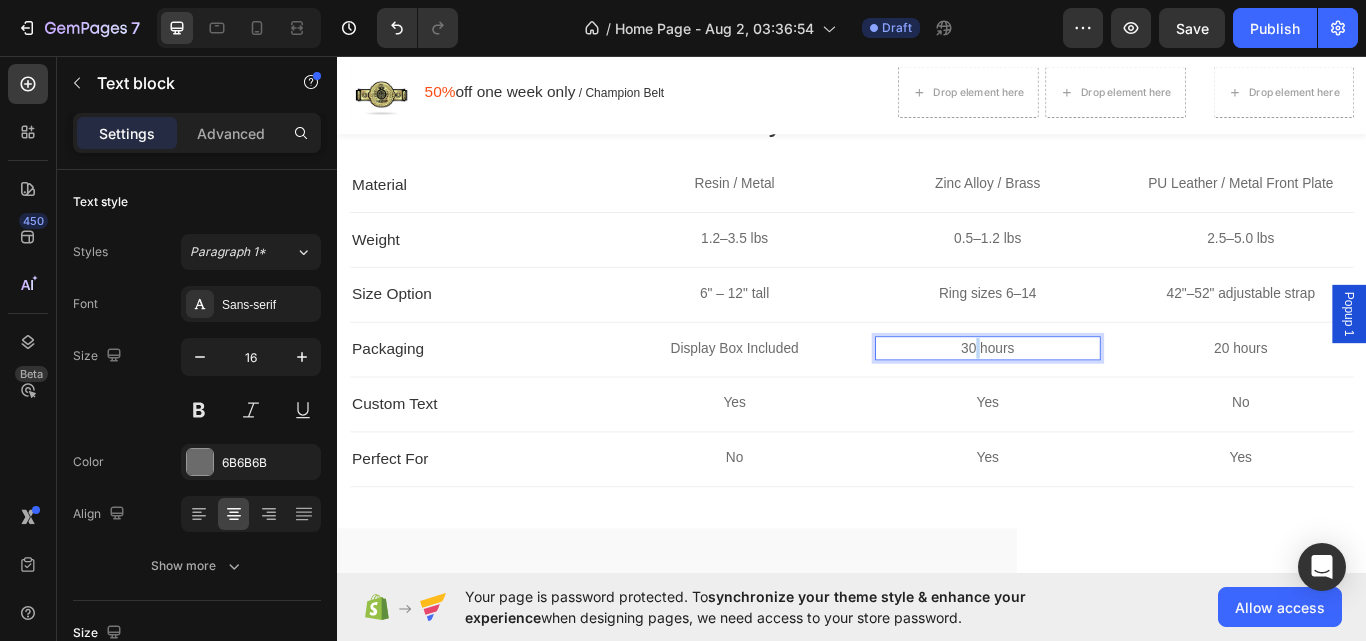 click on "30 hours" at bounding box center [1095, 398] 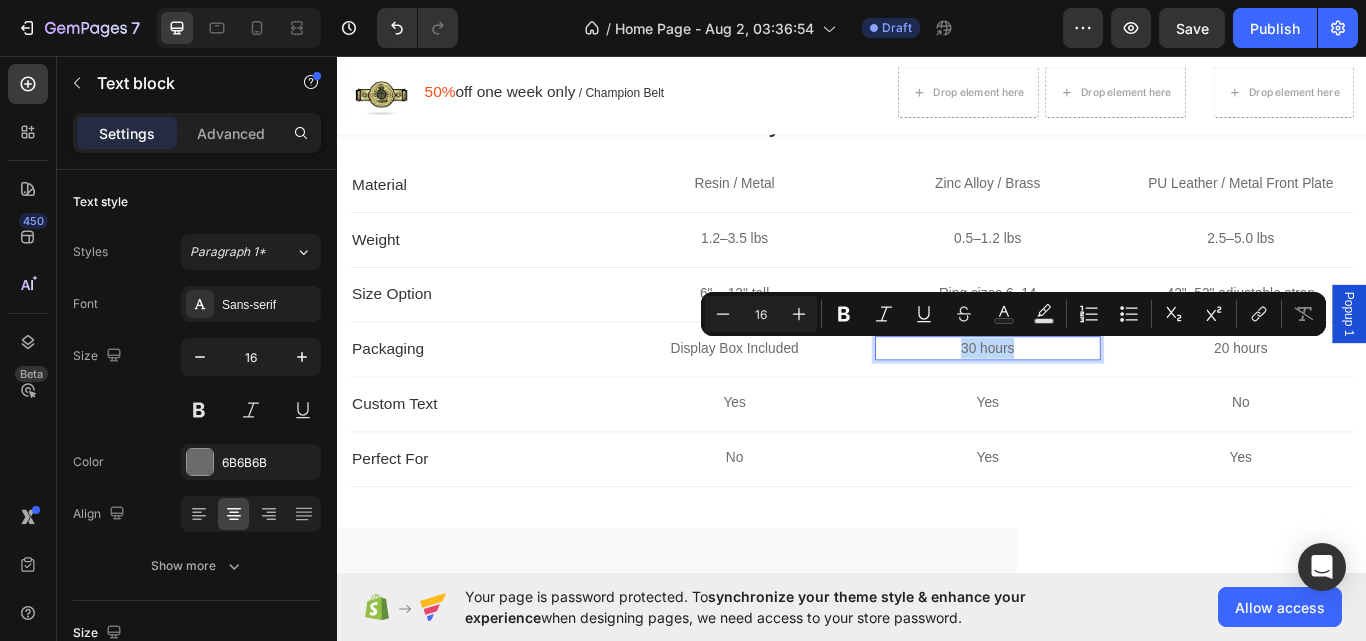 click on "30 hours" at bounding box center [1095, 398] 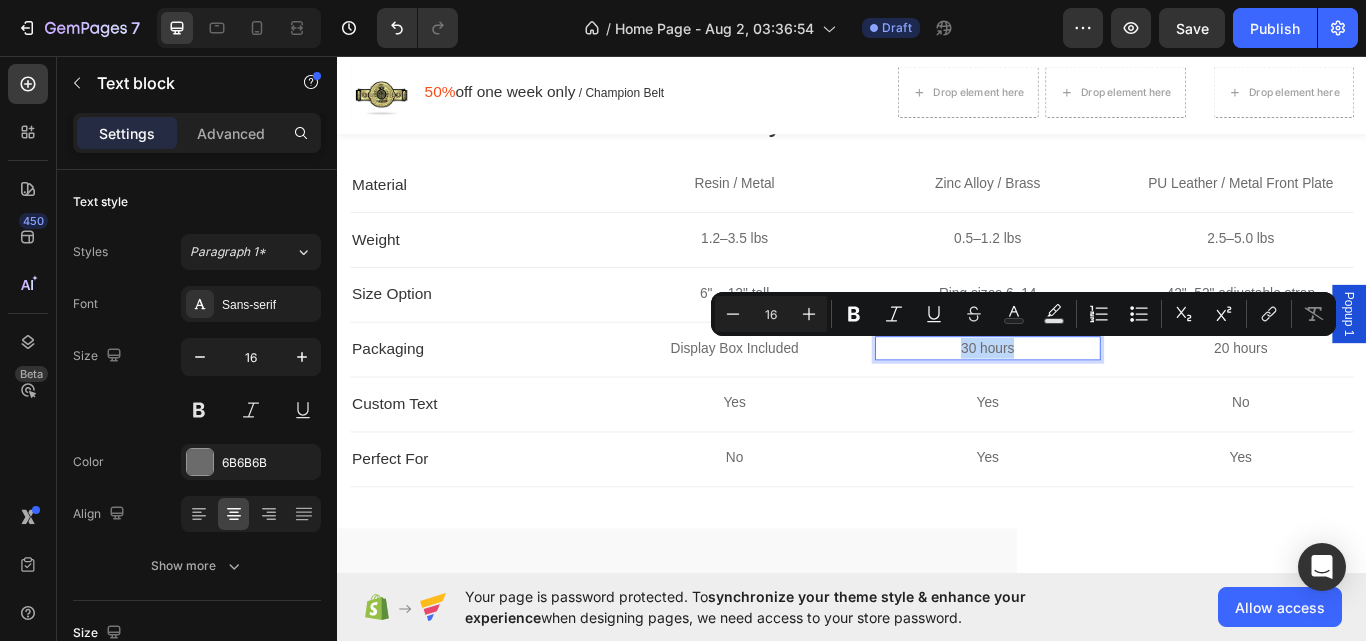 copy on "30 hours" 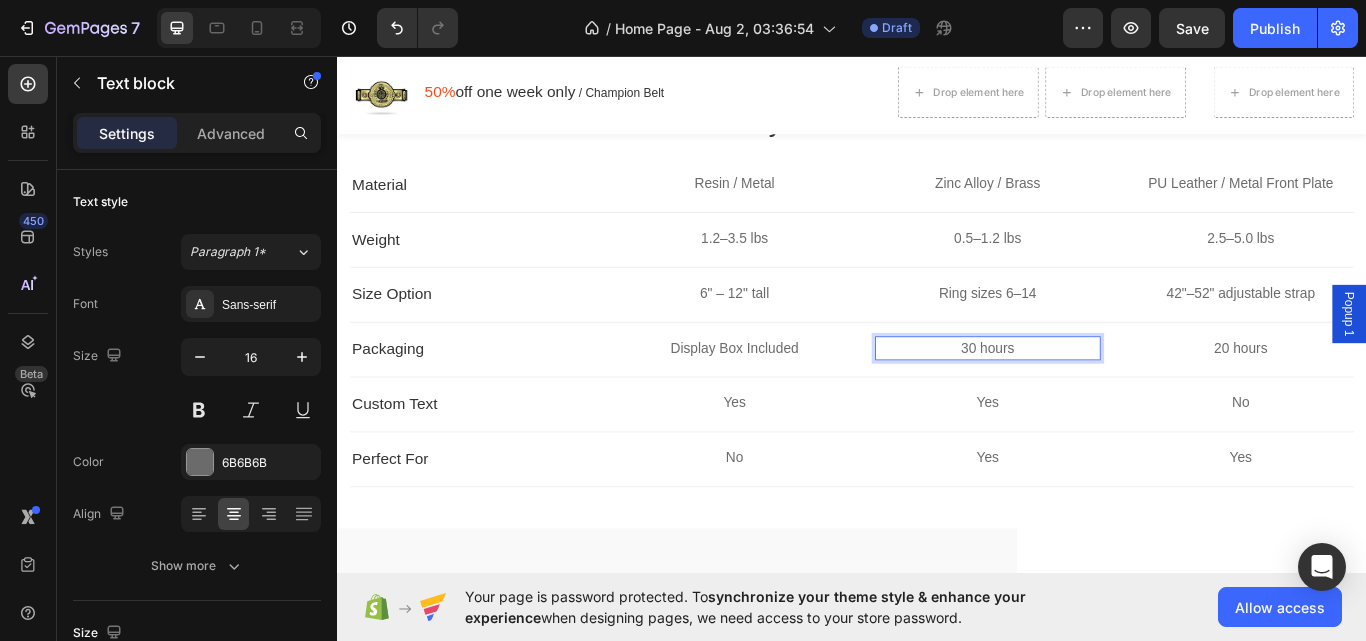 click on "30 hours" at bounding box center [1095, 398] 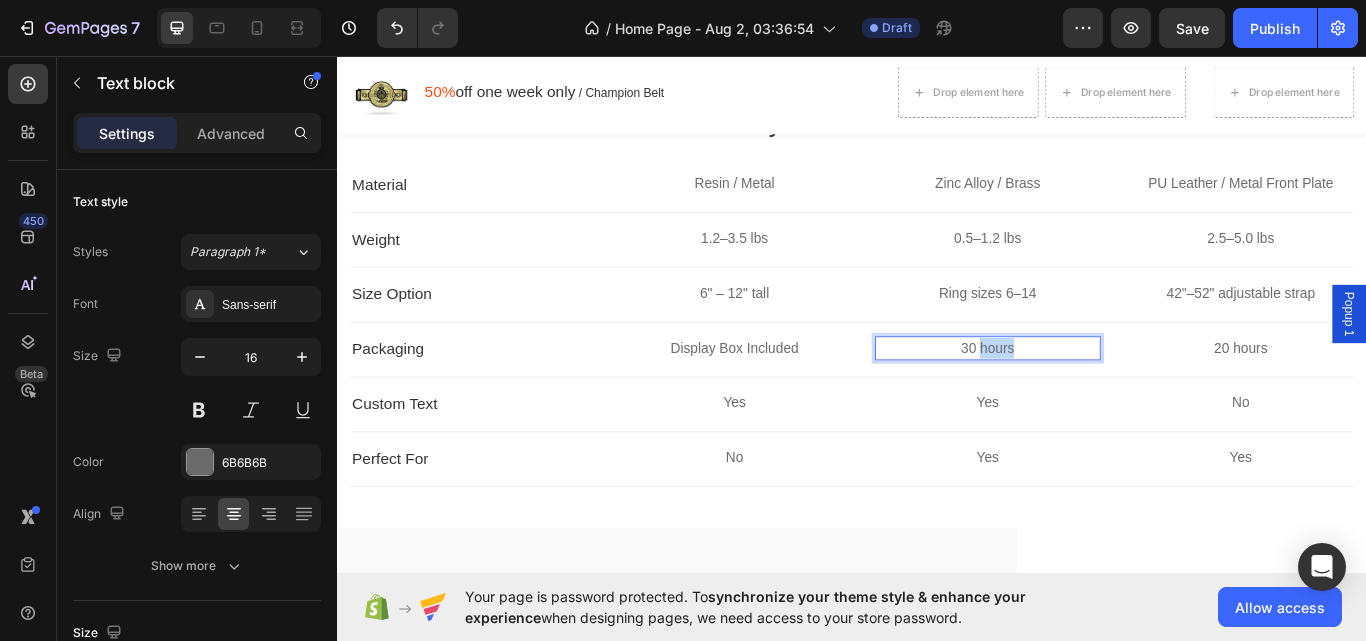 click on "30 hours" at bounding box center (1095, 398) 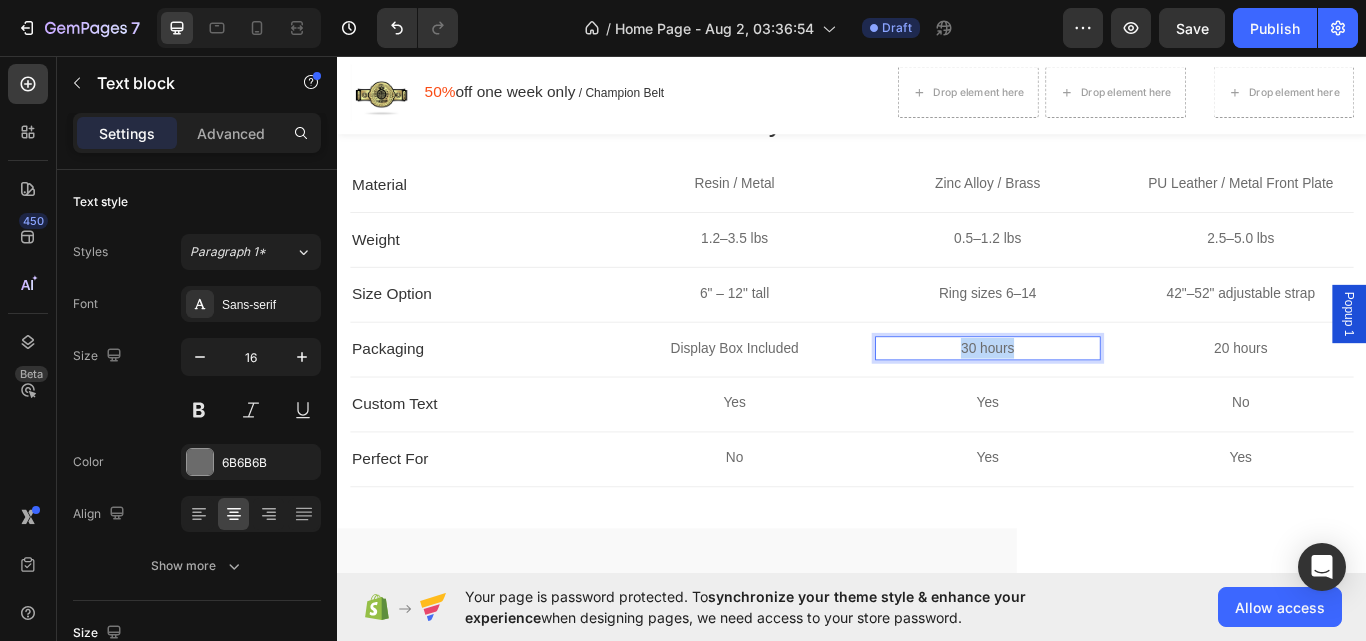 click on "30 hours" at bounding box center [1095, 398] 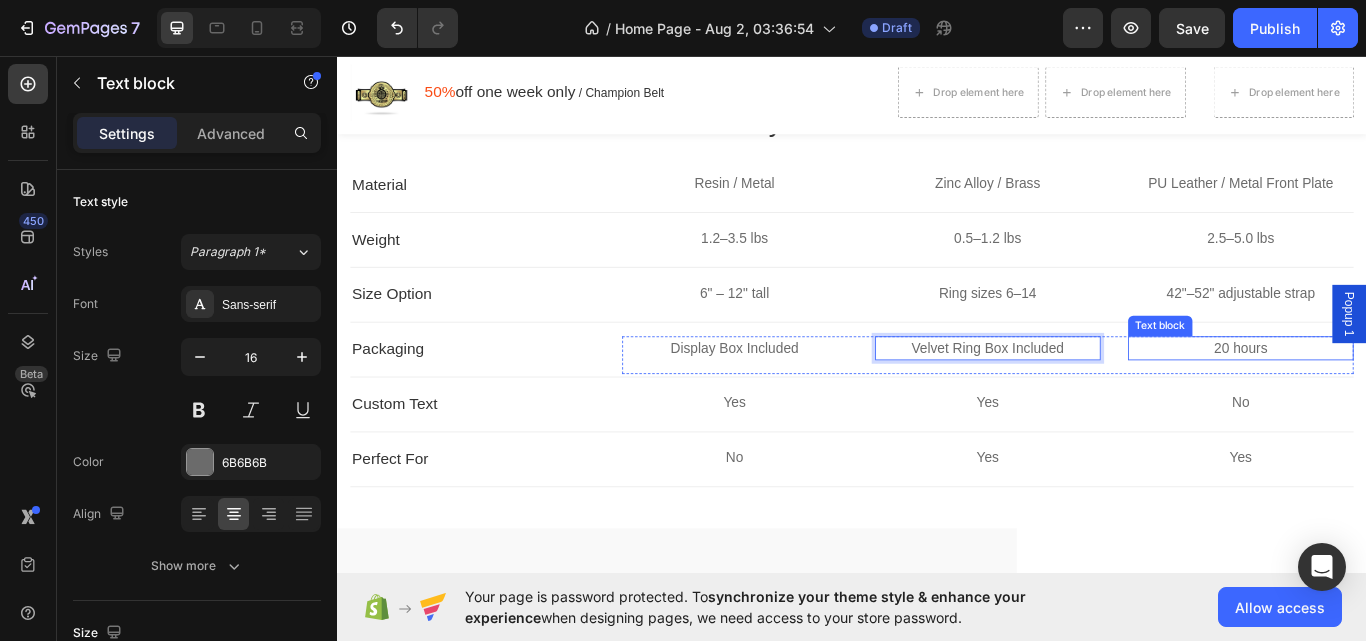 click on "20 hours" at bounding box center (1390, 398) 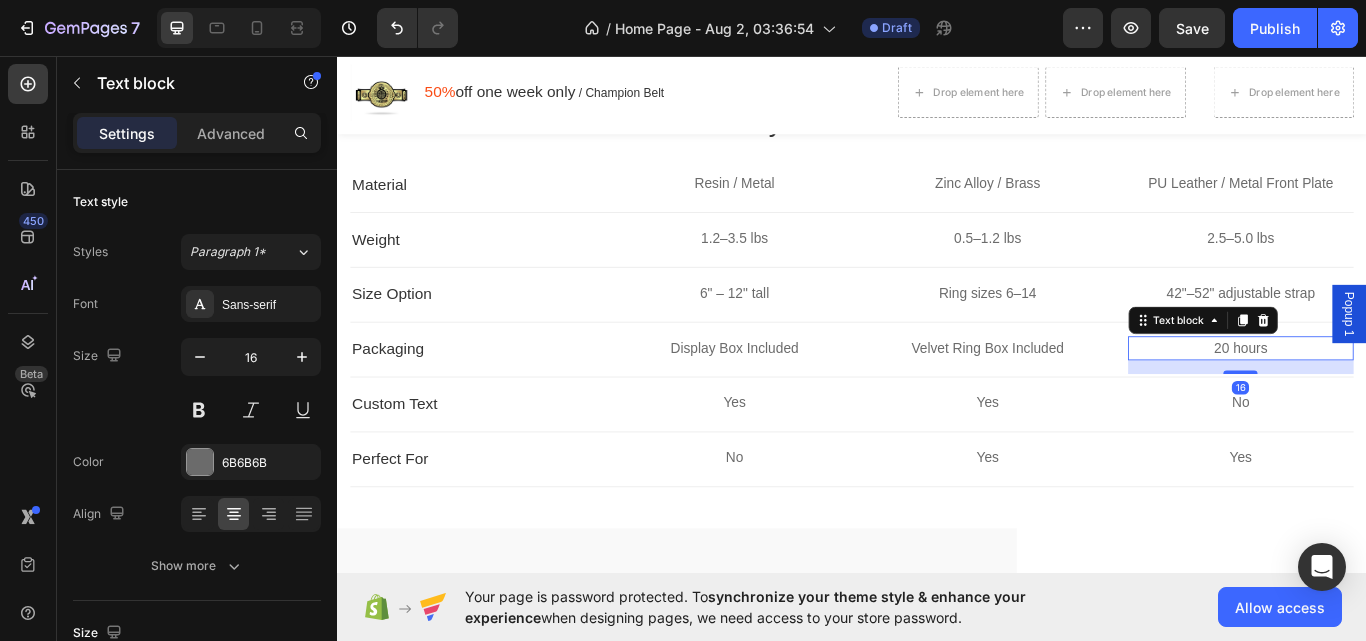 click on "20 hours" at bounding box center [1390, 398] 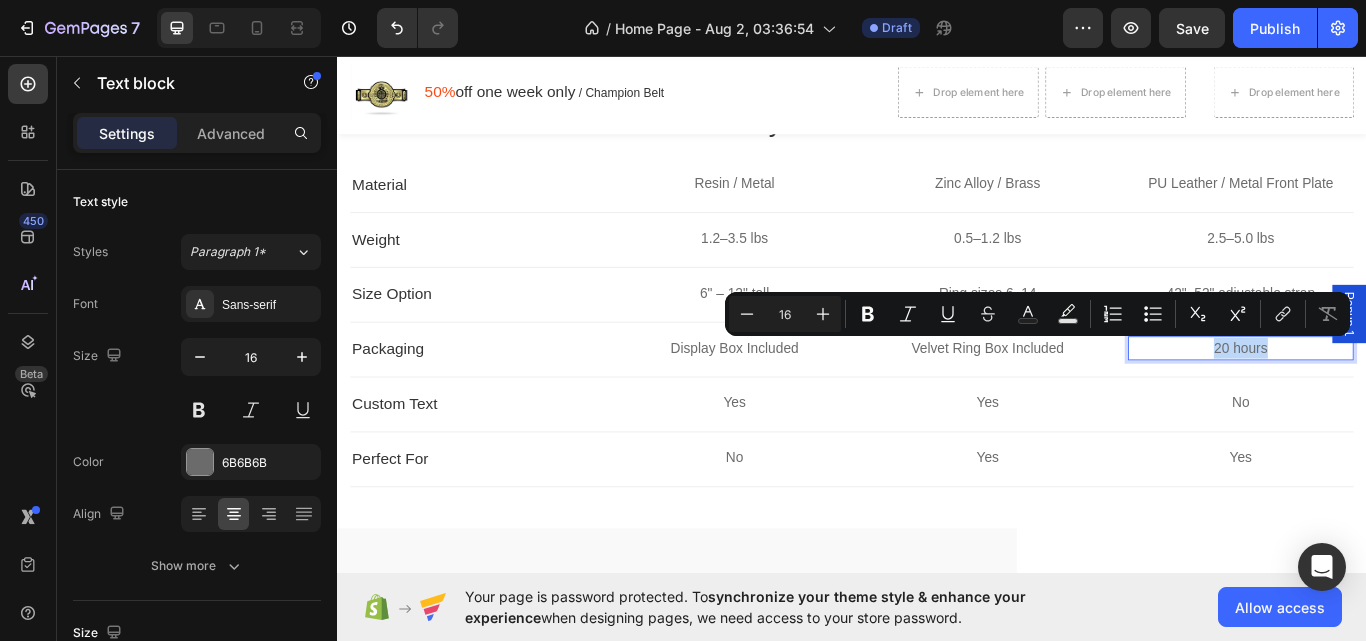 click on "20 hours" at bounding box center (1390, 398) 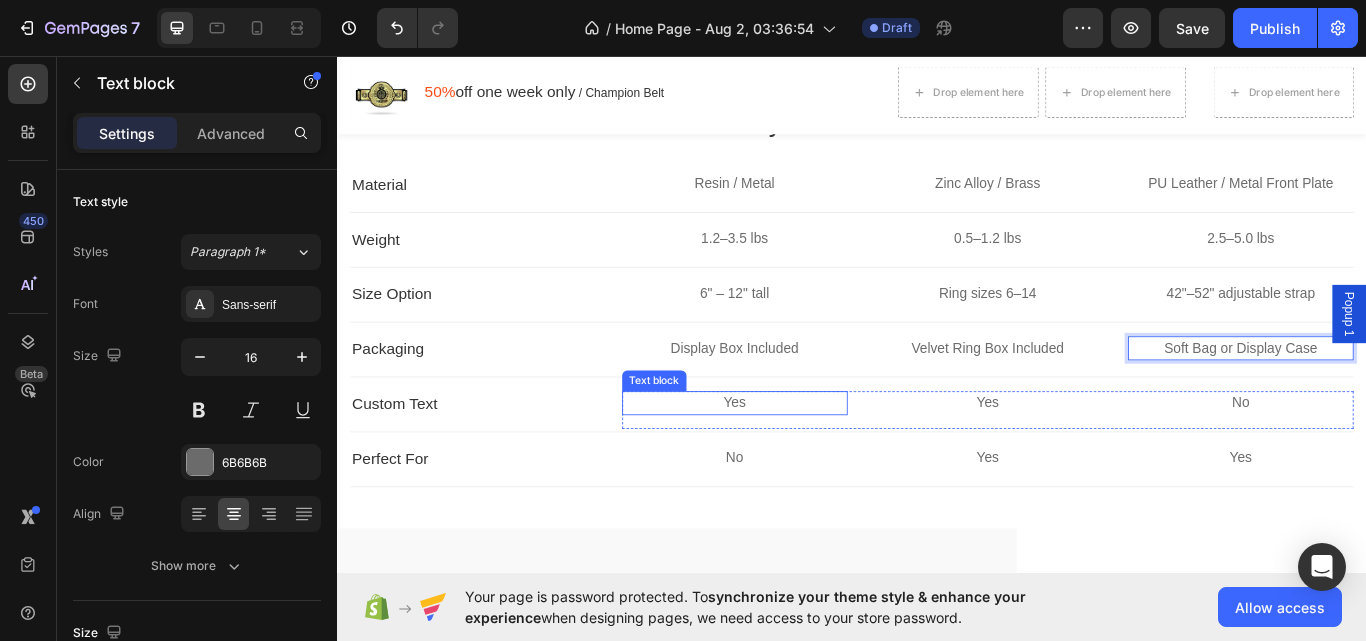 click on "Yes" at bounding box center (800, 462) 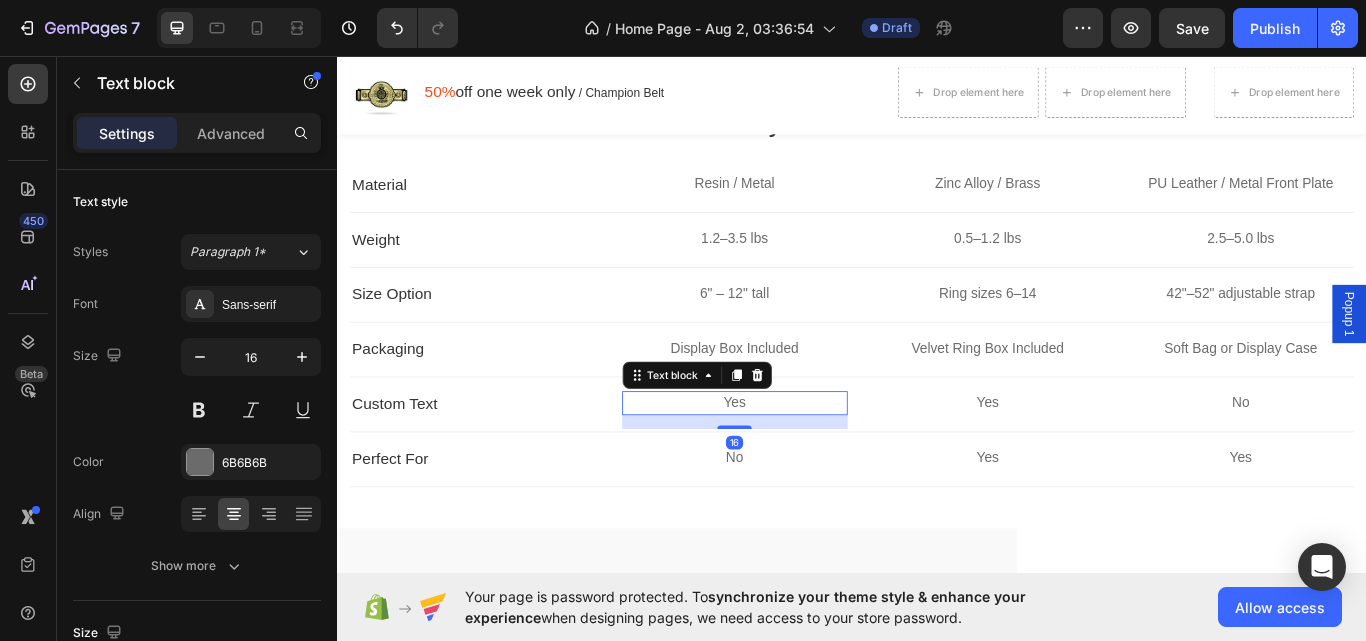 click on "Yes" at bounding box center [800, 462] 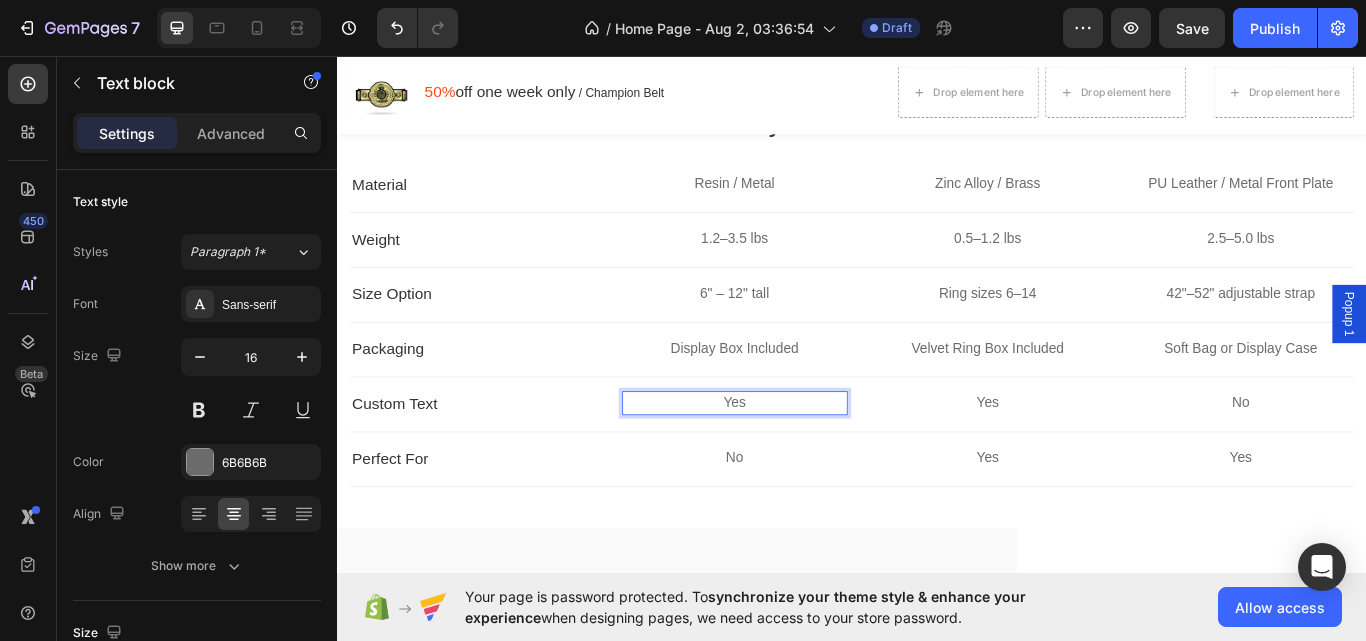 click on "Yes" at bounding box center [800, 462] 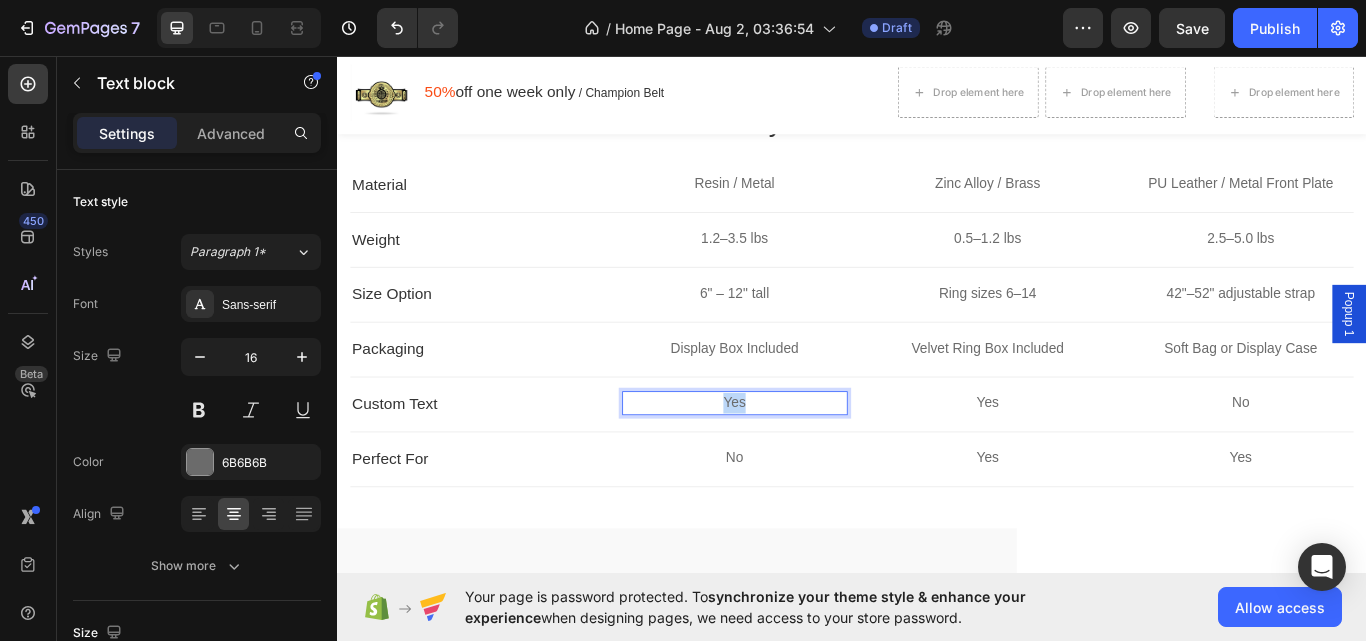 click on "Yes" at bounding box center [800, 462] 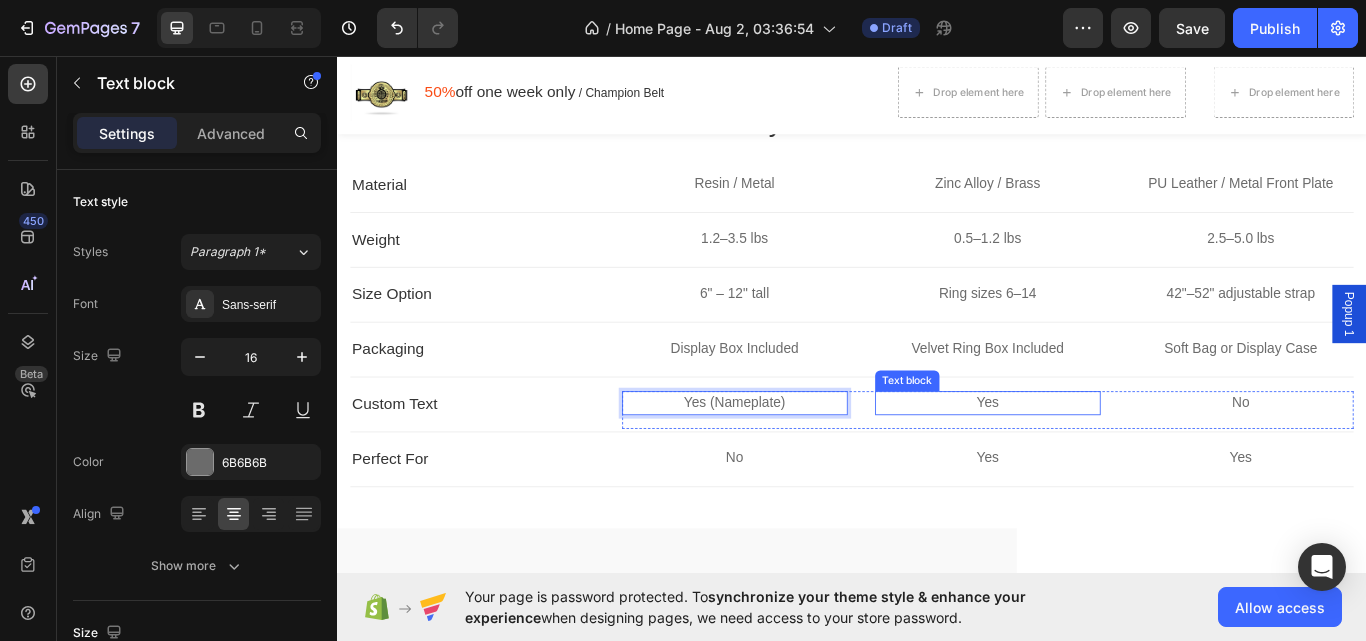 click on "Yes" at bounding box center (1095, 462) 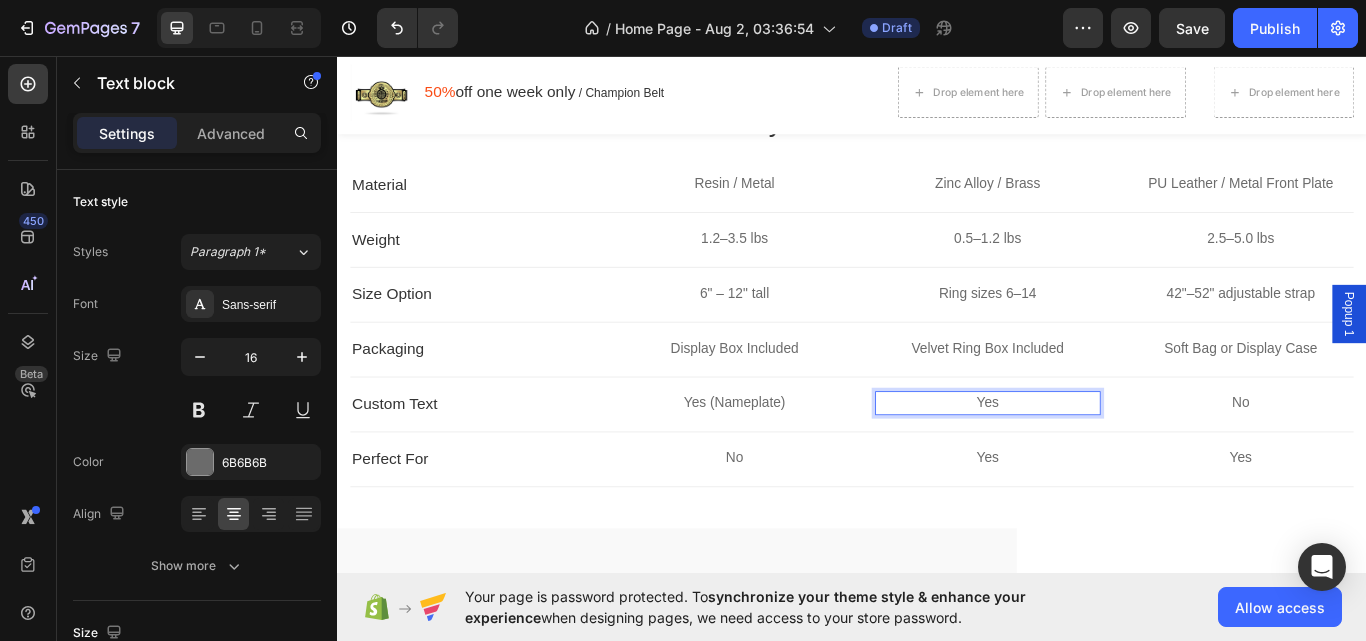 click on "Yes" at bounding box center (1095, 462) 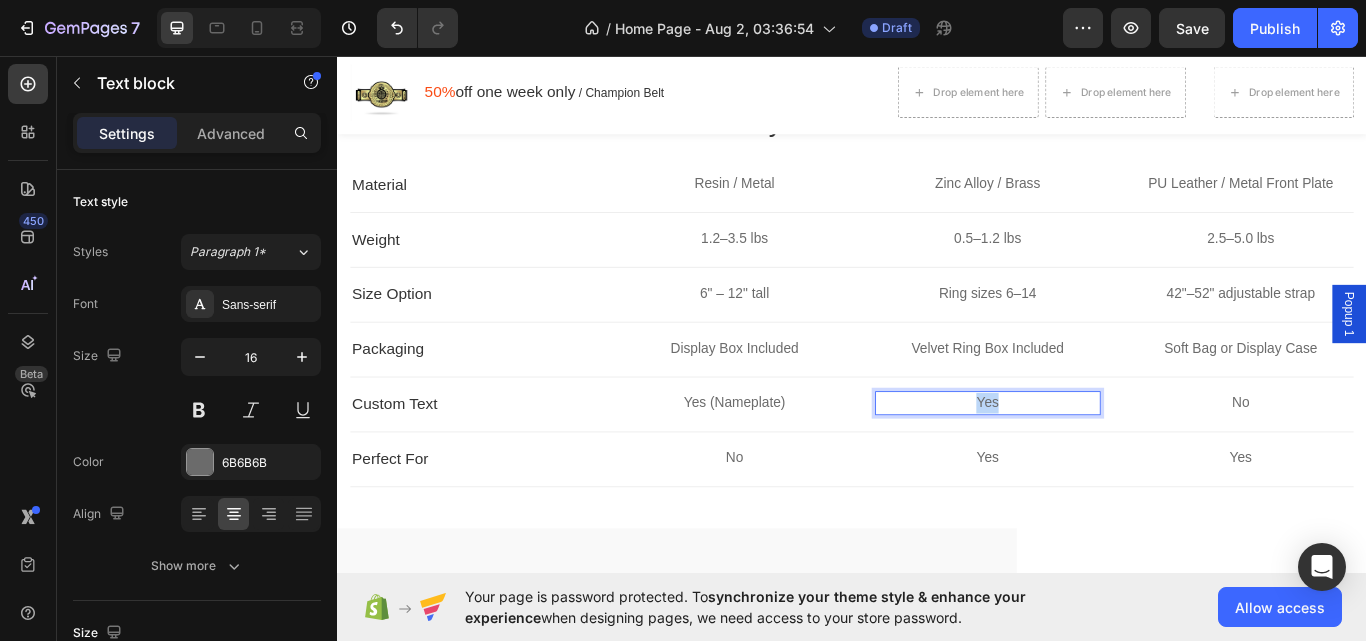 click on "Yes" at bounding box center [1095, 462] 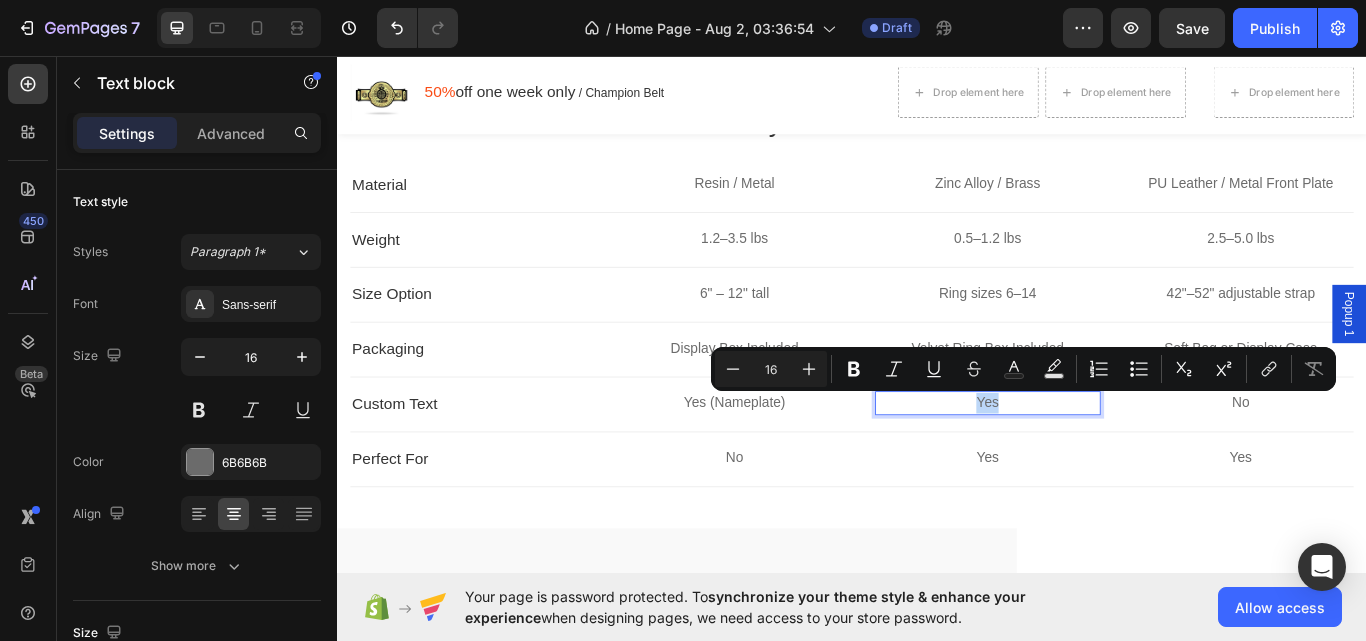 click on "Yes" at bounding box center (1095, 462) 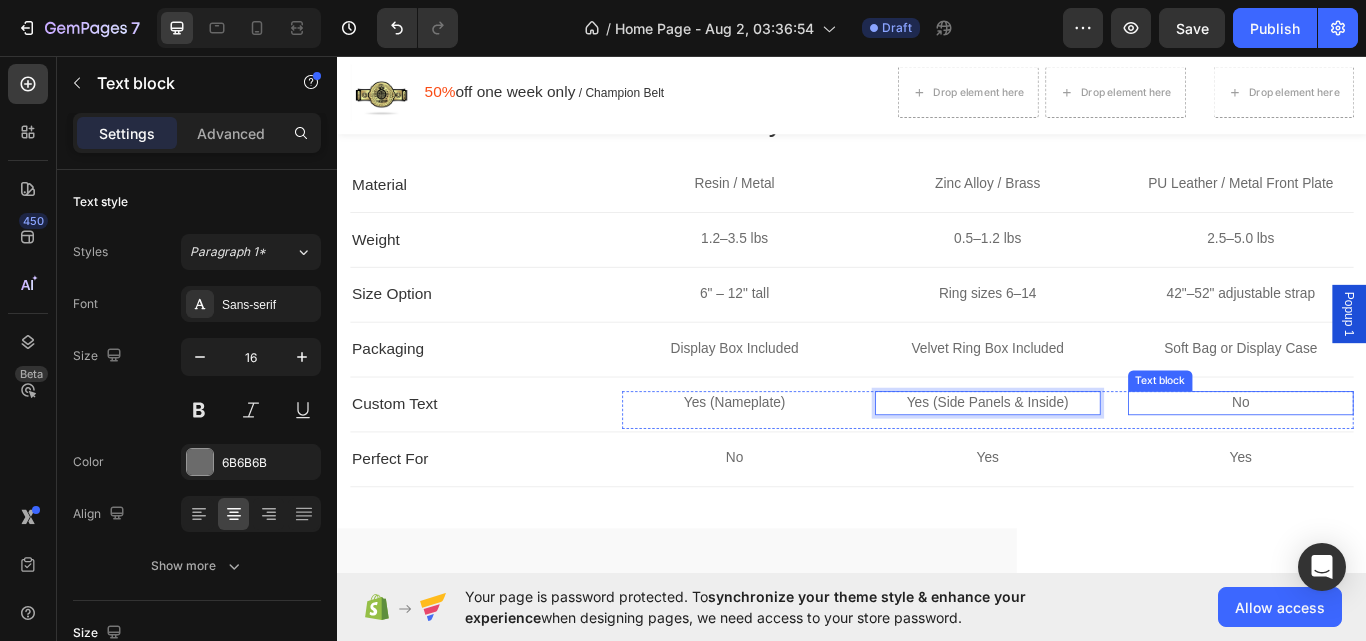click on "No" at bounding box center [1390, 462] 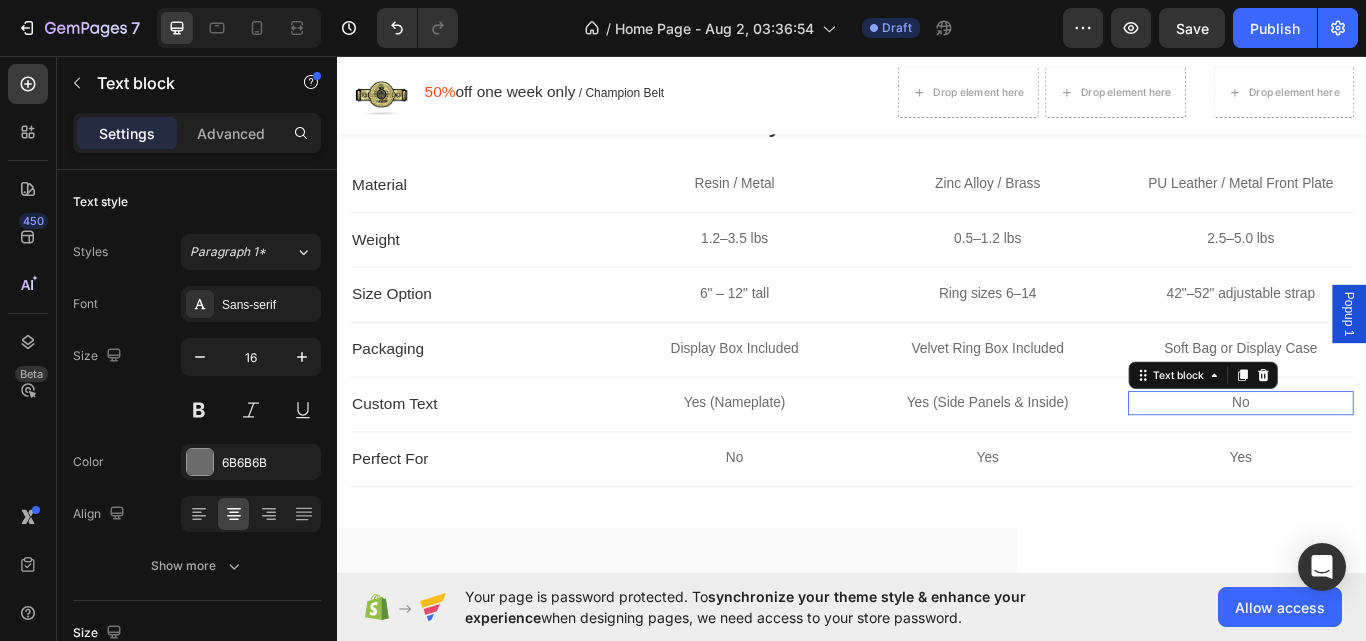 click on "No" at bounding box center [1390, 462] 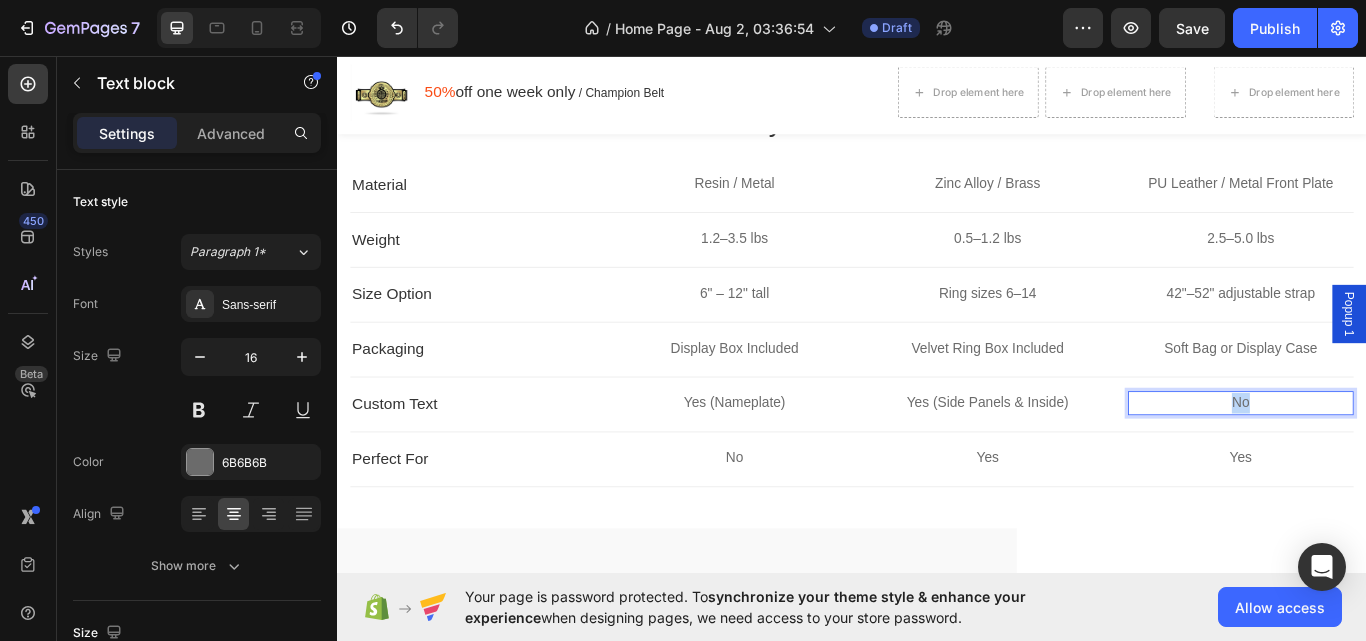 click on "No" at bounding box center [1390, 462] 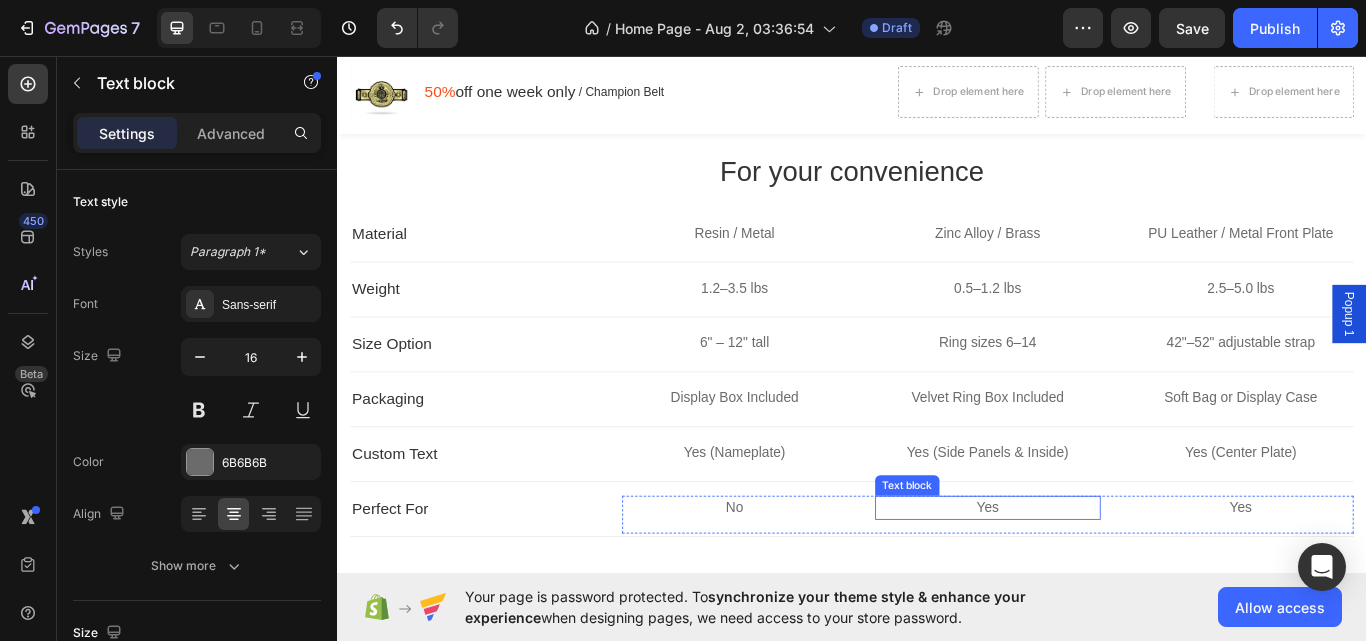 scroll, scrollTop: 8052, scrollLeft: 0, axis: vertical 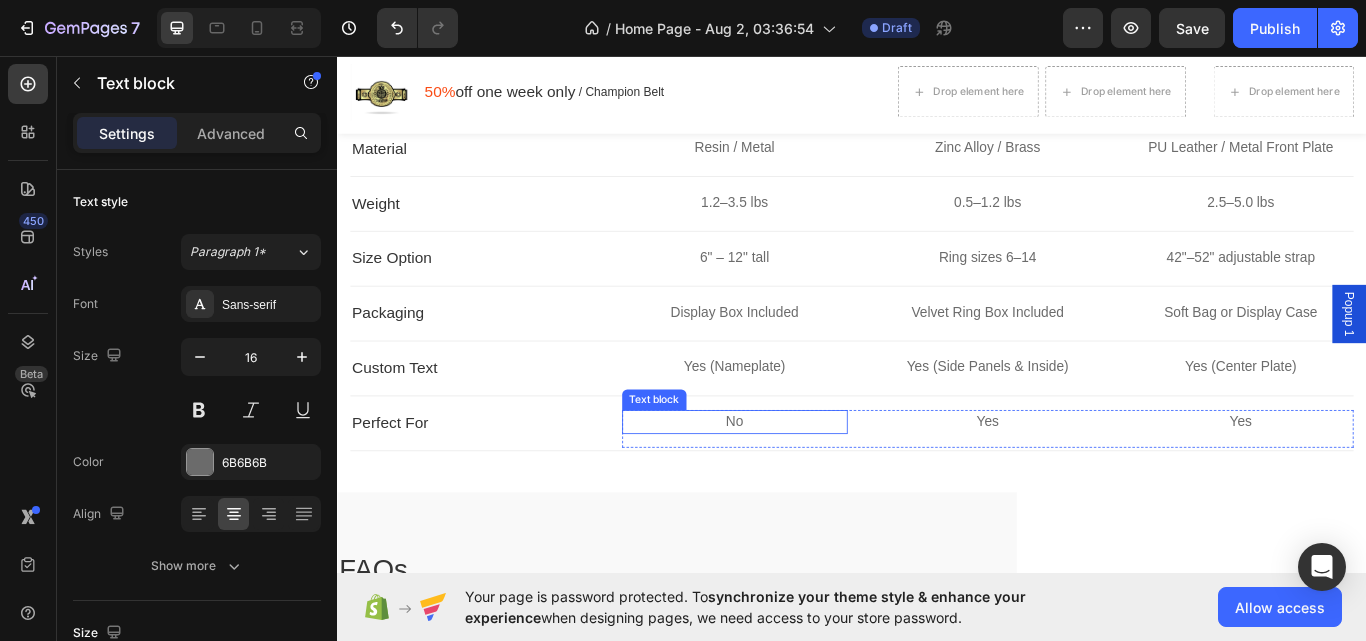 click on "No" at bounding box center (800, 484) 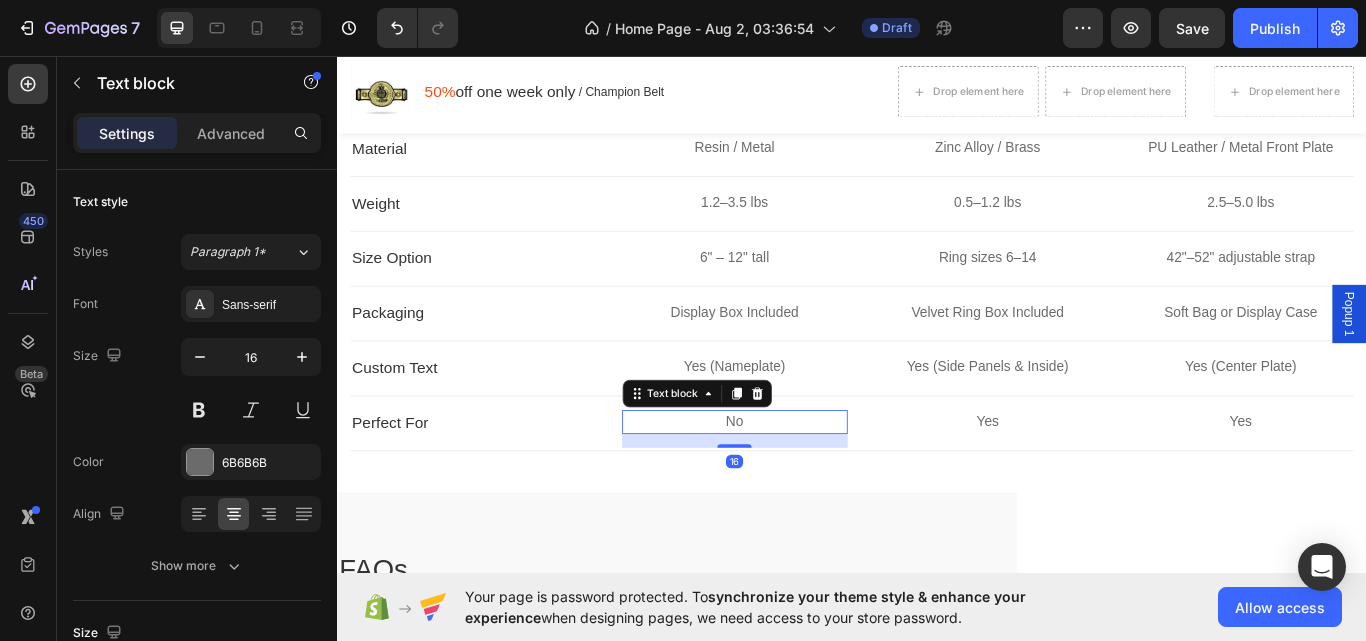 click on "No" at bounding box center (800, 484) 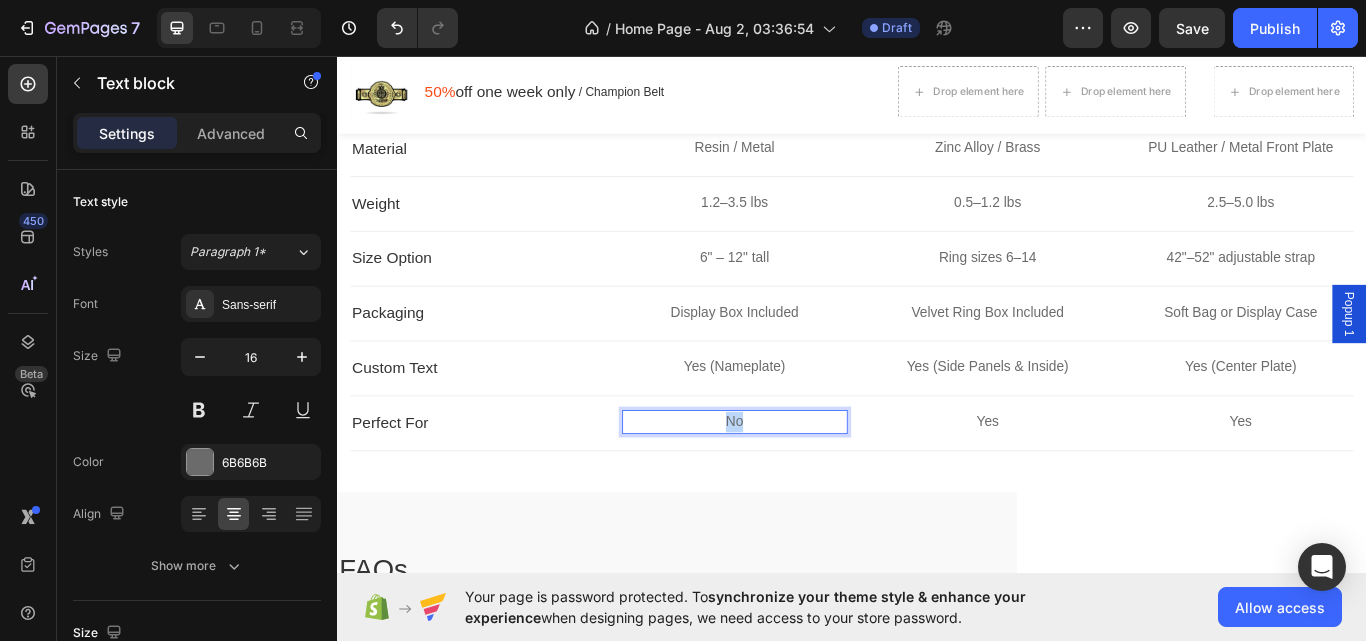 click on "No" at bounding box center [800, 484] 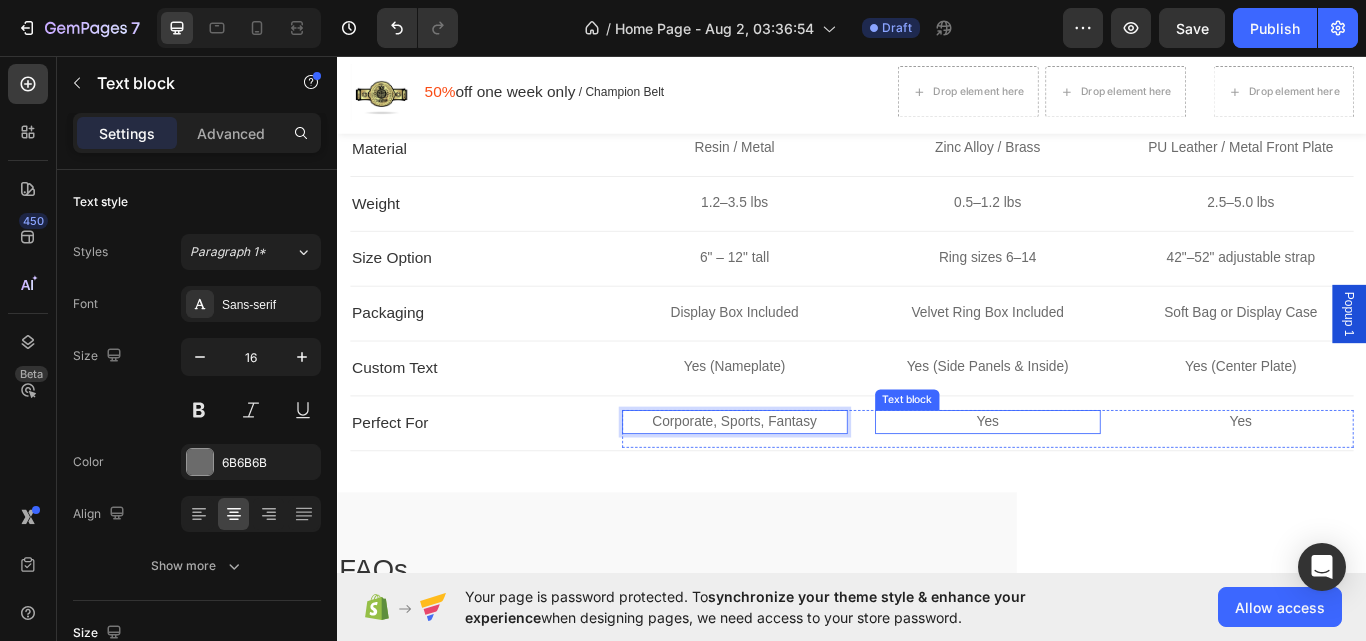 click on "Yes" at bounding box center (1095, 484) 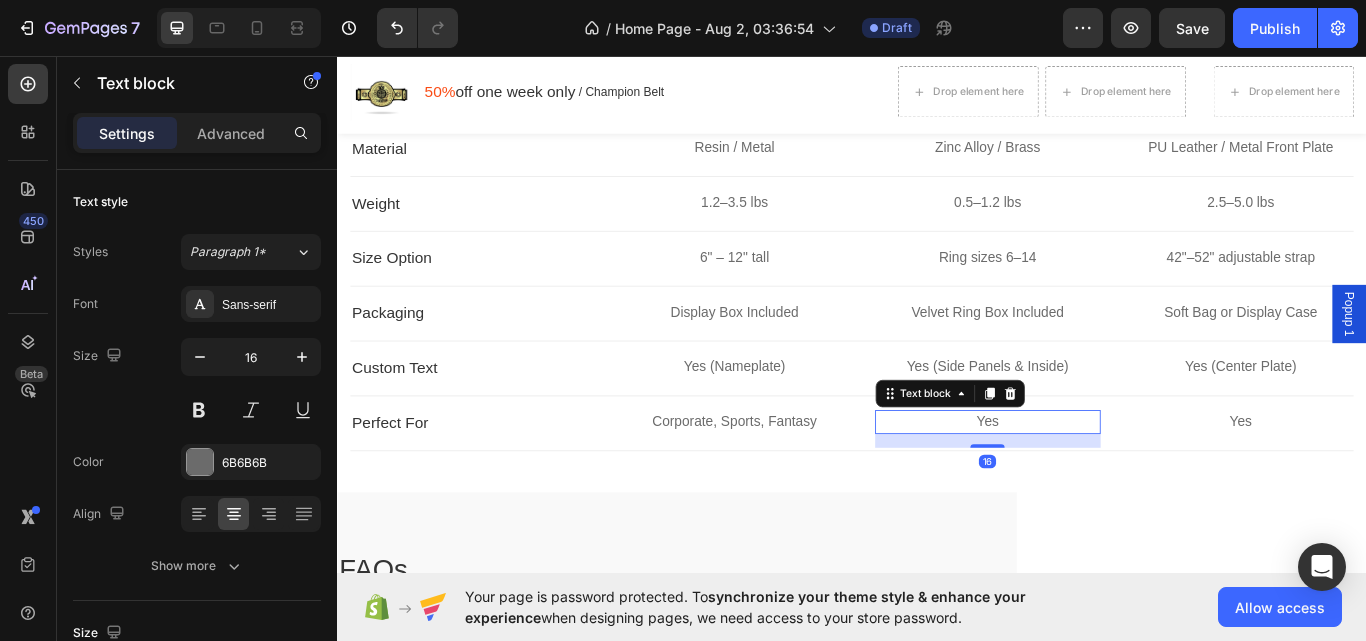 click on "Yes" at bounding box center [1095, 484] 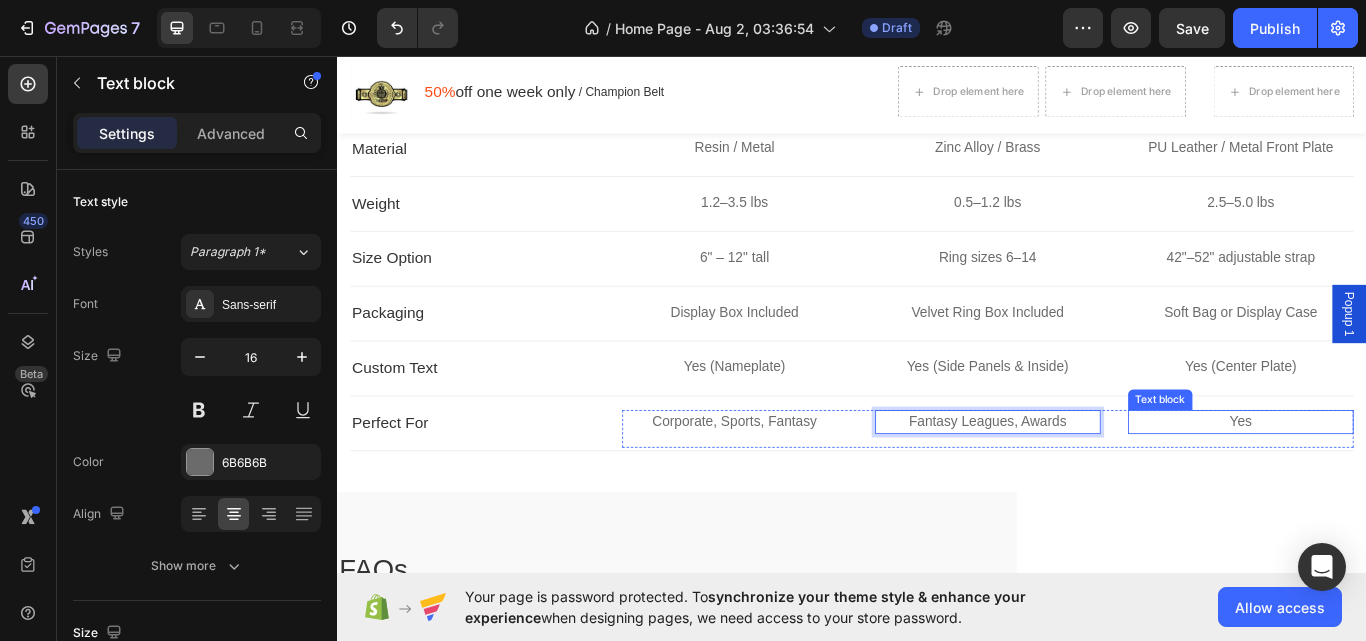 click on "Yes" at bounding box center (1390, 484) 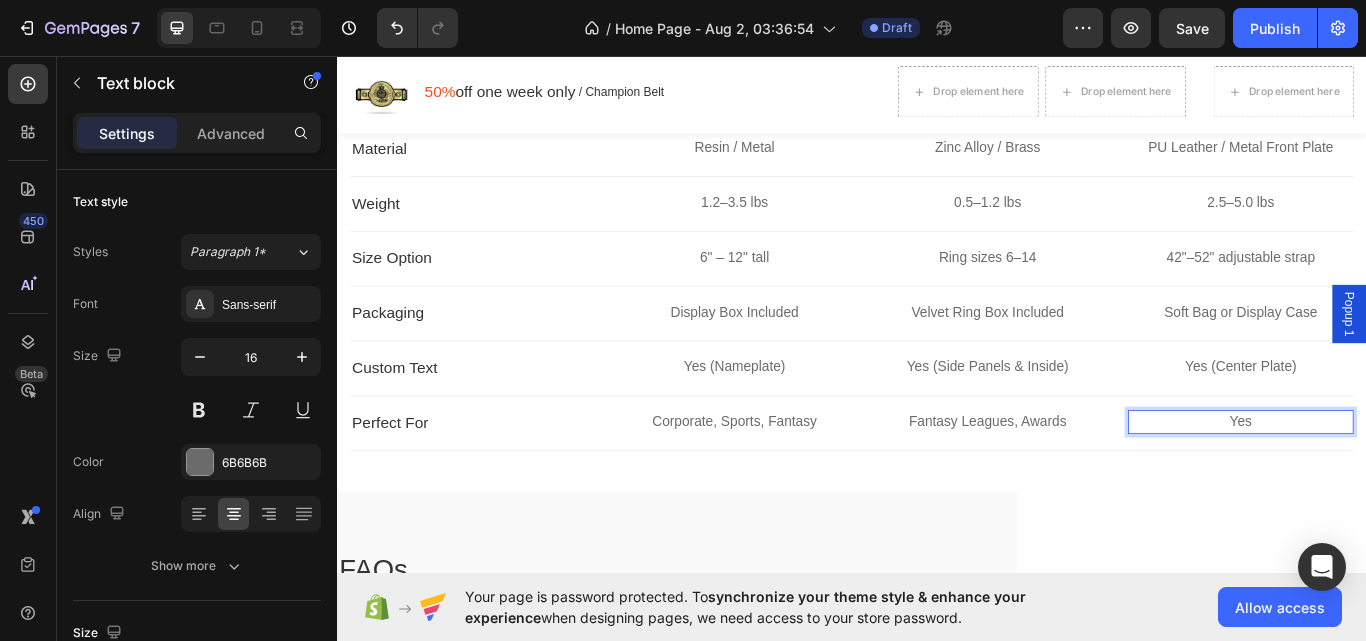 click on "Yes" at bounding box center (1390, 484) 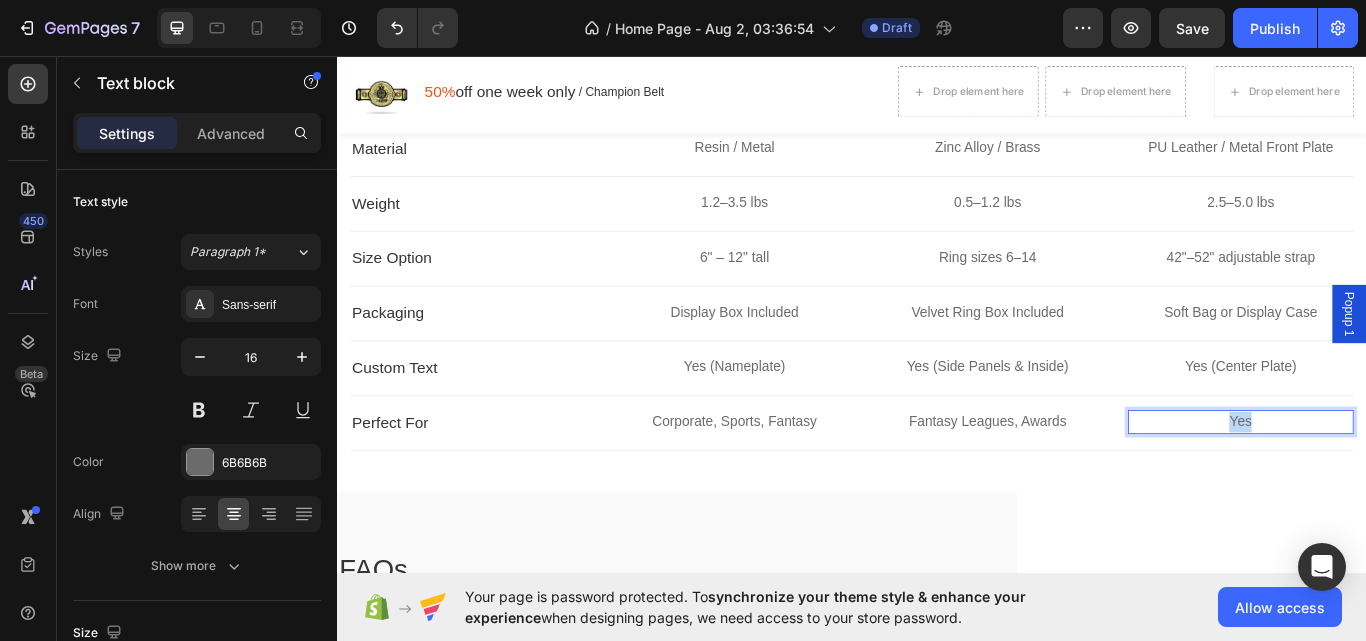 click on "Yes" at bounding box center (1390, 484) 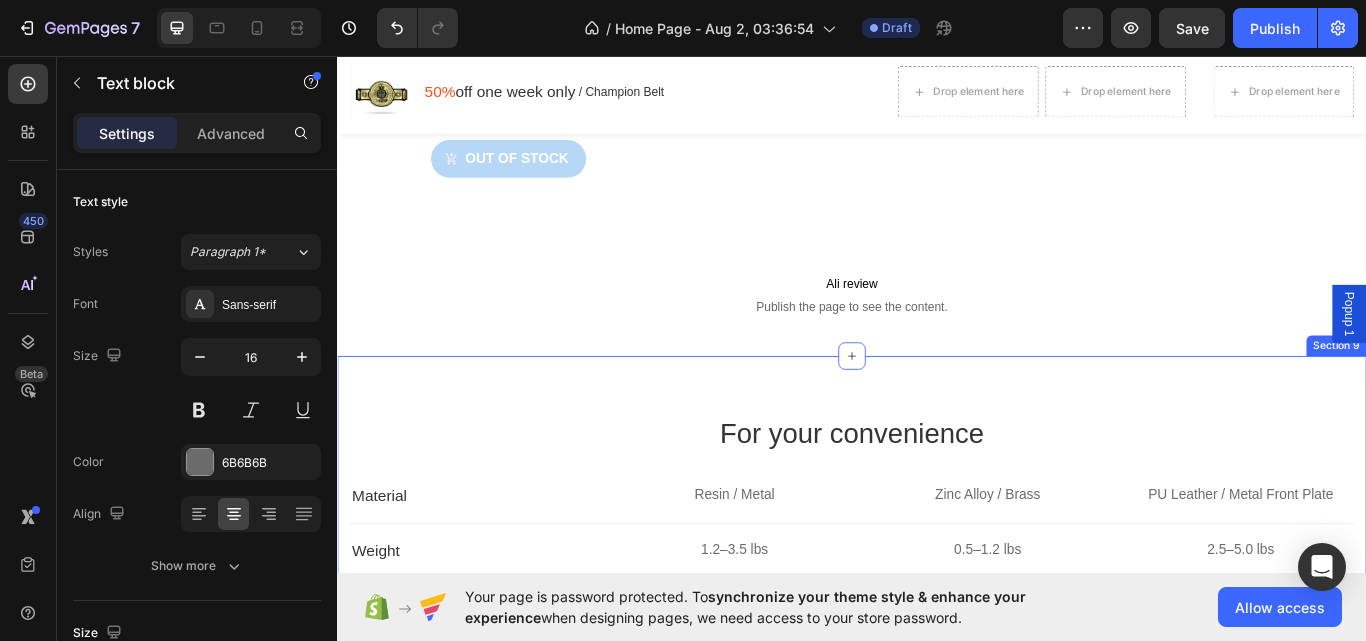 scroll, scrollTop: 7752, scrollLeft: 0, axis: vertical 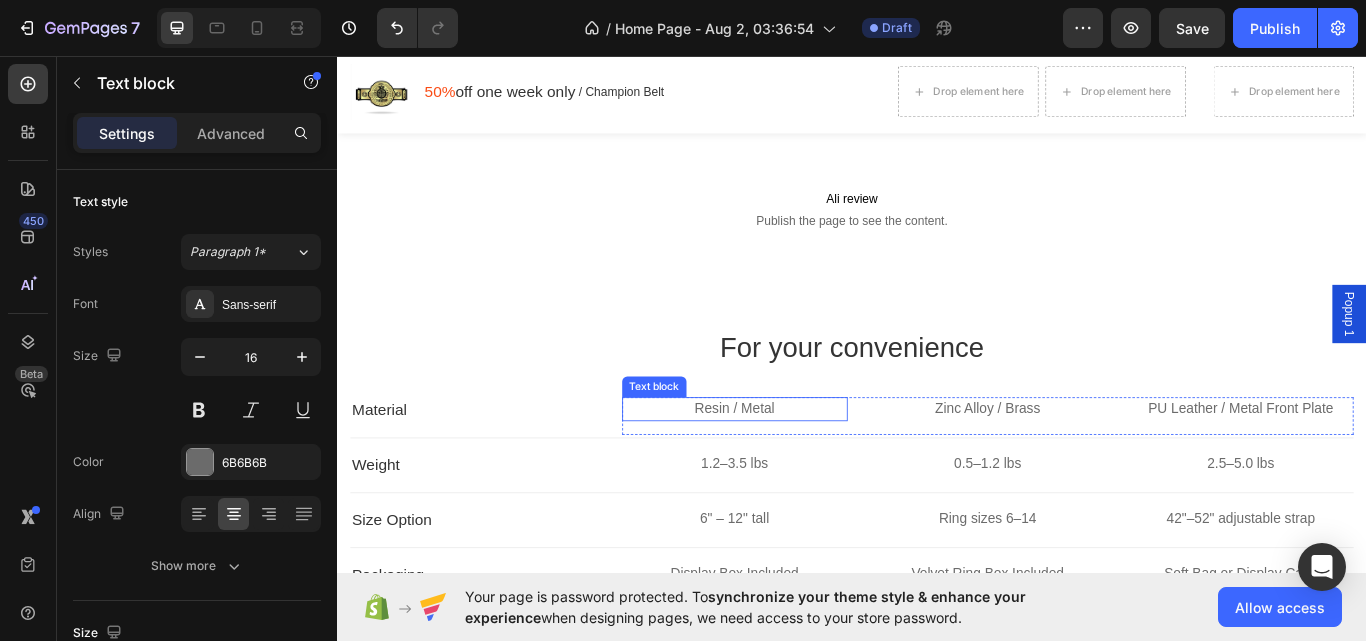 click on "Resin / Metal" at bounding box center (800, 469) 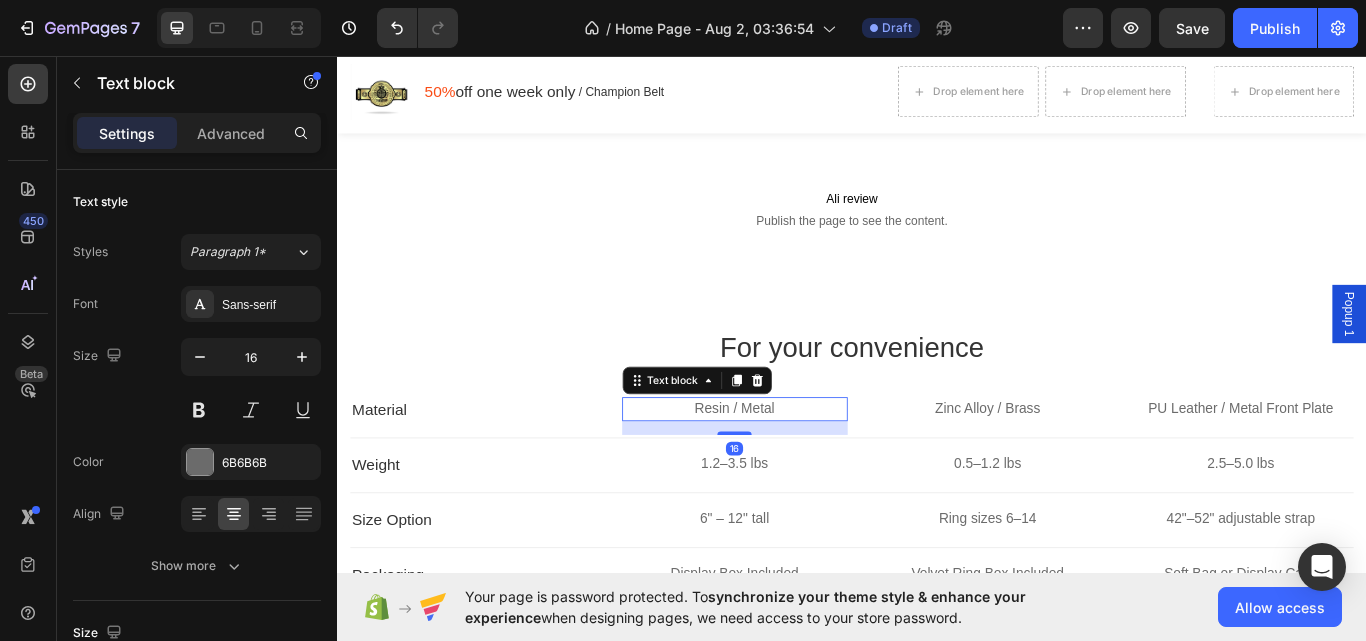 click on "Resin / Metal" at bounding box center (800, 469) 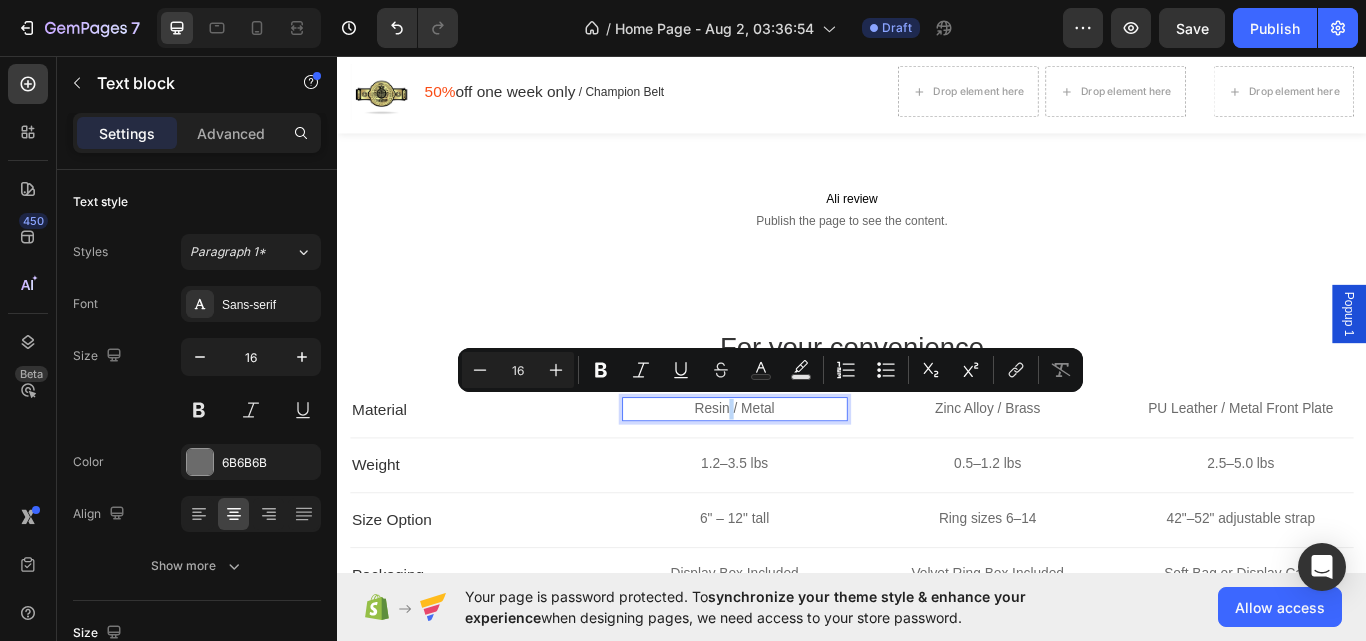 click on "Resin / Metal" at bounding box center [800, 469] 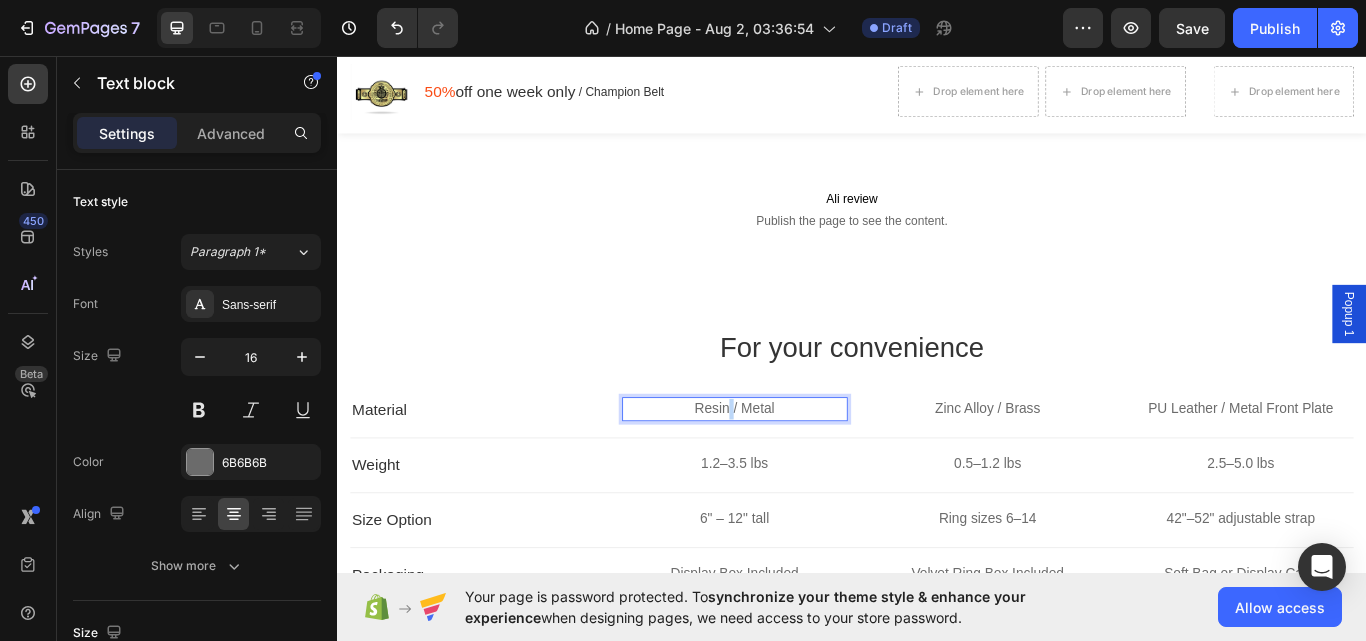 click on "Resin / Metal" at bounding box center [800, 469] 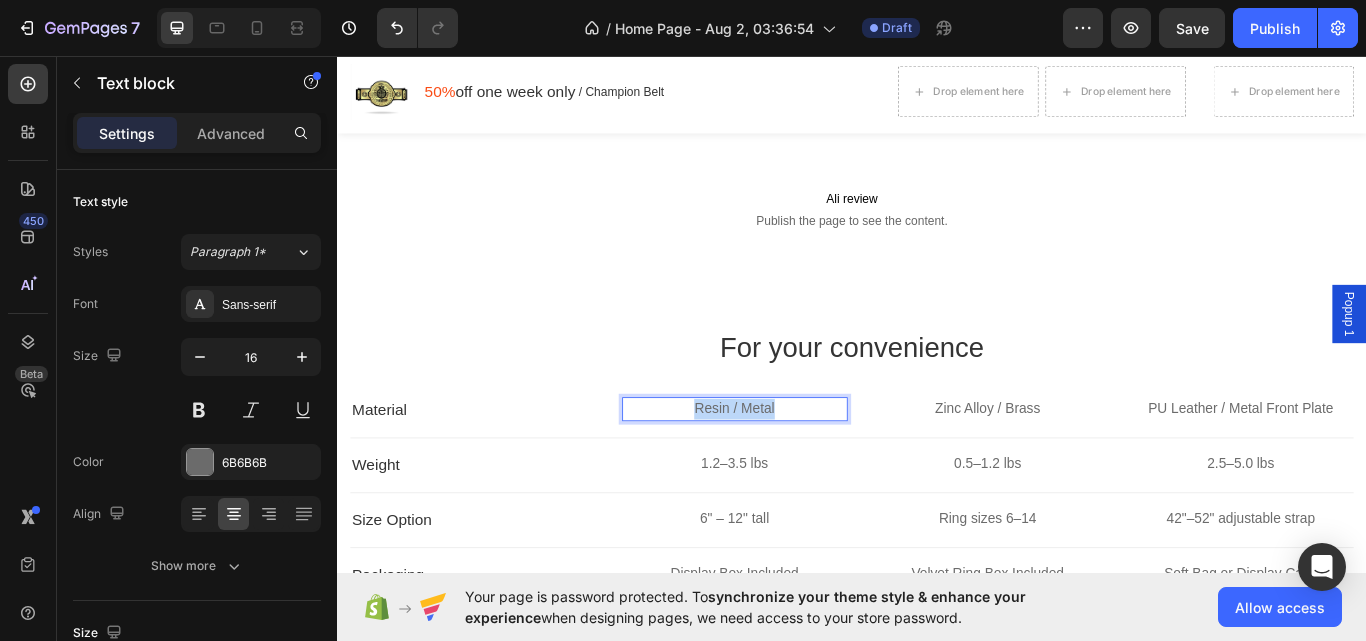 click on "Resin / Metal" at bounding box center (800, 469) 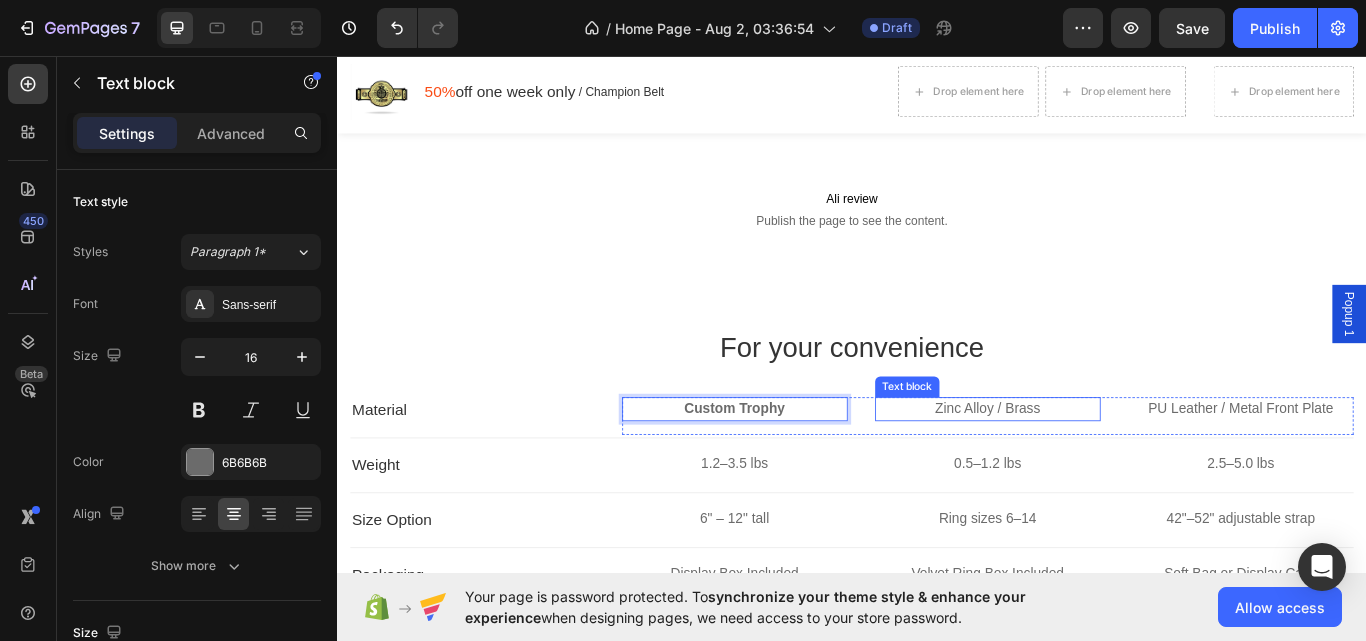 click on "Zinc Alloy / Brass" at bounding box center [1095, 469] 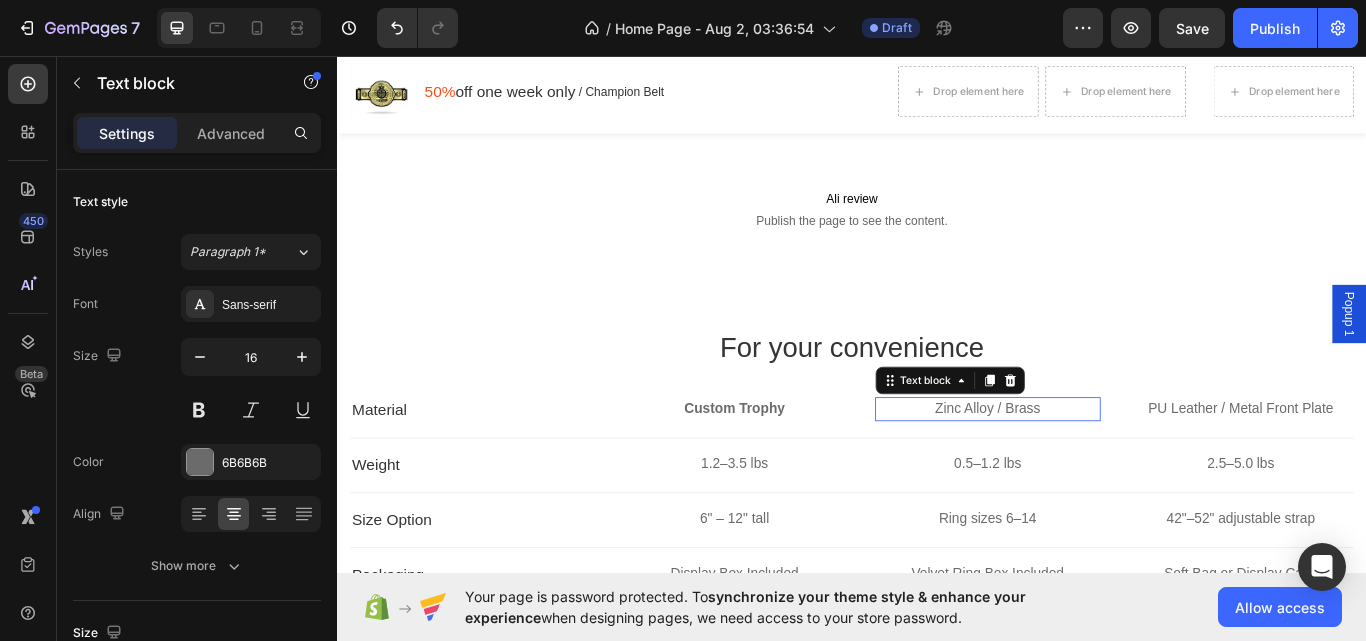 click on "Zinc Alloy / Brass" at bounding box center (1095, 469) 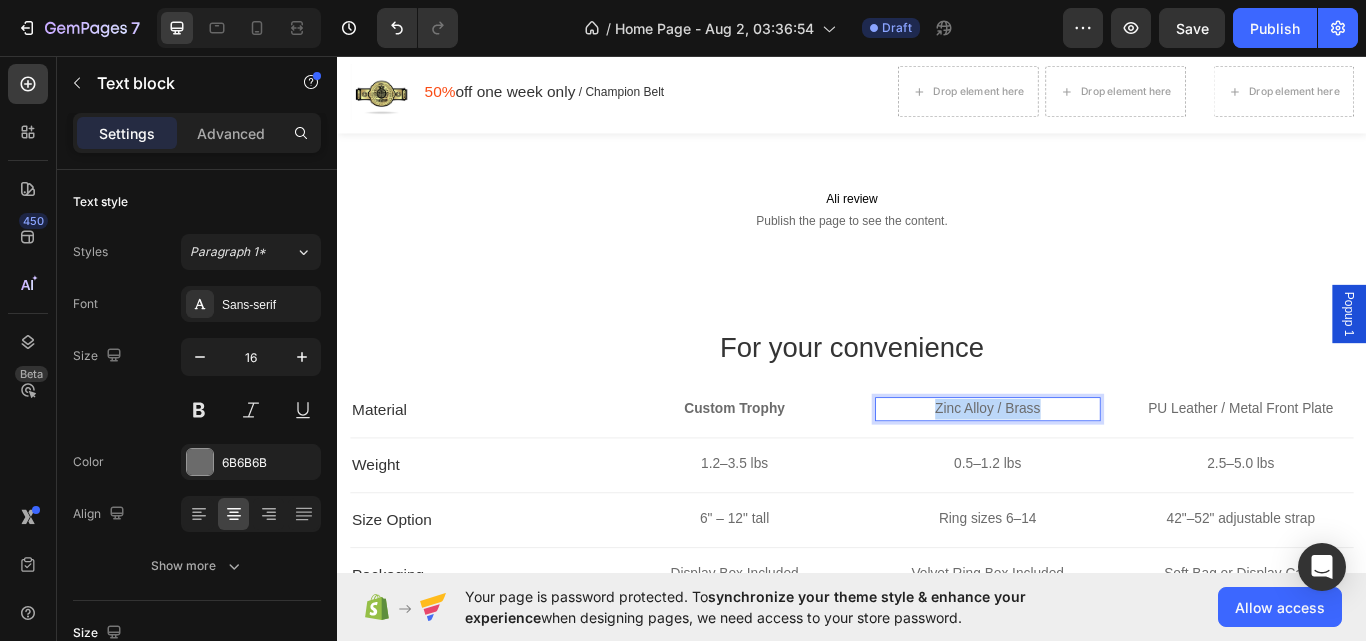click on "Zinc Alloy / Brass" at bounding box center [1095, 469] 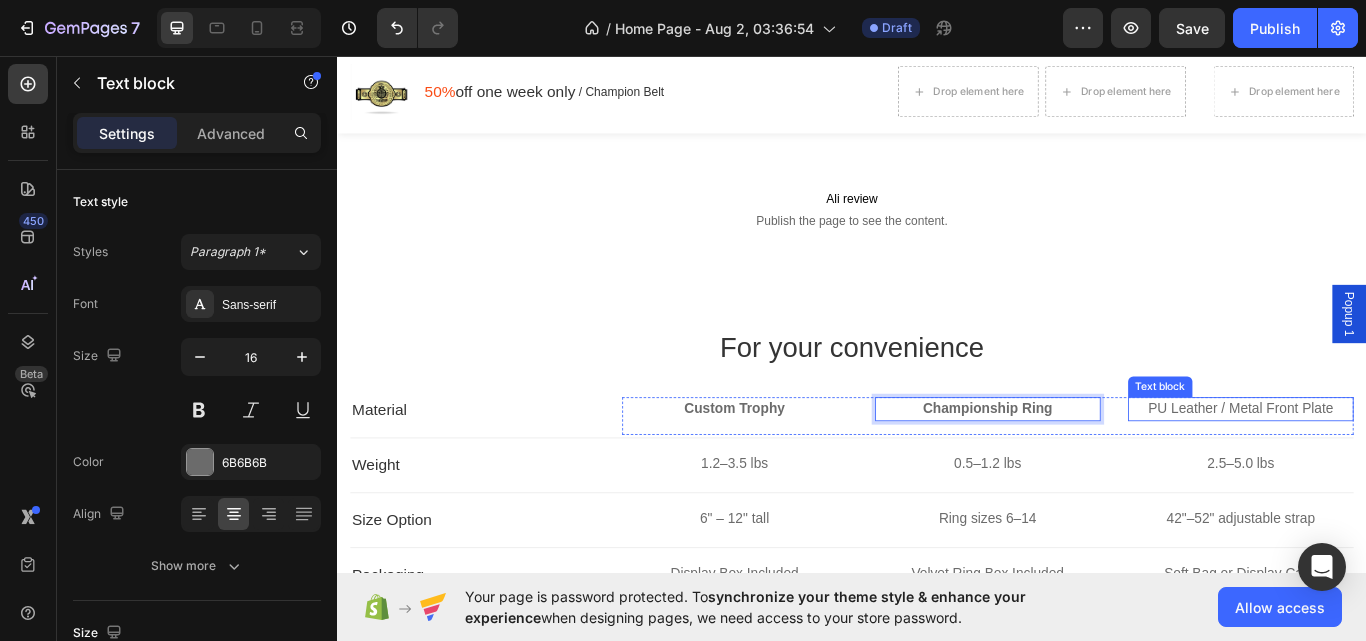 click on "PU Leather / Metal Front Plate" at bounding box center [1390, 469] 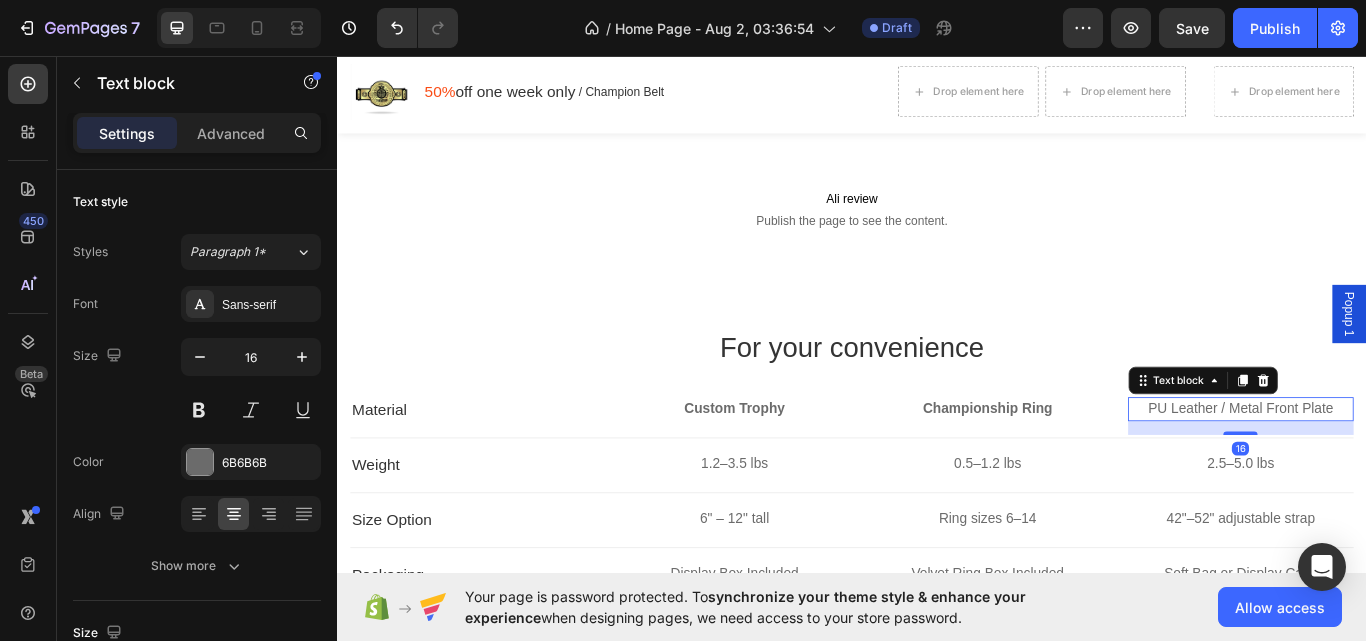 click on "PU Leather / Metal Front Plate" at bounding box center [1390, 469] 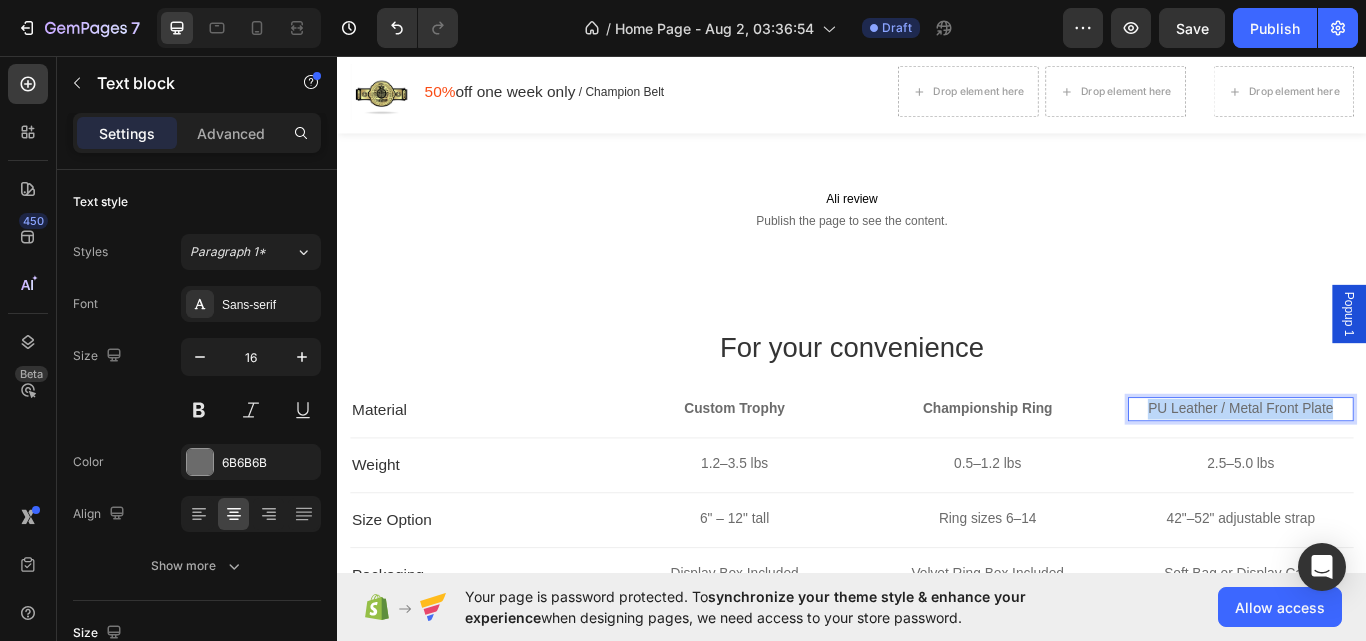 click on "PU Leather / Metal Front Plate" at bounding box center (1390, 469) 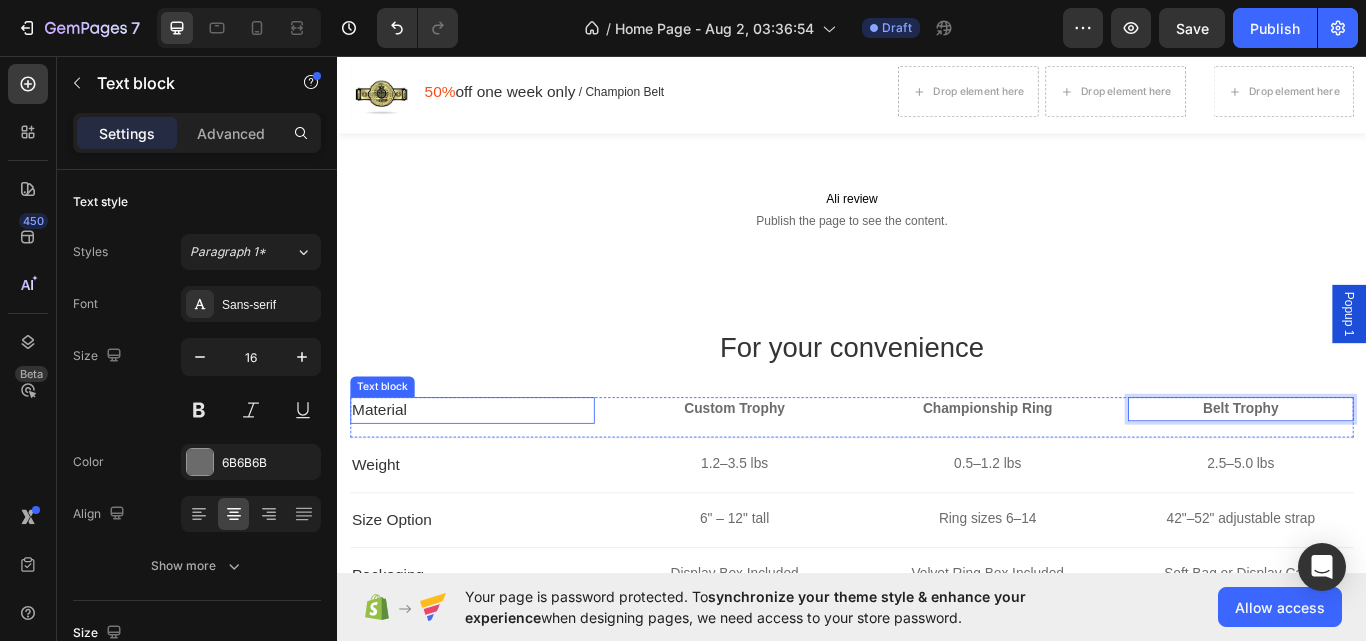 click on "Material" at bounding box center (494, 470) 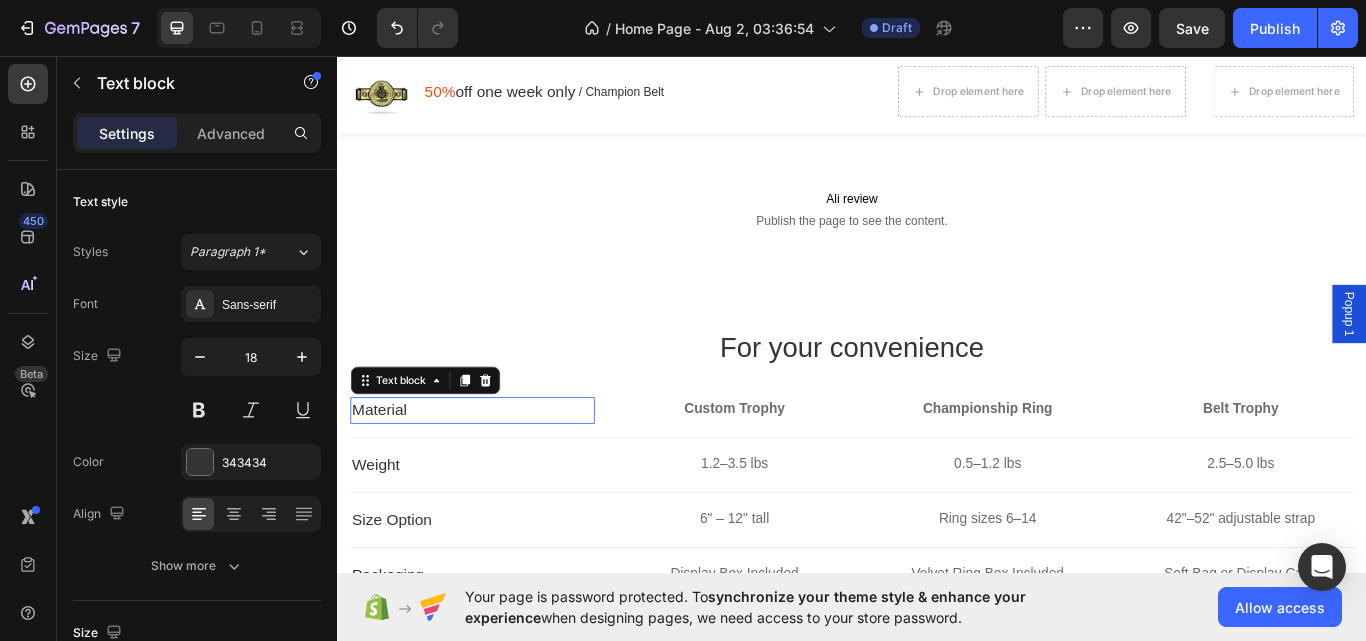 click on "Material" at bounding box center (494, 470) 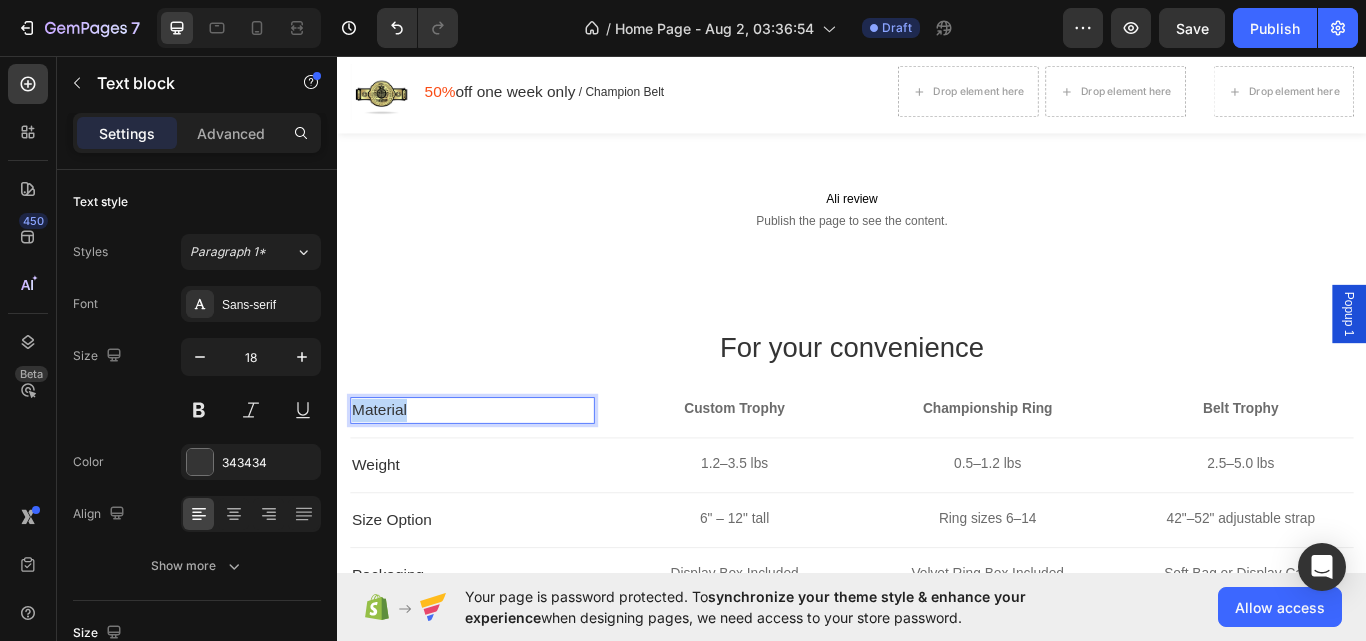 click on "Material" at bounding box center (494, 470) 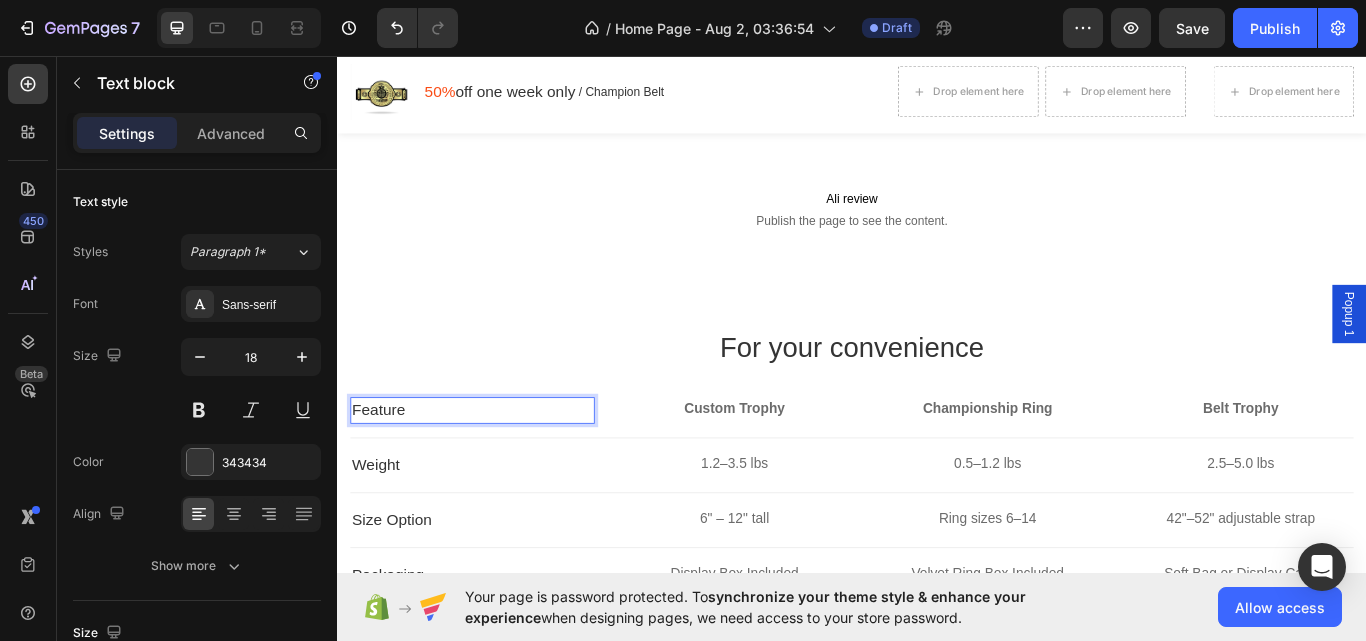 click on "Feature" at bounding box center (494, 470) 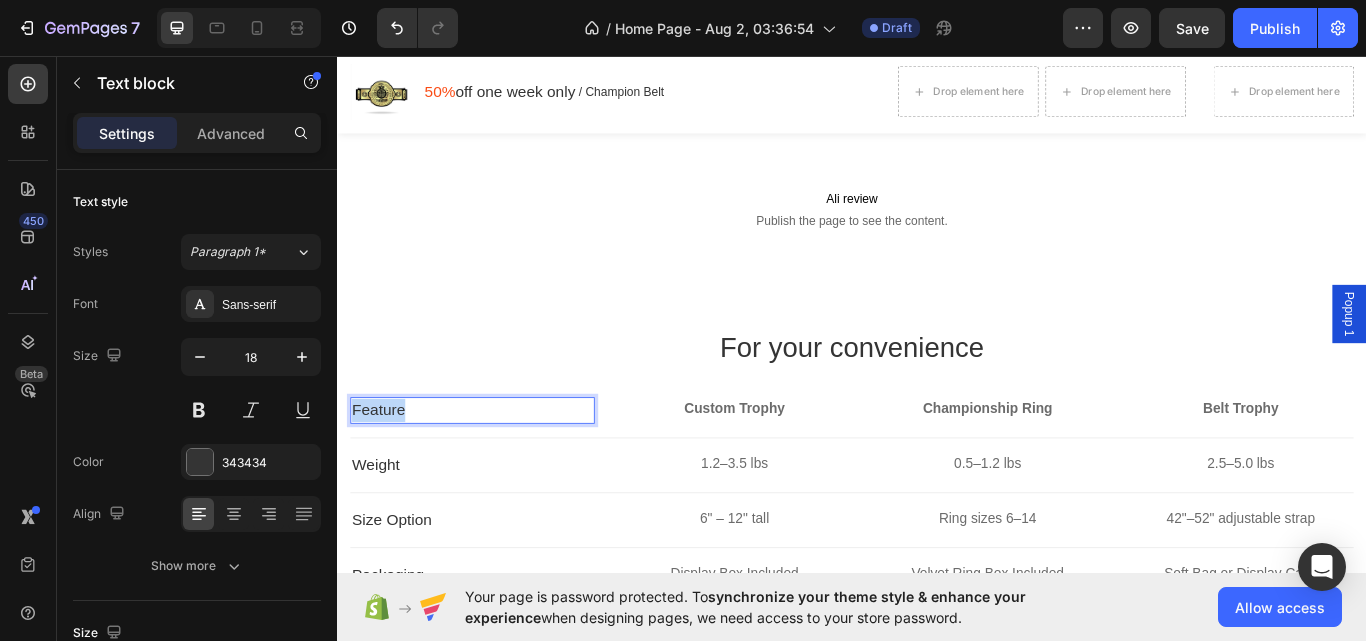 click on "Feature" at bounding box center (494, 470) 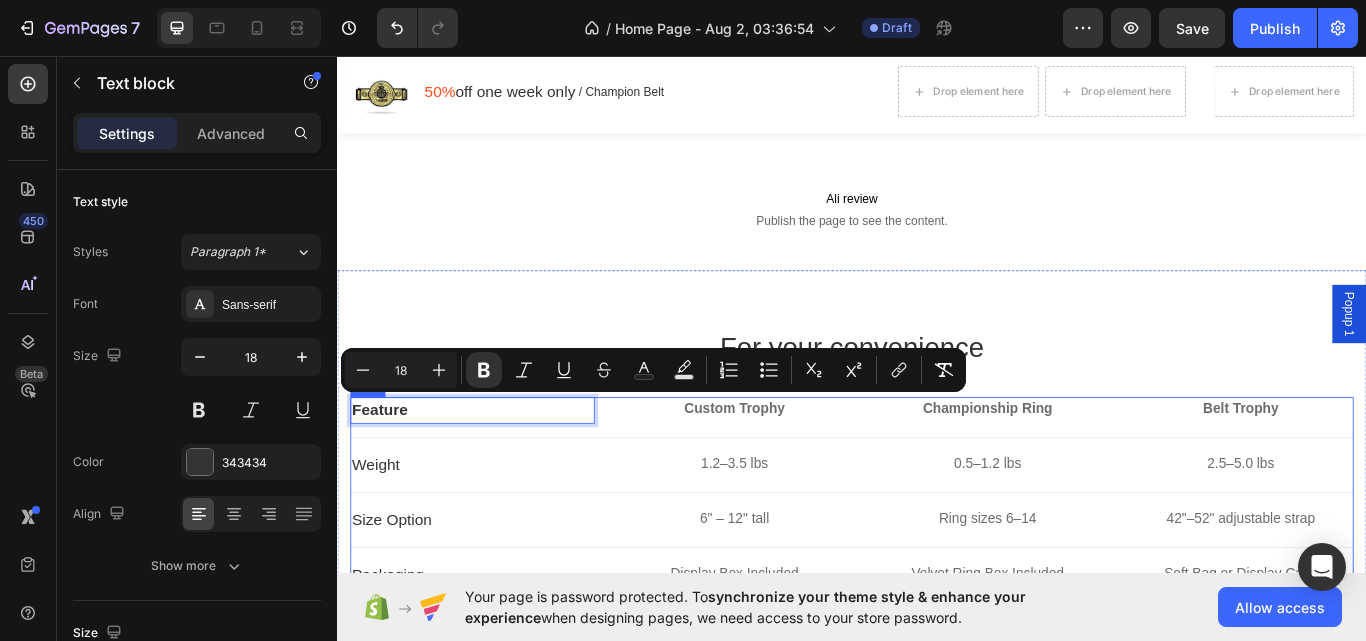 click on "Feature Text block   [NUMBER] Custom Trophy Text block Championship Ring Text block Belt Trophy Text block Row Row Weight Text block [WEIGHT_UNIT]–[WEIGHT_UNIT] [WEIGHT_UNIT] Text block [WEIGHT_UNIT]–[WEIGHT_UNIT] [WEIGHT_UNIT] Text block [WEIGHT_UNIT]–[WEIGHT_UNIT] [WEIGHT_UNIT] Text block Row Row Size Option Text block [SIZE]" – [SIZE]" [SIZE_UNIT] Text block Ring sizes [SIZE]–[SIZE] Text block [SIZE]"–[SIZE]" adjustable strap Text block Row Row Packaging Text block Display Box Included Text block Velvet Ring Box Included Text block Soft Bag or Display Case Text block Row Row Custom Text Text block Yes (Nameplate) Text block Yes (Side Panels & Inside) Text block Yes (Center Plate) Text block Row Row Perfect For Text block Corporate, Sports, Fantasy Text block Fantasy Leagues, Awards Text block Wrestling, Fantasy Champs Text block Row Row" at bounding box center (937, 639) 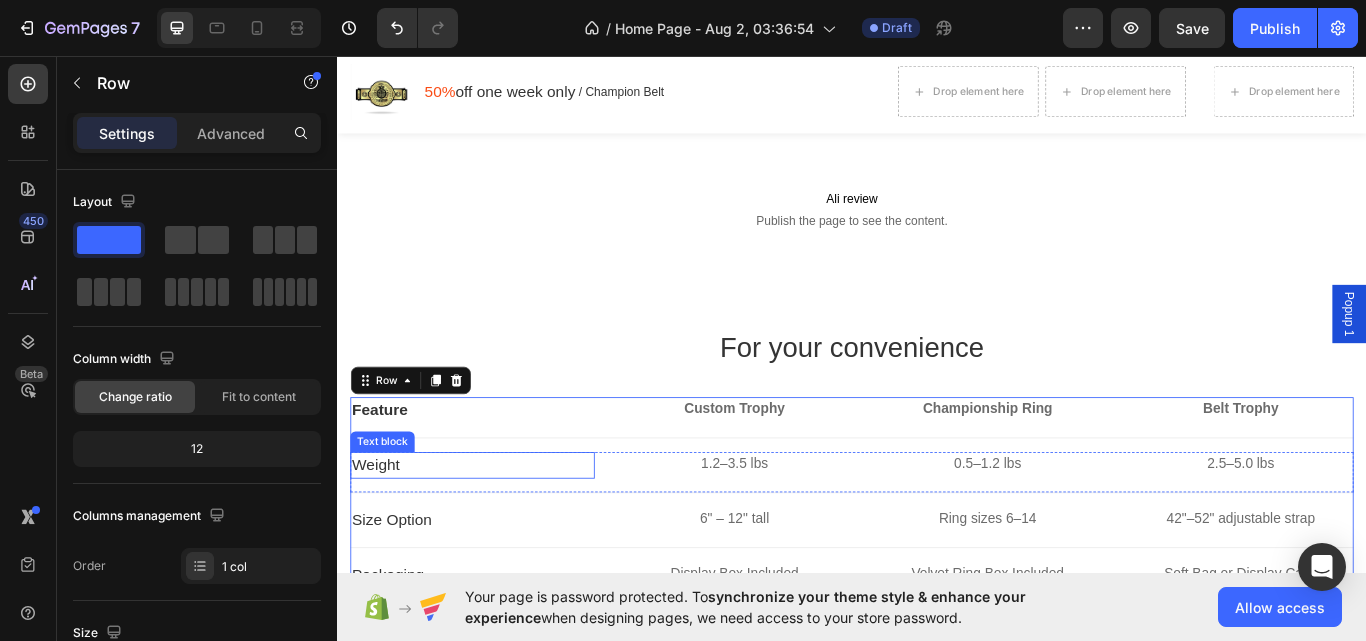 click on "Weight" at bounding box center [494, 534] 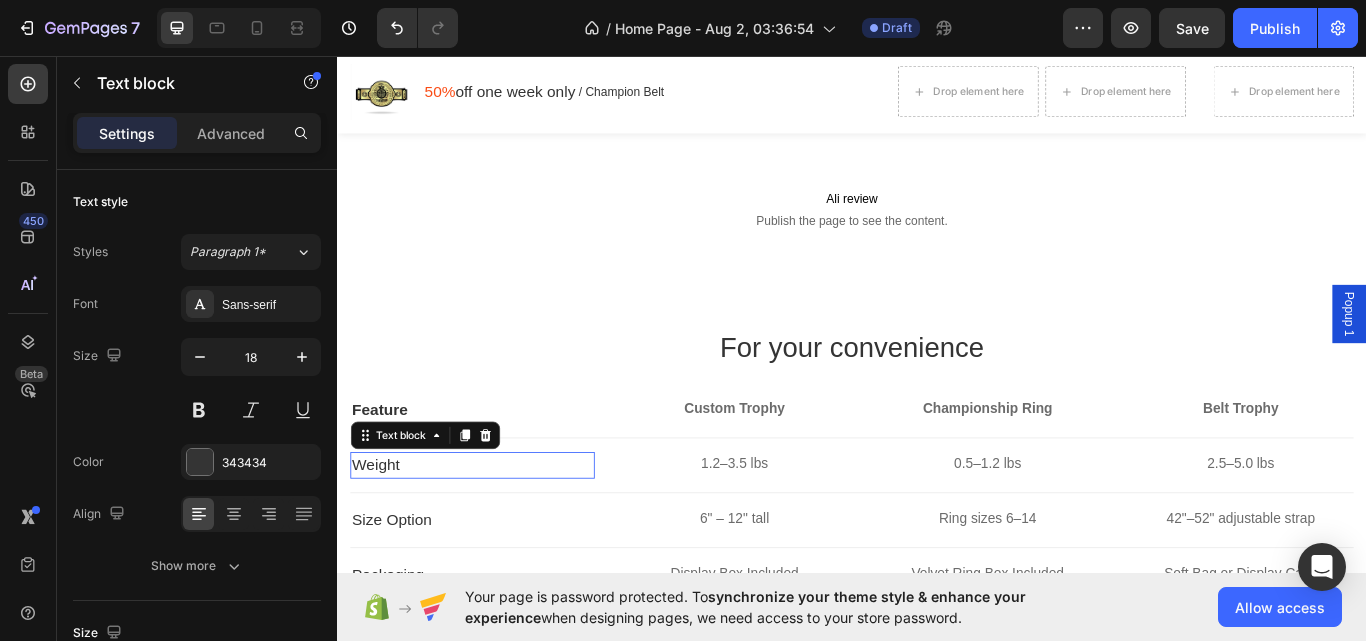 click on "Weight" at bounding box center (494, 534) 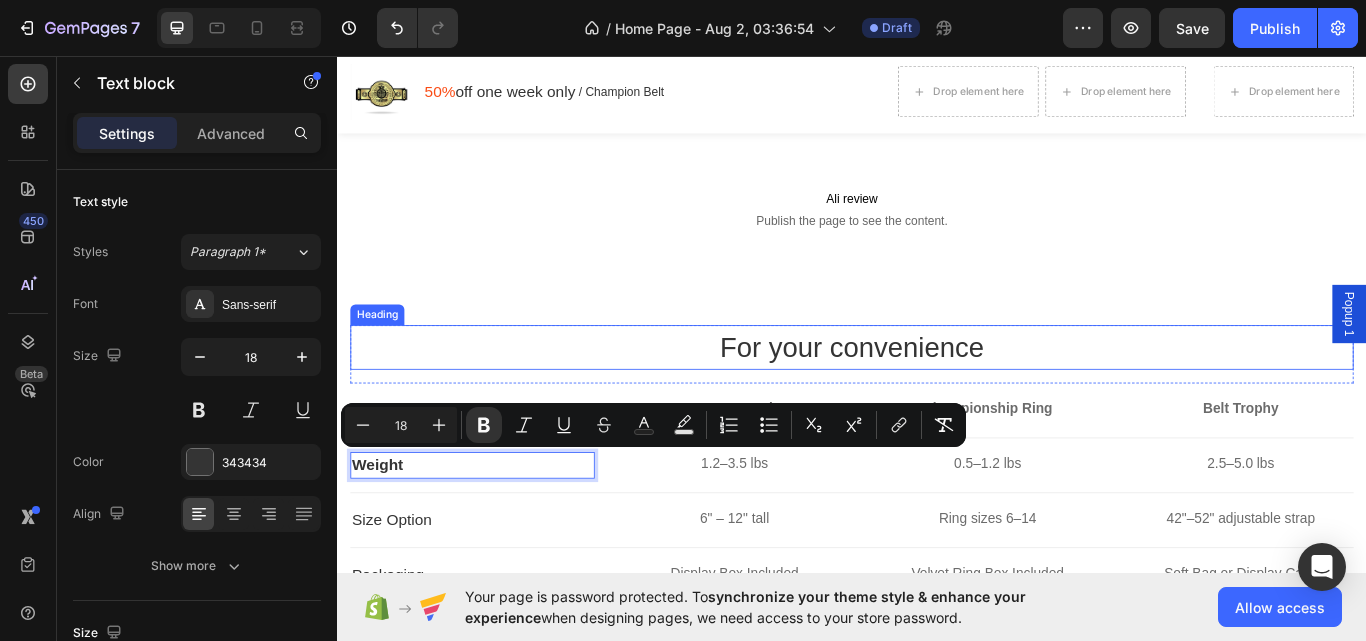 click on "For your convenience Heading Row Feature Text block Custom Trophy Text block Championship Ring Text block Belt Trophy Text block Row Row Weight Text block   [NUMBER] [WEIGHT_UNIT]–[WEIGHT_UNIT] [WEIGHT_UNIT] Text block [WEIGHT_UNIT]–[WEIGHT_UNIT] [WEIGHT_UNIT] Text block [WEIGHT_UNIT]–[WEIGHT_UNIT] [WEIGHT_UNIT] Text block Row Row Size Option Text block [SIZE] – [SIZE] [SIZE_UNIT] Text block Ring sizes [SIZE]–[SIZE] Text block [SIZE]"–[SIZE]" adjustable strap Text block Row Row Packaging Text block Display Box Included Text block Velvet Ring Box Included Text block Soft Bag or Display Case Text block Row Row Custom Text Text block Yes (Nameplate) Text block Yes (Side Panels & Inside) Text block Yes (Center Plate) Text block Row Row Perfect For Text block Corporate, Sports, Fantasy Text block Fantasy Leagues, Awards Text block Wrestling, Fantasy Champs Text block Row Row Row Section [NUMBER]" at bounding box center [937, 589] 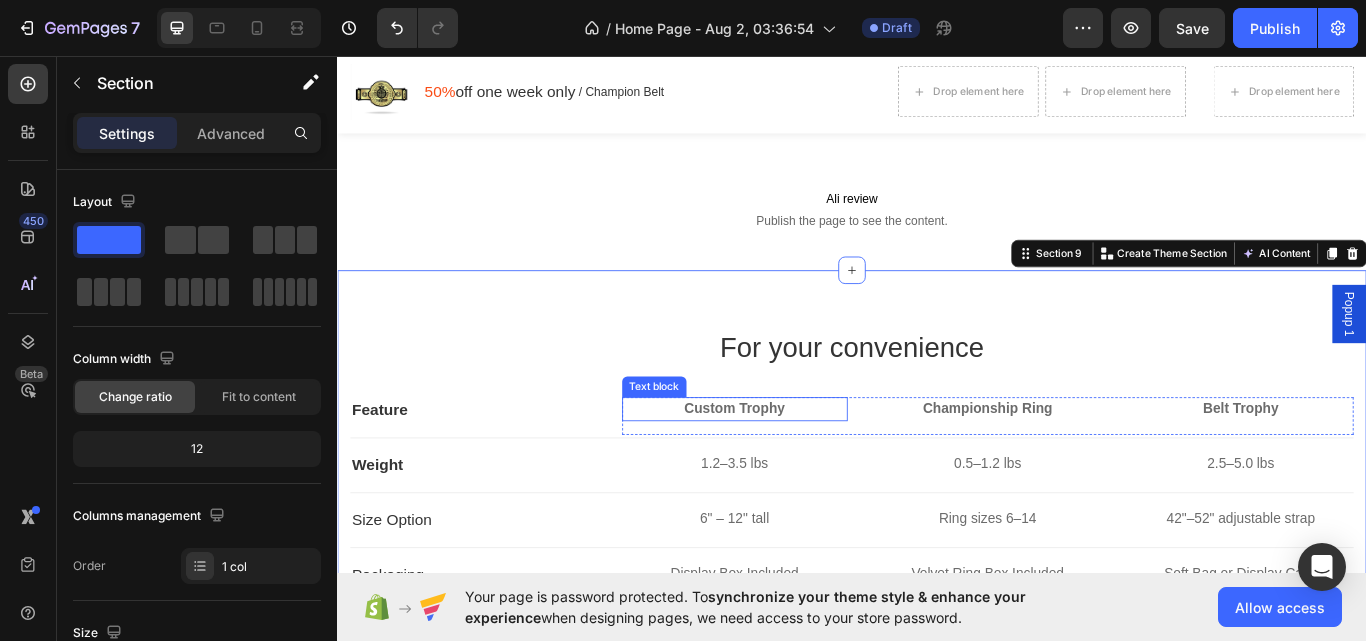 click on "Custom Trophy" at bounding box center (800, 469) 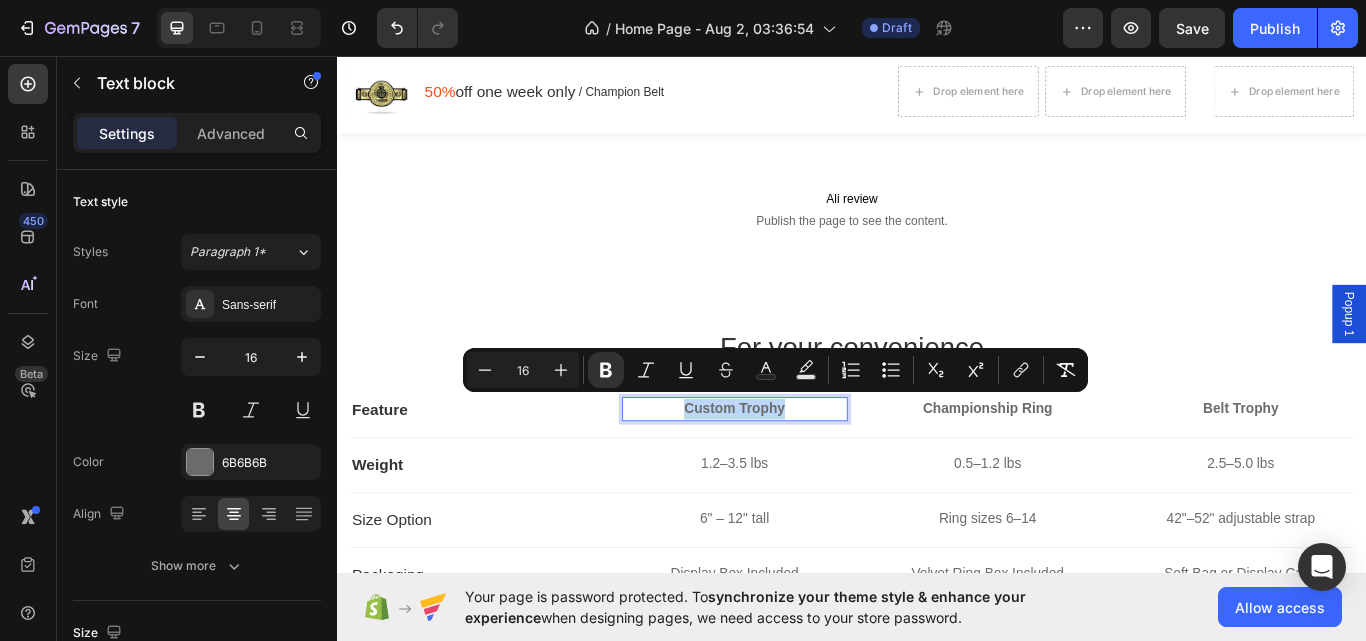 click on "Custom Trophy" at bounding box center [800, 469] 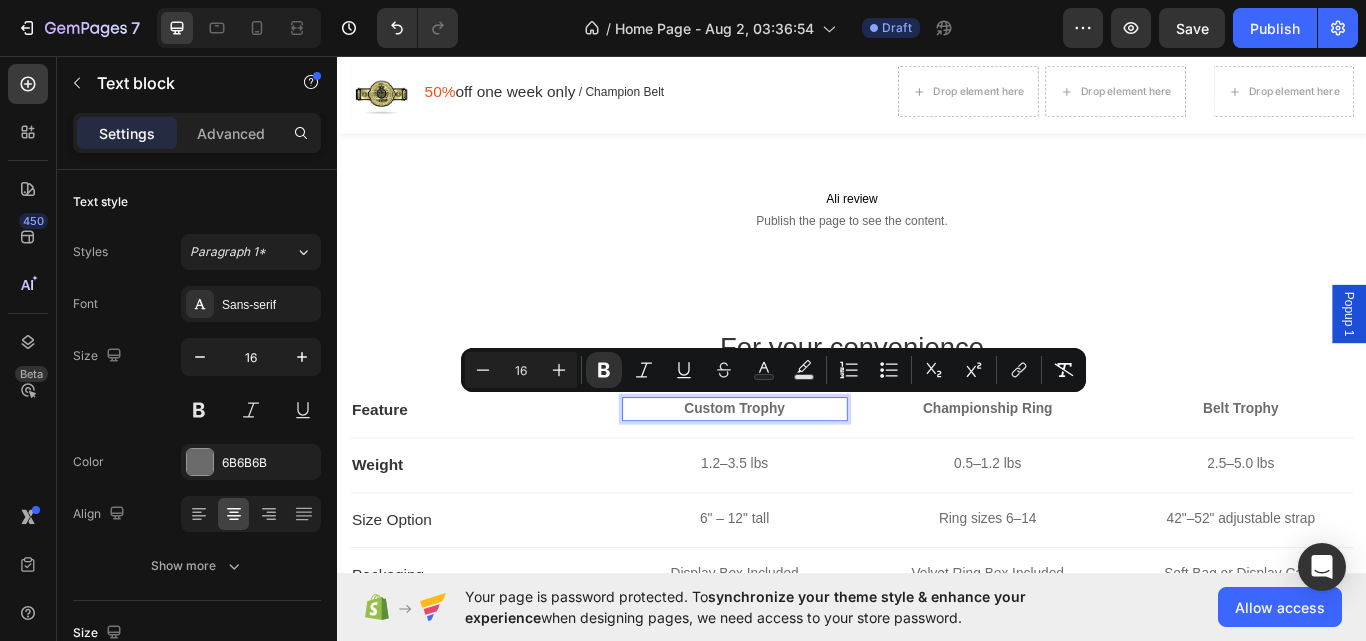 click on "For your convenience Heading Row Feature Text block Custom Trophy Text block   [NUMBER] Championship Ring Text block Belt Trophy Text block Row Row Weight Text block [WEIGHT_UNIT]–[WEIGHT_UNIT] [WEIGHT_UNIT] Text block [WEIGHT_UNIT]–[WEIGHT_UNIT] [WEIGHT_UNIT] Text block [WEIGHT_UNIT]–[WEIGHT_UNIT] [WEIGHT_UNIT] Text block Row Row Size Option Text block [SIZE]" – [SIZE]" [SIZE_UNIT] Text block Ring sizes [SIZE]–[SIZE] Text block [SIZE]"–[SIZE]" adjustable strap Text block Row Row Packaging Text block Display Box Included Text block Velvet Ring Box Included Text block Soft Bag or Display Case Text block Row Row Custom Text Text block Yes (Nameplate) Text block Yes (Side Panels & Inside) Text block Yes (Center Plate) Text block Row Row Perfect For Text block Corporate, Sports, Fantasy Text block Fantasy Leagues, Awards Text block Wrestling, Fantasy Champs Text block Row Row Row Section [NUMBER]" at bounding box center (937, 589) 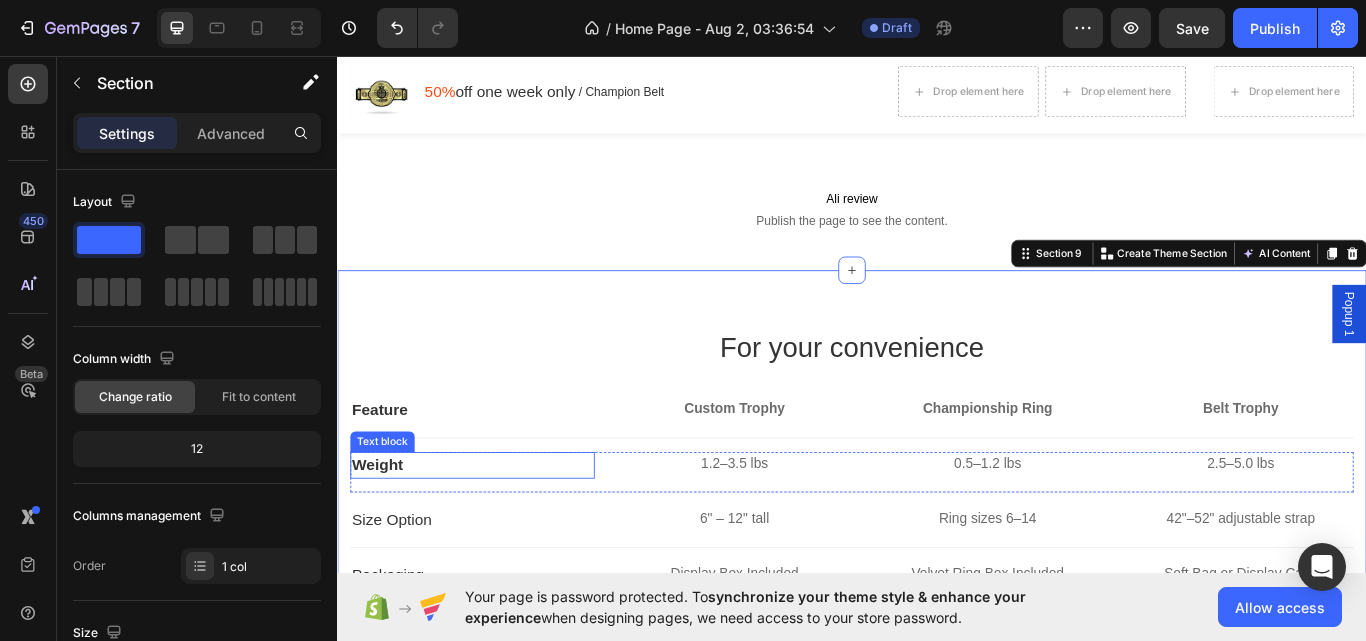 scroll, scrollTop: 7852, scrollLeft: 0, axis: vertical 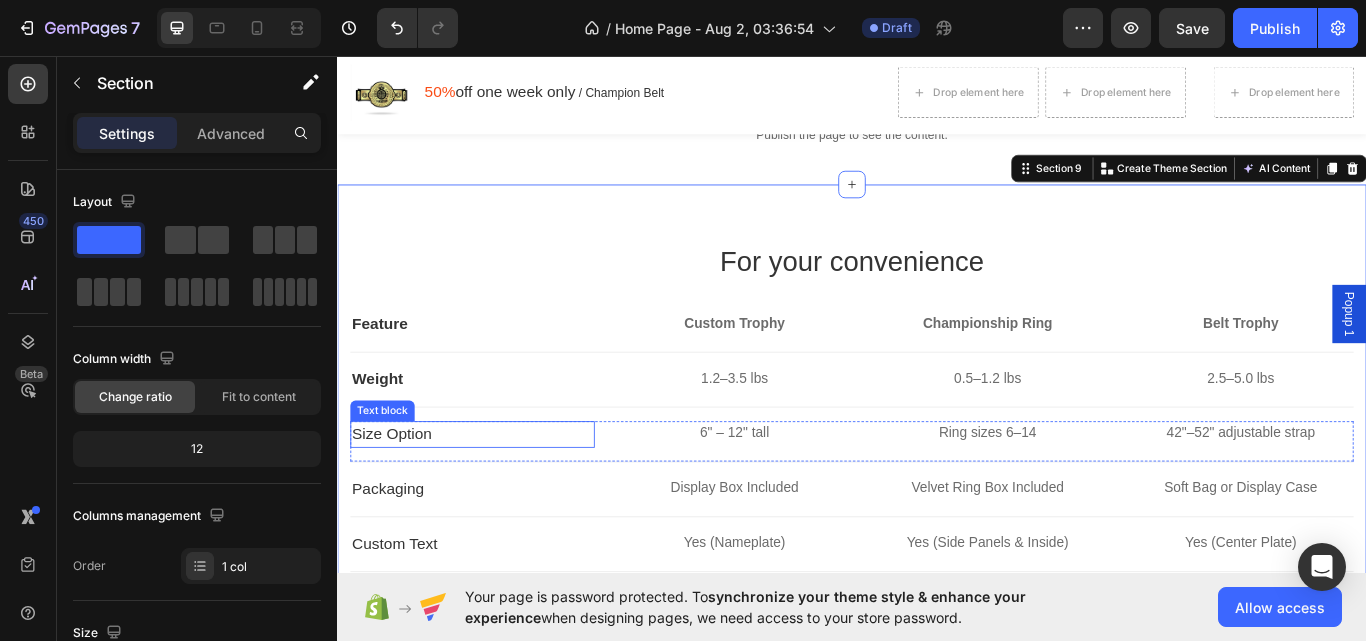 click on "Size Option" at bounding box center (494, 498) 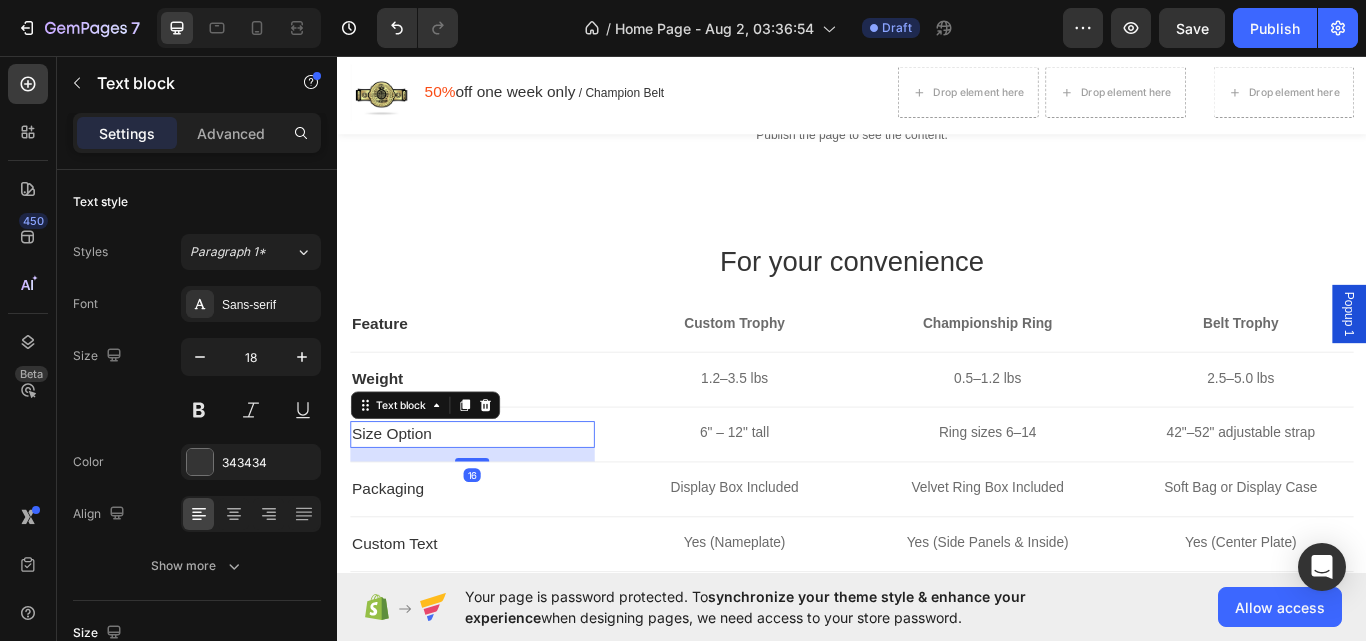 click on "Size Option" at bounding box center (494, 498) 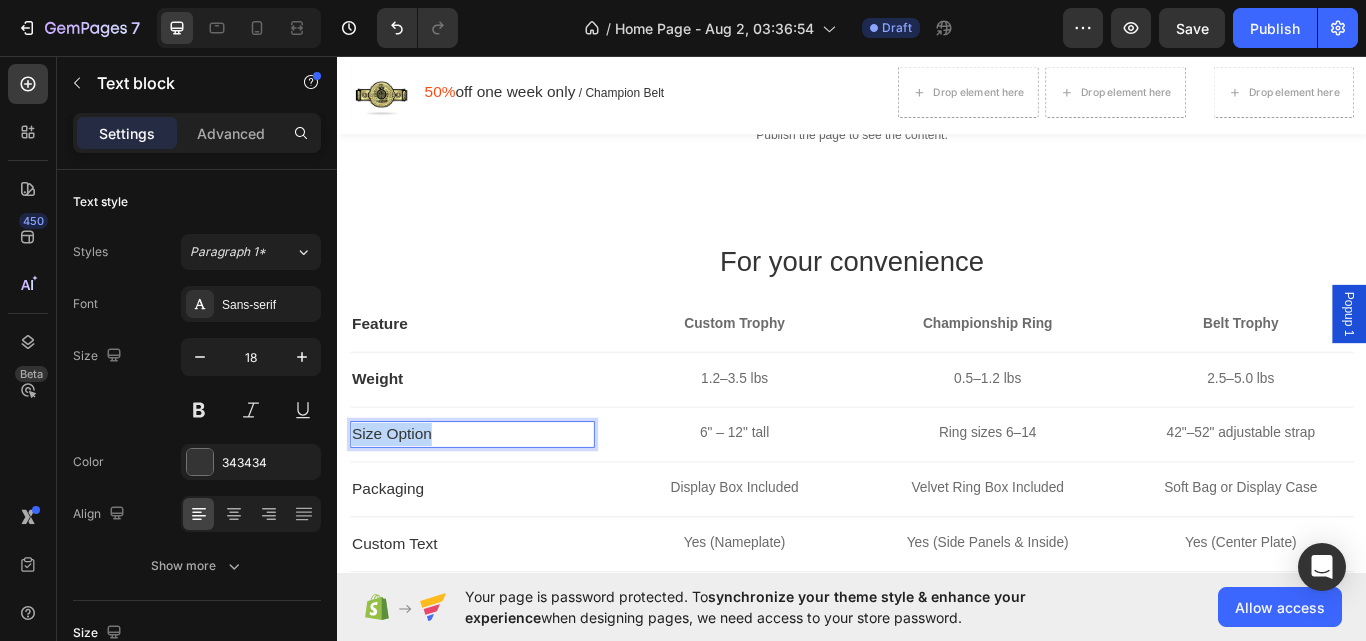click on "Size Option" at bounding box center [494, 498] 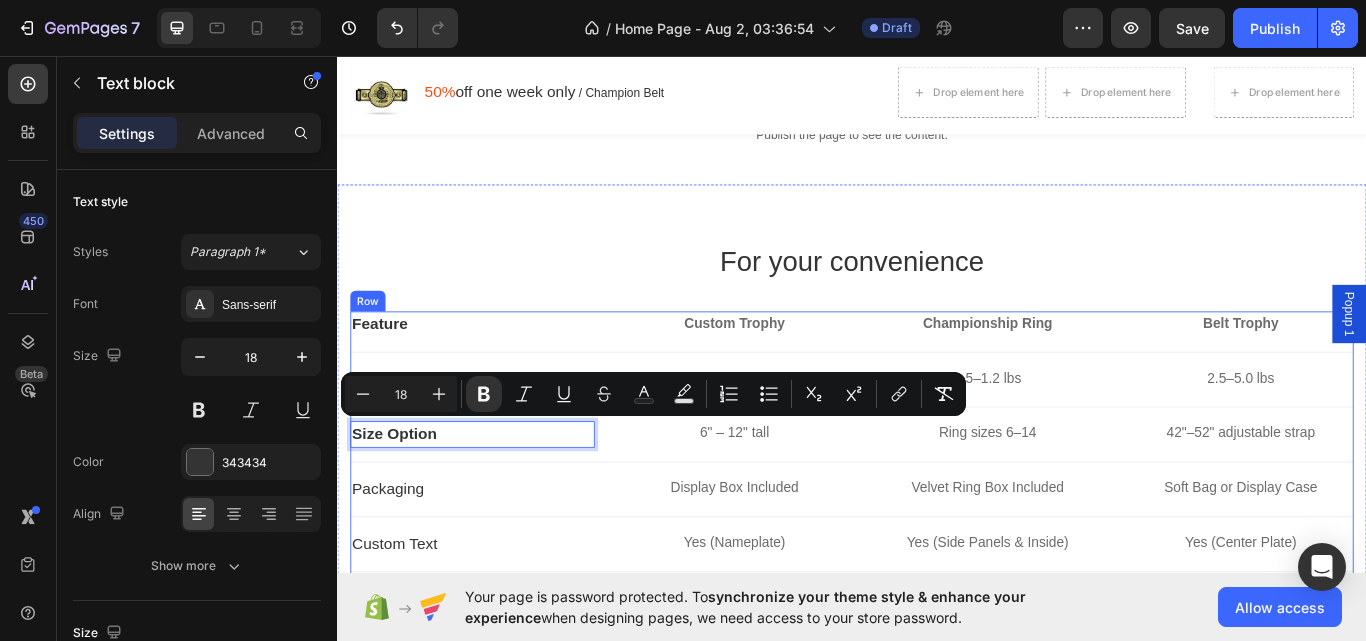 click on "Packaging" at bounding box center (494, 562) 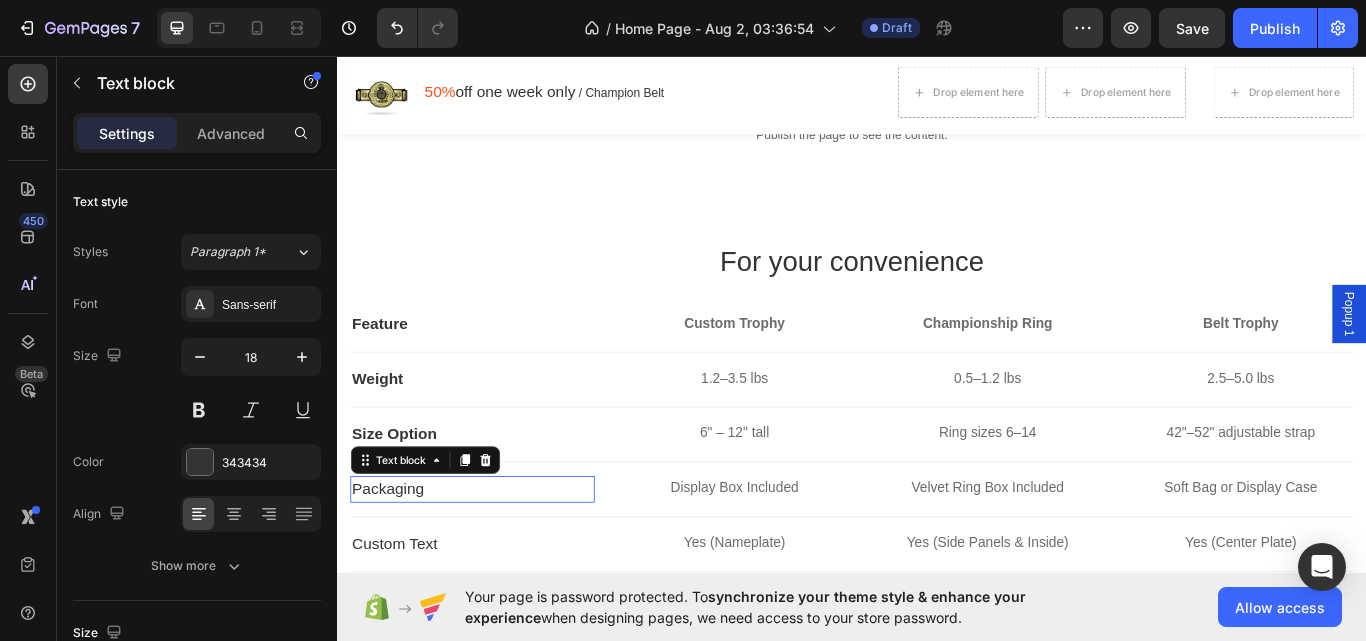 click on "Packaging" at bounding box center (494, 562) 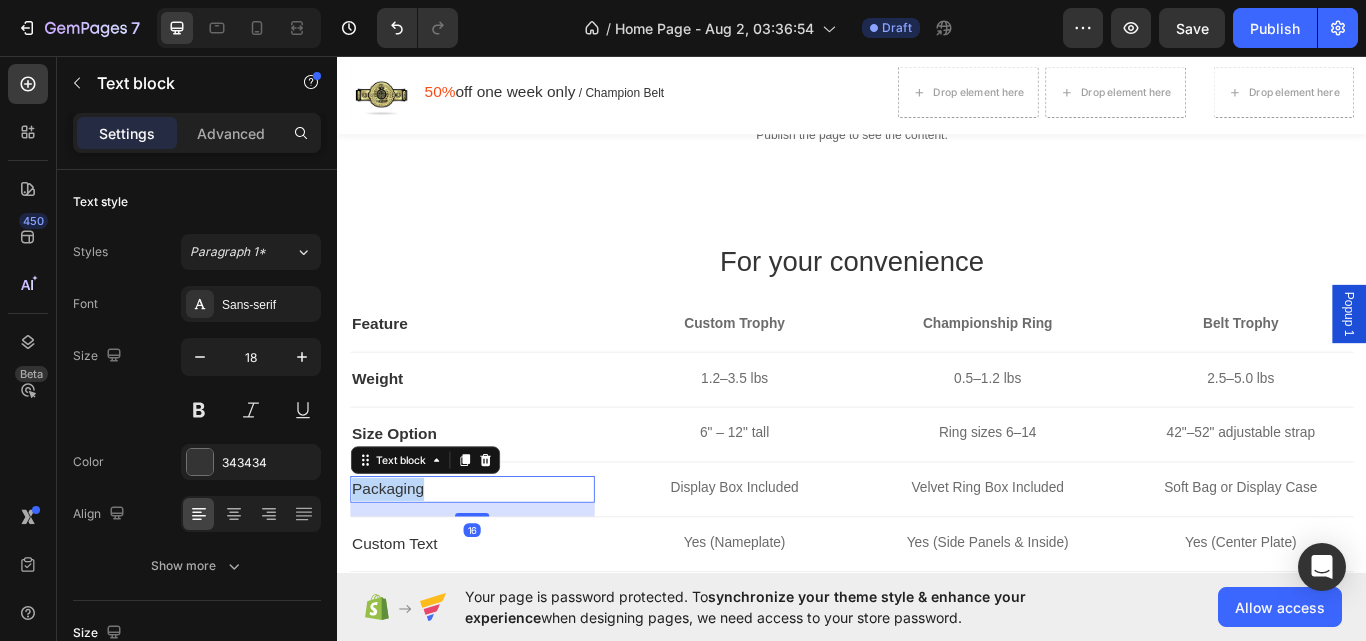 click on "Packaging" at bounding box center [494, 562] 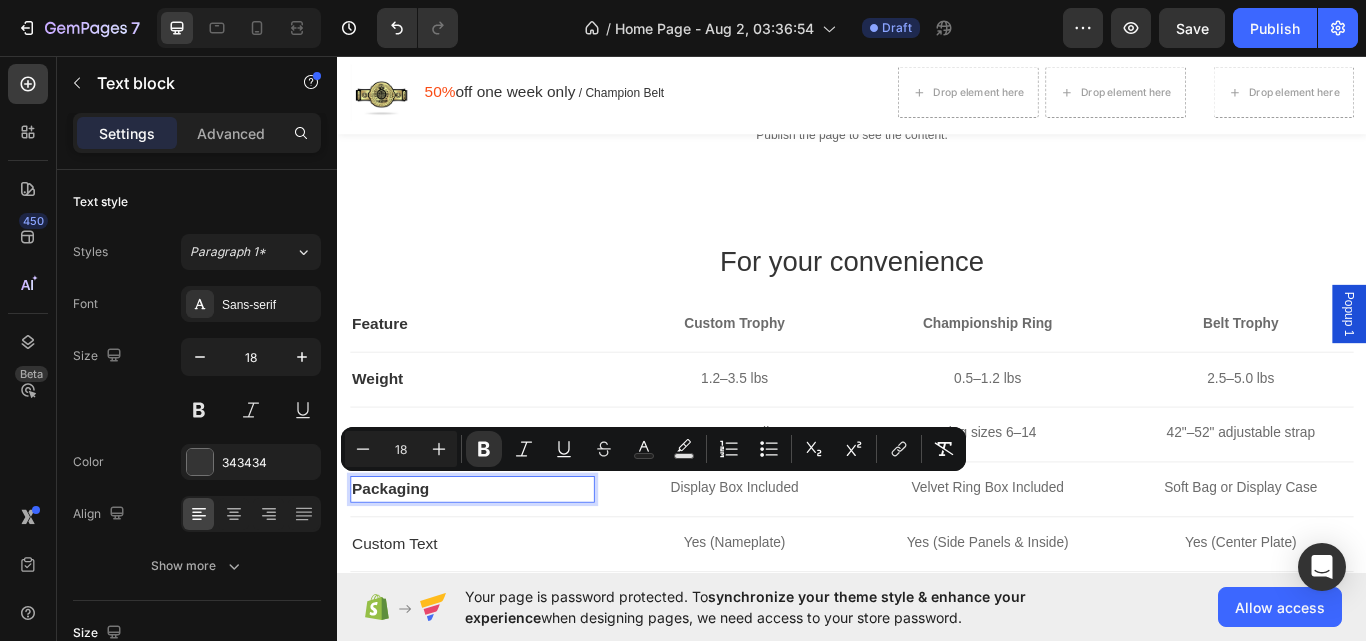 scroll, scrollTop: 7952, scrollLeft: 0, axis: vertical 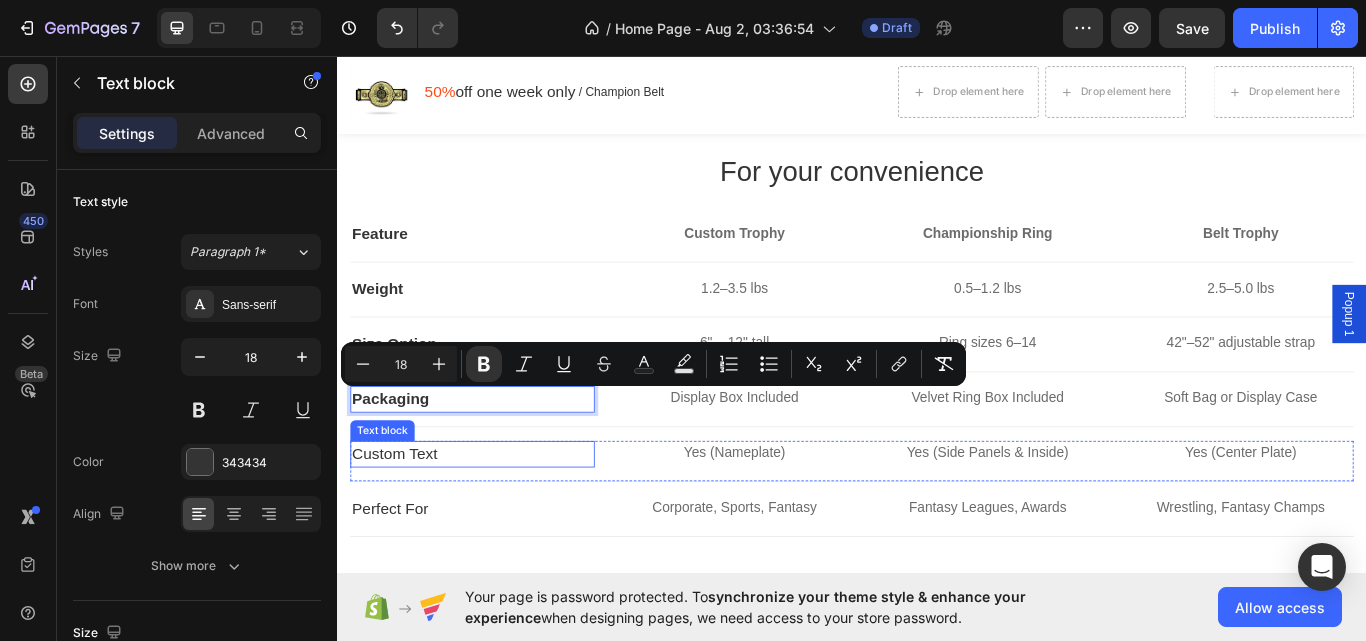 click on "Custom Text" at bounding box center [494, 521] 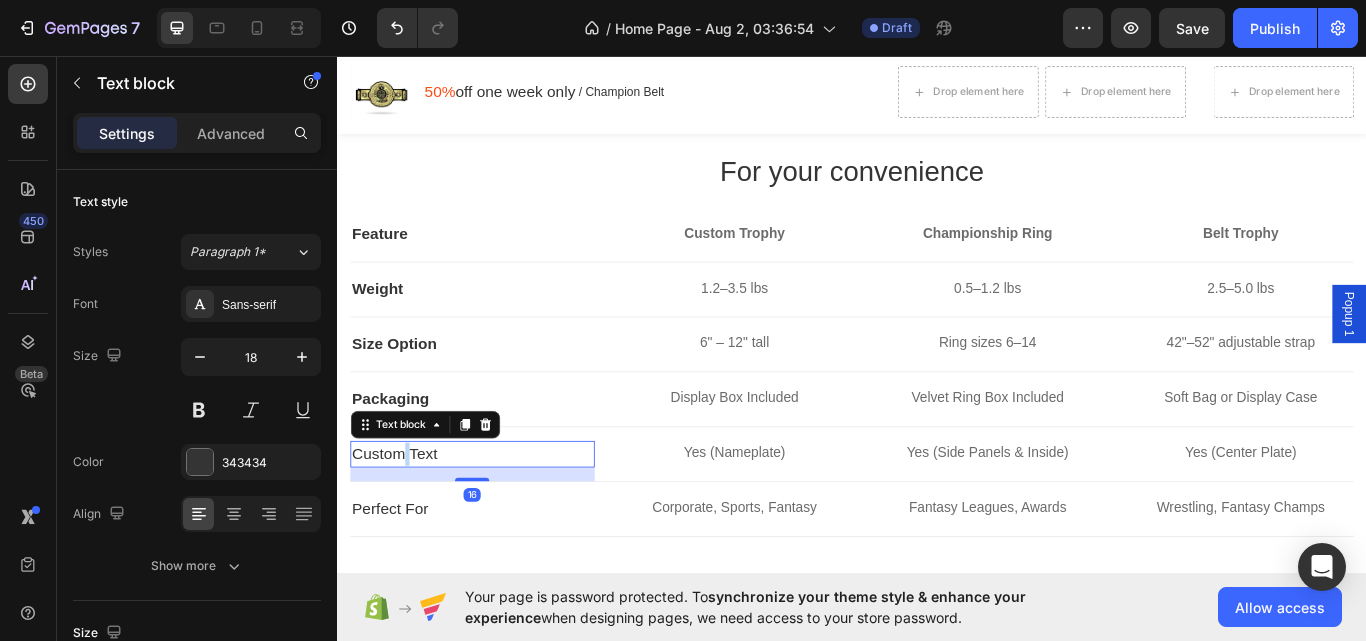 click on "Custom Text" at bounding box center (494, 521) 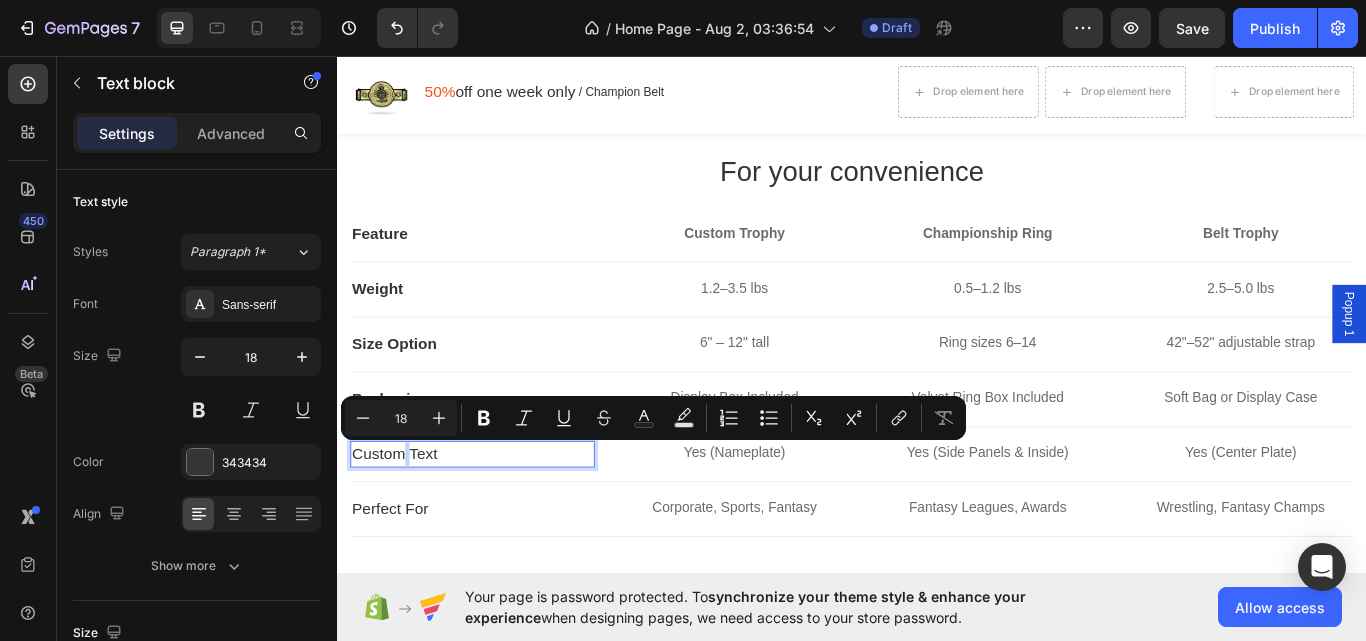 click on "Custom Text" at bounding box center [494, 521] 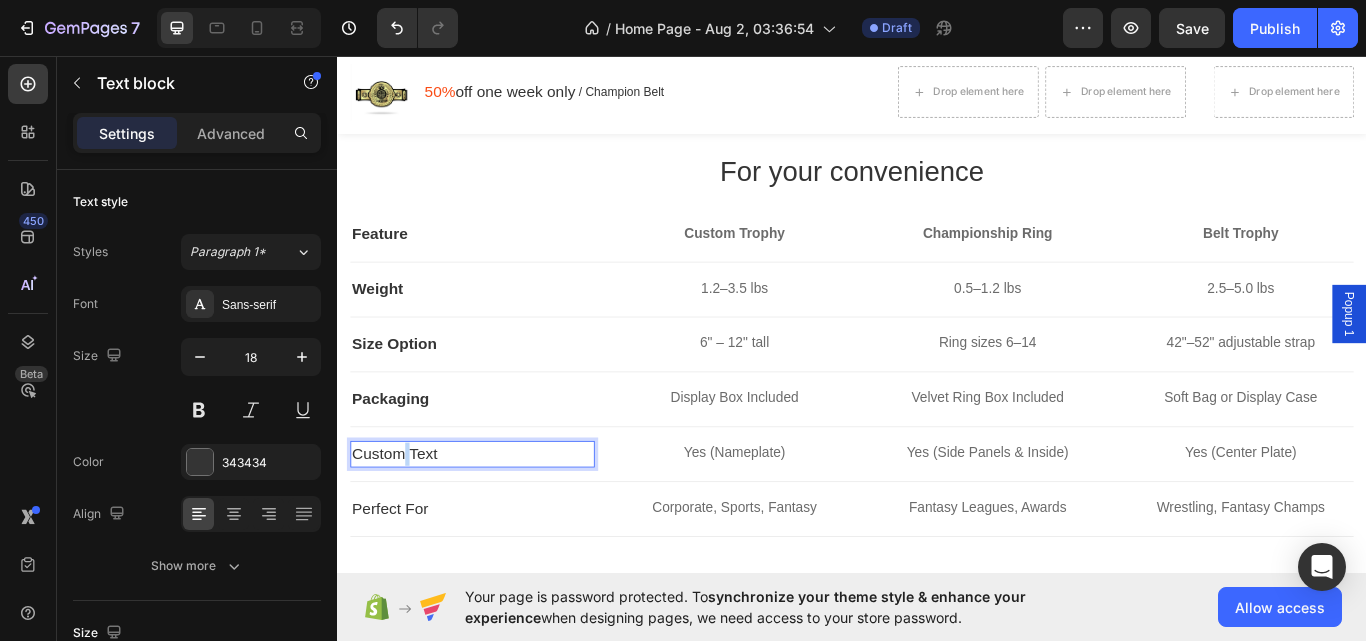 click on "Custom Text" at bounding box center (494, 521) 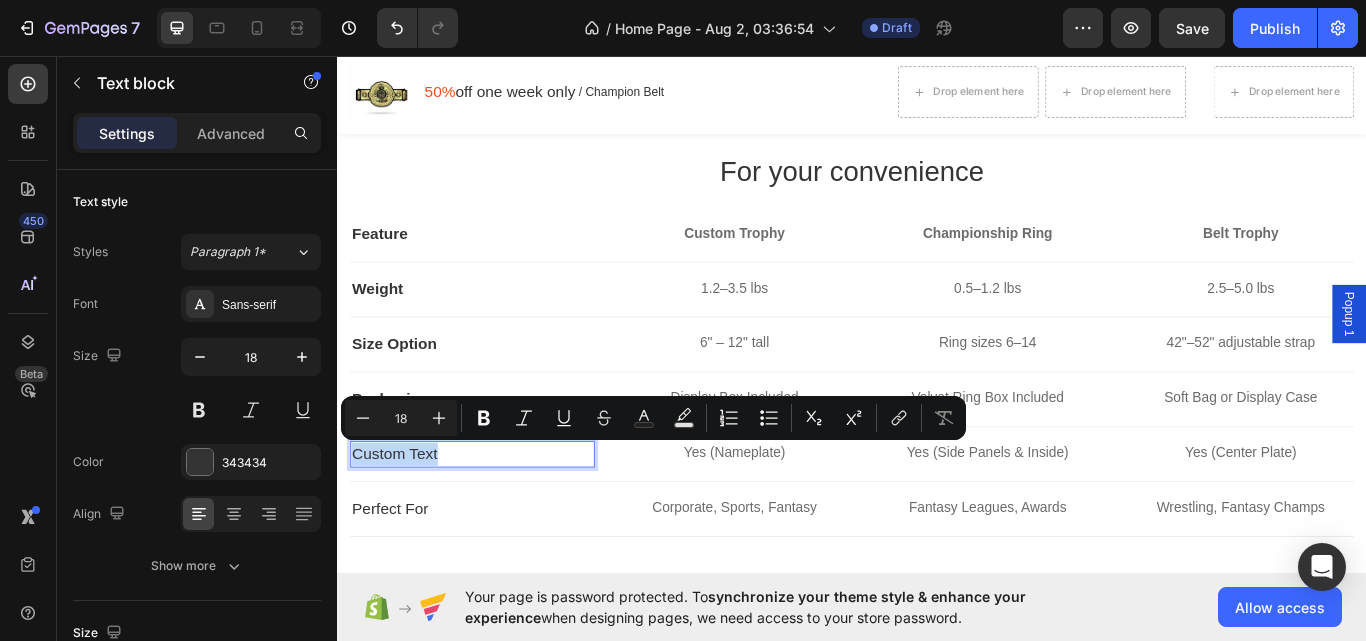 click on "Custom Text" at bounding box center [494, 521] 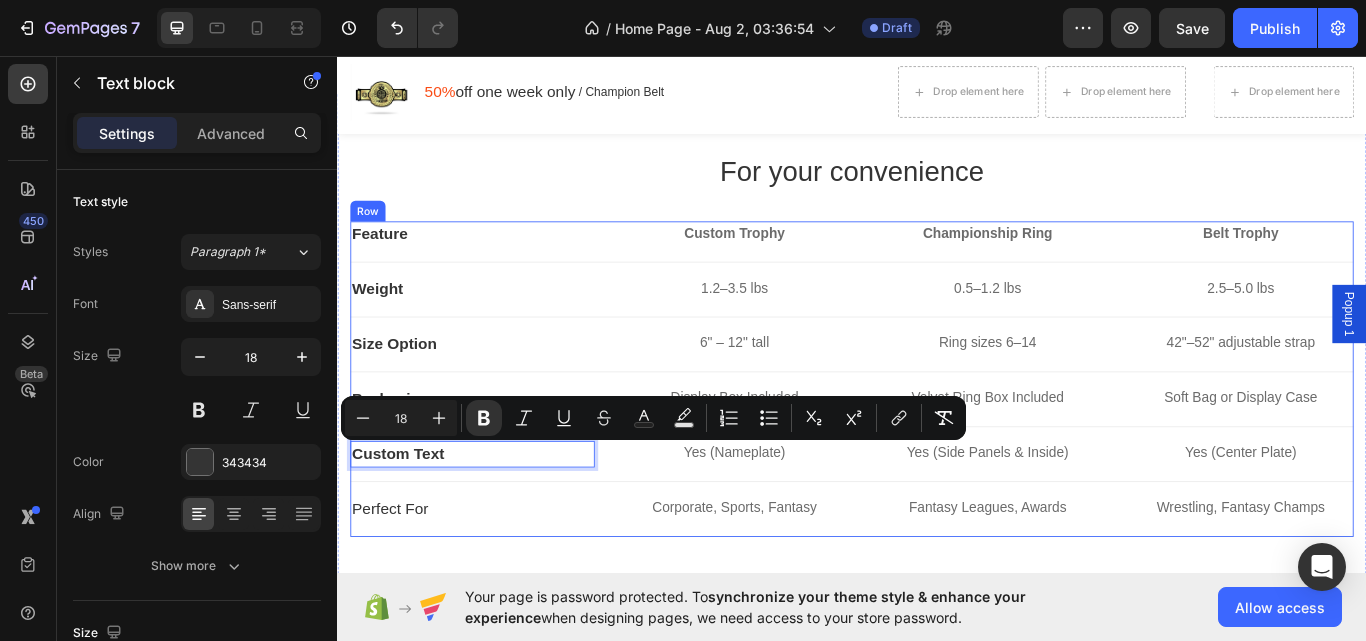 click on "Perfect For" at bounding box center (494, 585) 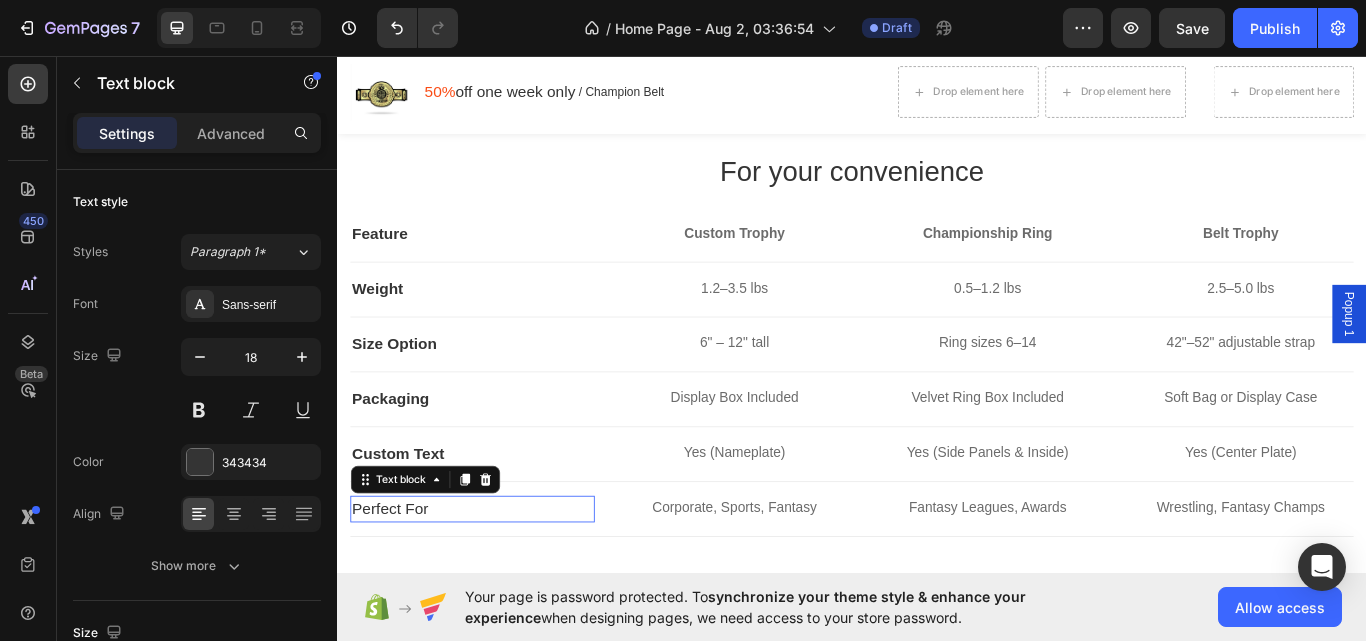 click on "Perfect For" at bounding box center (494, 585) 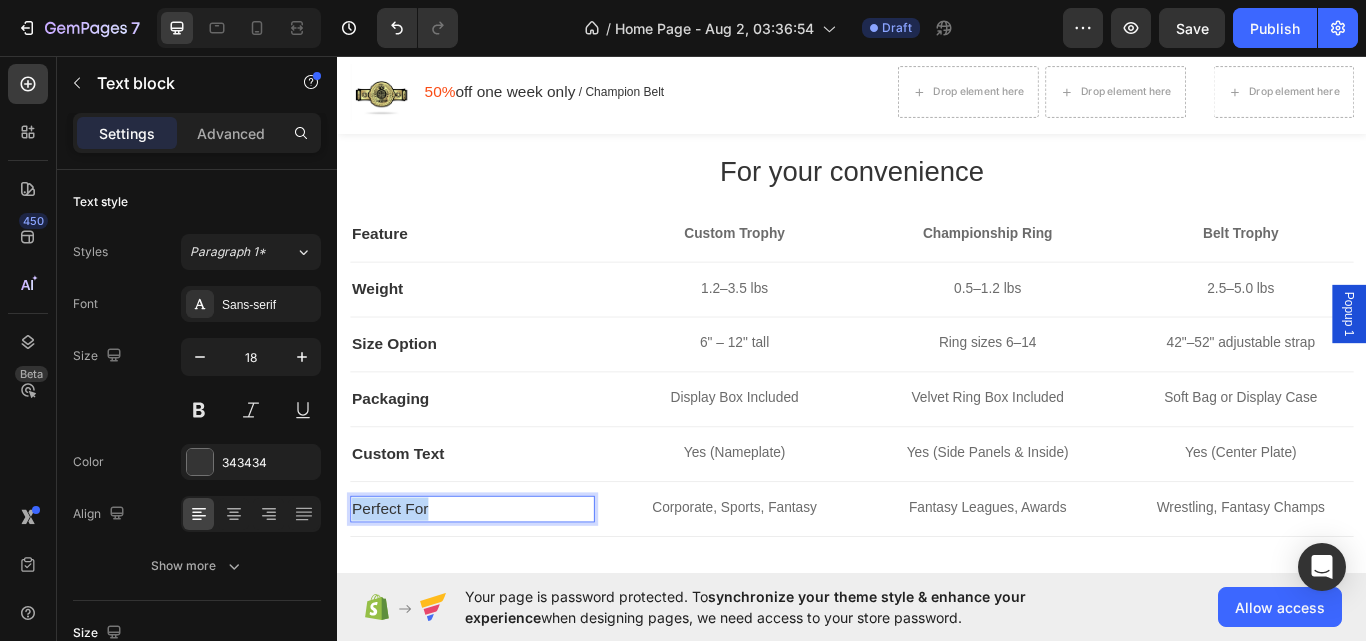 click on "Perfect For" at bounding box center (494, 585) 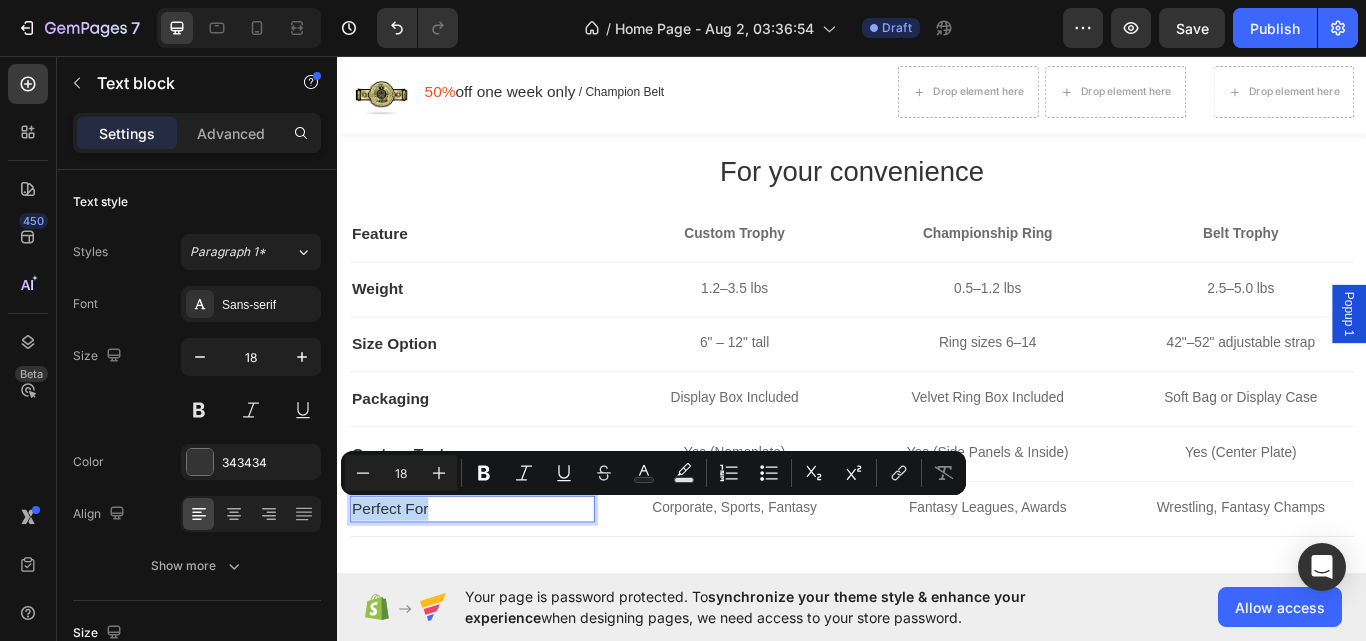 click on "Perfect For" at bounding box center (494, 585) 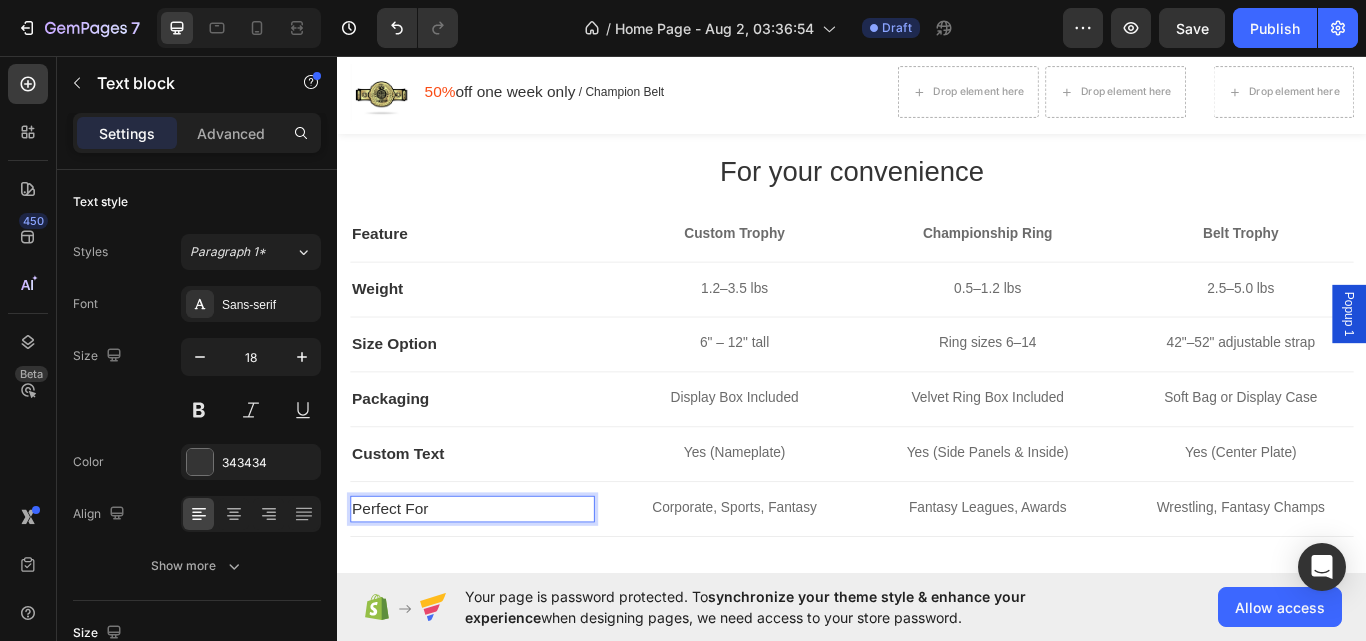 click on "Perfect For" at bounding box center [494, 585] 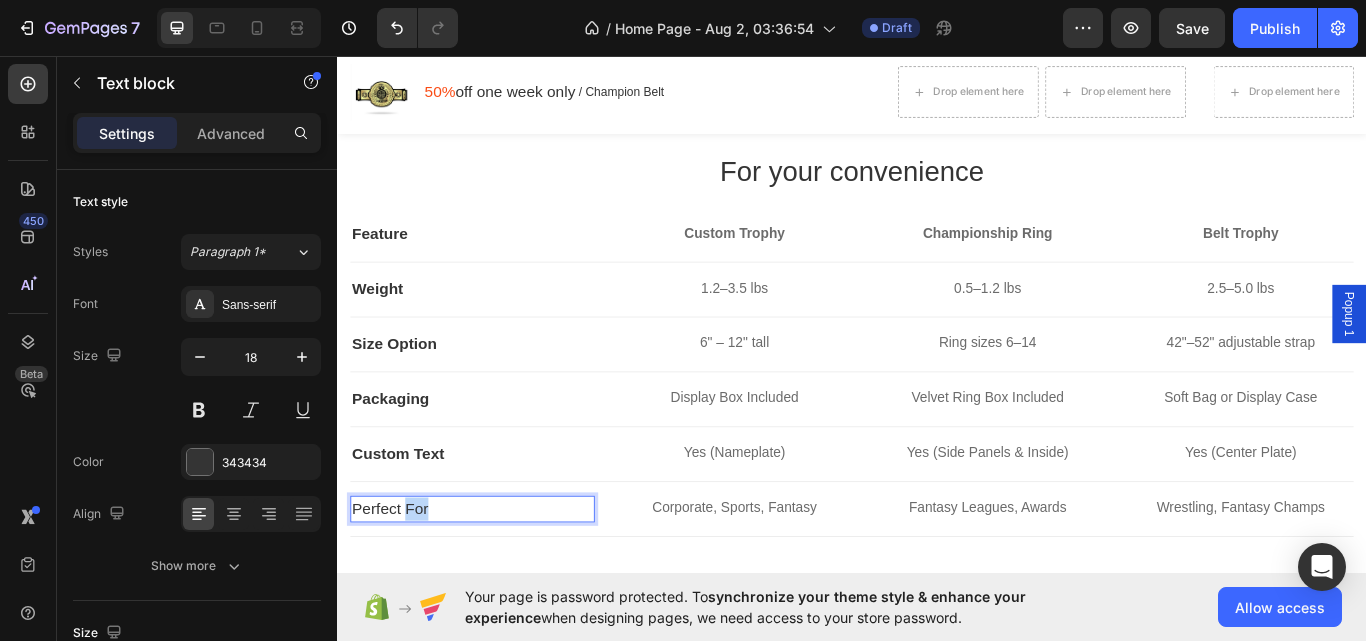 click on "Perfect For" at bounding box center [494, 585] 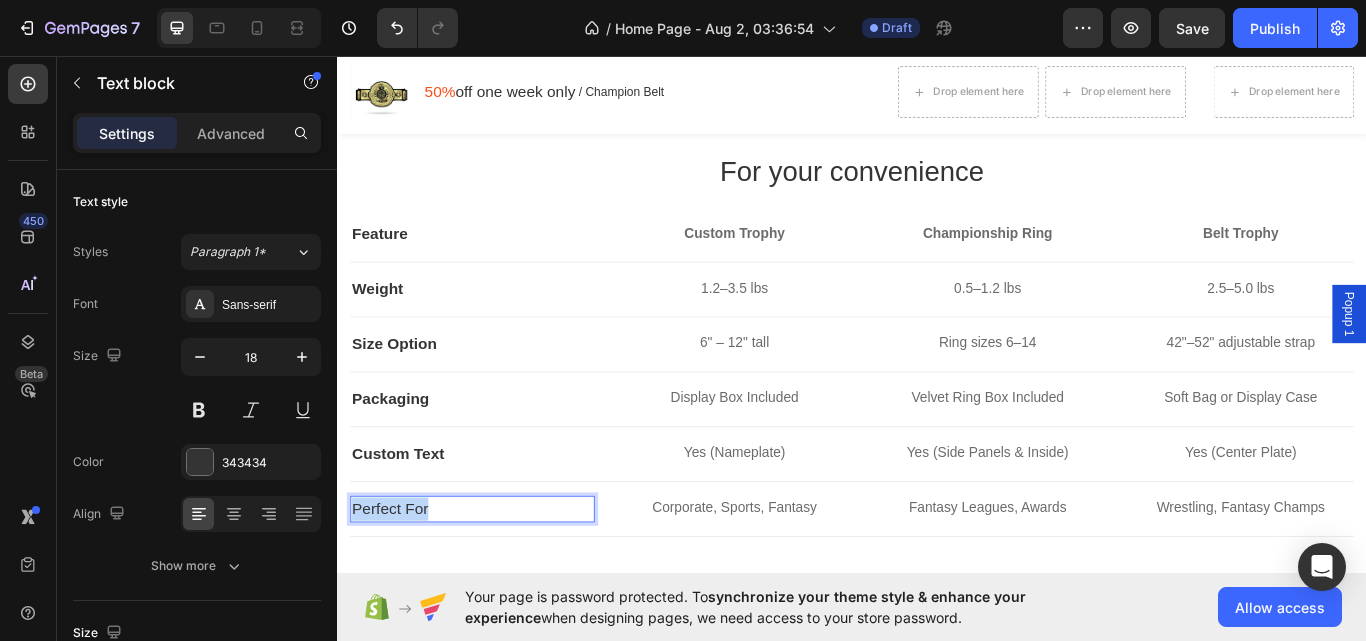 click on "Perfect For" at bounding box center [494, 585] 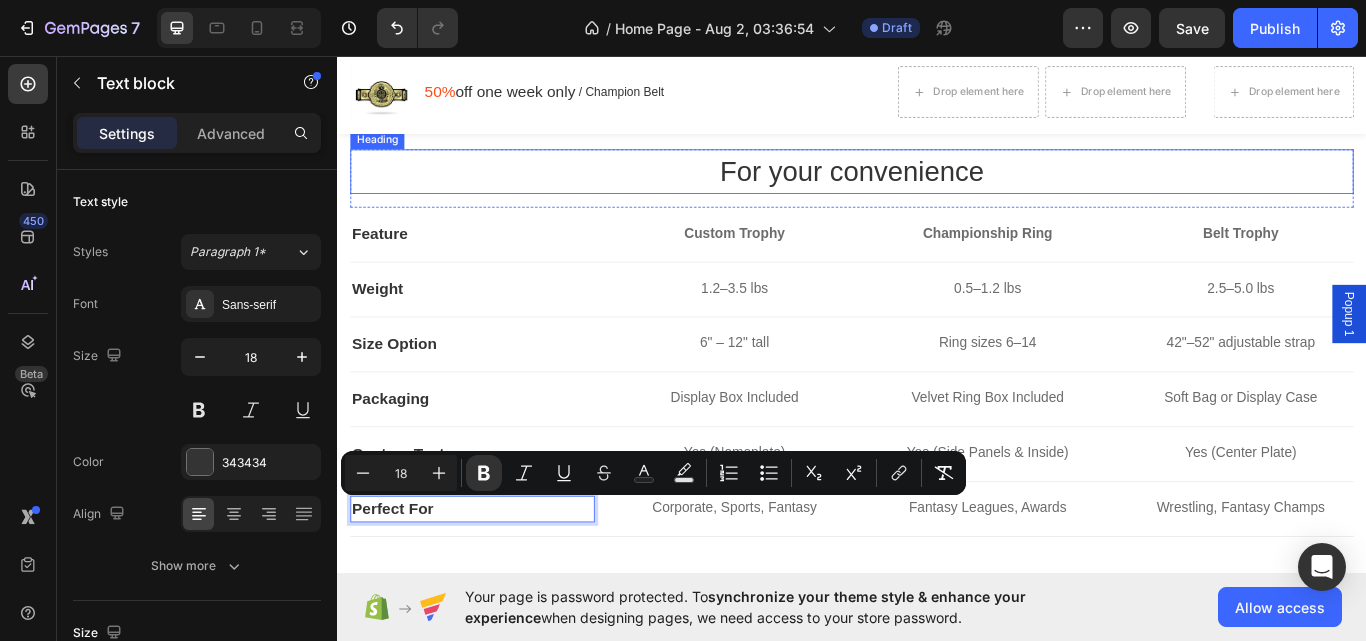click on "For your convenience" at bounding box center [937, 192] 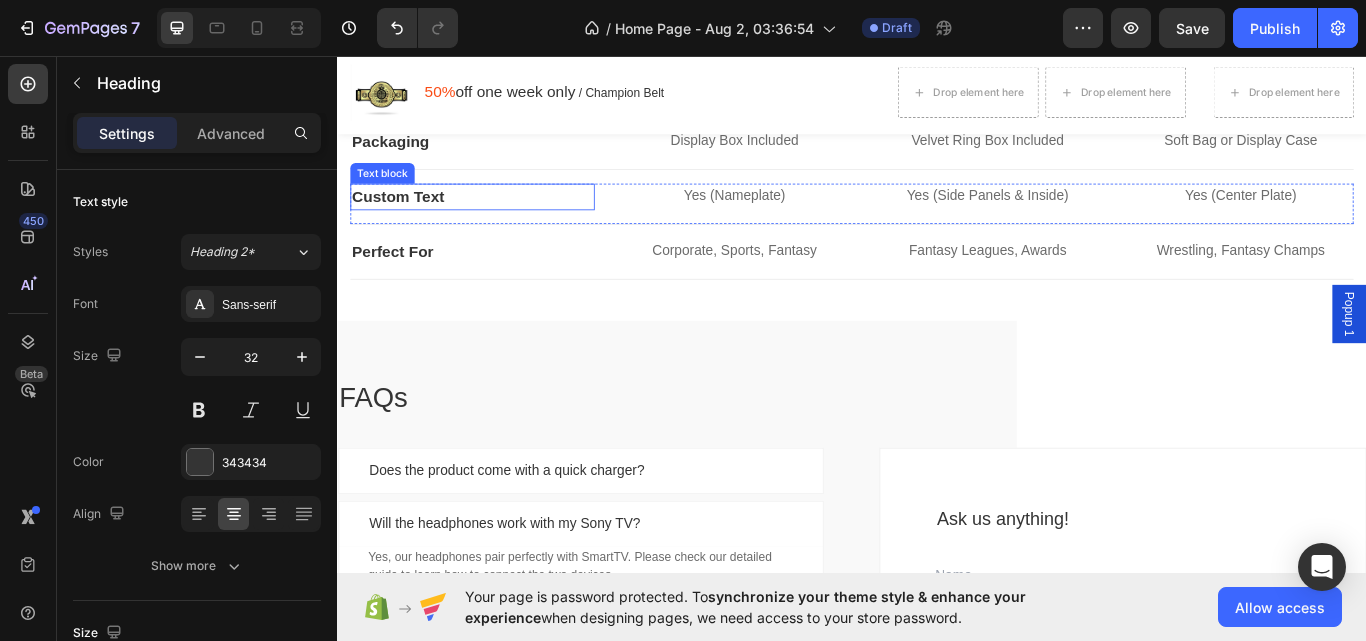 scroll, scrollTop: 8452, scrollLeft: 0, axis: vertical 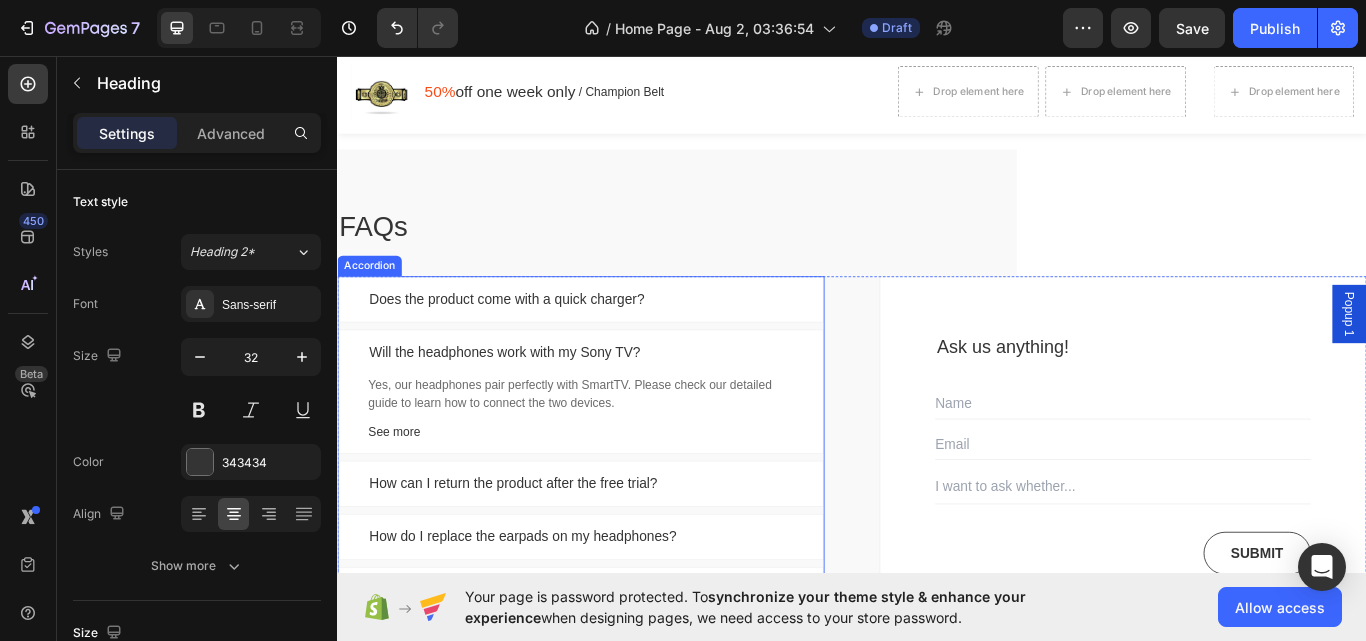 click on "Does the product come with a quick charger?" at bounding box center (534, 341) 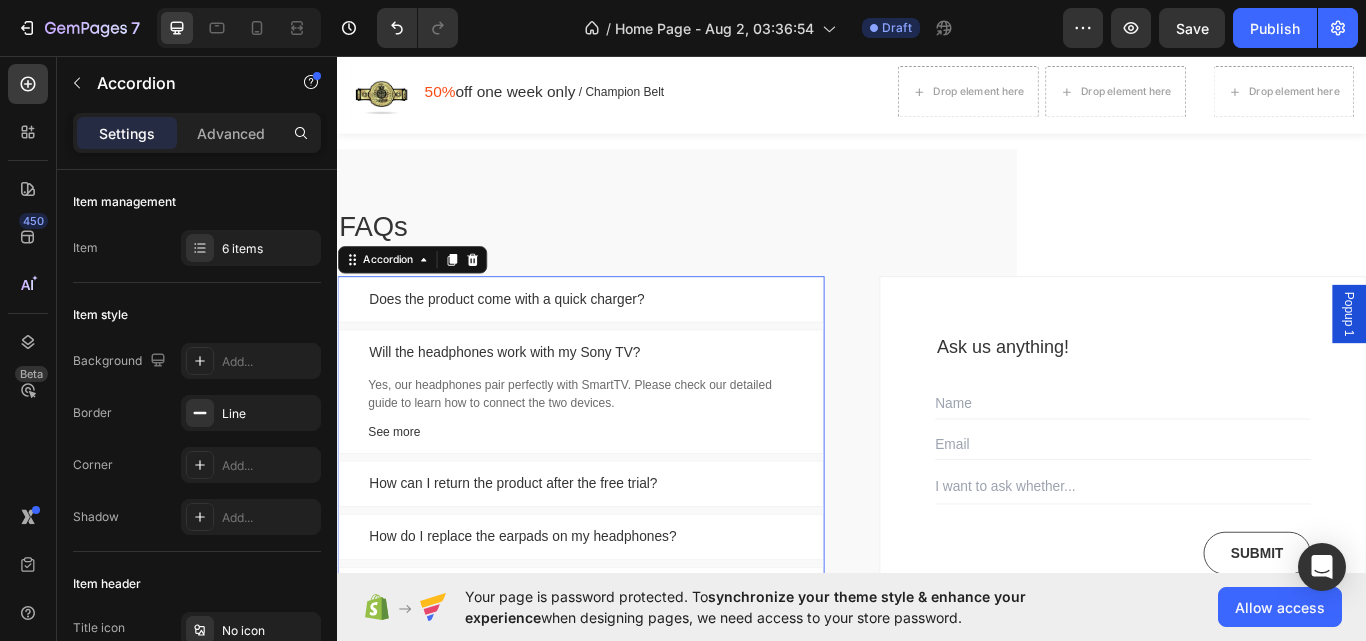 click on "Does the product come with a quick charger?" at bounding box center [621, 341] 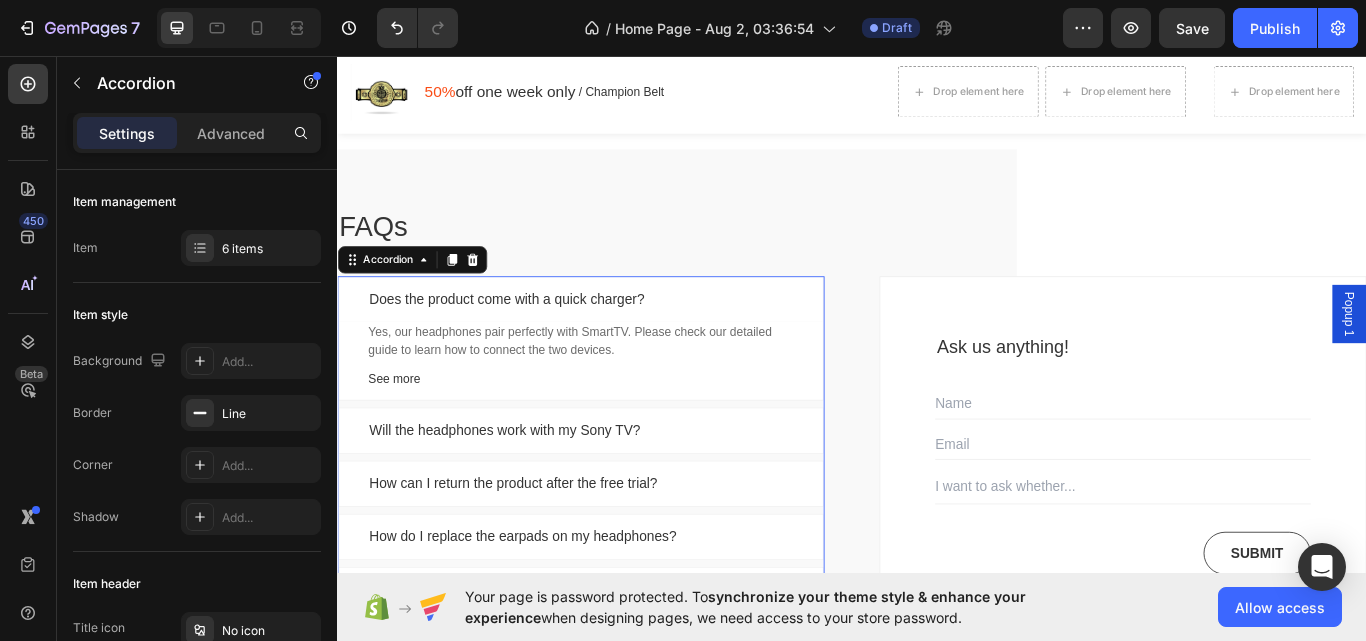 click on "Does the product come with a quick charger?" at bounding box center [621, 341] 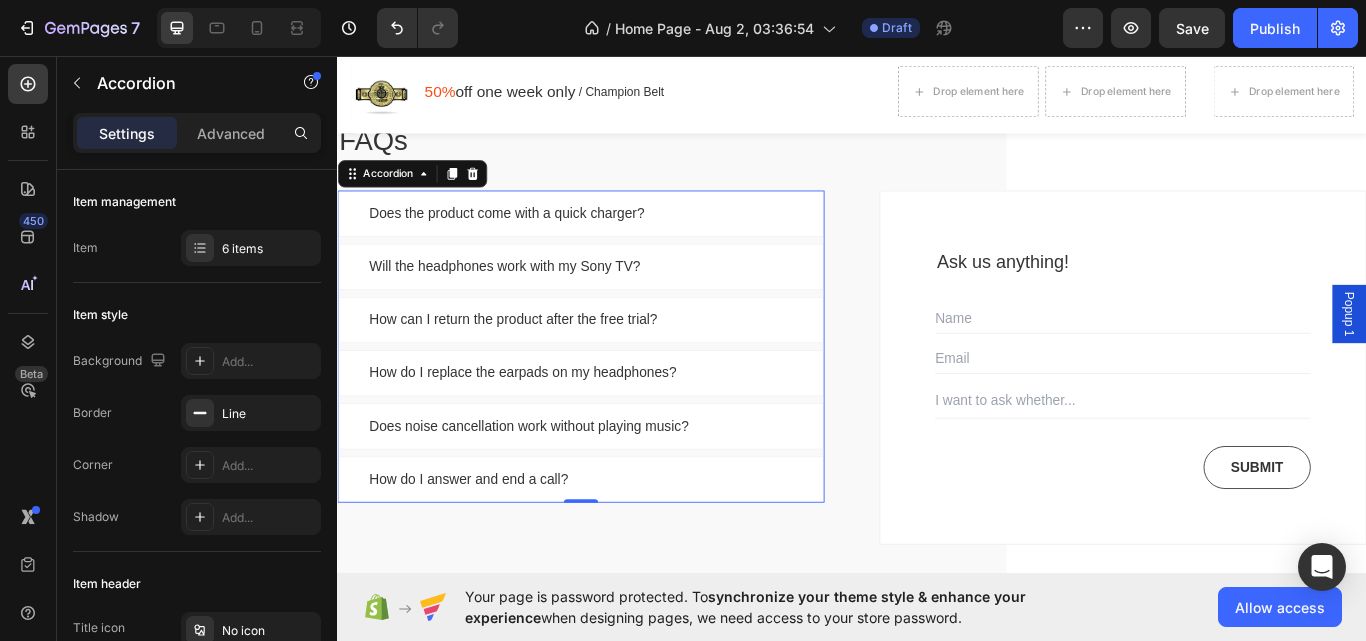 scroll, scrollTop: 8652, scrollLeft: 0, axis: vertical 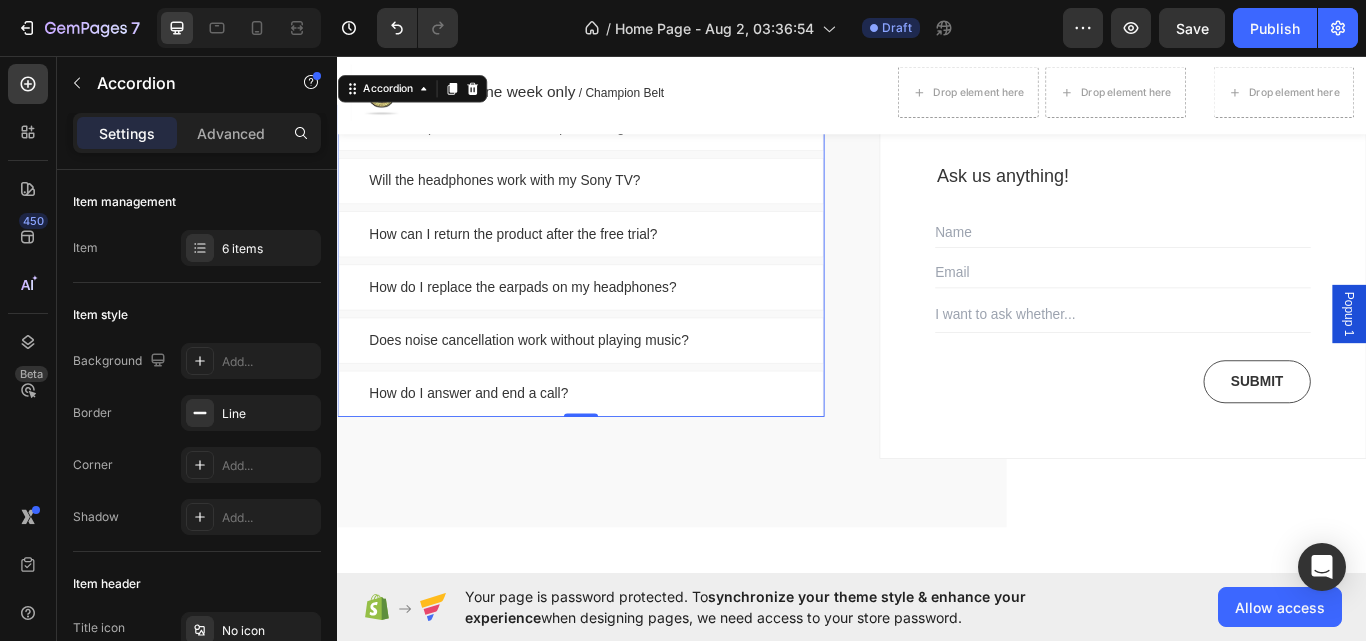 click on "Will the headphones work with my Sony TV?" at bounding box center [532, 203] 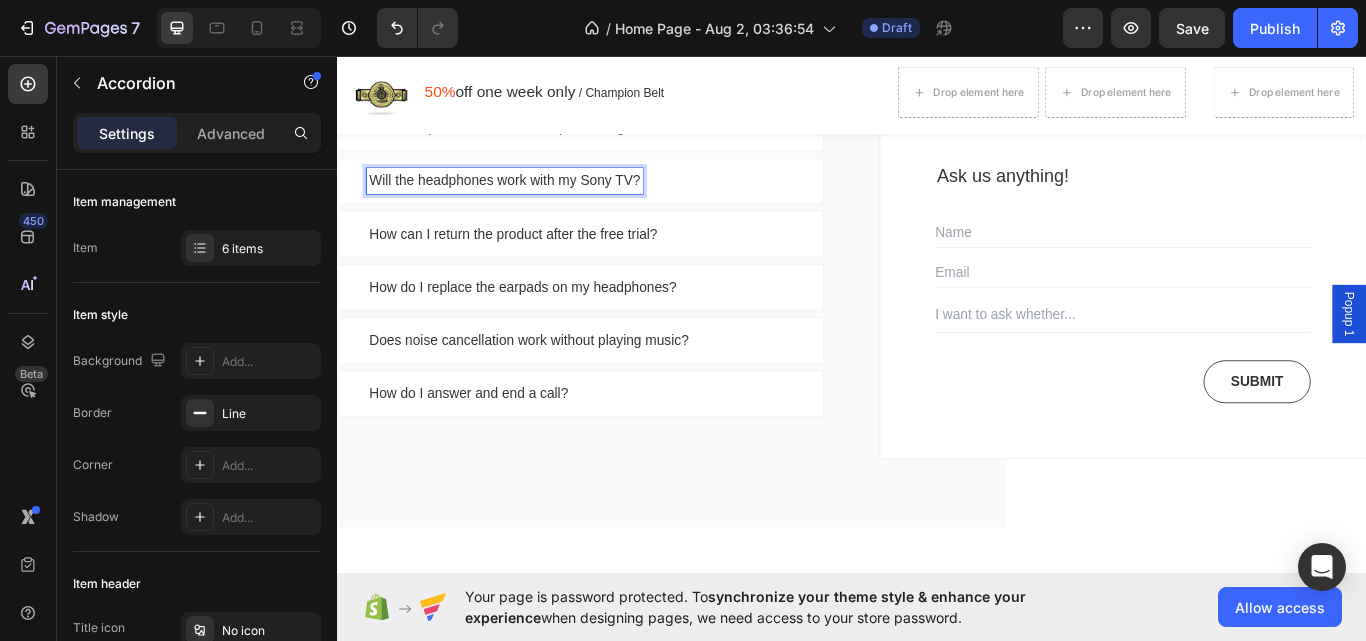 click on "Will the headphones work with my Sony TV?" at bounding box center (532, 203) 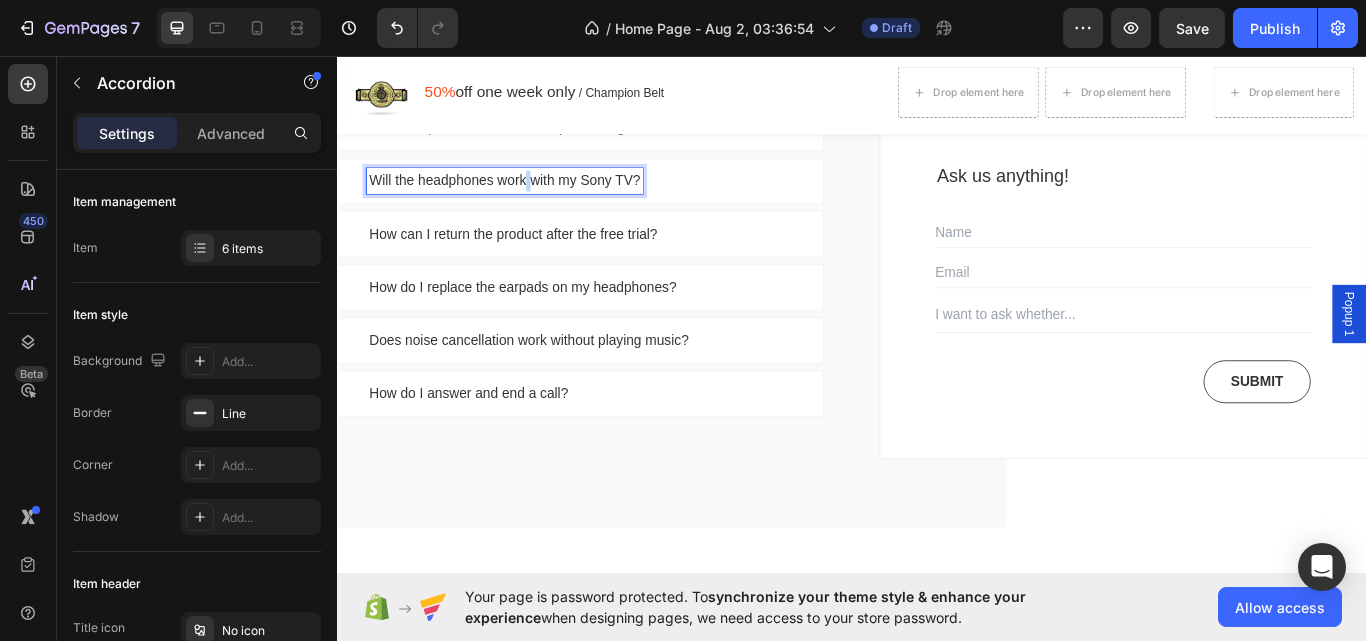 click on "Will the headphones work with my Sony TV?" at bounding box center (532, 203) 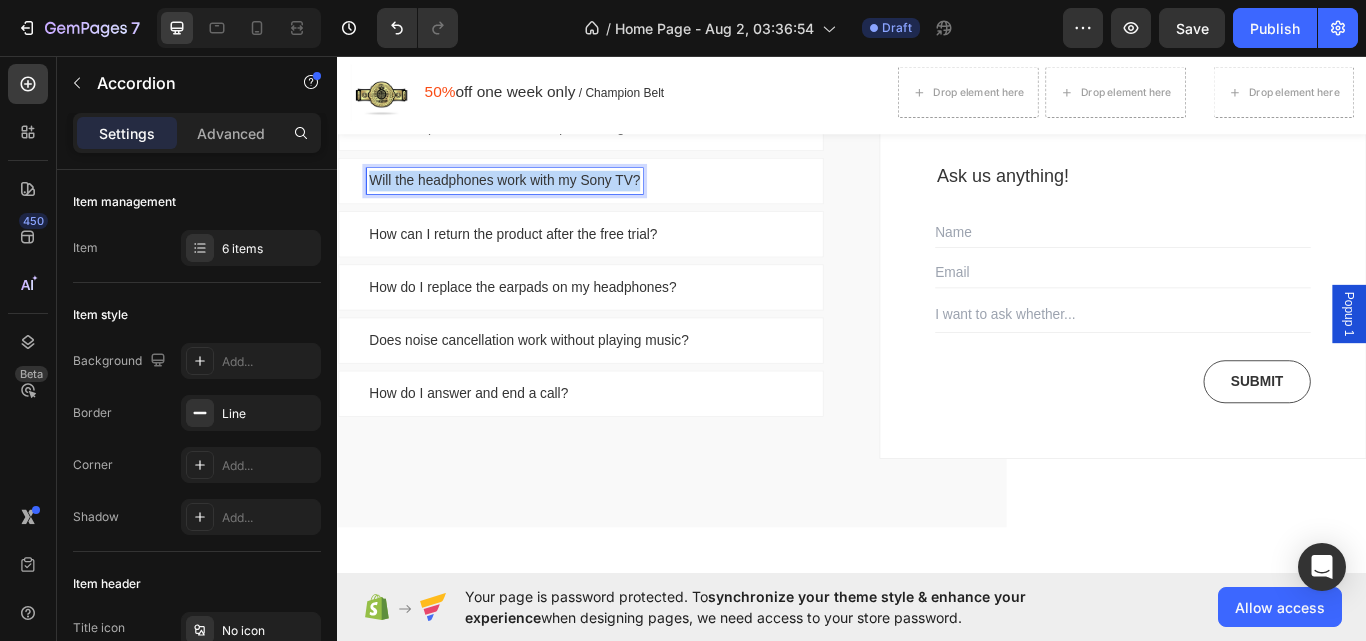 click on "Will the headphones work with my Sony TV?" at bounding box center (532, 203) 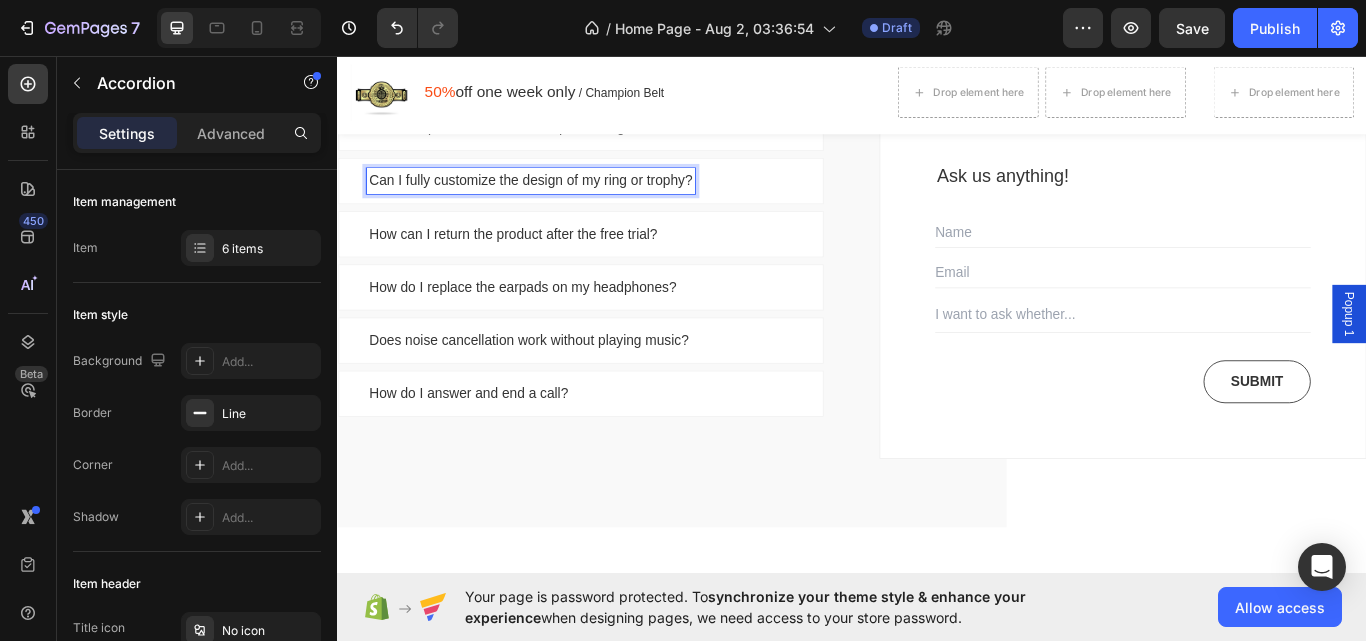 click on "Can I fully customize the design of my ring or trophy?" at bounding box center (621, 203) 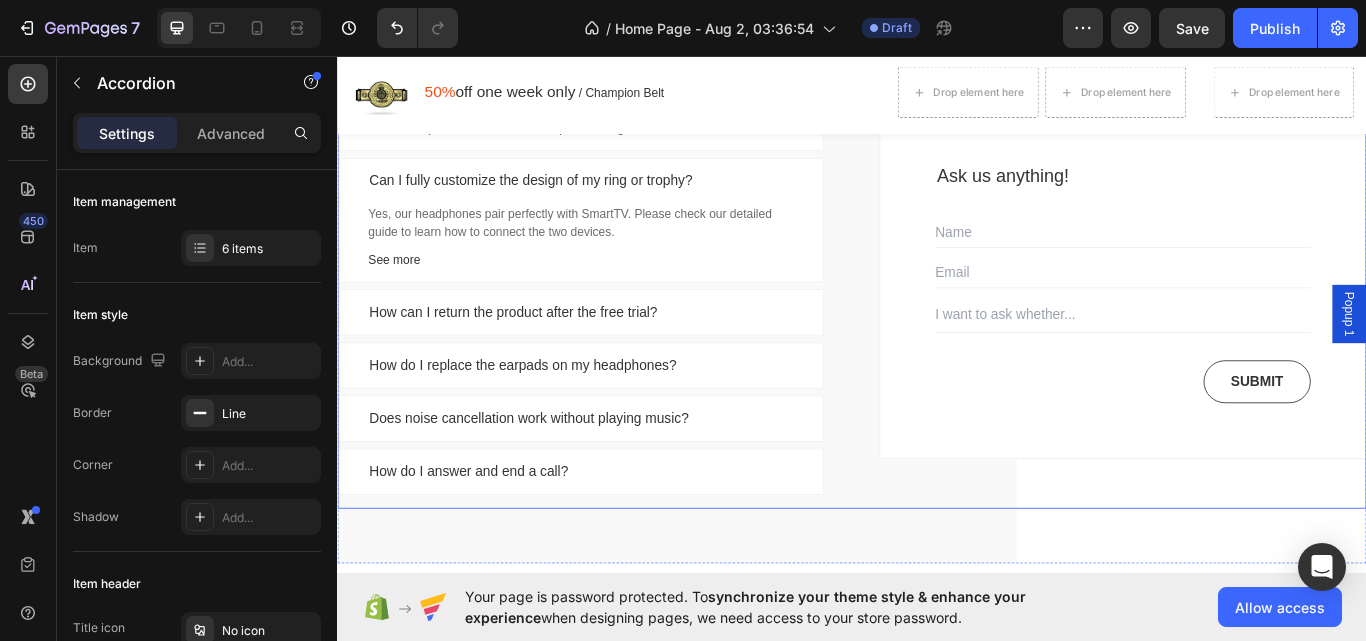 scroll, scrollTop: 8452, scrollLeft: 0, axis: vertical 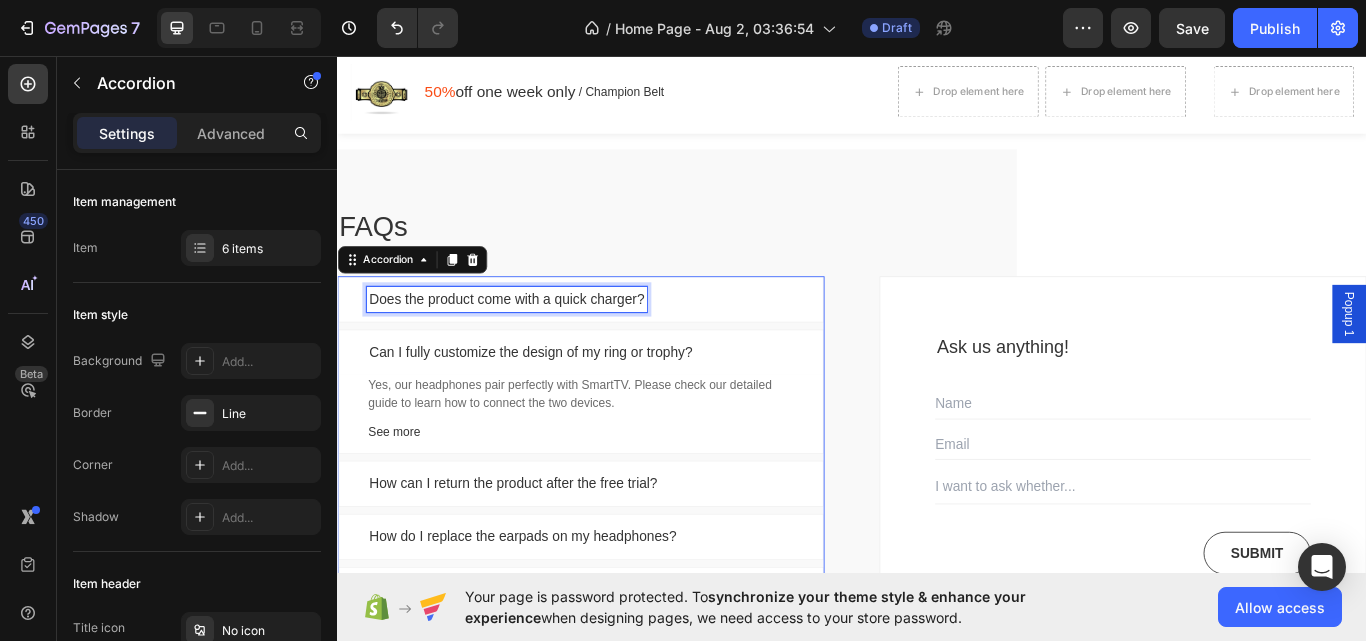 click on "Does the product come with a quick charger?" at bounding box center [534, 341] 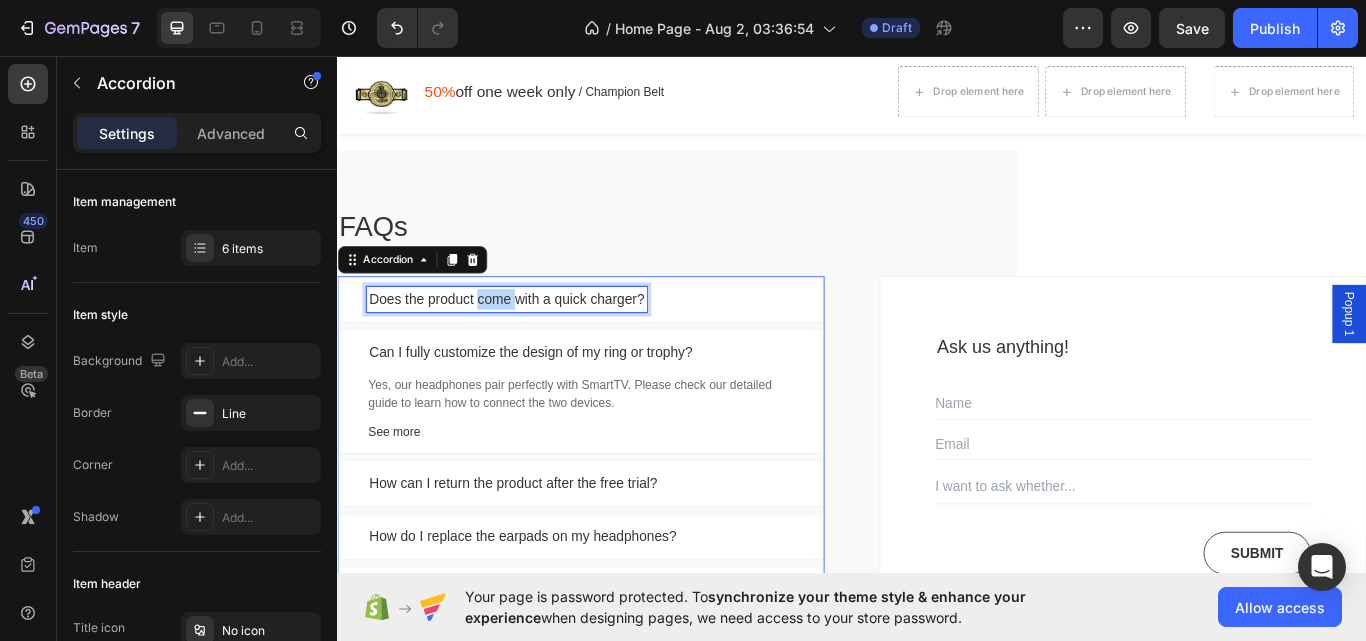 click on "Does the product come with a quick charger?" at bounding box center (534, 341) 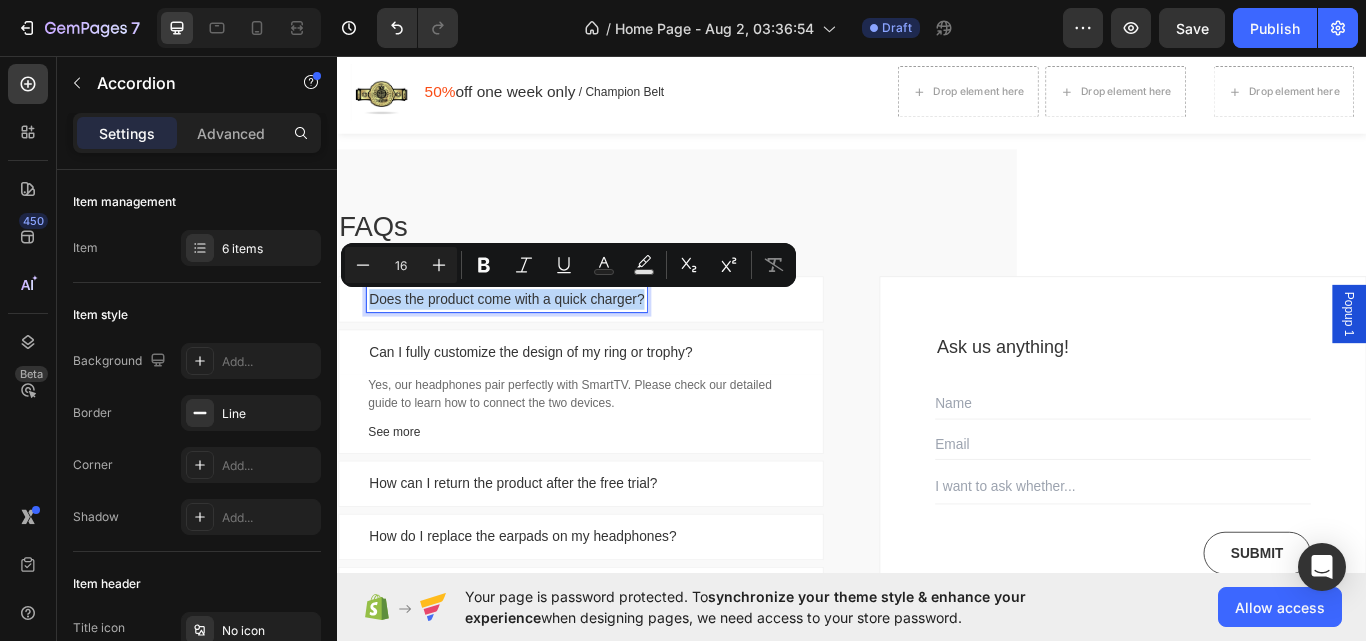 click on "Does the product come with a quick charger?" at bounding box center [534, 341] 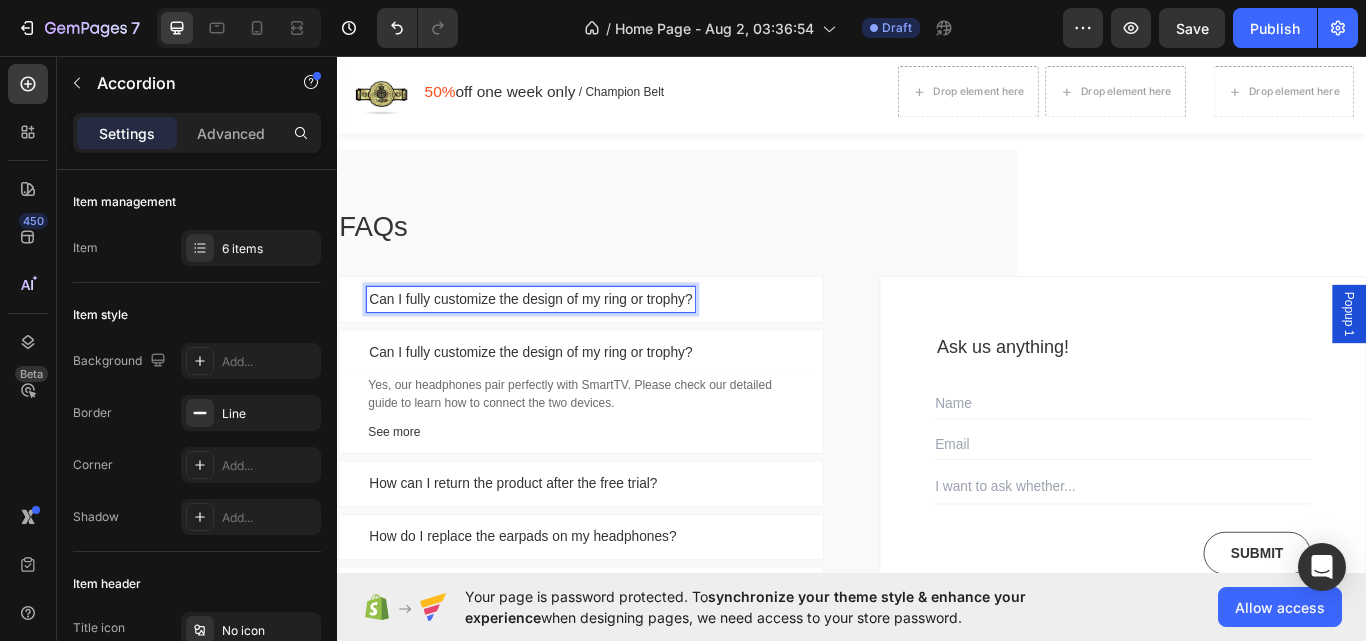 click on "Yes, our headphones pair perfectly with SmartTV. Please check our detailed guide to learn how to connect the two devices." at bounding box center [621, 452] 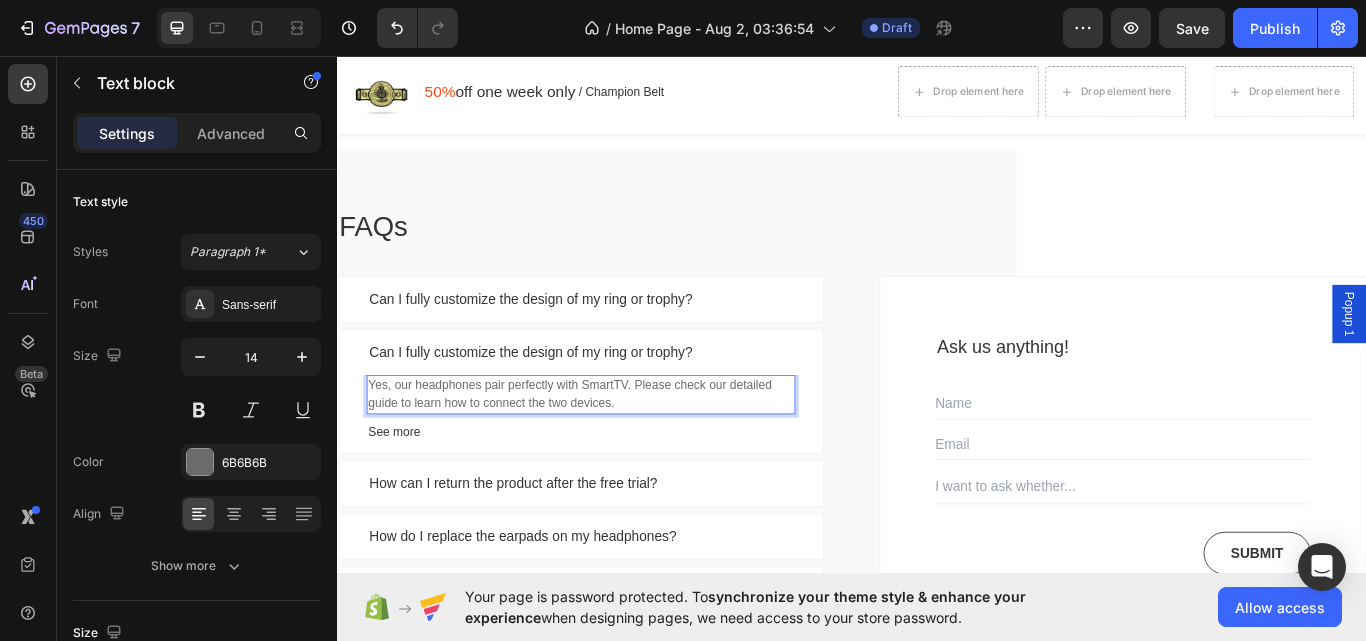click on "Yes, our headphones pair perfectly with SmartTV. Please check our detailed guide to learn how to connect the two devices." at bounding box center [621, 452] 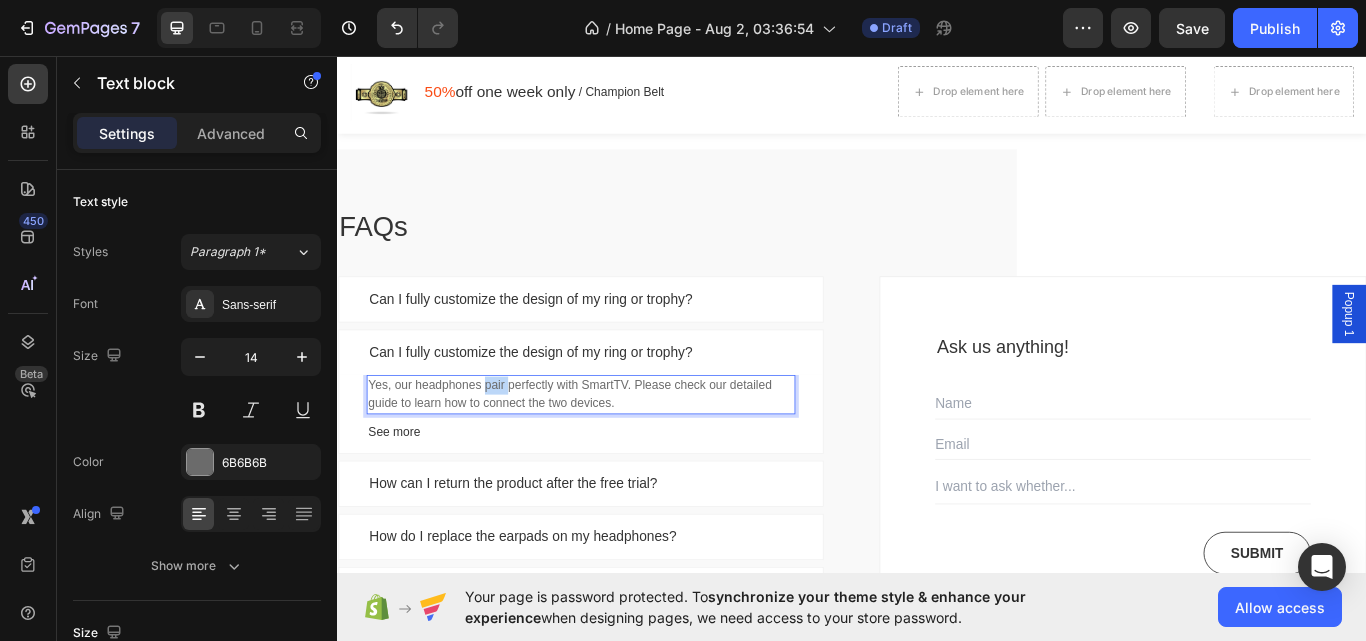 click on "Yes, our headphones pair perfectly with SmartTV. Please check our detailed guide to learn how to connect the two devices." at bounding box center [621, 452] 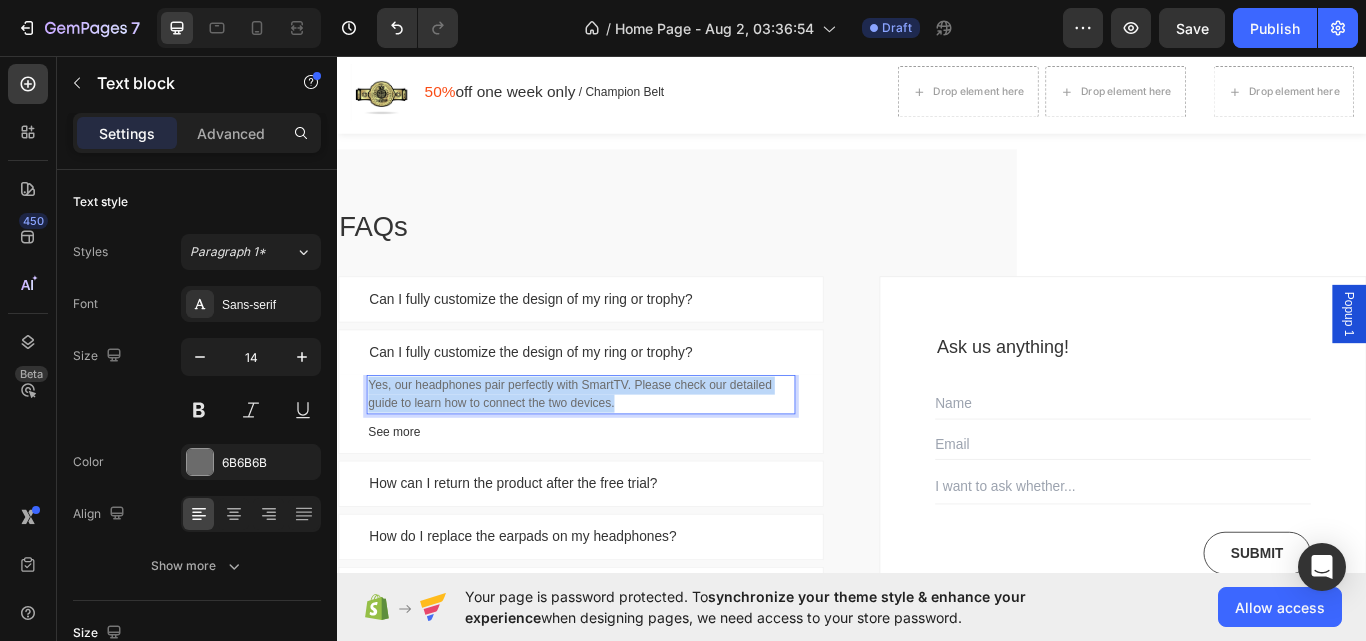 click on "Yes, our headphones pair perfectly with SmartTV. Please check our detailed guide to learn how to connect the two devices." at bounding box center (621, 452) 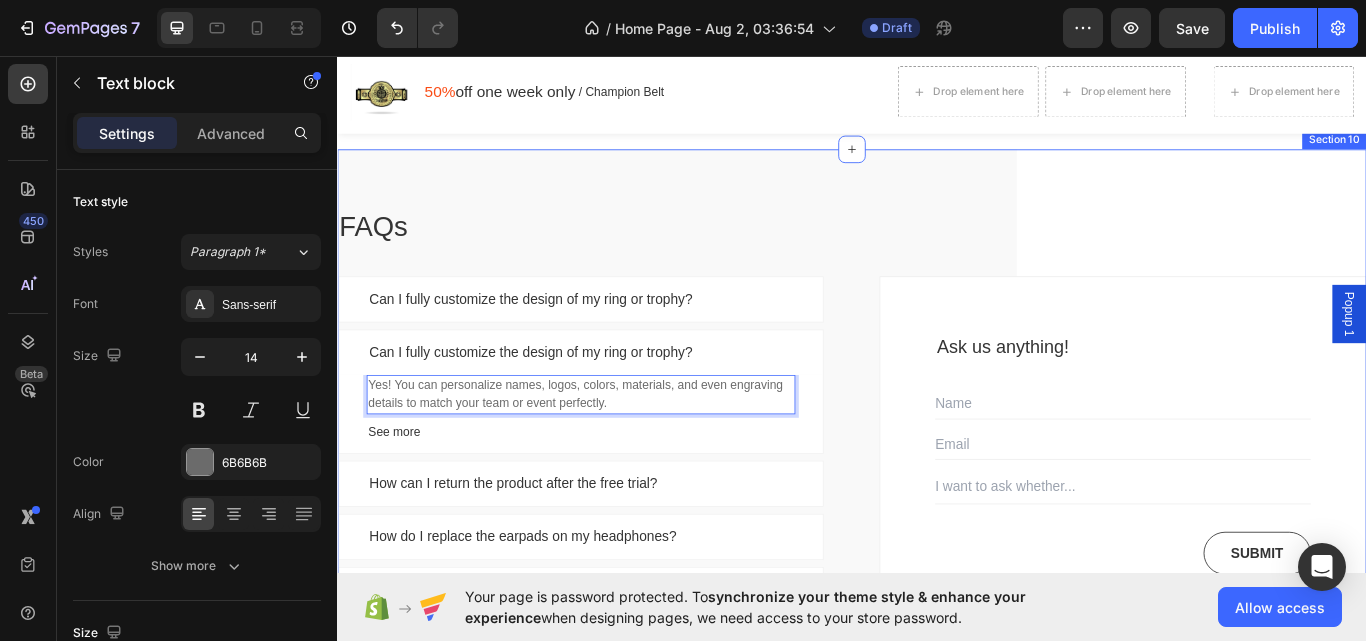 click on "FAQs Heading Can I fully customize the design of my ring or trophy? Can I fully customize the design of my ring or trophy? Yes! You can personalize names, logos, colors, materials, and even engraving details to match your team or event perfectly. Text block   [NUMBER] See more Text block Row How can I return the product after the free trial? How do I replace the earpads on my headphones? Does noise cancellation work without playing music? How do I answer and end a call? Accordion Ask us anything! Heading Text Field Email Field Text Field Submit Submit Button Contact Form Row Row Row Section [NUMBER]" at bounding box center [937, 507] 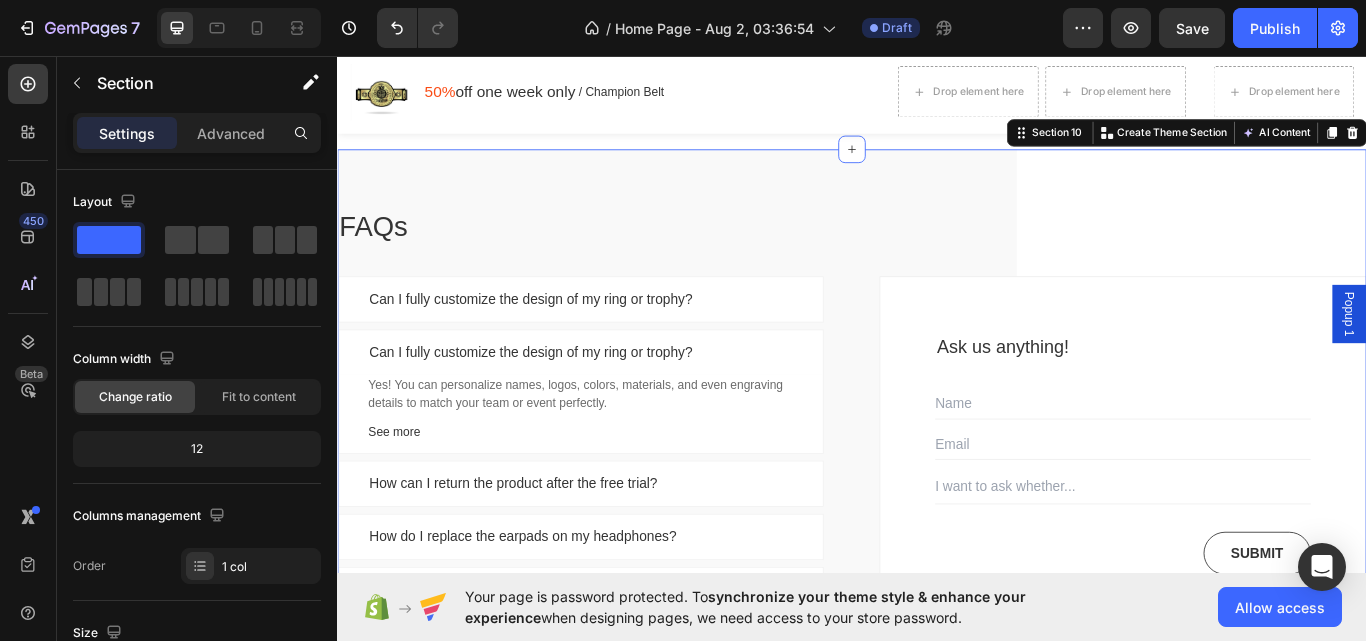 click on "FAQs Heading Can I fully customize the design of my ring or trophy? Can I fully customize the design of my ring or trophy? Yes! You can personalize names, logos, colors, materials, and even engraving details to match your team or event perfectly. Text block See more Text block Row How can I return the product after the free trial? How do I replace the earpads on my headphones? Does noise cancellation work without playing music? How do I answer and end a call? Accordion Ask us anything! Heading Text Field Email Field Text Field Submit Submit Button Contact Form Row Row Row Section [NUMBER]   You can create reusable sections Create Theme Section AI Content Write with GemAI What would you like to describe here? Tone and Voice Persuasive Product Mozu Meku [NUMBER]/[NUMBER] Female Seamless Miku Show more Generate" at bounding box center (937, 507) 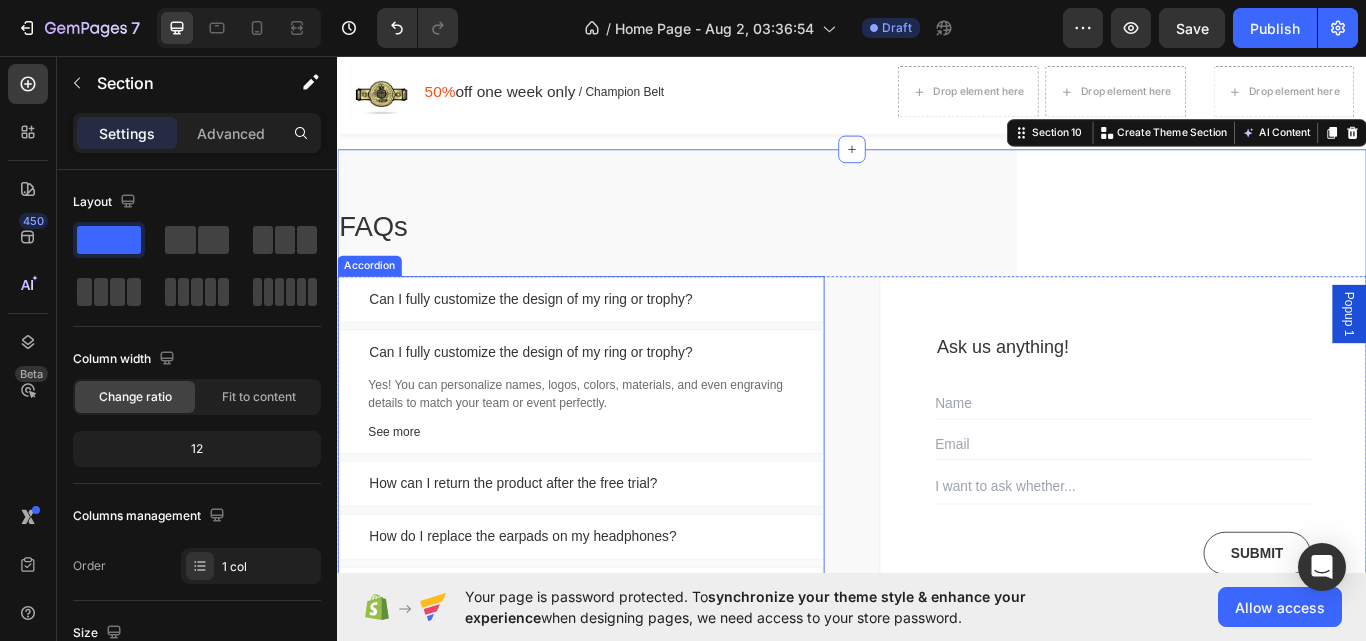 click on "Can I fully customize the design of my ring or trophy?" at bounding box center (621, 341) 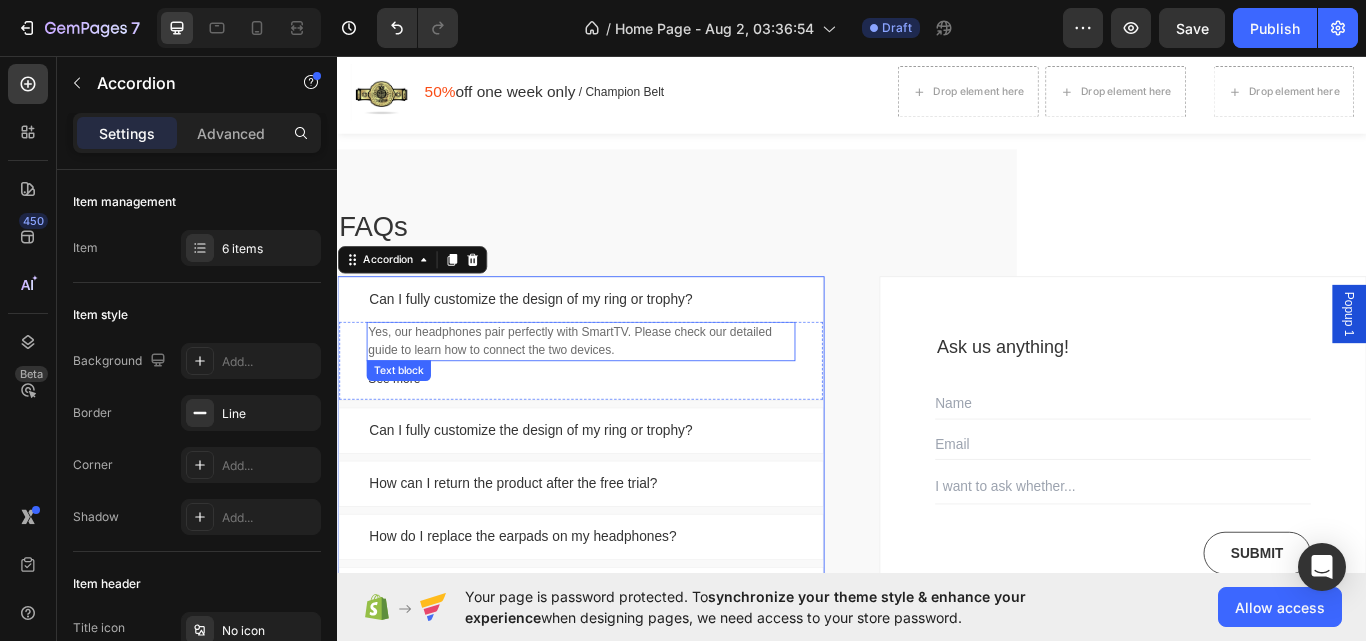 click on "Yes, our headphones pair perfectly with SmartTV. Please check our detailed guide to learn how to connect the two devices." at bounding box center (621, 390) 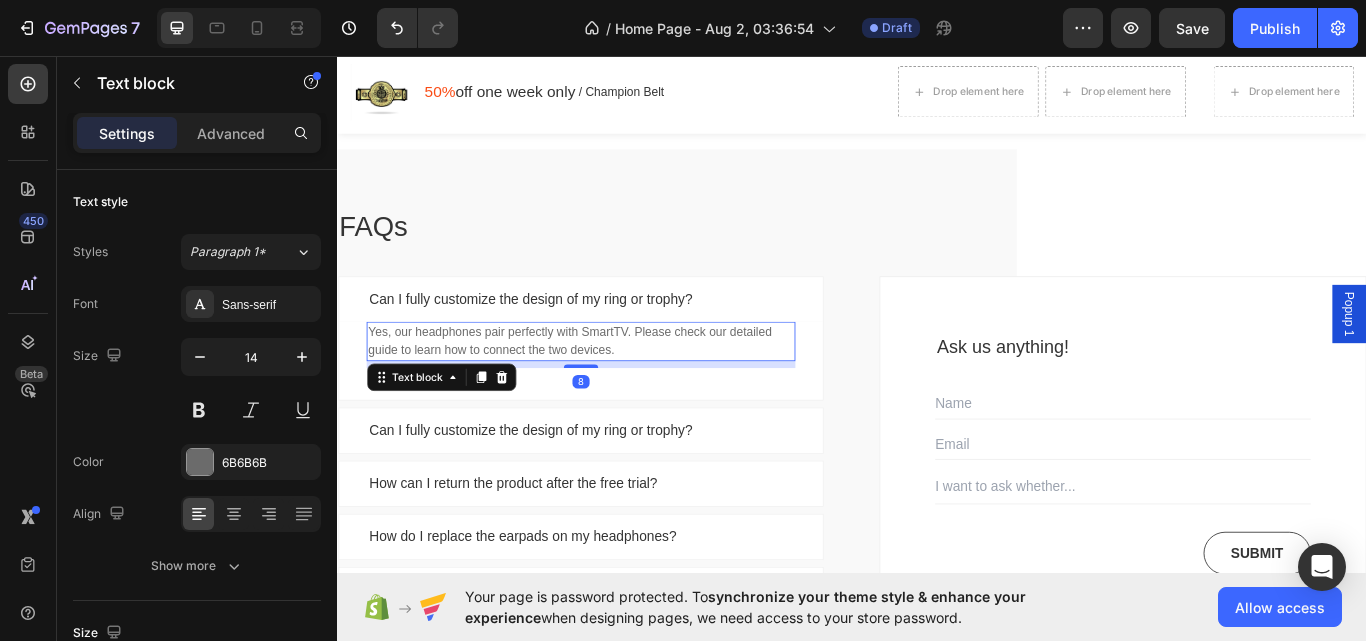 click on "Yes, our headphones pair perfectly with SmartTV. Please check our detailed guide to learn how to connect the two devices." at bounding box center (621, 390) 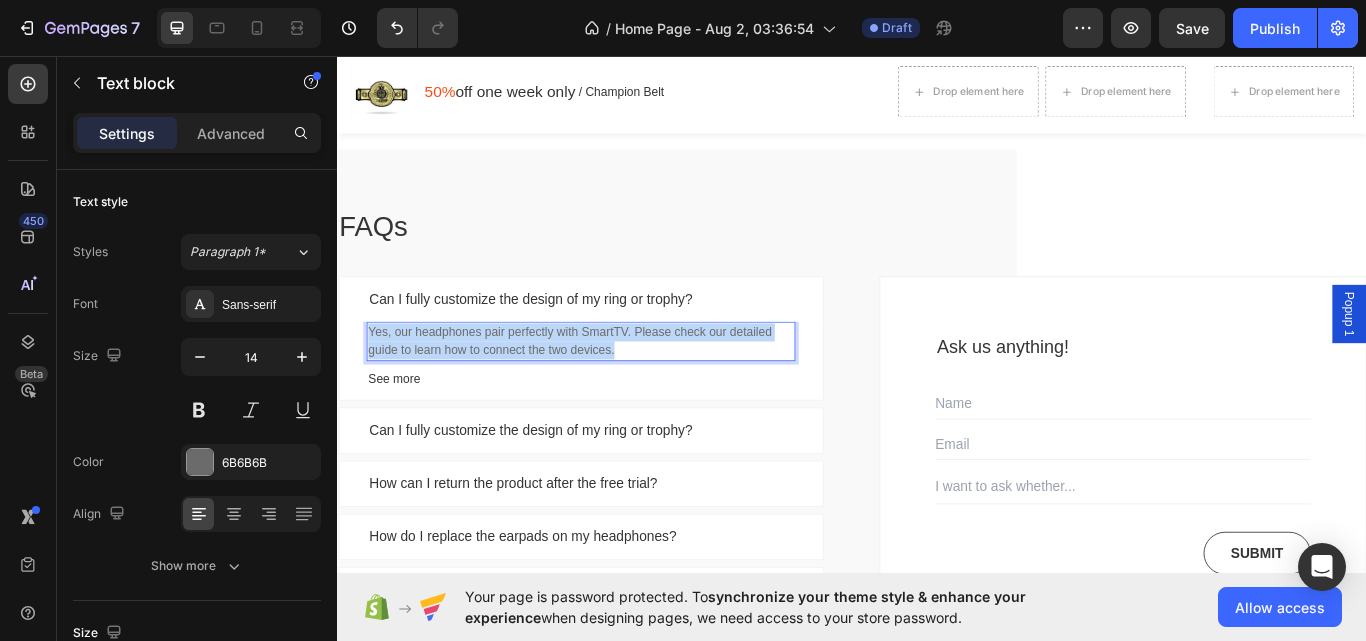 click on "Yes, our headphones pair perfectly with SmartTV. Please check our detailed guide to learn how to connect the two devices." at bounding box center [621, 390] 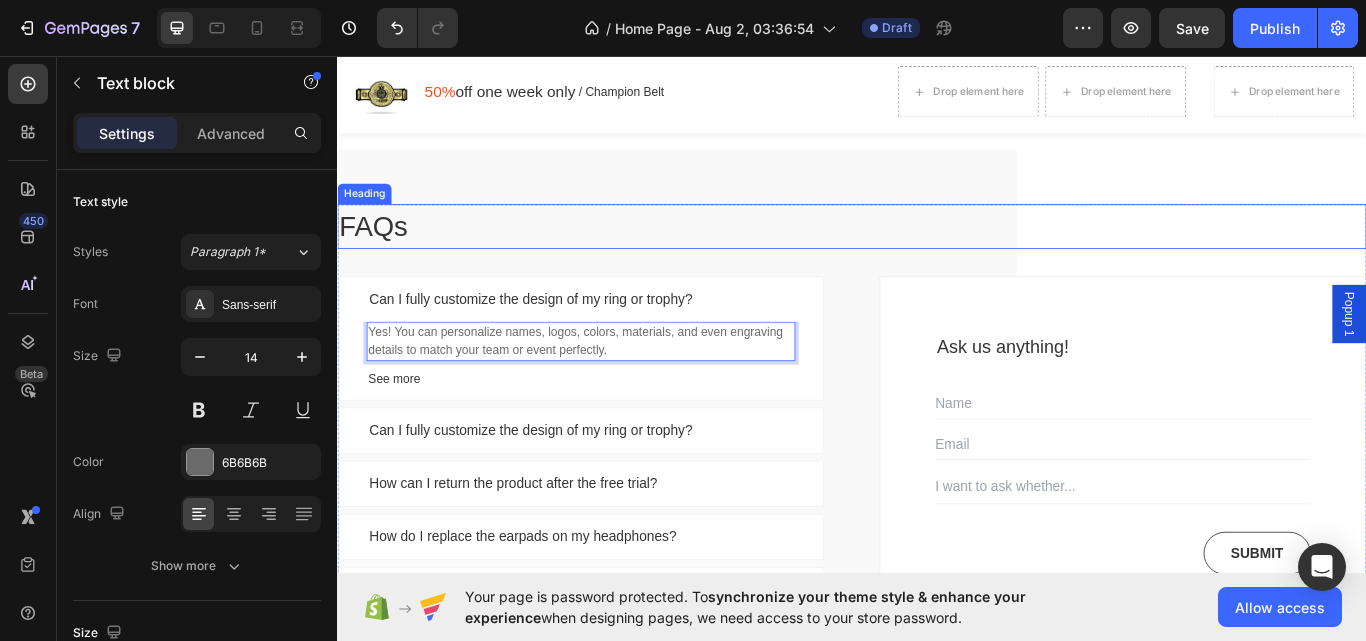 click on "FAQs Heading Can I fully customize the design of my ring or trophy? Yes! You can personalize names, logos, colors, materials, and even engraving details to match your team or event perfectly. Text block   [NUMBER] See more Text block Row Can I fully customize the design of my ring or trophy? How can I return the product after the free trial? How do I replace the earpads on my headphones? Does noise cancellation work without playing music? How do I answer and end a call? Accordion Ask us anything! Heading Text Field Email Field Text Field Submit Submit Button Contact Form Row Row Row Section [NUMBER]" at bounding box center (937, 507) 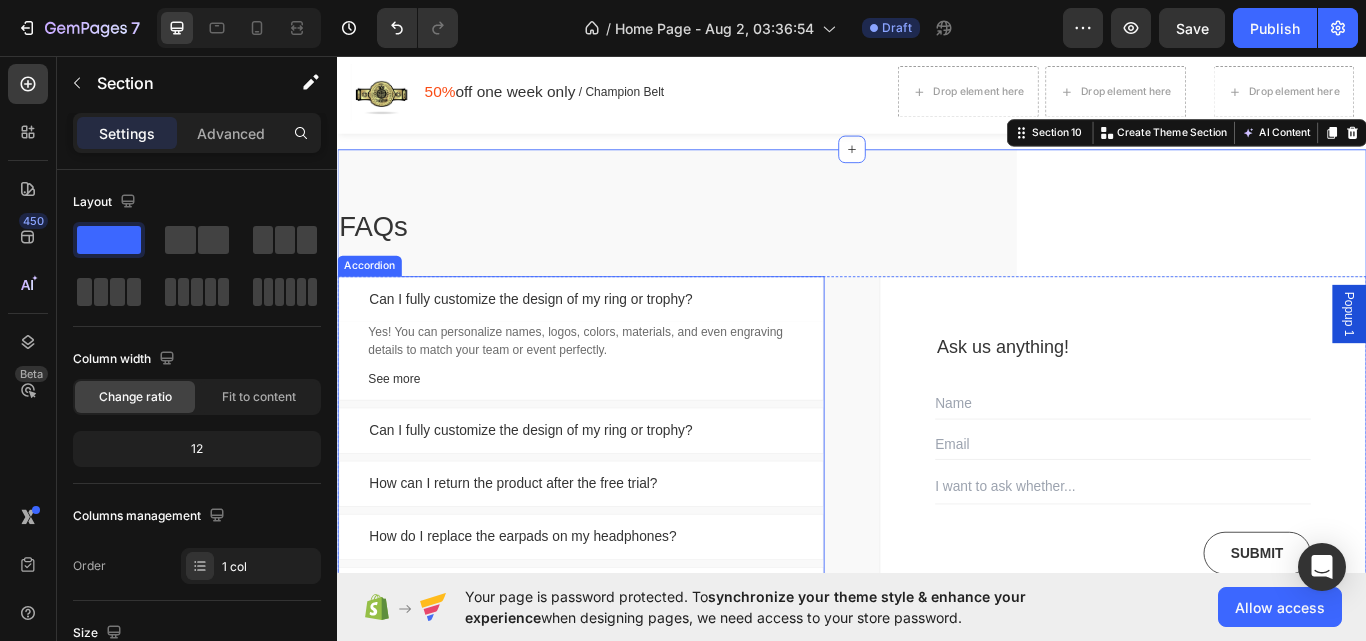 click on "Can I fully customize the design of my ring or trophy?" at bounding box center (621, 341) 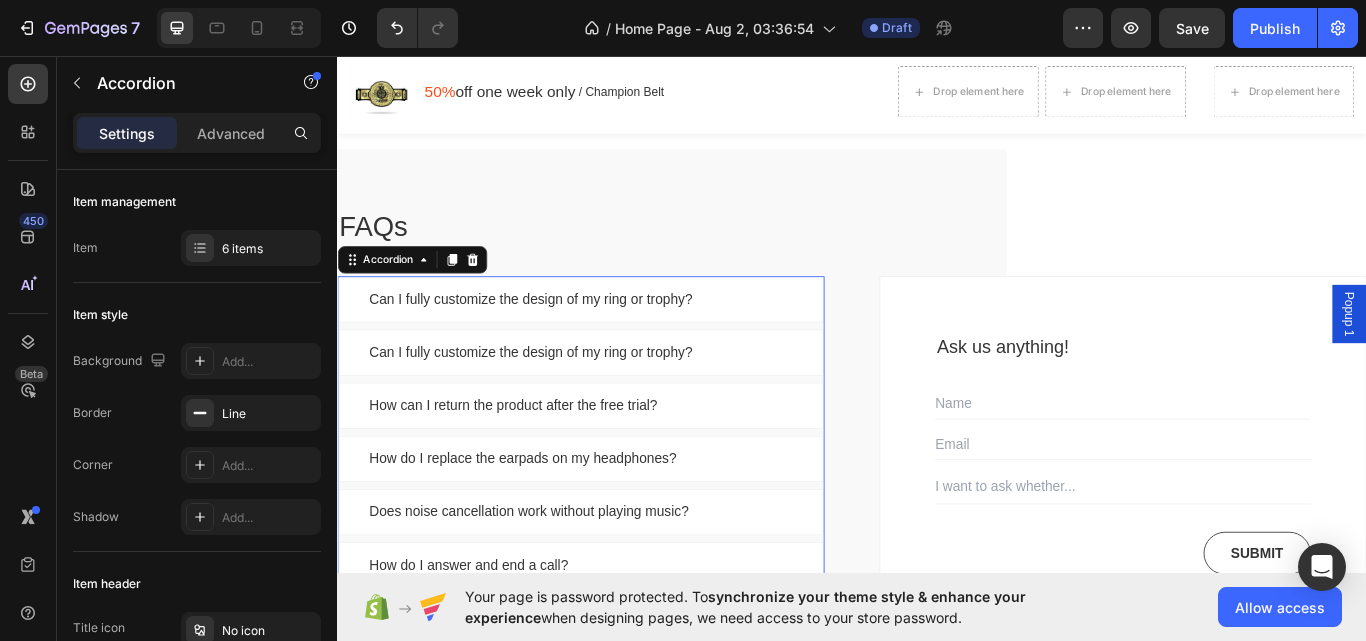click on "Can I fully customize the design of my ring or trophy?" at bounding box center [621, 403] 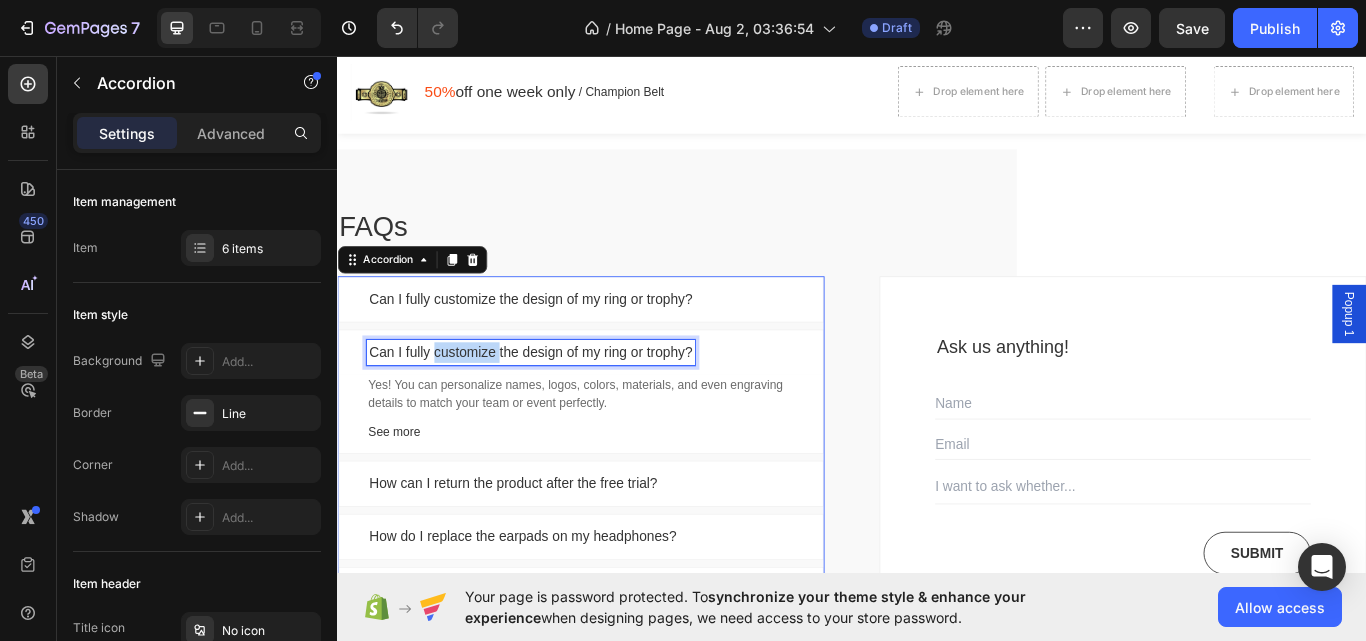 click on "Can I fully customize the design of my ring or trophy?" at bounding box center (562, 403) 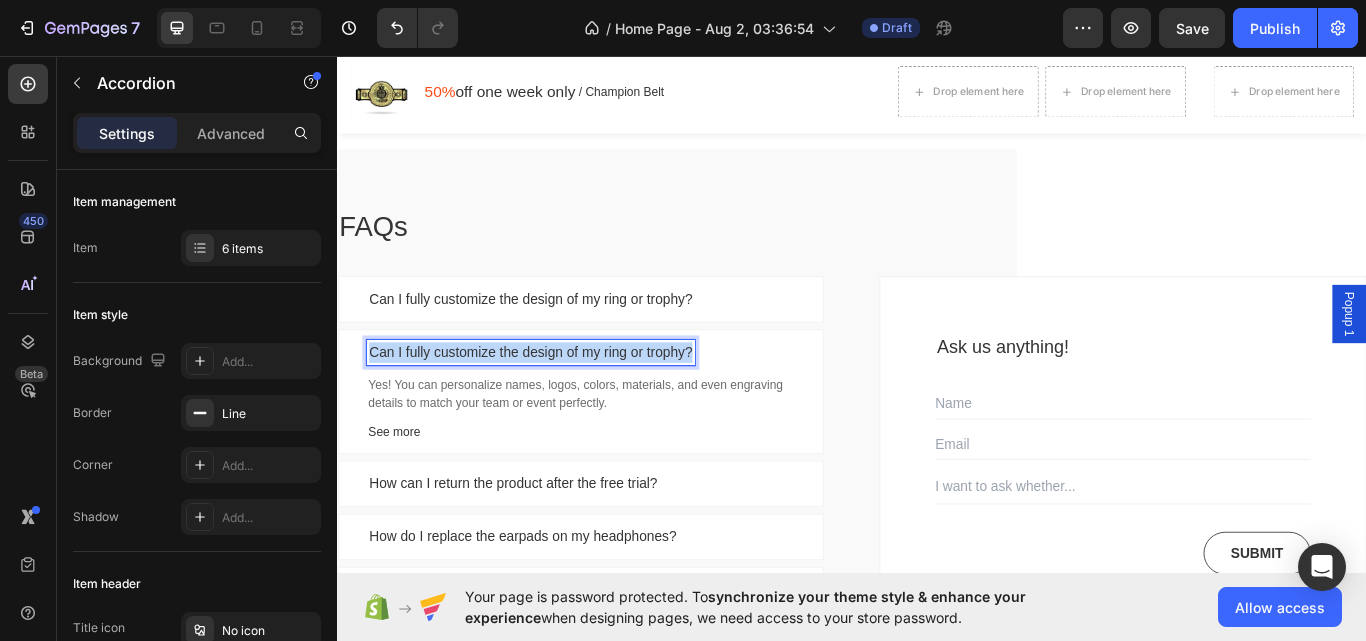 click on "Can I fully customize the design of my ring or trophy?" at bounding box center (562, 403) 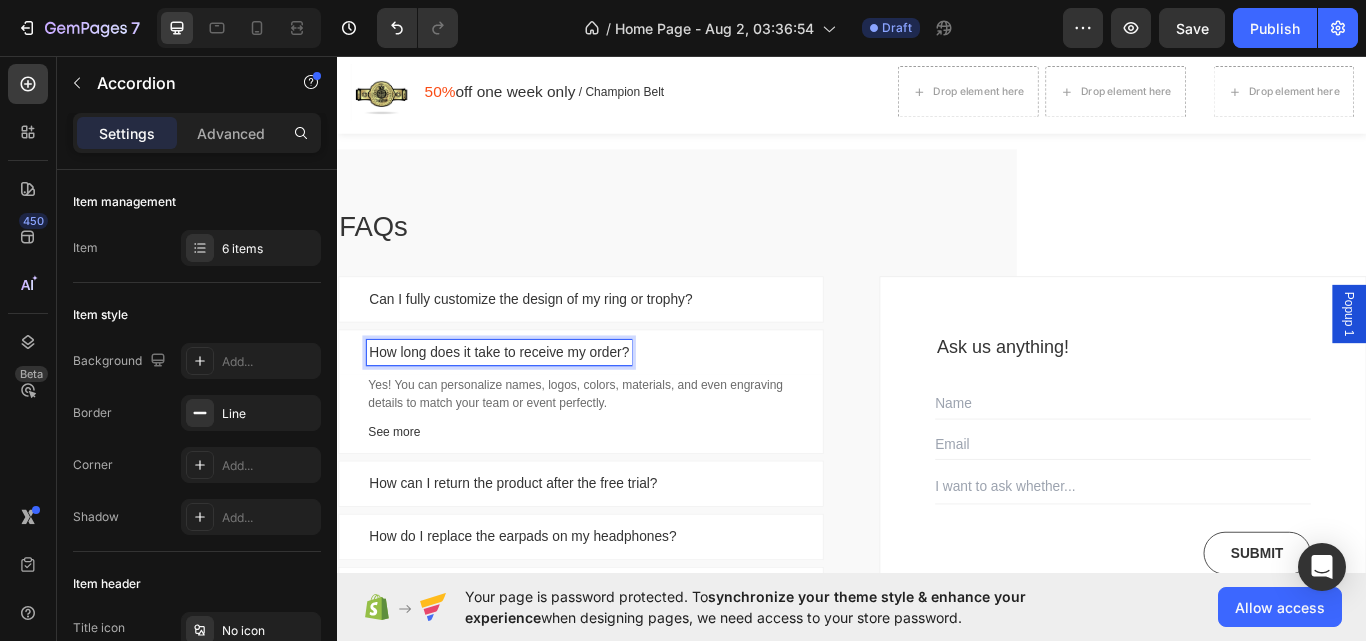 click on "Yes! You can personalize names, logos, colors, materials, and even engraving details to match your team or event perfectly." at bounding box center (621, 452) 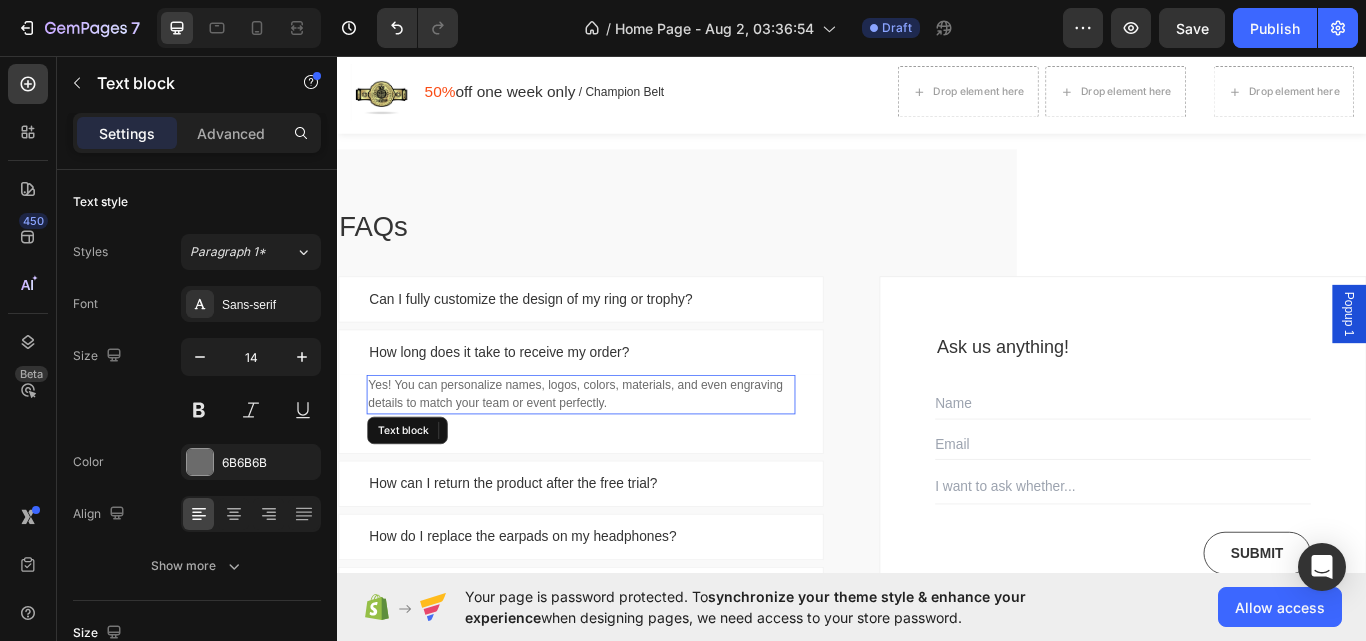 click on "Yes! You can personalize names, logos, colors, materials, and even engraving details to match your team or event perfectly." at bounding box center [621, 452] 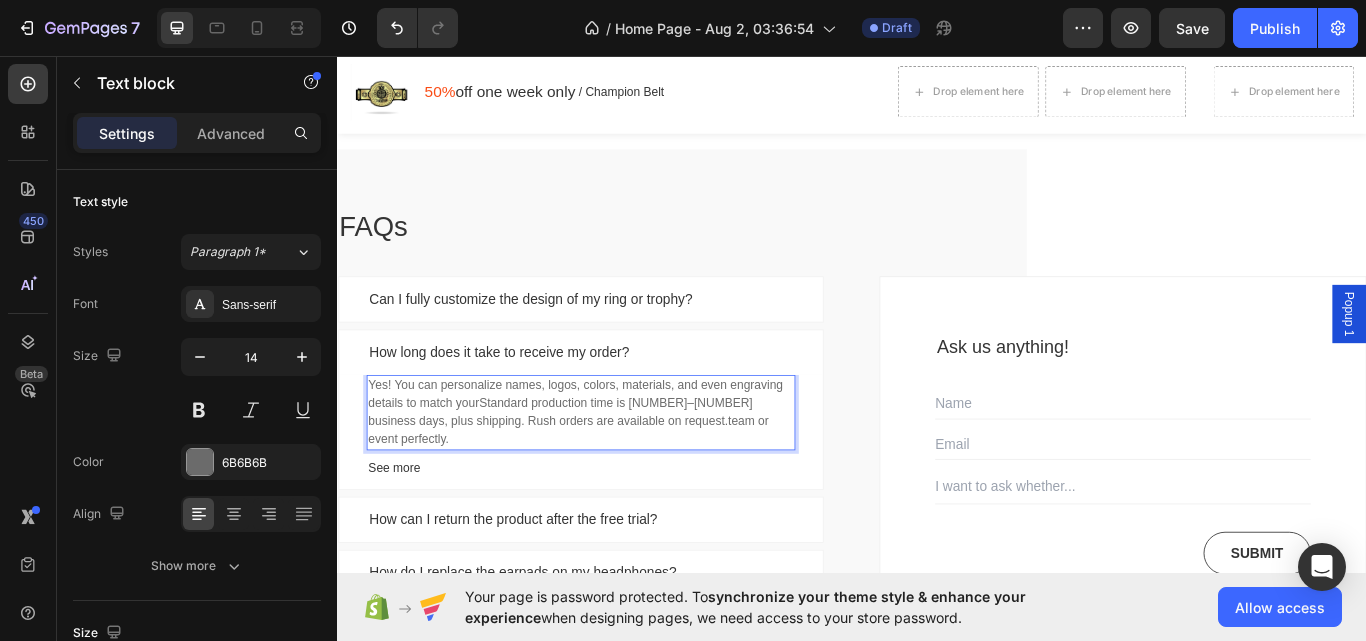 click on "Yes! You can personalize names, logos, colors, materials, and even engraving details to match yourStandard production time is [NUMBER]–[NUMBER] business days, plus shipping. Rush orders are available on request.team or event perfectly." at bounding box center [621, 473] 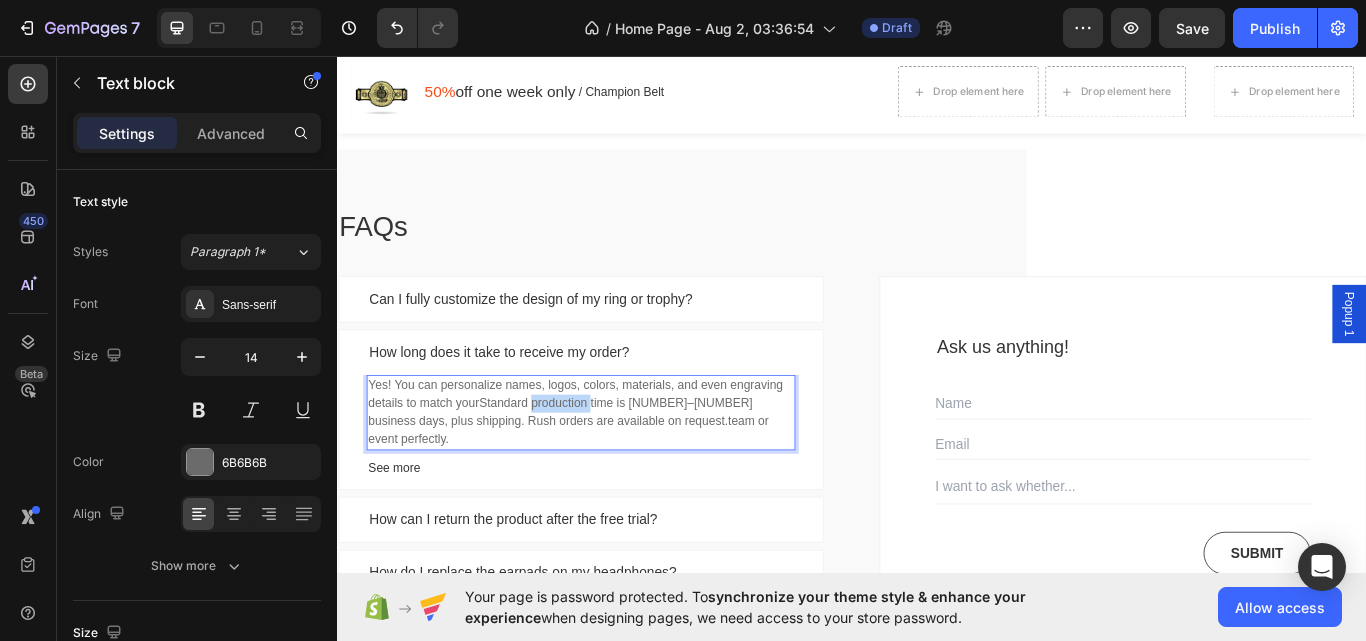 click on "Yes! You can personalize names, logos, colors, materials, and even engraving details to match yourStandard production time is [NUMBER]–[NUMBER] business days, plus shipping. Rush orders are available on request.team or event perfectly." at bounding box center (621, 473) 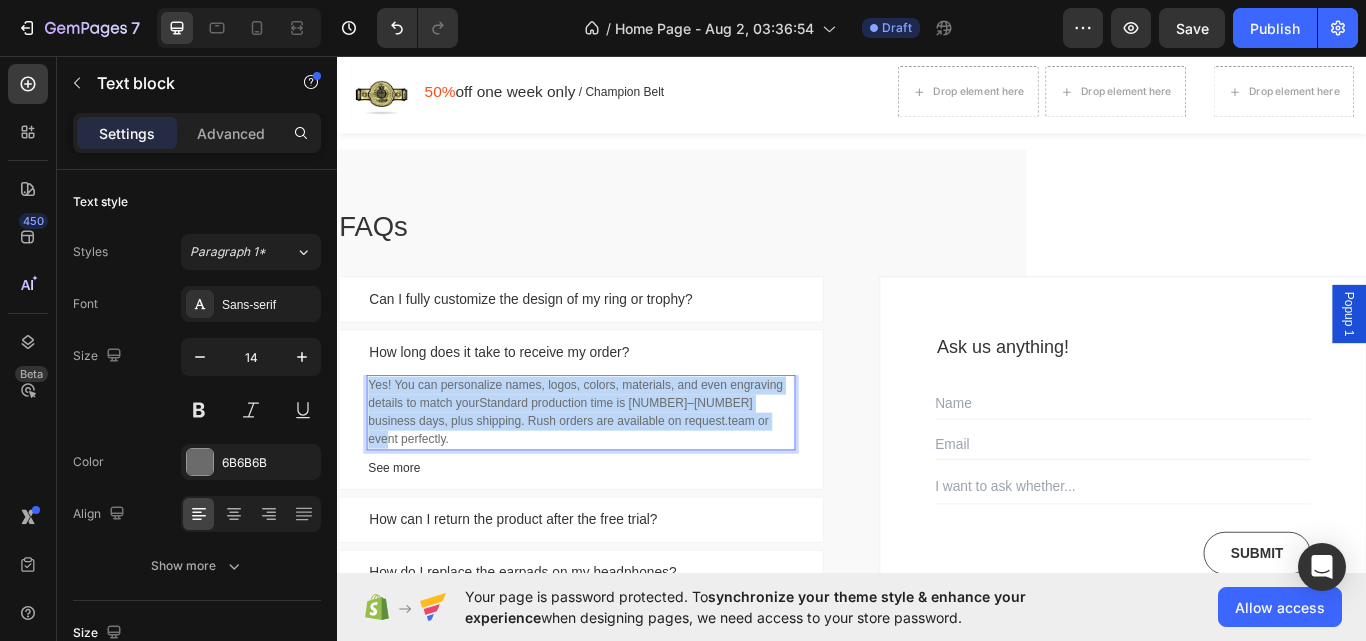 click on "Yes! You can personalize names, logos, colors, materials, and even engraving details to match yourStandard production time is [NUMBER]–[NUMBER] business days, plus shipping. Rush orders are available on request.team or event perfectly." at bounding box center [621, 473] 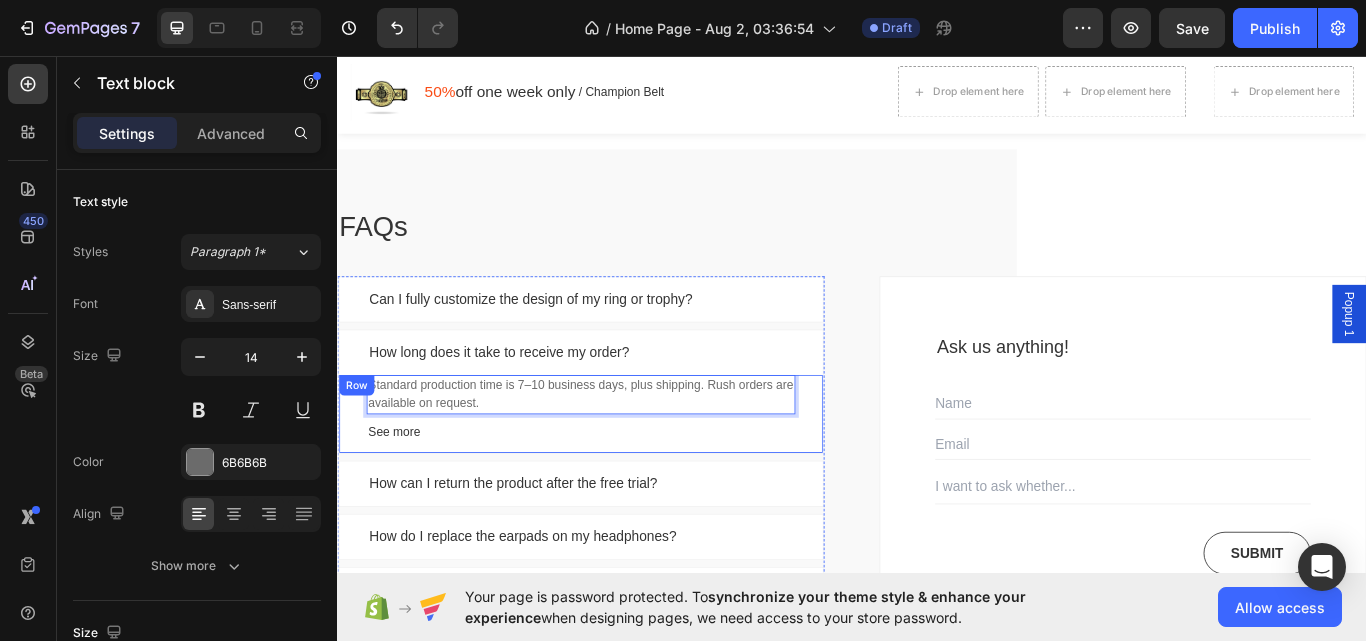 click on "Standard production time is [NUMBER]–[NUMBER] business days, plus shipping. Rush orders are available on request. Text block   [NUMBER] See more Text block Row" at bounding box center [621, 474] 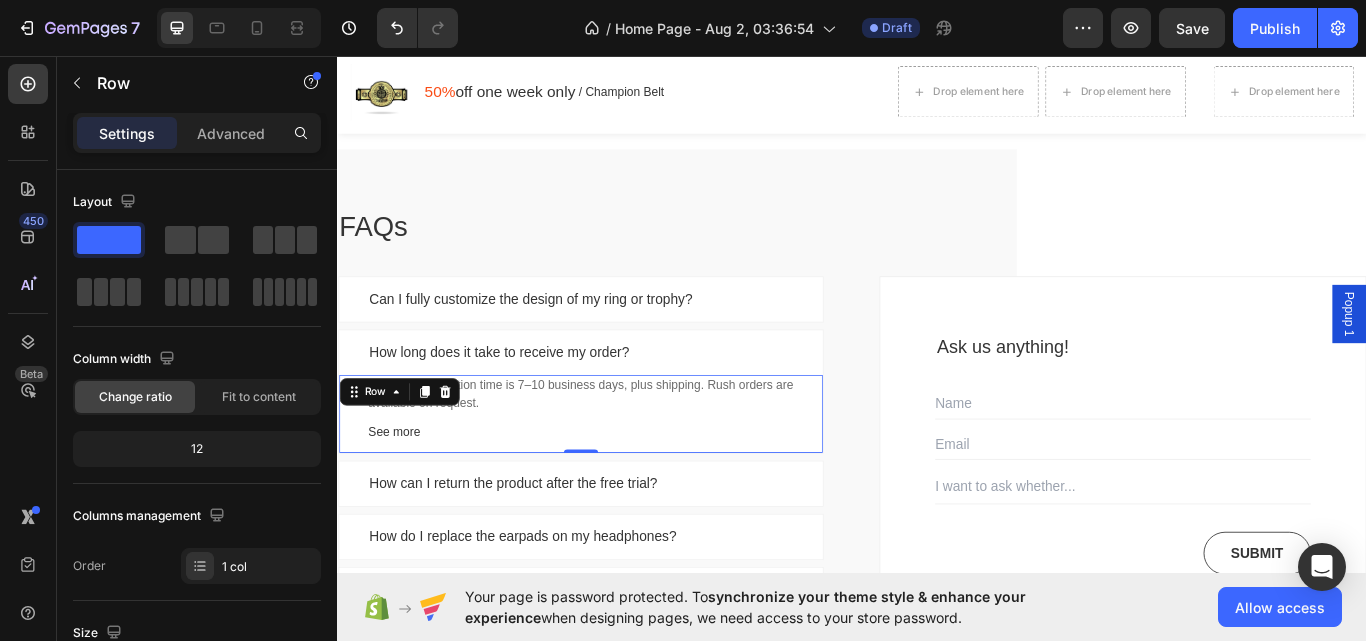 click on "Standard production time is [NUMBER]–[NUMBER] business days, plus shipping. Rush orders are available on request. Text block See more Text block" at bounding box center [621, 474] 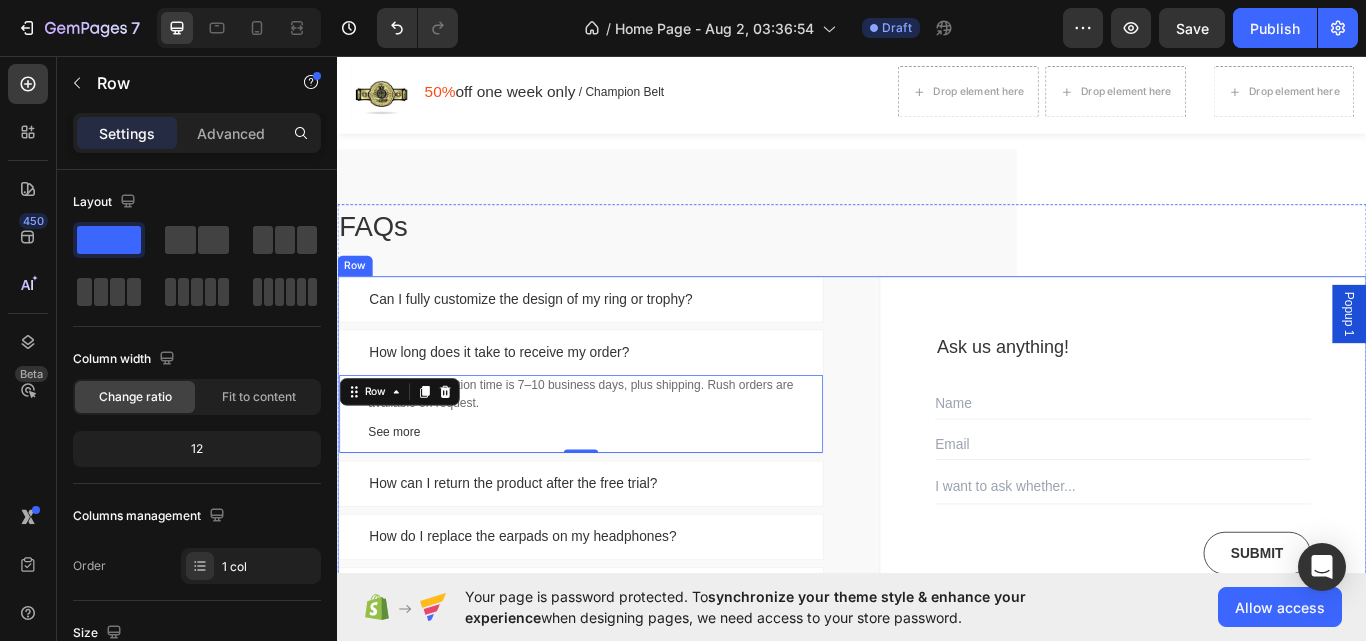 click on "FAQs Heading Can I fully customize the design of my ring or trophy? How long does it take to receive my order? Standard production time is [NUMBER]–[NUMBER] business days, plus shipping. Rush orders are available on request. Text block See more Text block Row   [NUMBER] How can I return the product after the free trial? How do I replace the earpads on my headphones? Does noise cancellation work without playing music? How do I answer and end a call? Accordion Ask us anything! Heading Text Field Email Field Text Field Submit Submit Button Contact Form Row Row" at bounding box center (937, 507) 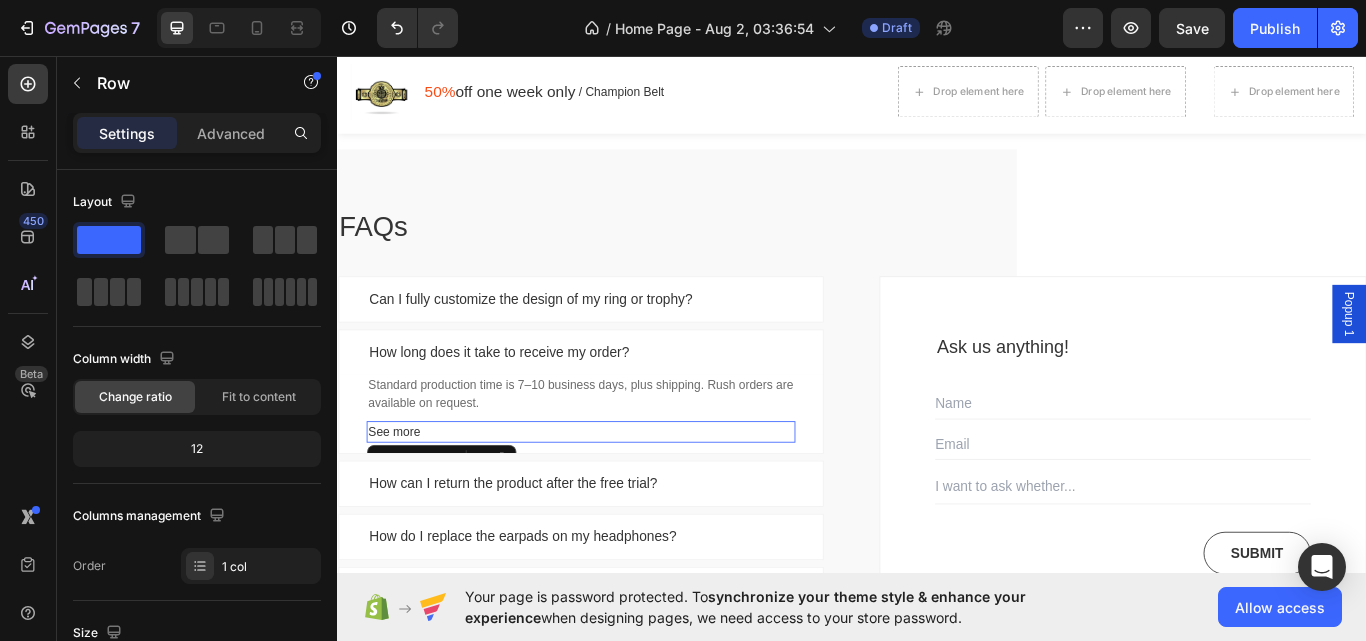 click on "See more" at bounding box center (621, 495) 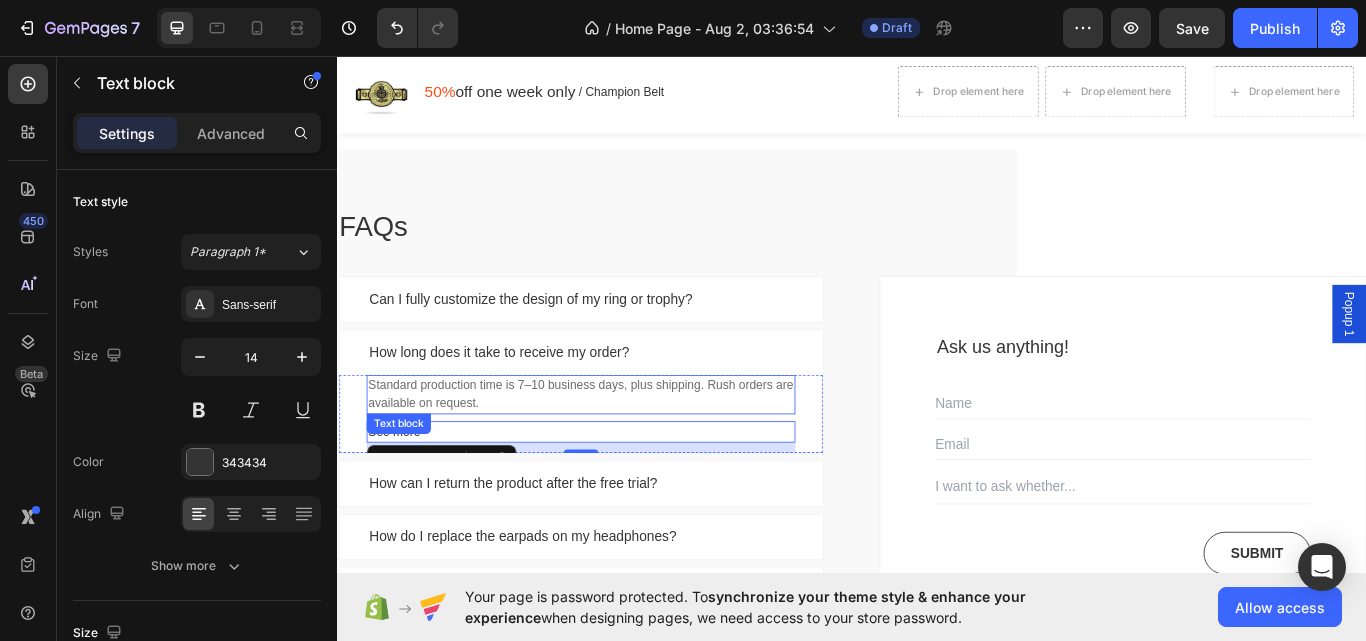 scroll, scrollTop: 8652, scrollLeft: 0, axis: vertical 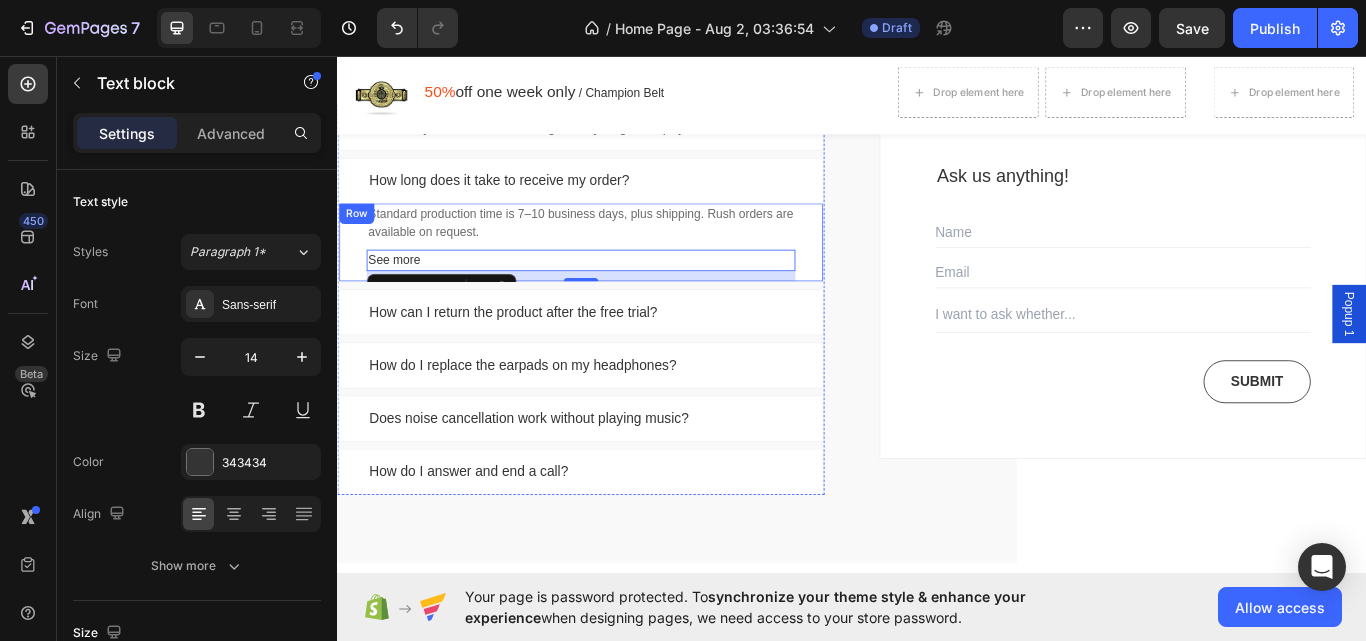 click on "Standard production time is 7–10 business days, plus shipping. Rush orders are available on request." at bounding box center (621, 252) 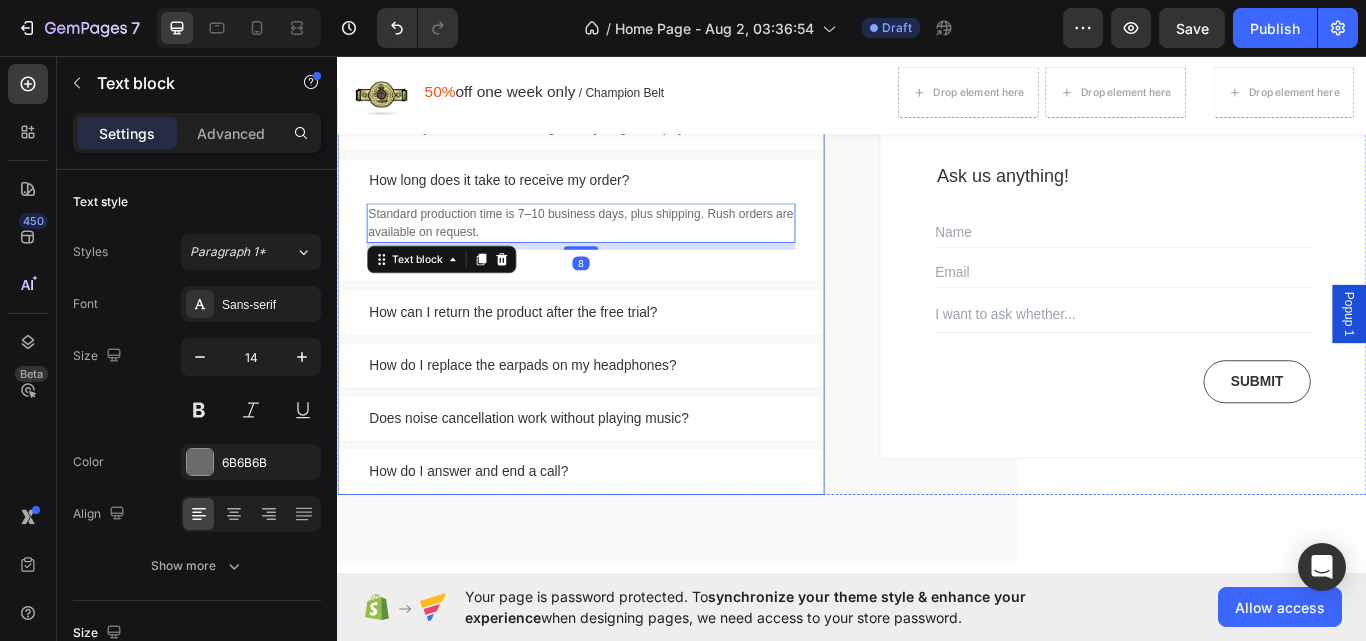 click on "How can I return the product after the free trial?" at bounding box center [621, 356] 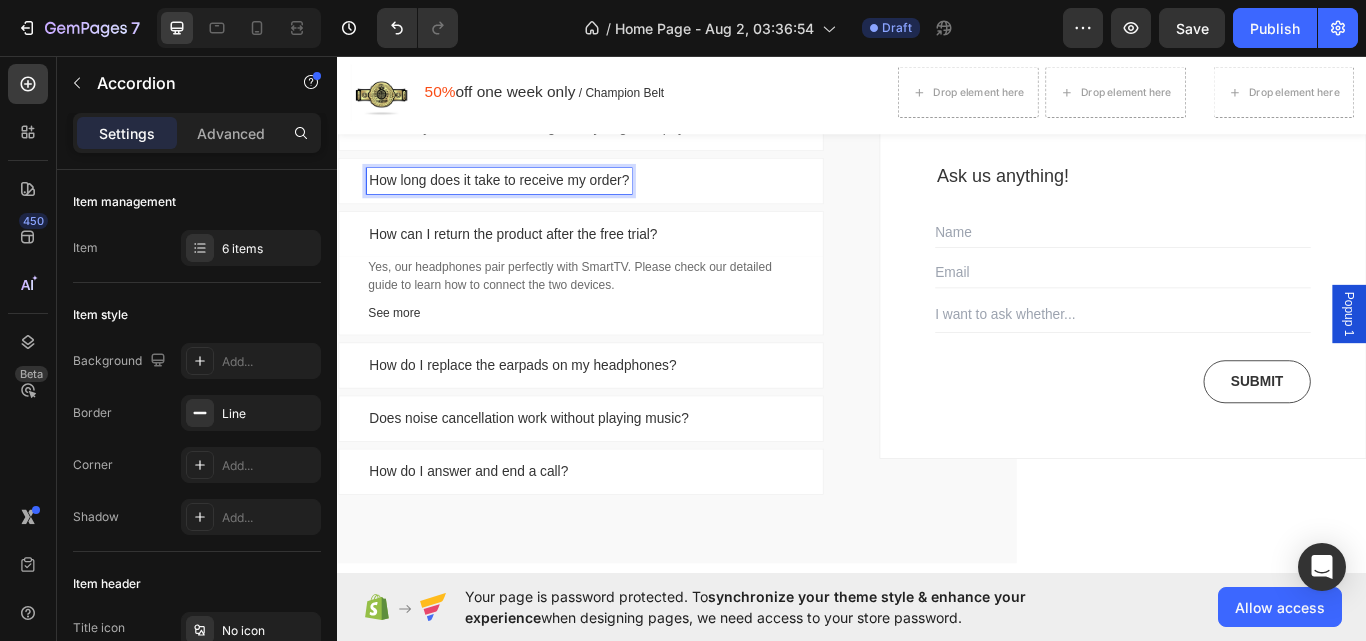 click on "How long does it take to receive my order?" at bounding box center [525, 203] 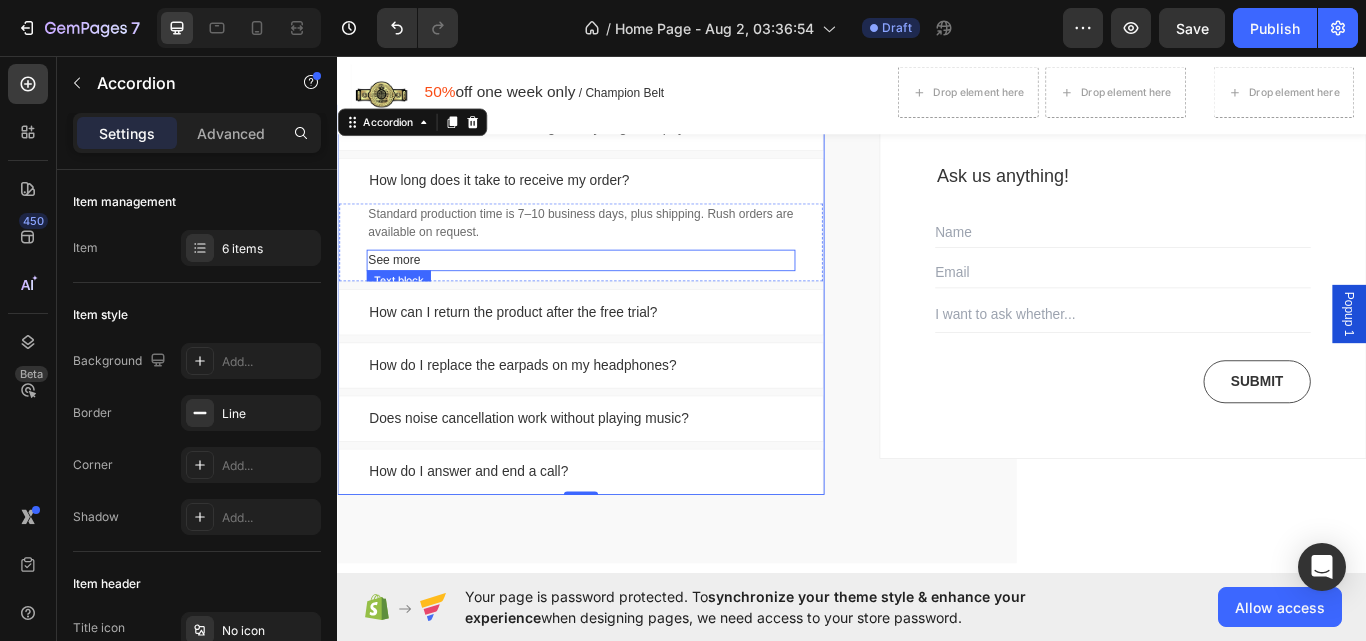 click on "See more" at bounding box center [621, 295] 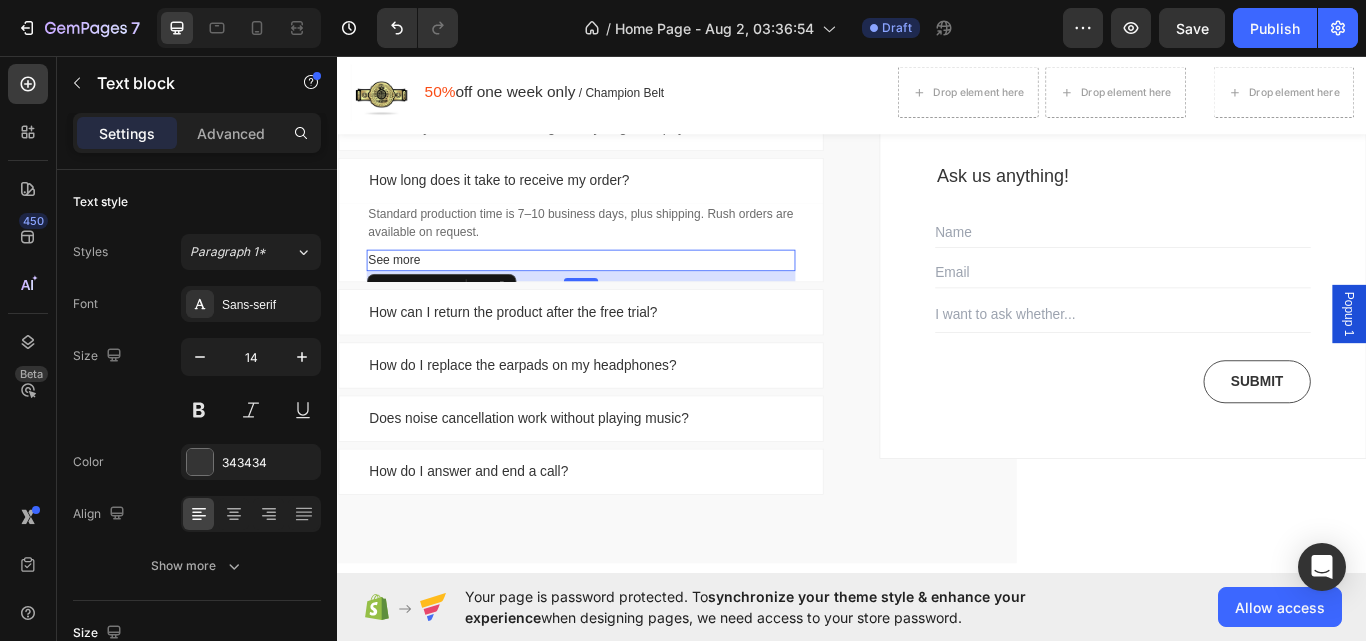 click on "See more" at bounding box center [621, 295] 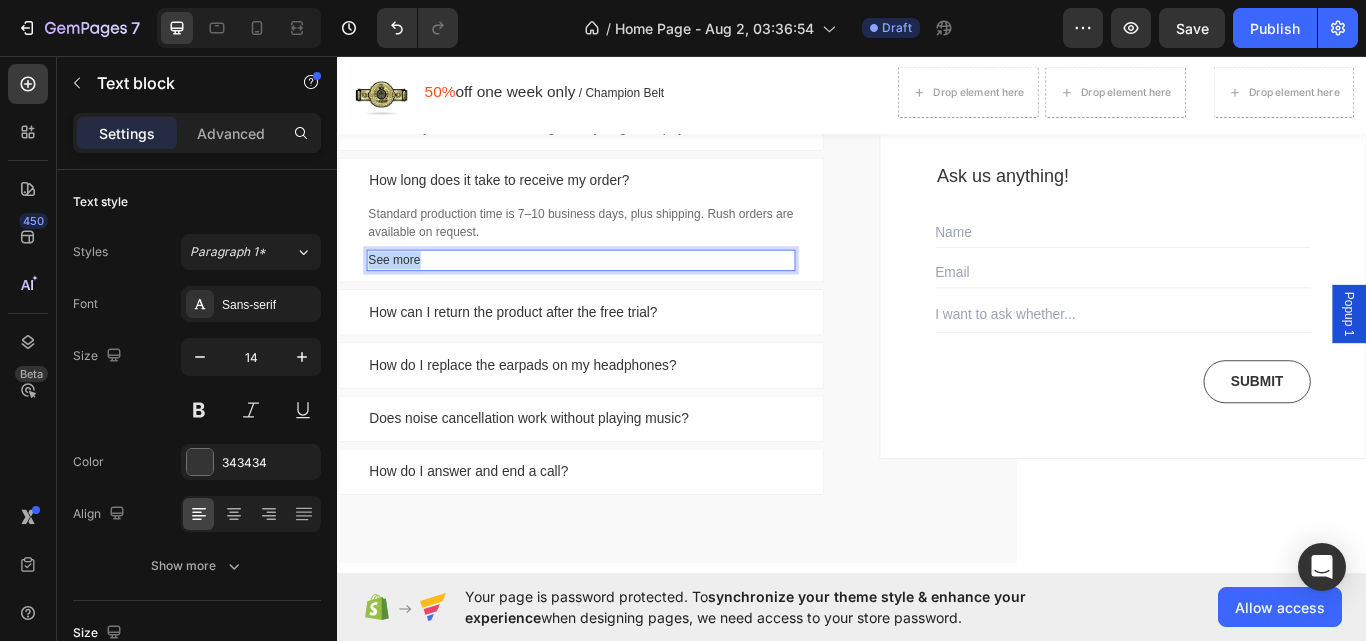 click on "See more" at bounding box center [621, 295] 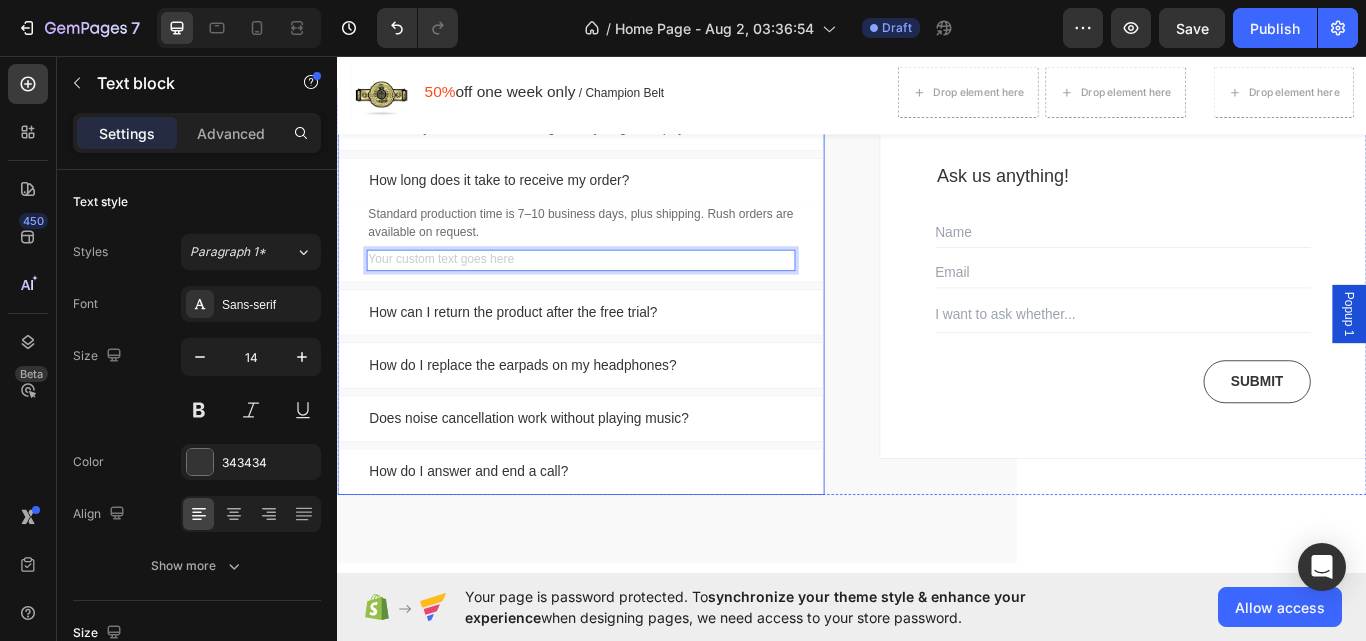 click on "How can I return the product after the free trial?" at bounding box center (542, 356) 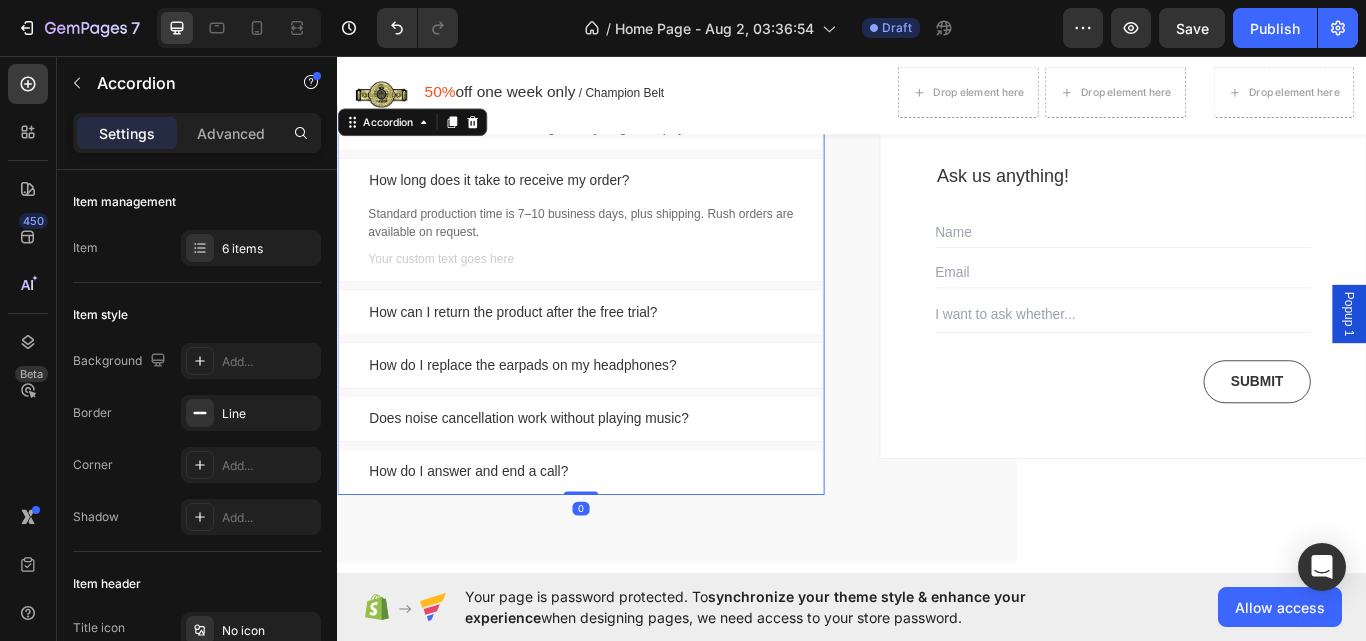 click on "How can I return the product after the free trial?" at bounding box center (542, 356) 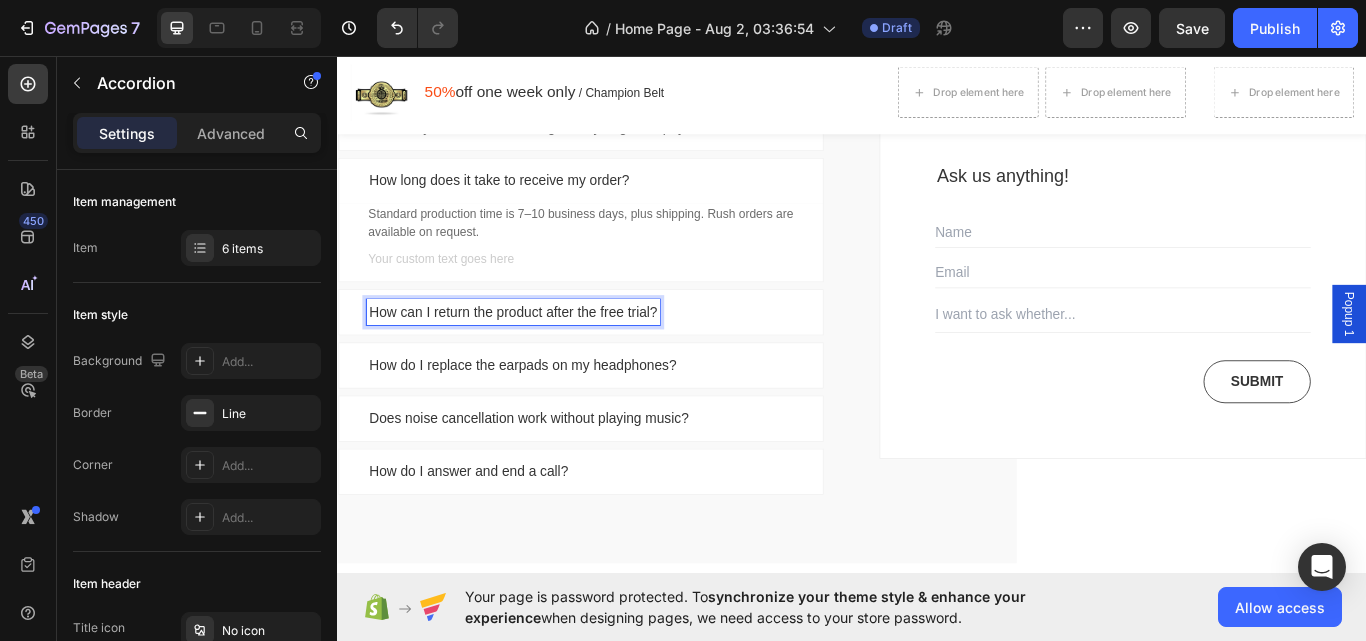 click on "How can I return the product after the free trial?" at bounding box center (621, 356) 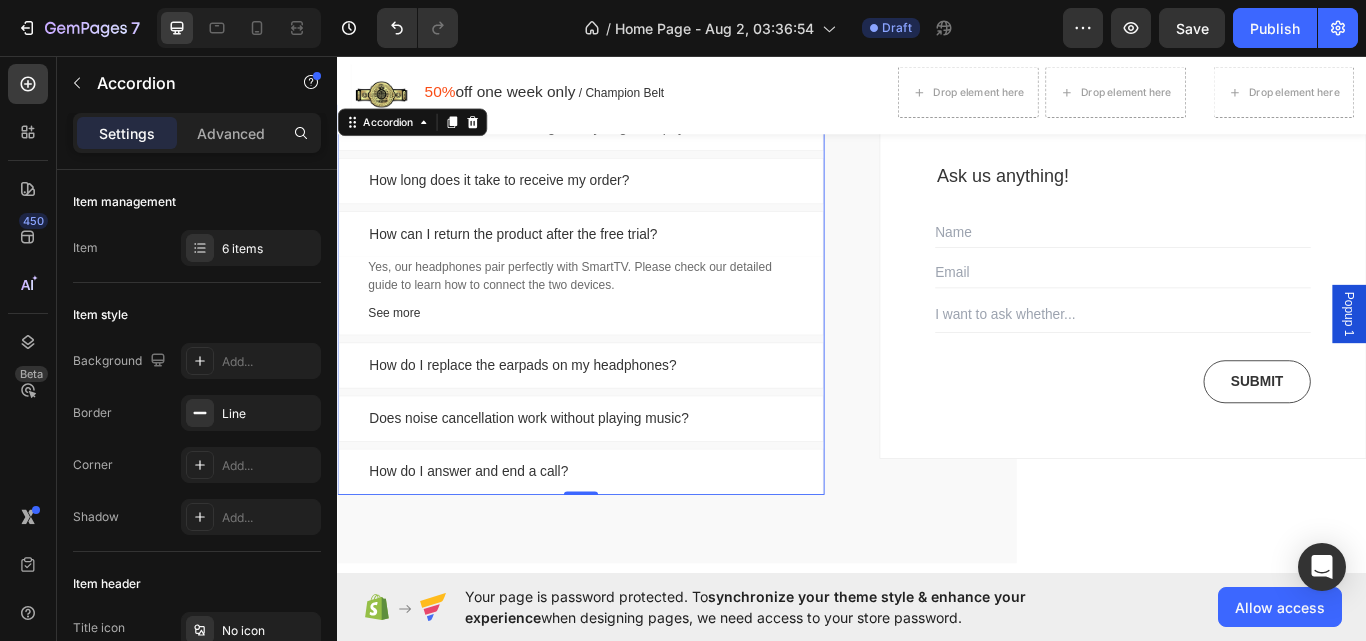 click on "How can I return the product after the free trial?" at bounding box center [542, 265] 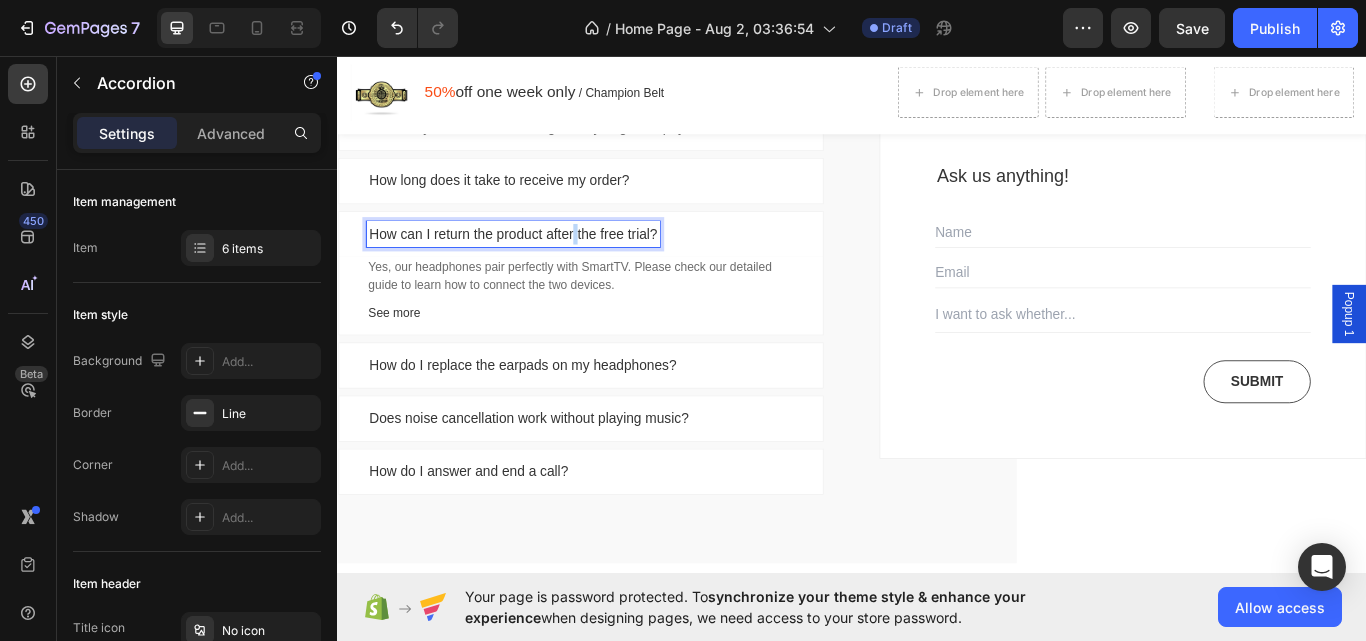click on "How can I return the product after the free trial?" at bounding box center [542, 265] 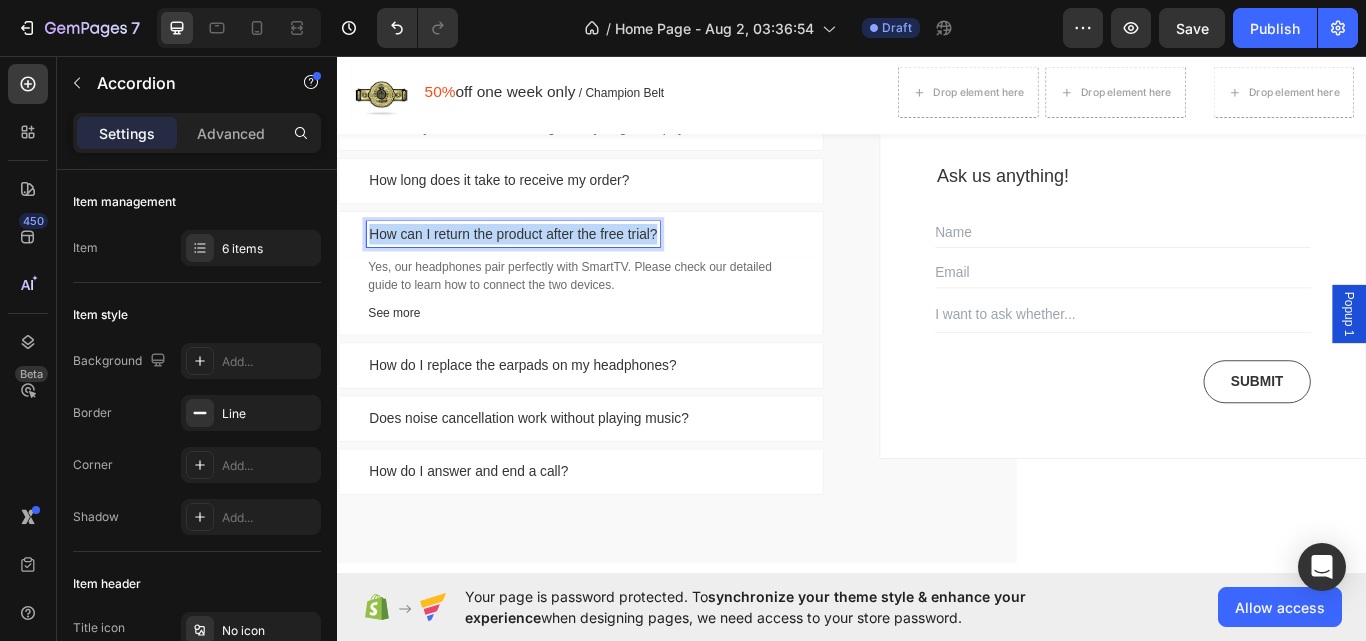 click on "How can I return the product after the free trial?" at bounding box center (542, 265) 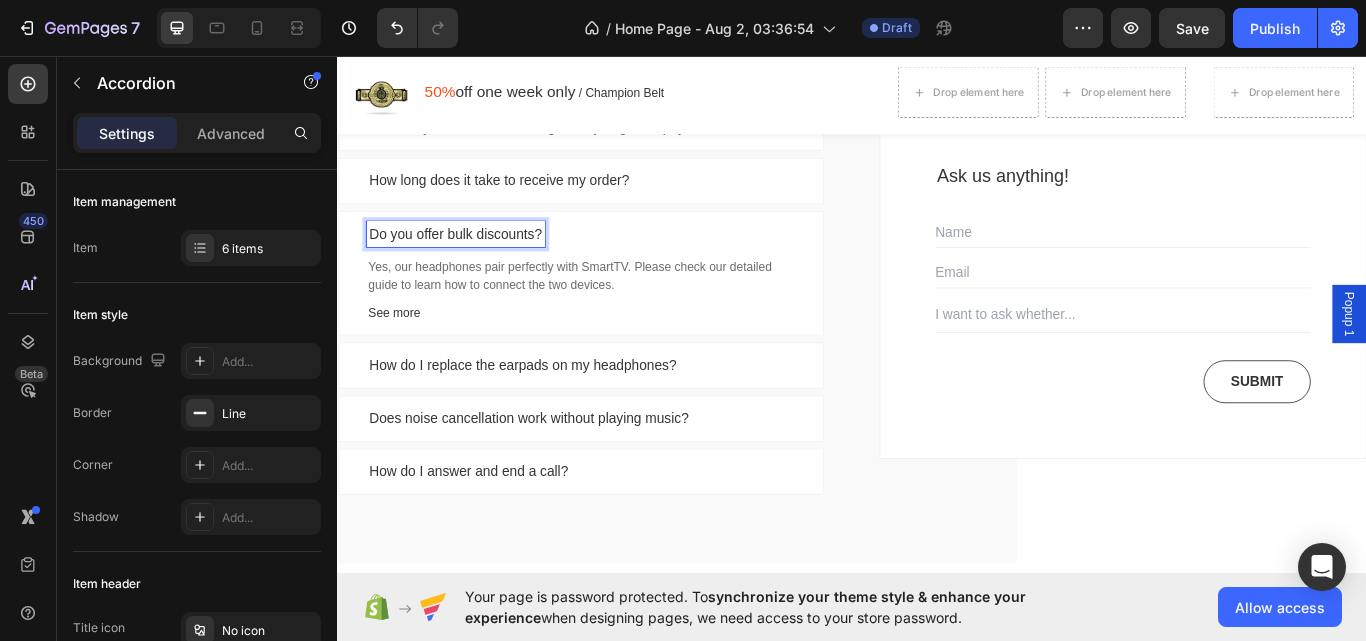 click on "Yes, our headphones pair perfectly with SmartTV. Please check our detailed guide to learn how to connect the two devices." at bounding box center [621, 314] 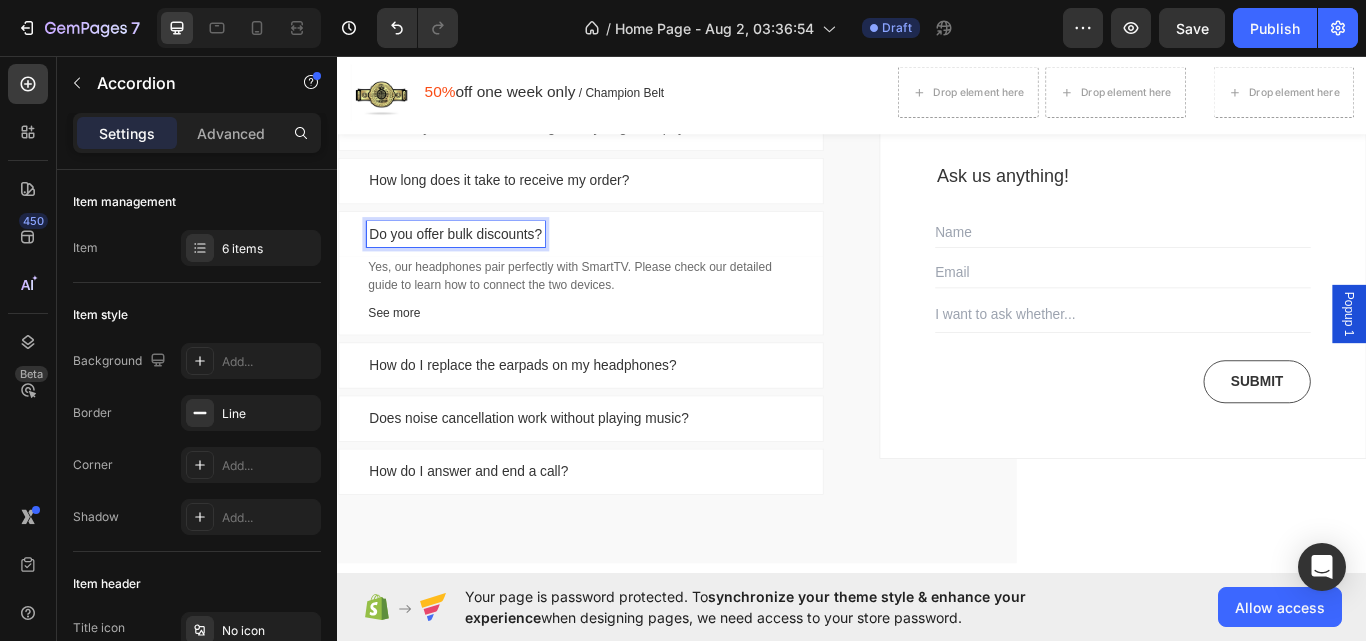 click on "Yes, our headphones pair perfectly with SmartTV. Please check our detailed guide to learn how to connect the two devices." at bounding box center (621, 314) 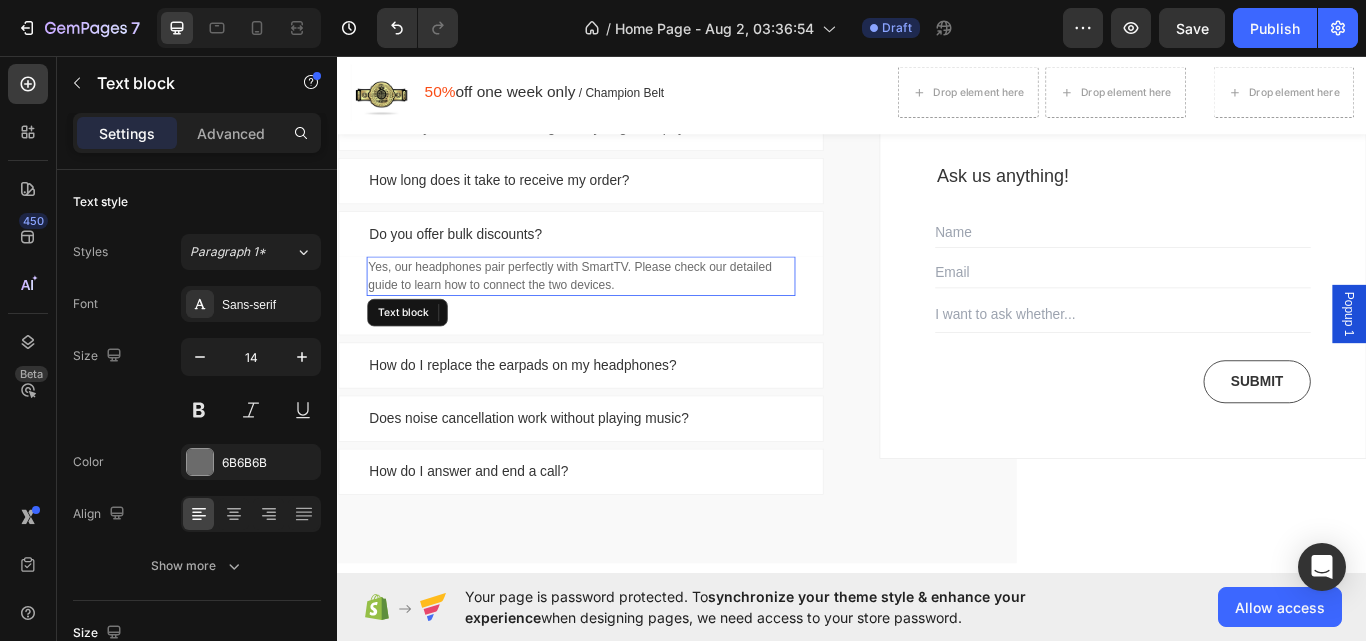 click on "Yes, our headphones pair perfectly with SmartTV. Please check our detailed guide to learn how to connect the two devices." at bounding box center (621, 314) 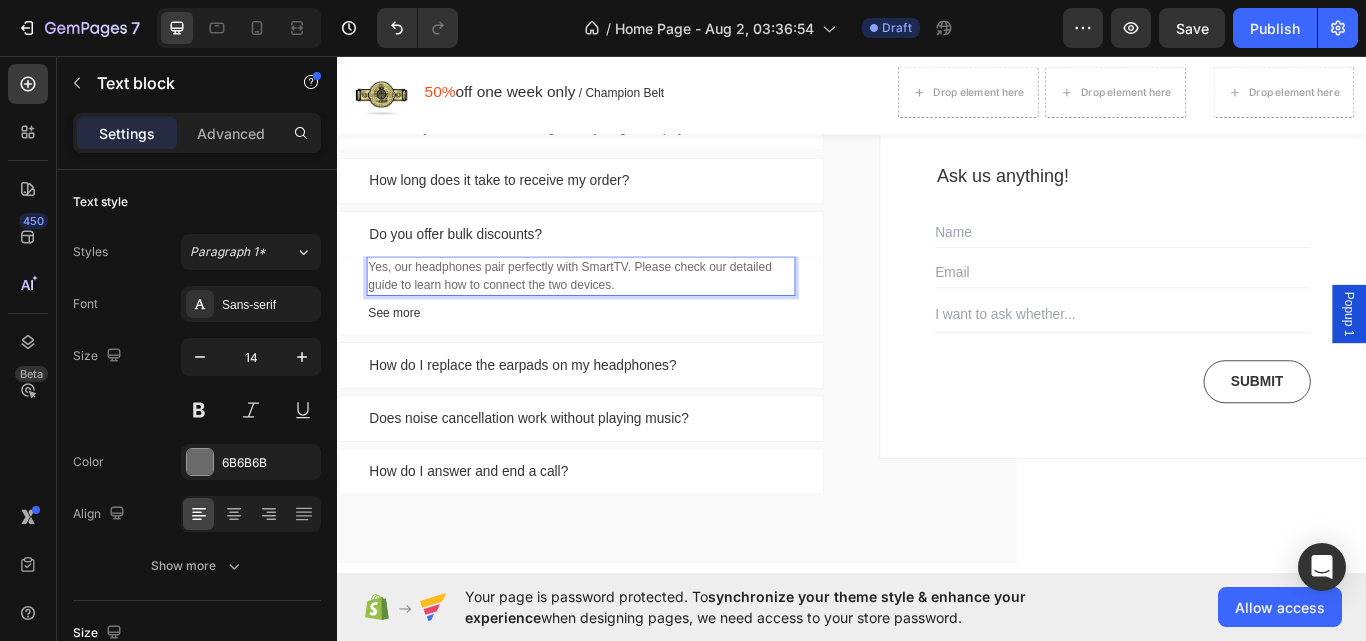 click on "Yes, our headphones pair perfectly with SmartTV. Please check our detailed guide to learn how to connect the two devices." at bounding box center (621, 314) 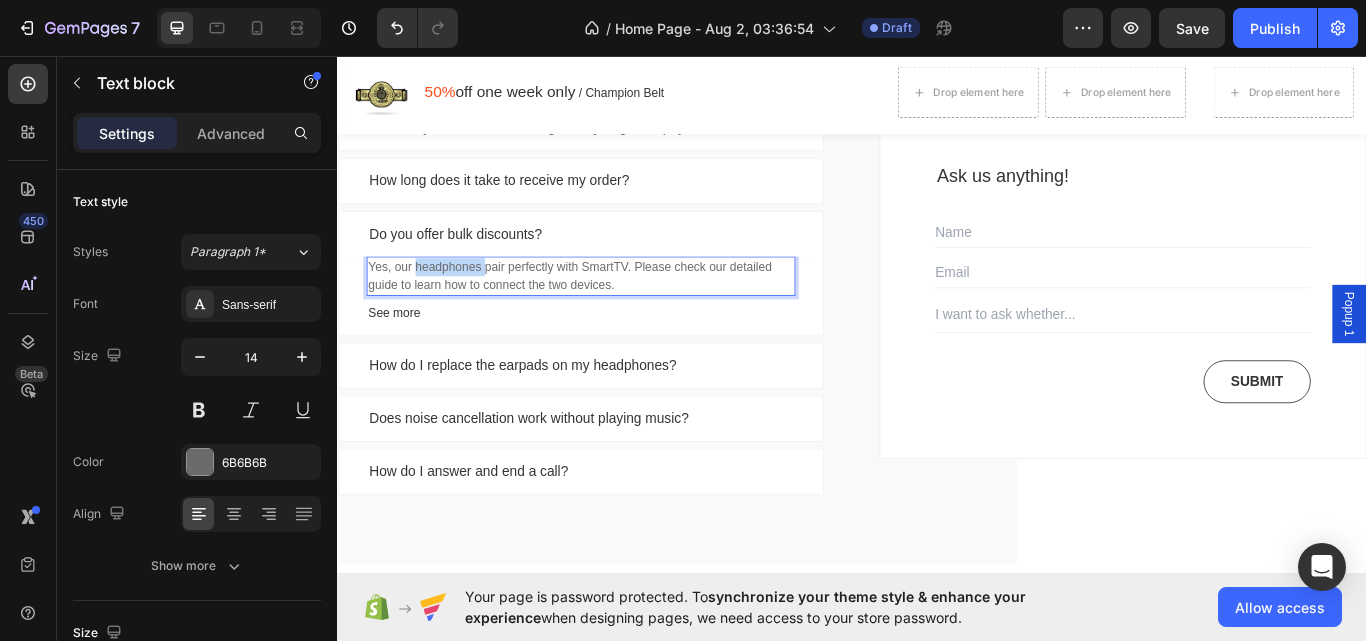 click on "Yes, our headphones pair perfectly with SmartTV. Please check our detailed guide to learn how to connect the two devices." at bounding box center [621, 314] 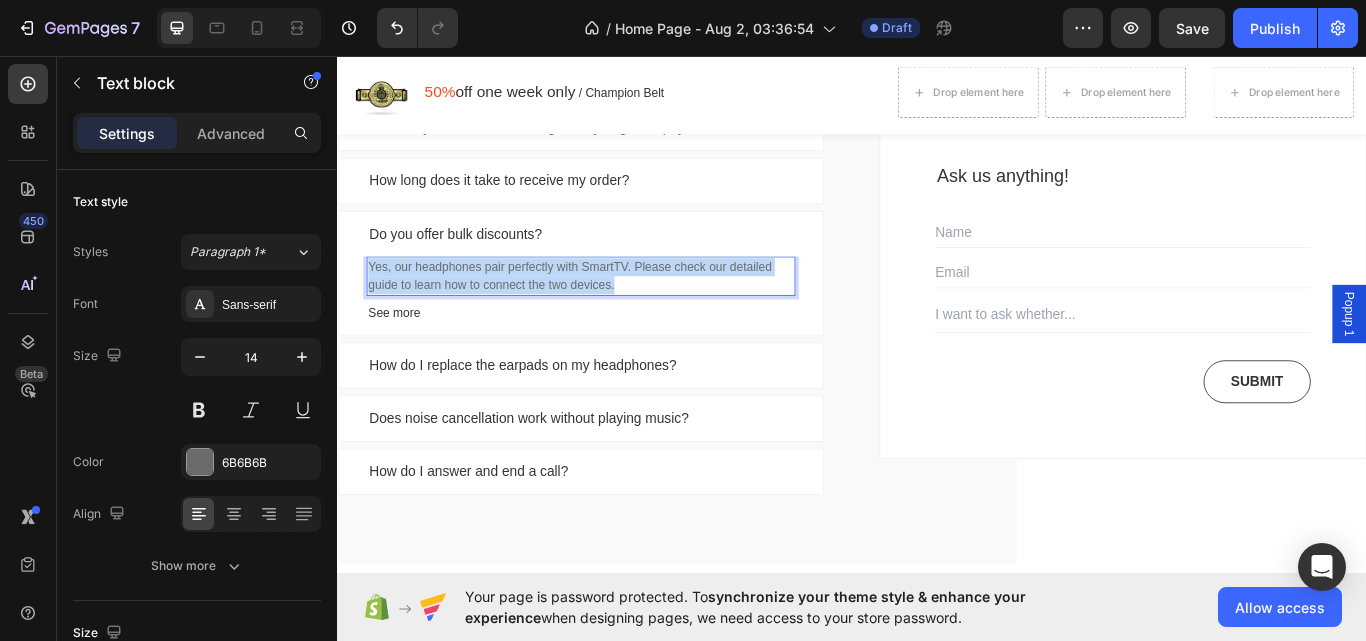 click on "Yes, our headphones pair perfectly with SmartTV. Please check our detailed guide to learn how to connect the two devices." at bounding box center (621, 314) 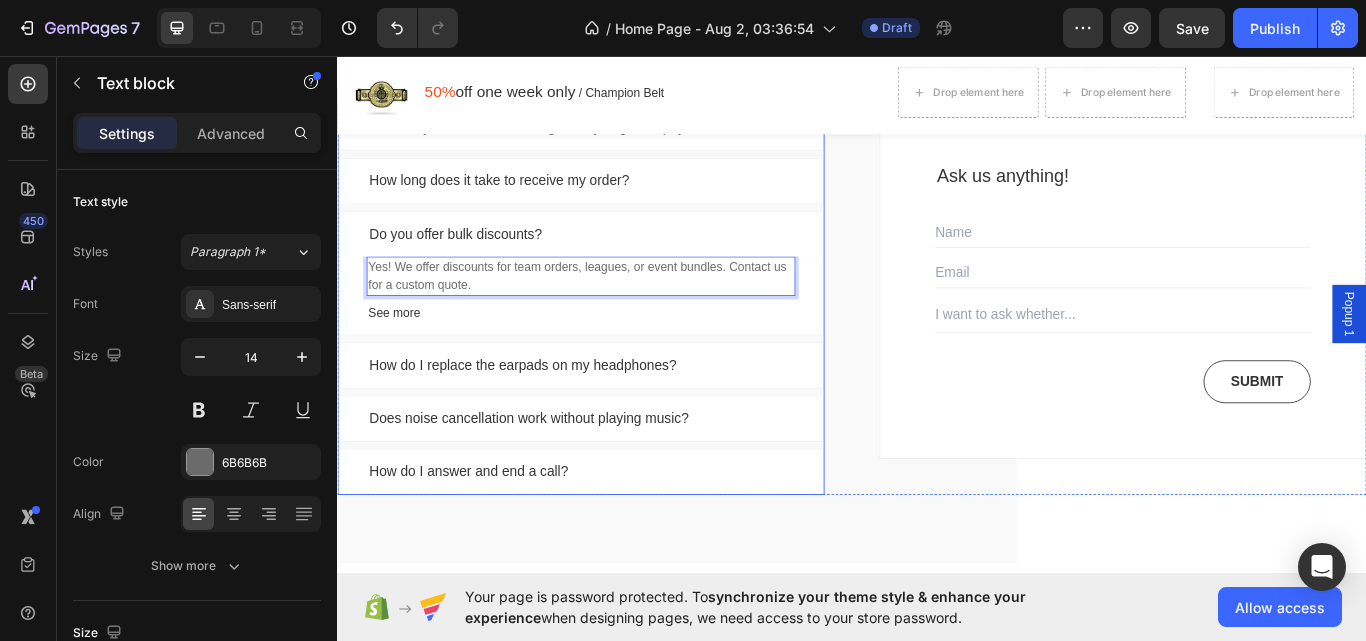 click on "Do you offer bulk discounts?" at bounding box center (621, 265) 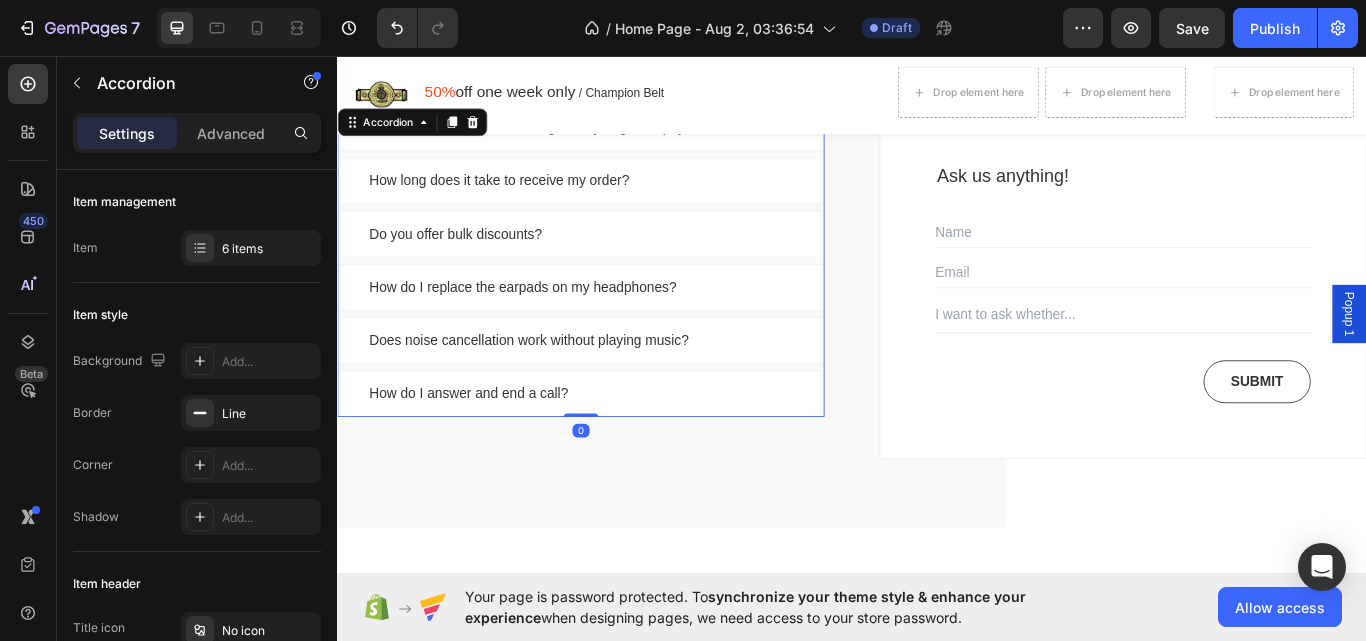 click on "Do you offer bulk discounts?" at bounding box center (621, 265) 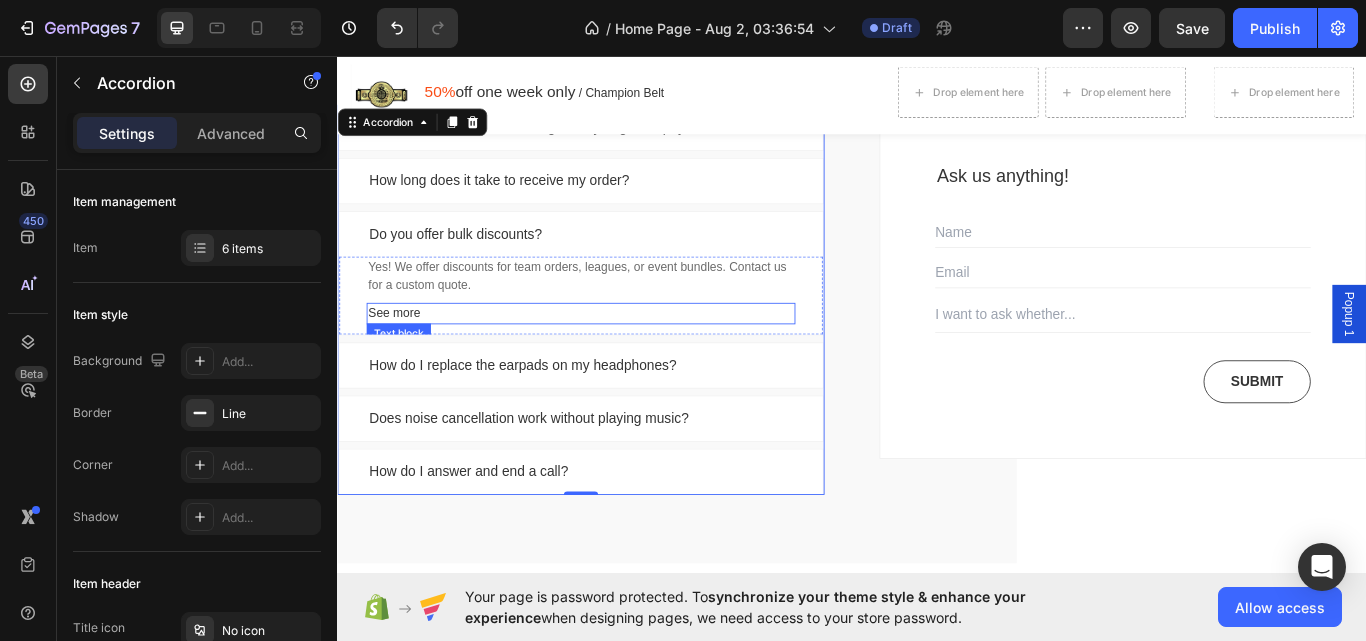 click on "See more" at bounding box center [621, 357] 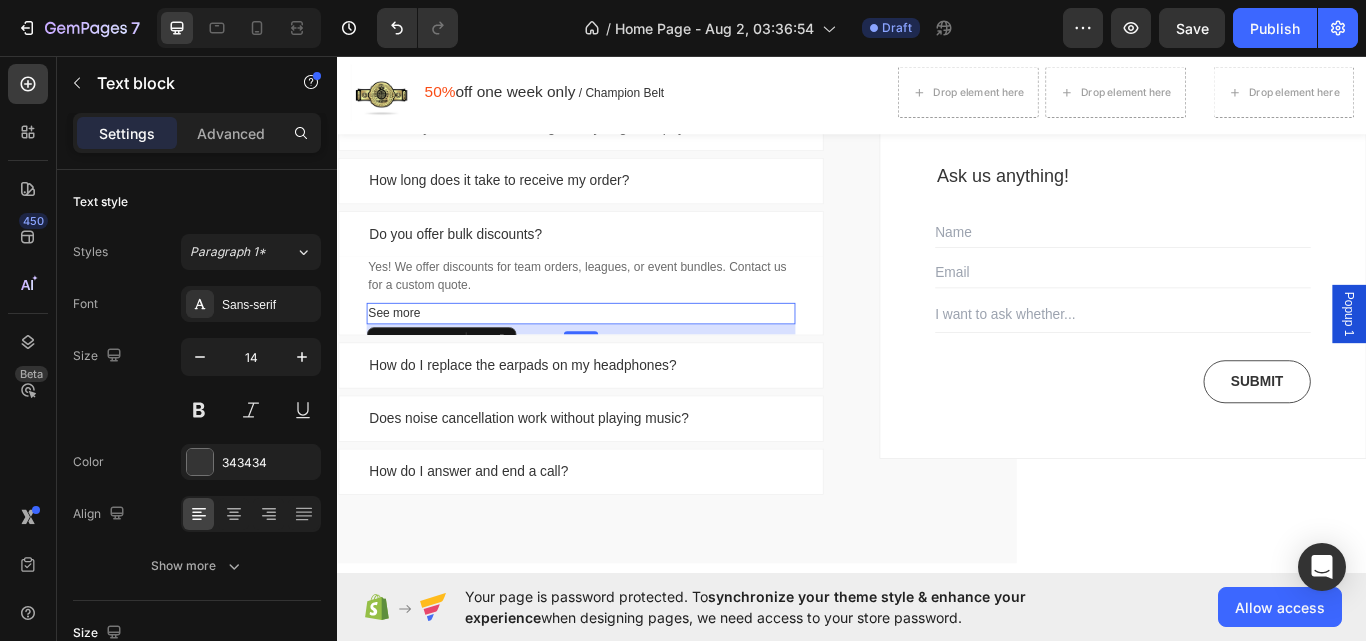 click on "See more" at bounding box center (621, 357) 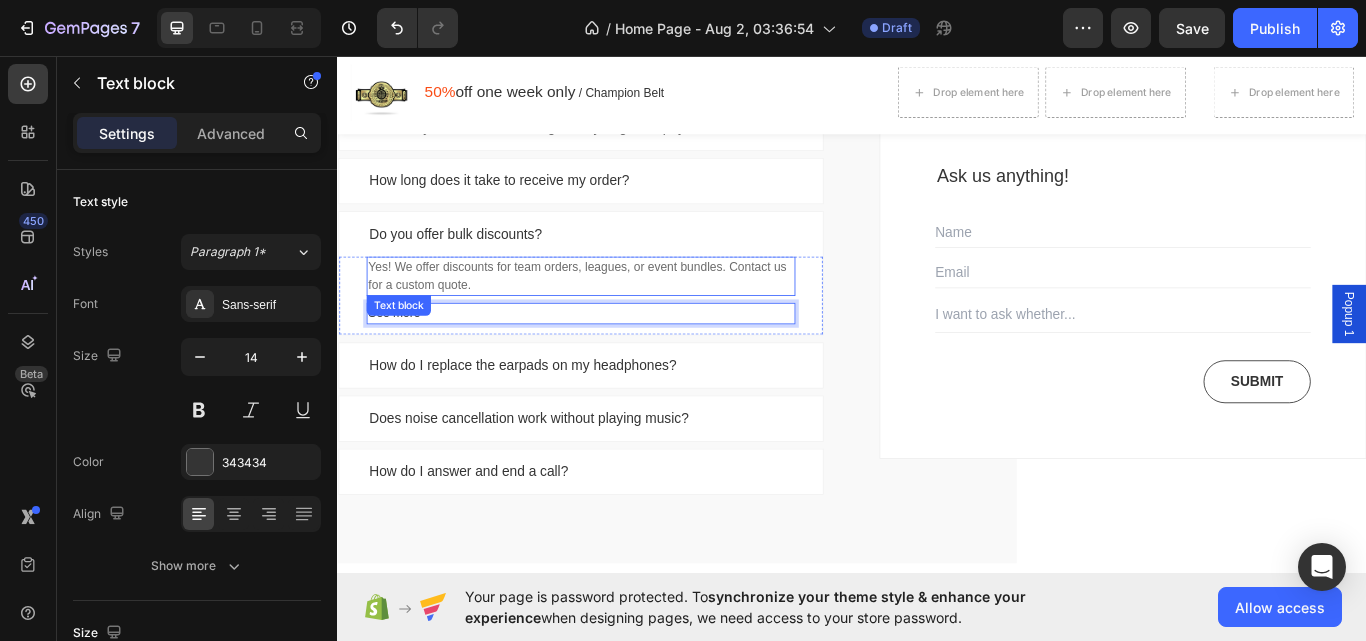 scroll, scrollTop: 8752, scrollLeft: 0, axis: vertical 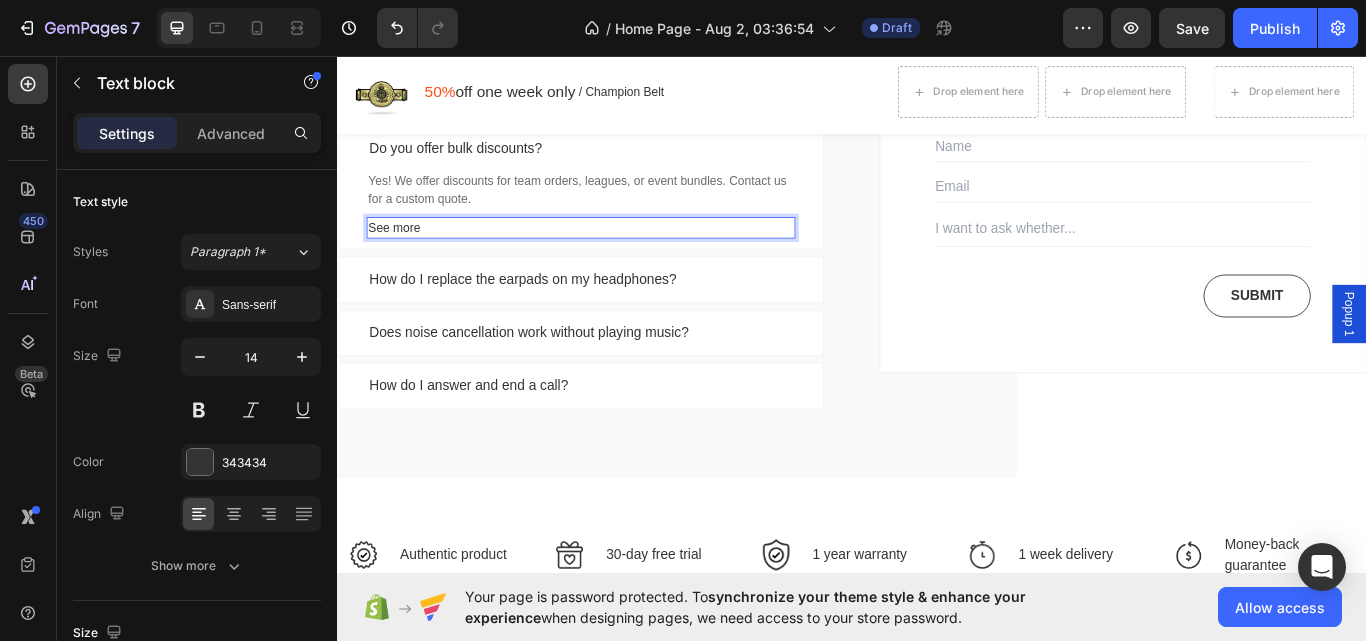 drag, startPoint x: 486, startPoint y: 254, endPoint x: 447, endPoint y: 256, distance: 39.051247 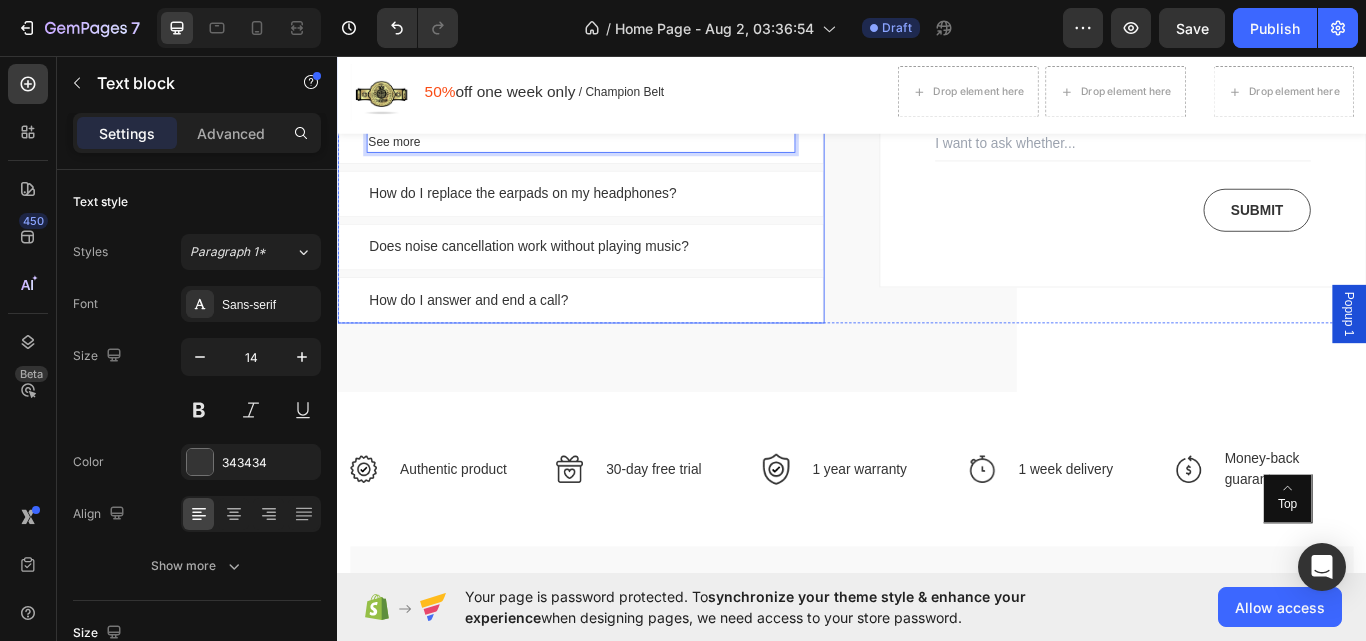 scroll, scrollTop: 8752, scrollLeft: 0, axis: vertical 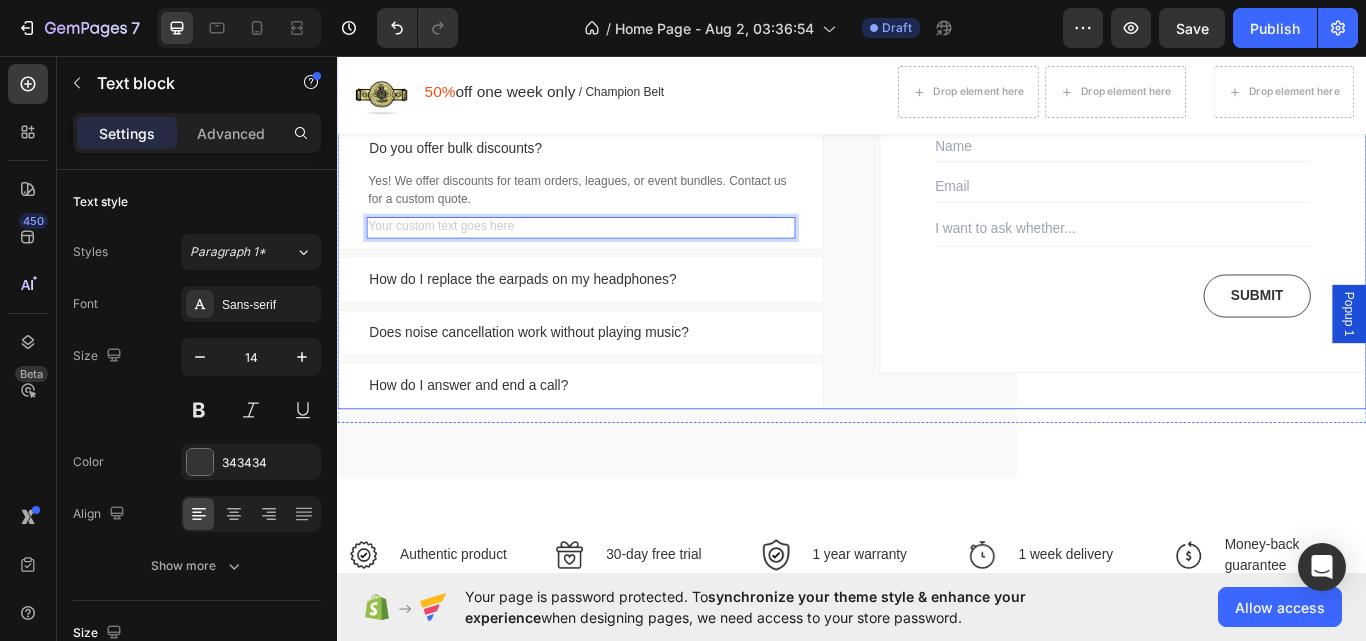 click on "Can I fully customize the design of my ring or trophy? How long does it take to receive my order? Do you offer bulk discounts? Yes! We offer discounts for team orders, leagues, or event bundles. Contact us for a custom quote. Text block Text block   [NUMBER] Row How do I replace the earpads on my headphones? Does noise cancellation work without playing music? How do I answer and end a call? Accordion Ask us anything! Heading Text Field Email Field Text Field Submit Submit Button Contact Form Row Row" at bounding box center (937, 241) 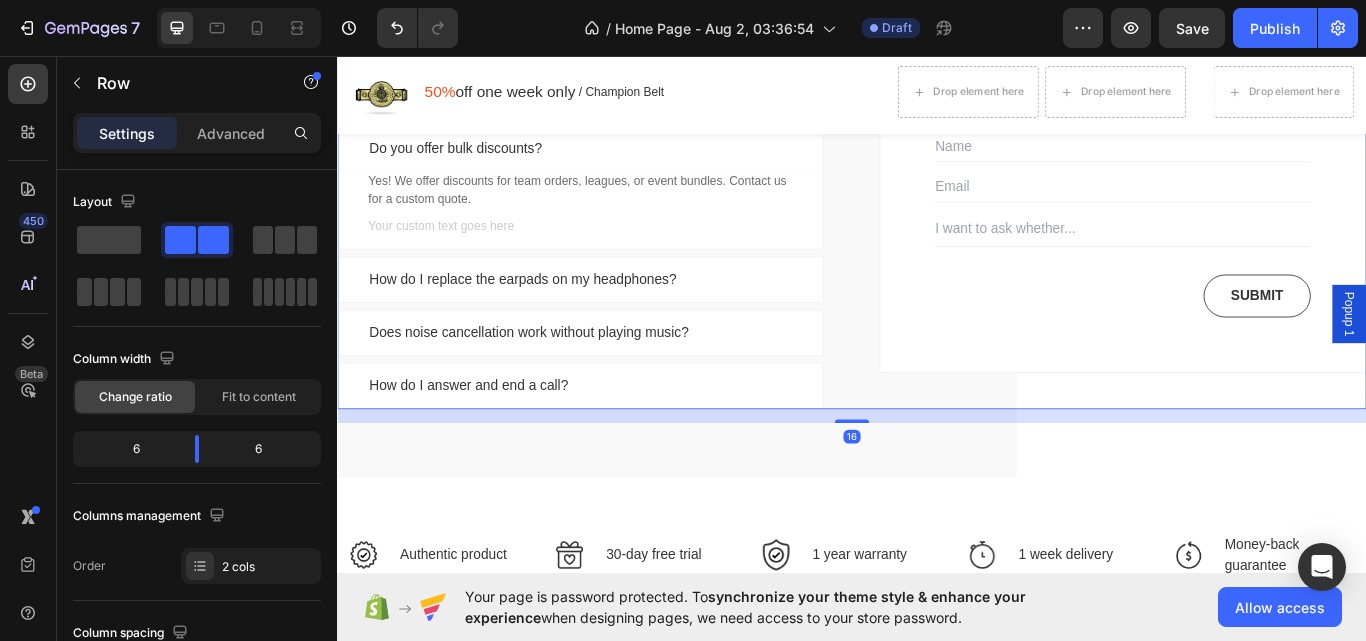 click on "Can I fully customize the design of my ring or trophy? How long does it take to receive my order? Do you offer bulk discounts? Yes! We offer discounts for team orders, leagues, or event bundles. Contact us for a custom quote. Text block Text block Row How do I replace the earpads on my headphones? Does noise cancellation work without playing music? How do I answer and end a call? Accordion Ask us anything! Heading Text Field Email Field Text Field Submit Submit Button Contact Form Row Row   [NUMBER]" at bounding box center [937, 241] 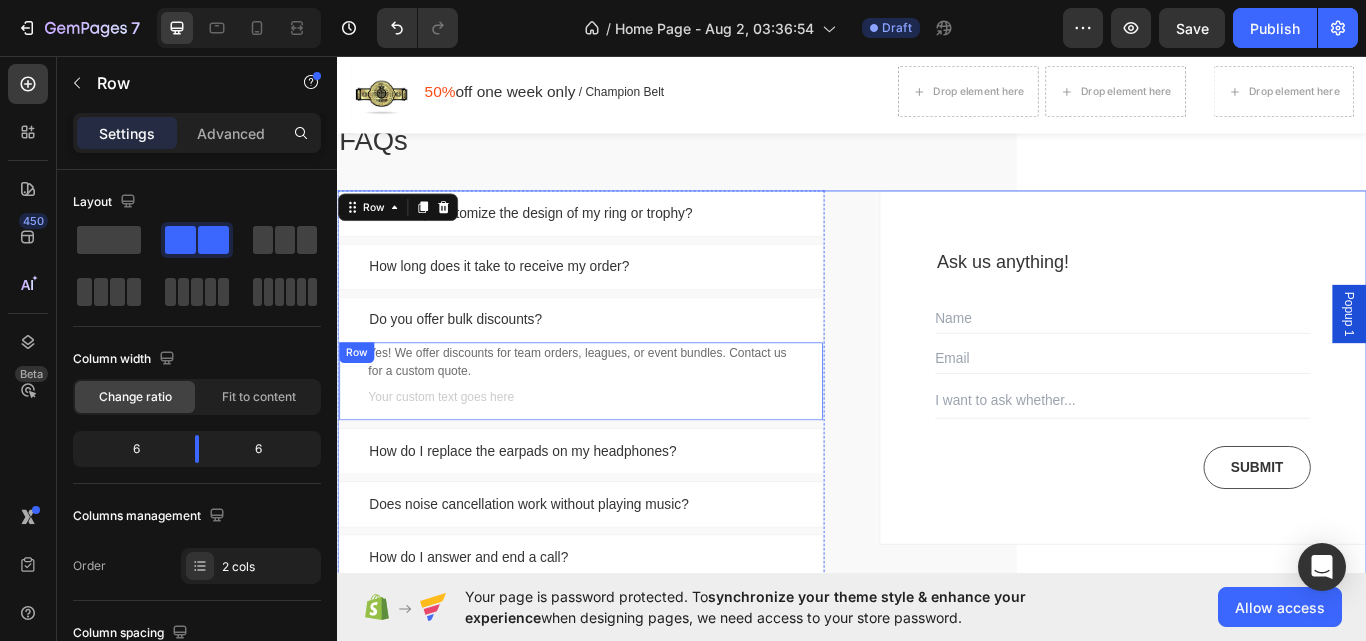 scroll, scrollTop: 8652, scrollLeft: 0, axis: vertical 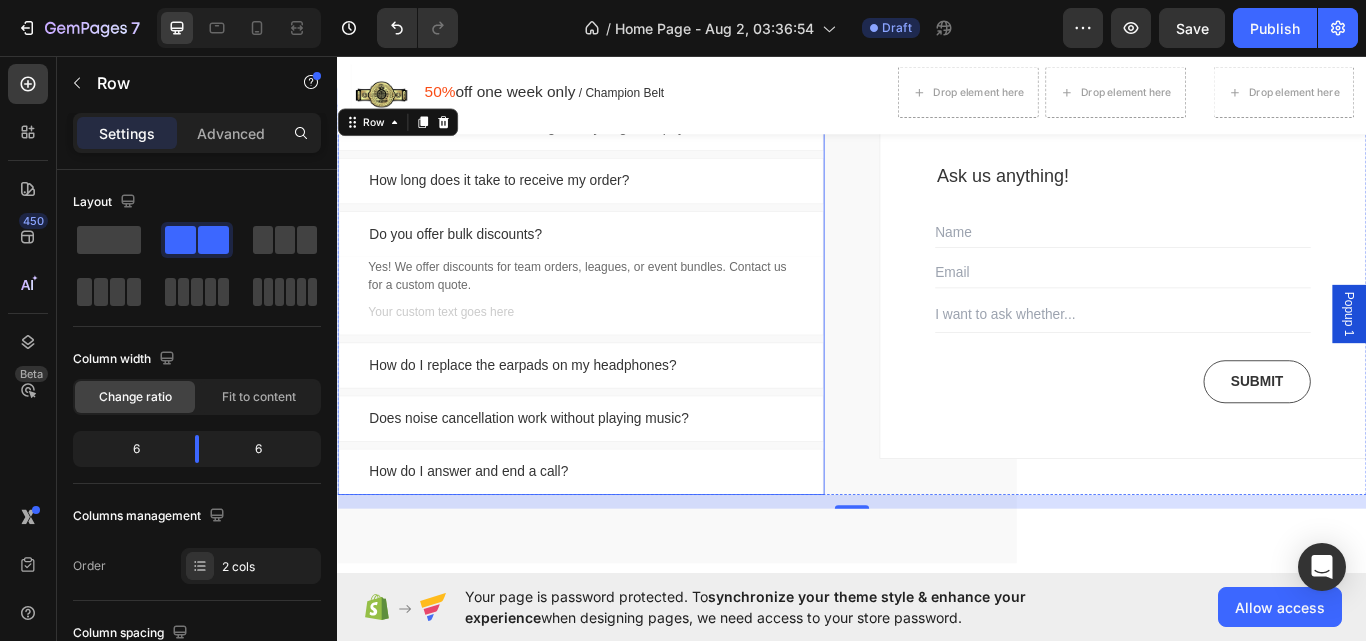 click on "How do I replace the earpads on my headphones?" at bounding box center (553, 418) 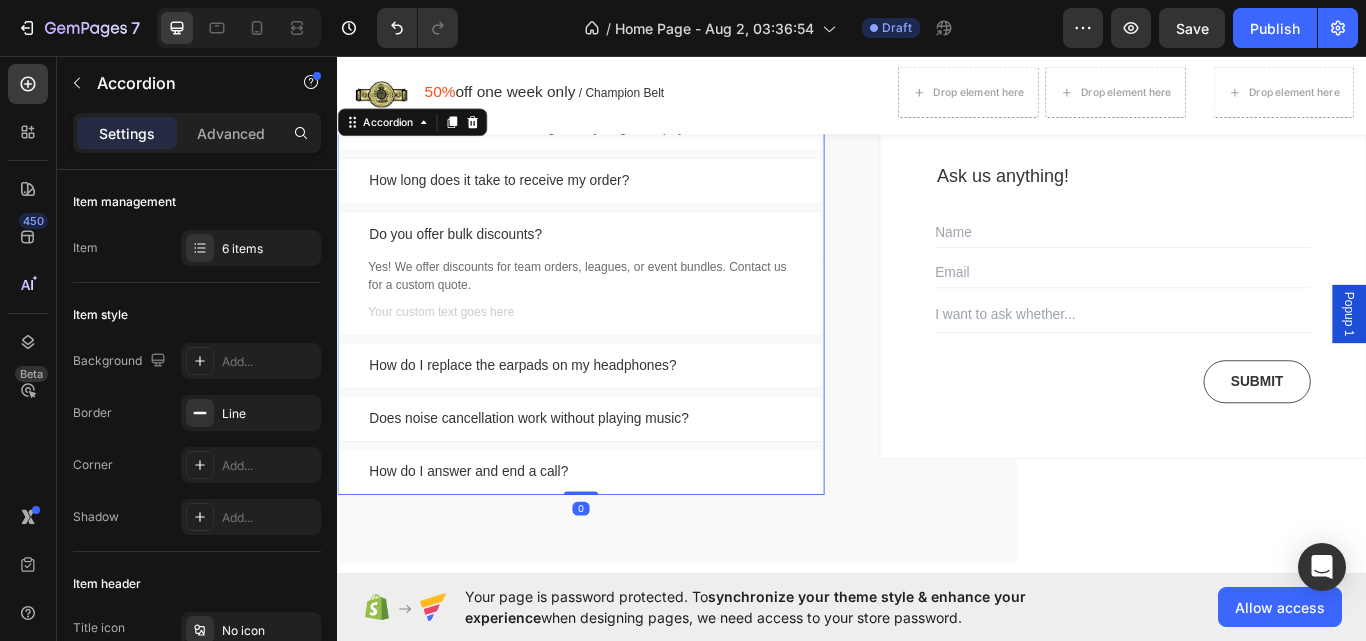 click on "How do I replace the earpads on my headphones?" at bounding box center [621, 418] 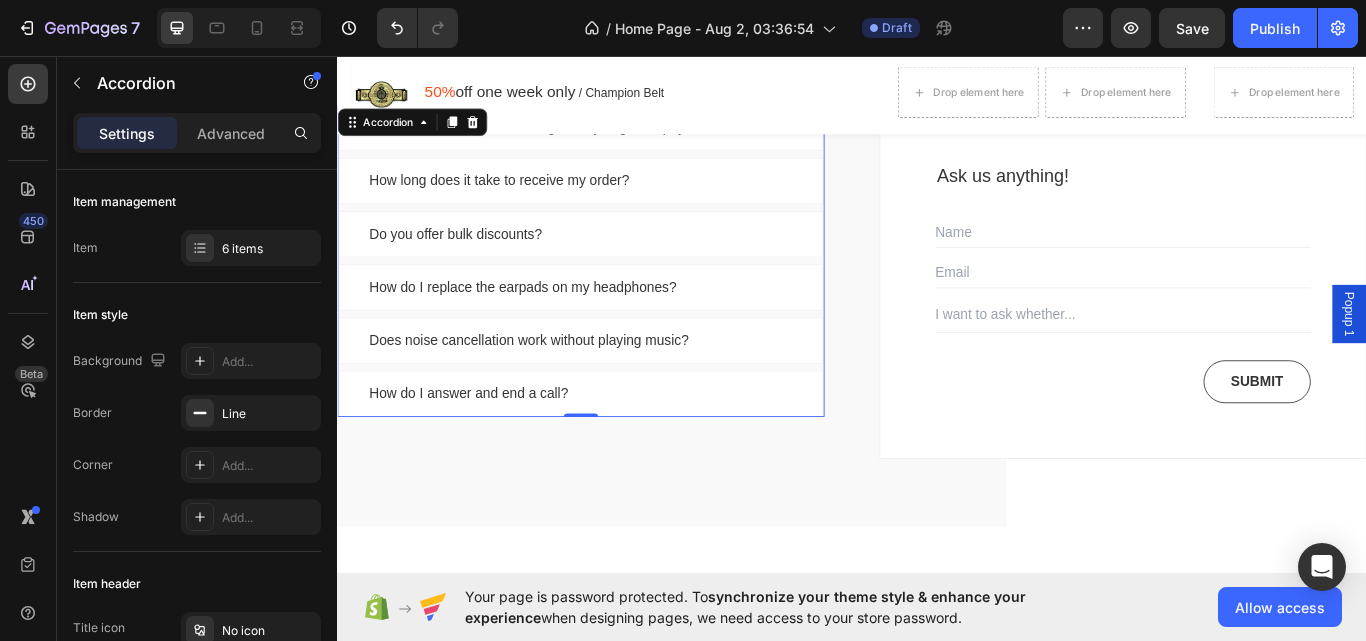 click on "How do I replace the earpads on my headphones?" at bounding box center (621, 327) 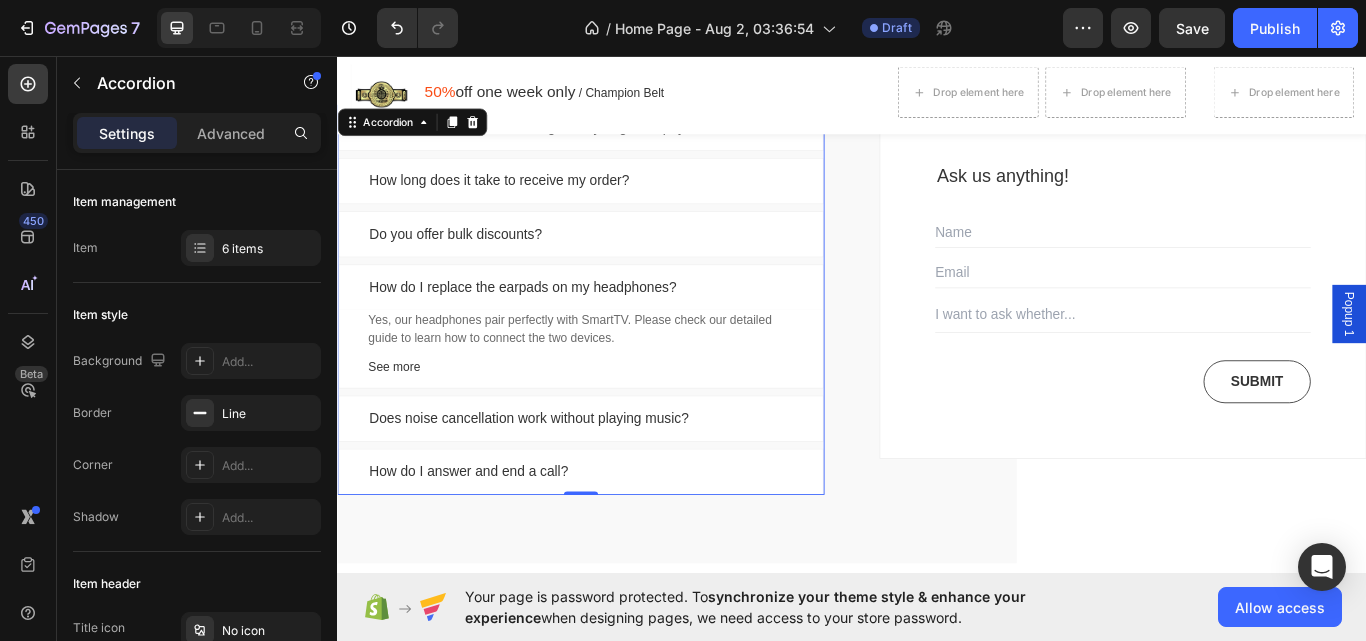 click on "How long does it take to receive my order?" at bounding box center [621, 203] 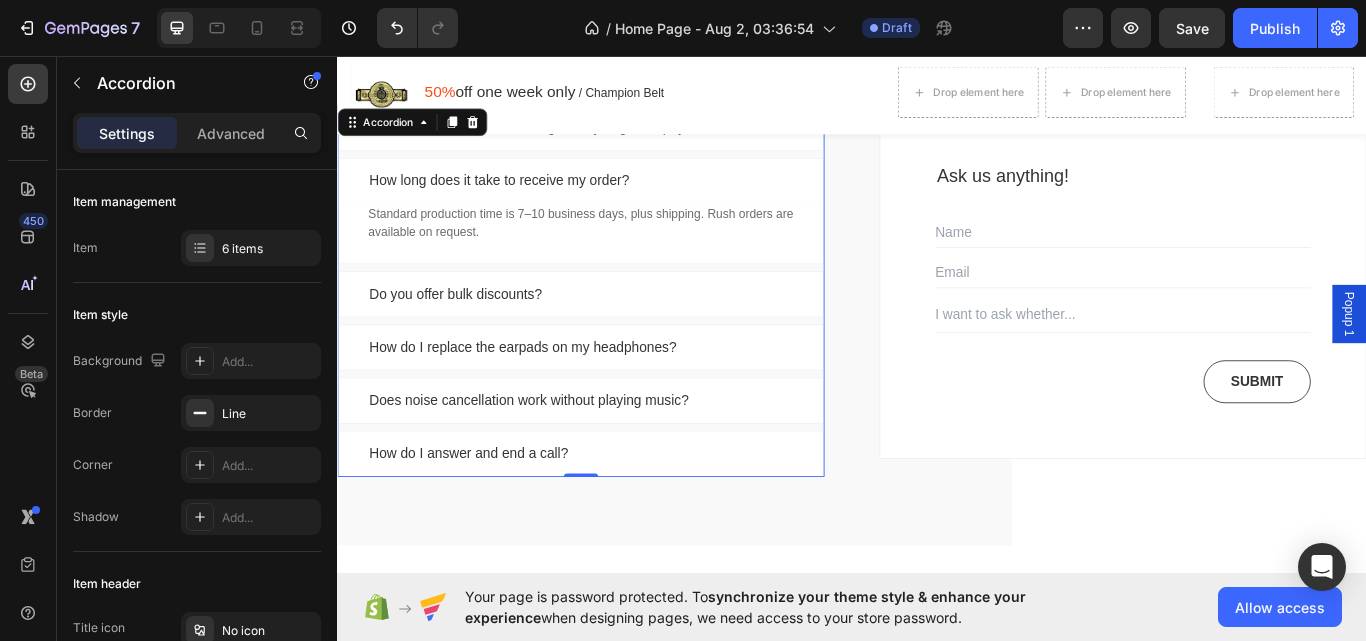 click on "How long does it take to receive my order?" at bounding box center (621, 203) 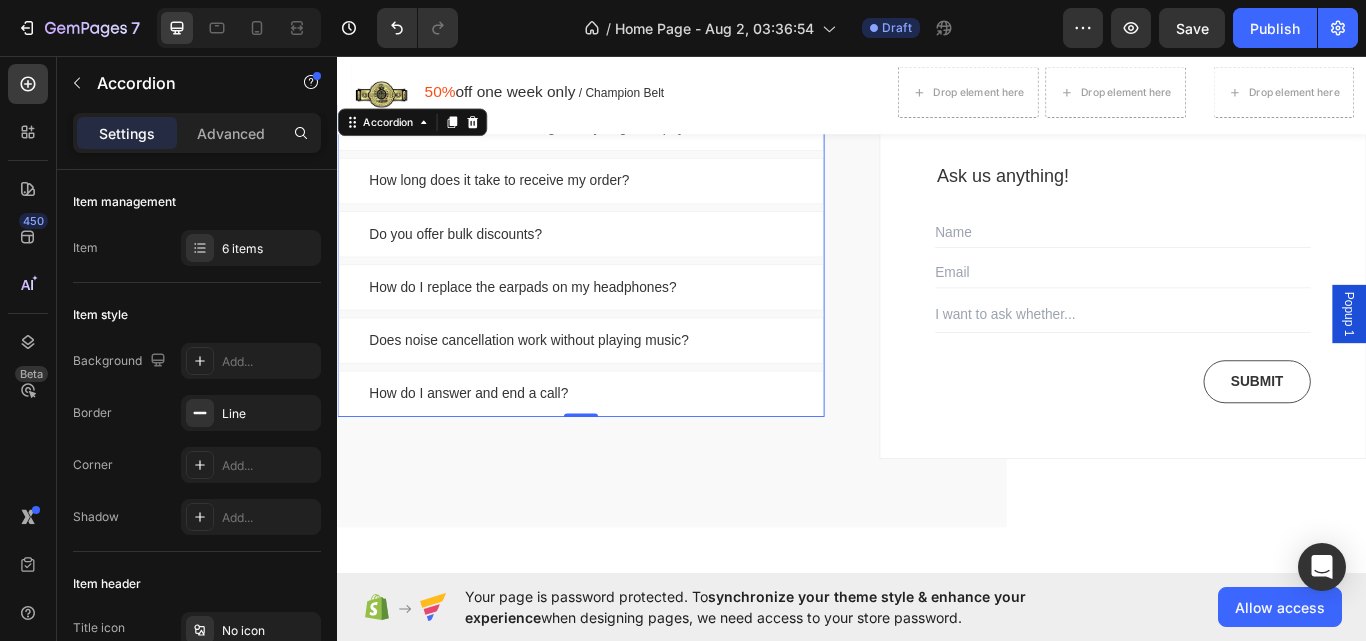 scroll, scrollTop: 8452, scrollLeft: 0, axis: vertical 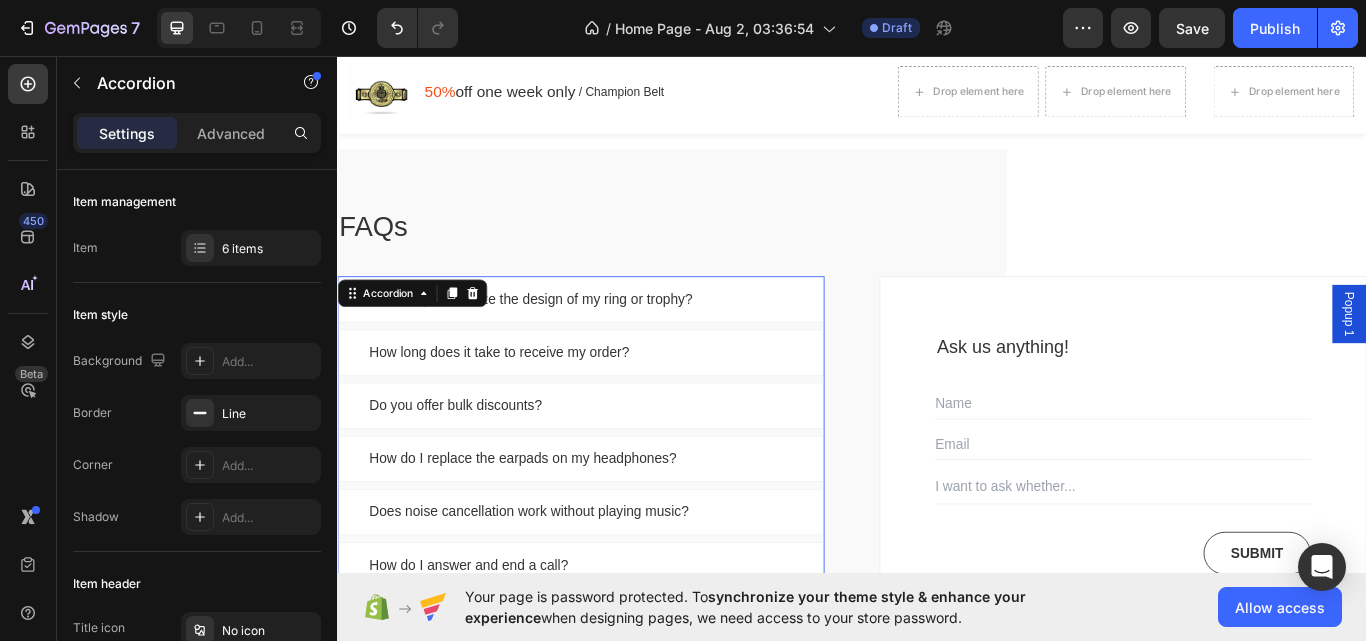 click on "Can I fully customize the design of my ring or trophy?" at bounding box center [621, 341] 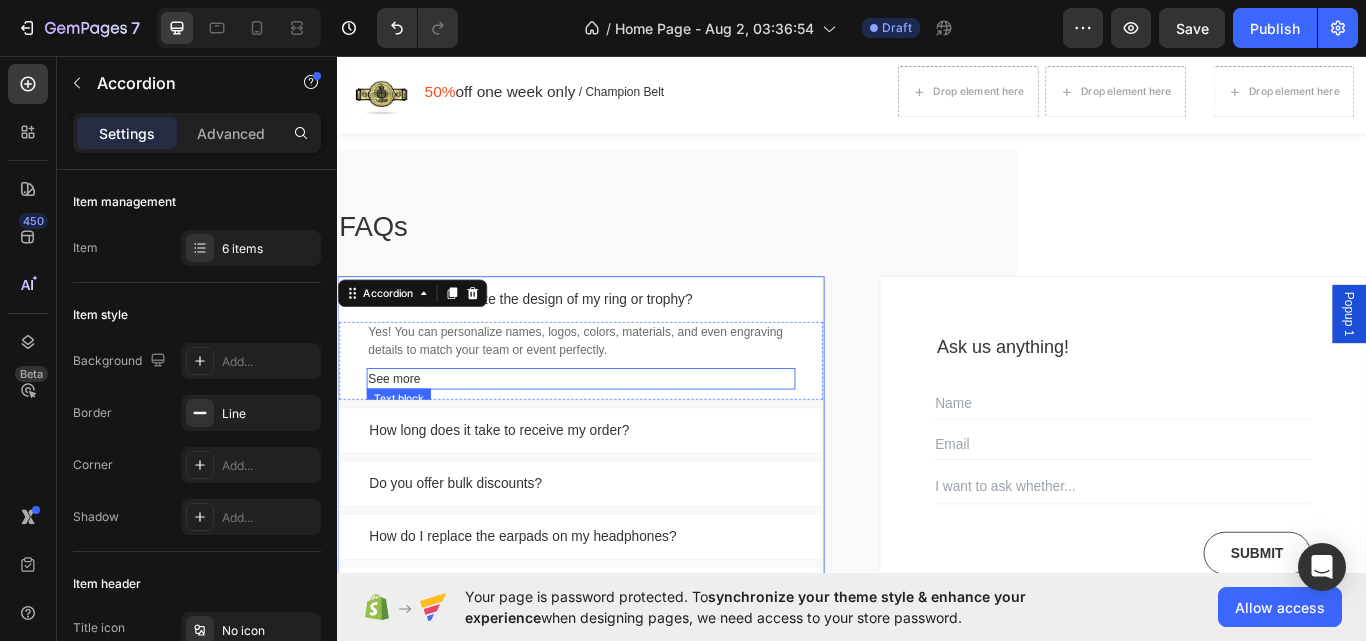click on "See more" at bounding box center [621, 433] 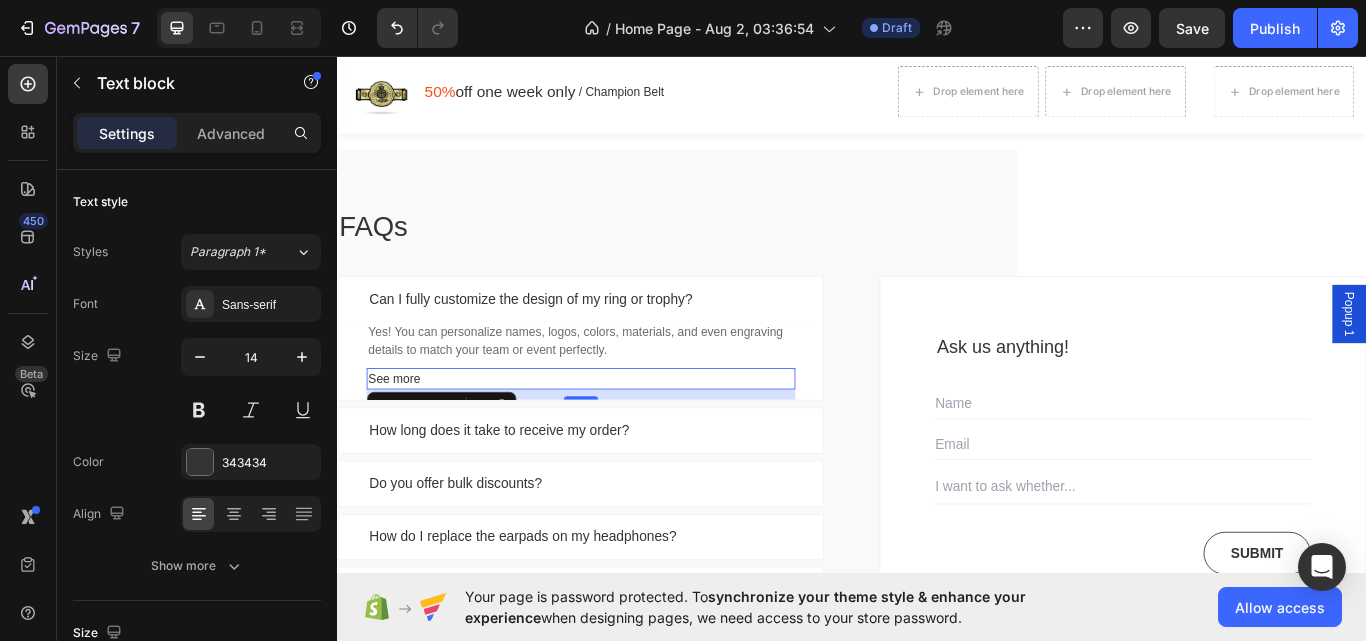 click on "See more" at bounding box center (621, 433) 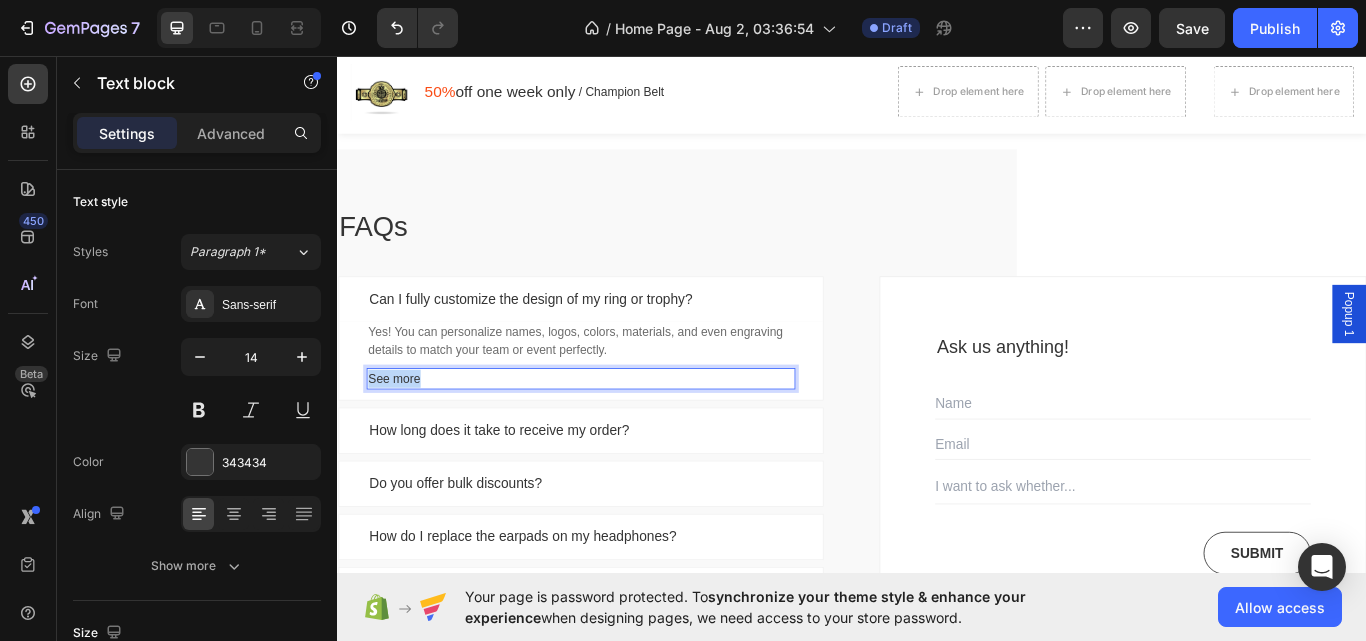 click on "See more" at bounding box center [621, 433] 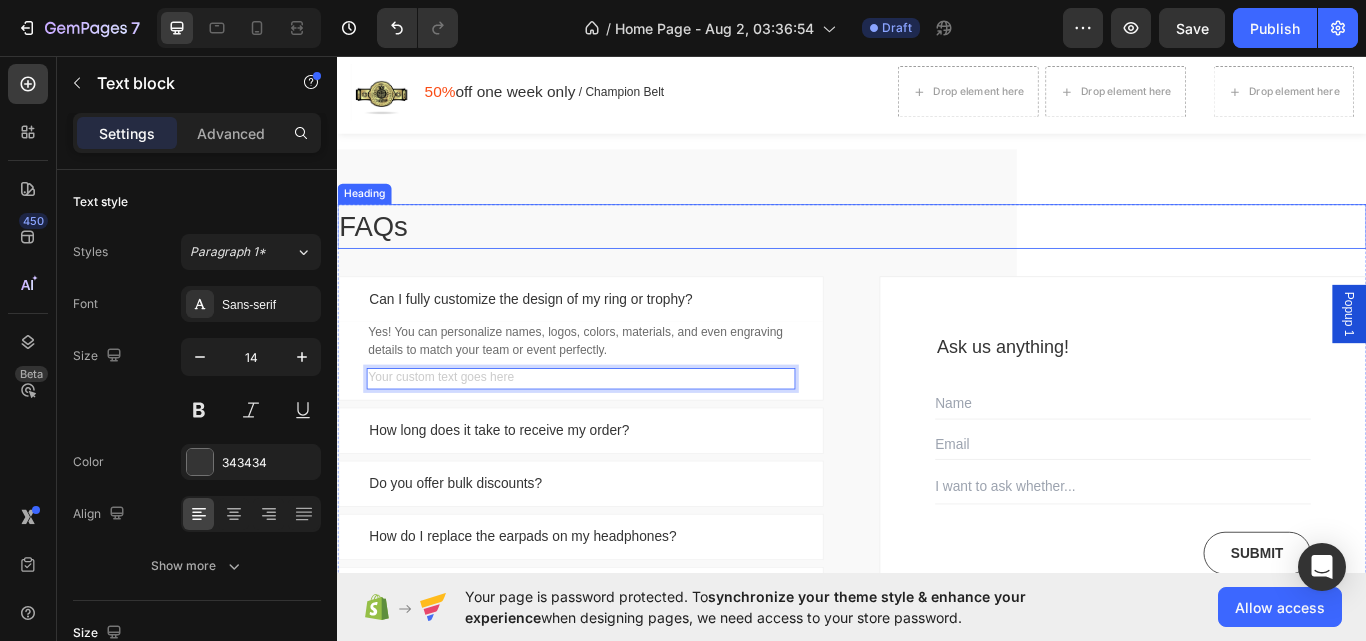 click on "FAQs" at bounding box center [937, 256] 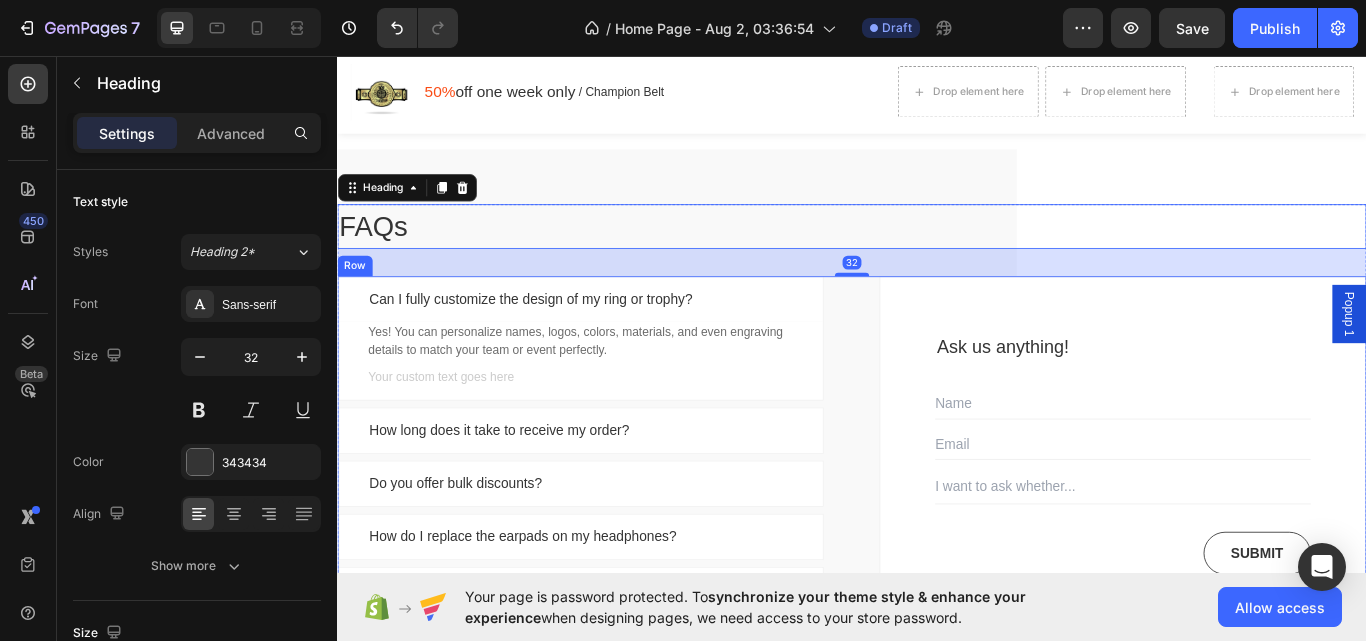 click on "Can I fully customize the design of my ring or trophy? Yes! You can personalize names, logos, colors, materials, and even engraving details to match your team or event perfectly. Text block Text block Row How long does it take to receive my order? Do you offer bulk discounts? How do I replace the earpads on my headphones? Does noise cancellation work without playing music? How do I answer and end a call? Accordion Ask us anything! Heading Text Field Email Field Text Field Submit Submit Button Contact Form Row Row" at bounding box center (937, 541) 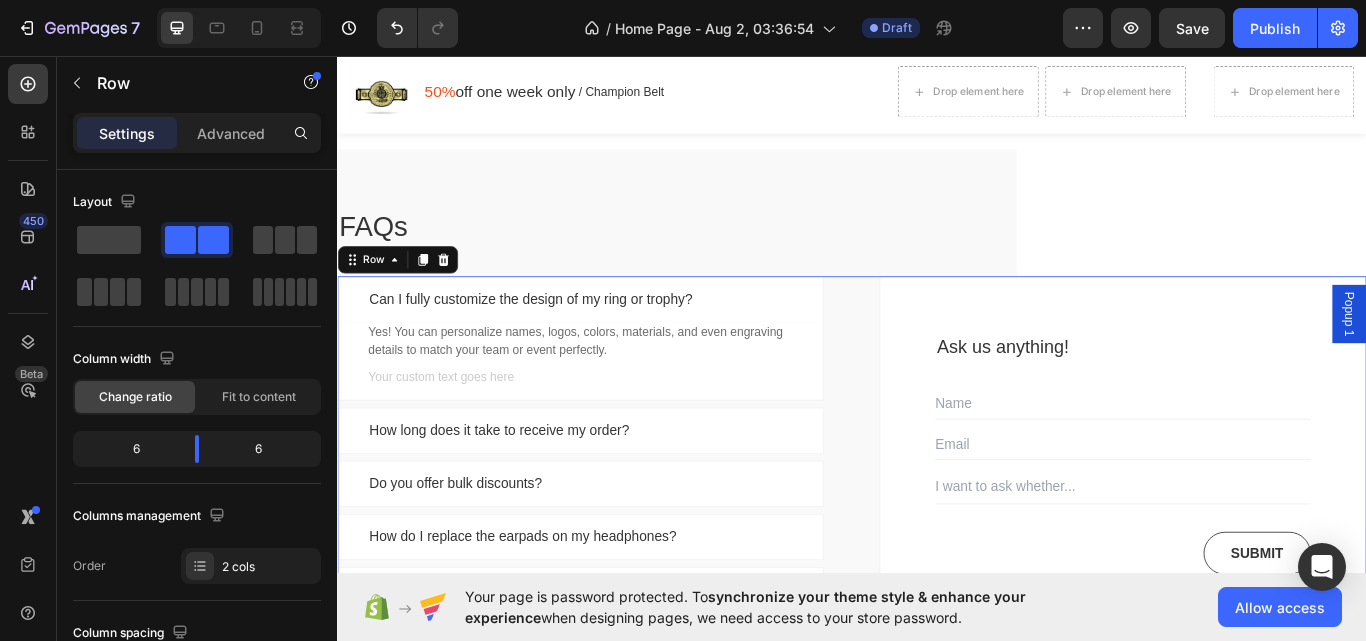 click on "Can I fully customize the design of my ring or trophy? Yes! You can personalize names, logos, colors, materials, and even engraving details to match your team or event perfectly. Text block Text block Row How long does it take to receive my order? Do you offer bulk discounts? How do I replace the earpads on my headphones? Does noise cancellation work without playing music? How do I answer and end a call? Accordion Ask us anything! Heading Text Field Email Field Text Field Submit Submit Button Contact Form Row Row   [NUMBER]" at bounding box center (937, 541) 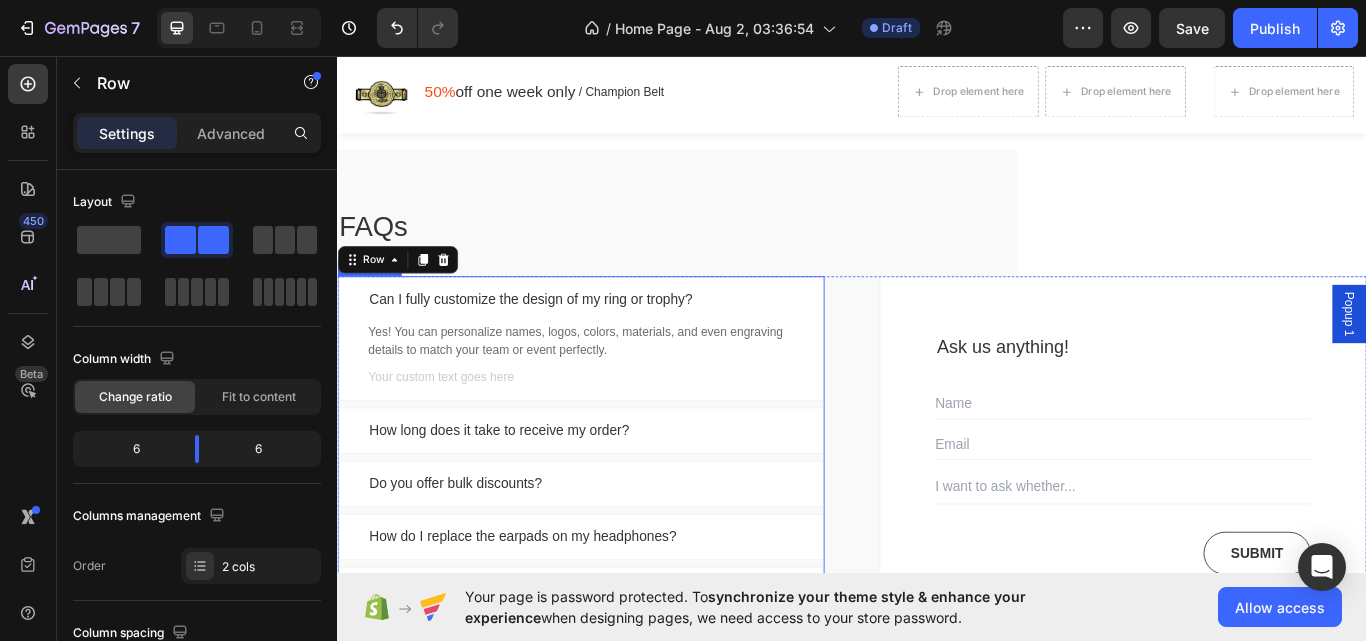 click on "Can I fully customize the design of my ring or trophy?" at bounding box center (621, 341) 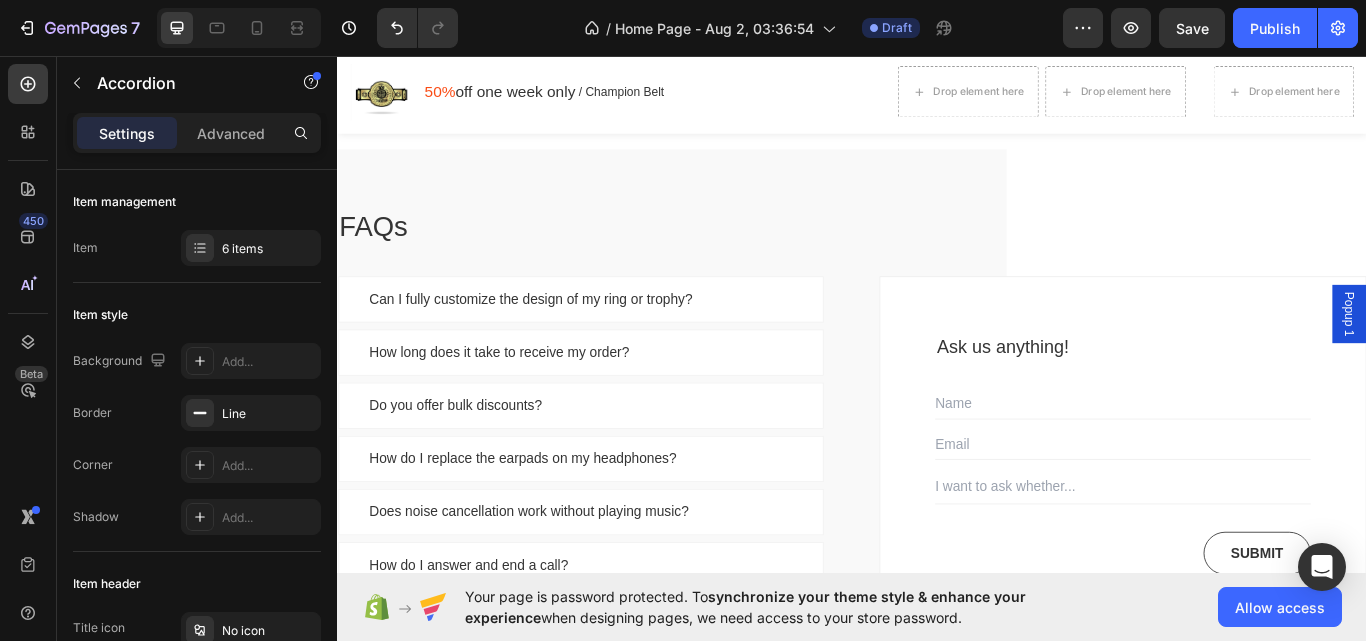 click on "Do you offer bulk discounts?" at bounding box center [621, 465] 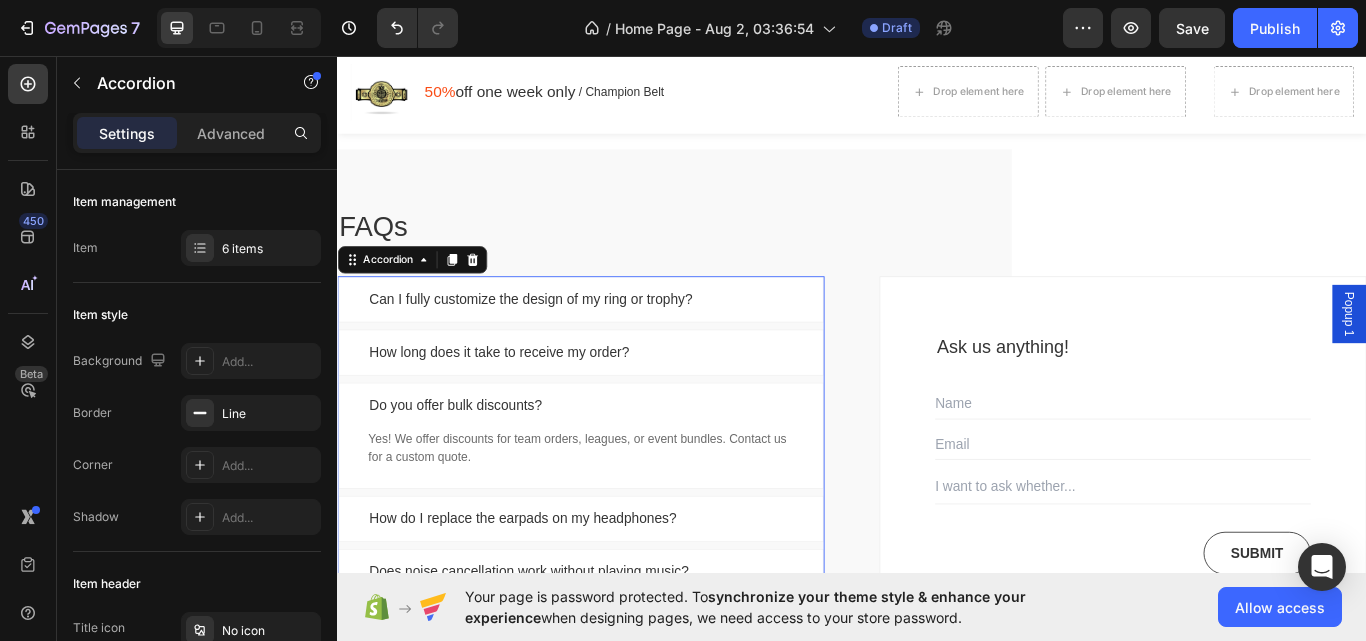 click on "Do you offer bulk discounts?" at bounding box center [621, 465] 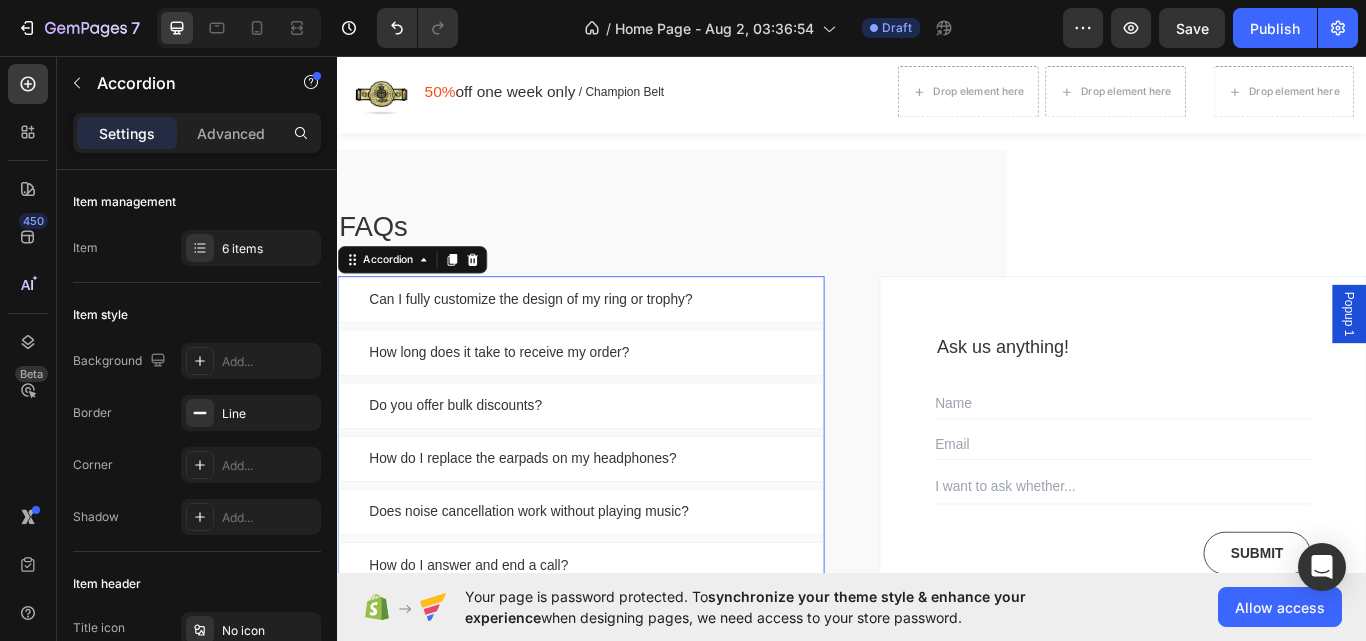 click on "How do I replace the earpads on my headphones?" at bounding box center (621, 527) 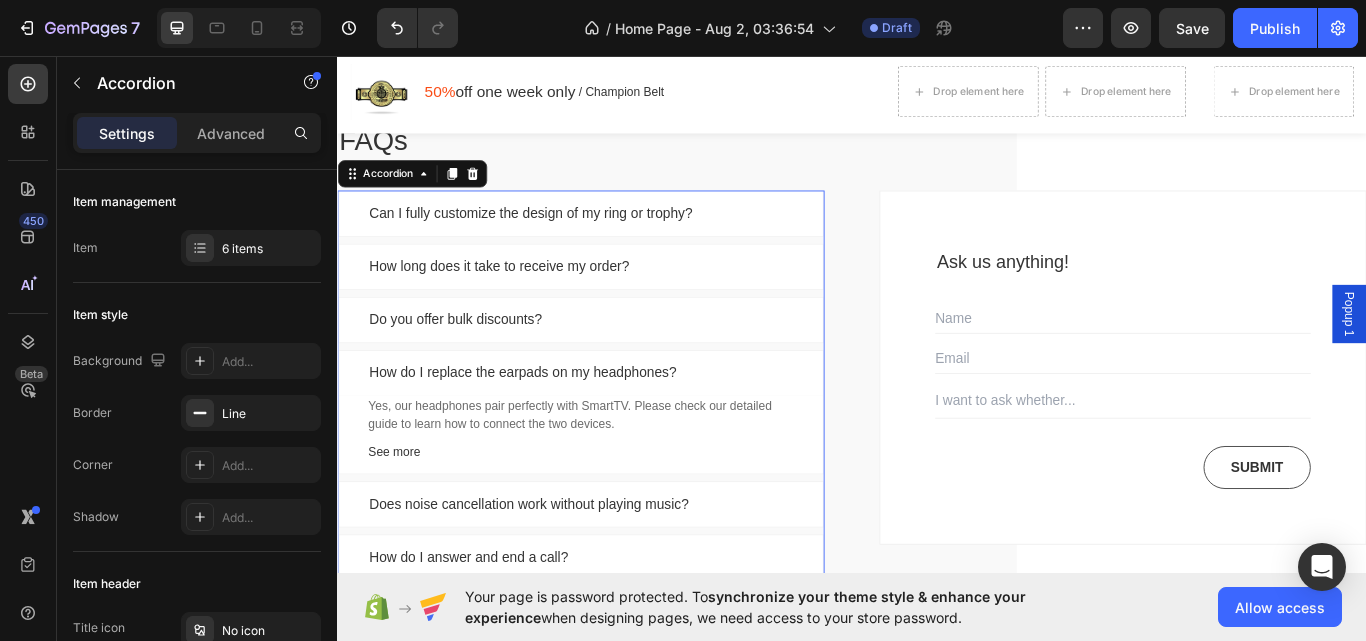 scroll, scrollTop: 8652, scrollLeft: 0, axis: vertical 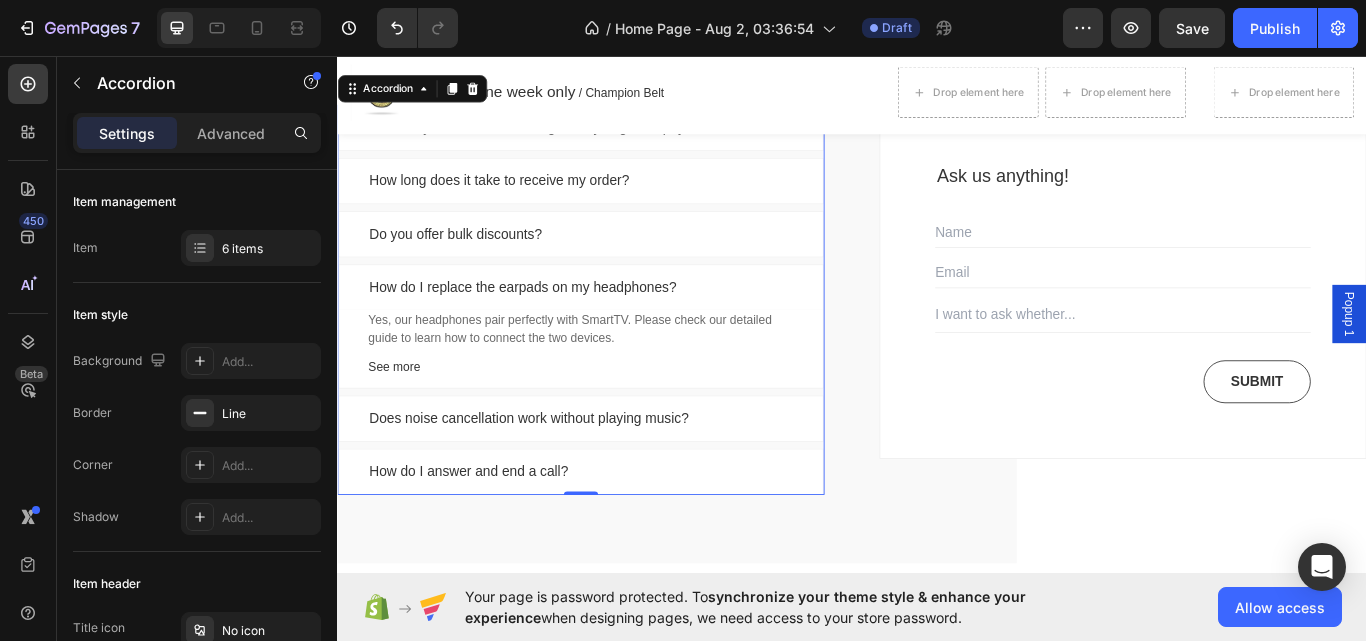 click on "How do I replace the earpads on my headphones?" at bounding box center (553, 327) 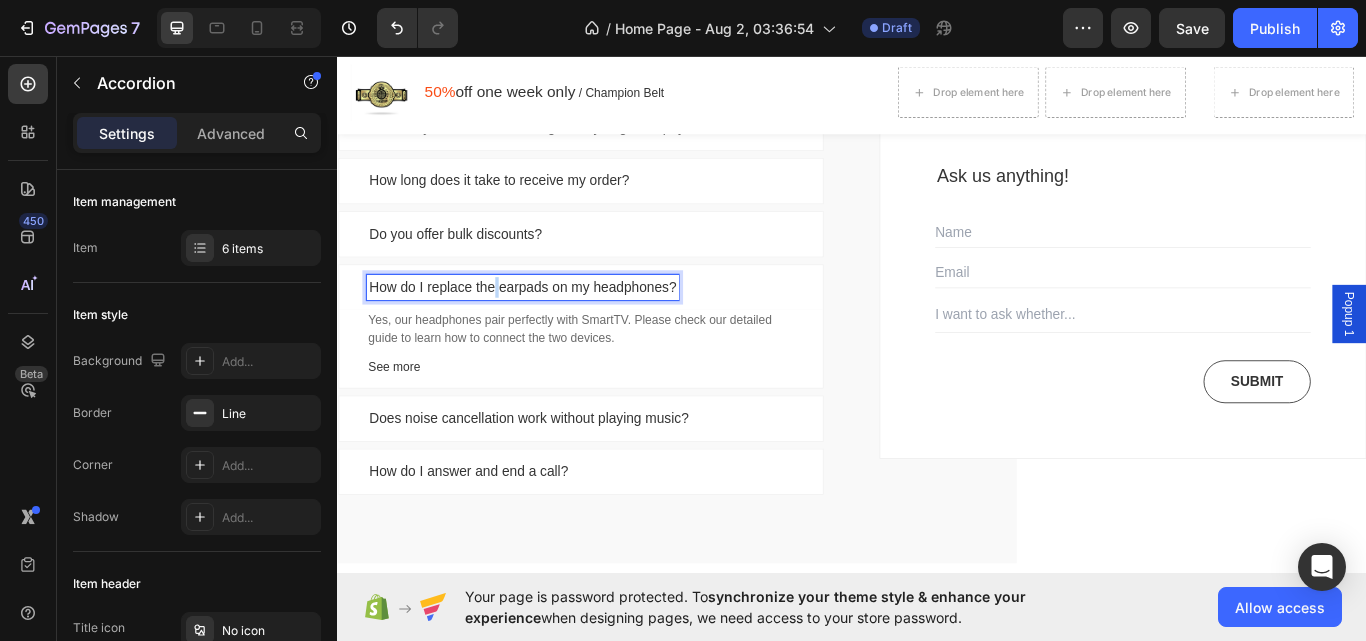 click on "How do I replace the earpads on my headphones?" at bounding box center [553, 327] 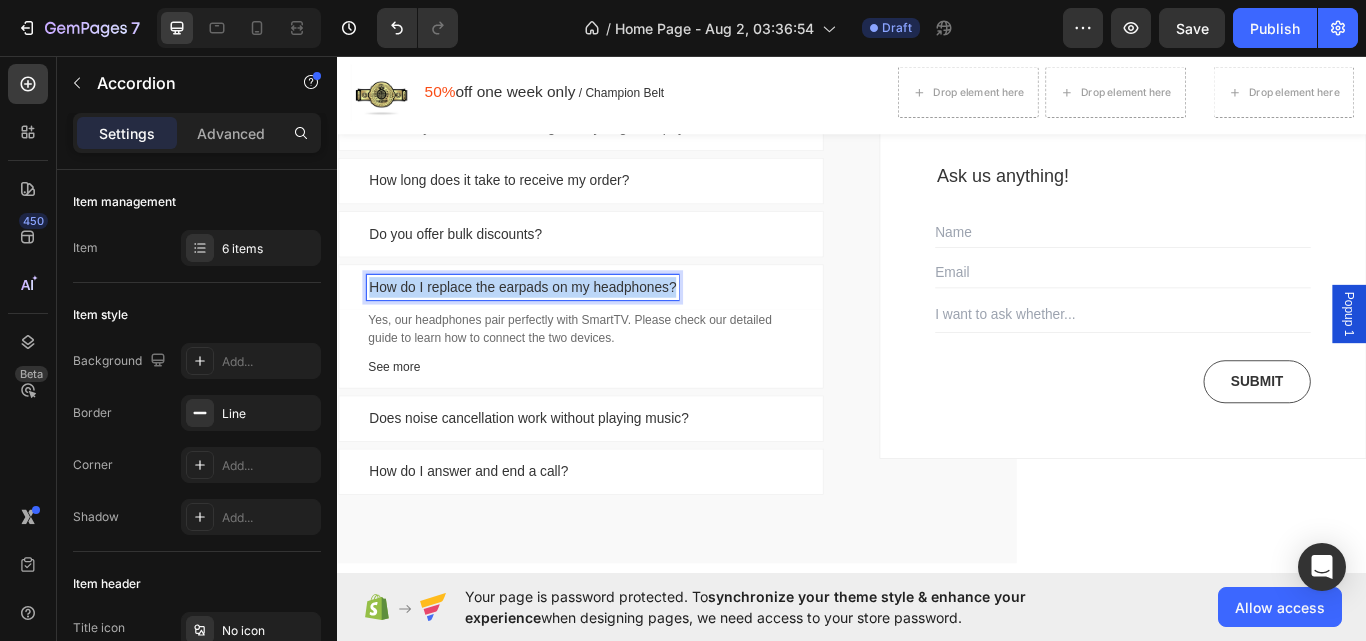 click on "How do I replace the earpads on my headphones?" at bounding box center (553, 327) 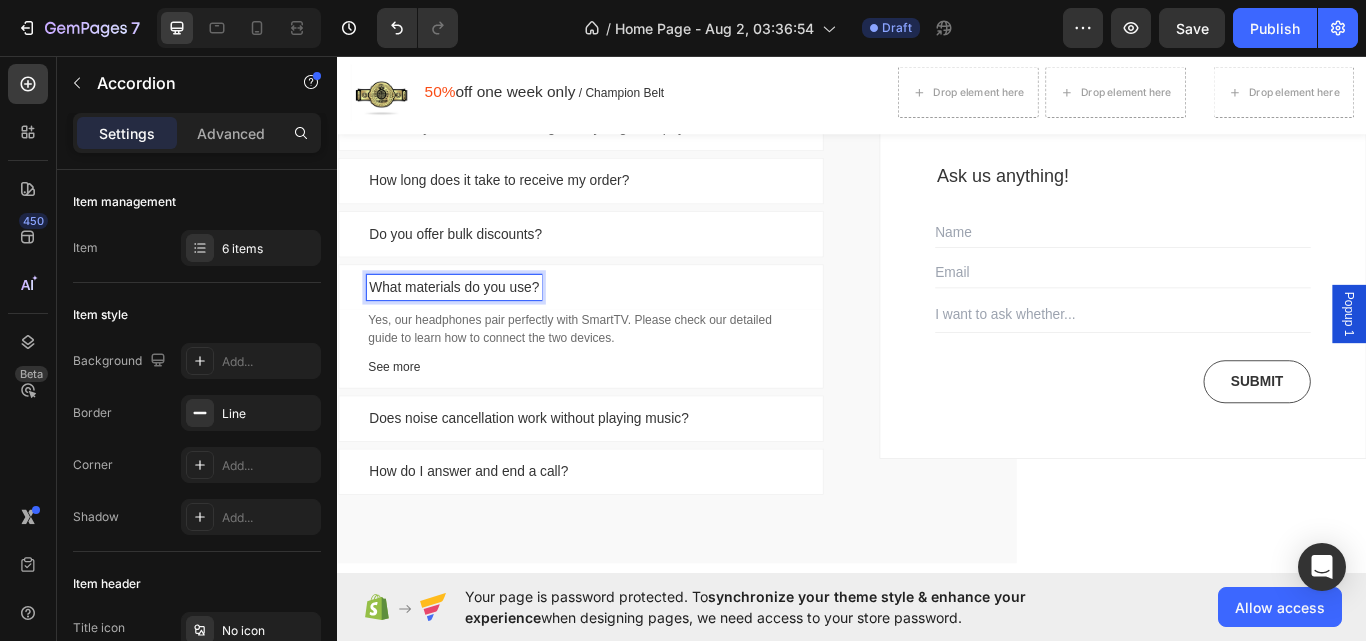click on "Yes, our headphones pair perfectly with SmartTV. Please check our detailed guide to learn how to connect the two devices." at bounding box center (621, 376) 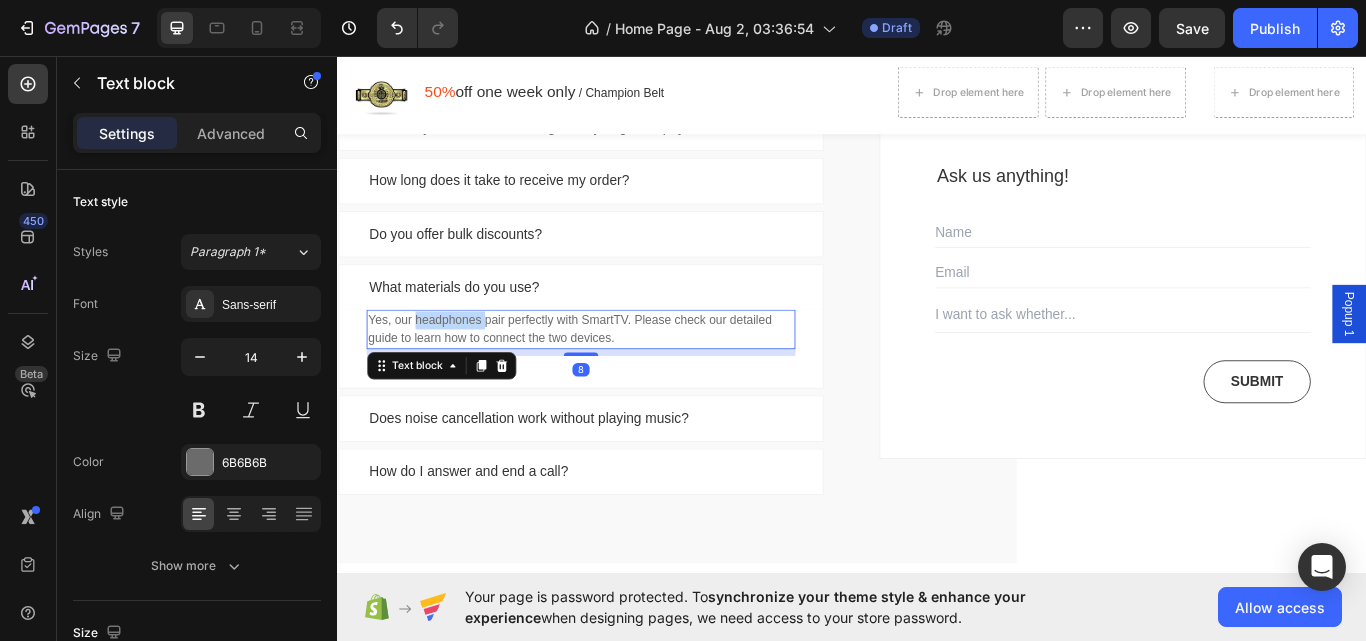 click on "Yes, our headphones pair perfectly with SmartTV. Please check our detailed guide to learn how to connect the two devices." at bounding box center [621, 376] 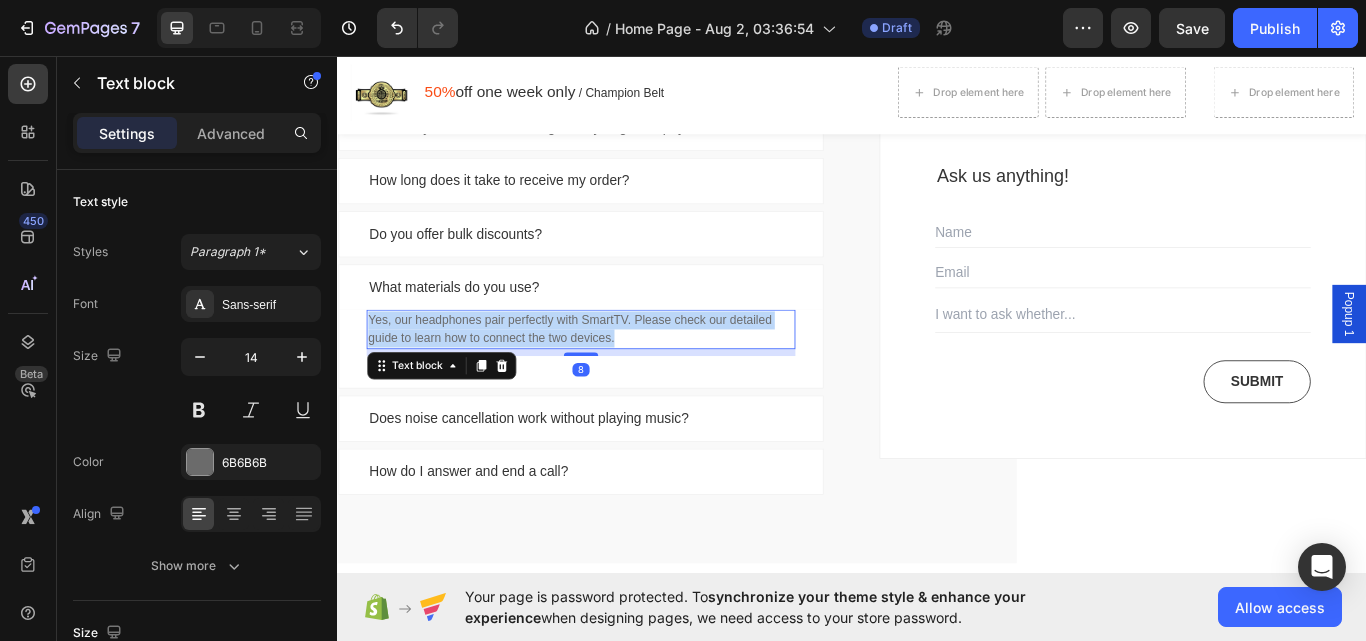 click on "Yes, our headphones pair perfectly with SmartTV. Please check our detailed guide to learn how to connect the two devices." at bounding box center [621, 376] 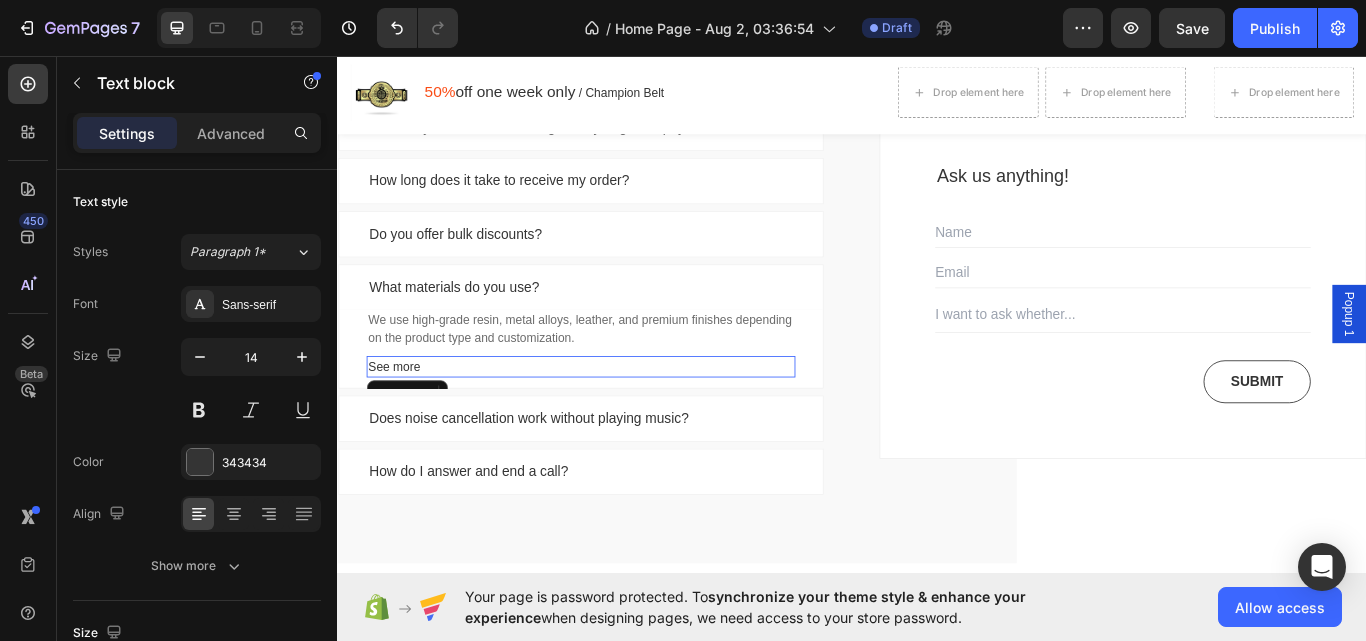 click on "See more" at bounding box center (621, 419) 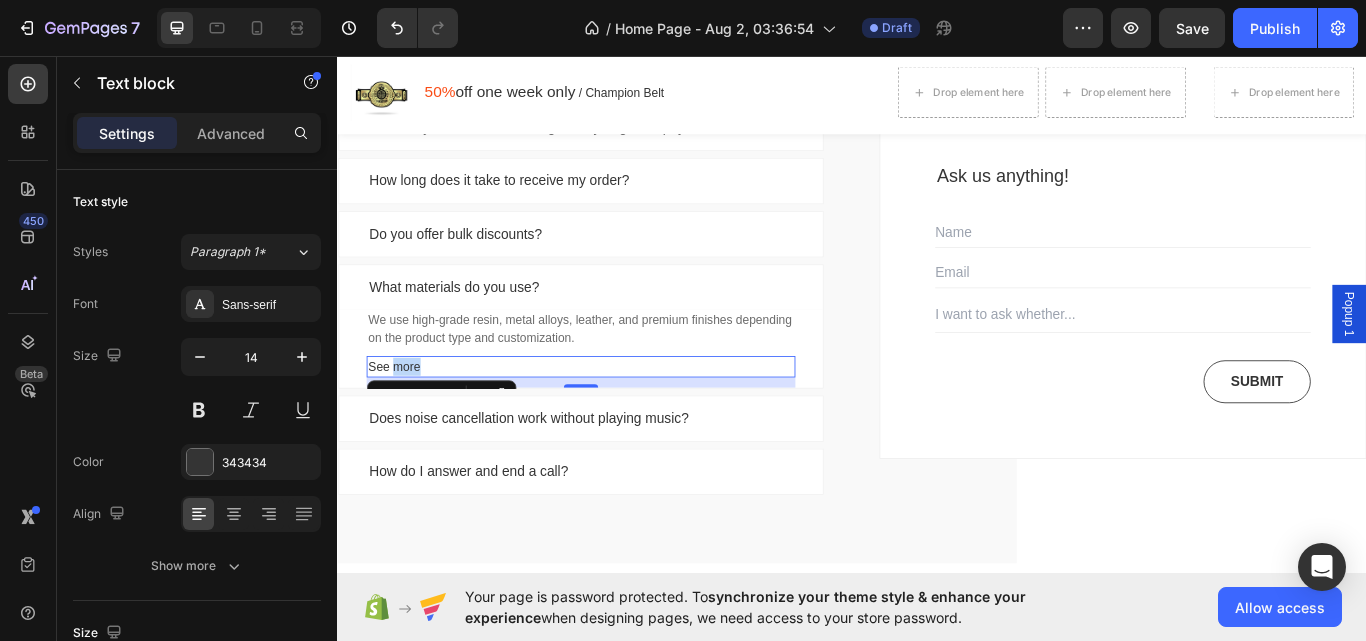 click on "See more" at bounding box center [621, 419] 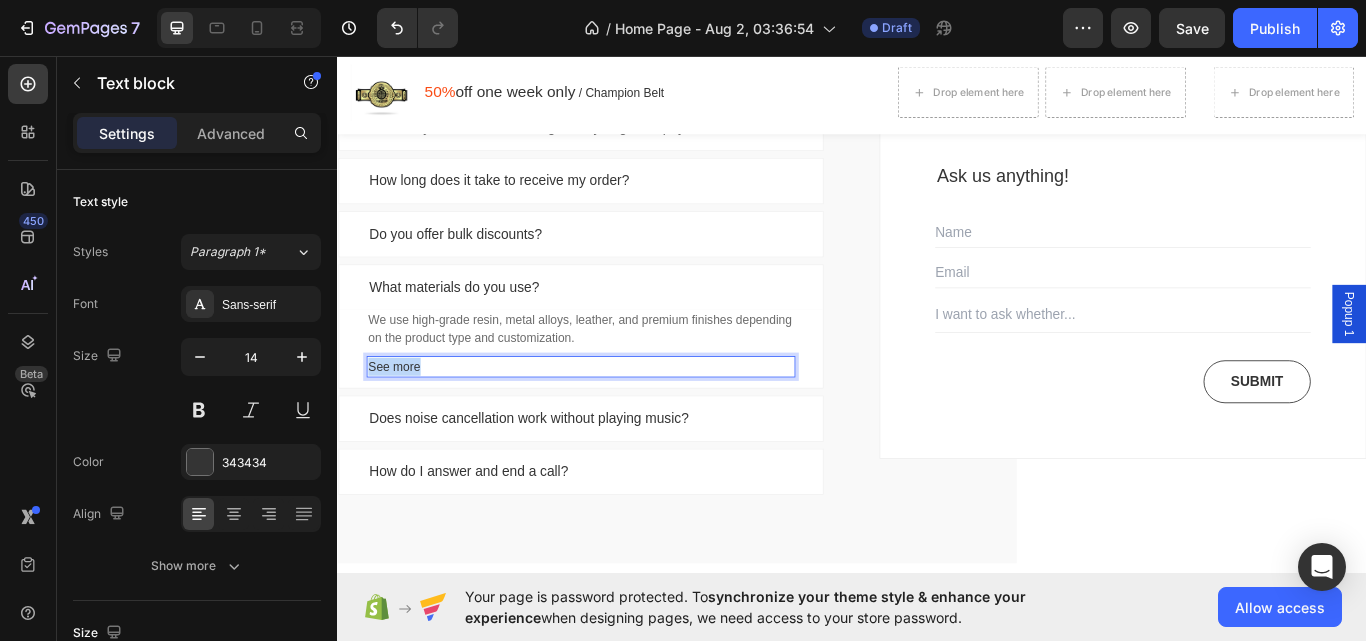 click on "See more" at bounding box center [621, 419] 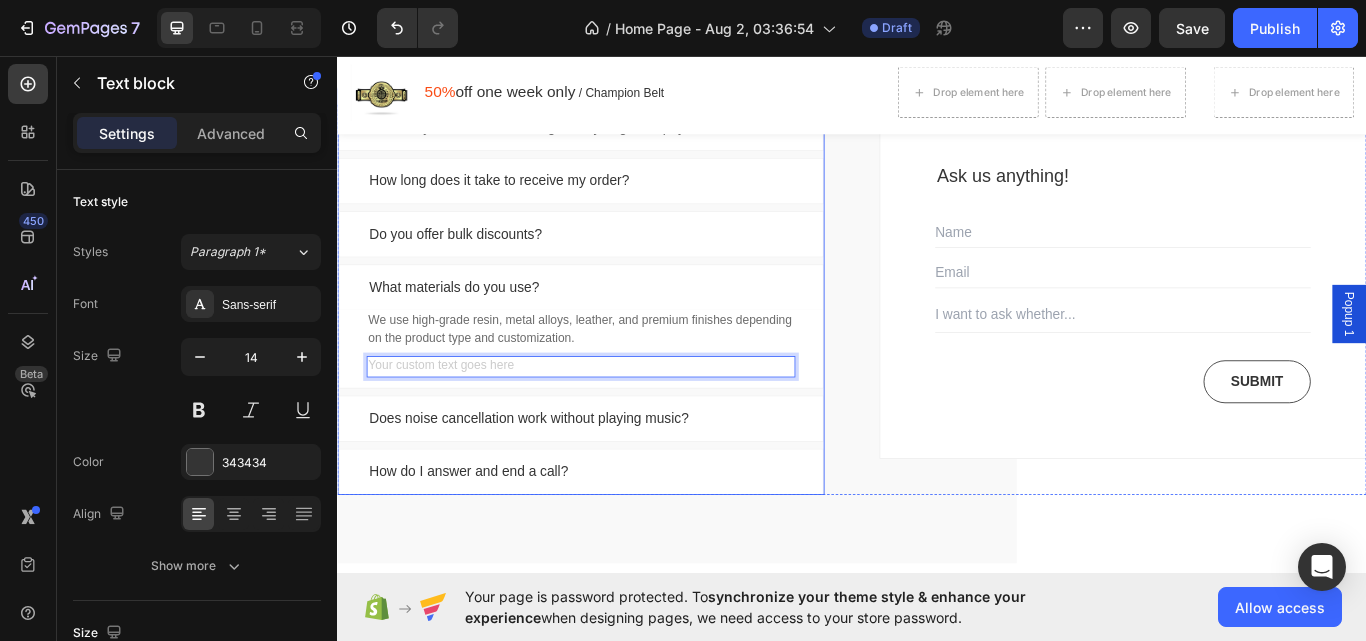 click on "Does noise cancellation work without playing music?" at bounding box center [560, 480] 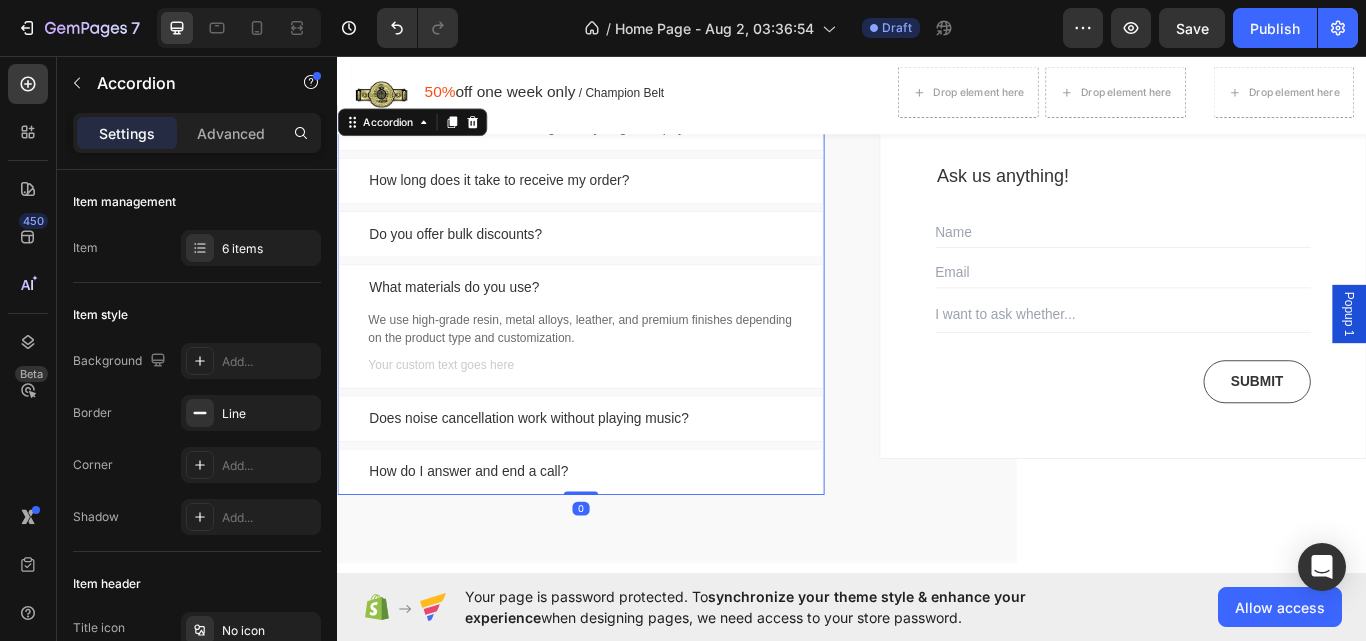 click on "Does noise cancellation work without playing music?" at bounding box center [621, 480] 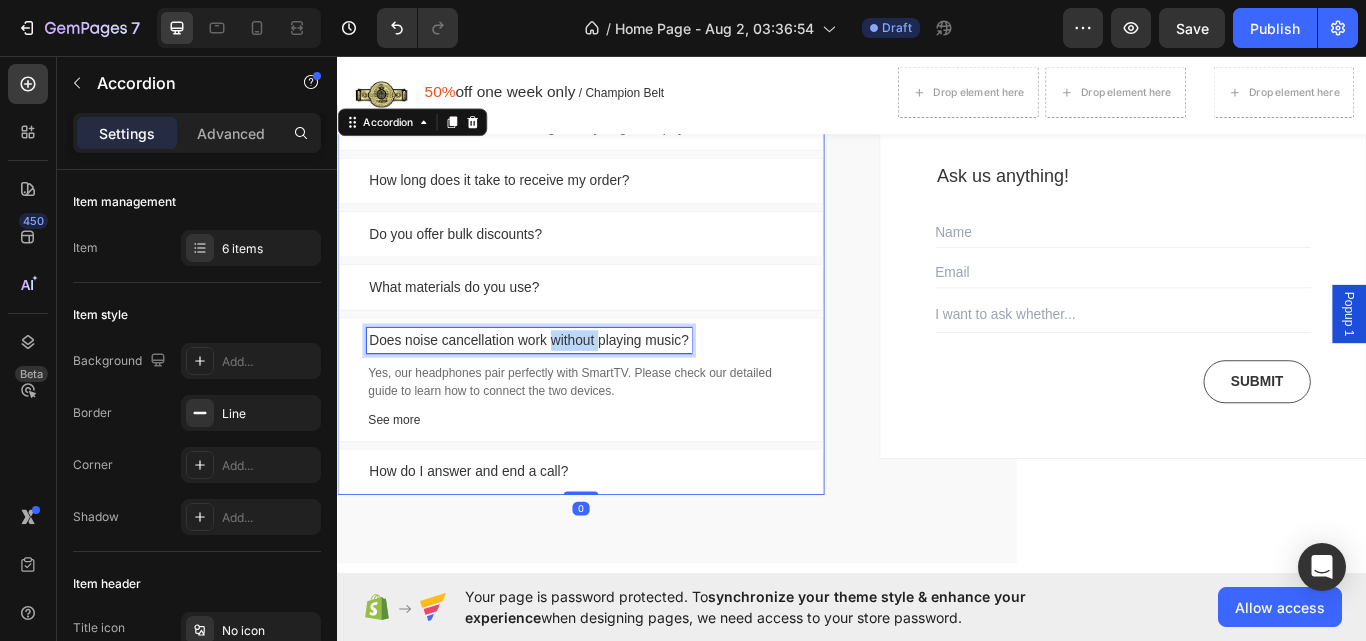 click on "Does noise cancellation work without playing music?" at bounding box center (560, 389) 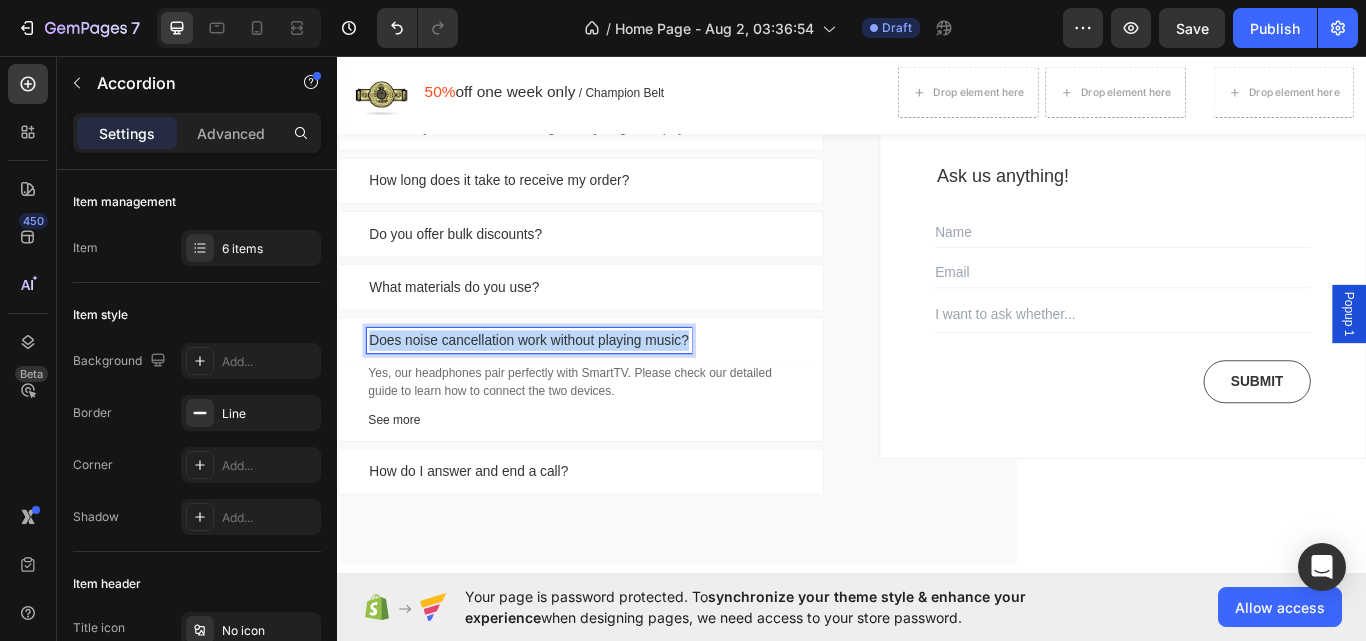 click on "Does noise cancellation work without playing music?" at bounding box center (560, 389) 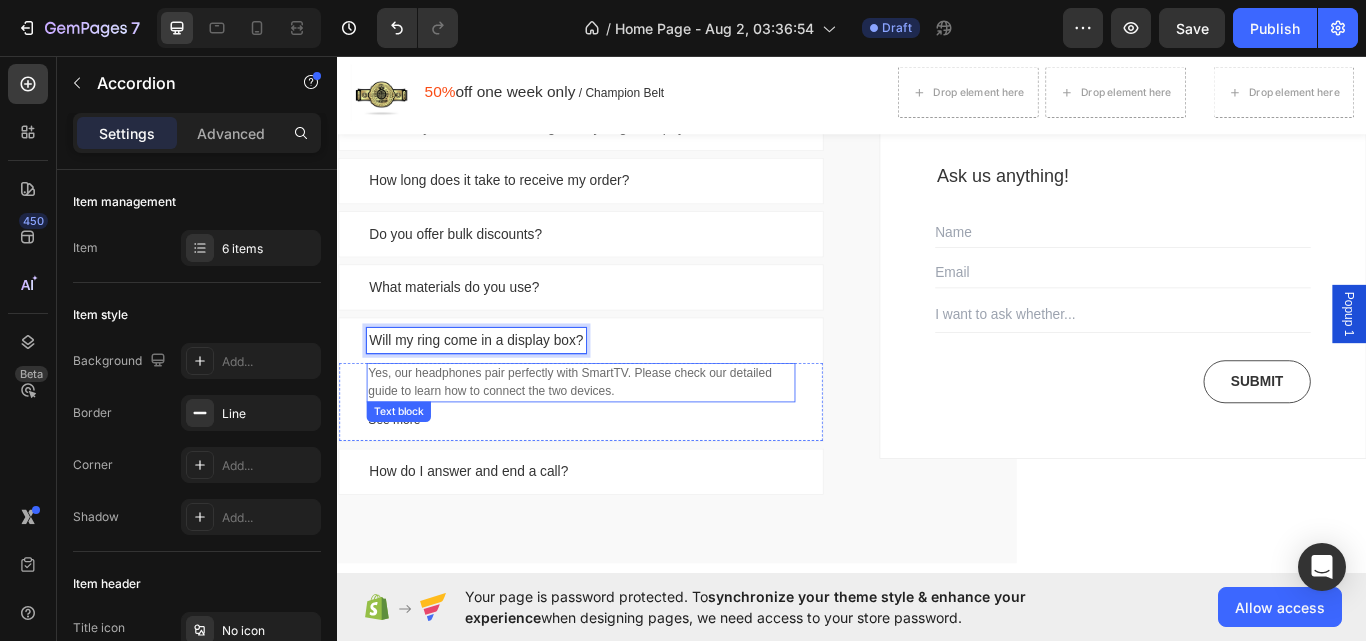 click on "Yes, our headphones pair perfectly with SmartTV. Please check our detailed guide to learn how to connect the two devices." at bounding box center (621, 438) 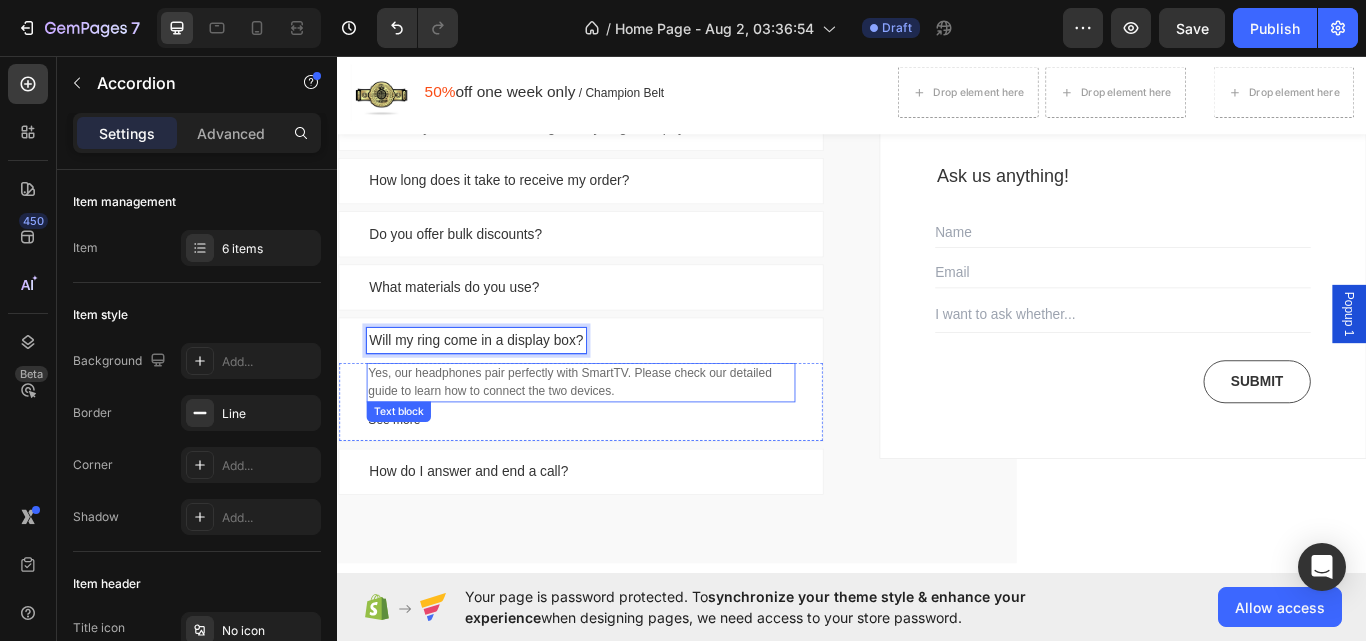 click on "Yes, our headphones pair perfectly with SmartTV. Please check our detailed guide to learn how to connect the two devices." at bounding box center (621, 438) 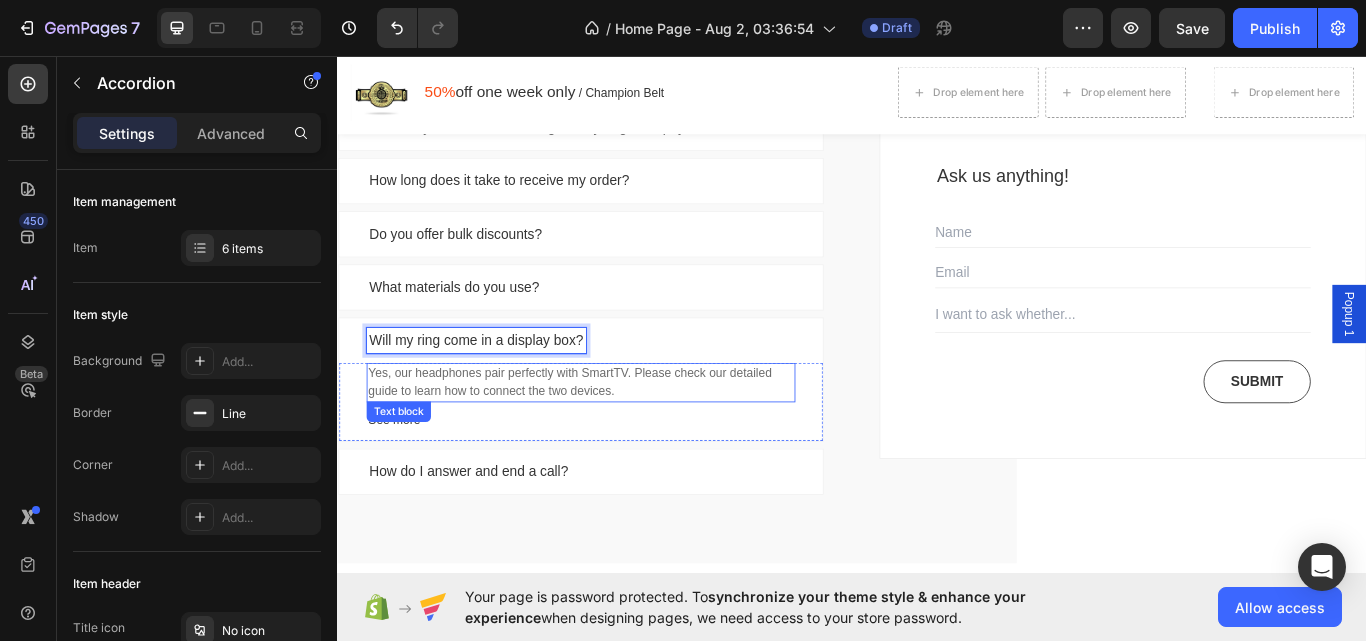 click on "Yes, our headphones pair perfectly with SmartTV. Please check our detailed guide to learn how to connect the two devices." at bounding box center [621, 438] 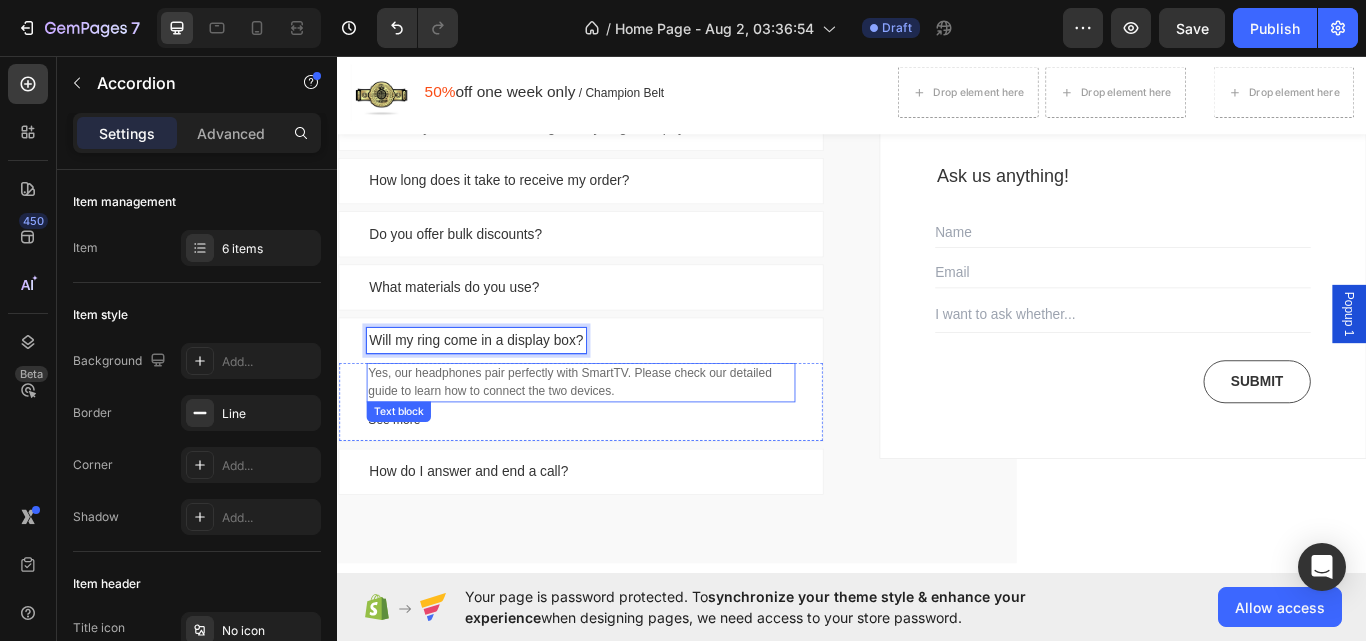 click on "Yes, our headphones pair perfectly with SmartTV. Please check our detailed guide to learn how to connect the two devices." at bounding box center [621, 438] 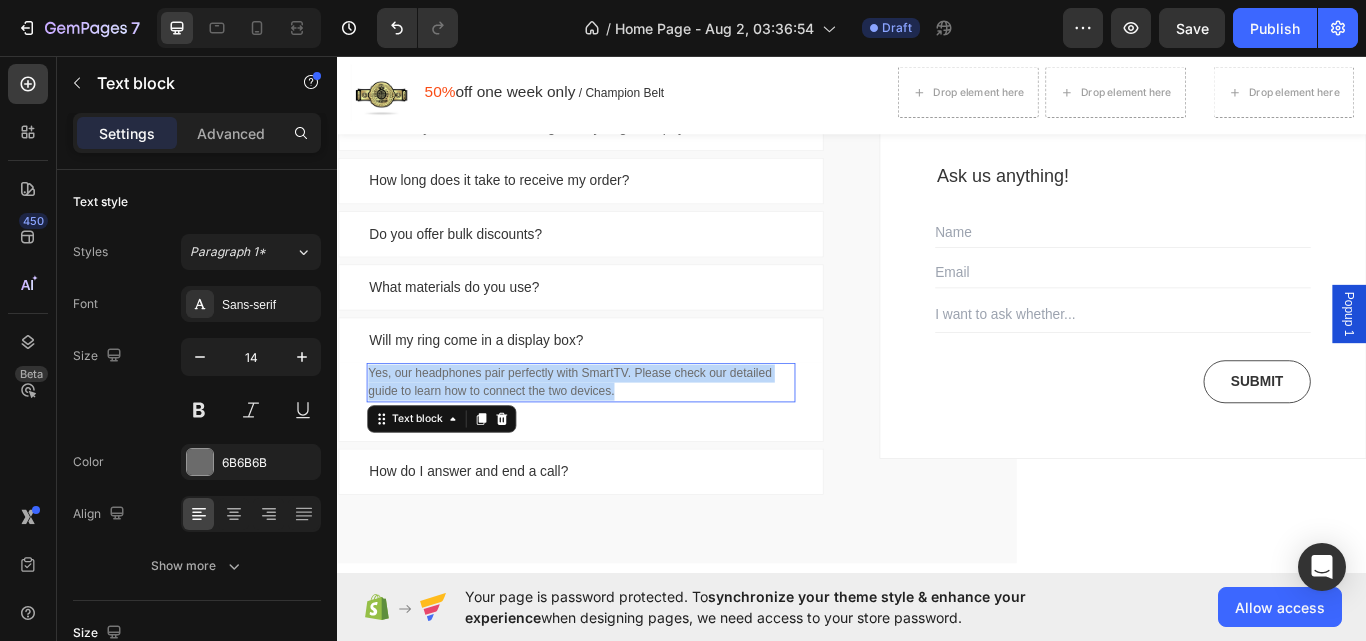 click on "Yes, our headphones pair perfectly with SmartTV. Please check our detailed guide to learn how to connect the two devices." at bounding box center [621, 438] 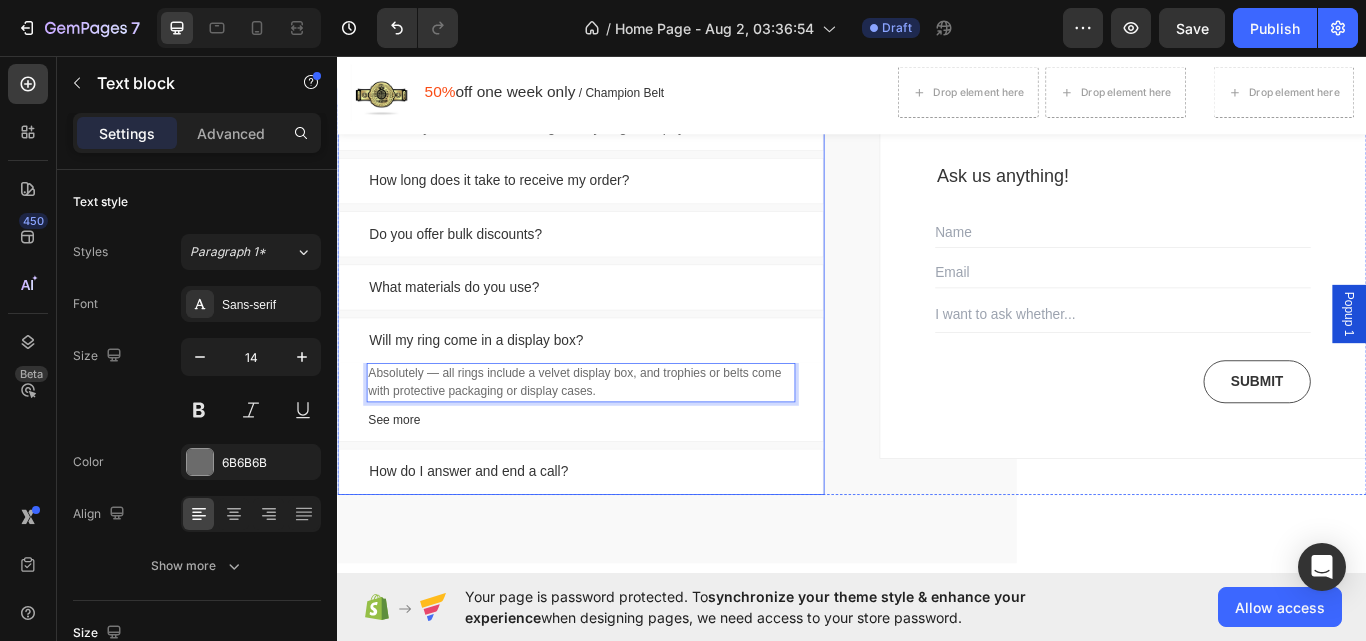 click on "Will my ring come in a display box?" at bounding box center [499, 389] 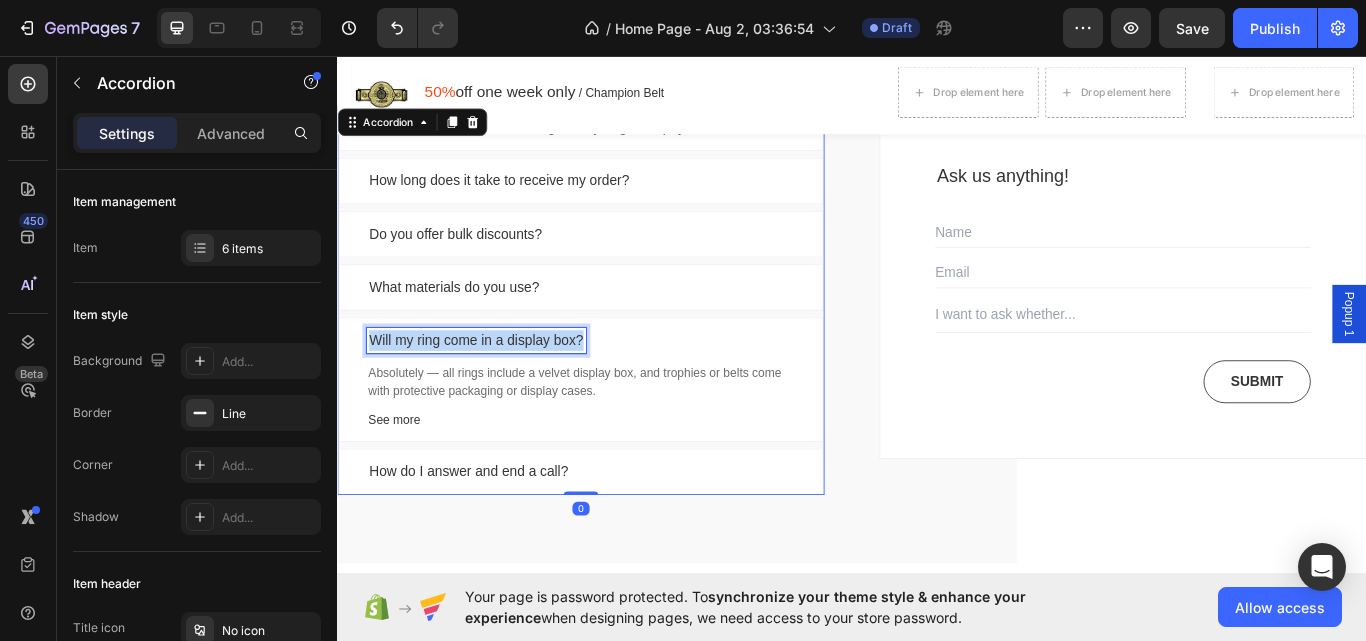 click on "Will my ring come in a display box?" at bounding box center [499, 389] 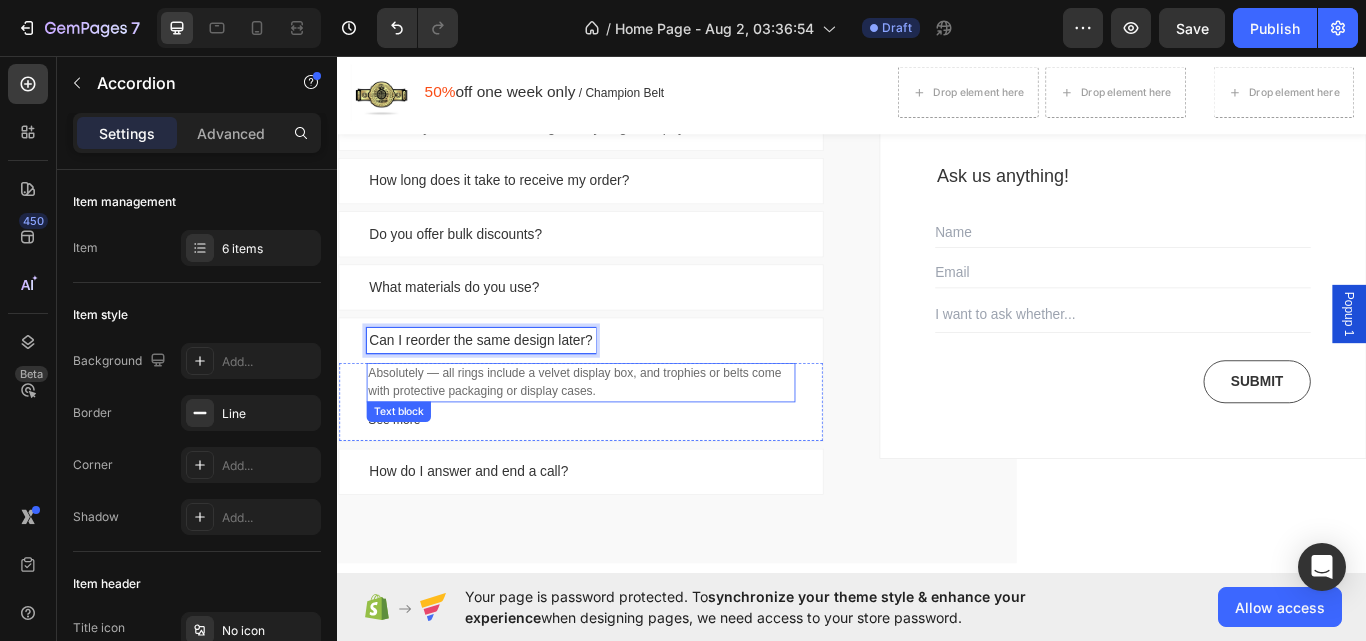 click on "Absolutely — all rings include a velvet display box, and trophies or belts come with protective packaging or display cases." at bounding box center [621, 438] 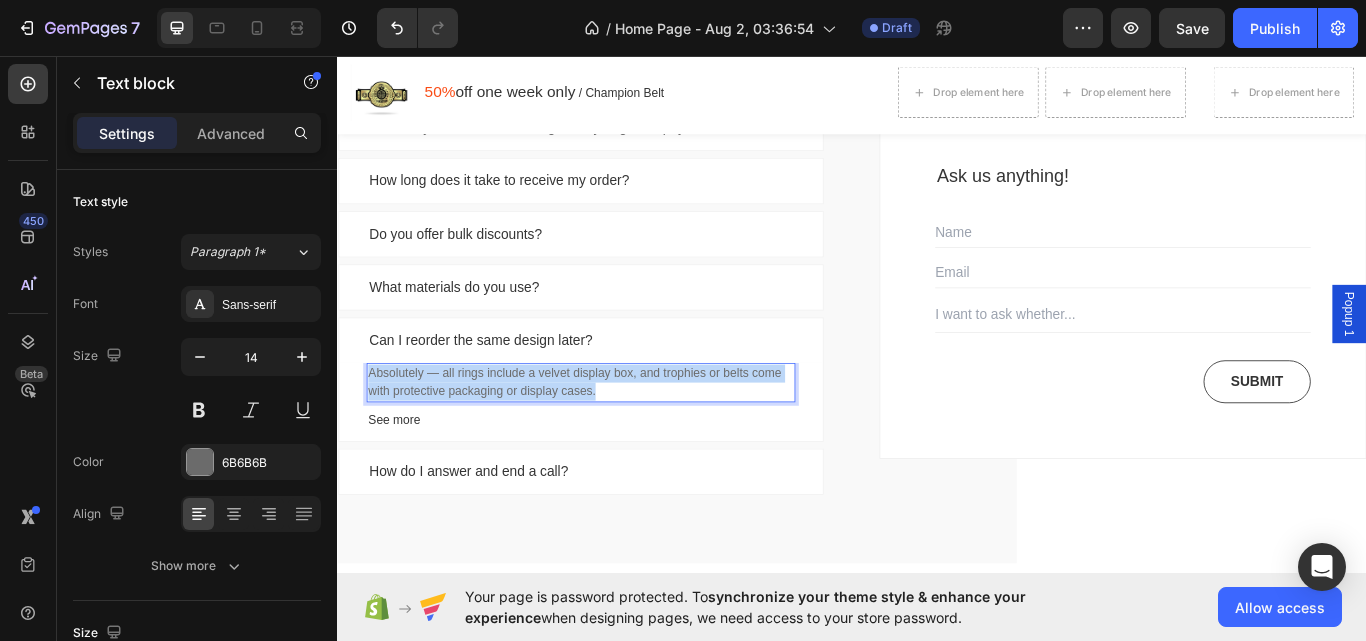 click on "Absolutely — all rings include a velvet display box, and trophies or belts come with protective packaging or display cases." at bounding box center (621, 438) 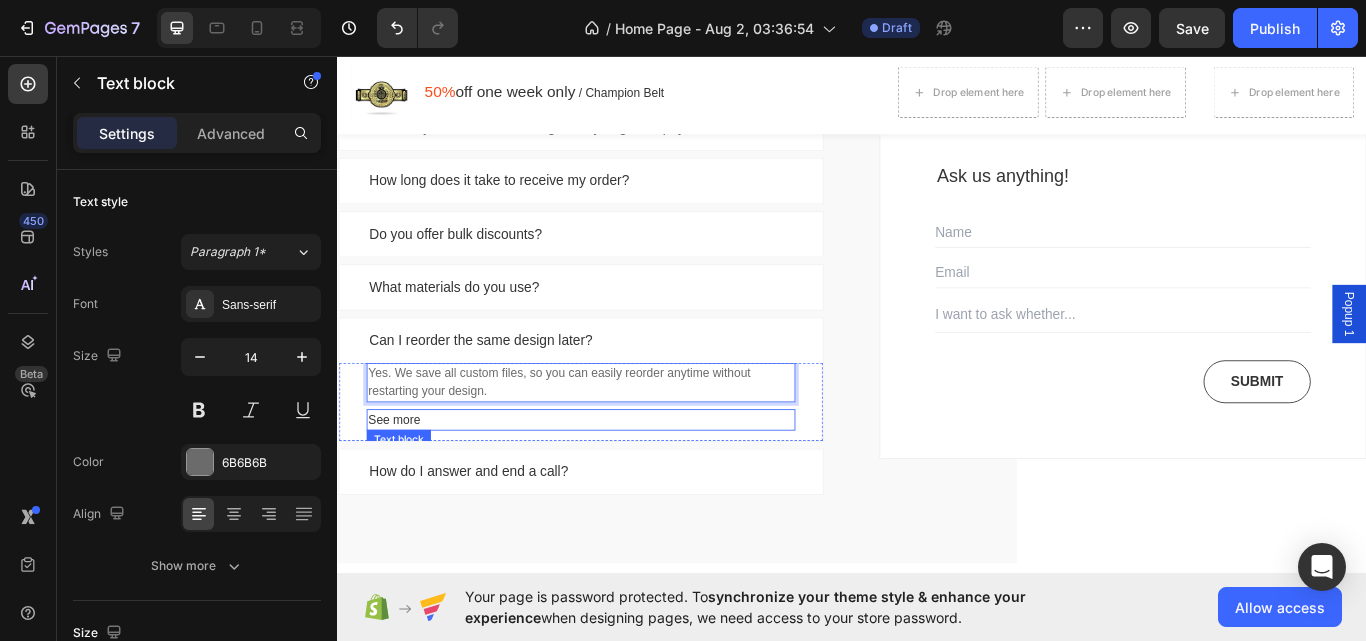 click on "See more" at bounding box center (621, 481) 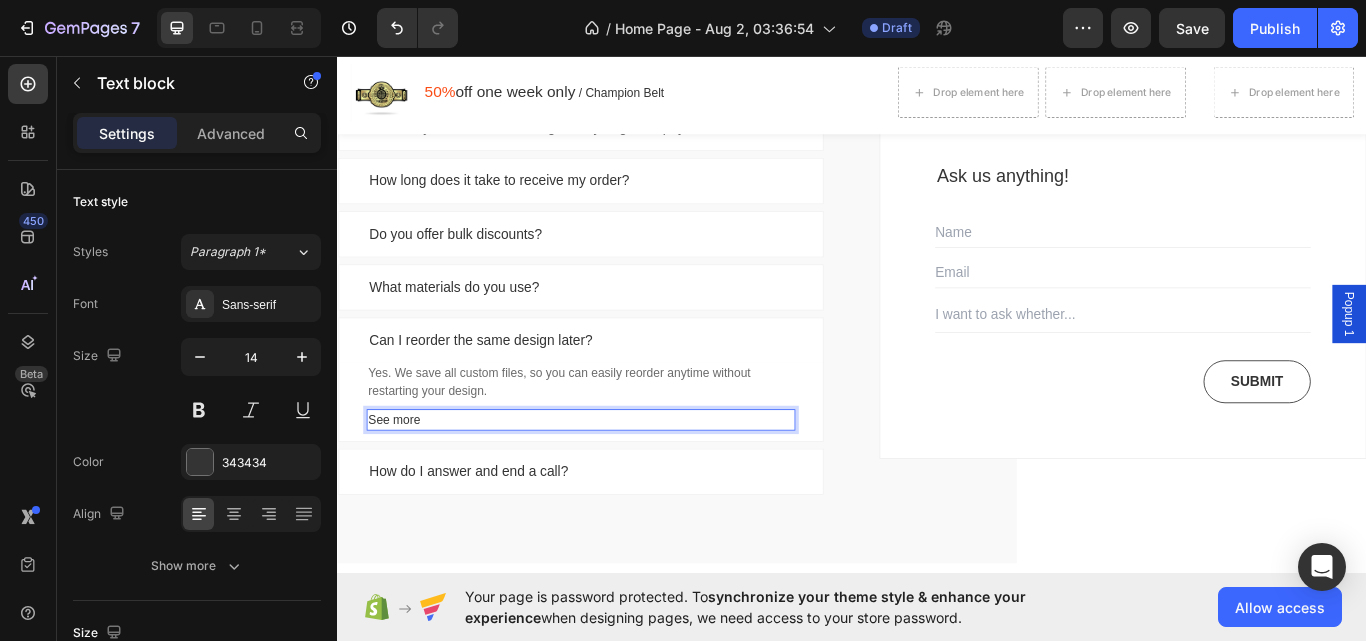 click on "See more" at bounding box center (621, 481) 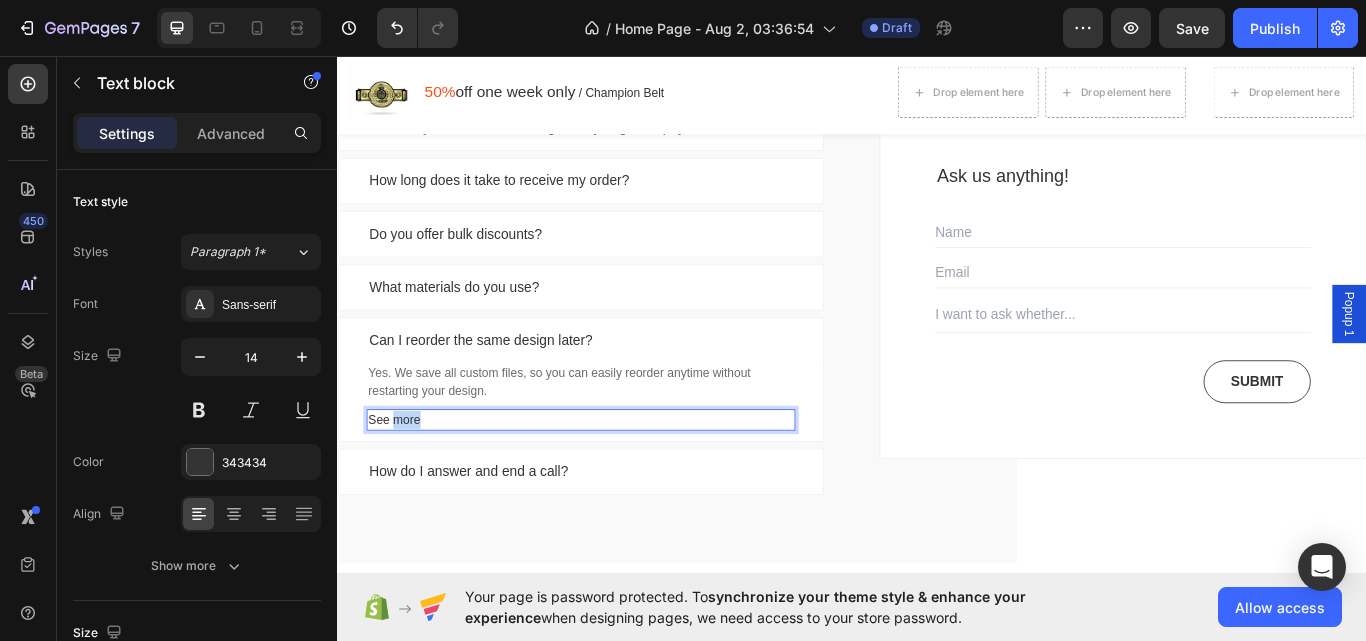 click on "See more" at bounding box center (621, 481) 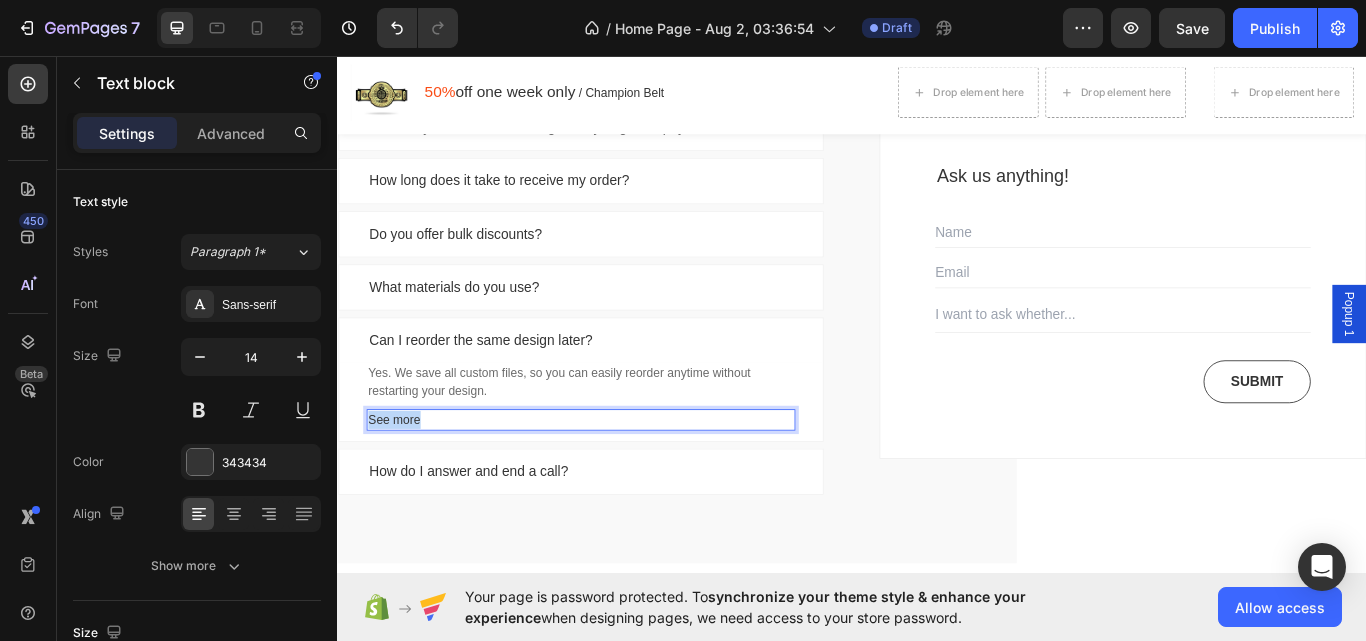 click on "See more" at bounding box center (621, 481) 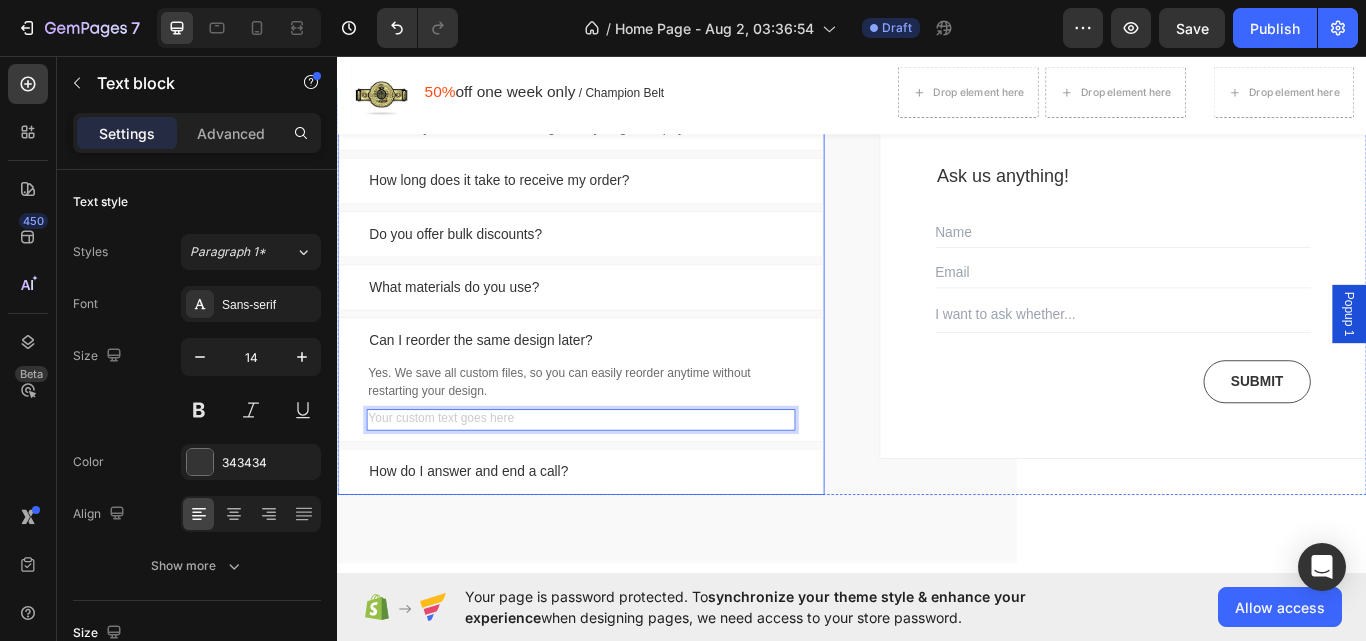 click on "What materials do you use?" at bounding box center (473, 327) 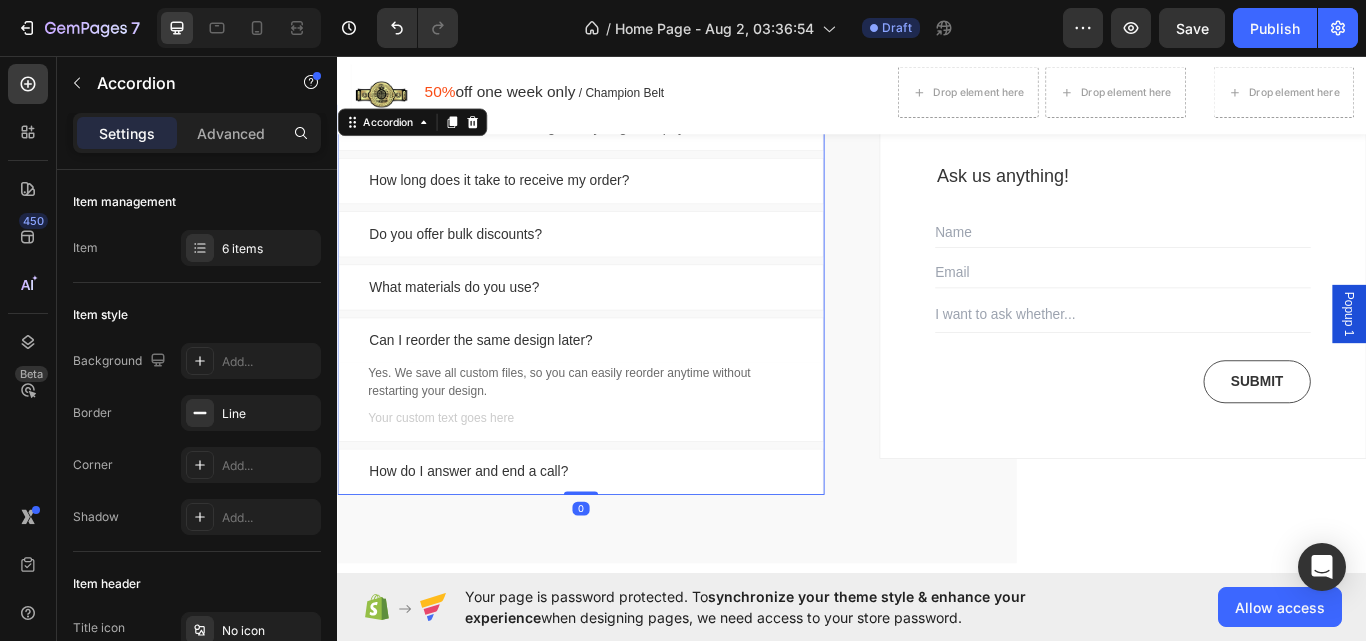 click on "What materials do you use?" at bounding box center (621, 327) 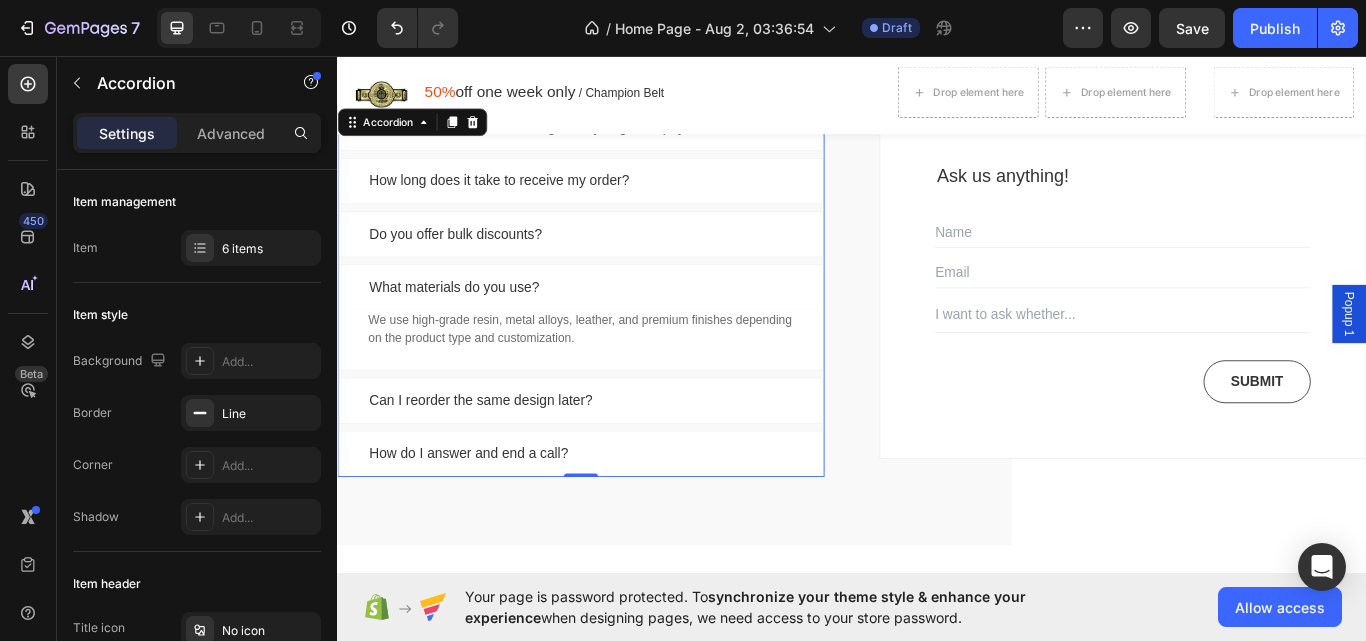 click on "What materials do you use?" at bounding box center (621, 327) 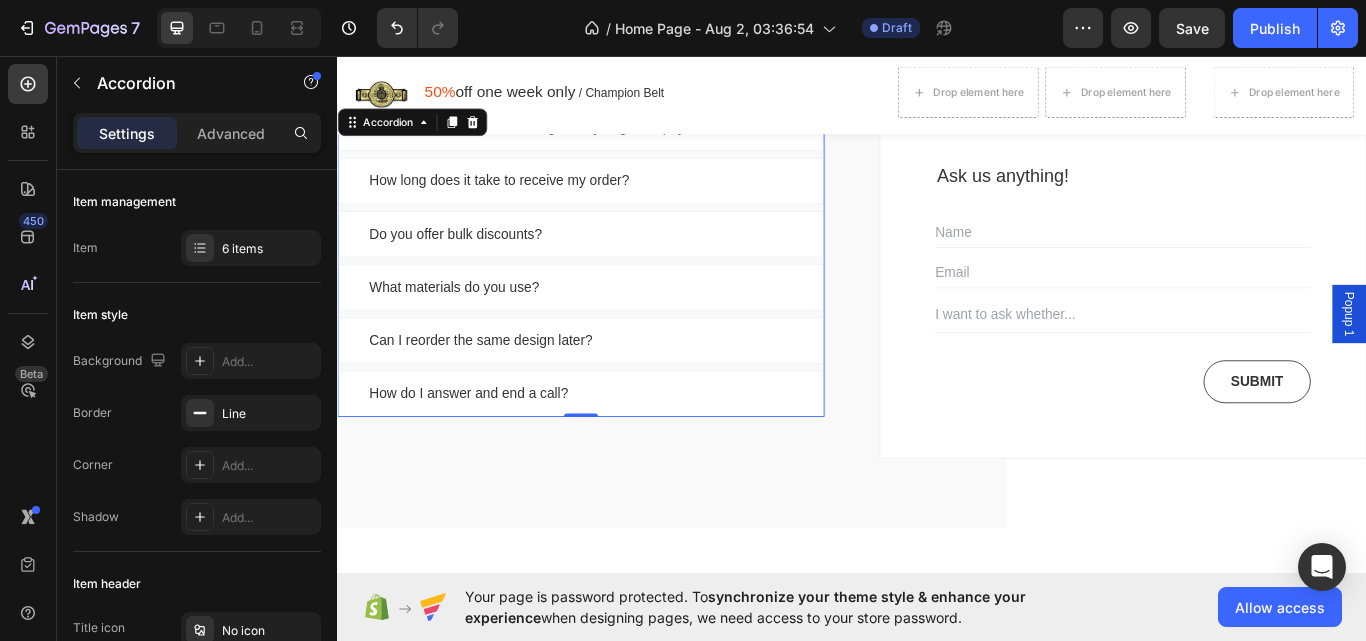 click on "How do I answer and end a call?" at bounding box center (621, 451) 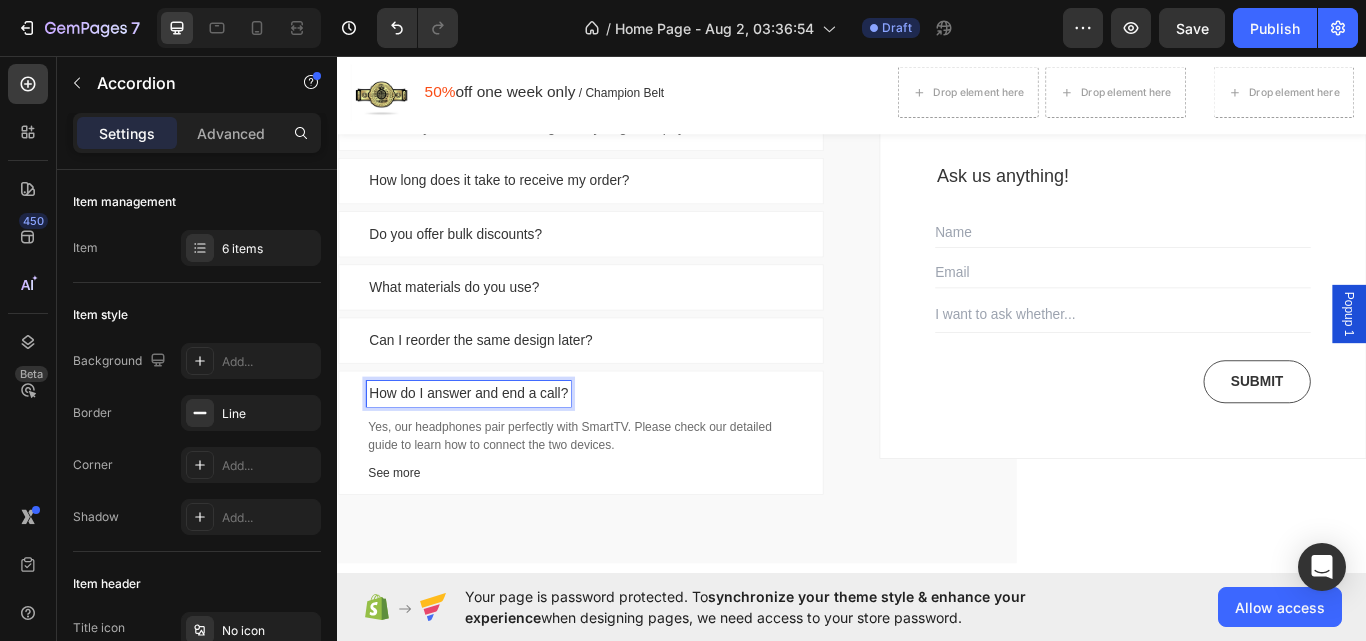 click on "How do I answer and end a call?" at bounding box center (490, 451) 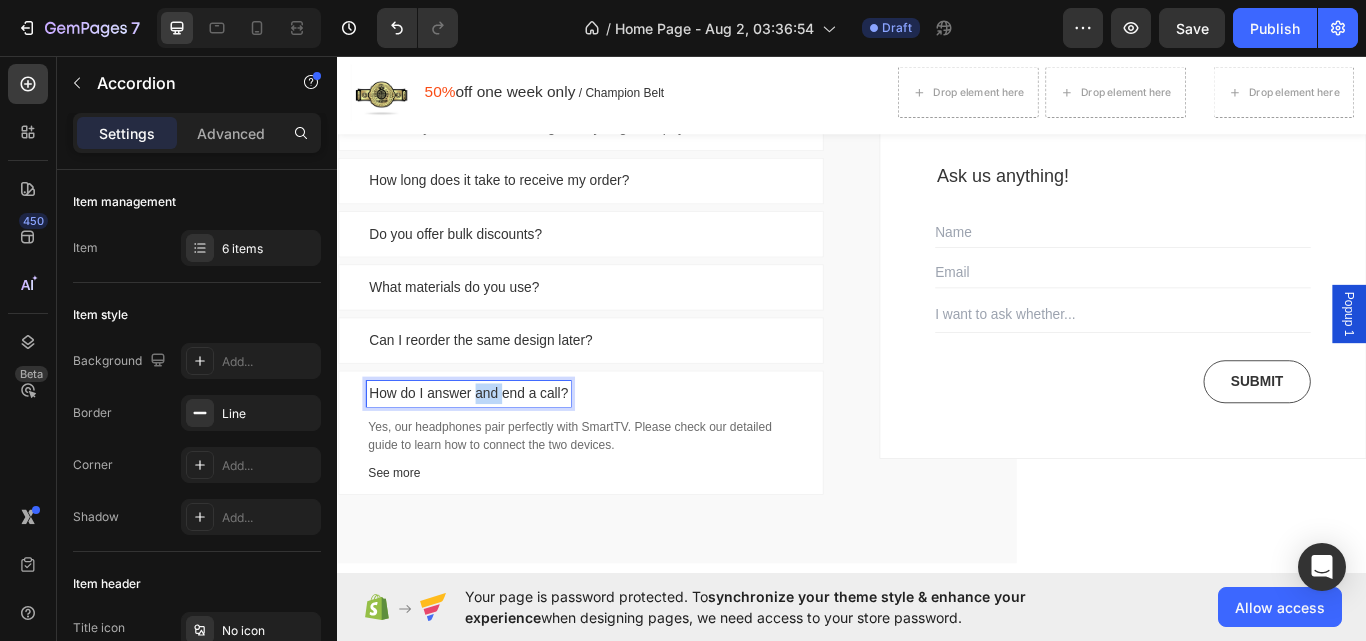 click on "How do I answer and end a call?" at bounding box center [490, 451] 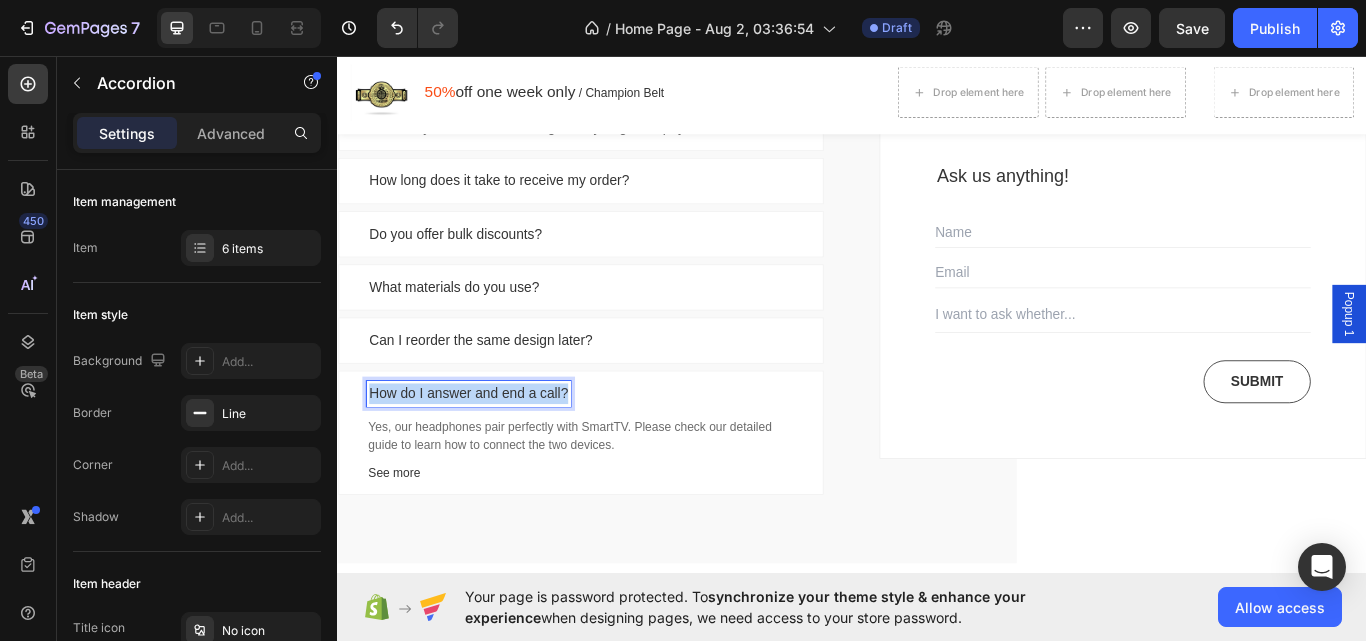 click on "How do I answer and end a call?" at bounding box center (490, 451) 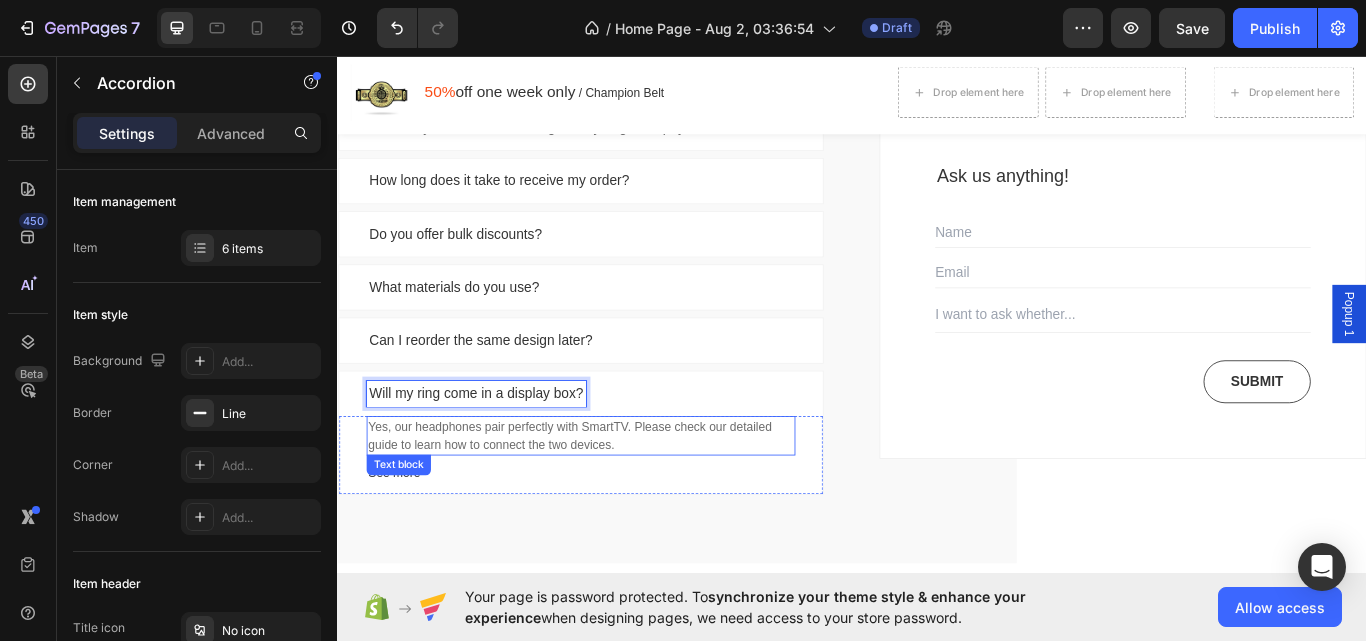click on "Yes, our headphones pair perfectly with SmartTV. Please check our detailed guide to learn how to connect the two devices." at bounding box center (621, 500) 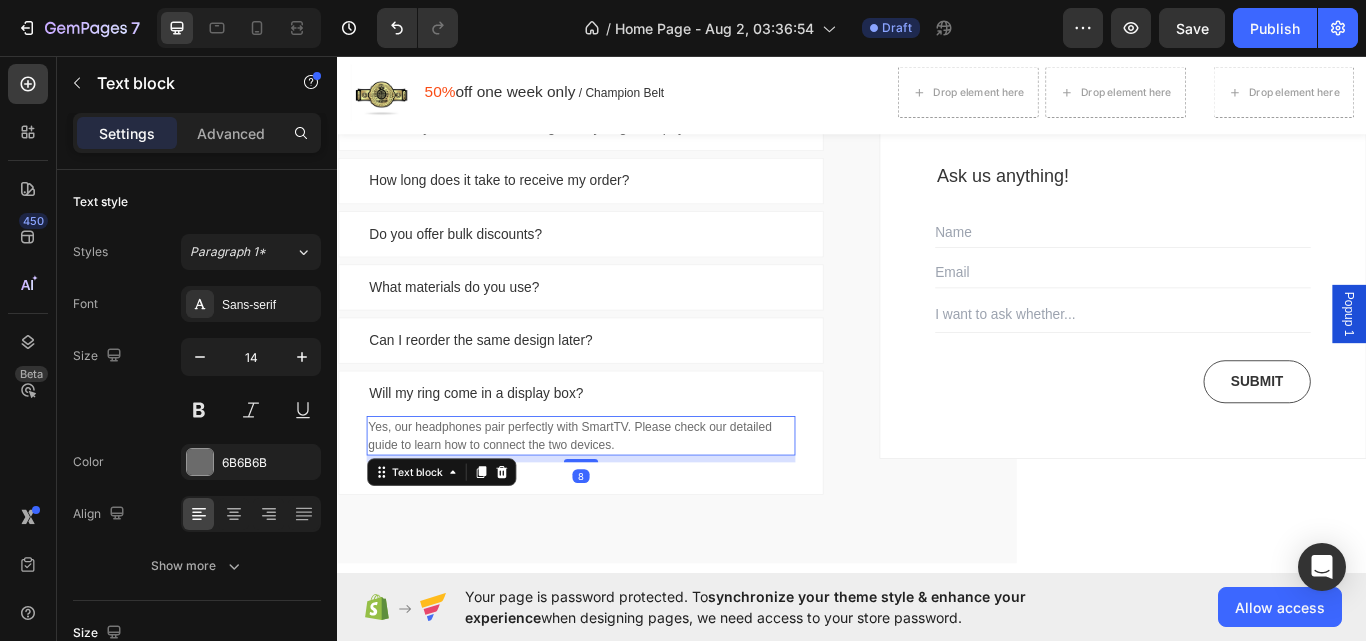 click on "Yes, our headphones pair perfectly with SmartTV. Please check our detailed guide to learn how to connect the two devices." at bounding box center [621, 500] 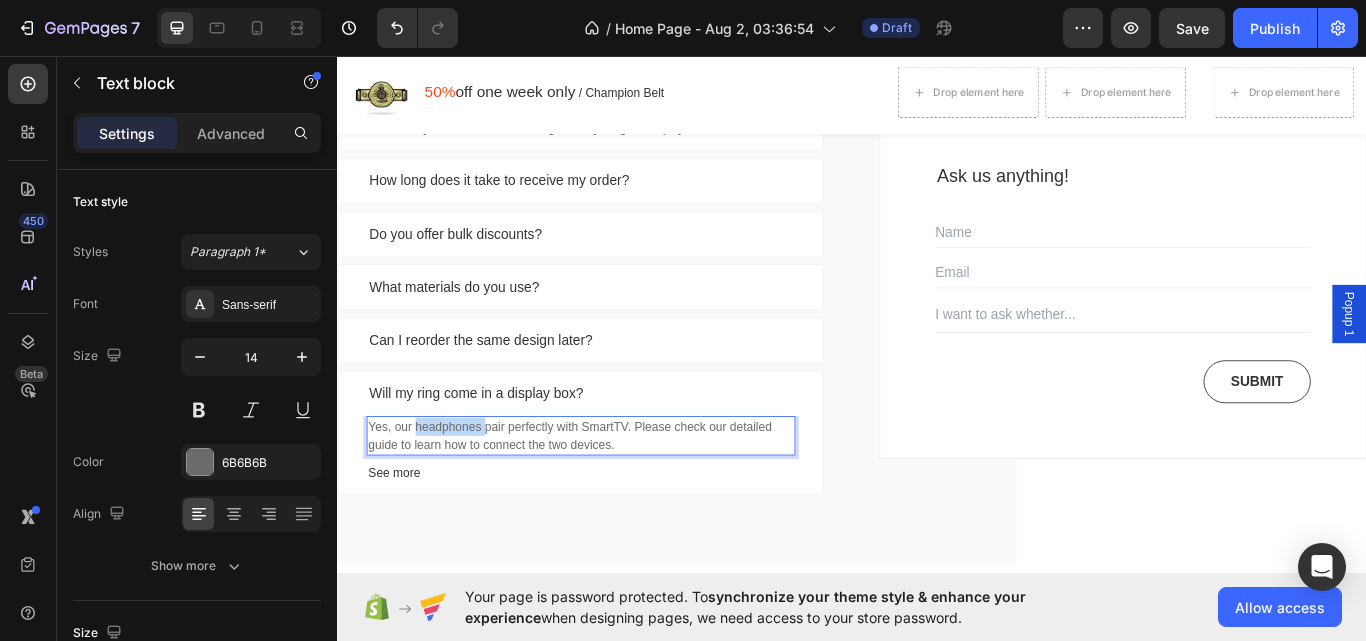 click on "Yes, our headphones pair perfectly with SmartTV. Please check our detailed guide to learn how to connect the two devices." at bounding box center [621, 500] 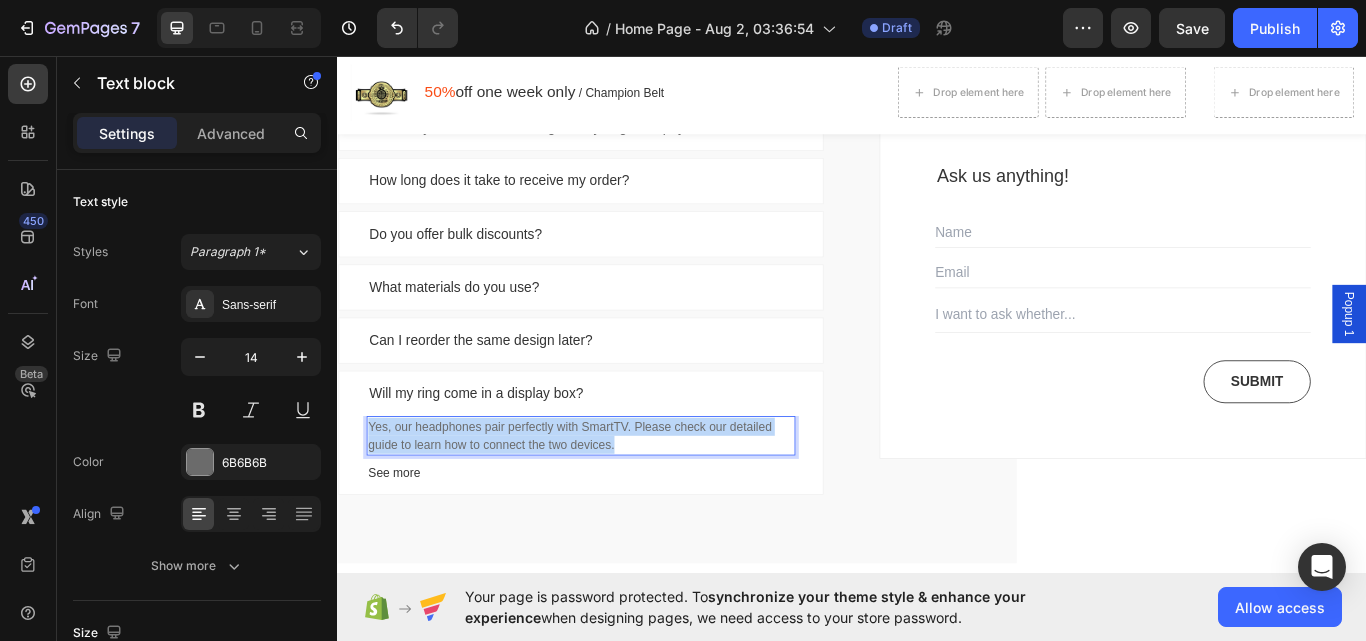 click on "Yes, our headphones pair perfectly with SmartTV. Please check our detailed guide to learn how to connect the two devices." at bounding box center [621, 500] 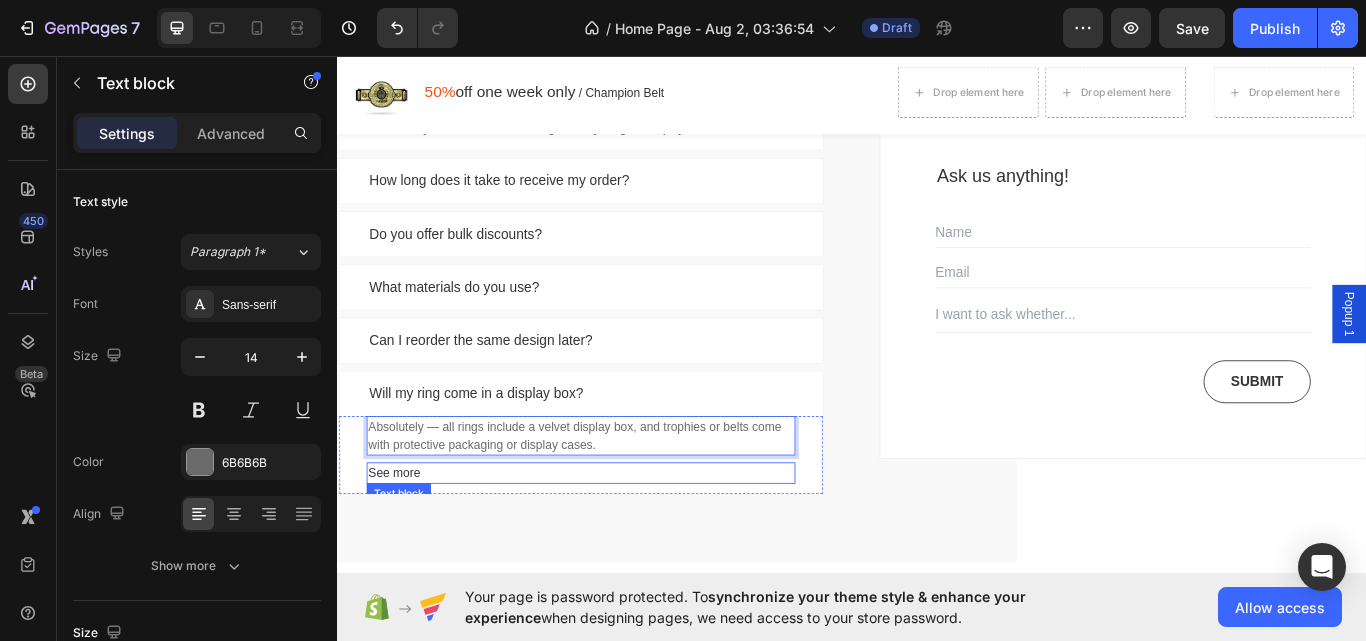 click on "Ask us anything! Heading Text Field Email Field Text Field Submit Submit Button Contact Form Row" at bounding box center [1253, 341] 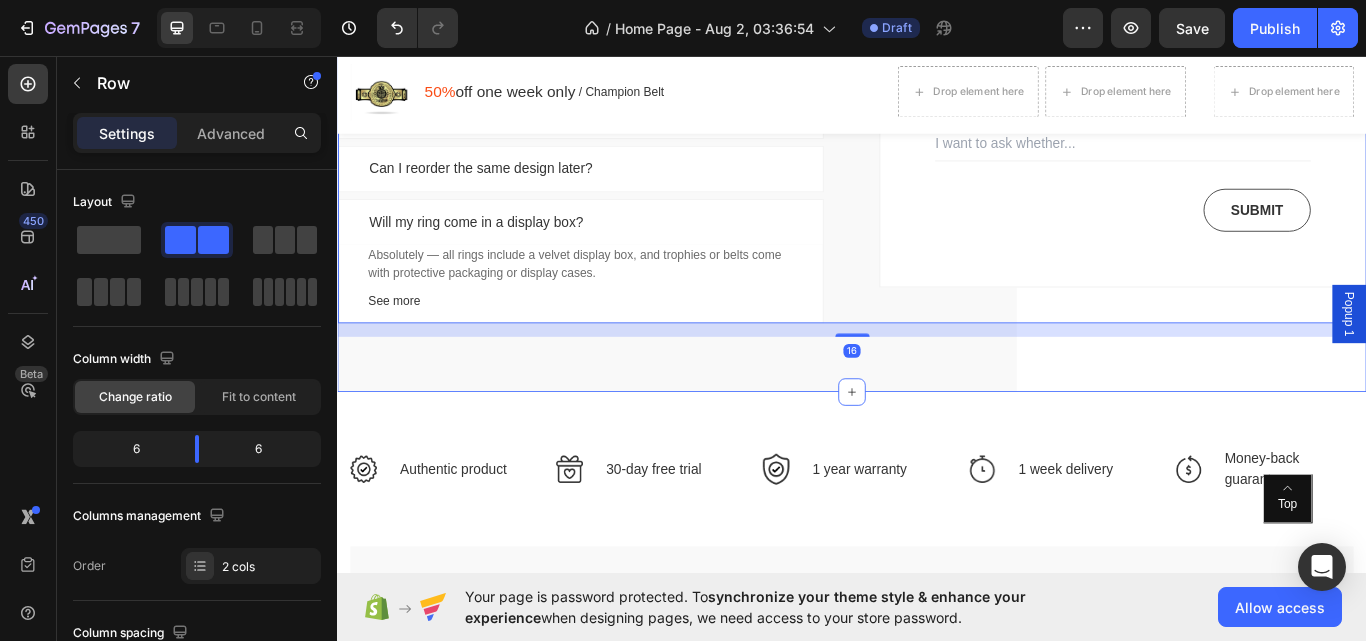 scroll, scrollTop: 8652, scrollLeft: 0, axis: vertical 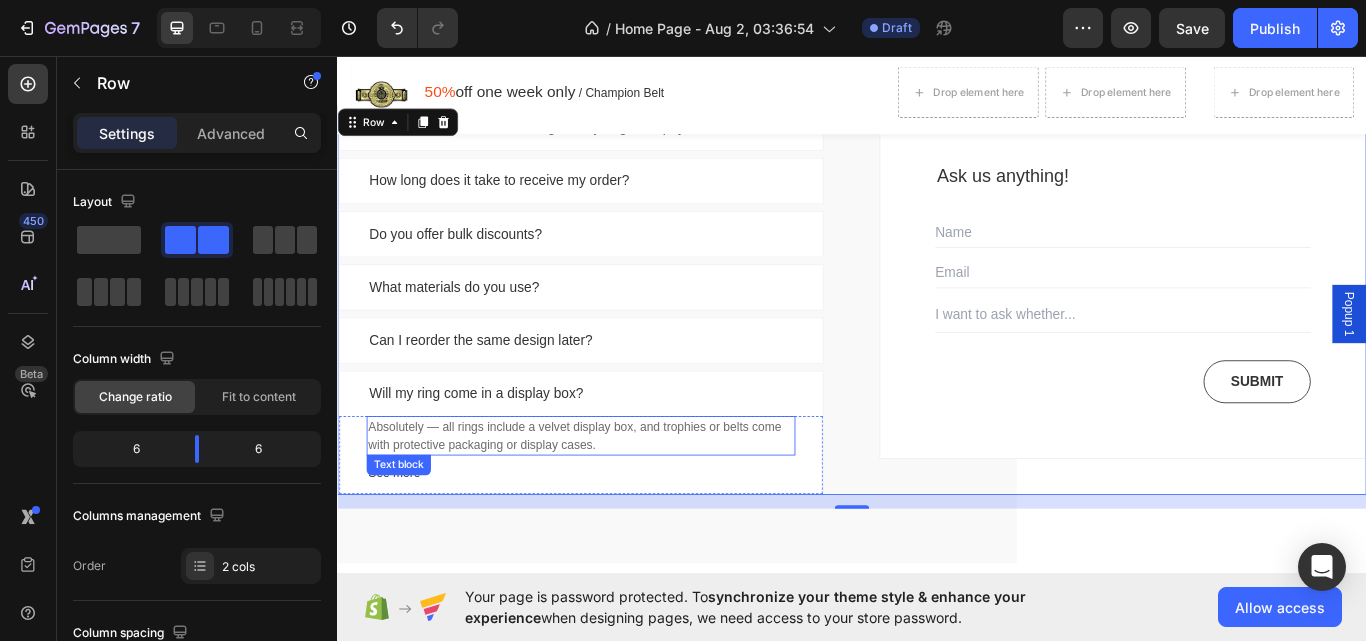 click on "Absolutely — all rings include a velvet display box, and trophies or belts come with protective packaging or display cases." at bounding box center [621, 500] 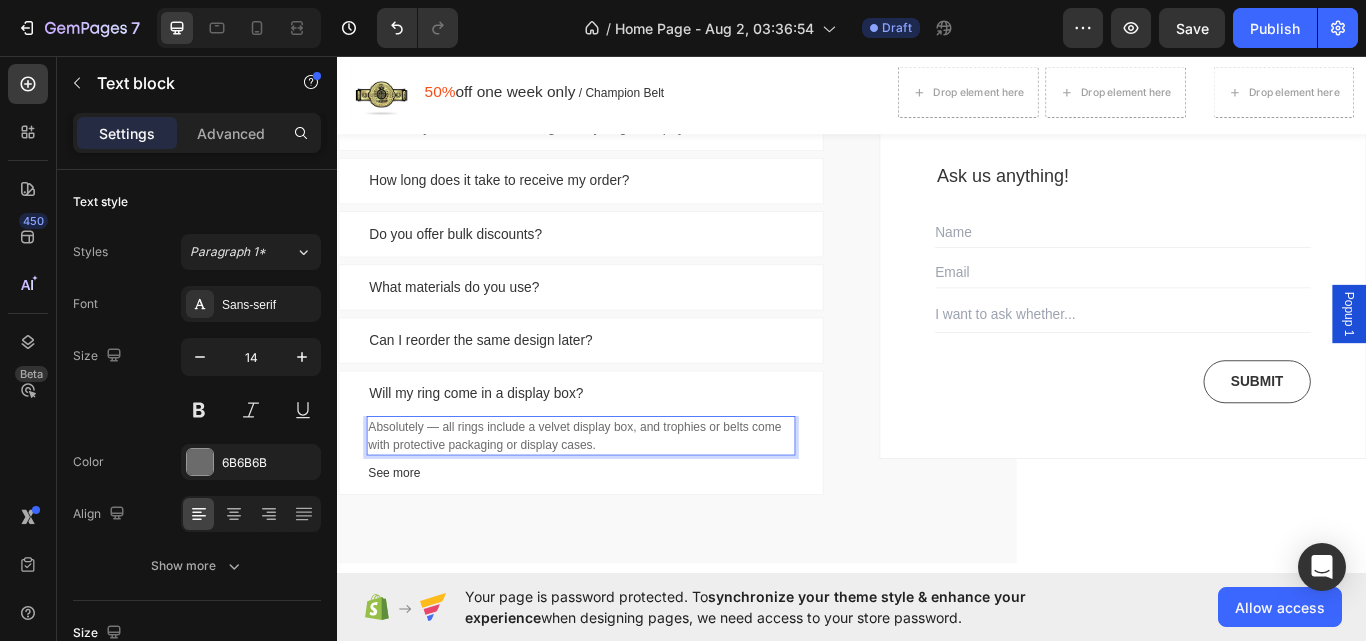 click on "Absolutely — all rings include a velvet display box, and trophies or belts come with protective packaging or display cases." at bounding box center (621, 500) 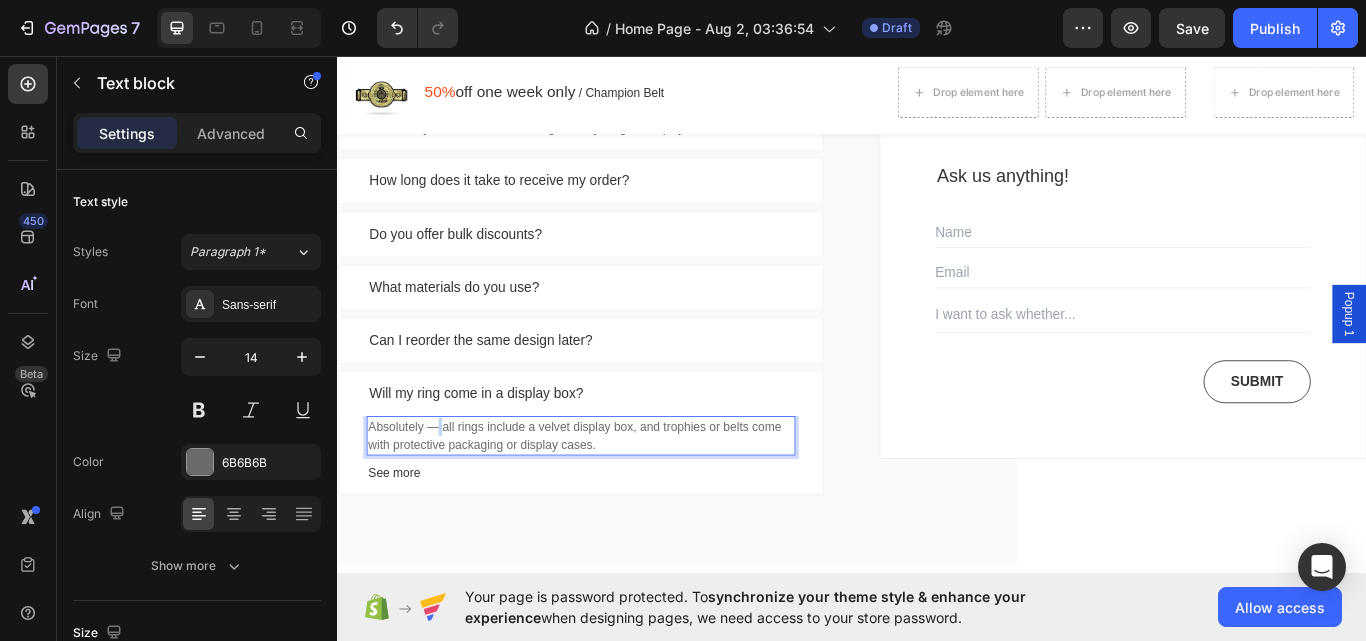click on "Absolutely — all rings include a velvet display box, and trophies or belts come with protective packaging or display cases." at bounding box center [621, 500] 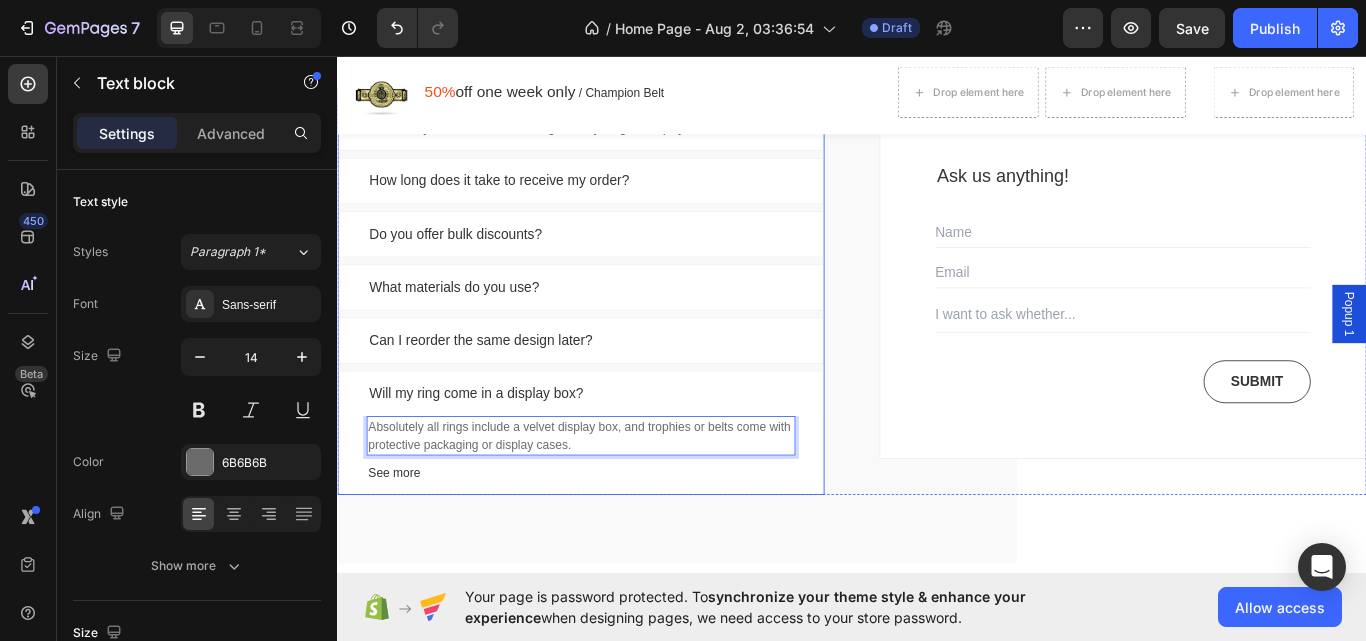 drag, startPoint x: 517, startPoint y: 441, endPoint x: 671, endPoint y: 450, distance: 154.26276 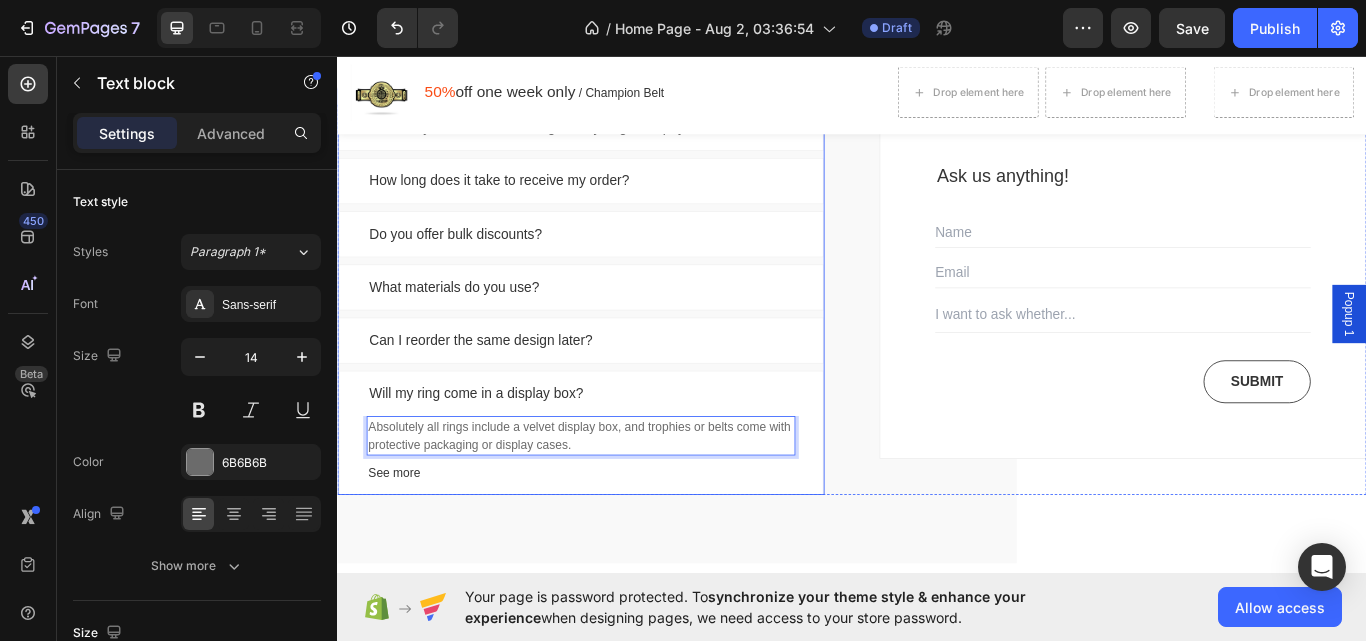 click on "Will my ring come in a display box?" at bounding box center (499, 451) 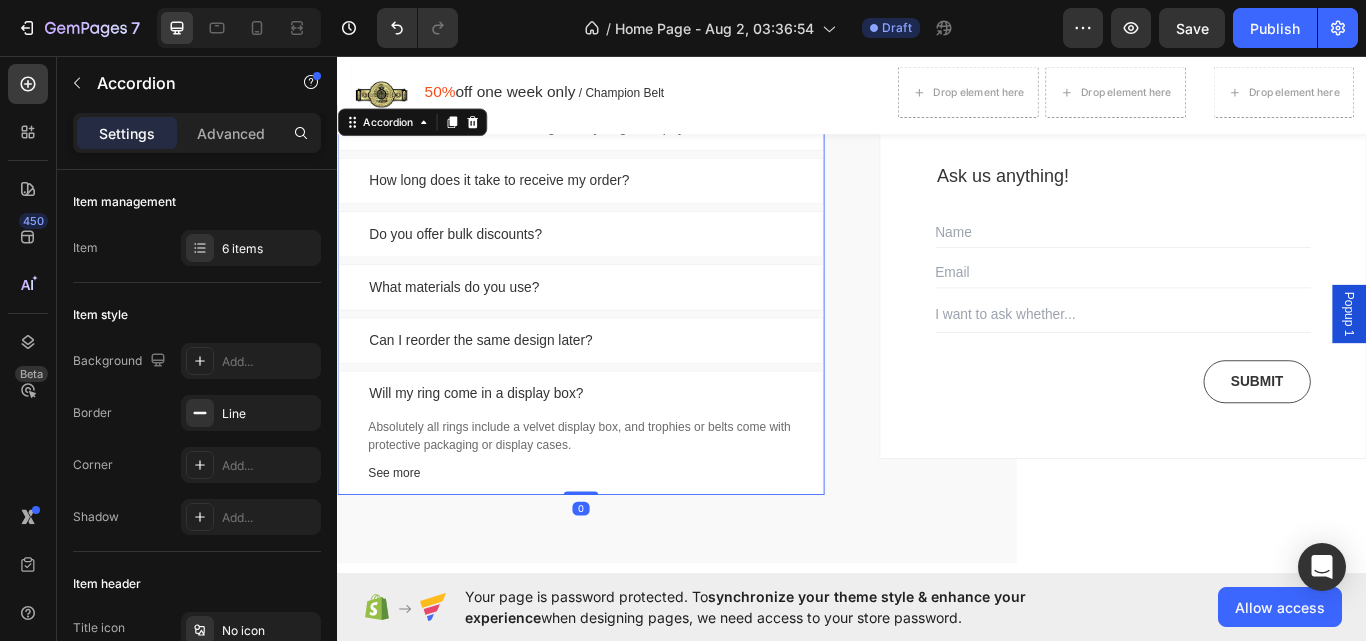 click on "Will my ring come in a display box?" at bounding box center [621, 451] 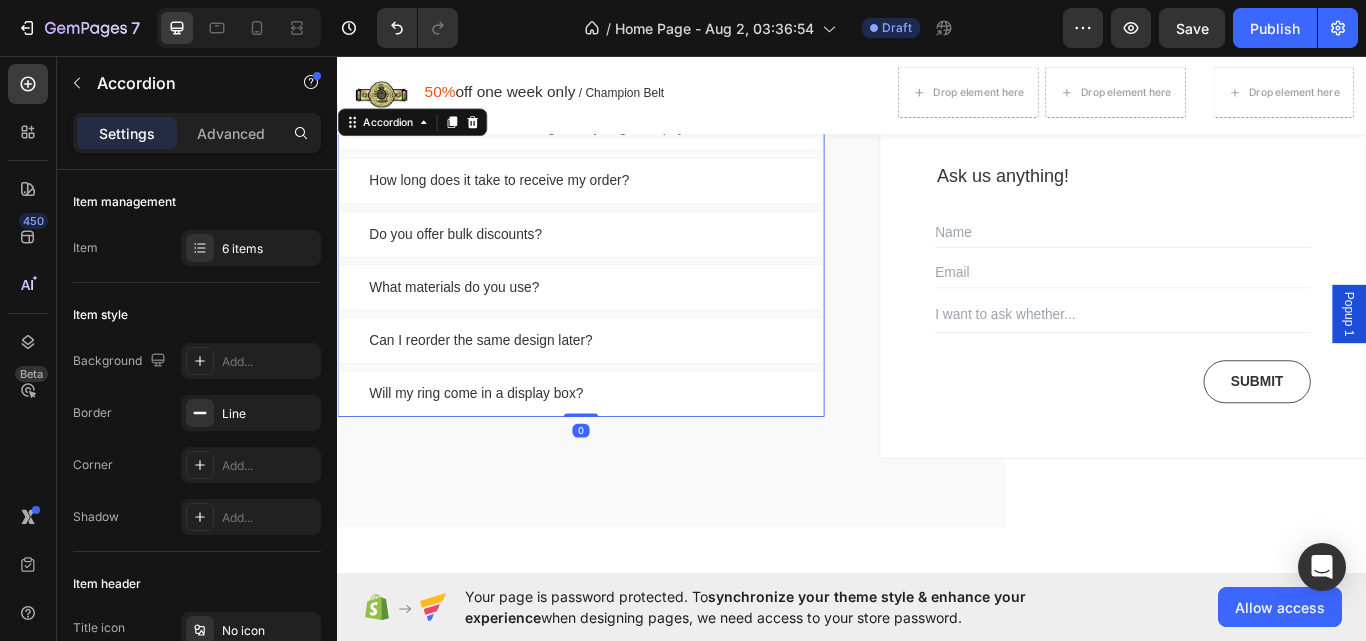 click on "Can I reorder the same design later?" at bounding box center (621, 389) 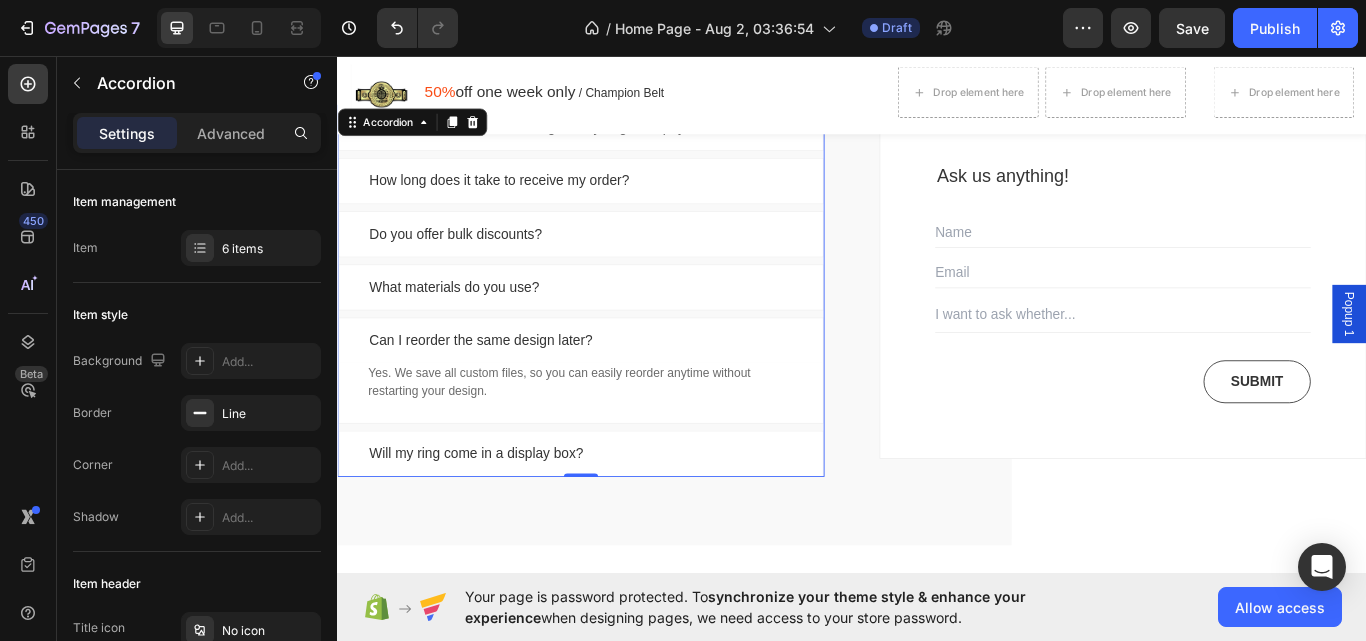click on "Can I reorder the same design later?" at bounding box center [621, 389] 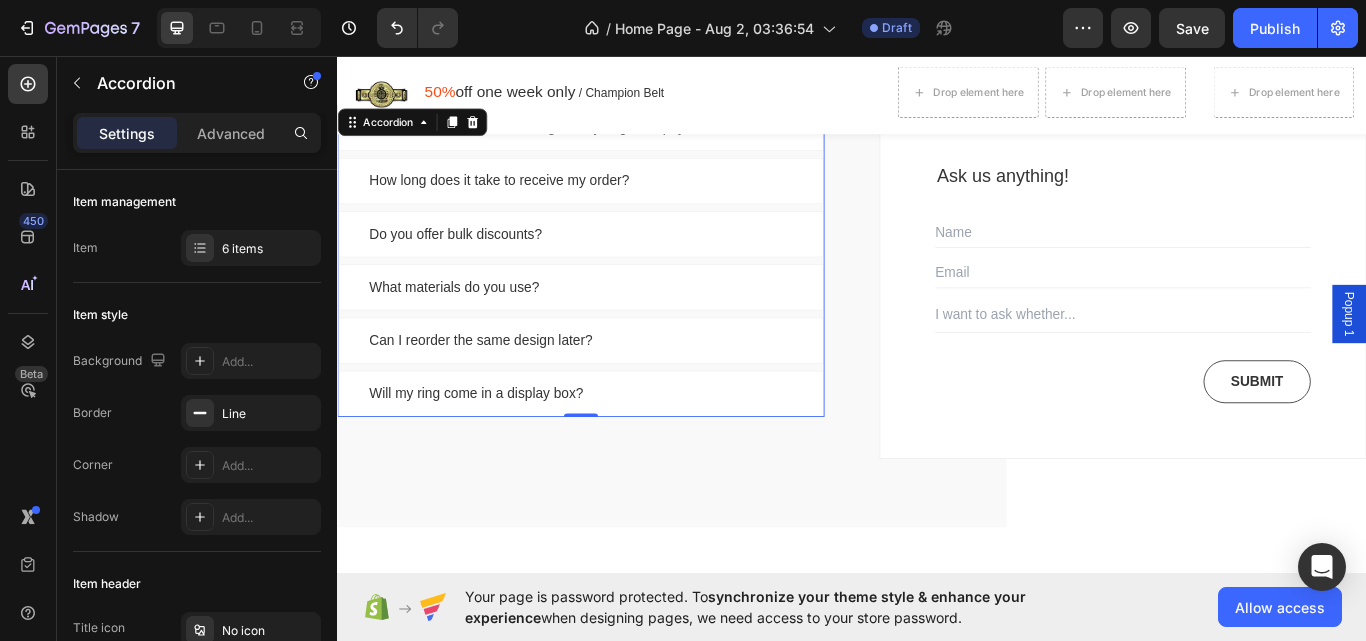 click on "What materials do you use?" at bounding box center (621, 327) 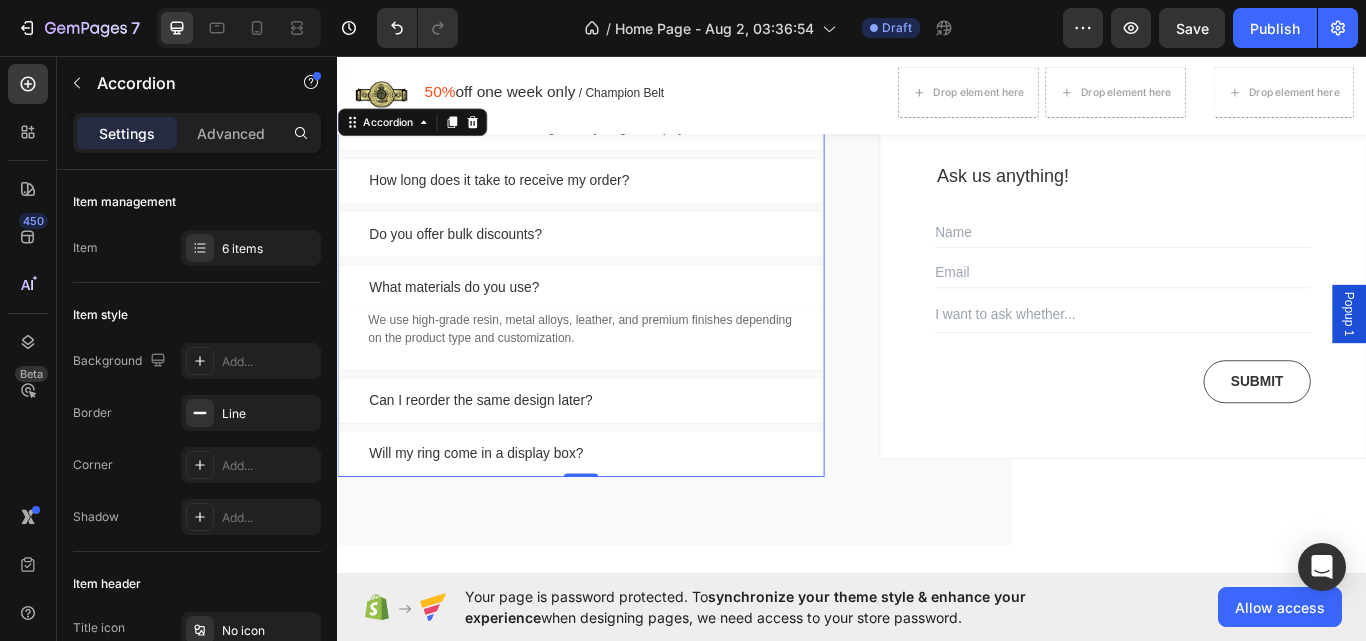 click on "What materials do you use?" at bounding box center [621, 327] 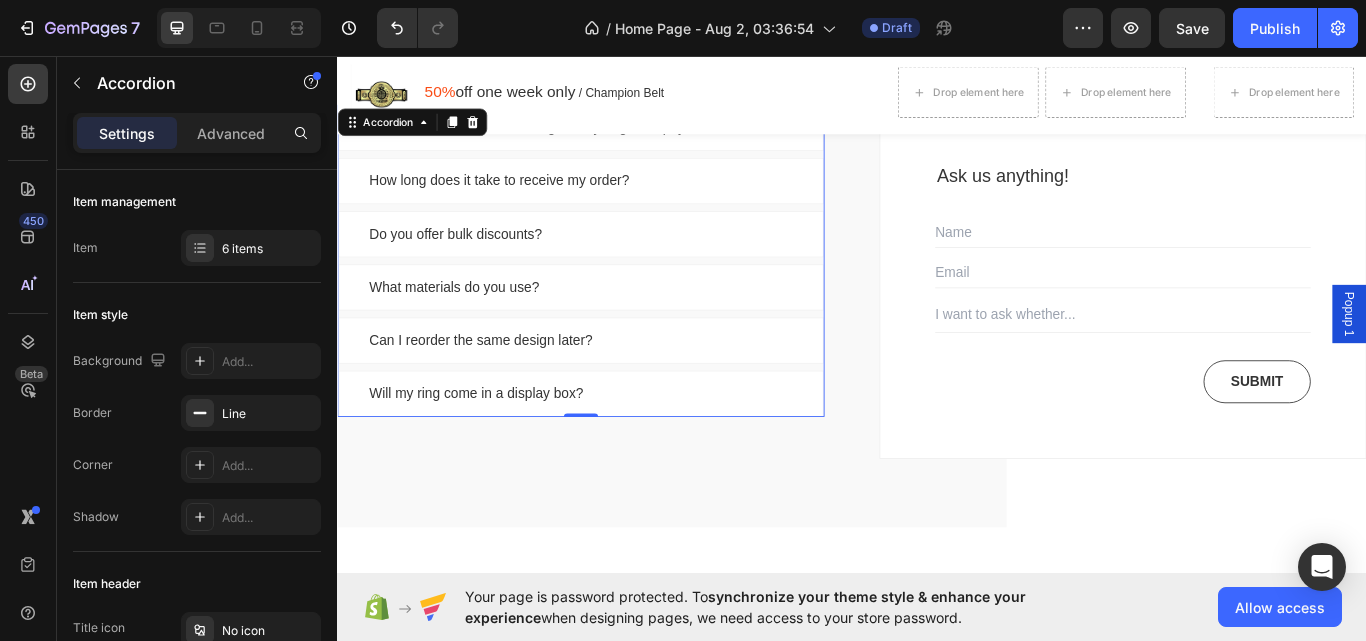 click on "Do you offer bulk discounts?" at bounding box center (621, 265) 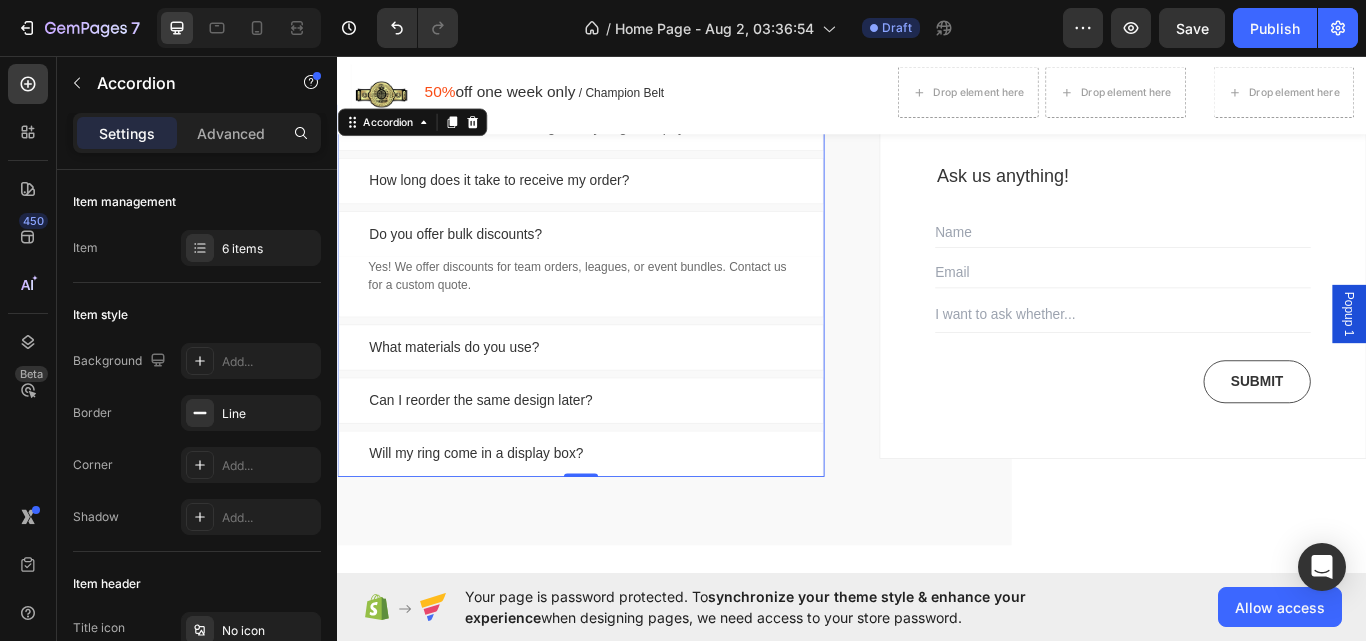 click on "Do you offer bulk discounts?" at bounding box center [621, 265] 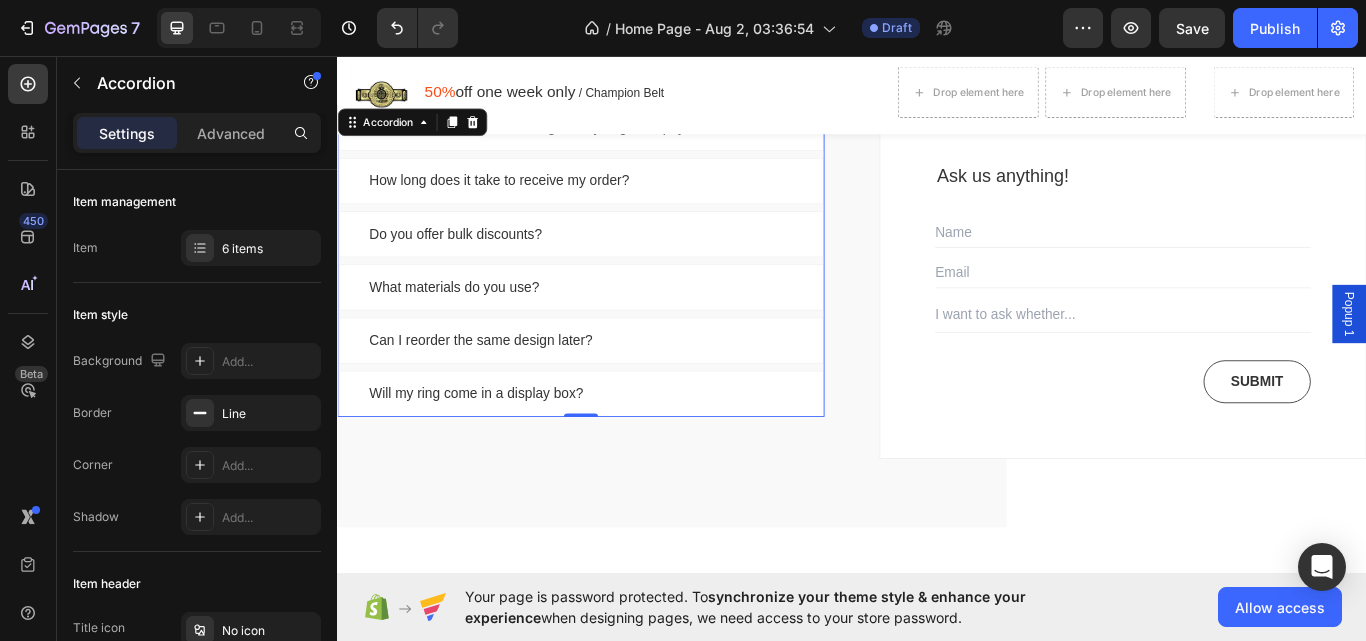 scroll, scrollTop: 8552, scrollLeft: 0, axis: vertical 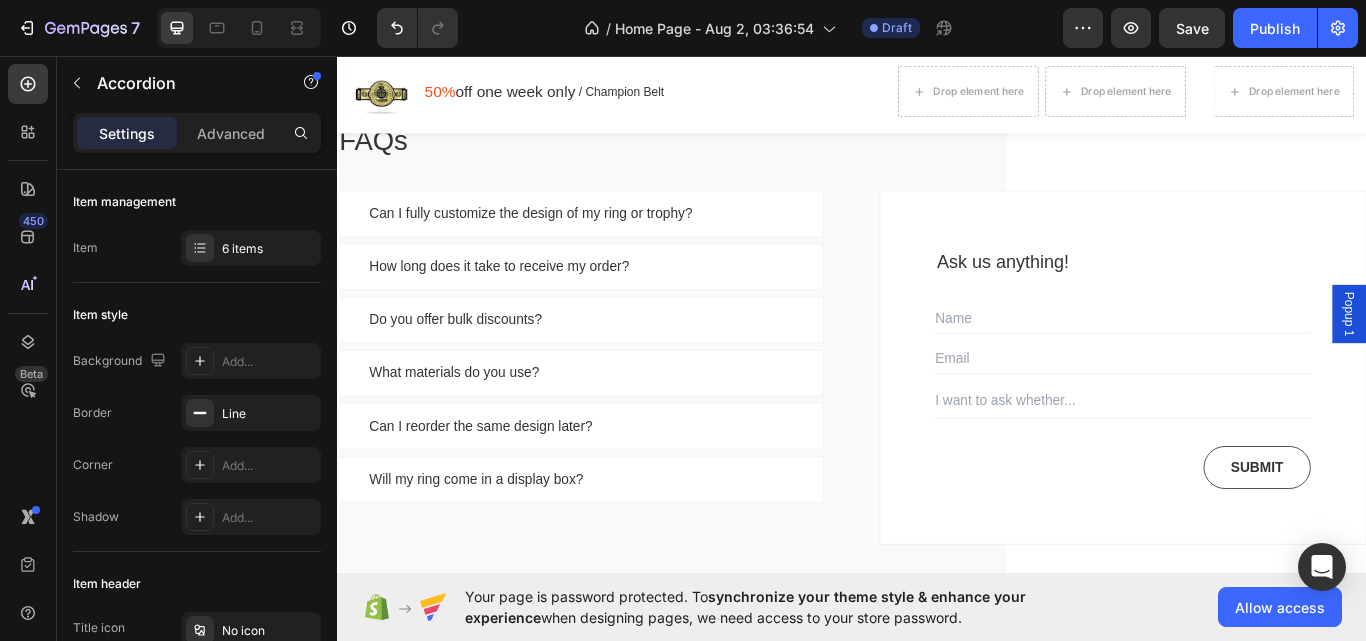 click on "How long does it take to receive my order?" at bounding box center (621, 303) 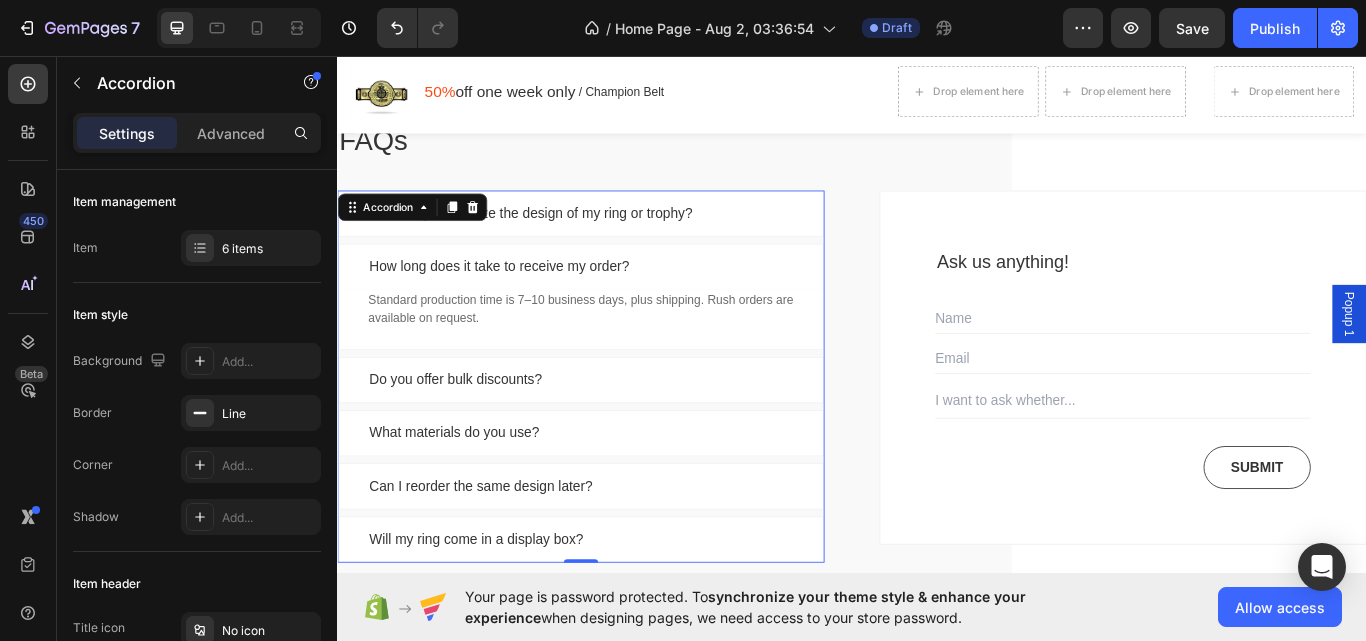 click on "How long does it take to receive my order?" at bounding box center [621, 303] 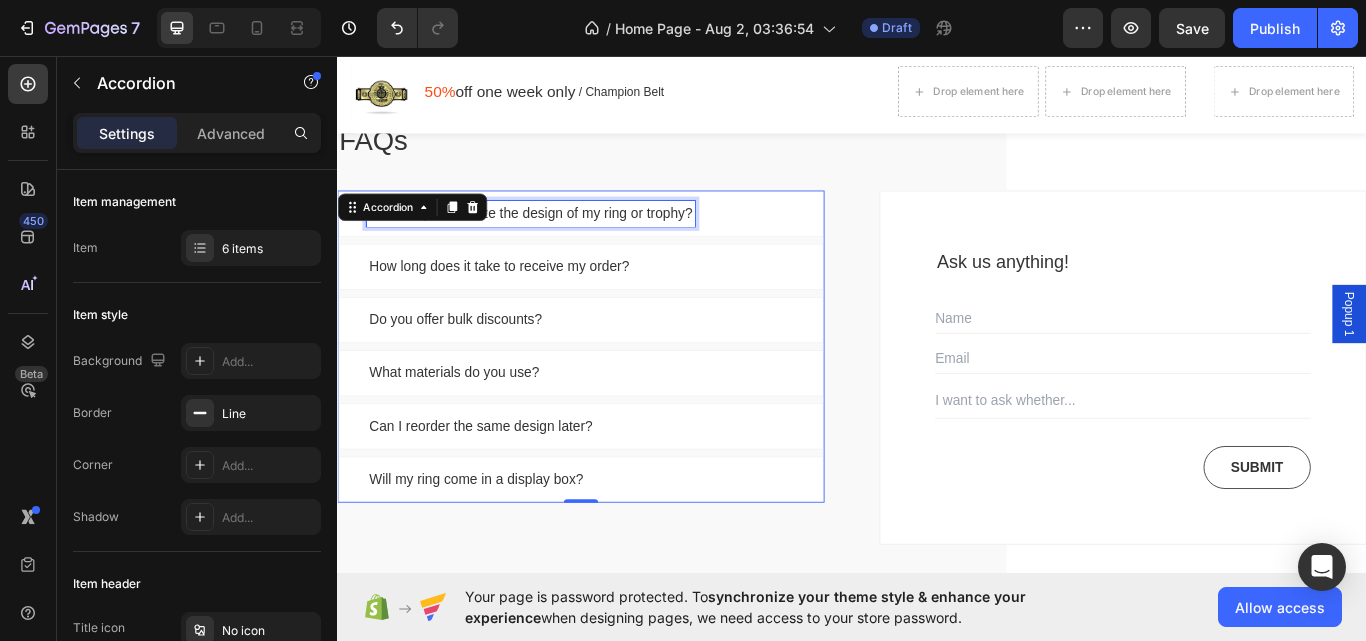 click on "Can I fully customize the design of my ring or trophy?" at bounding box center (562, 241) 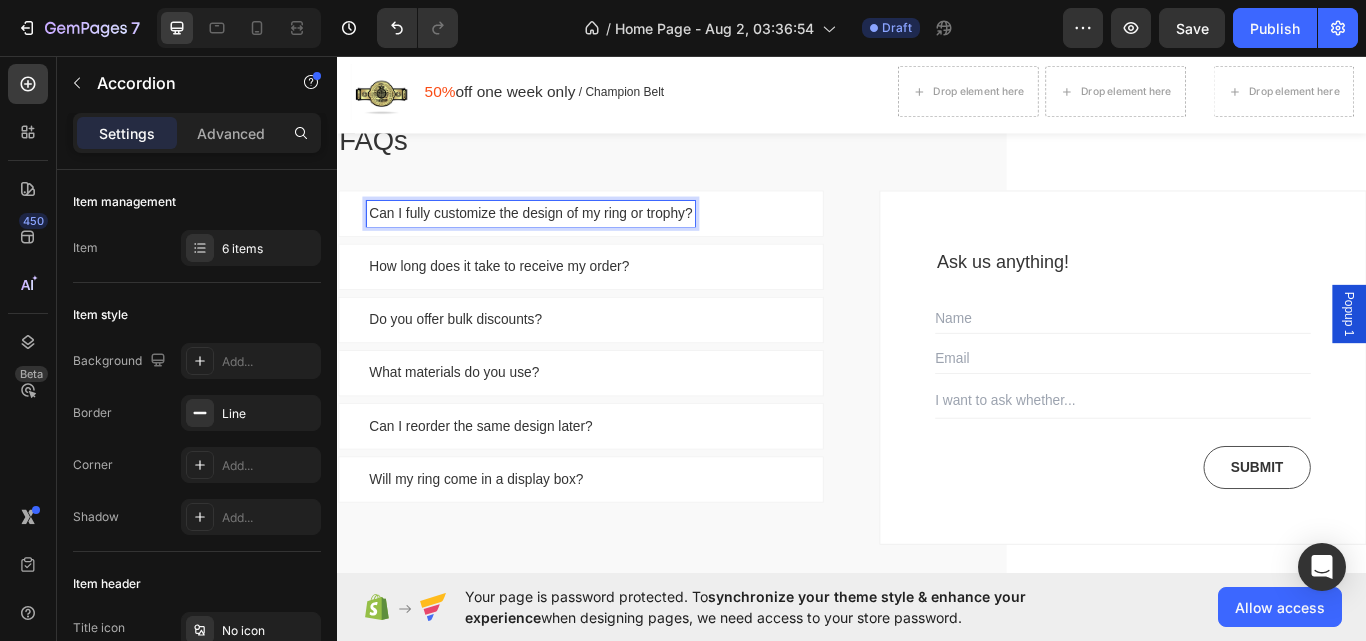 click on "Can I fully customize the design of my ring or trophy?" at bounding box center [621, 241] 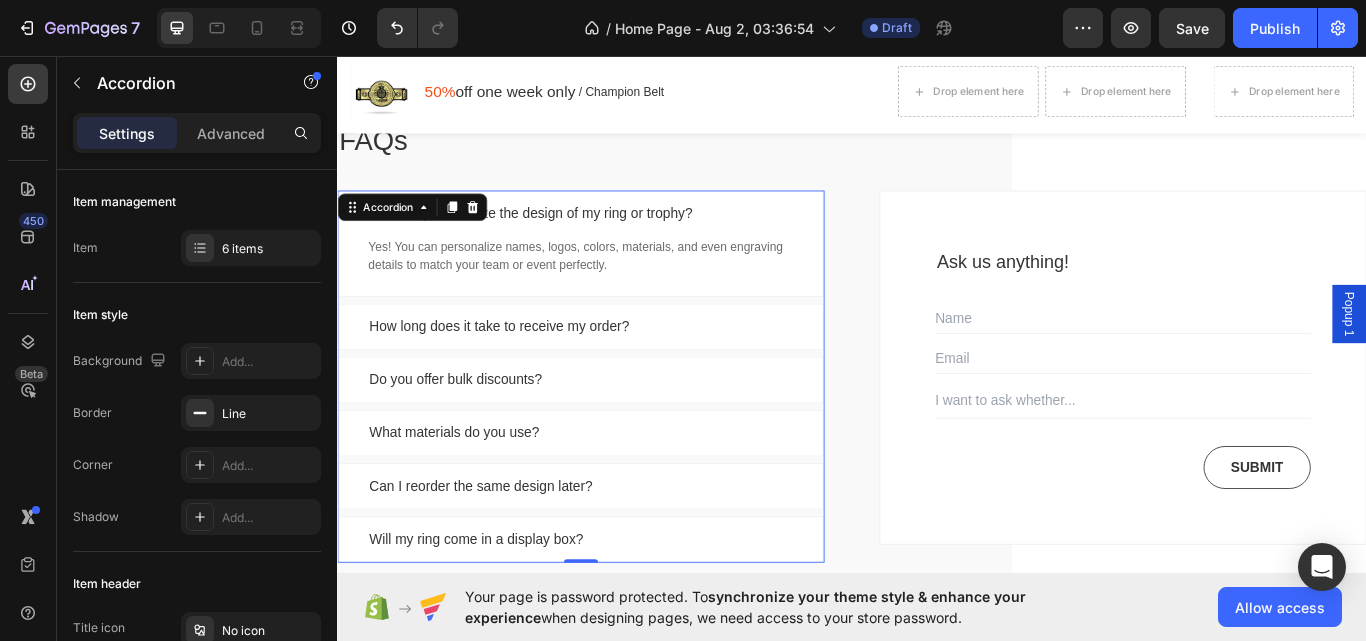 click on "Can I fully customize the design of my ring or trophy?" at bounding box center (621, 241) 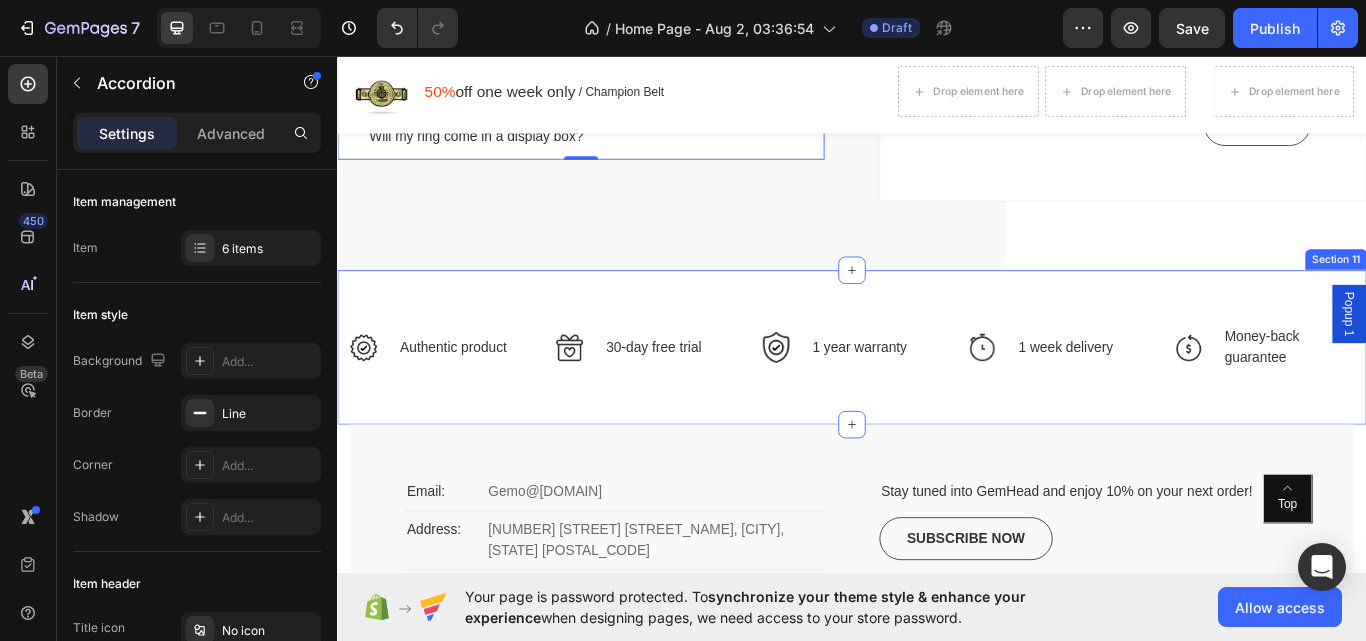 scroll, scrollTop: 9052, scrollLeft: 0, axis: vertical 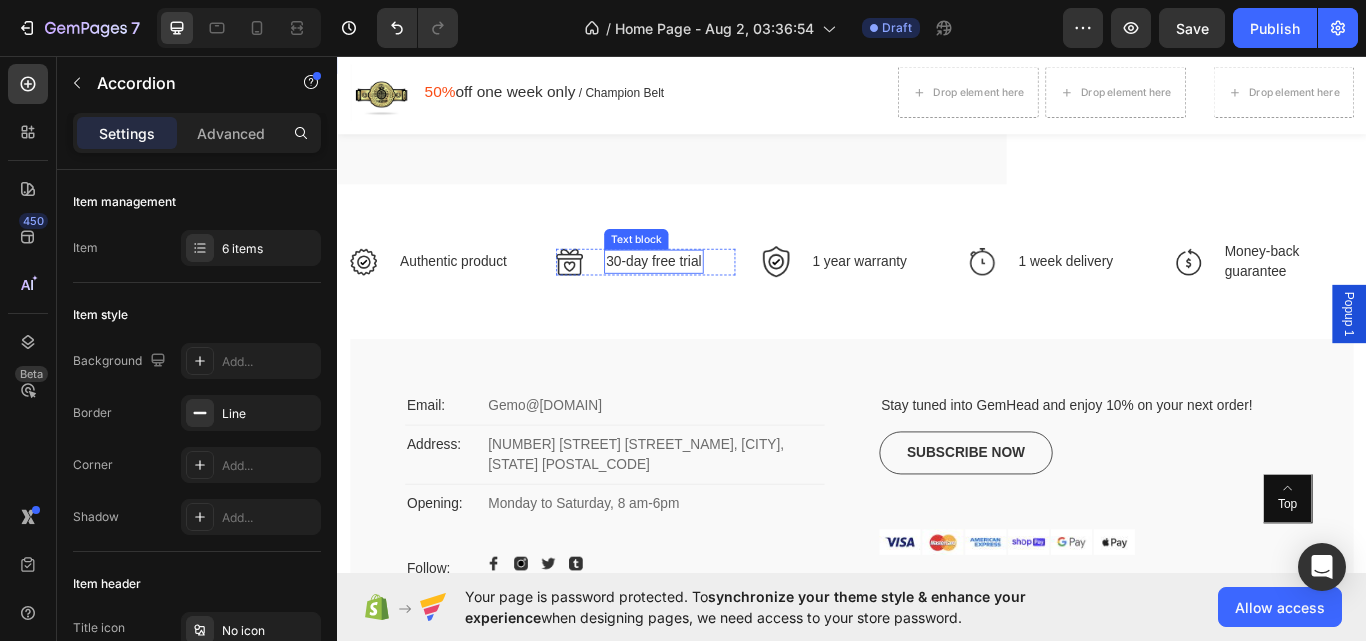 click on "30-day free trial" at bounding box center [705, 297] 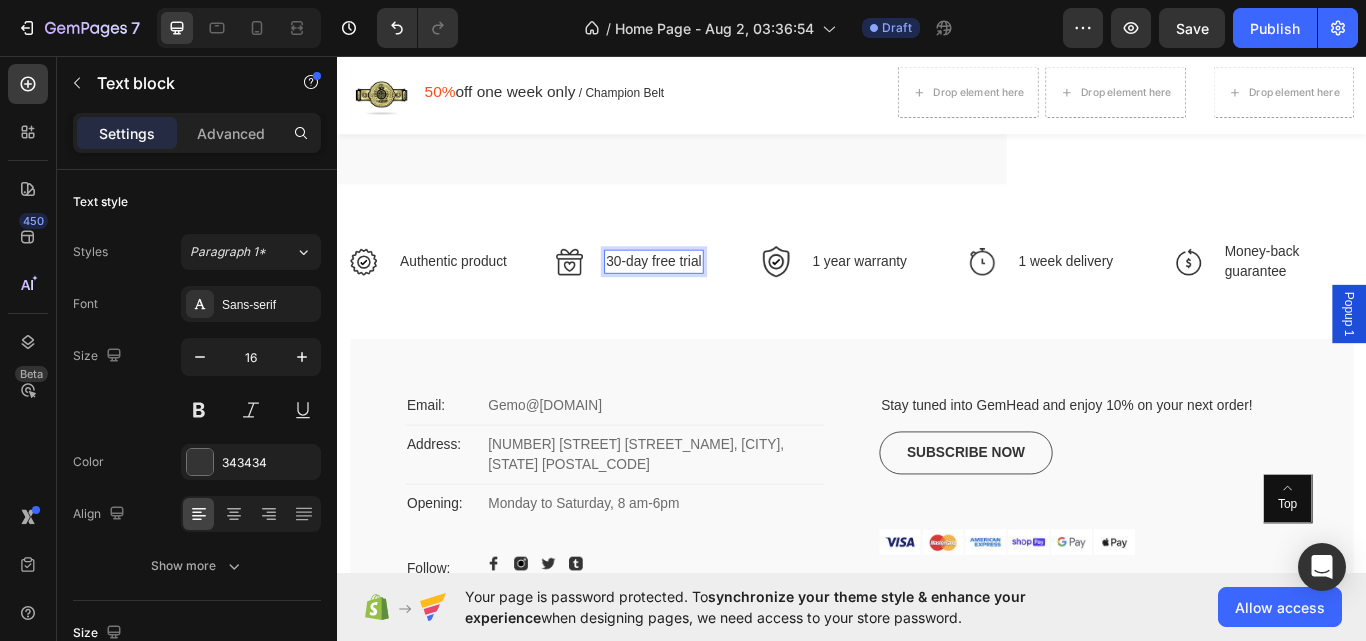 click on "30-day free trial" at bounding box center [705, 297] 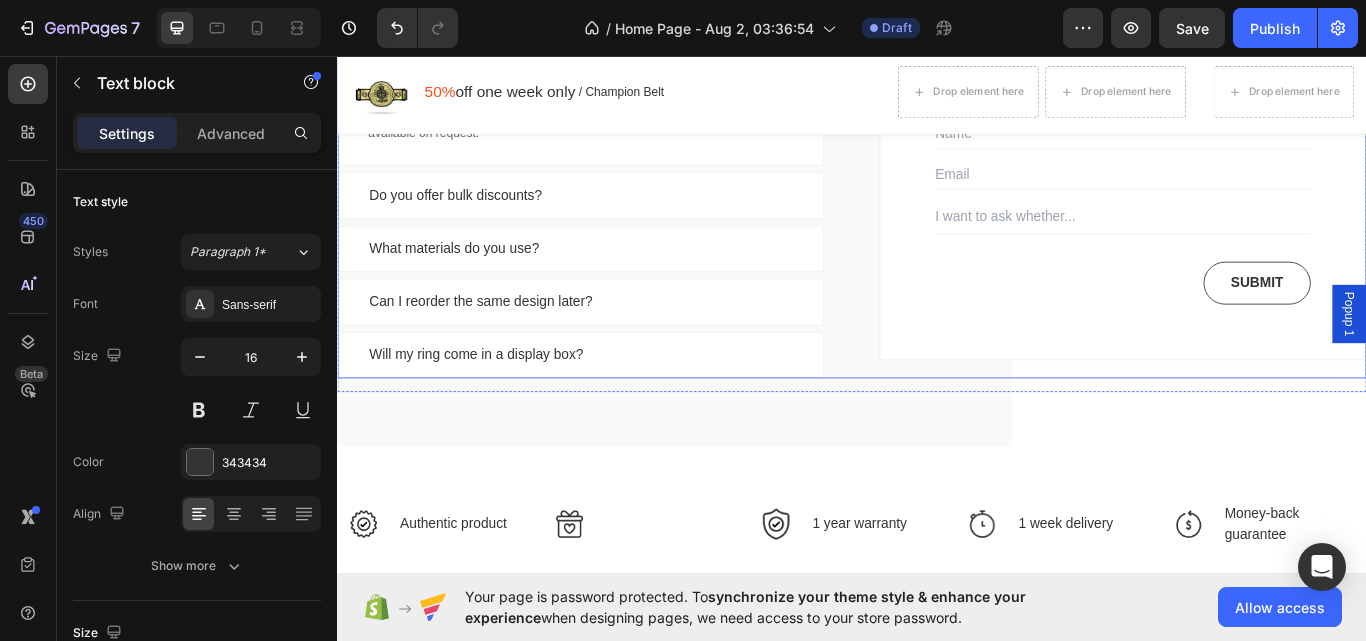 scroll, scrollTop: 8867, scrollLeft: 0, axis: vertical 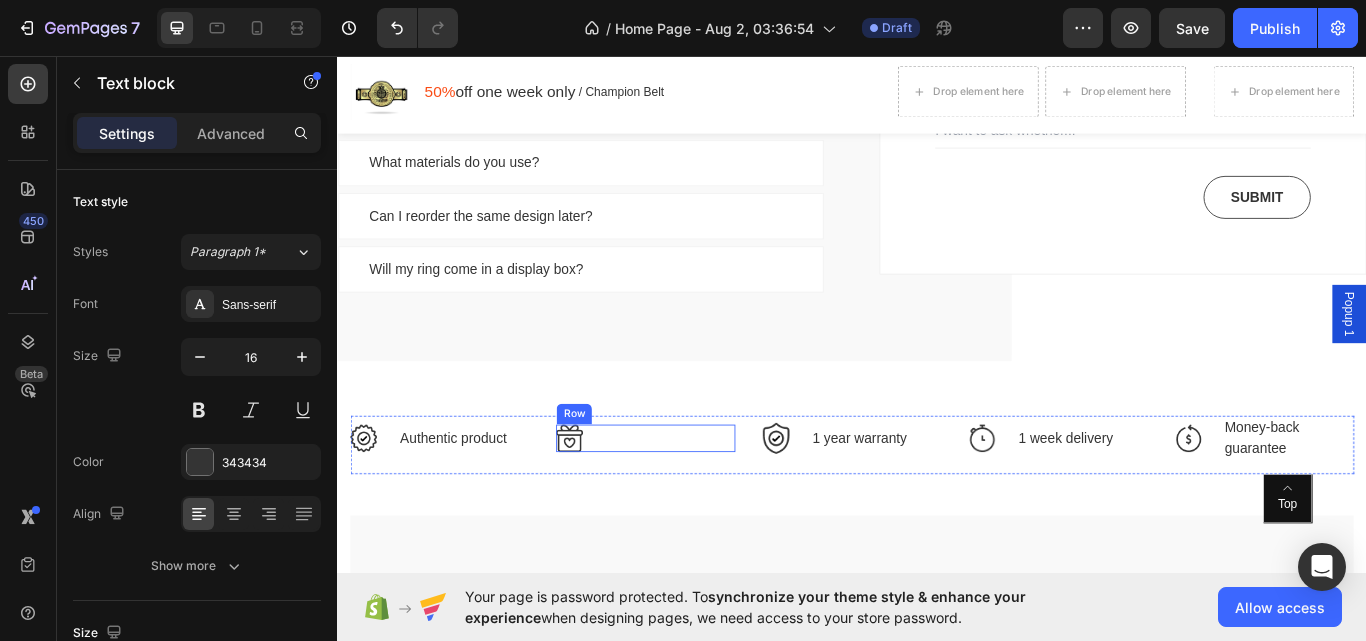 click on "Text block" at bounding box center [650, 502] 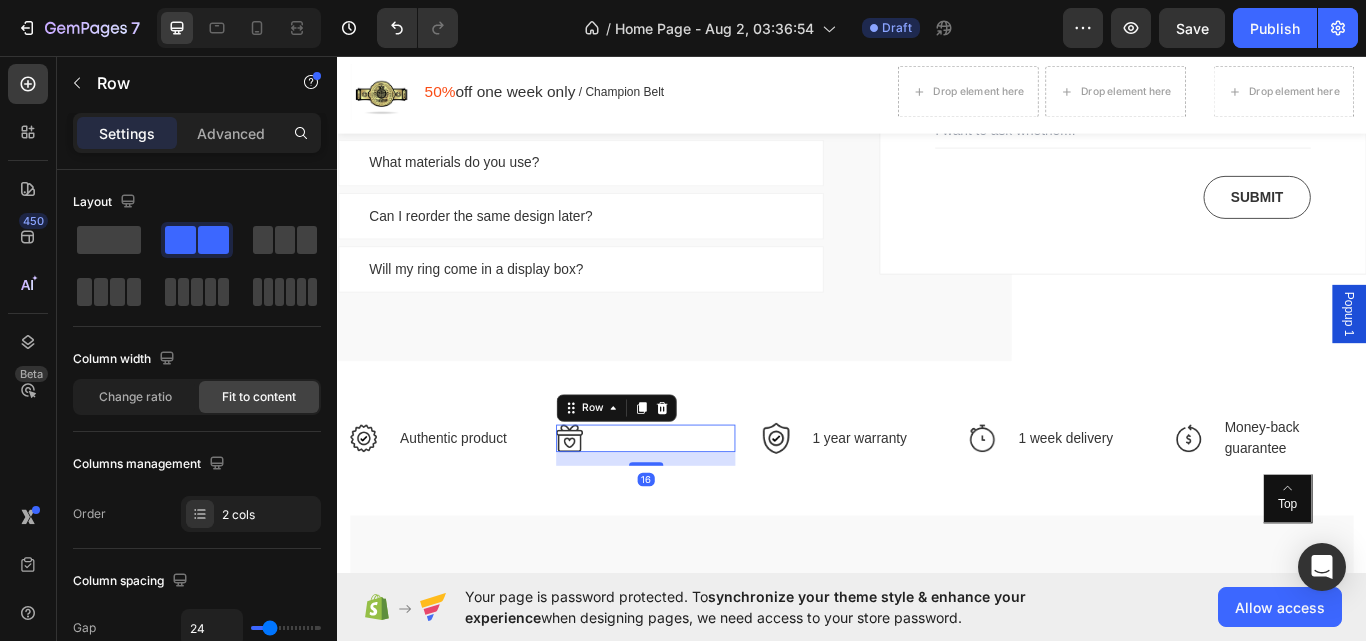 click on "Image Text block Row   16" at bounding box center (696, 502) 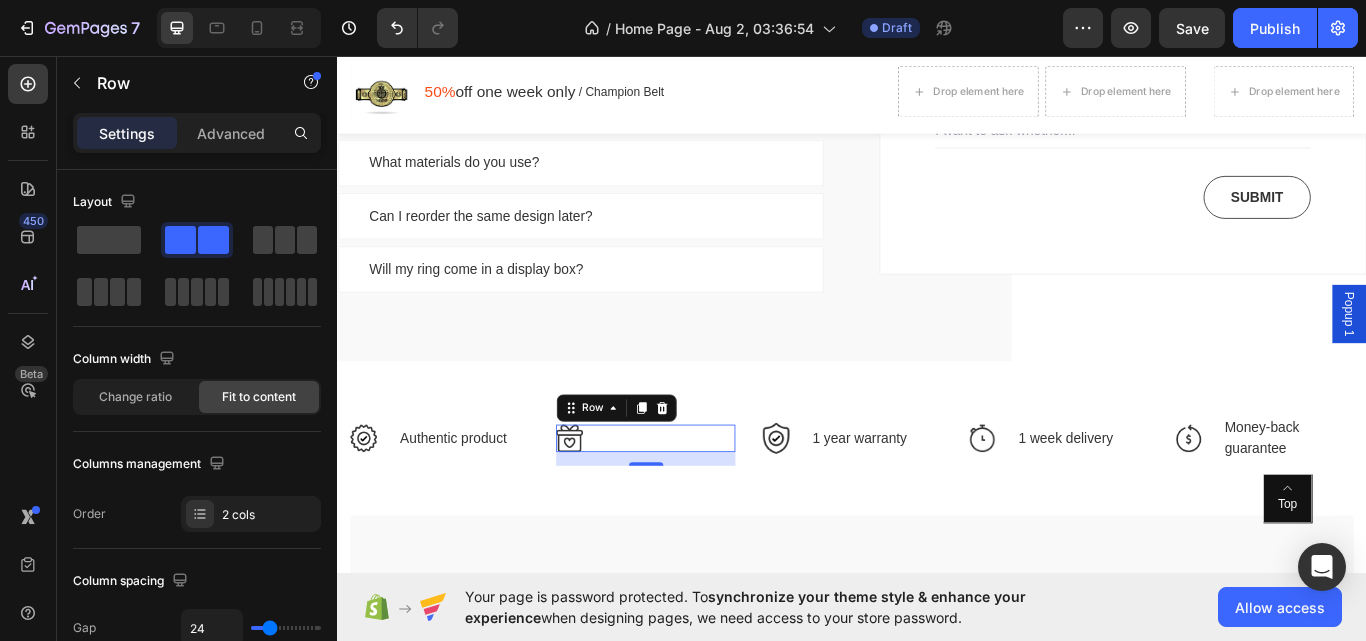 click on "Image Text block Row   16" at bounding box center [696, 502] 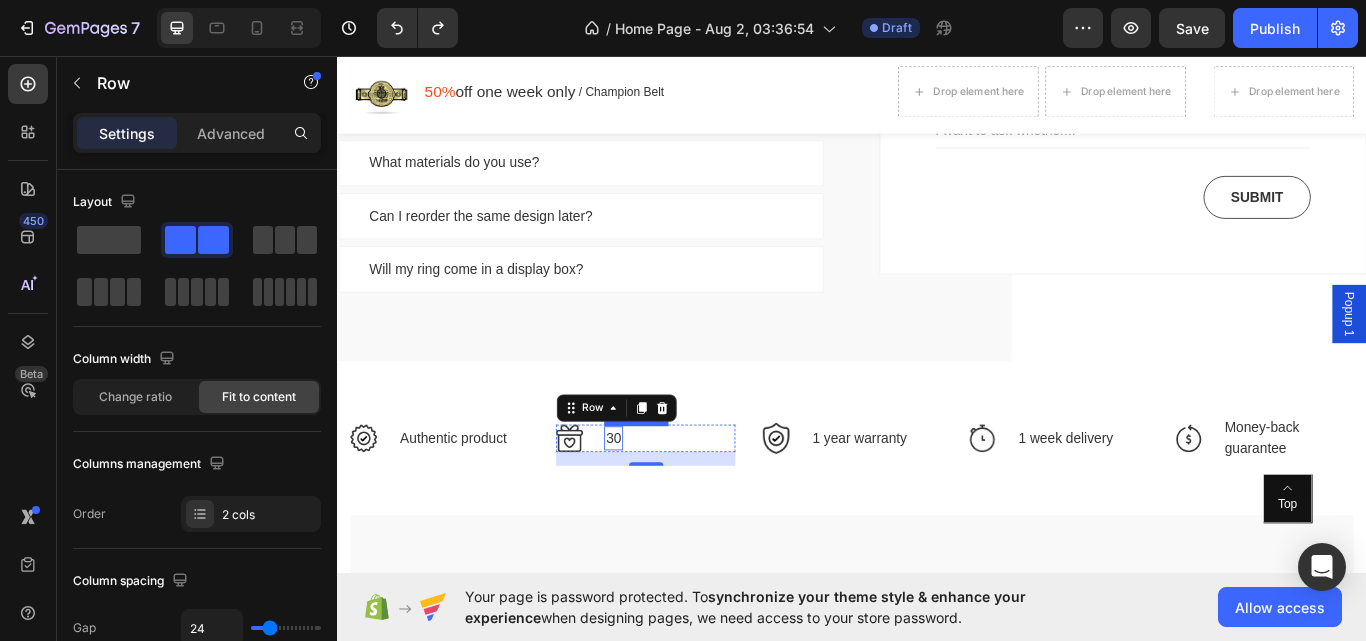 click on "30" at bounding box center (659, 503) 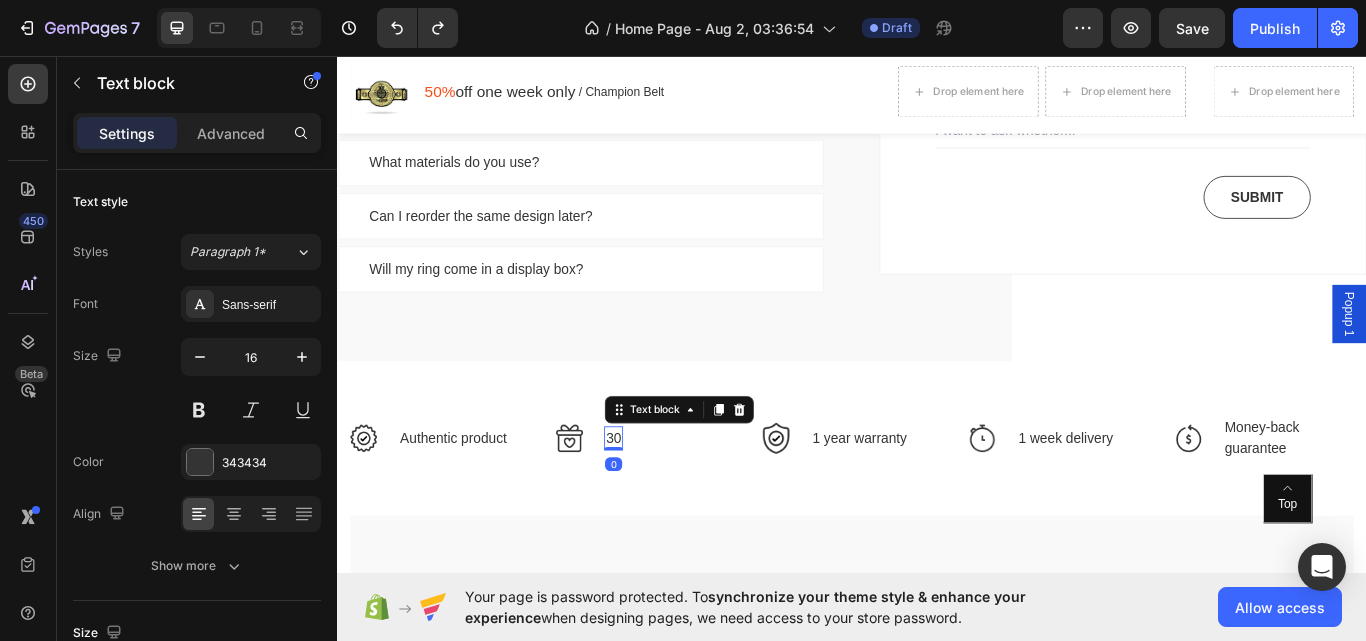 click on "30" at bounding box center [659, 503] 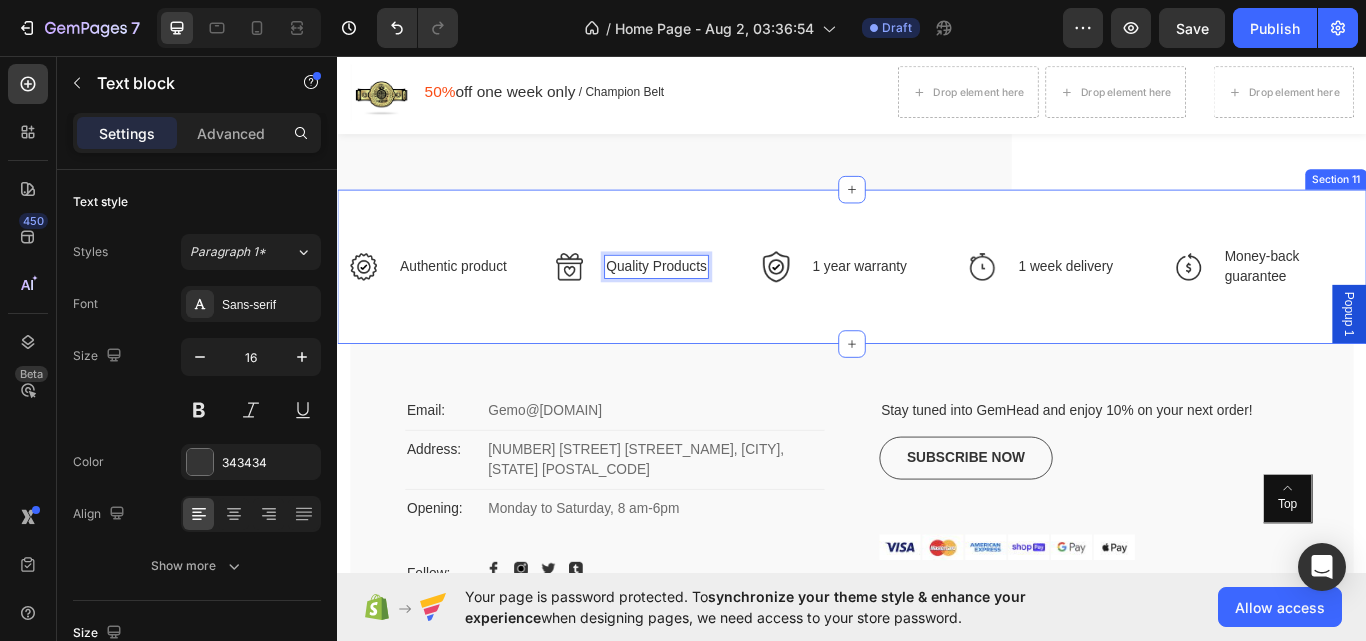 scroll, scrollTop: 9267, scrollLeft: 0, axis: vertical 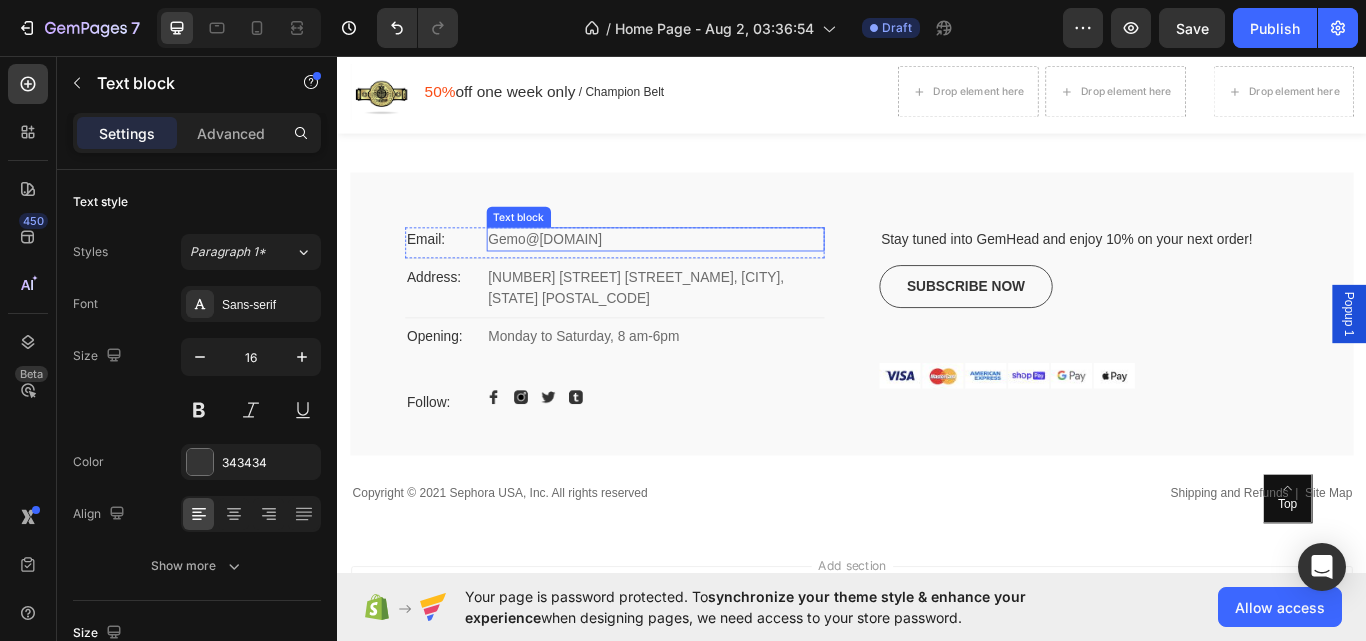 click on "Gemo@[DOMAIN]" at bounding box center (708, 271) 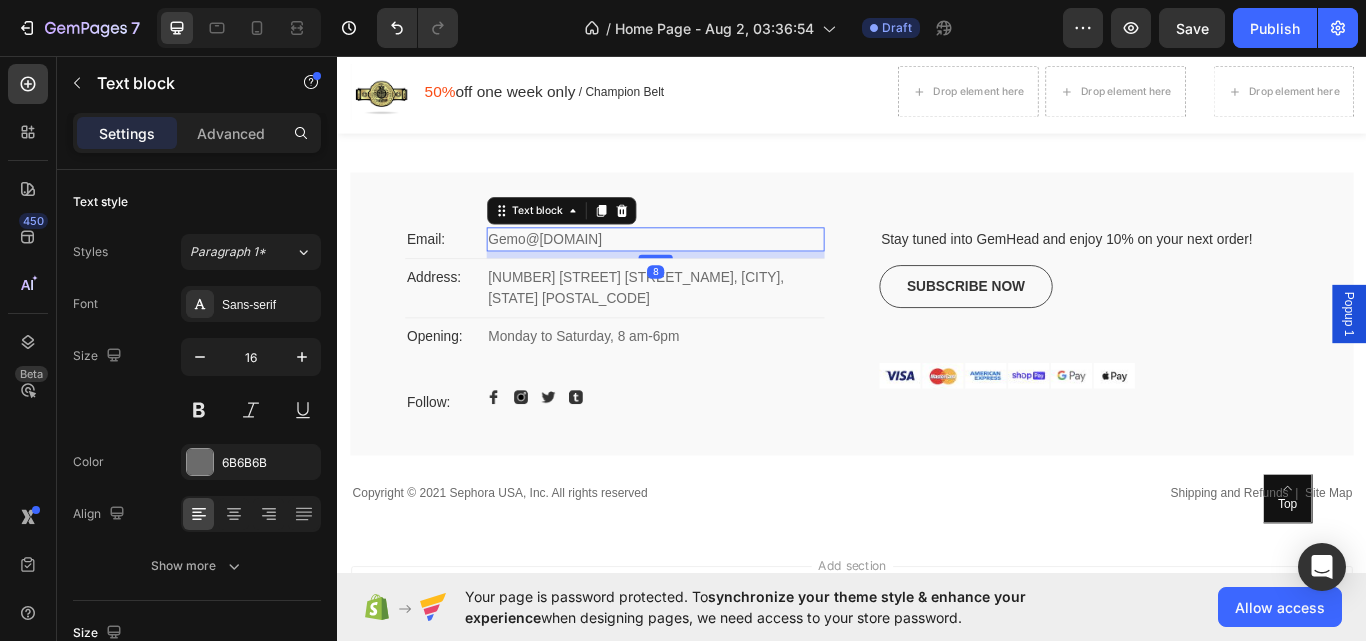 click on "Gemo@[DOMAIN]" at bounding box center [708, 271] 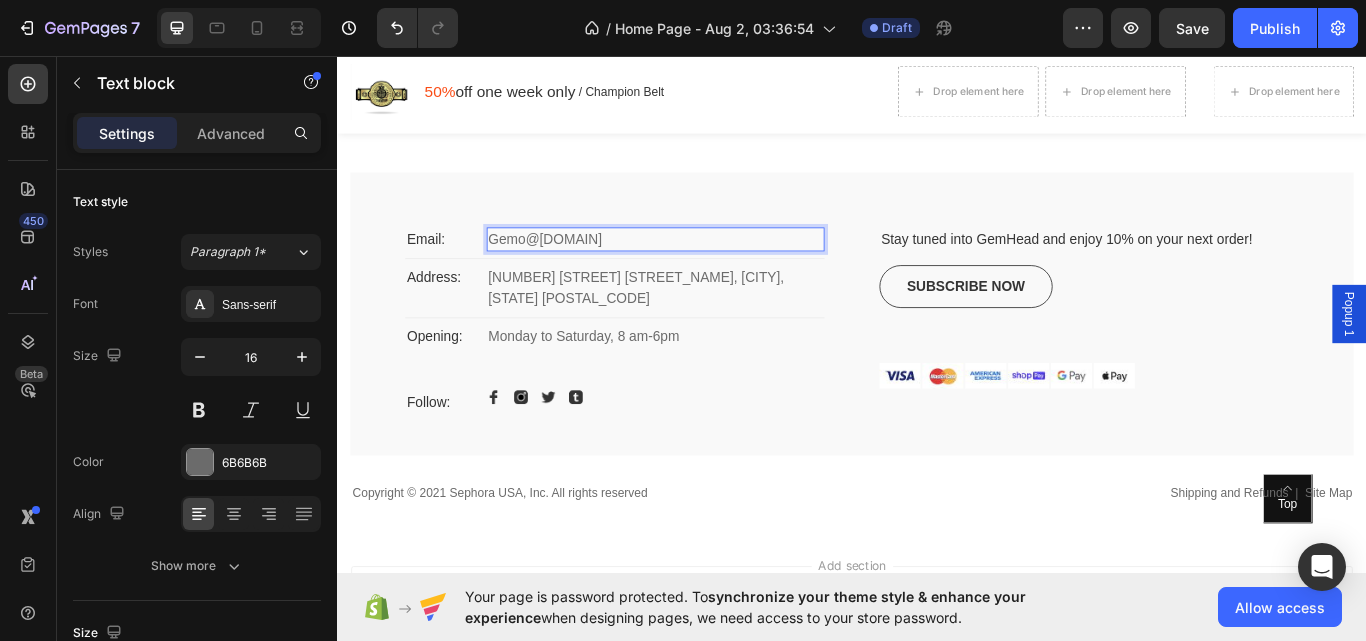 click on "Gemo@[DOMAIN]" at bounding box center [708, 271] 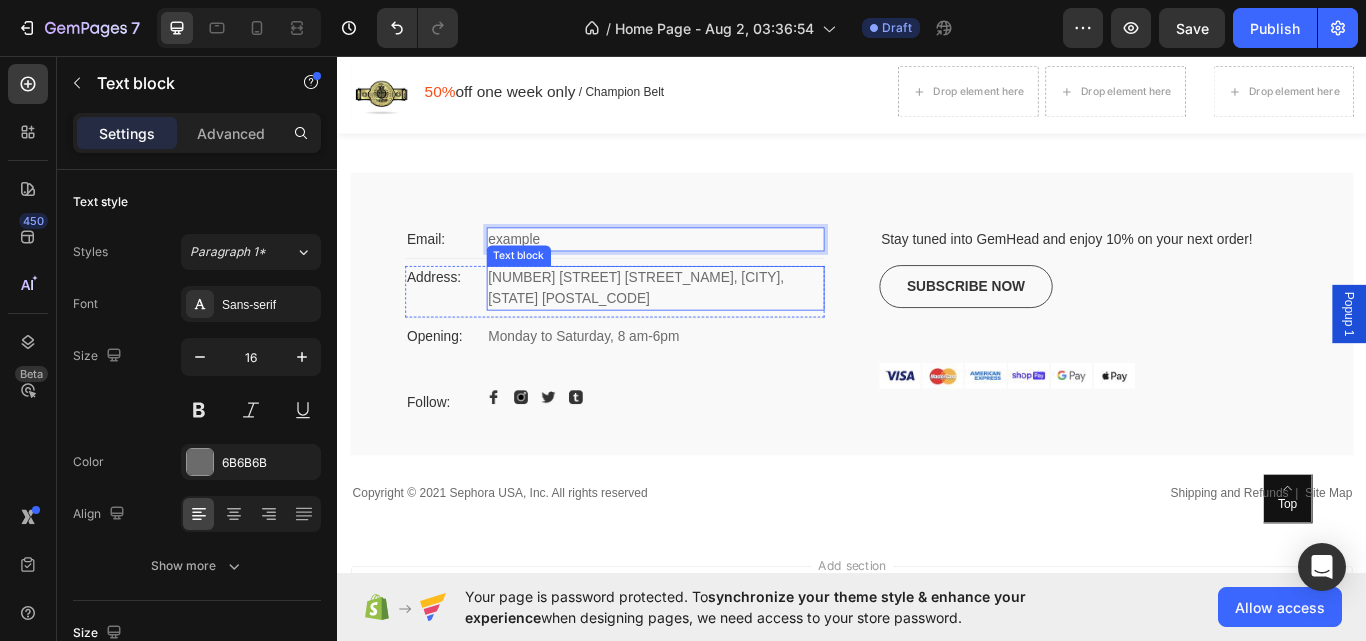 click on "[NUMBER] [STREET] [STREET_NAME], [CITY], [STATE] [POSTAL_CODE]" at bounding box center (708, 328) 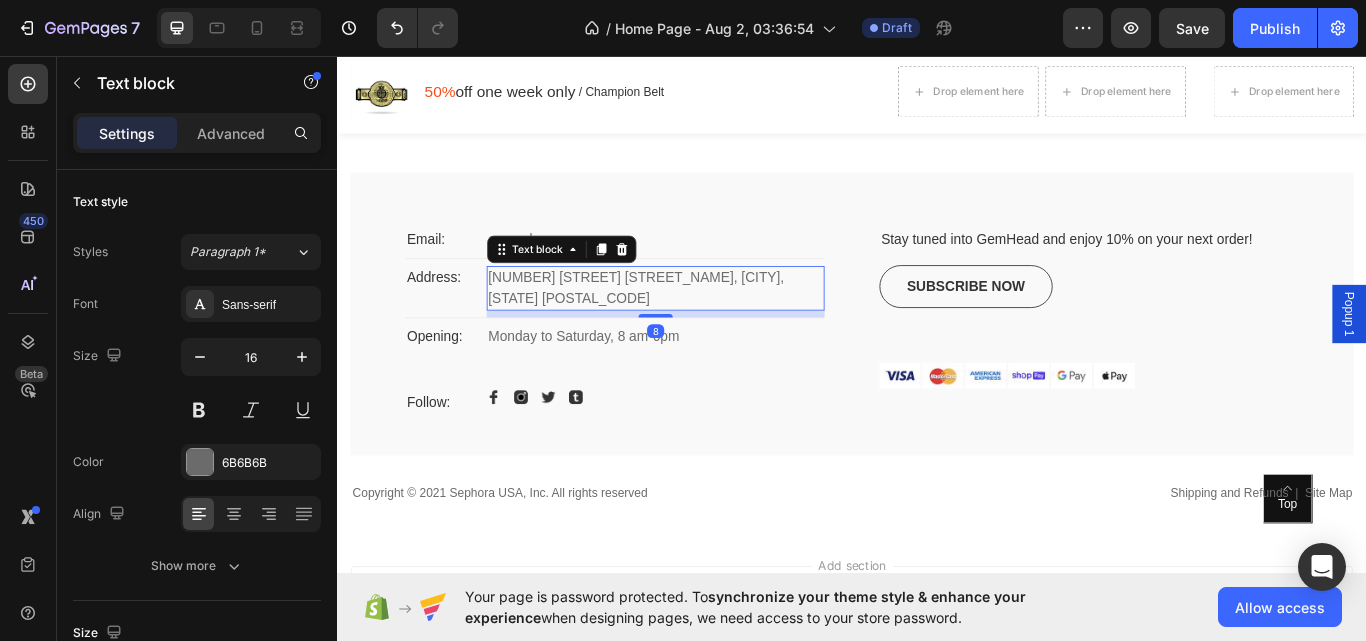 click on "[NUMBER] [STREET] [STREET_NAME], [CITY], [STATE] [POSTAL_CODE]" at bounding box center [708, 328] 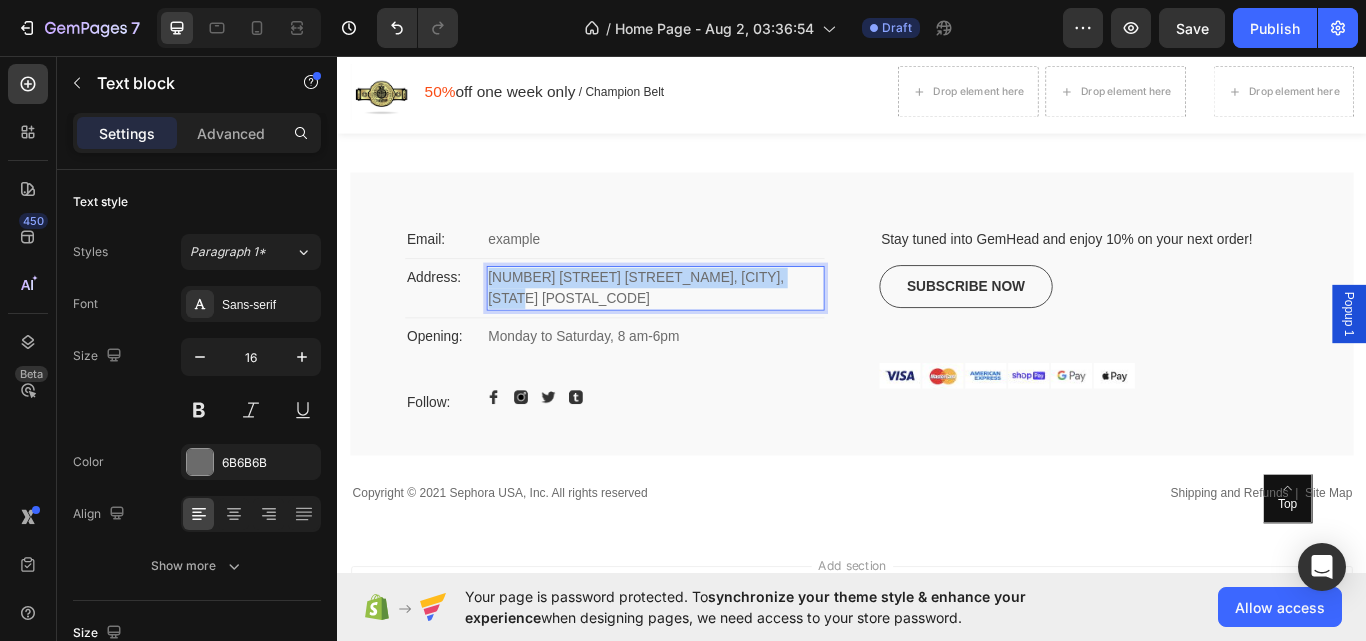 click on "[NUMBER] [STREET] [STREET_NAME], [CITY], [STATE] [POSTAL_CODE]" at bounding box center [708, 328] 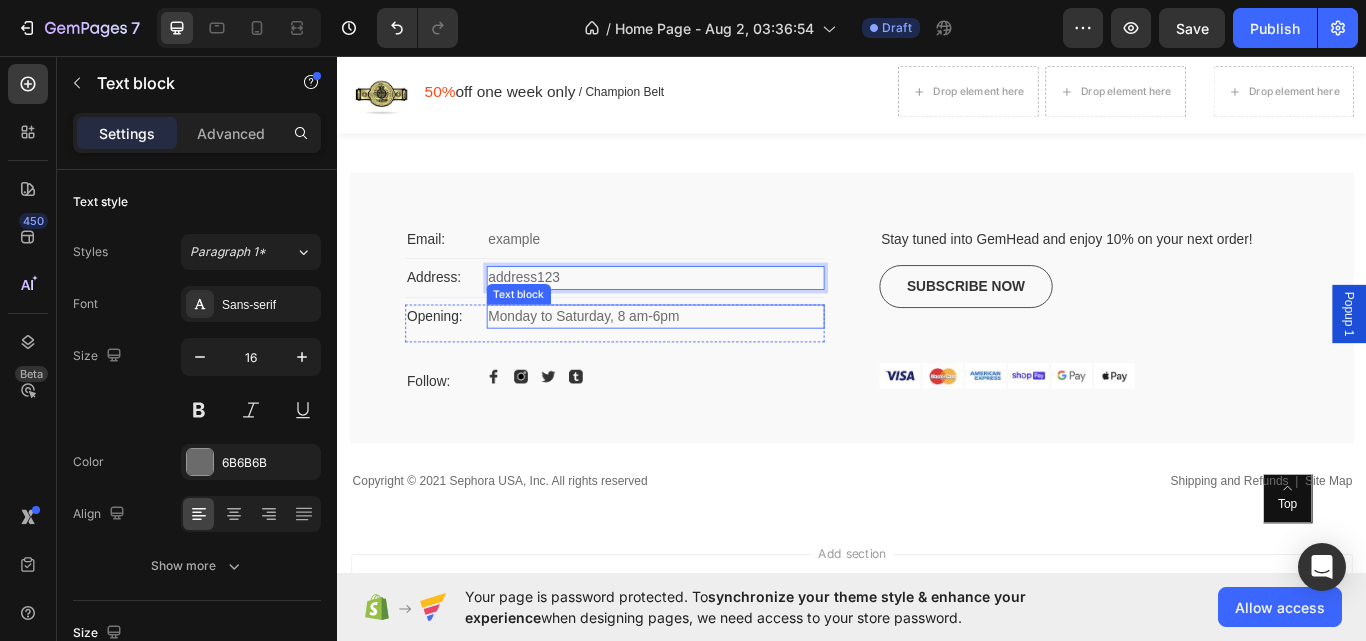 click on "Monday to Saturday, 8 am-6pm" at bounding box center (708, 361) 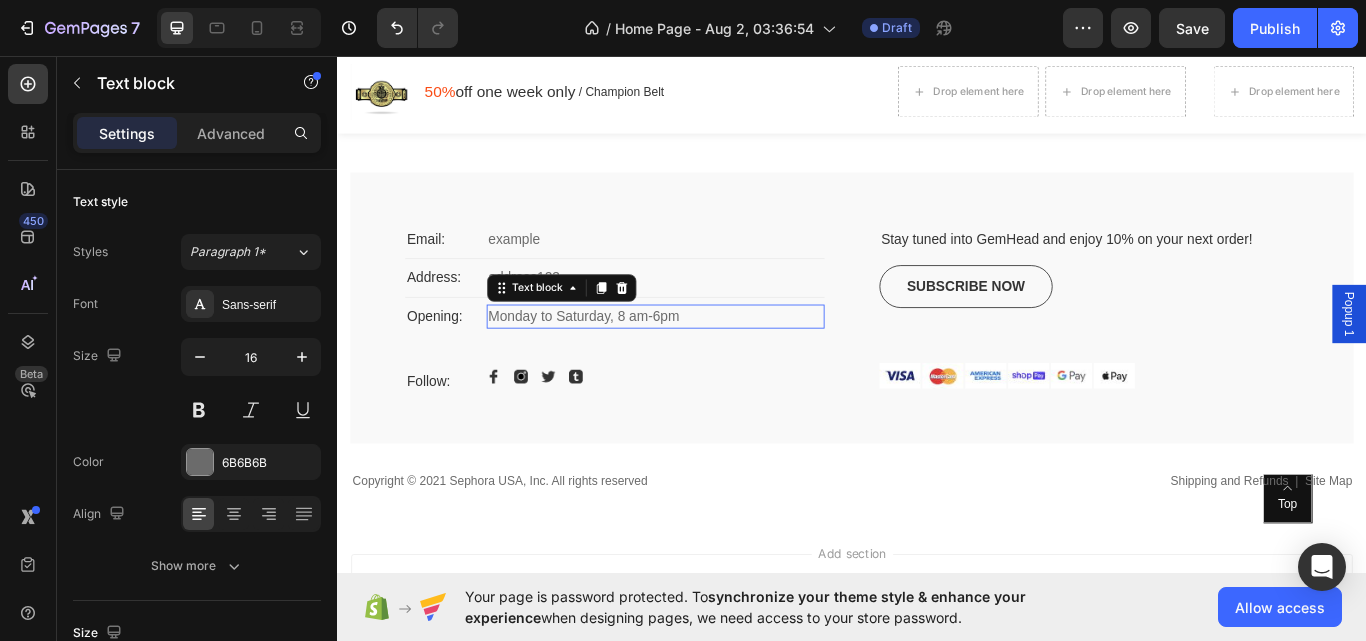 click on "Monday to Saturday, 8 am-6pm" at bounding box center (708, 361) 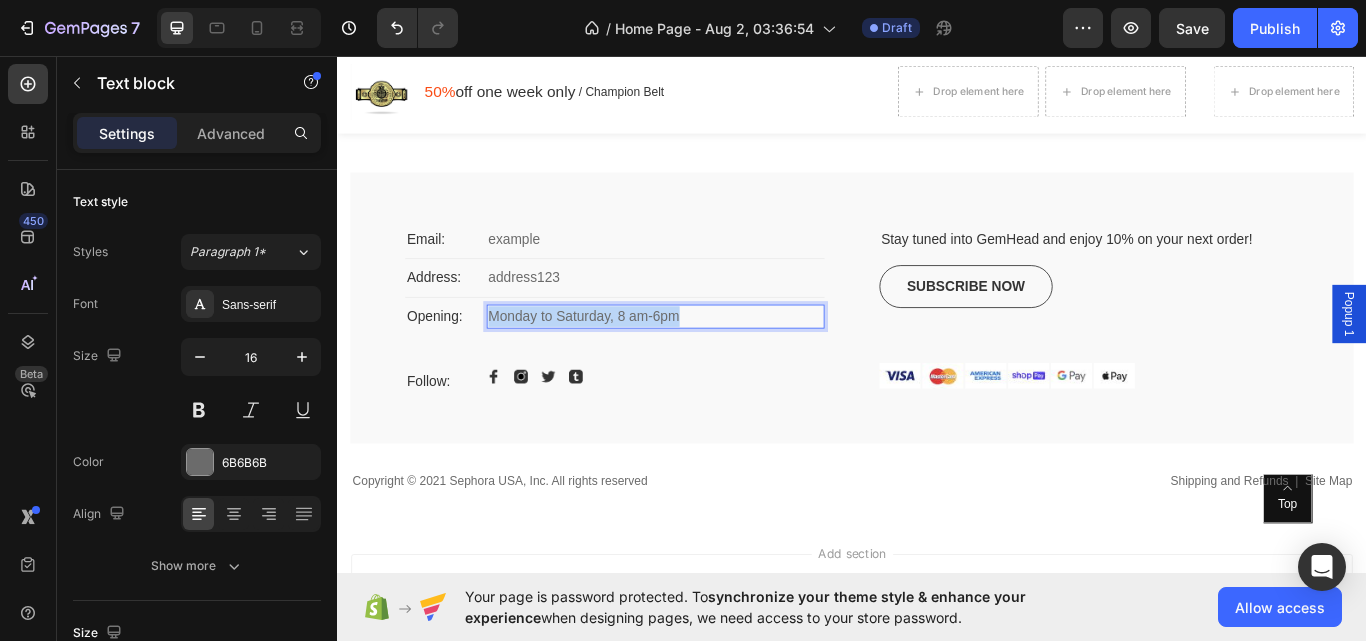 click on "Monday to Saturday, 8 am-6pm" at bounding box center [708, 361] 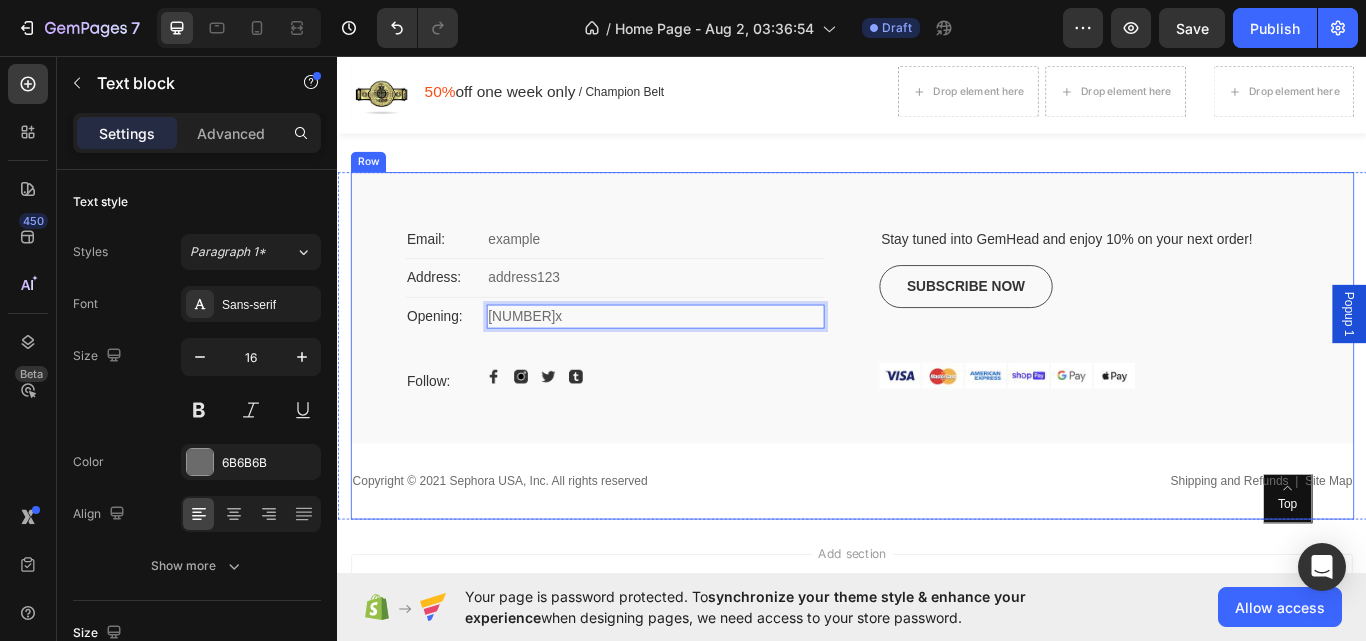 click on "Email: Text block example Text block Row Address:  Text block address[NUMBER] Text block Row Opening: Text block [NUMBER]x Text block   [NUMBER] Row Follow:  Text block Image Image Image Image Row Row Stay tuned into GemHead and enjoy [PERCENTAGE] on your next order! Text block Subscribe now Button Image Image Image Image Image Image Row
Icon Top Text block Hero Banner Row Row" at bounding box center (937, 351) 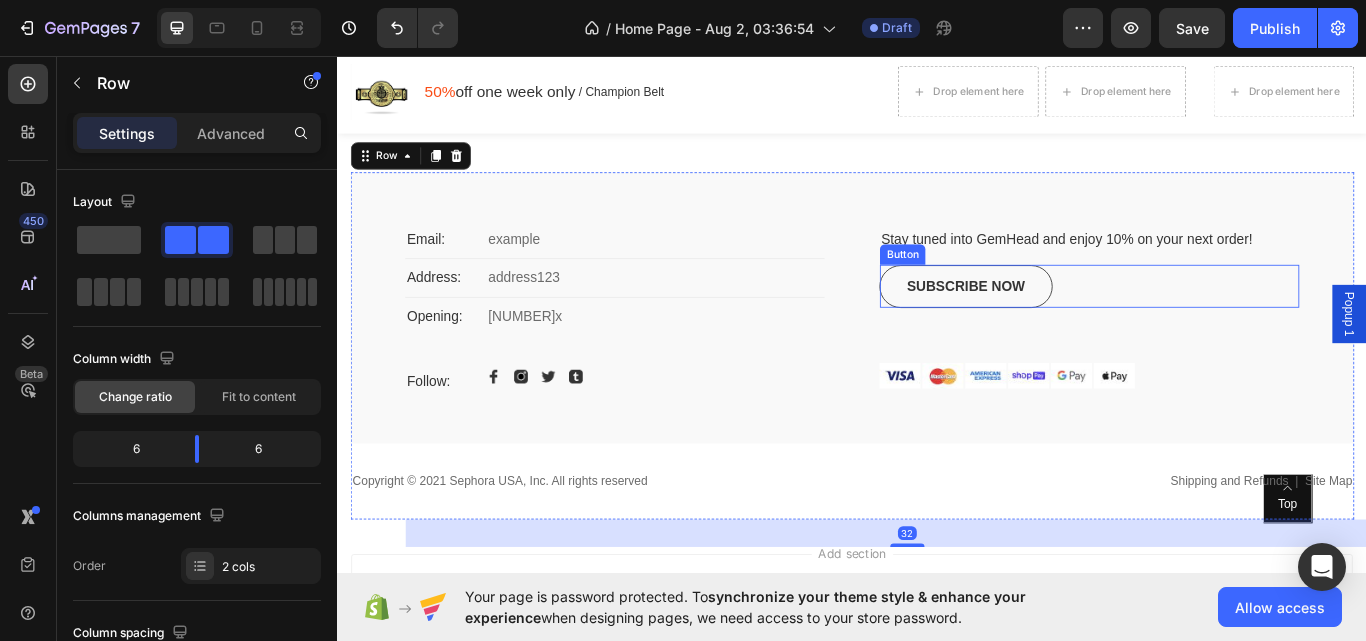click on "Subscribe now Button" at bounding box center (1213, 326) 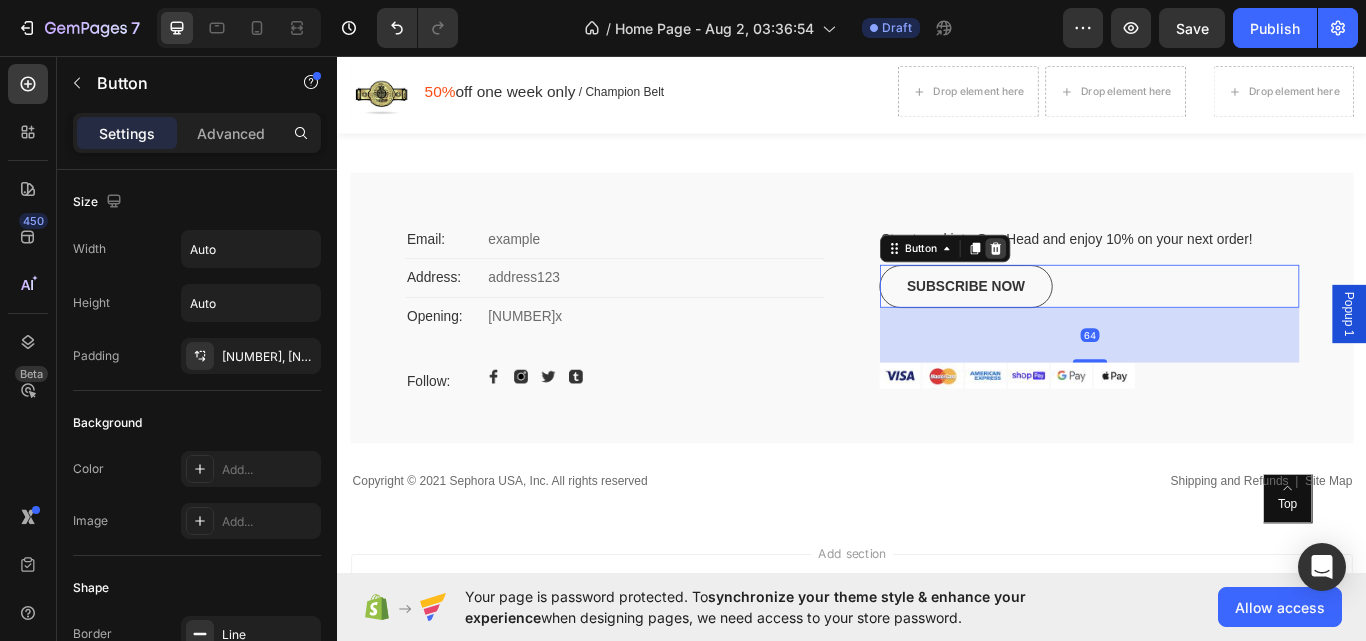 click 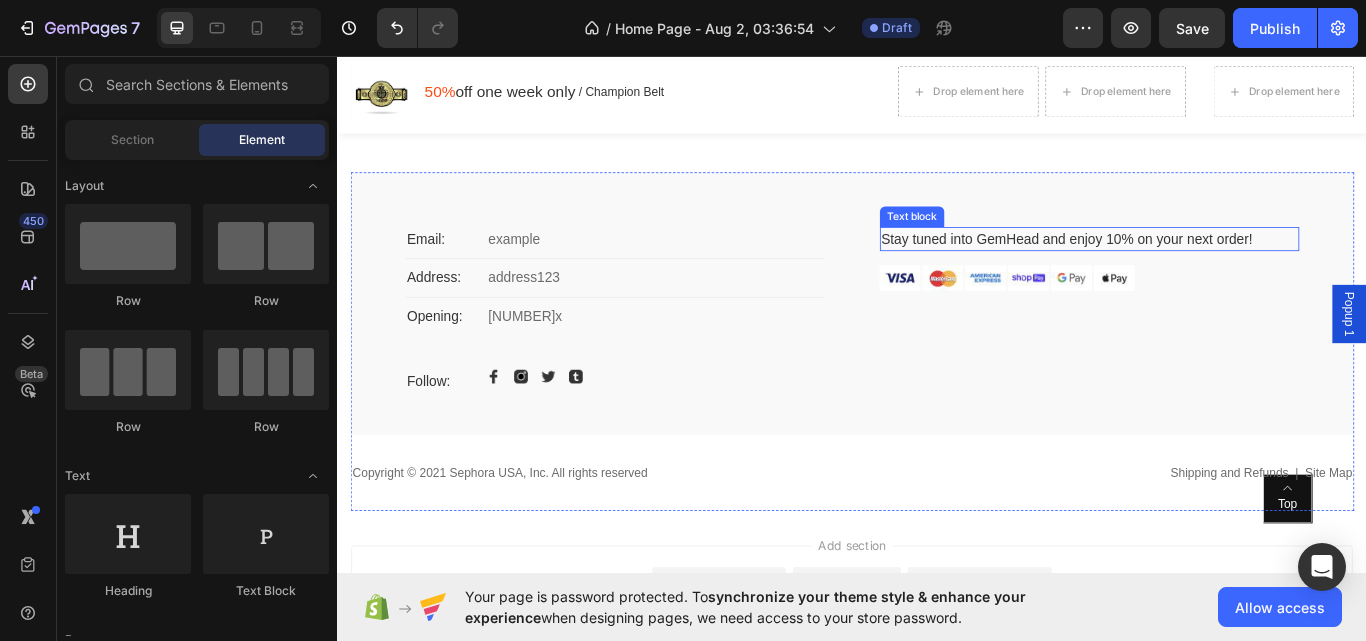 click on "Stay tuned into GemHead and enjoy 10% on your next order!" at bounding box center [1213, 271] 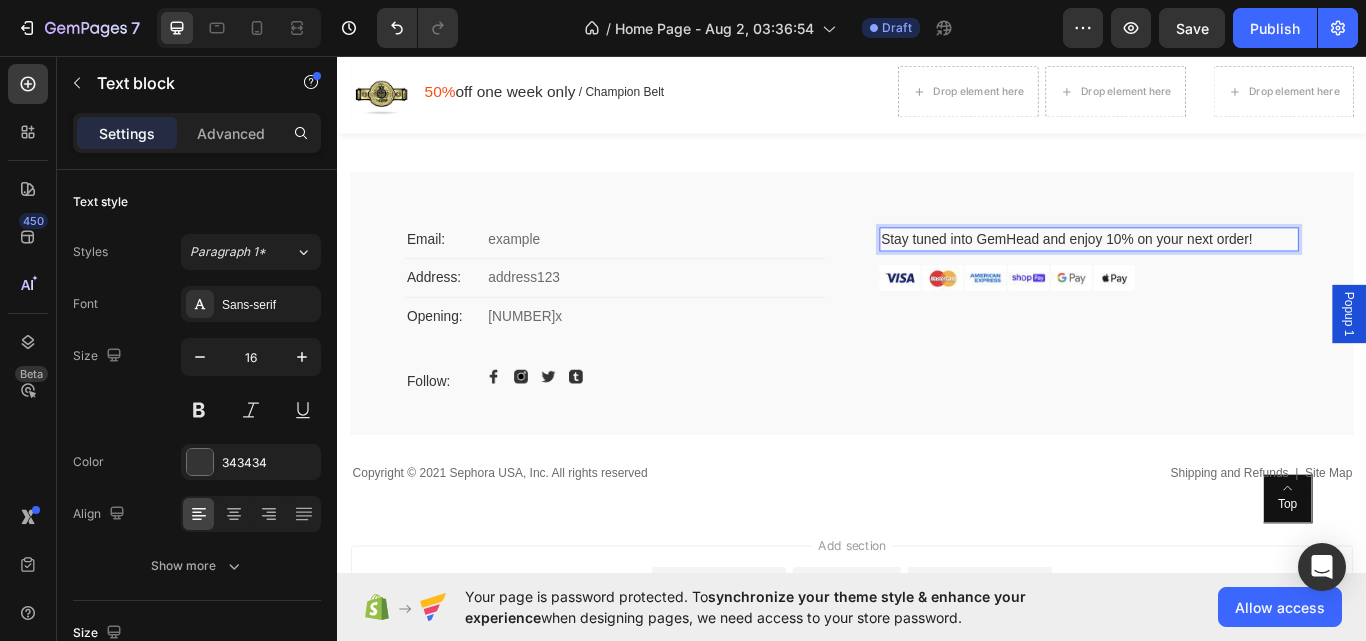 click on "Stay tuned into GemHead and enjoy 10% on your next order!" at bounding box center (1213, 271) 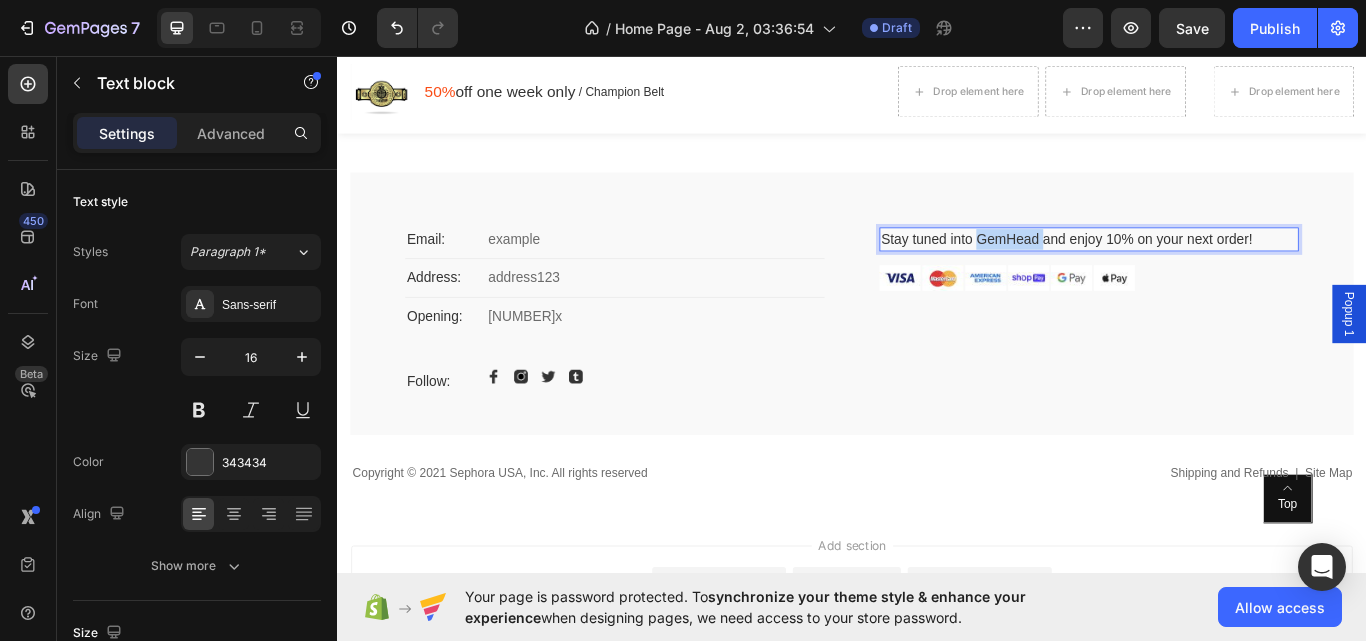 click on "Stay tuned into GemHead and enjoy 10% on your next order!" at bounding box center [1213, 271] 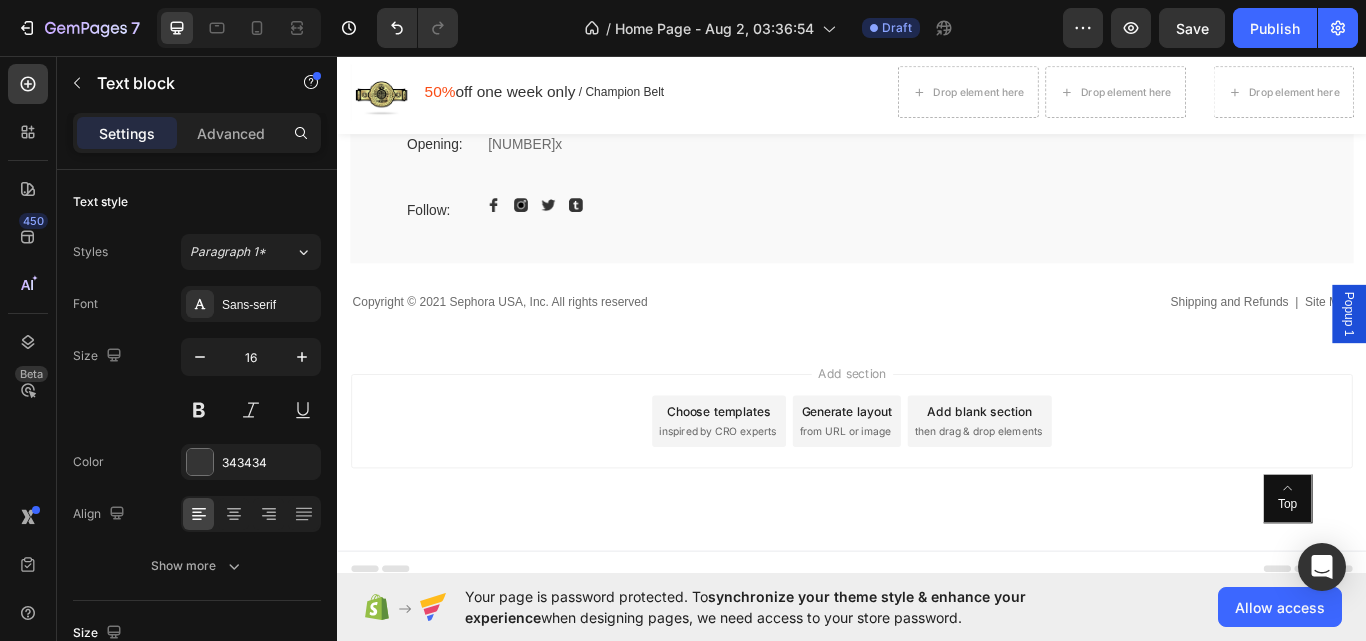scroll, scrollTop: 9267, scrollLeft: 0, axis: vertical 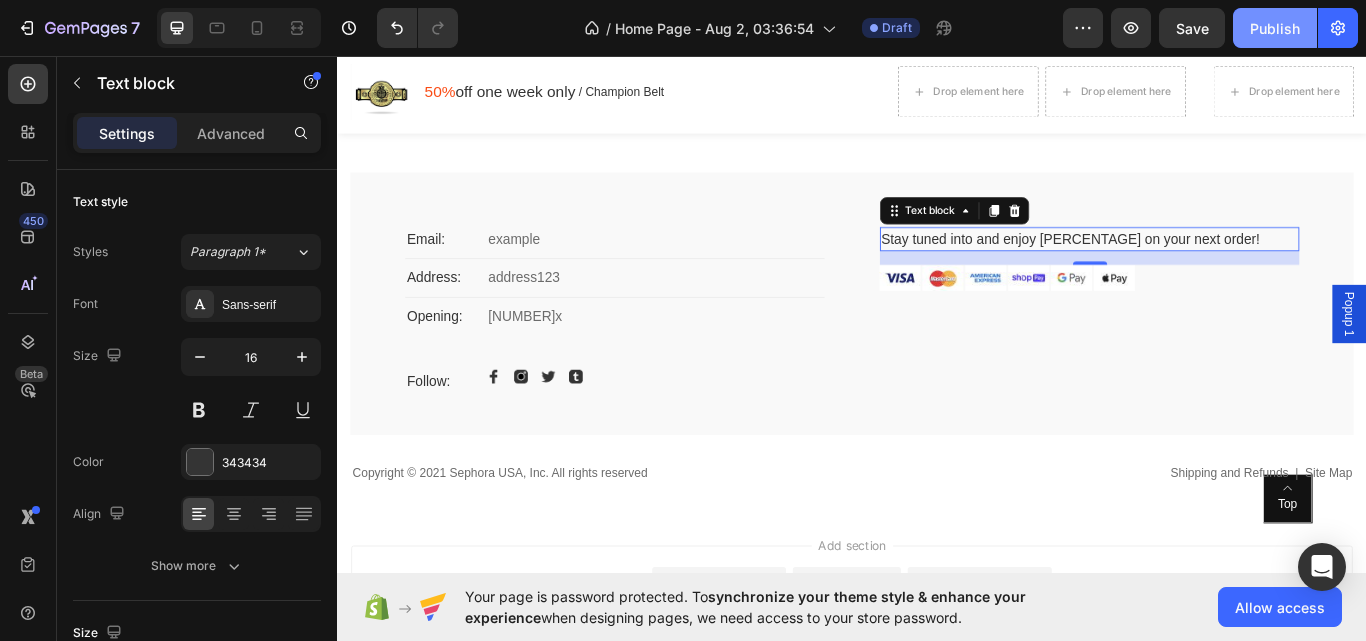 click on "Publish" at bounding box center (1275, 28) 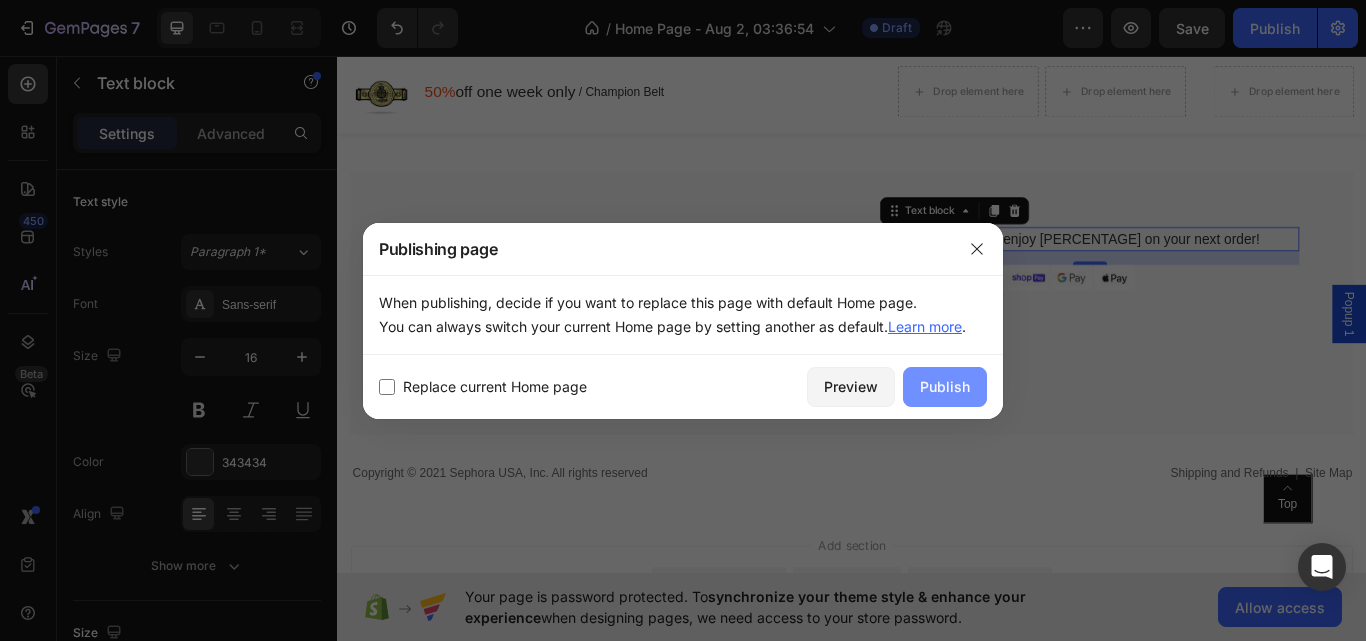 click on "Publish" at bounding box center [945, 386] 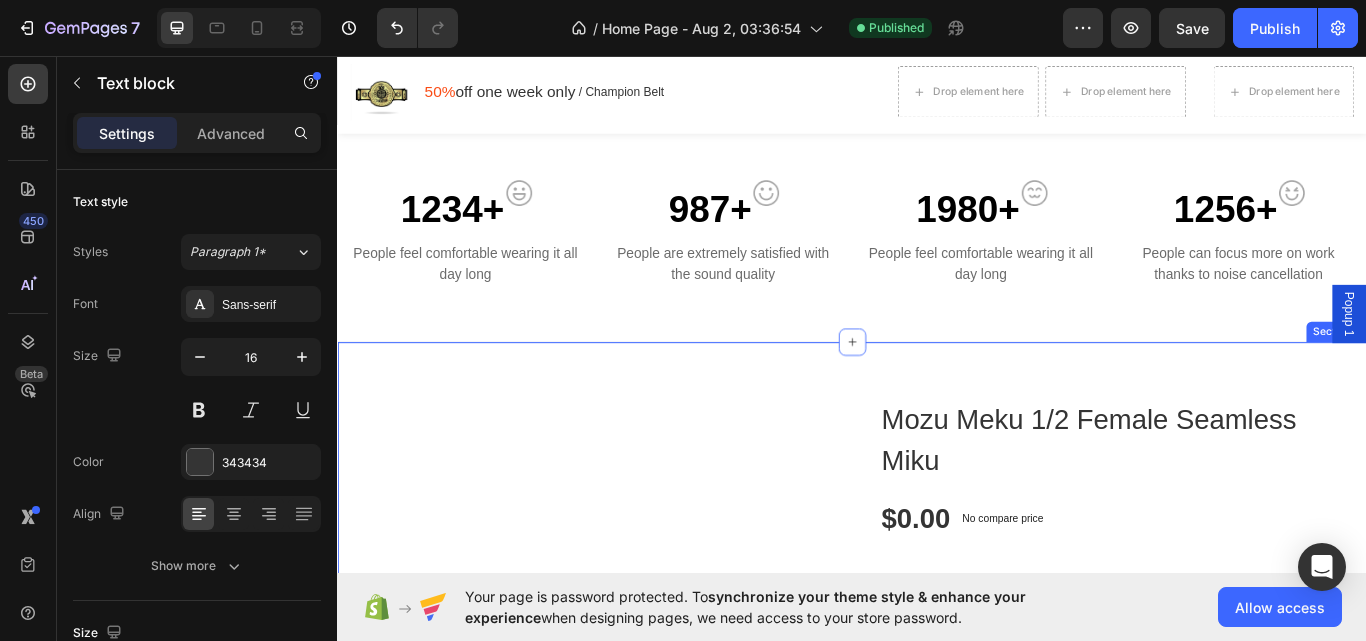 scroll, scrollTop: 701, scrollLeft: 0, axis: vertical 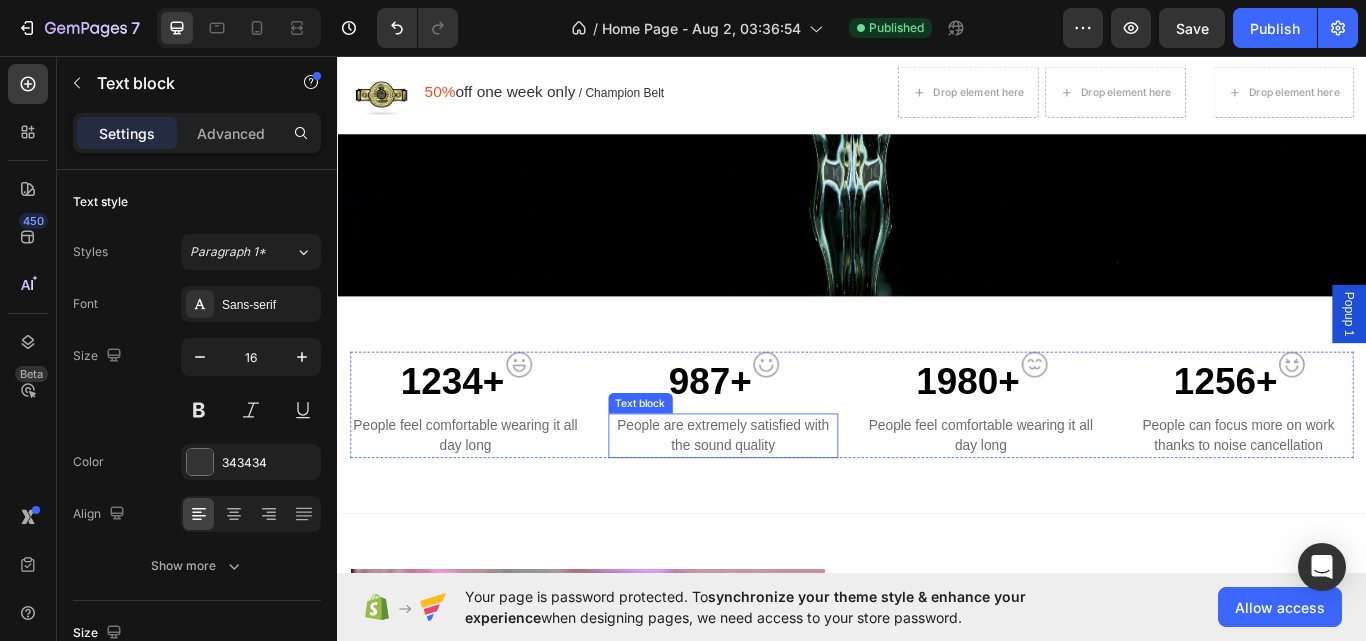 click on "People are extremely satisfied with the sound quality" at bounding box center (787, 500) 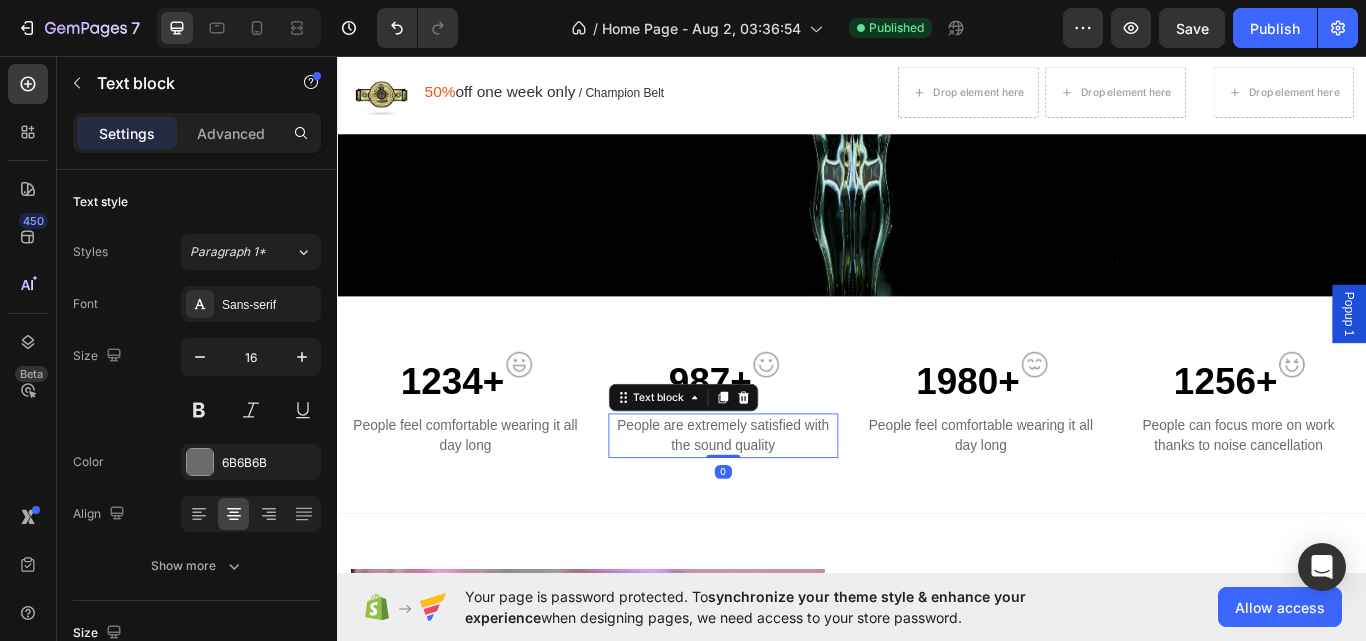 click on "People are extremely satisfied with the sound quality" at bounding box center [787, 500] 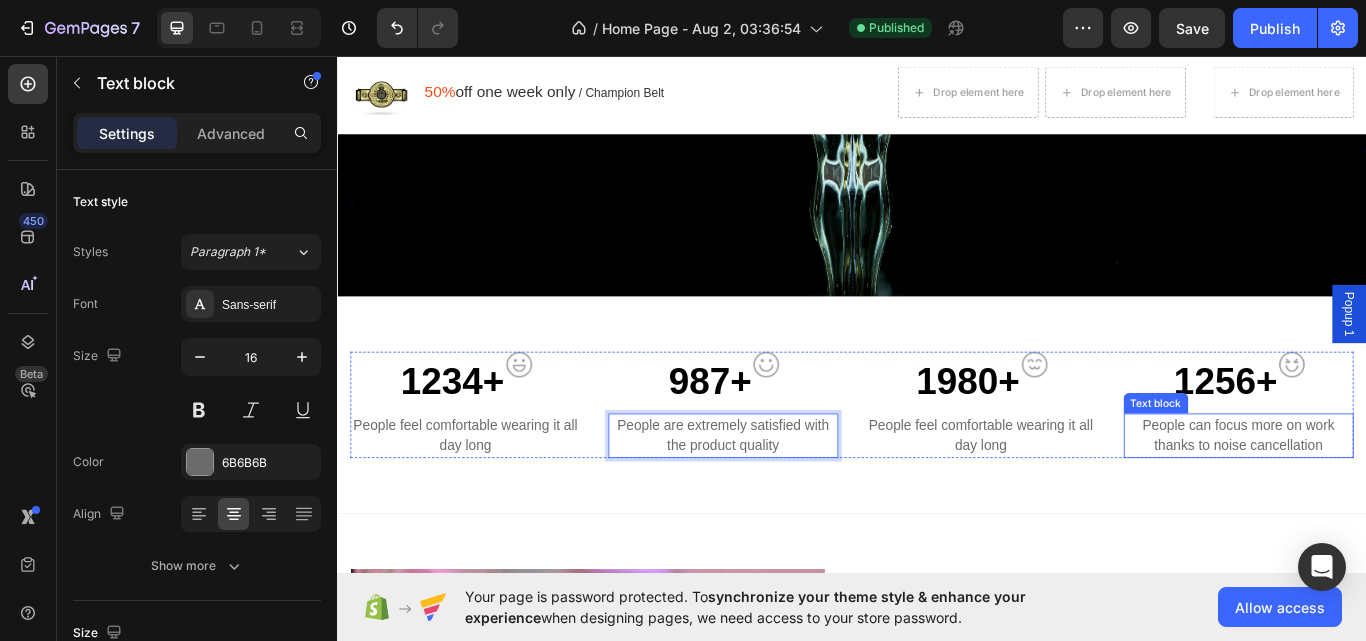 click on "People can focus more on work thanks to noise cancellation" at bounding box center [1388, 500] 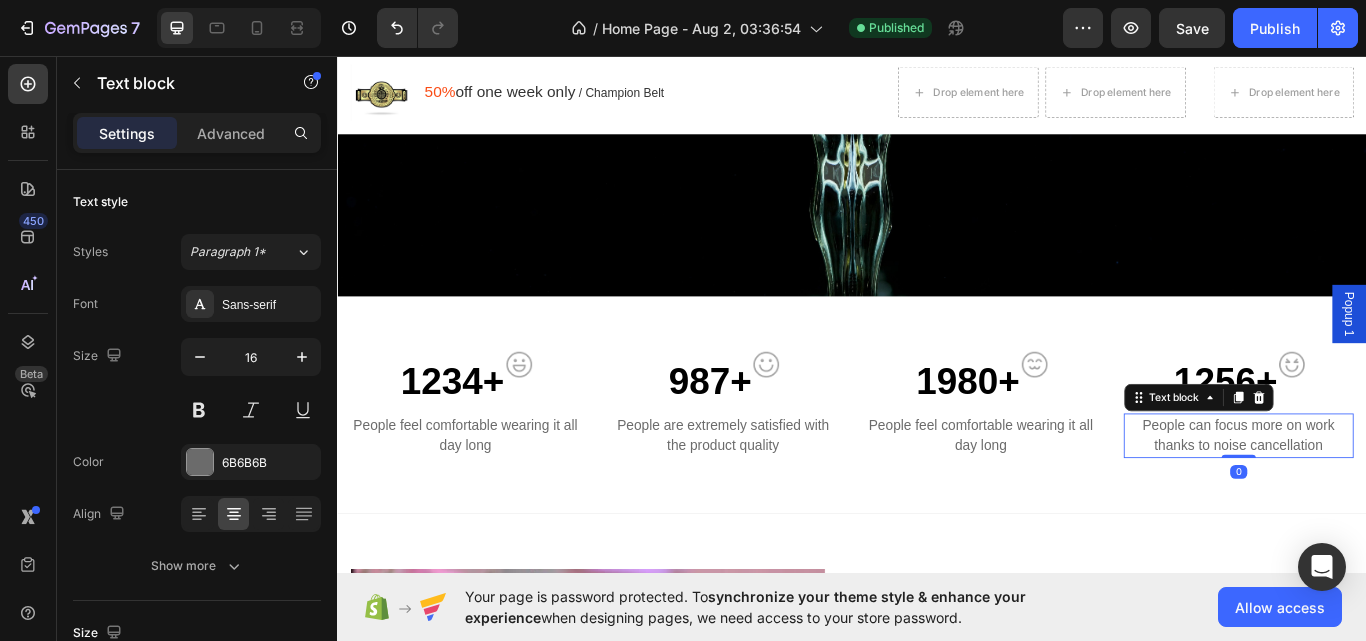 click on "People can focus more on work thanks to noise cancellation" at bounding box center [1388, 500] 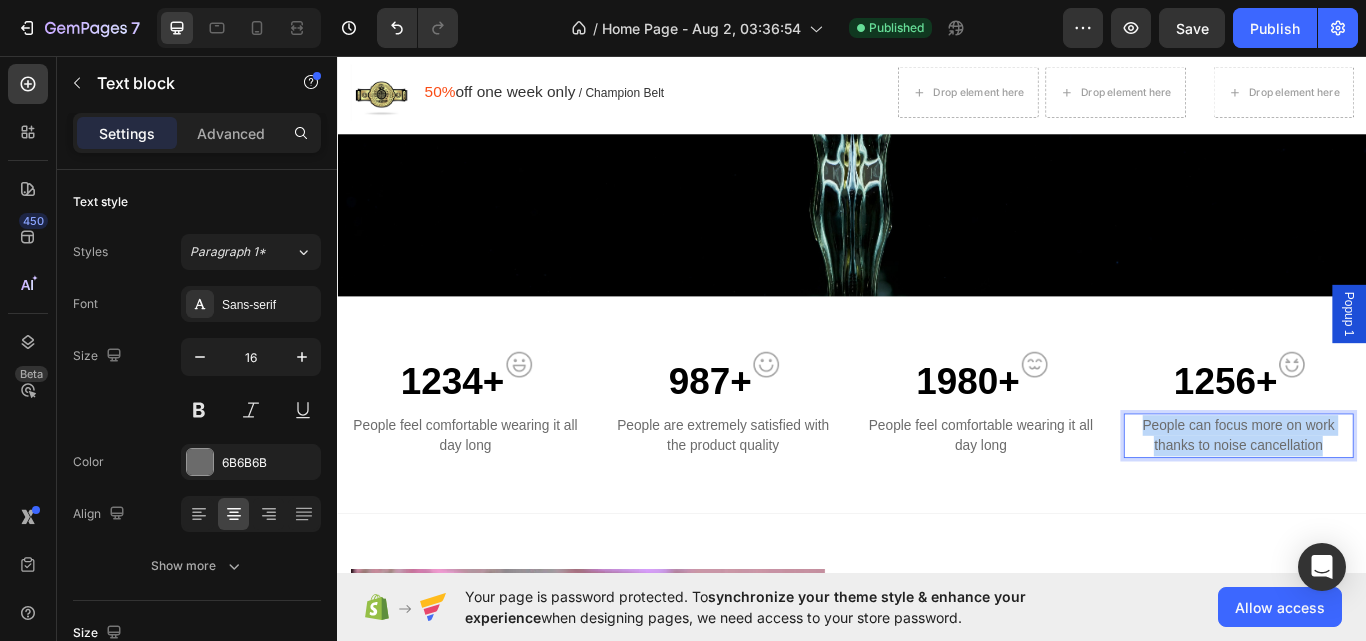 click on "People can focus more on work thanks to noise cancellation" at bounding box center (1388, 500) 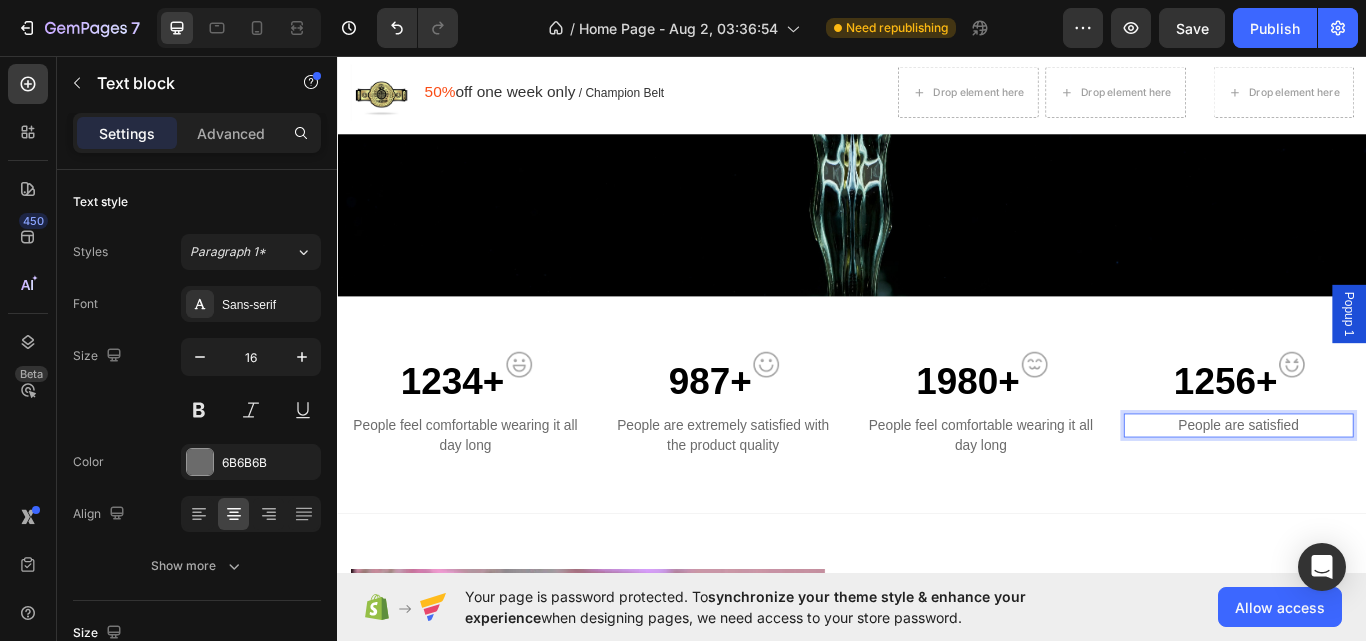 click on "People are satisfied" at bounding box center [1388, 488] 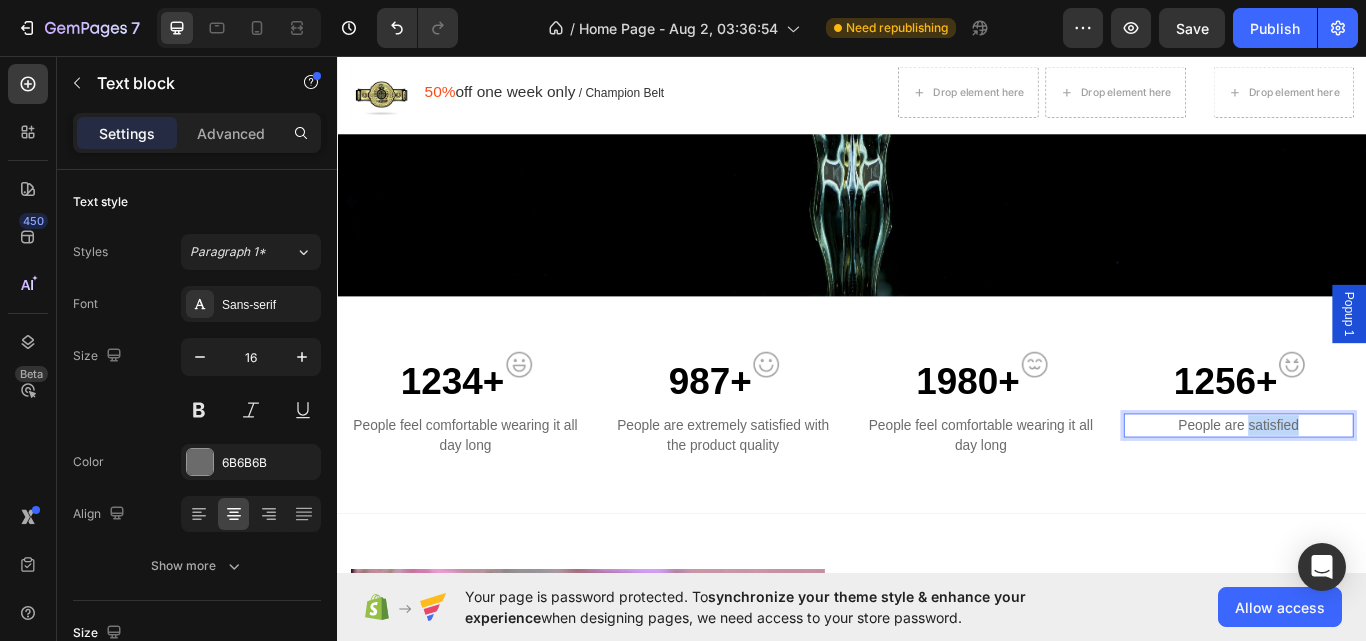 click on "People are satisfied" at bounding box center [1388, 488] 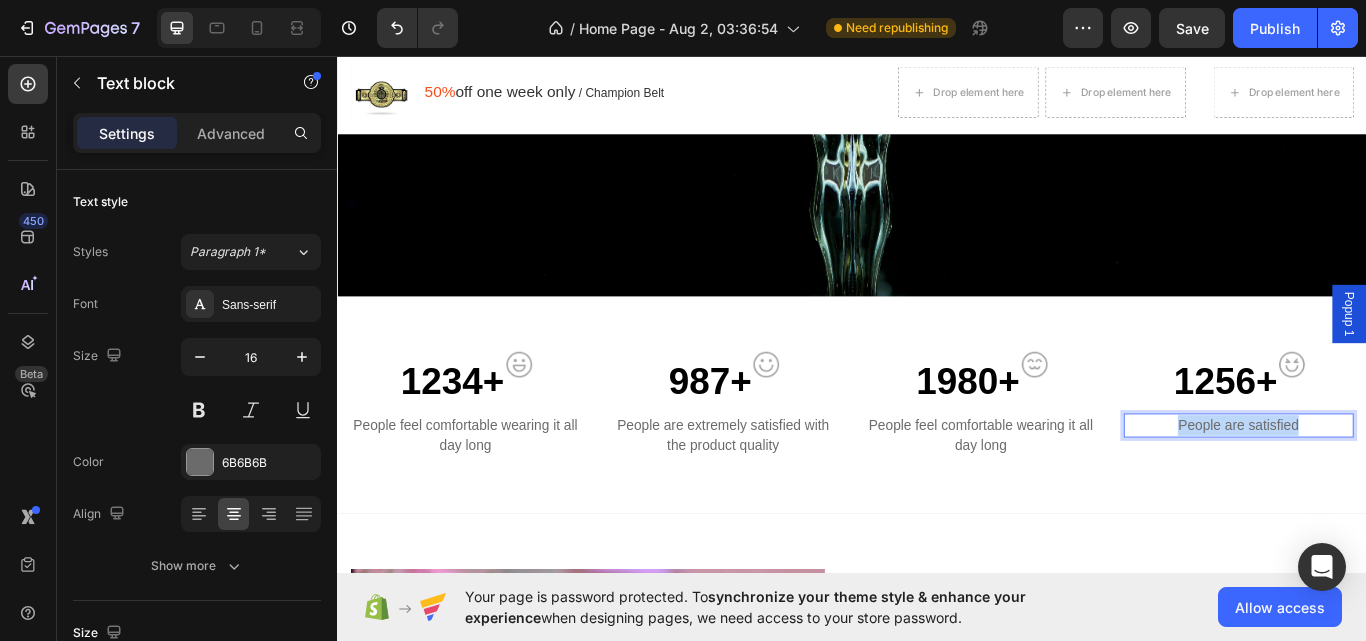 click on "People are satisfied" at bounding box center (1388, 488) 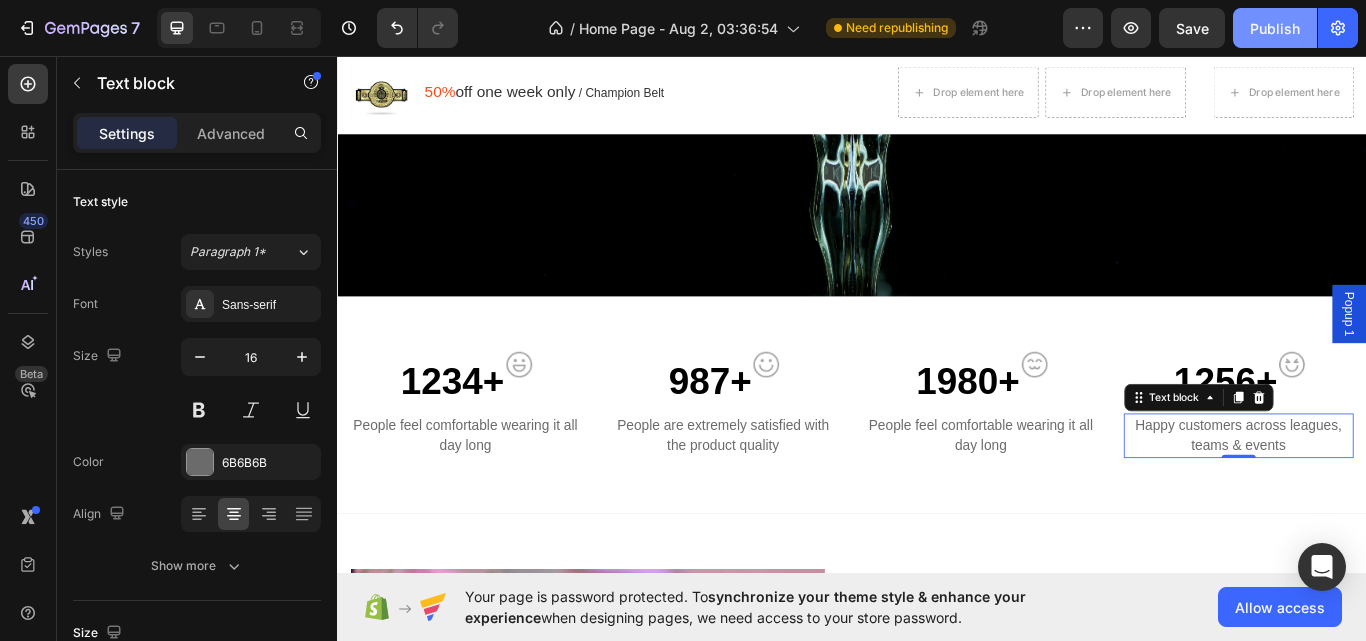 click on "Publish" at bounding box center [1275, 28] 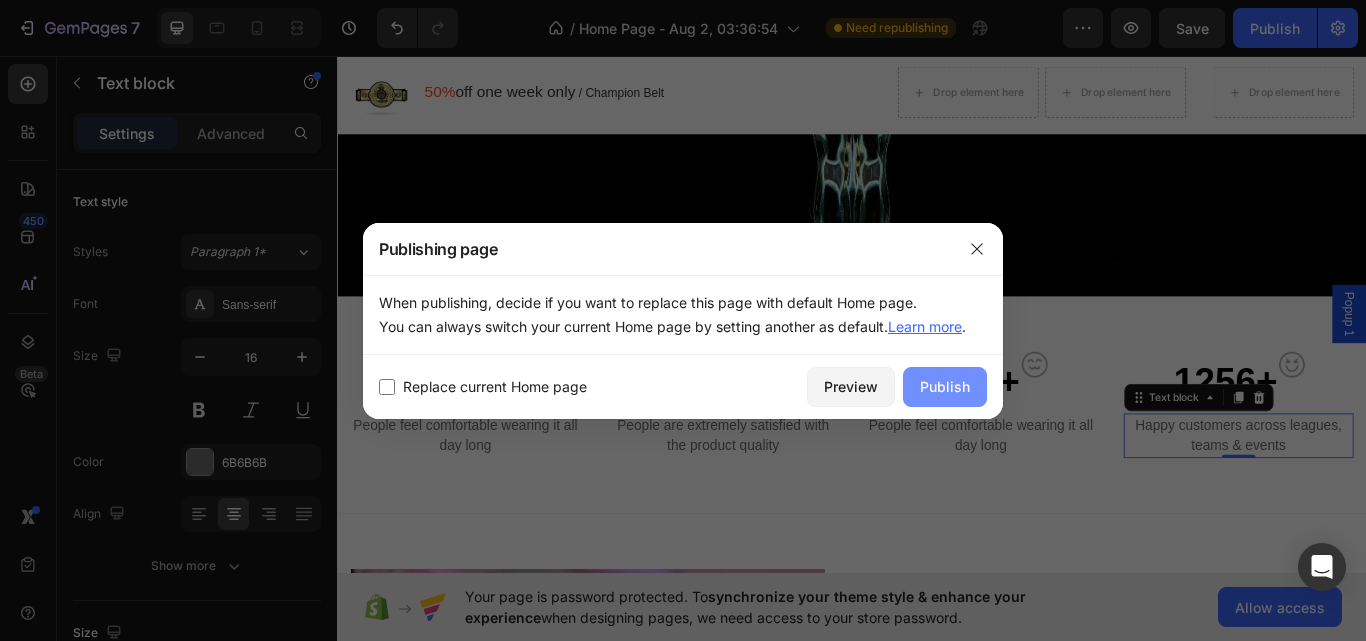 click on "Publish" at bounding box center (945, 386) 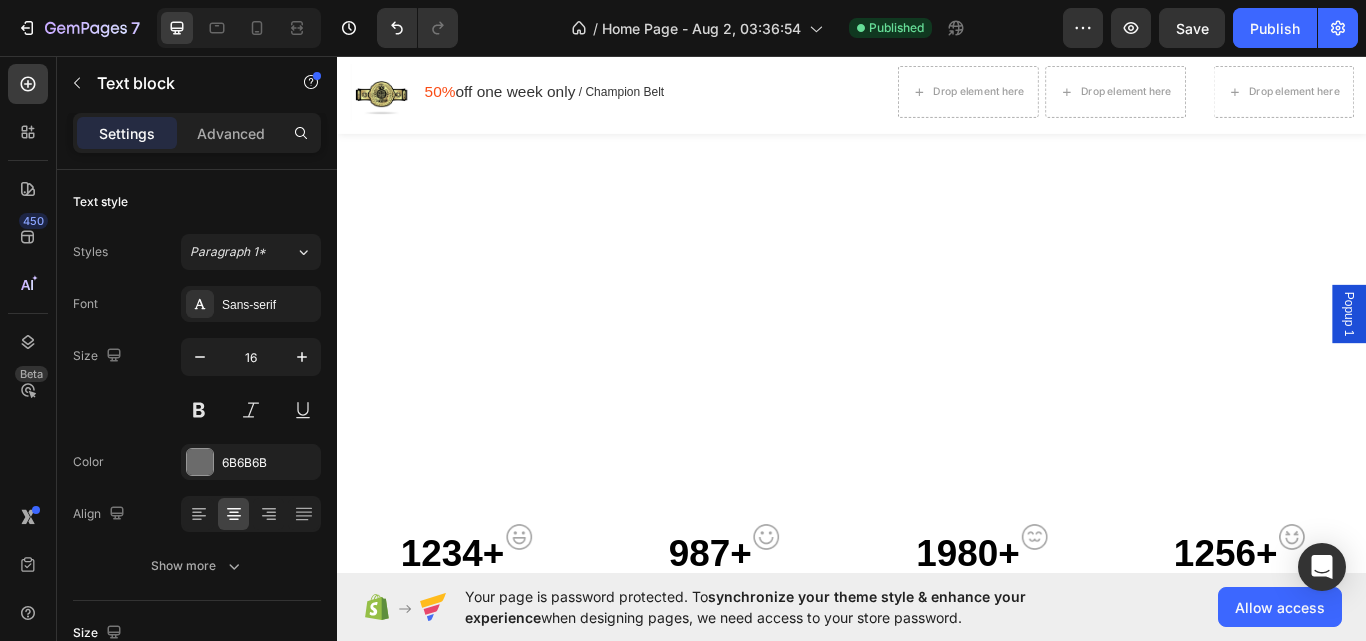 scroll, scrollTop: 1000, scrollLeft: 0, axis: vertical 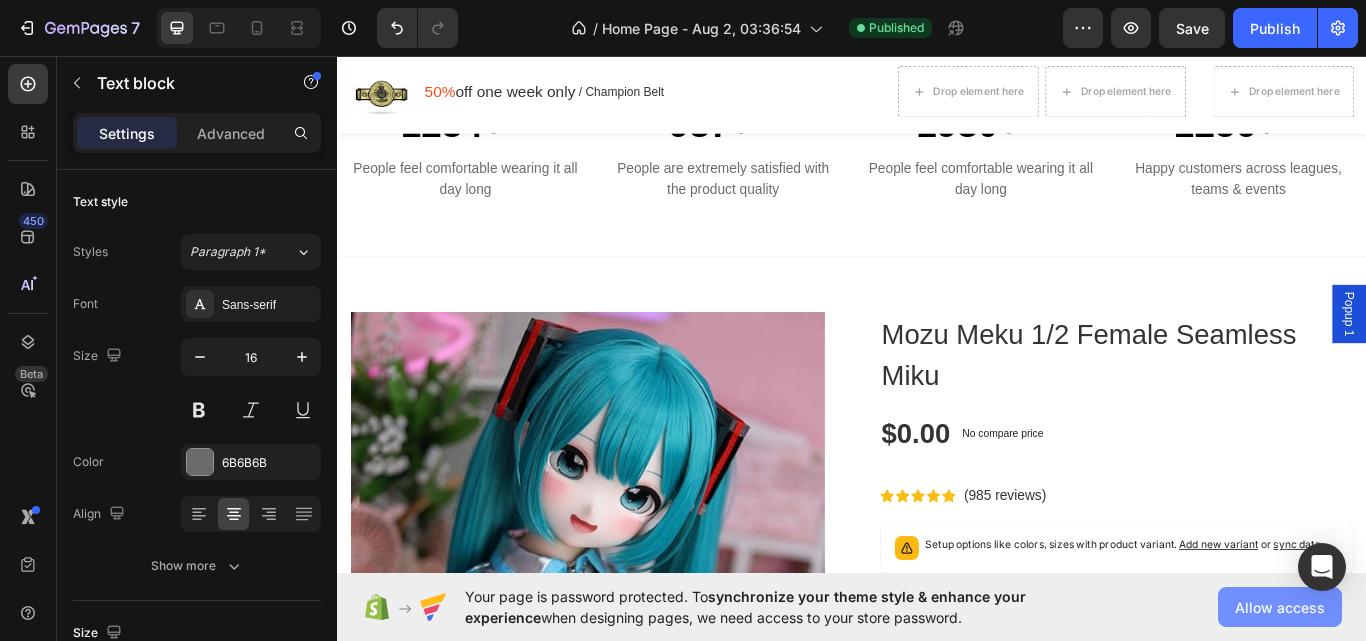click on "Allow access" 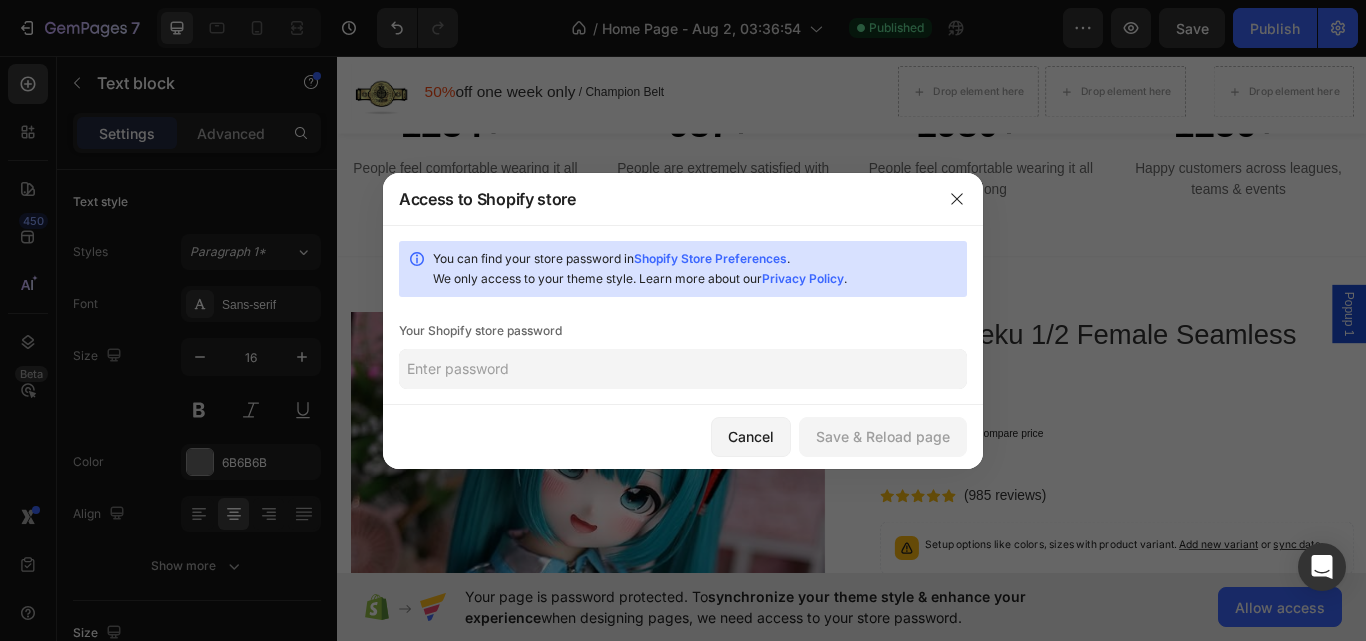 click 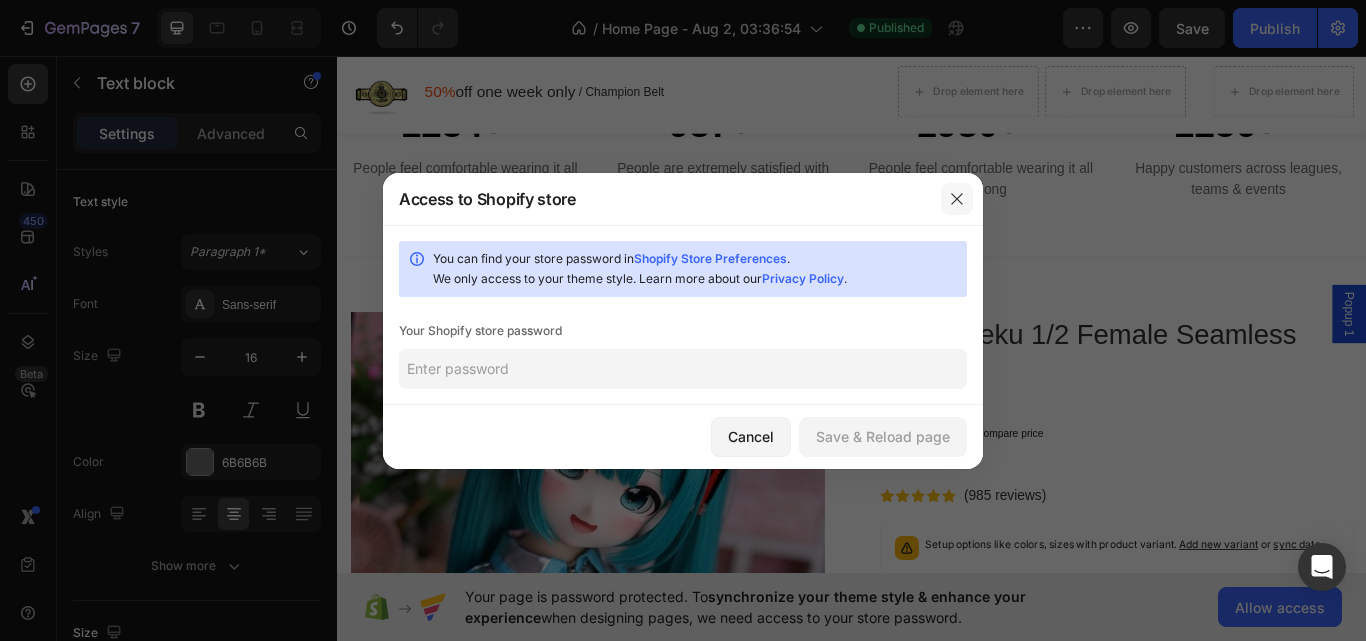click 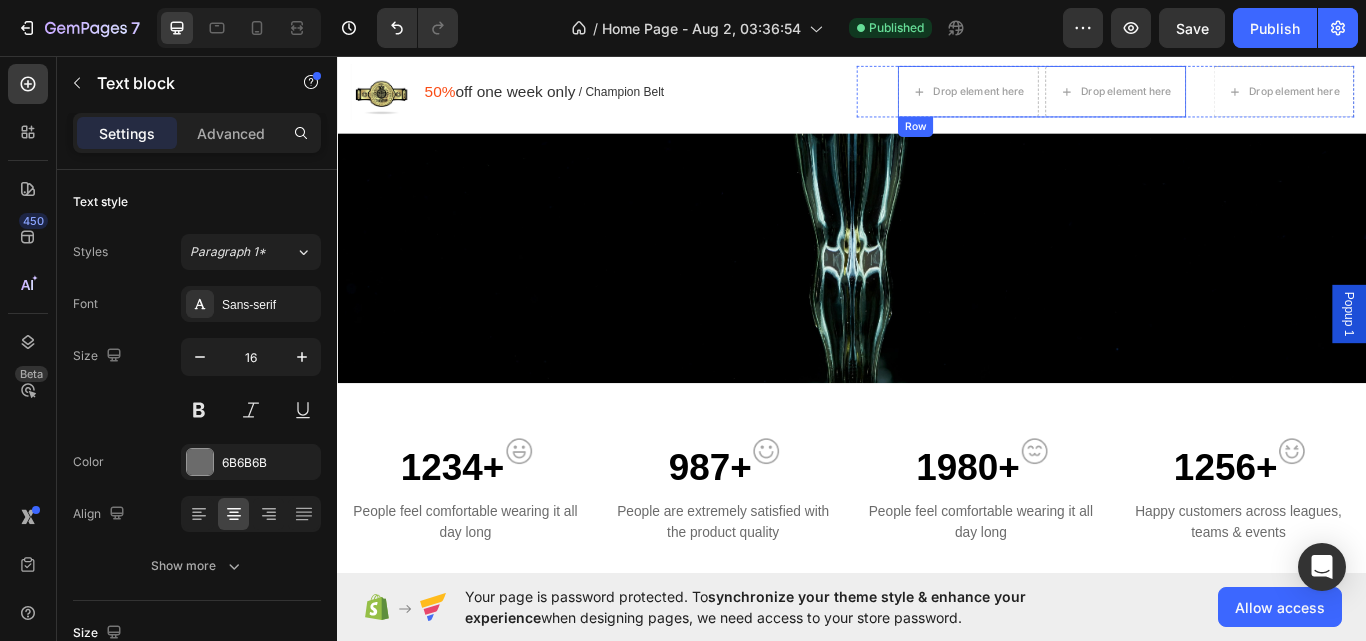 scroll, scrollTop: 700, scrollLeft: 0, axis: vertical 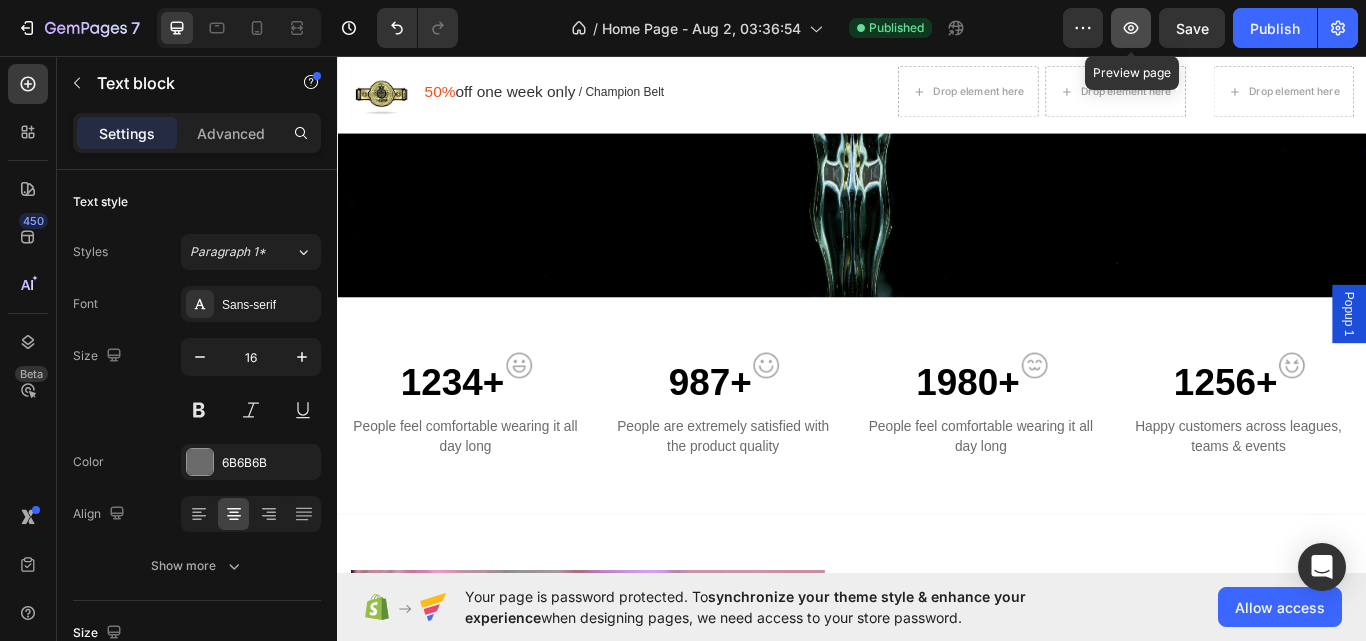 click 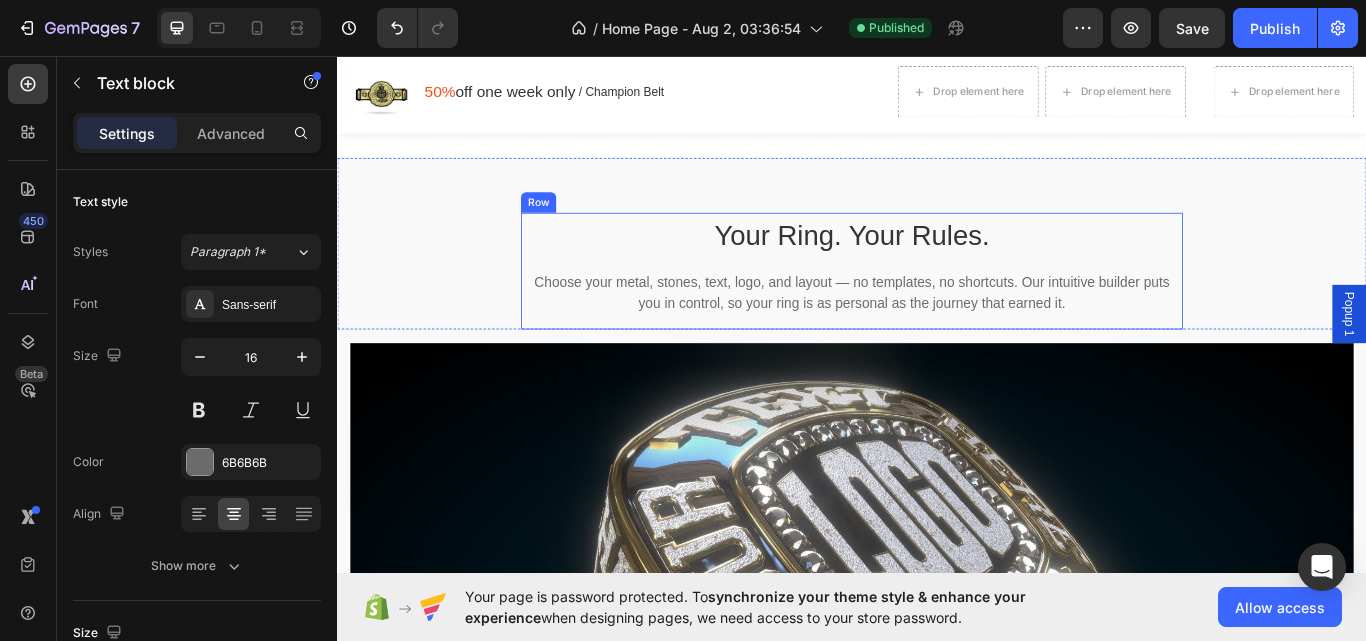 scroll, scrollTop: 2401, scrollLeft: 0, axis: vertical 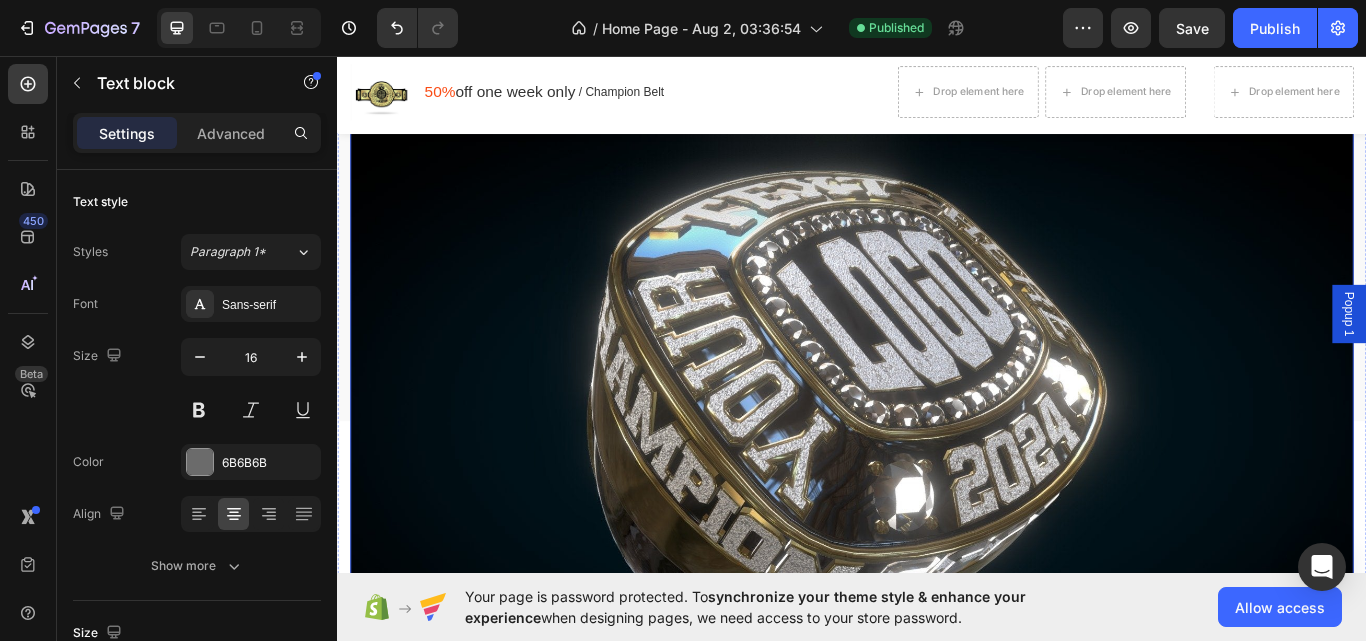 click at bounding box center (937, 476) 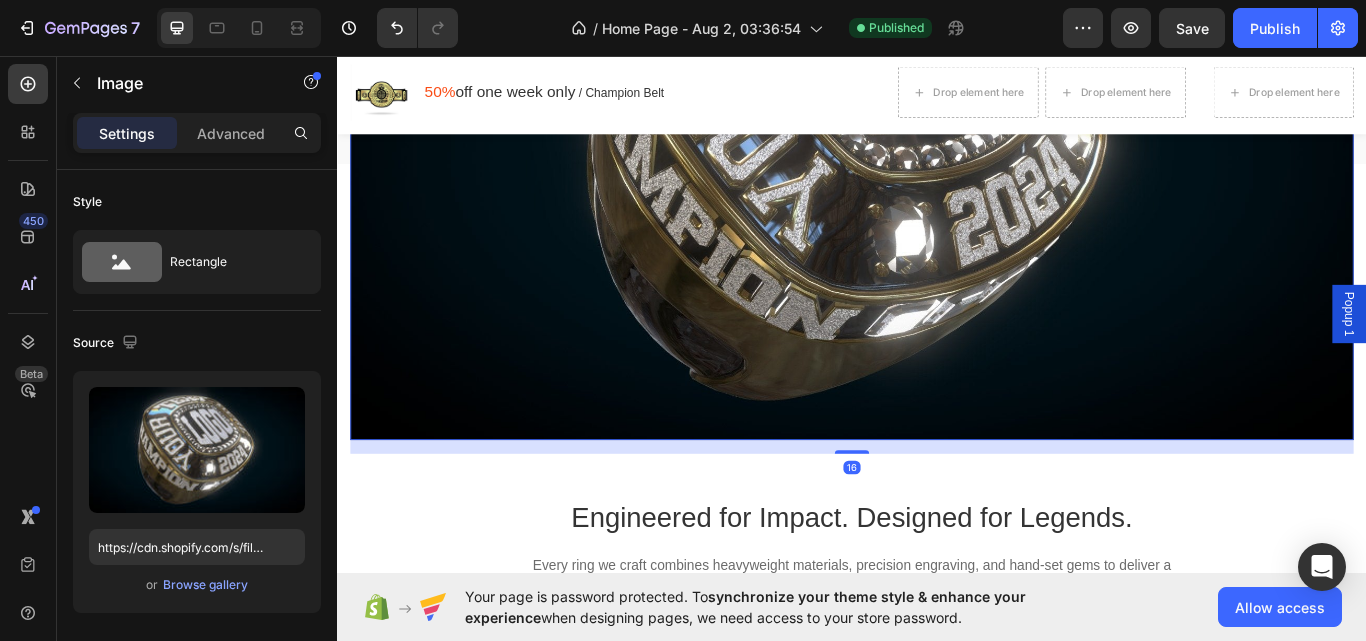 scroll, scrollTop: 2801, scrollLeft: 0, axis: vertical 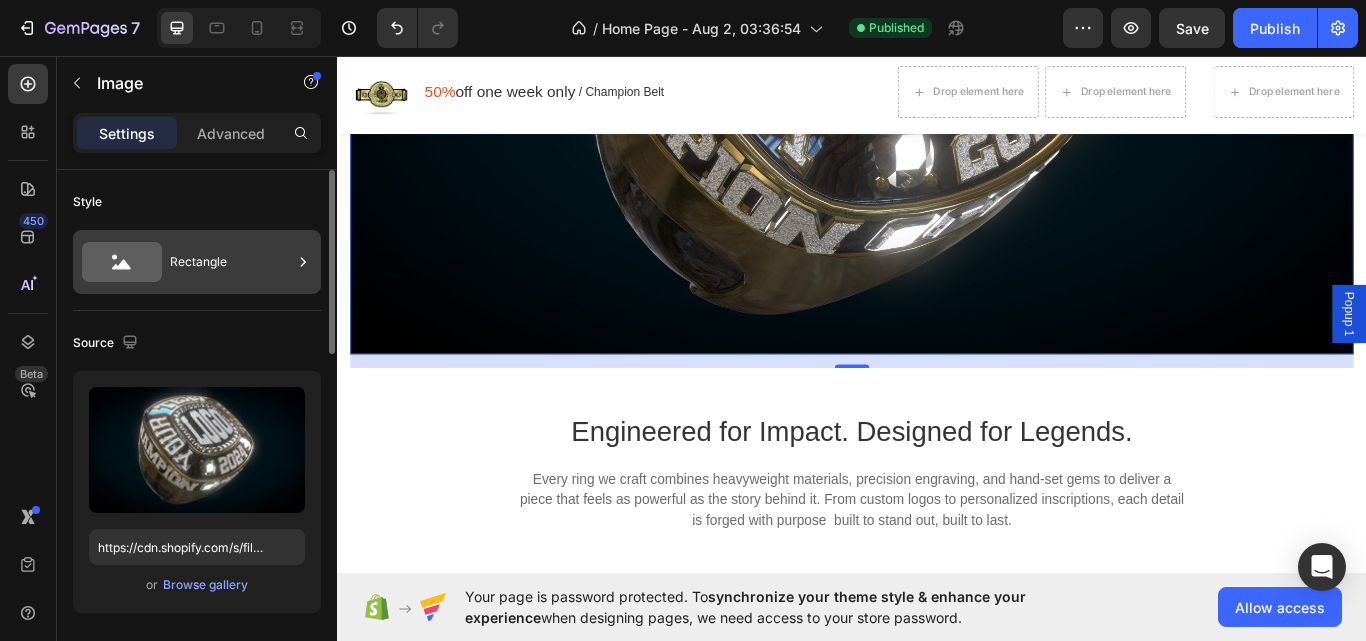 click 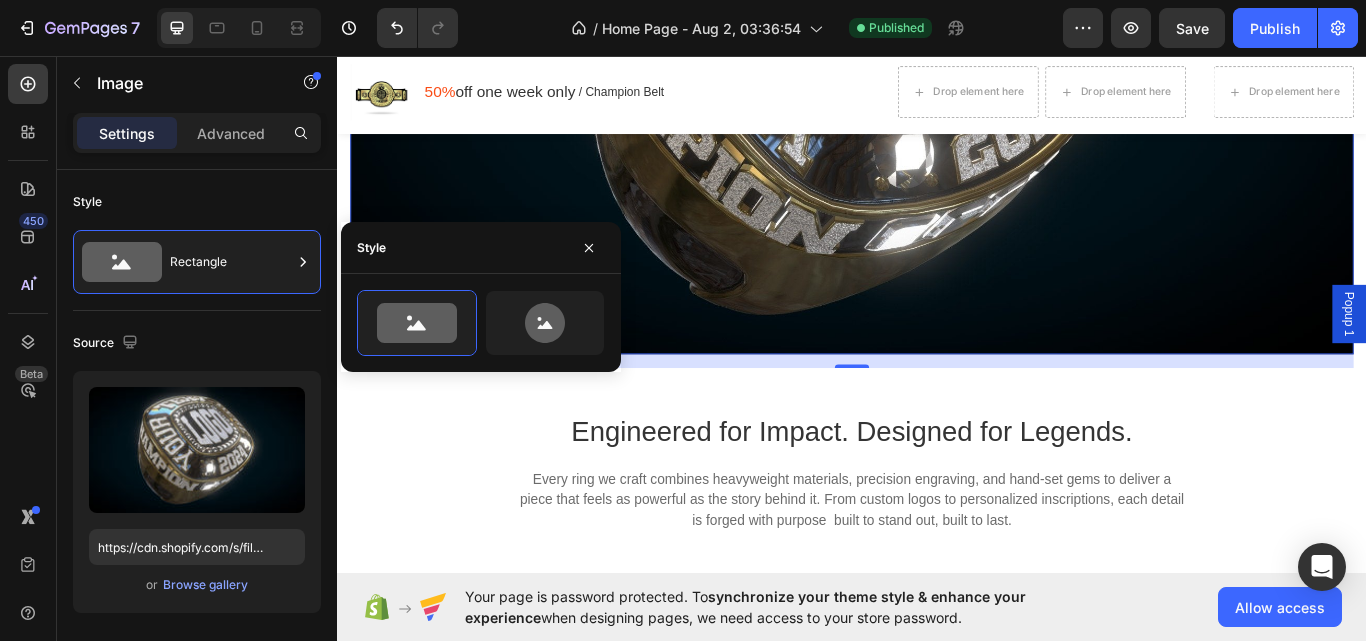 click on "Style" at bounding box center (481, 248) 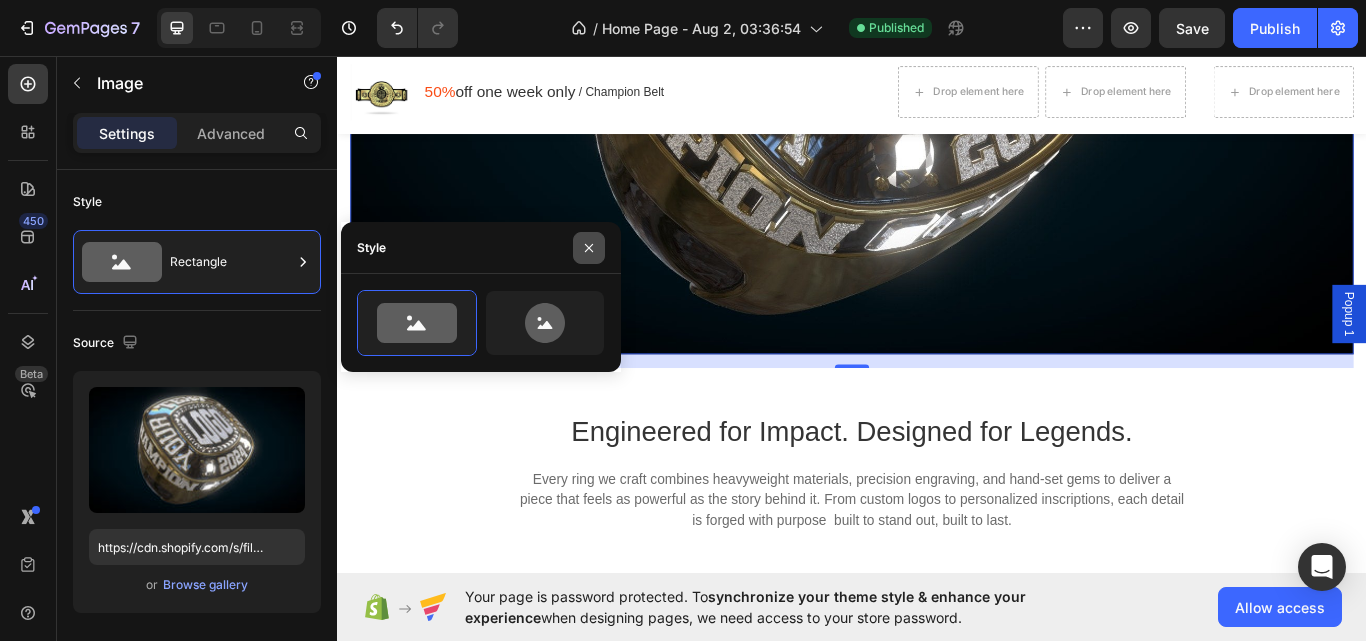click 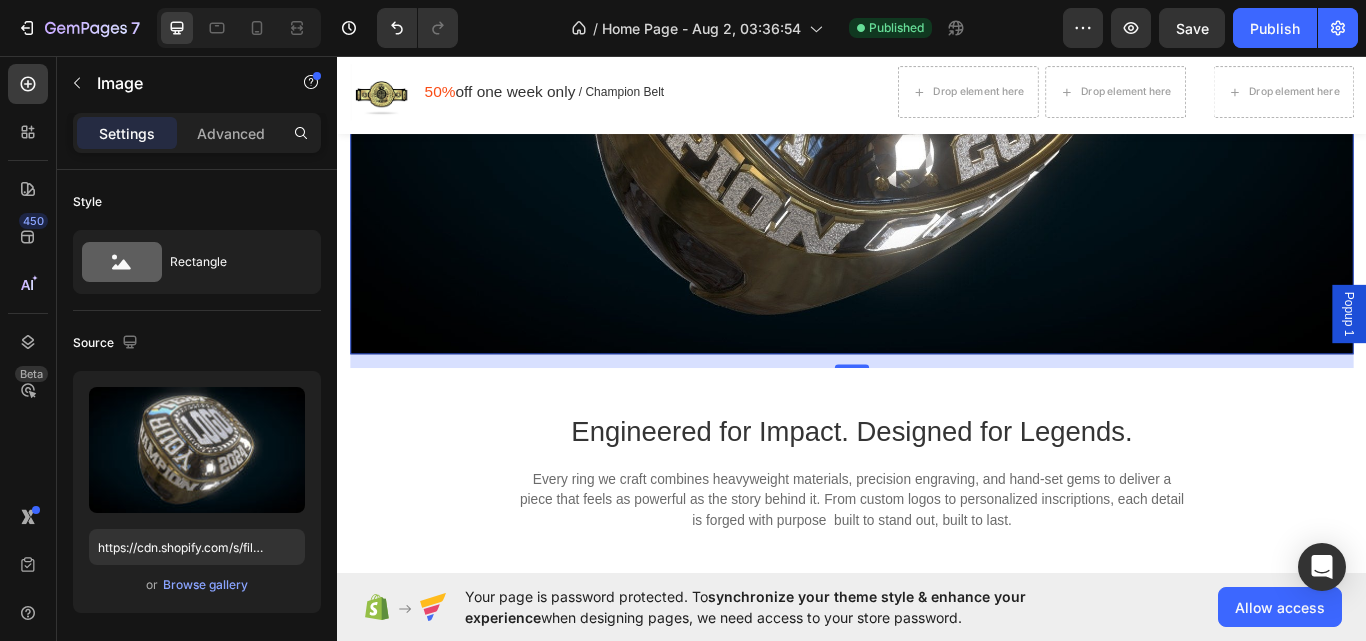 scroll, scrollTop: 2601, scrollLeft: 0, axis: vertical 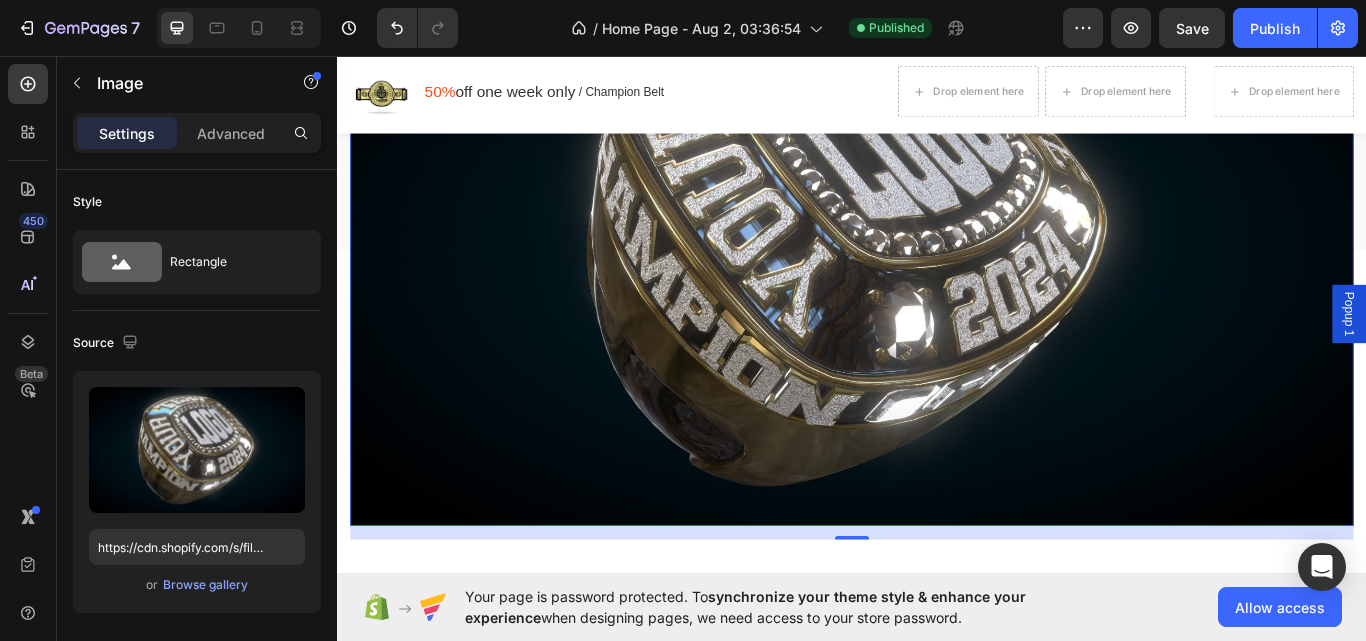click on "Popup 1" at bounding box center (1517, 358) 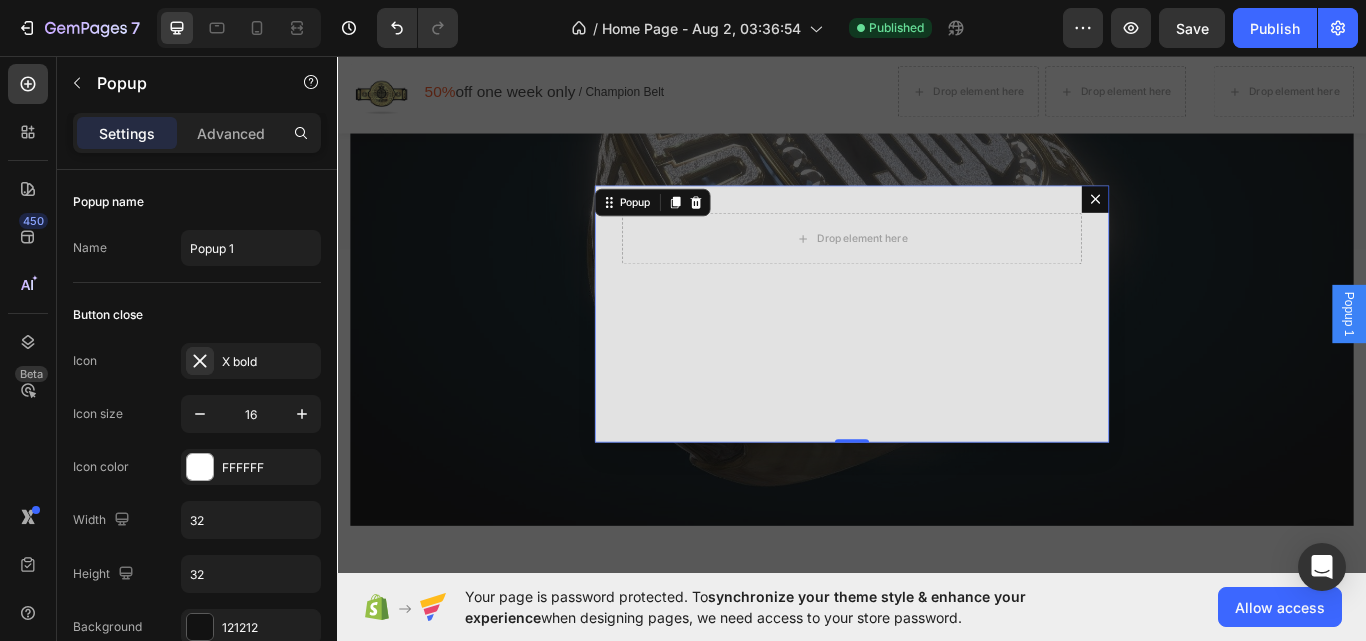 click on "Drop element here" at bounding box center [937, 358] 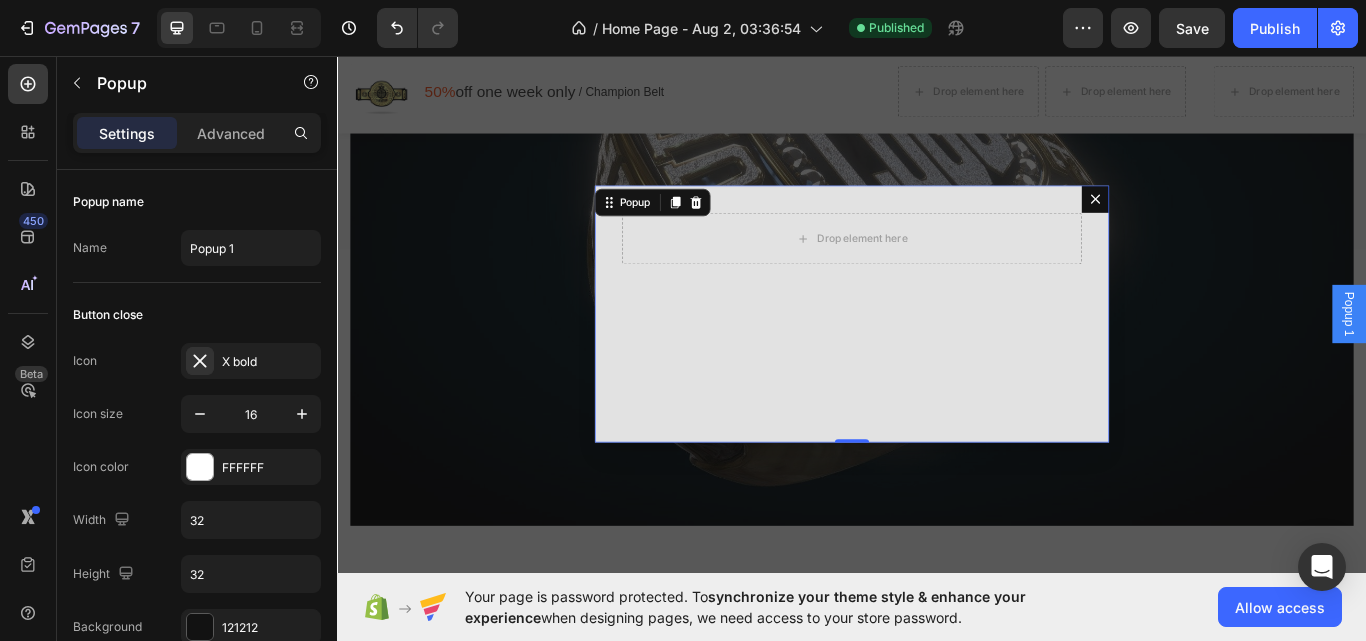 click at bounding box center [1221, 224] 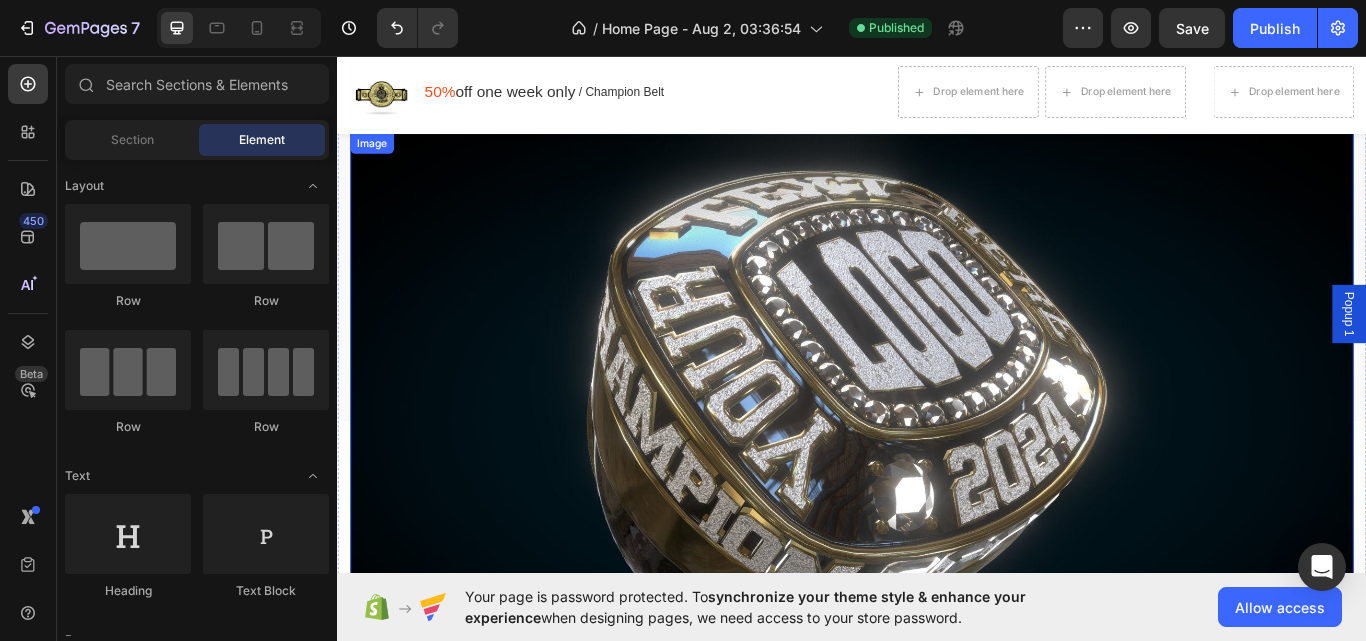 scroll, scrollTop: 2301, scrollLeft: 0, axis: vertical 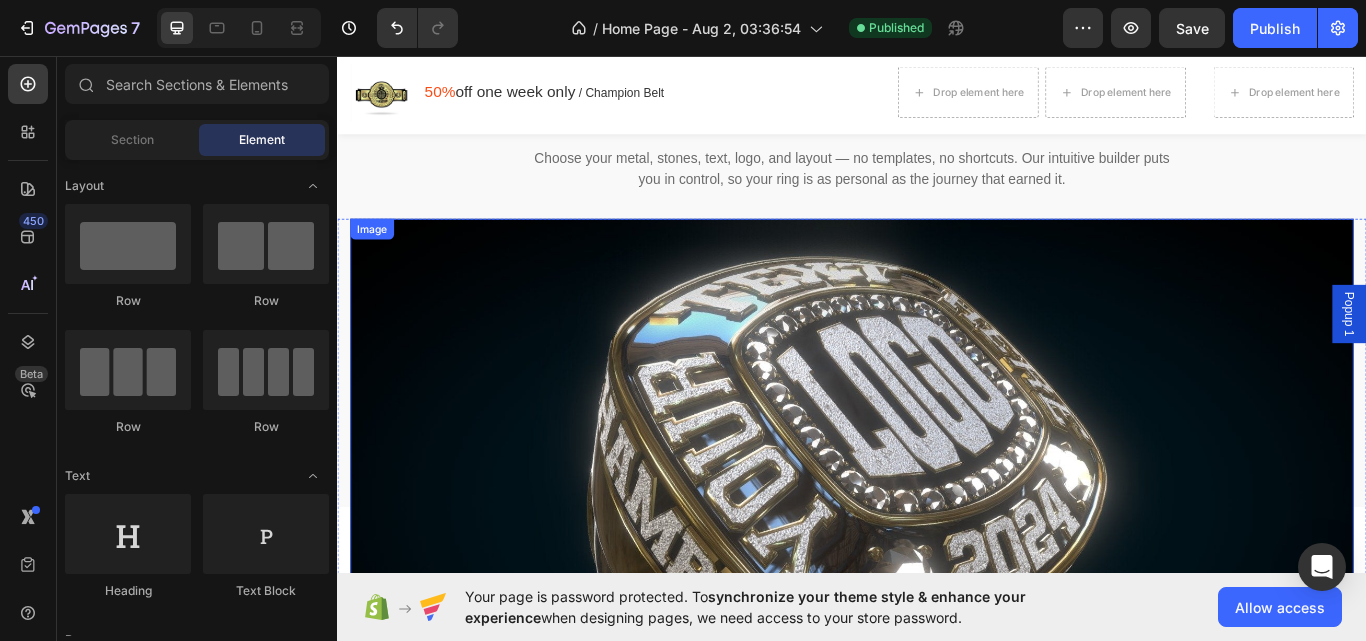 click on "Image" at bounding box center [937, 576] 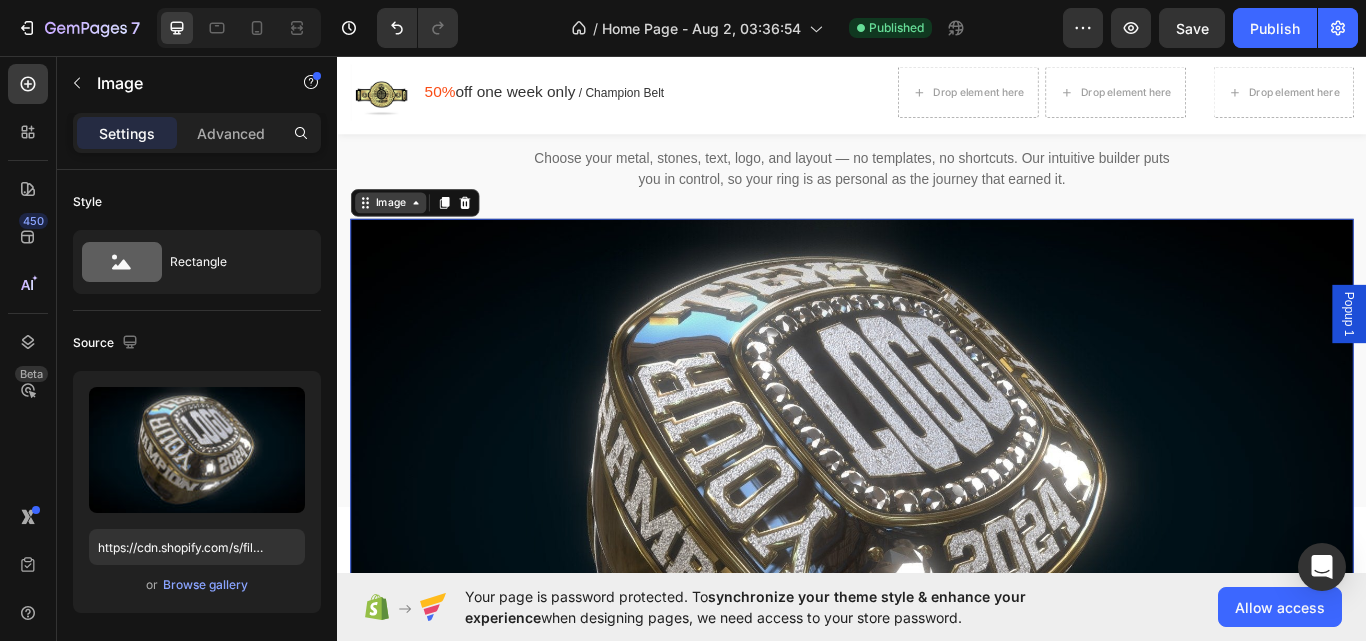 click on "Image" at bounding box center (398, 228) 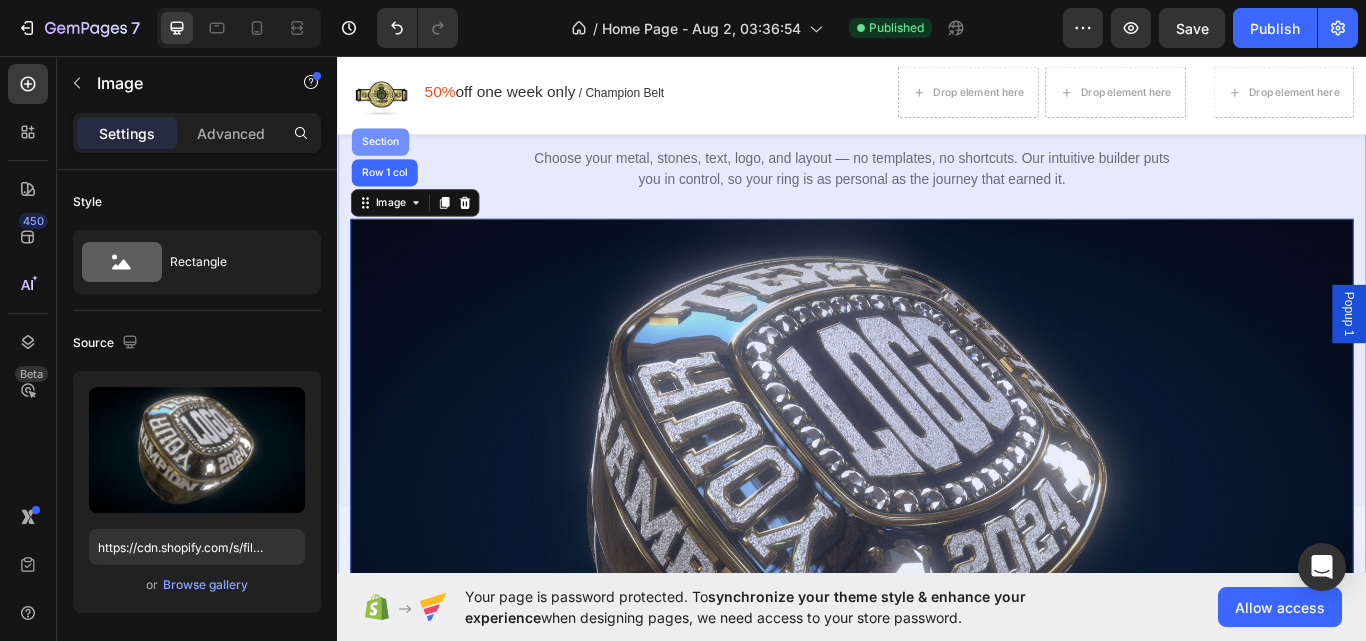 click on "Section" at bounding box center (386, 157) 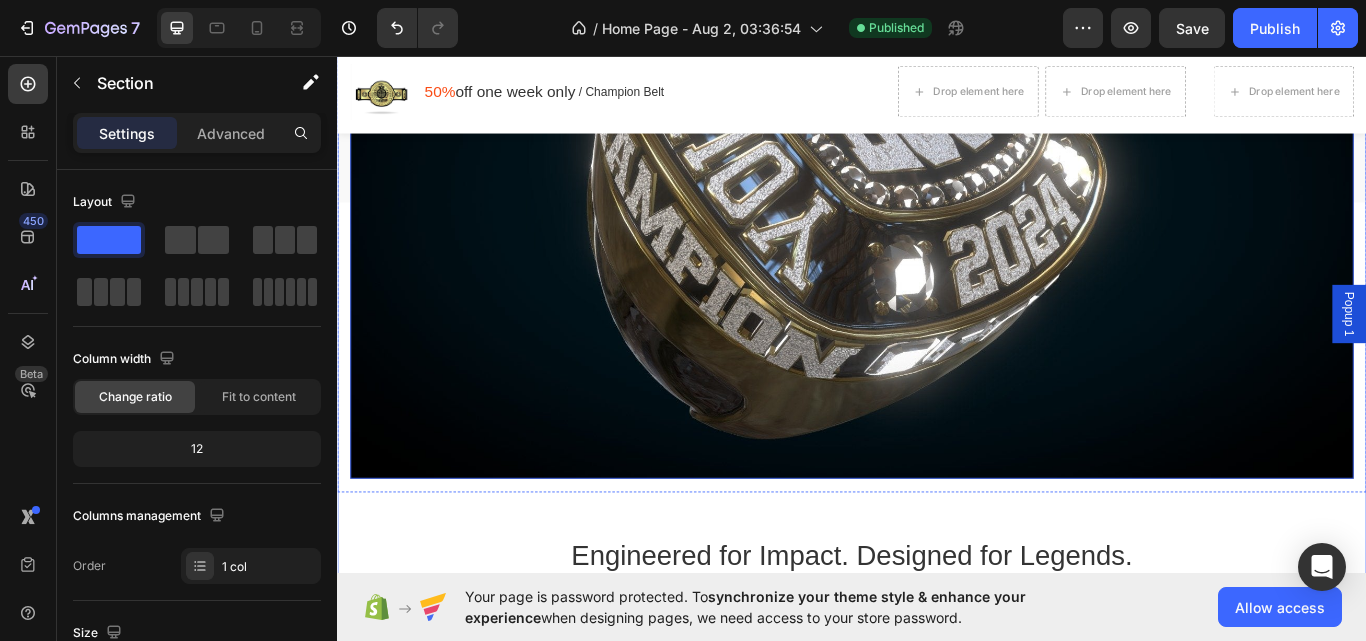 scroll, scrollTop: 2201, scrollLeft: 0, axis: vertical 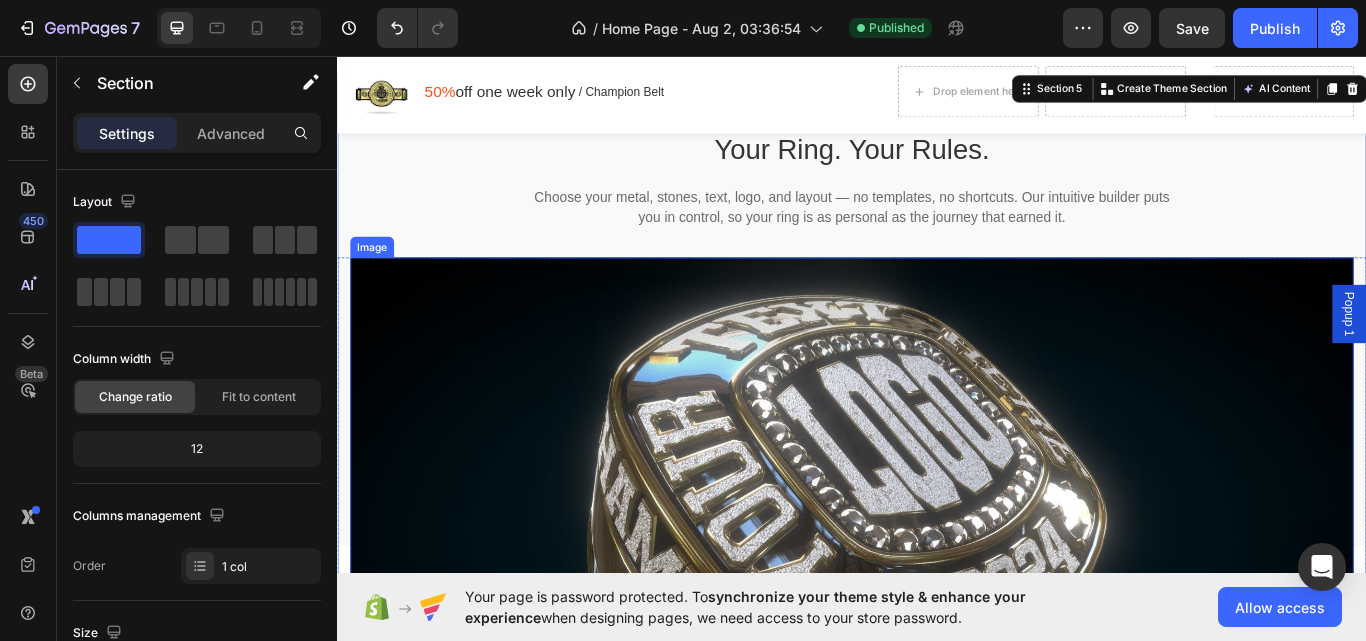 click at bounding box center [937, 621] 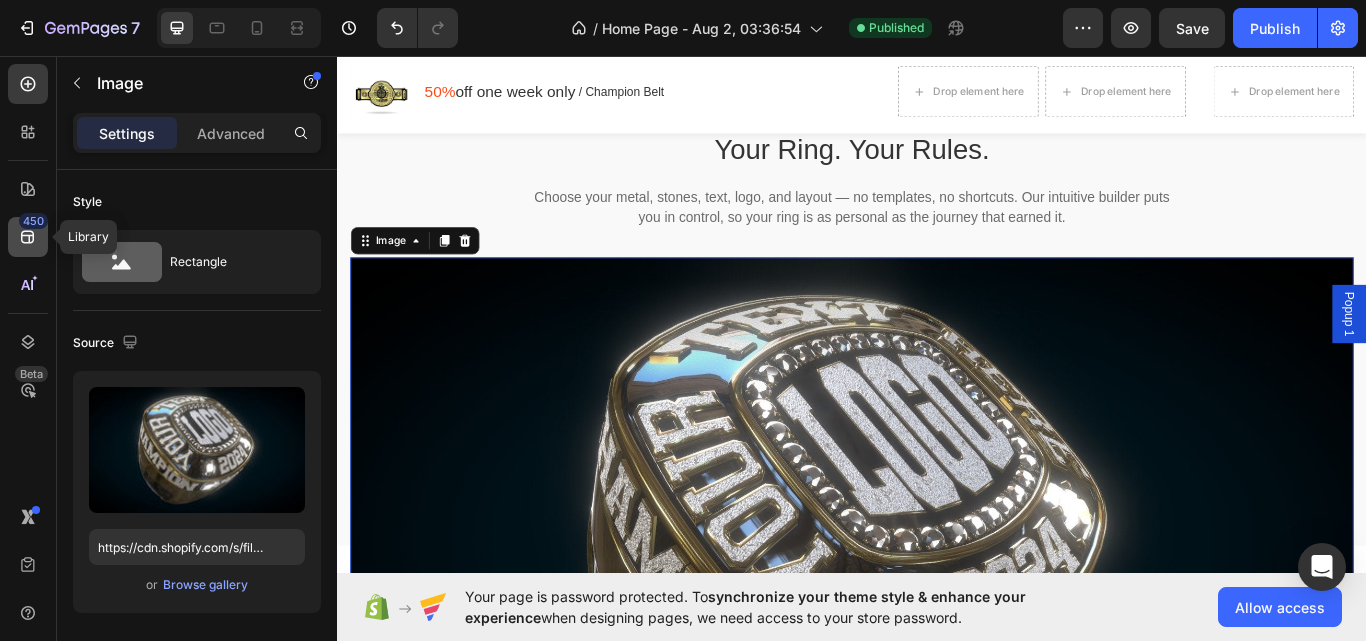 click 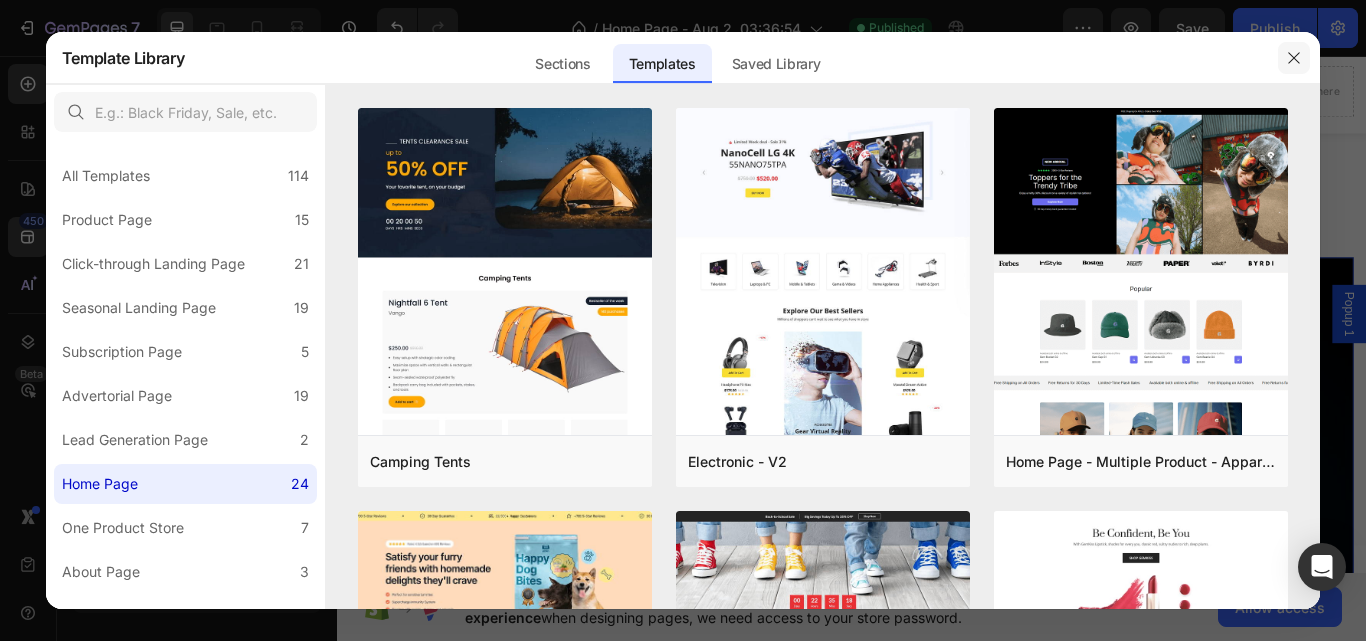 drag, startPoint x: 1306, startPoint y: 51, endPoint x: 565, endPoint y: 31, distance: 741.26984 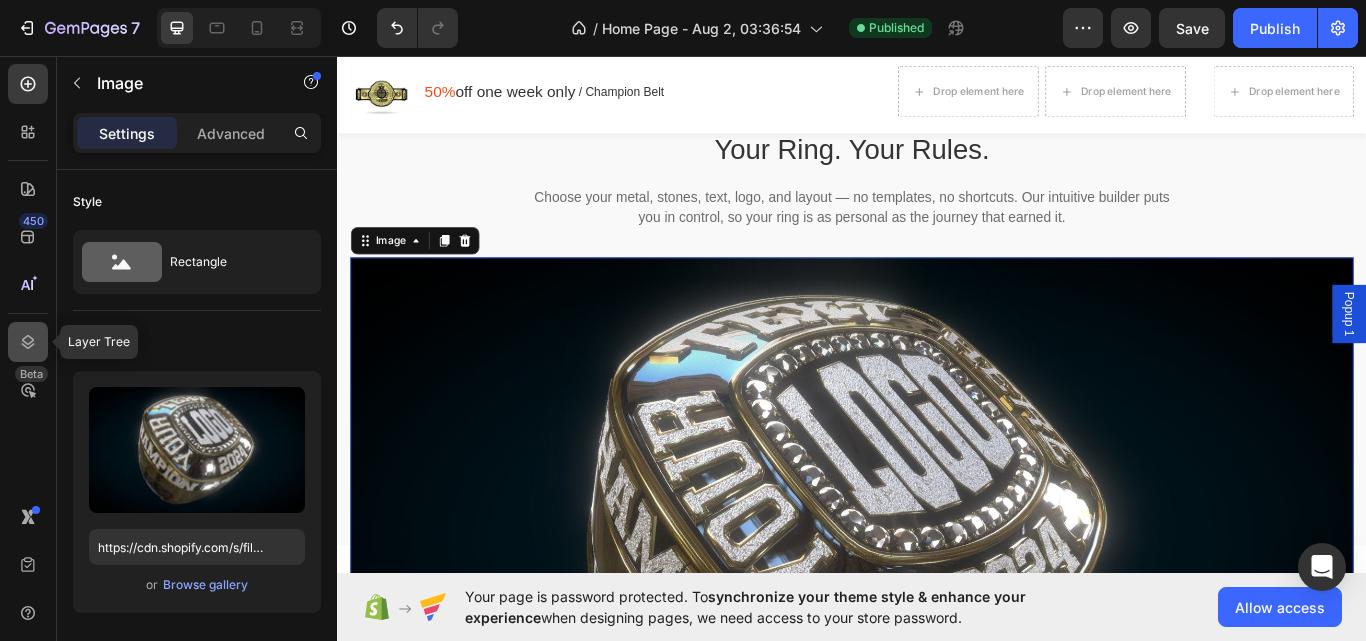 click 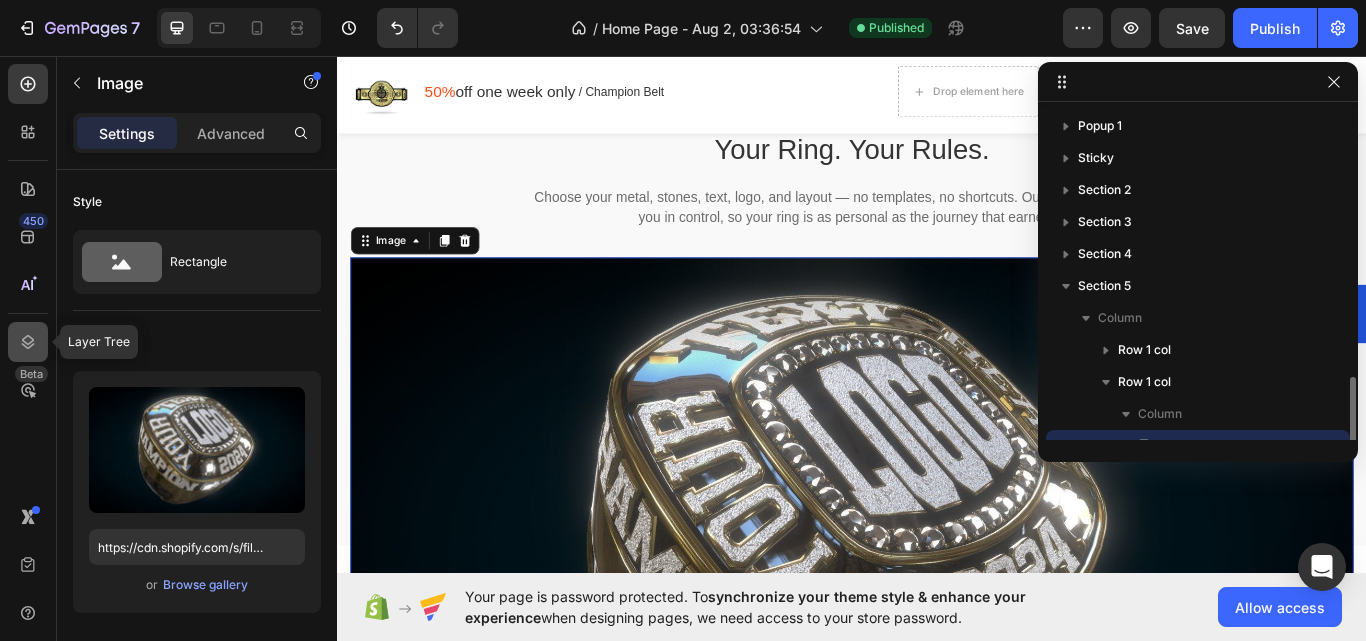 scroll, scrollTop: 187, scrollLeft: 0, axis: vertical 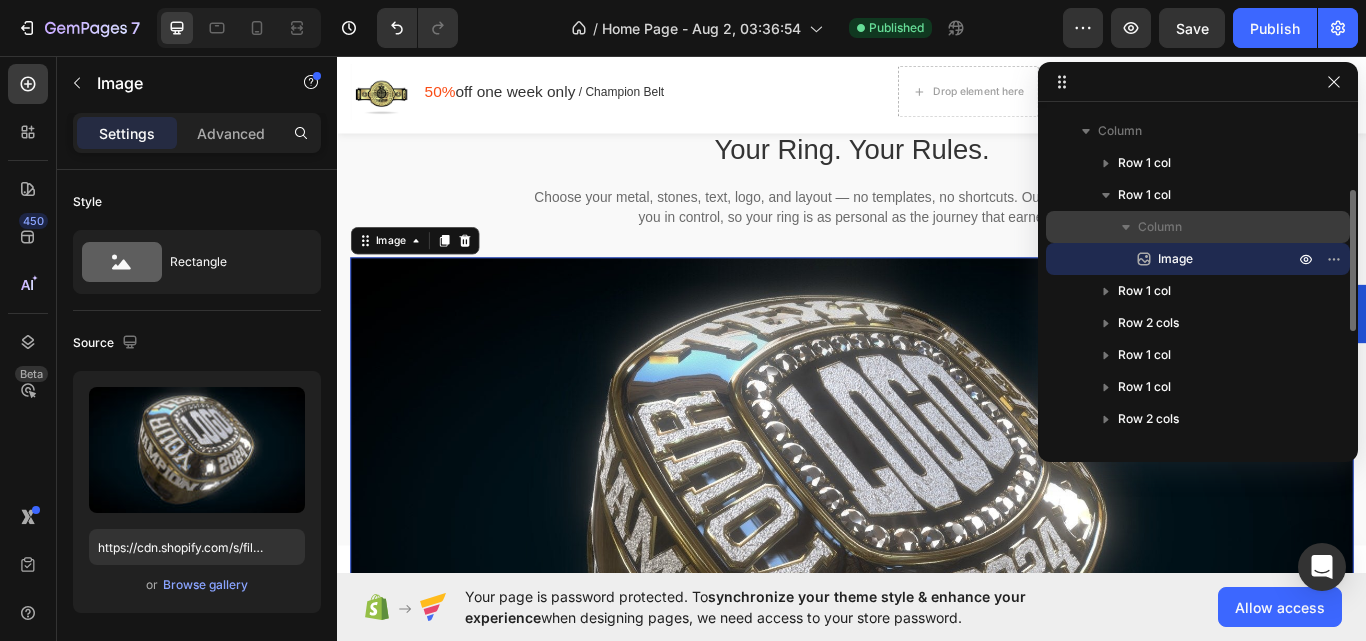 click 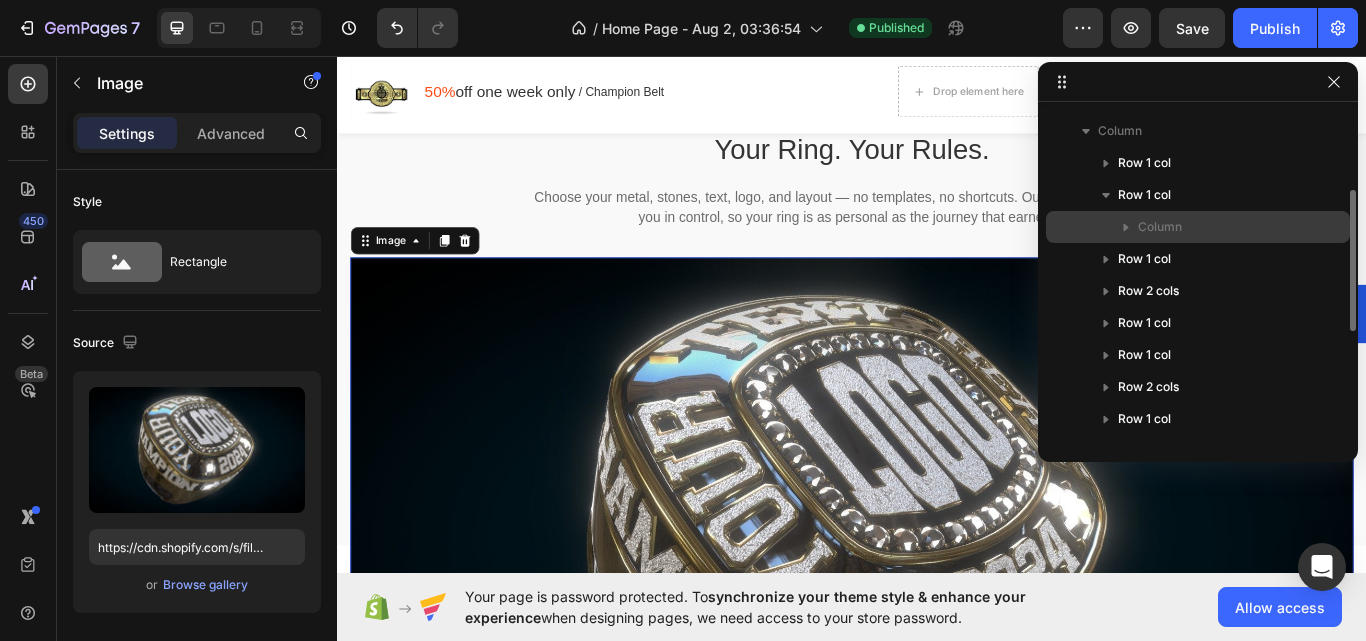 click 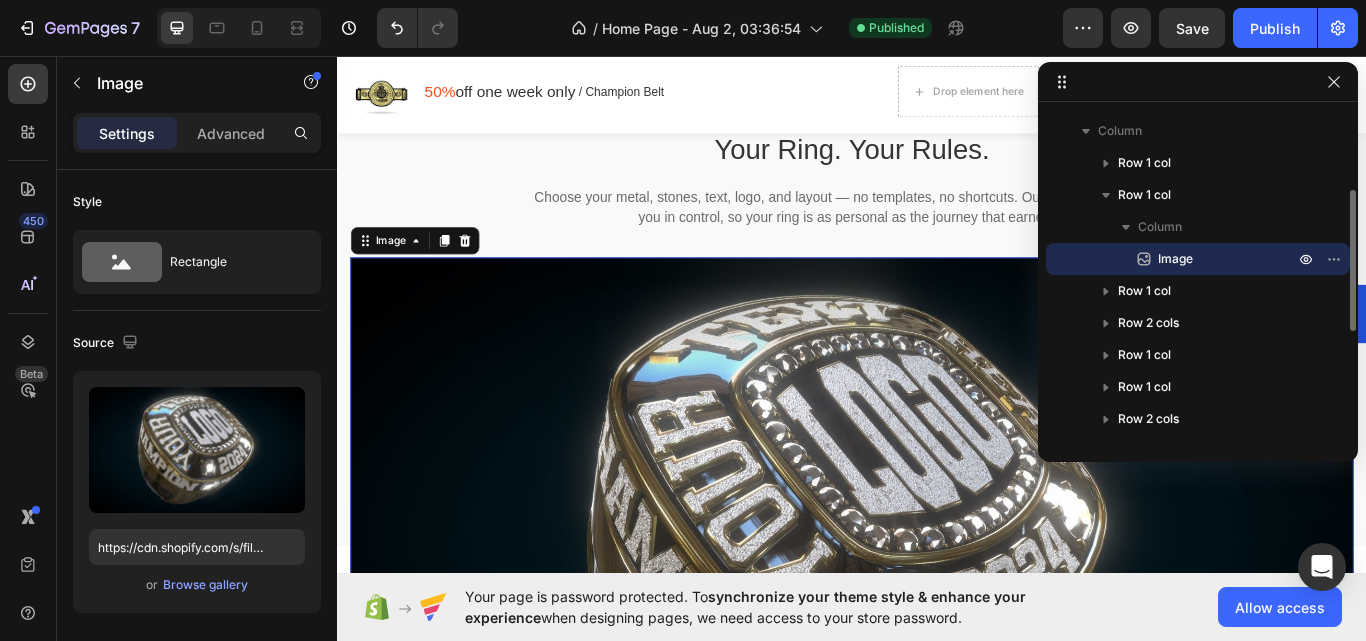 click 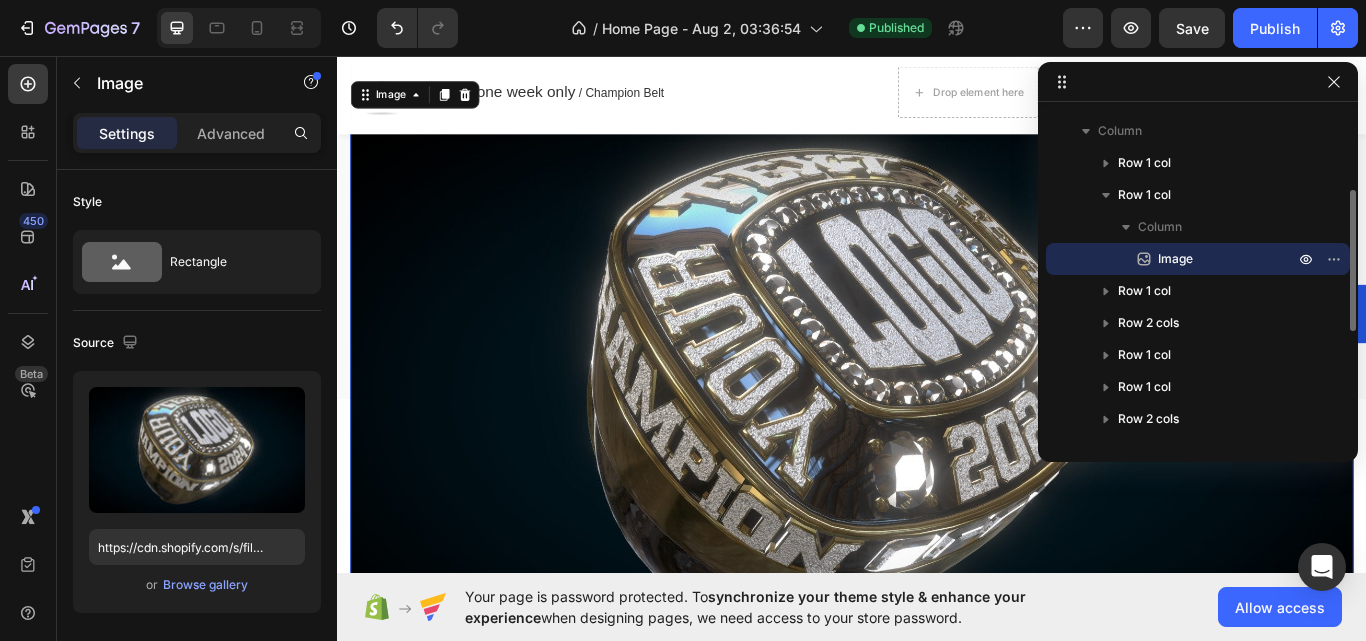 click 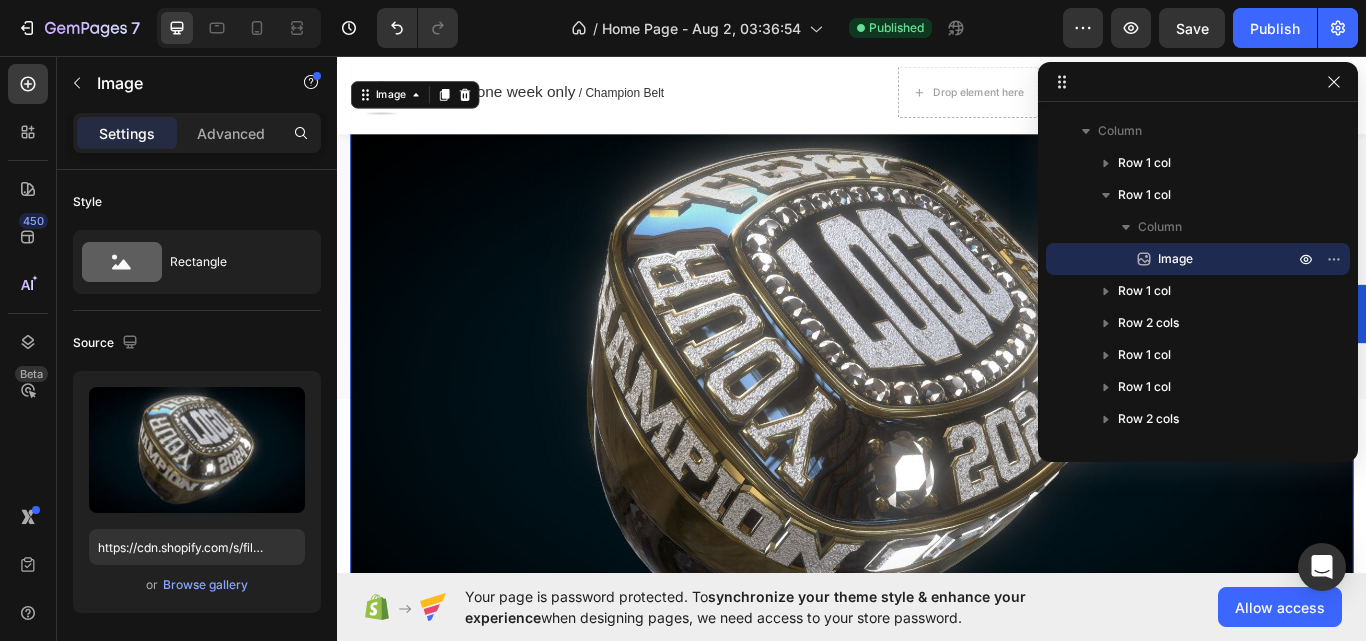 click at bounding box center [937, 450] 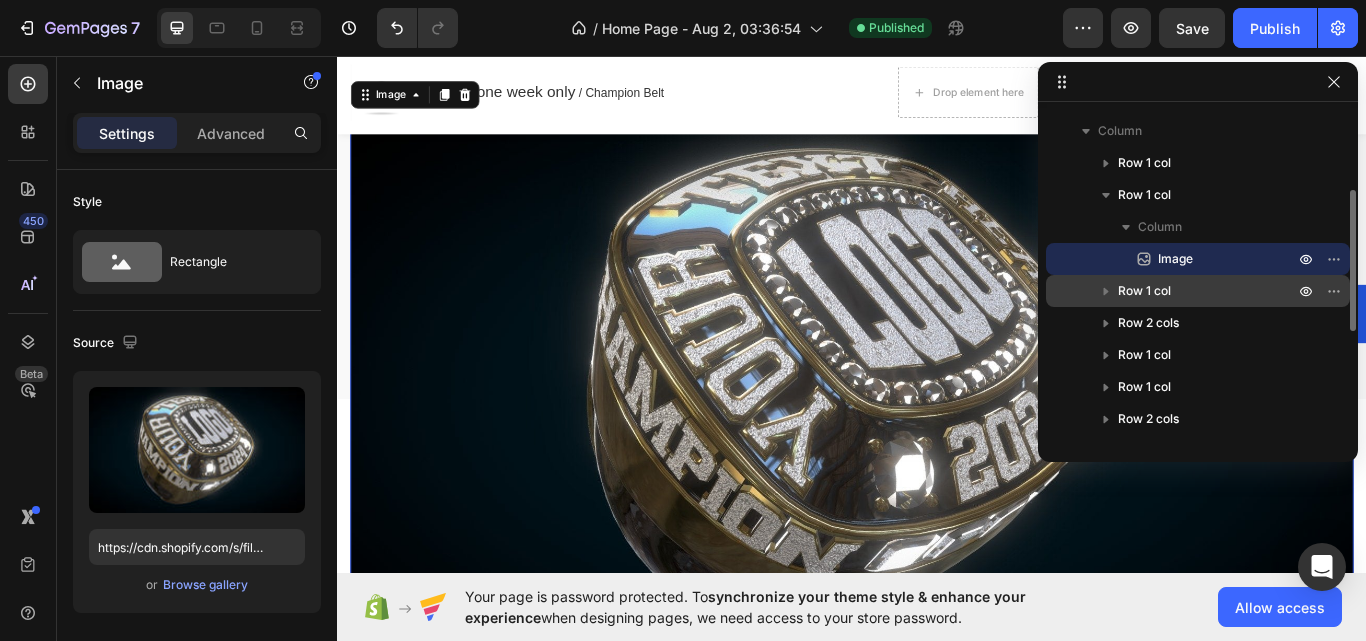 click 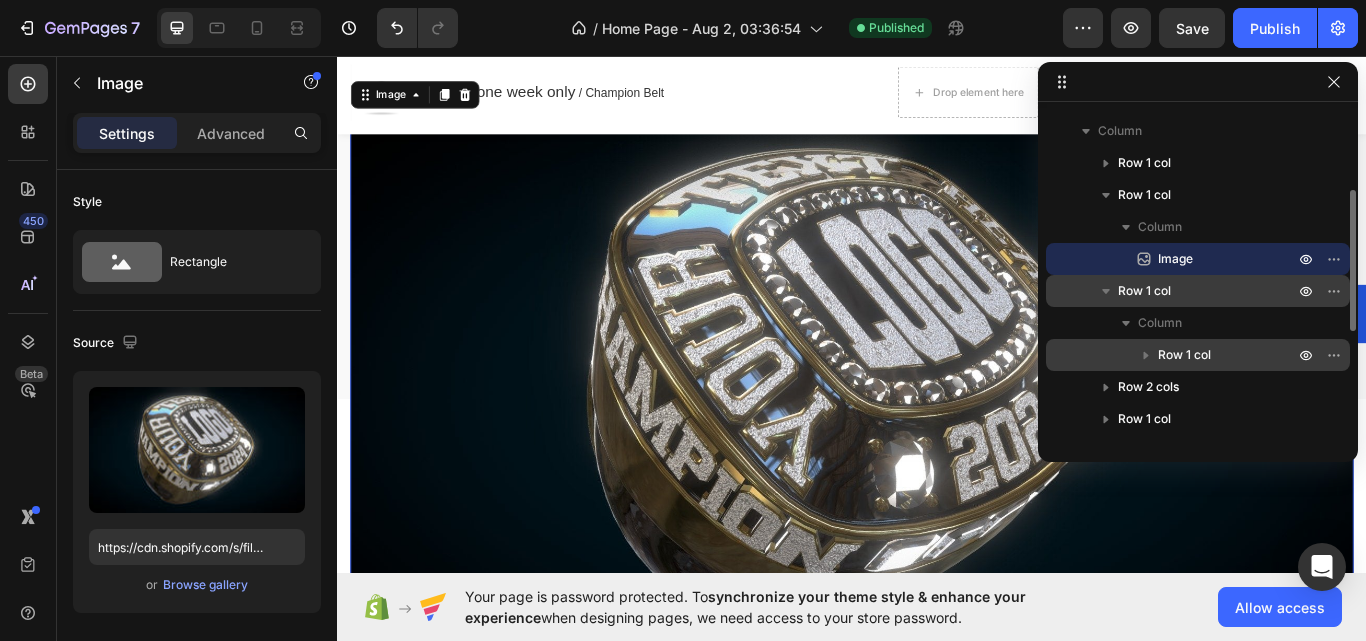 click 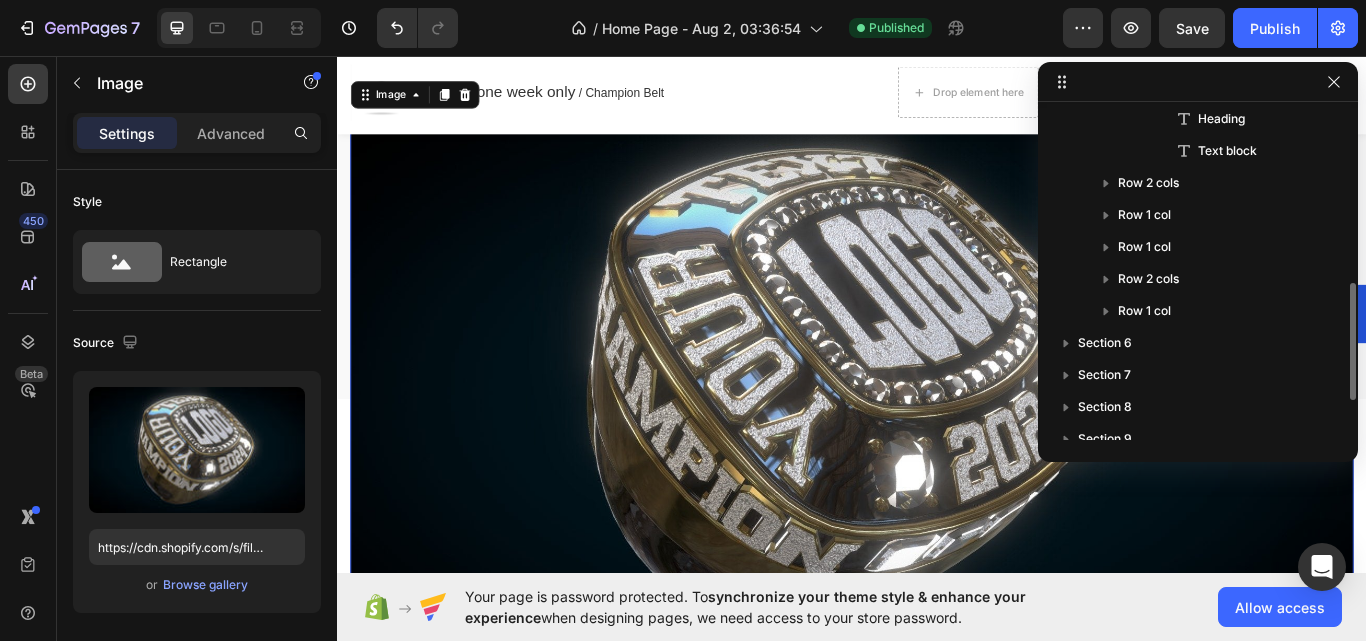 scroll, scrollTop: 287, scrollLeft: 0, axis: vertical 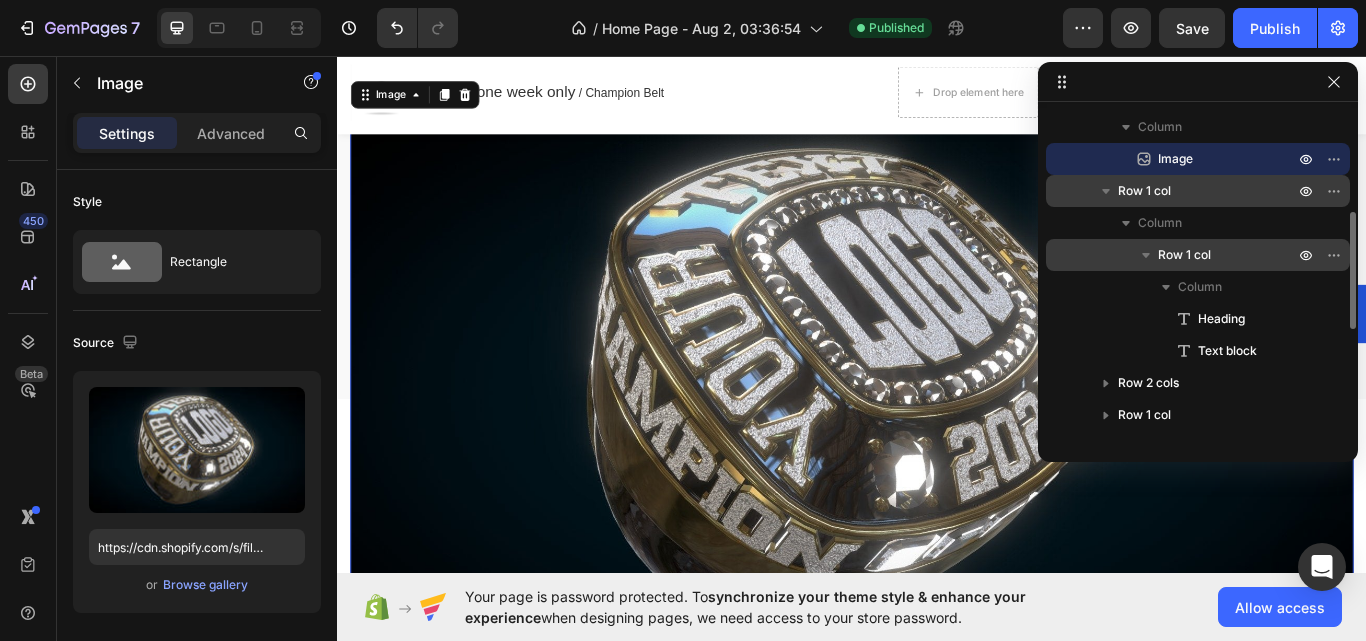 click 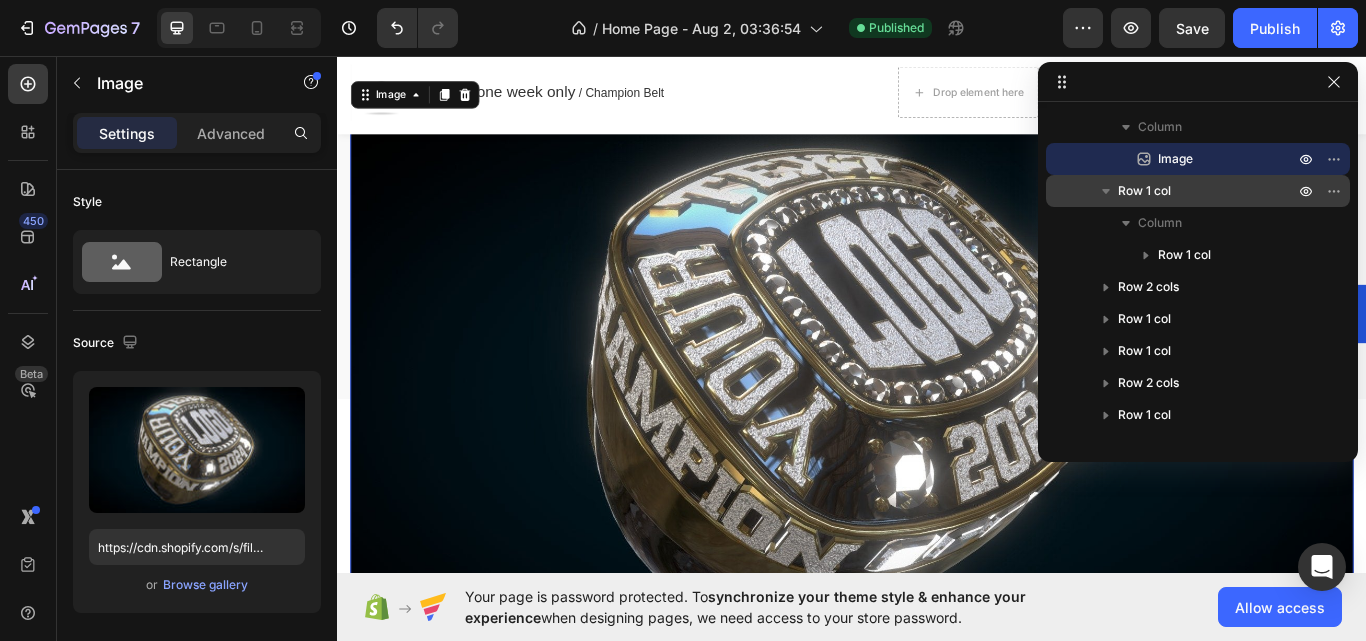 click 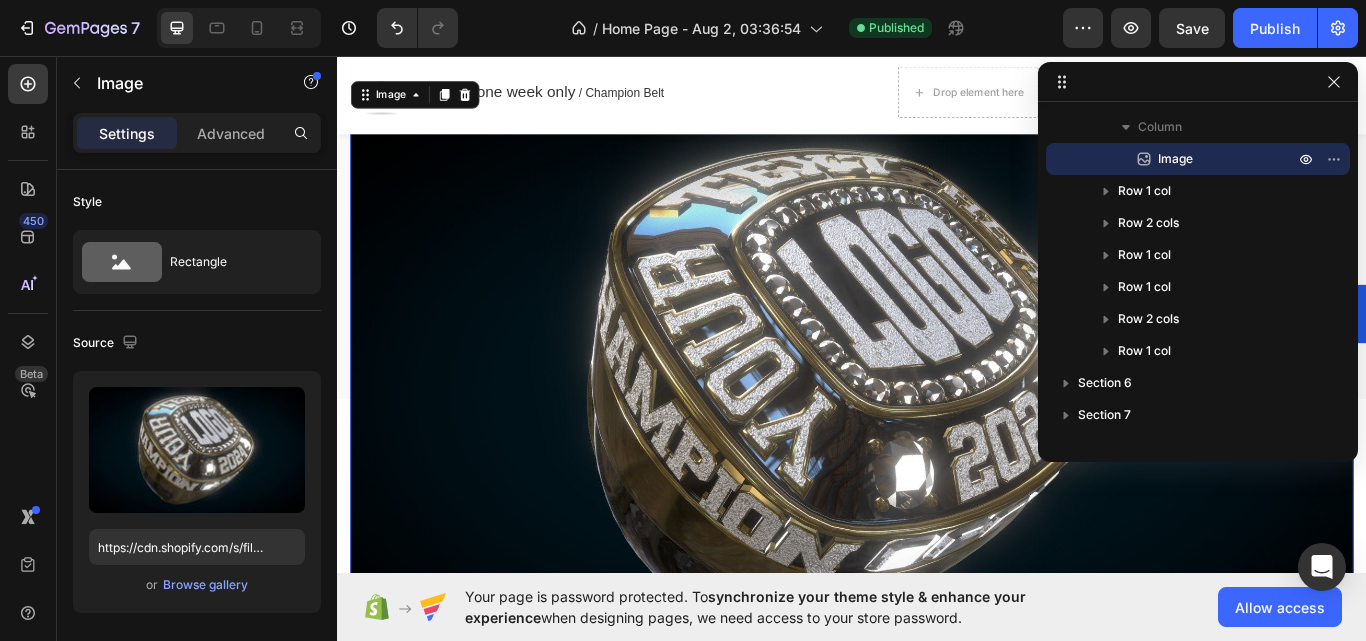 scroll, scrollTop: 187, scrollLeft: 0, axis: vertical 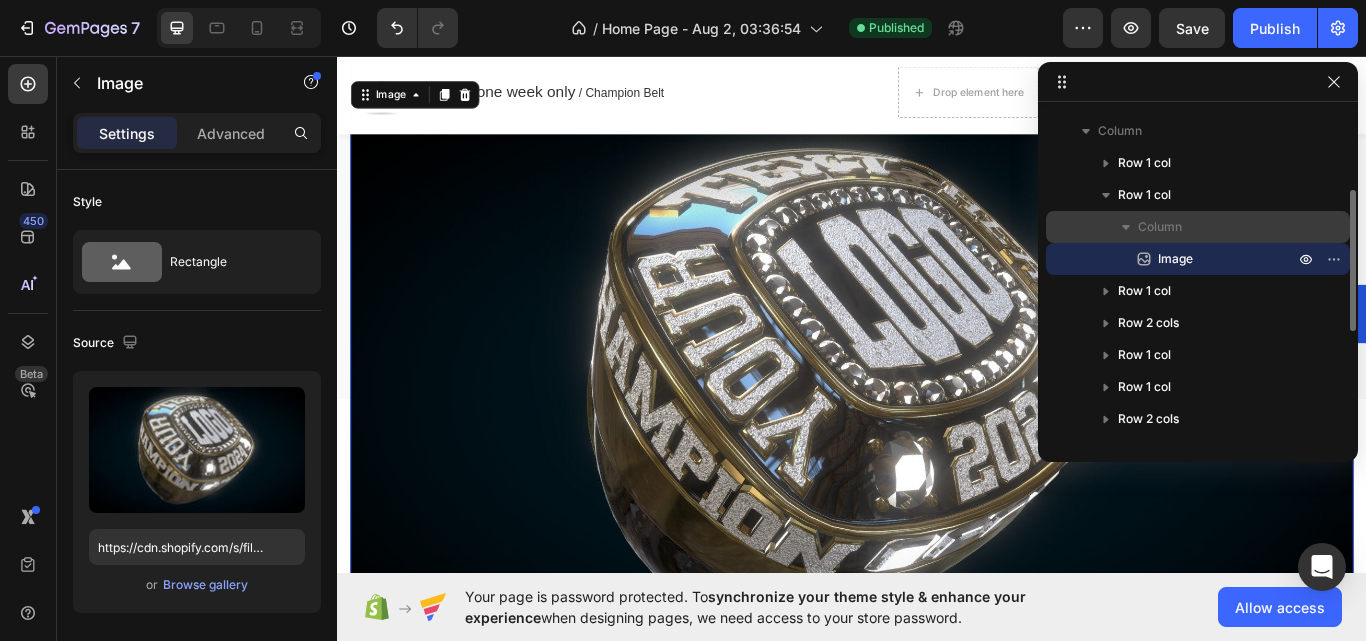 click 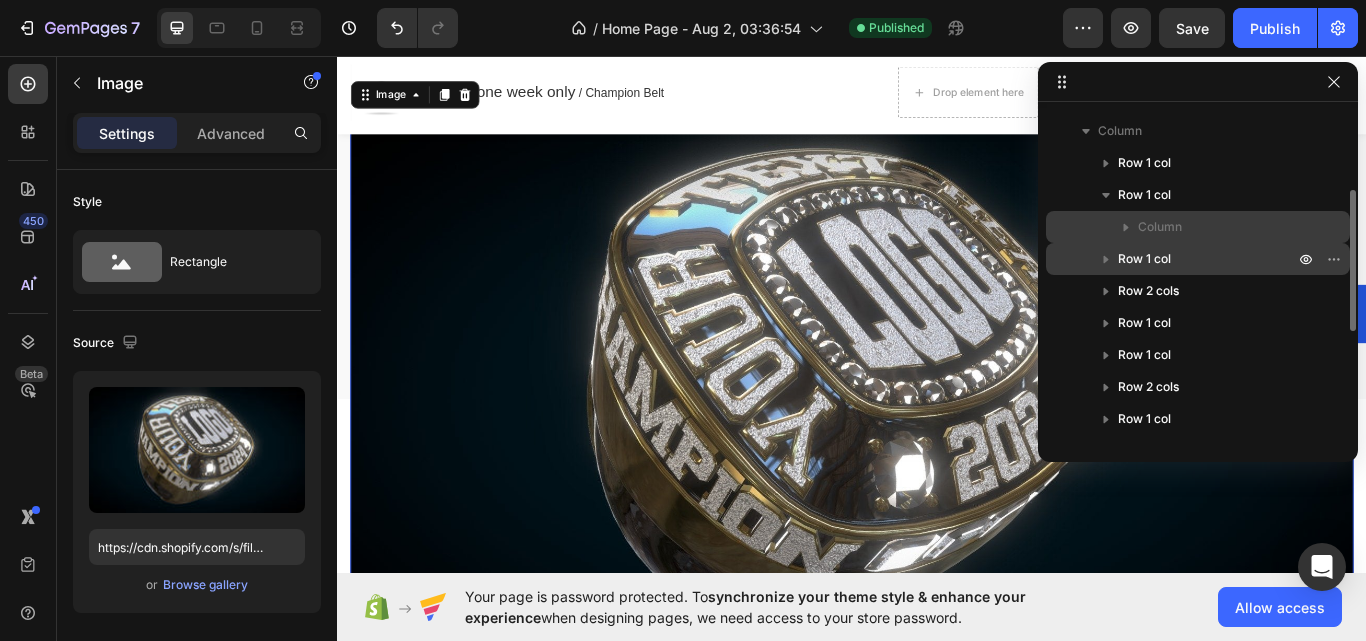 click on "Row 1 col" at bounding box center (1198, 259) 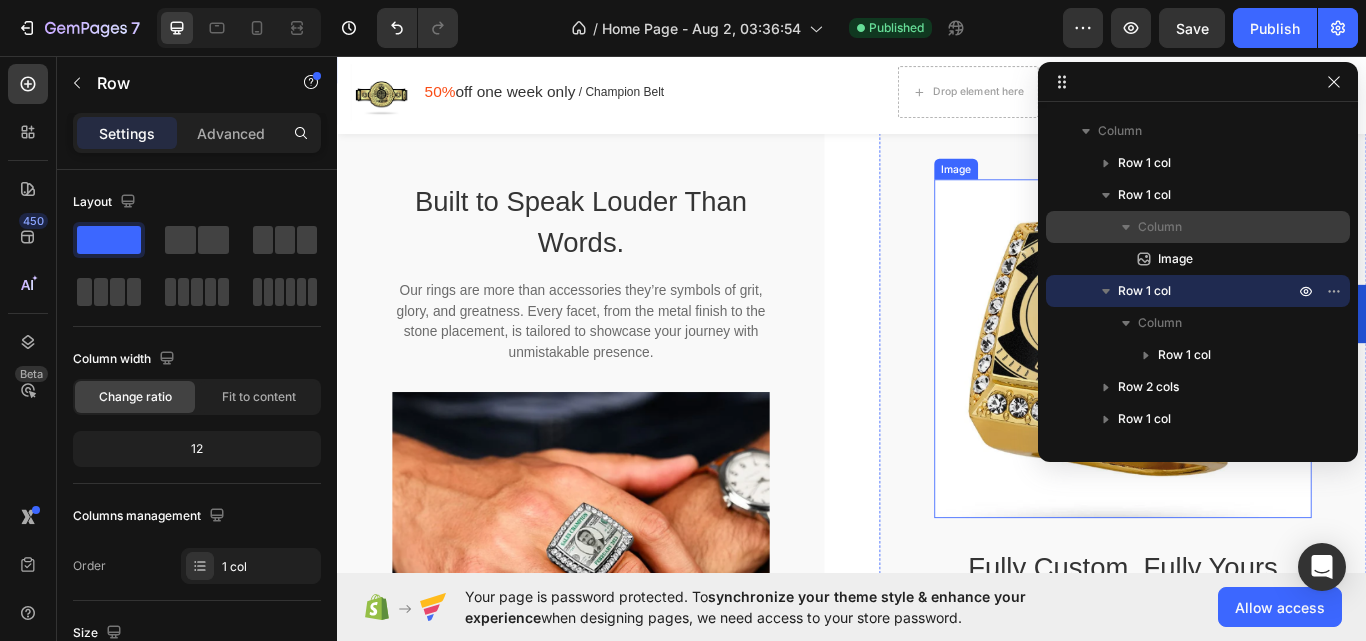scroll, scrollTop: 2941, scrollLeft: 0, axis: vertical 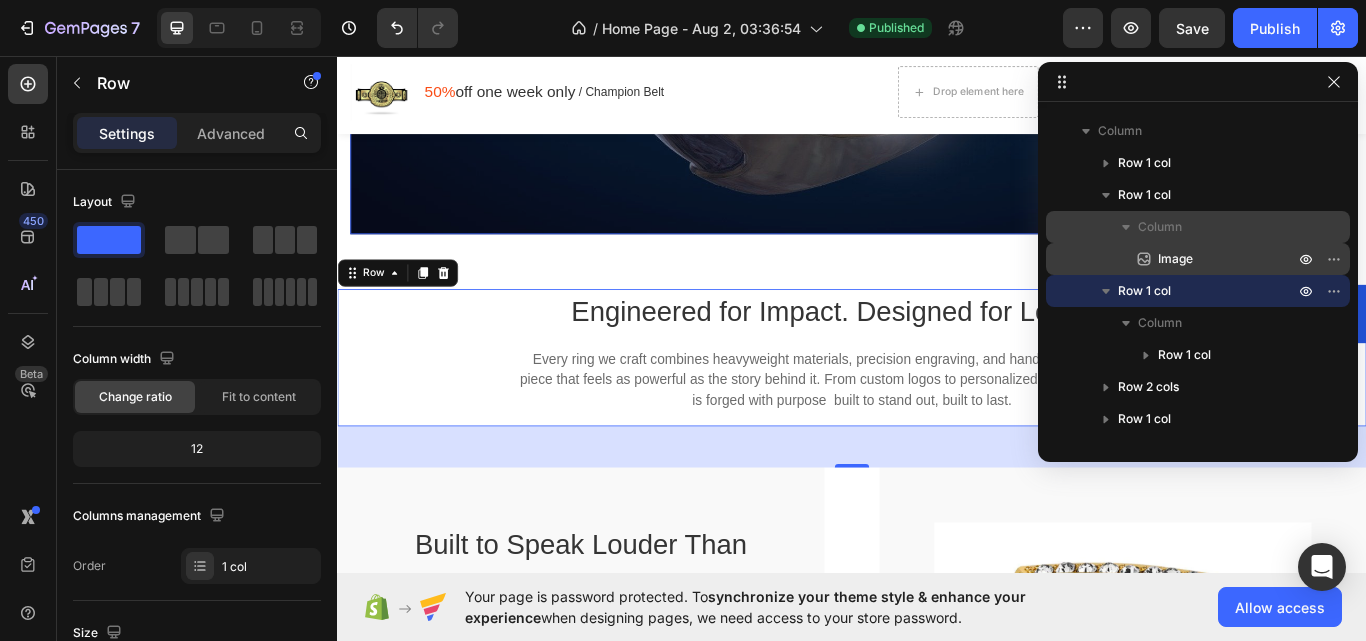 click on "Image" at bounding box center (1198, 259) 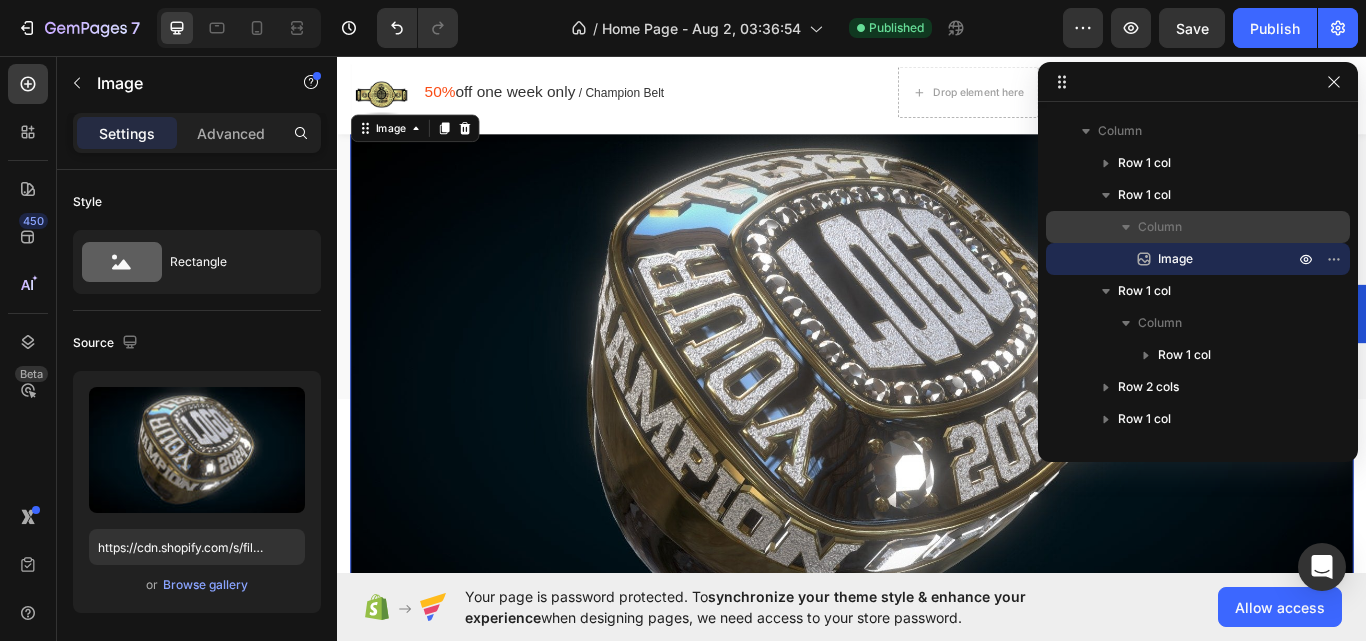scroll, scrollTop: 2127, scrollLeft: 0, axis: vertical 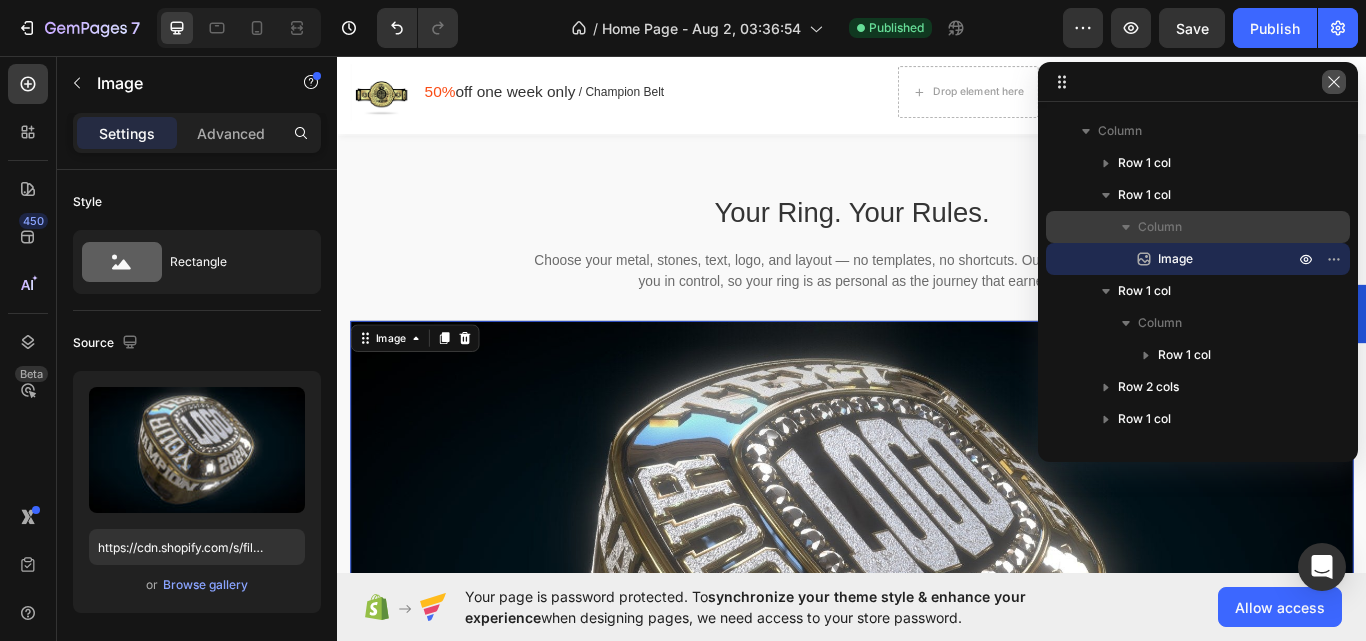 drag, startPoint x: 1333, startPoint y: 83, endPoint x: 1146, endPoint y: 41, distance: 191.65855 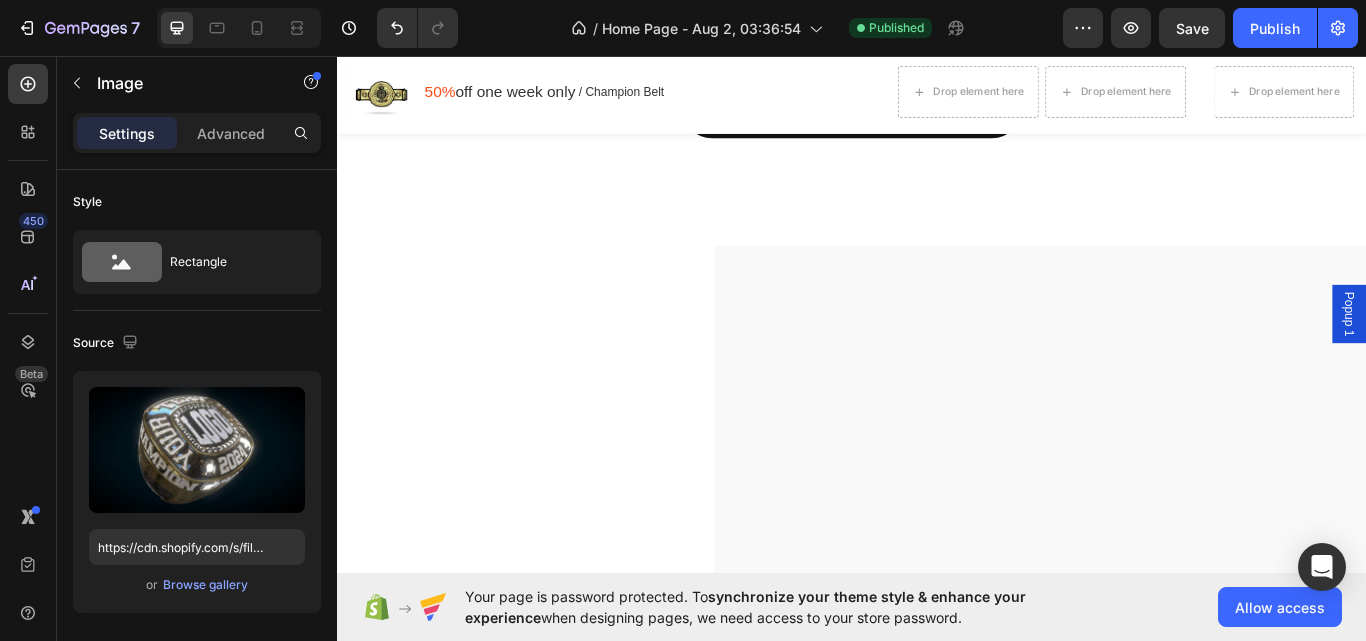 scroll, scrollTop: 4528, scrollLeft: 0, axis: vertical 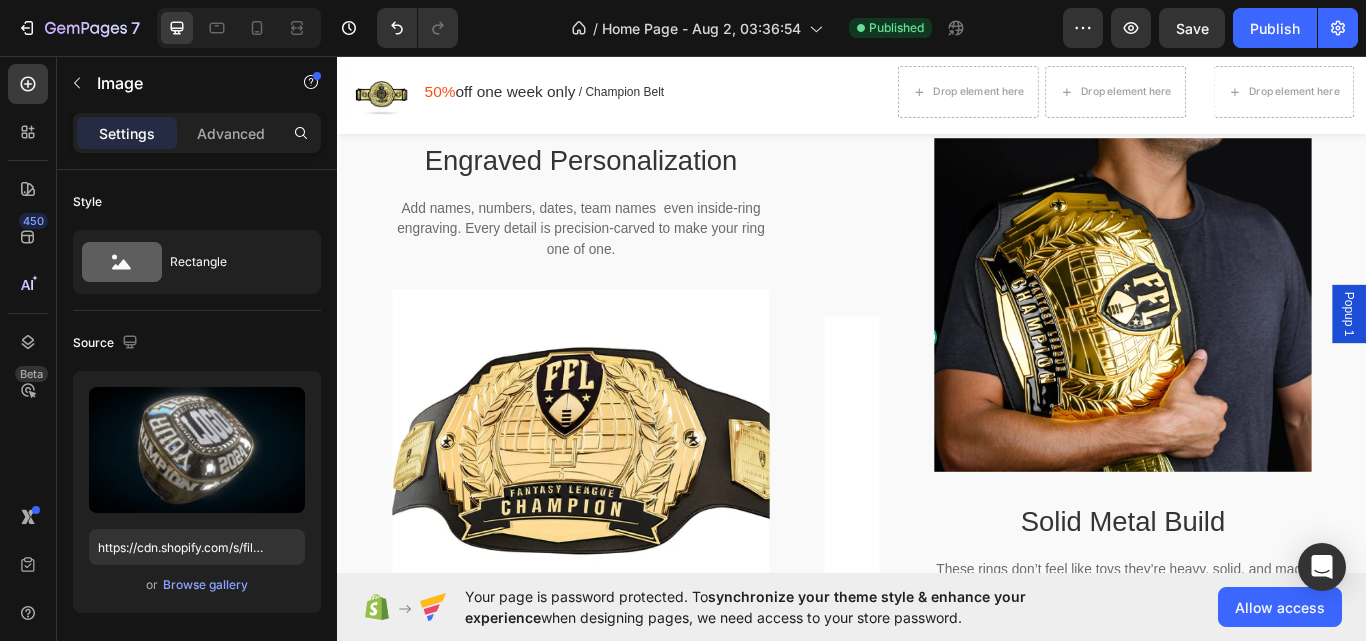 click at bounding box center (929, 25) 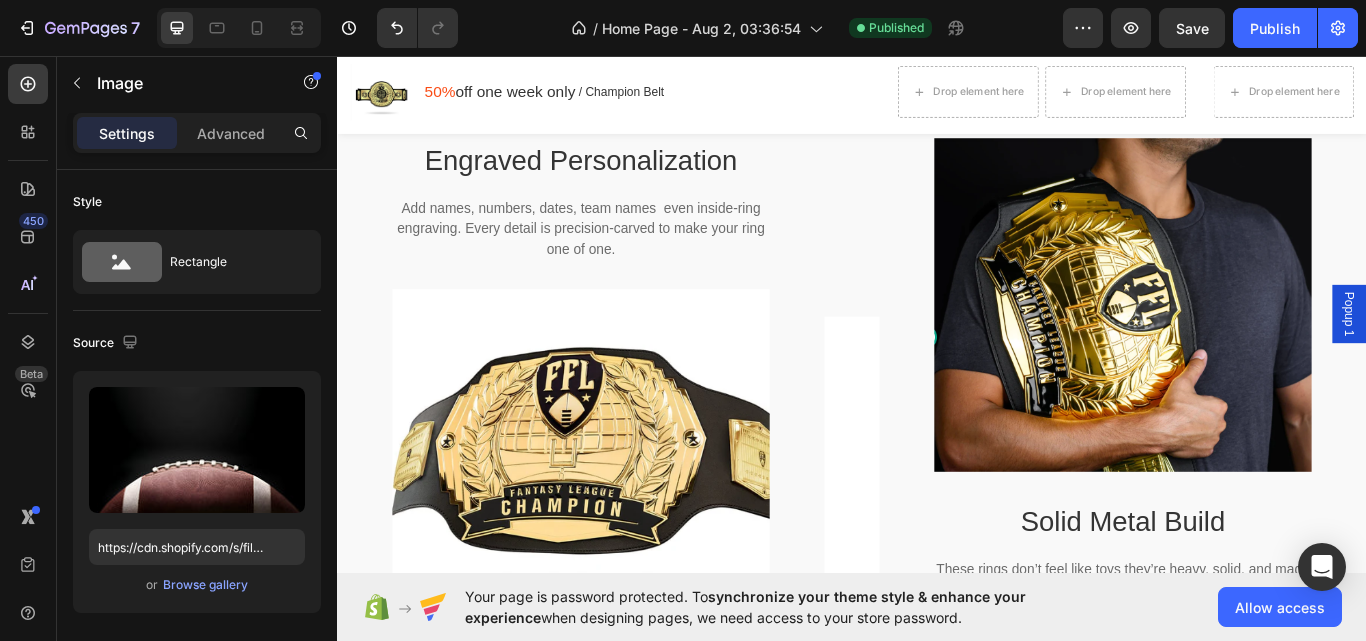 click 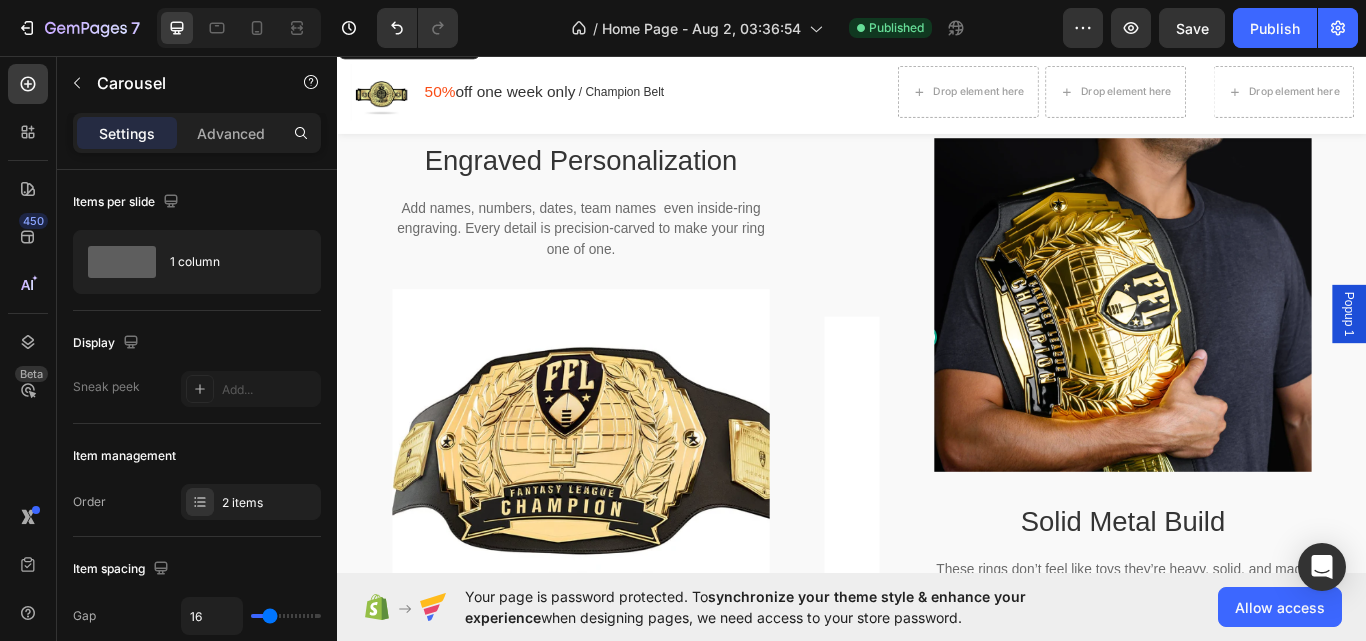 click at bounding box center (929, 25) 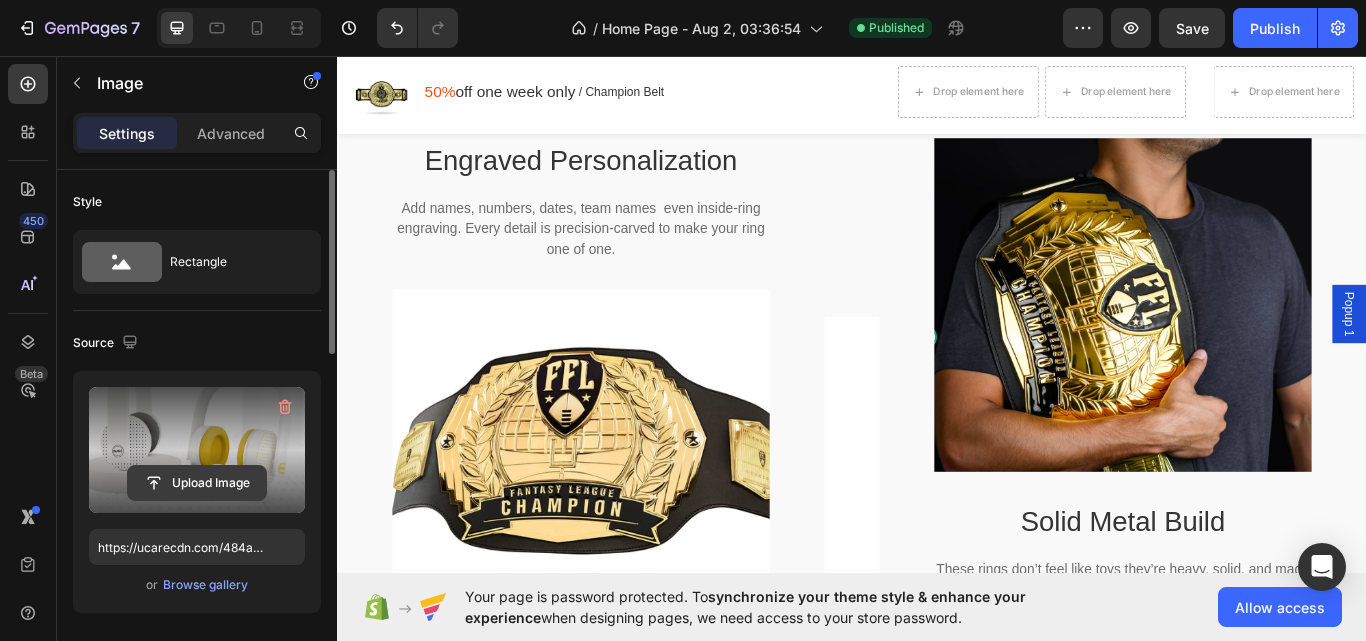 click 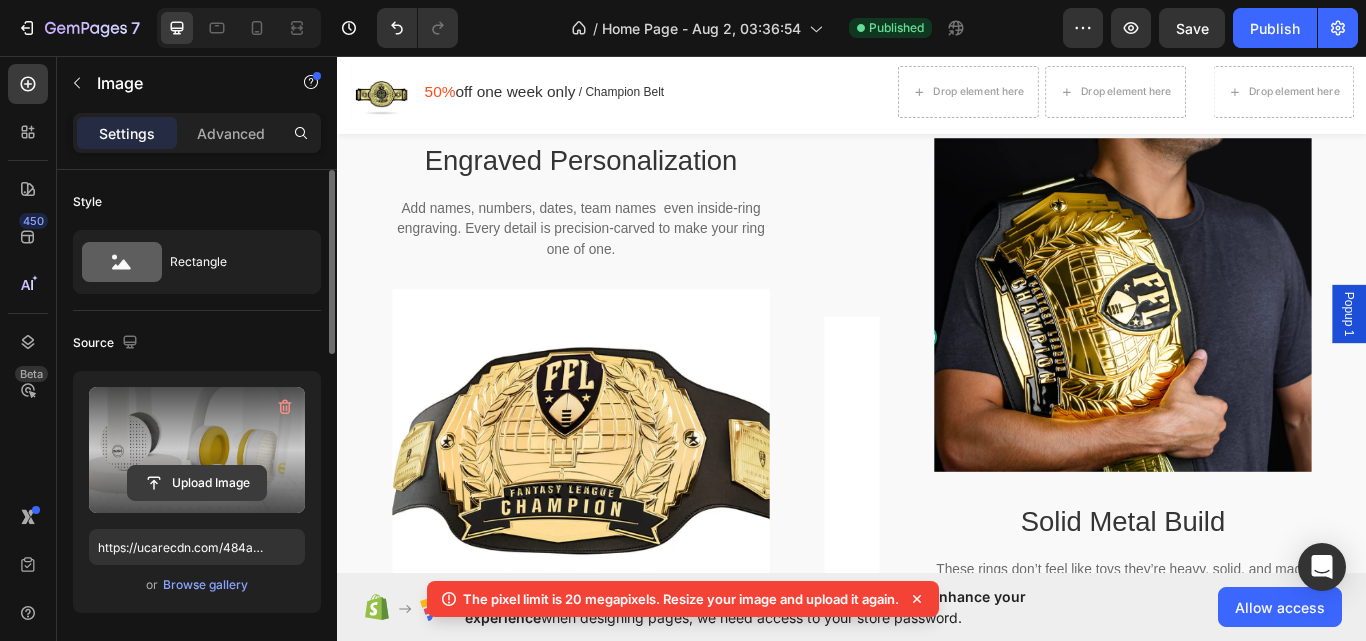 click 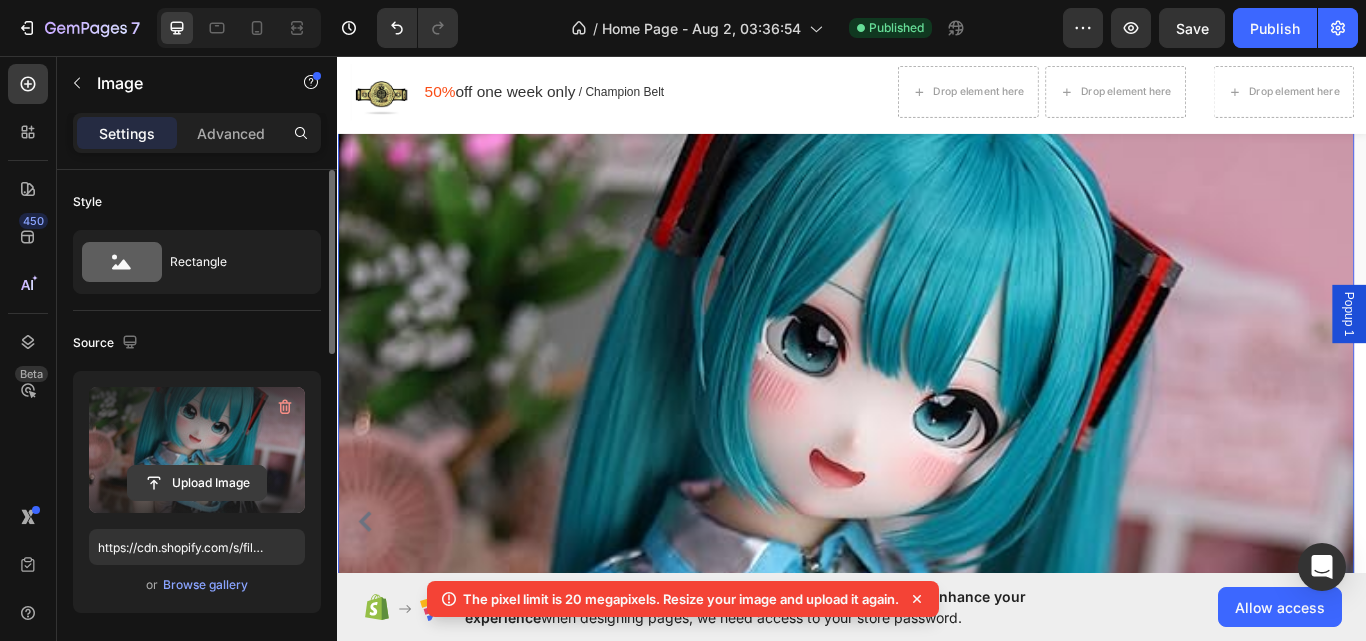 click 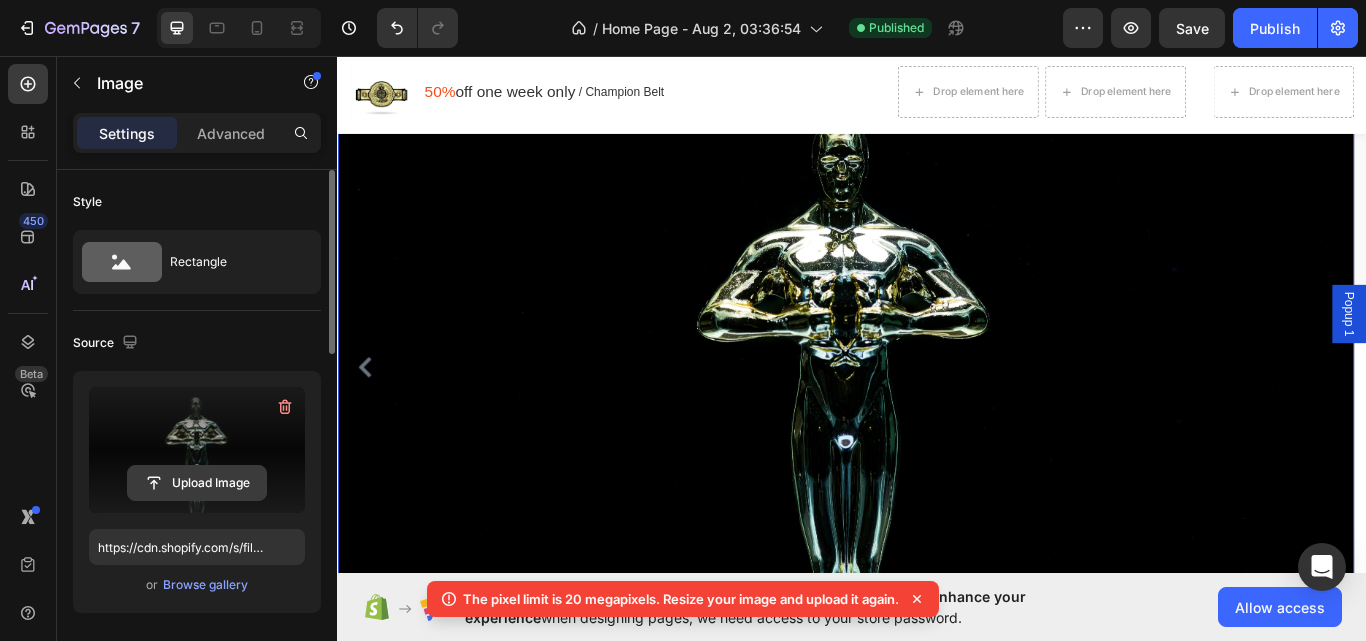 click 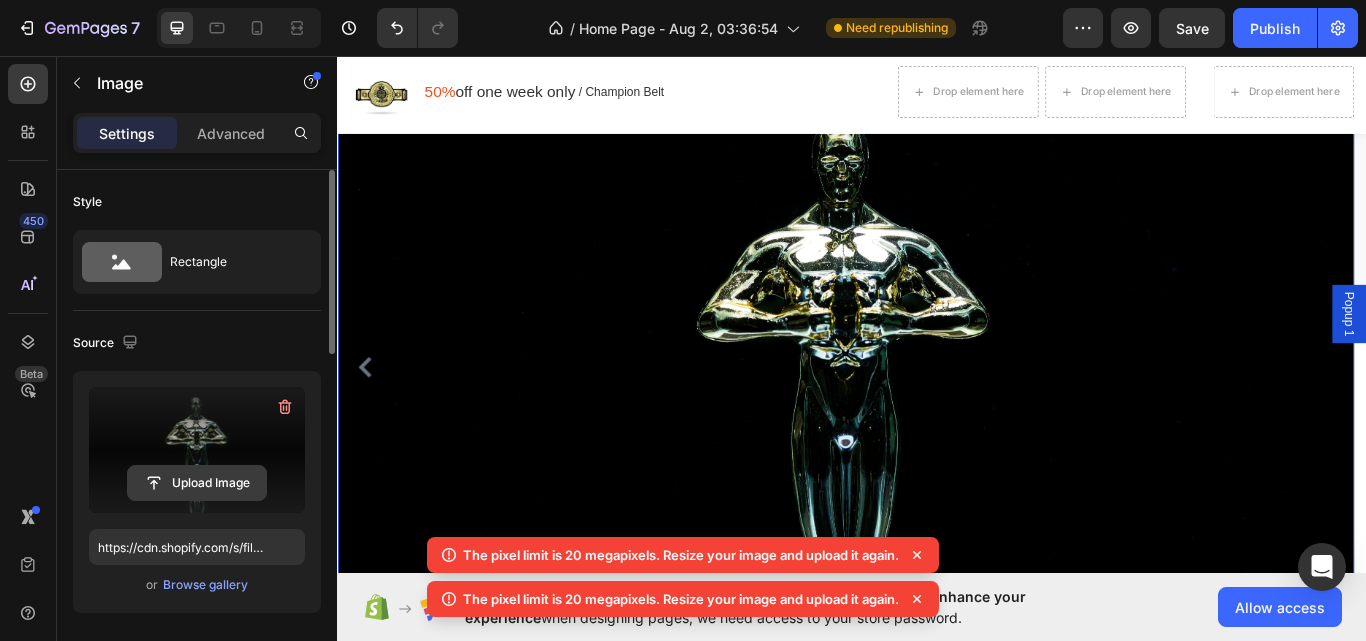 click on "Upload Image" at bounding box center (197, 483) 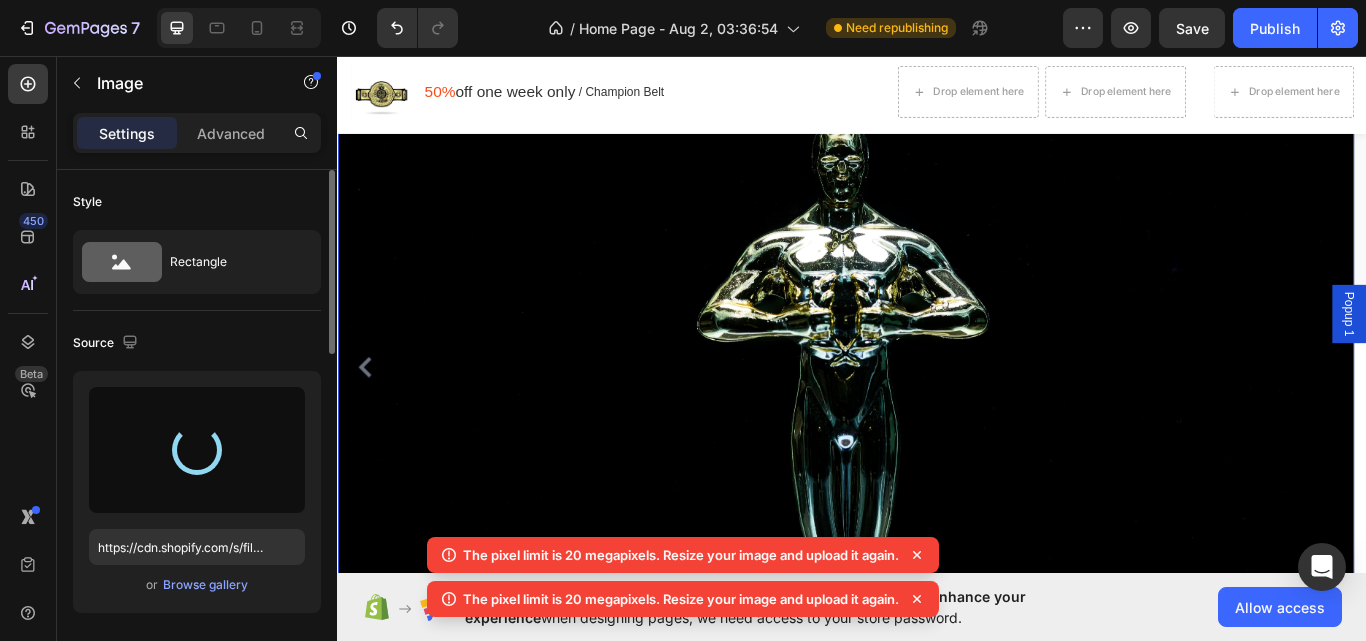 type on "https://cdn.shopify.com/s/files/1/0658/7111/8410/files/gempages_577904949283783184-68d73cfe-ade4-4a52-b06d-98ea094f73e9.jpg" 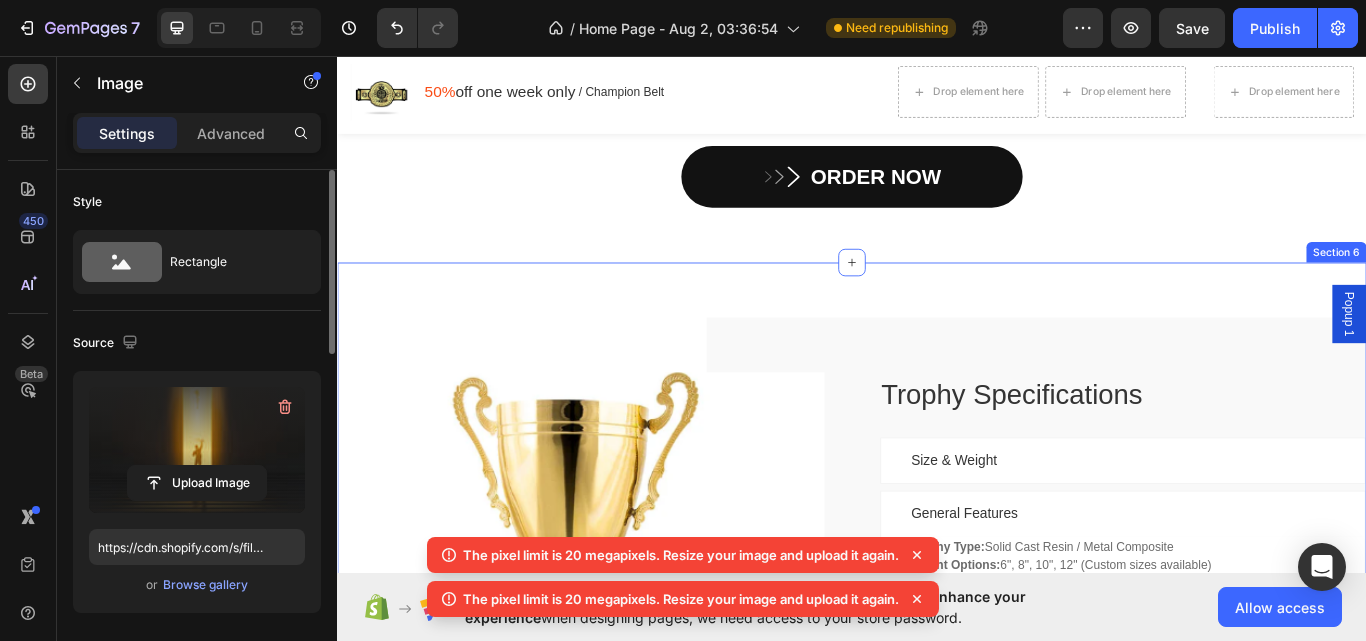 scroll, scrollTop: 5928, scrollLeft: 0, axis: vertical 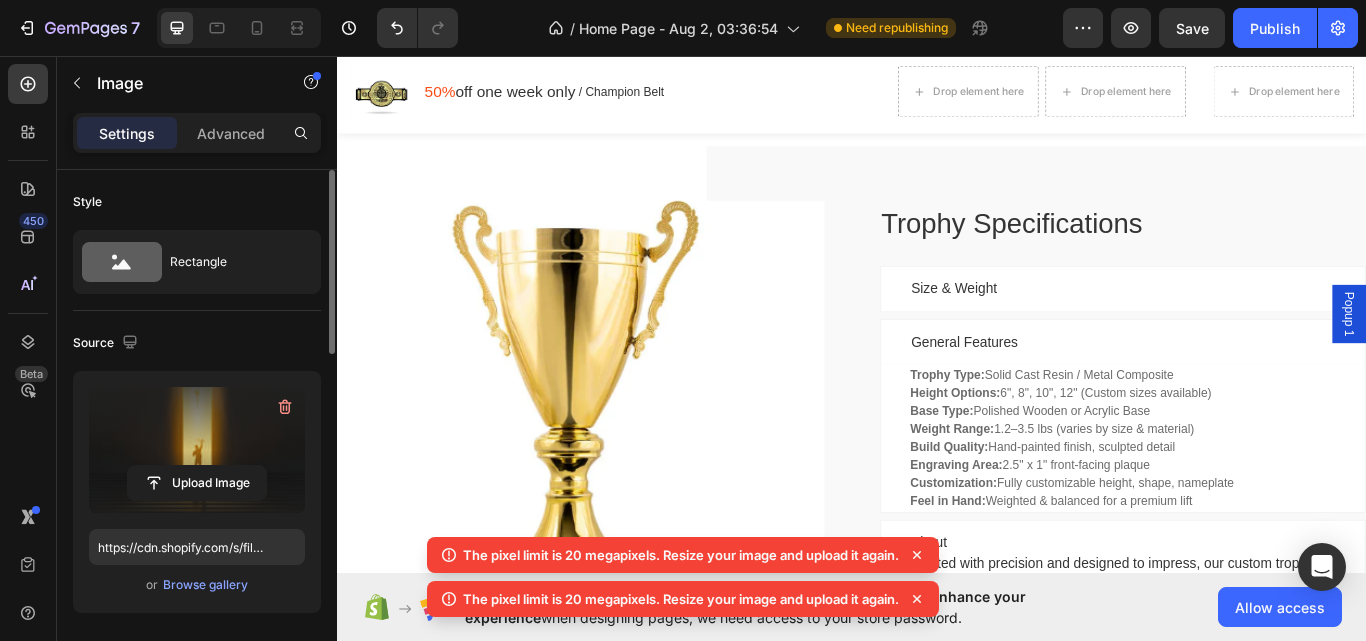 click on "ORDER NOW" at bounding box center (937, -2) 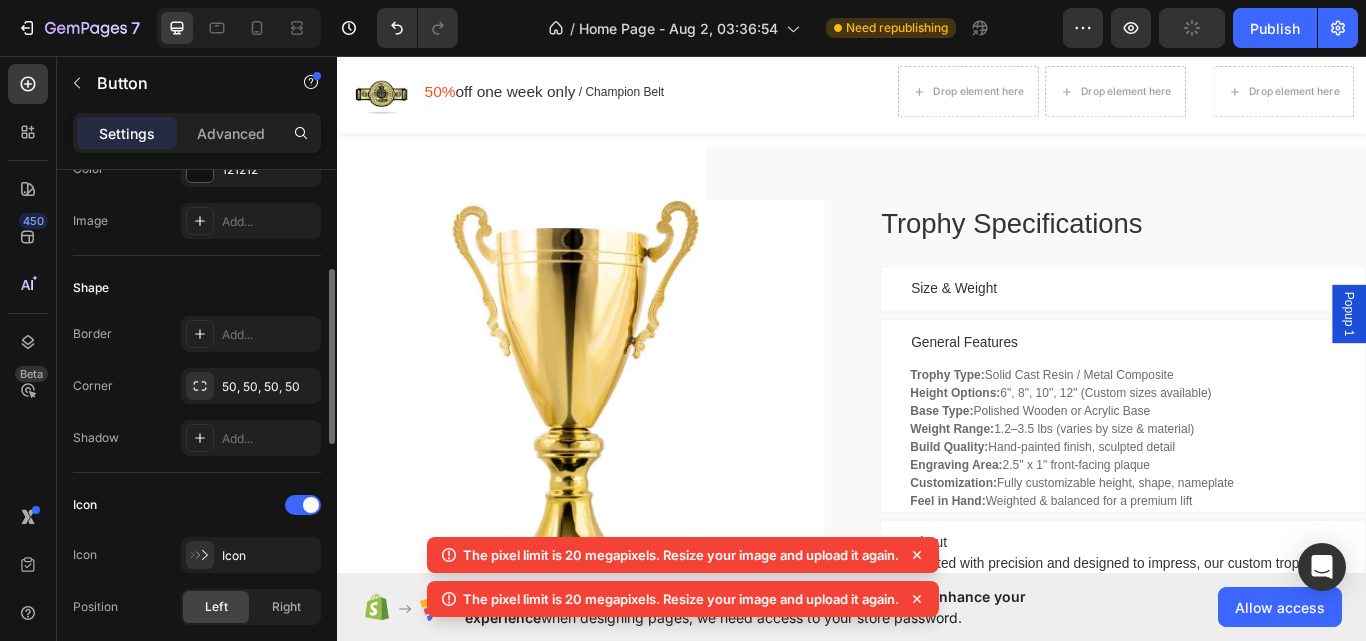scroll, scrollTop: 500, scrollLeft: 0, axis: vertical 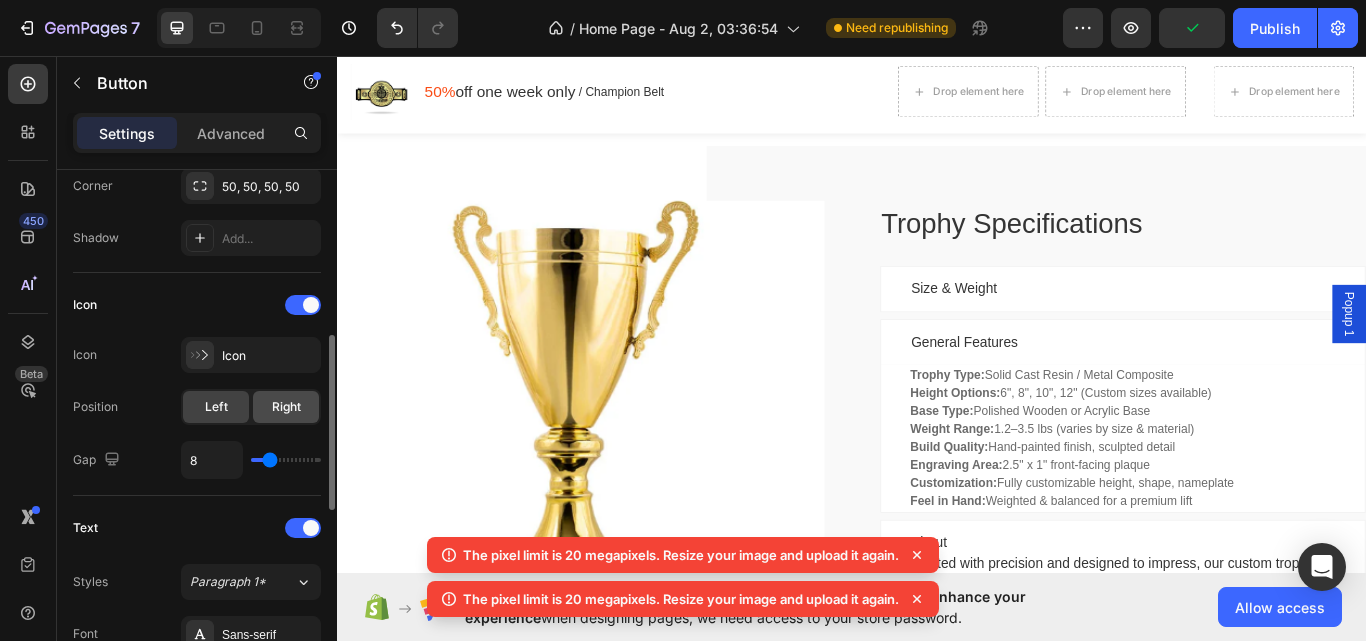 click on "Right" 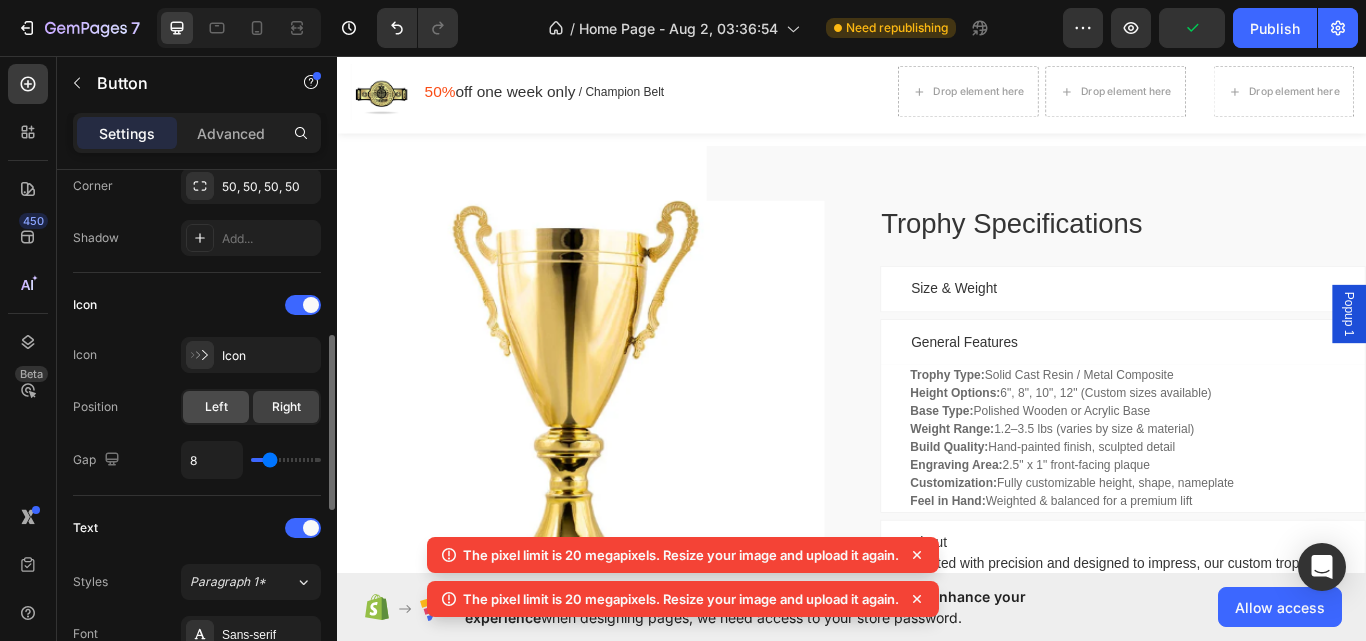 click on "Left" 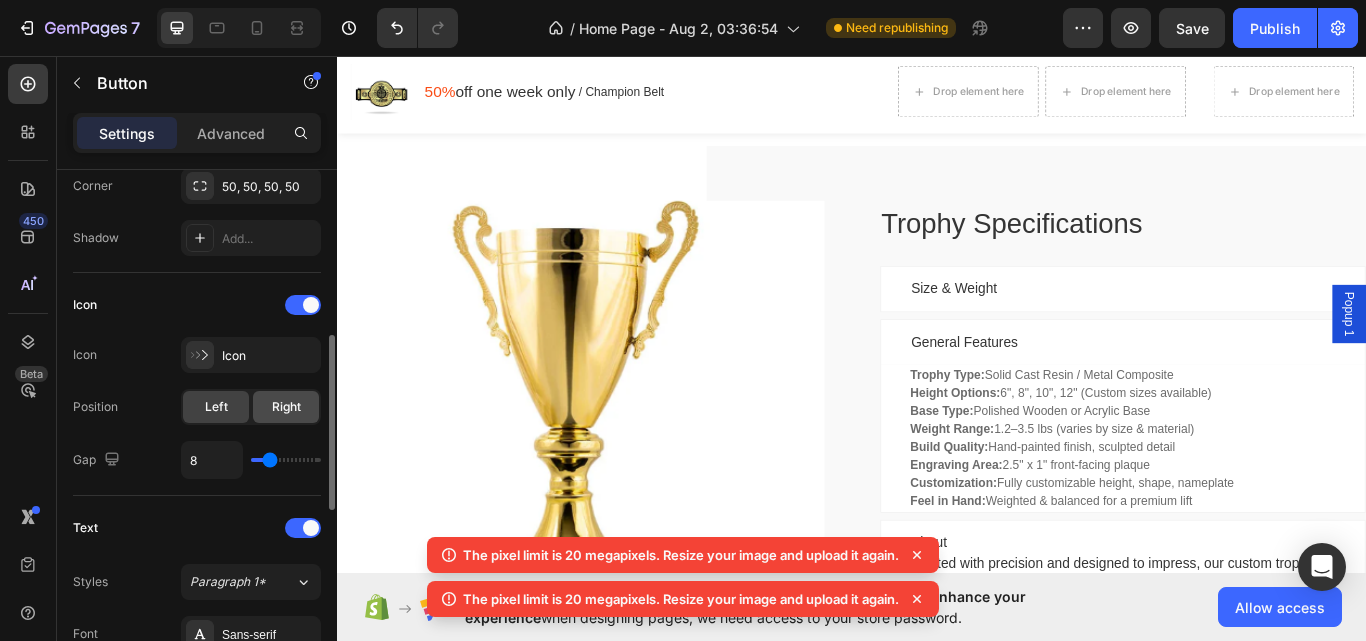 click on "Right" 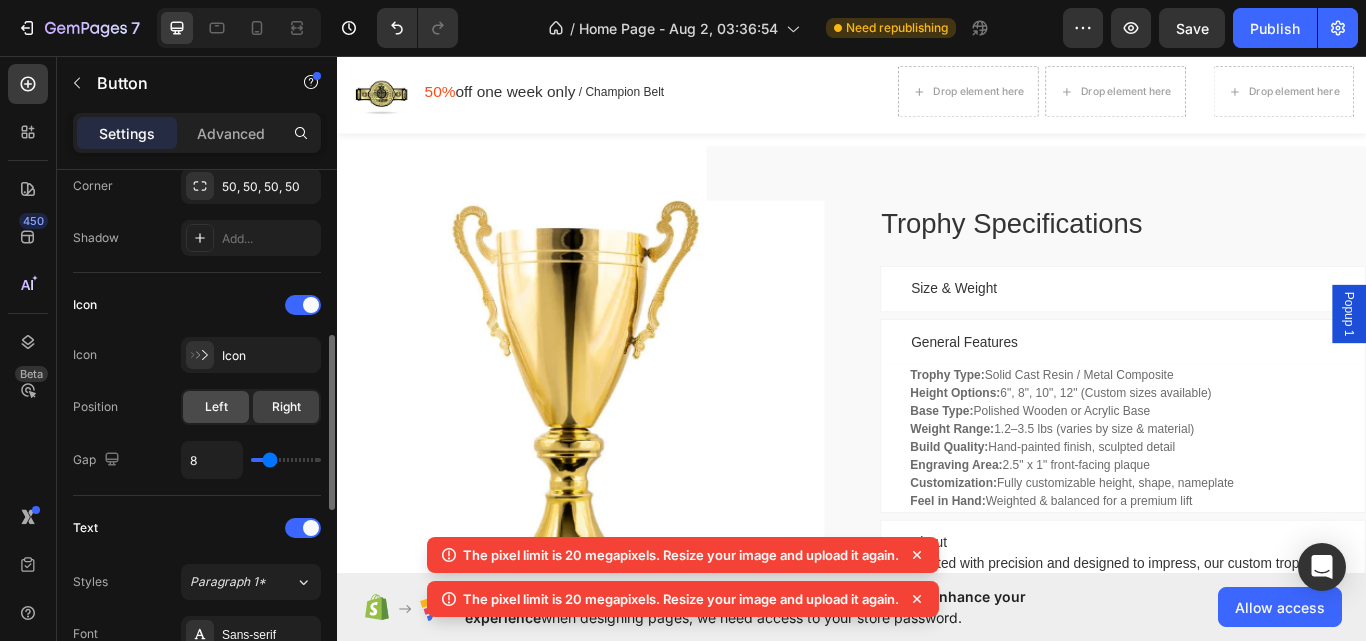 click on "Left" 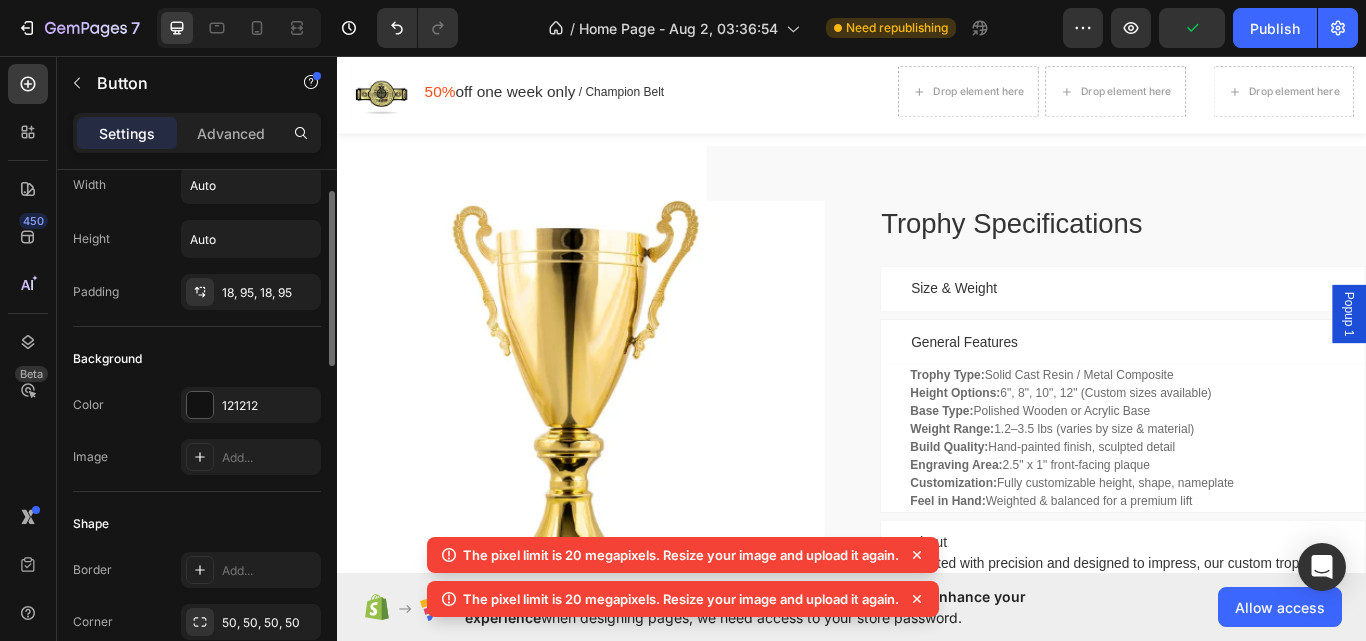 scroll, scrollTop: 0, scrollLeft: 0, axis: both 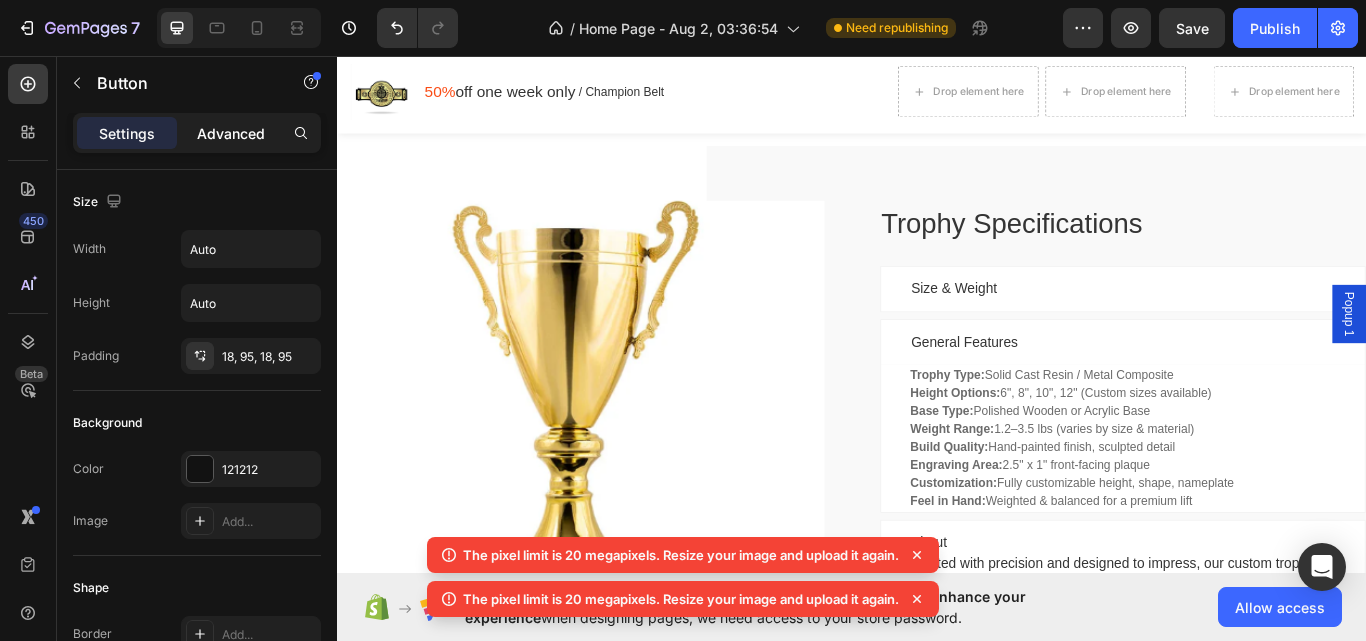 click on "Advanced" 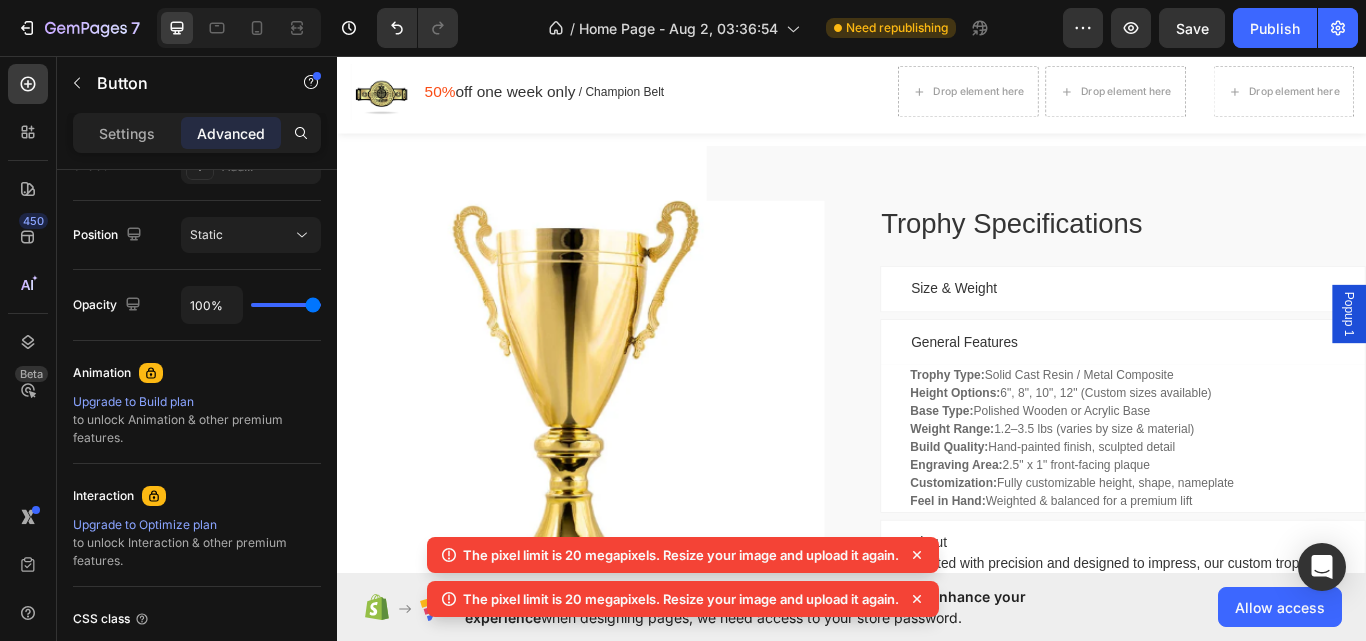 scroll, scrollTop: 860, scrollLeft: 0, axis: vertical 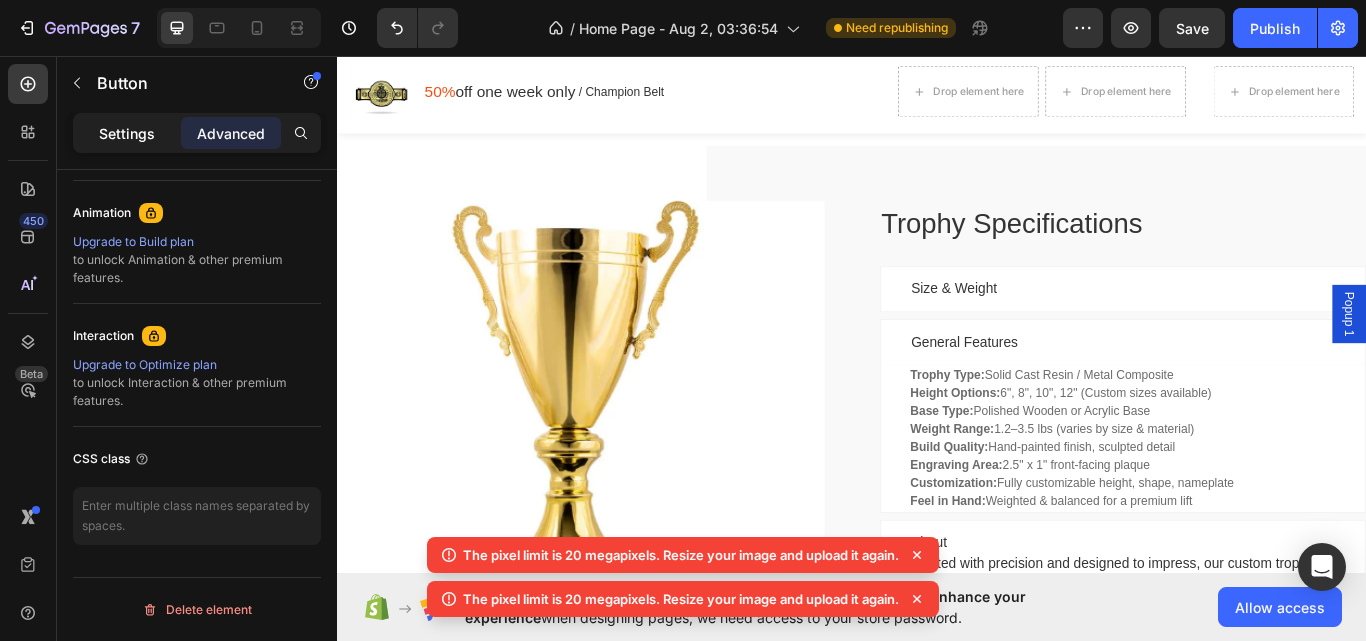 click on "Settings" at bounding box center (127, 133) 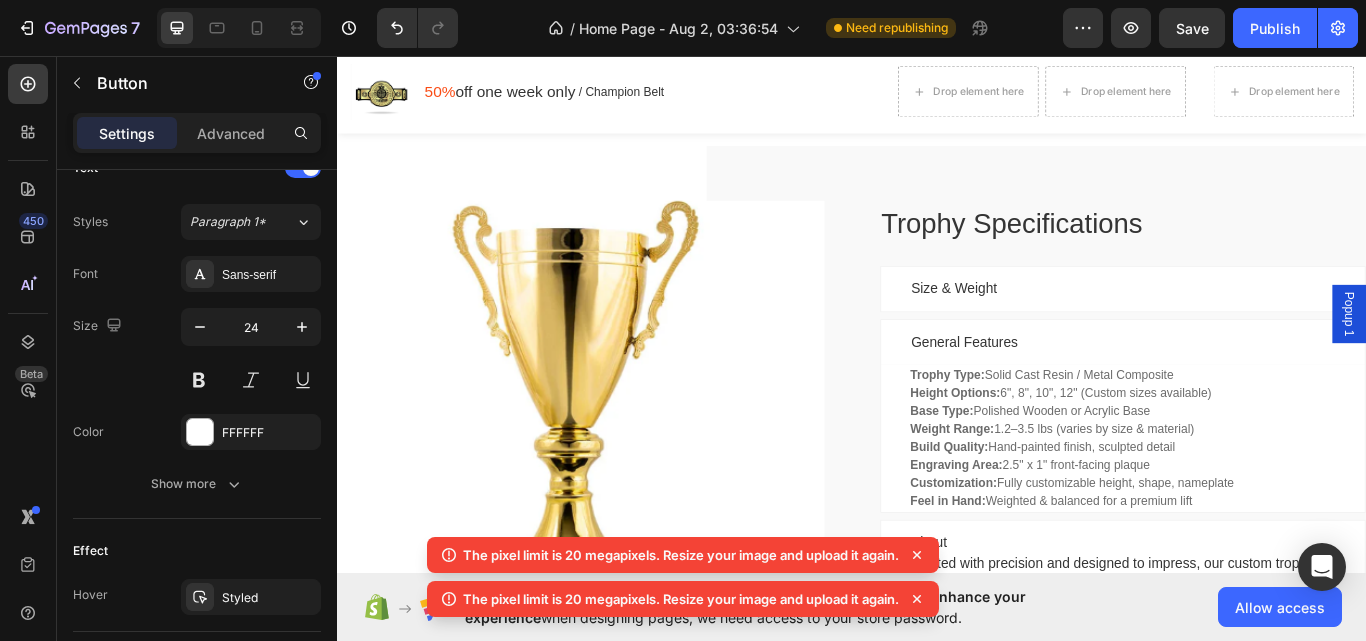 click on "ORDER NOW" at bounding box center (965, -2) 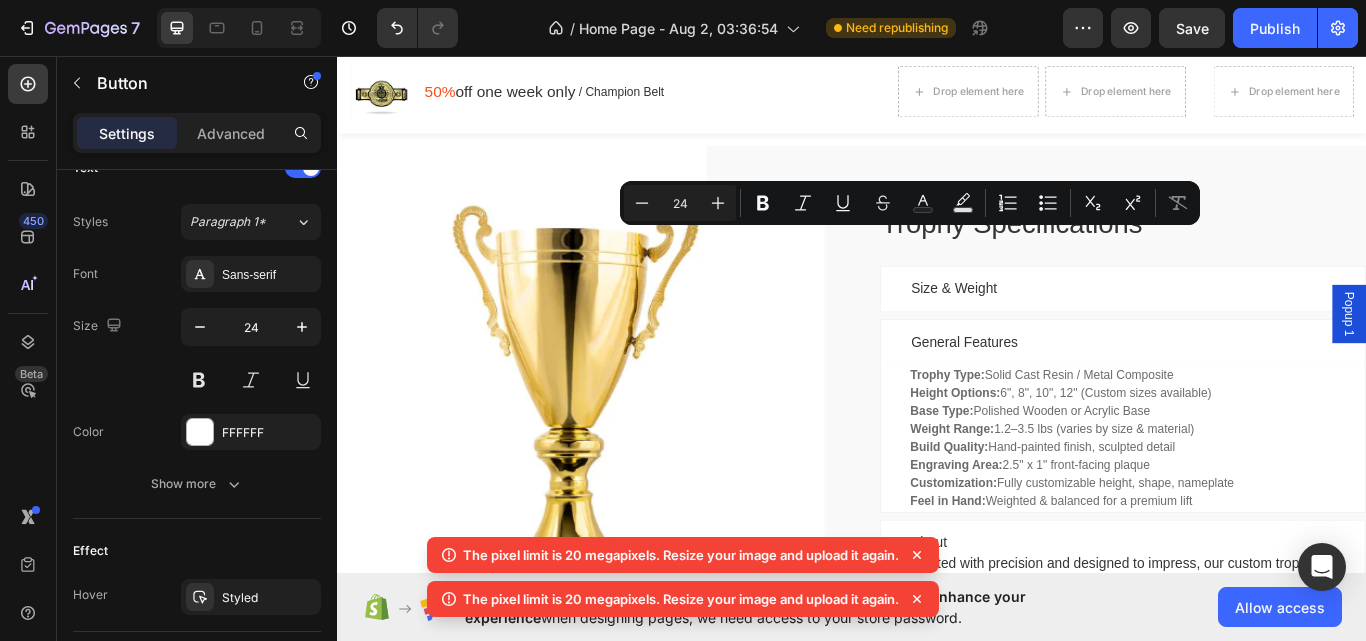click on "ORDER NOW" at bounding box center [965, -2] 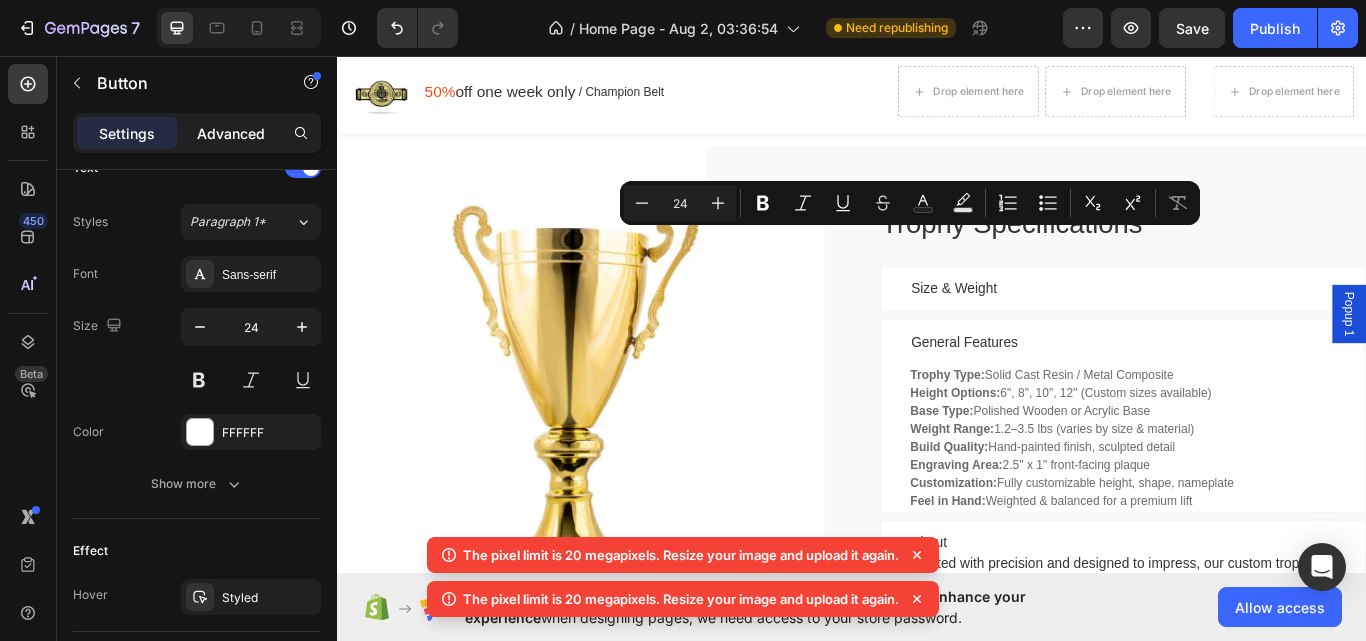 click on "Advanced" at bounding box center [231, 133] 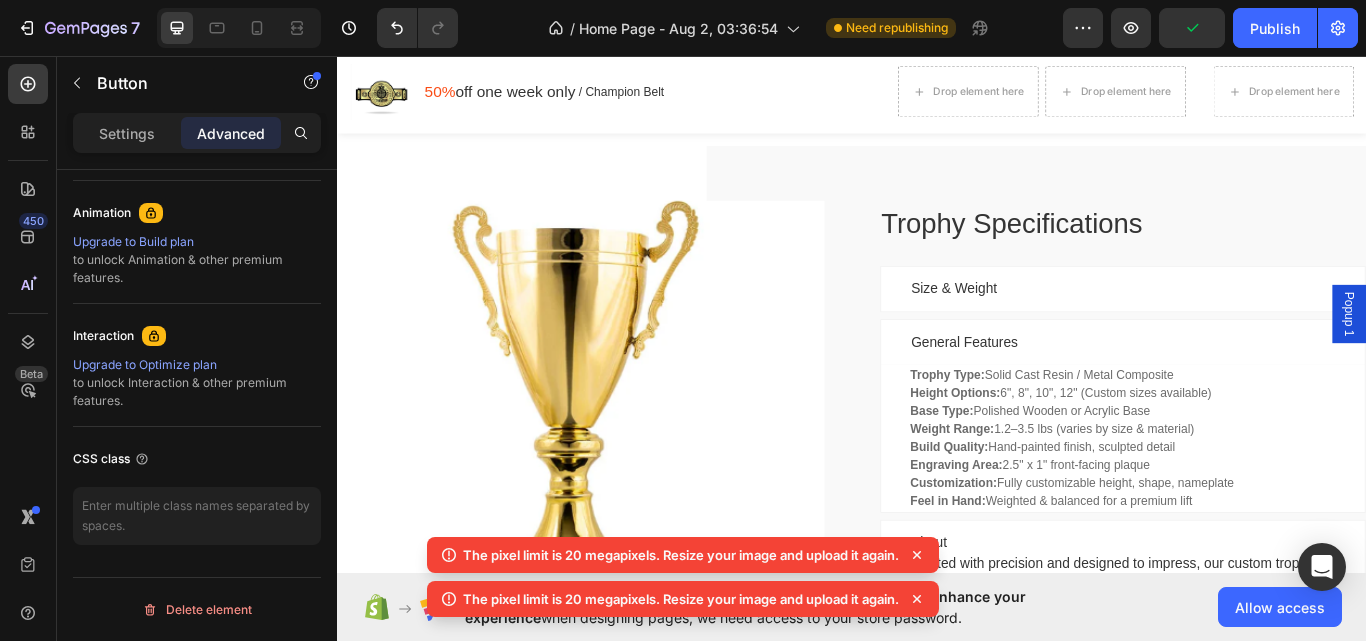 scroll, scrollTop: 460, scrollLeft: 0, axis: vertical 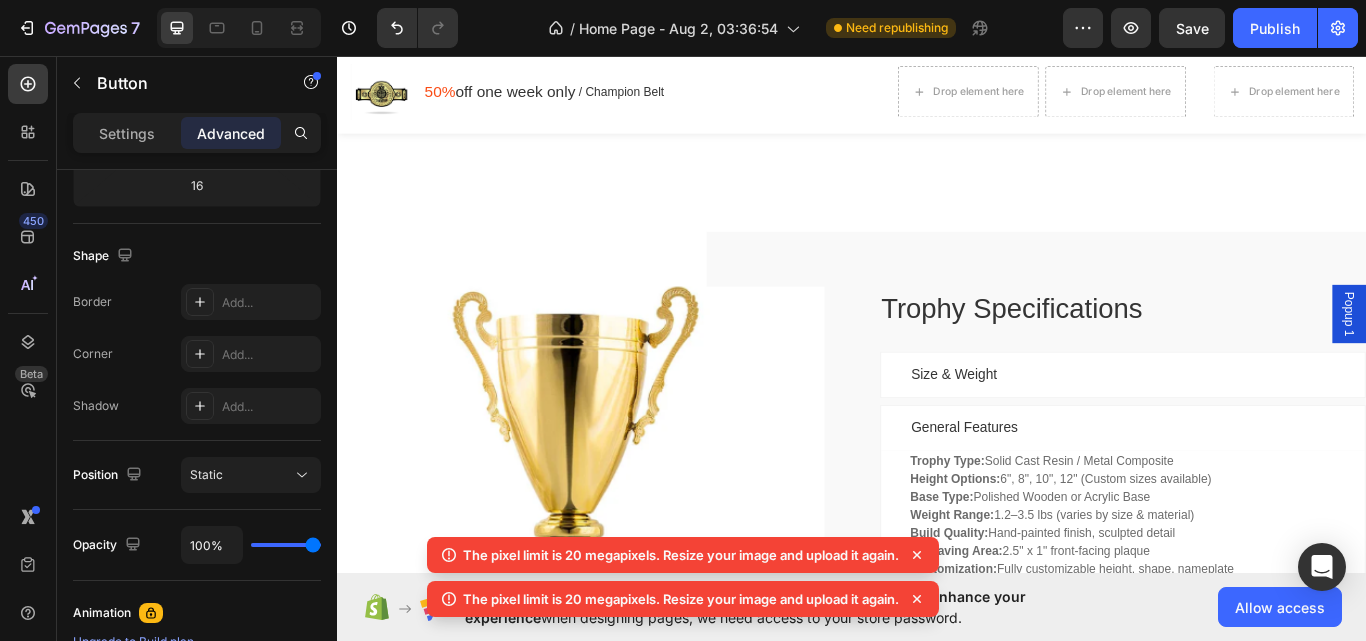 click on "ORDER NOW" at bounding box center [965, 98] 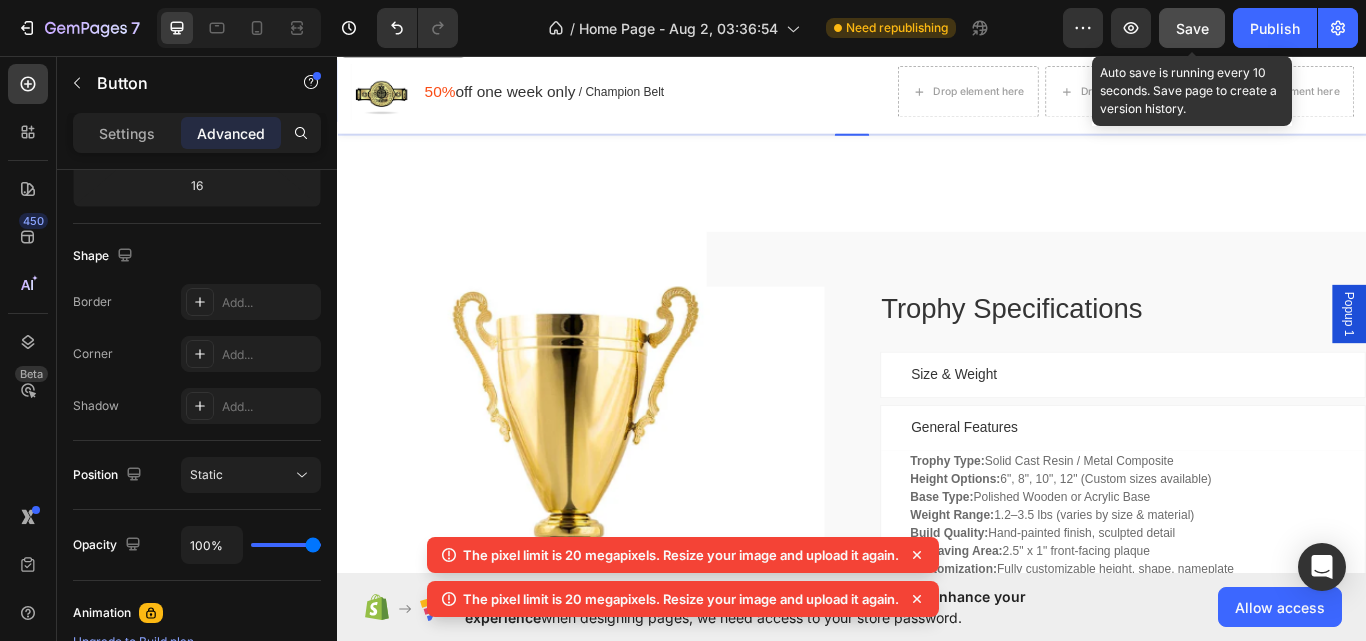 click on "Save" at bounding box center [1192, 28] 